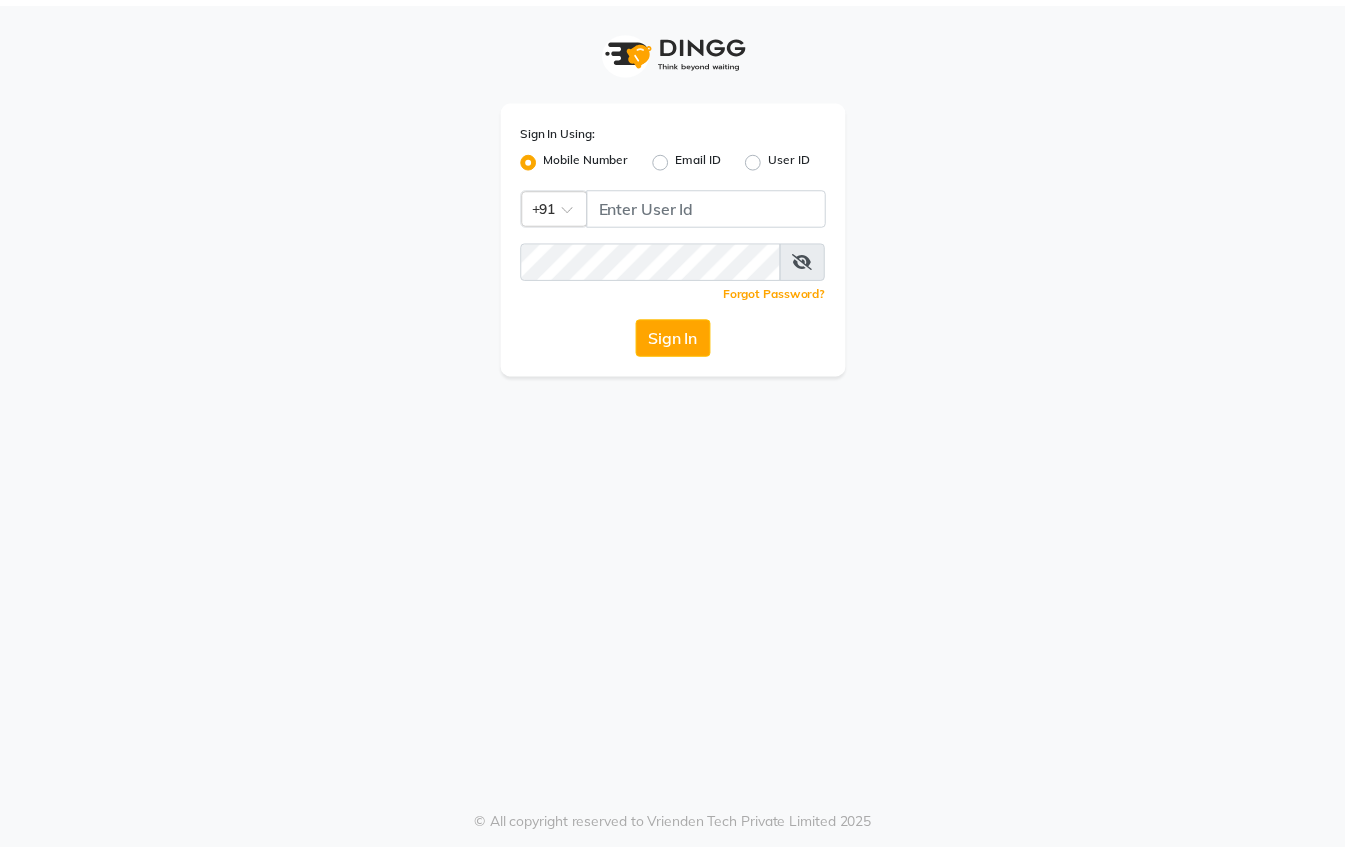 scroll, scrollTop: 0, scrollLeft: 0, axis: both 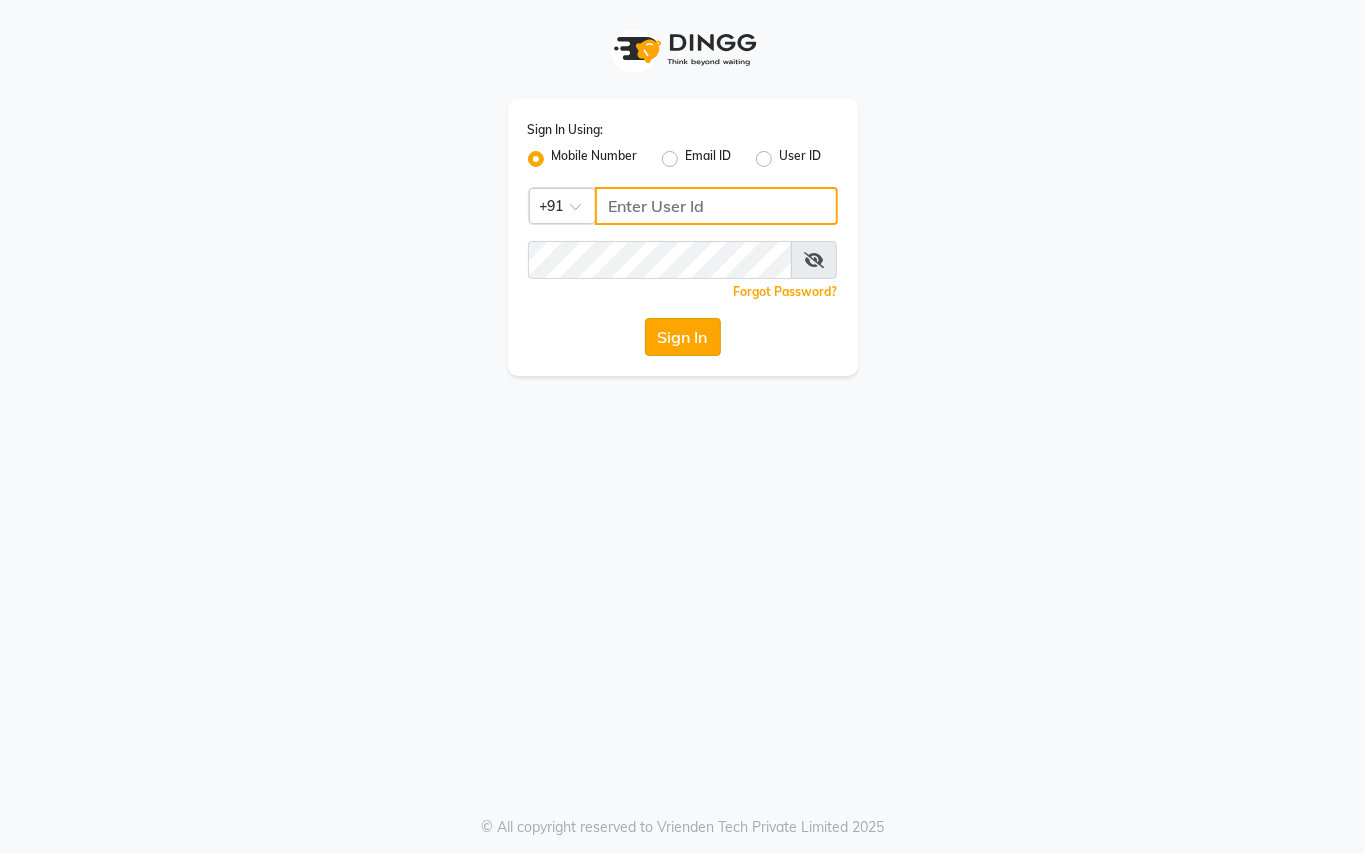 type on "8237040091" 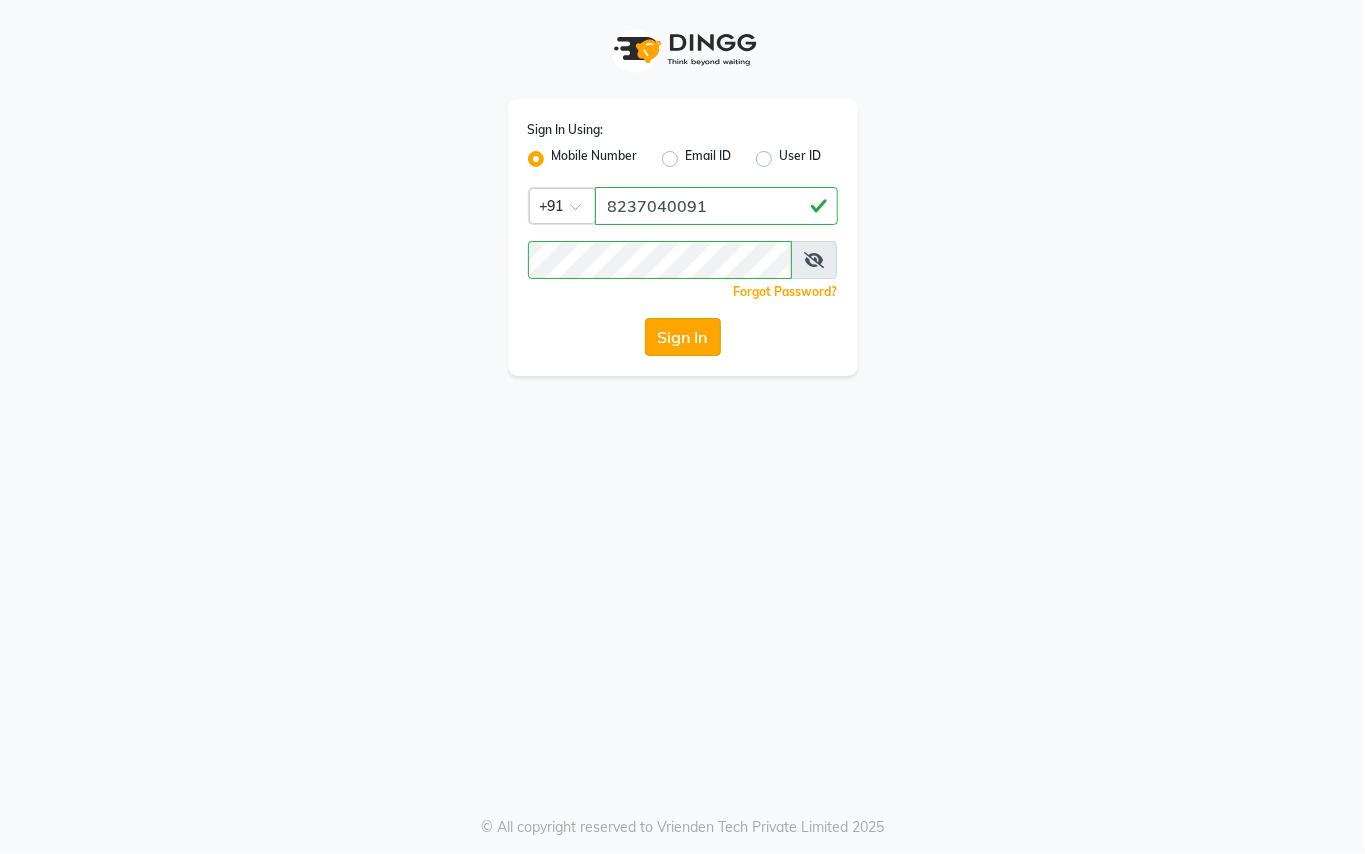 click on "Sign In" 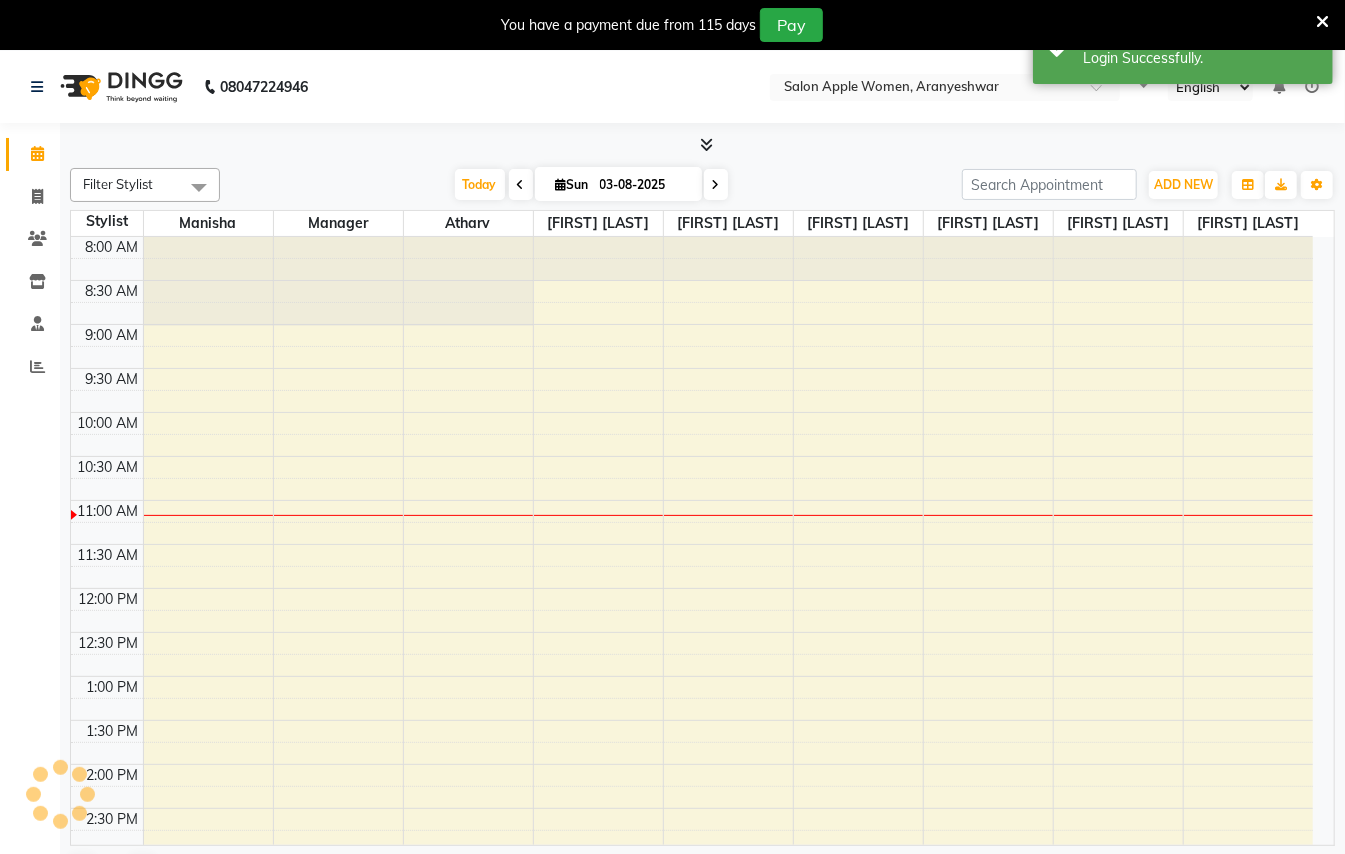 scroll, scrollTop: 0, scrollLeft: 0, axis: both 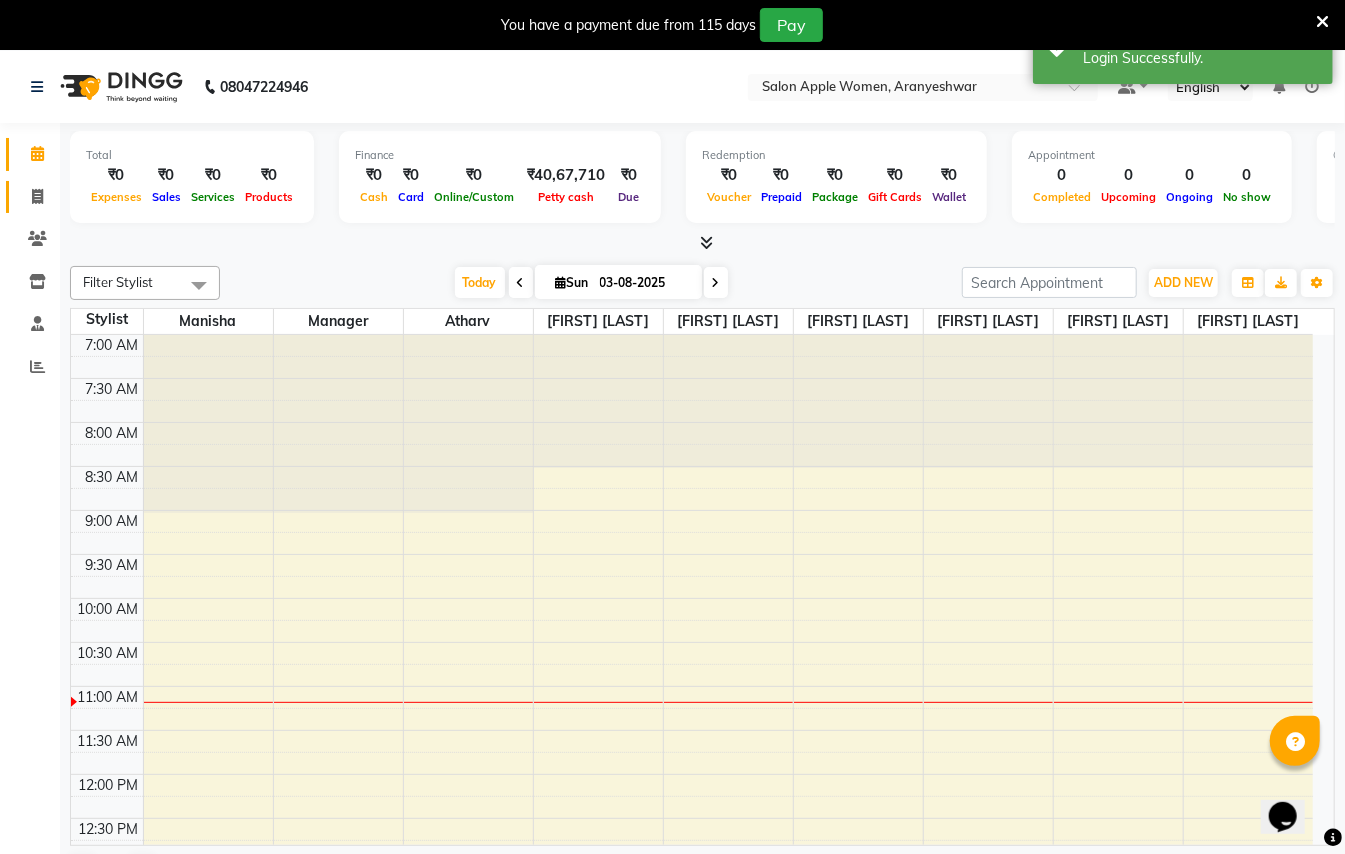 click on "Invoice" 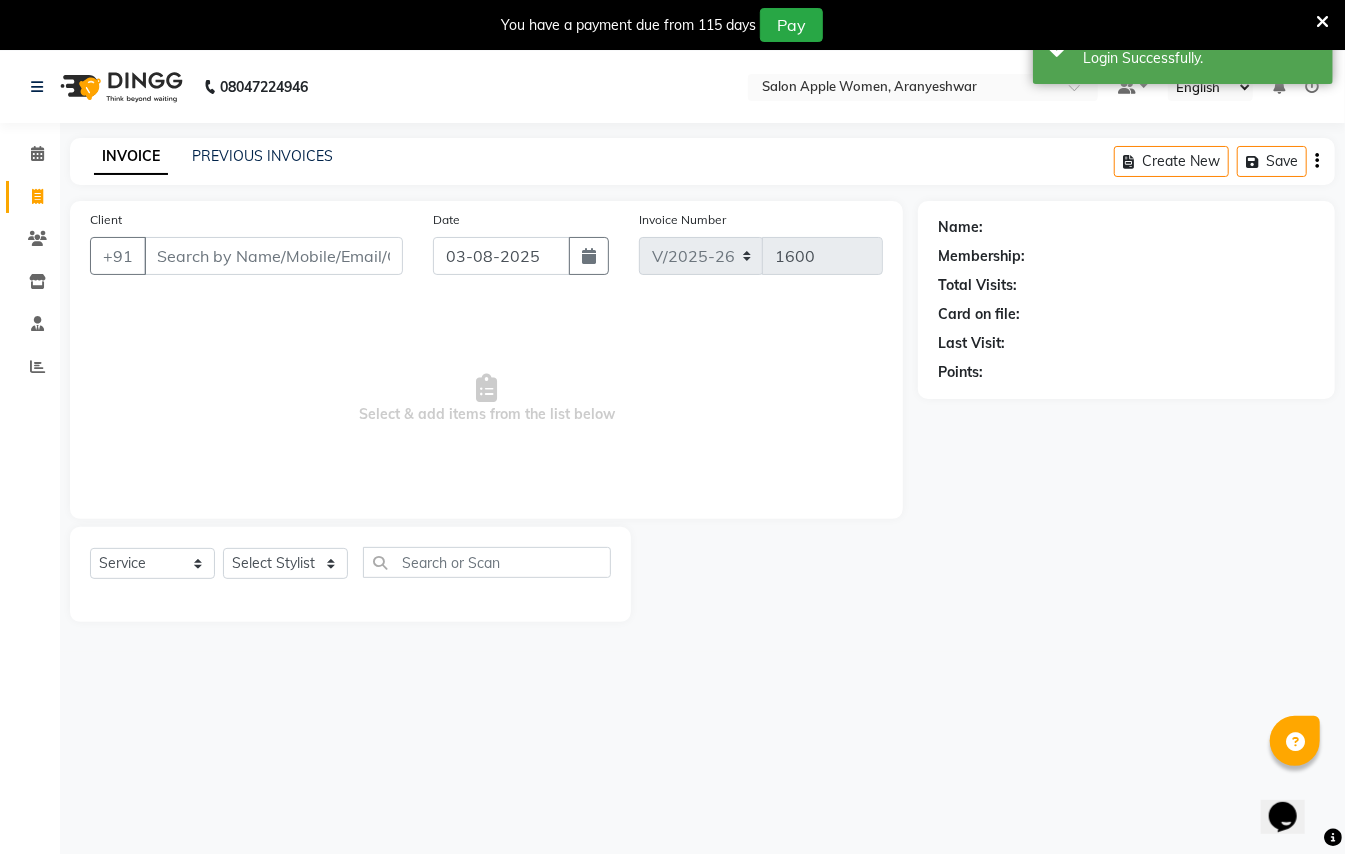 click on "Client" at bounding box center (273, 256) 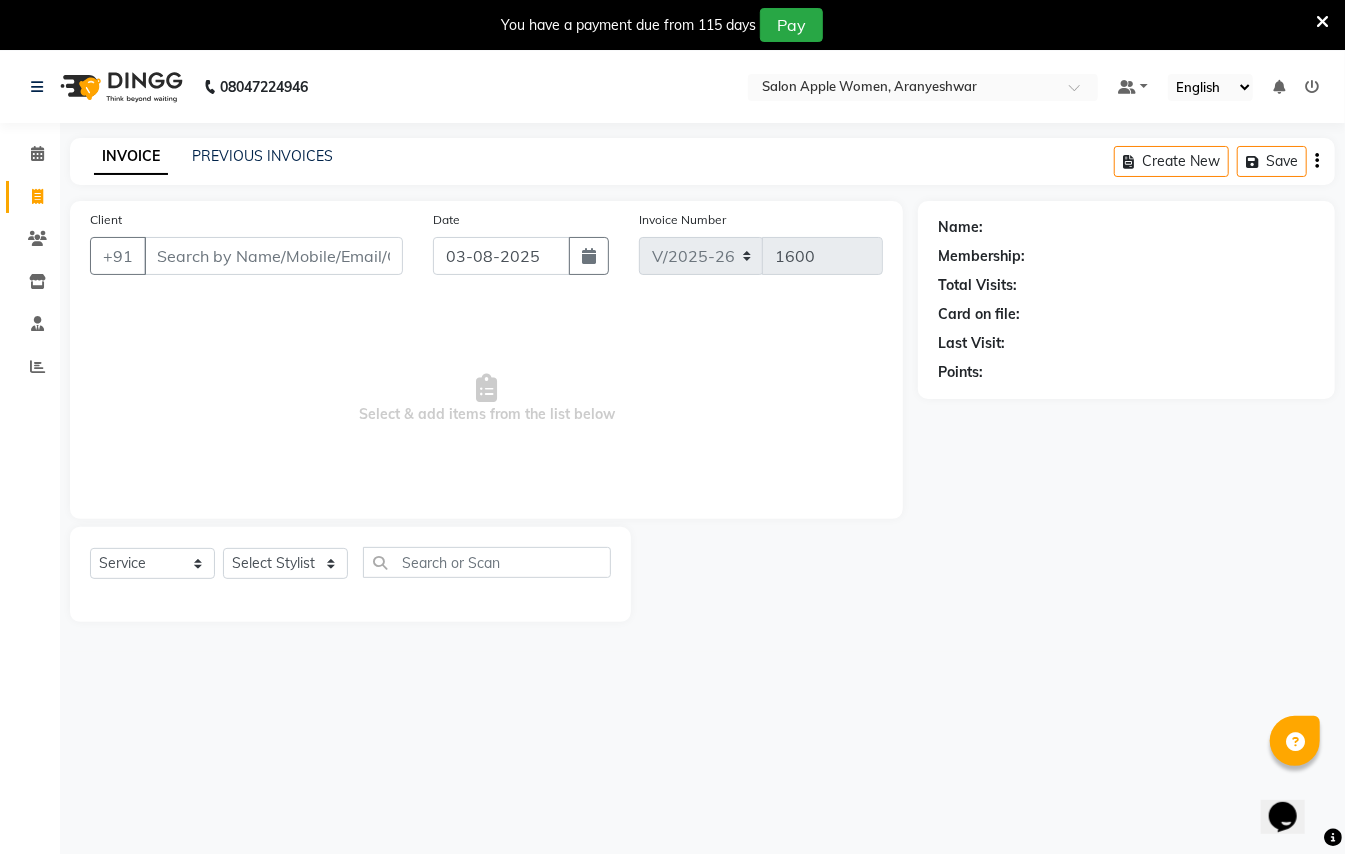 click on "Client" at bounding box center (273, 256) 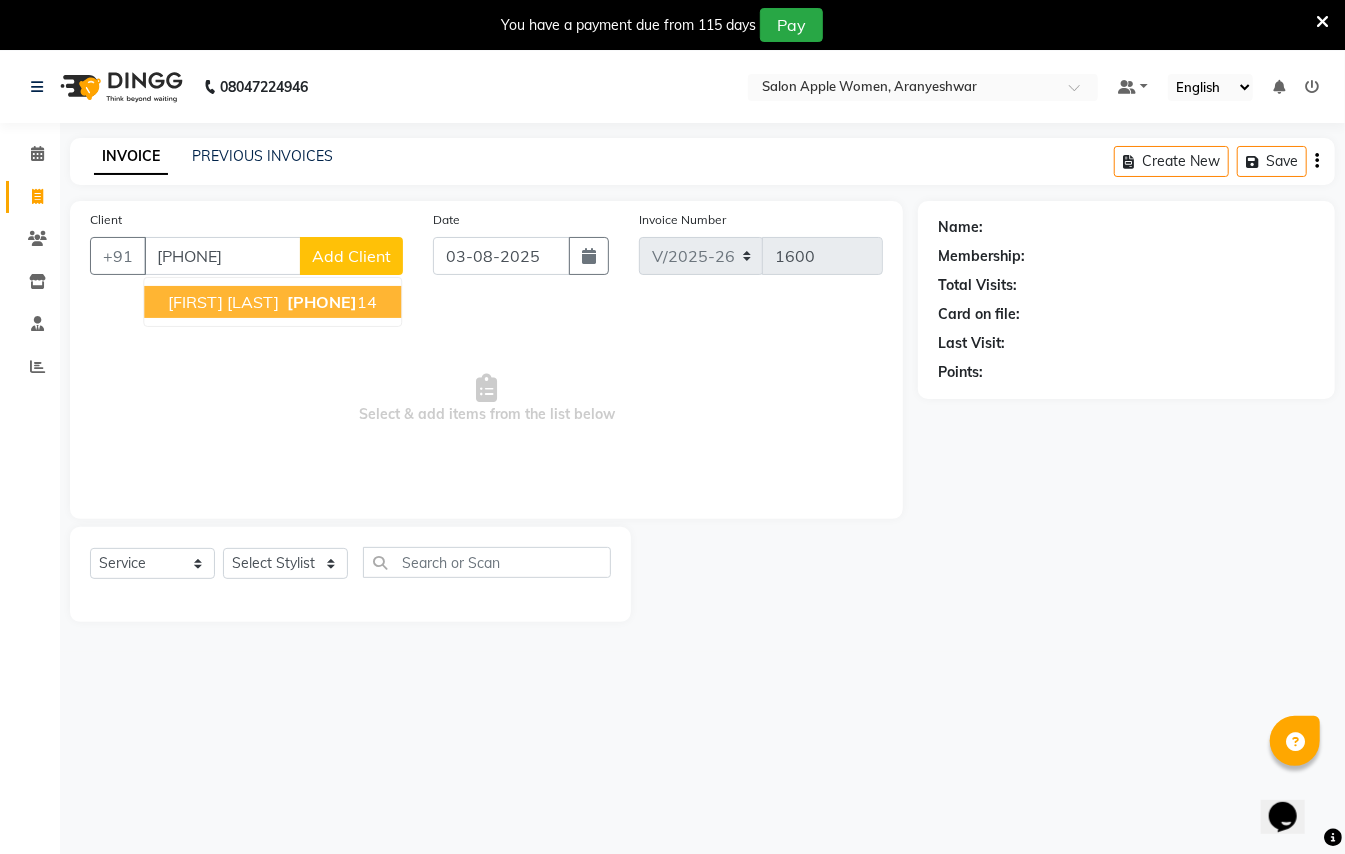 click on "[FIRST] [LAST]" at bounding box center (223, 302) 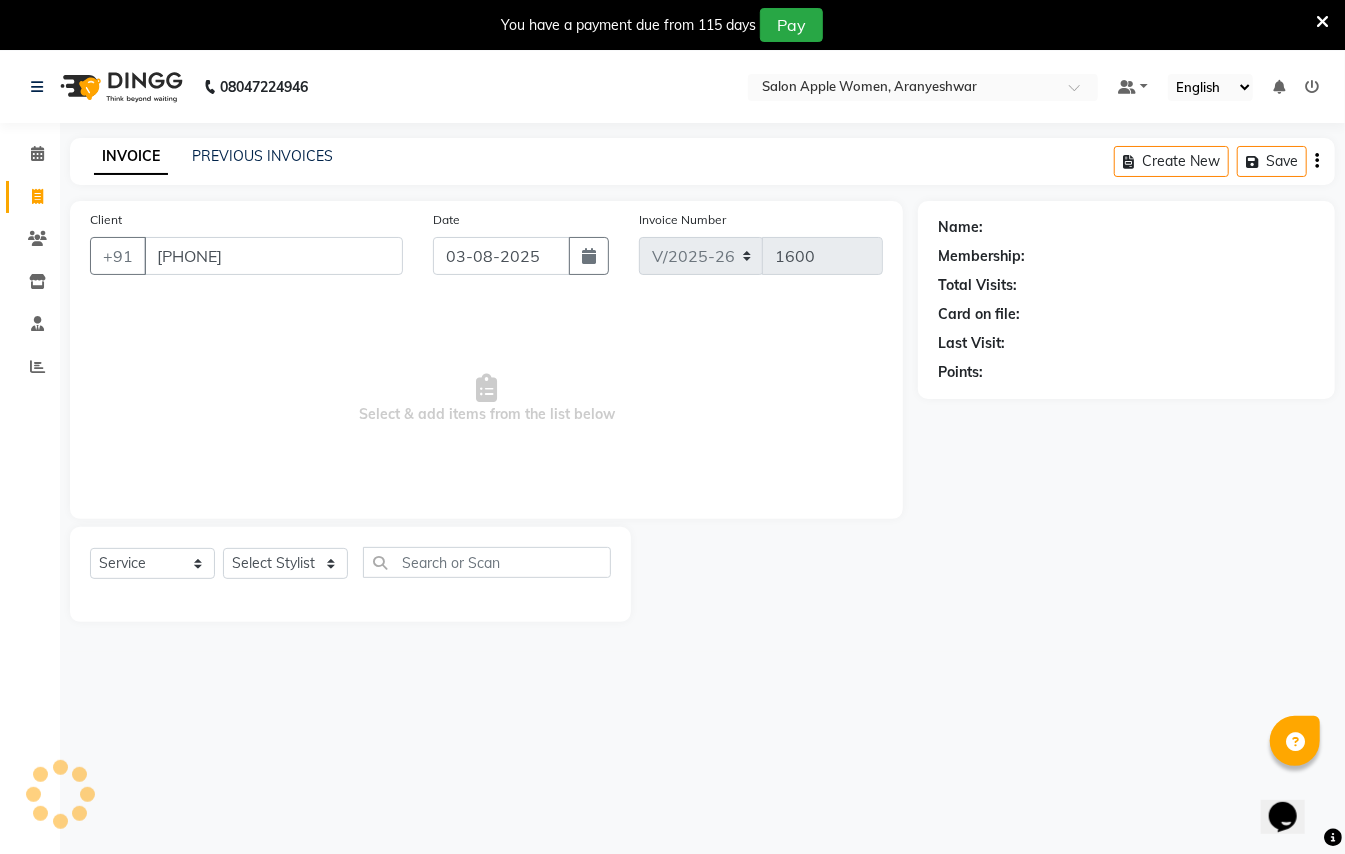 type on "[PHONE]" 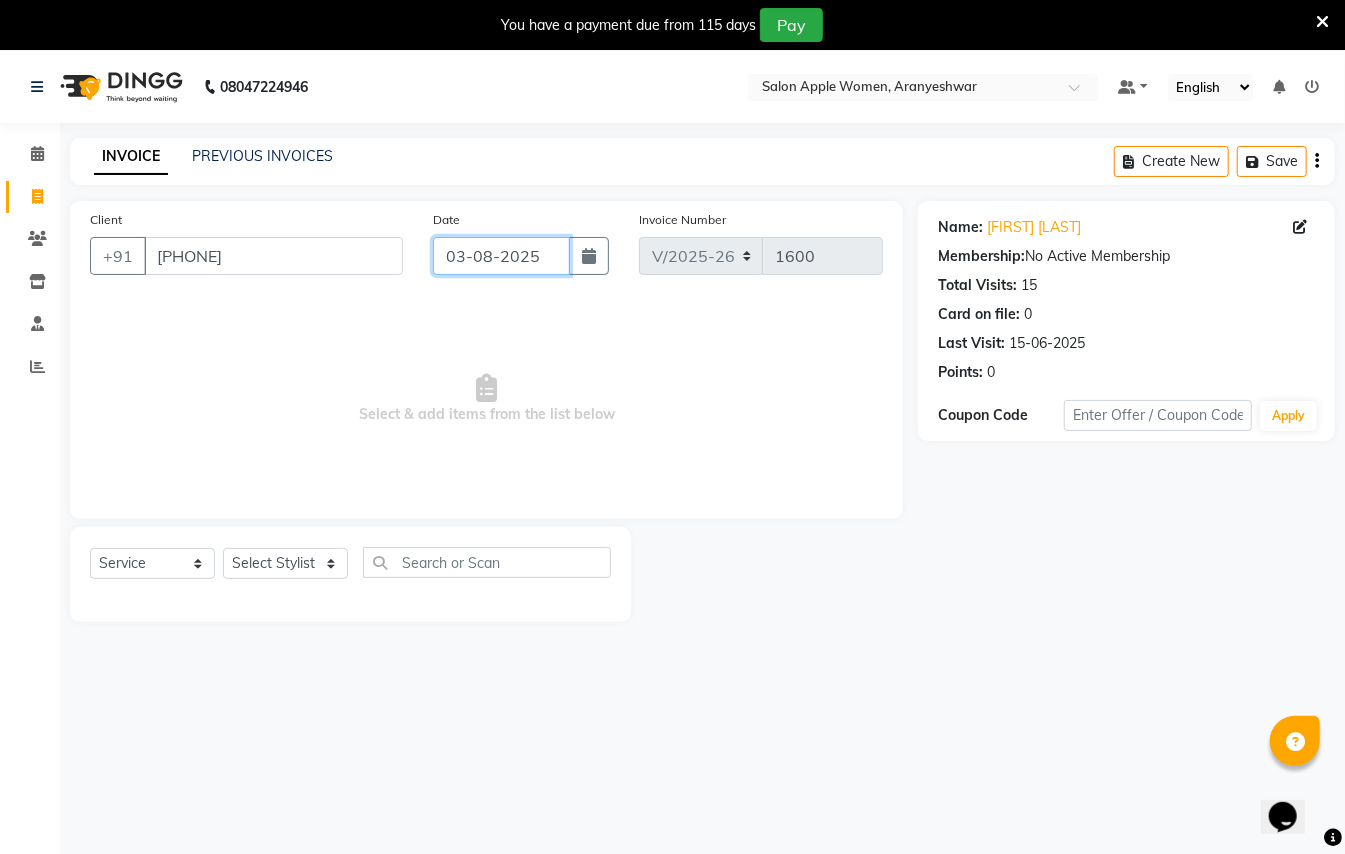 click on "03-08-2025" 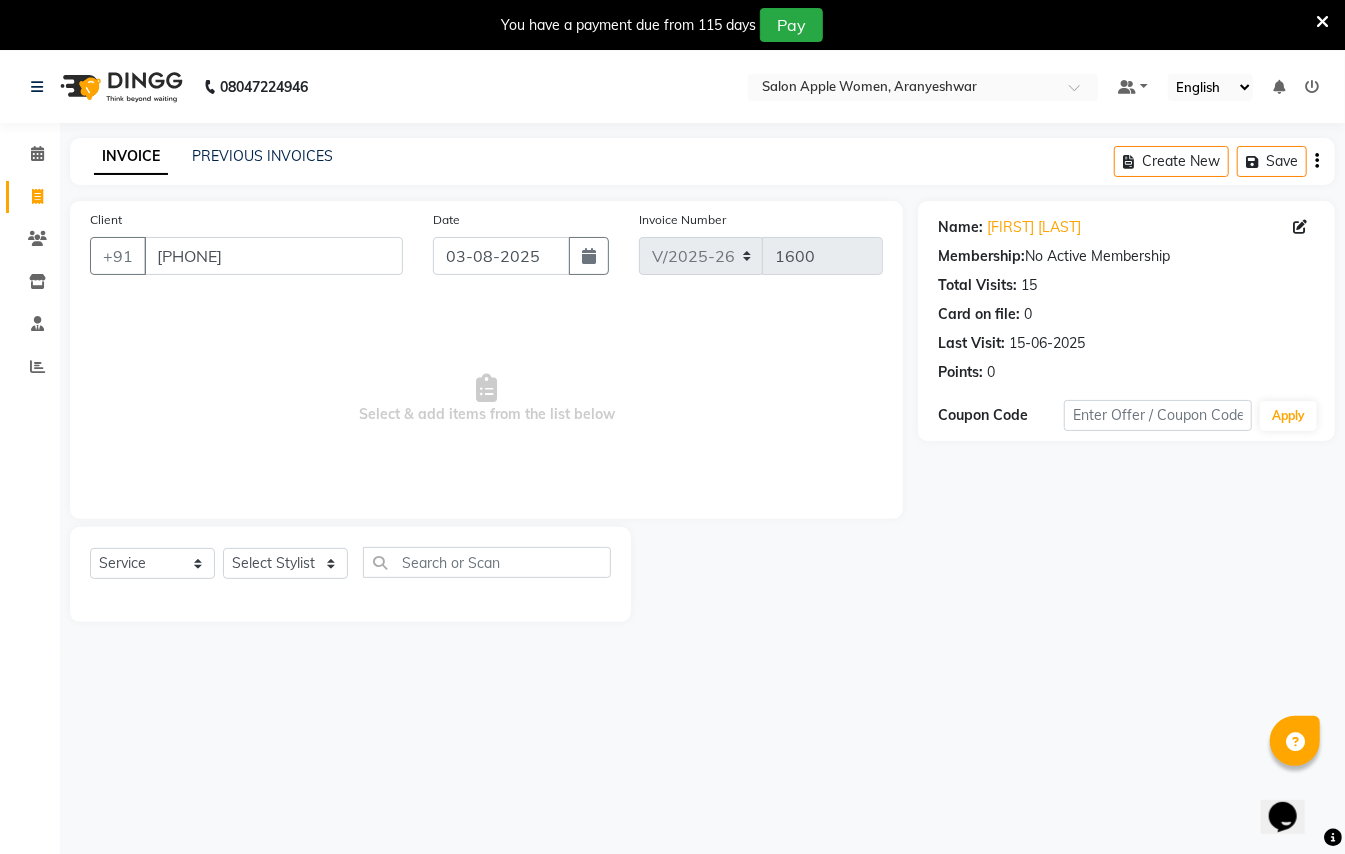 select on "8" 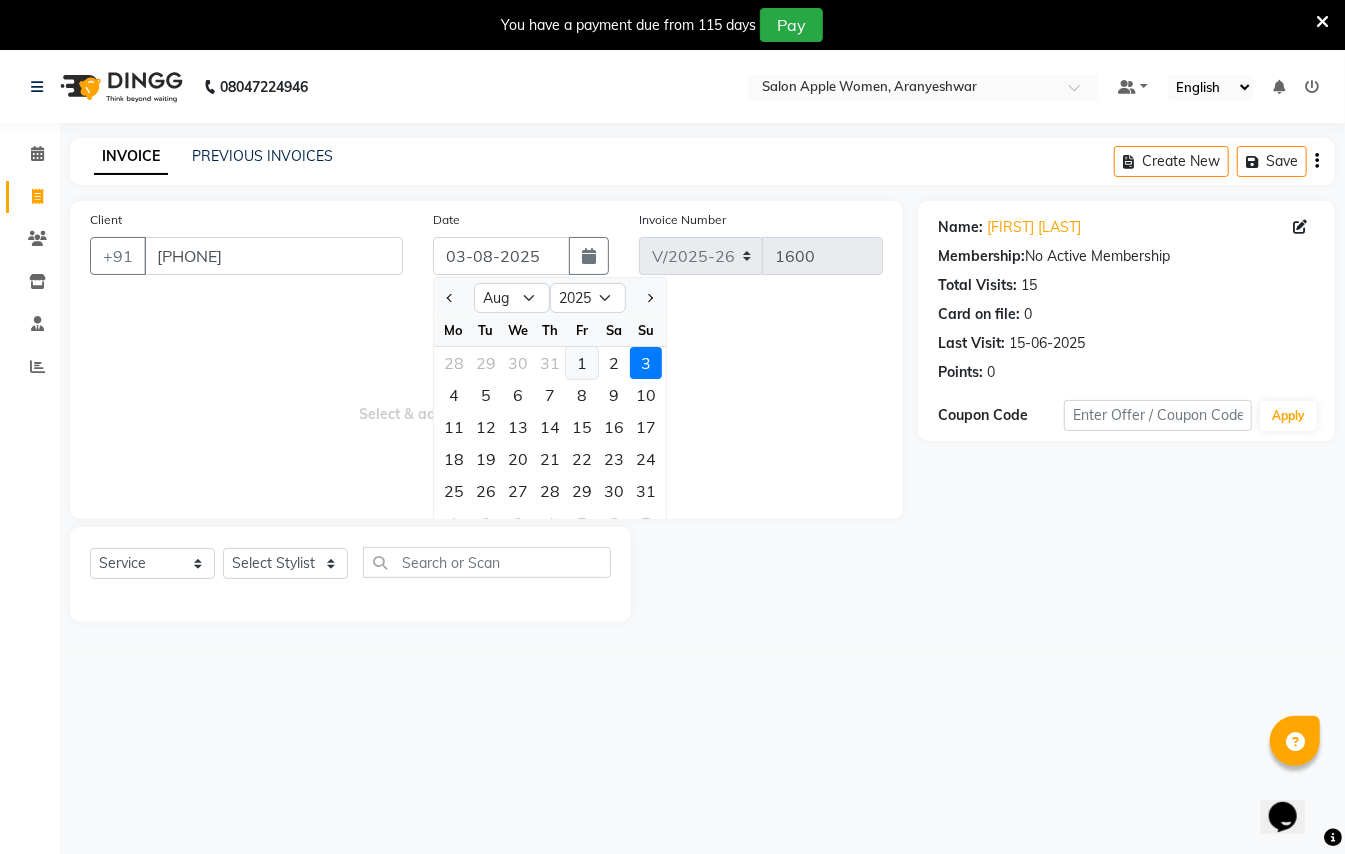 click on "1" 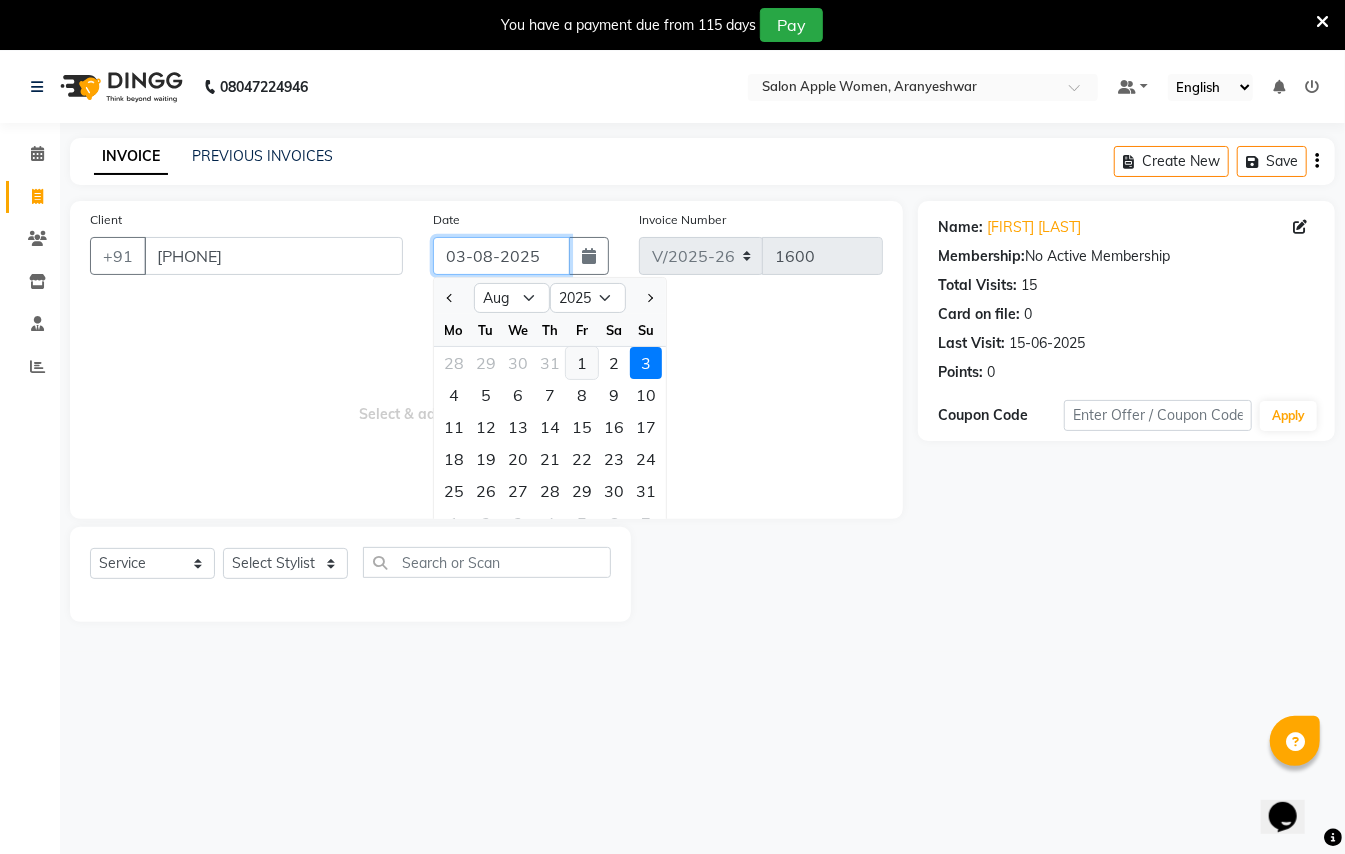 type on "01-08-2025" 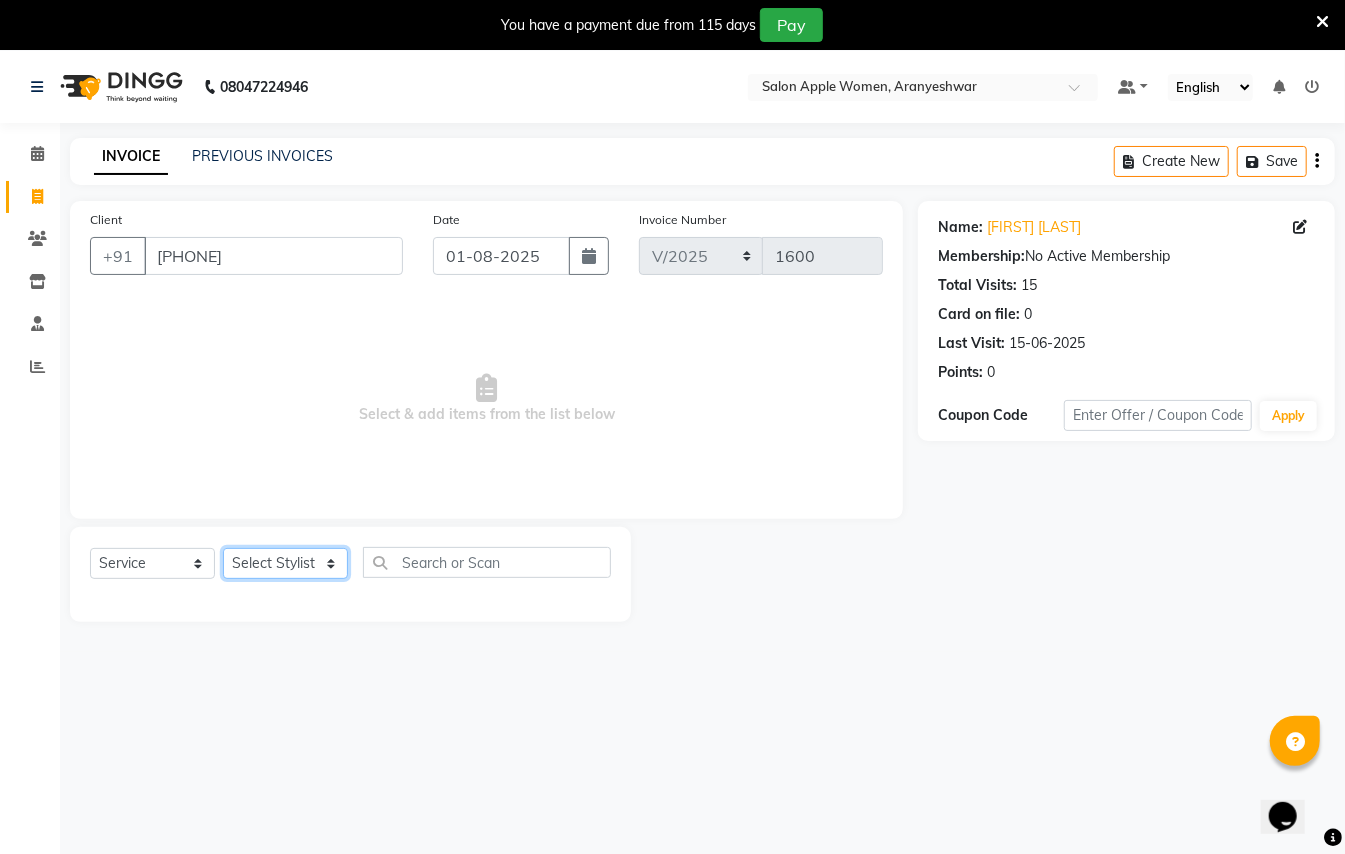 click on "Select Stylist [FIRST] [LAST] [FIRST] [LAST]  [FIRST] [LAST] [FIRST] [LAST] [FIRST] [LAST] Manager [FIRST]  [FIRST] [LAST] Owner [FIRST] [LAST]" 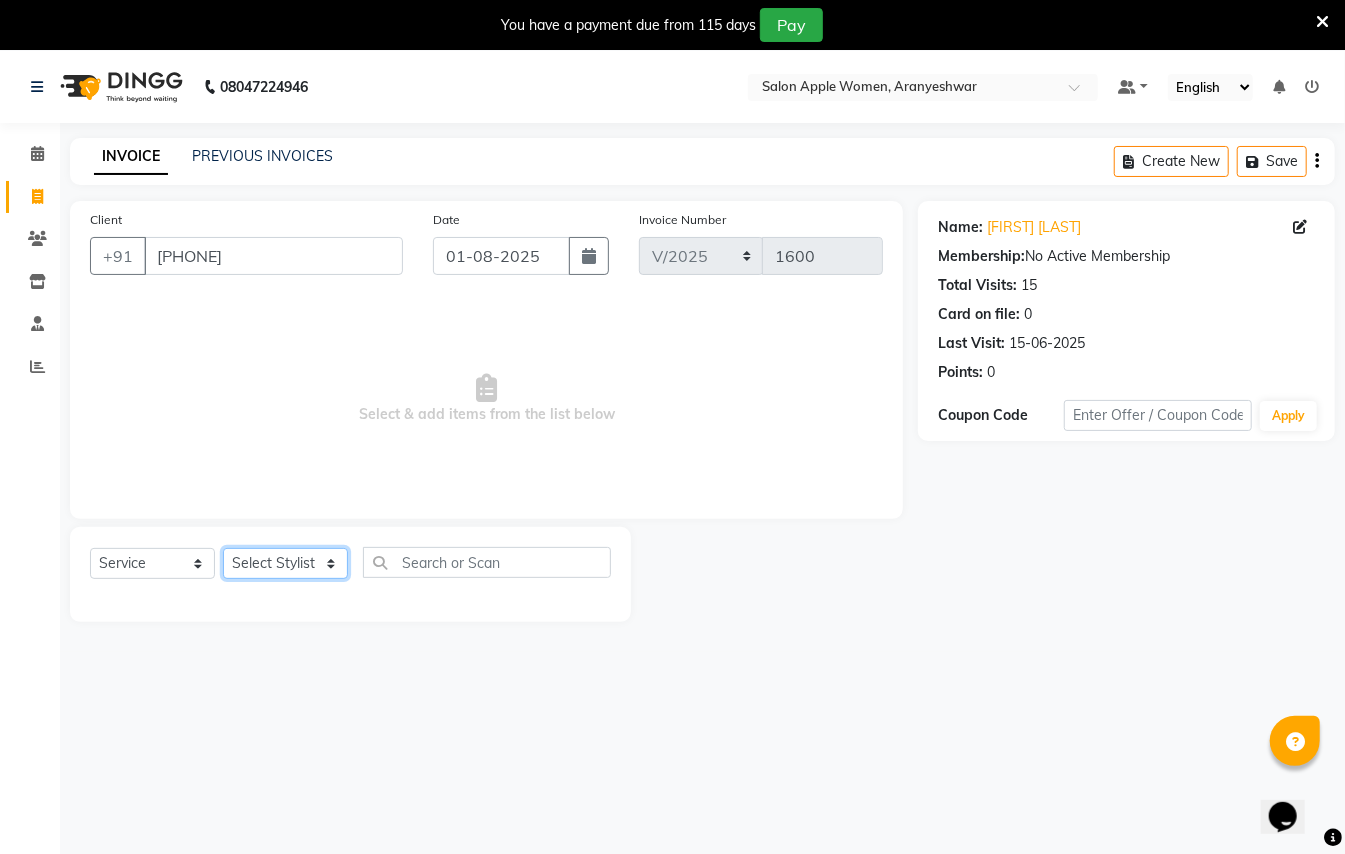 select on "7322" 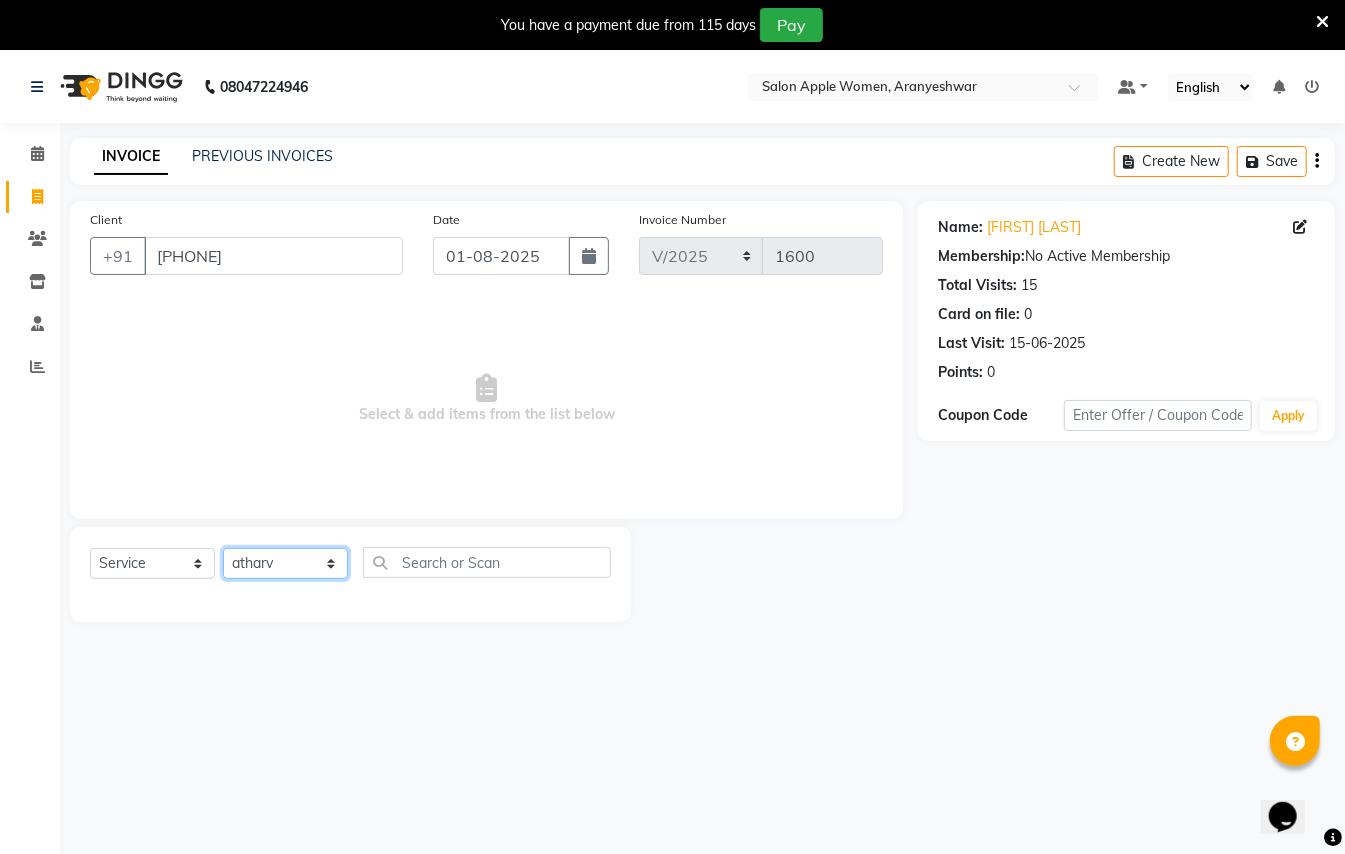 click on "Select Stylist [FIRST] [LAST] [FIRST] [LAST]  [FIRST] [LAST] [FIRST] [LAST] [FIRST] [LAST] Manager [FIRST]  [FIRST] [LAST] Owner [FIRST] [LAST]" 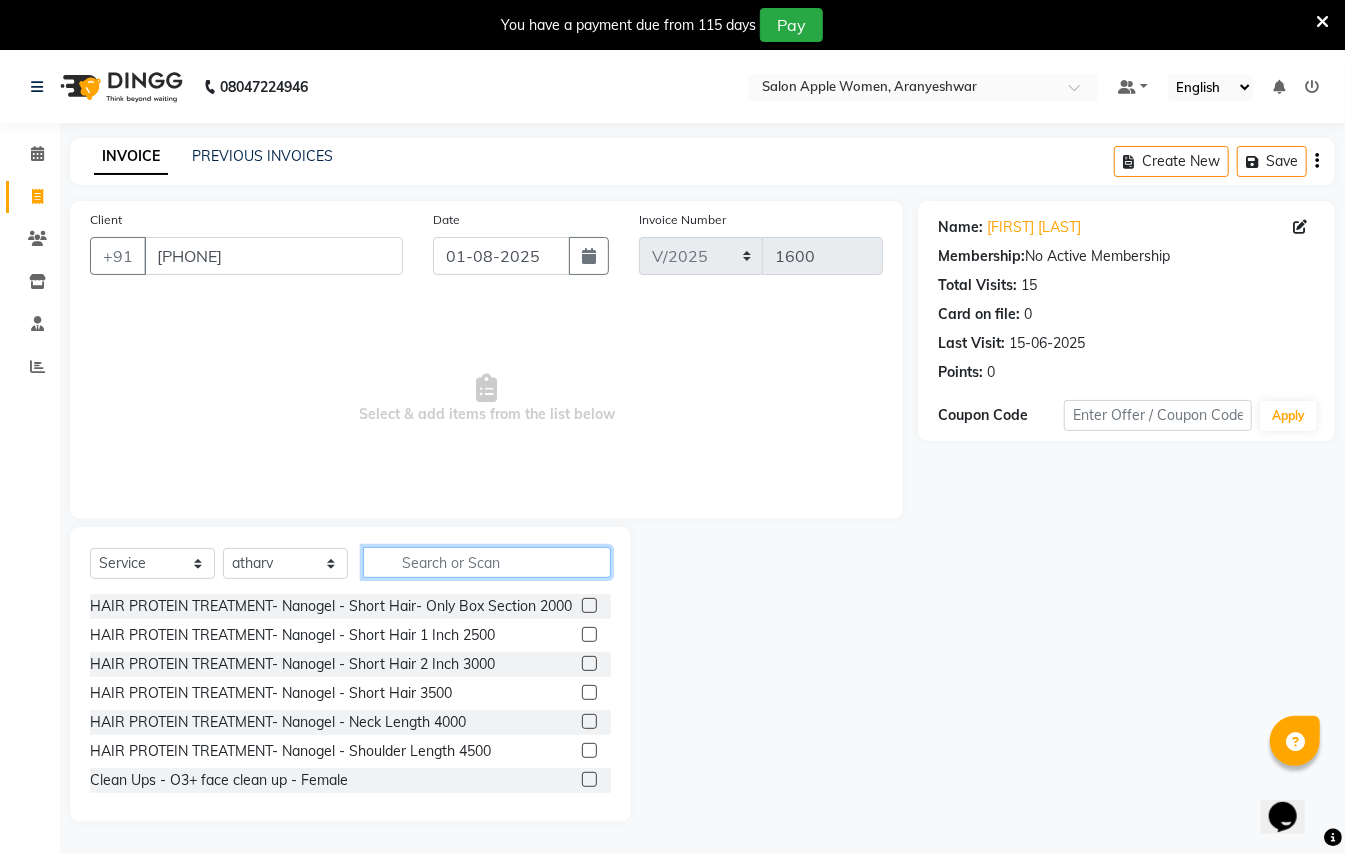 click 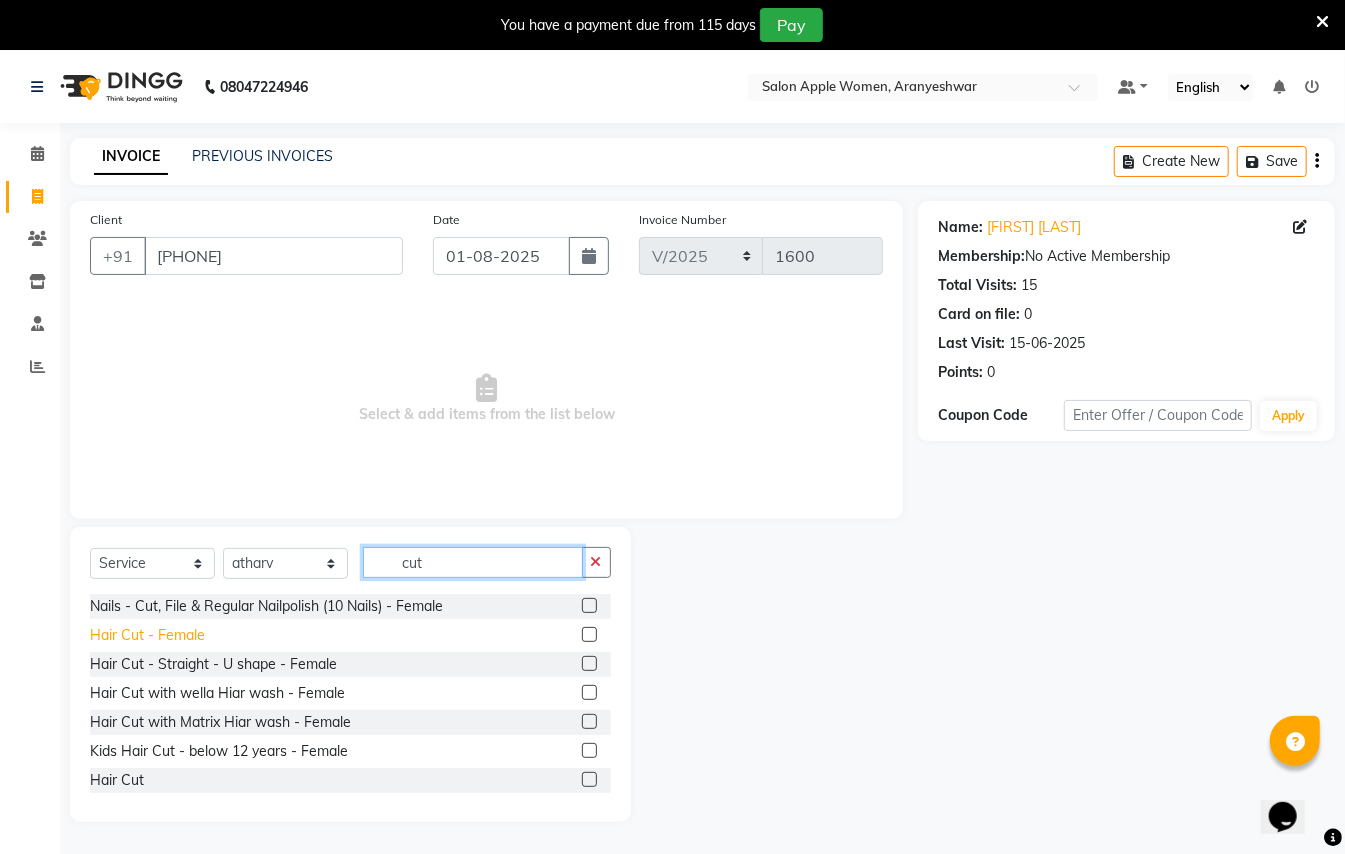 type on "cut" 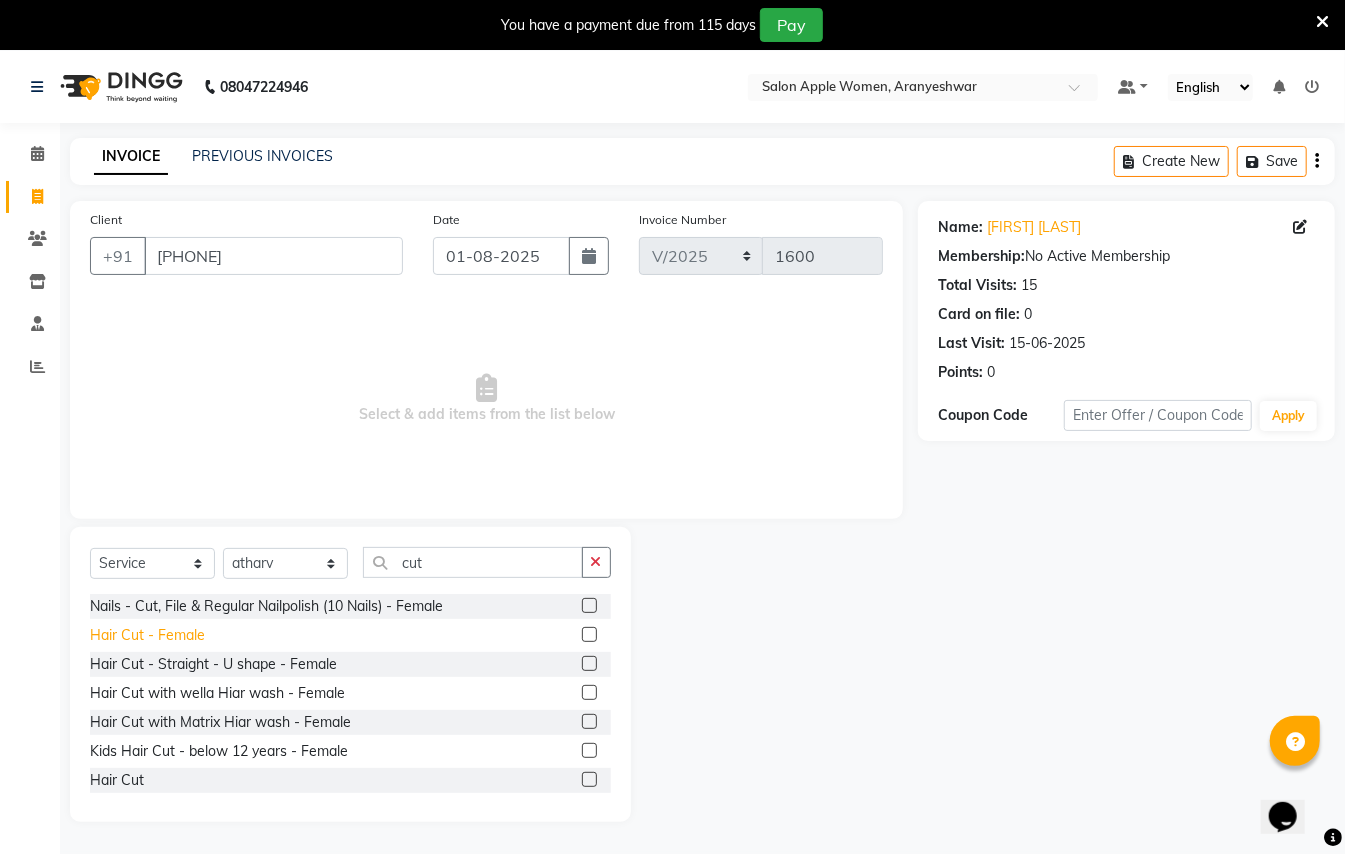 click on "Hair Cut - Female" 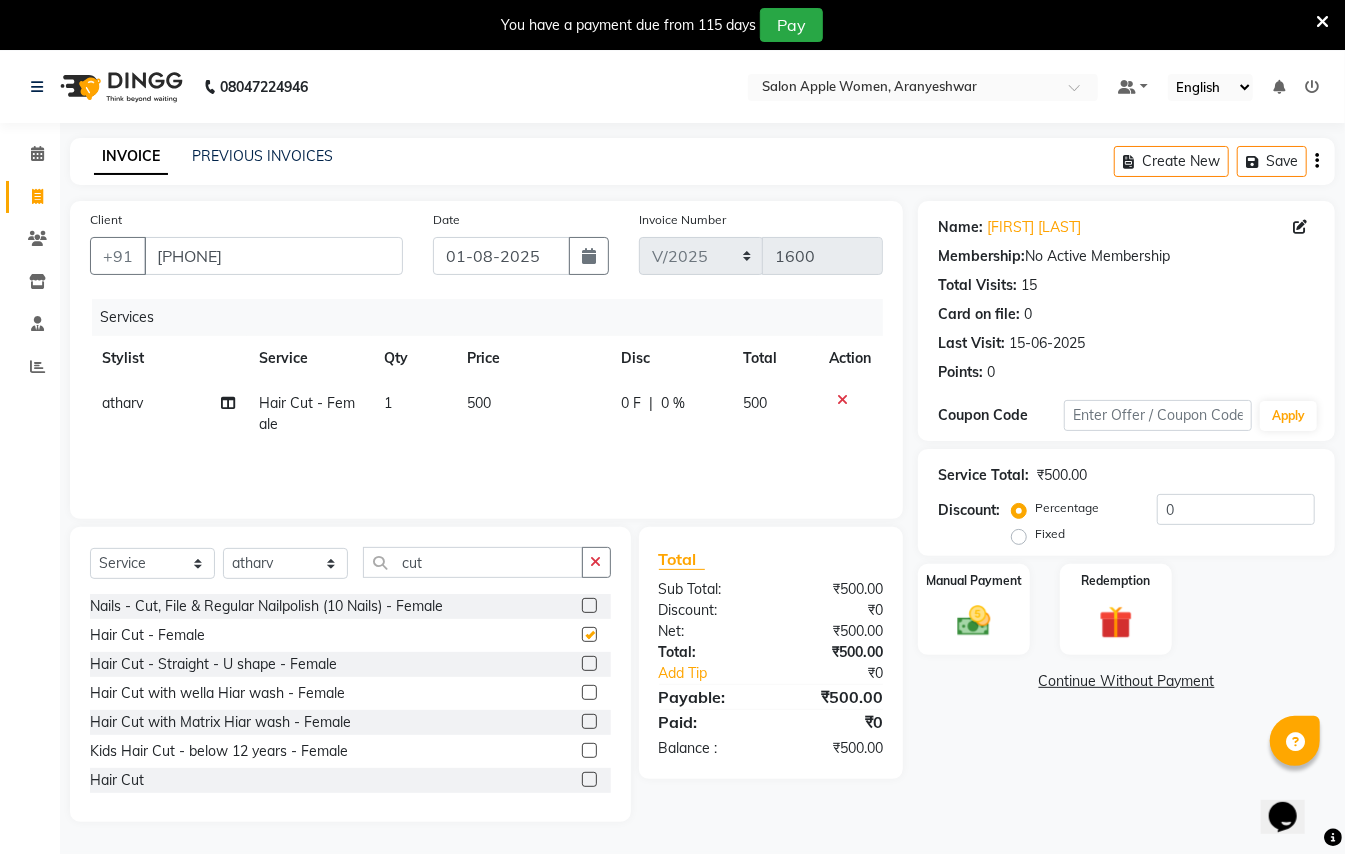checkbox on "false" 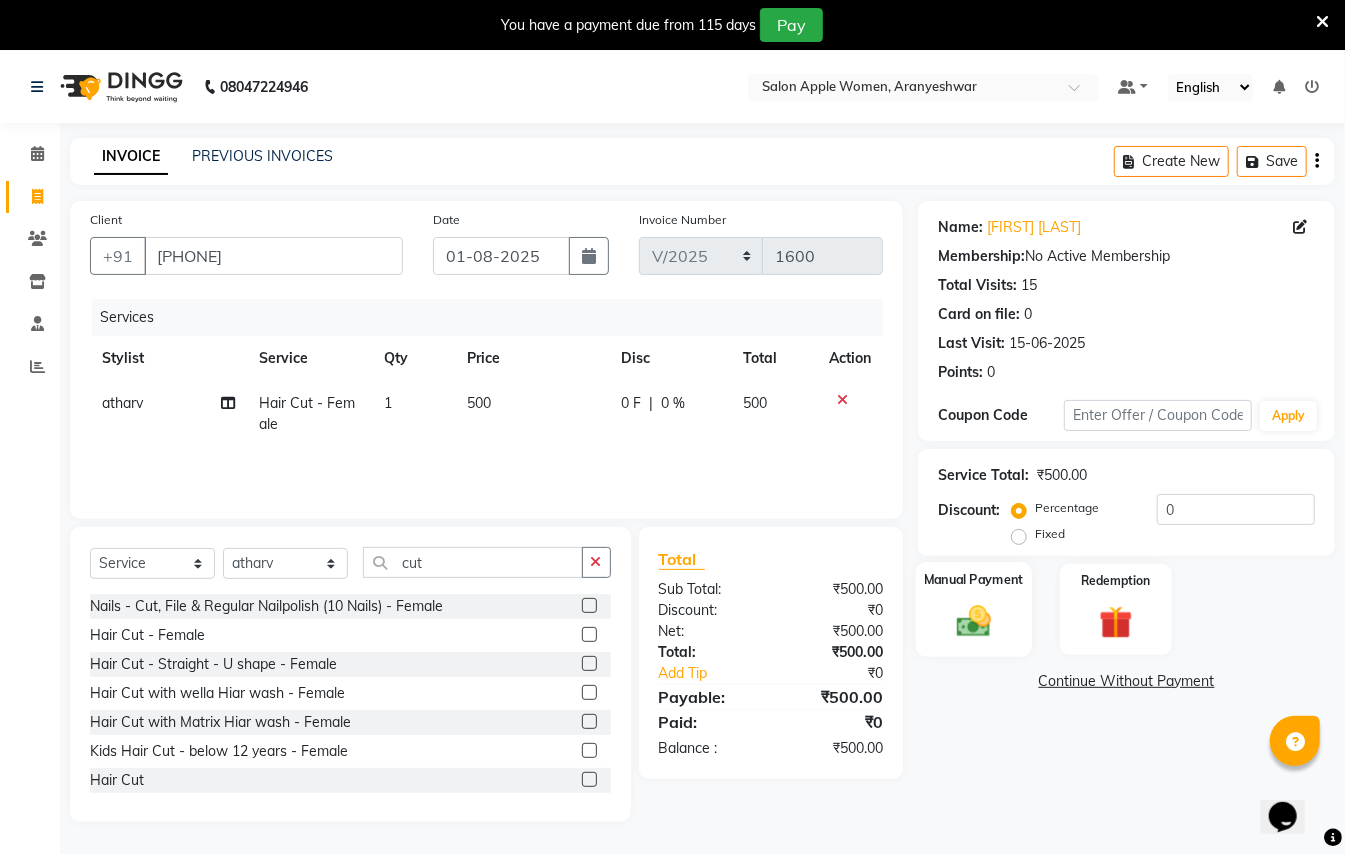 click 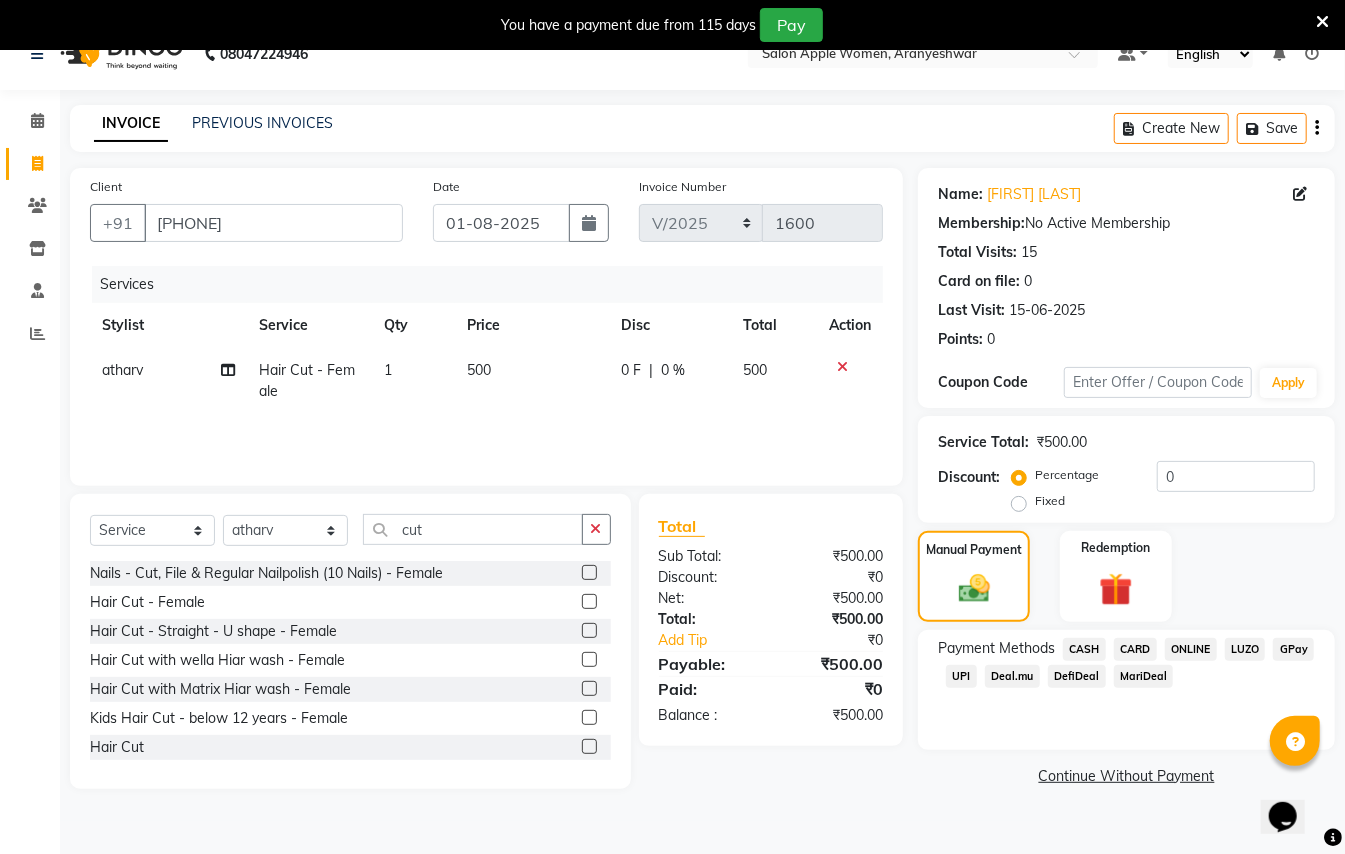 scroll, scrollTop: 50, scrollLeft: 0, axis: vertical 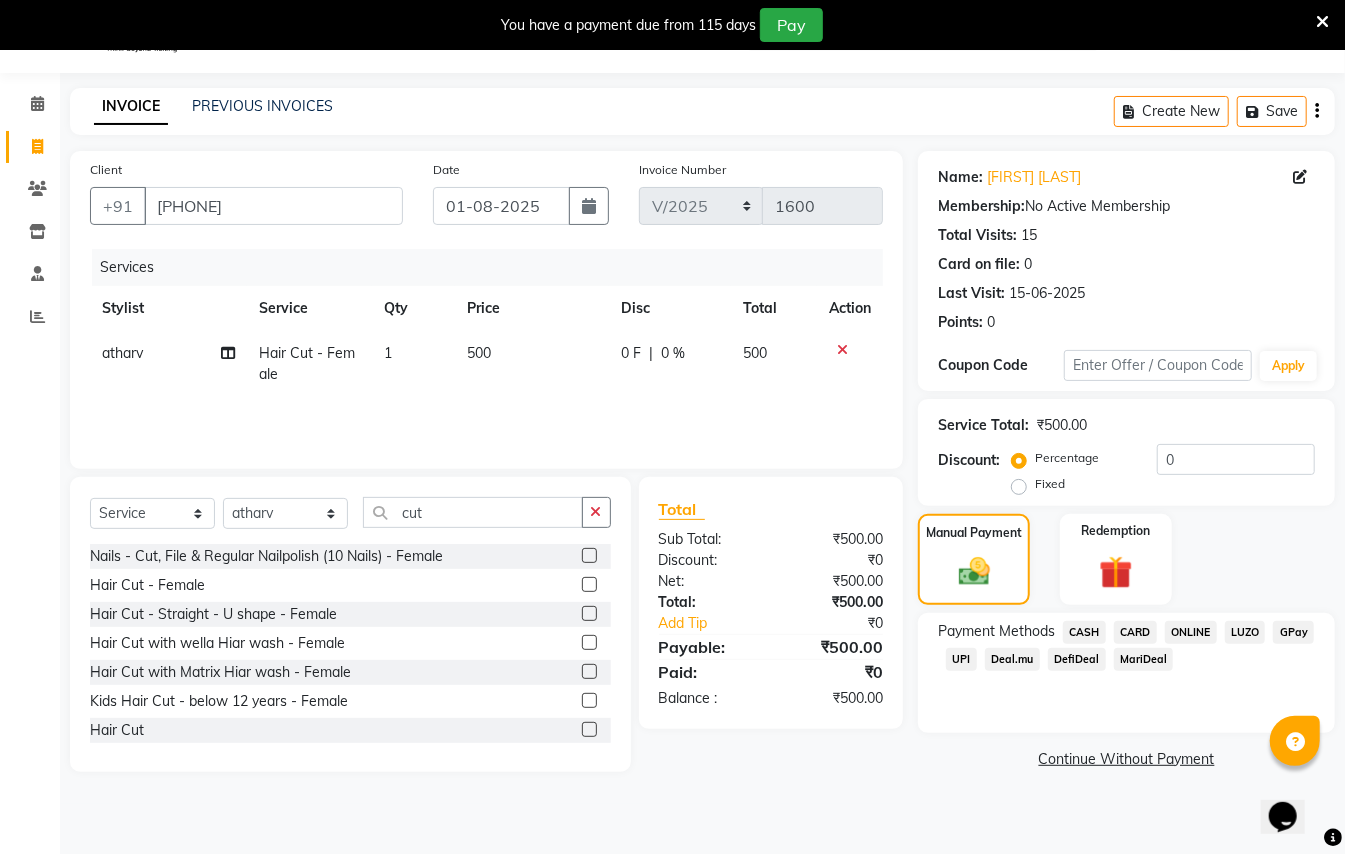 click on "CASH" 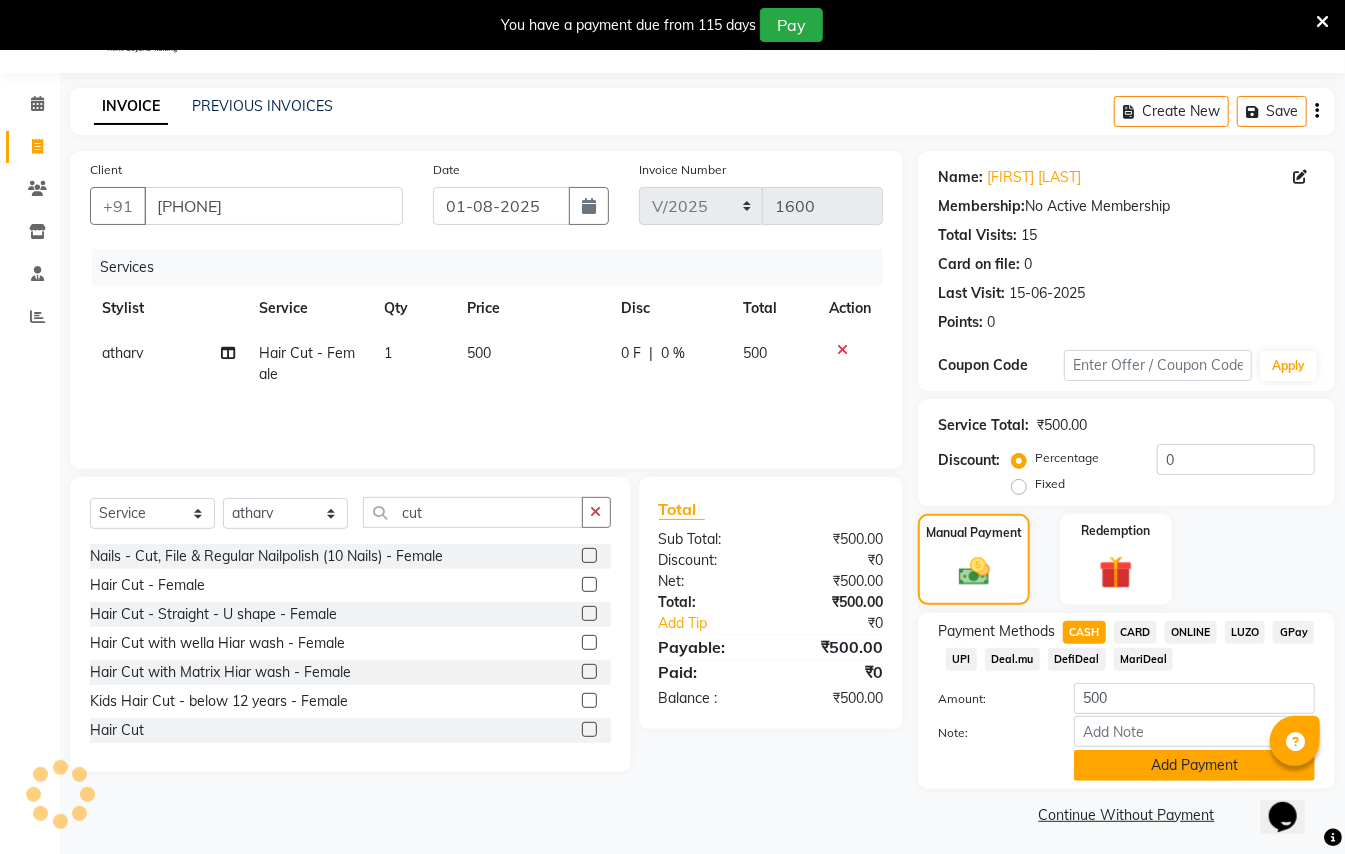 click on "Add Payment" 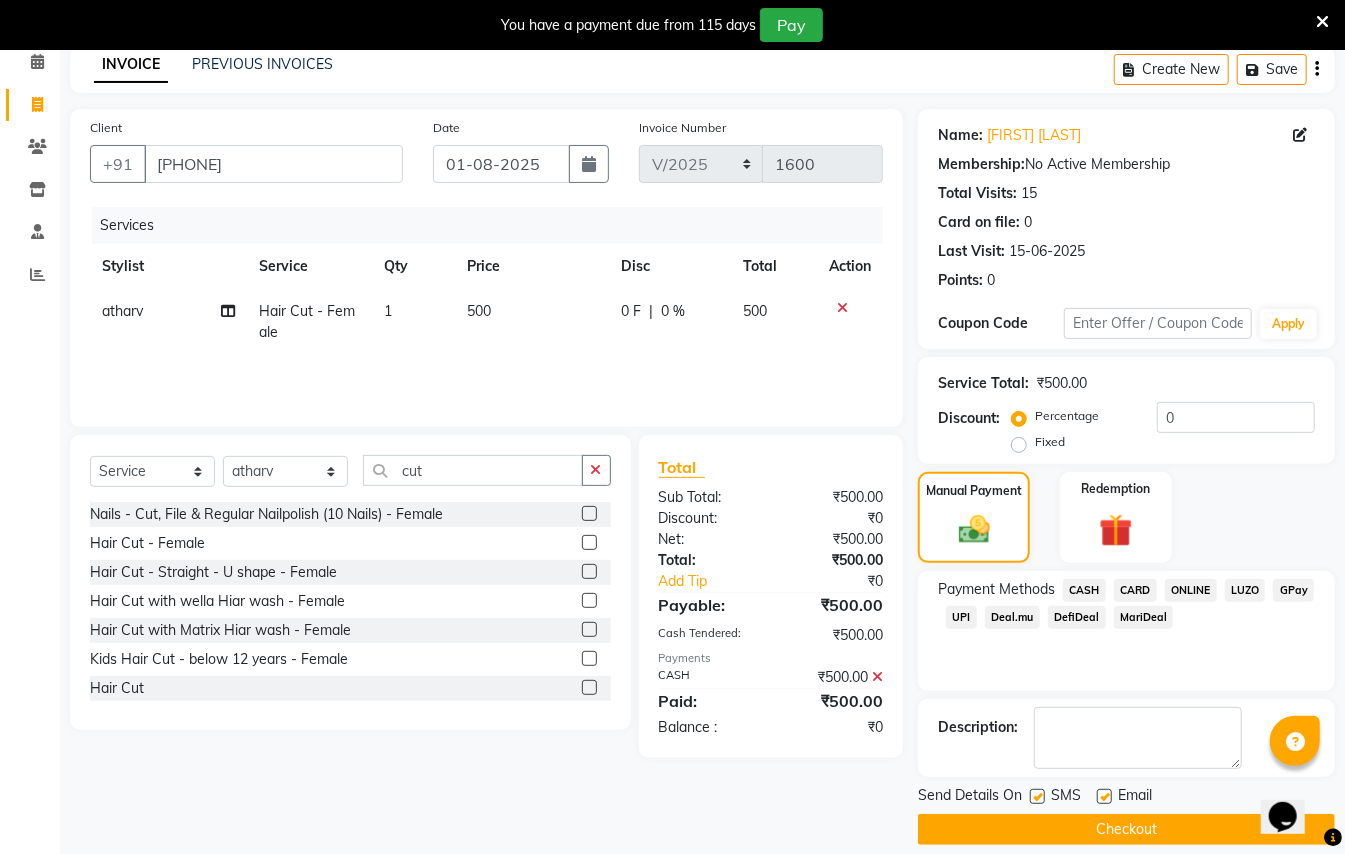 scroll, scrollTop: 114, scrollLeft: 0, axis: vertical 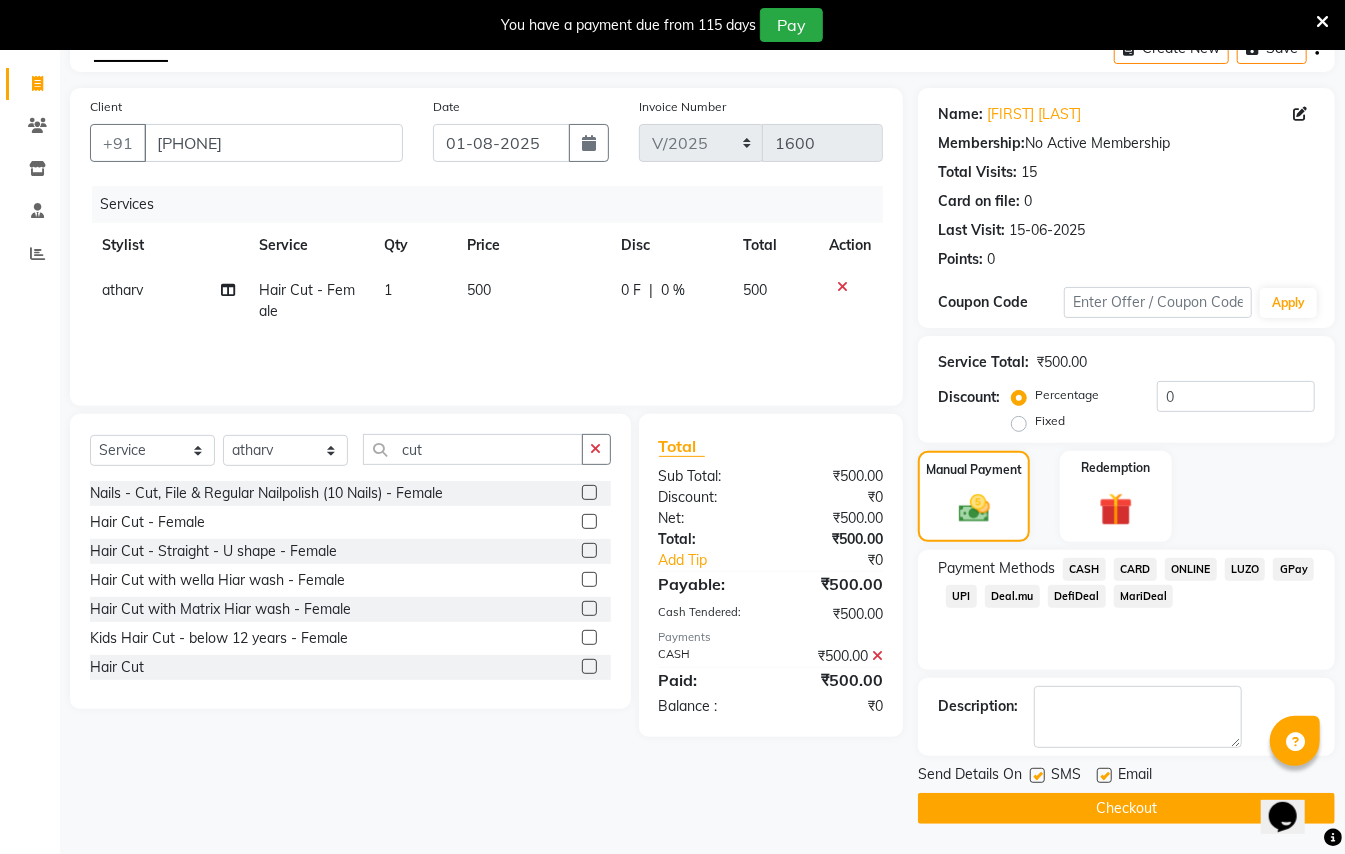 click on "Checkout" 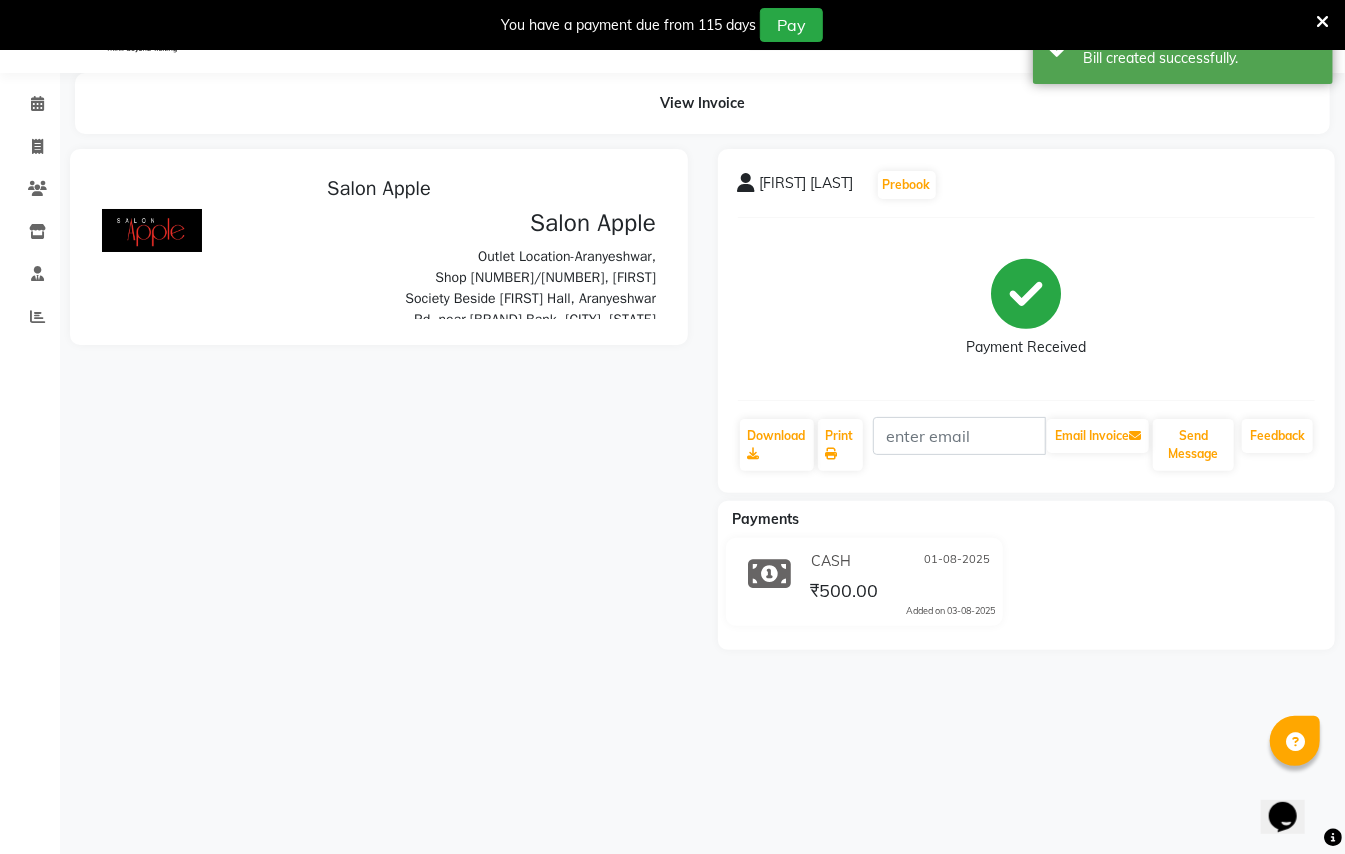 scroll, scrollTop: 0, scrollLeft: 0, axis: both 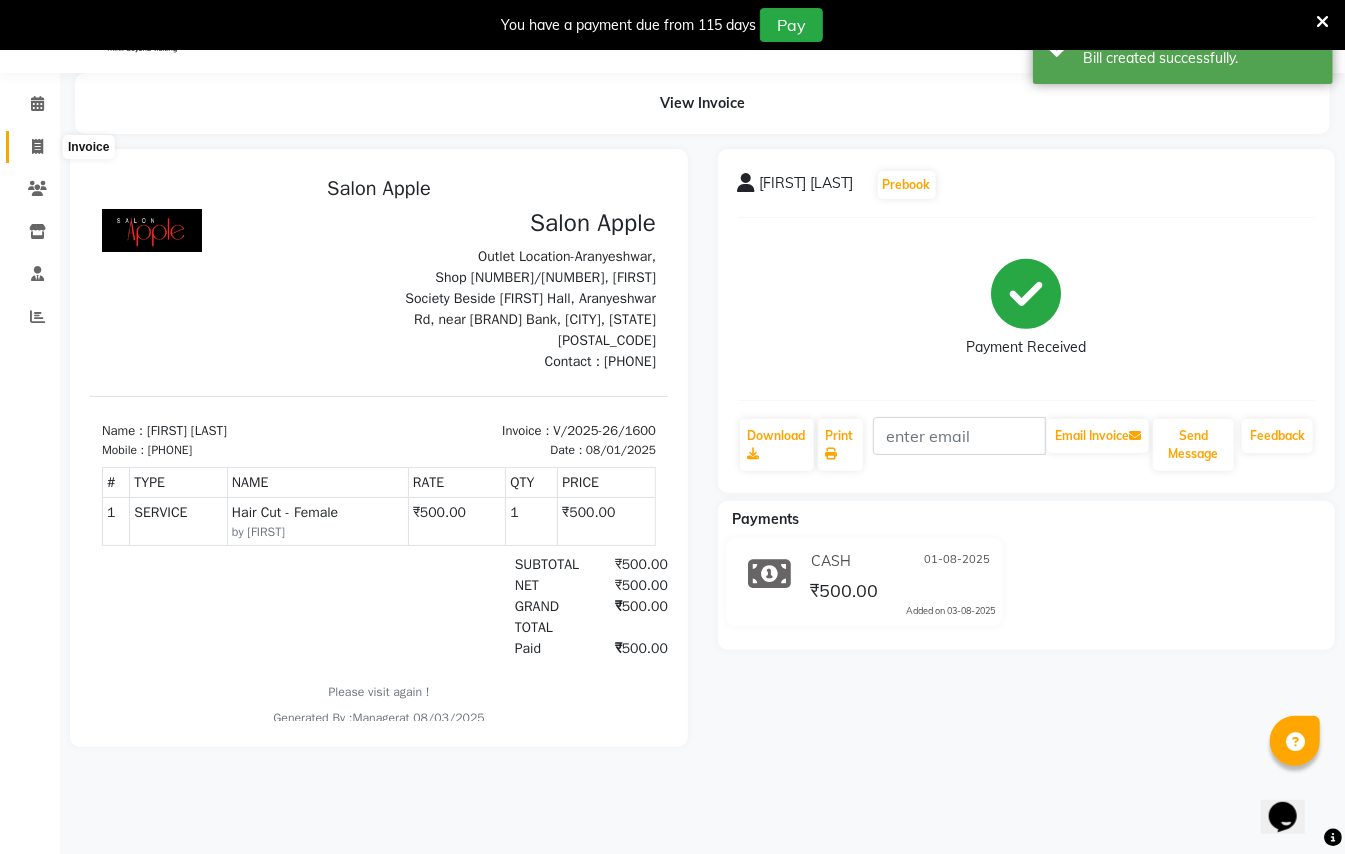 click 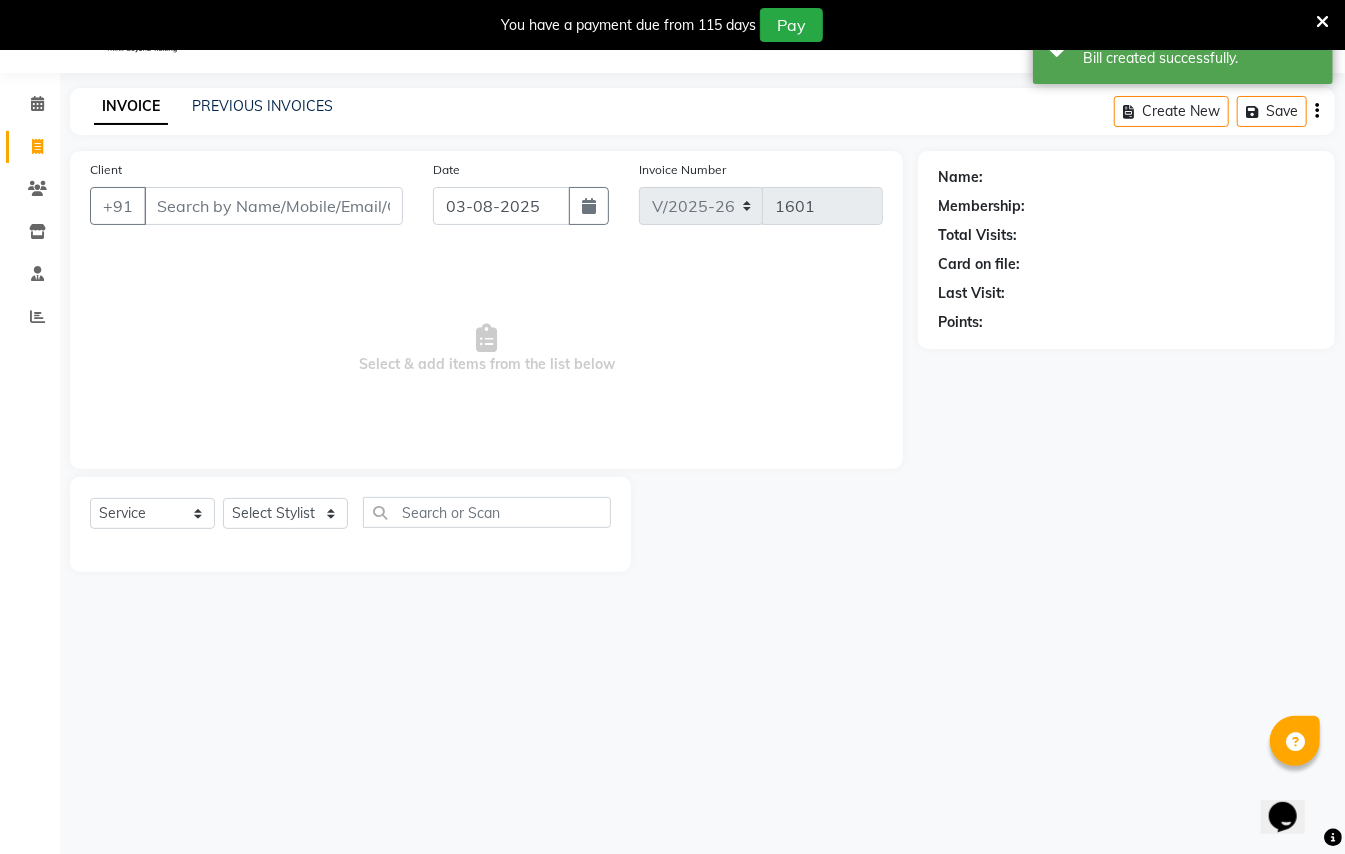 click on "Client" at bounding box center [273, 206] 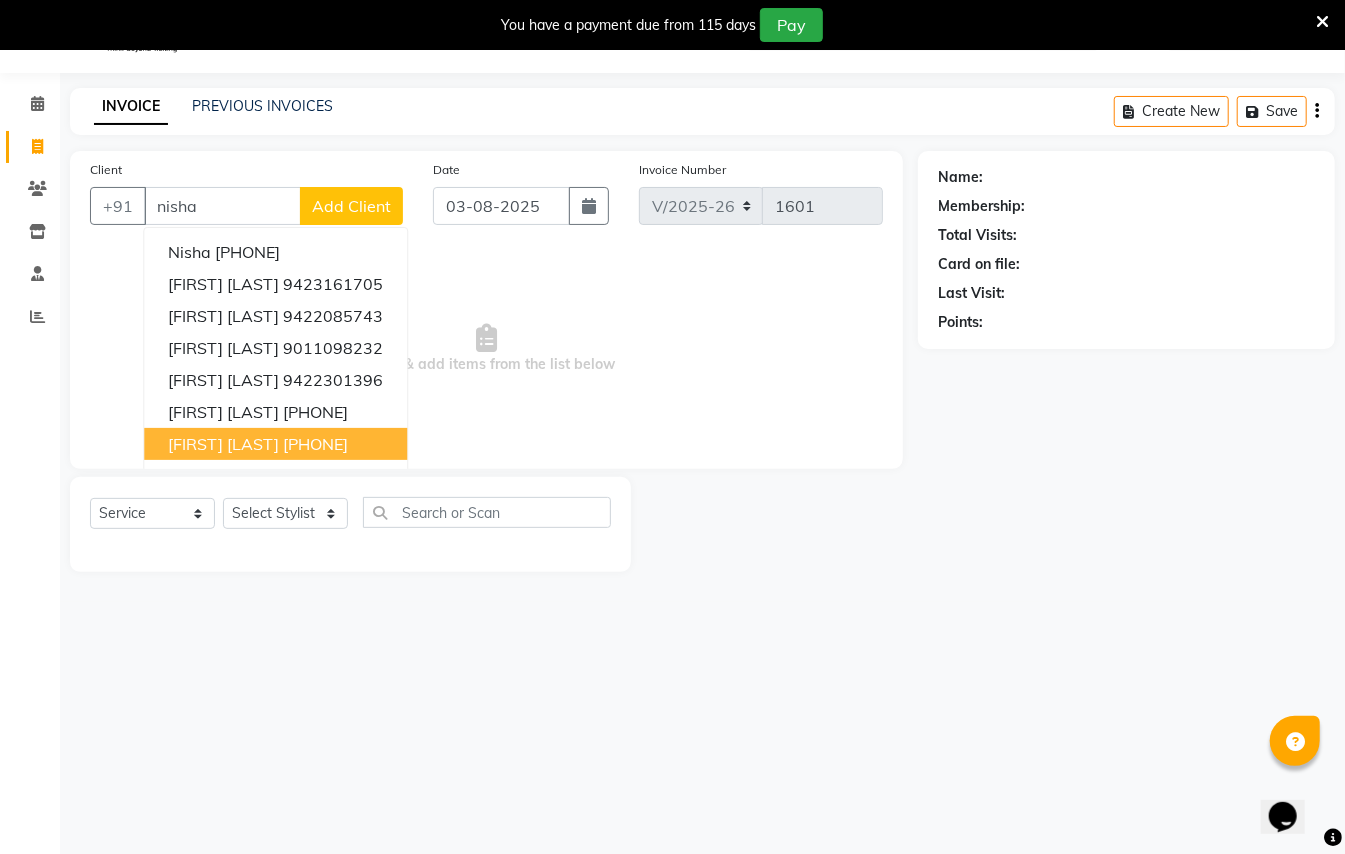 click on "[PHONE]" at bounding box center [315, 444] 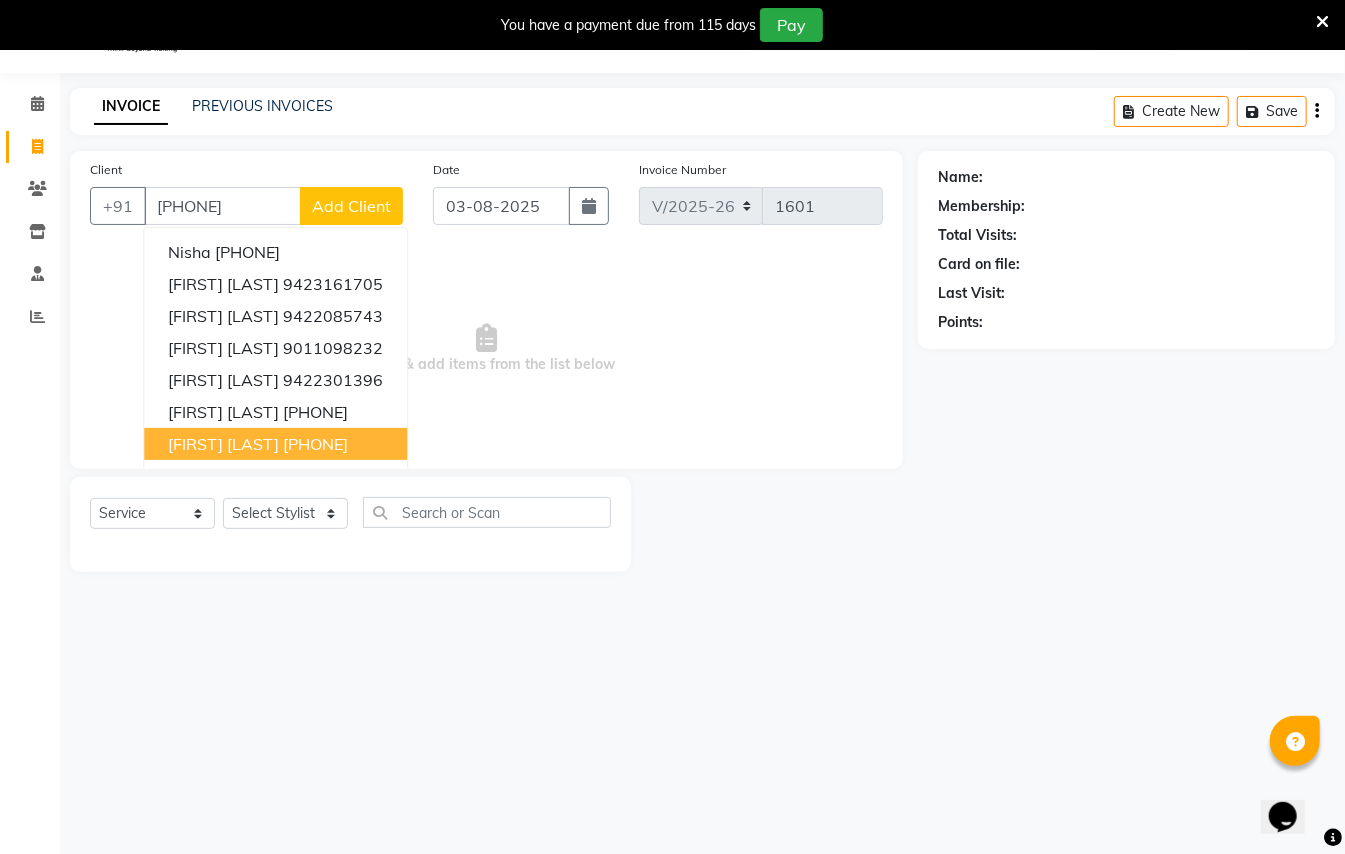 type on "[PHONE]" 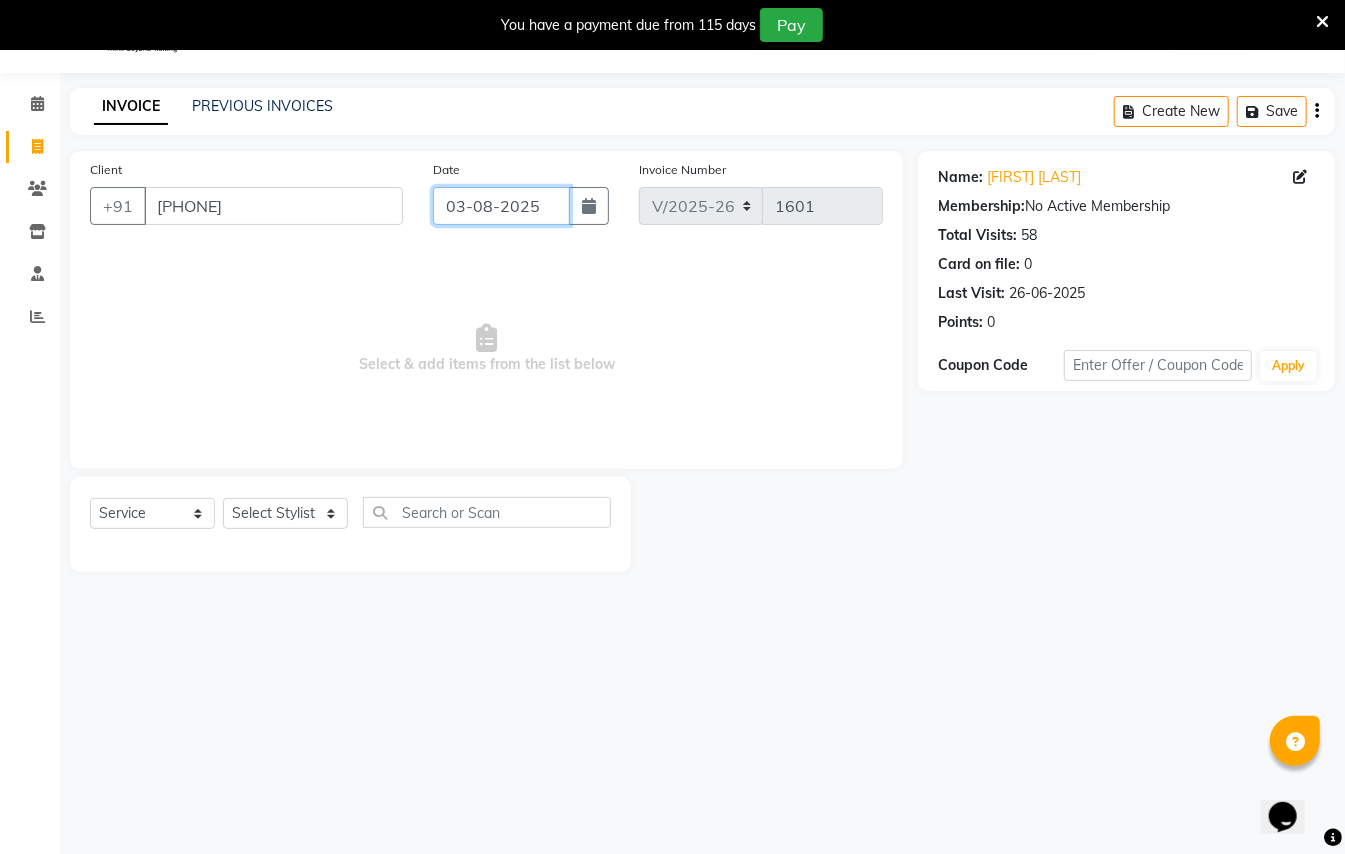 click on "03-08-2025" 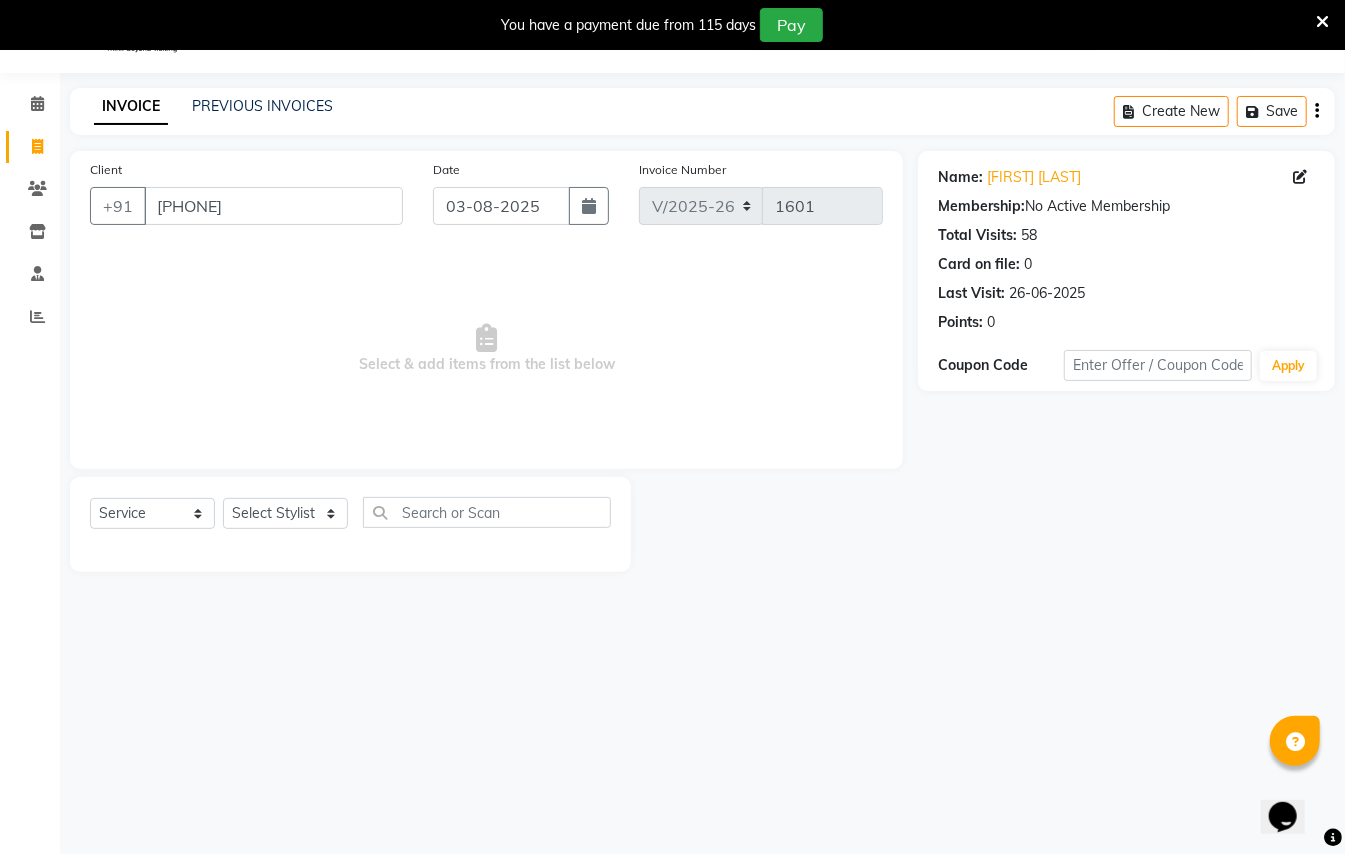 select on "8" 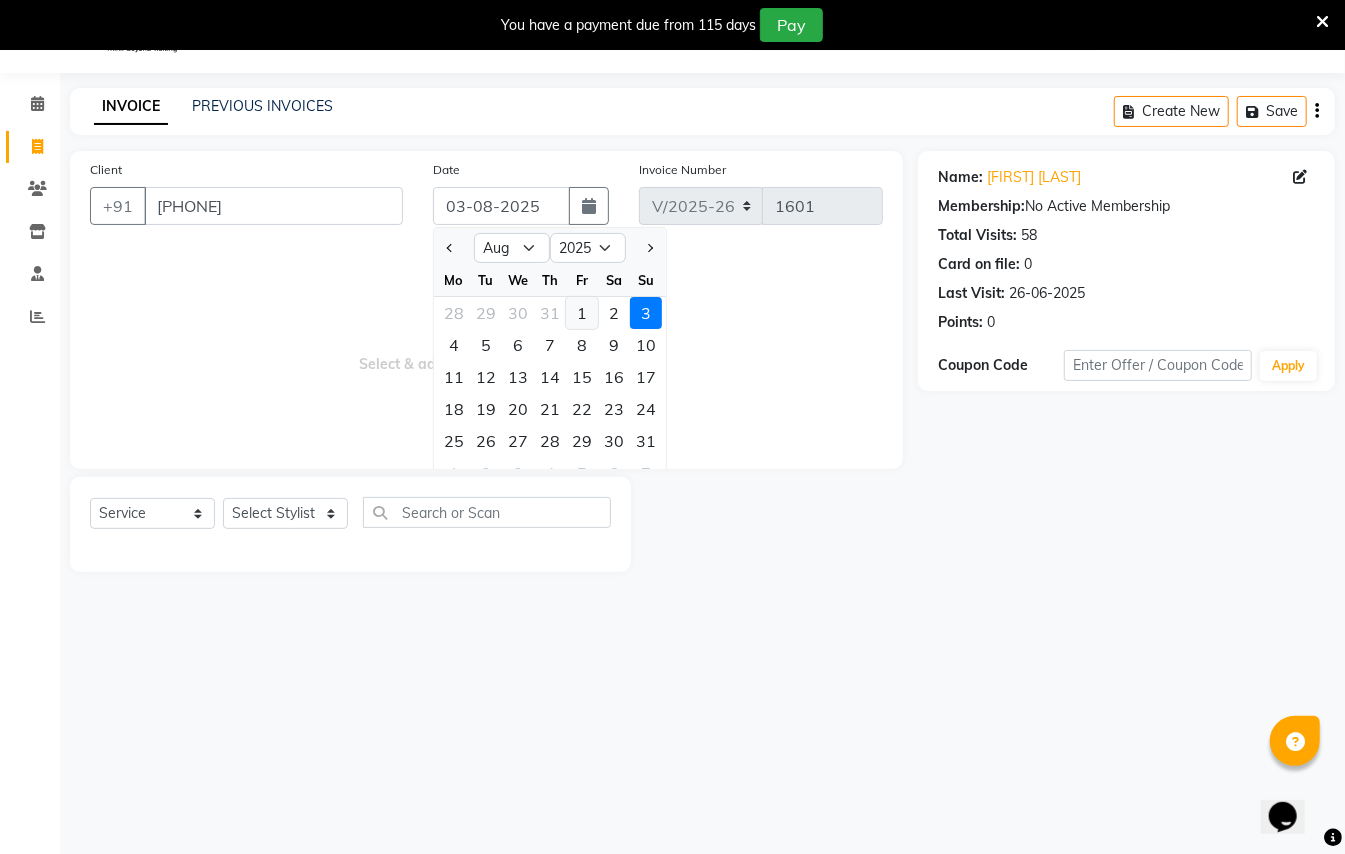 click on "1" 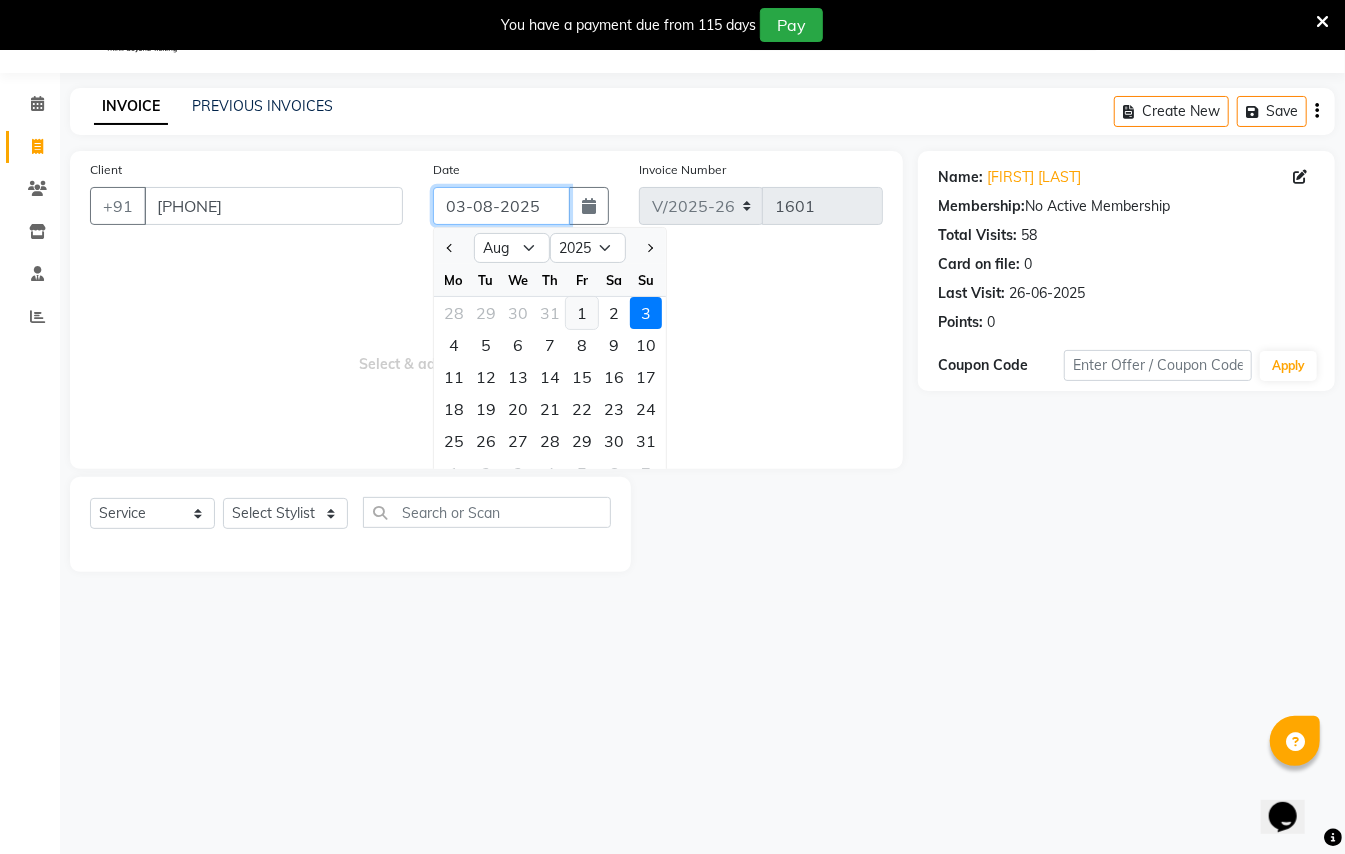 type on "01-08-2025" 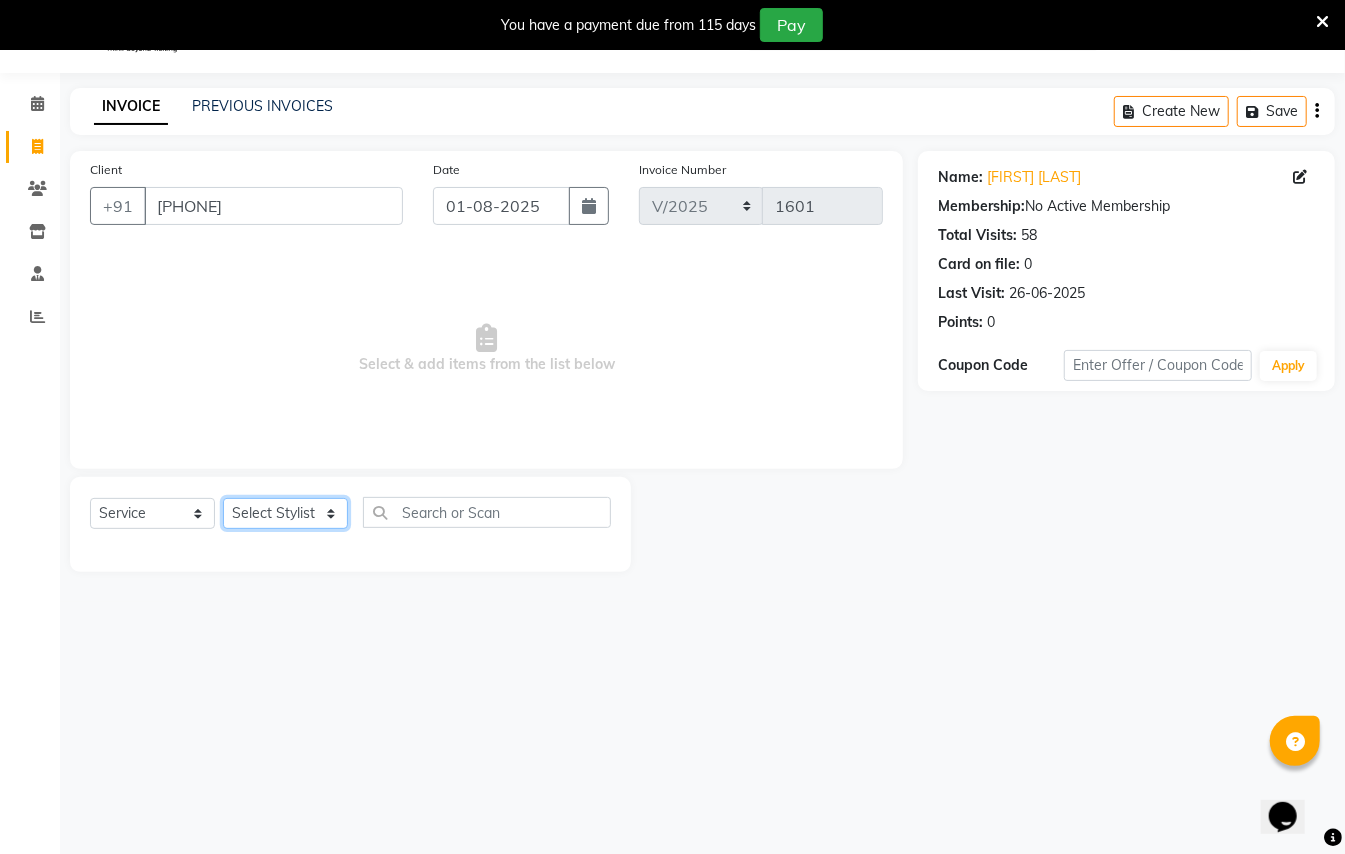 click on "Select Stylist [FIRST] [LAST] [FIRST] [LAST]  [FIRST] [LAST] [FIRST] [LAST] [FIRST] [LAST] Manager [FIRST]  [FIRST] [LAST] Owner [FIRST] [LAST]" 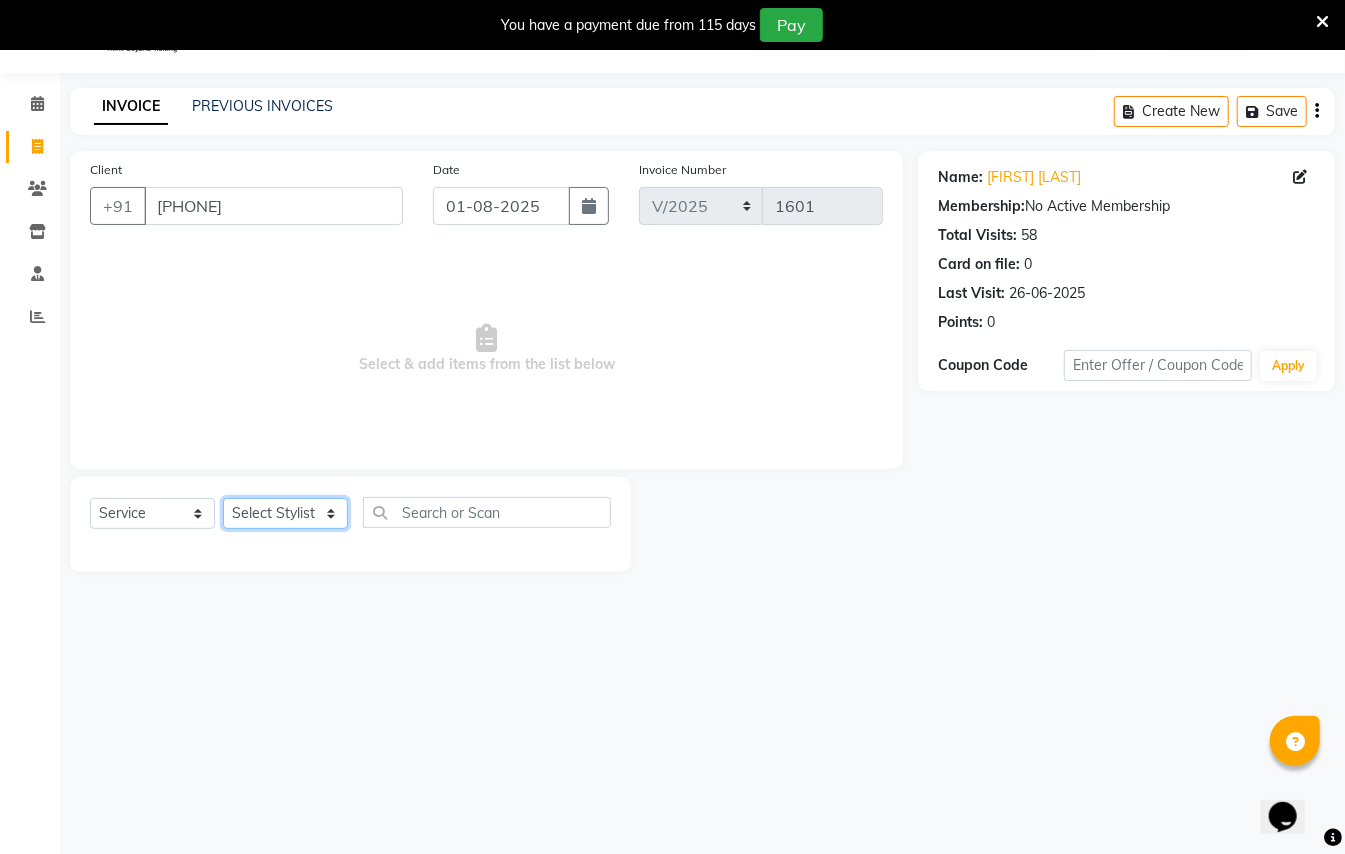 select on "3707" 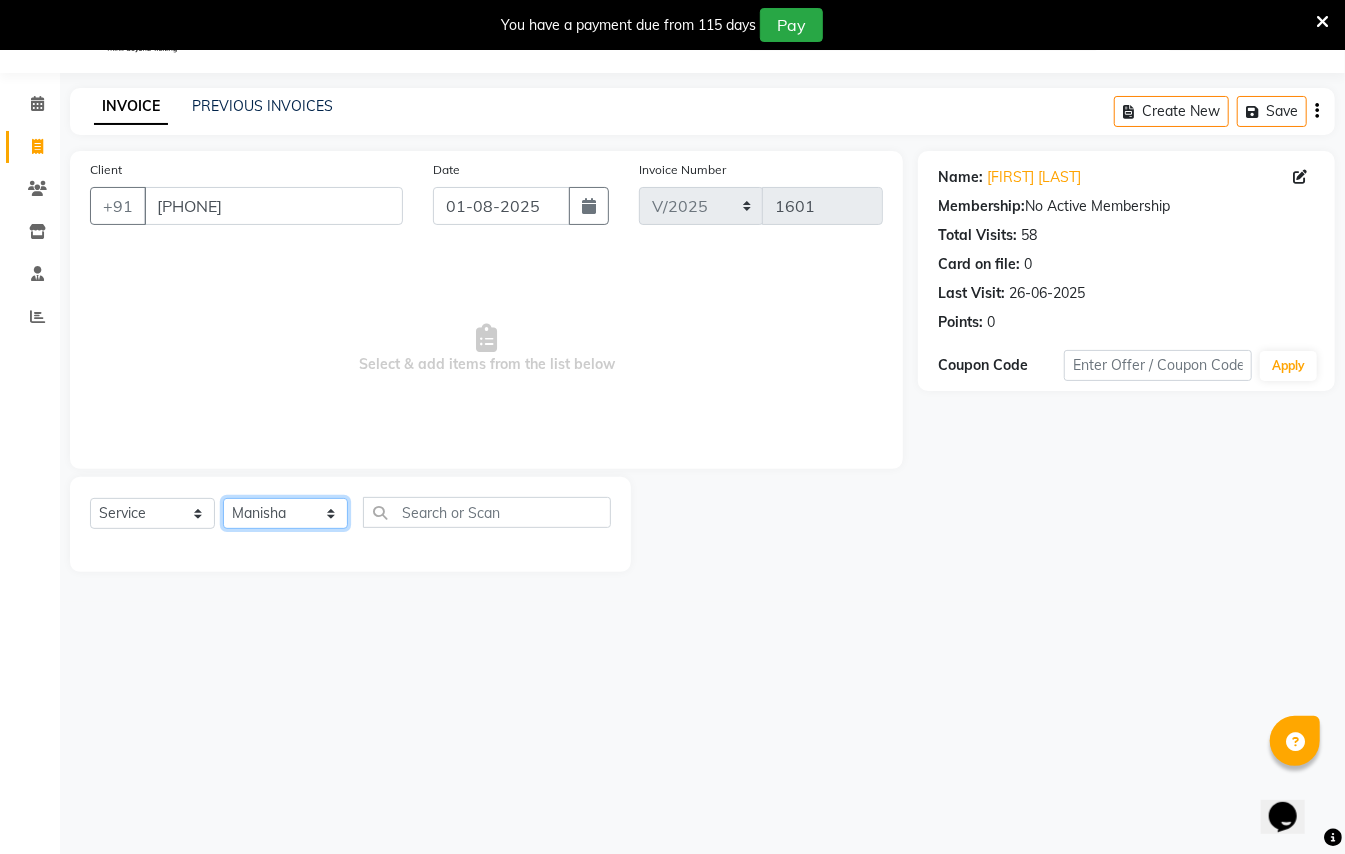 click on "Select Stylist [FIRST] [LAST] [FIRST] [LAST]  [FIRST] [LAST] [FIRST] [LAST] [FIRST] [LAST] Manager [FIRST]  [FIRST] [LAST] Owner [FIRST] [LAST]" 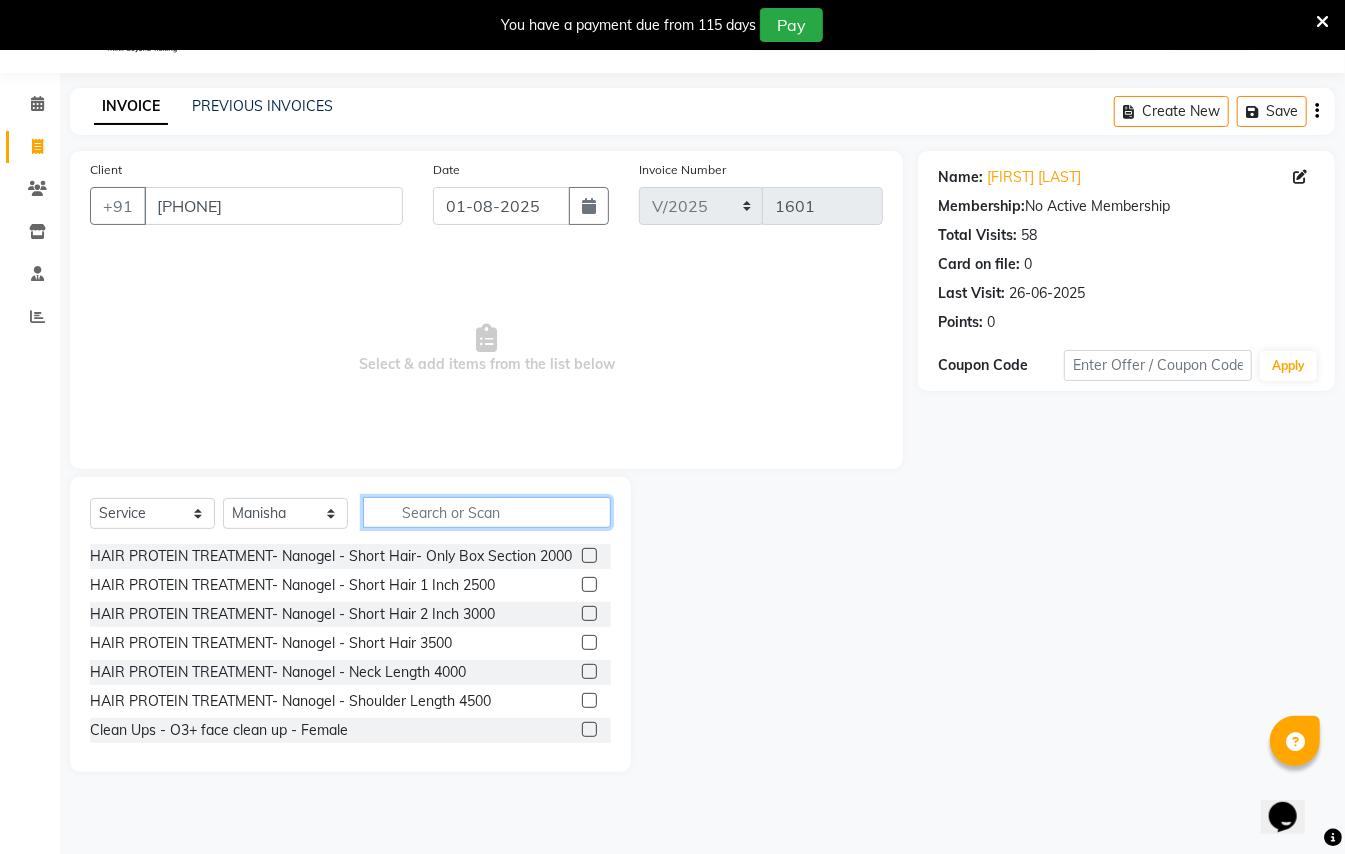 click 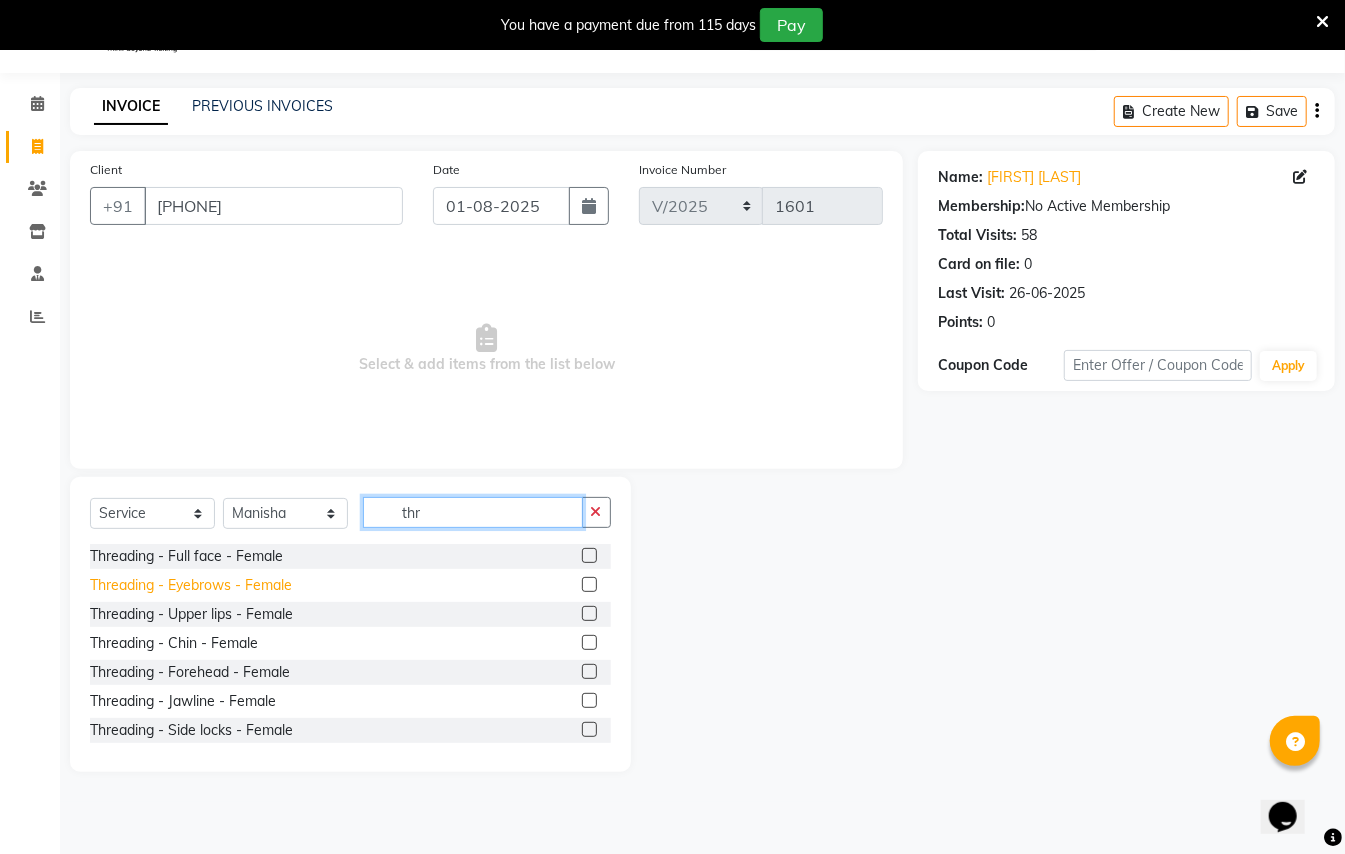 type on "thr" 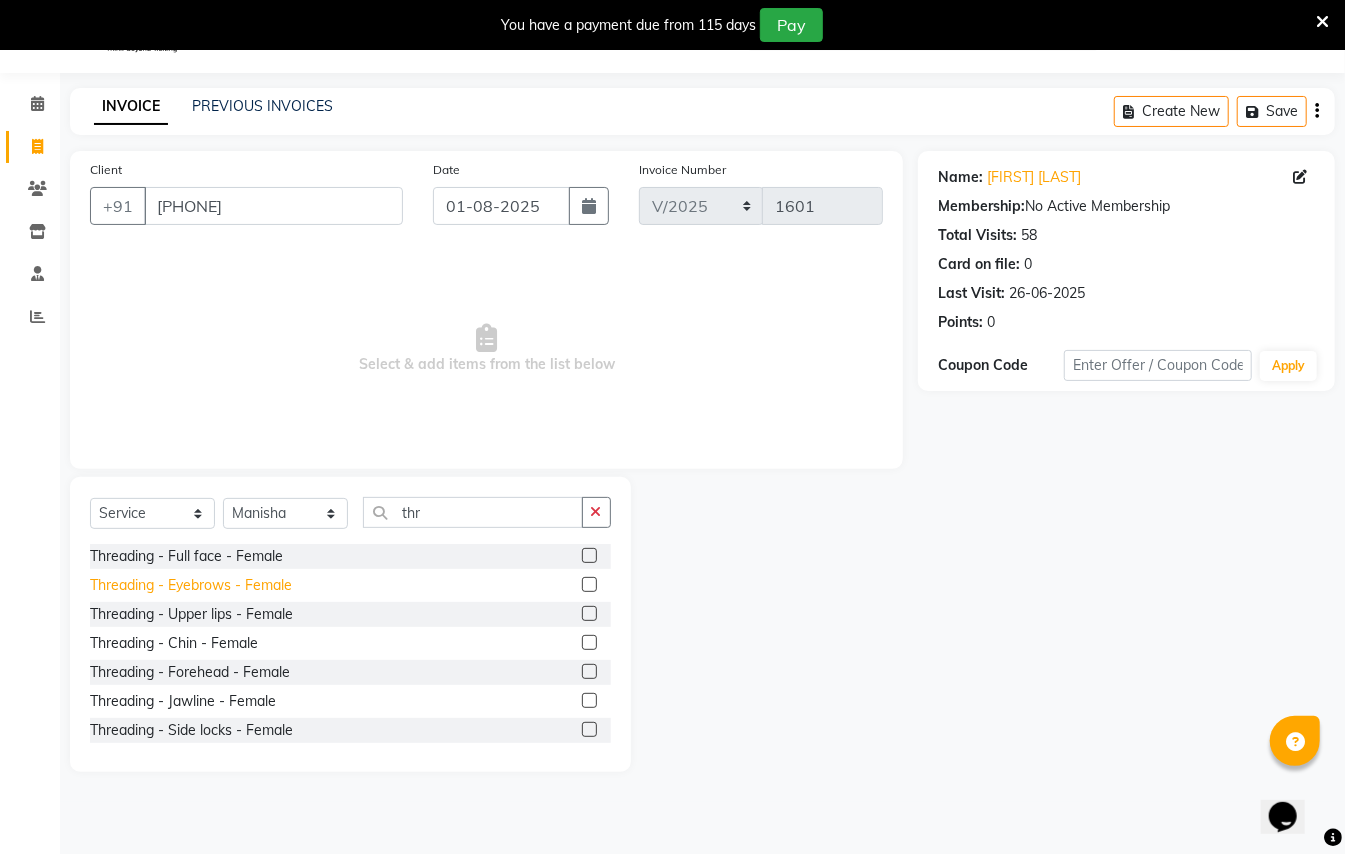 click on "Threading - Eyebrows - Female" 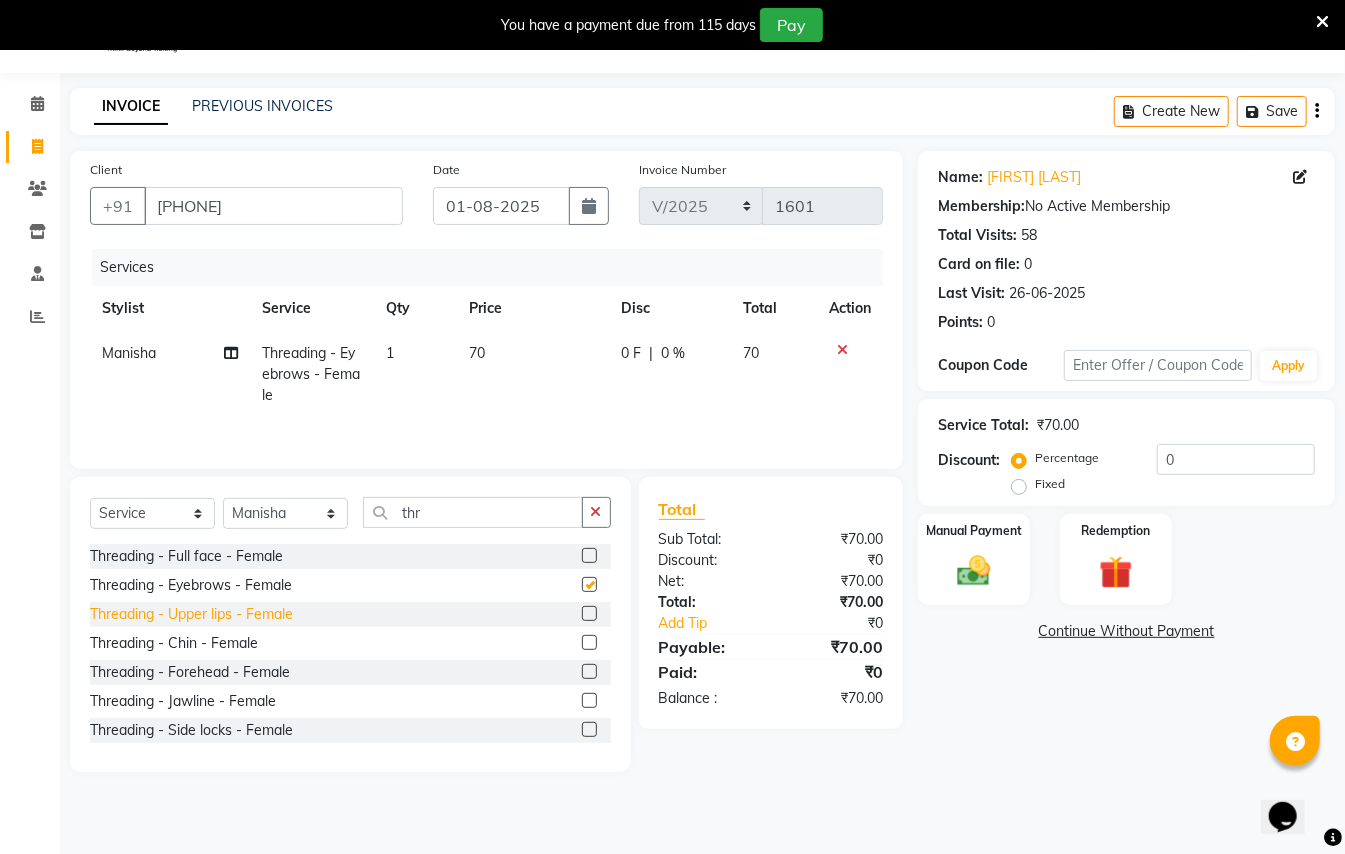 checkbox on "false" 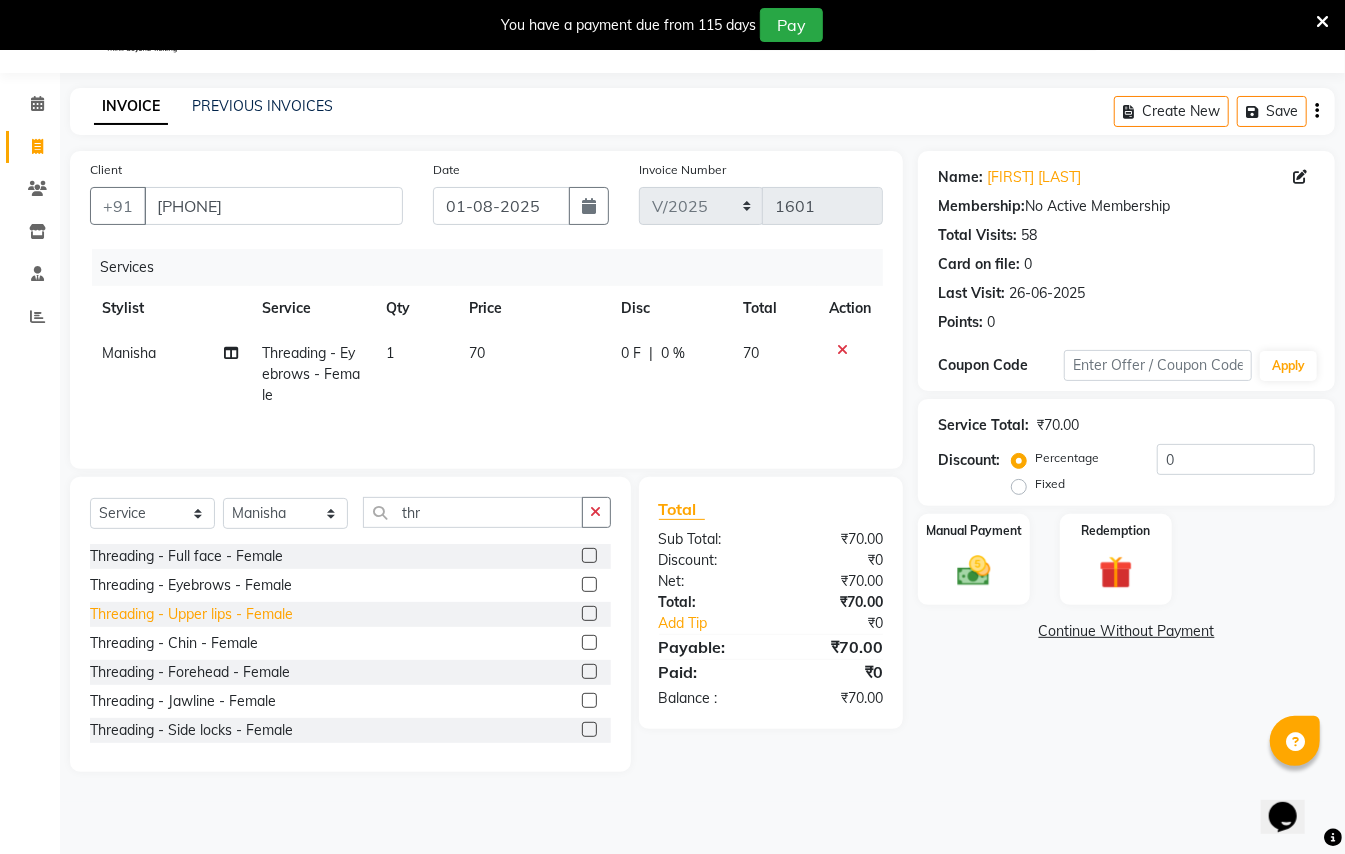 click on "Threading - Upper lips - Female" 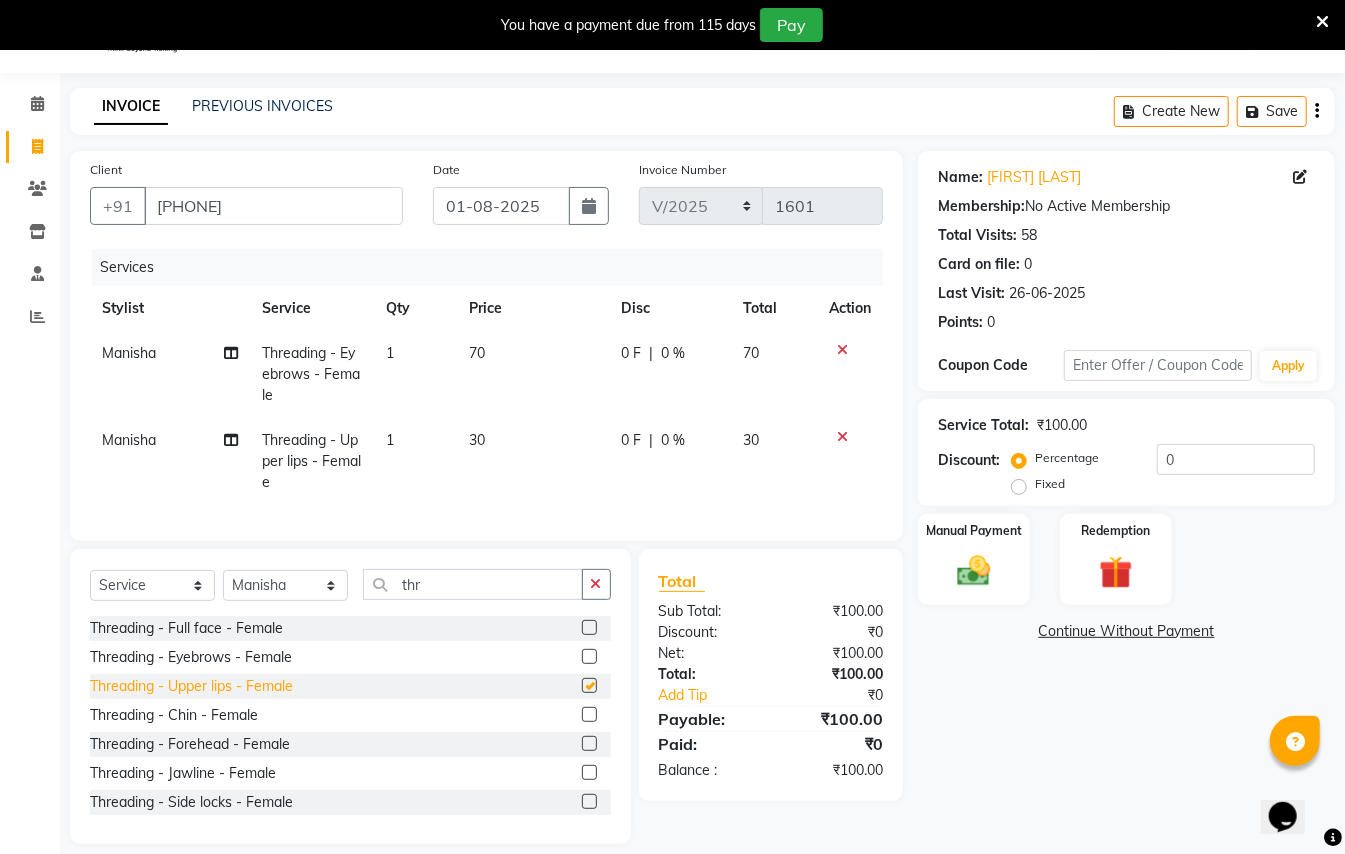 checkbox on "false" 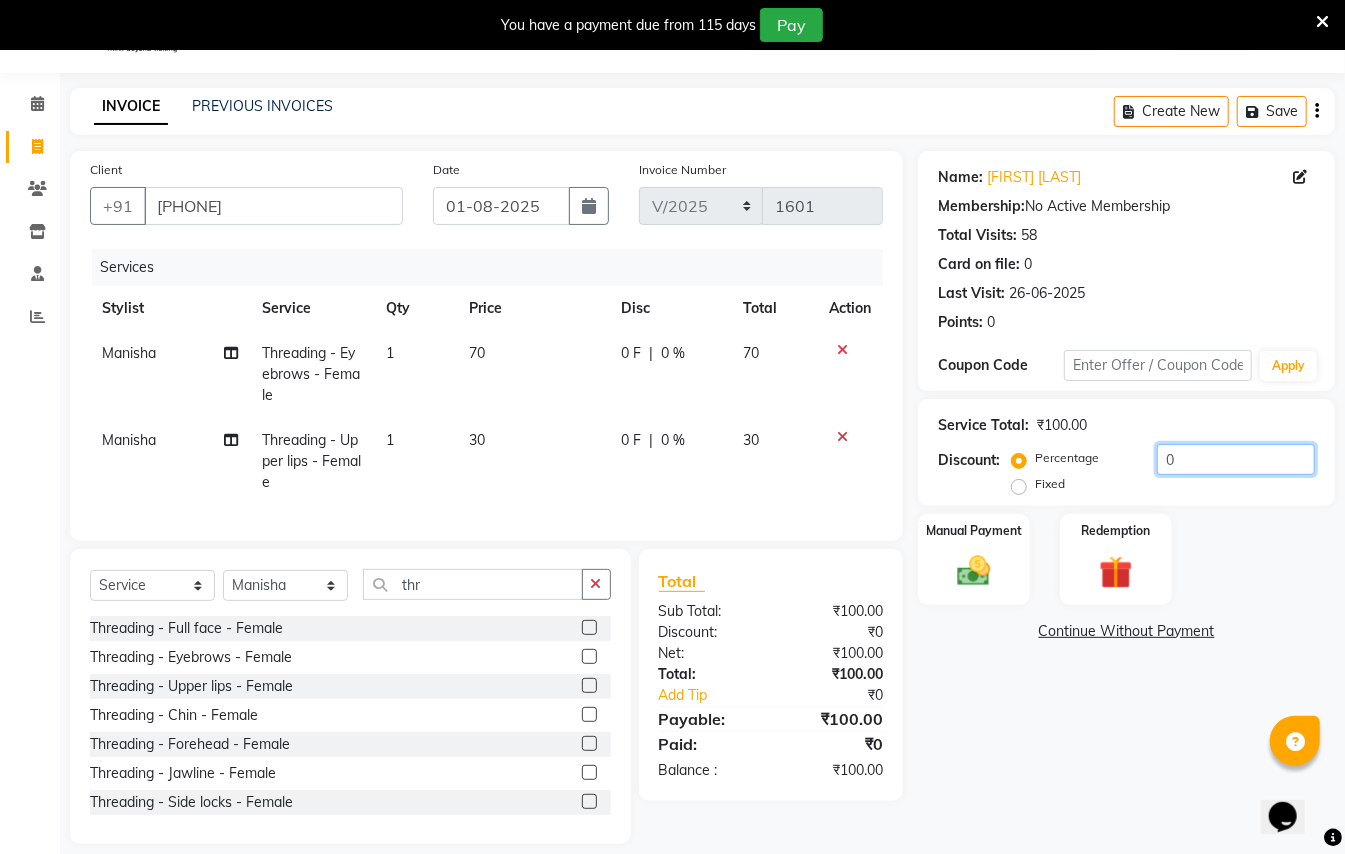 click on "0" 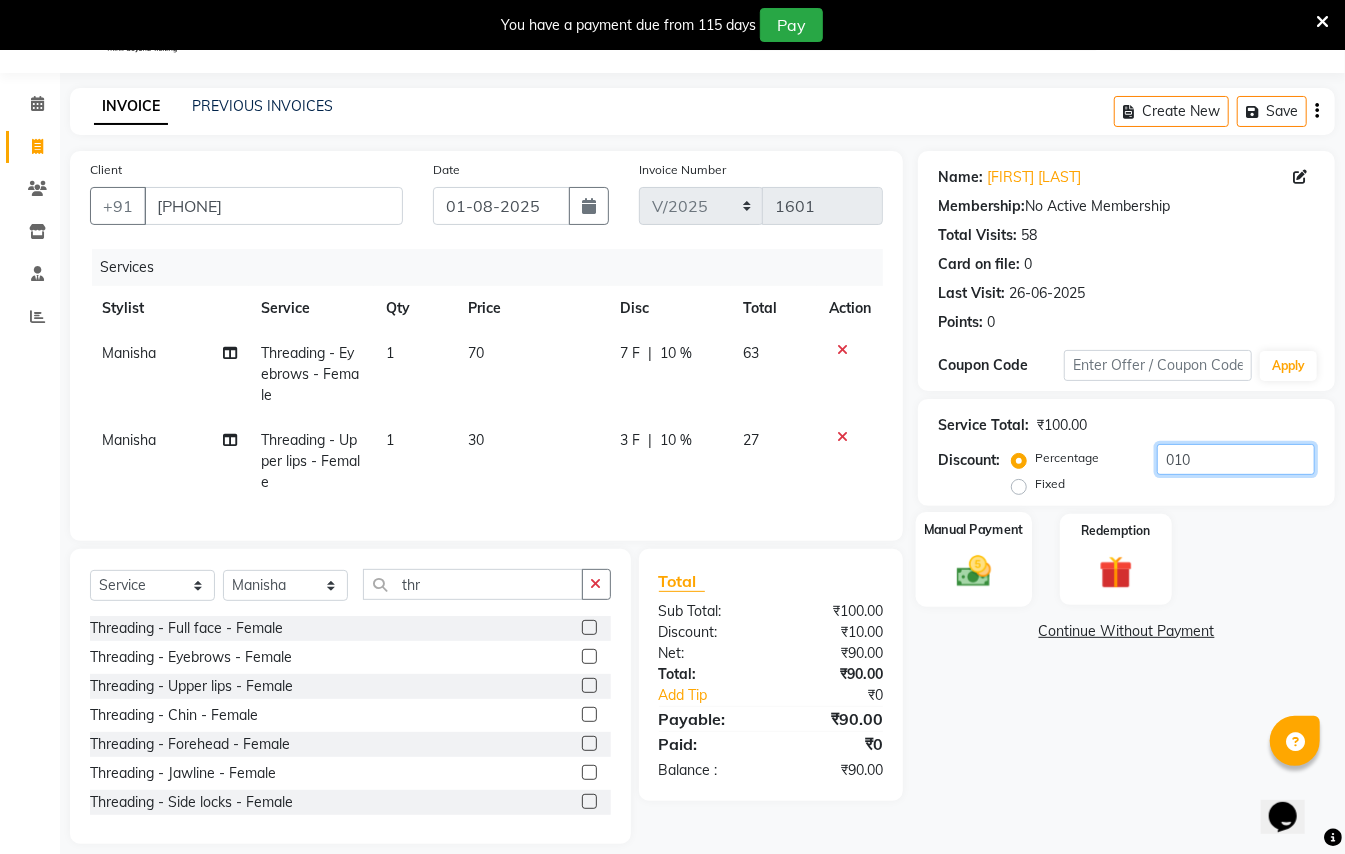 type on "010" 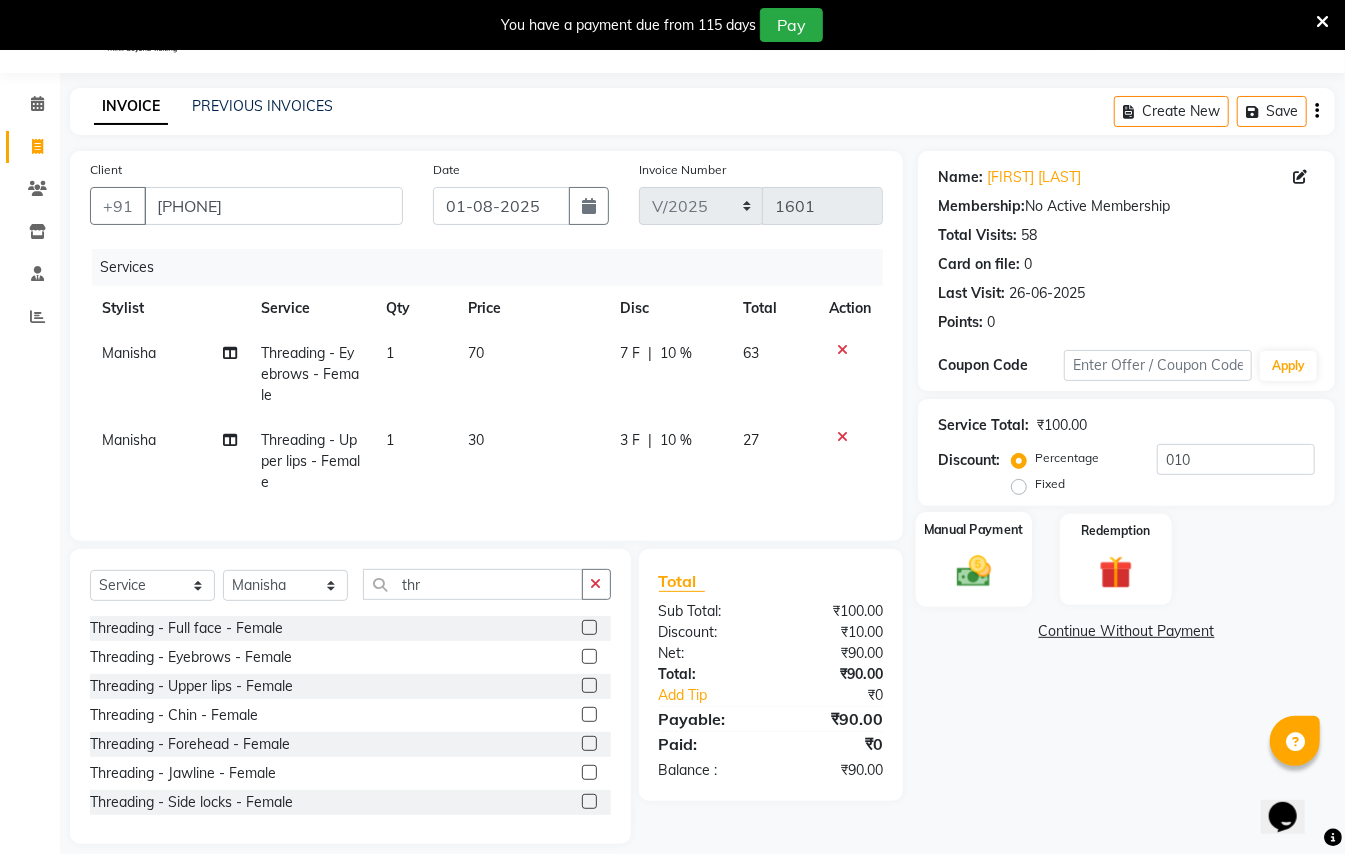 click 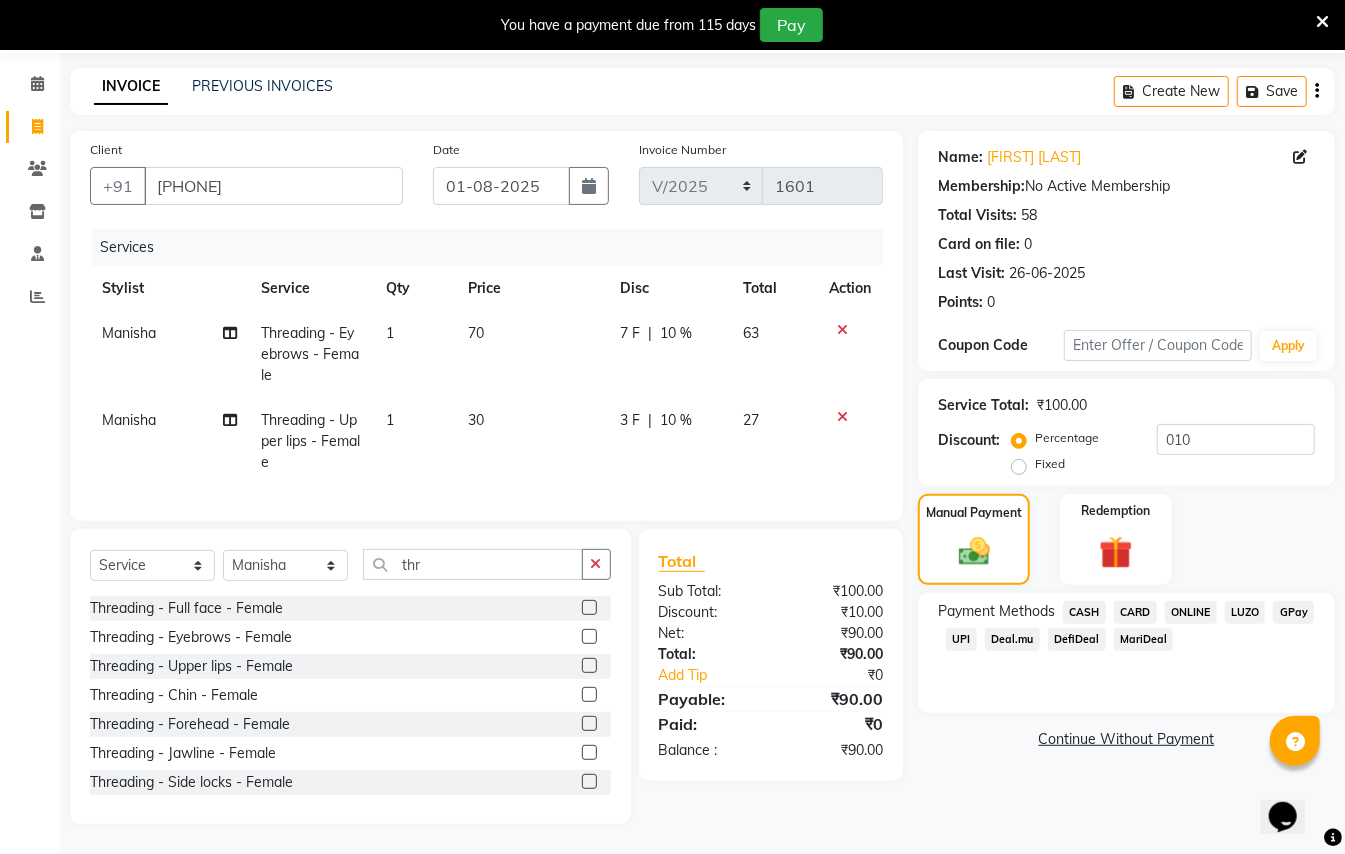 scroll, scrollTop: 90, scrollLeft: 0, axis: vertical 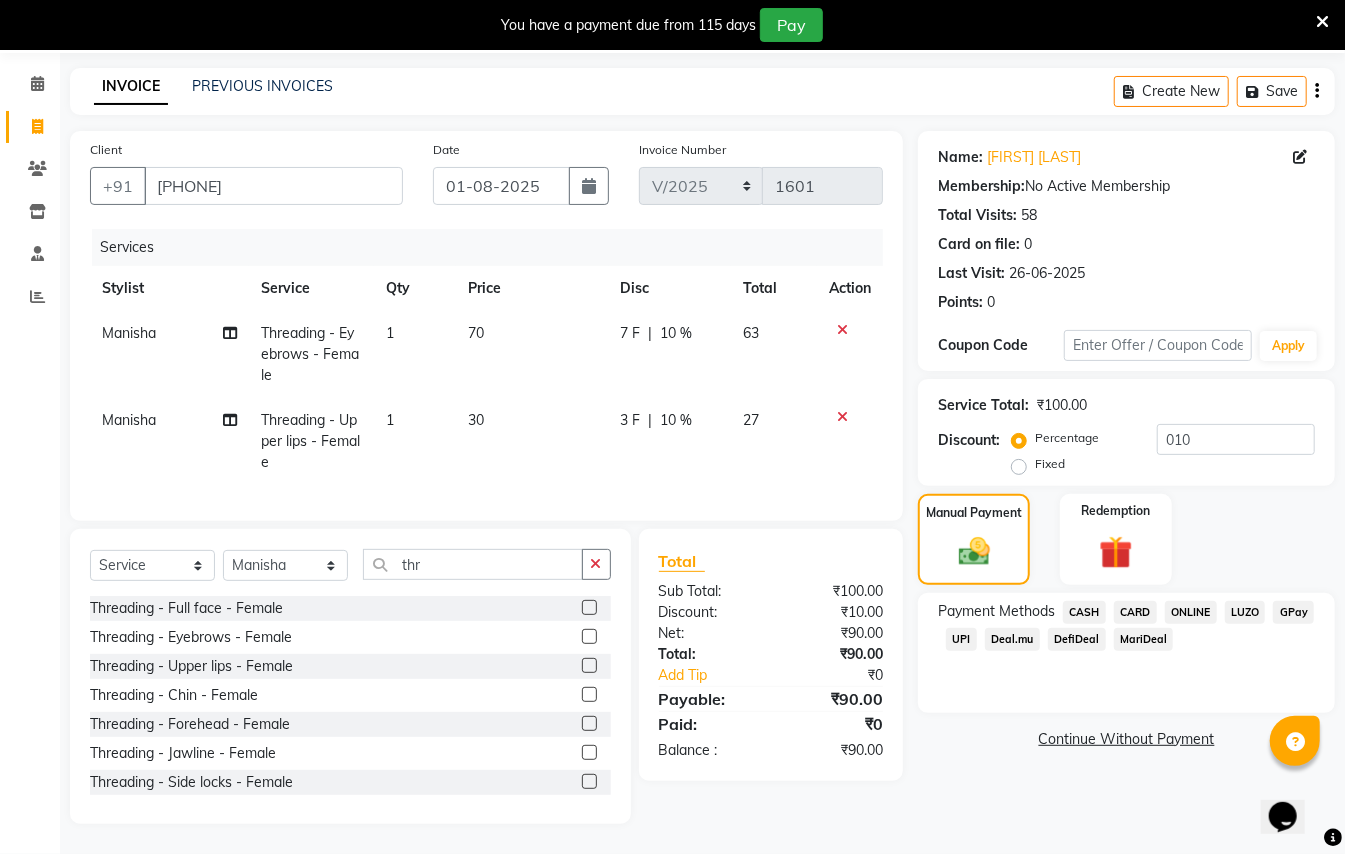 click on "CARD" 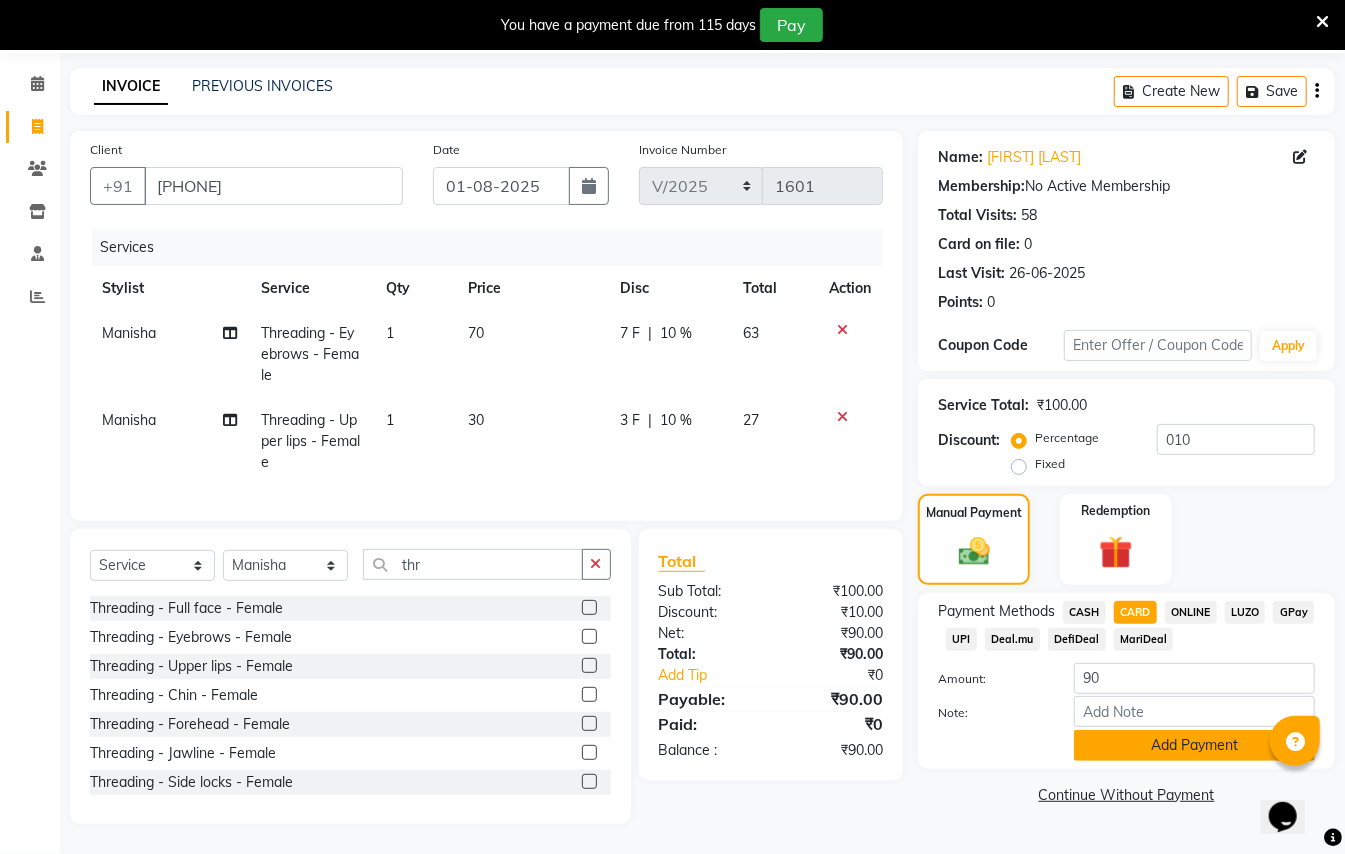 click on "Add Payment" 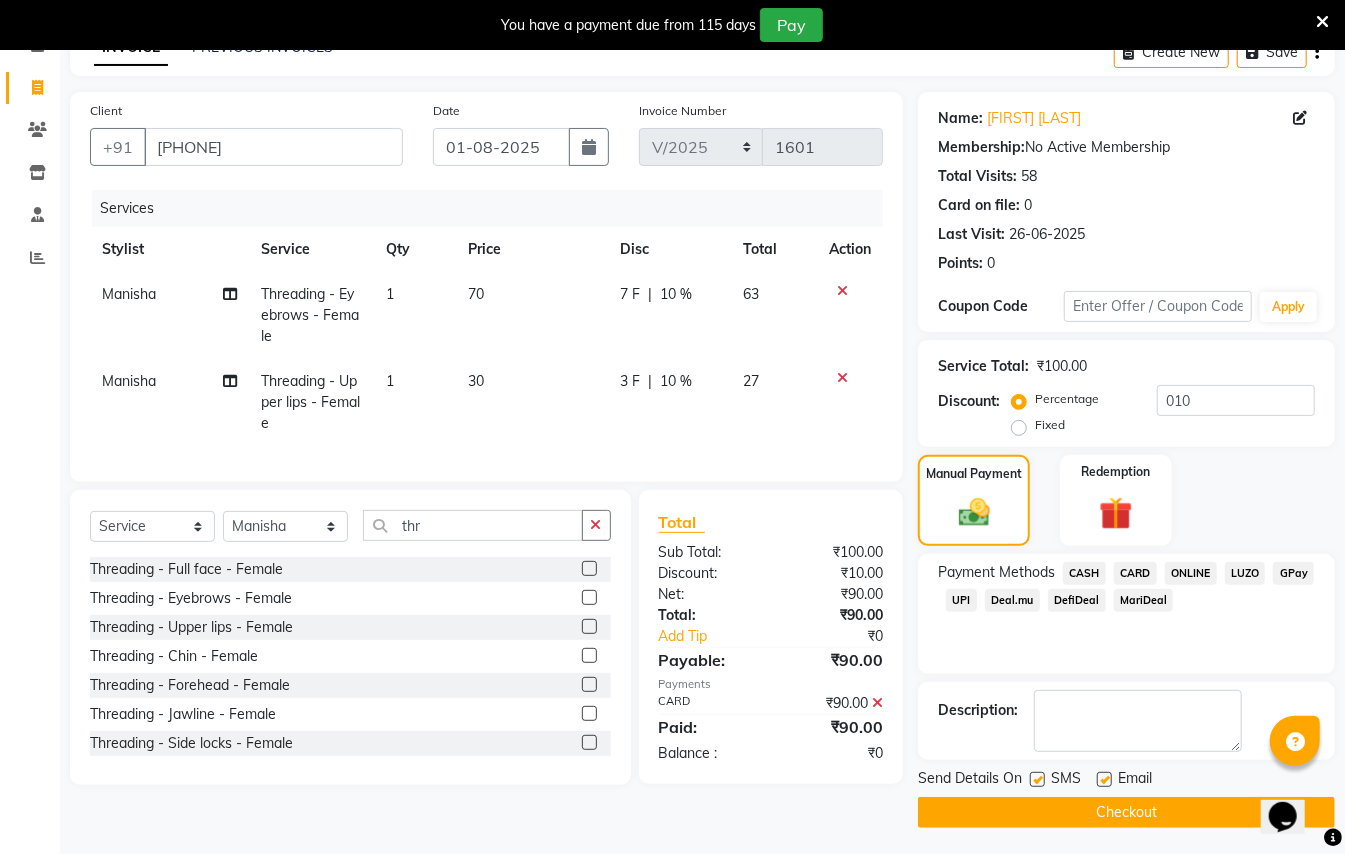 scroll, scrollTop: 114, scrollLeft: 0, axis: vertical 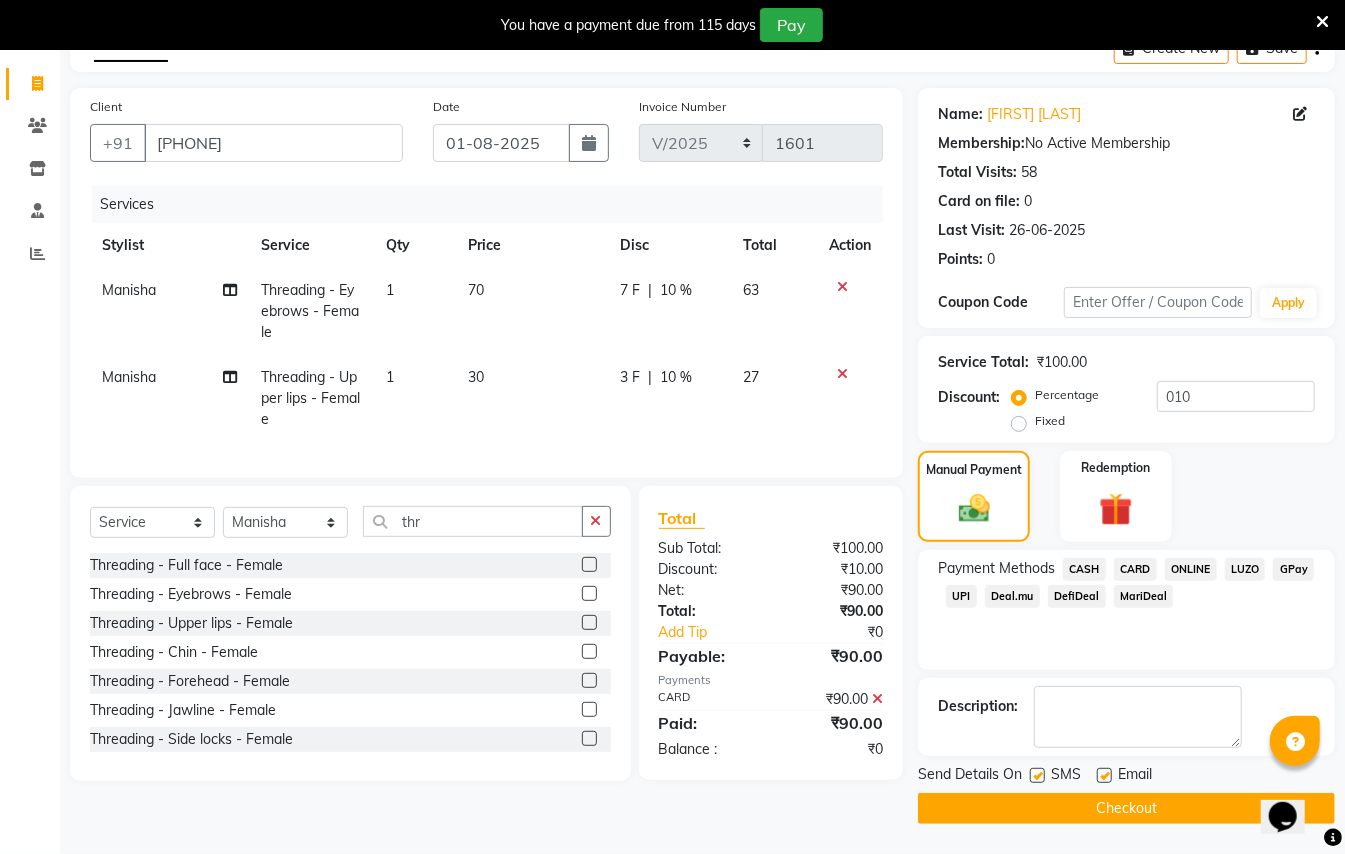 click on "Checkout" 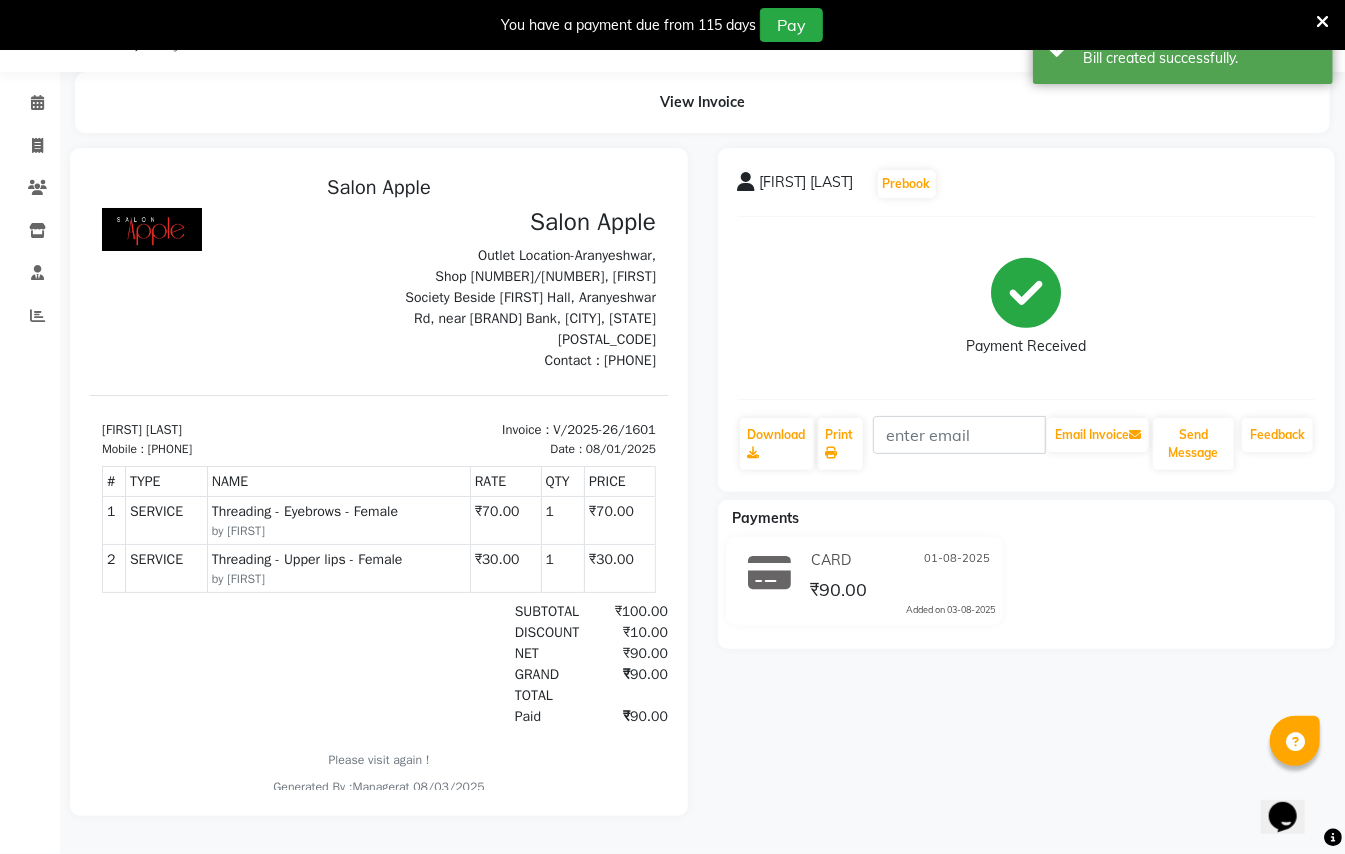 scroll, scrollTop: 0, scrollLeft: 0, axis: both 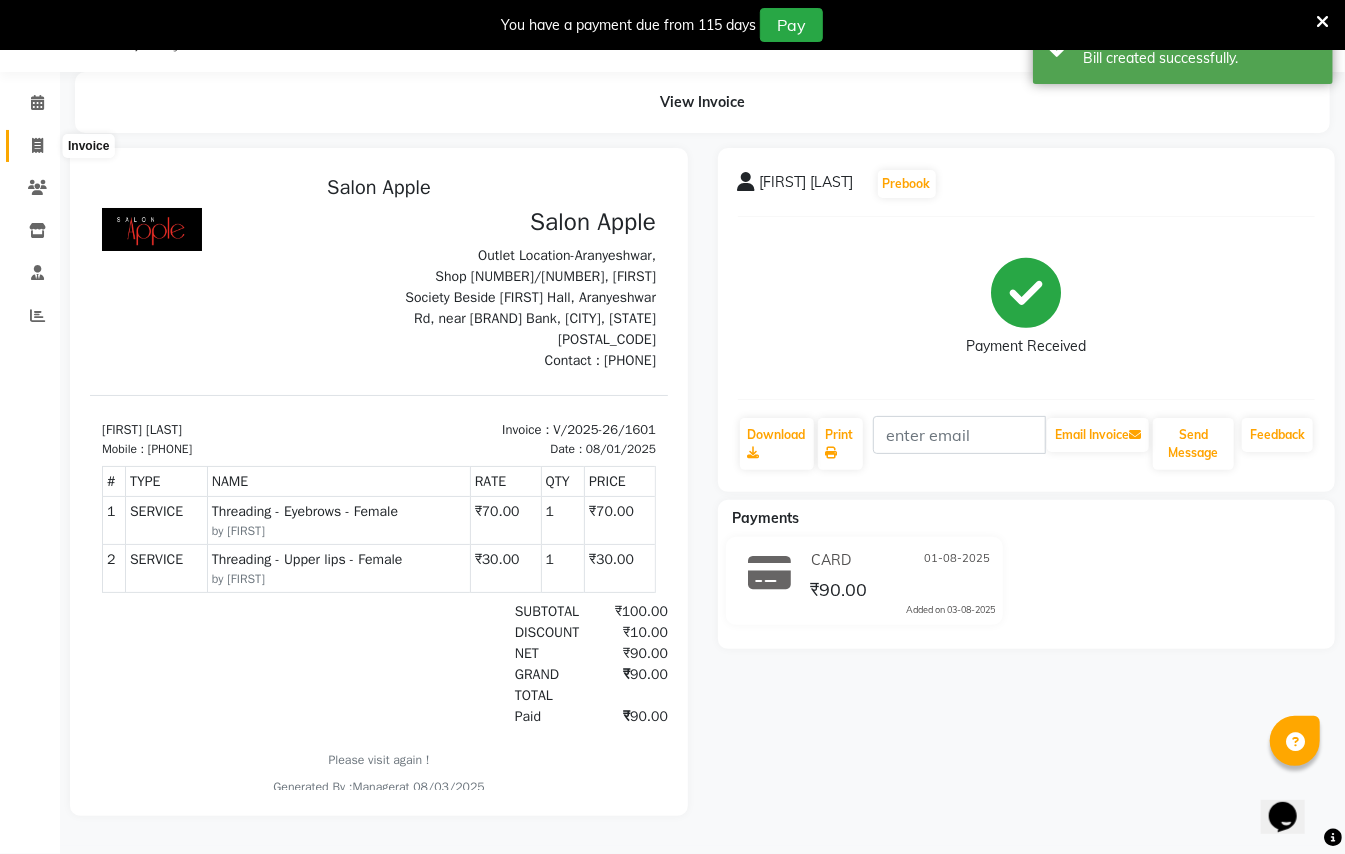 click 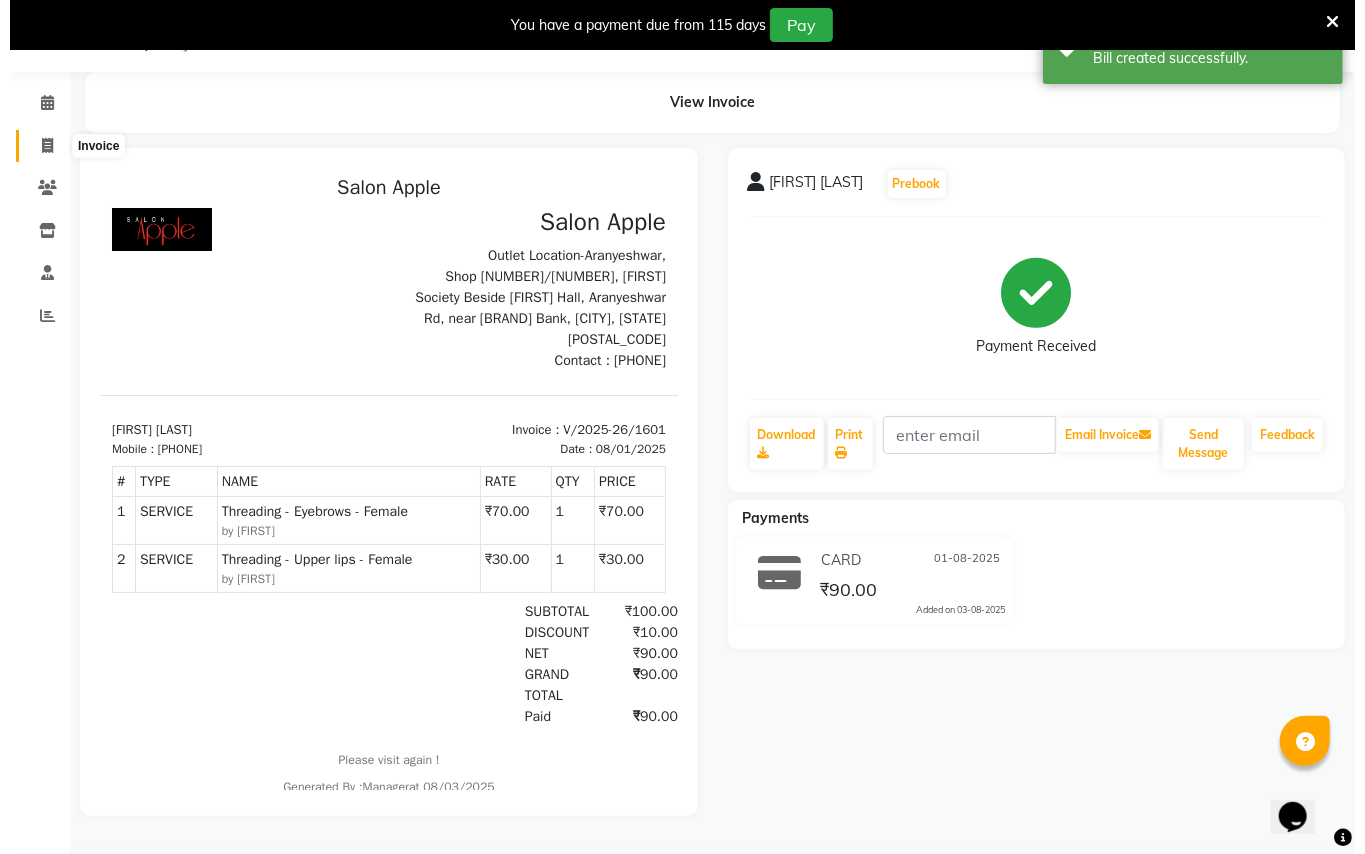 scroll, scrollTop: 50, scrollLeft: 0, axis: vertical 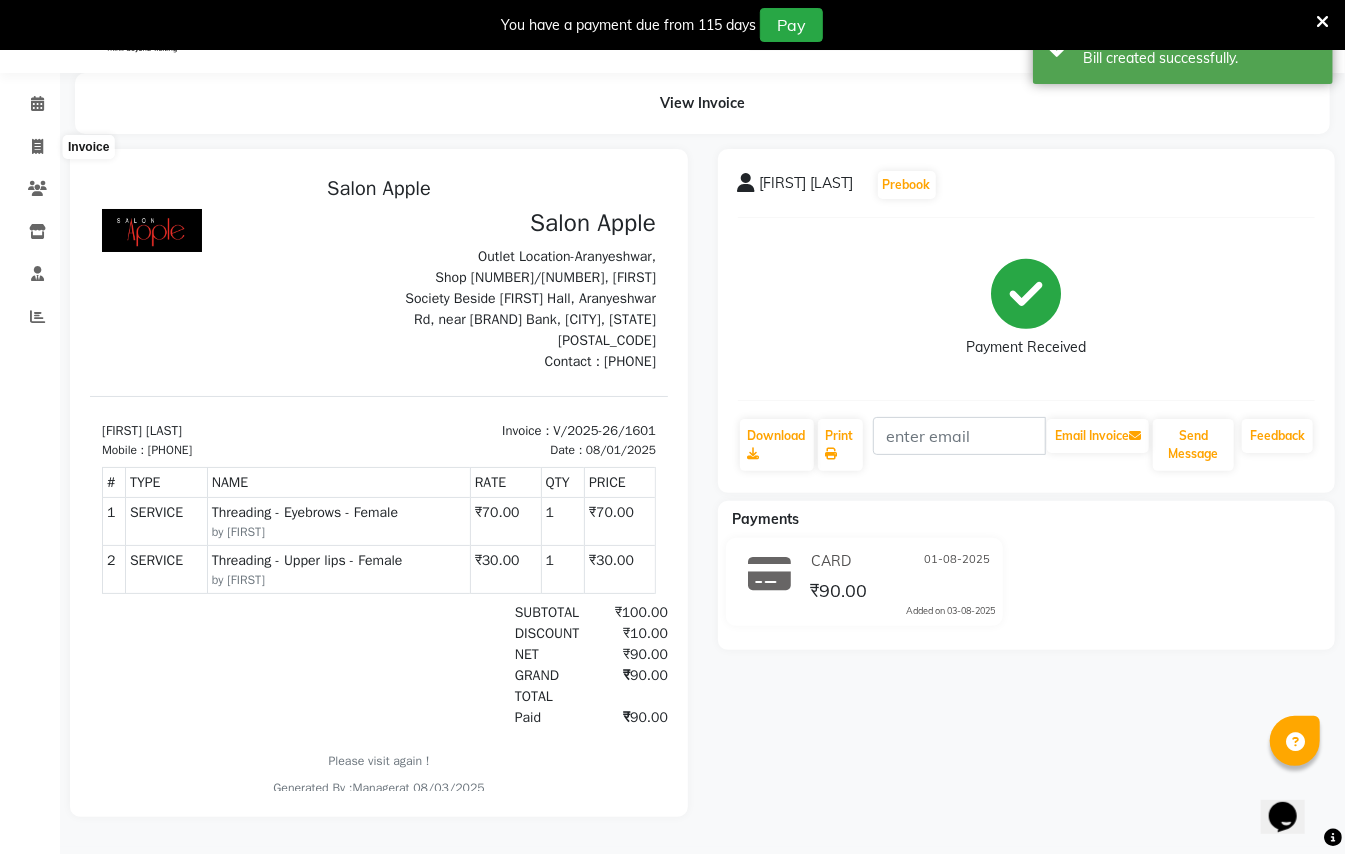 select on "123" 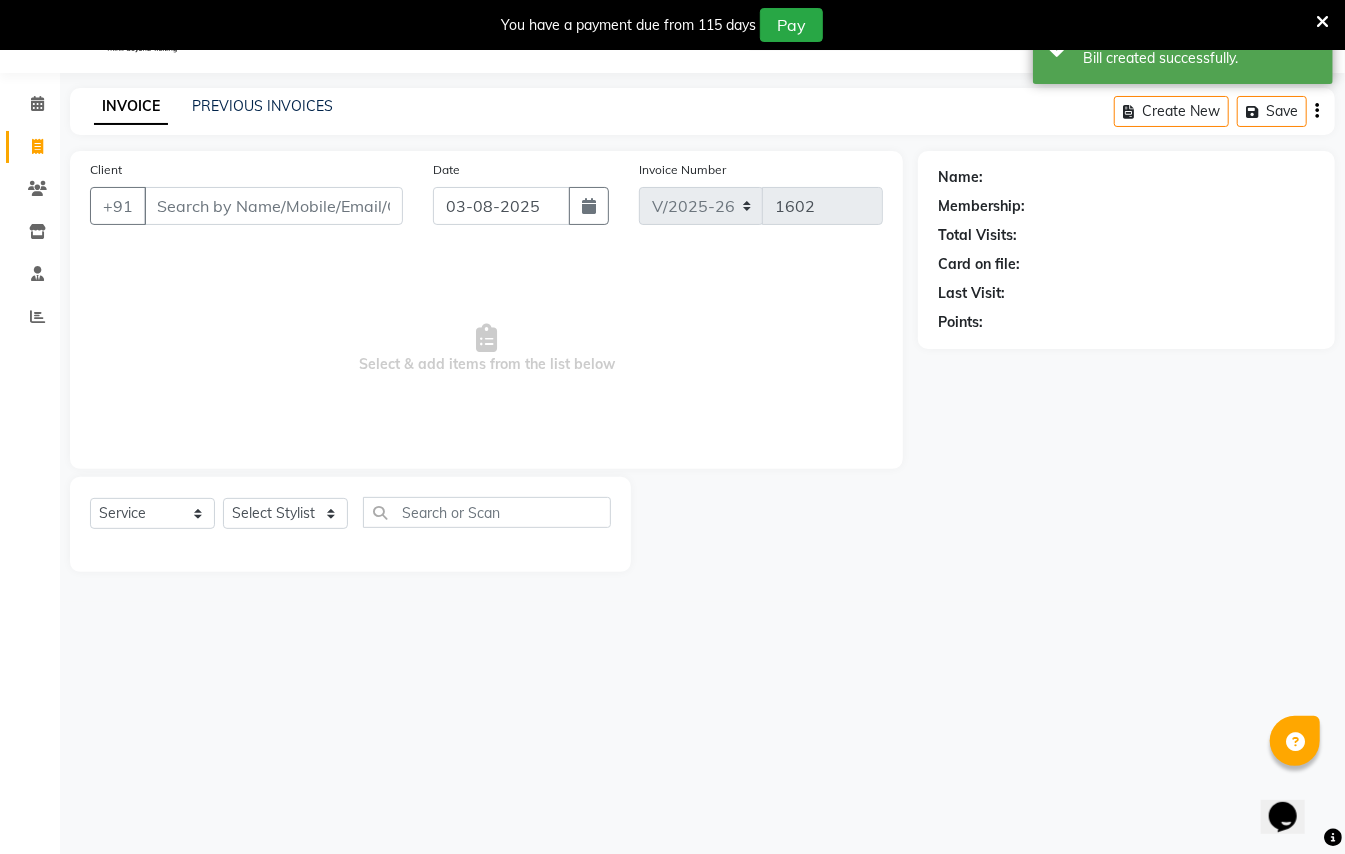 click on "Client" at bounding box center [273, 206] 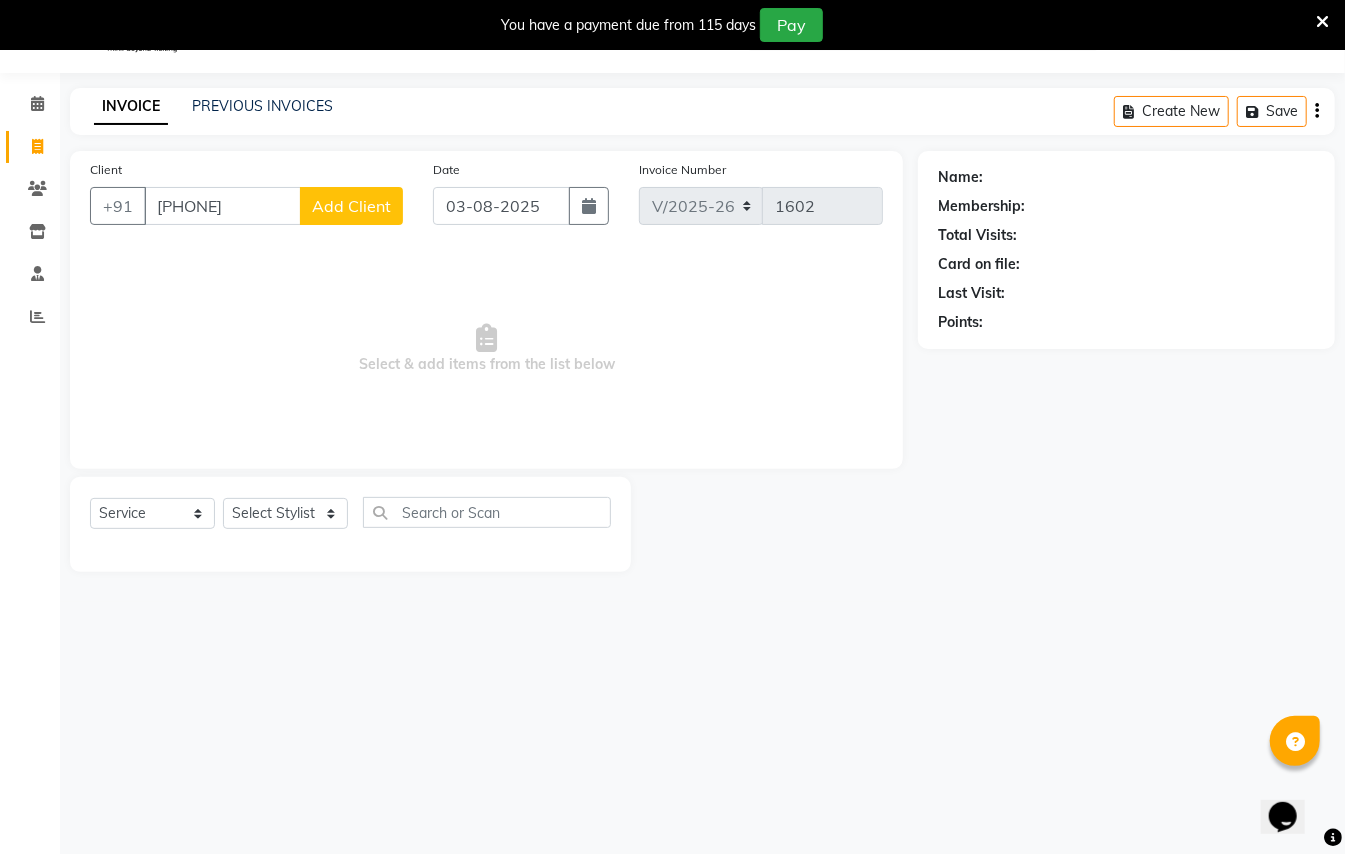 type on "[PHONE]" 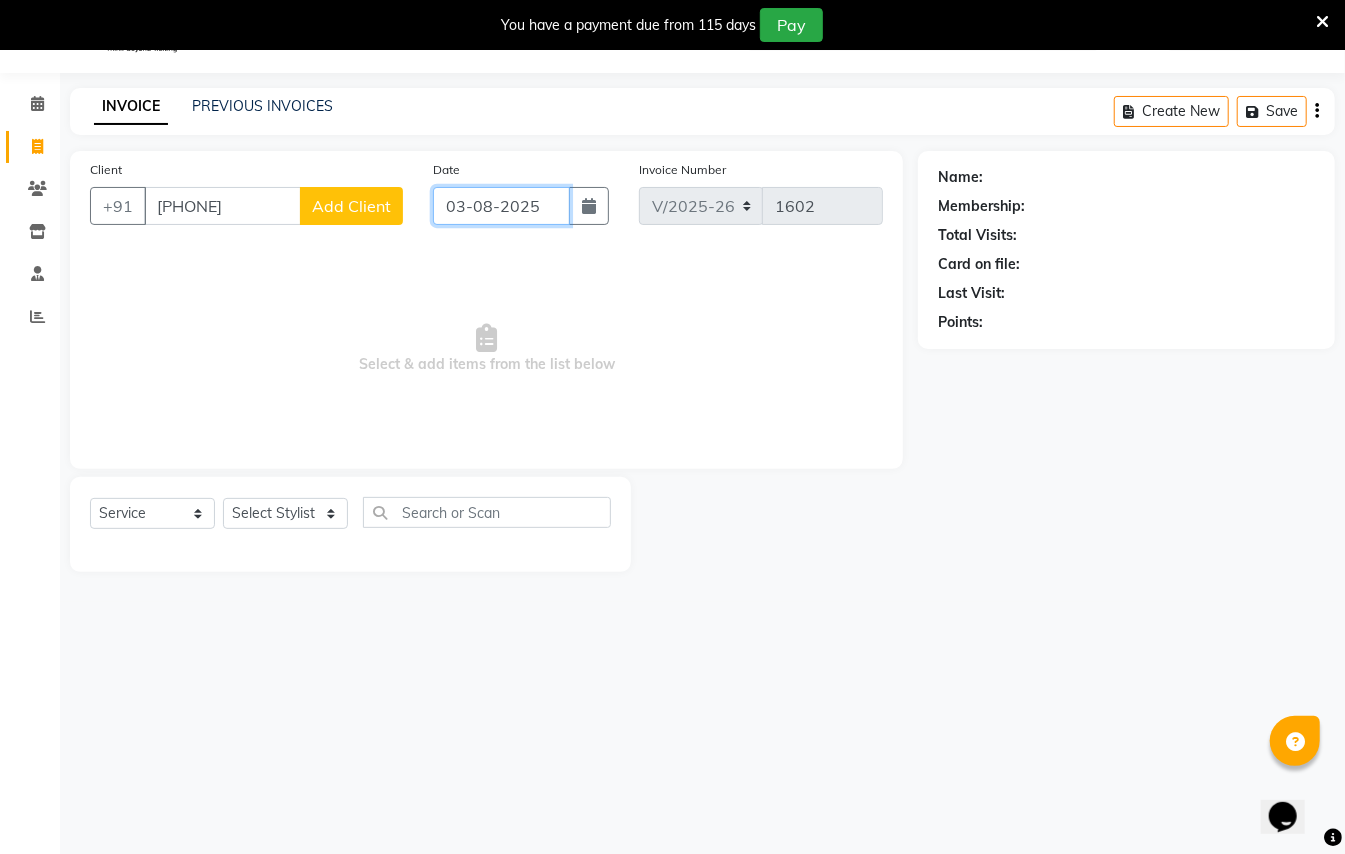 click on "03-08-2025" 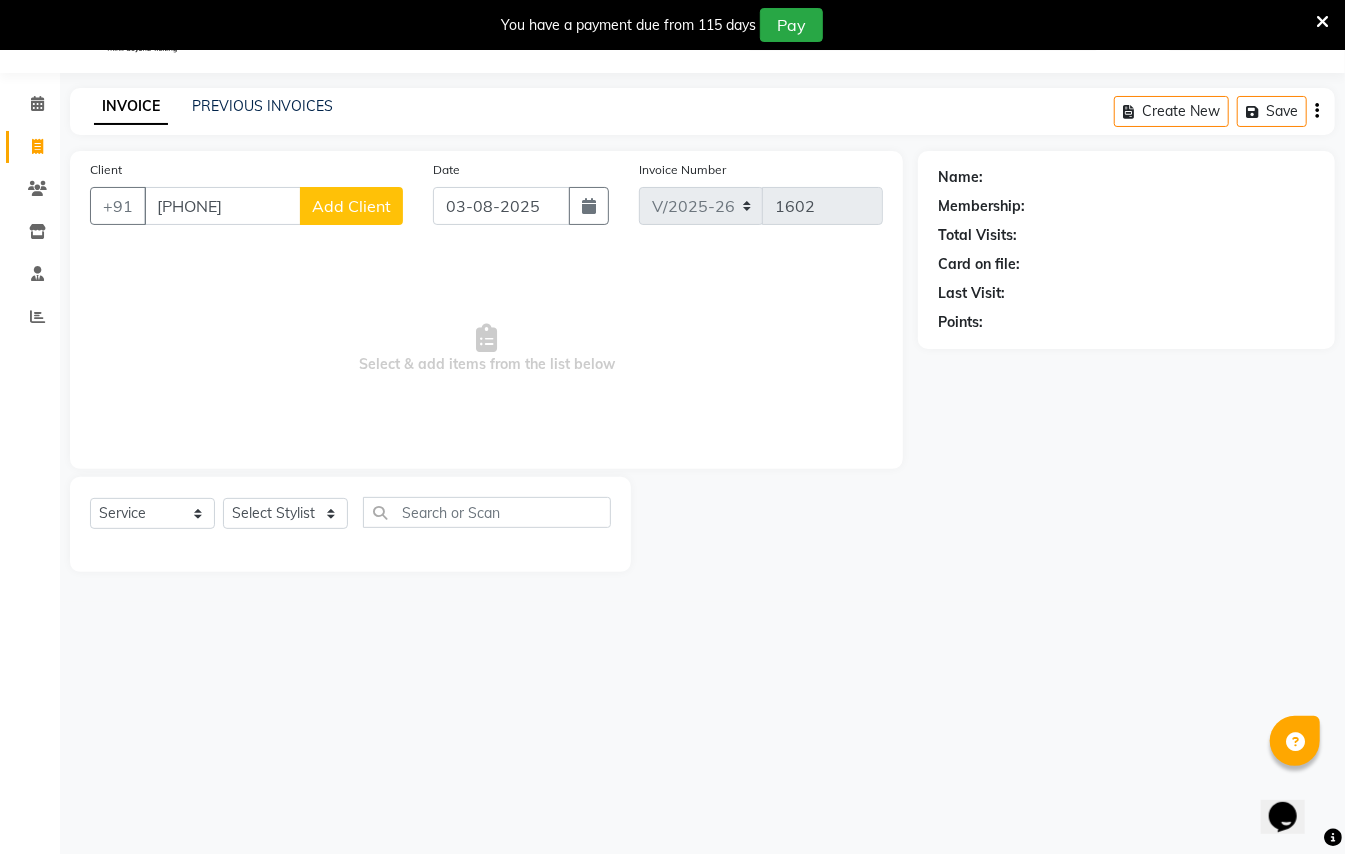 select on "8" 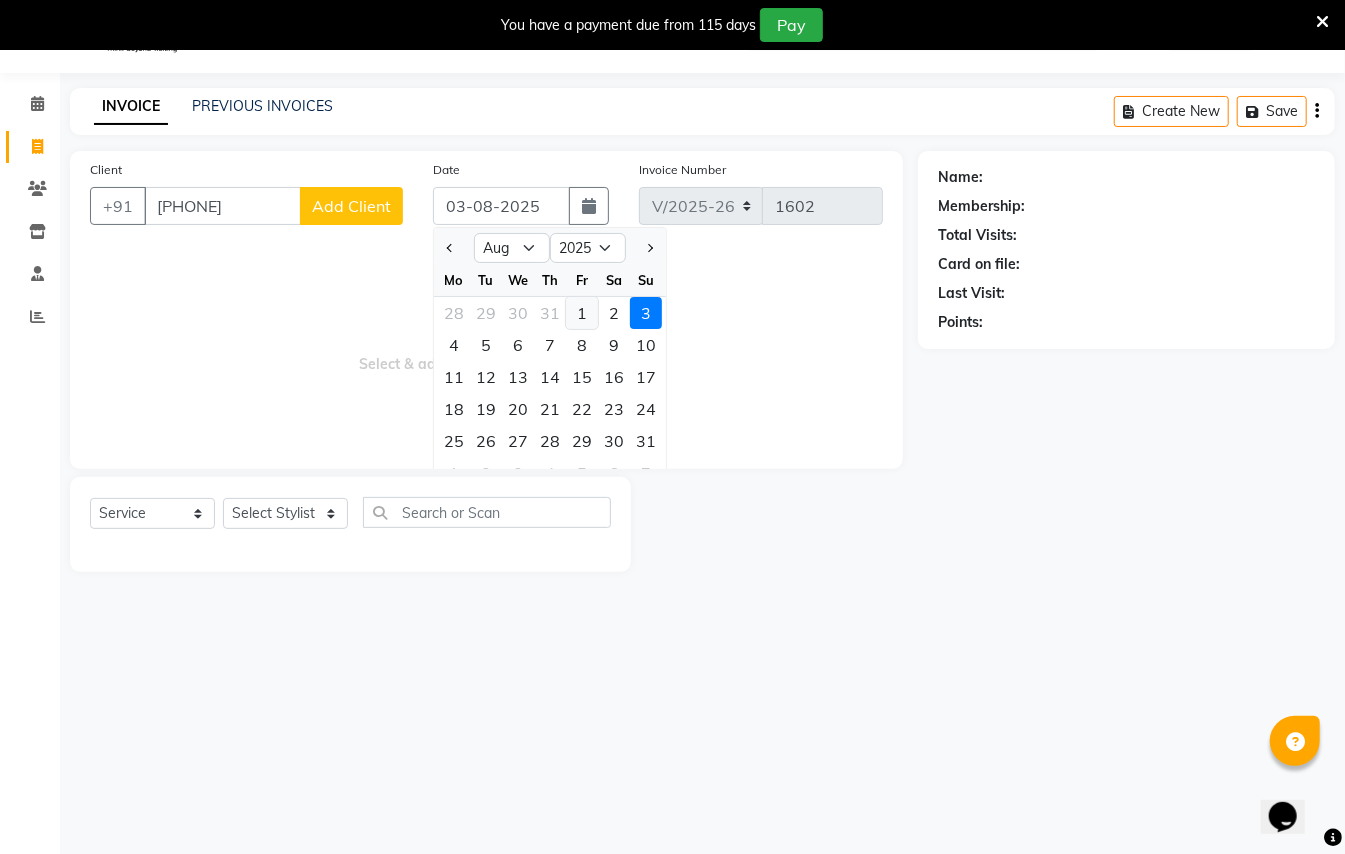 click on "1" 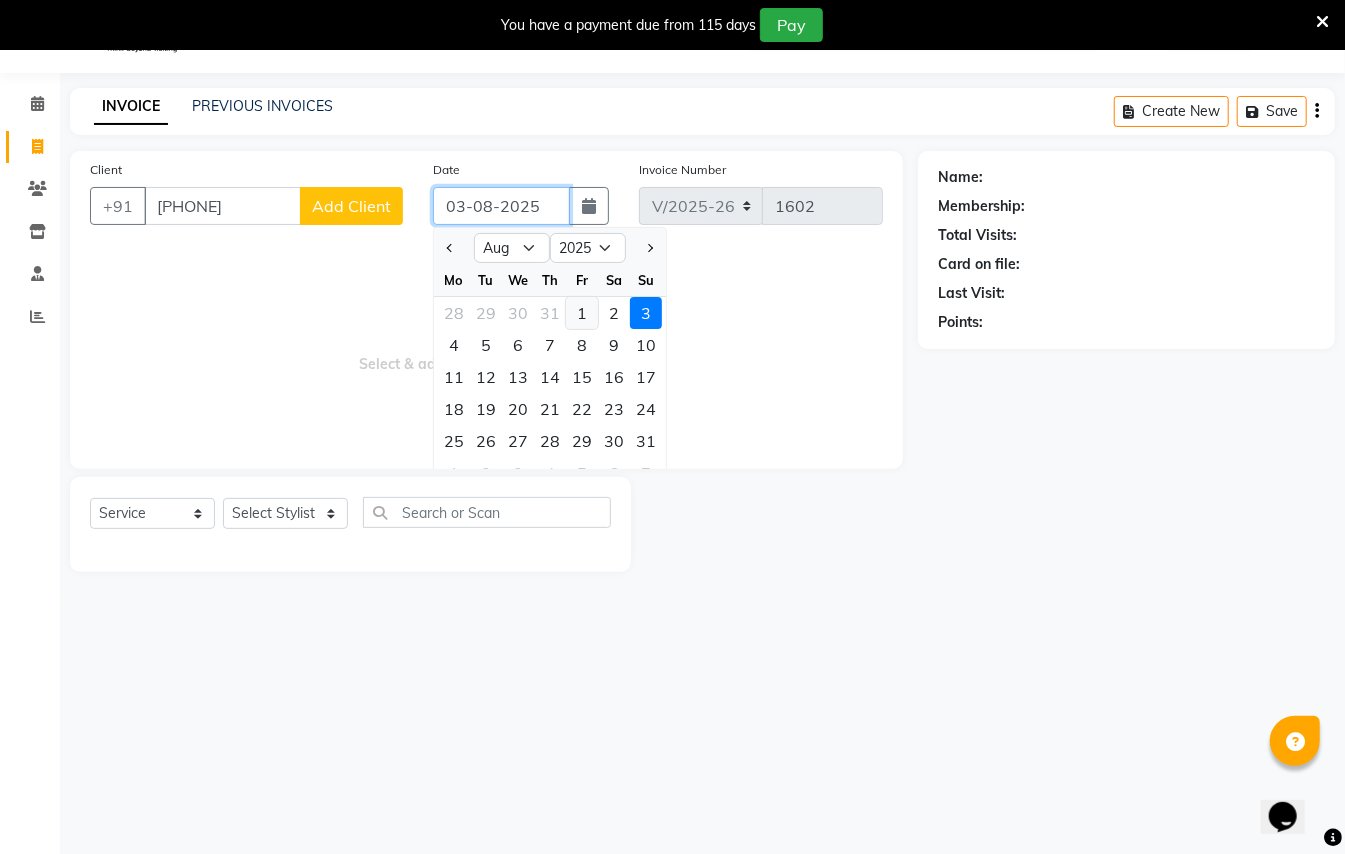 type on "01-08-2025" 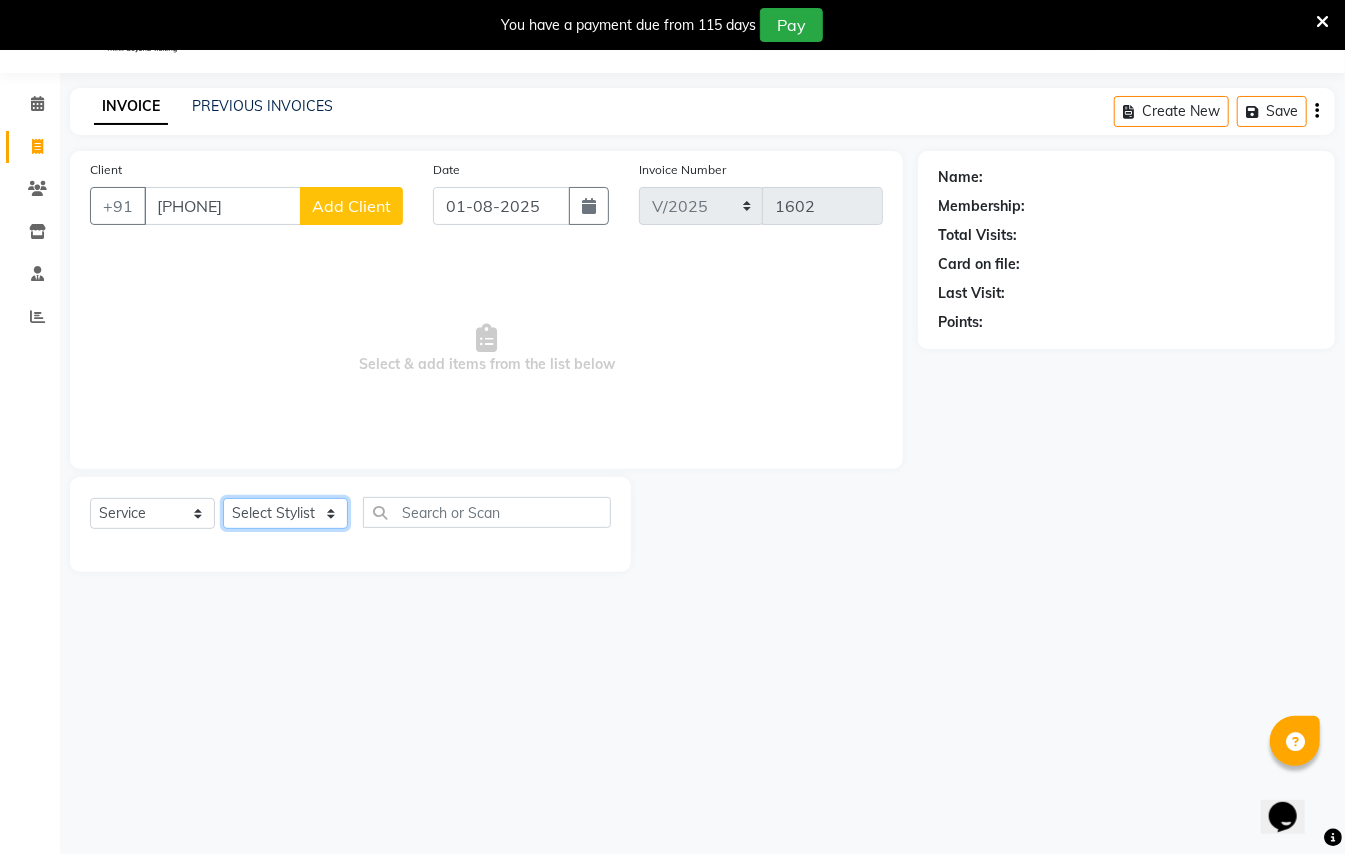 click on "Select Stylist [FIRST] [LAST] [FIRST] [LAST]  [FIRST] [LAST] [FIRST] [LAST] [FIRST] [LAST] Manager [FIRST]  [FIRST] [LAST] Owner [FIRST] [LAST]" 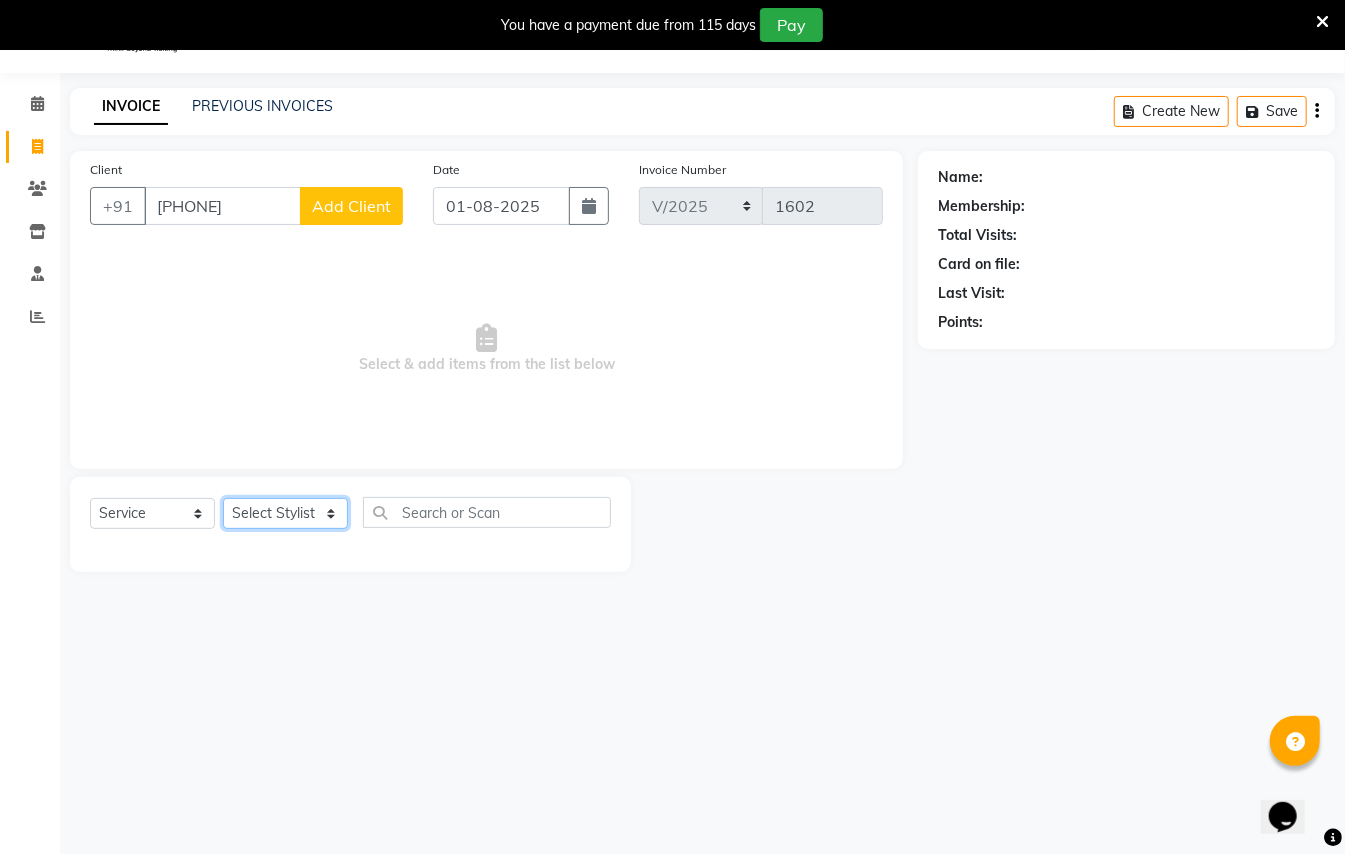 select on "31729" 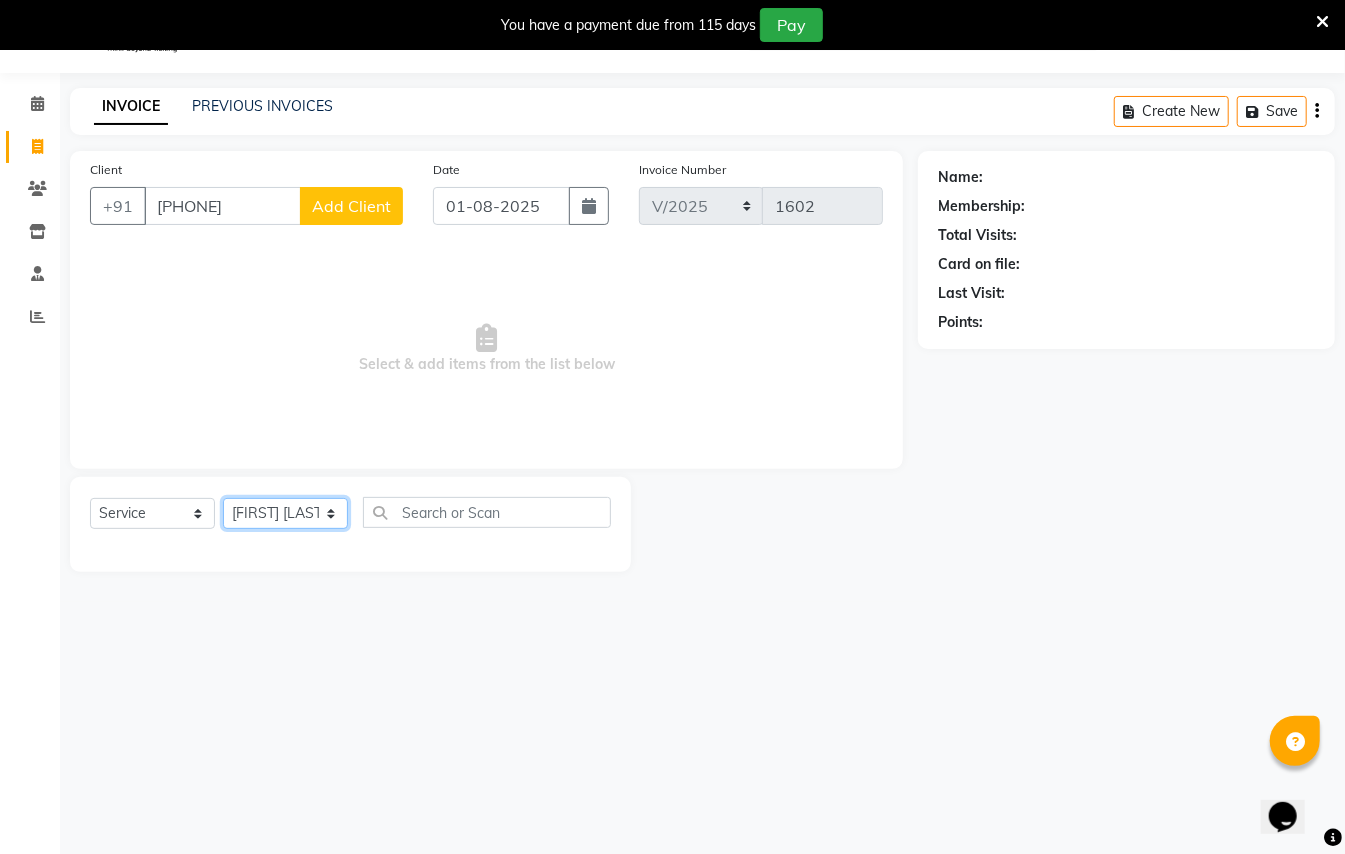 click on "Select Stylist [FIRST] [LAST] [FIRST] [LAST]  [FIRST] [LAST] [FIRST] [LAST] [FIRST] [LAST] Manager [FIRST]  [FIRST] [LAST] Owner [FIRST] [LAST]" 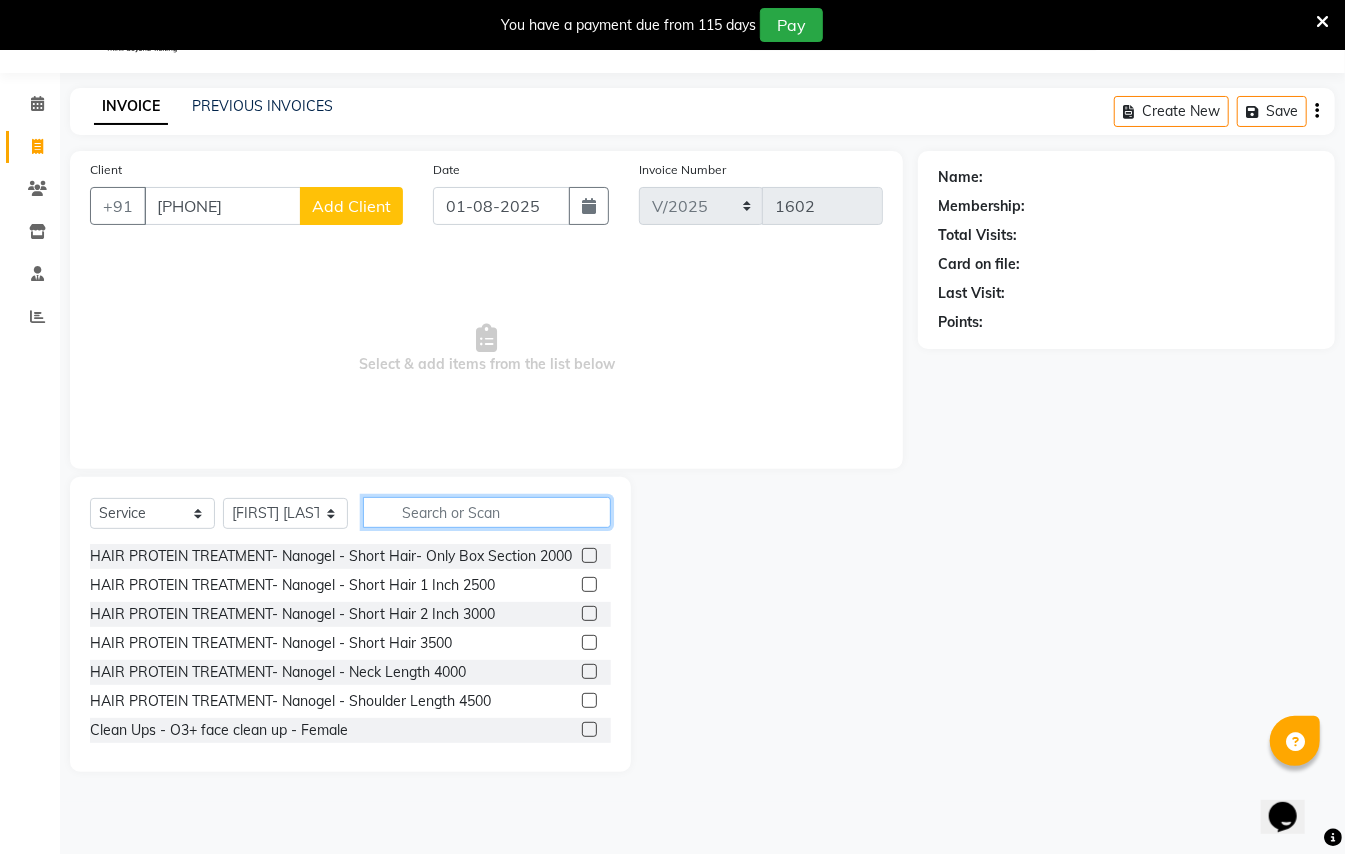 click 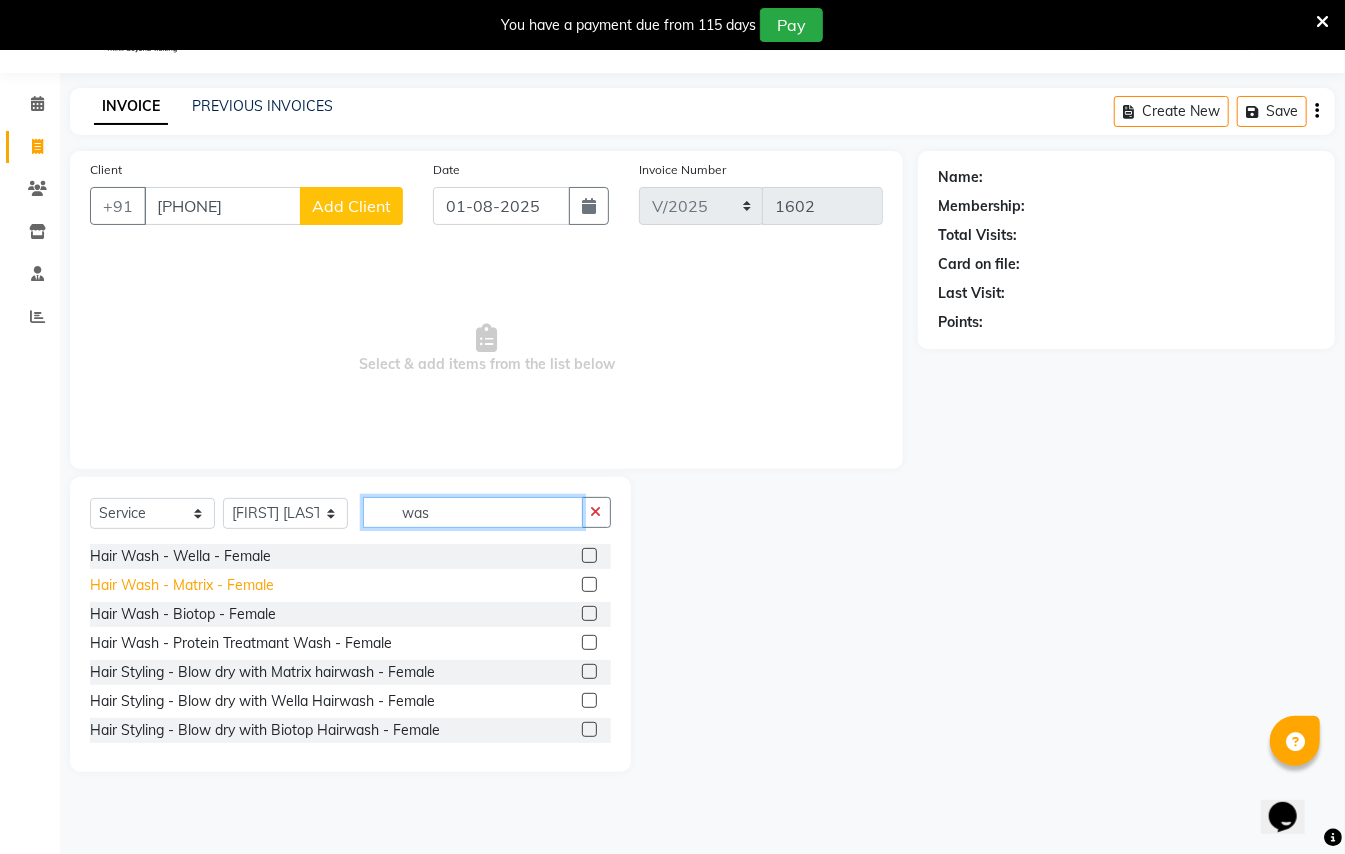 type on "was" 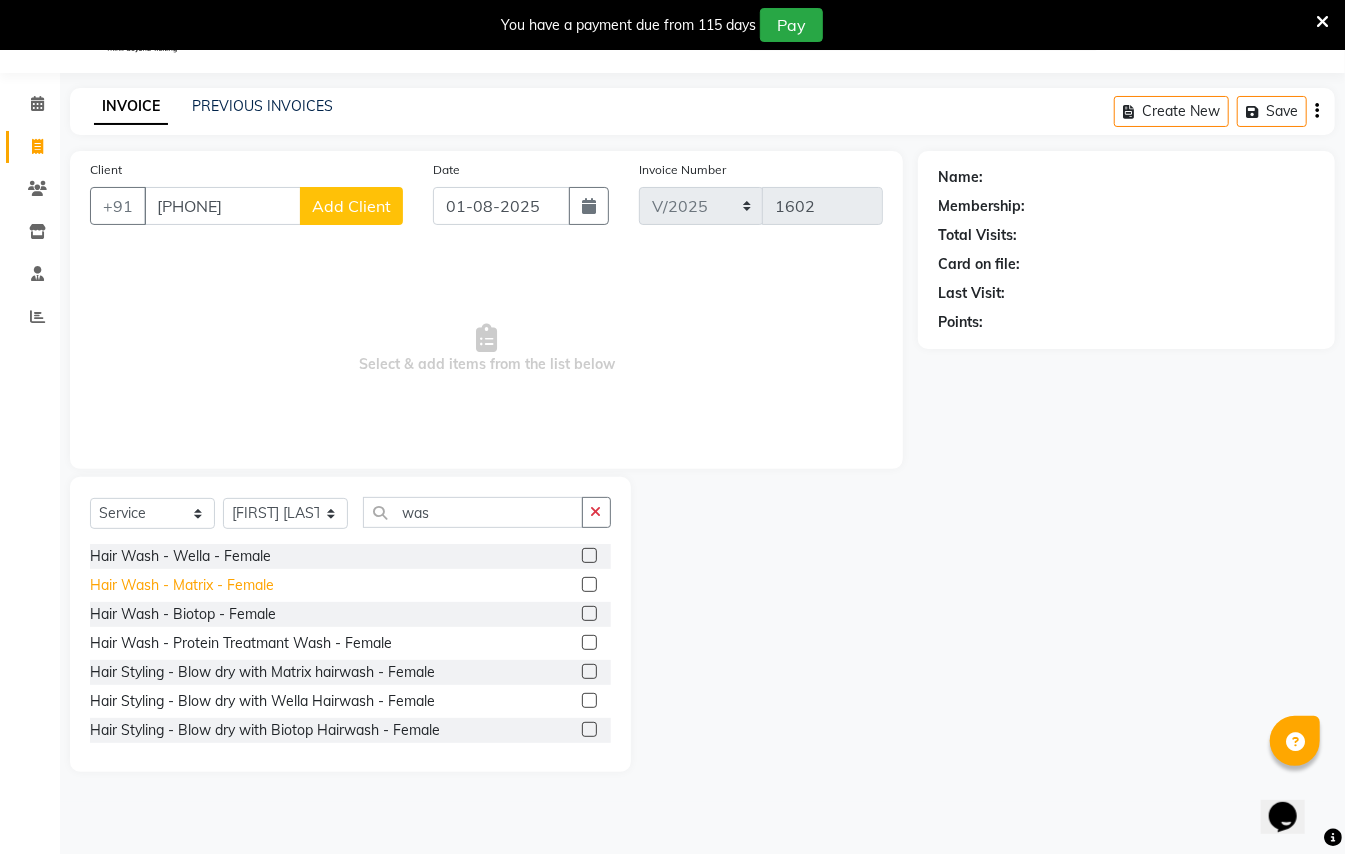 click on "Hair Wash - Matrix - Female" 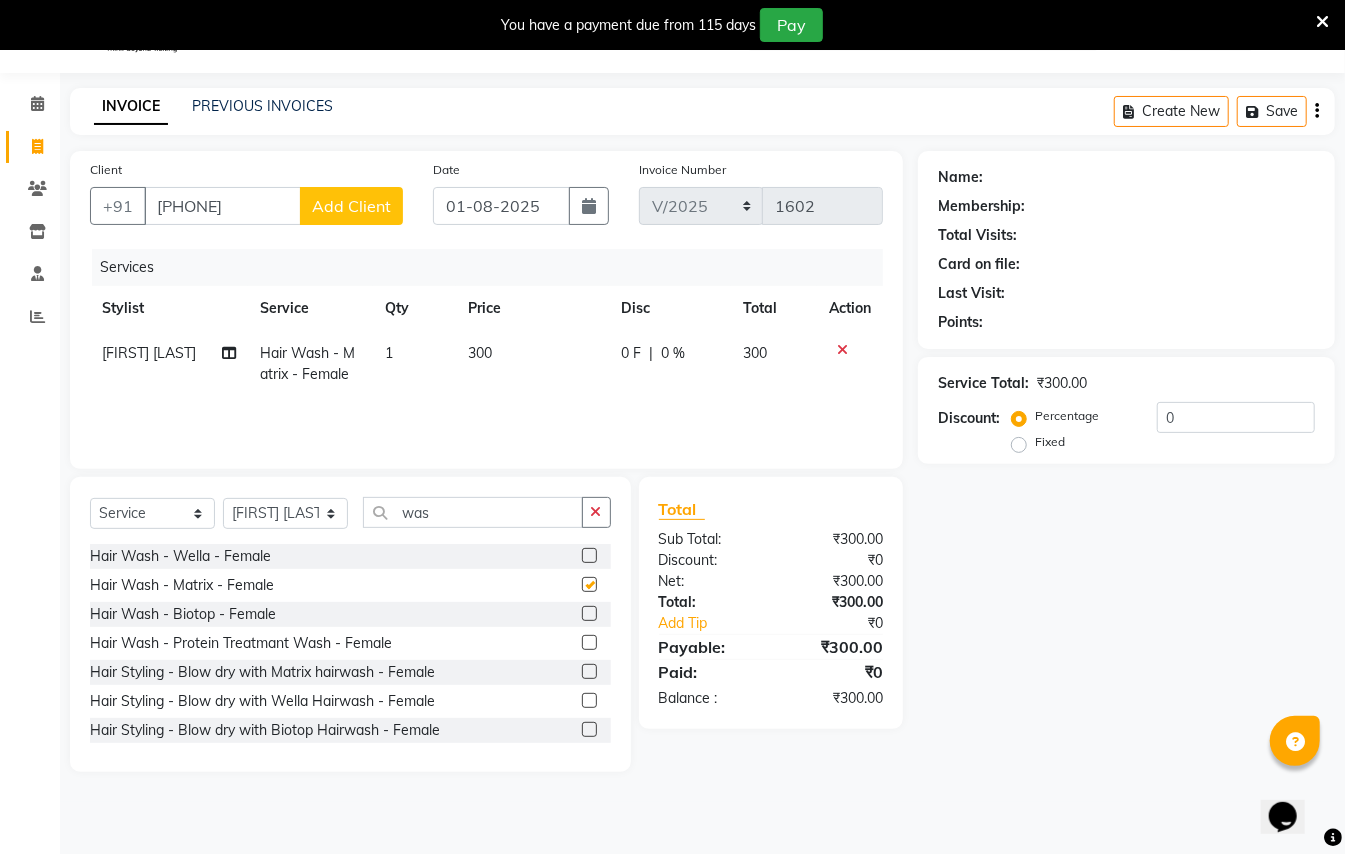 checkbox on "false" 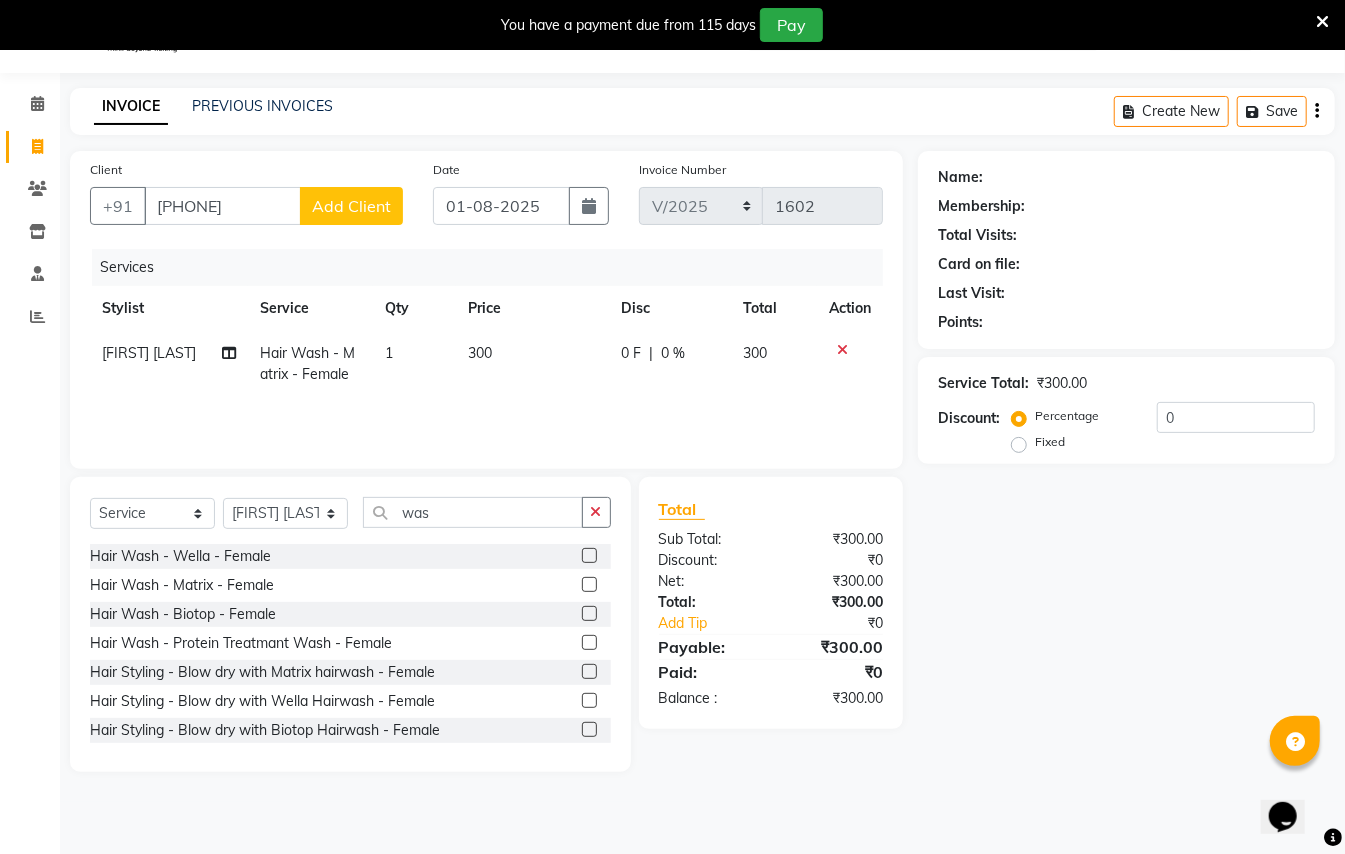 click on "Select  Service  Product  Membership  Package Voucher Prepaid Gift Card  Select Stylist [FIRST] [LAST] [FIRST] [LAST] [FIRST] [LAST] [FIRST] [LAST] [FIRST] [LAST] [FIRST] [LAST] Manager [FIRST]  [FIRST] [LAST] Owner [FIRST] [LAST] [FIRST] [LAST] - [SERVICE] - [GENDER]  [SERVICE] - [BRAND] - [GENDER]  [SERVICE] - [BRAND] - [GENDER]  [SERVICE] - [BRAND] [SERVICE] - [GENDER]  [SERVICE] - Blow dry with [BRAND] [SERVICE] - [GENDER]  [SERVICE] - Blow dry with [BRAND] [SERVICE] - [GENDER]  [SERVICE] with [BRAND] [SERVICE] - [GENDER]  [SERVICE] with [BRAND] [SERVICE] - [GENDER]  [SERVICE] - Signature [SERVICE] with [SERVICE]  [SERVICE] - [BRAND]  [SERVICE] with [BRAND] [SERVICE]" 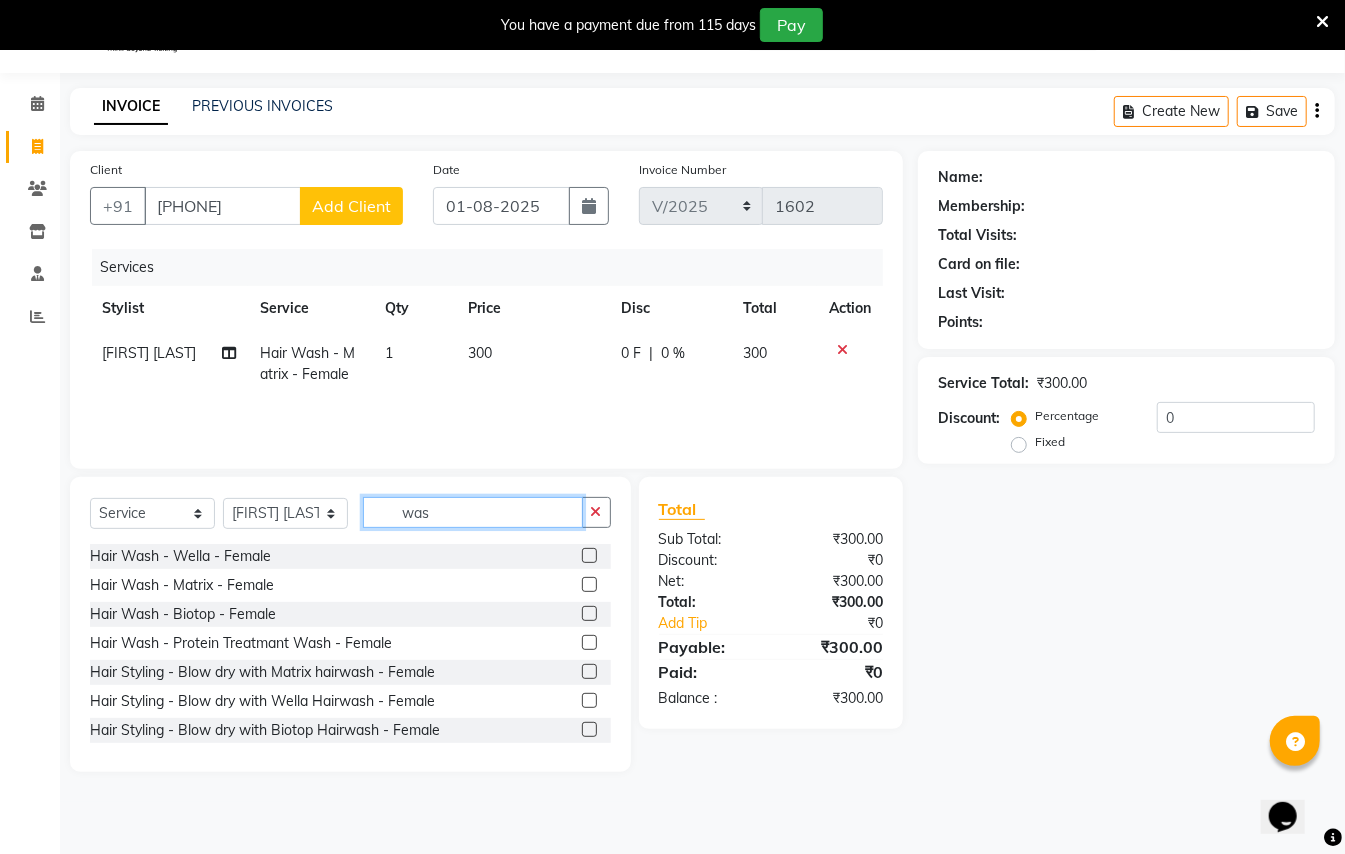 click on "was" 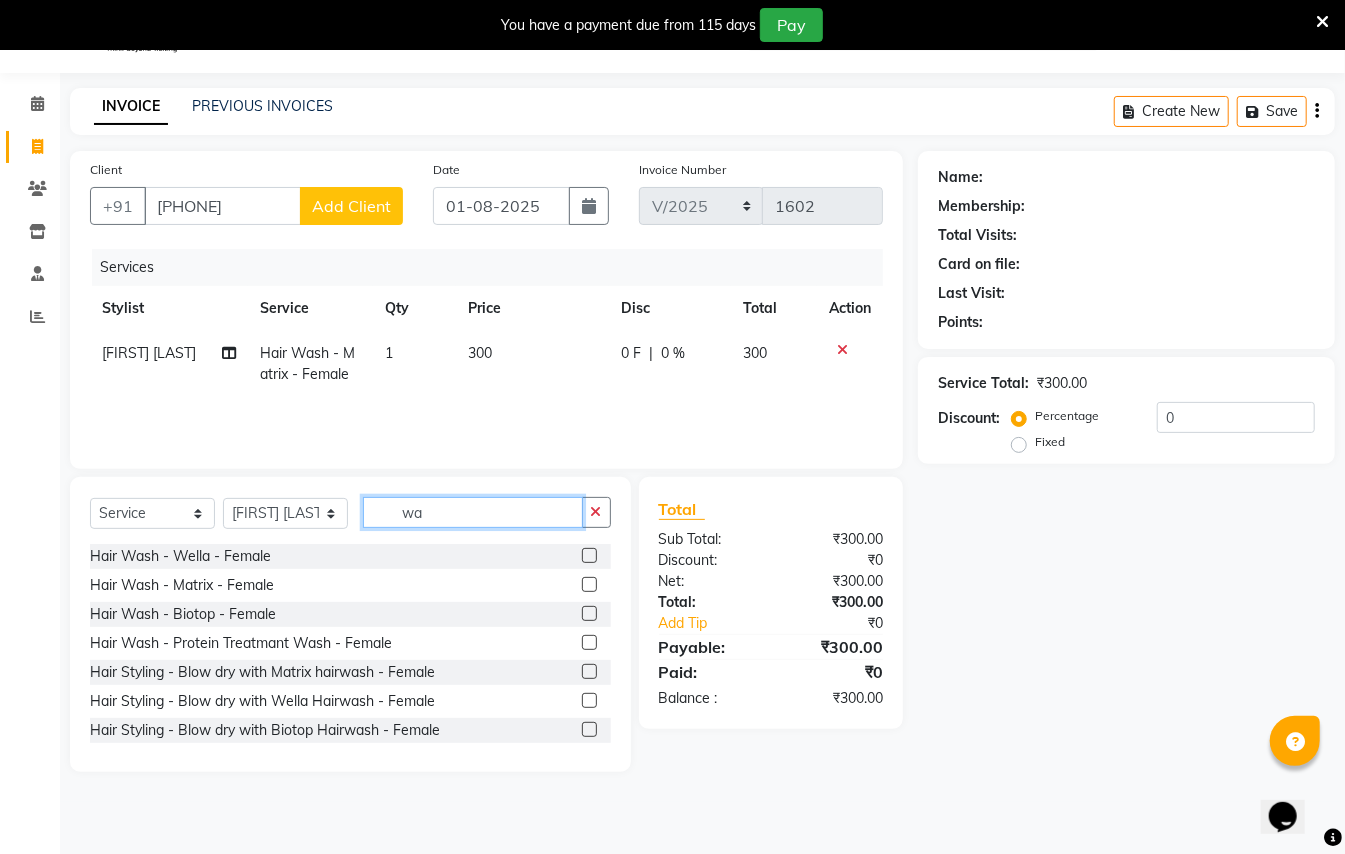 type on "w" 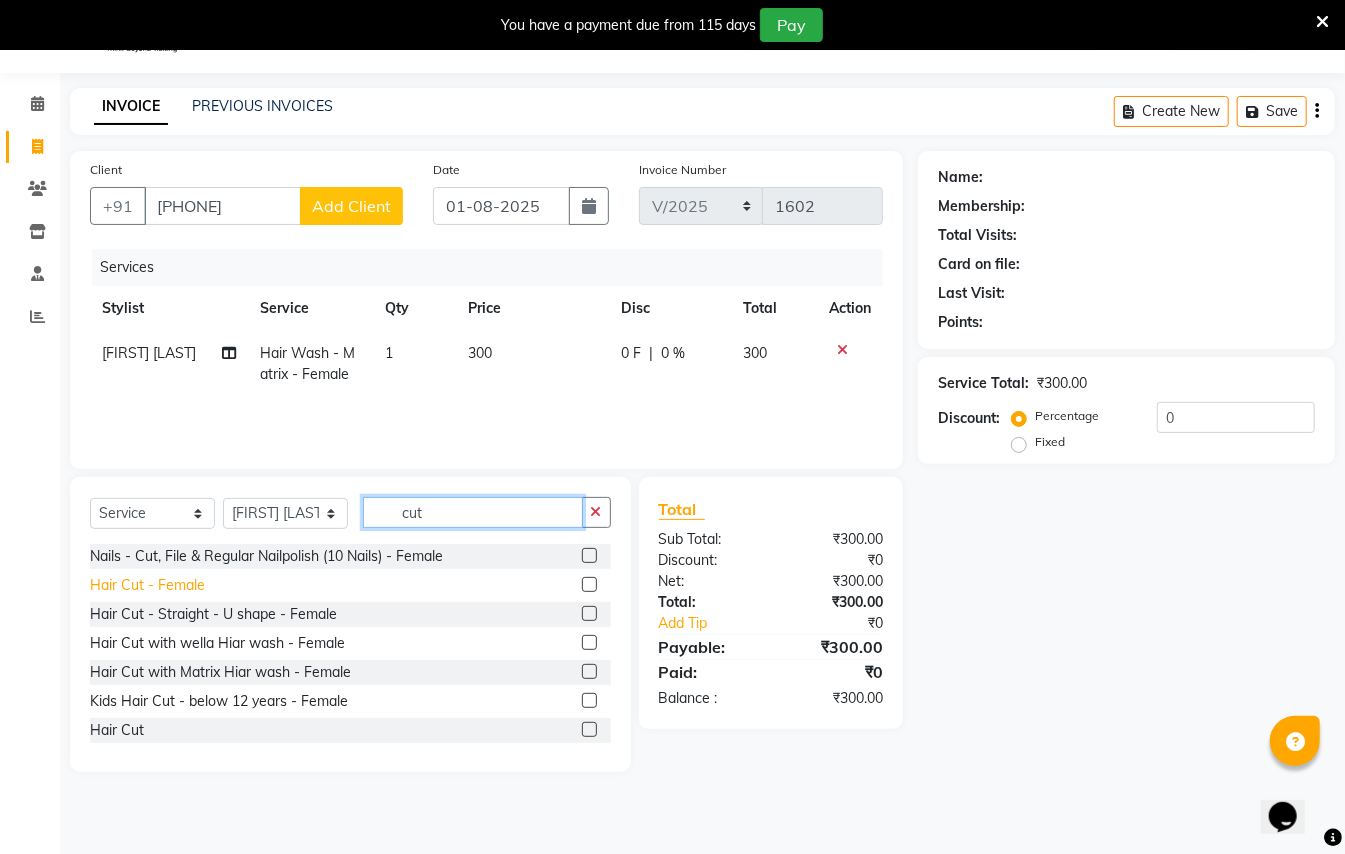 type on "cut" 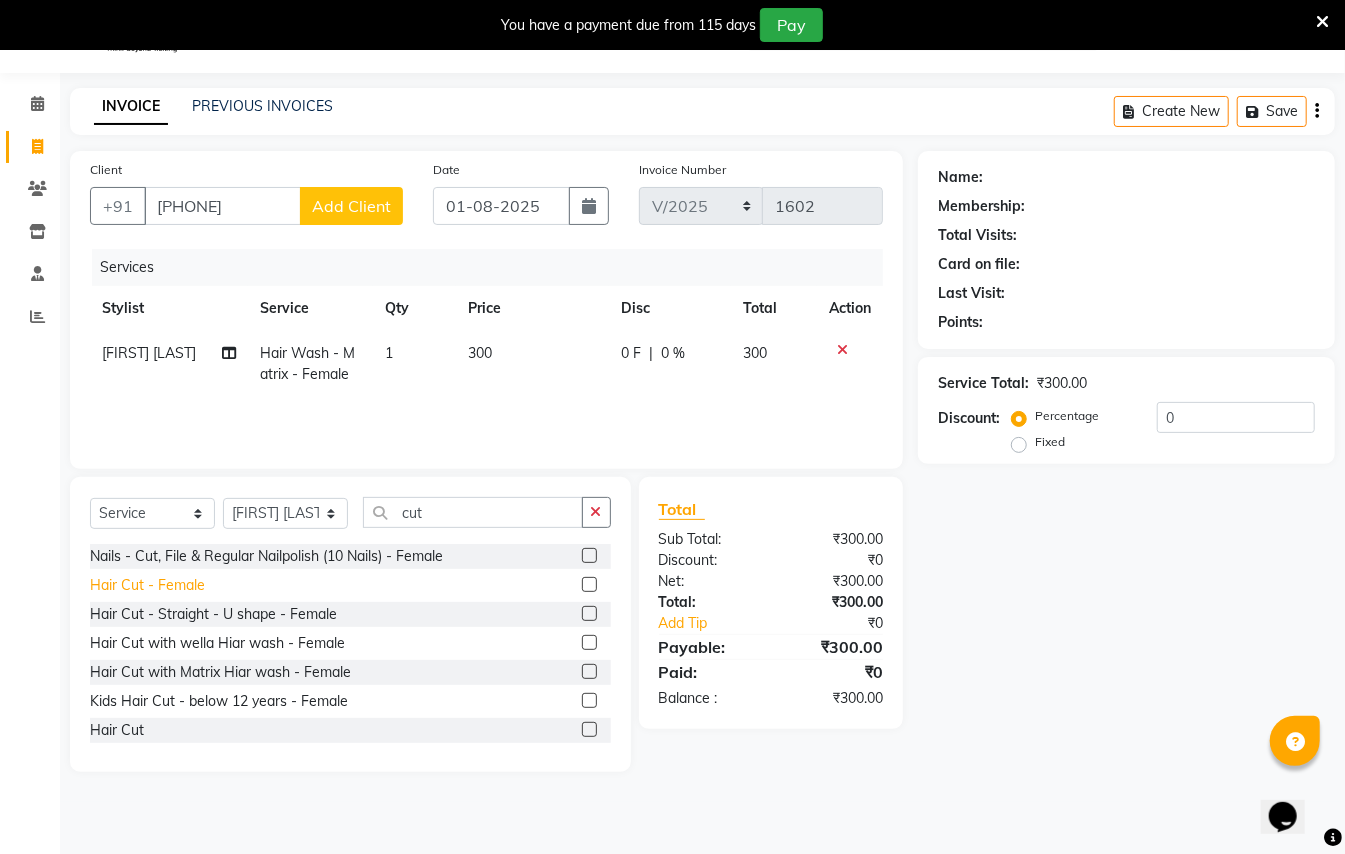 click on "Hair Cut - Female" 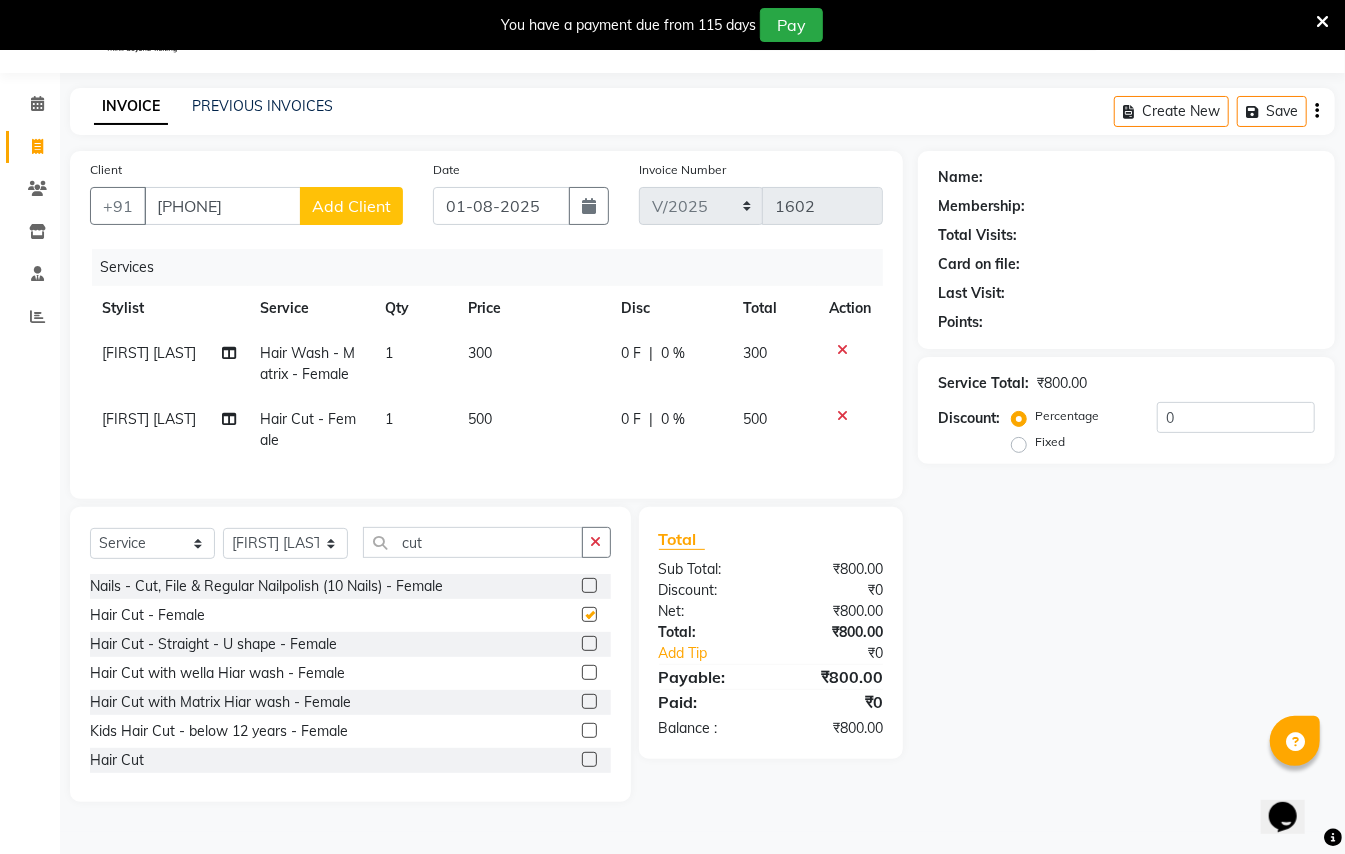 checkbox on "false" 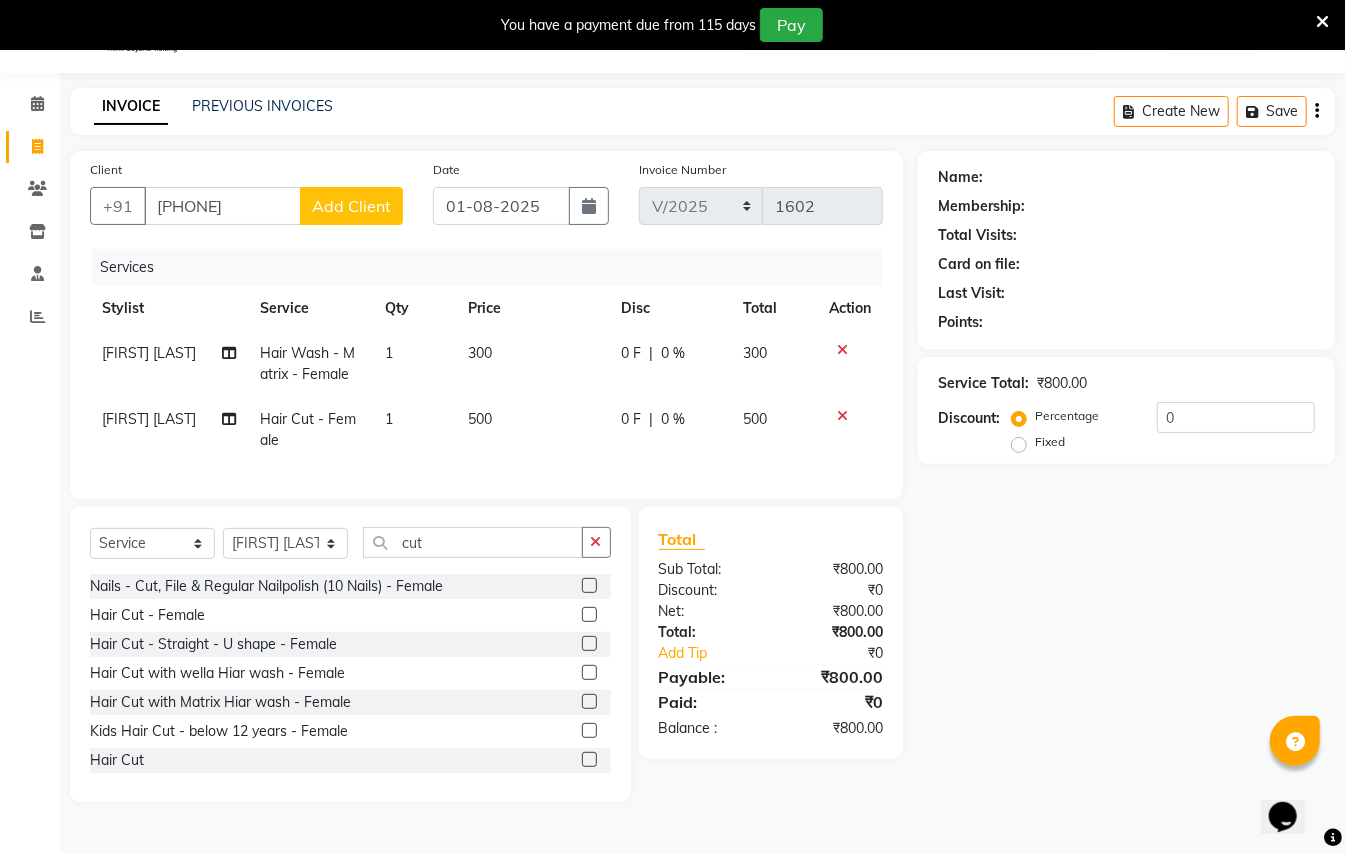 click on "Add Client" 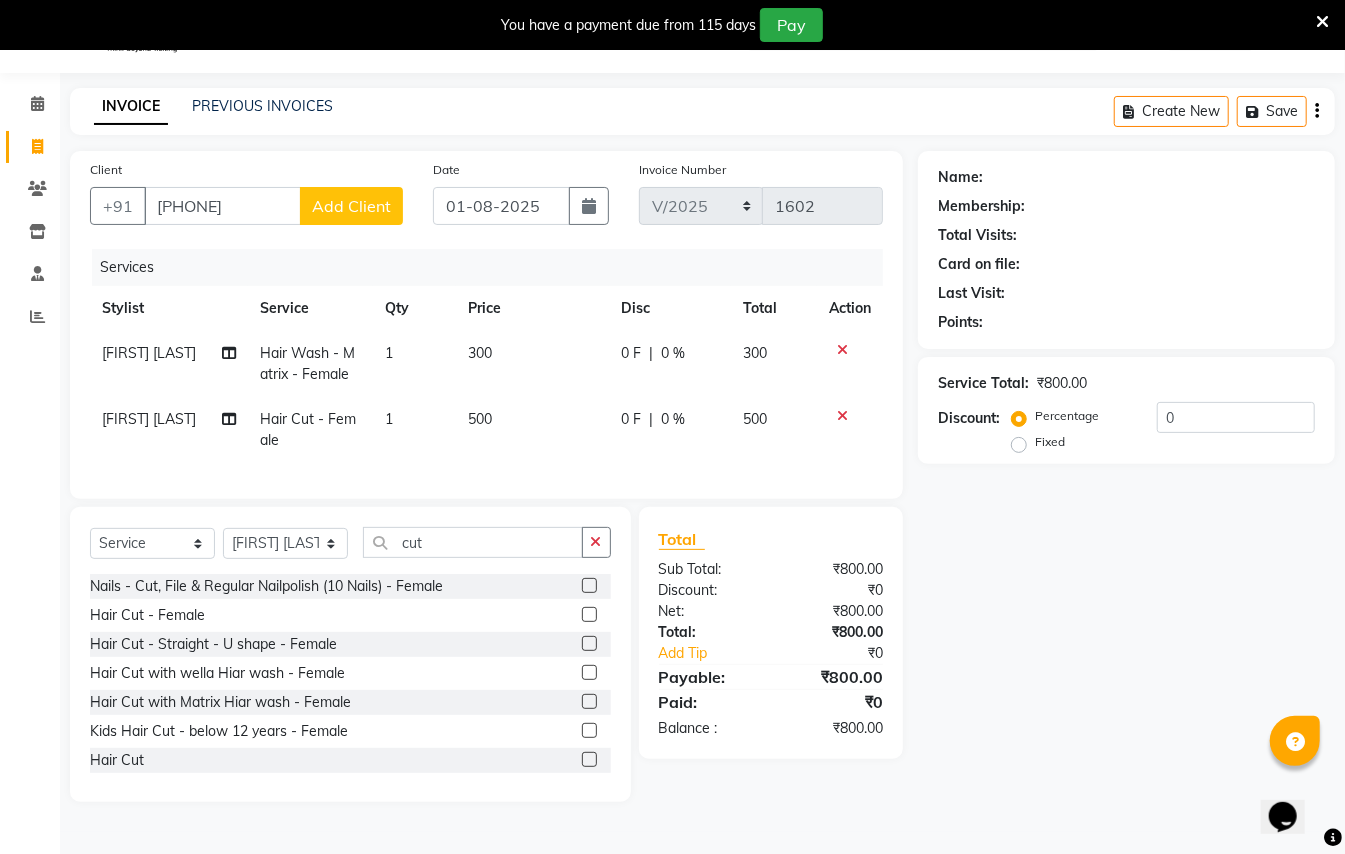 select on "22" 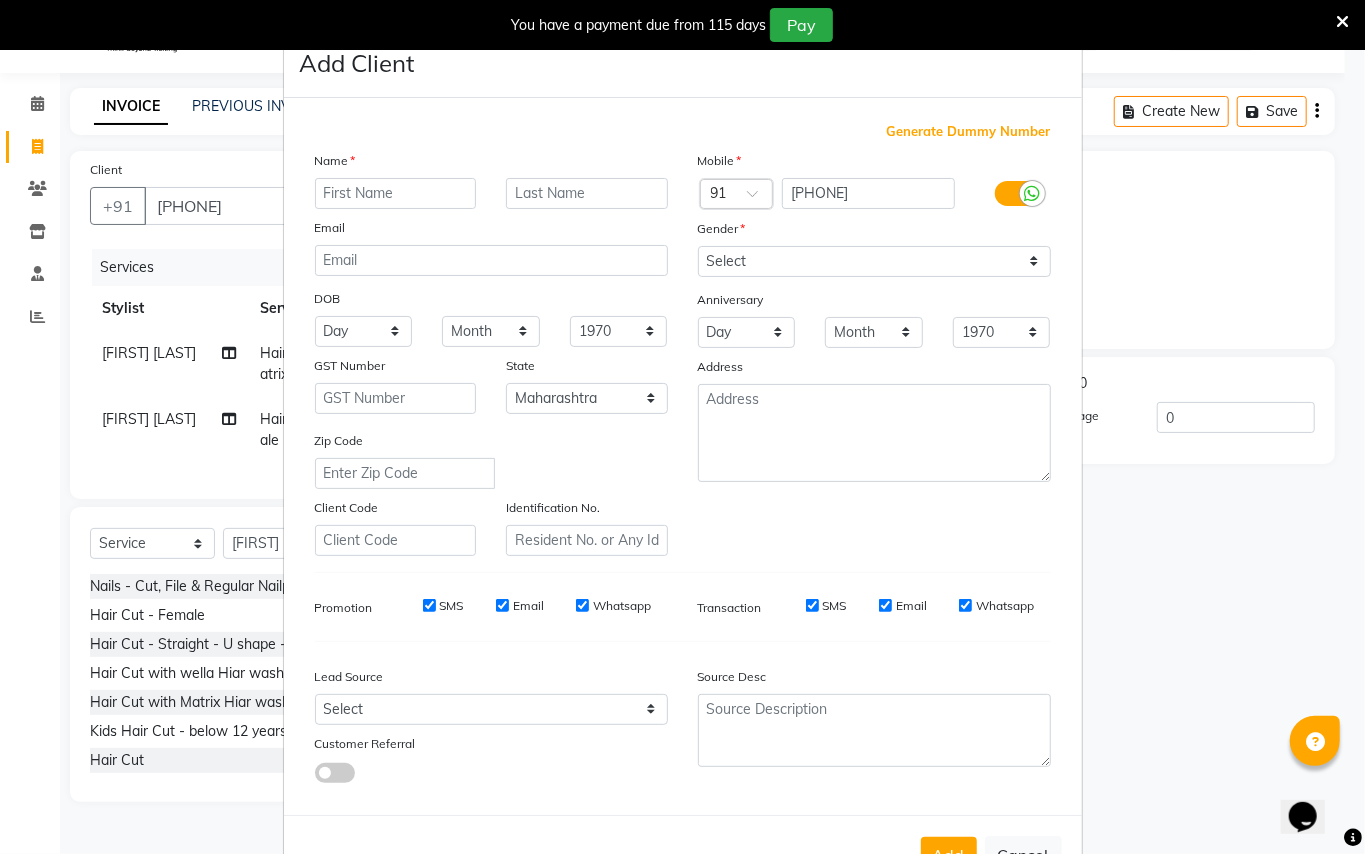 click at bounding box center [396, 193] 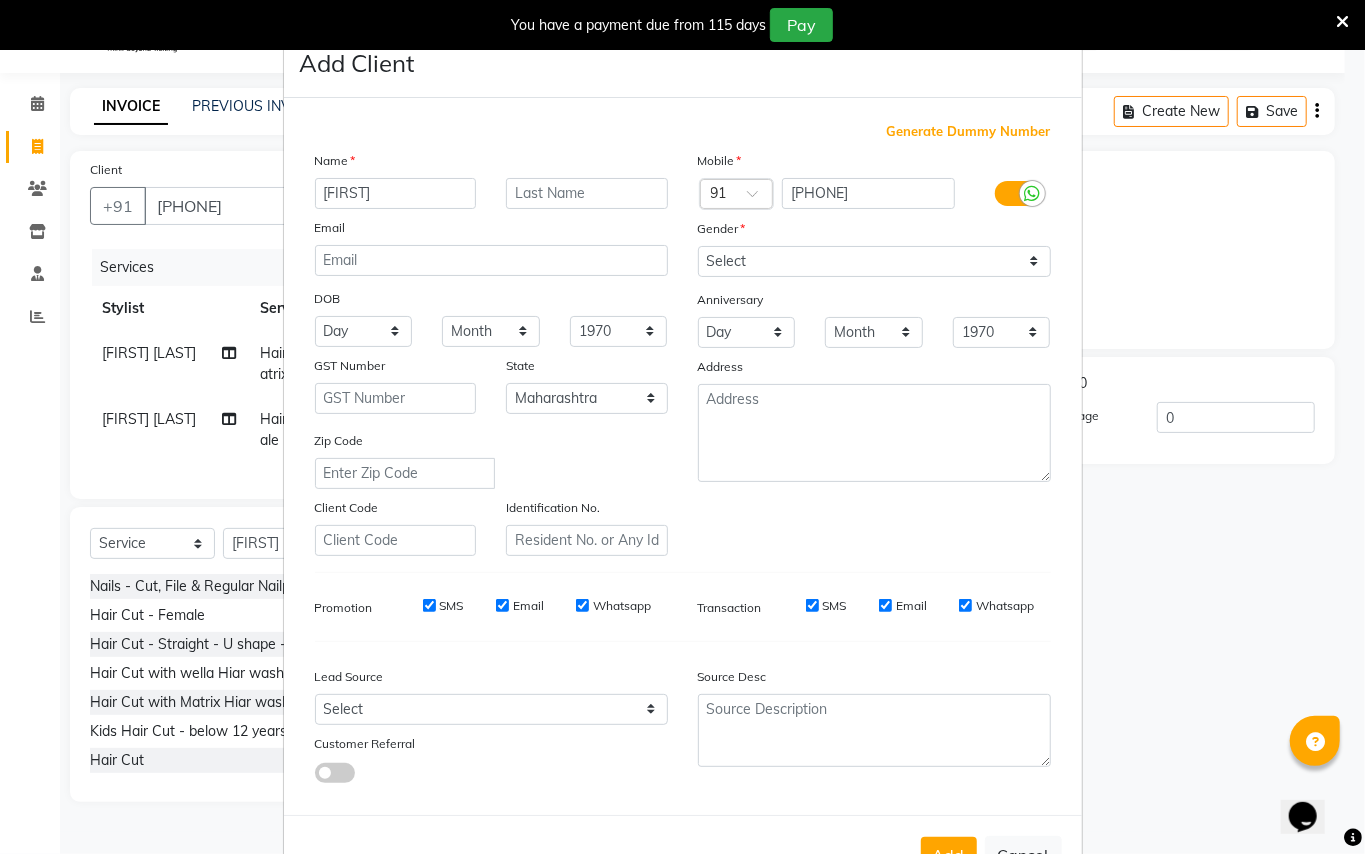 type on "[FIRST]" 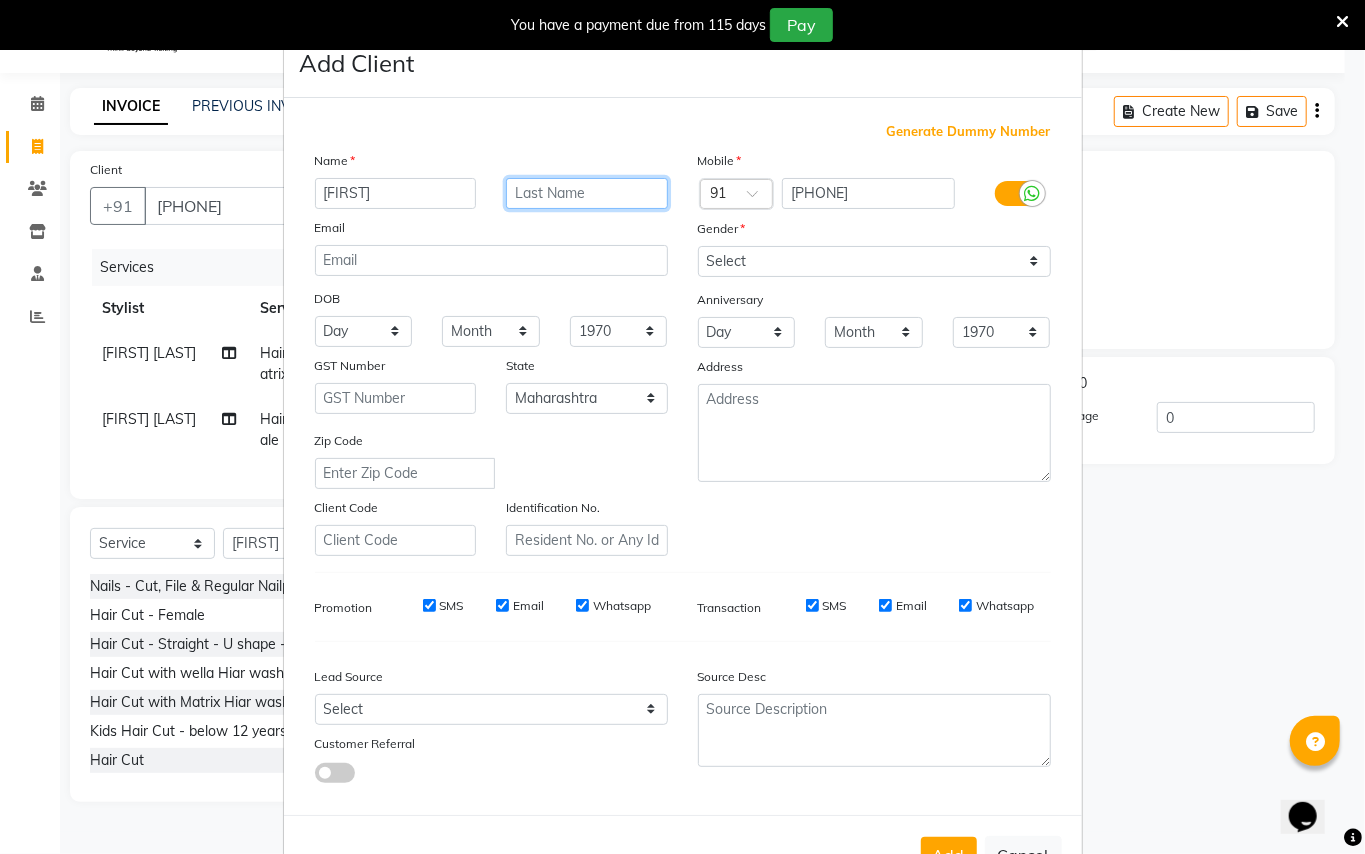 click at bounding box center (587, 193) 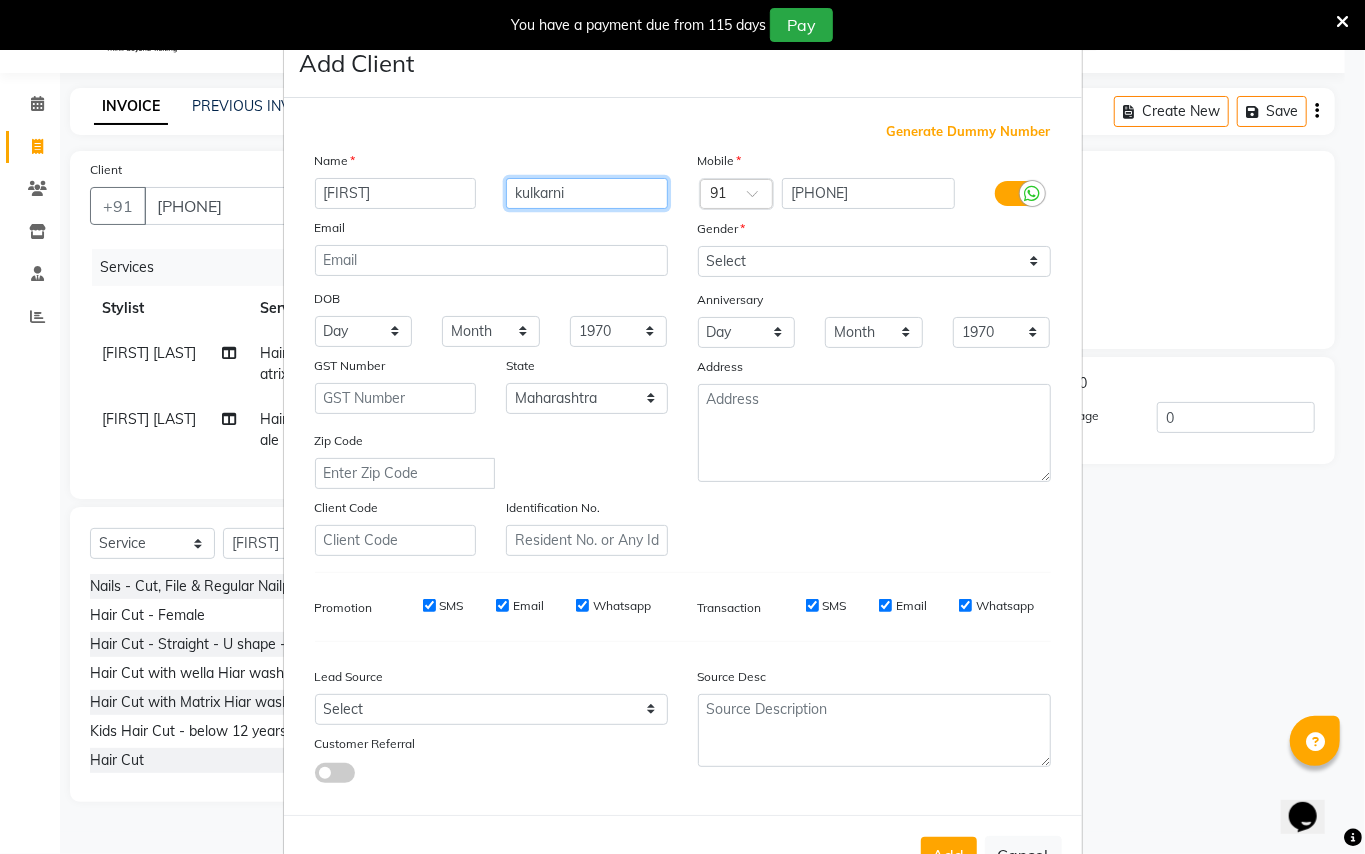type on "kulkarni" 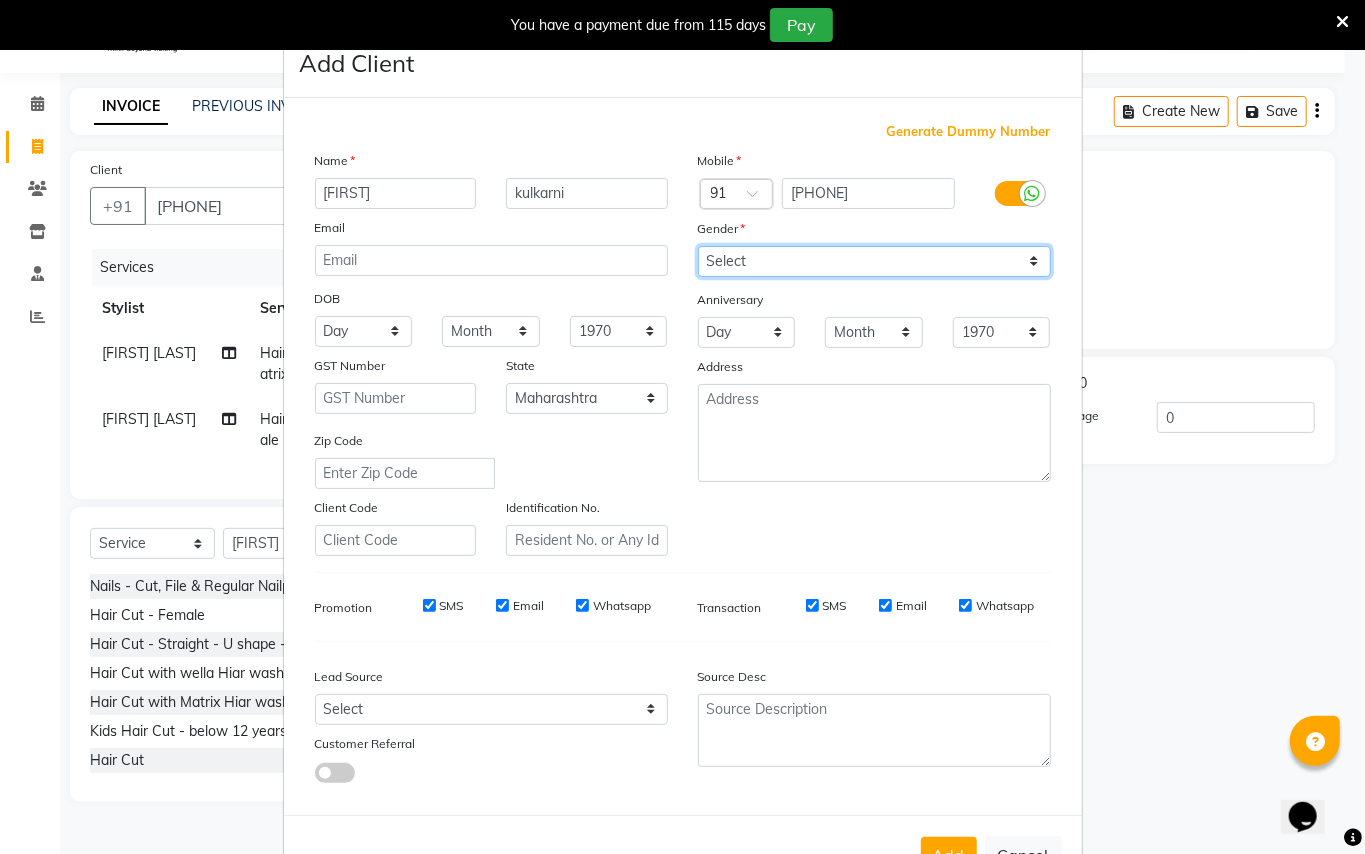 click on "Select Male Female Other Prefer Not To Say" at bounding box center [874, 261] 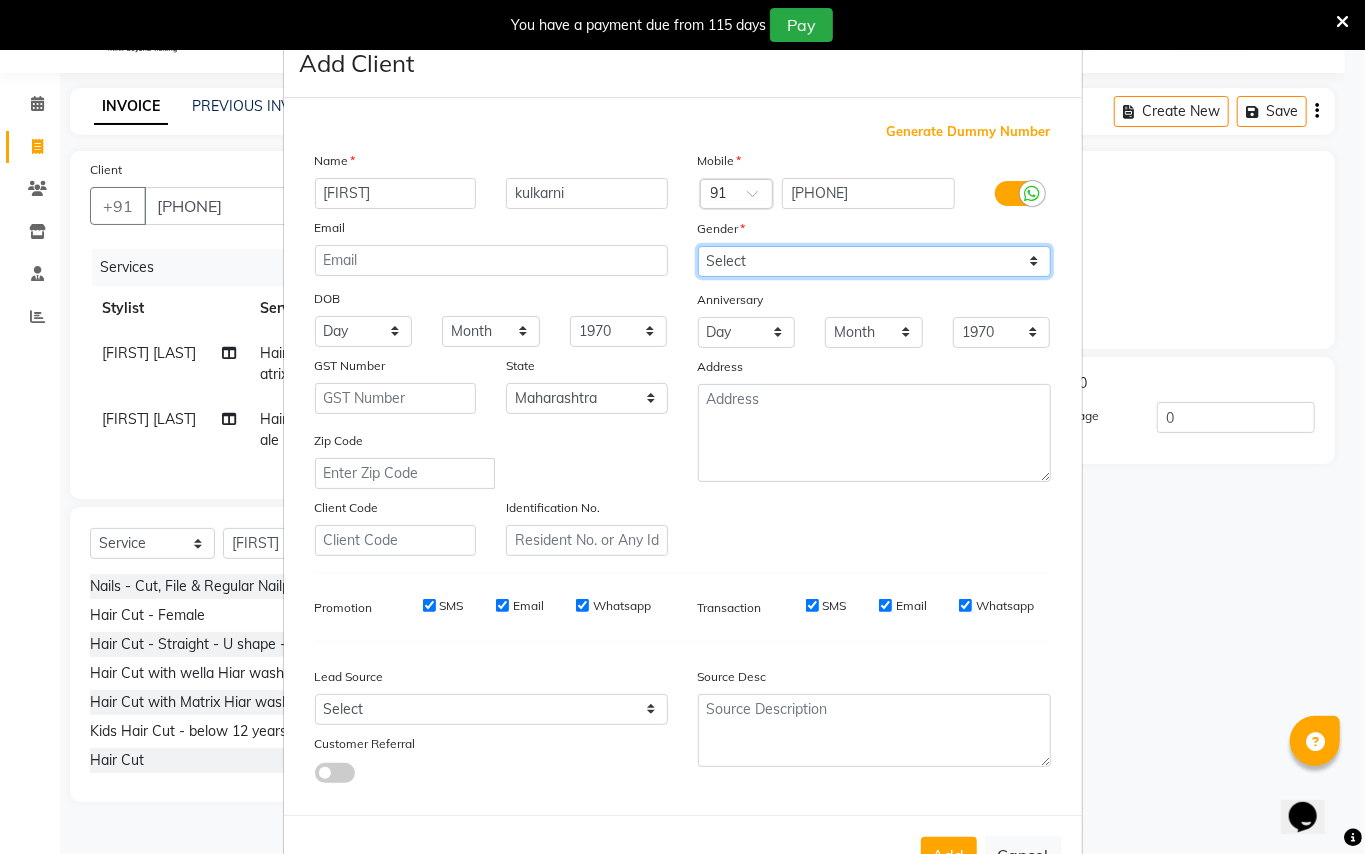 select on "female" 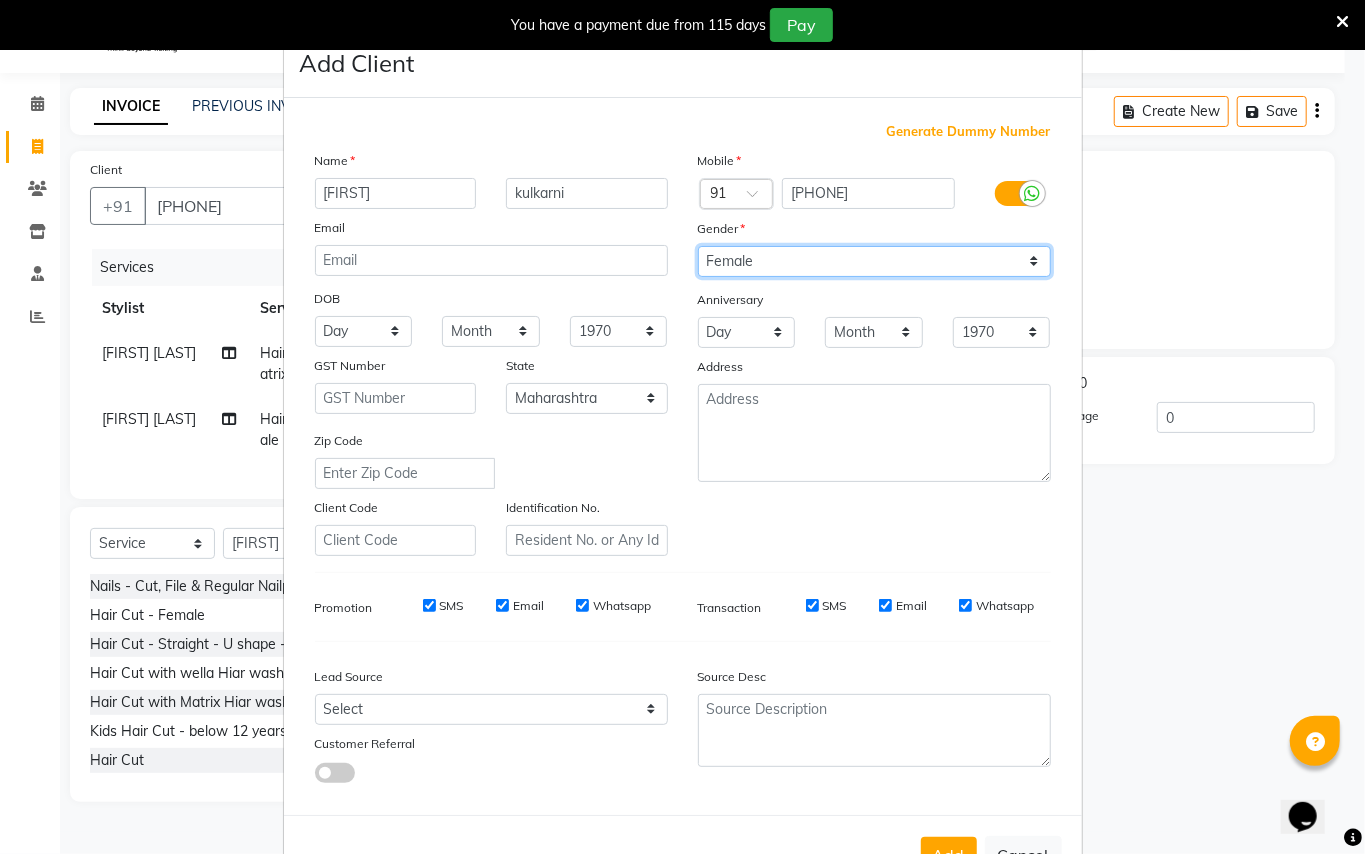 click on "Select Male Female Other Prefer Not To Say" at bounding box center (874, 261) 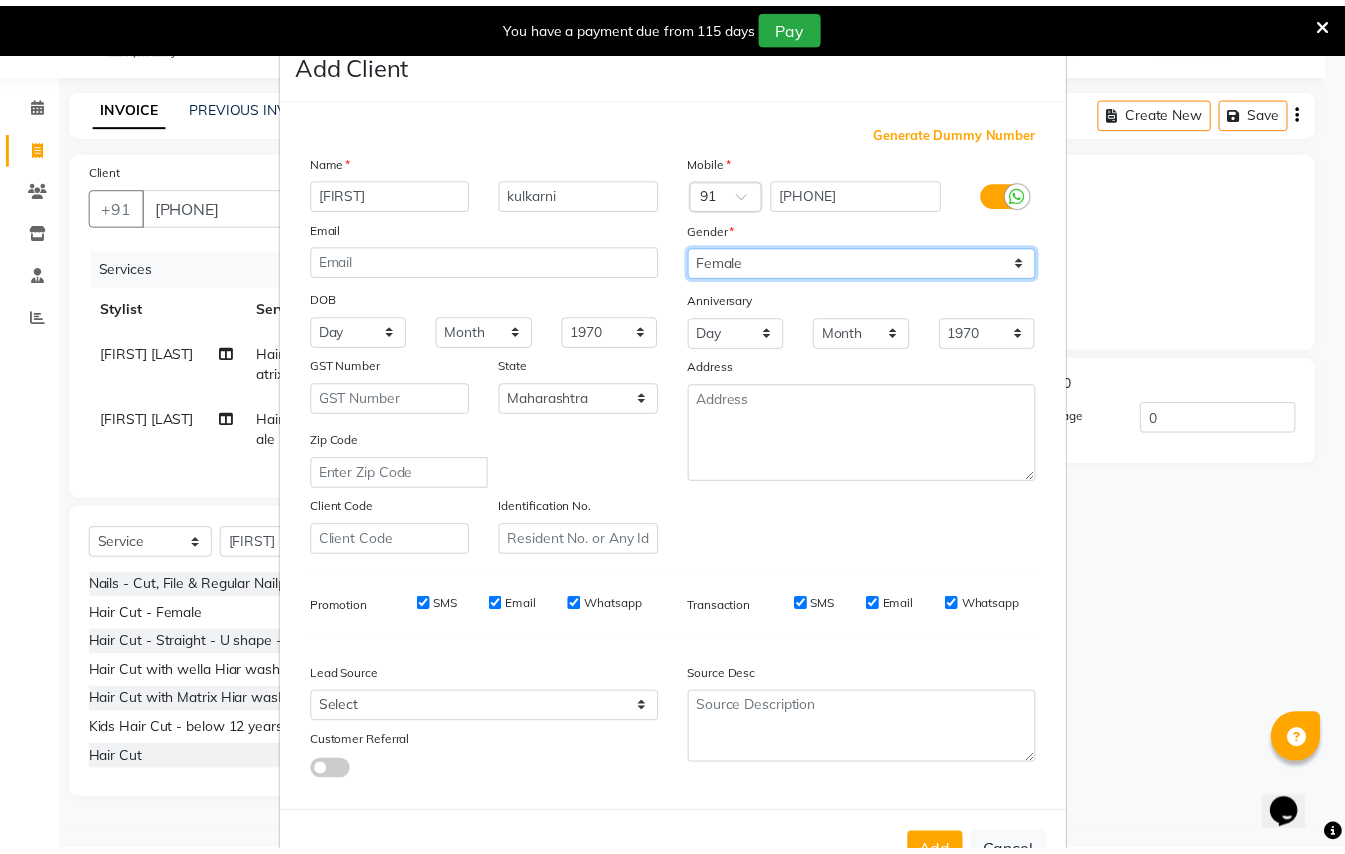 scroll, scrollTop: 64, scrollLeft: 0, axis: vertical 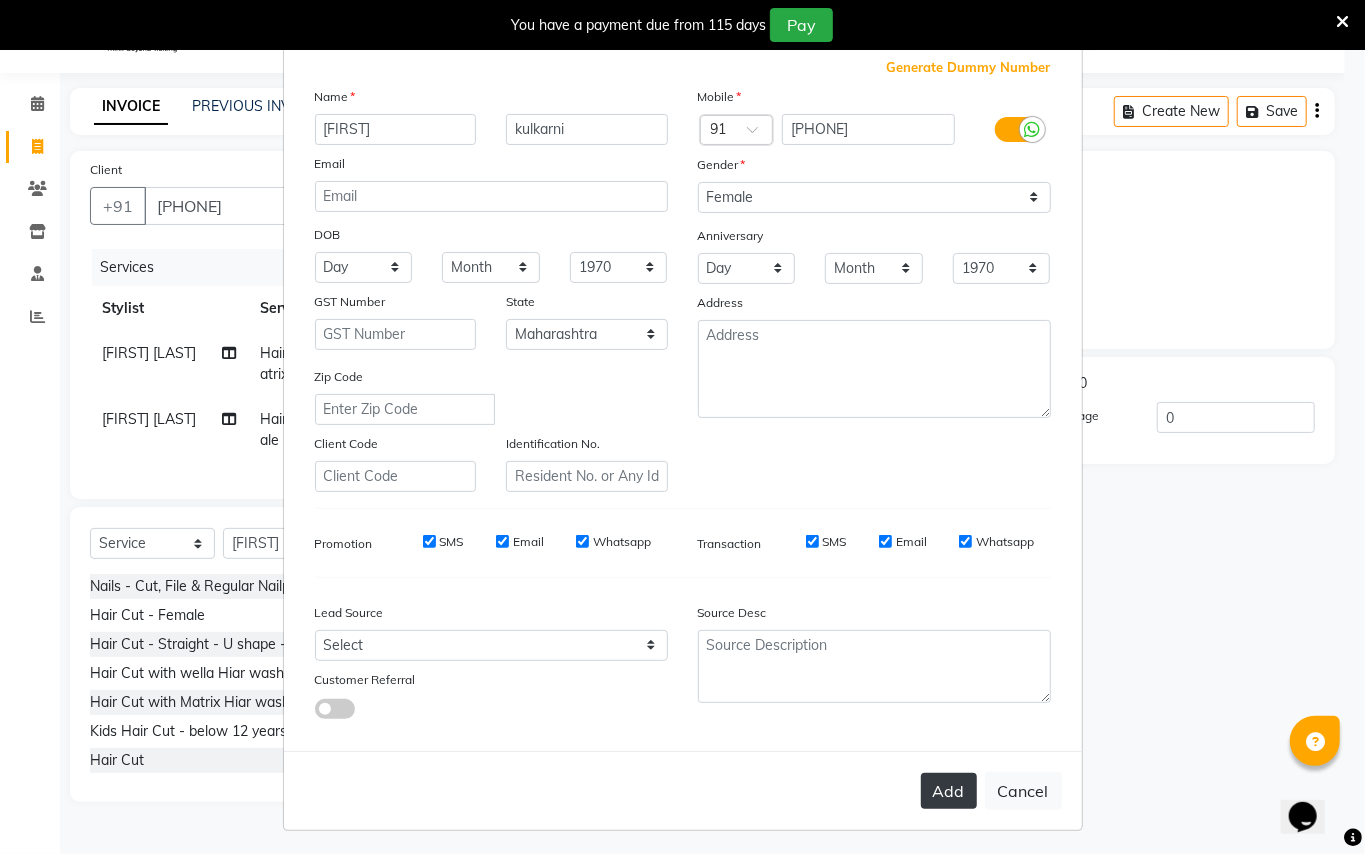 click on "Add" at bounding box center [949, 791] 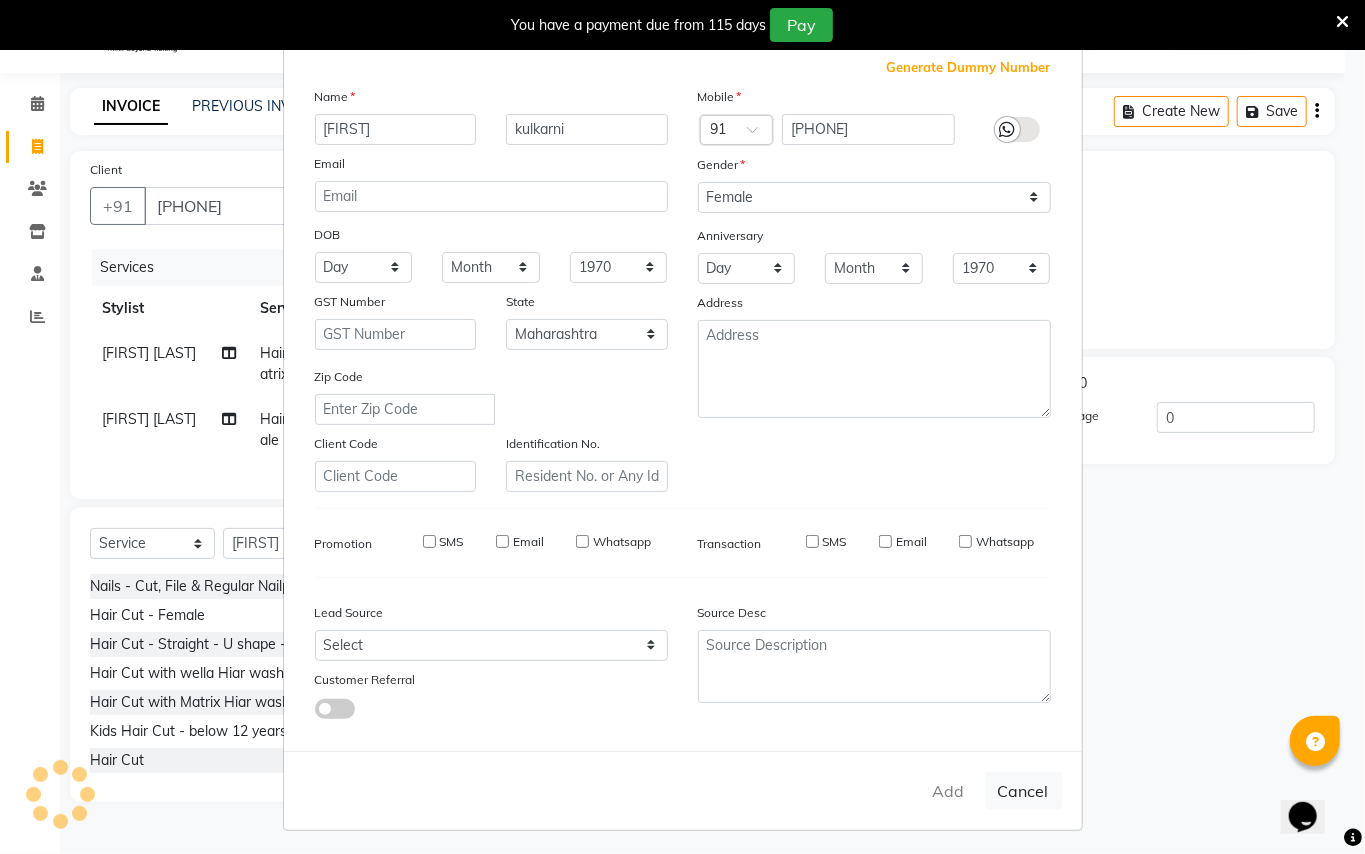 type 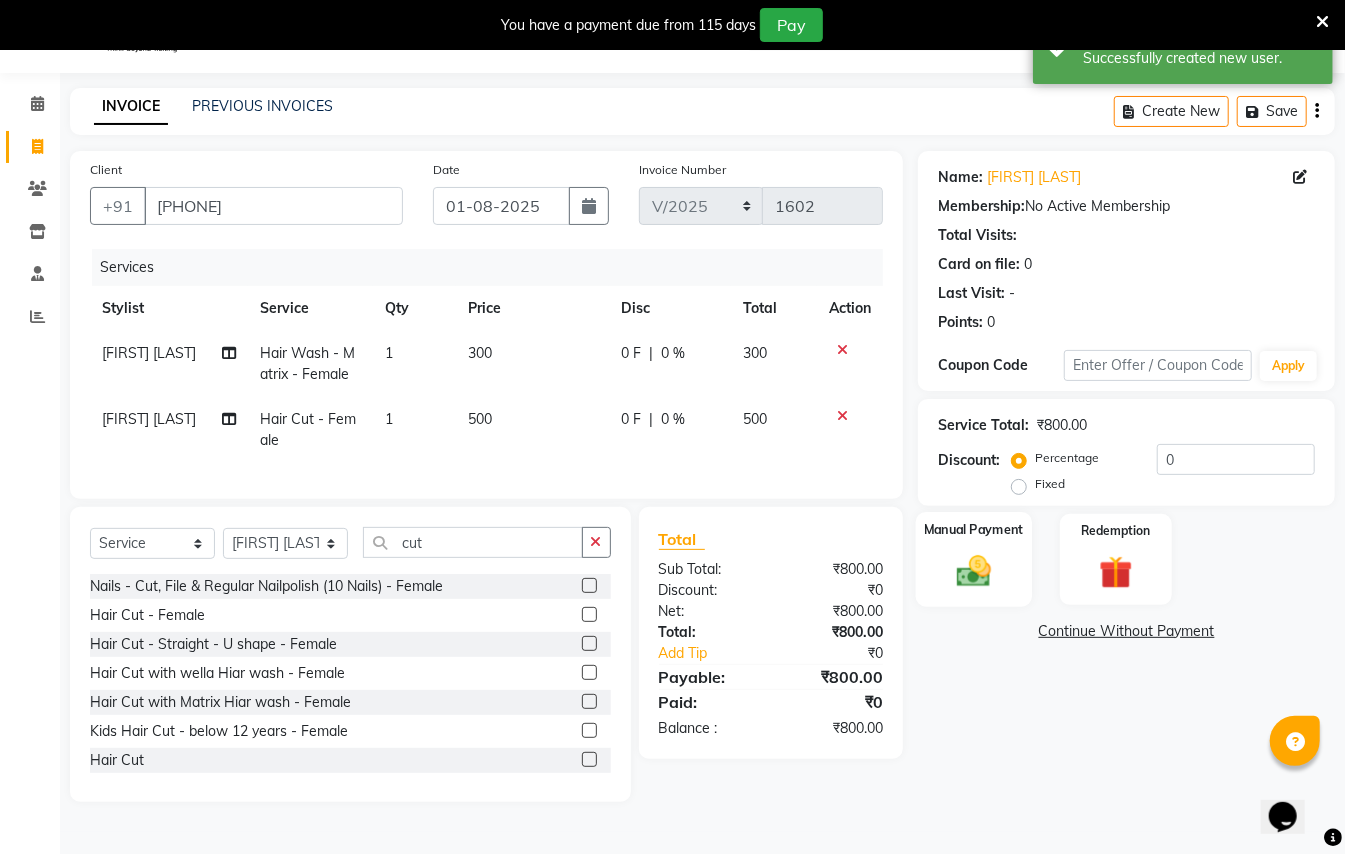 click 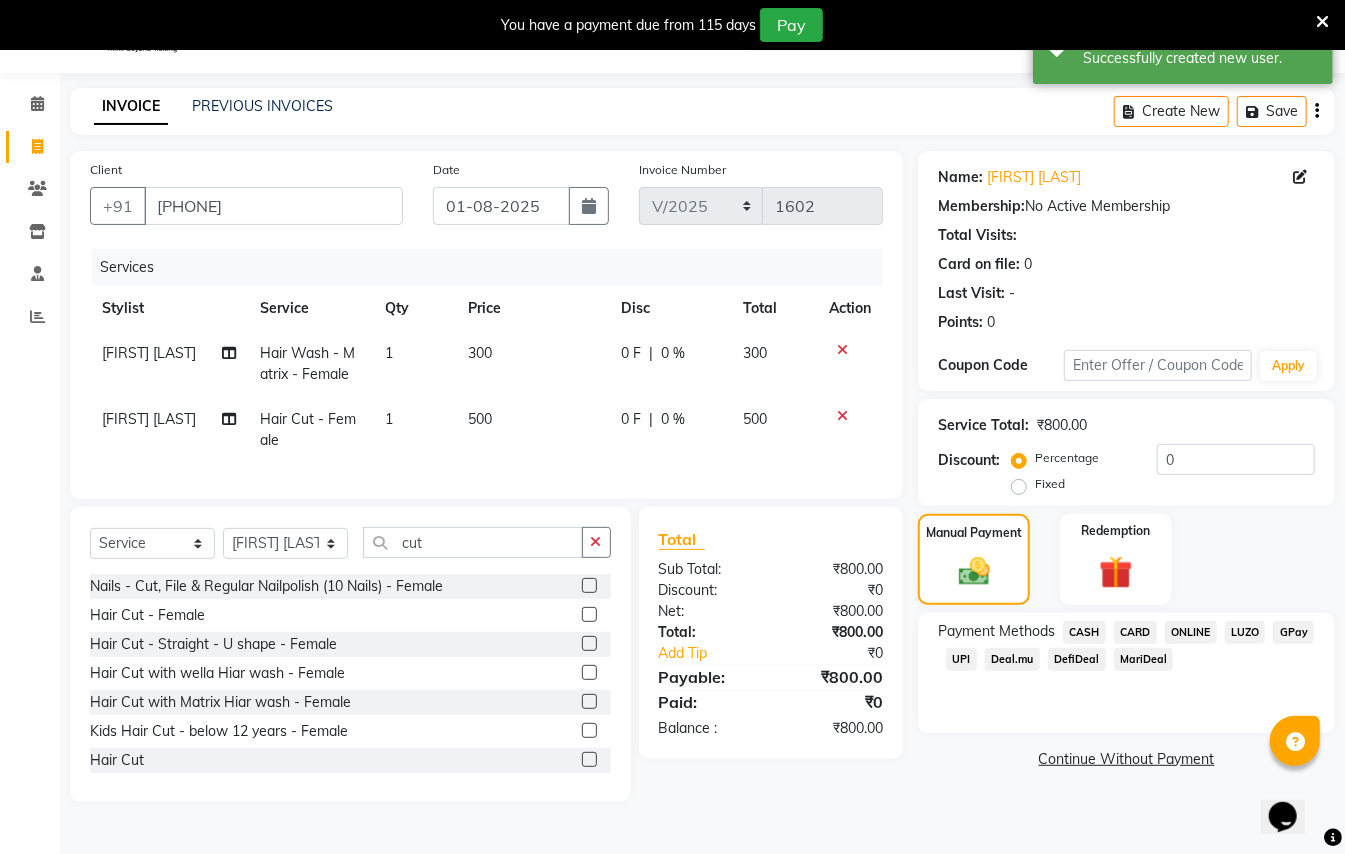 click on "GPay" 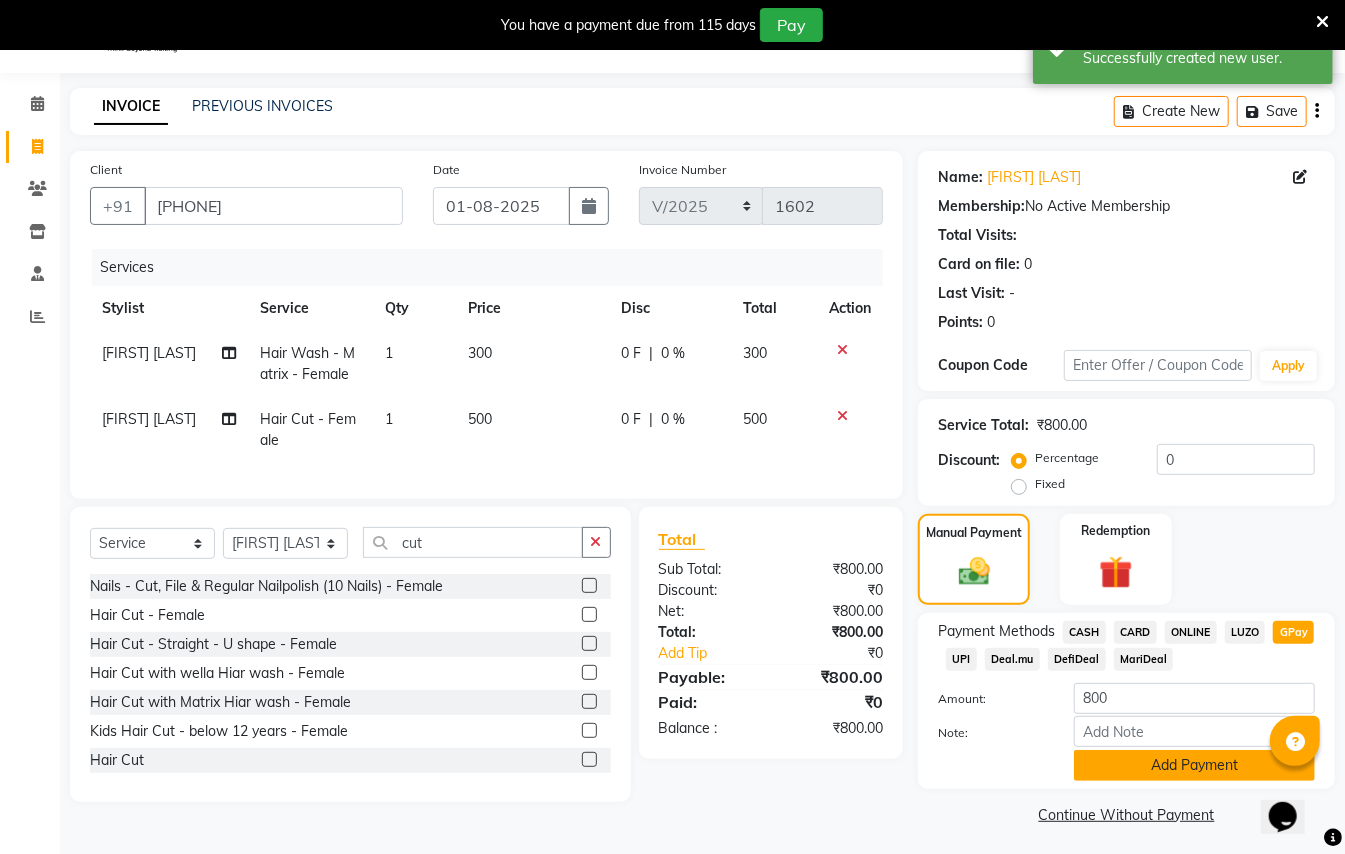 click on "Add Payment" 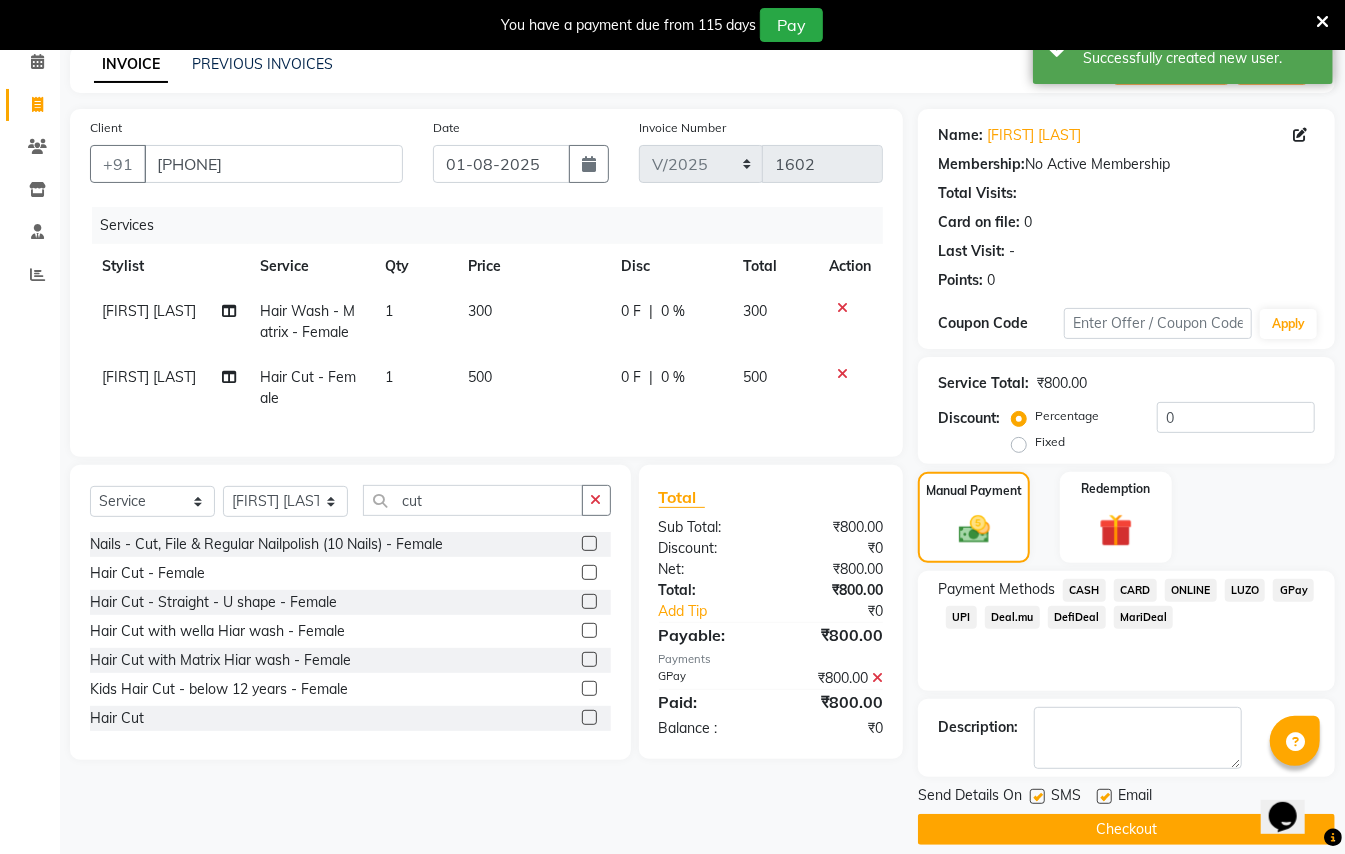 scroll, scrollTop: 114, scrollLeft: 0, axis: vertical 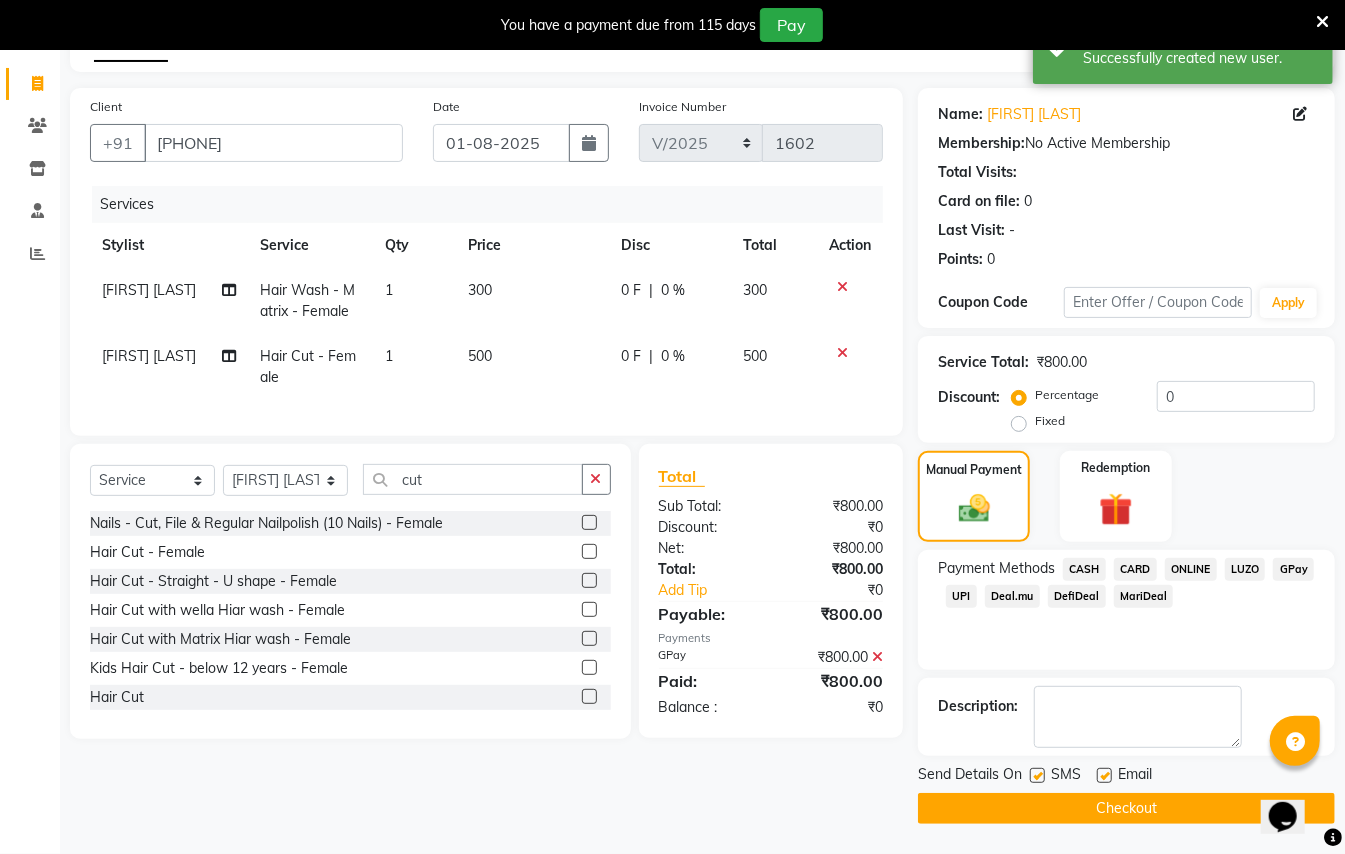 click on "Checkout" 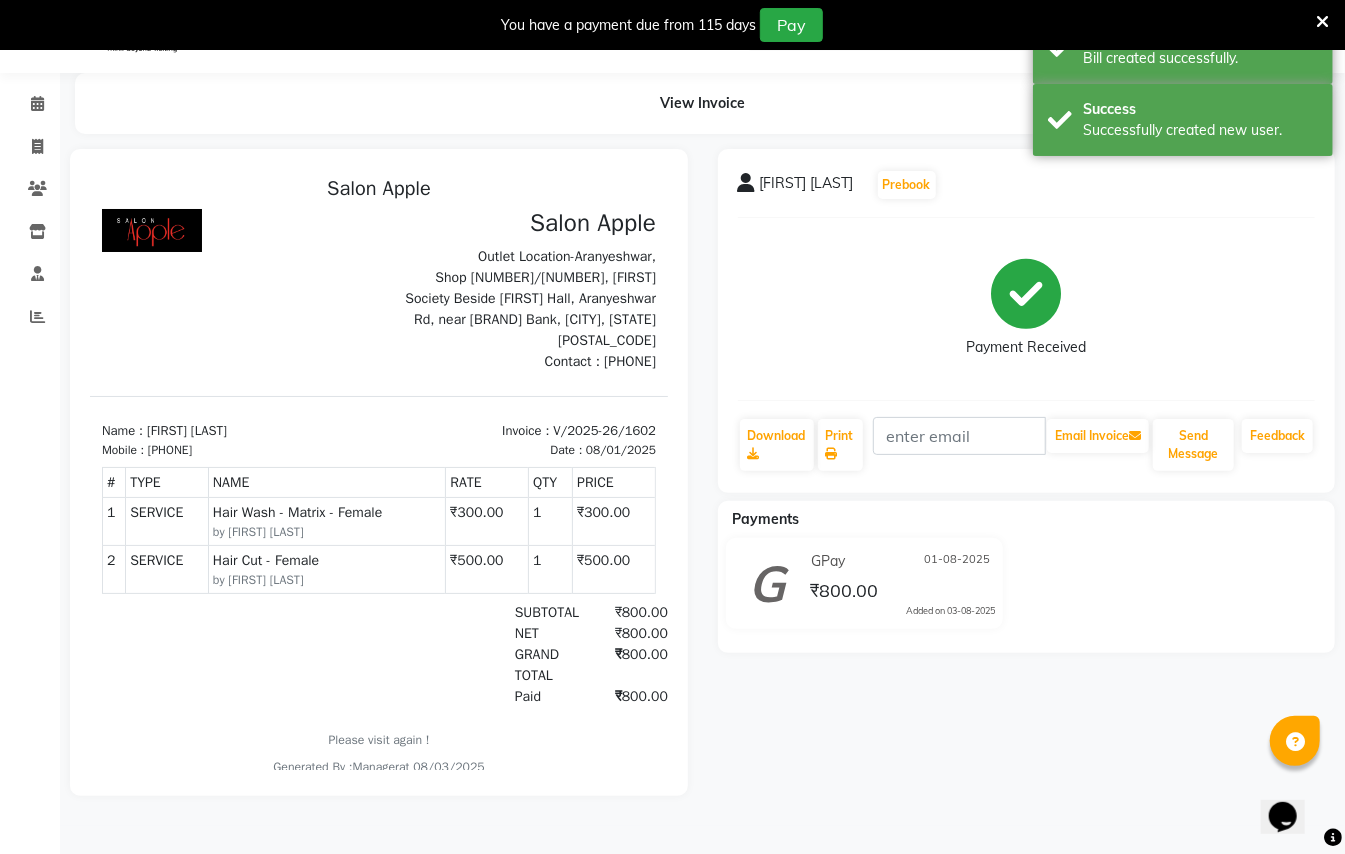 scroll, scrollTop: 0, scrollLeft: 0, axis: both 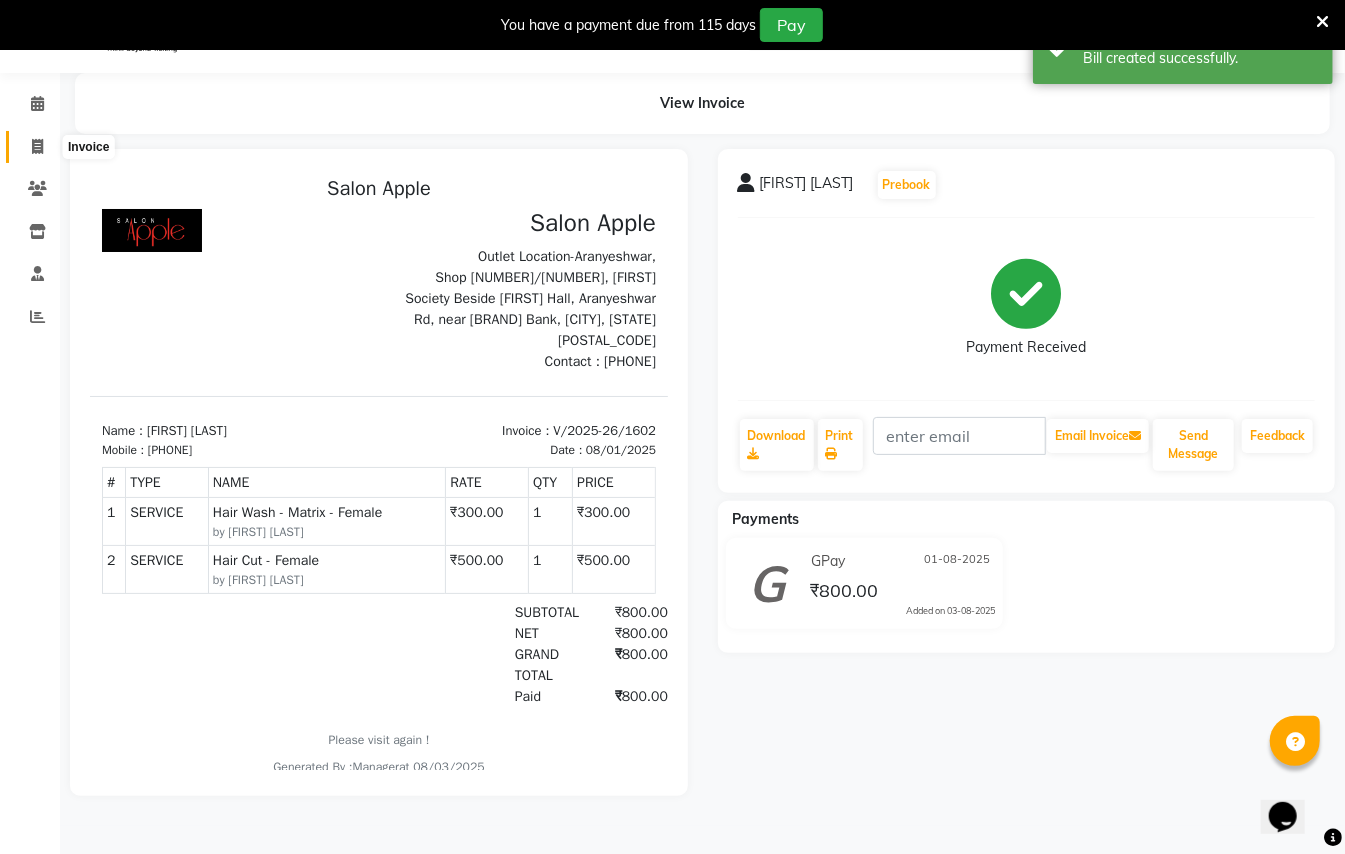 click 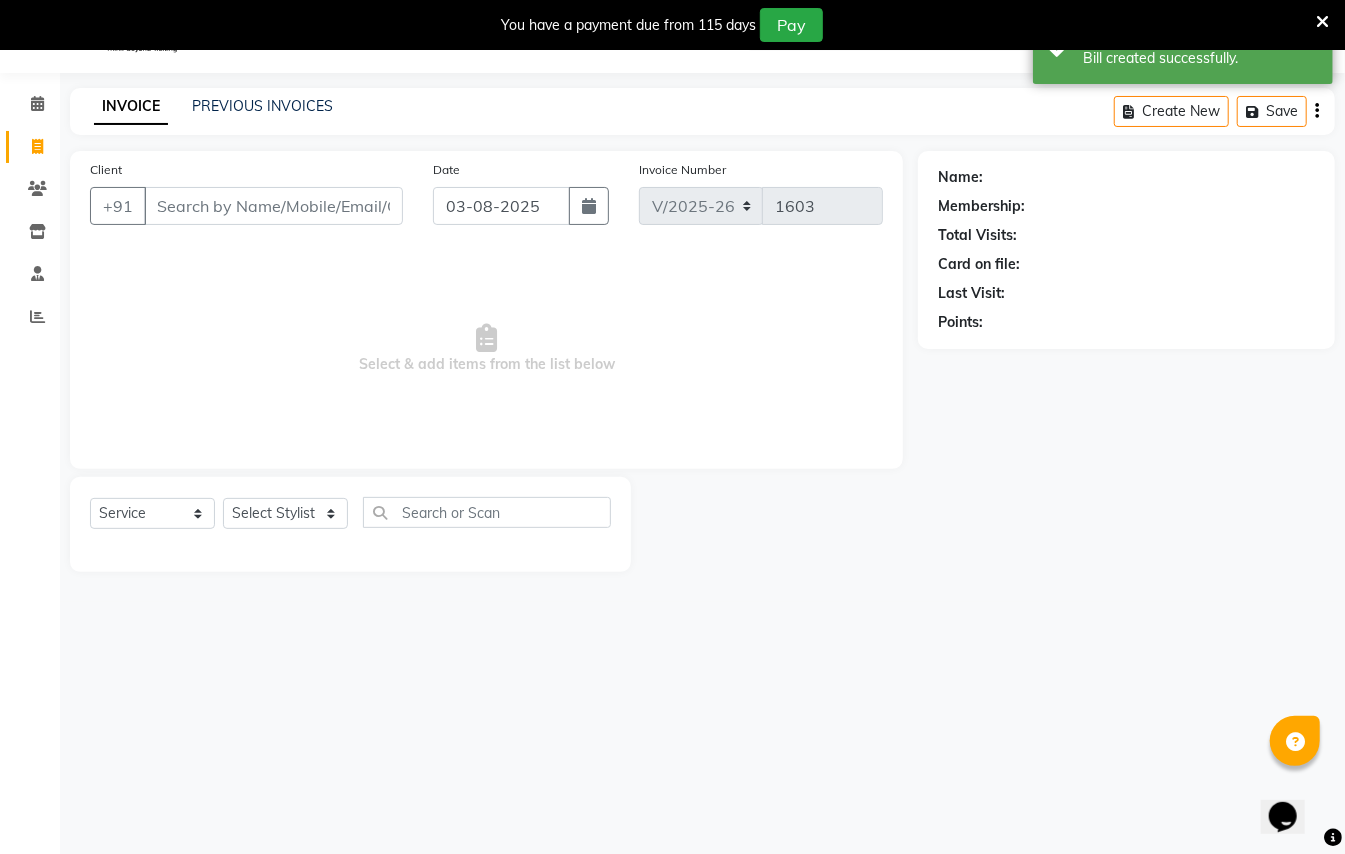click on "Client" at bounding box center [273, 206] 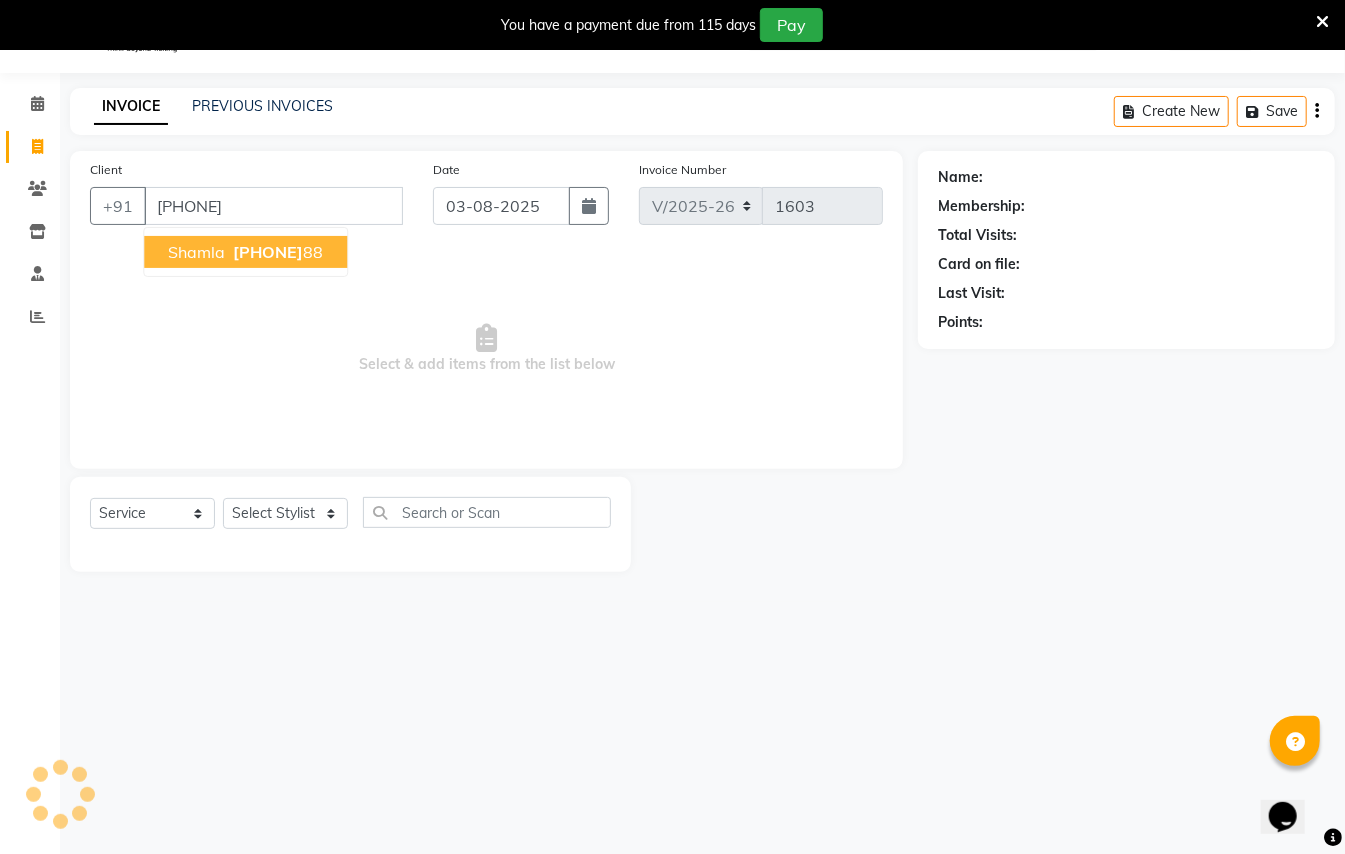 type on "[PHONE]" 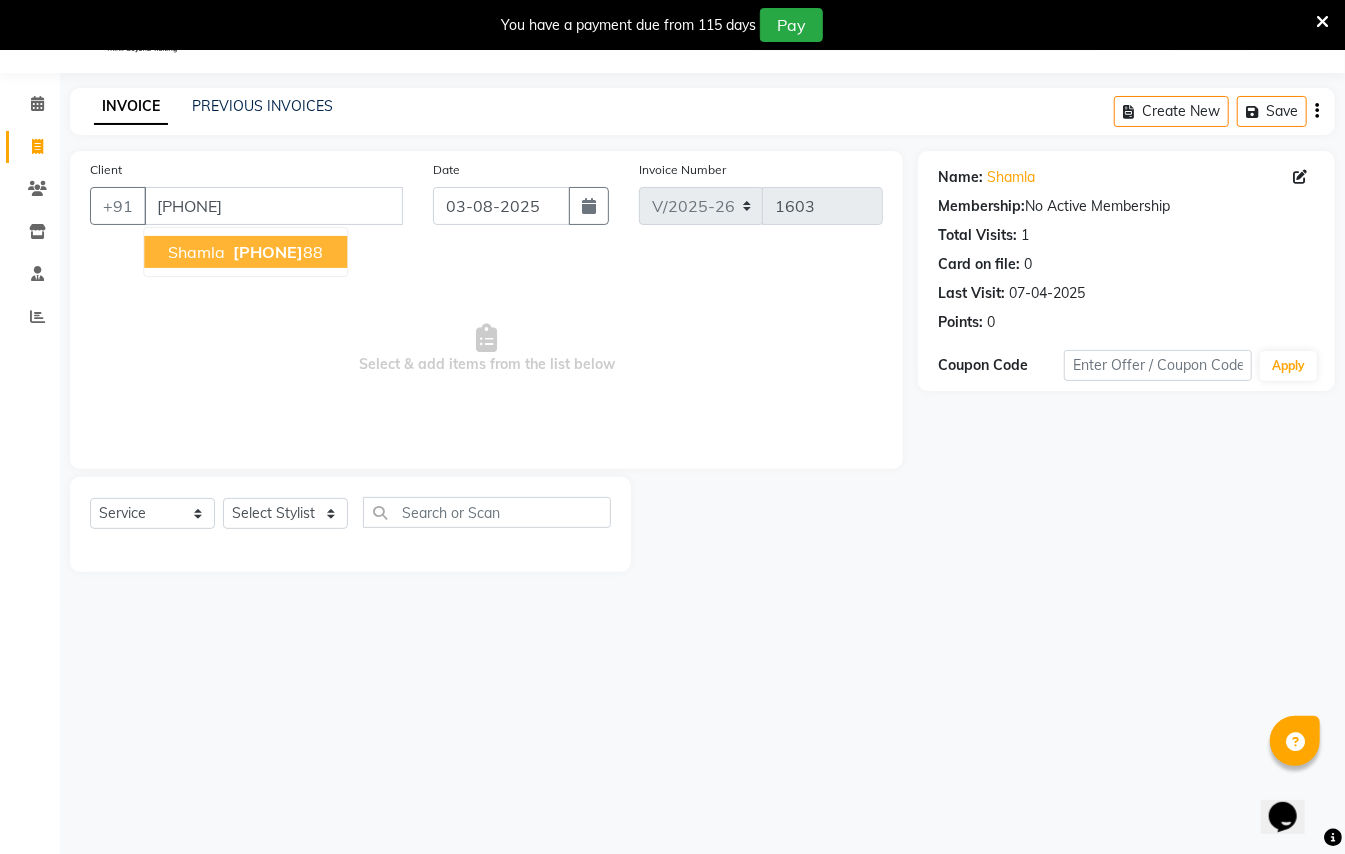 click on "[PHONE]" at bounding box center (268, 252) 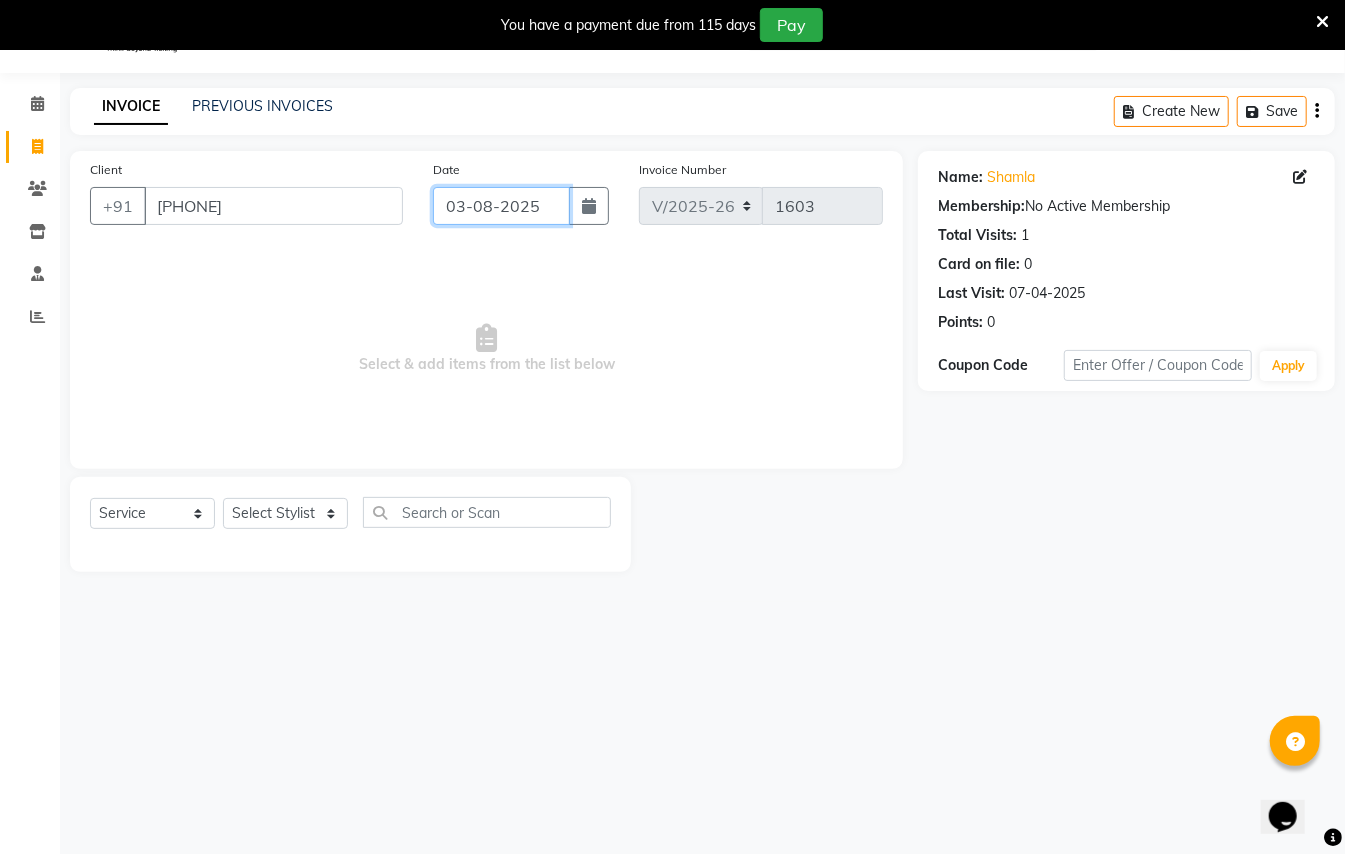 click on "03-08-2025" 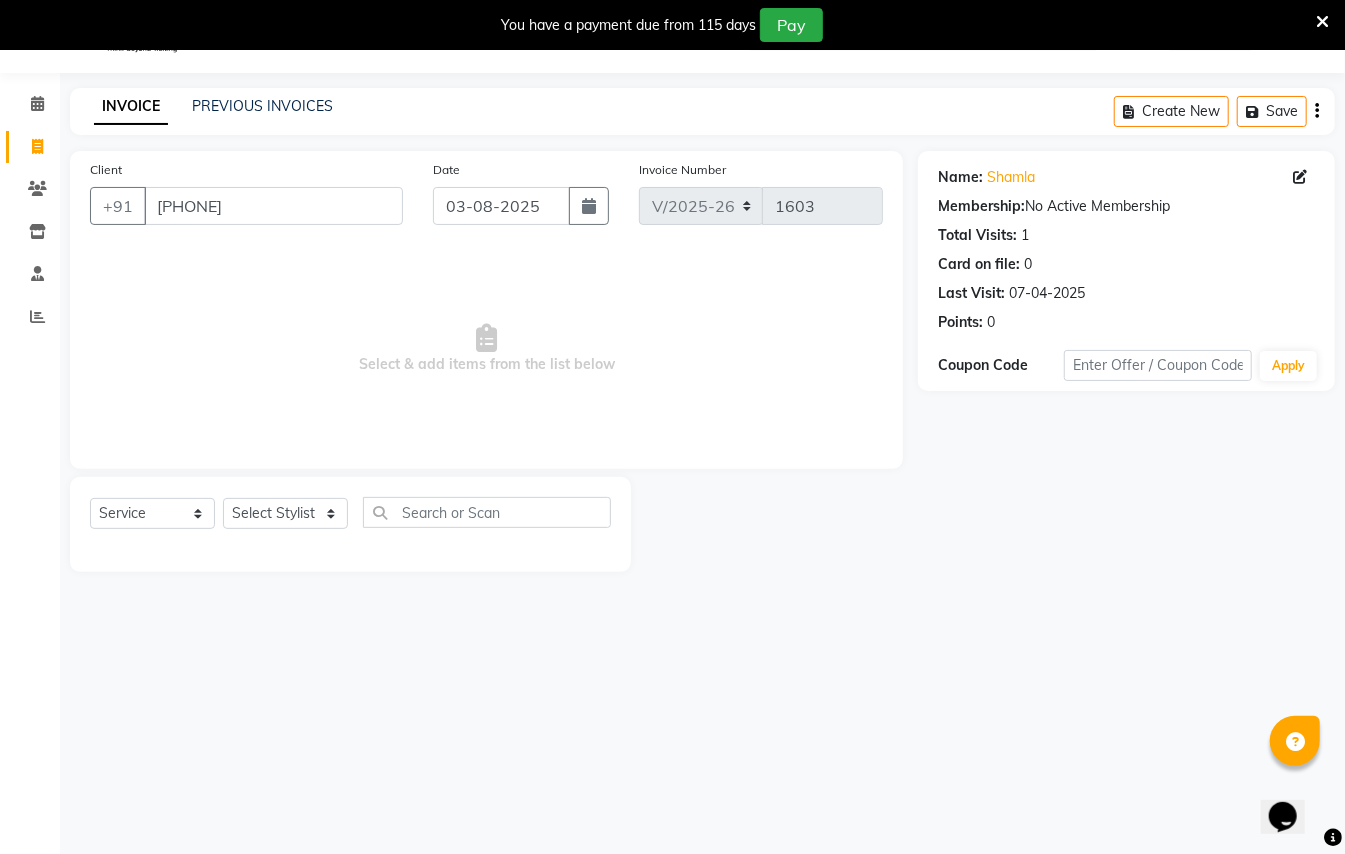 select on "8" 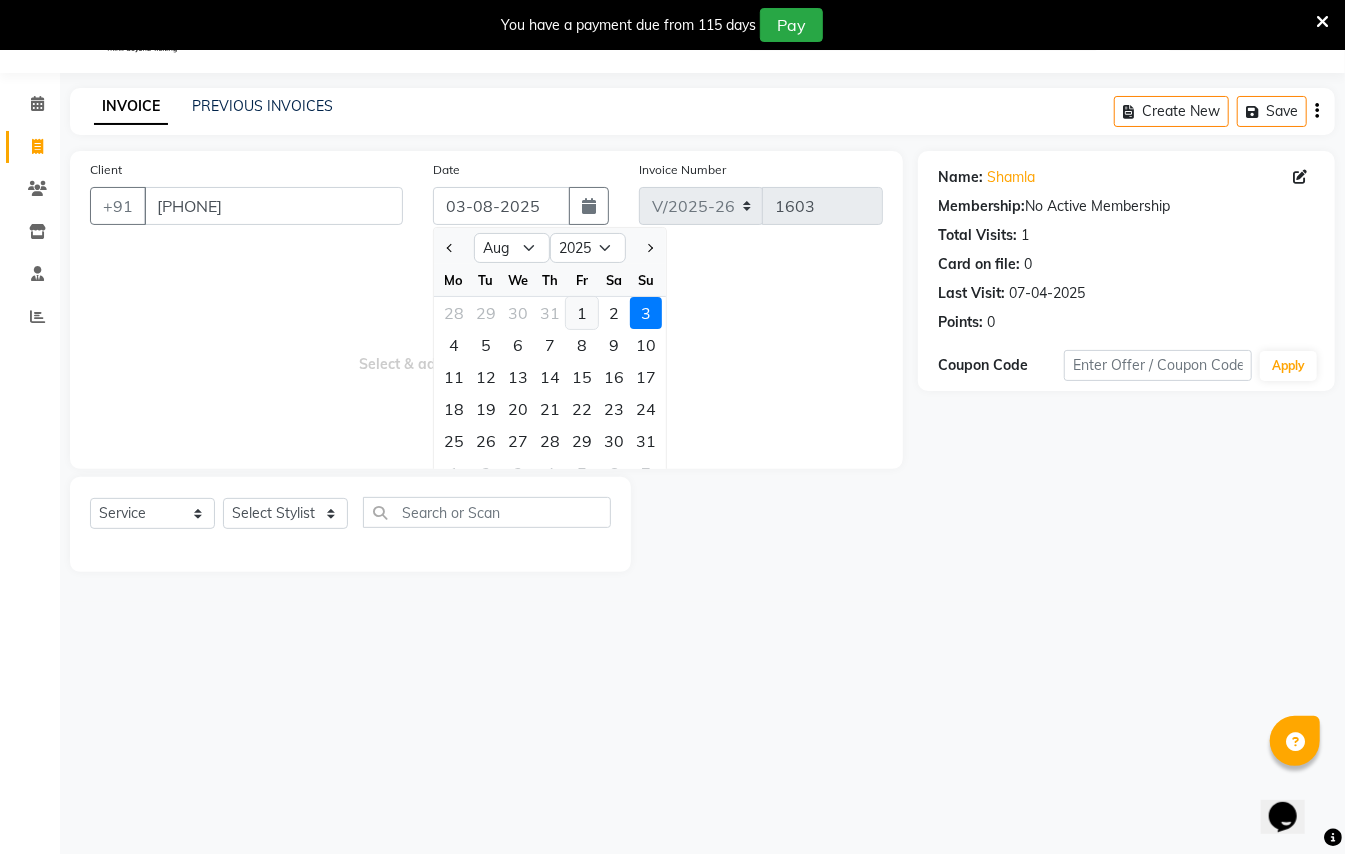 click on "1" 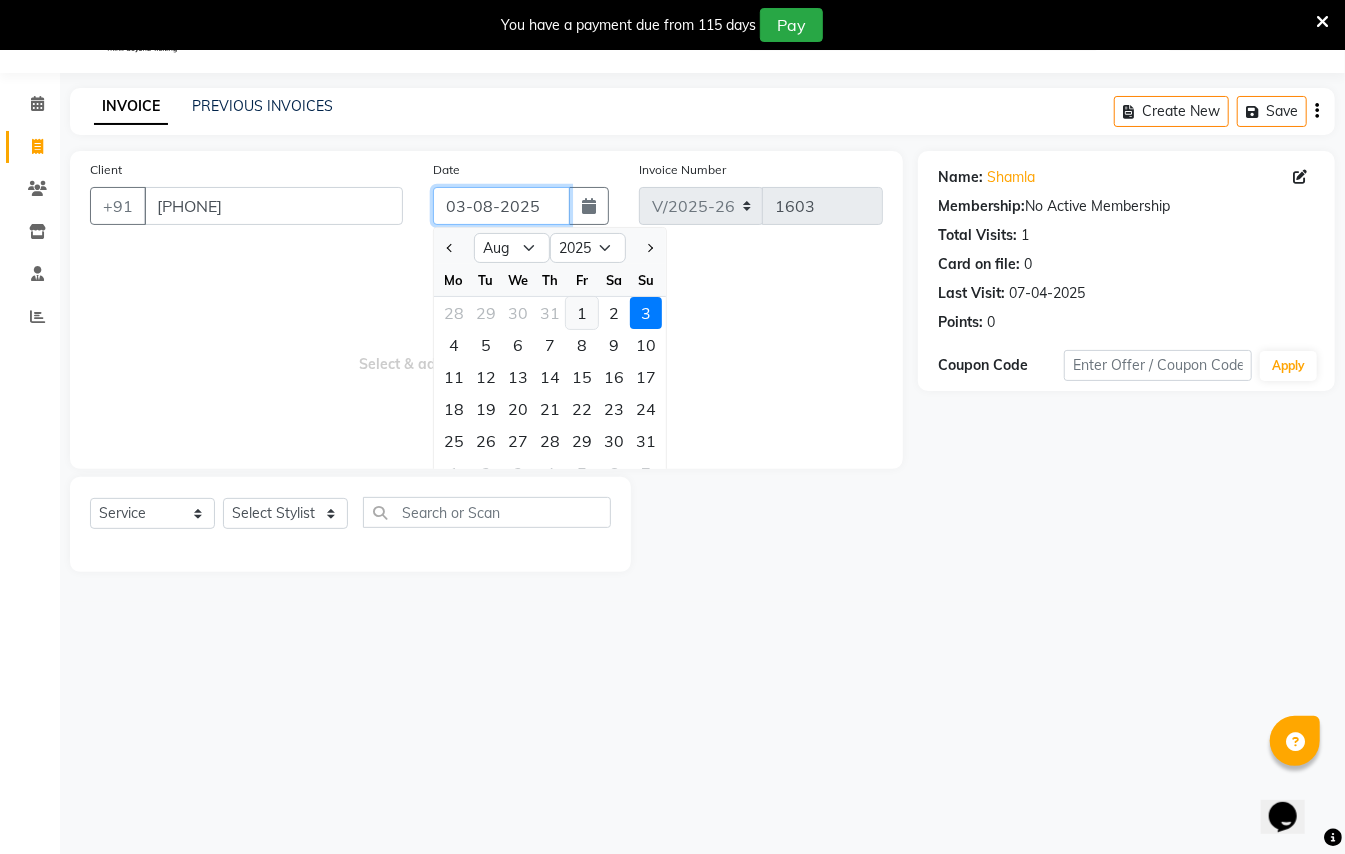 type on "01-08-2025" 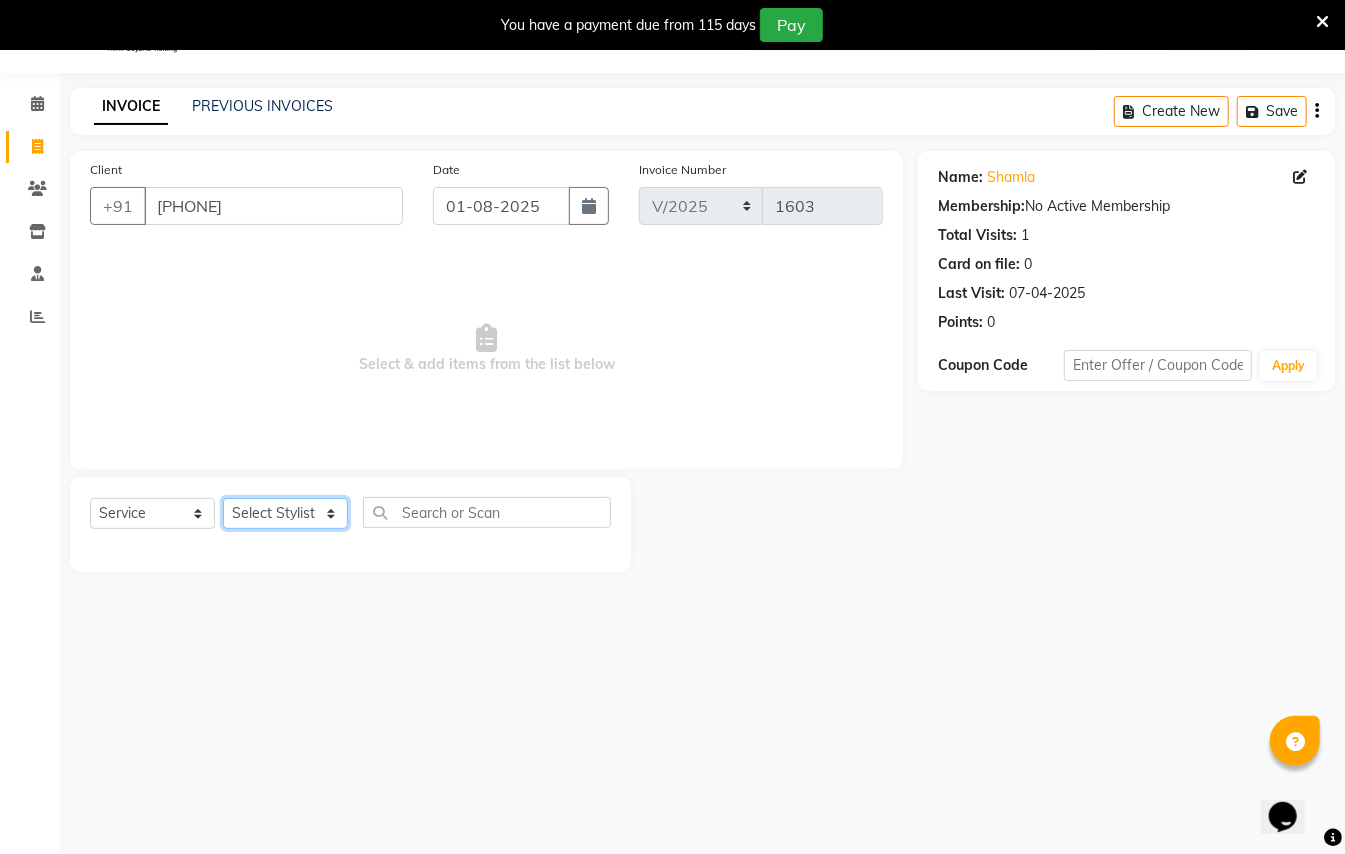 click on "Select Stylist [FIRST] [LAST] [FIRST] [LAST]  [FIRST] [LAST] [FIRST] [LAST] [FIRST] [LAST] Manager [FIRST]  [FIRST] [LAST] Owner [FIRST] [LAST]" 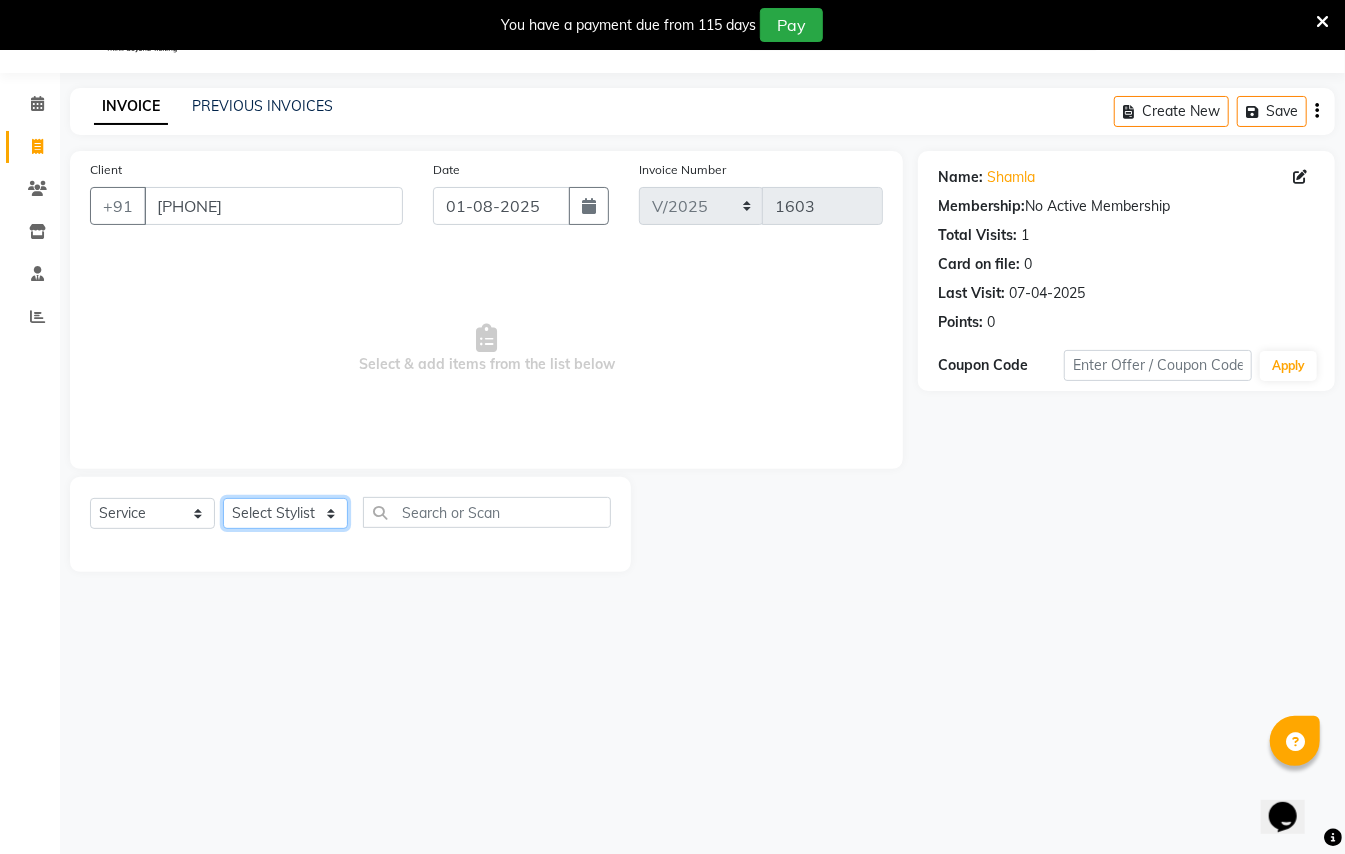 select on "31729" 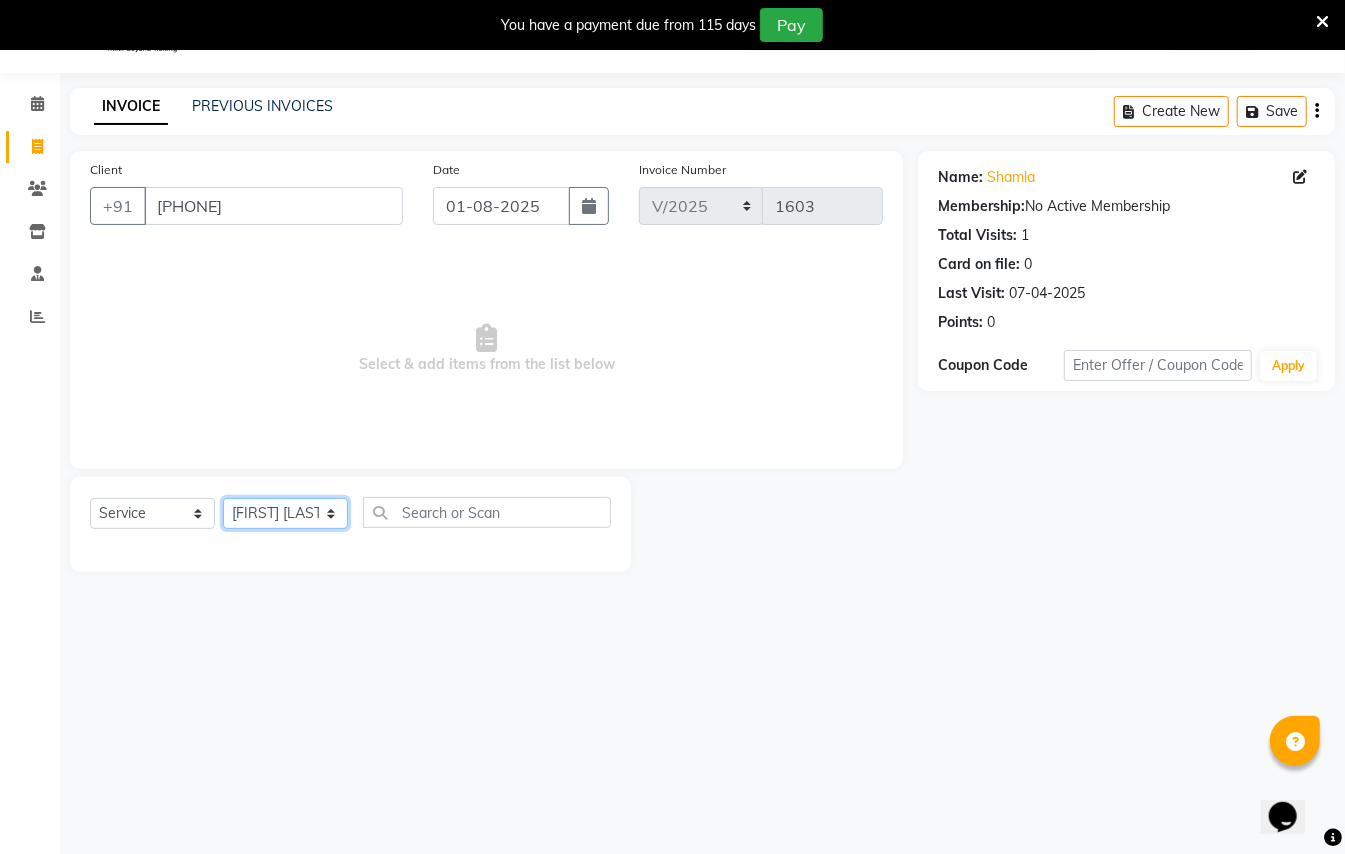 click on "Select Stylist [FIRST] [LAST] [FIRST] [LAST]  [FIRST] [LAST] [FIRST] [LAST] [FIRST] [LAST] Manager [FIRST]  [FIRST] [LAST] Owner [FIRST] [LAST]" 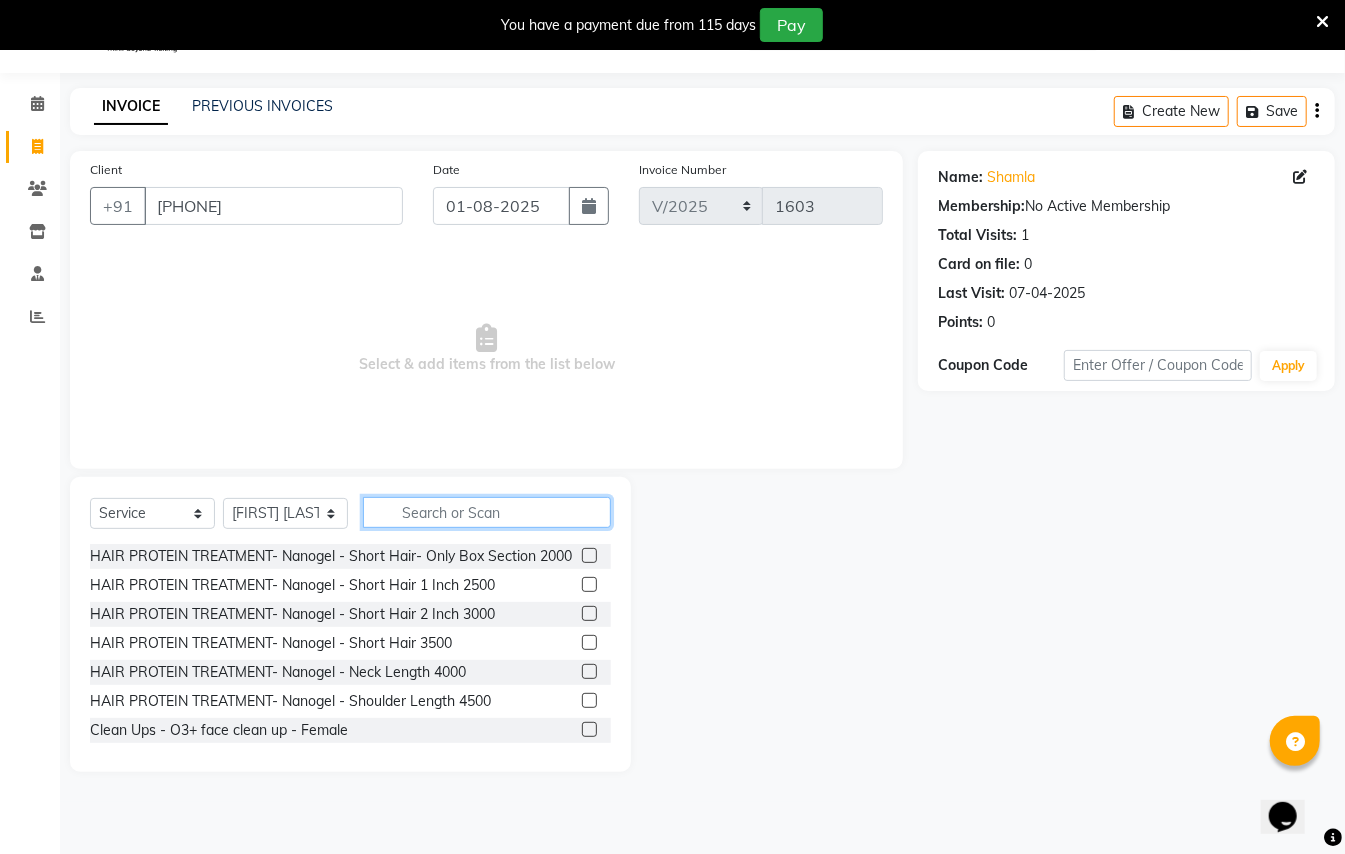 click 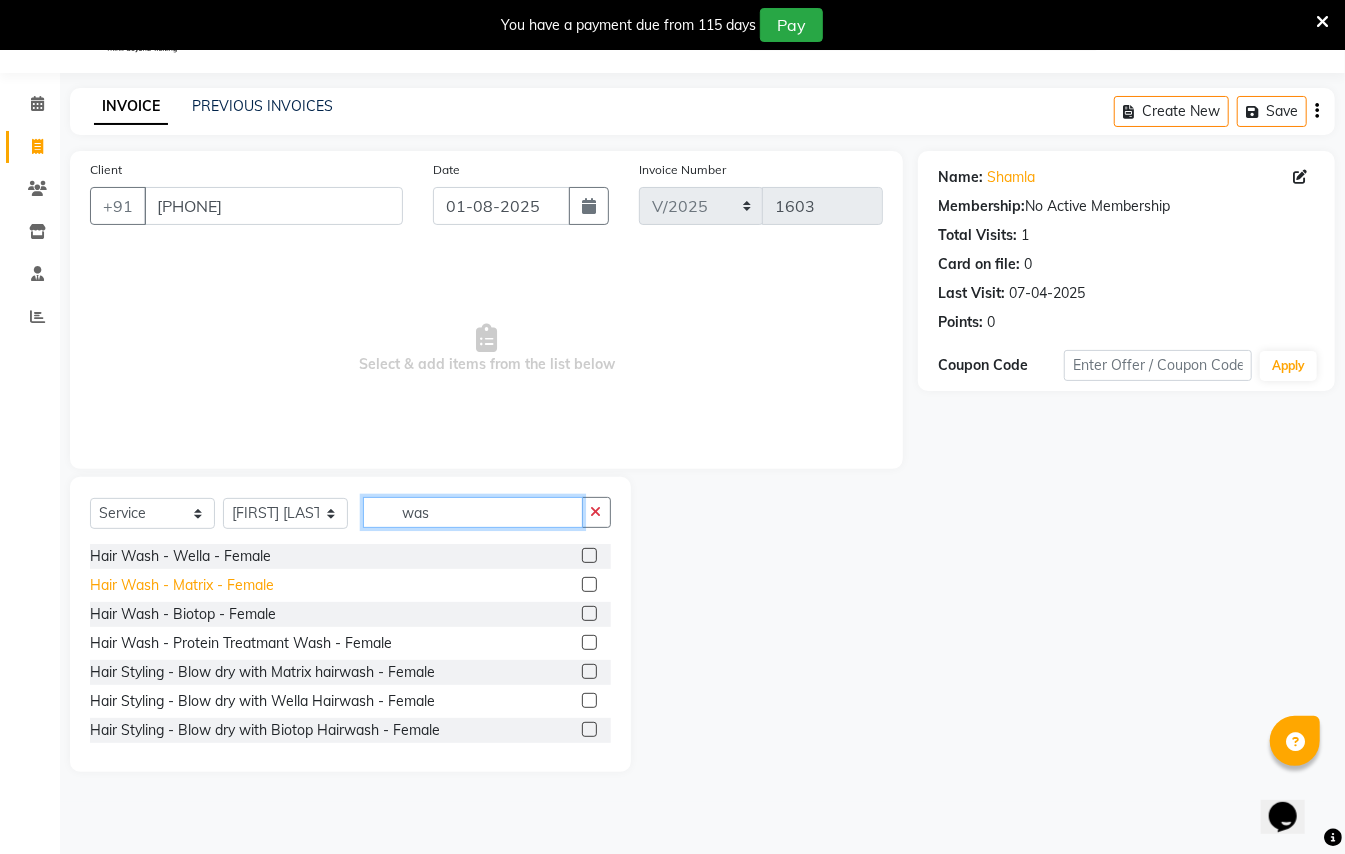 type on "was" 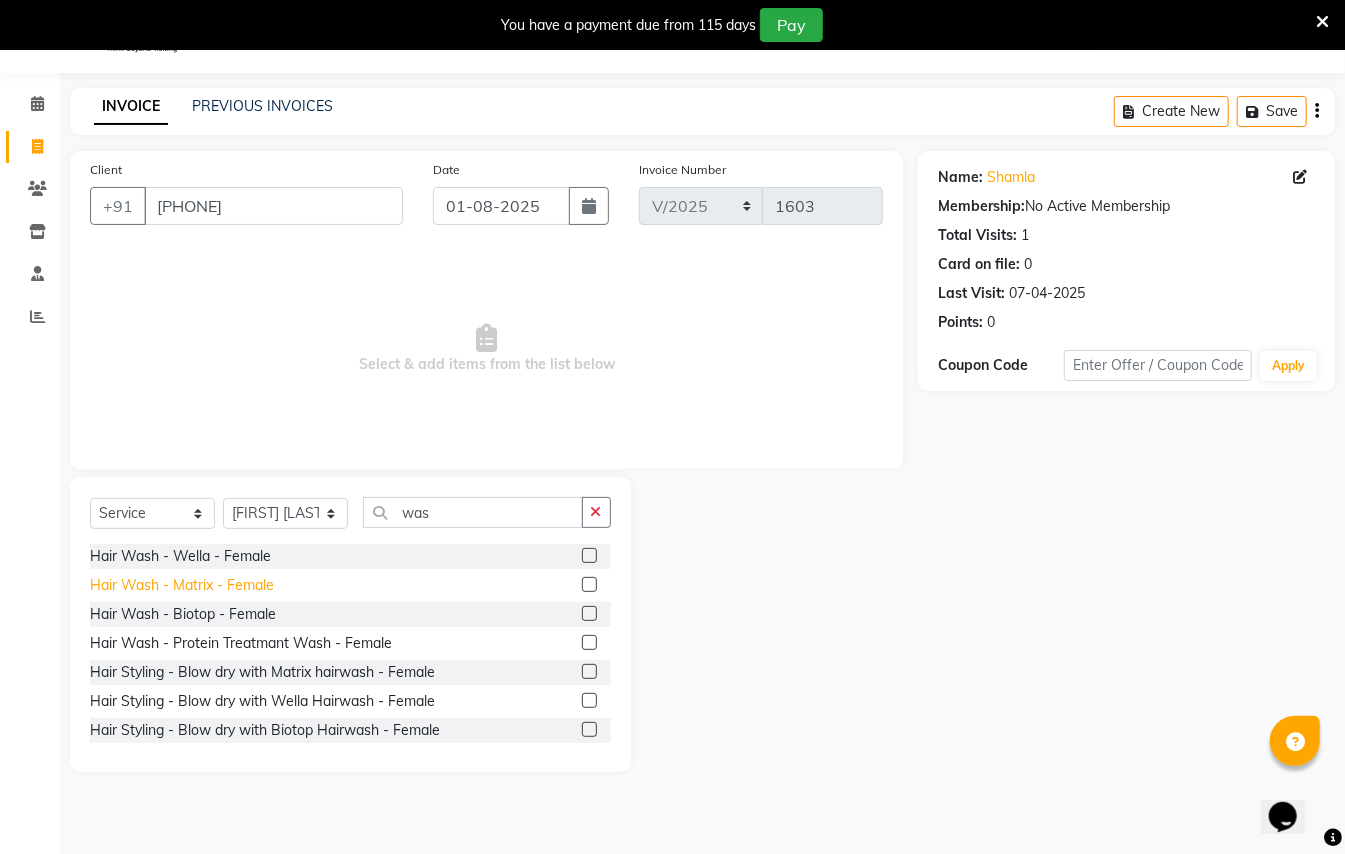 click on "Hair Wash - Matrix - Female" 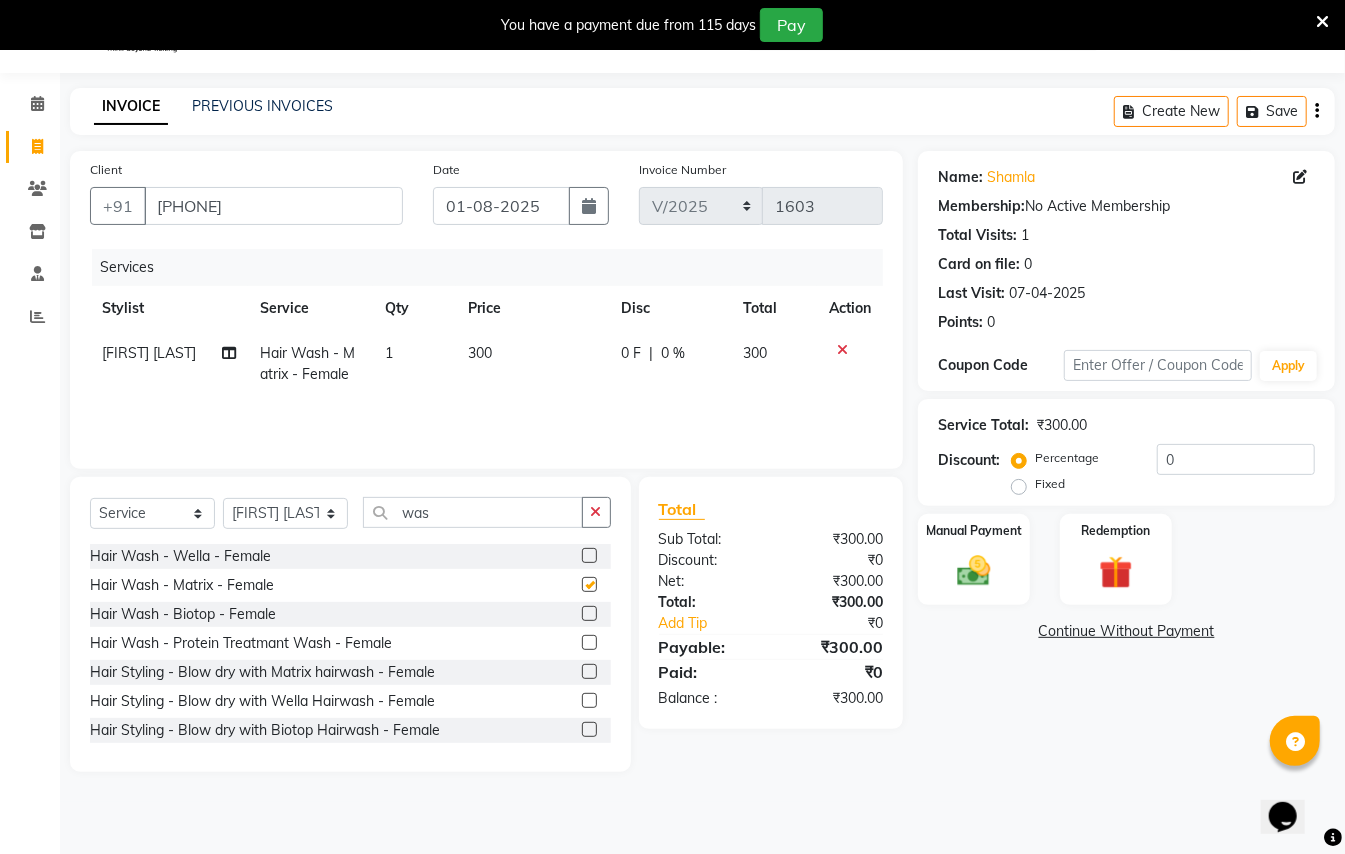 checkbox on "false" 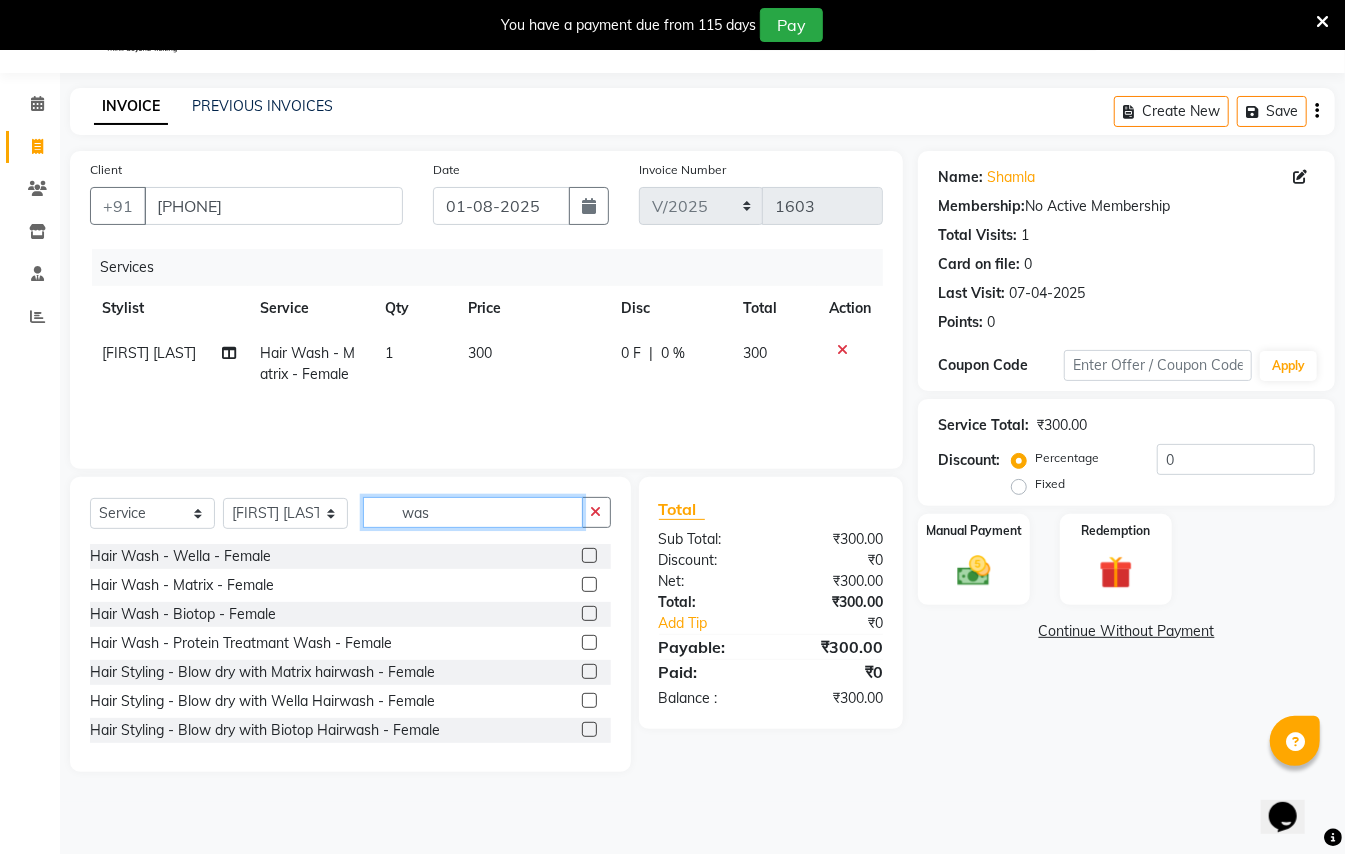click on "was" 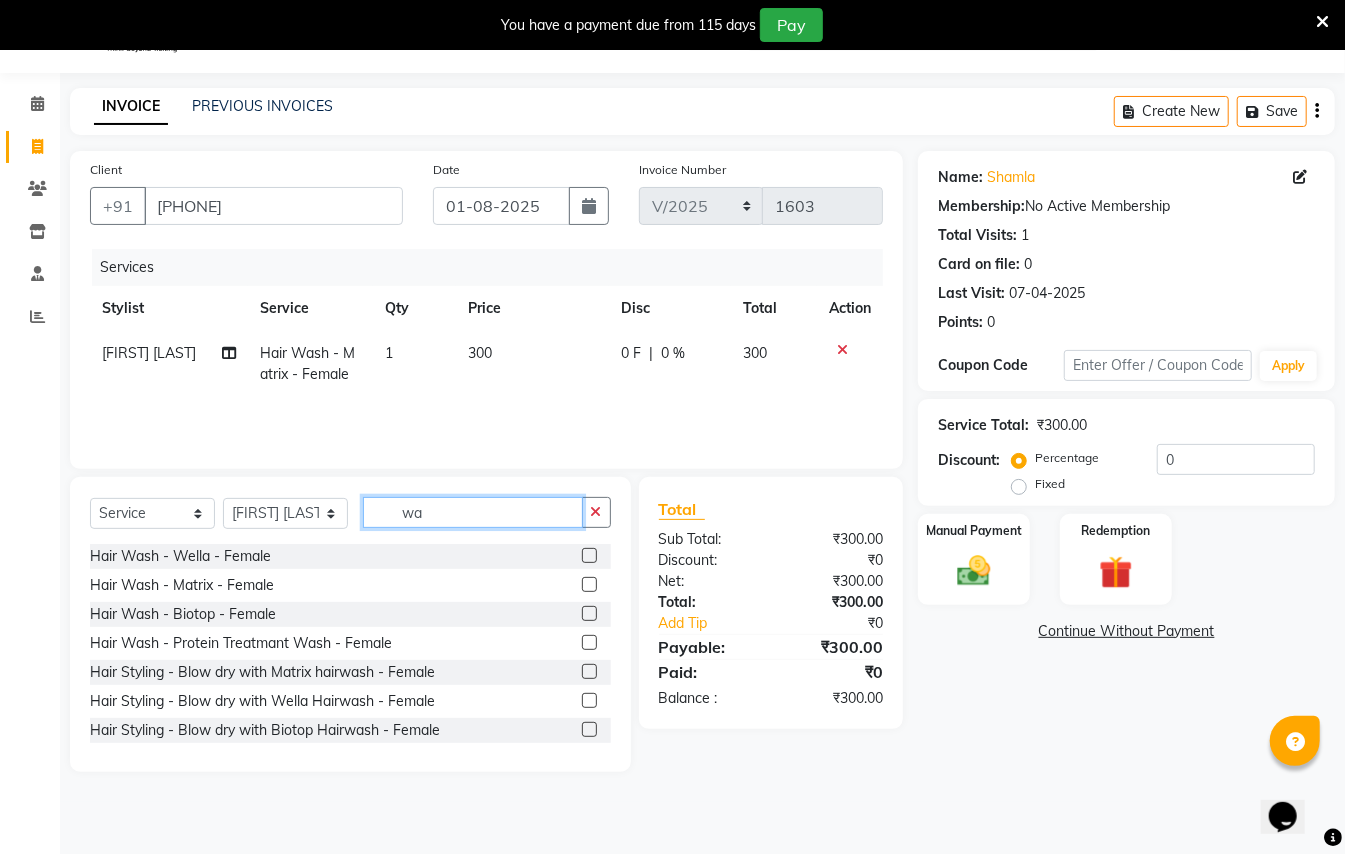 type on "w" 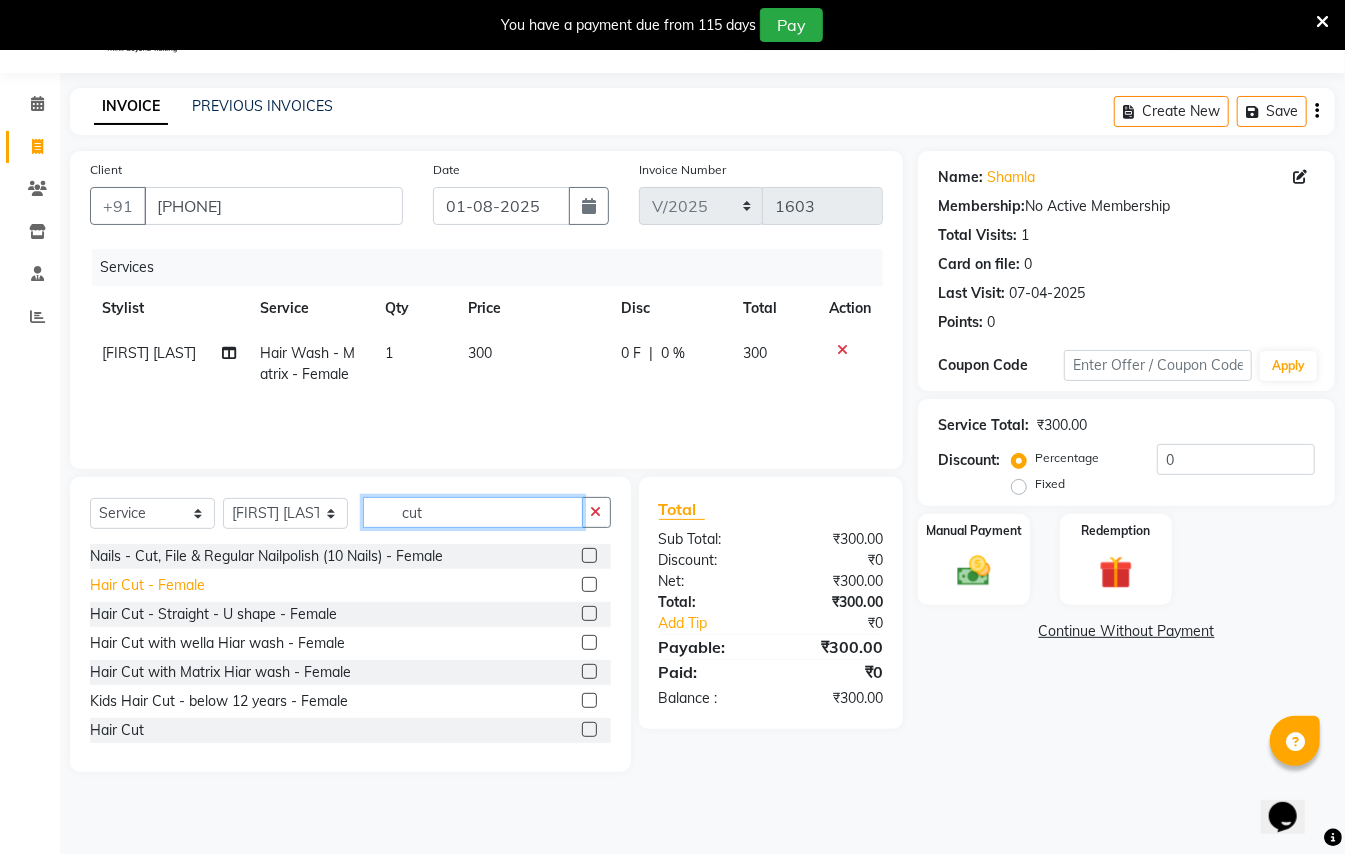 type on "cut" 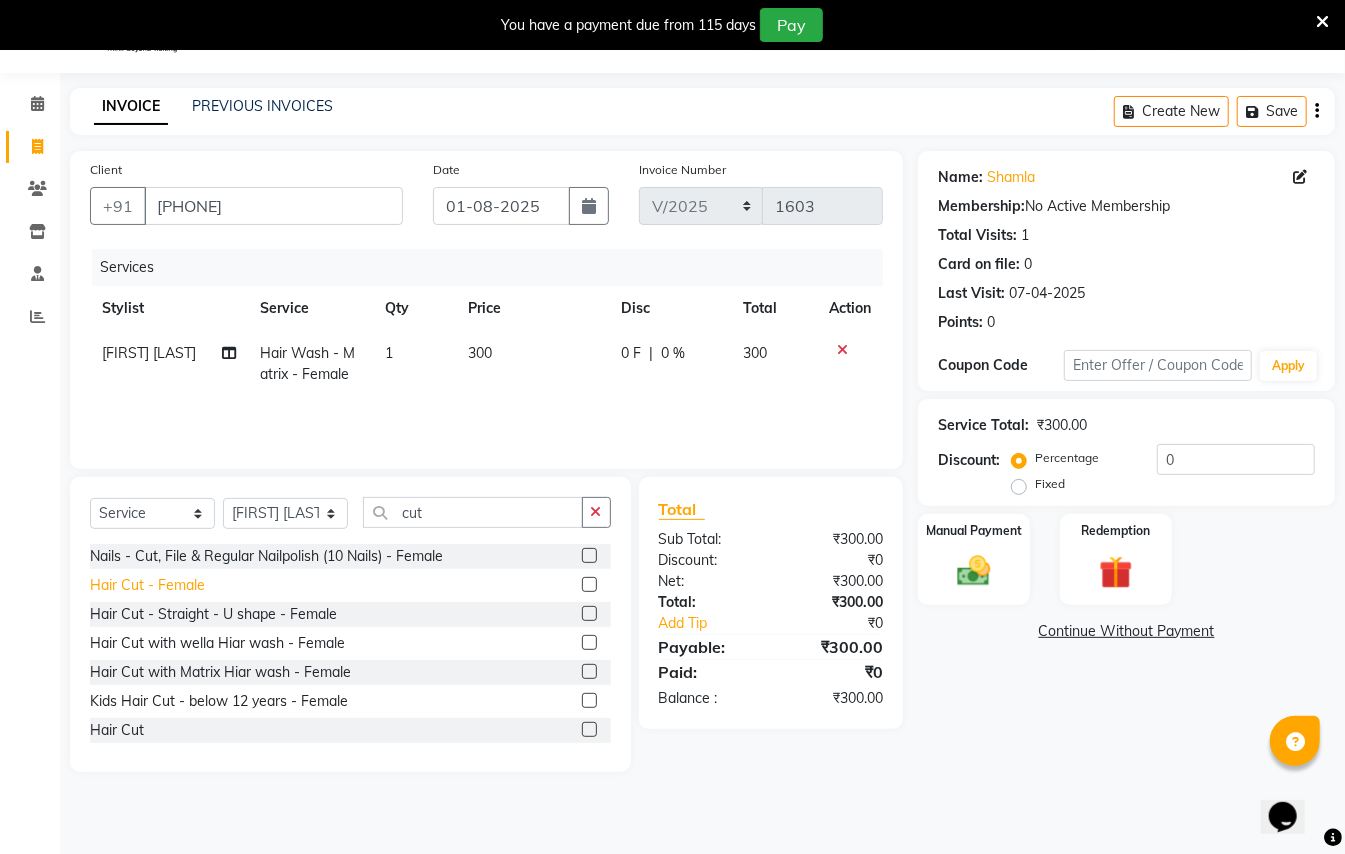 click on "Hair Cut - Female" 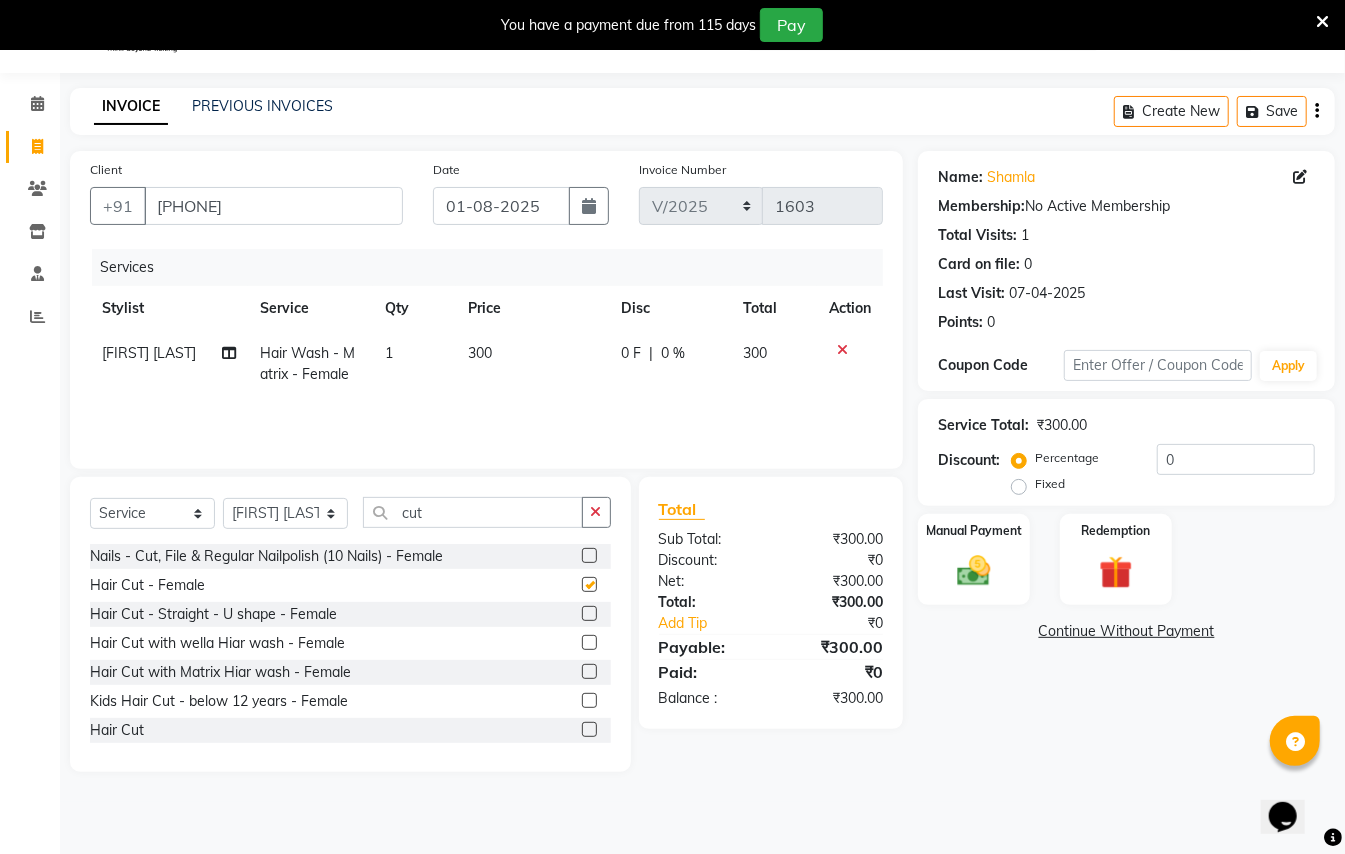 checkbox on "false" 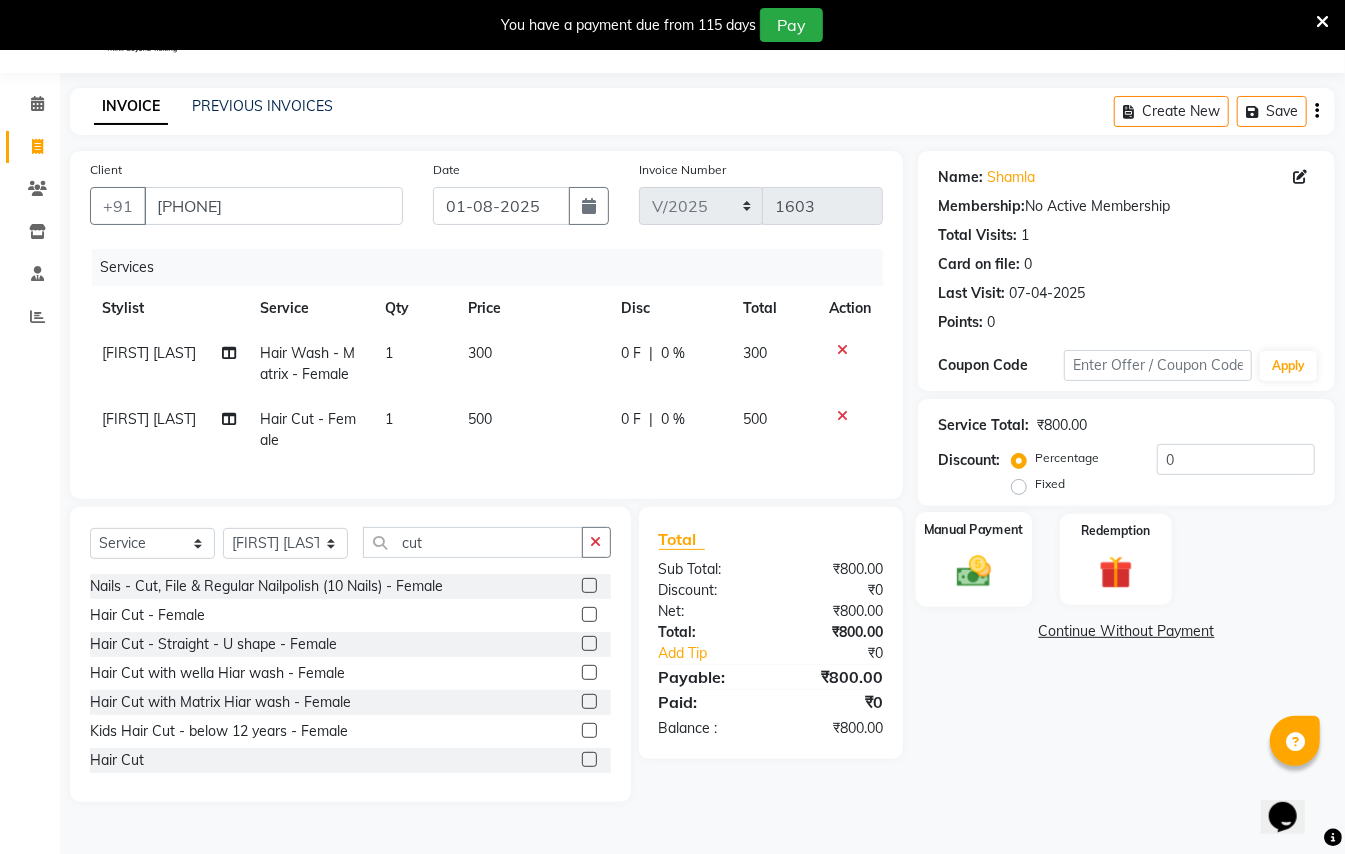 click 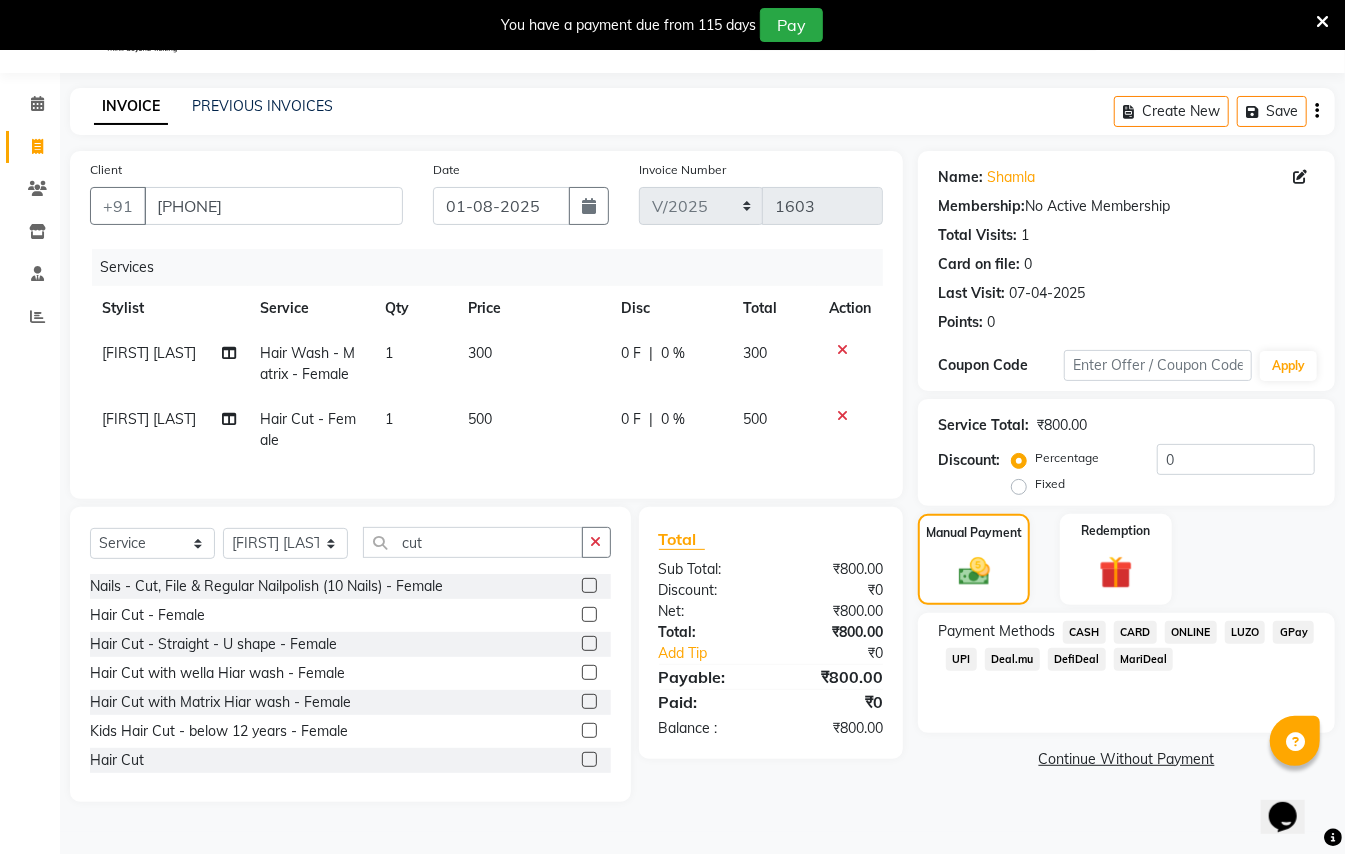 click on "CASH" 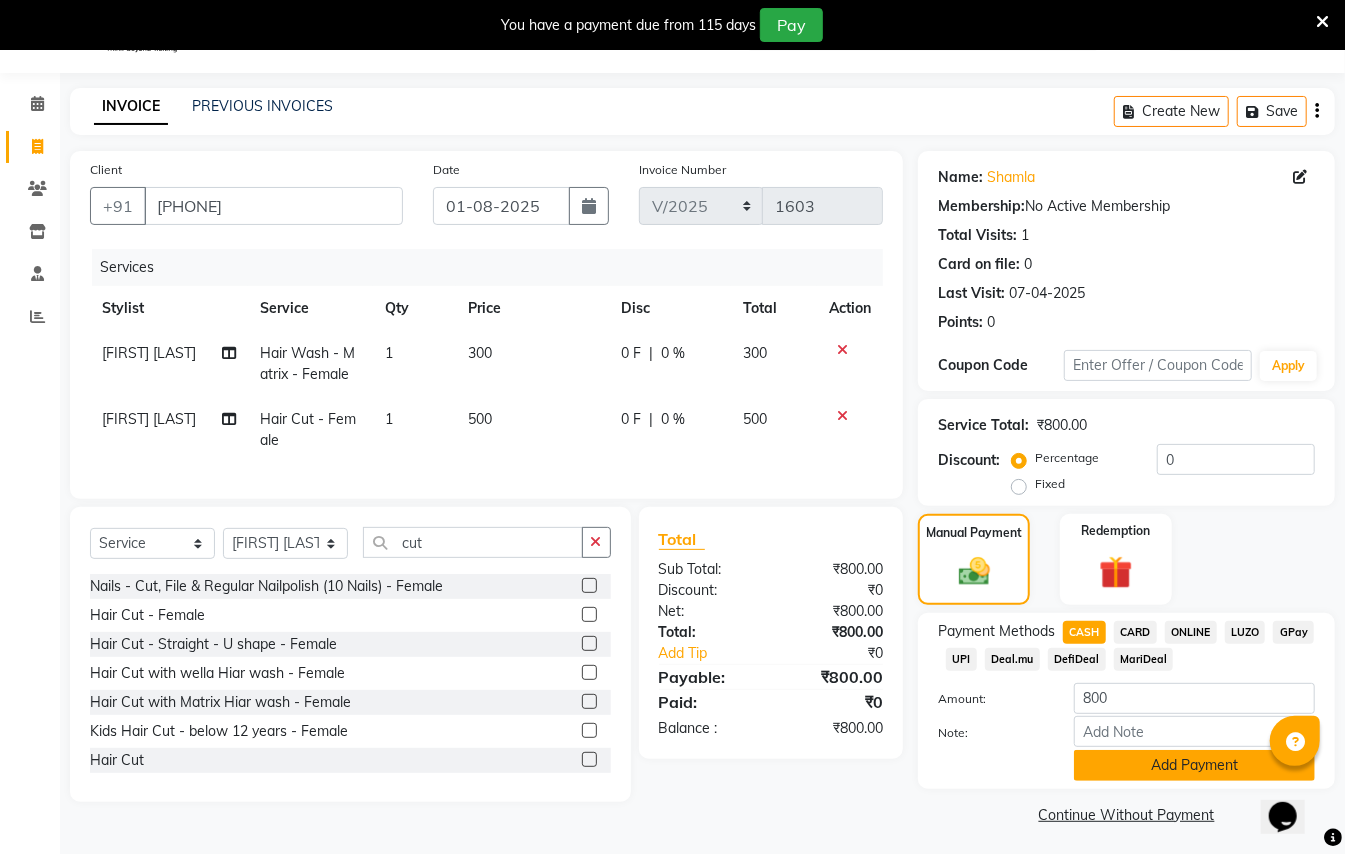 click on "Add Payment" 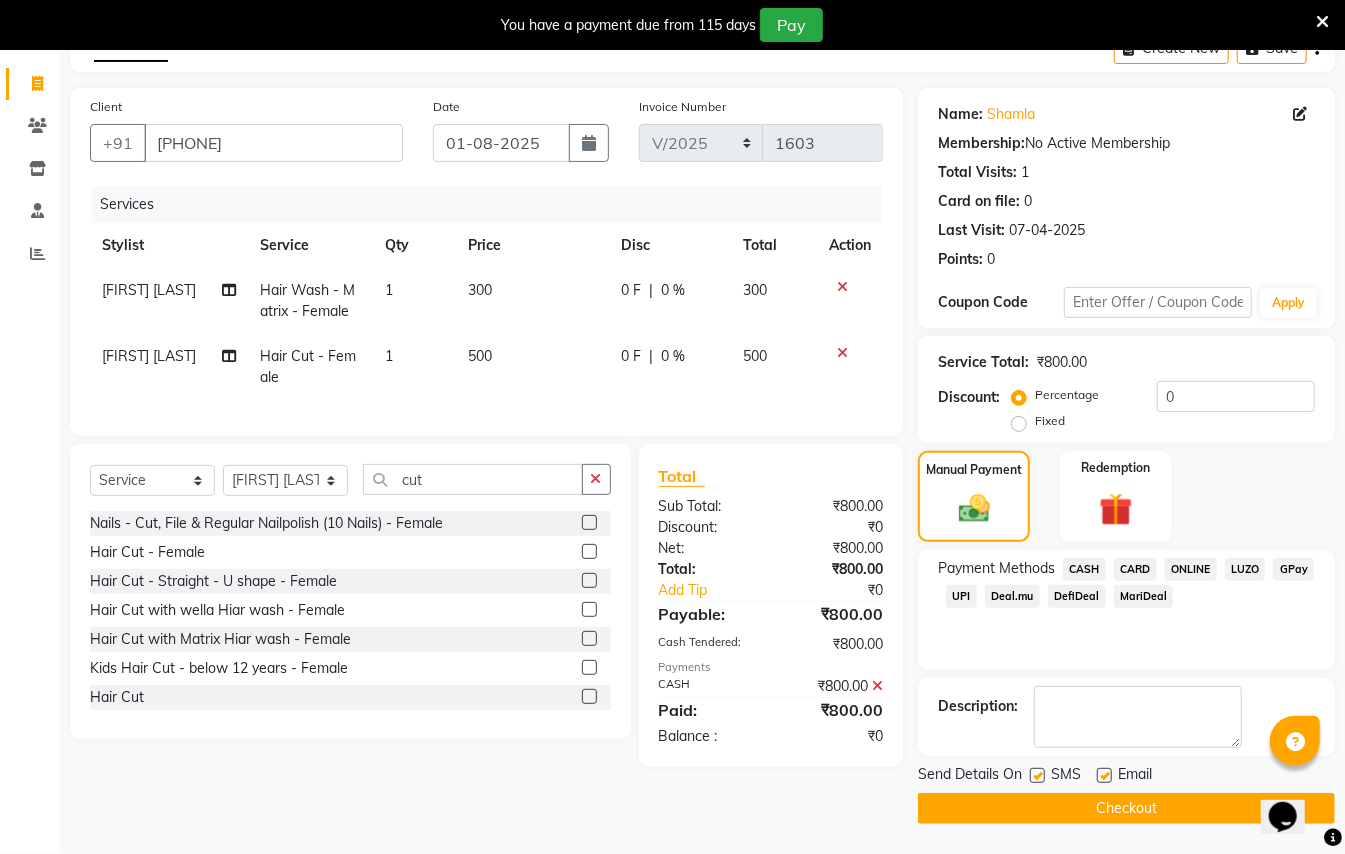 click on "Checkout" 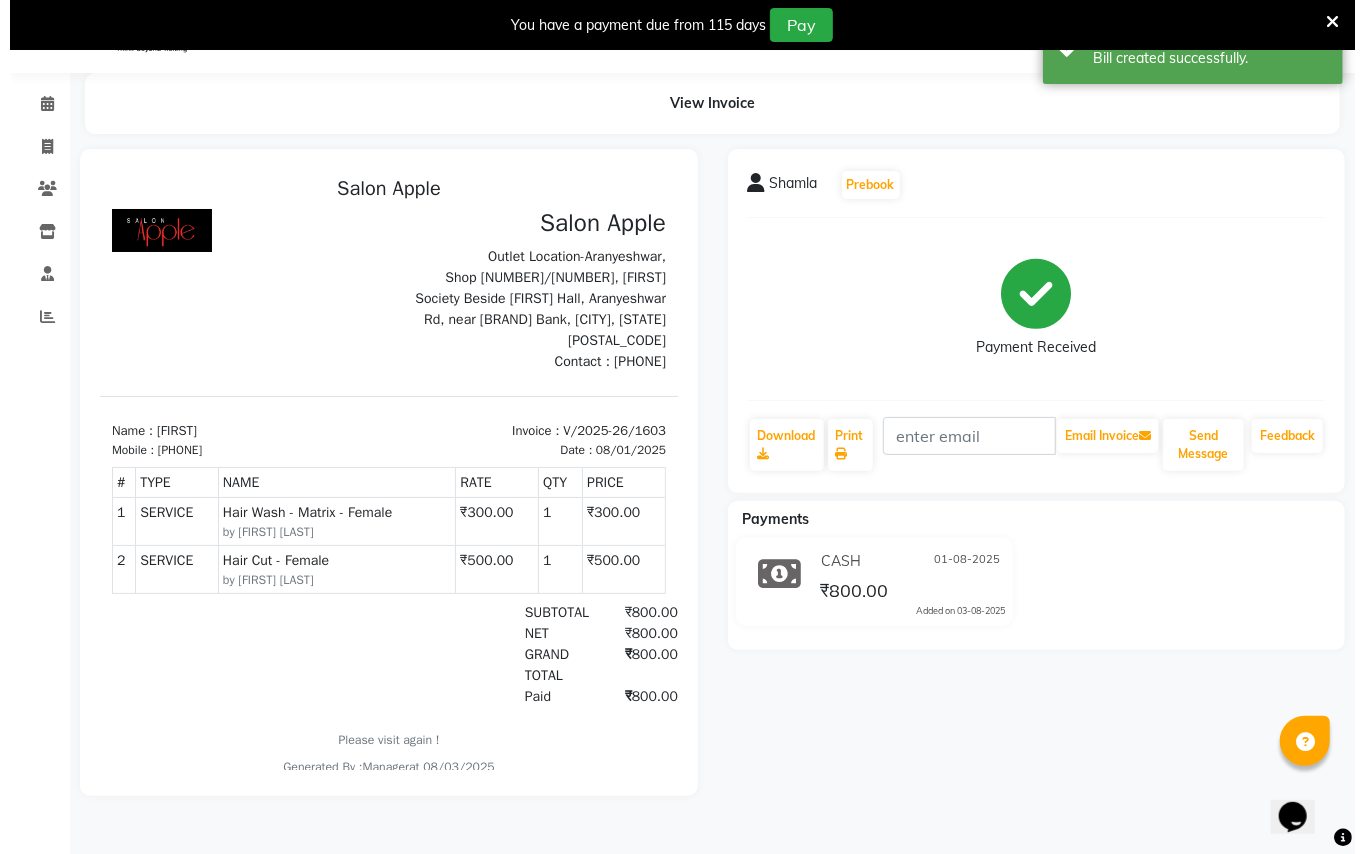 scroll, scrollTop: 0, scrollLeft: 0, axis: both 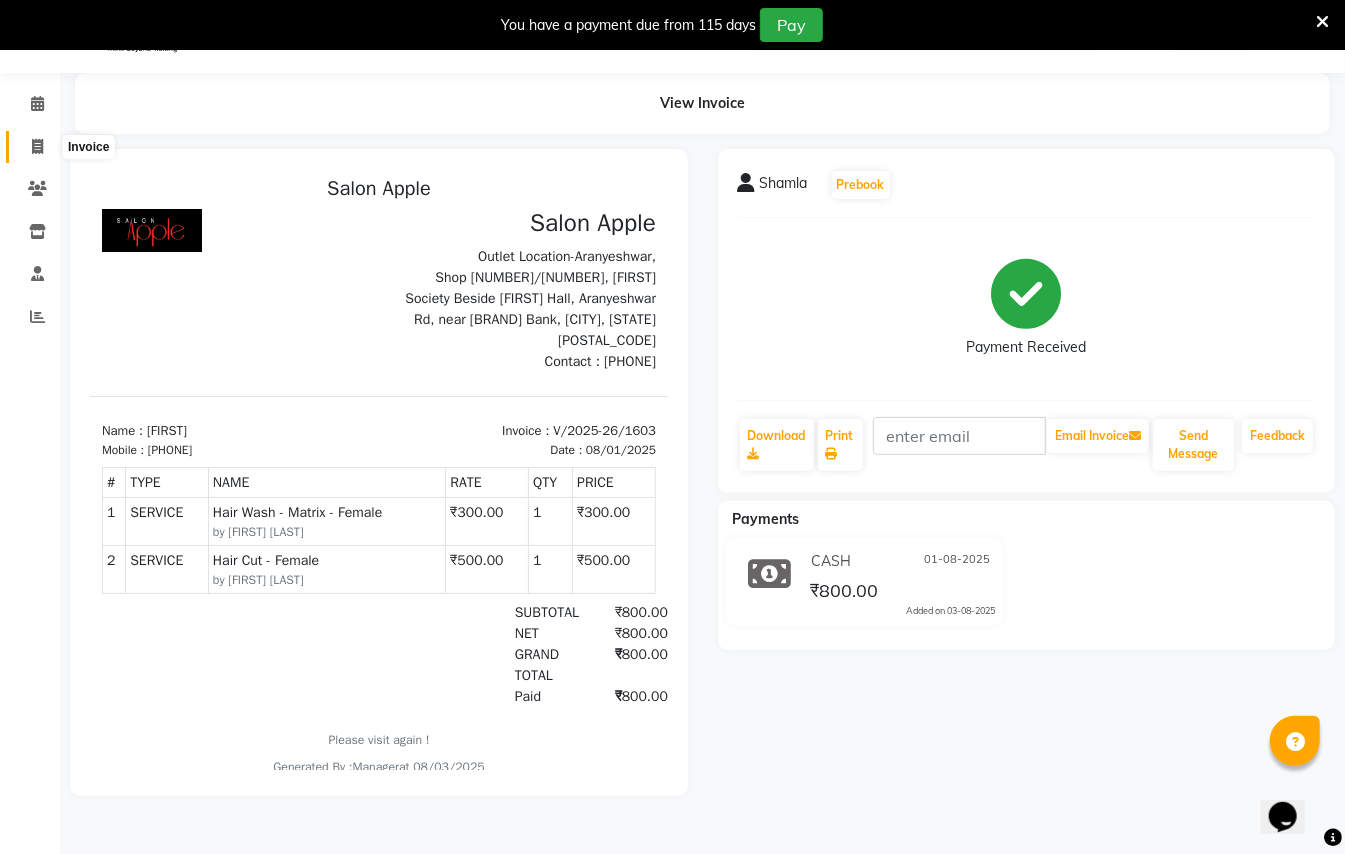 click 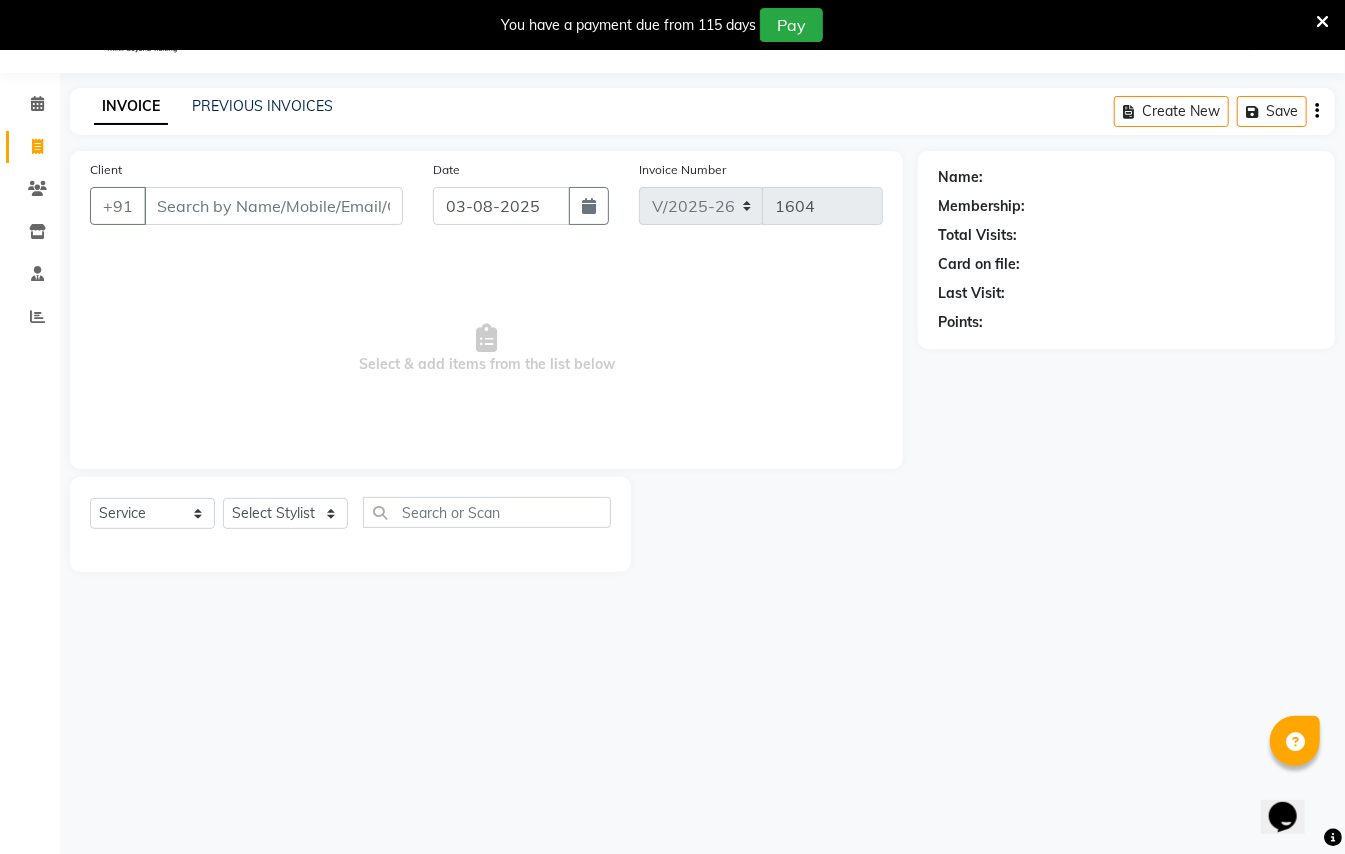 click on "Client" at bounding box center (273, 206) 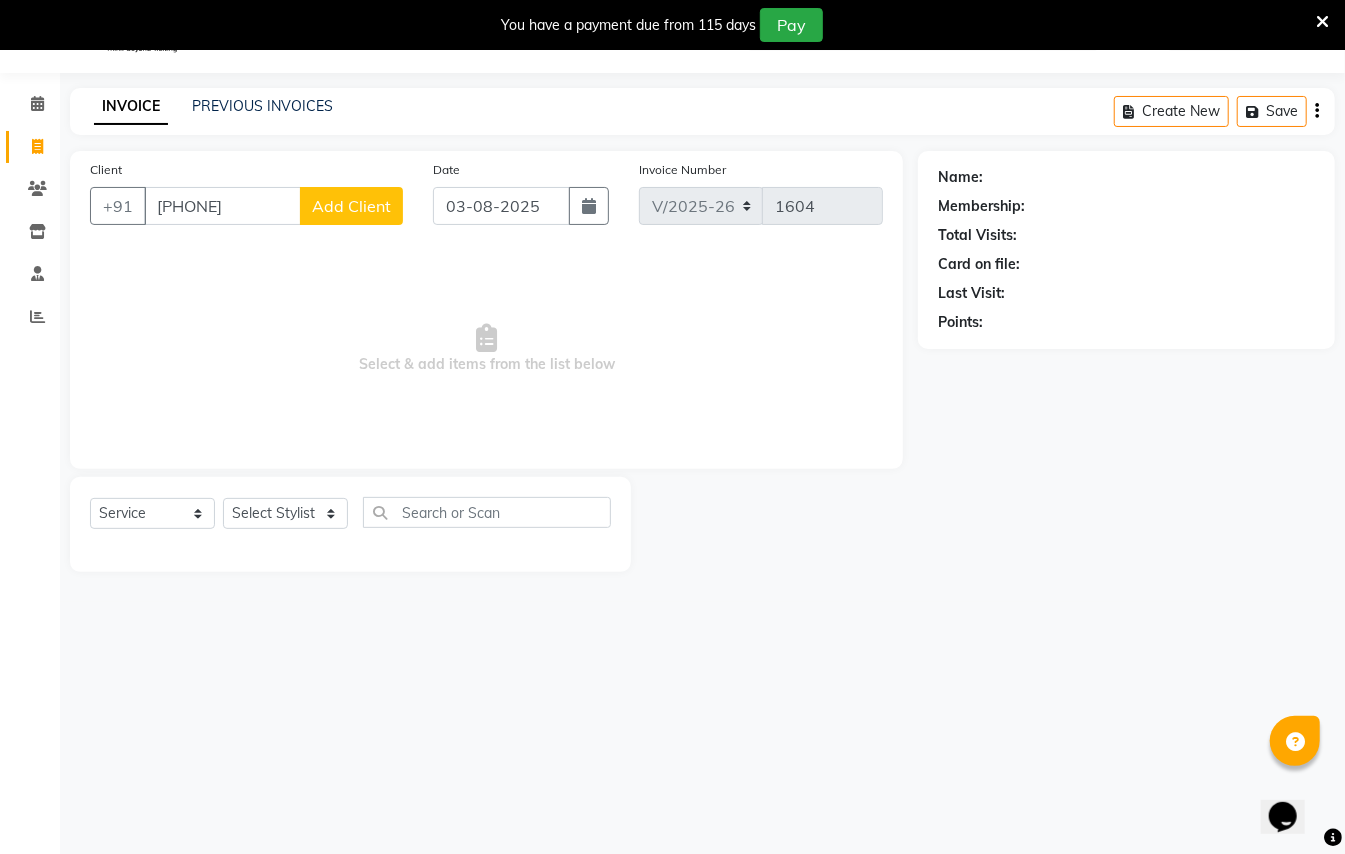 type on "[PHONE]" 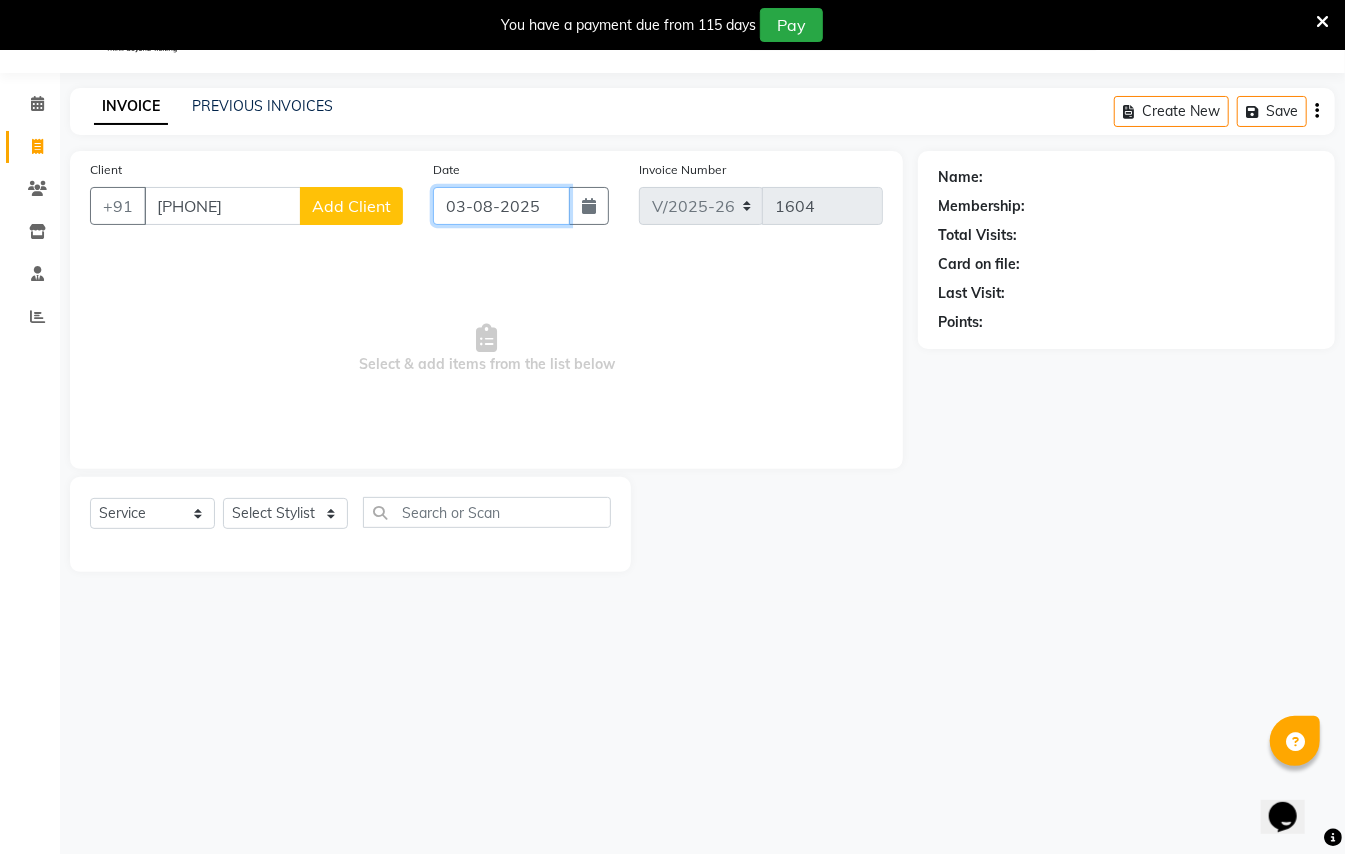 click on "03-08-2025" 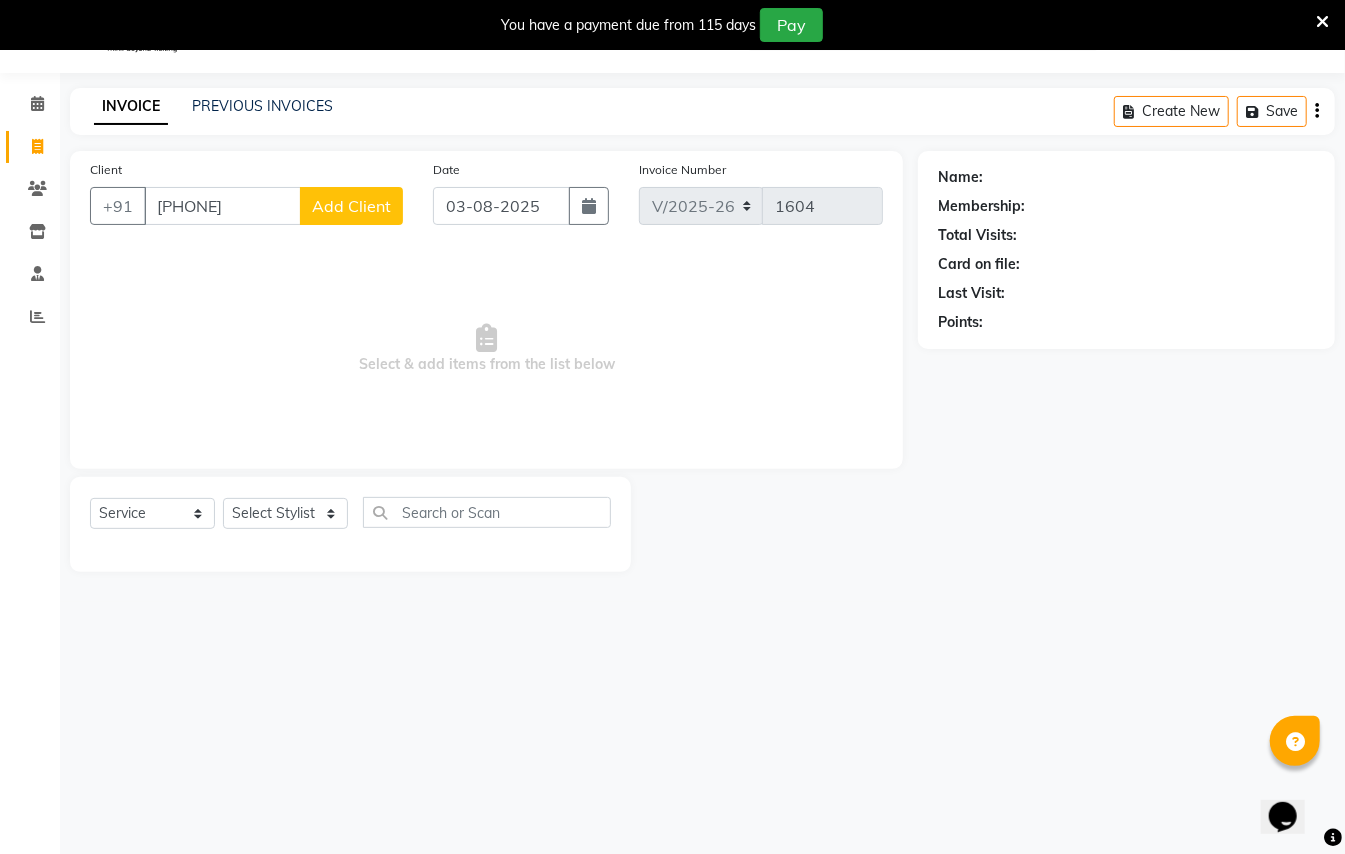 select on "8" 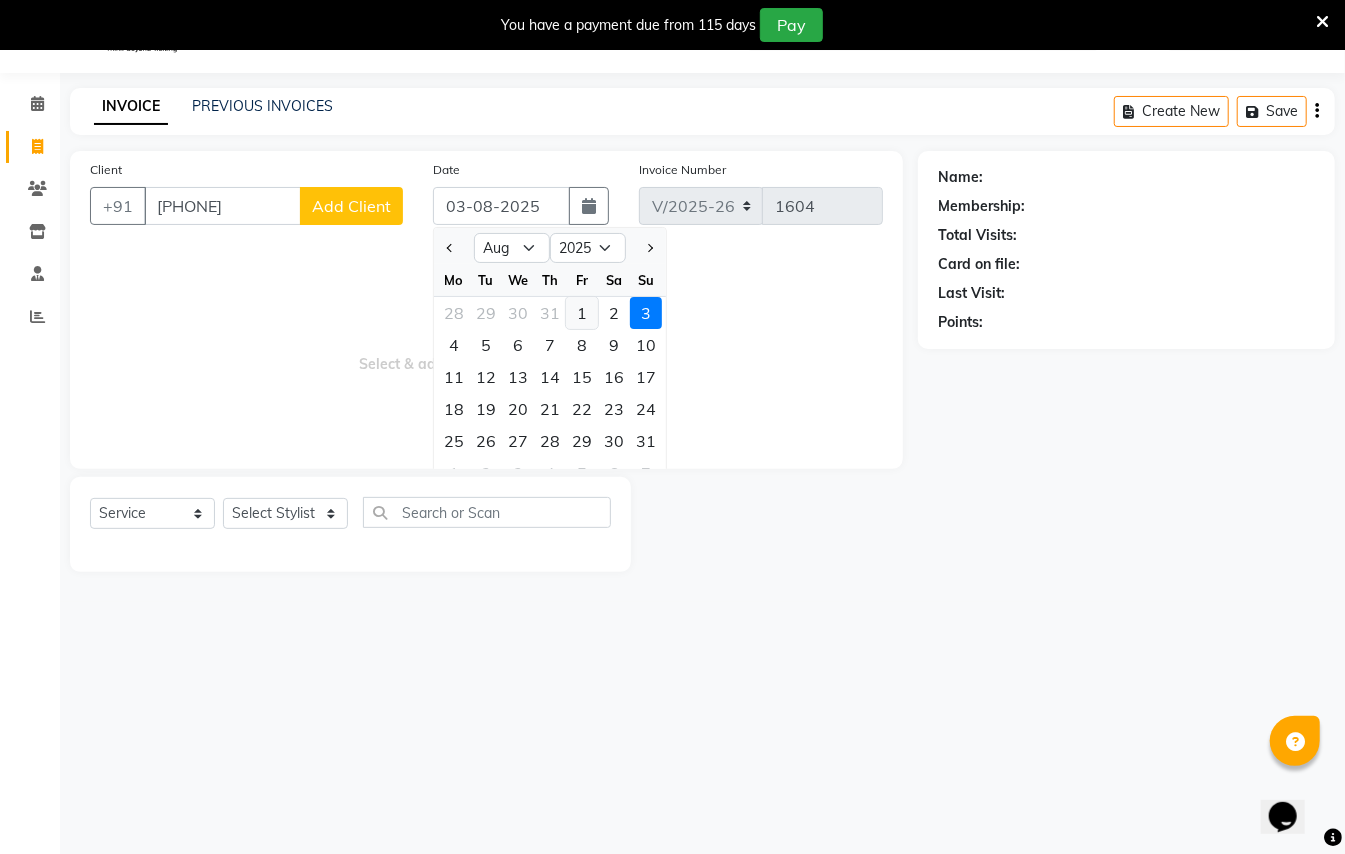 click on "1" 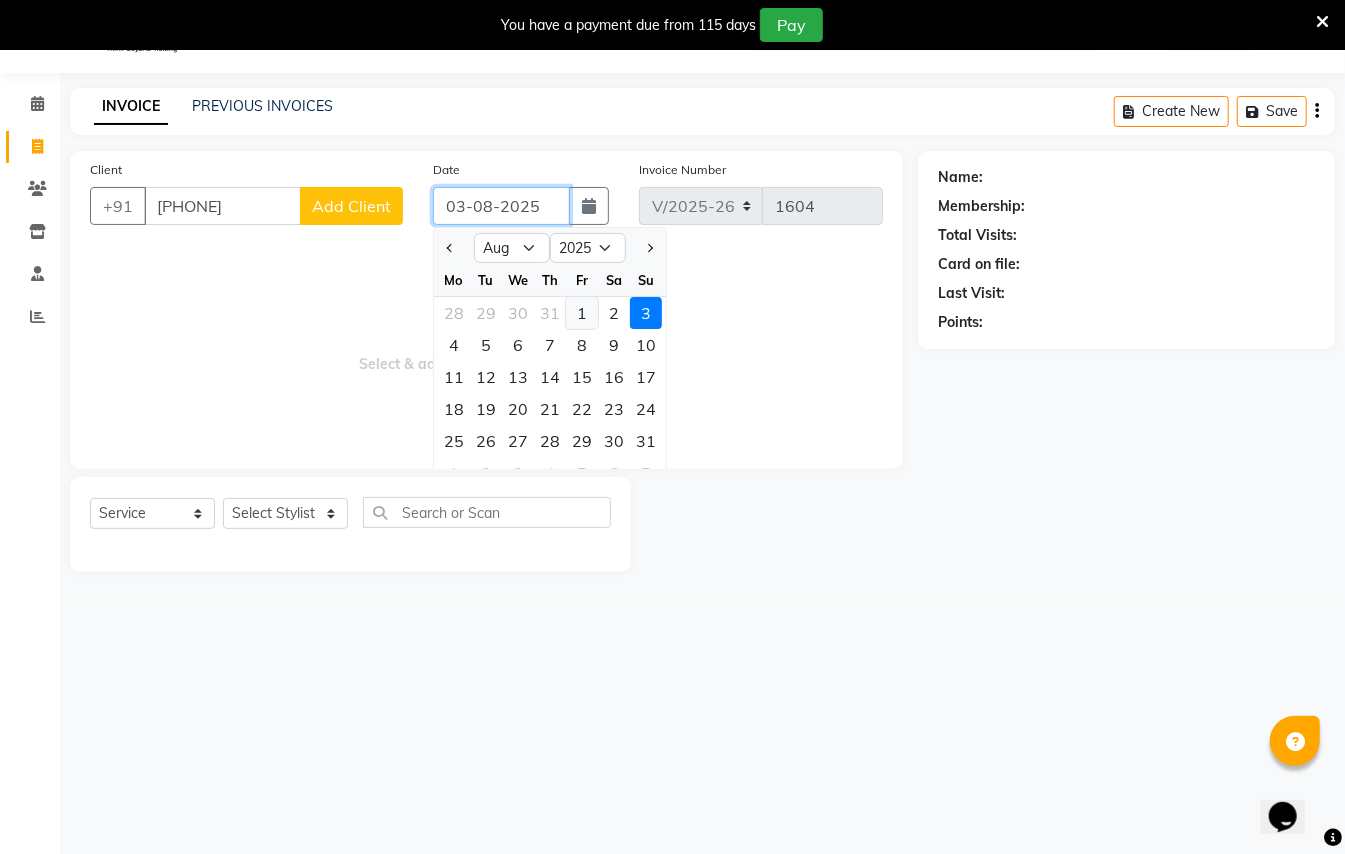 type on "01-08-2025" 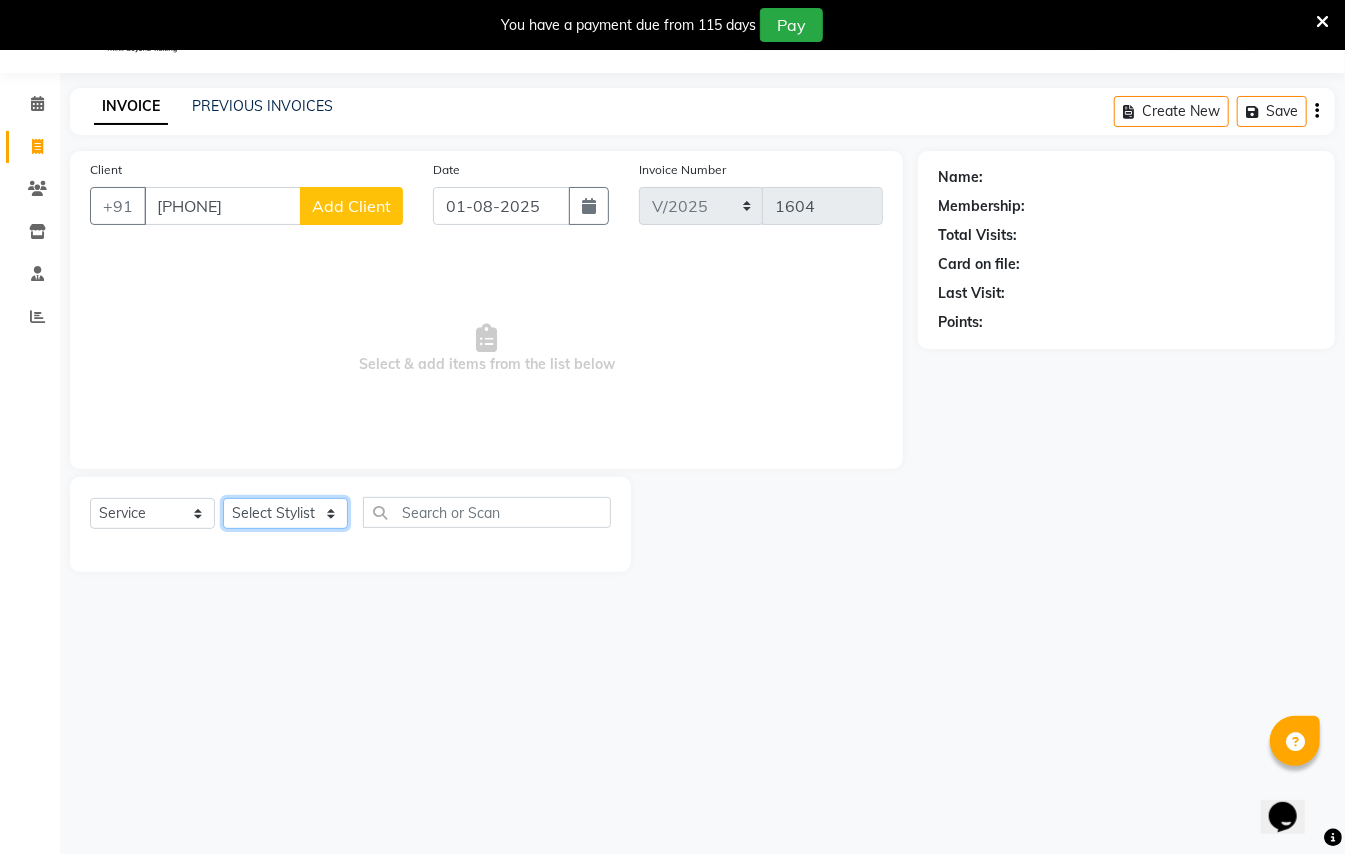 click on "Select Stylist [FIRST] [LAST] [FIRST] [LAST]  [FIRST] [LAST] [FIRST] [LAST] [FIRST] [LAST] Manager [FIRST]  [FIRST] [LAST] Owner [FIRST] [LAST]" 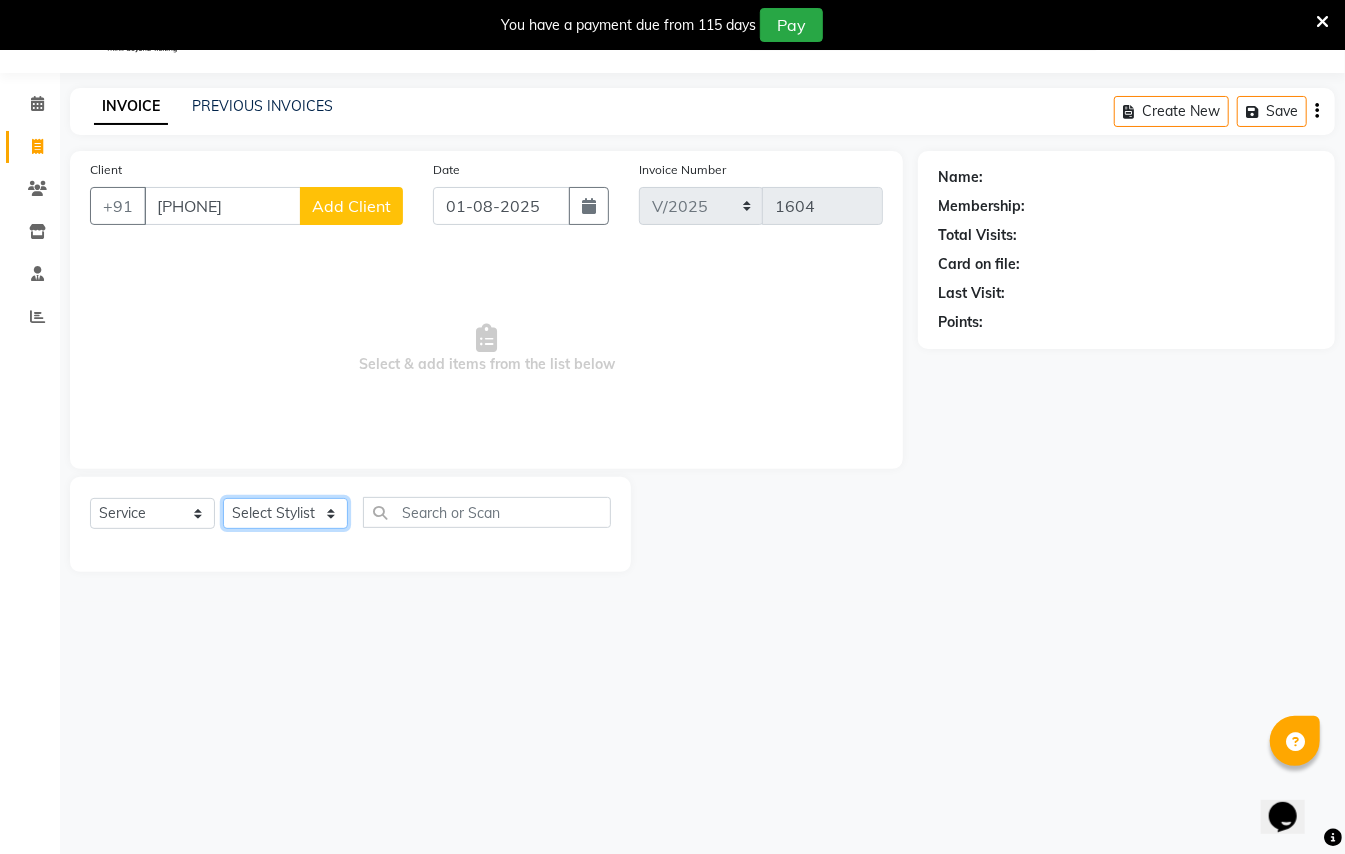 select on "7322" 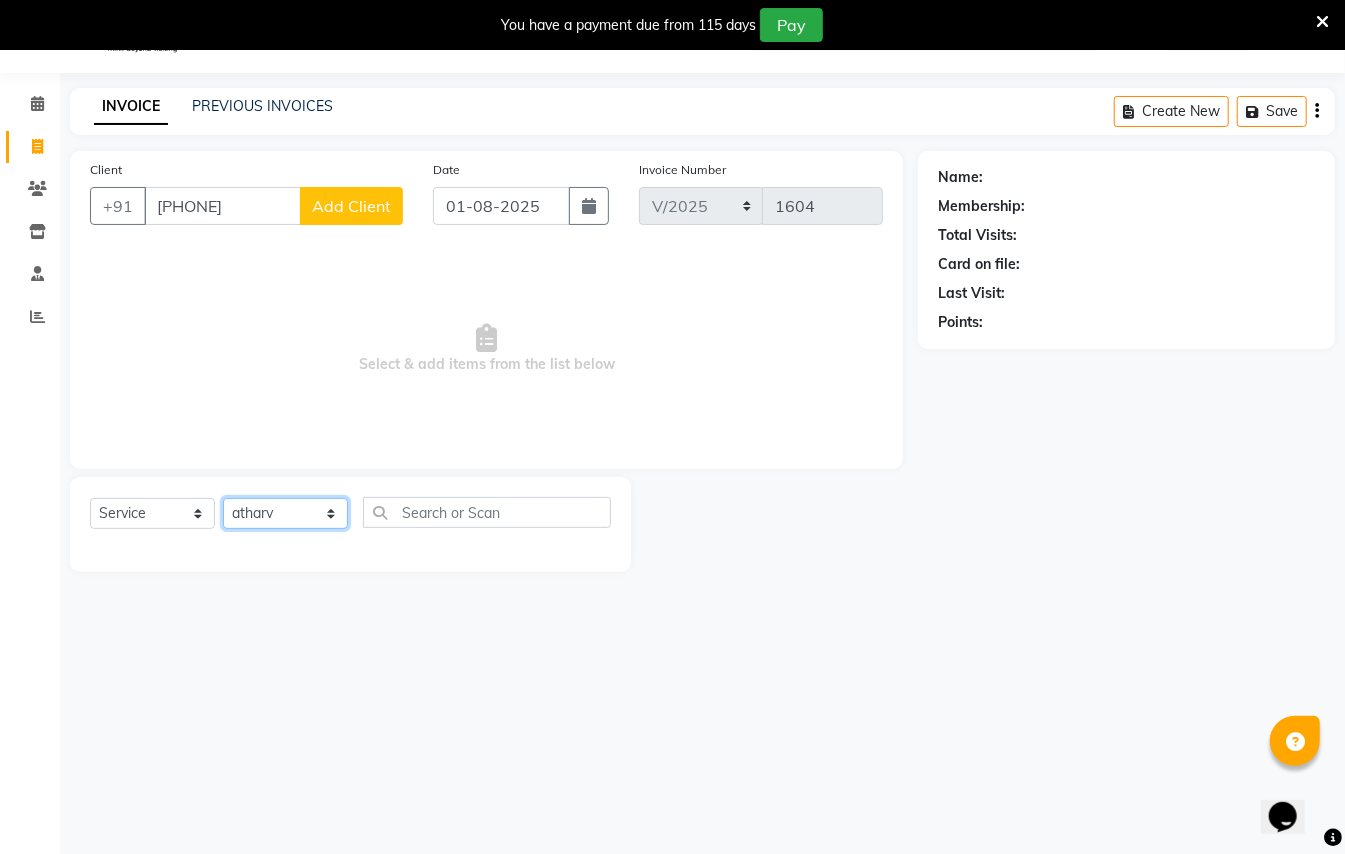click on "Select Stylist [FIRST] [LAST] [FIRST] [LAST]  [FIRST] [LAST] [FIRST] [LAST] [FIRST] [LAST] Manager [FIRST]  [FIRST] [LAST] Owner [FIRST] [LAST]" 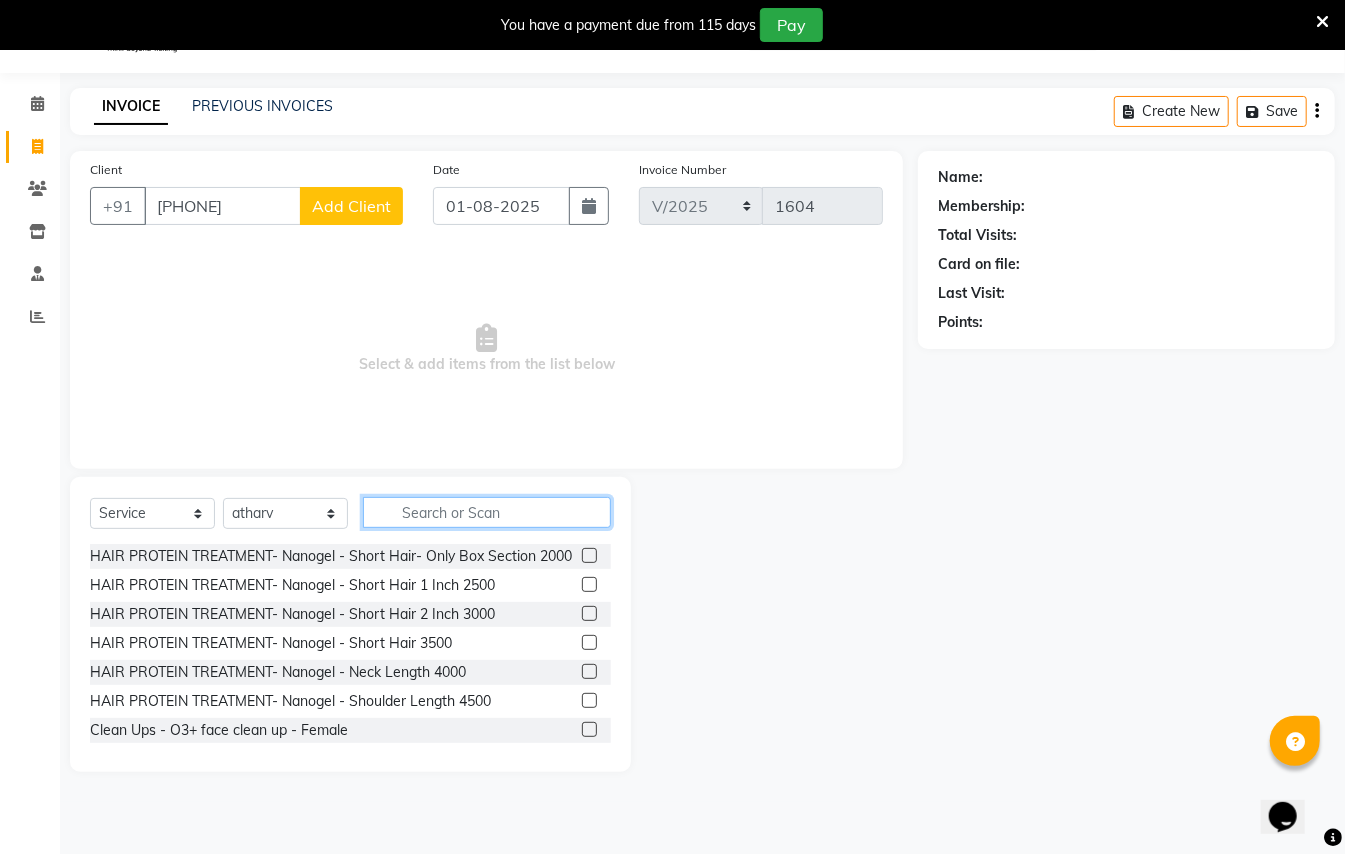 click 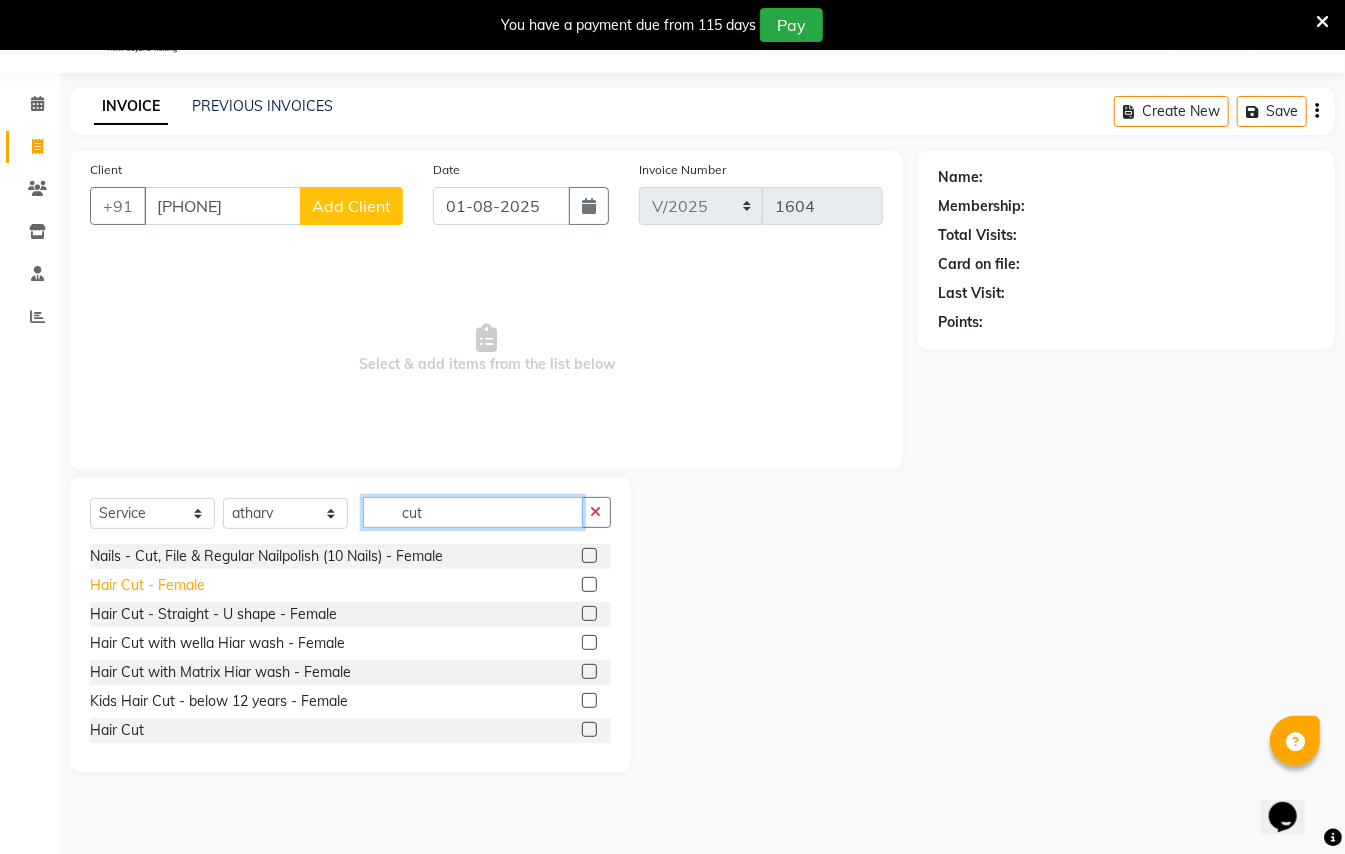 type on "cut" 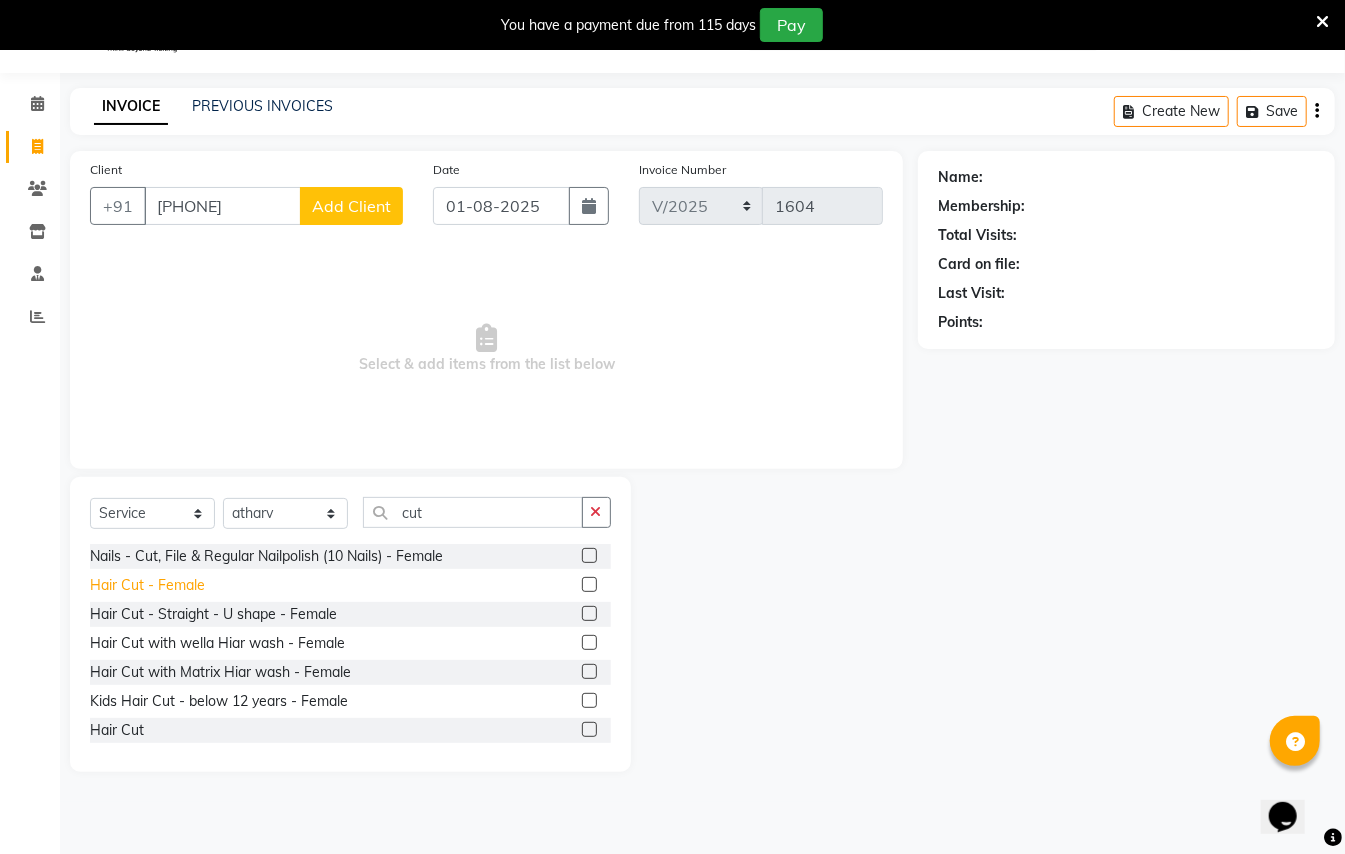 click on "Hair Cut - Female" 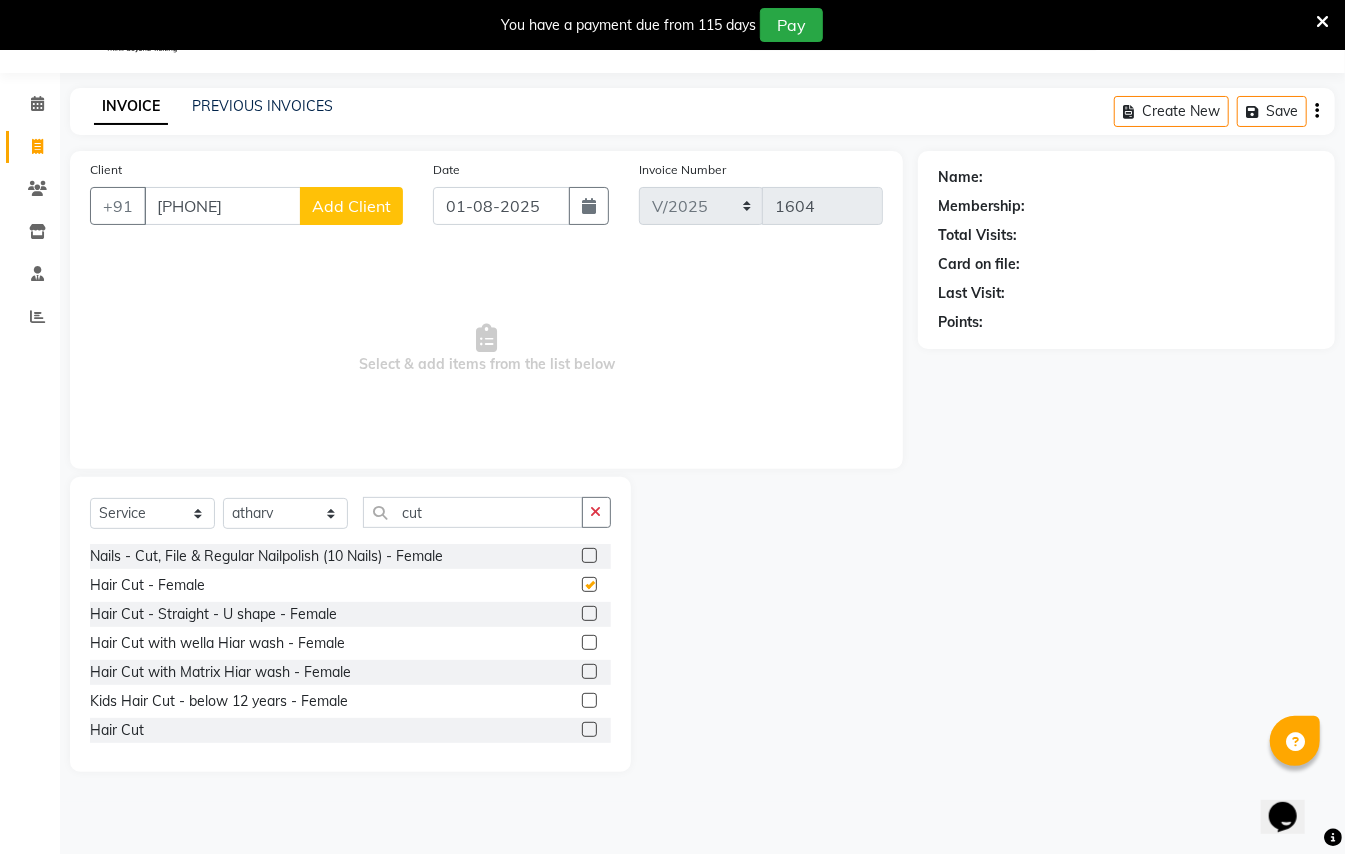 checkbox on "false" 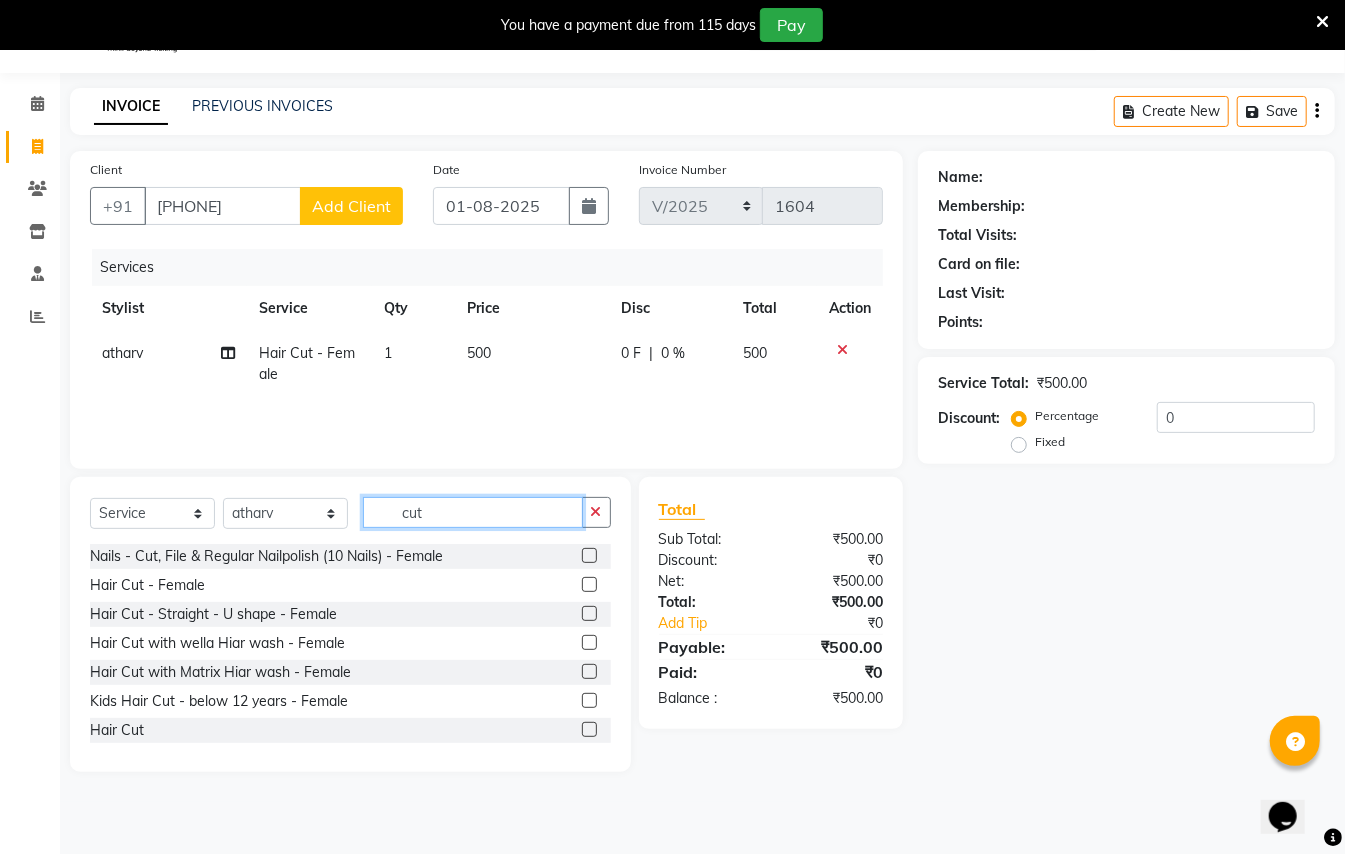 click on "cut" 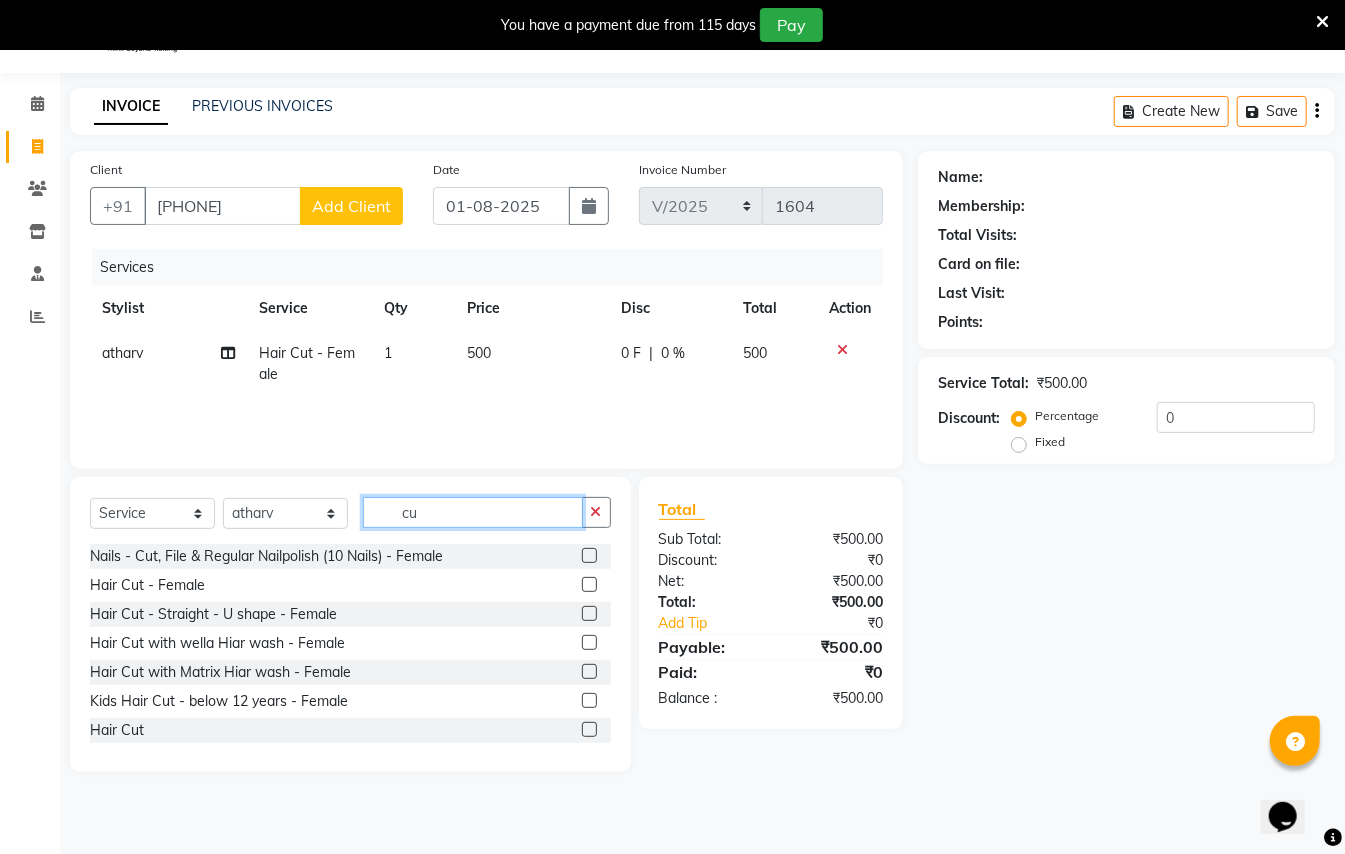 type on "c" 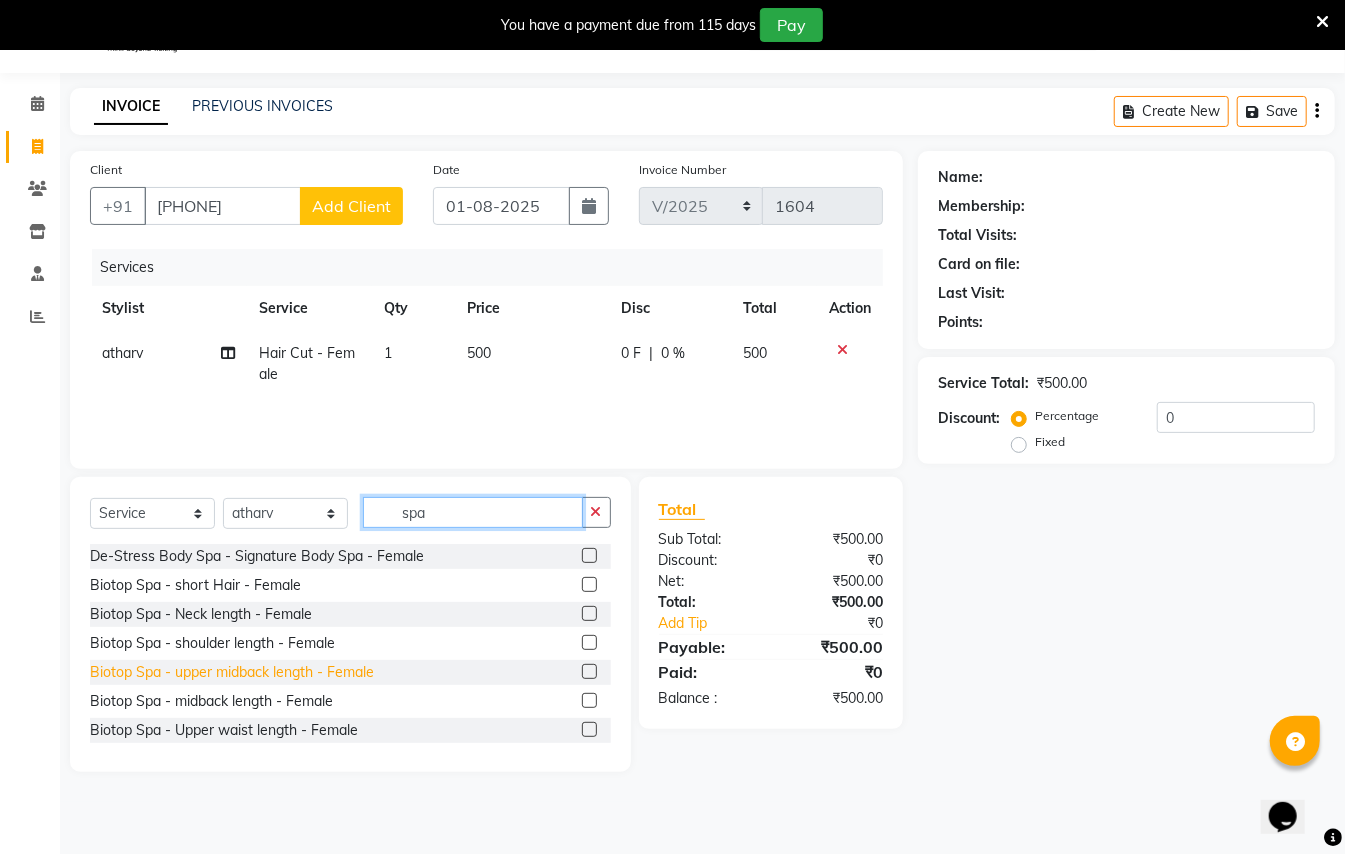 type on "spa" 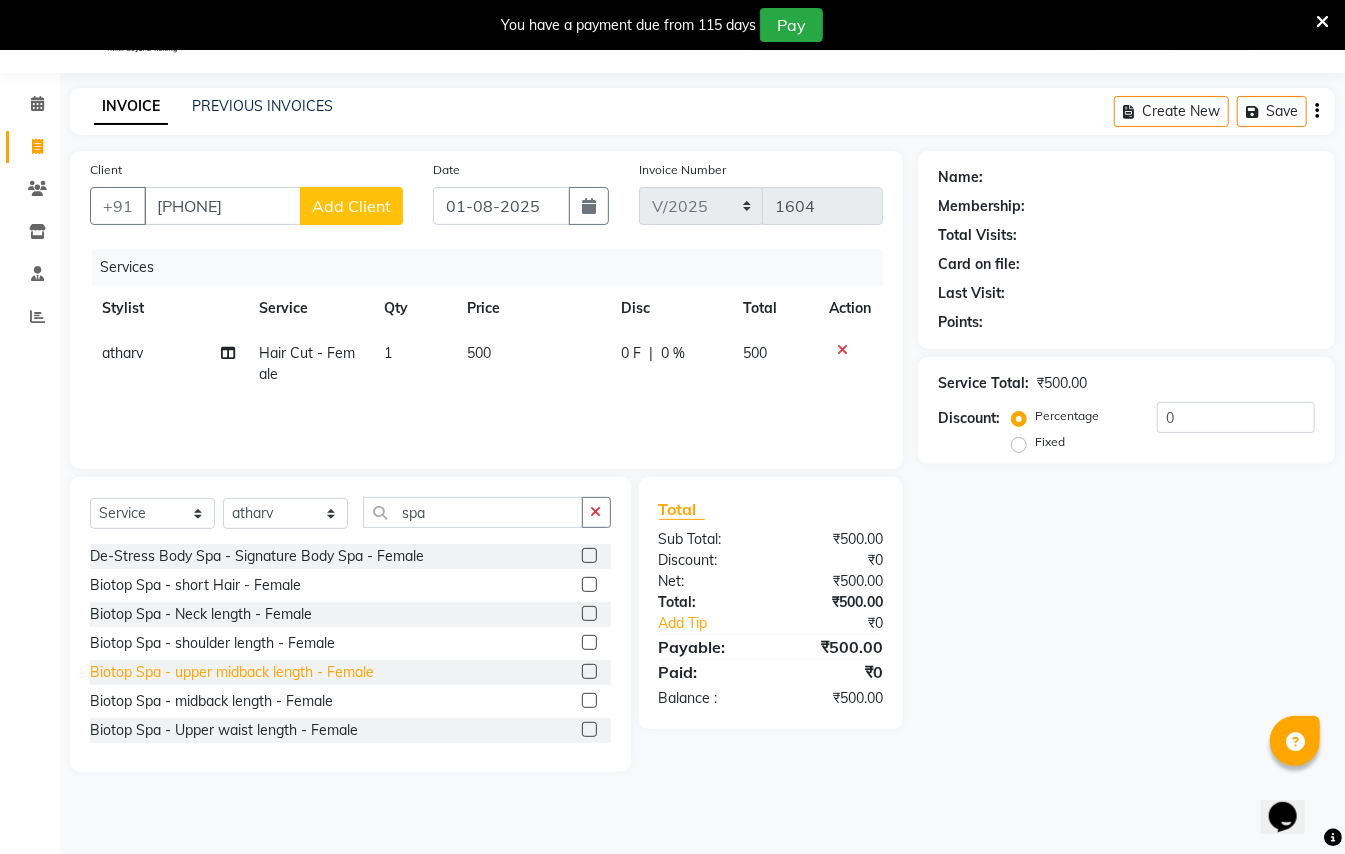 click on "Biotop Spa - upper midback length - Female" 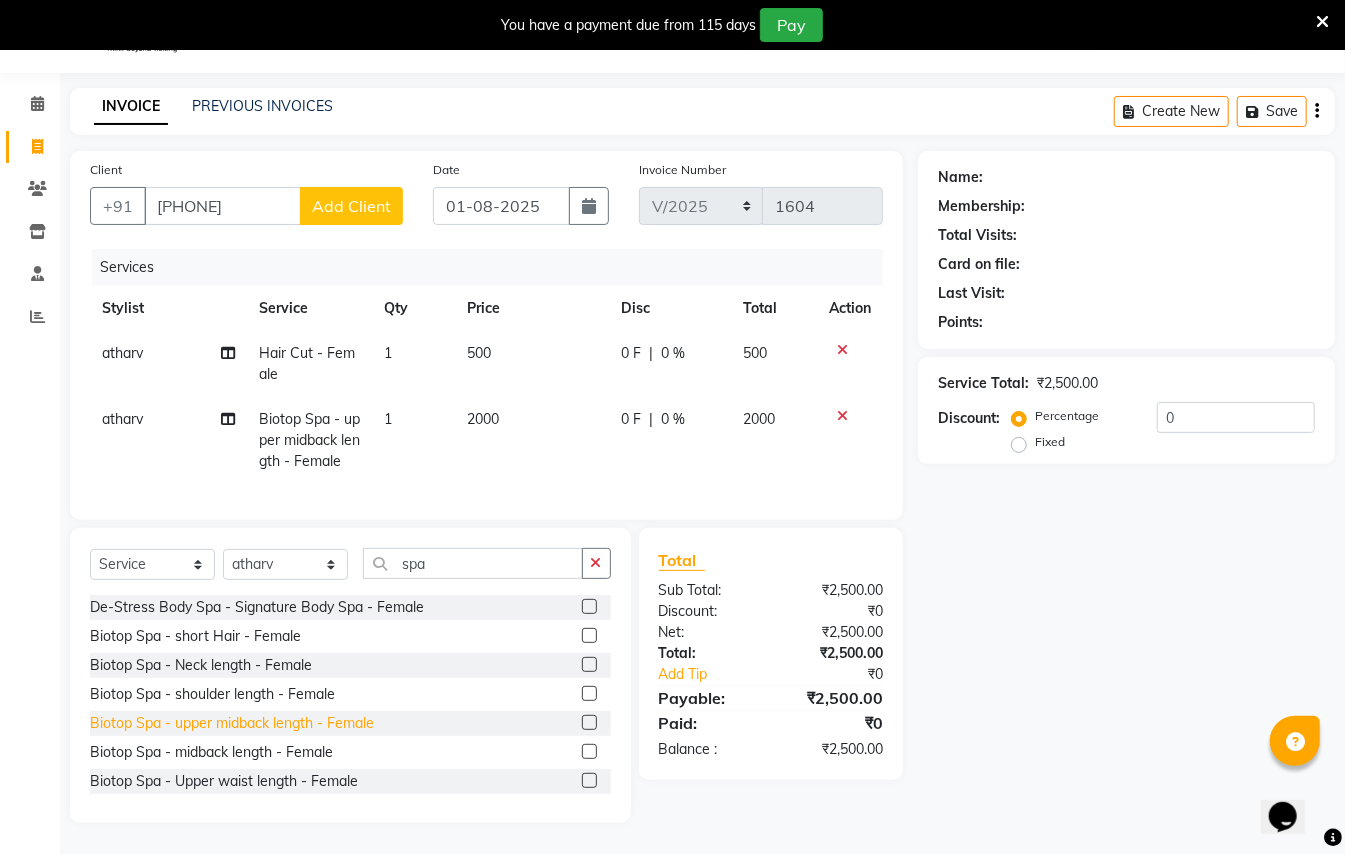 click on "Biotop Spa - upper midback length - Female" 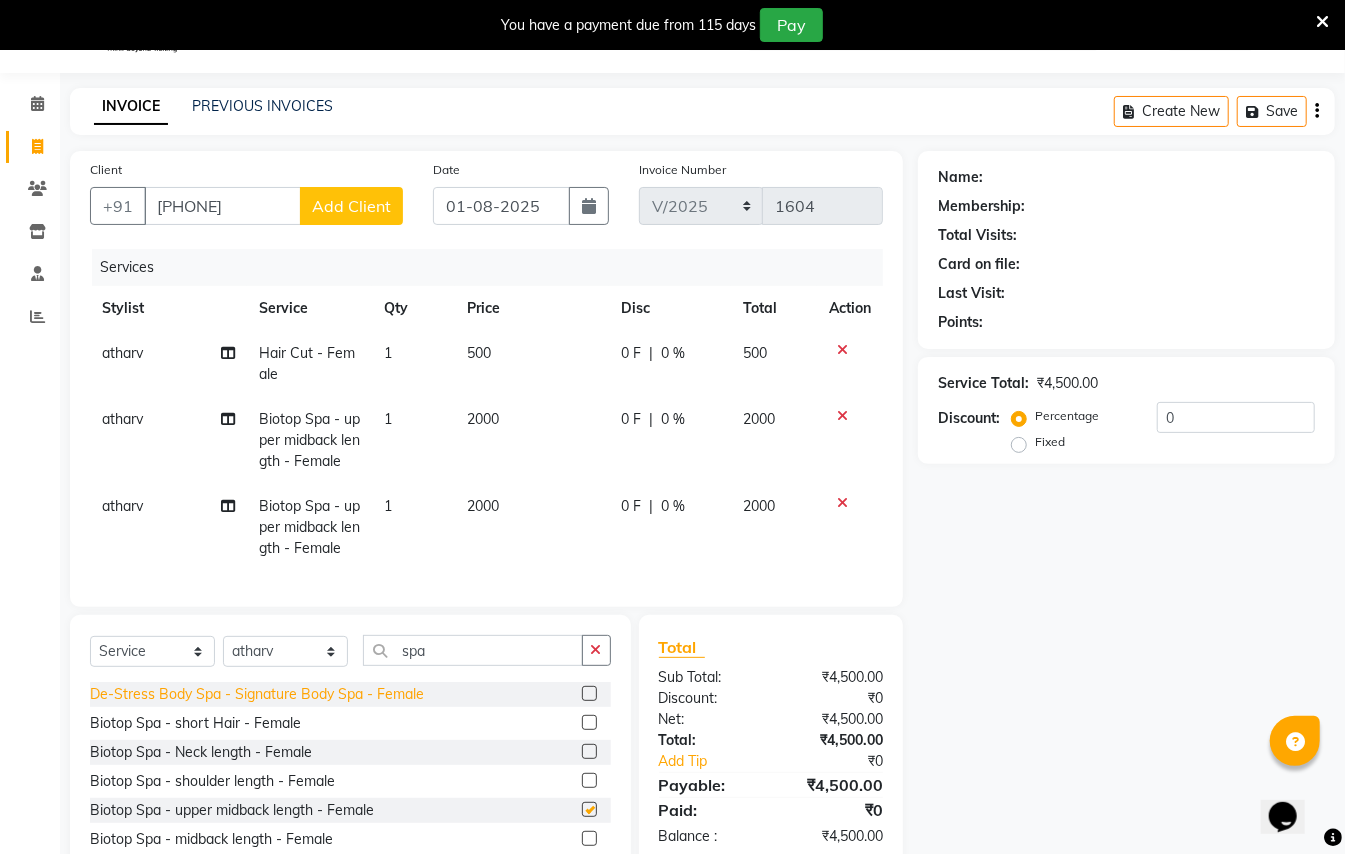 checkbox on "false" 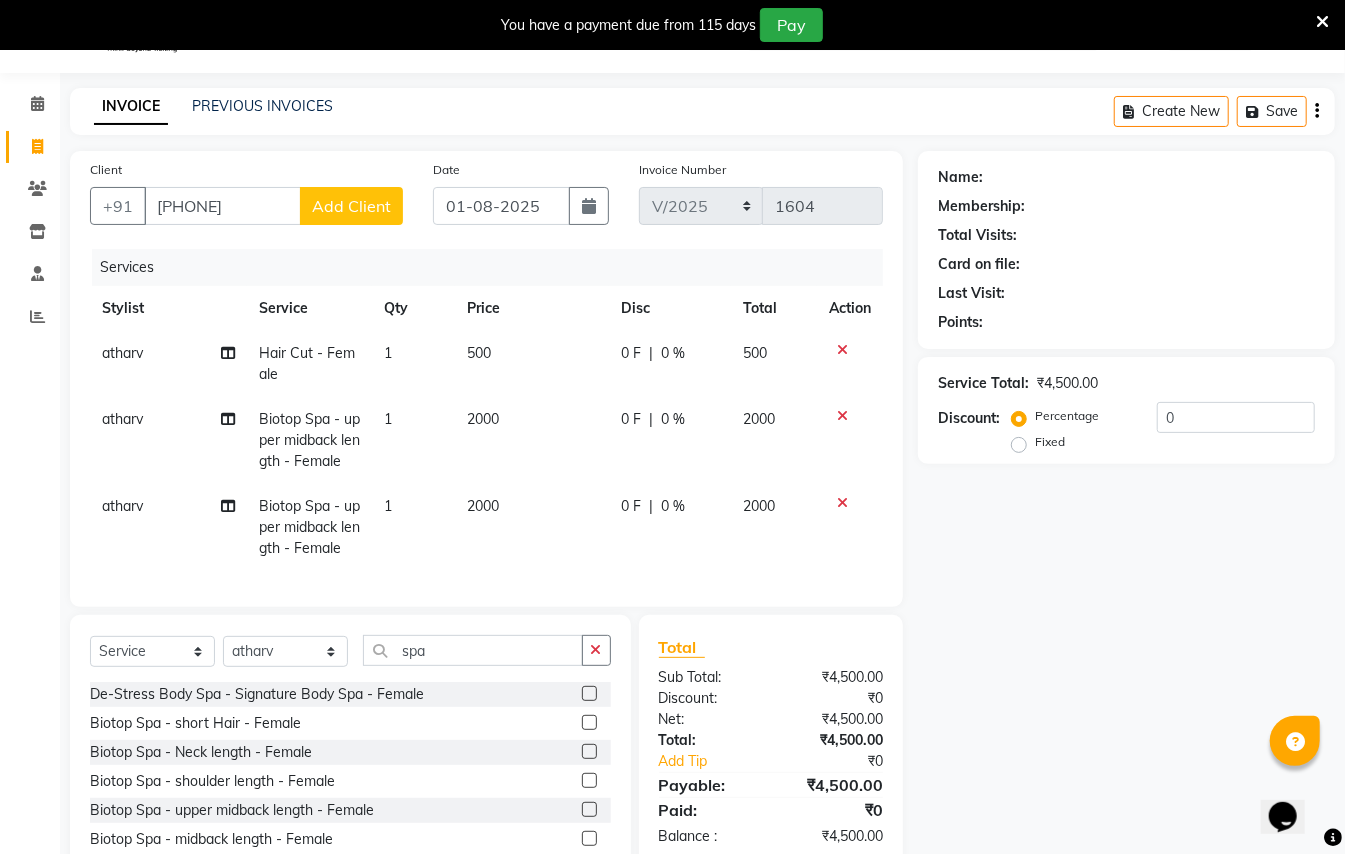 click 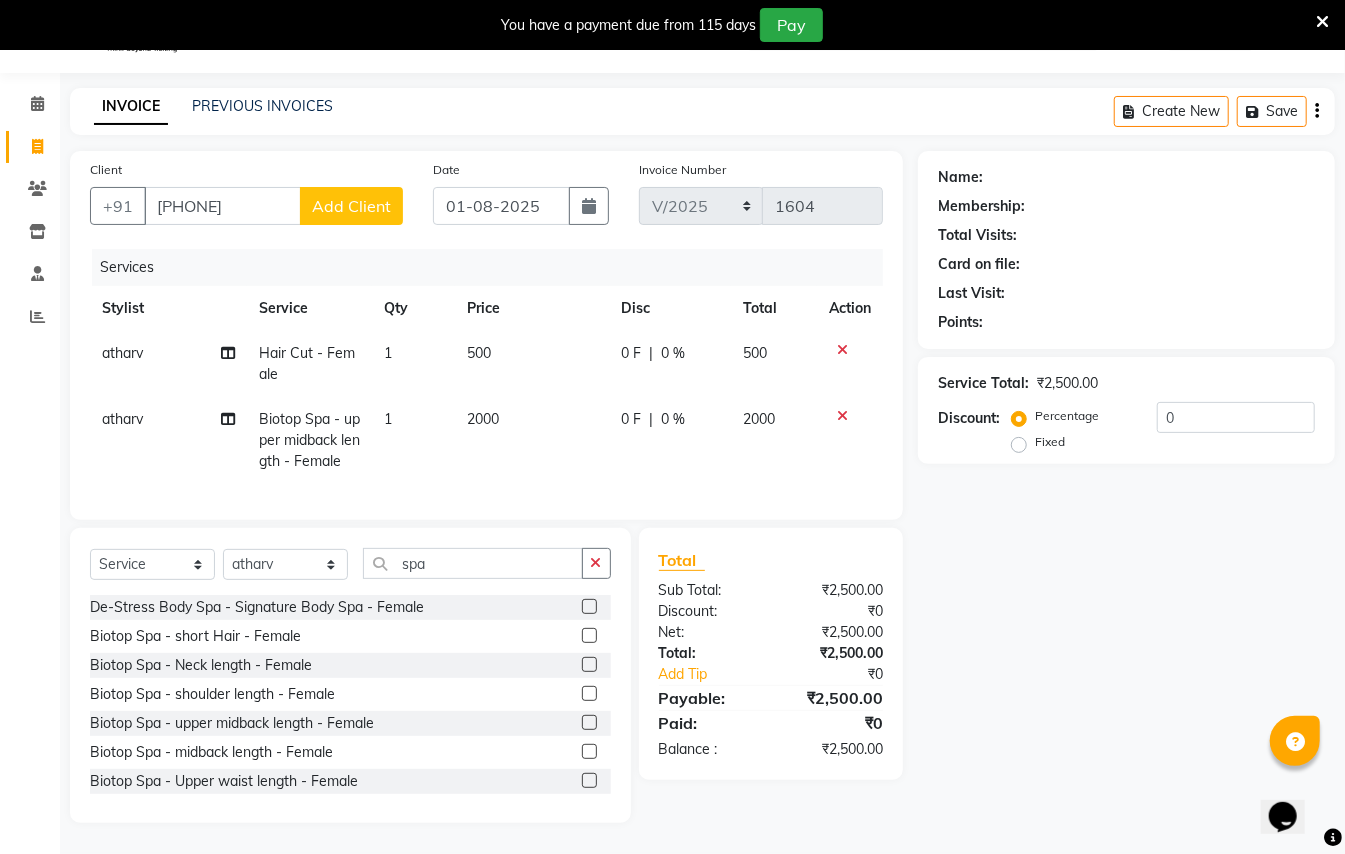 click 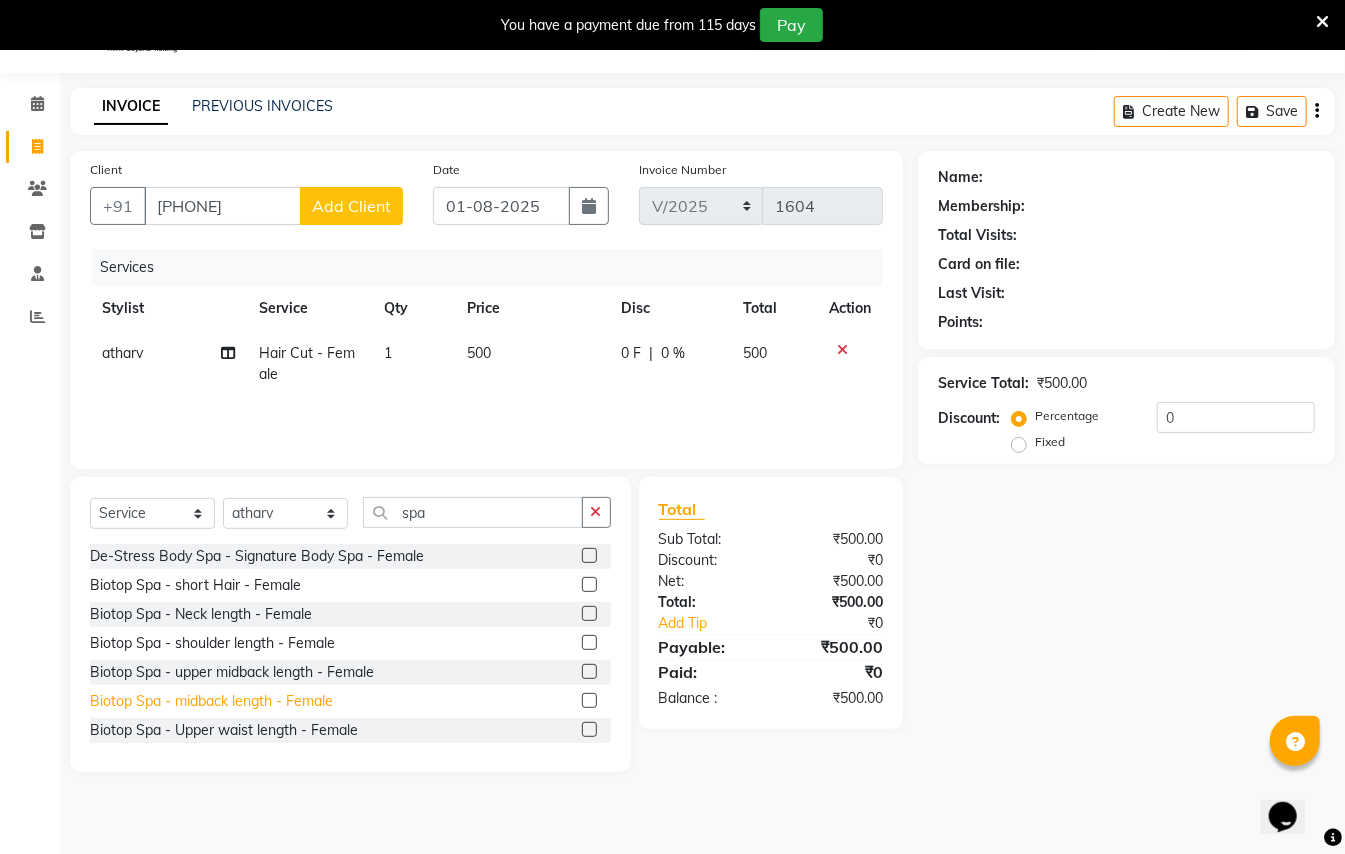 click on "Biotop Spa - midback length - Female" 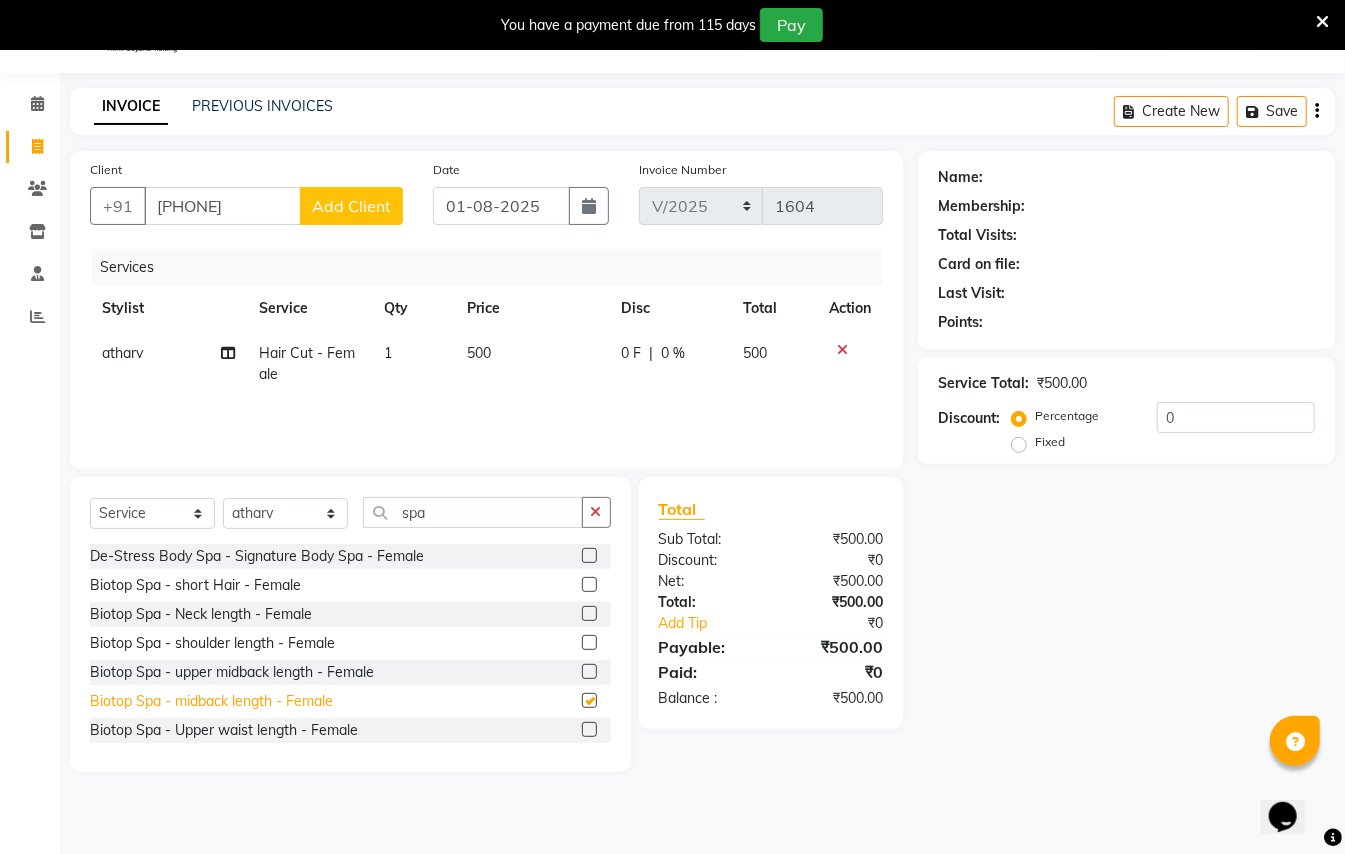 checkbox on "false" 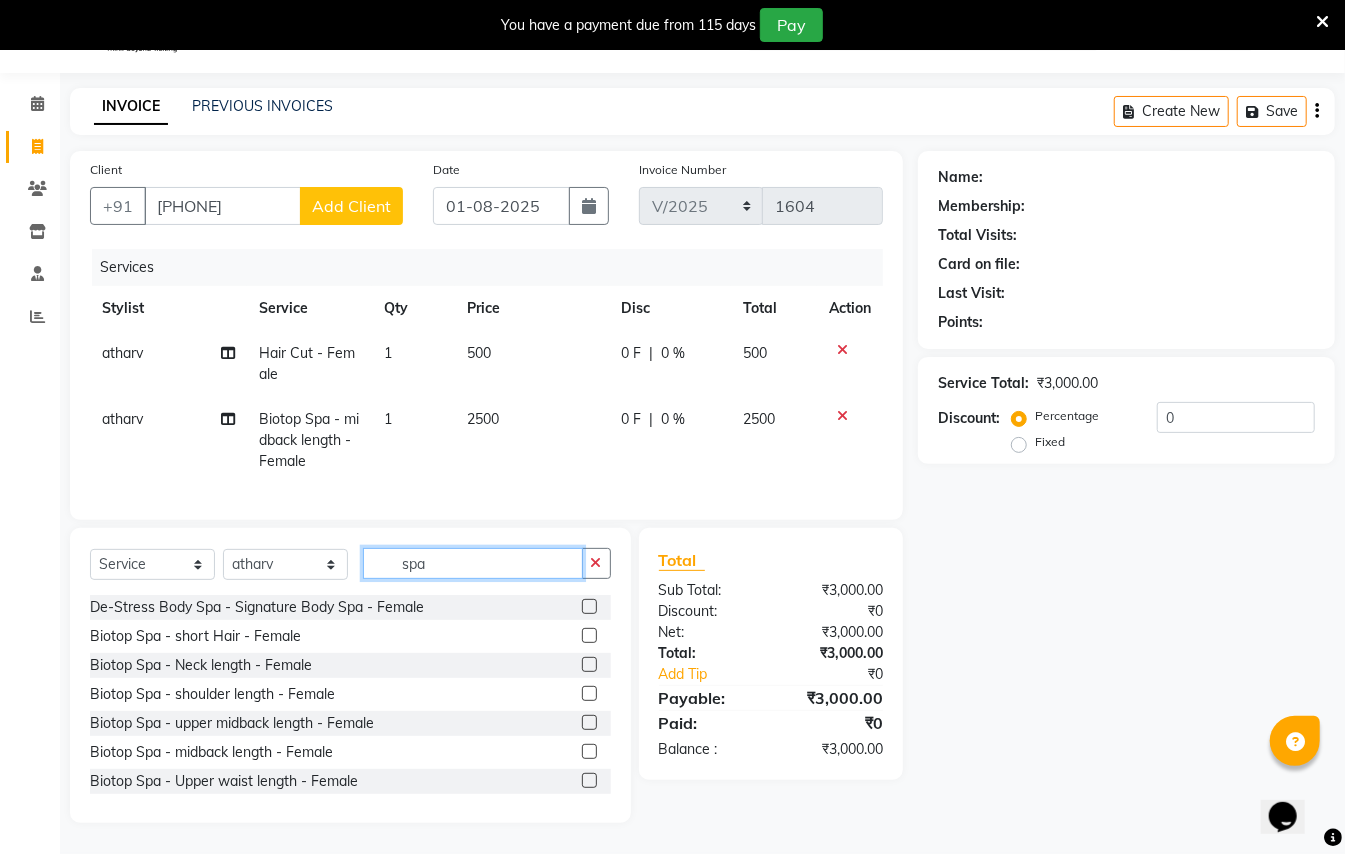 click on "spa" 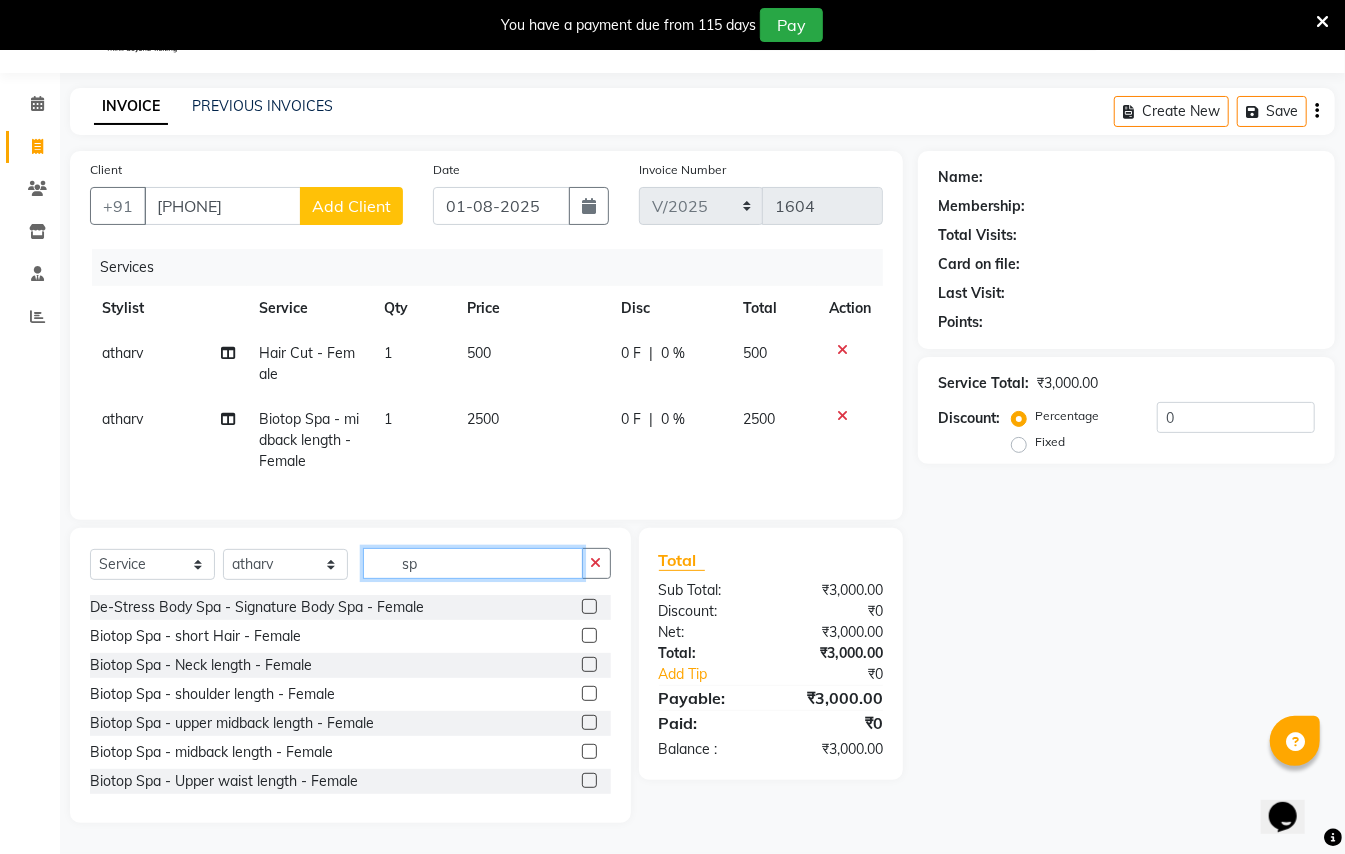 type on "s" 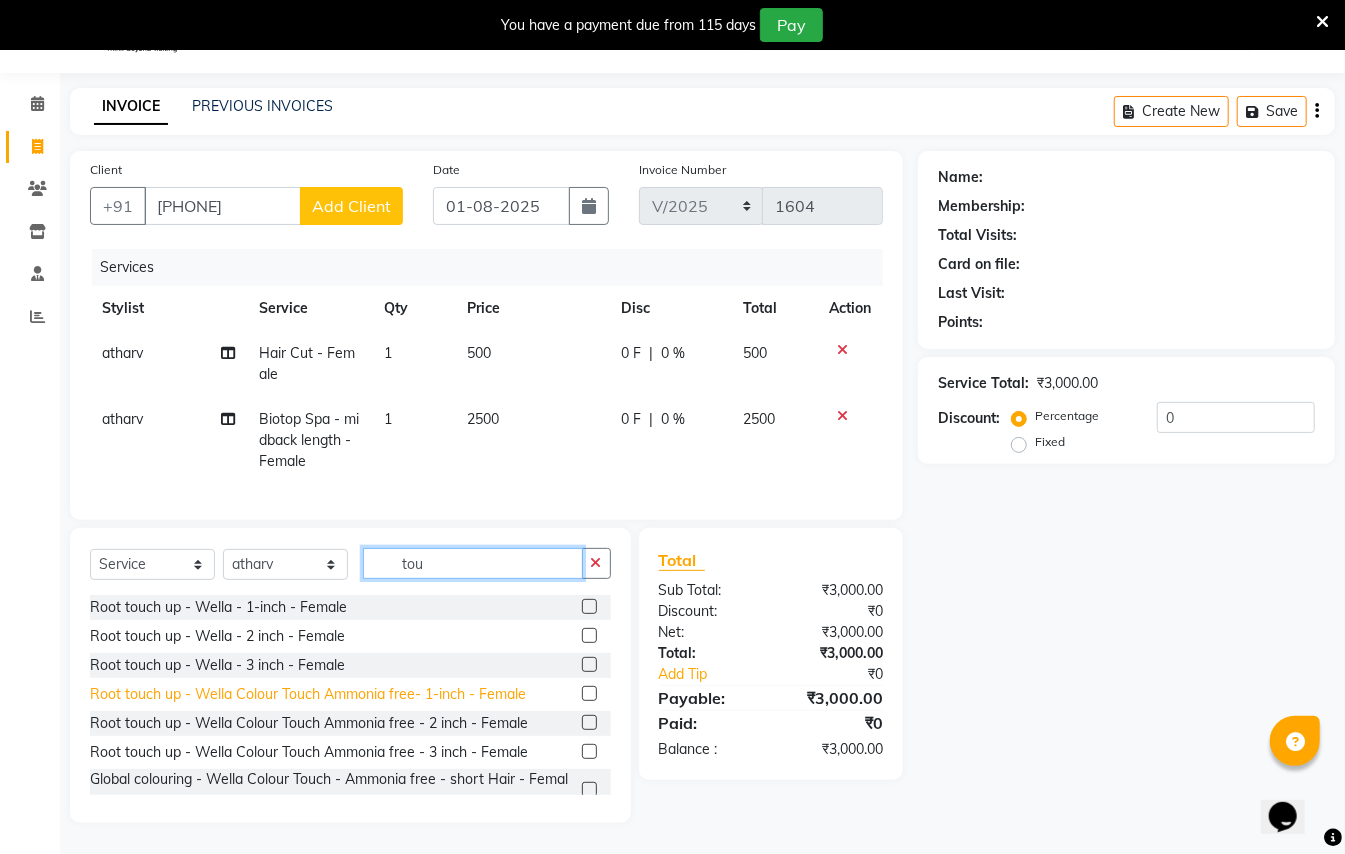 type on "tou" 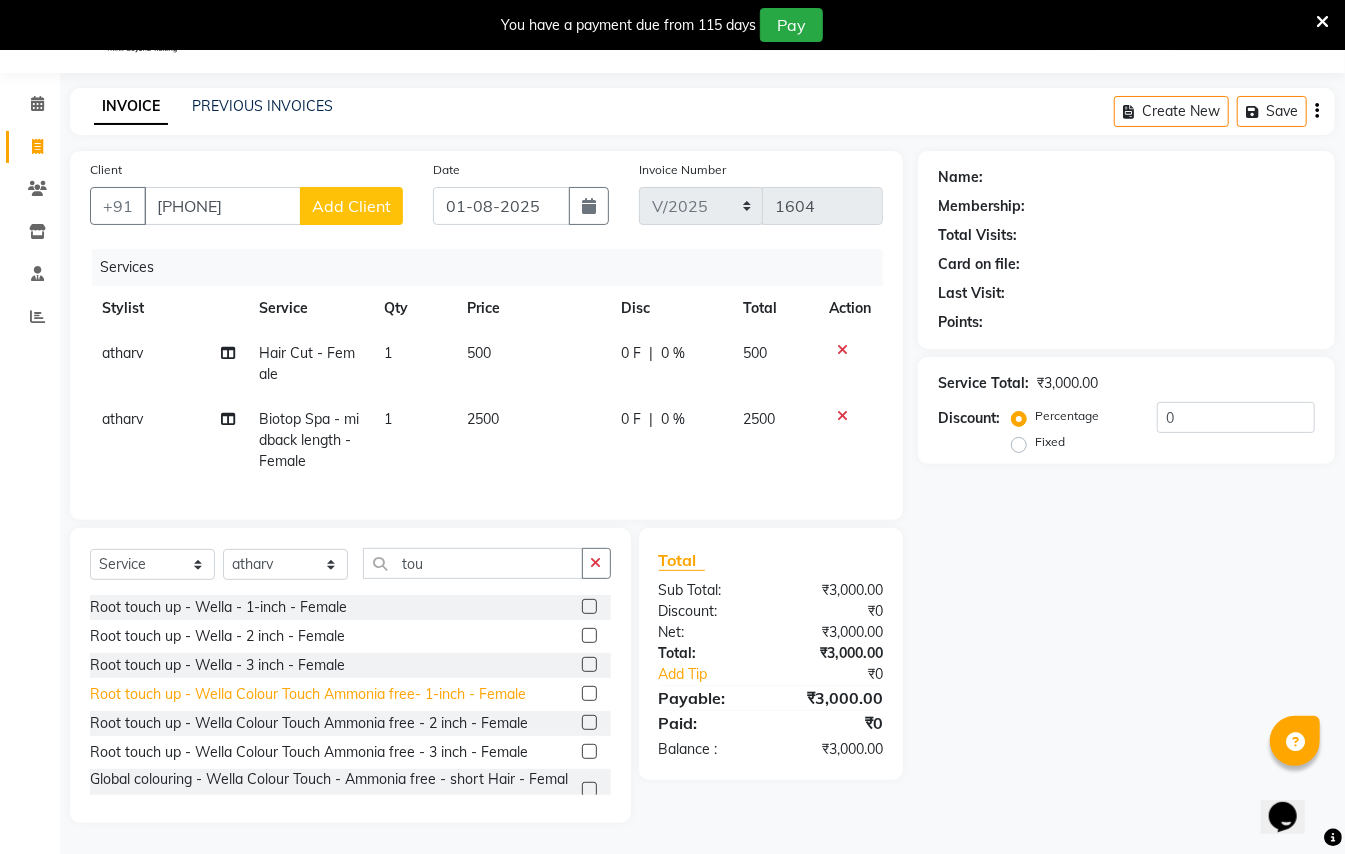 click on "Root touch up - Wella Colour Touch Ammonia free- 1-inch - Female" 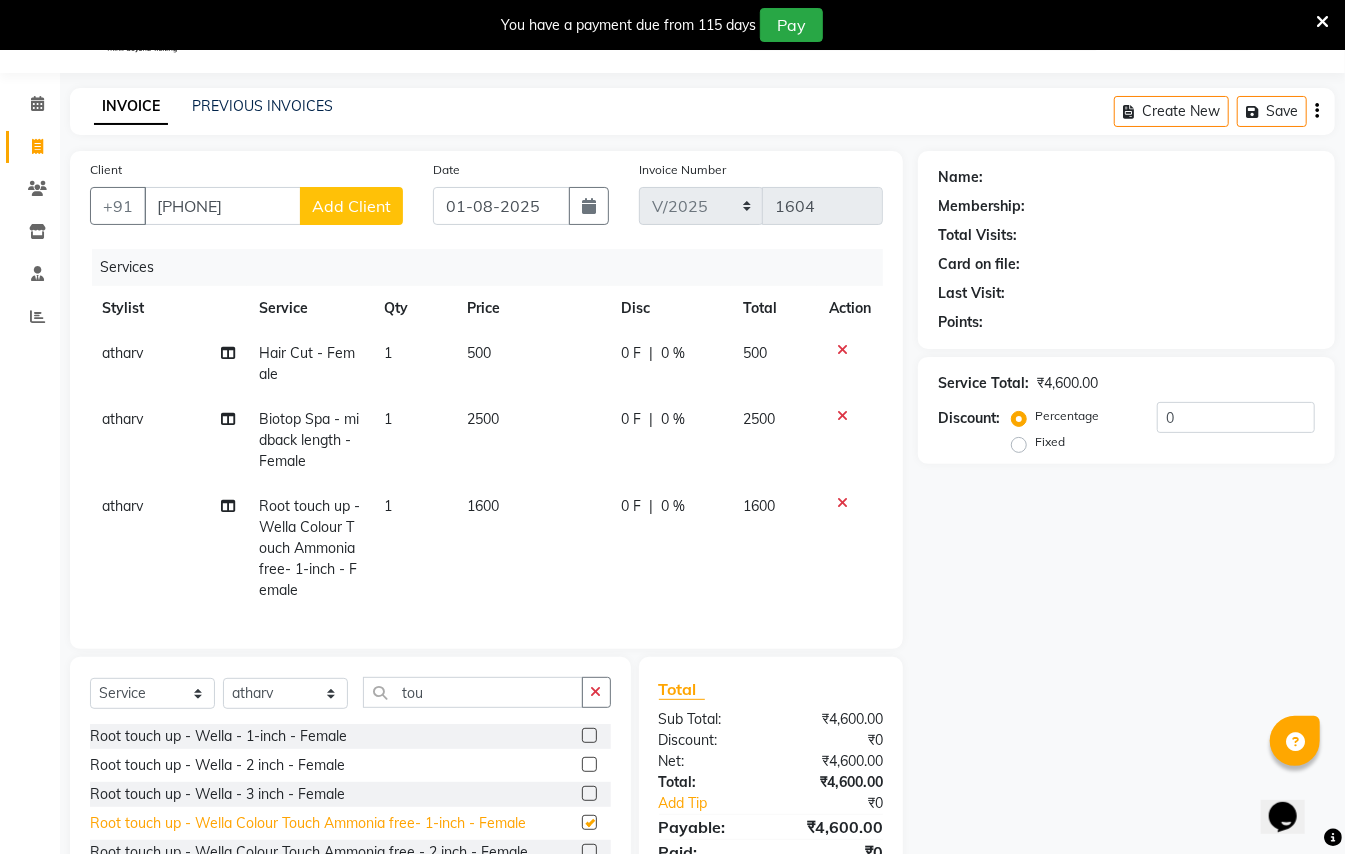 checkbox on "false" 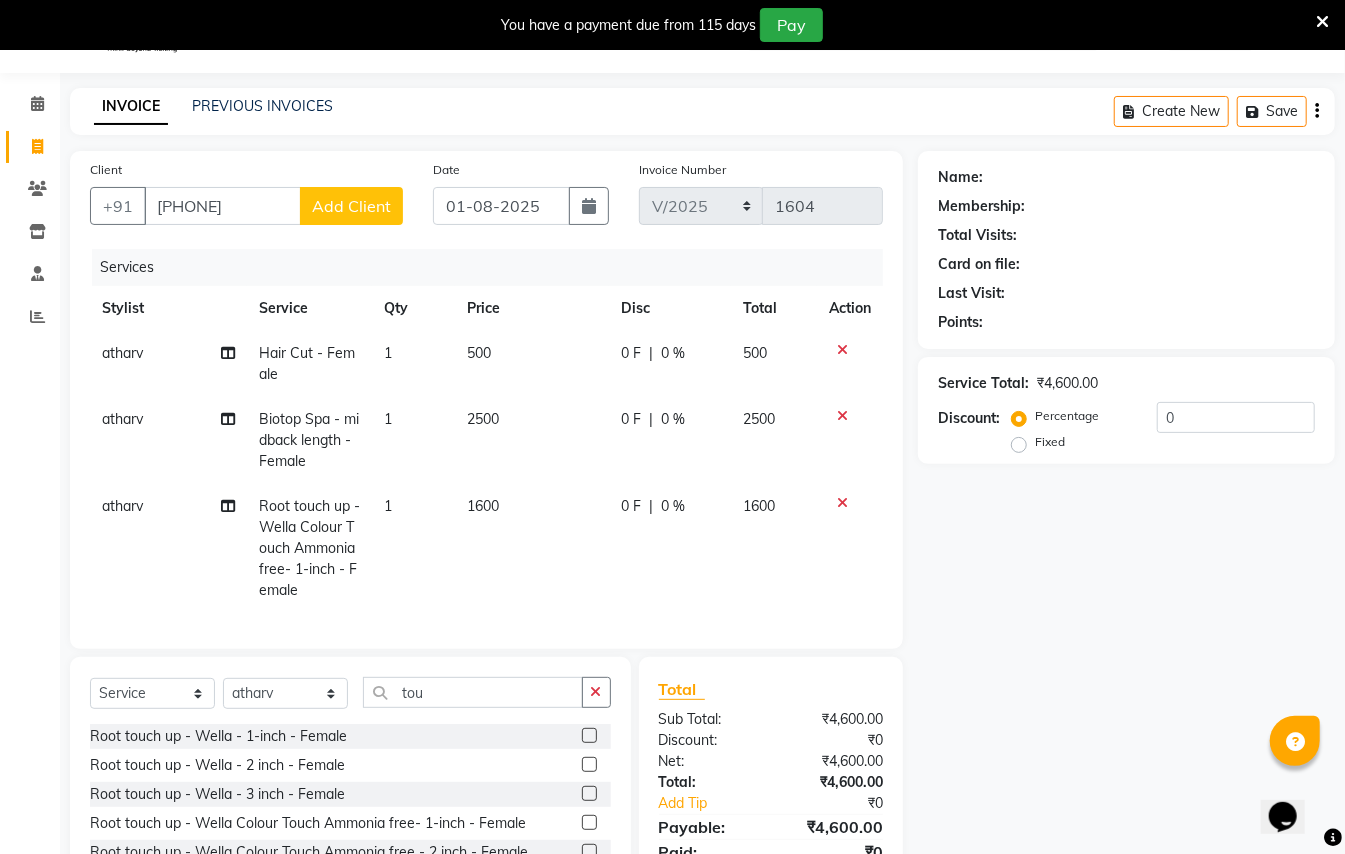 click on "Add Client" 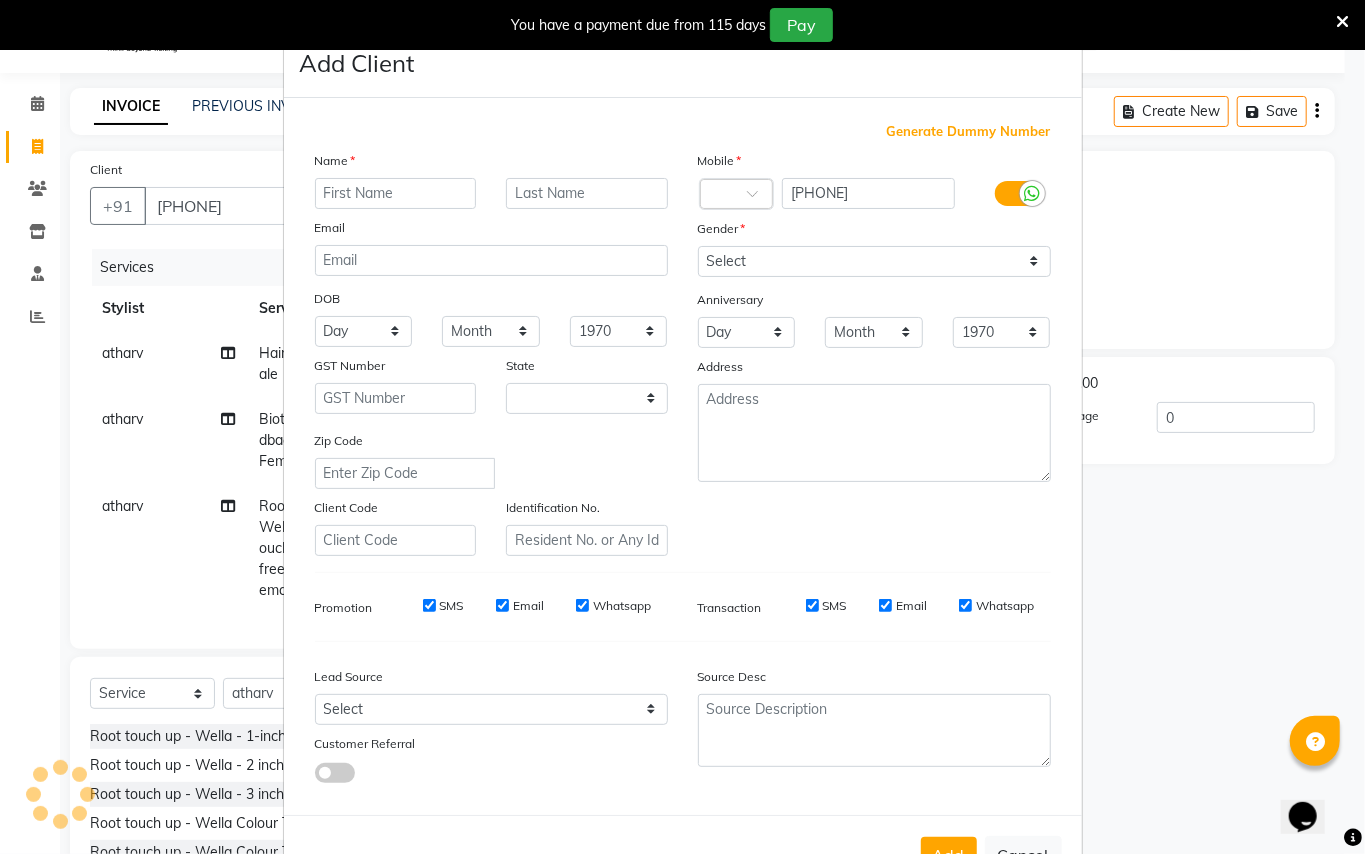 select on "22" 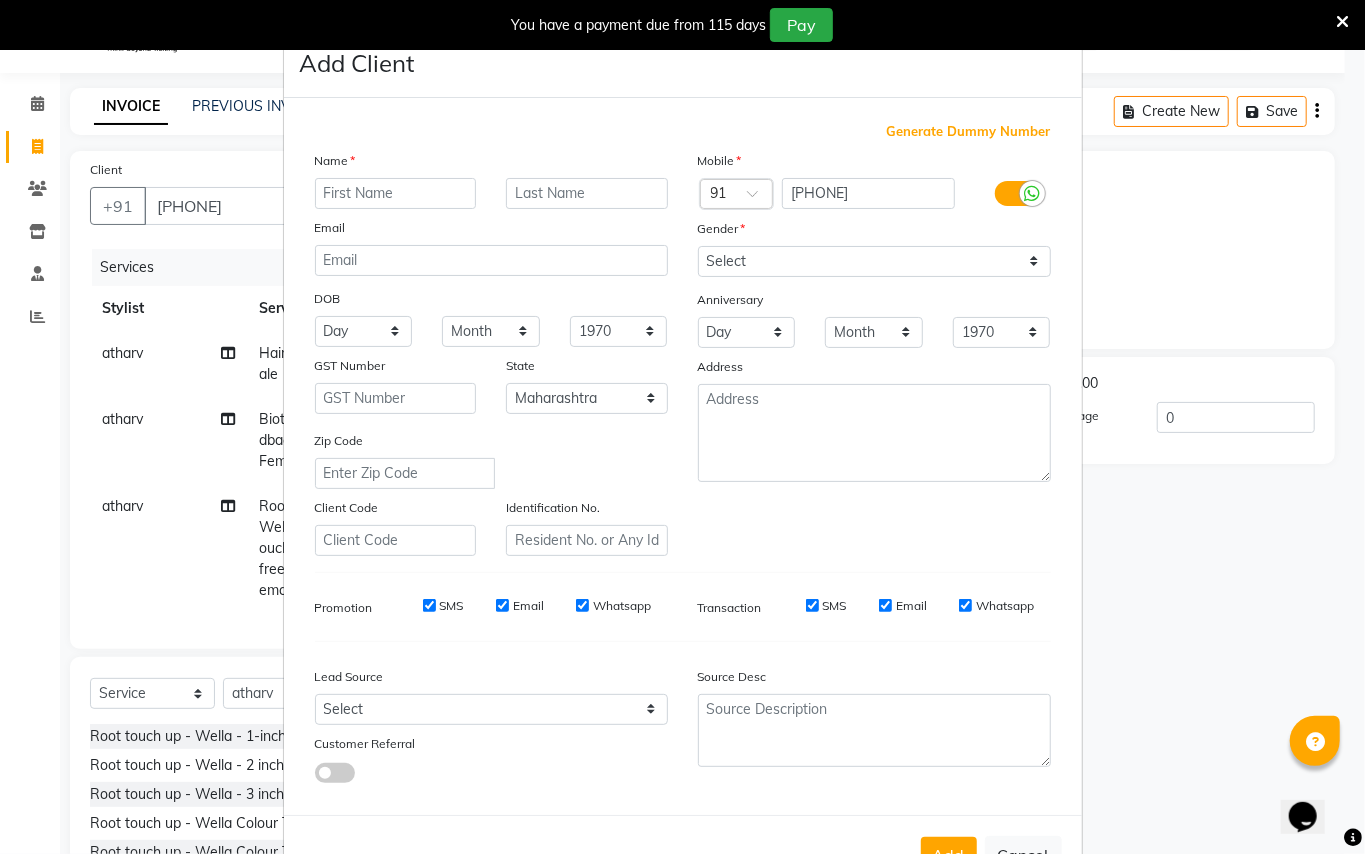 click at bounding box center (396, 193) 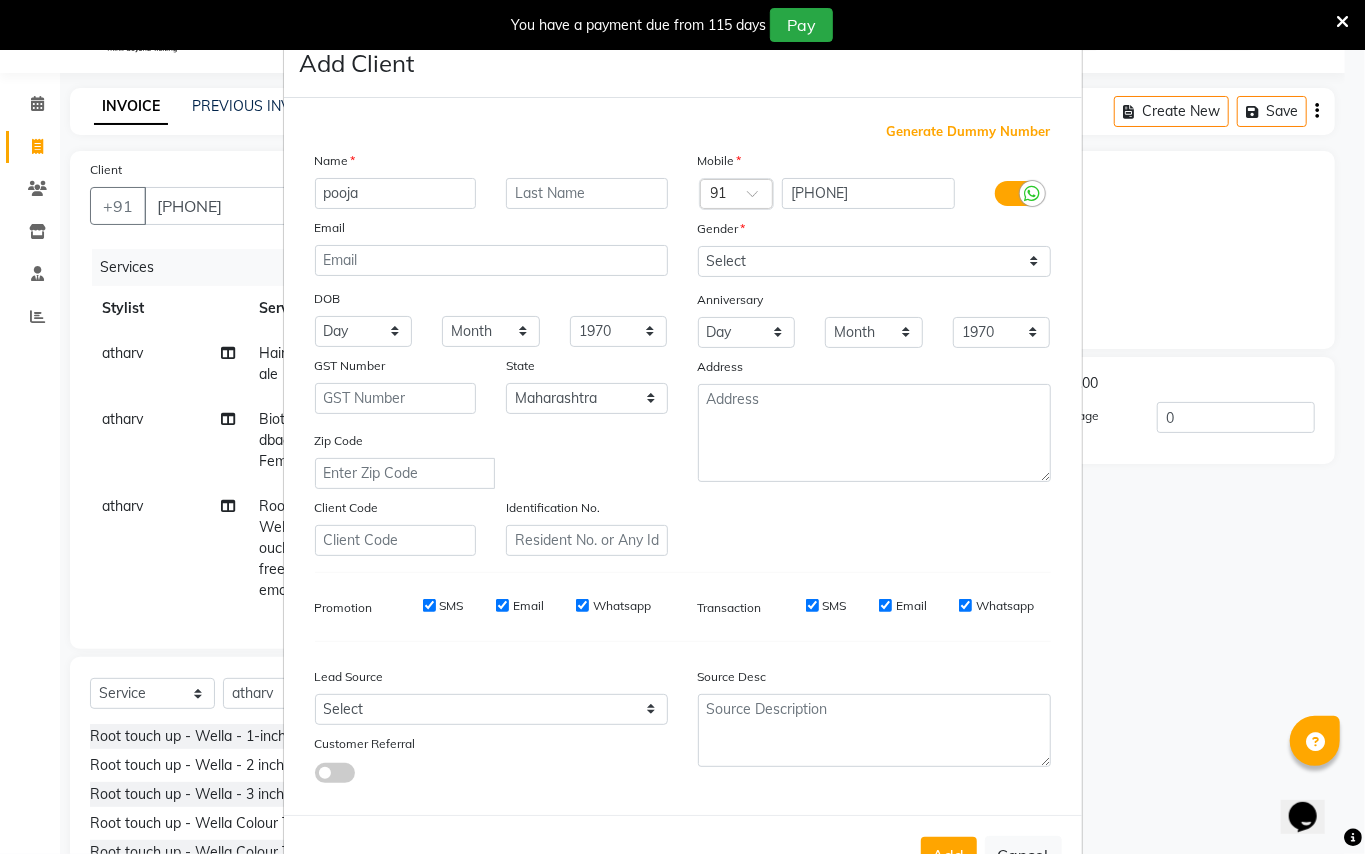 type on "pooja" 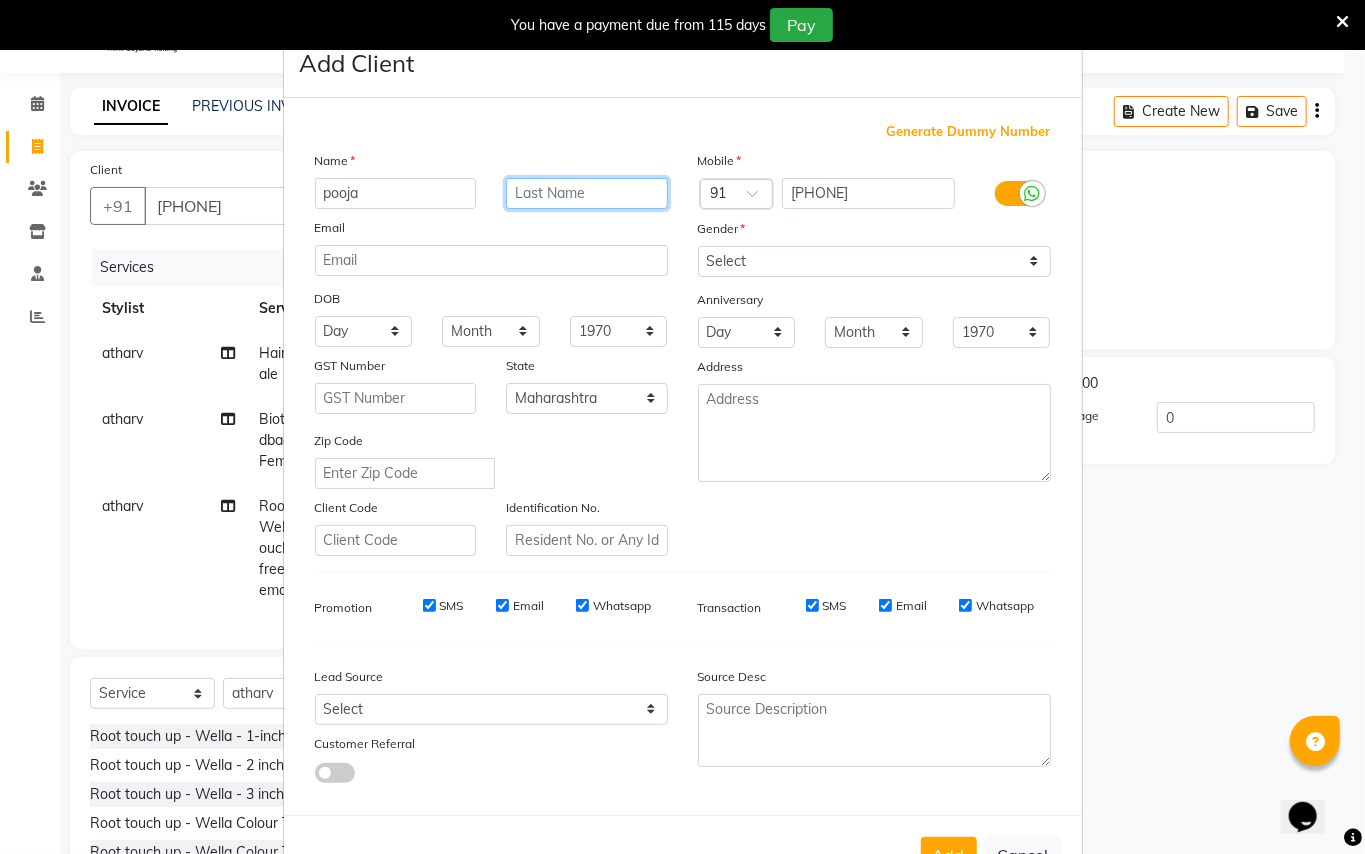 click at bounding box center [587, 193] 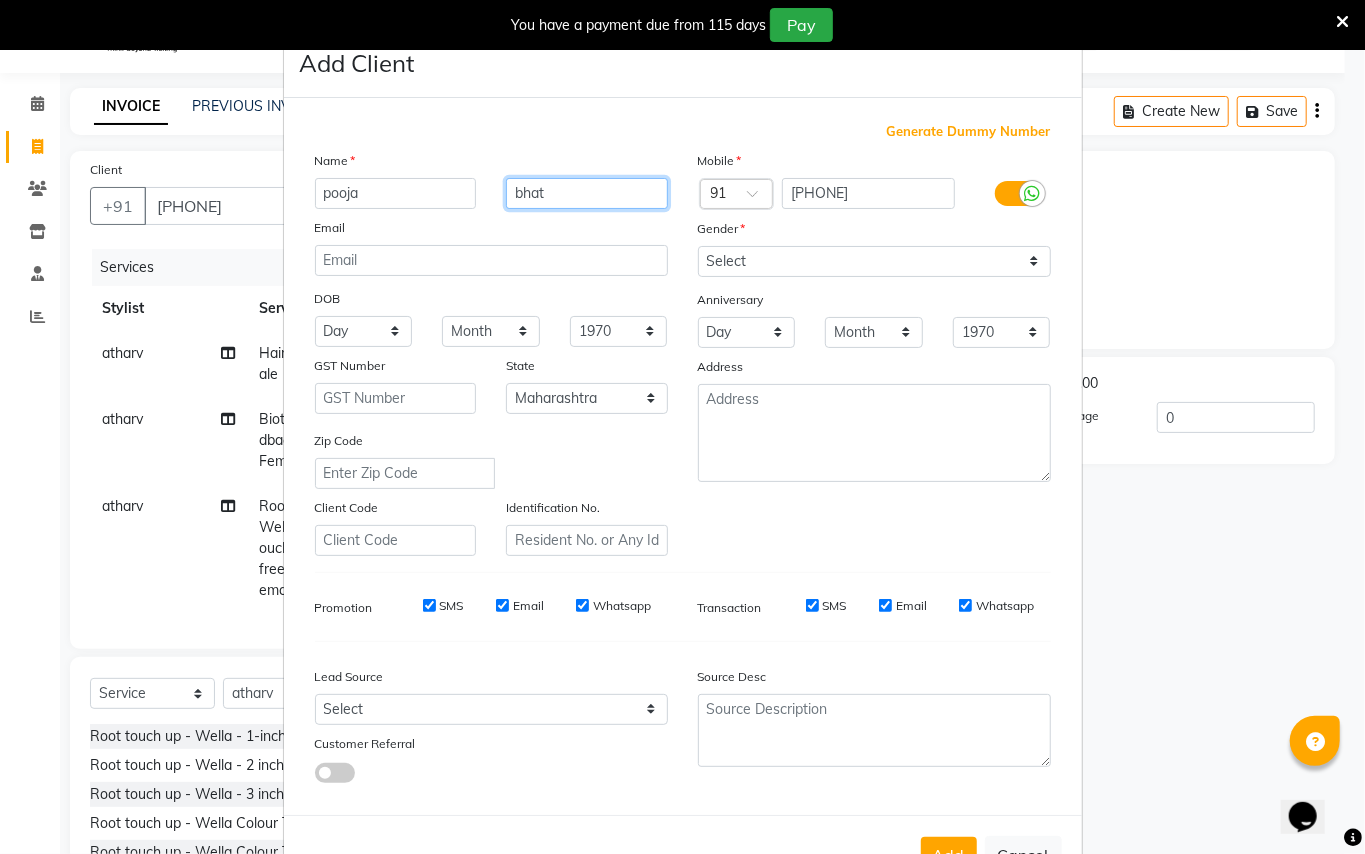 type on "bhat" 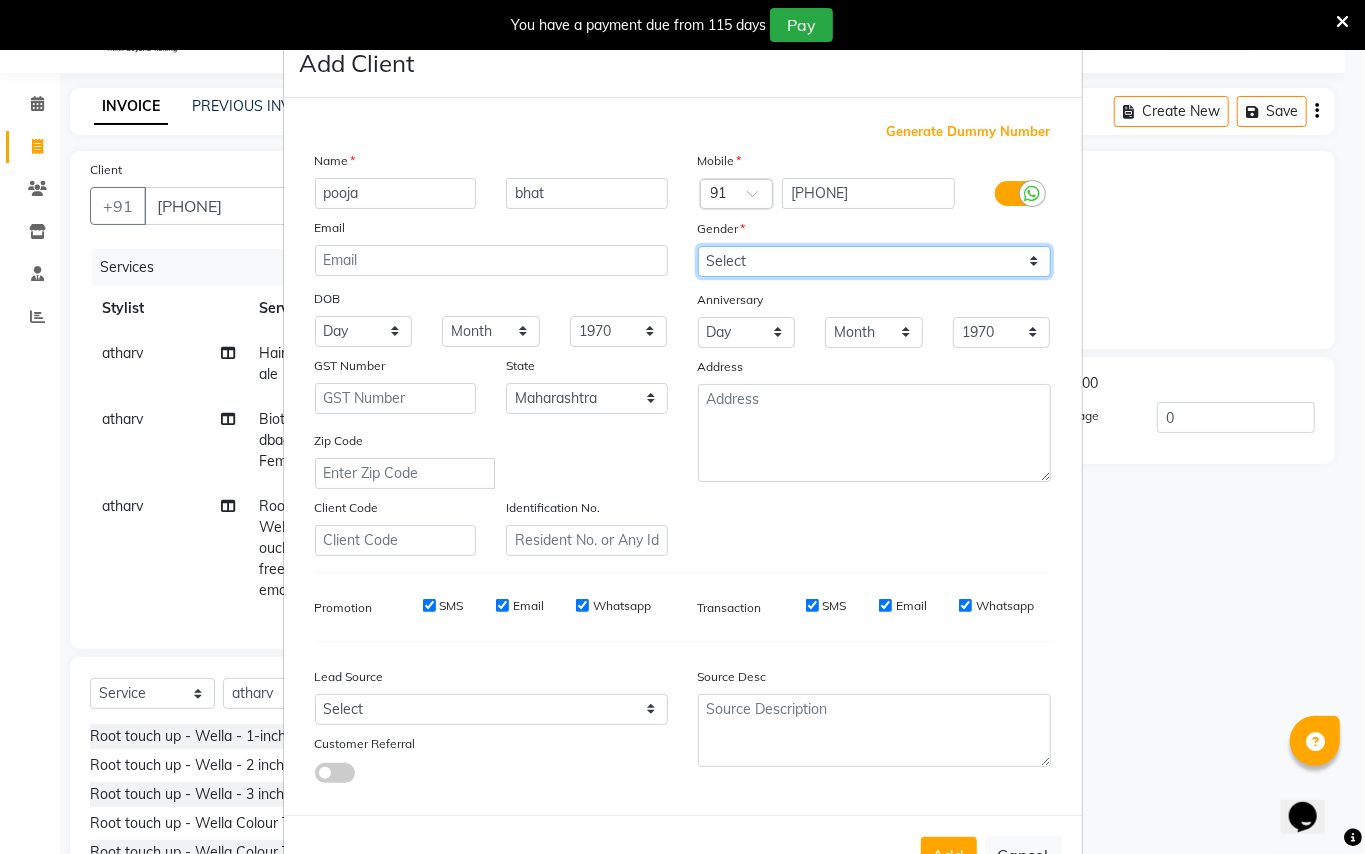 click on "Select Male Female Other Prefer Not To Say" at bounding box center (874, 261) 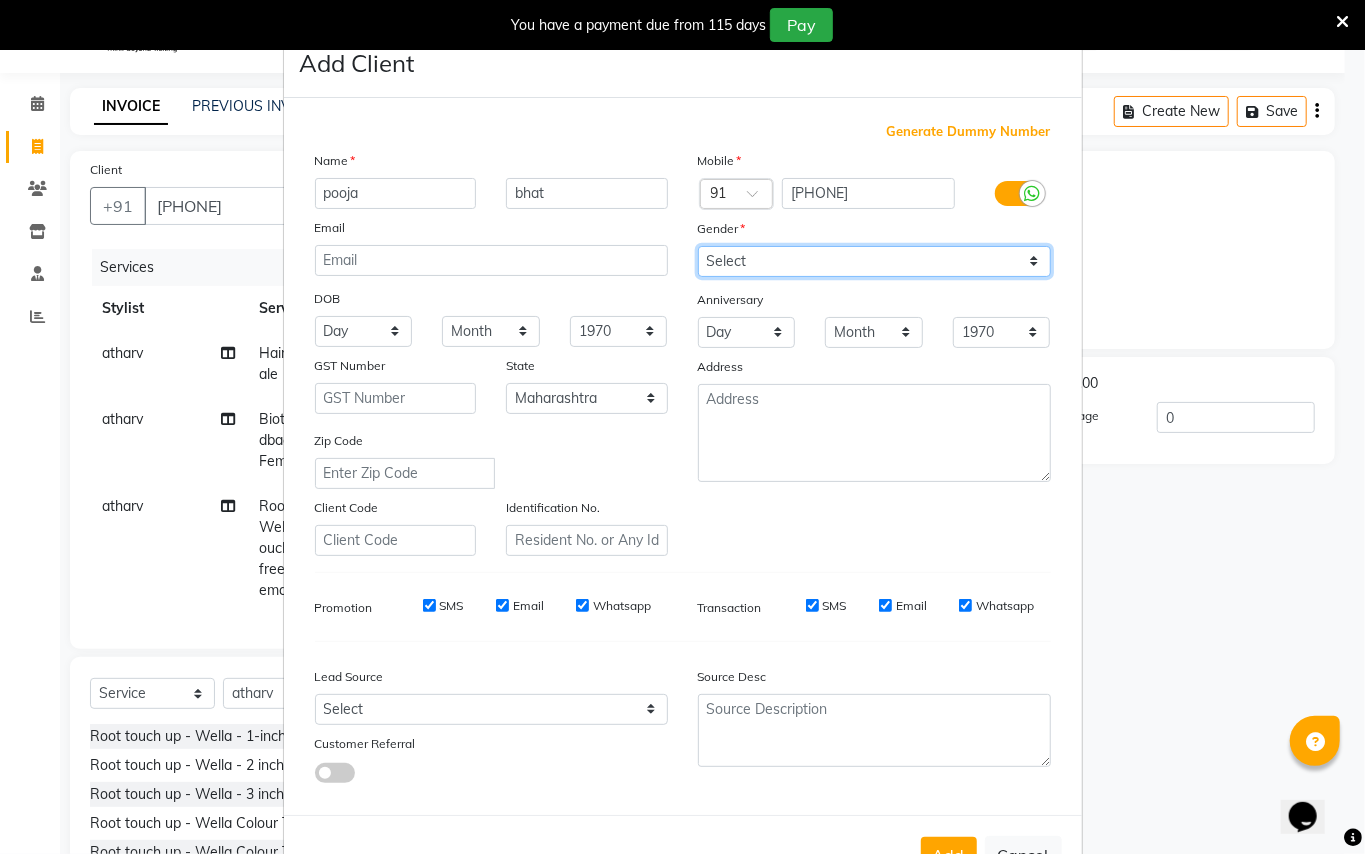 select on "female" 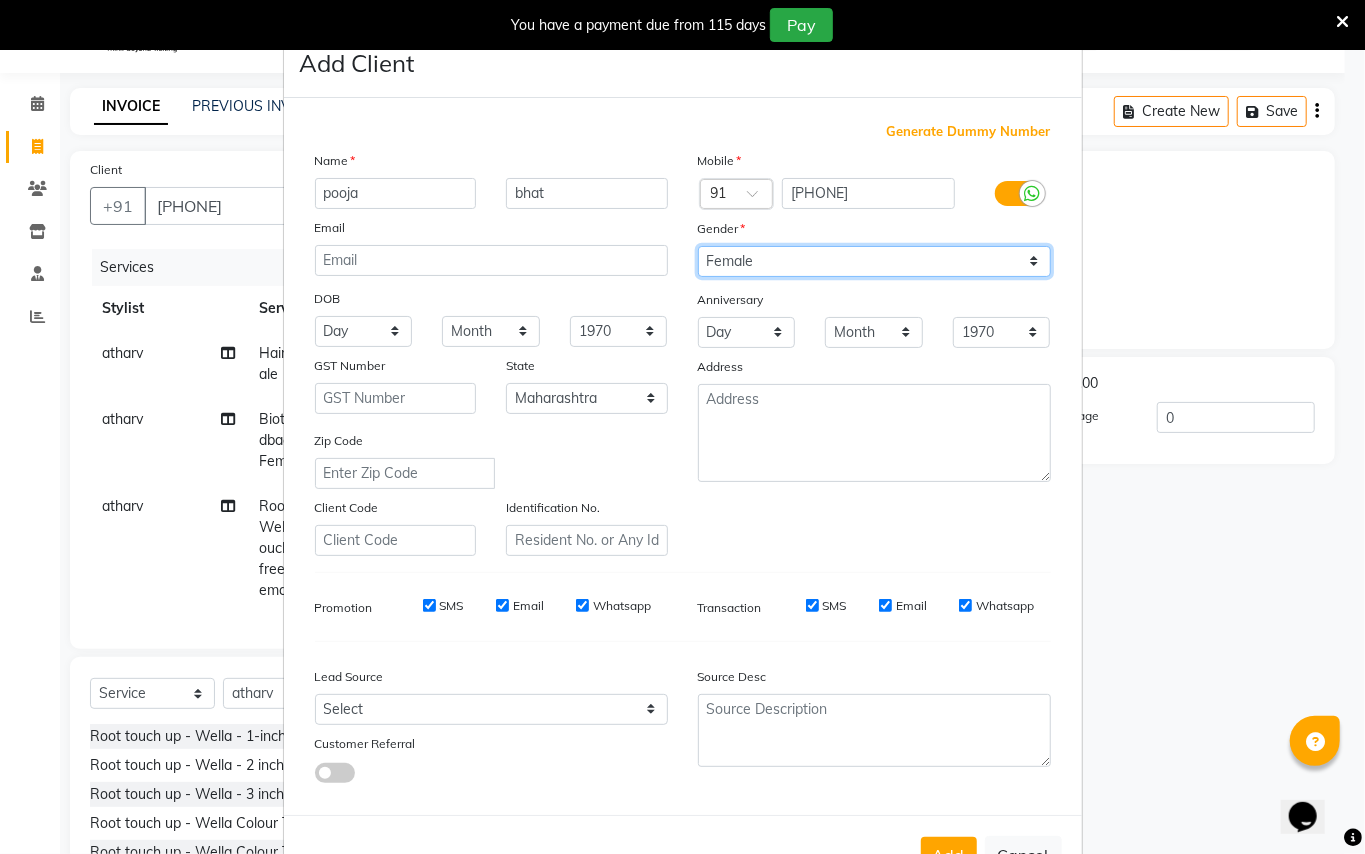 click on "Select Male Female Other Prefer Not To Say" at bounding box center (874, 261) 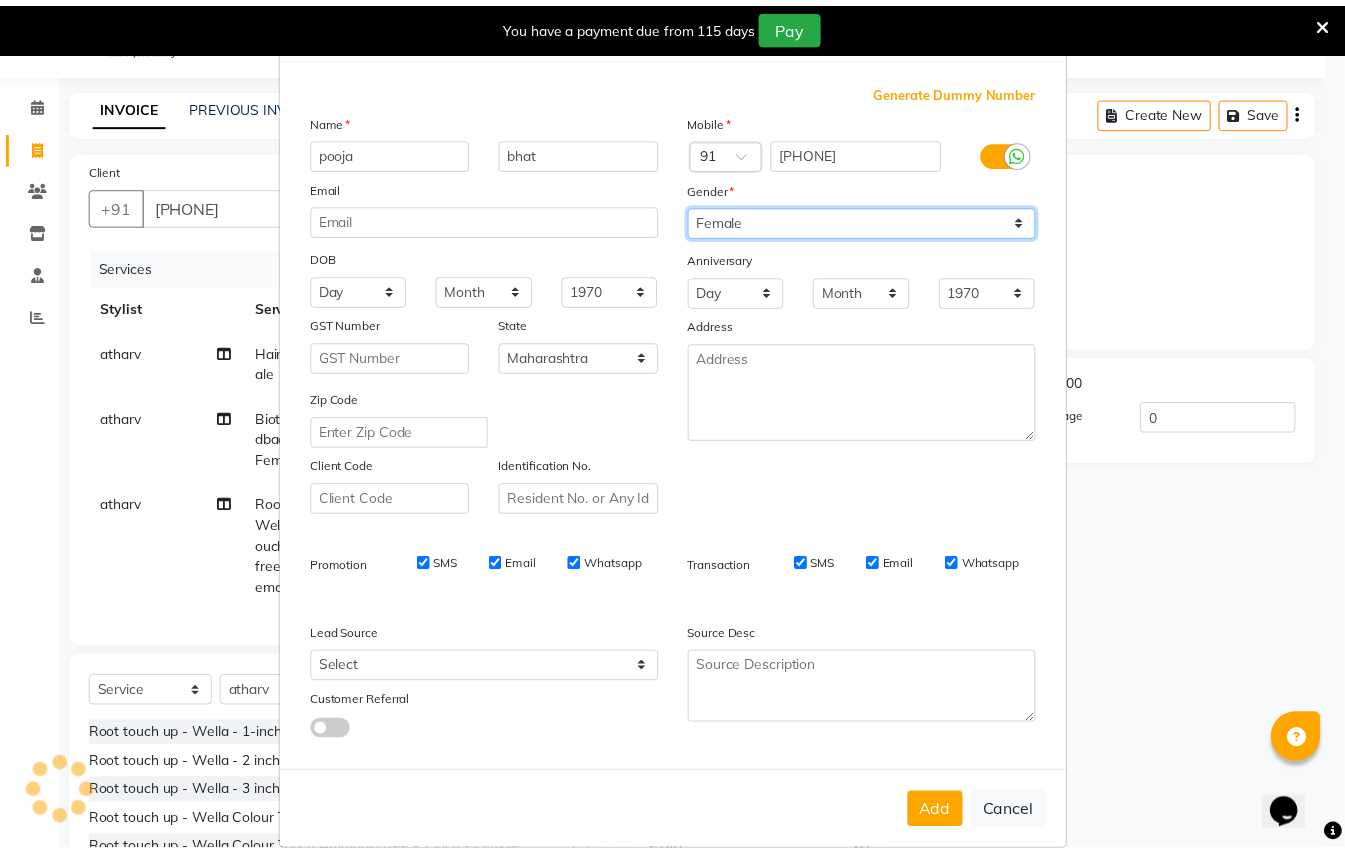scroll, scrollTop: 64, scrollLeft: 0, axis: vertical 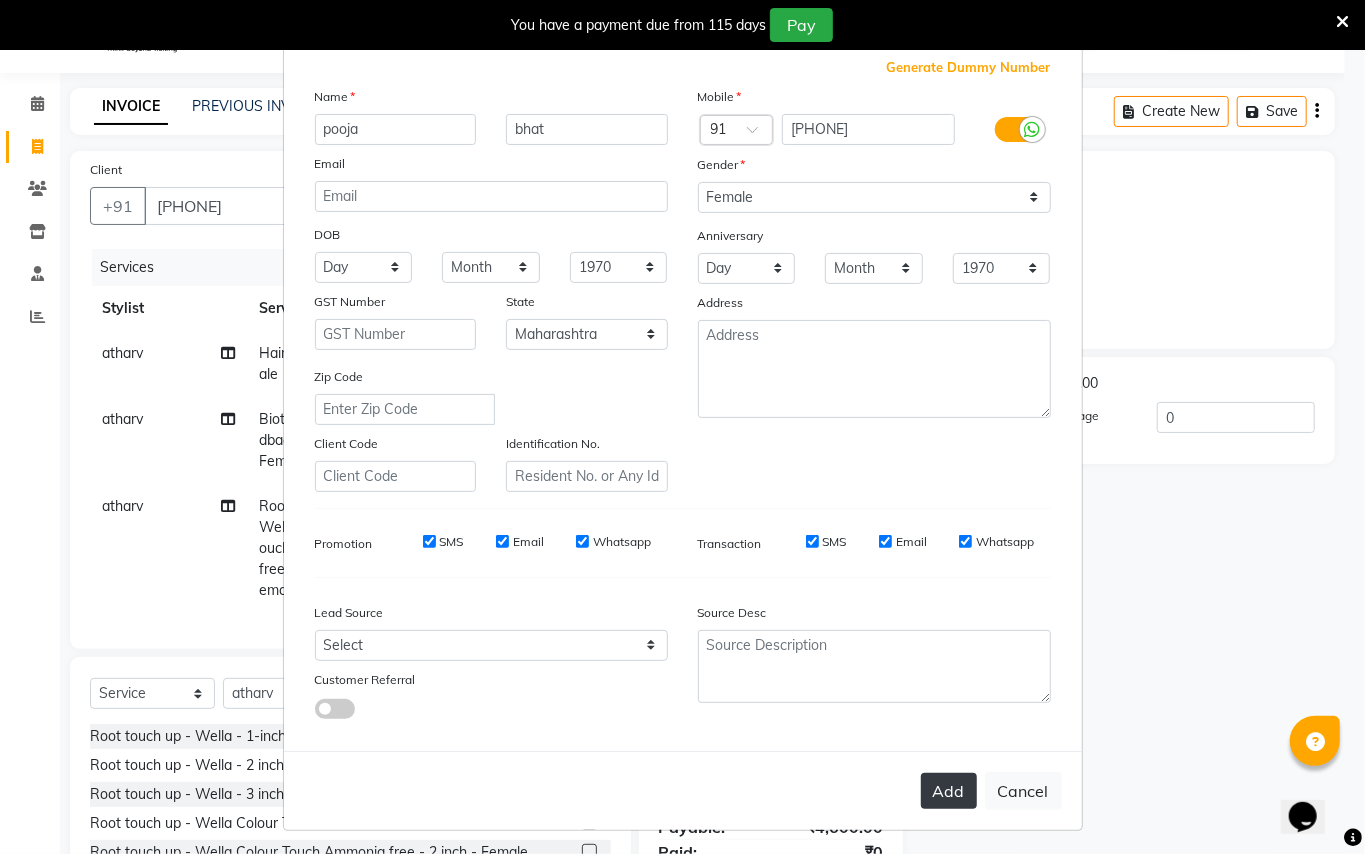 click on "Add" at bounding box center [949, 791] 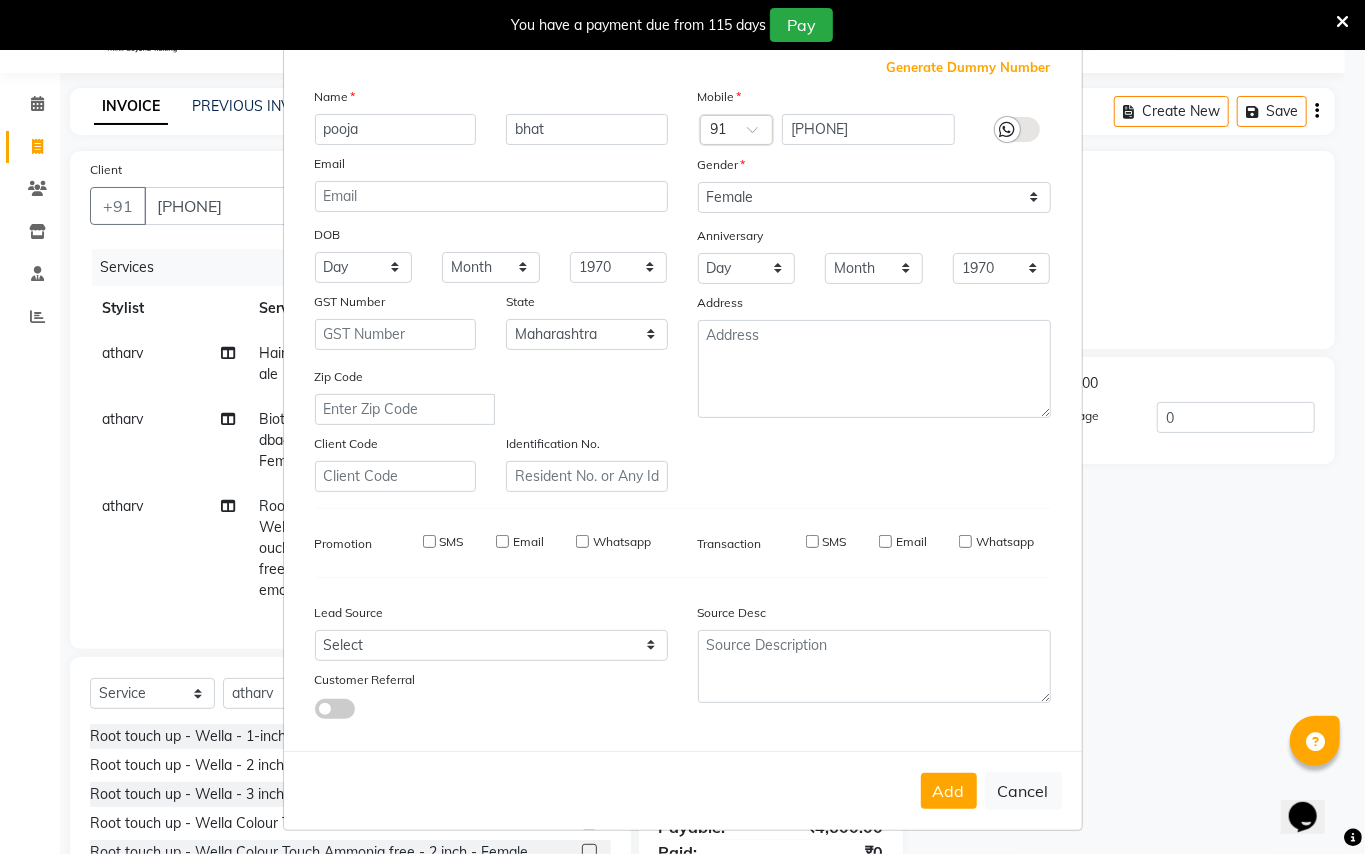 type 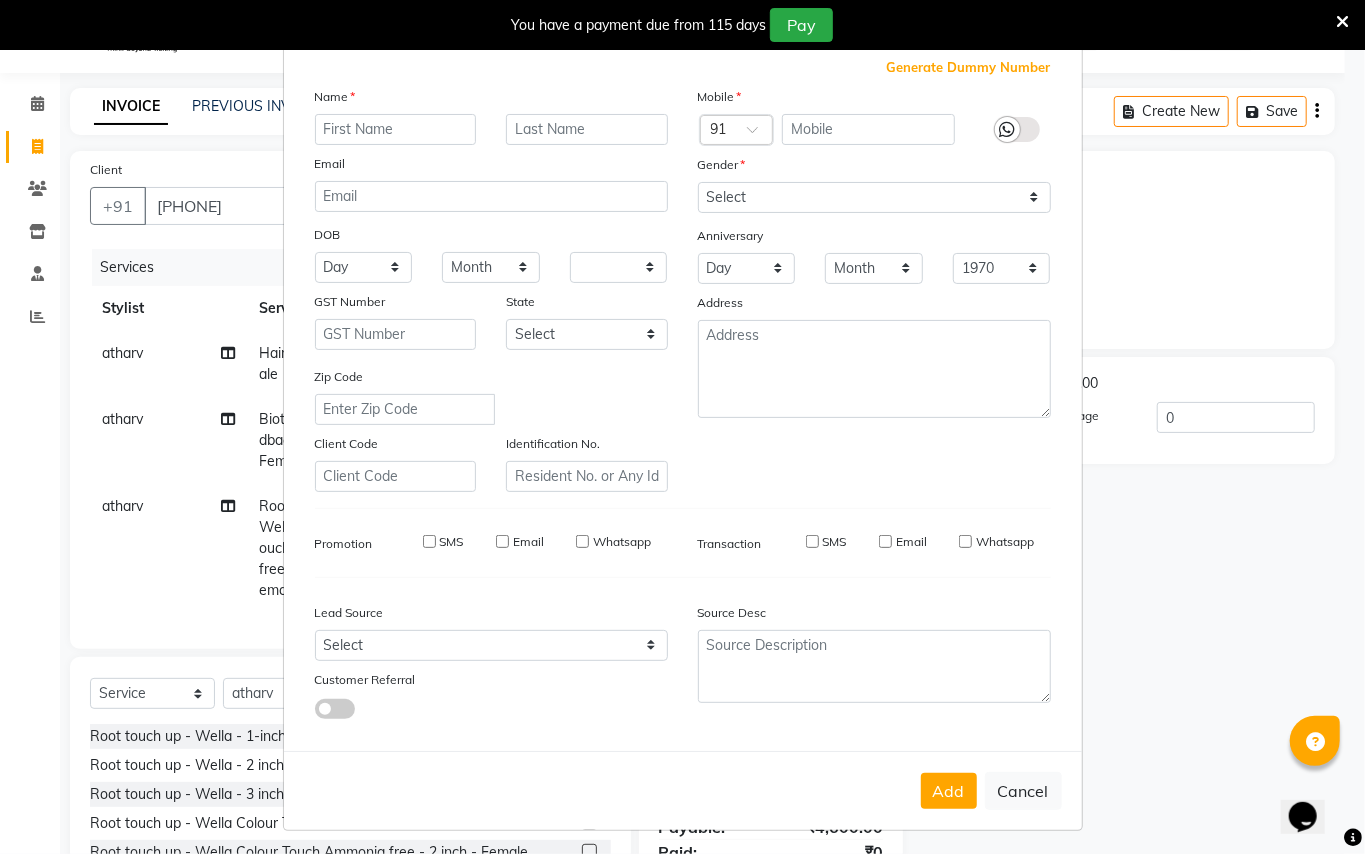 select 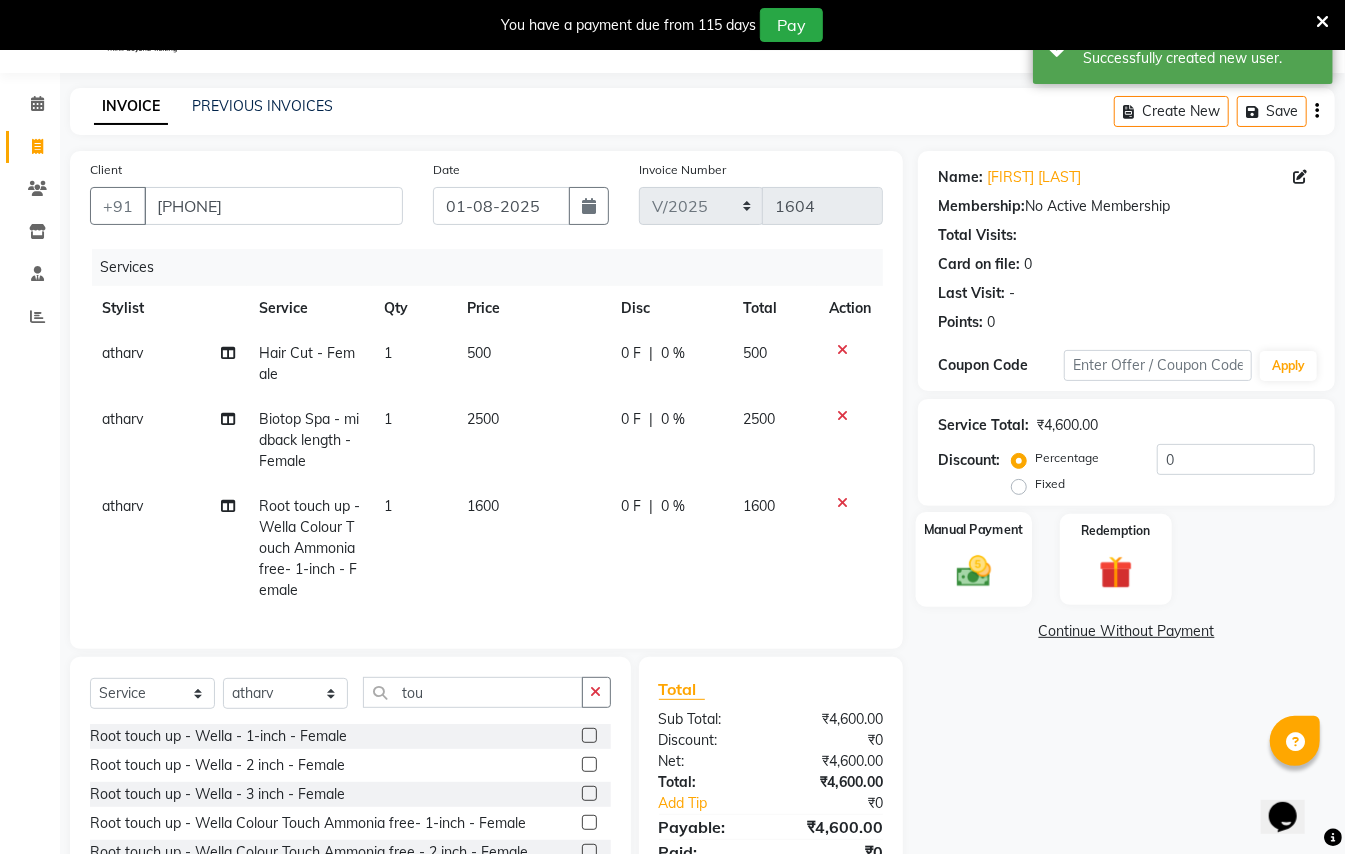 click 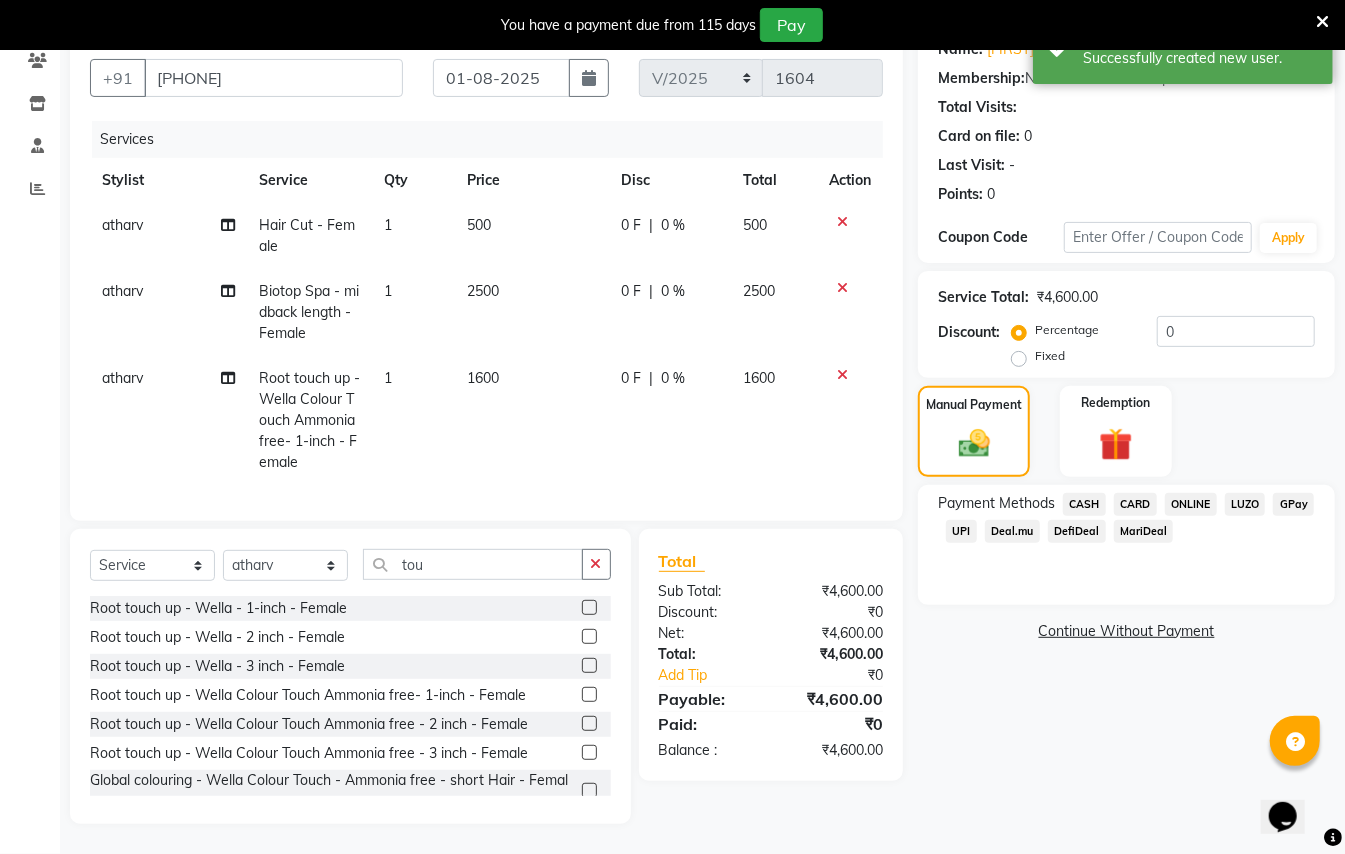 scroll, scrollTop: 198, scrollLeft: 0, axis: vertical 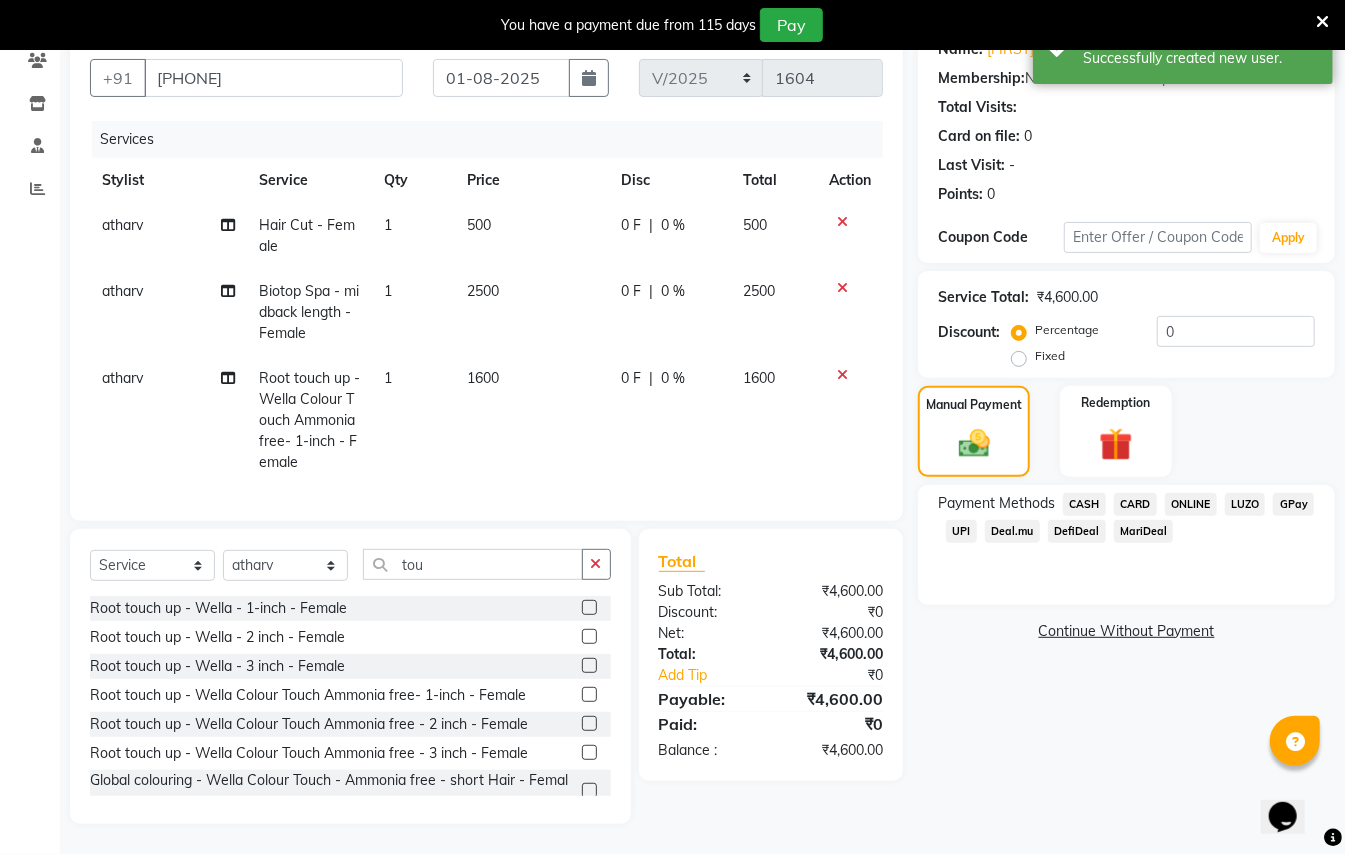 click on "CASH" 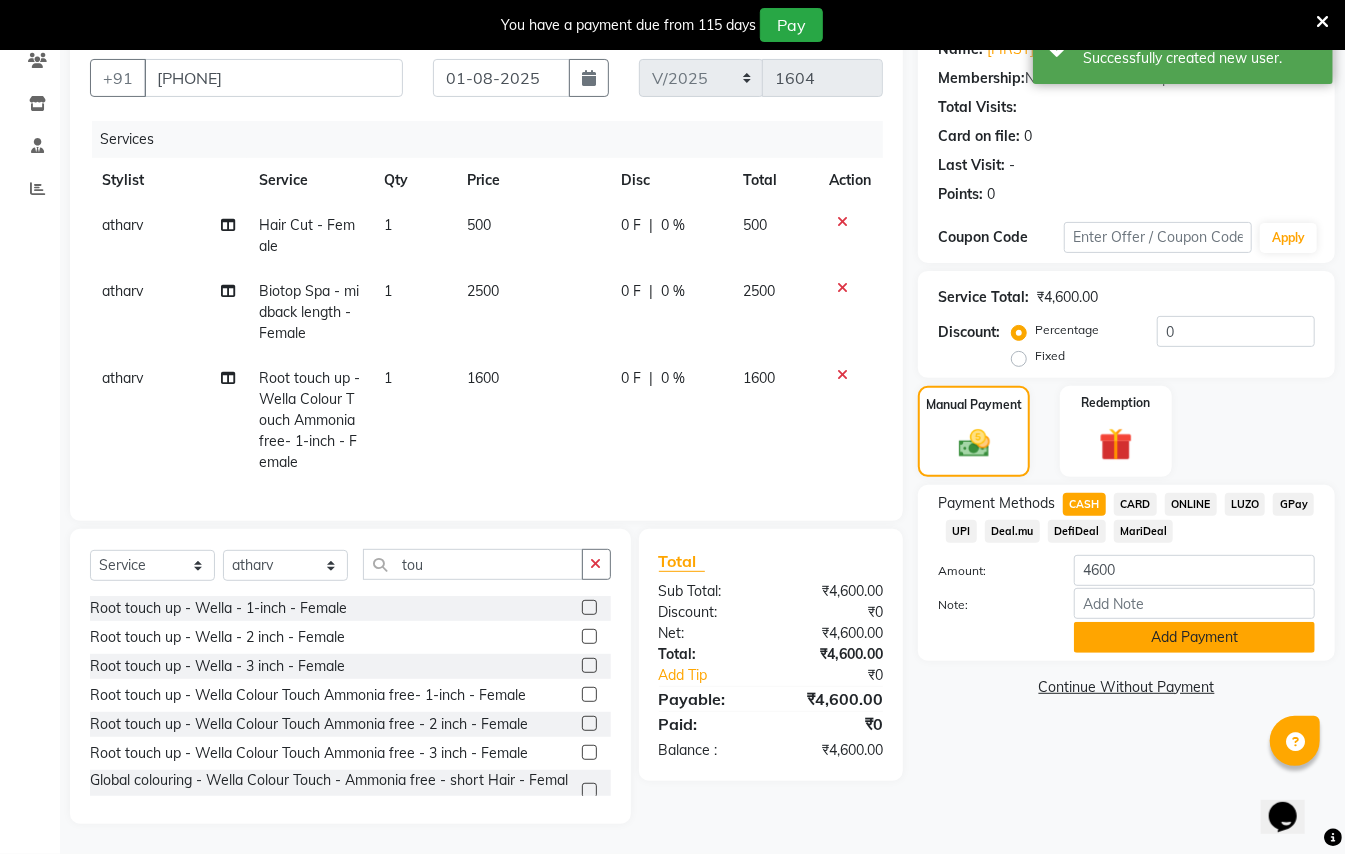 click on "Add Payment" 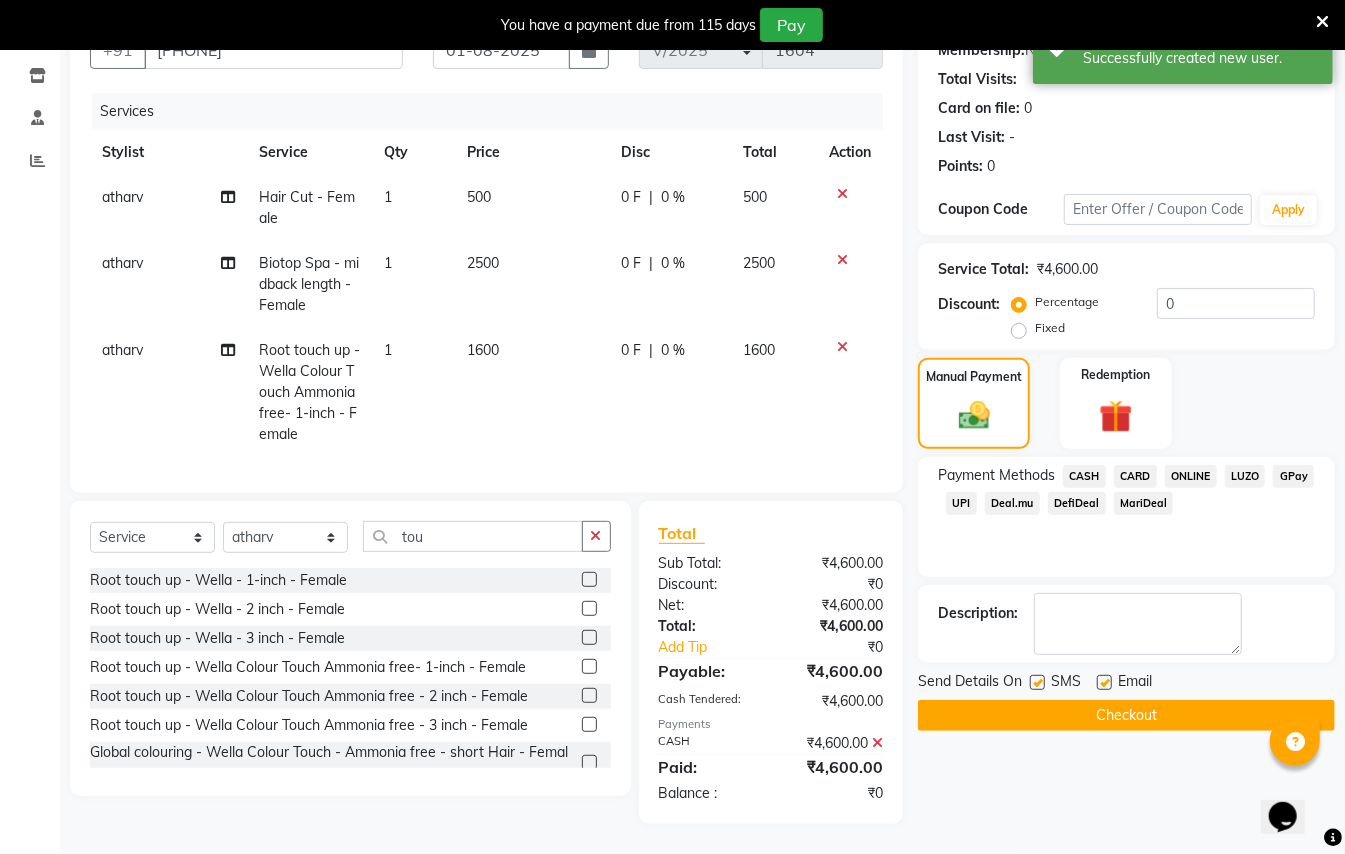 scroll, scrollTop: 225, scrollLeft: 0, axis: vertical 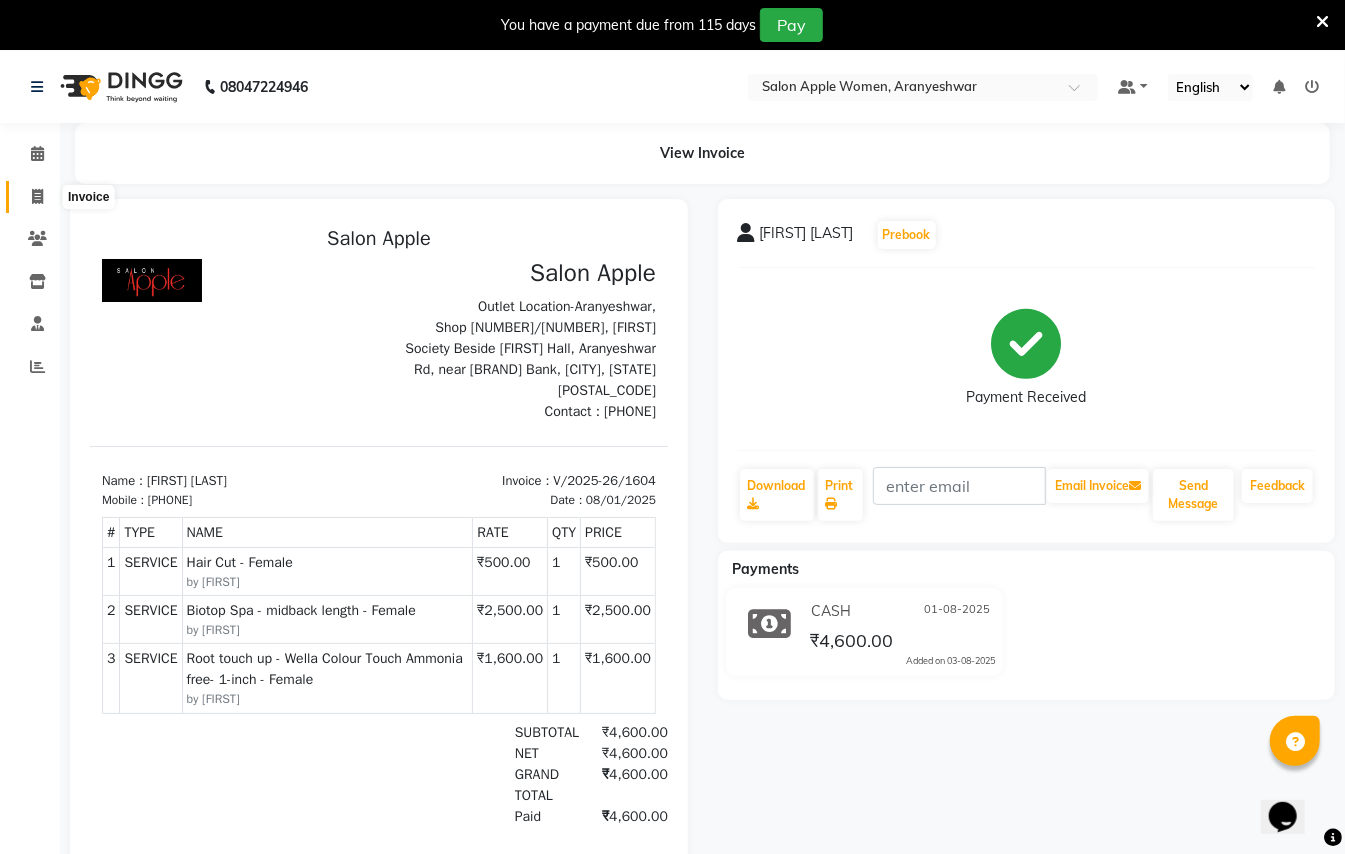 click 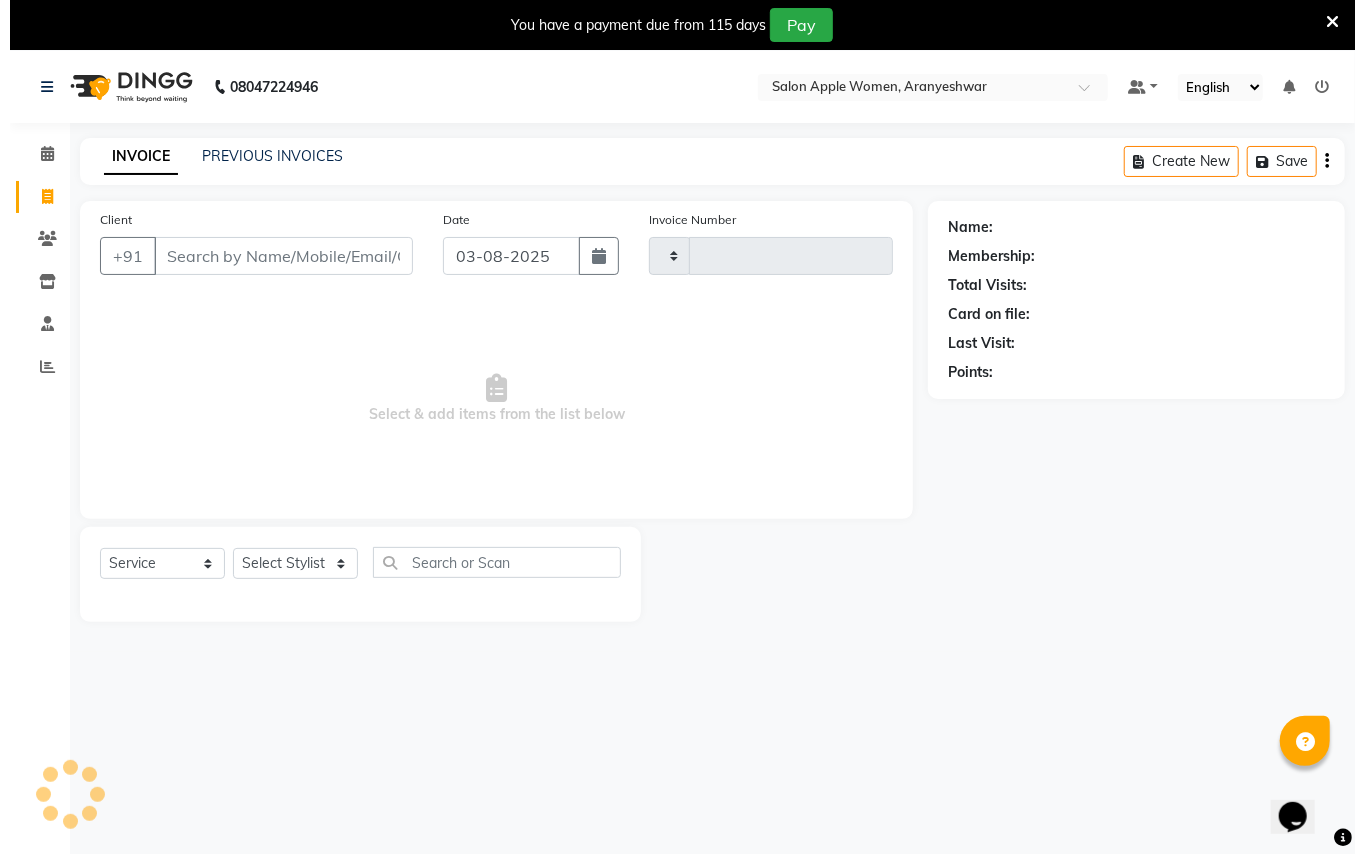 scroll, scrollTop: 50, scrollLeft: 0, axis: vertical 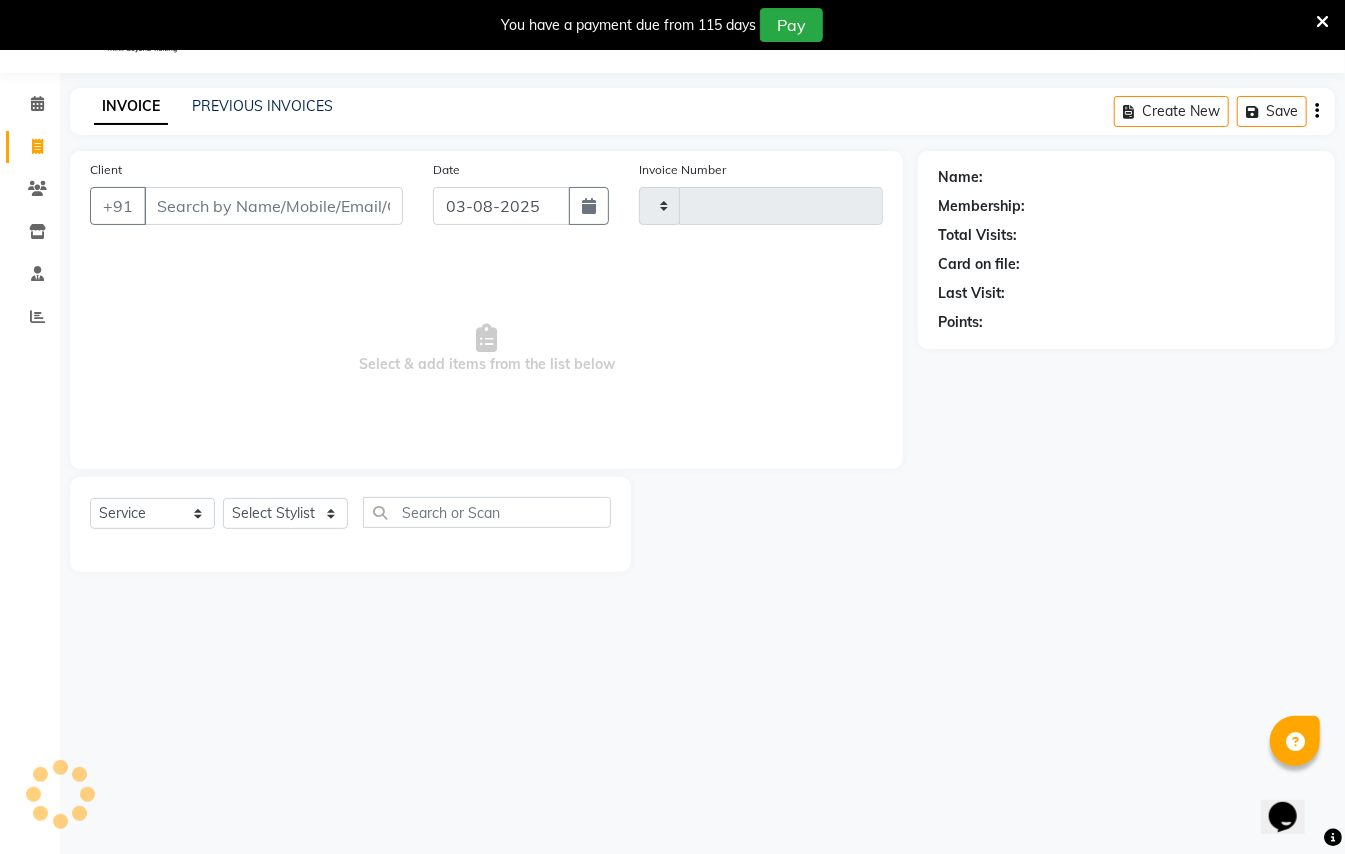 type on "1605" 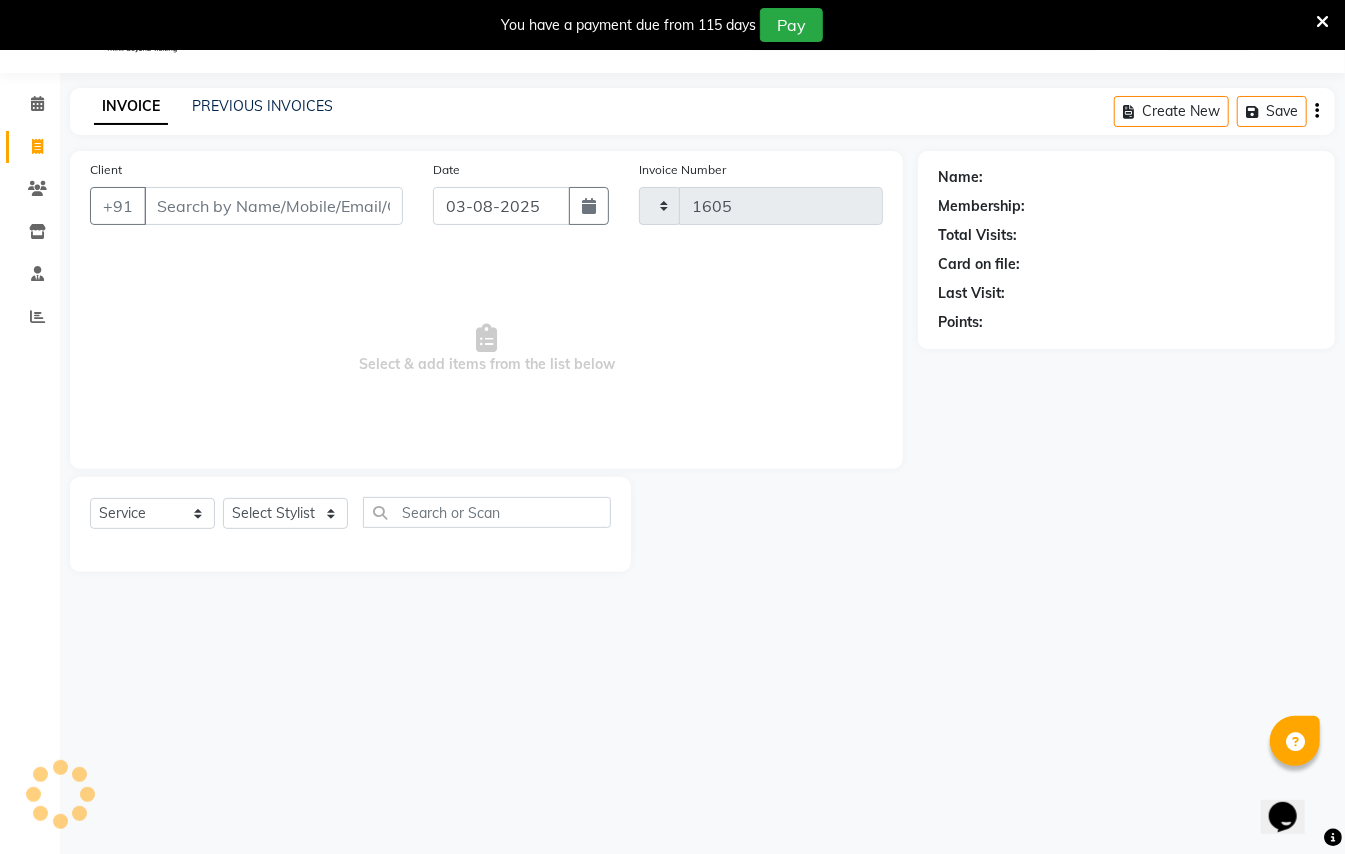 select on "123" 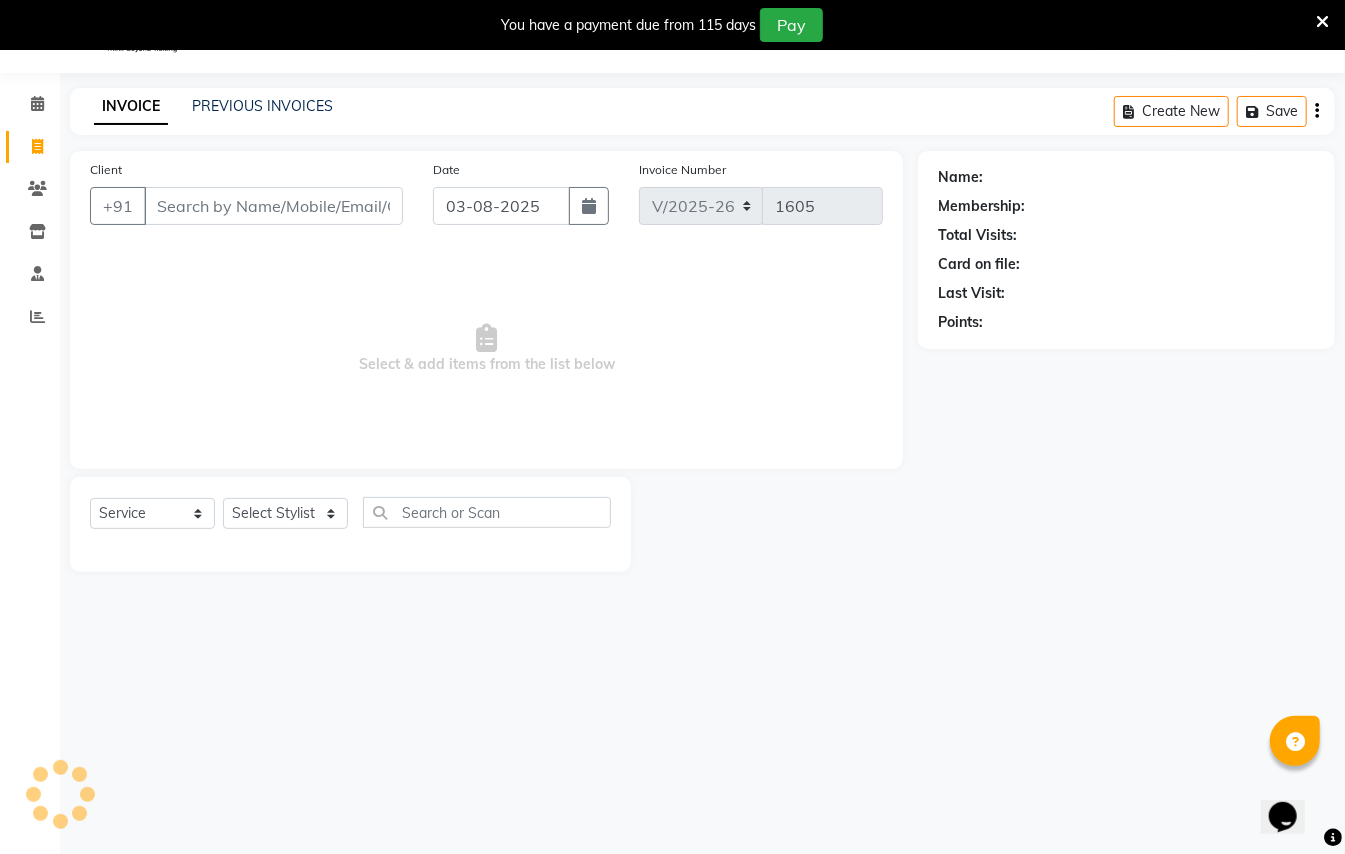 click on "Client" at bounding box center (273, 206) 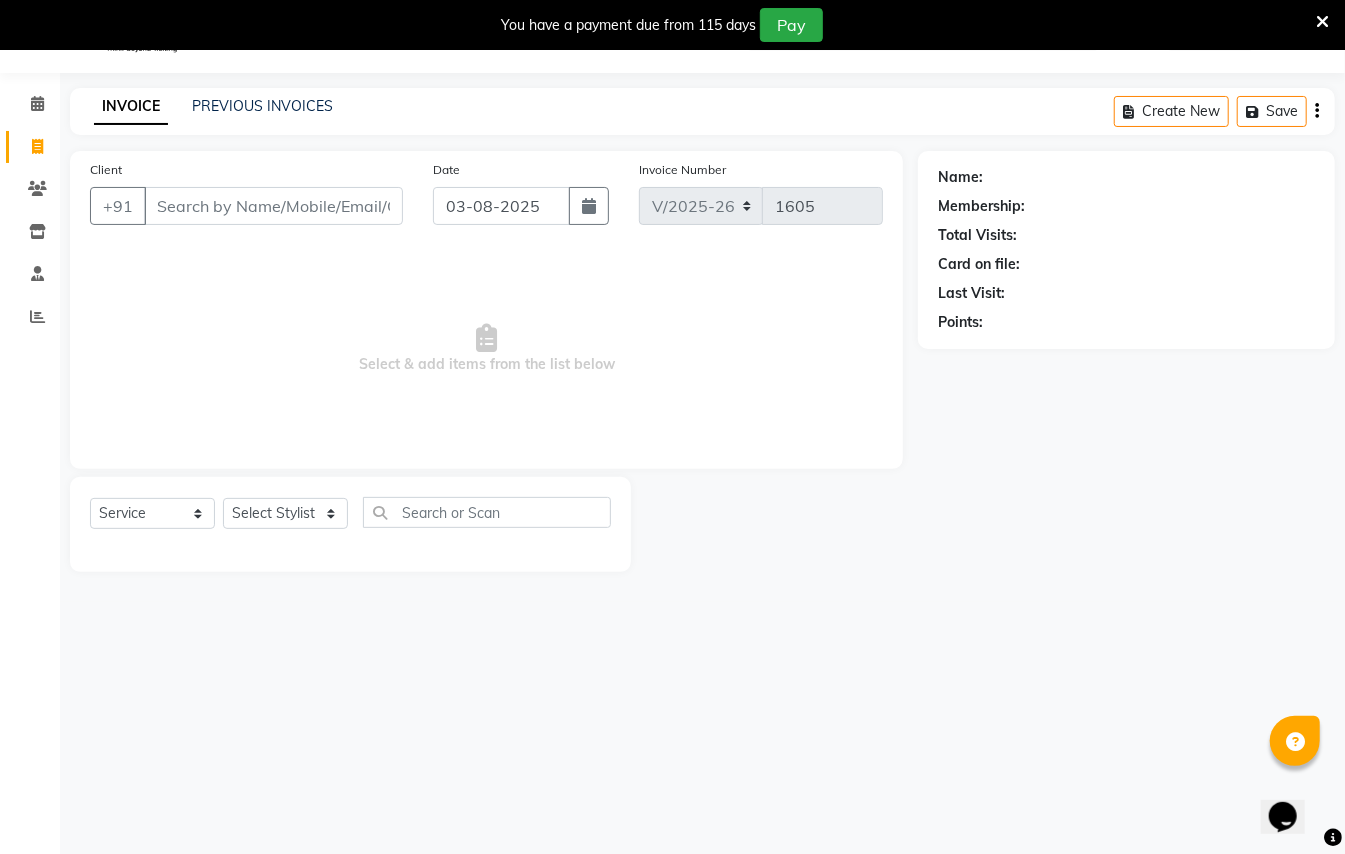 click on "Client" at bounding box center [273, 206] 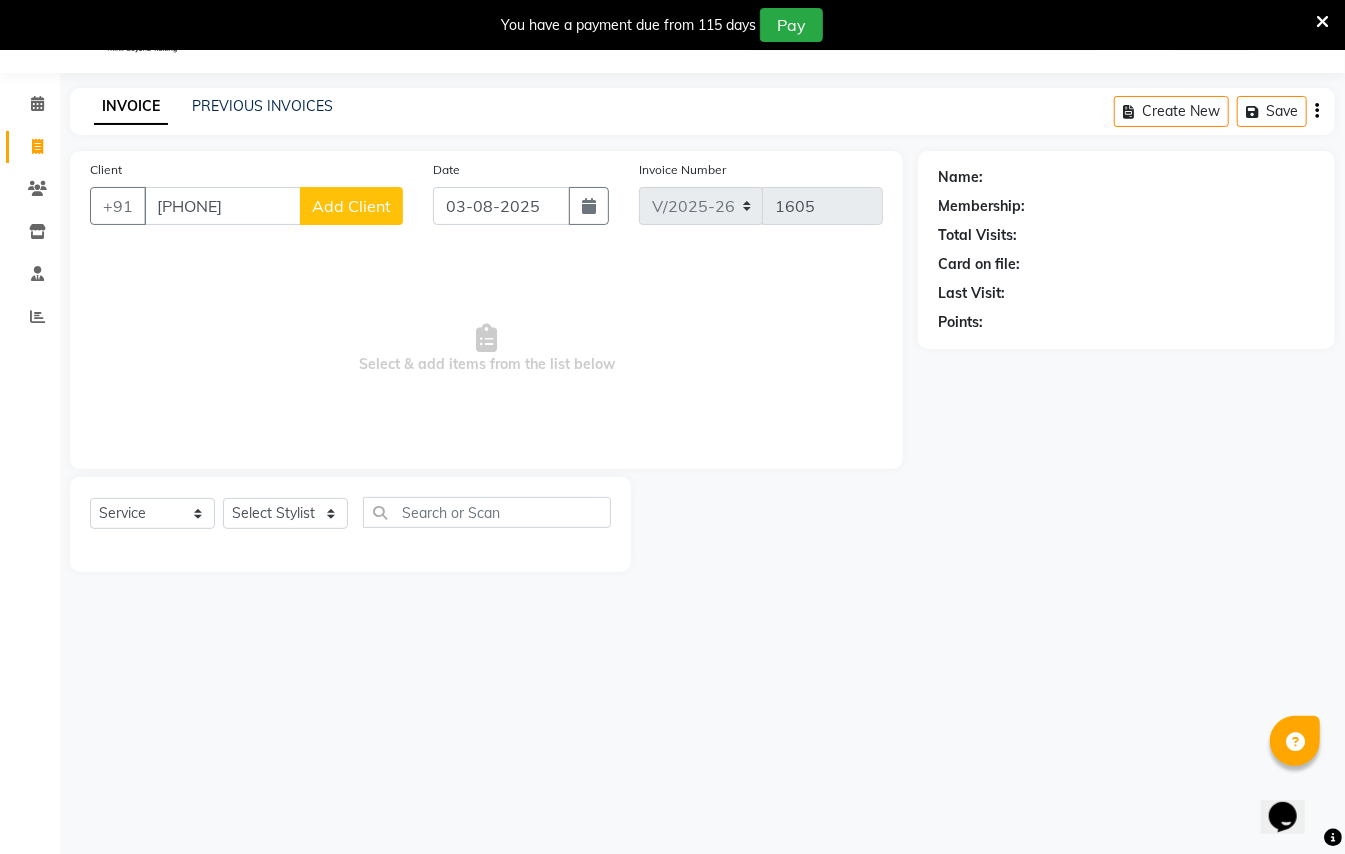 type on "[PHONE]" 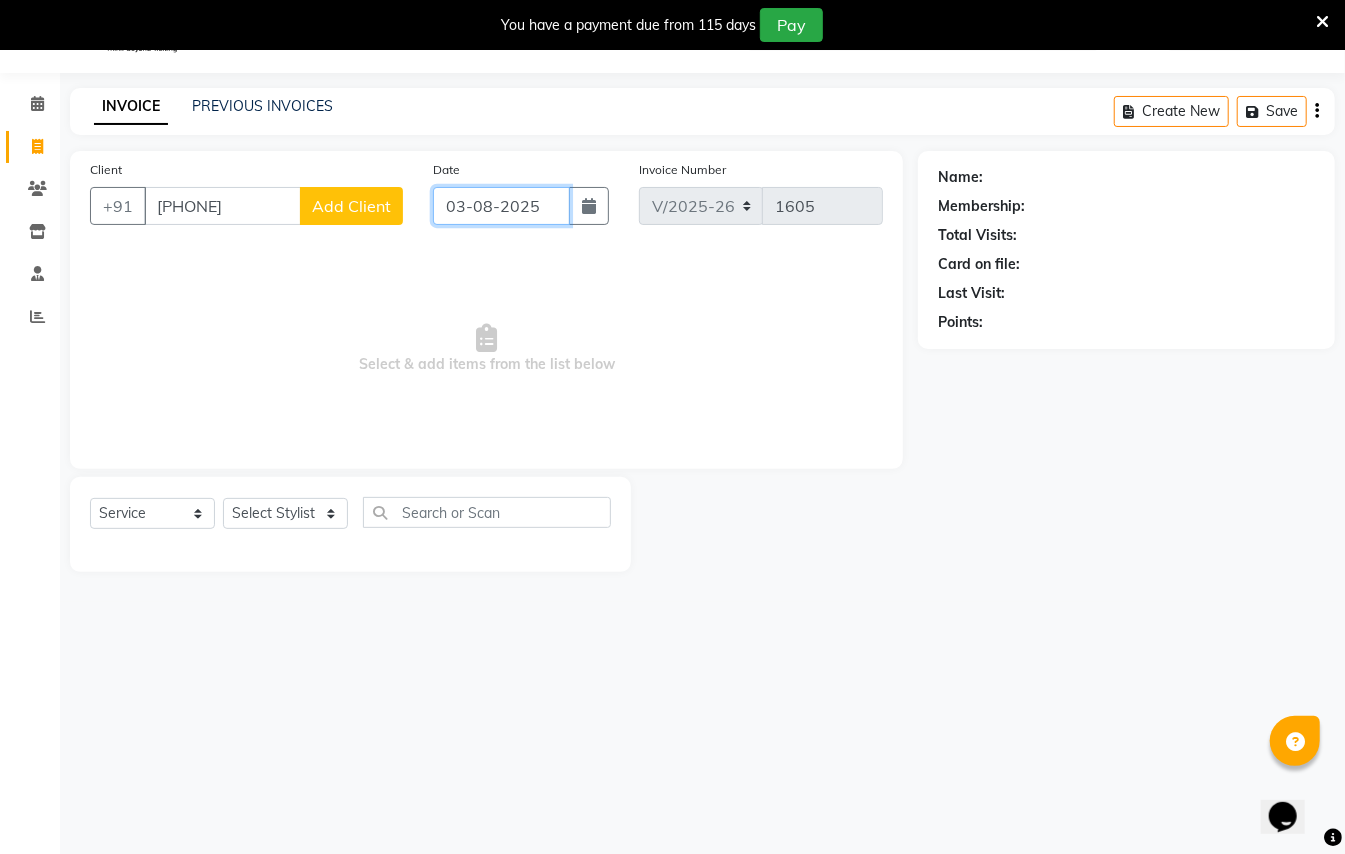 click on "03-08-2025" 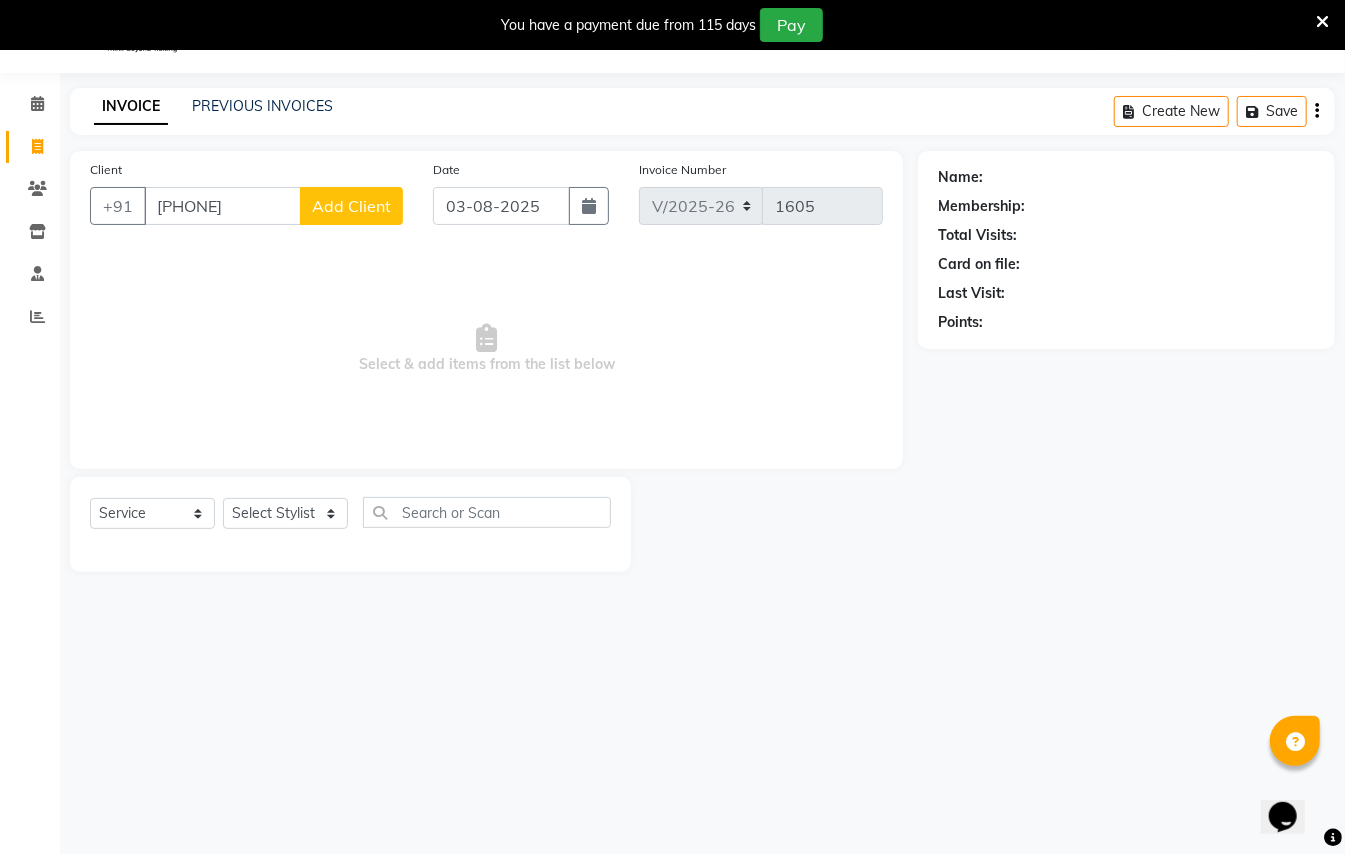 select on "8" 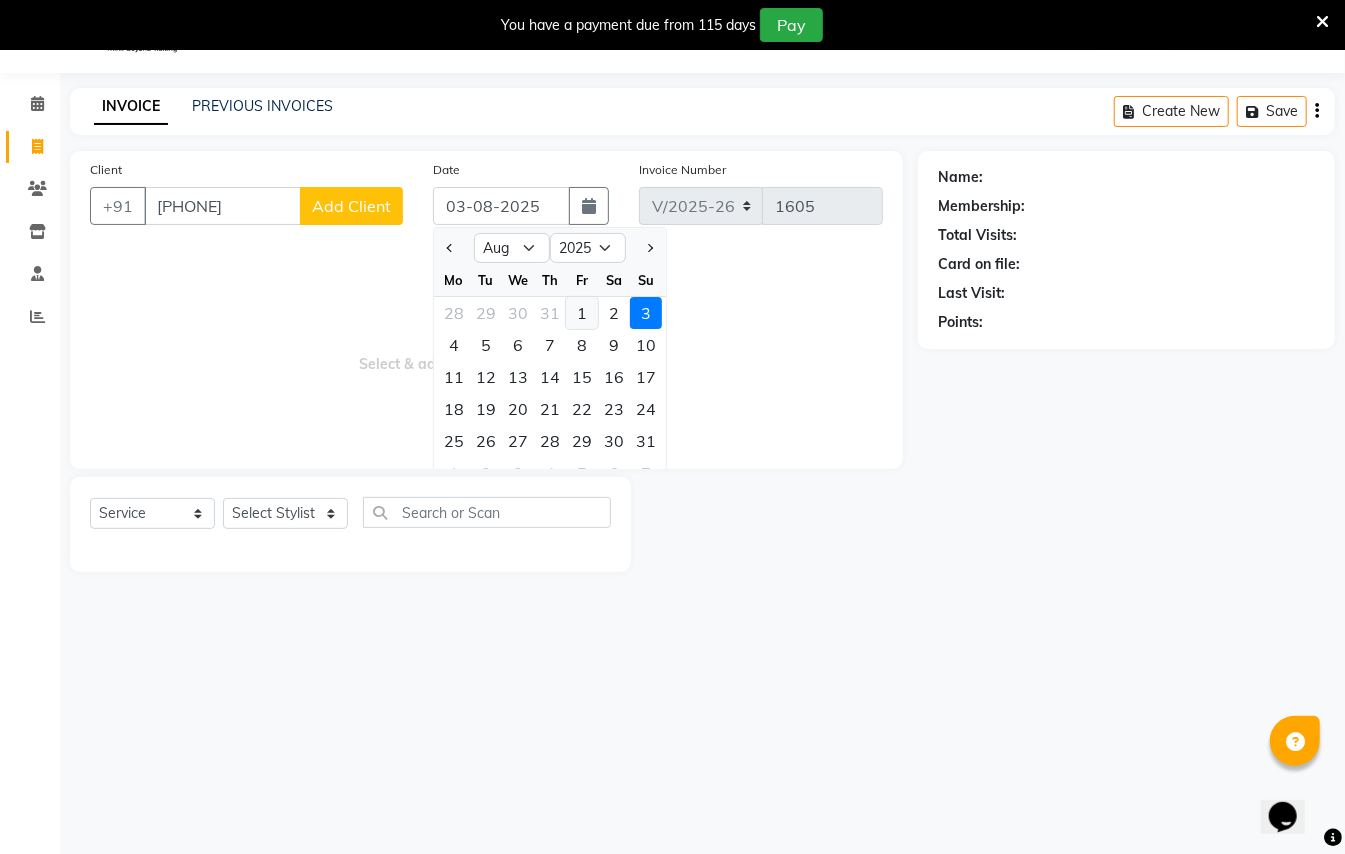 click on "1" 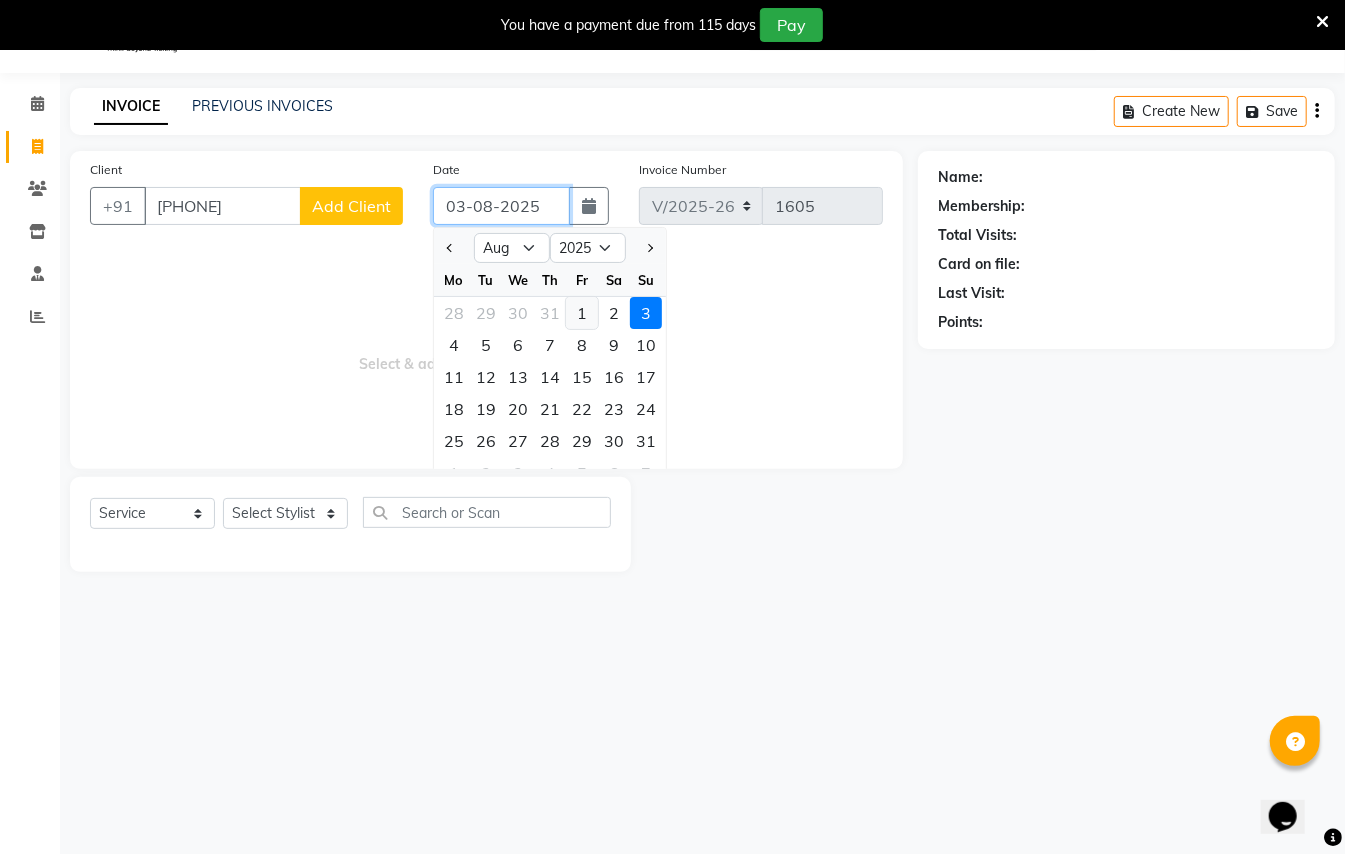 type on "01-08-2025" 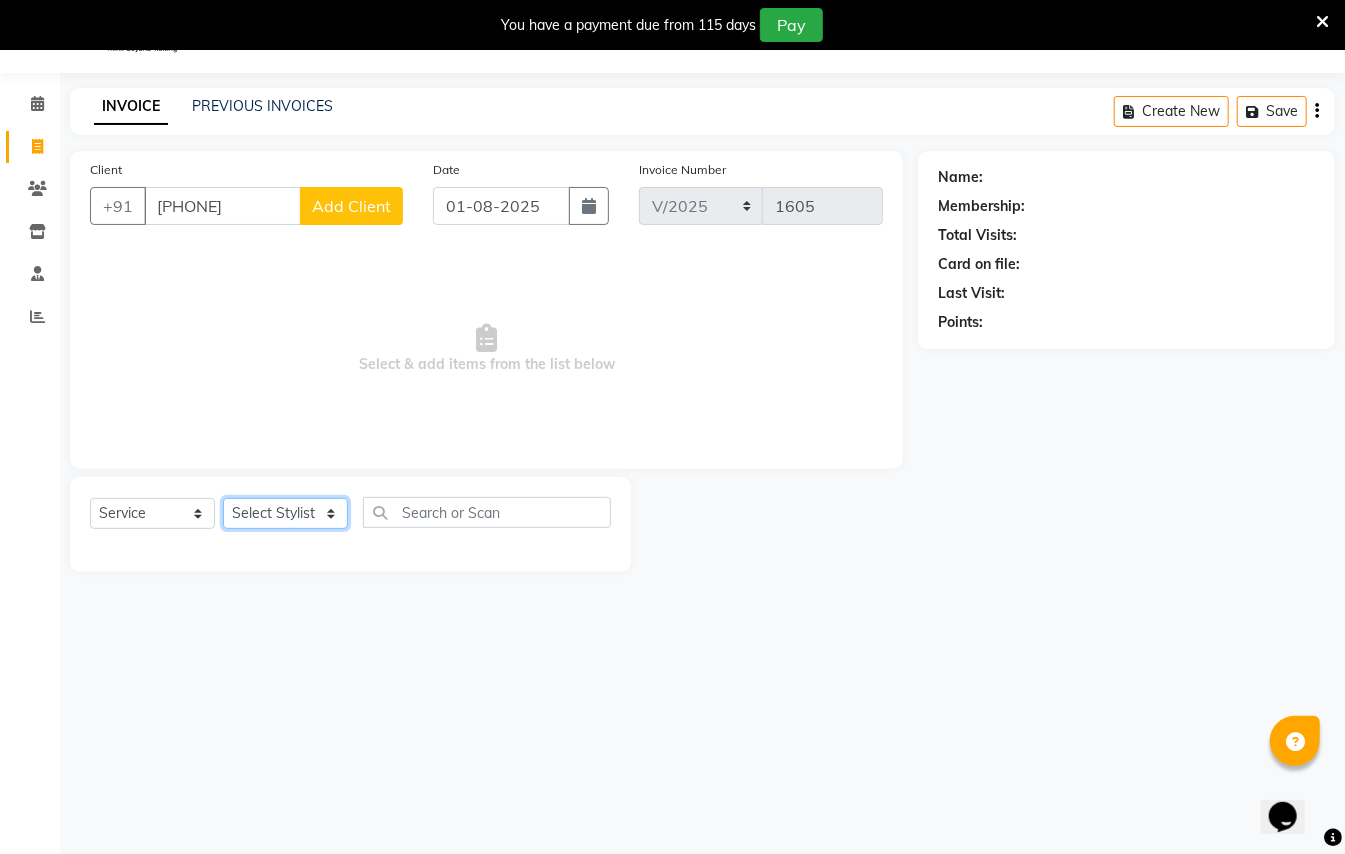 click on "Select Stylist [FIRST] [LAST] [FIRST] [LAST]  [FIRST] [LAST] [FIRST] [LAST] [FIRST] [LAST] Manager [FIRST]  [FIRST] [LAST] Owner [FIRST] [LAST]" 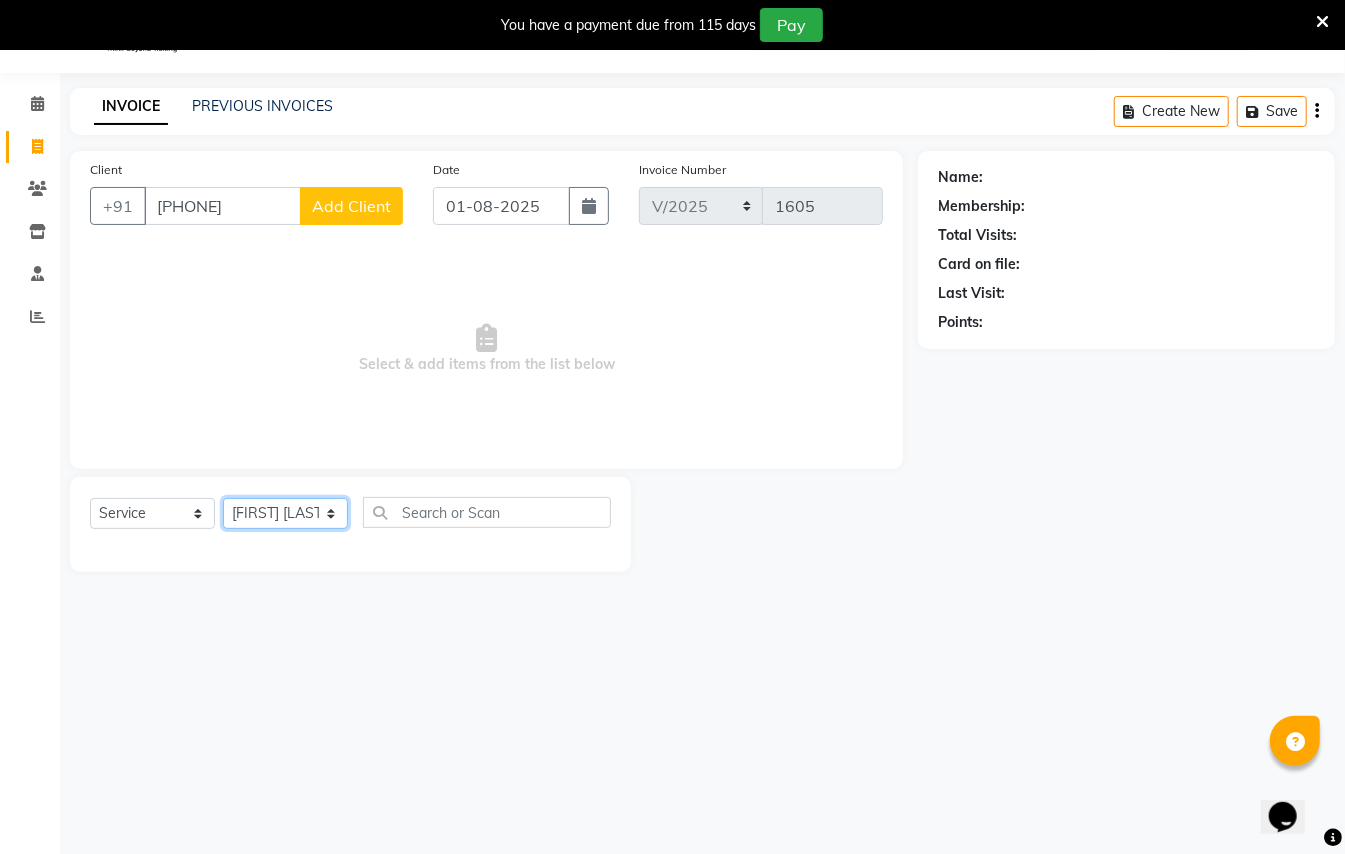 click on "Select Stylist [FIRST] [LAST] [FIRST] [LAST]  [FIRST] [LAST] [FIRST] [LAST] [FIRST] [LAST] Manager [FIRST]  [FIRST] [LAST] Owner [FIRST] [LAST]" 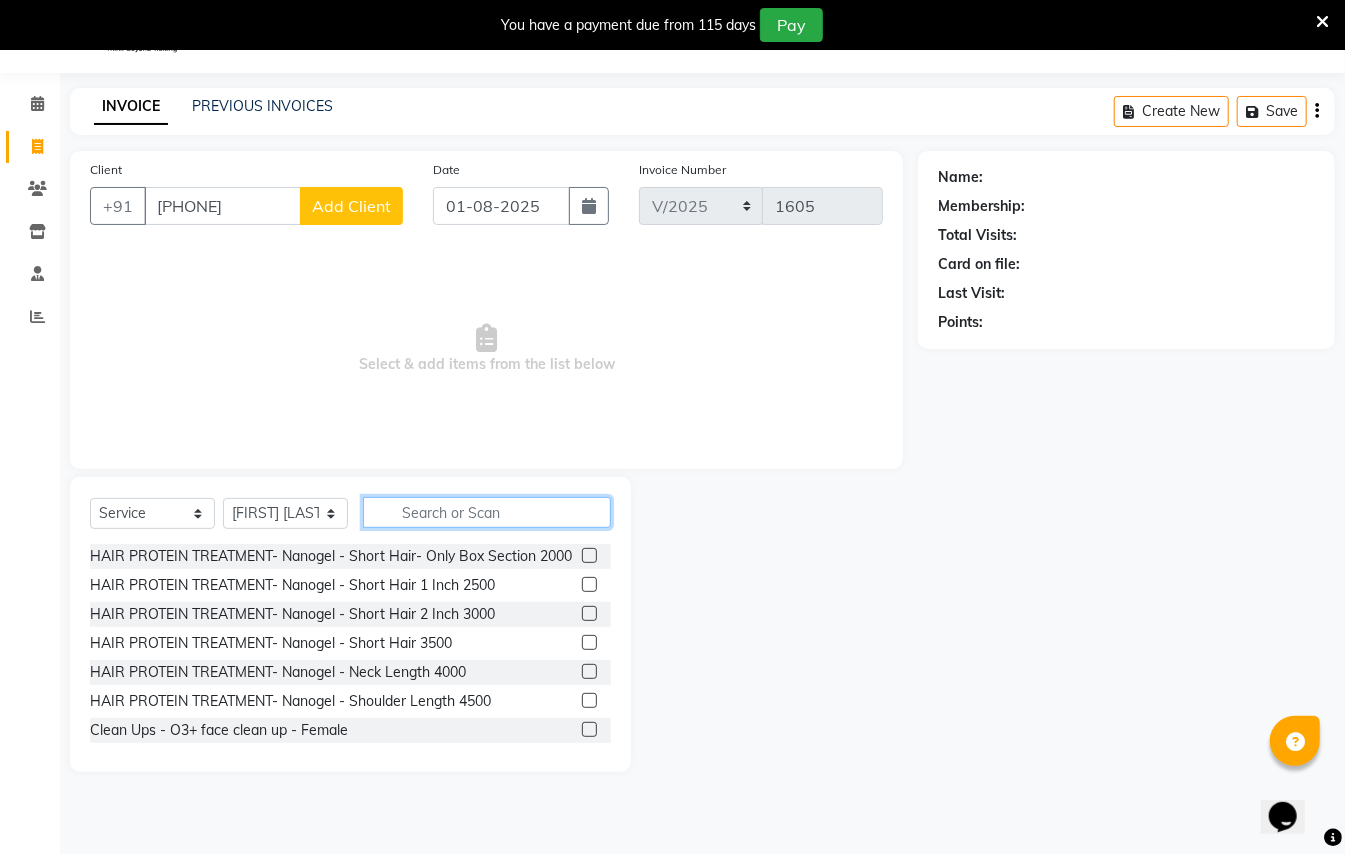 click 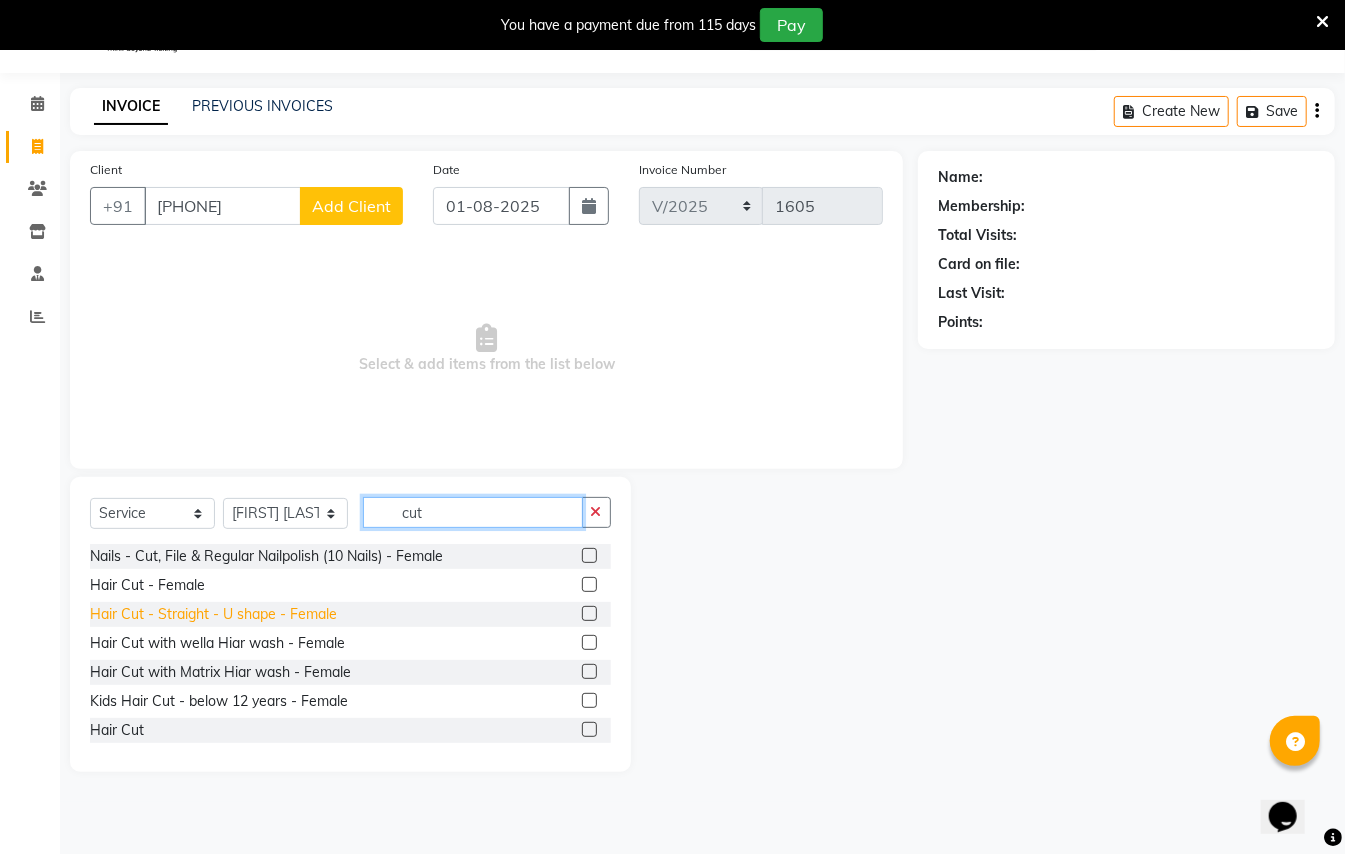 type on "cut" 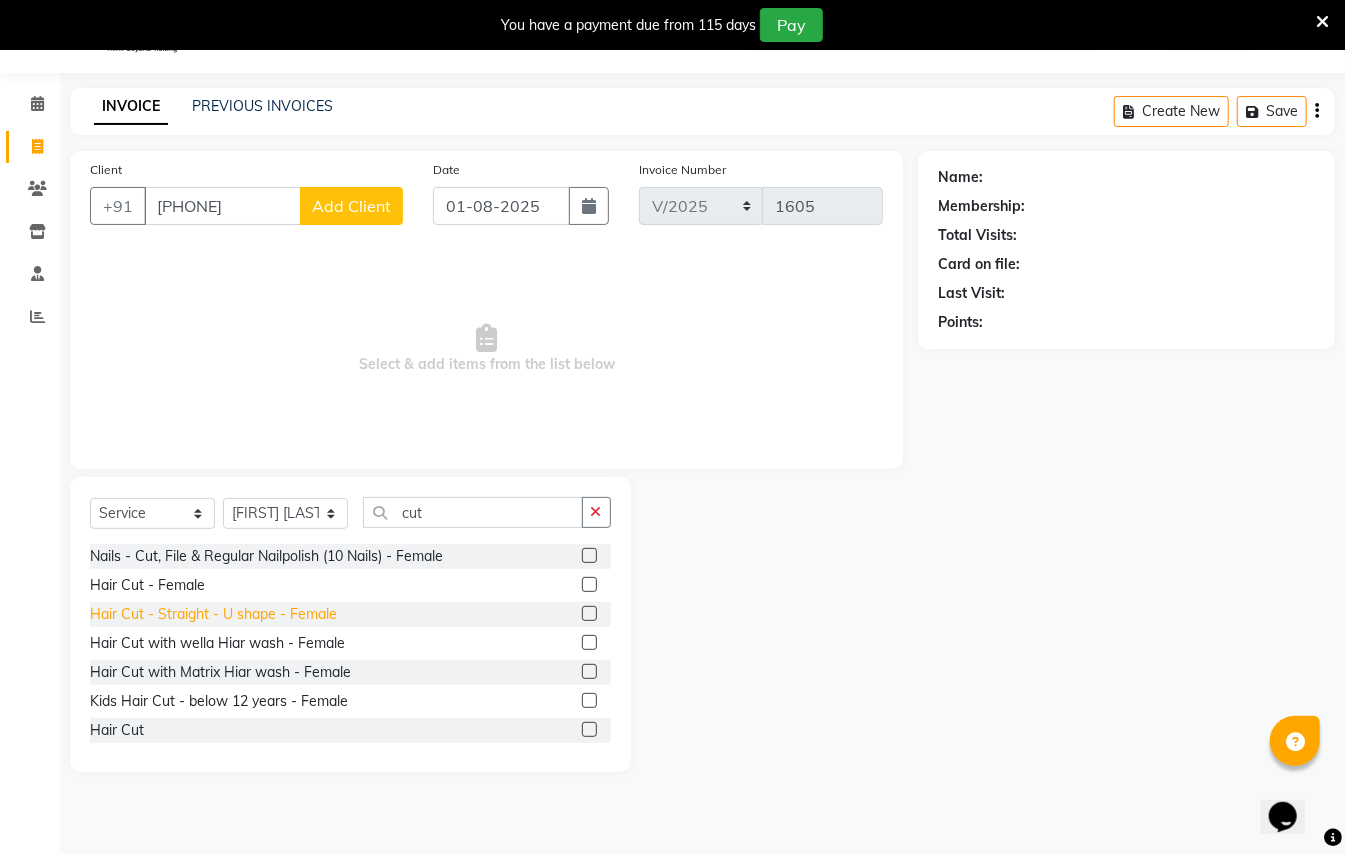 click on "Hair Cut - Straight - U shape - Female" 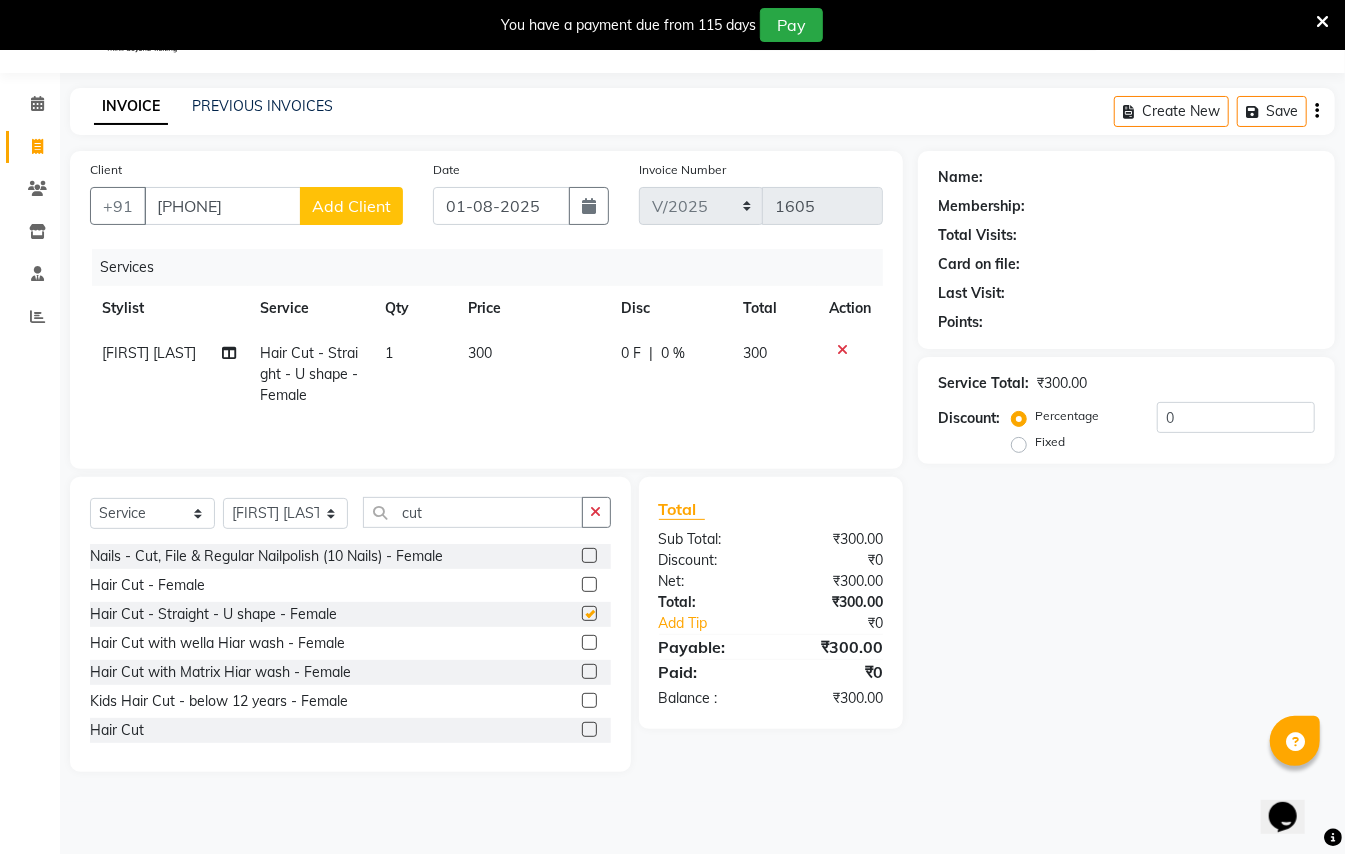 checkbox on "false" 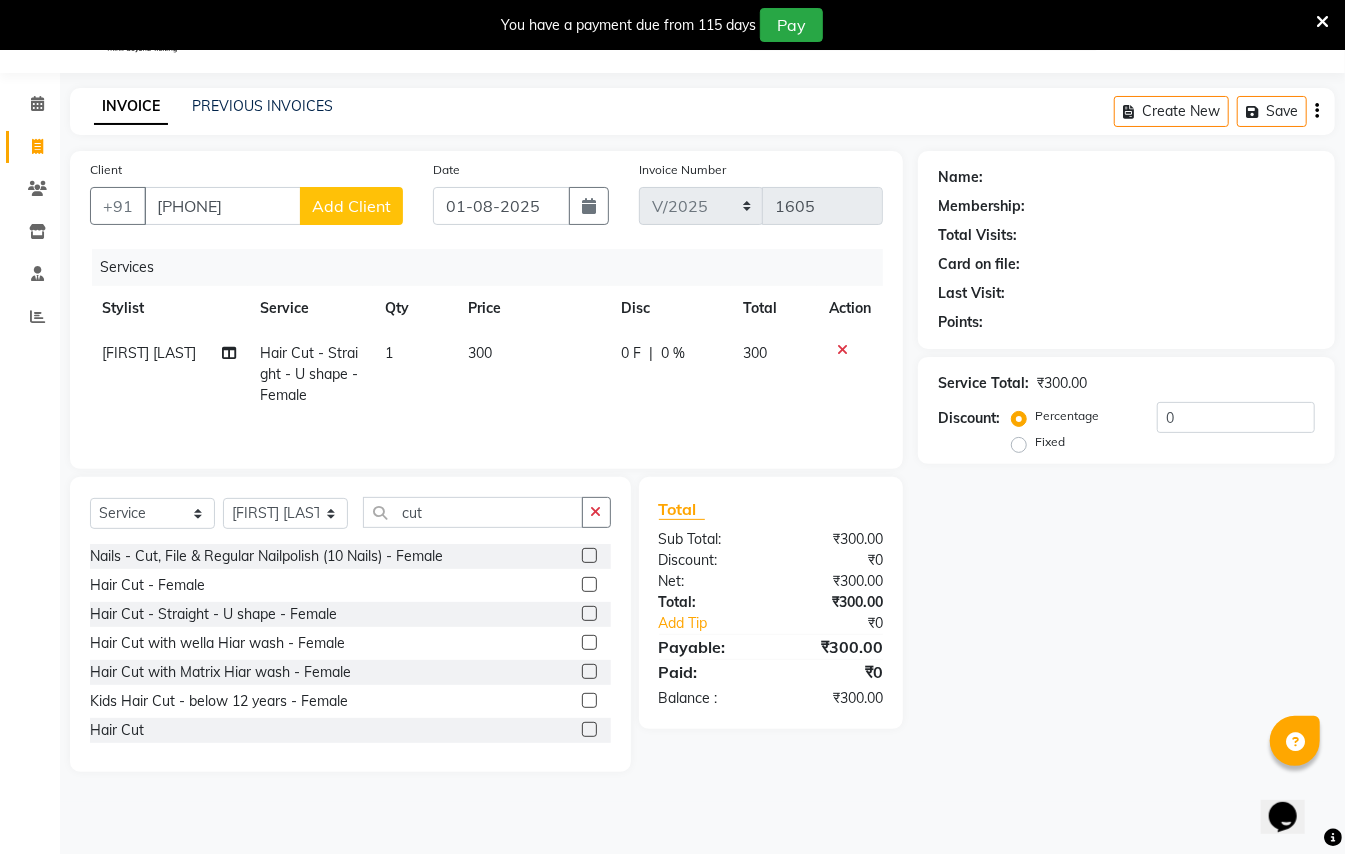 click on "Add Client" 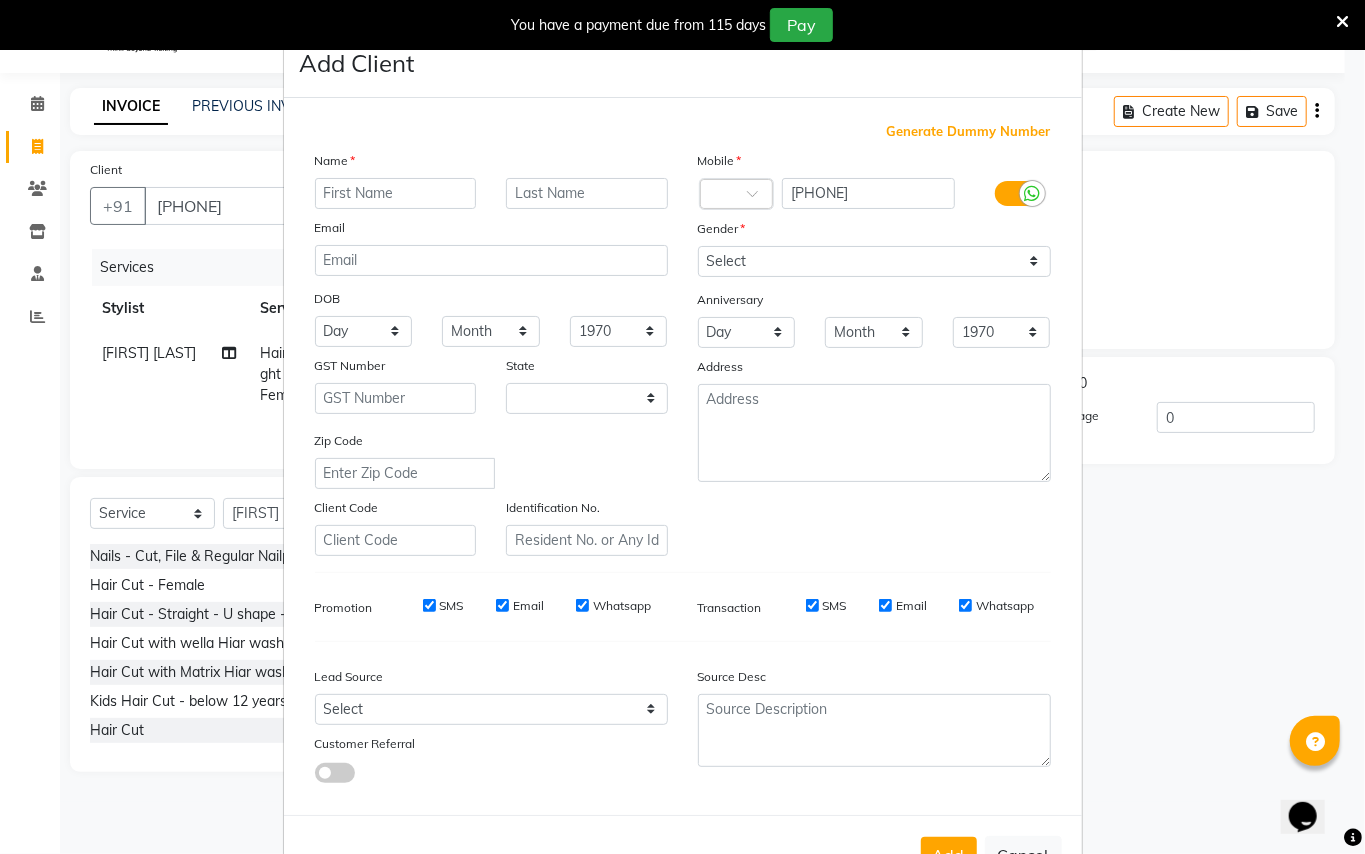 select on "22" 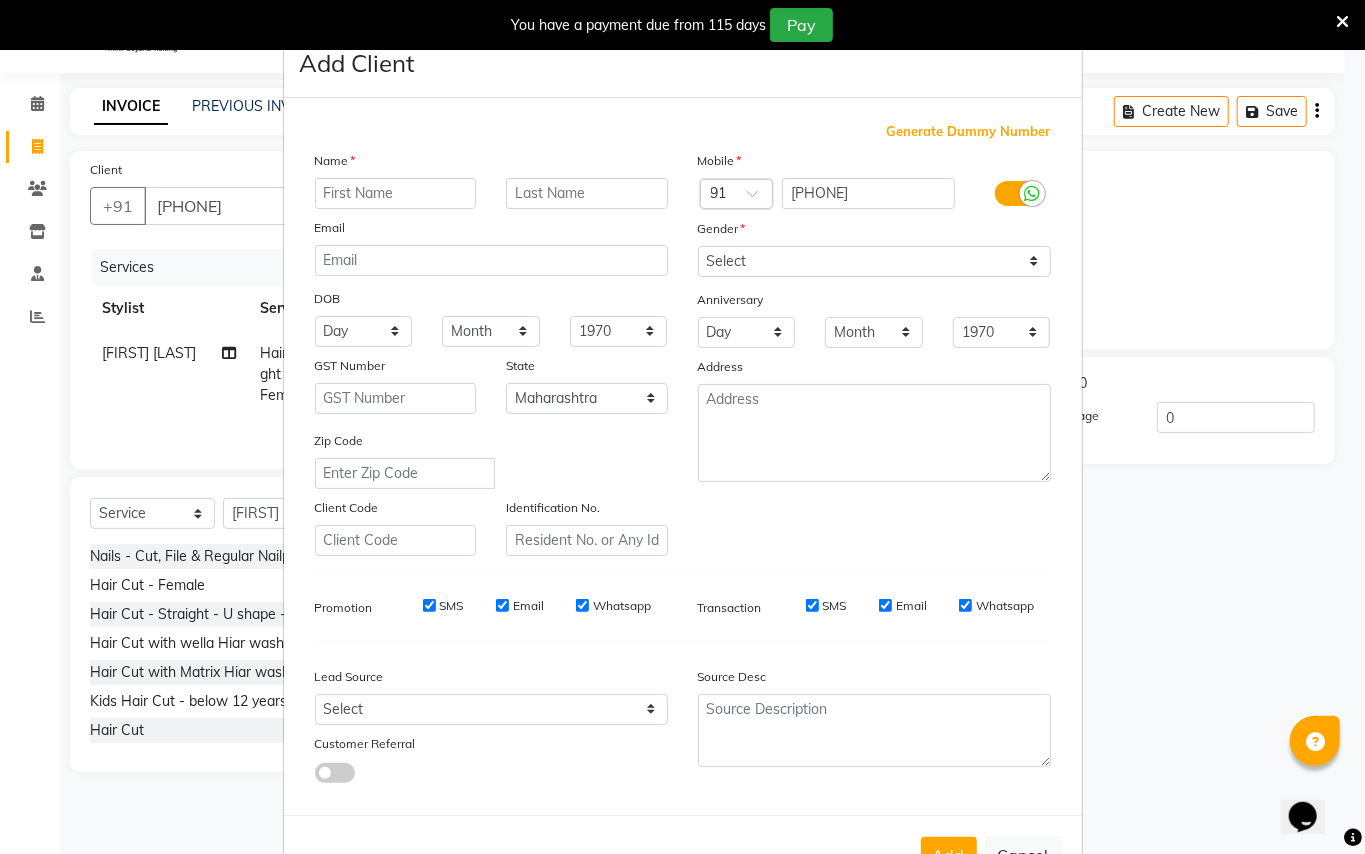 click at bounding box center (396, 193) 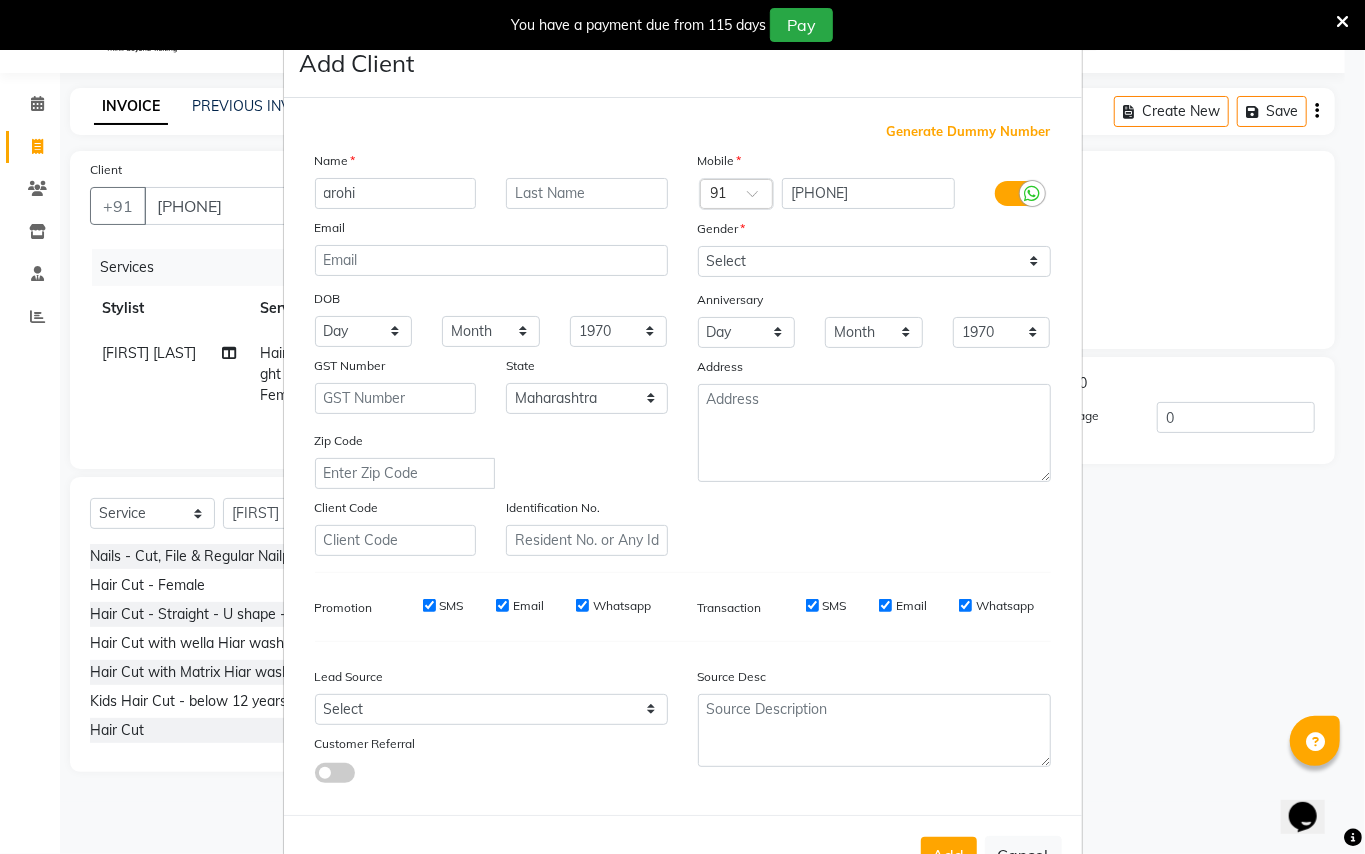 type on "arohi" 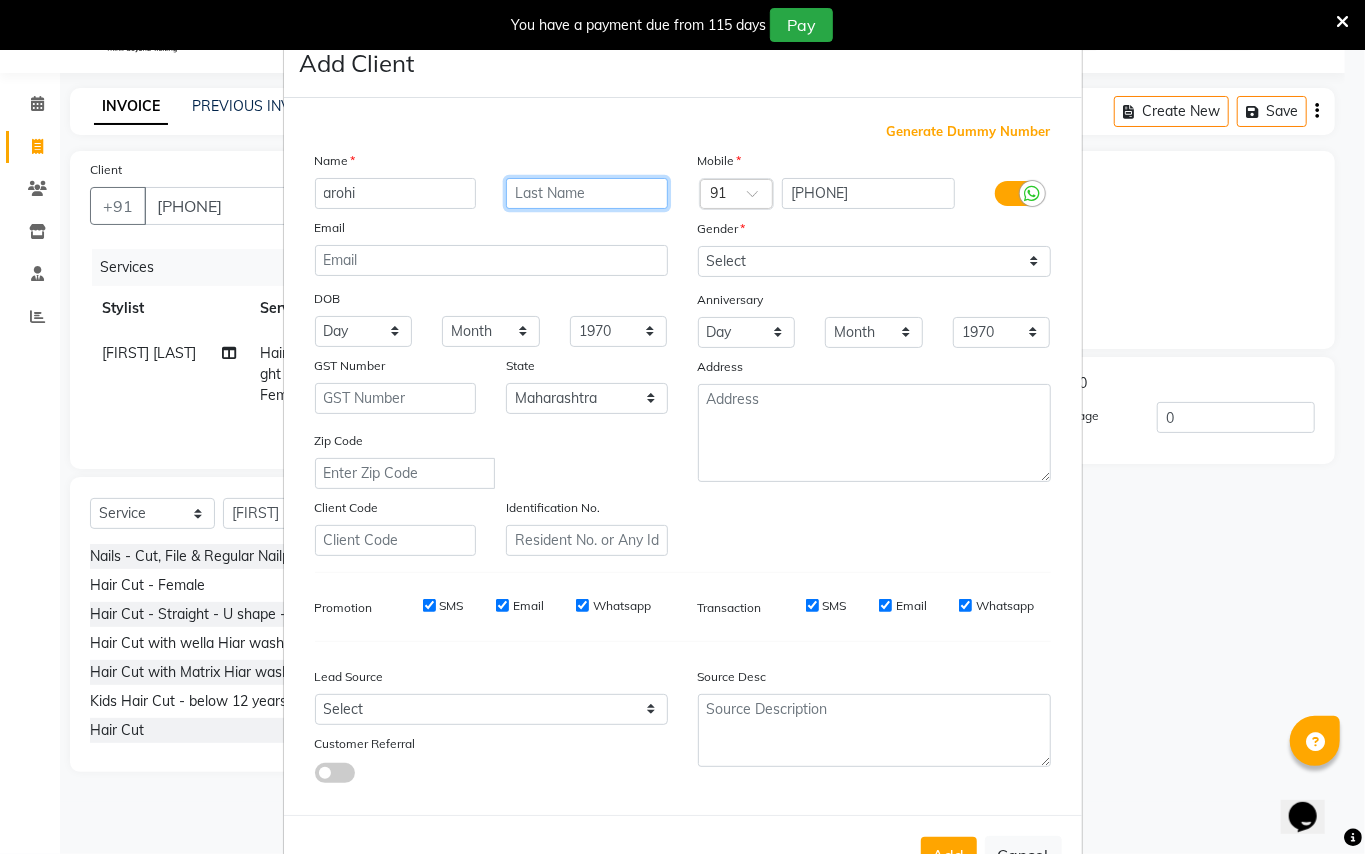 click at bounding box center [587, 193] 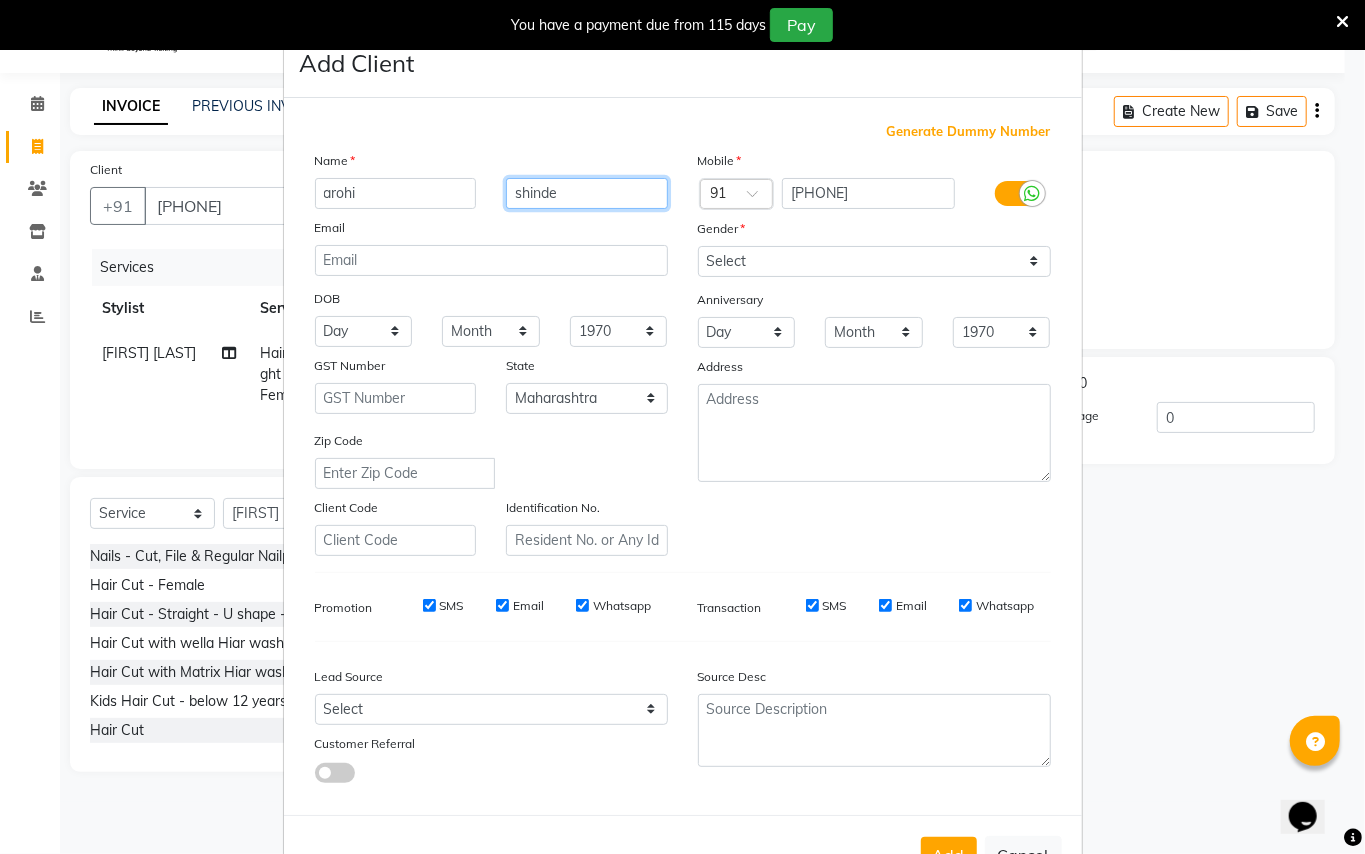 type on "shinde" 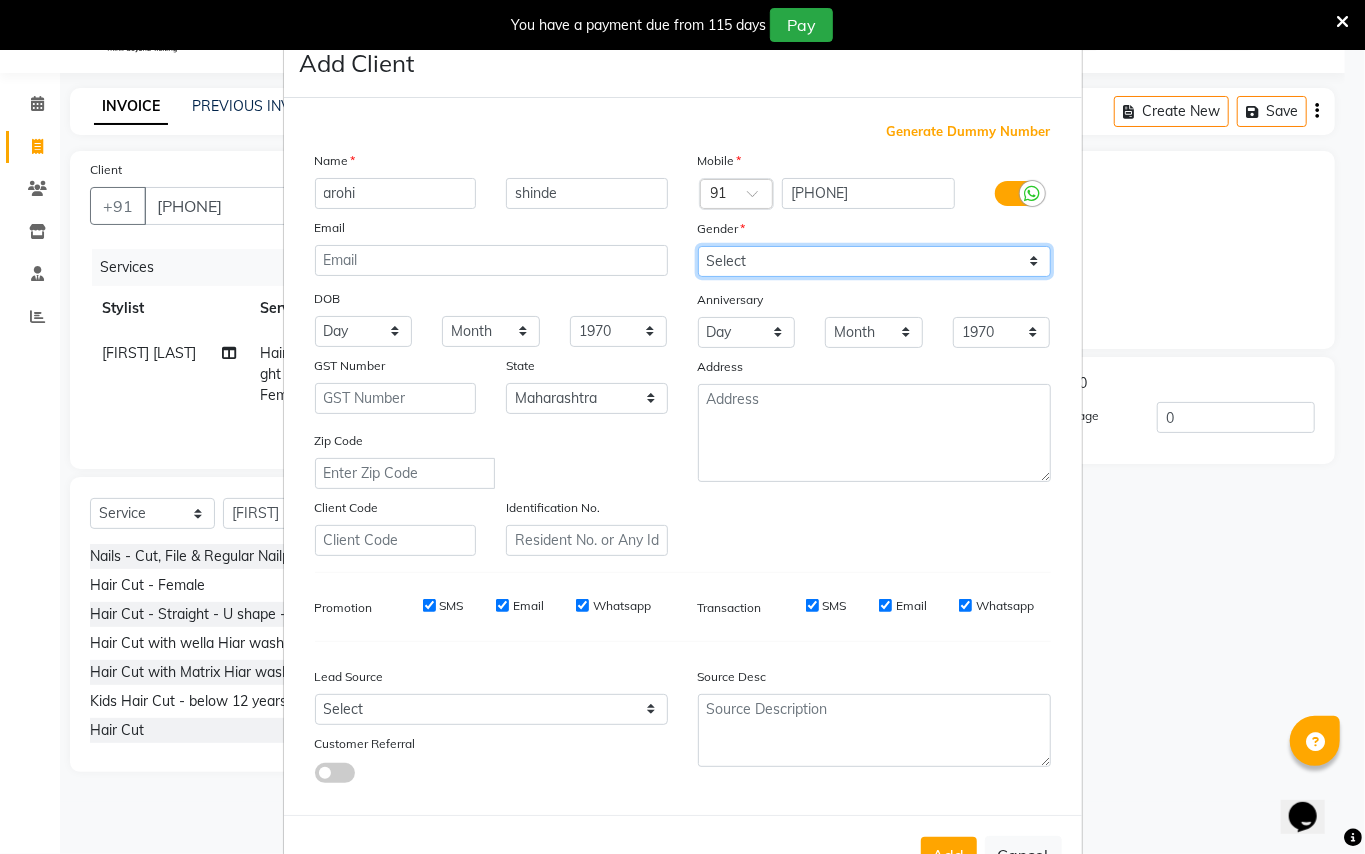 click on "Select Male Female Other Prefer Not To Say" at bounding box center (874, 261) 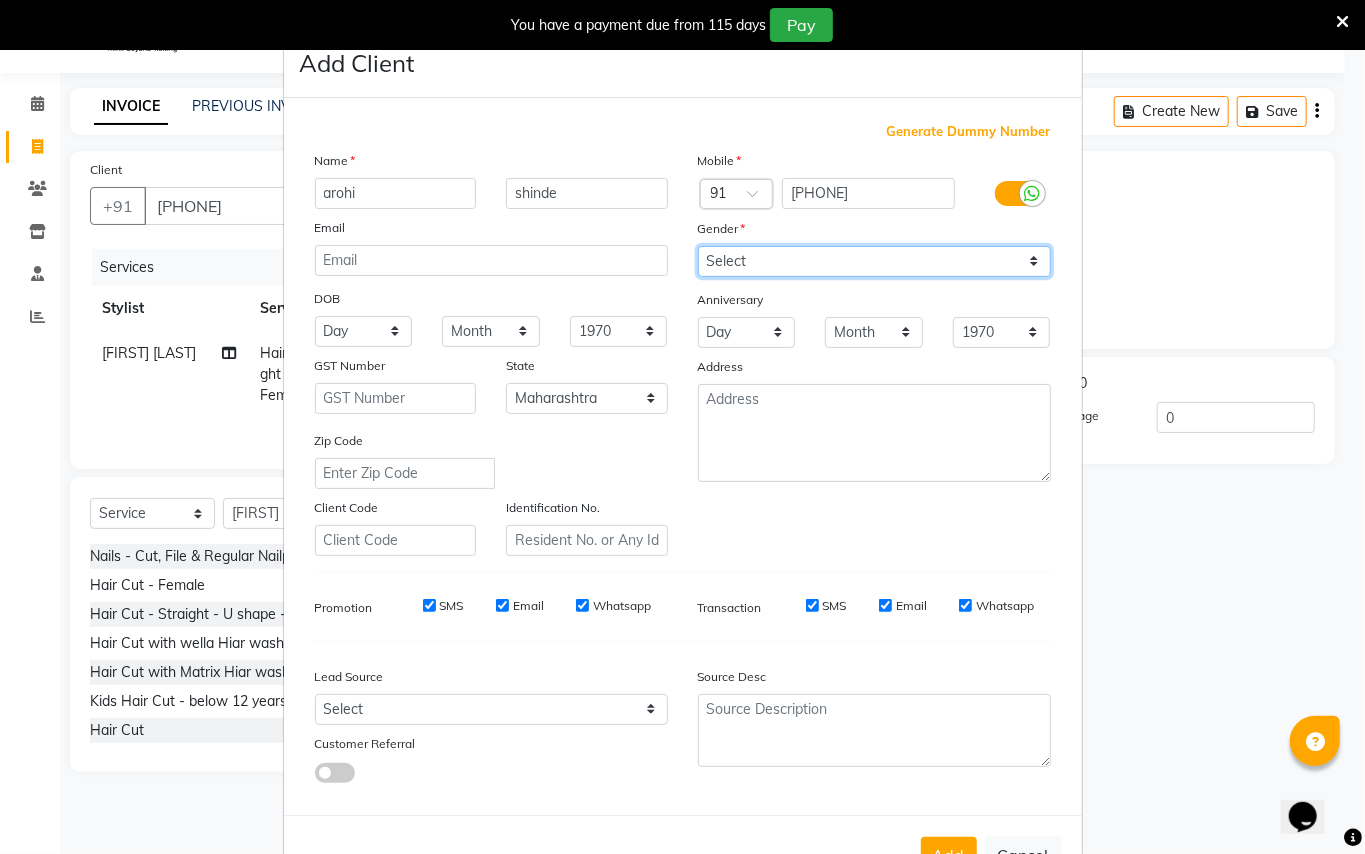 select on "female" 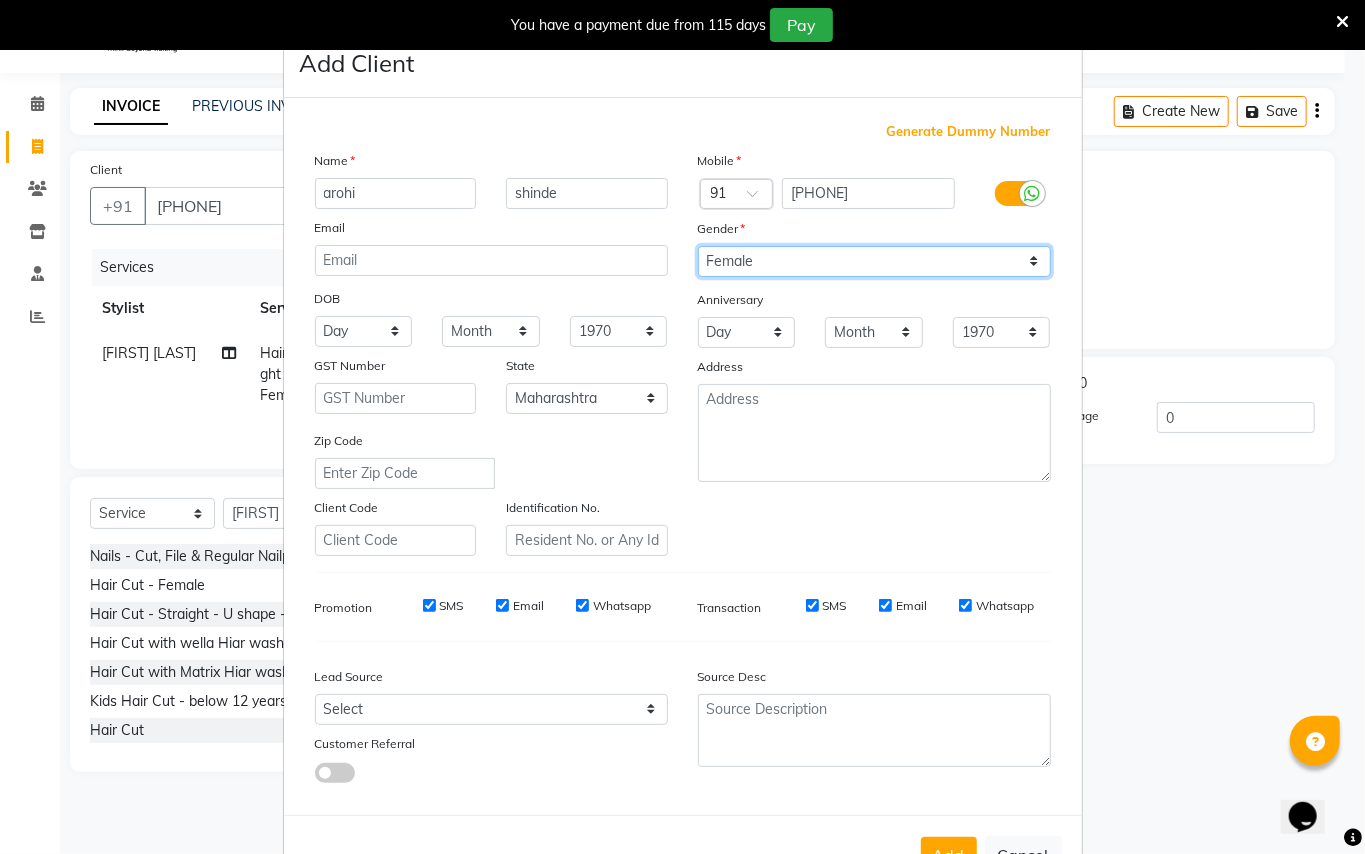 click on "Select Male Female Other Prefer Not To Say" at bounding box center [874, 261] 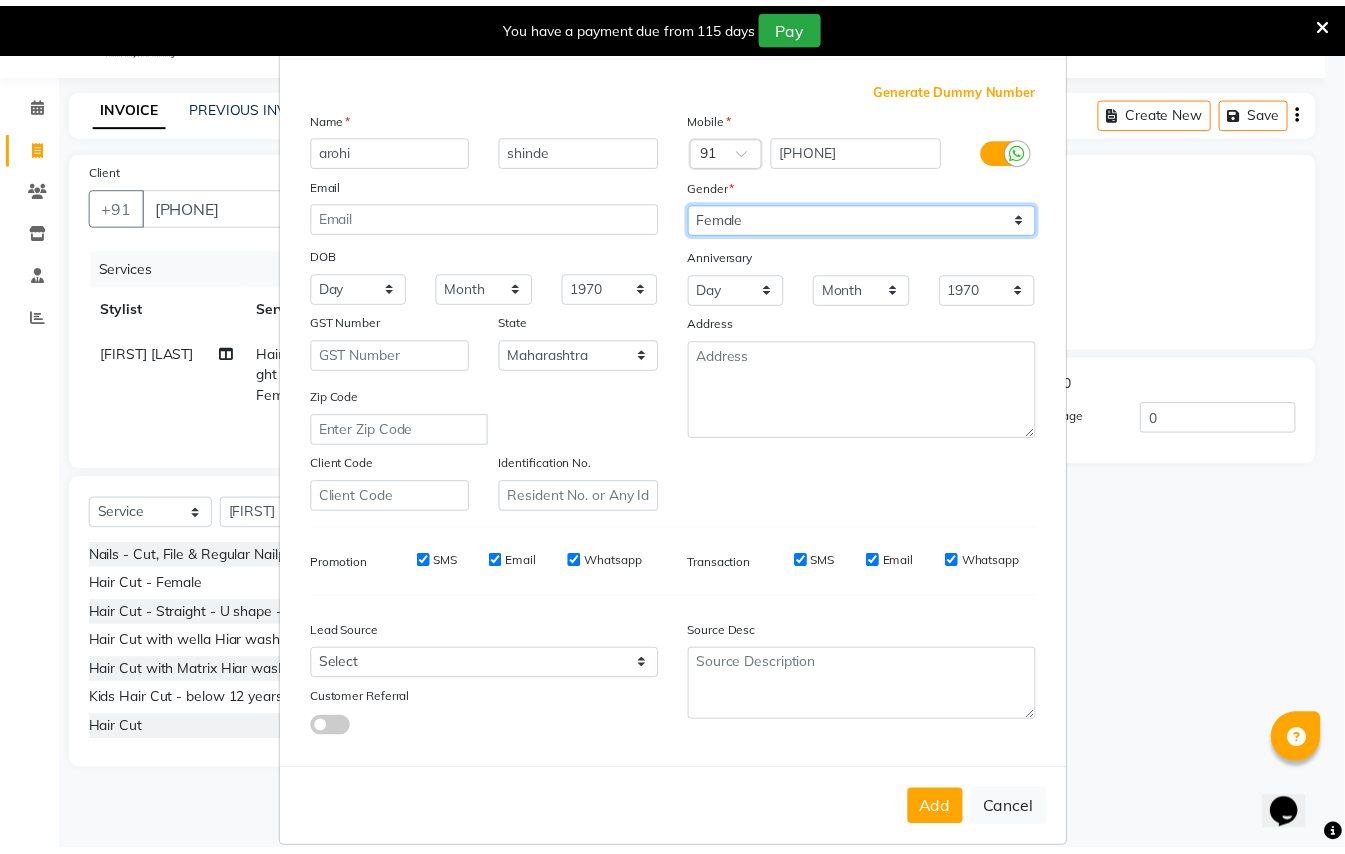 scroll, scrollTop: 64, scrollLeft: 0, axis: vertical 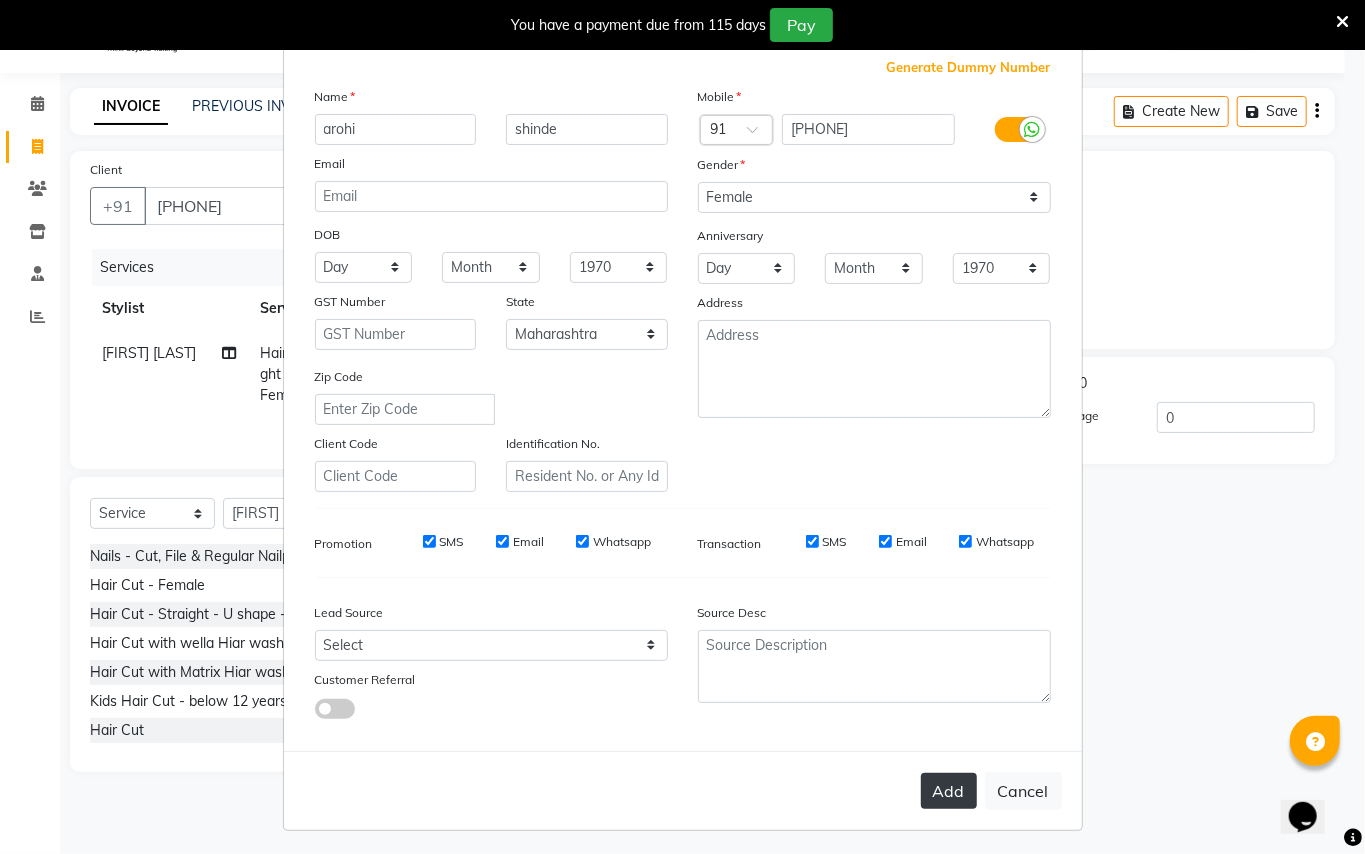 click on "Add" at bounding box center [949, 791] 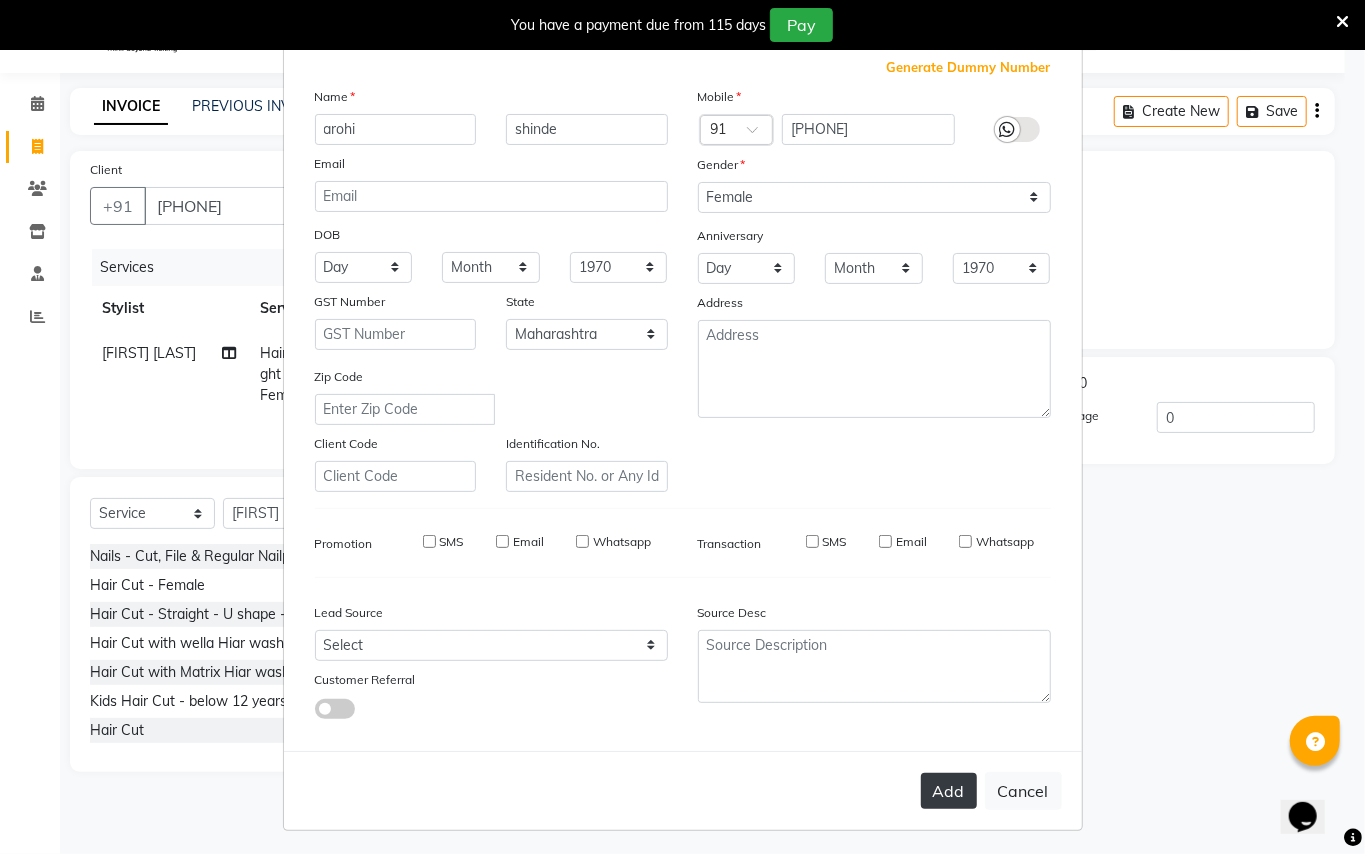 type 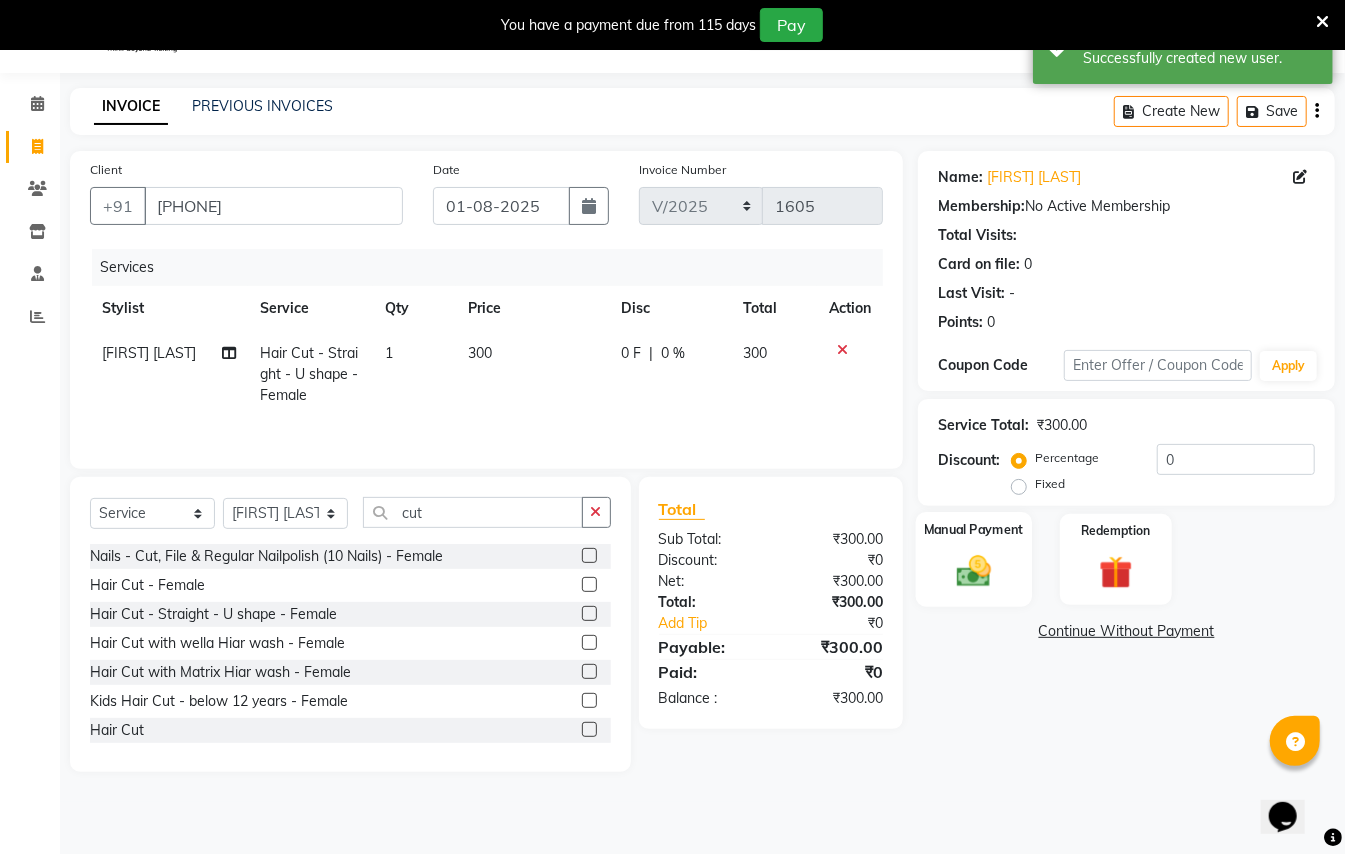 click 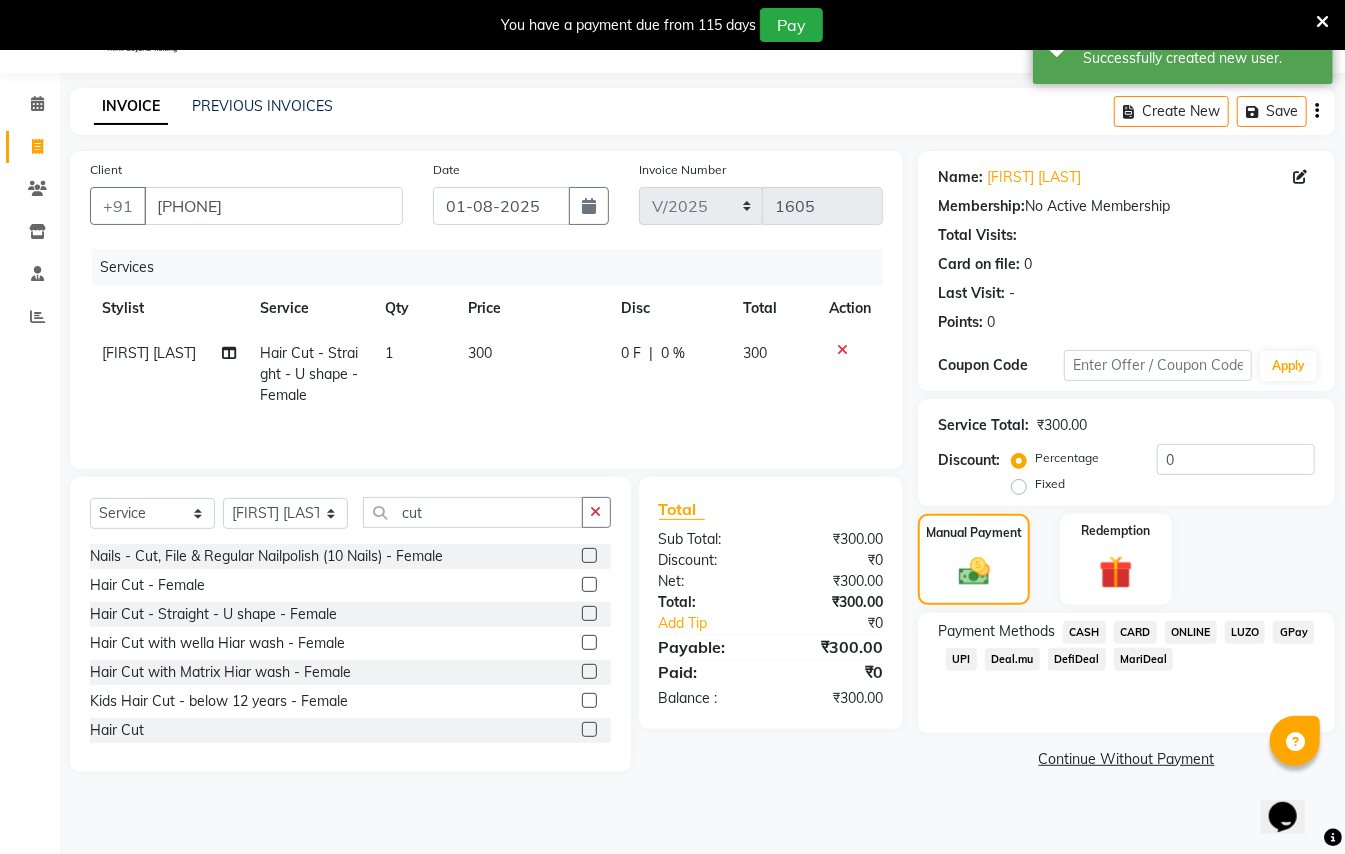 click on "CASH" 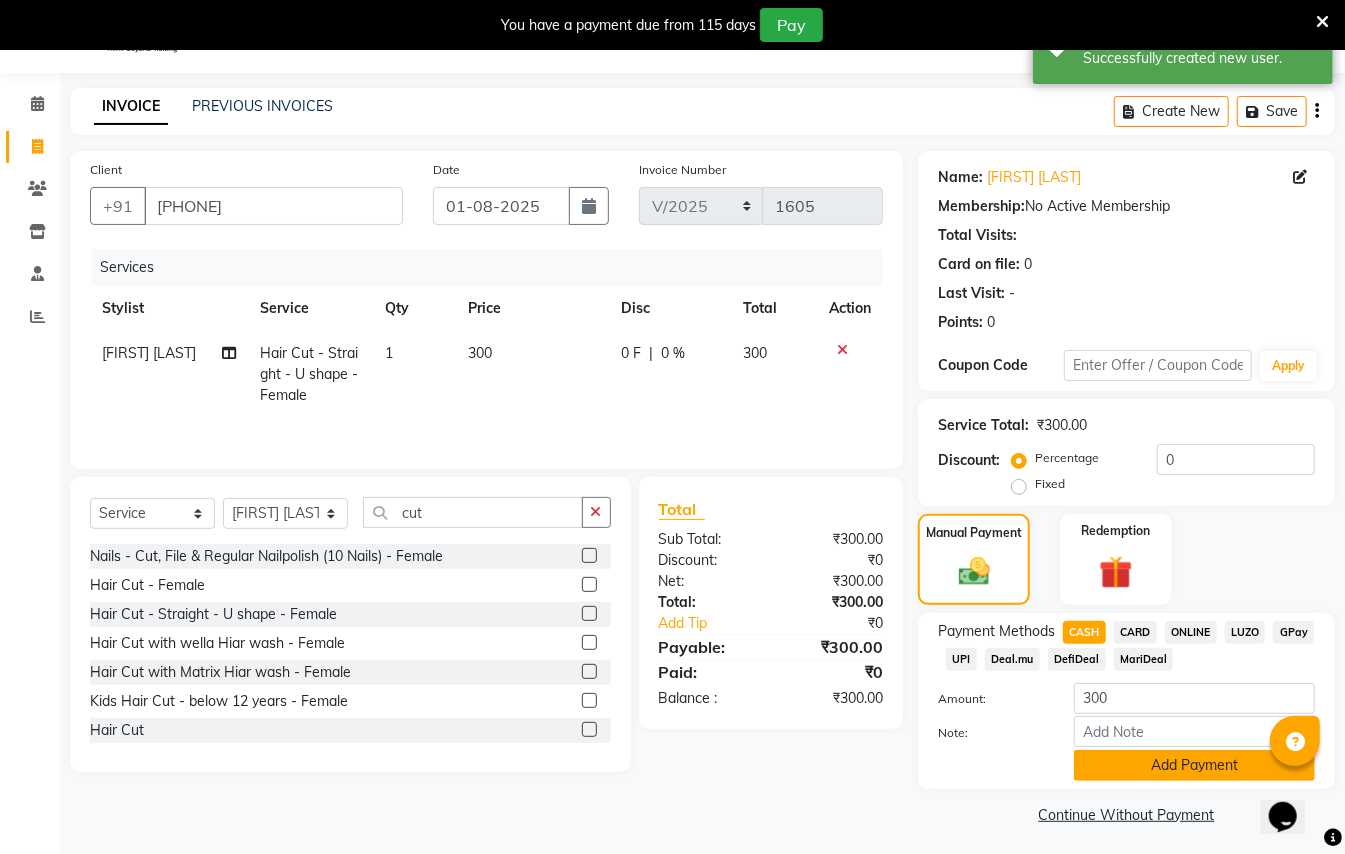 click on "Add Payment" 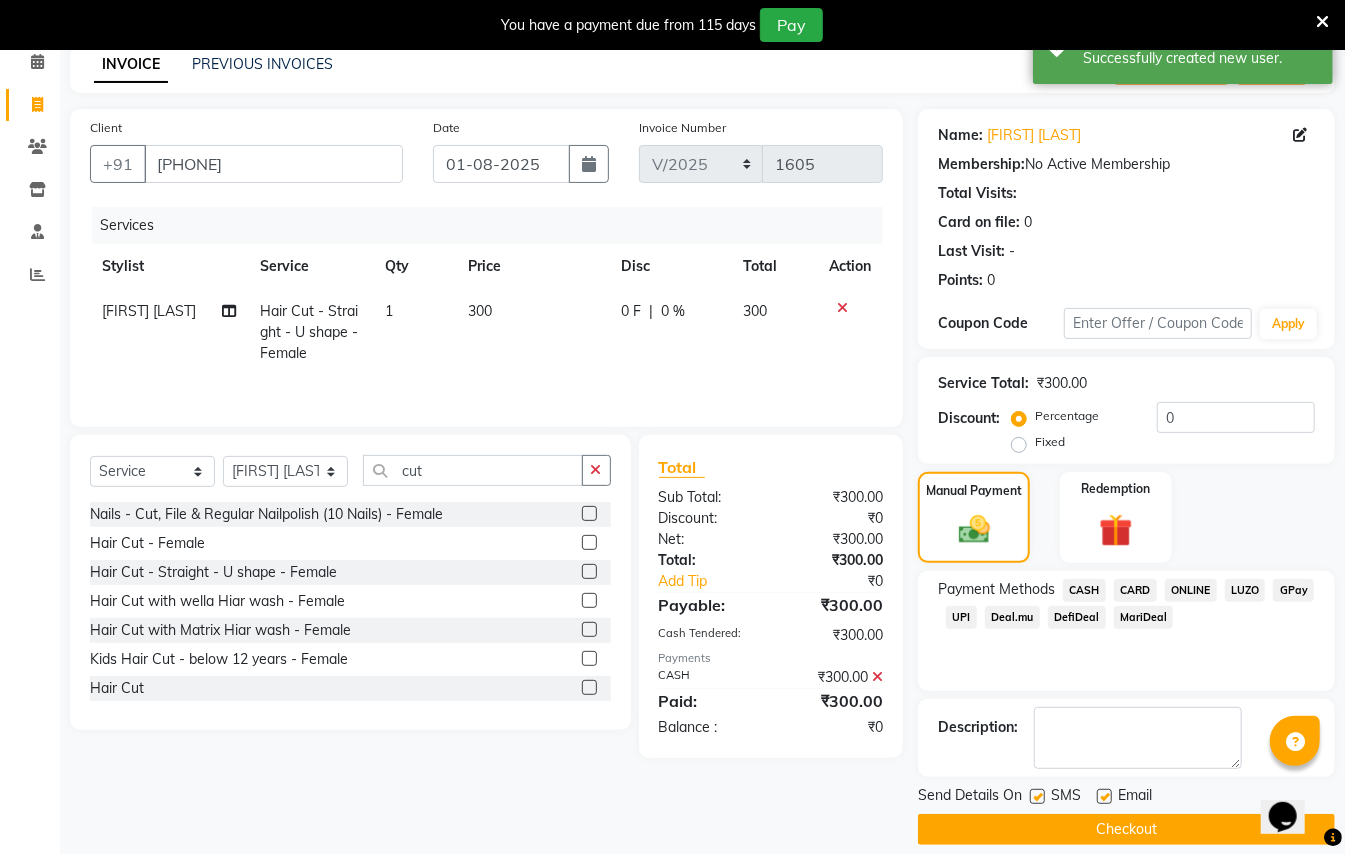 scroll, scrollTop: 114, scrollLeft: 0, axis: vertical 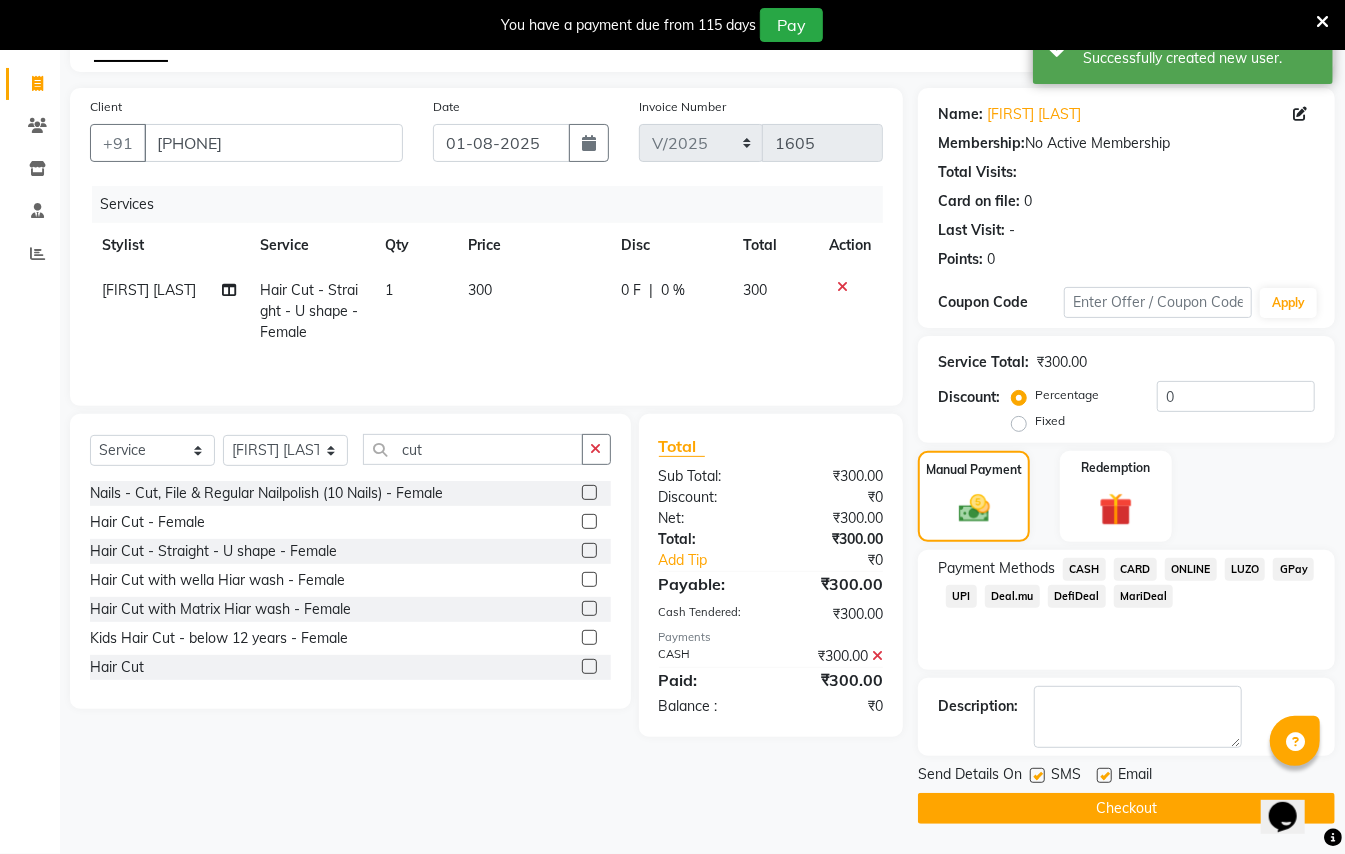 click on "Checkout" 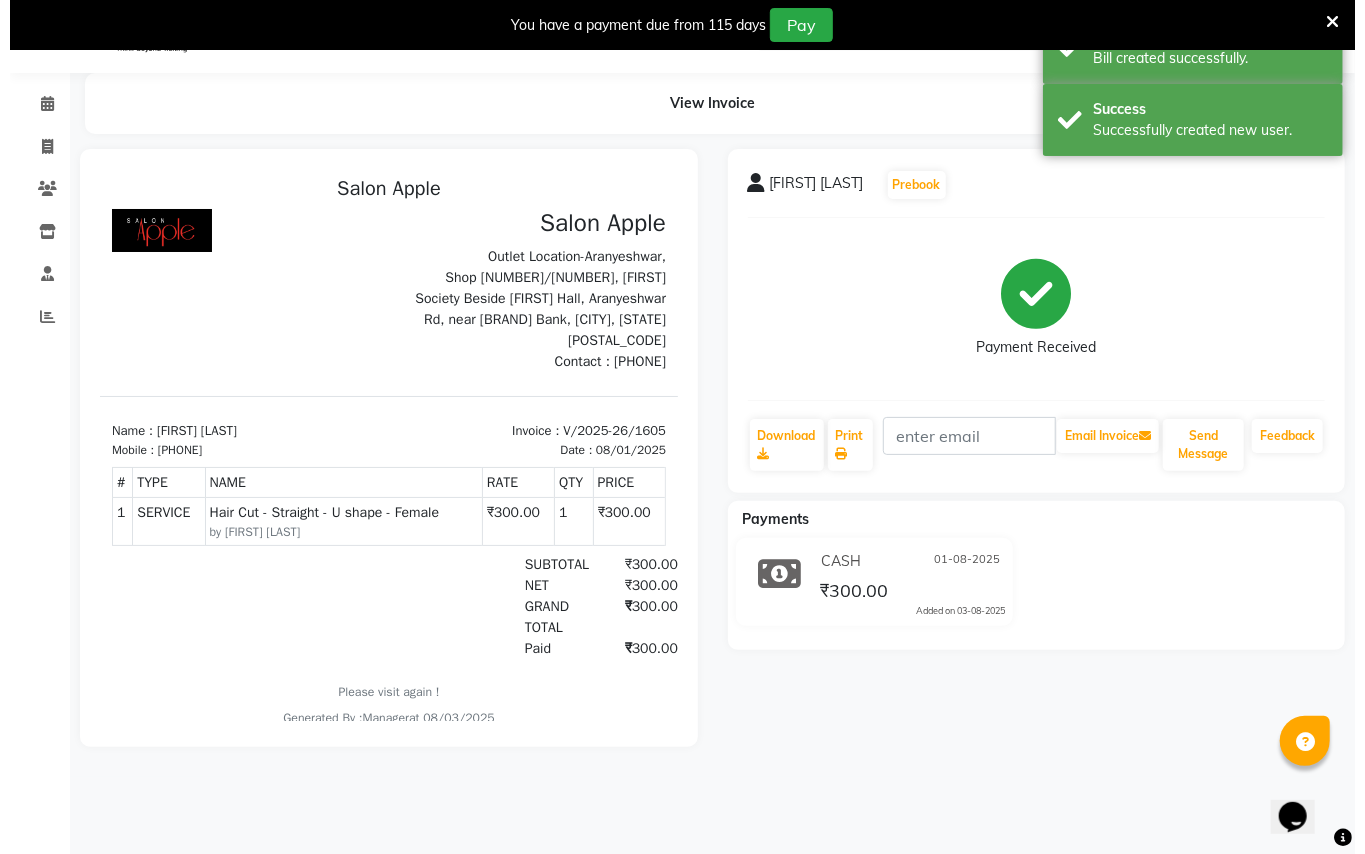 scroll, scrollTop: 0, scrollLeft: 0, axis: both 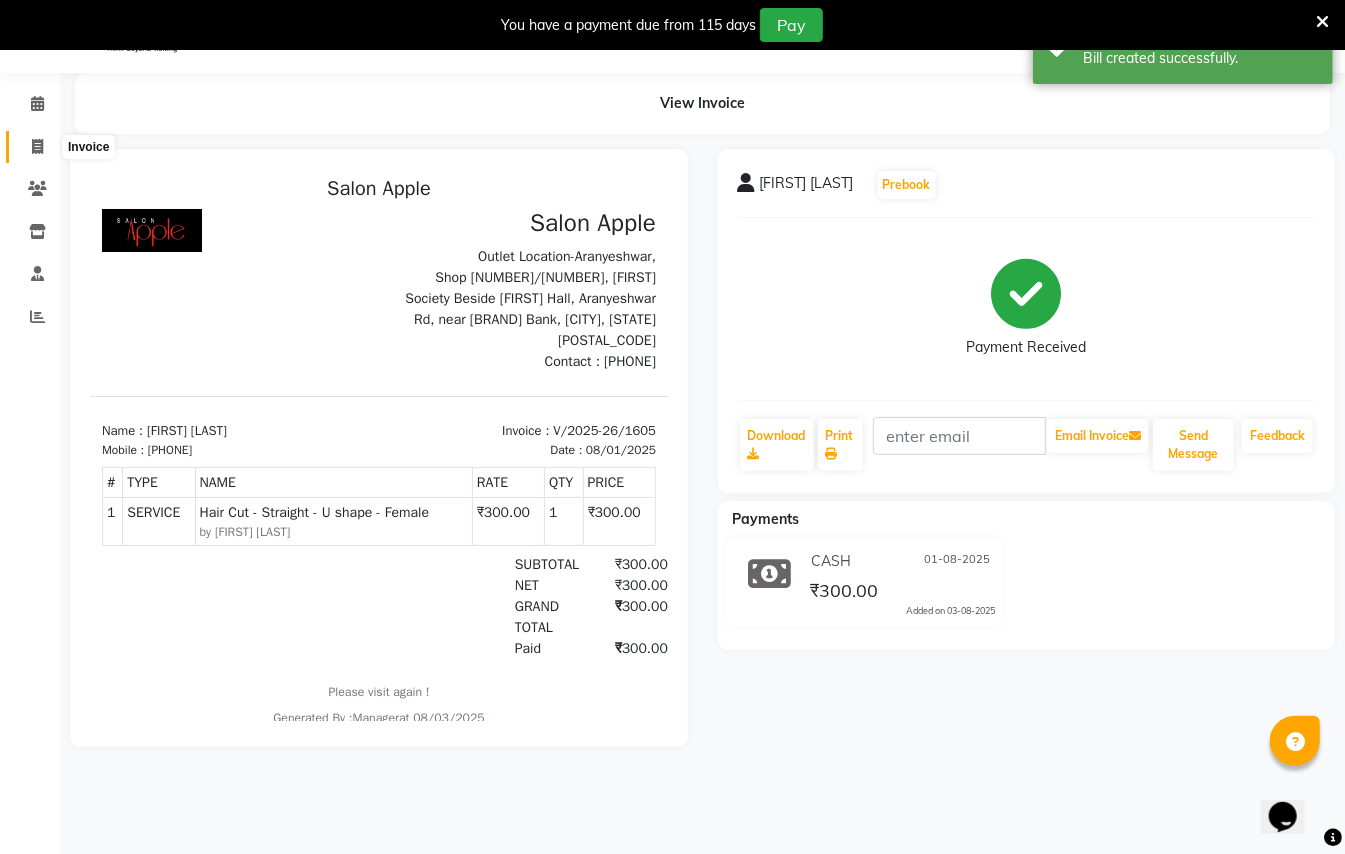 click 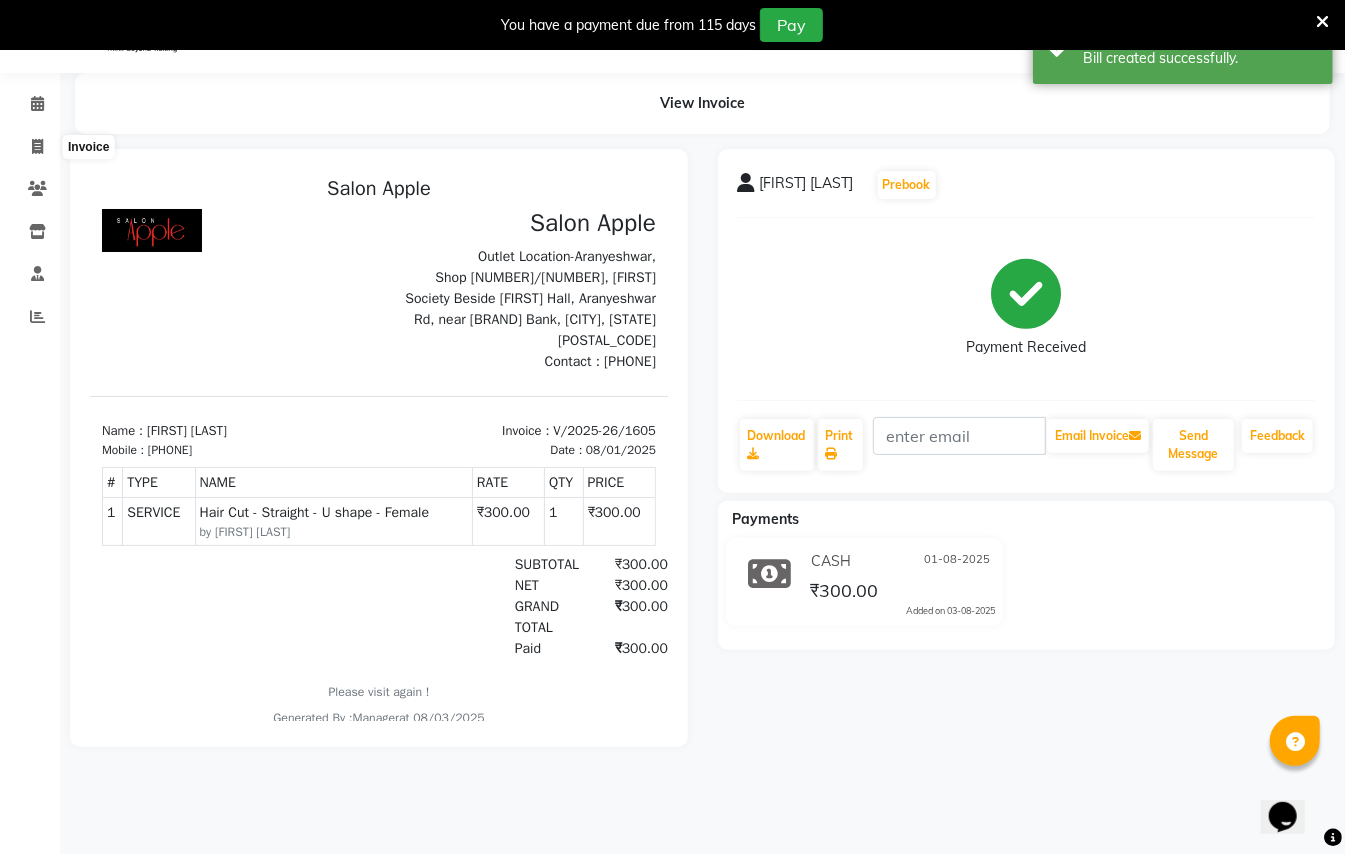 select on "123" 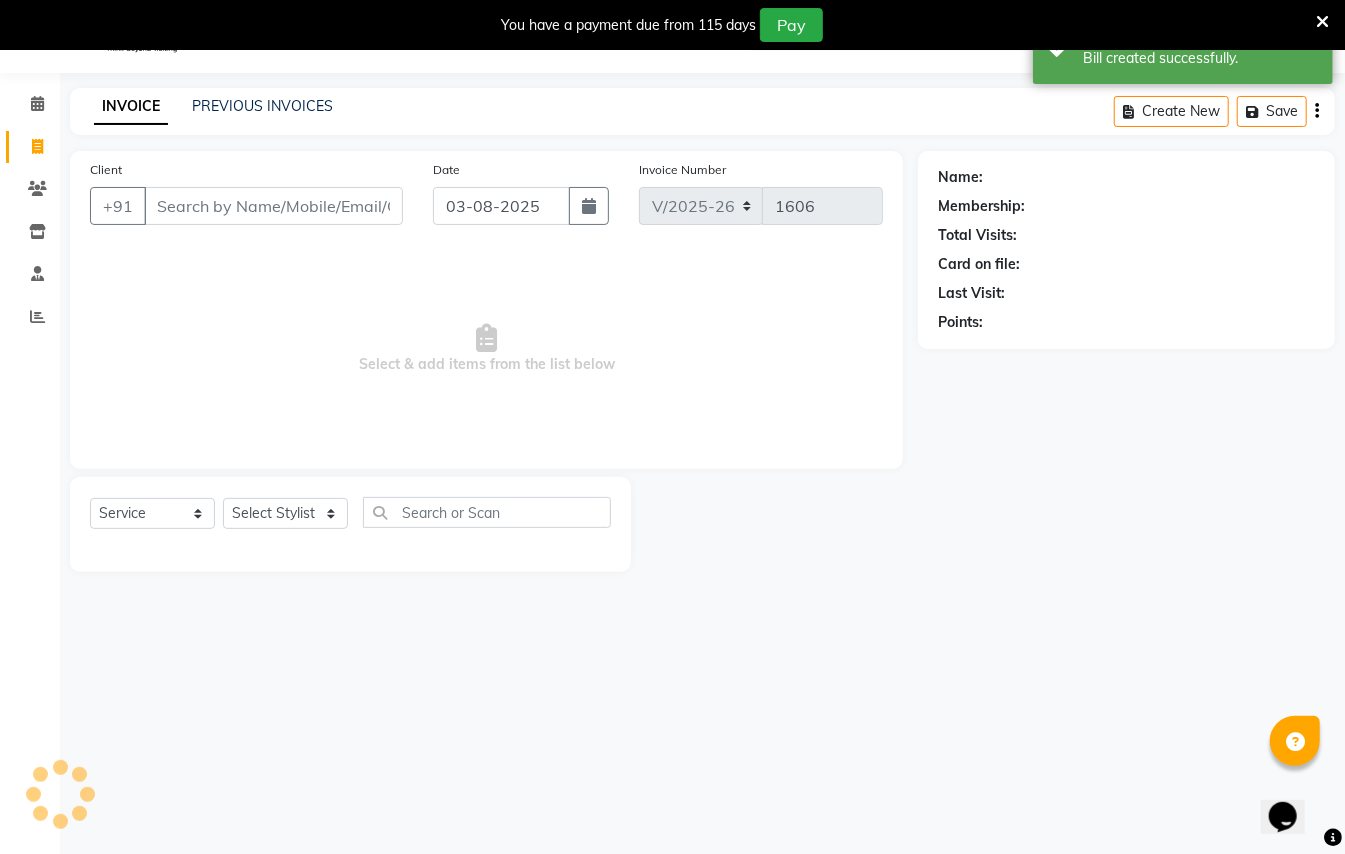 click on "Client" at bounding box center (273, 206) 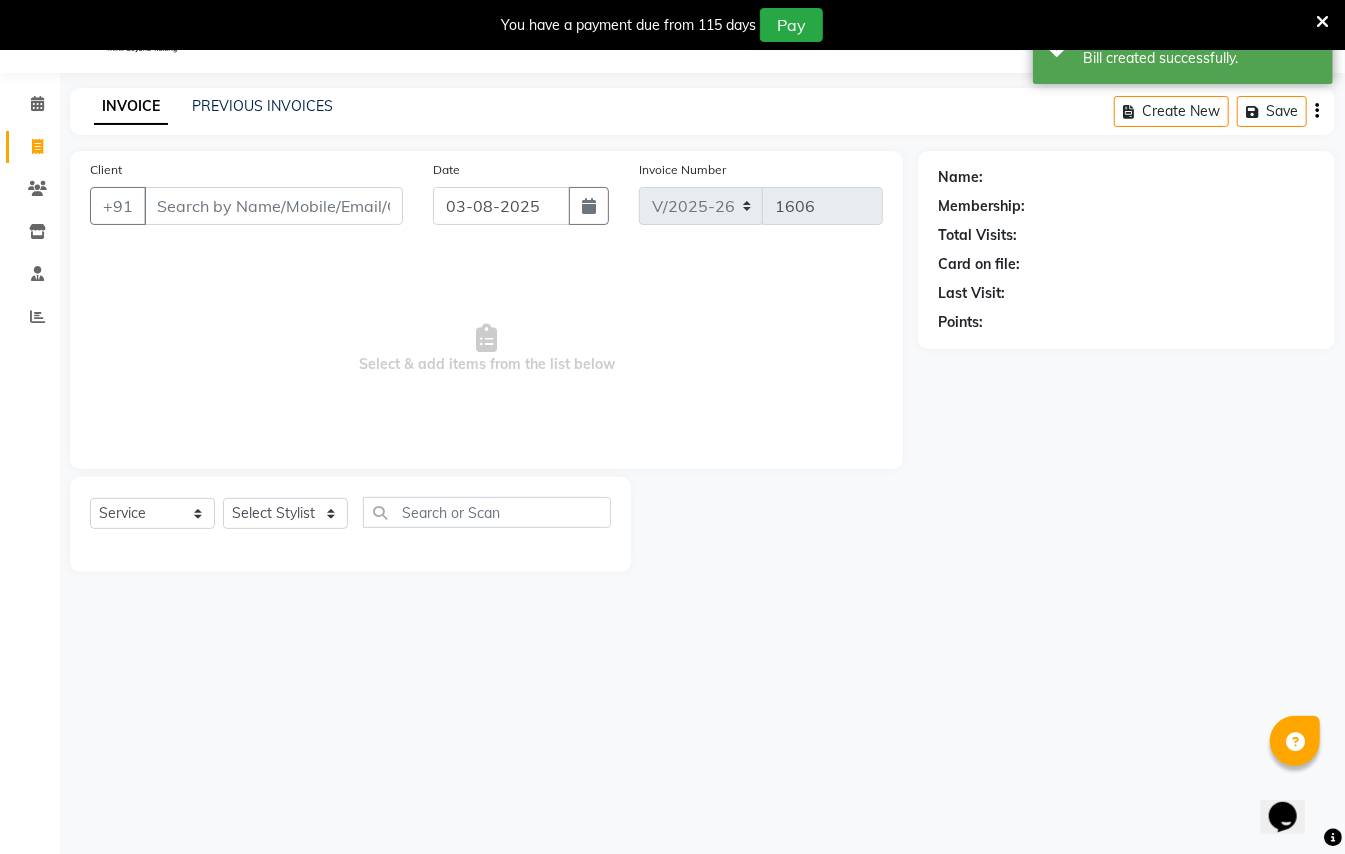 type on "3" 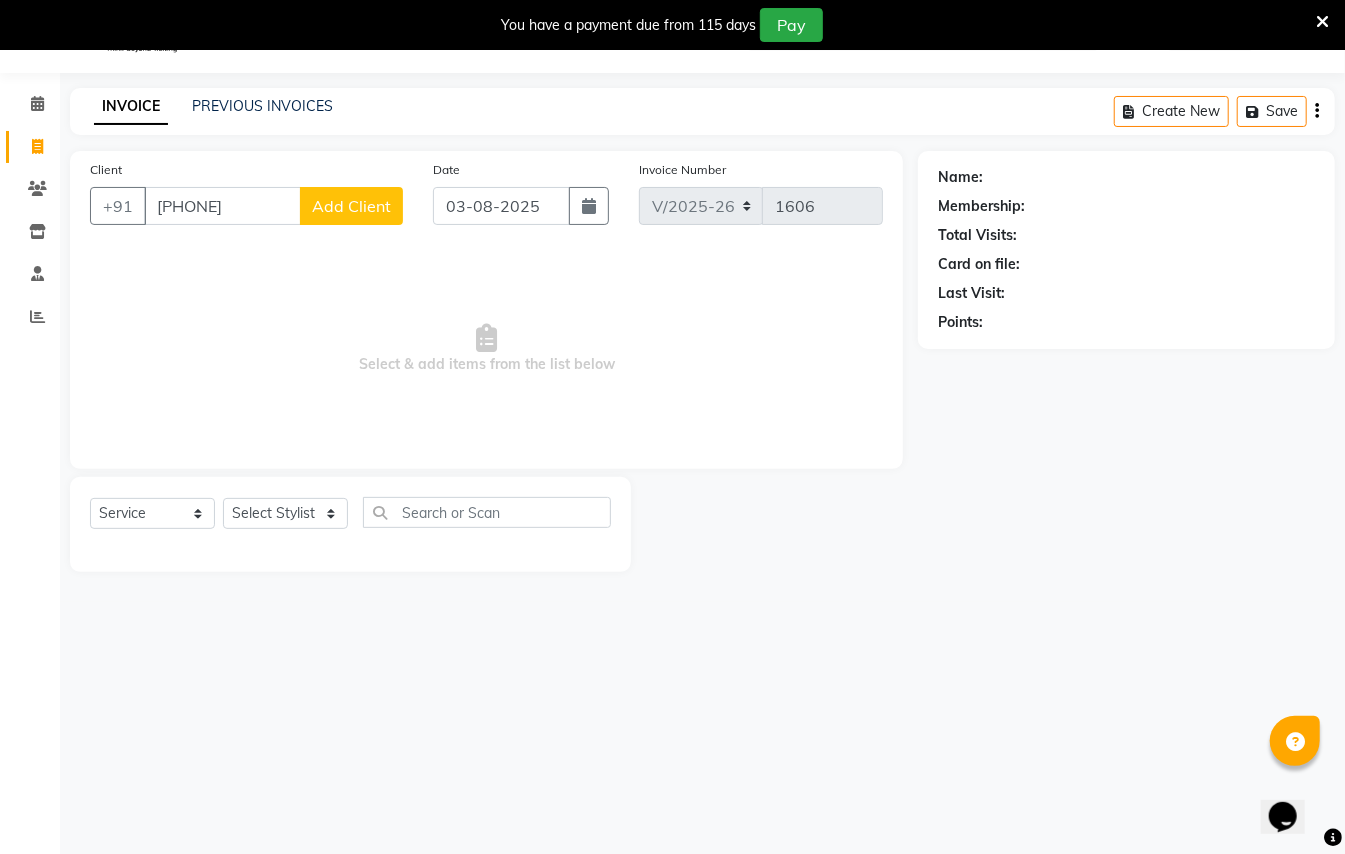 type on "[PHONE]" 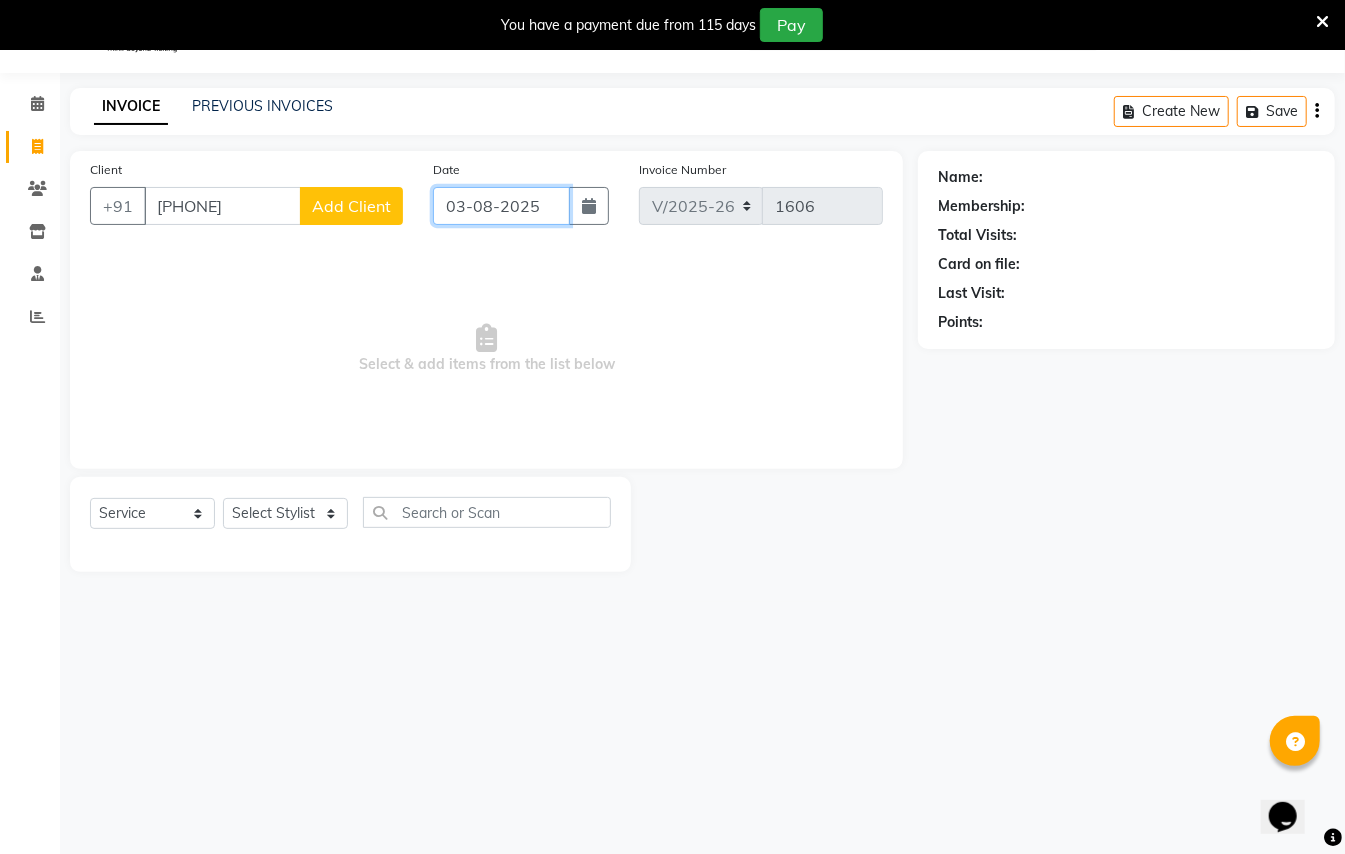 click on "03-08-2025" 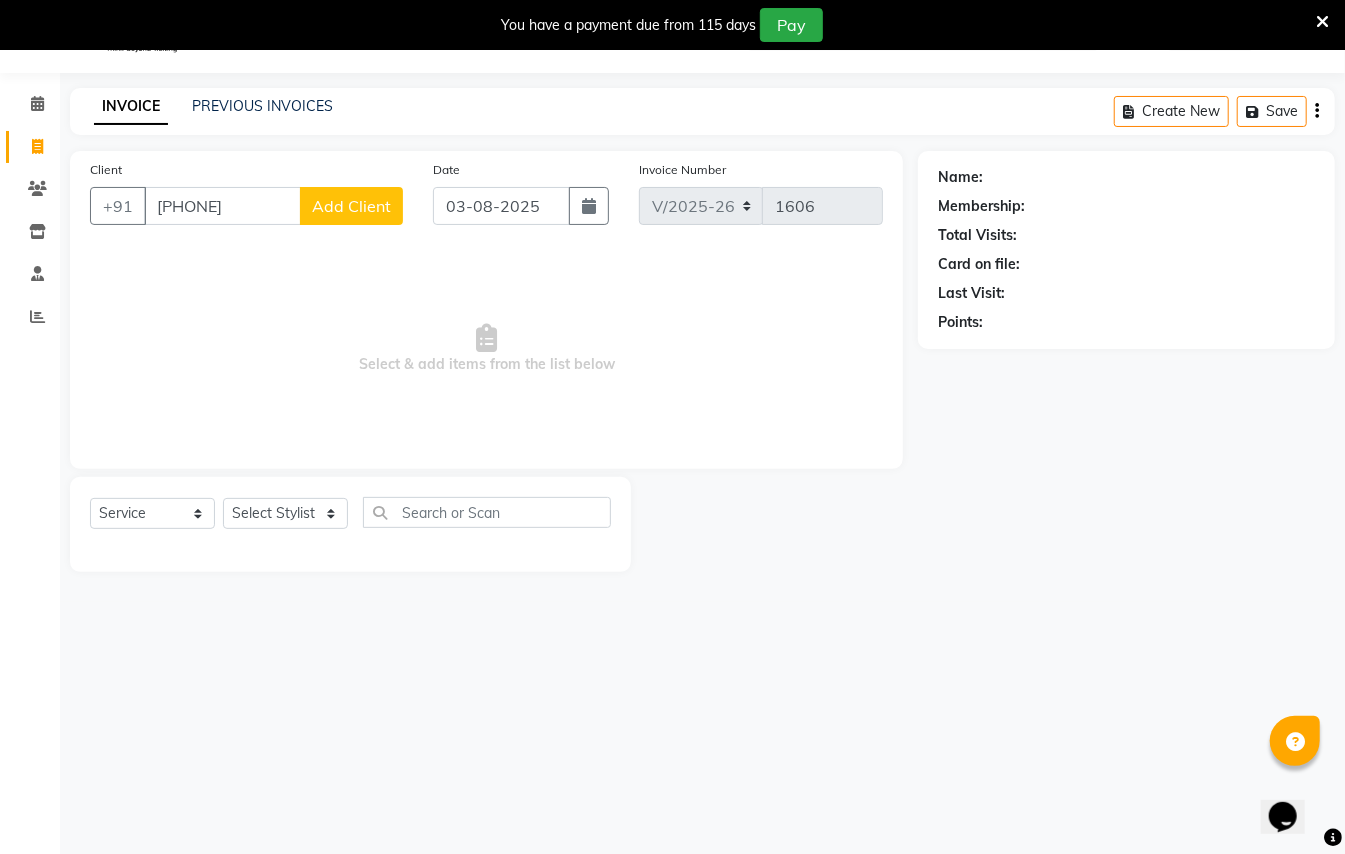 select on "8" 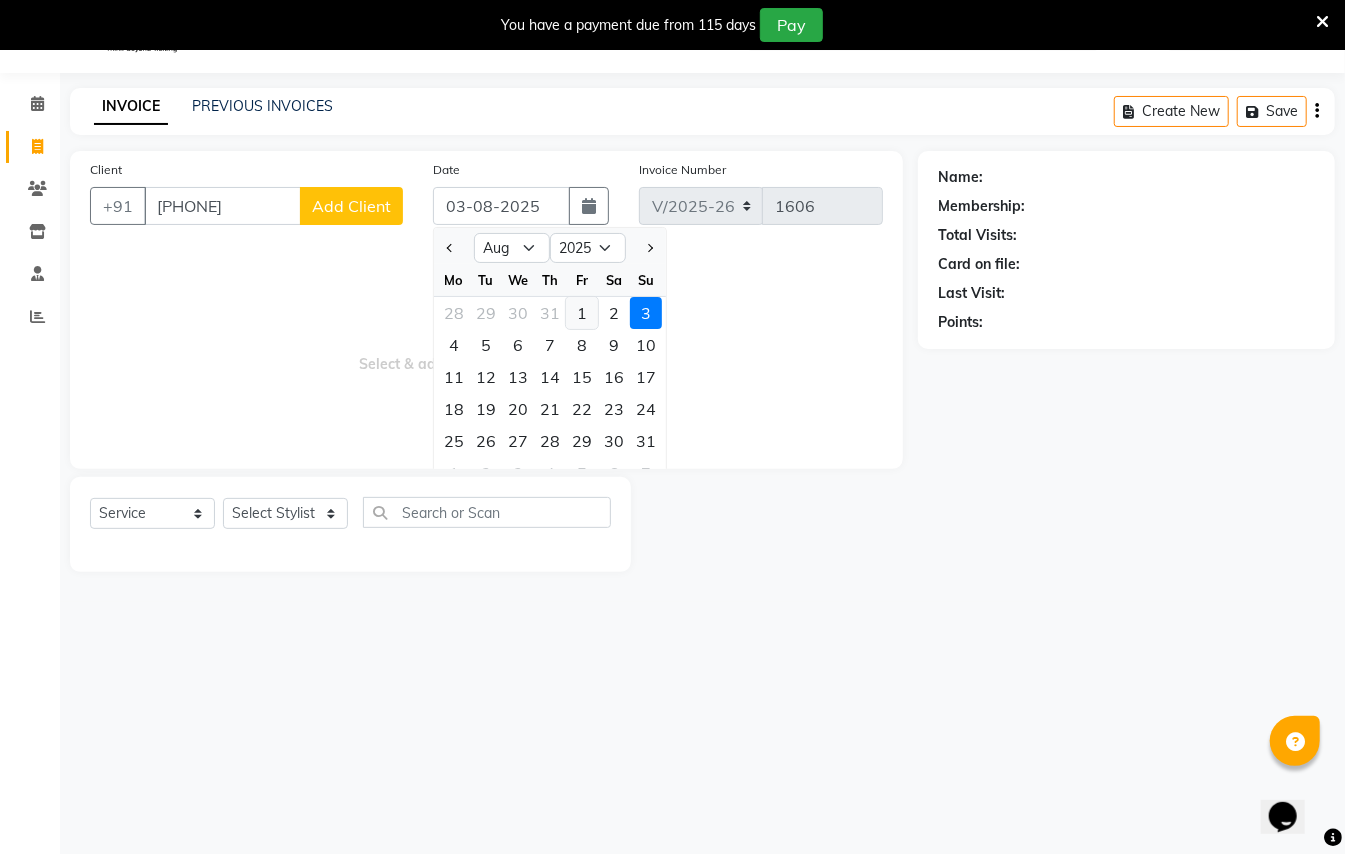 click on "1" 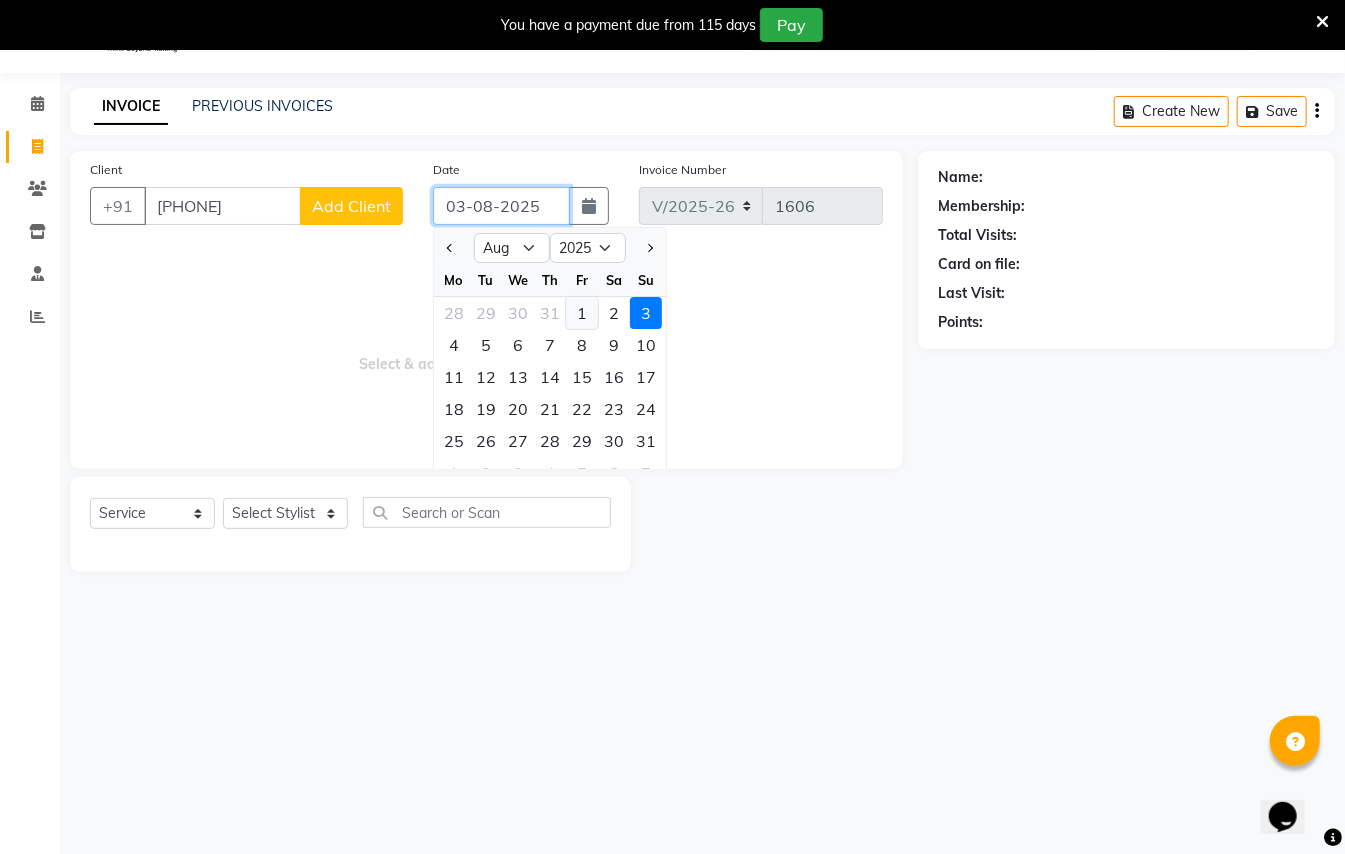 type on "01-08-2025" 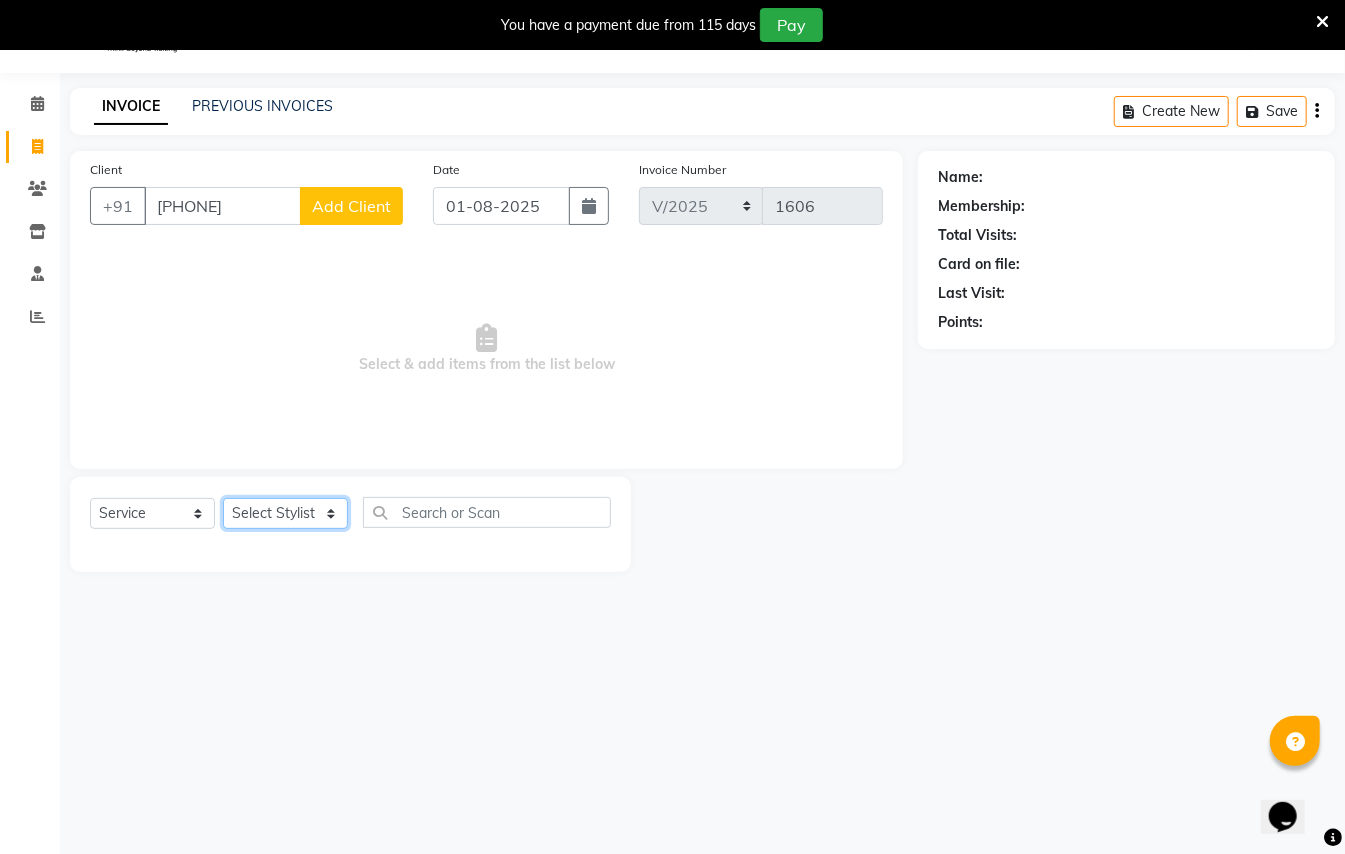 click on "Select Stylist [FIRST] [LAST] [FIRST] [LAST]  [FIRST] [LAST] [FIRST] [LAST] [FIRST] [LAST] Manager [FIRST]  [FIRST] [LAST] Owner [FIRST] [LAST]" 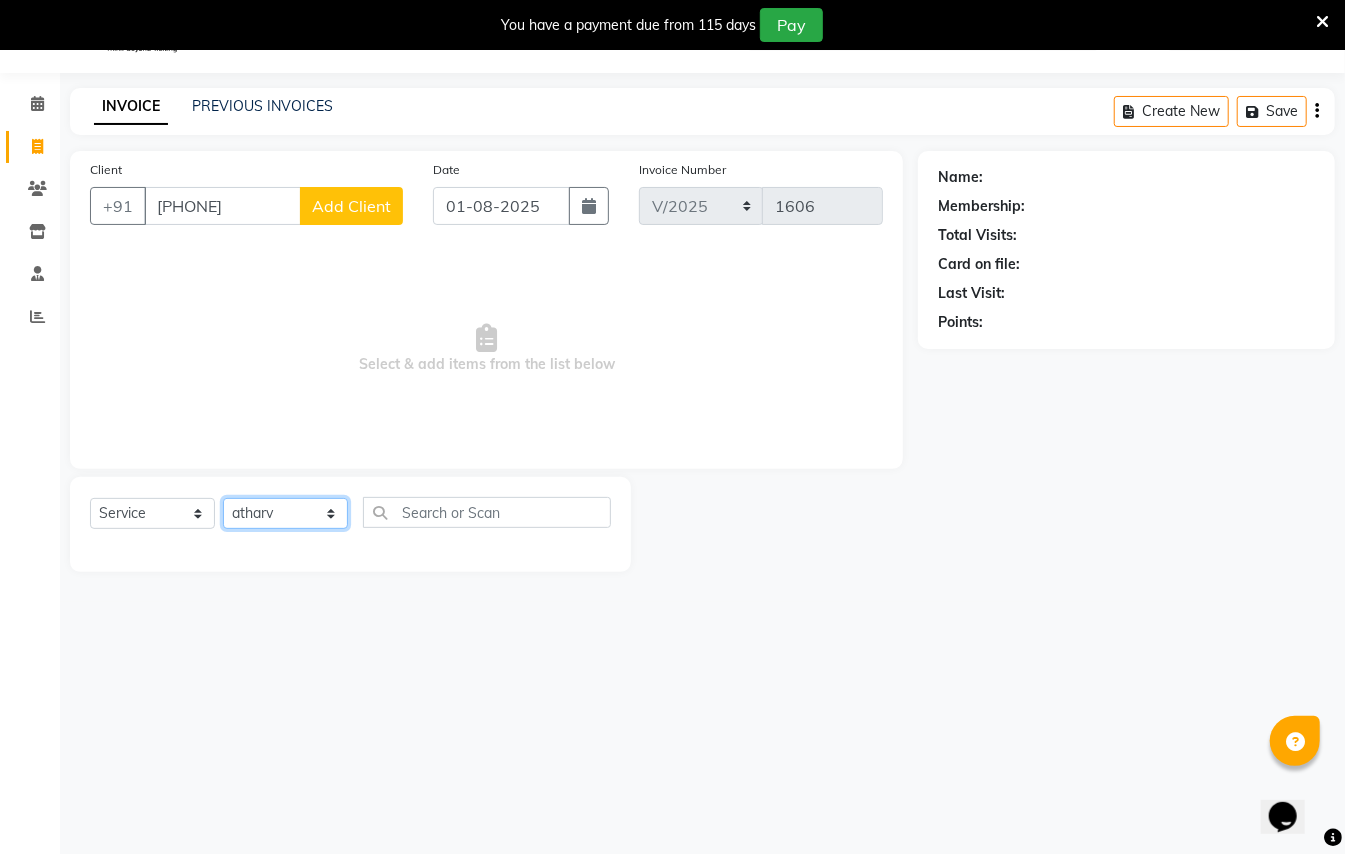 click on "Select Stylist [FIRST] [LAST] [FIRST] [LAST]  [FIRST] [LAST] [FIRST] [LAST] [FIRST] [LAST] Manager [FIRST]  [FIRST] [LAST] Owner [FIRST] [LAST]" 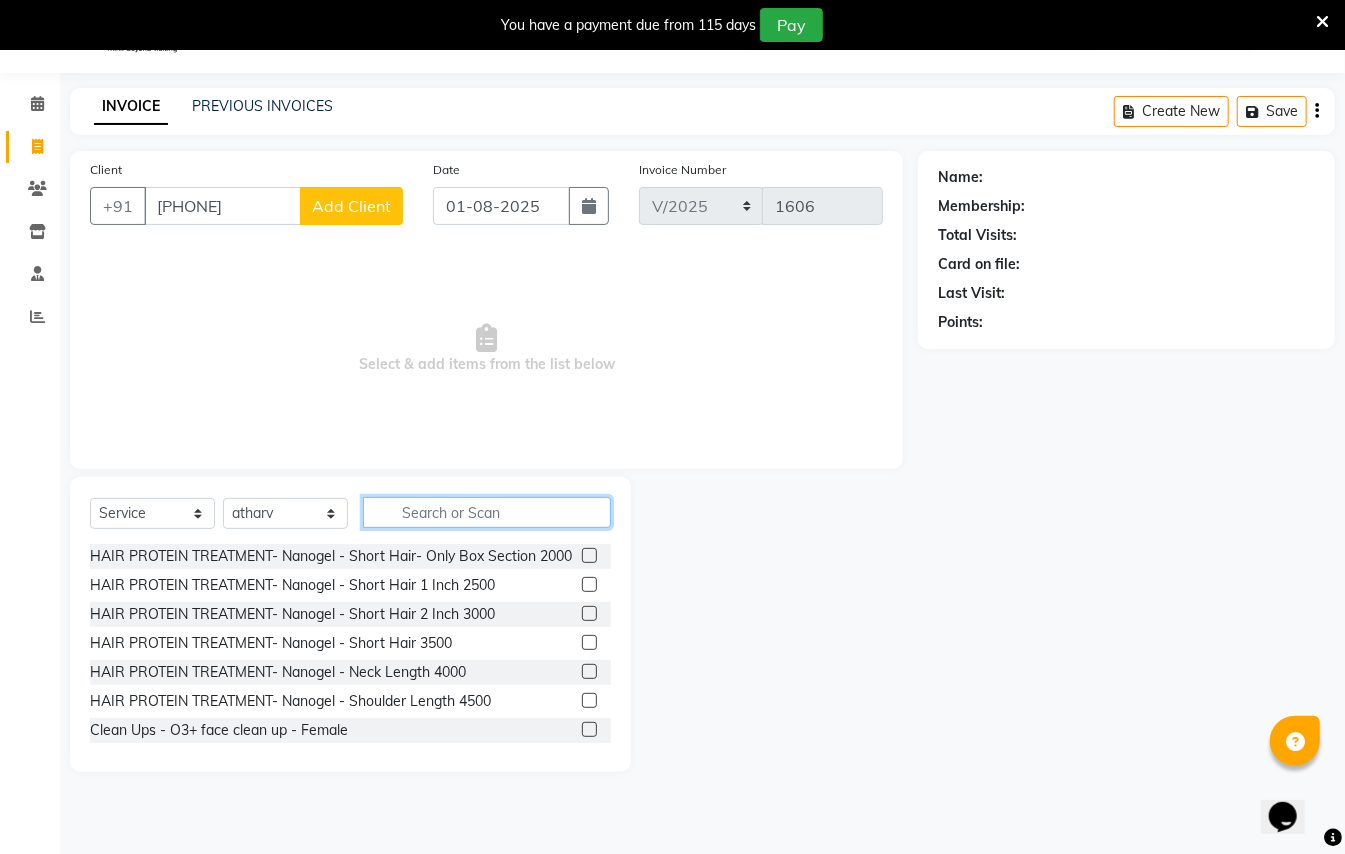 click 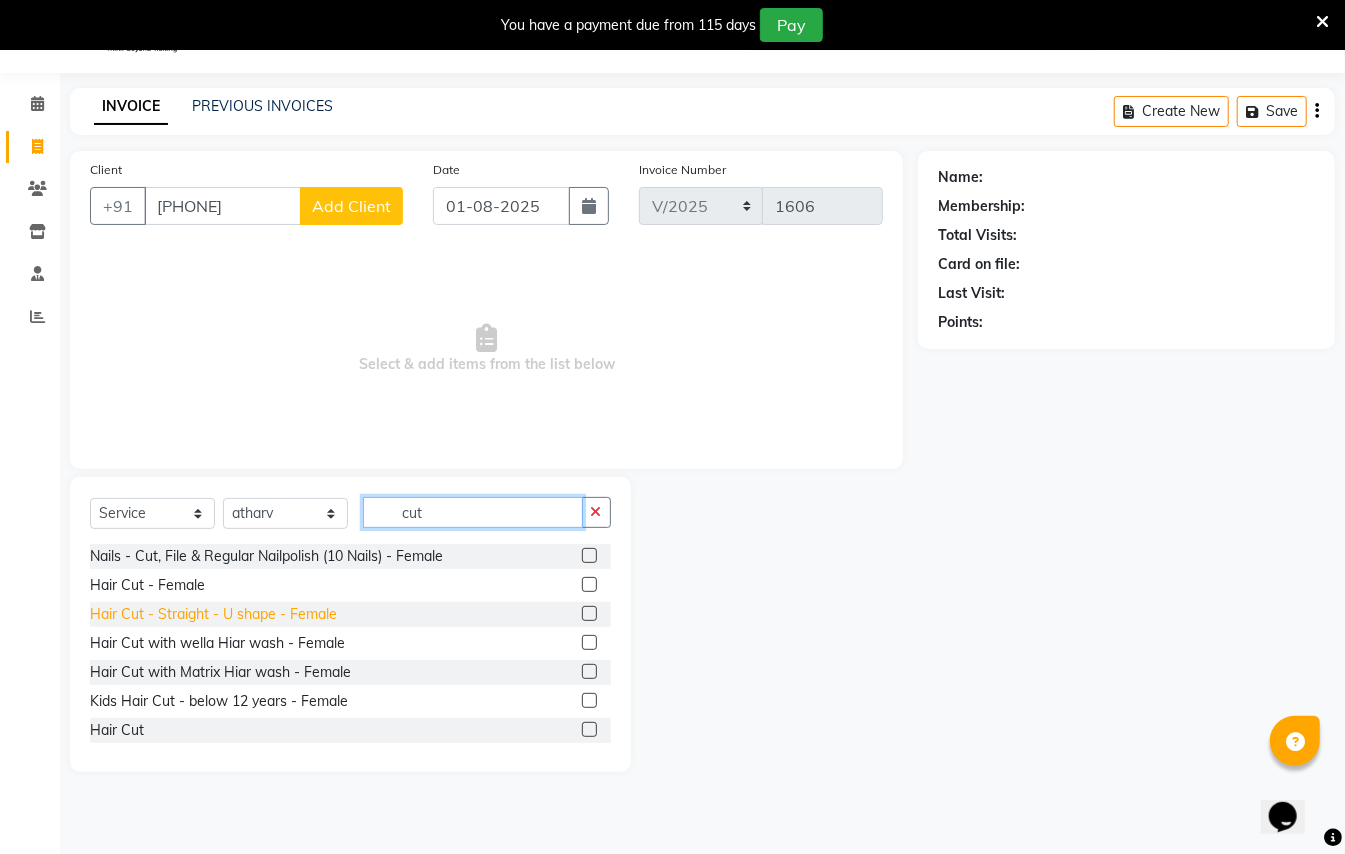 type on "cut" 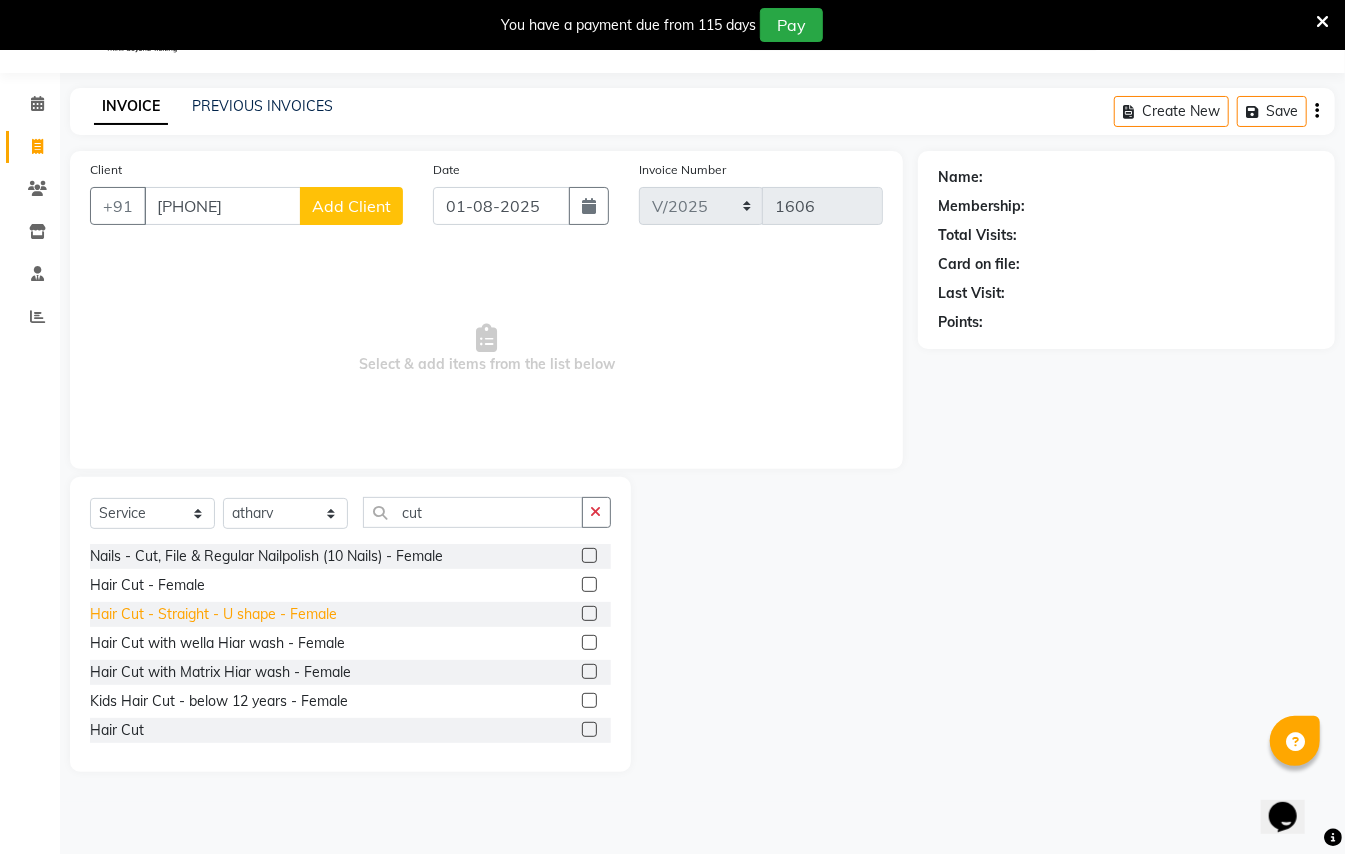 click on "Hair Cut - Straight - U shape - Female" 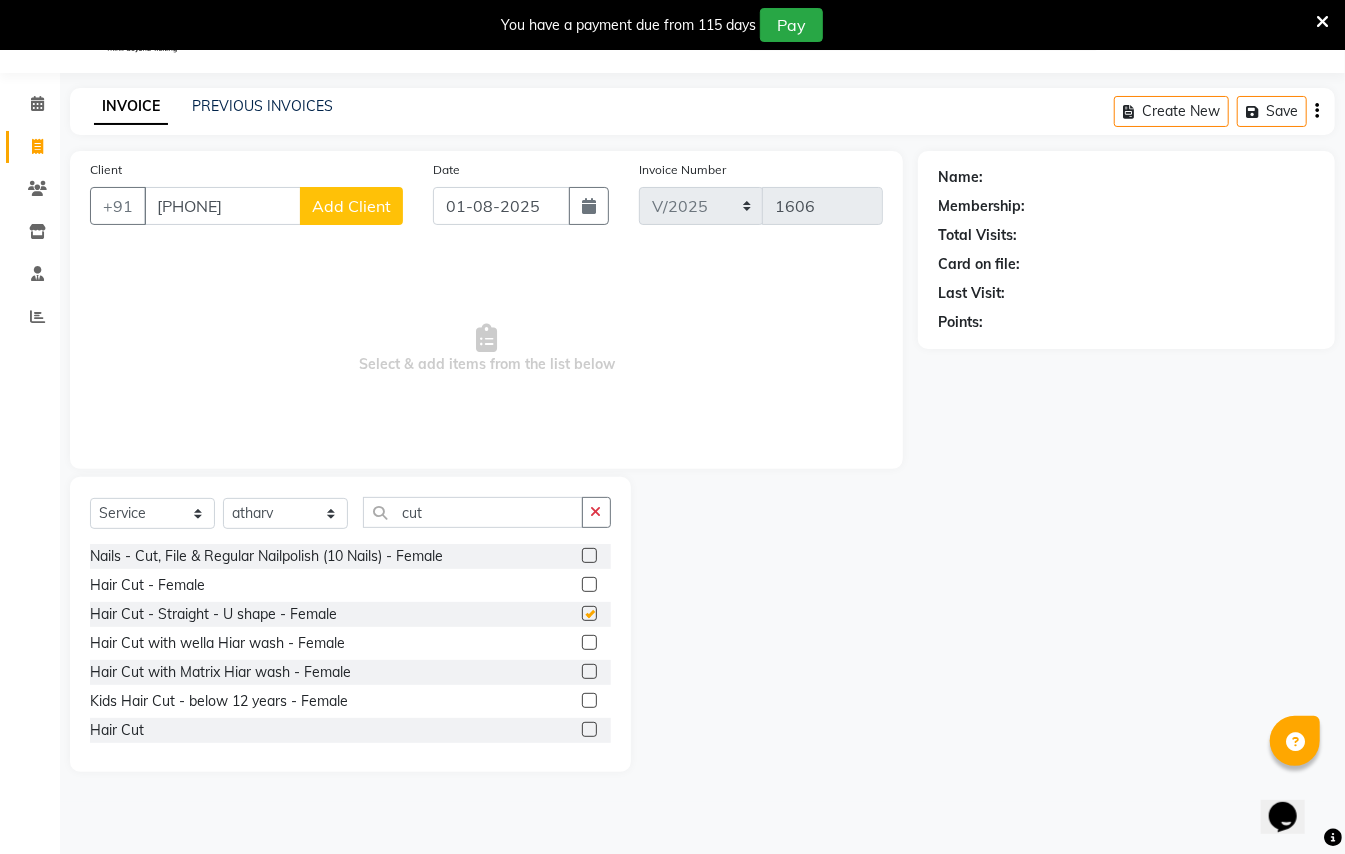 checkbox on "false" 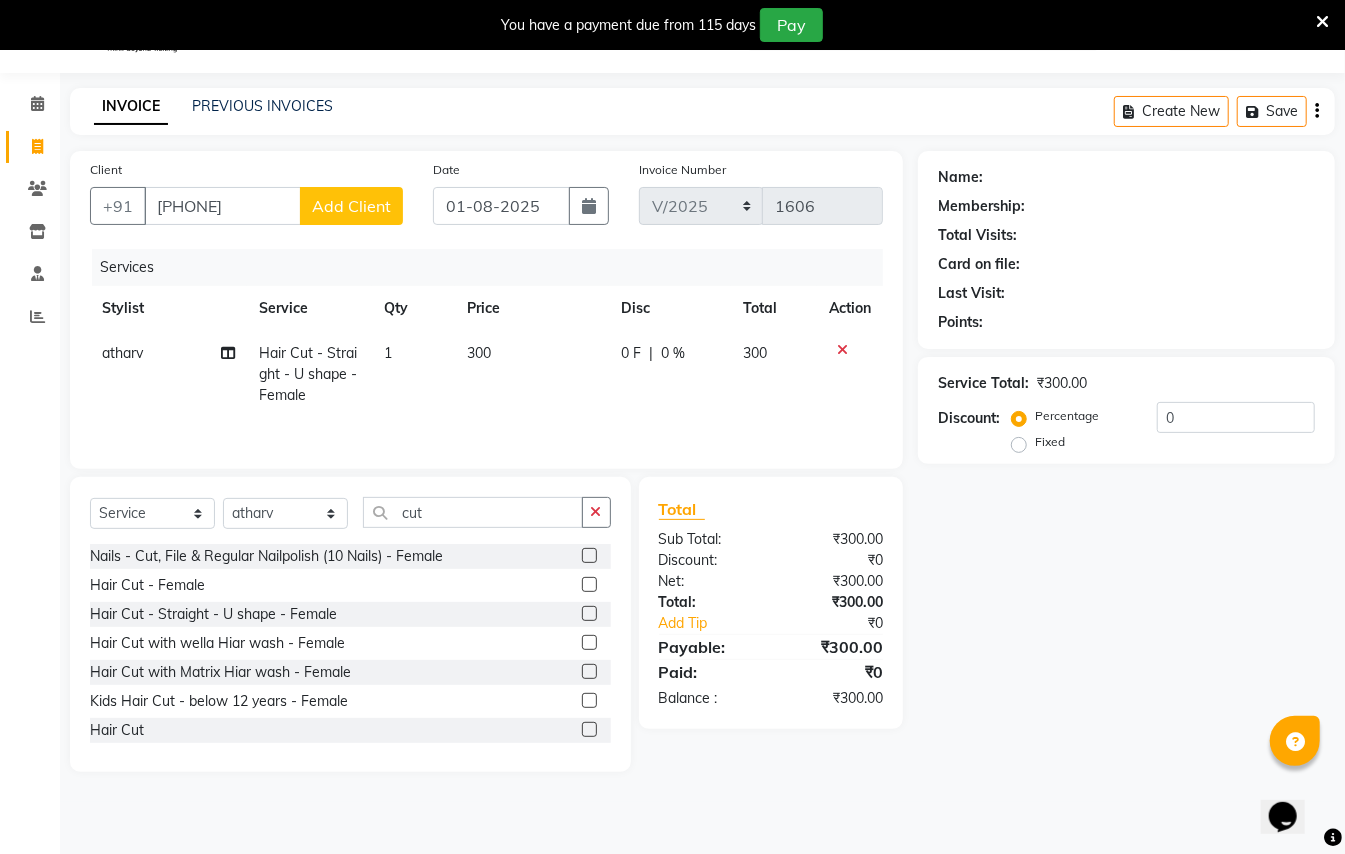 click on "Add Client" 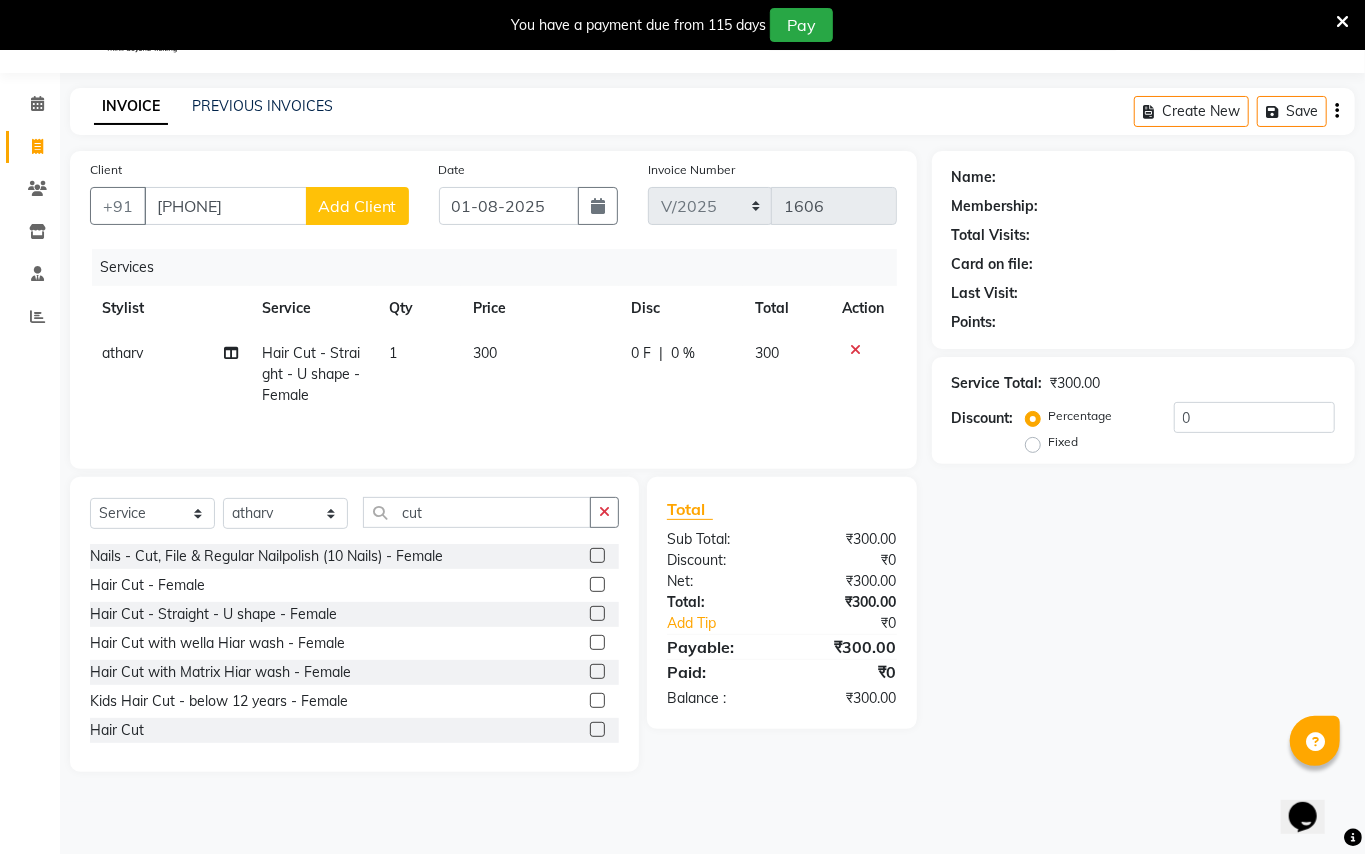 select on "22" 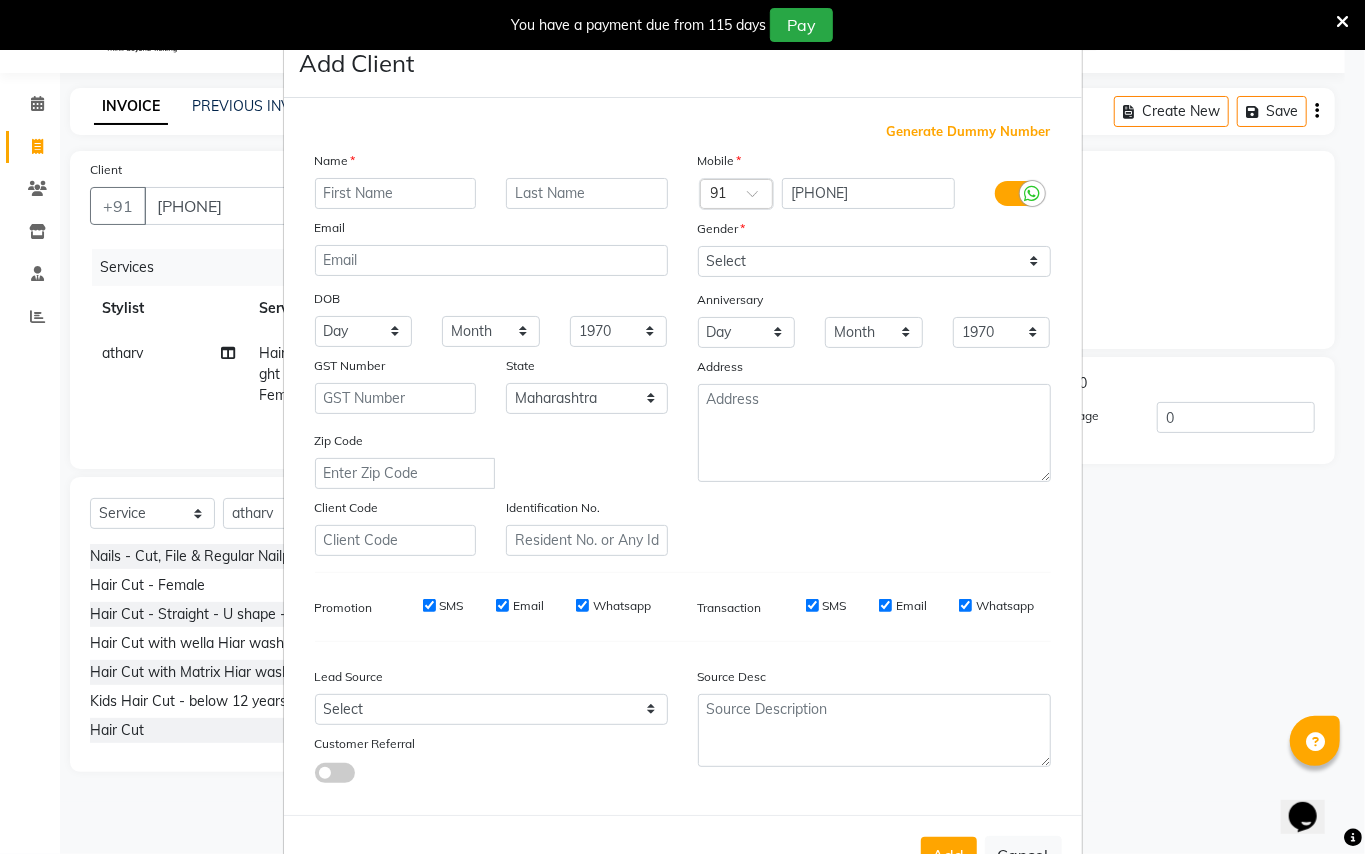 click at bounding box center [396, 193] 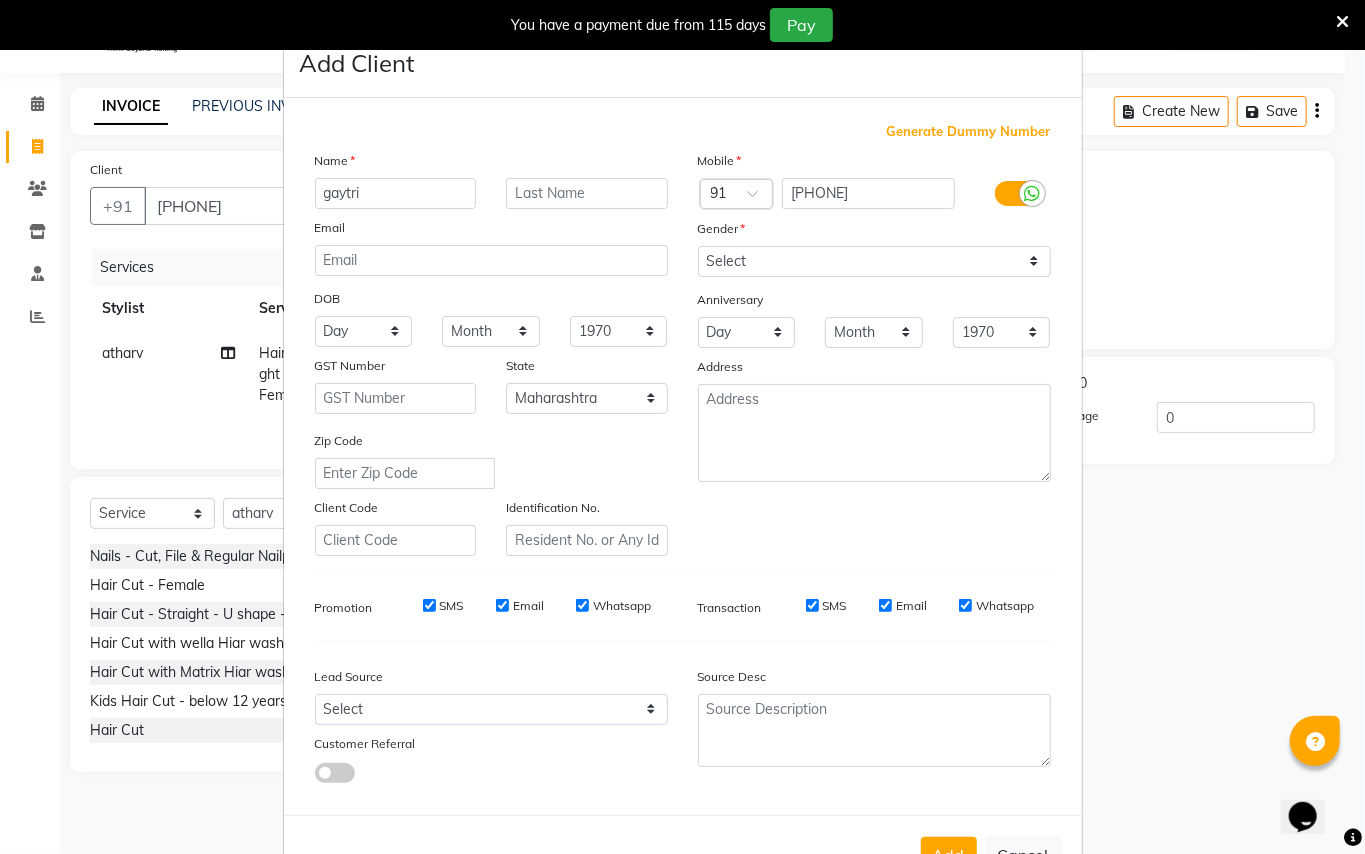 type on "gaytri" 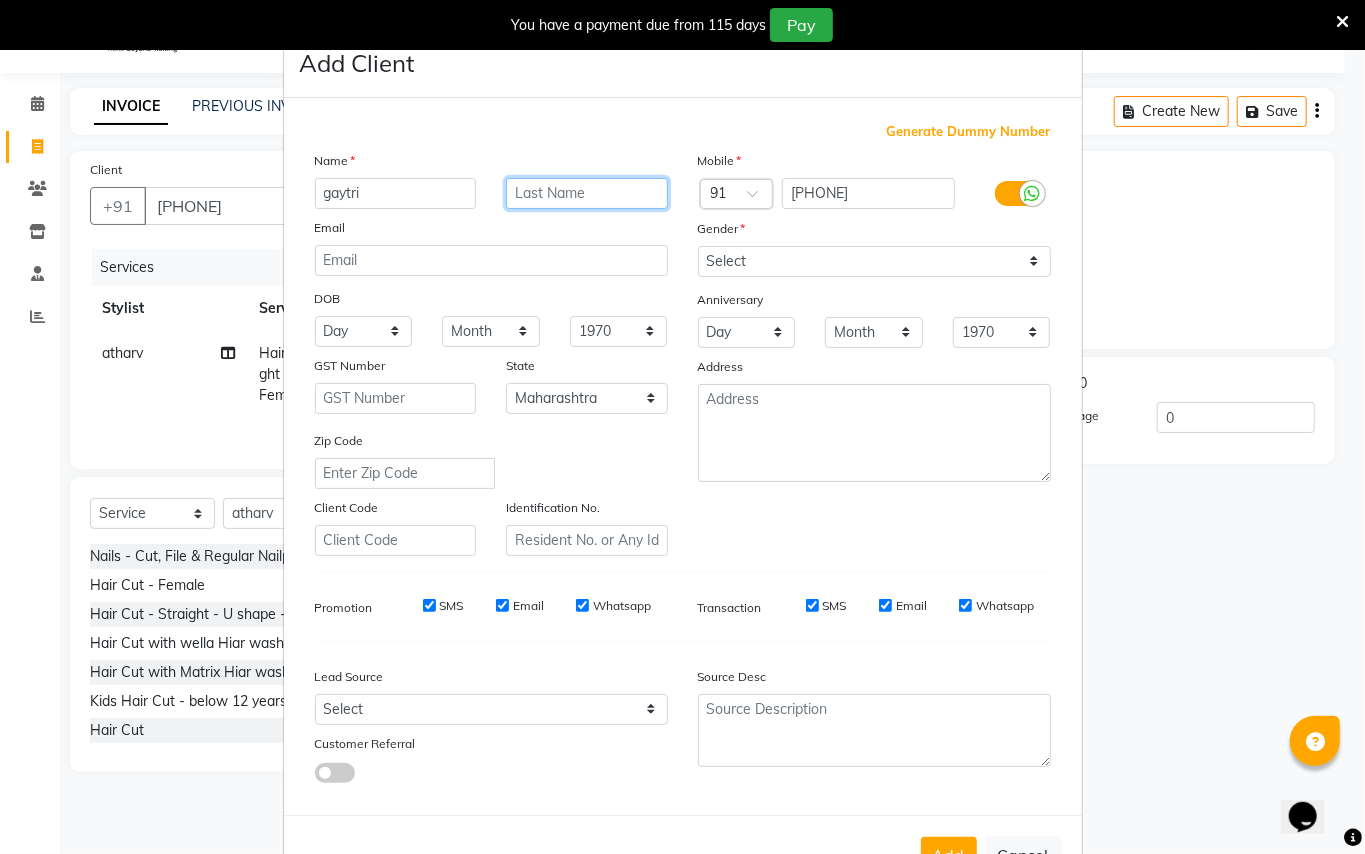 click at bounding box center (587, 193) 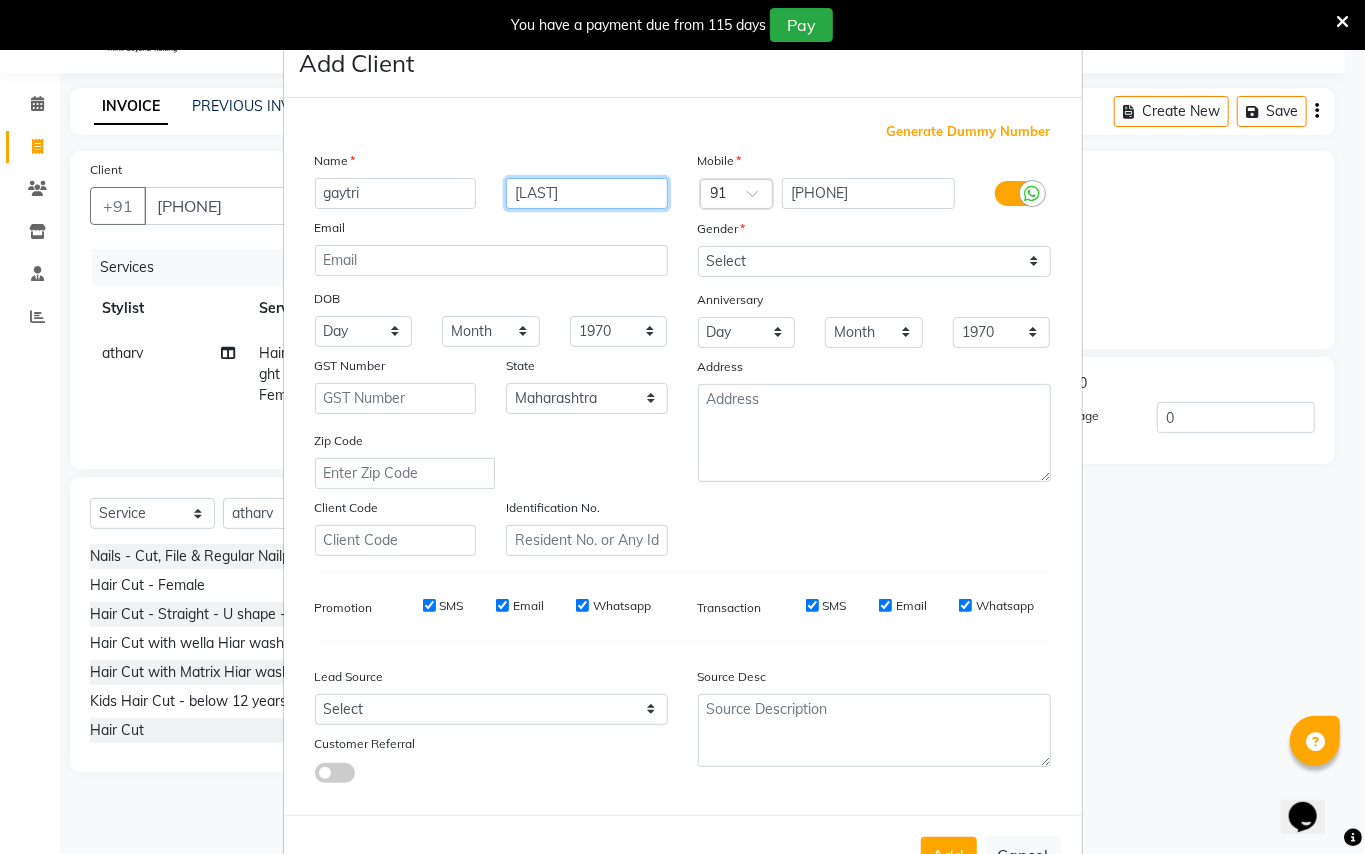 type on "[LAST]" 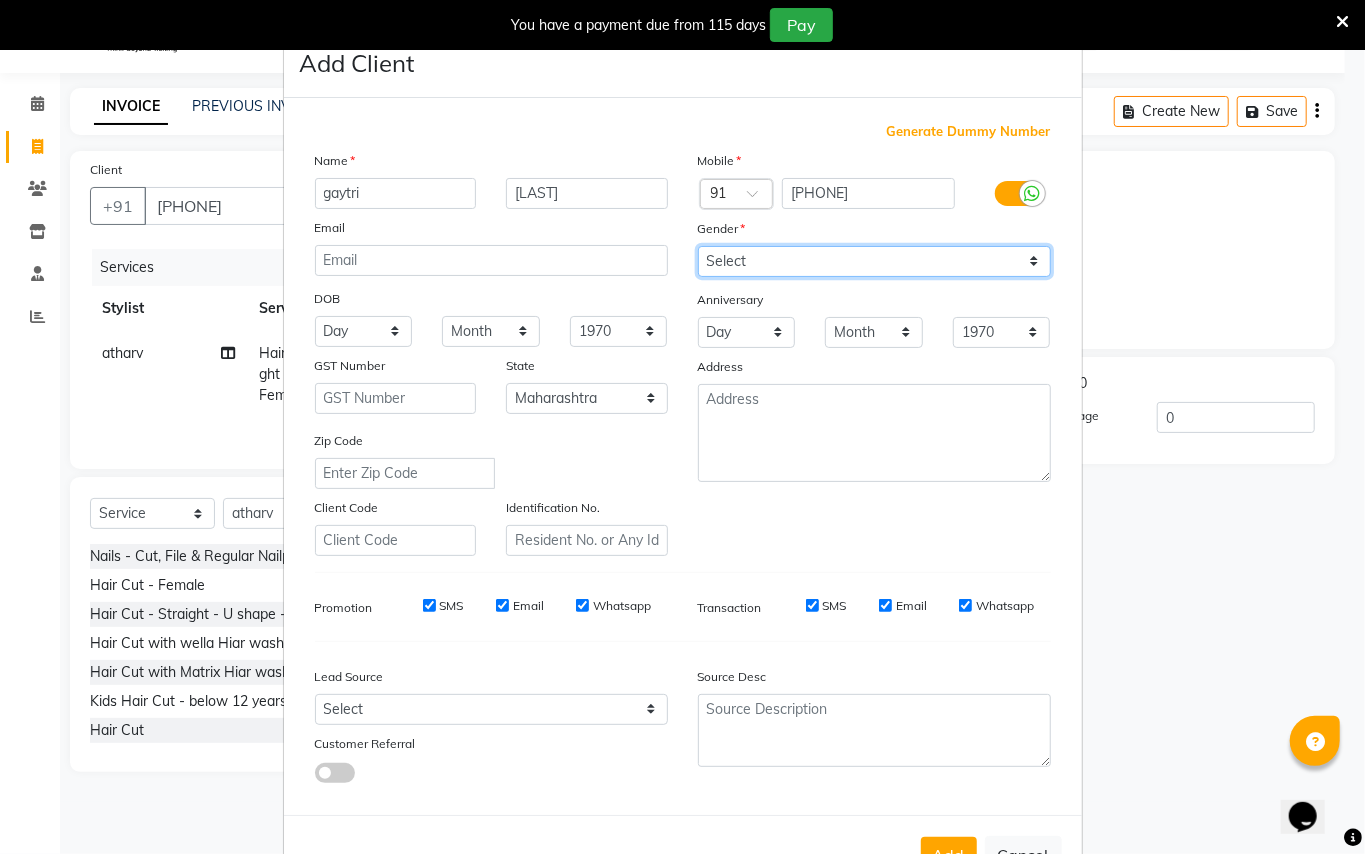 click on "Select Male Female Other Prefer Not To Say" at bounding box center [874, 261] 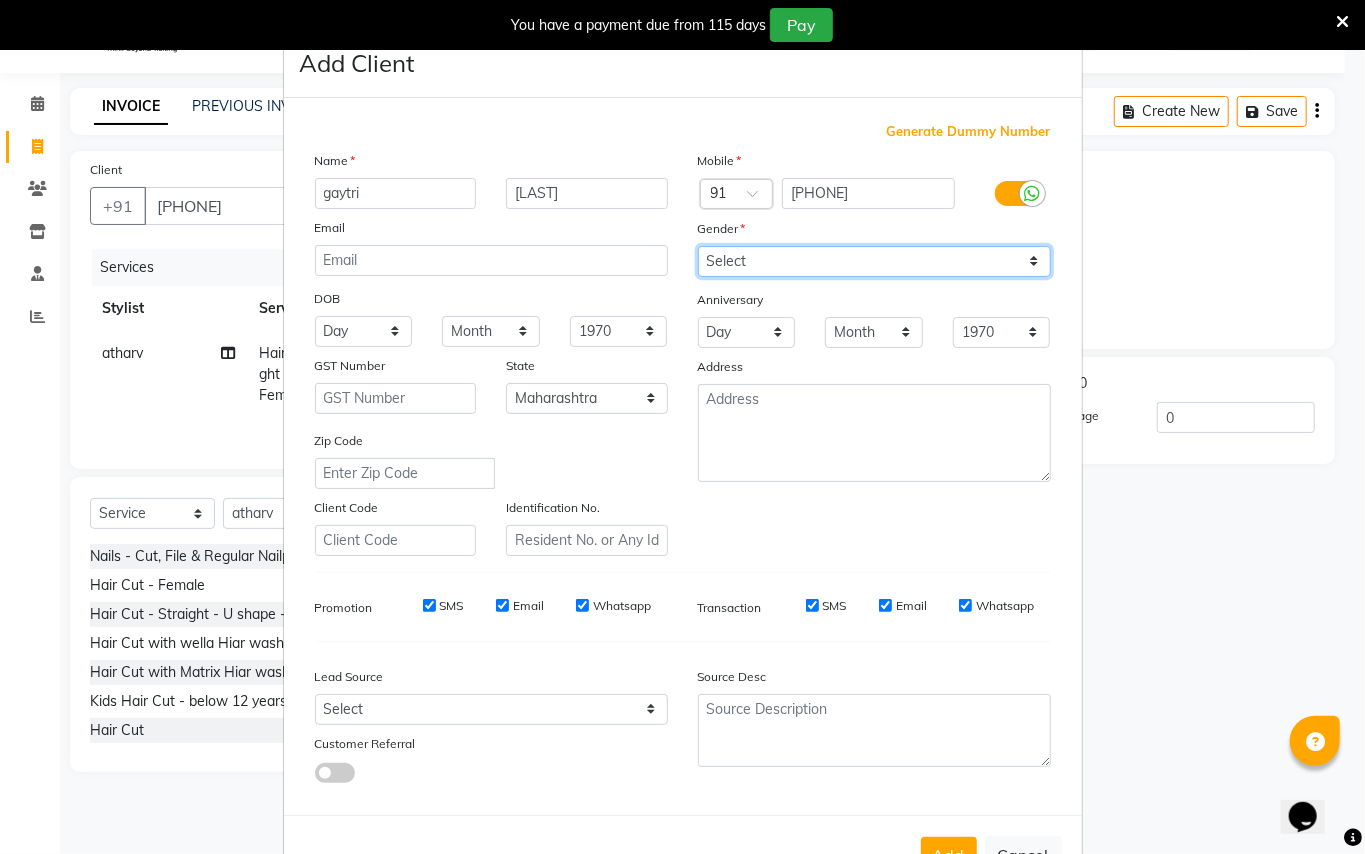 select on "female" 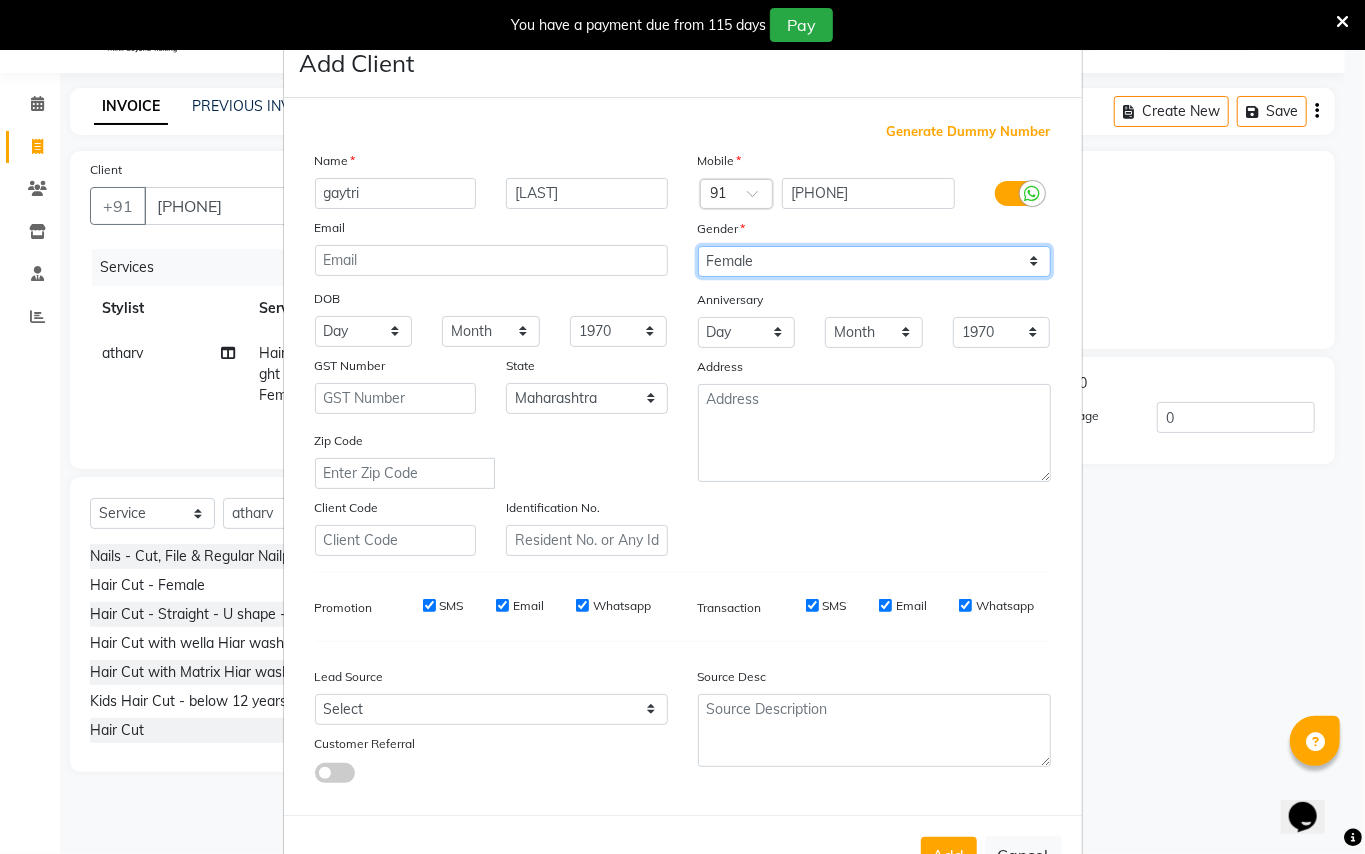 click on "Select Male Female Other Prefer Not To Say" at bounding box center [874, 261] 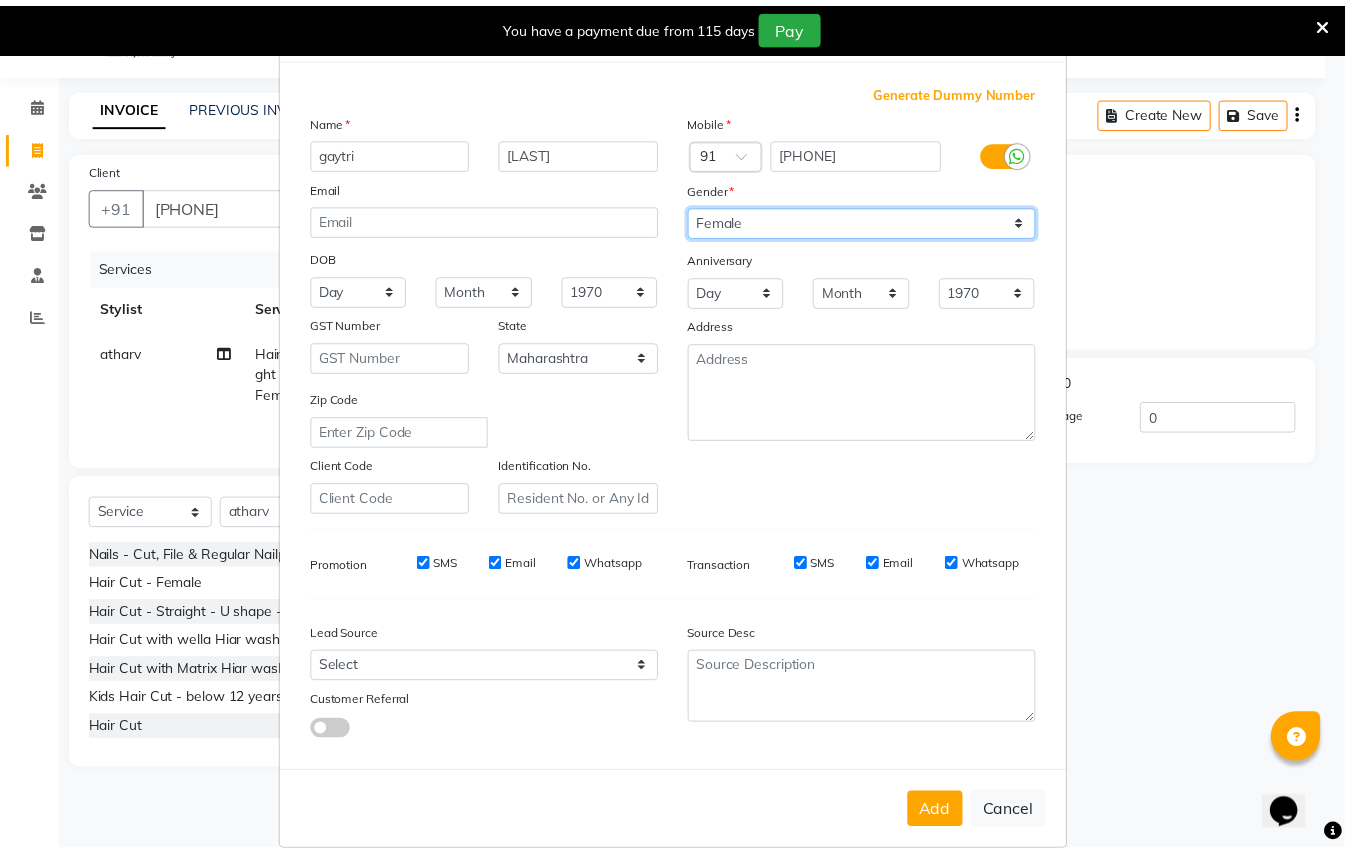 scroll, scrollTop: 64, scrollLeft: 0, axis: vertical 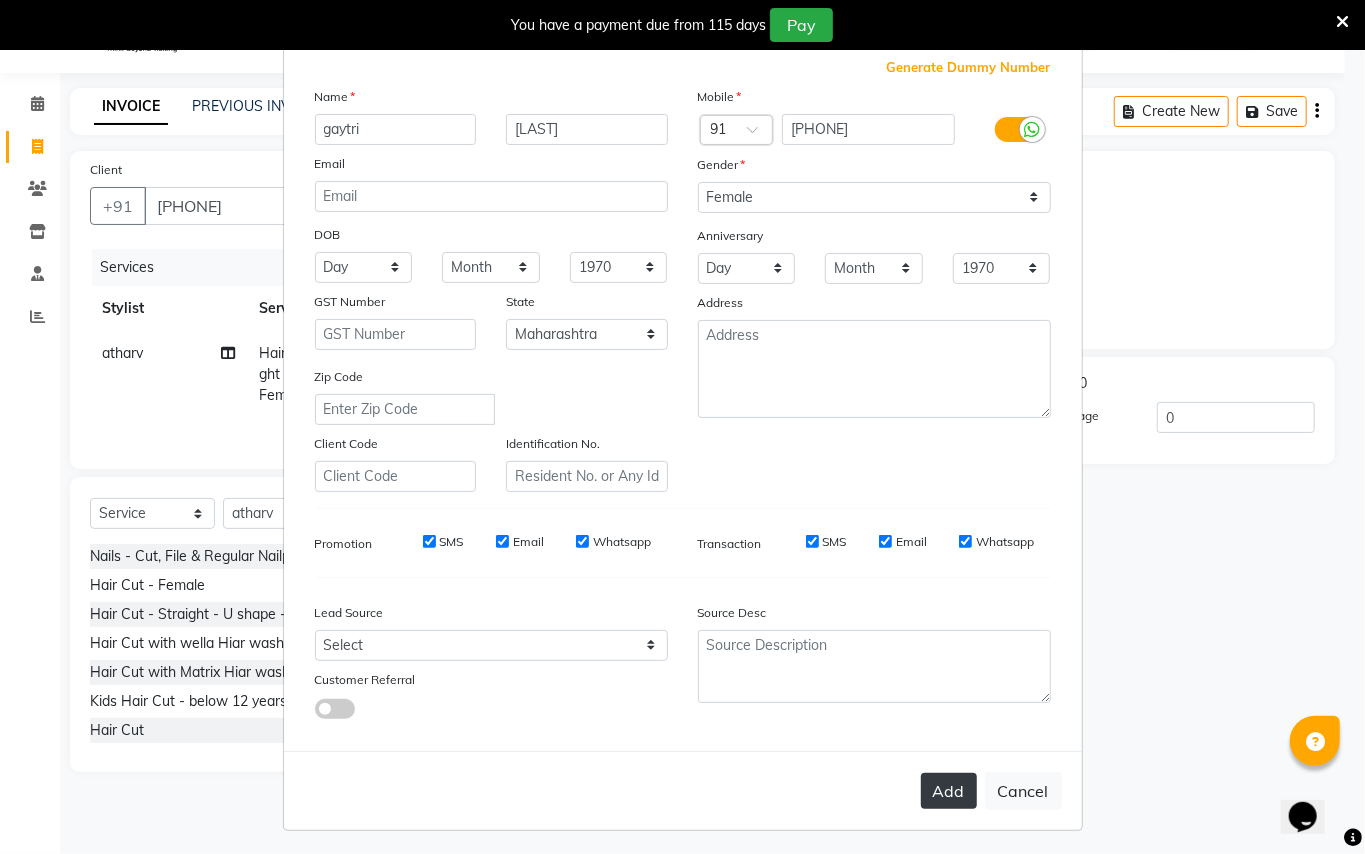 click on "Add" at bounding box center [949, 791] 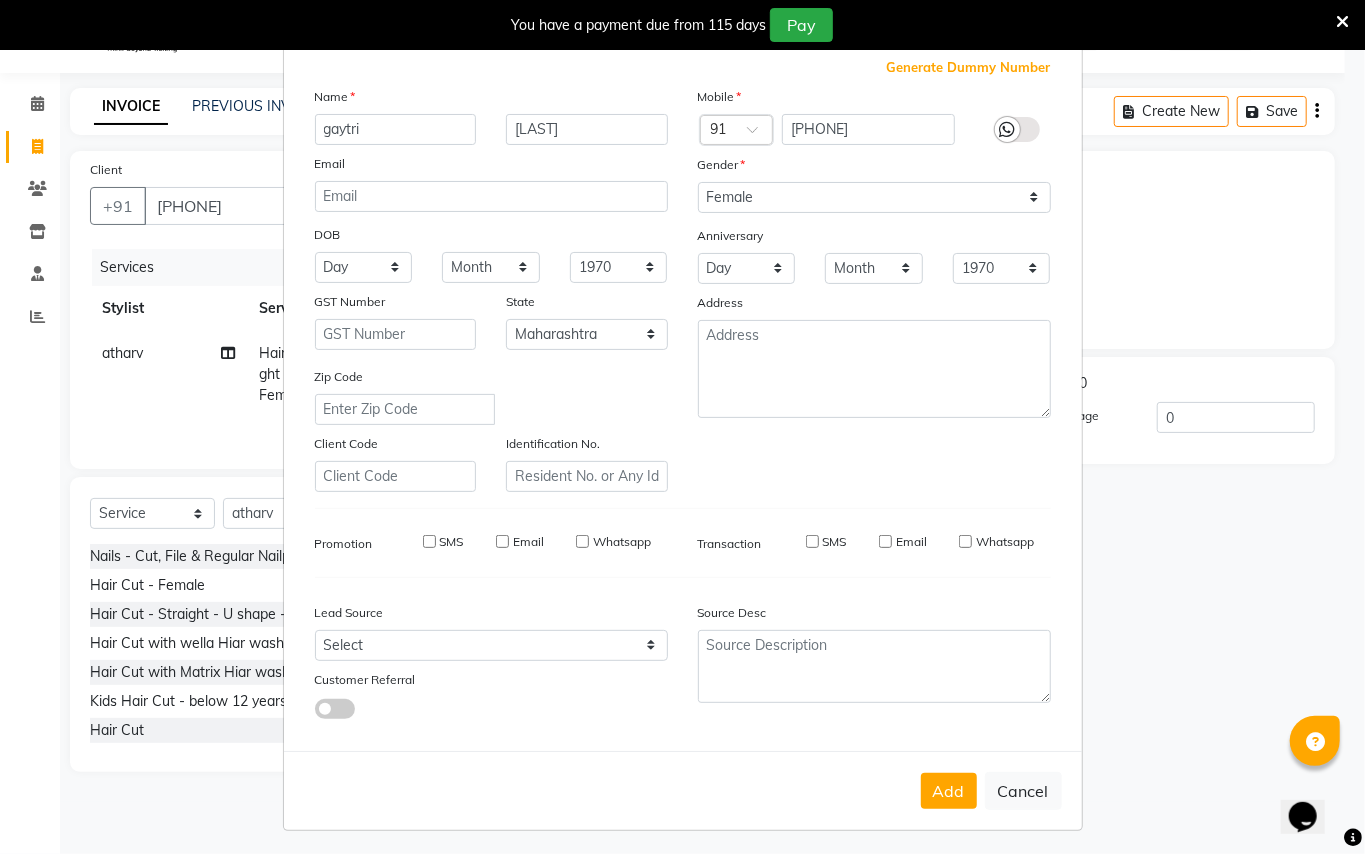 type 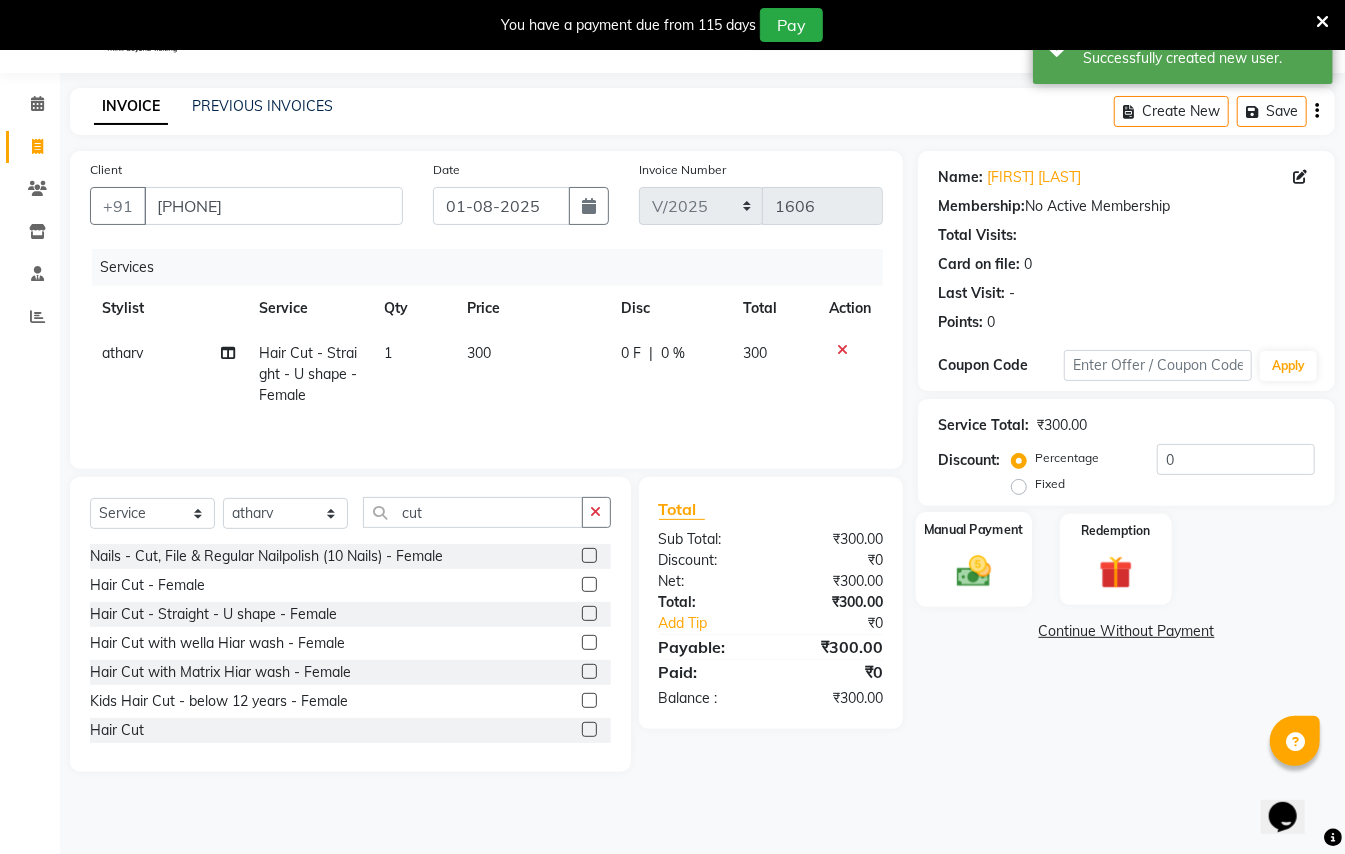 click 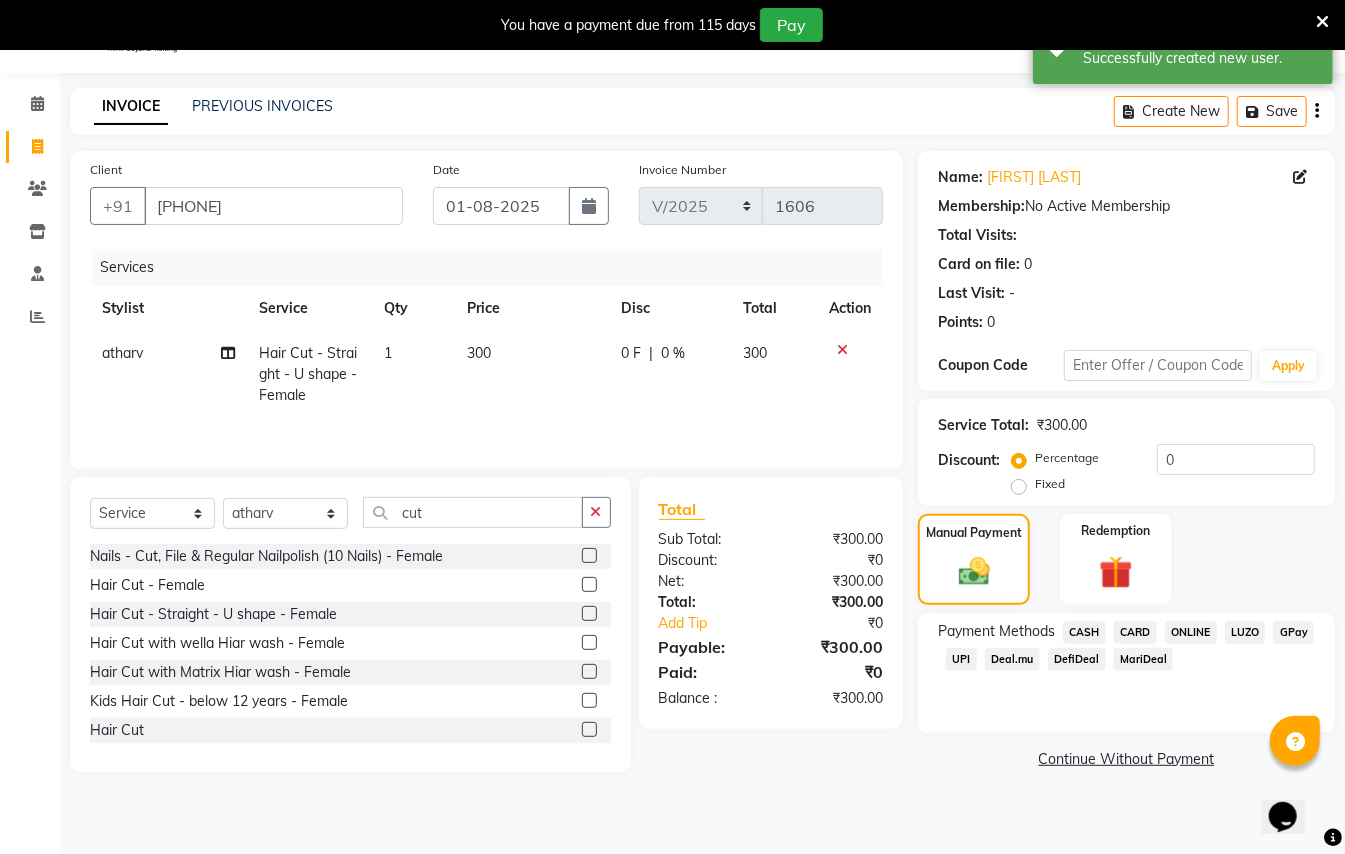 click on "CASH" 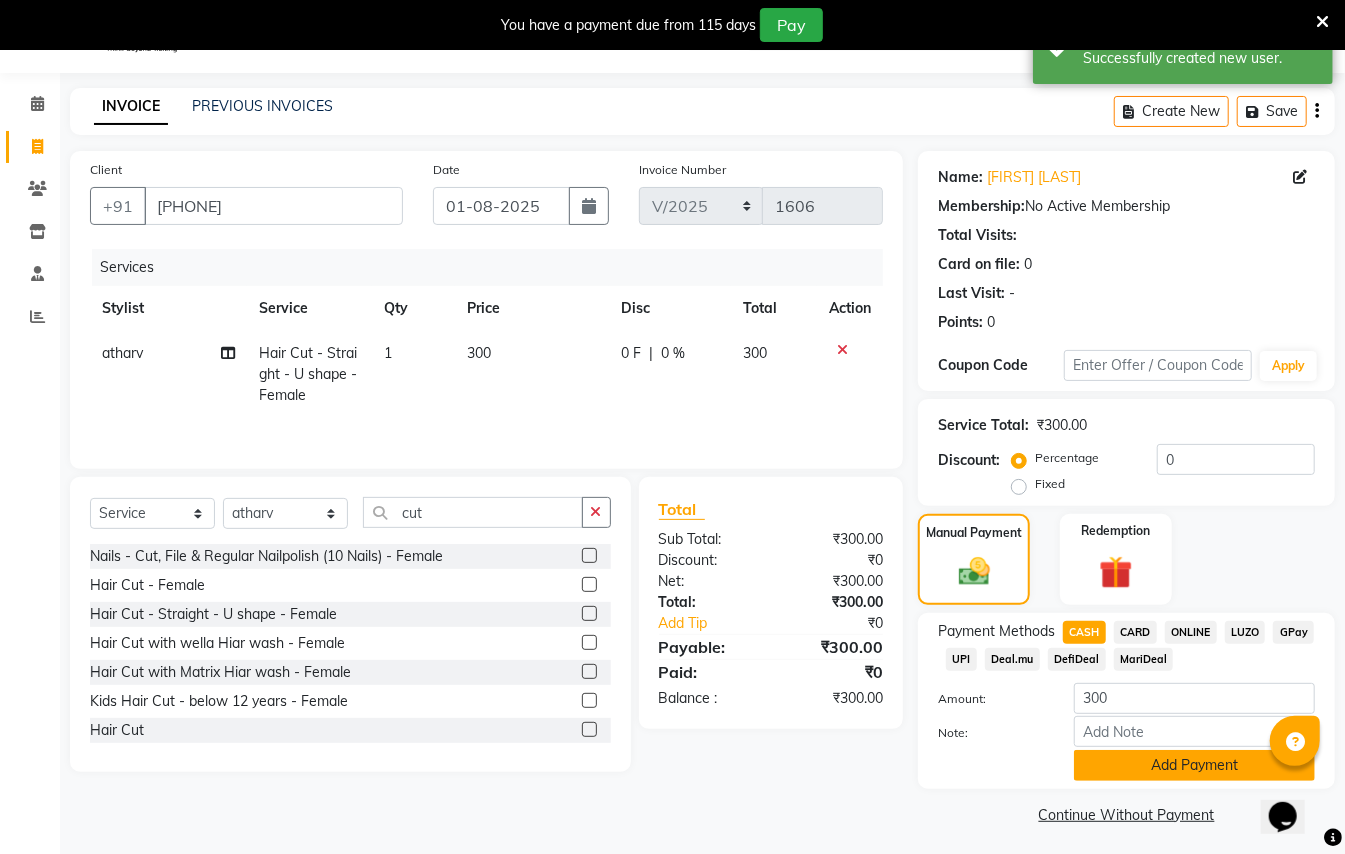 click on "Add Payment" 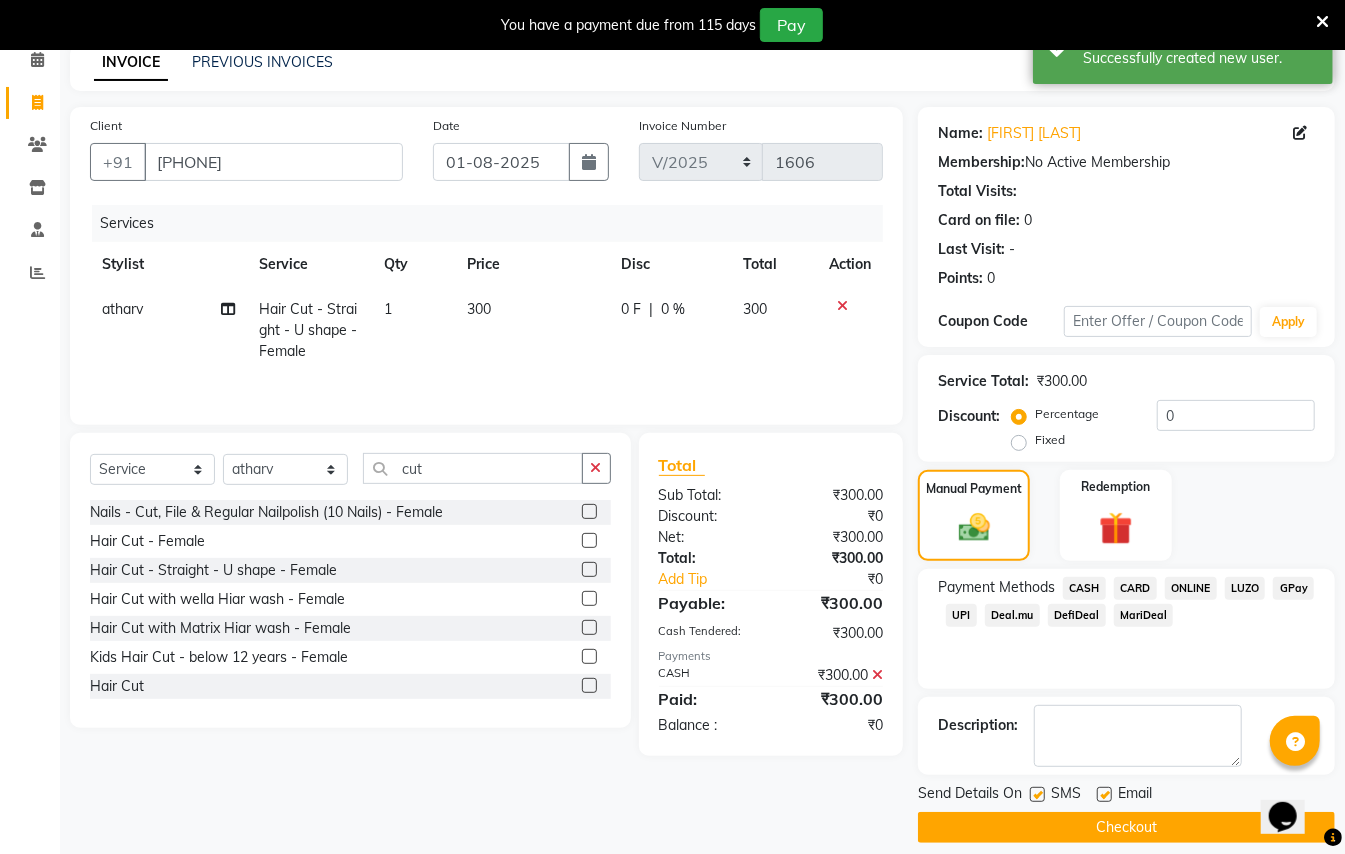 scroll, scrollTop: 114, scrollLeft: 0, axis: vertical 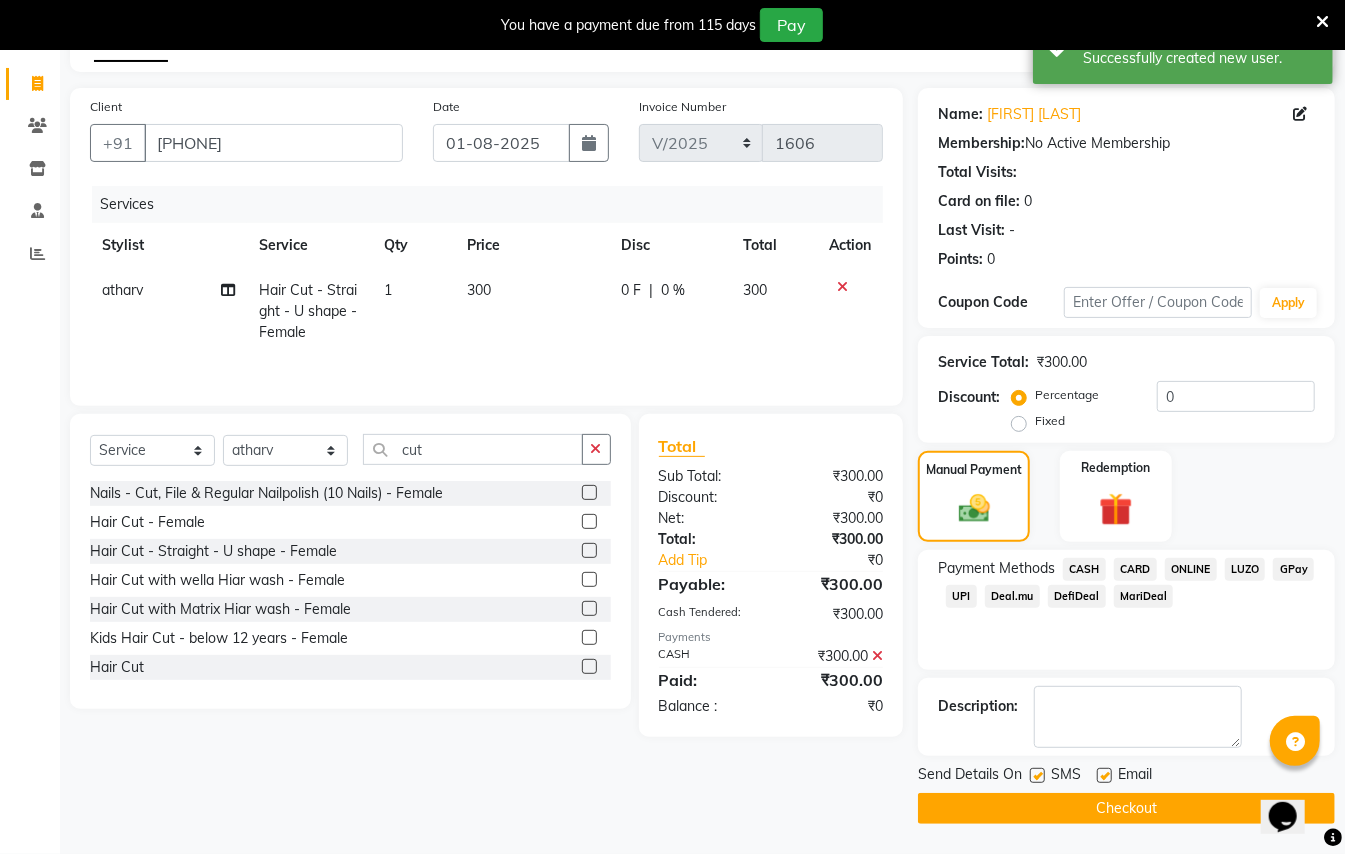 click on "Checkout" 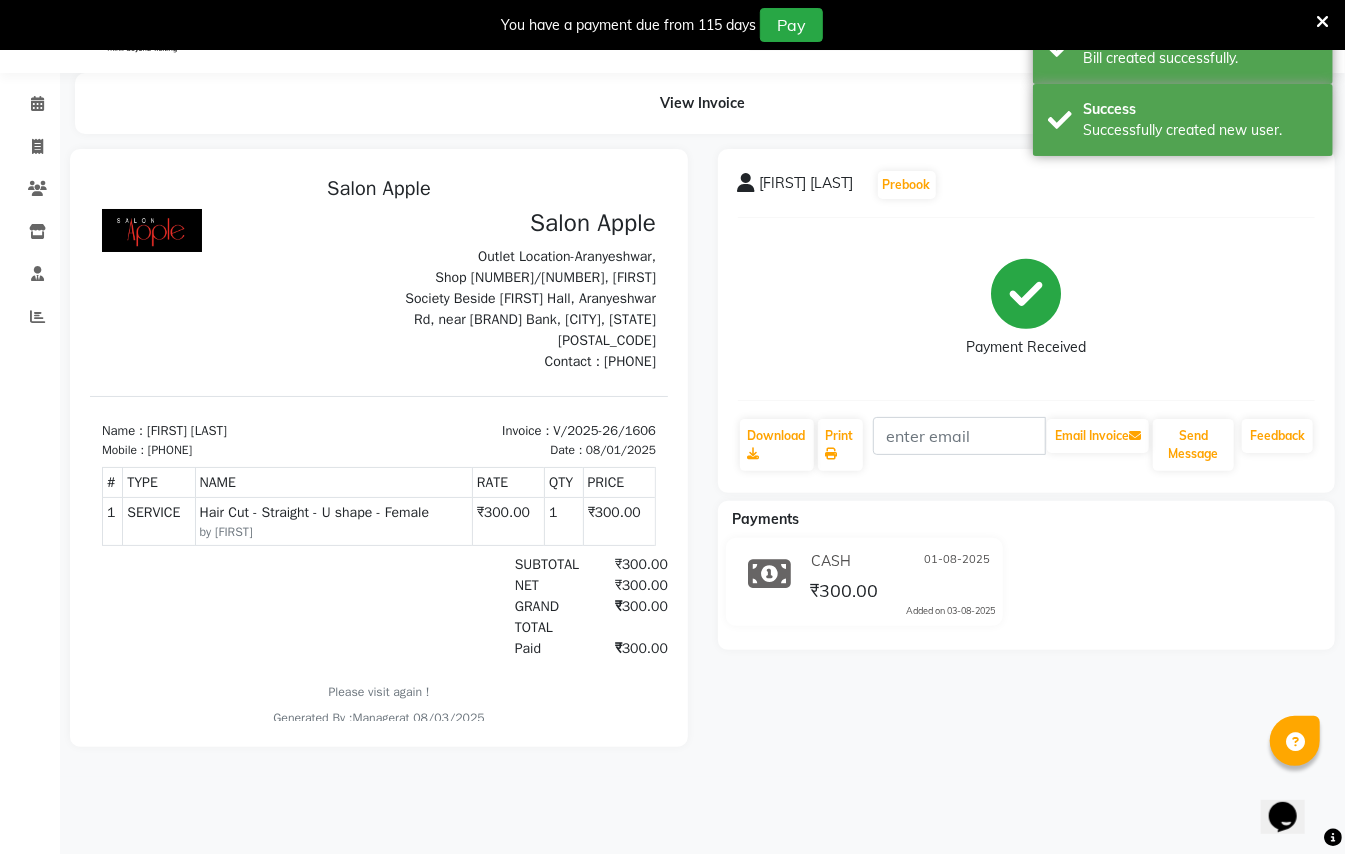 scroll, scrollTop: 0, scrollLeft: 0, axis: both 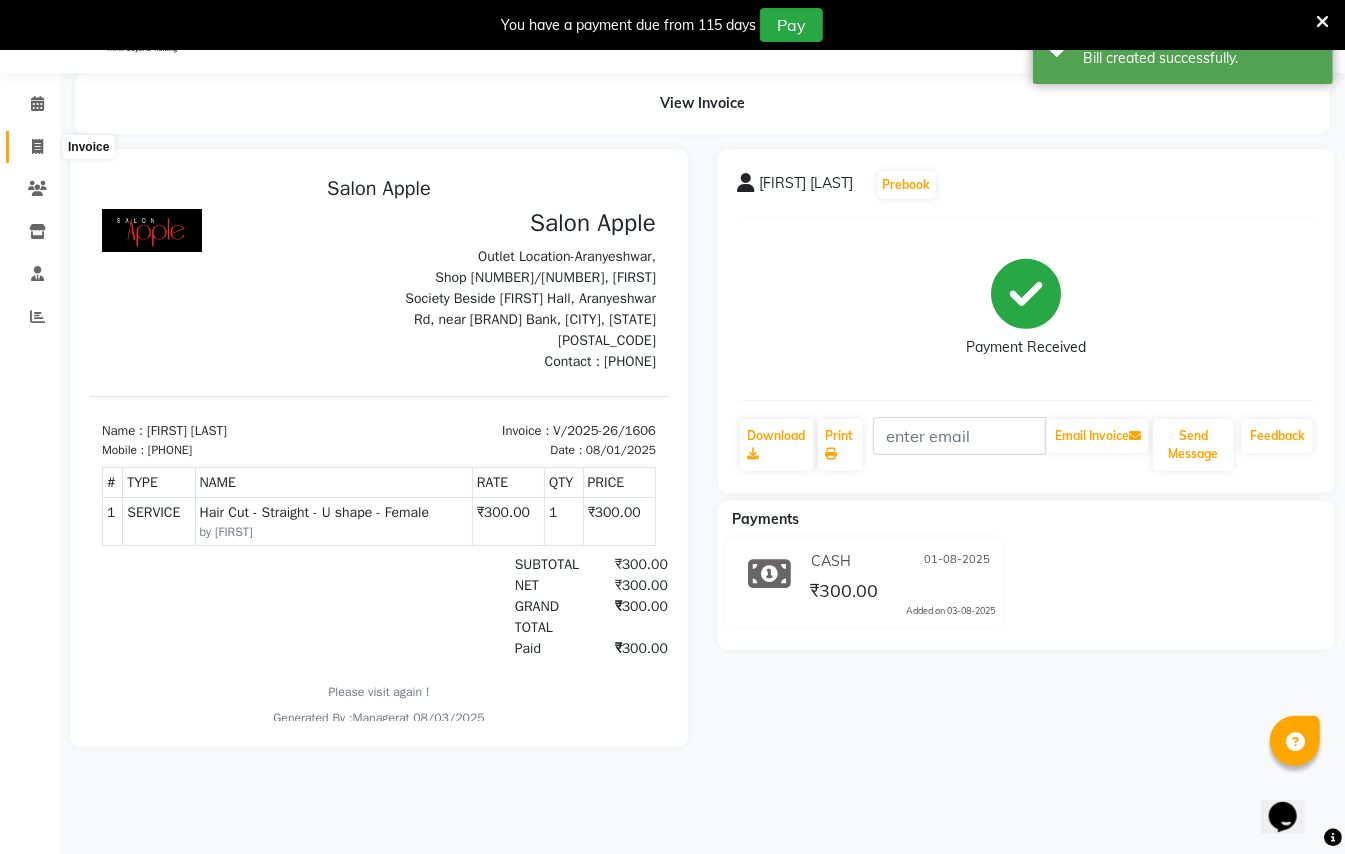 click 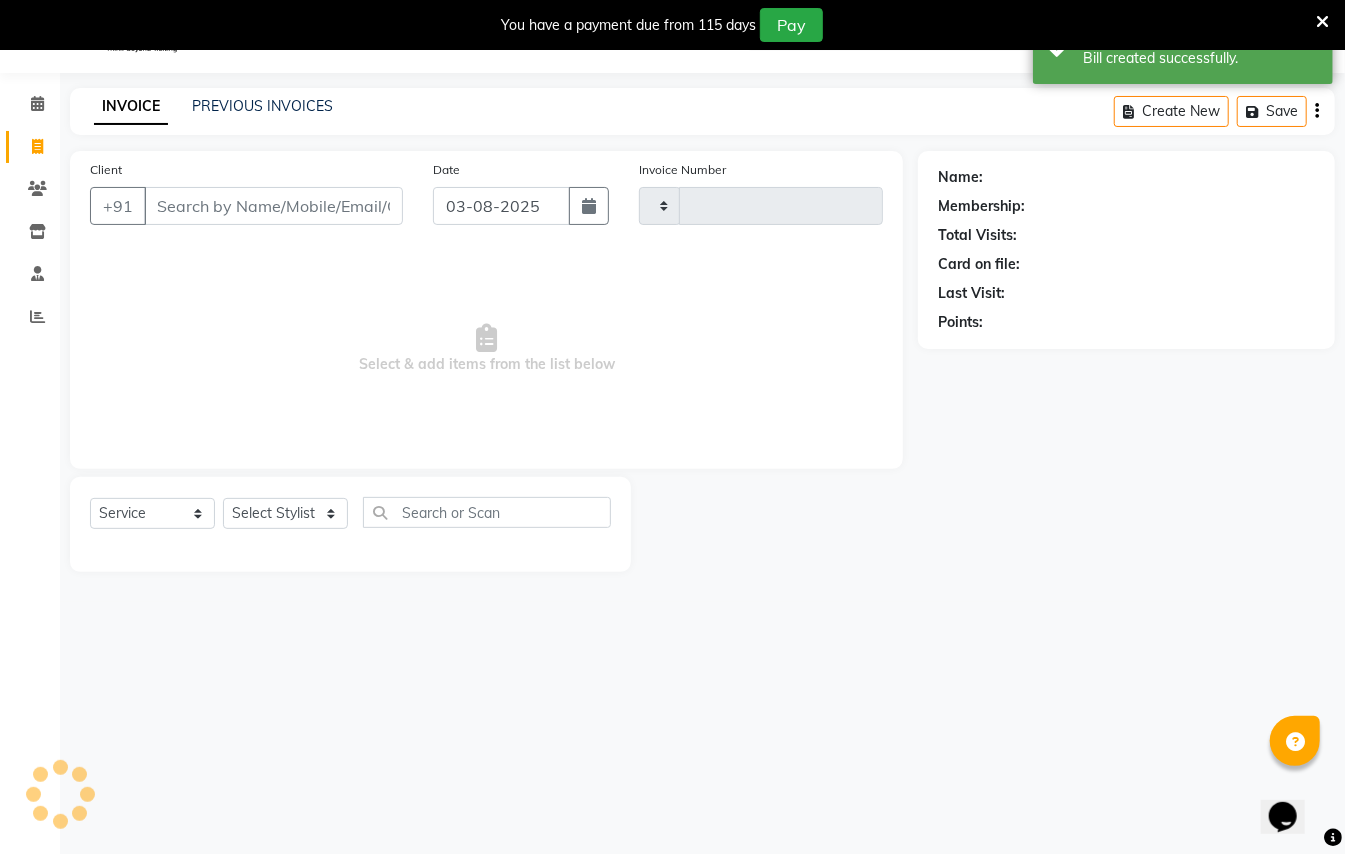type on "1607" 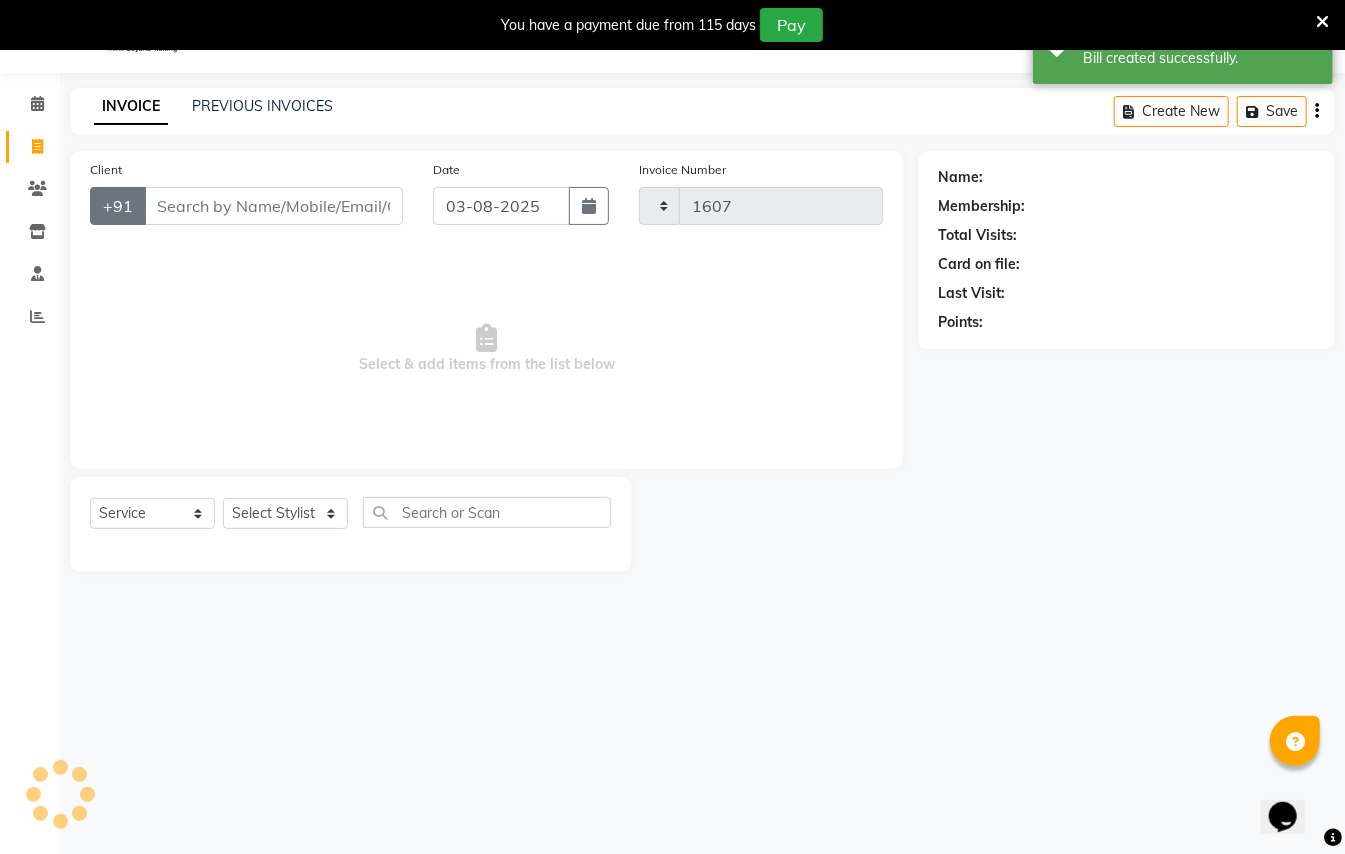 select on "123" 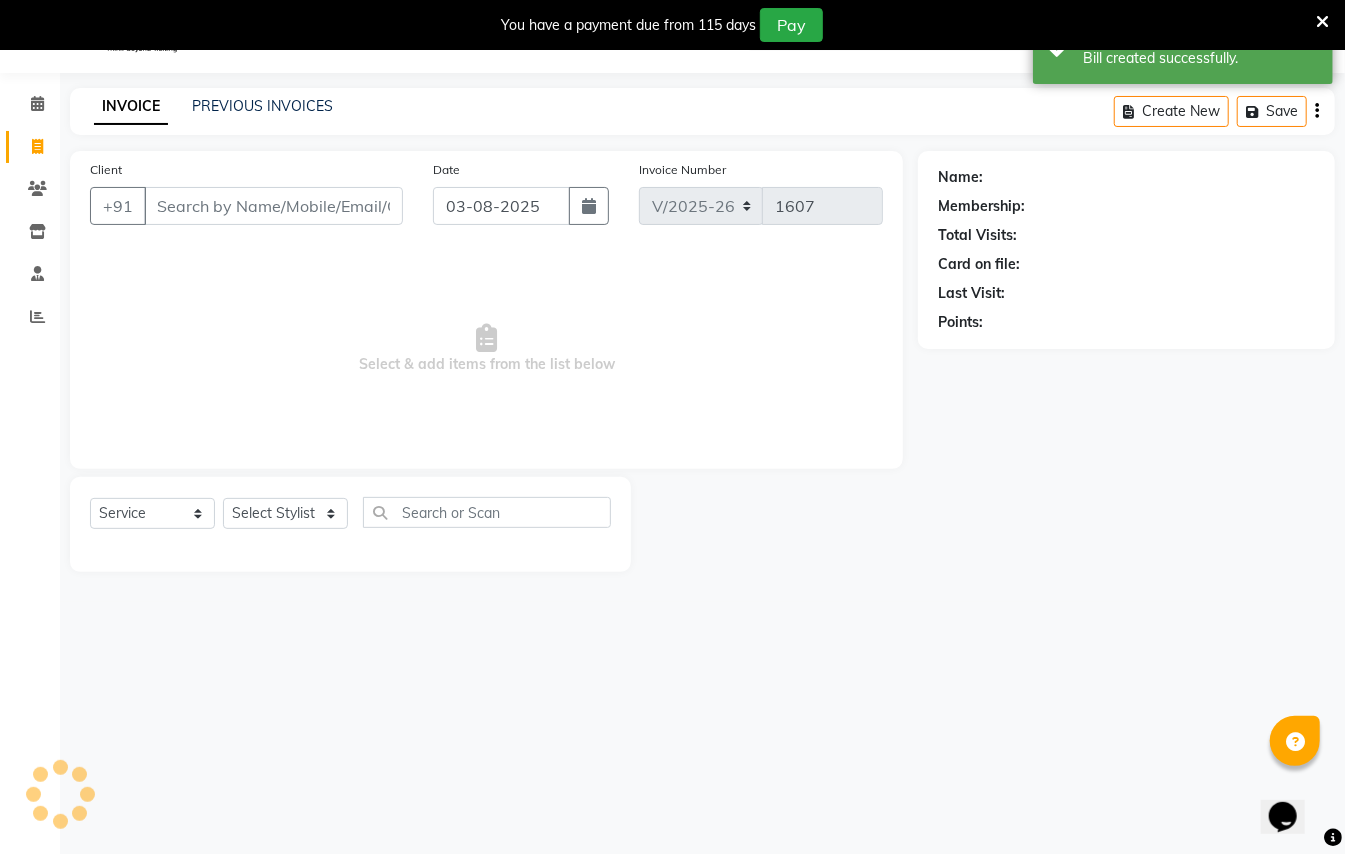 click on "Client" at bounding box center [273, 206] 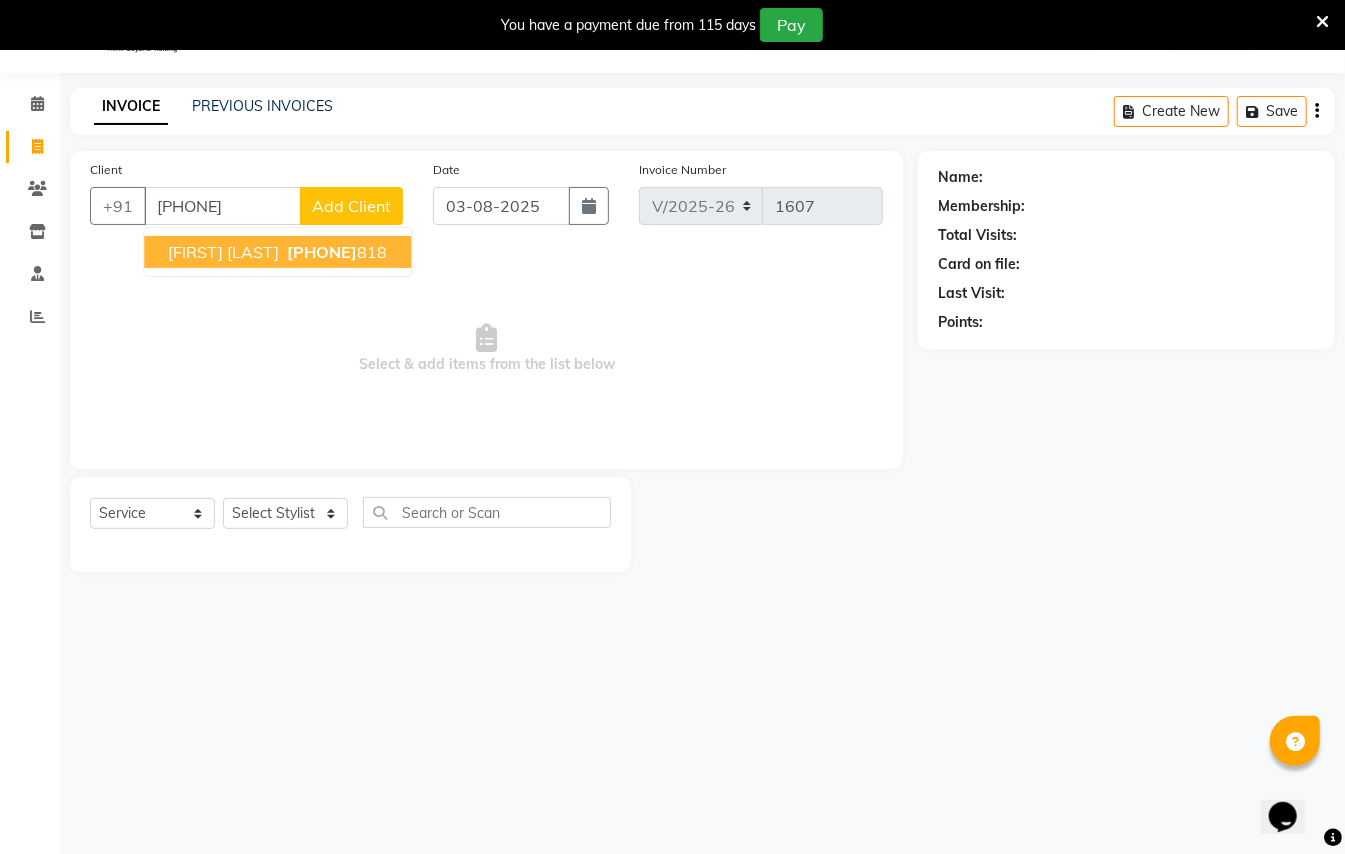 click on "[PHONE] [NUMBER]" at bounding box center [335, 252] 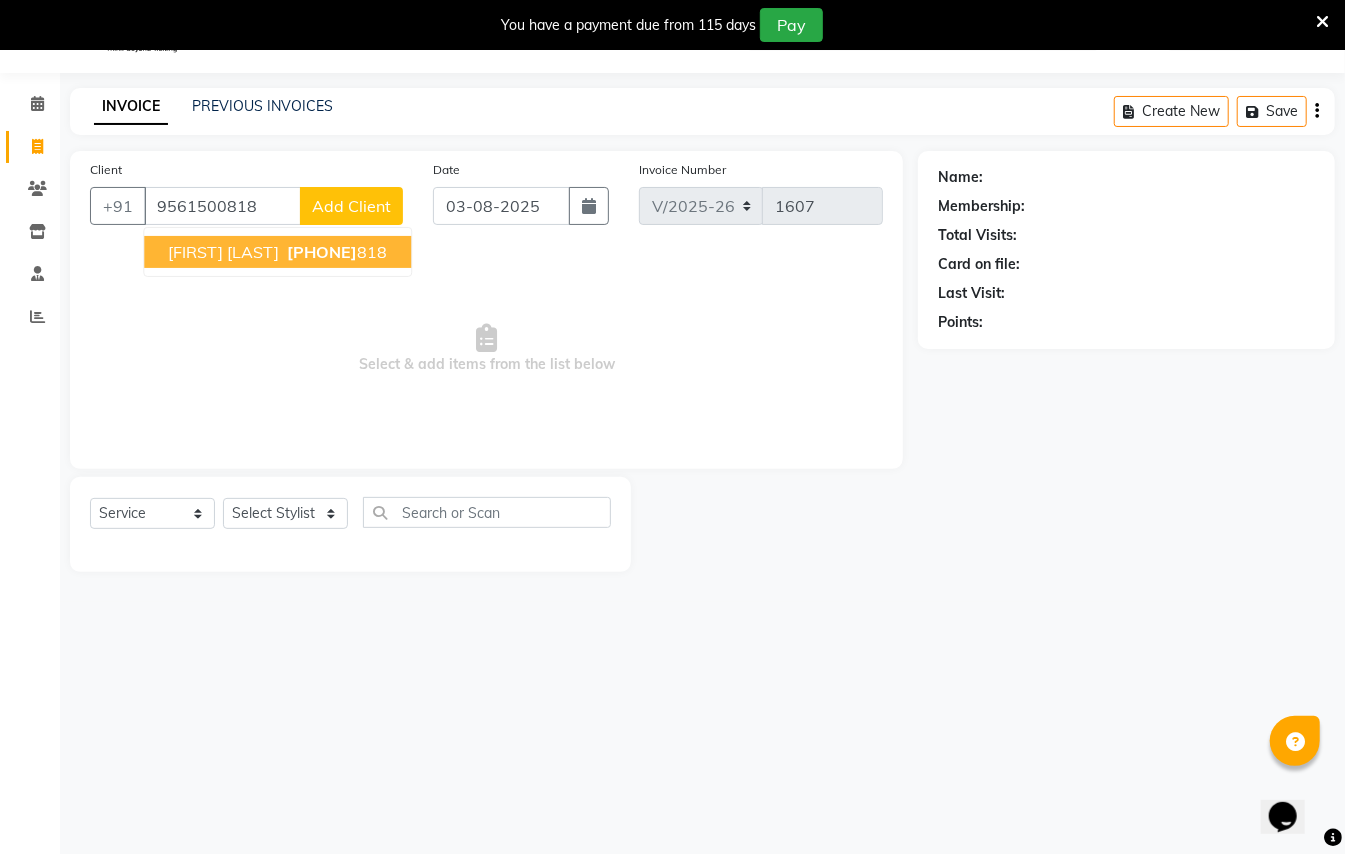 type on "9561500818" 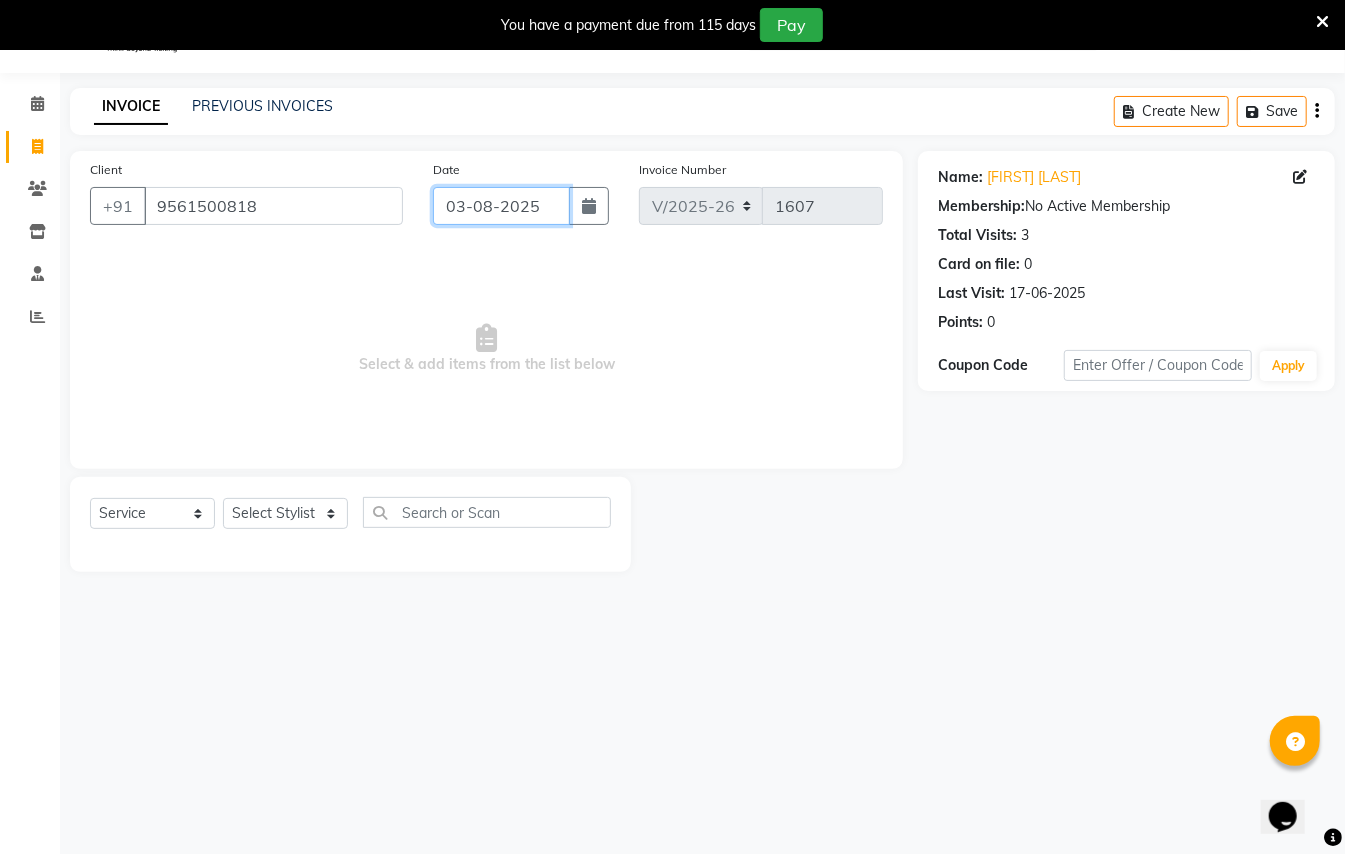 click on "03-08-2025" 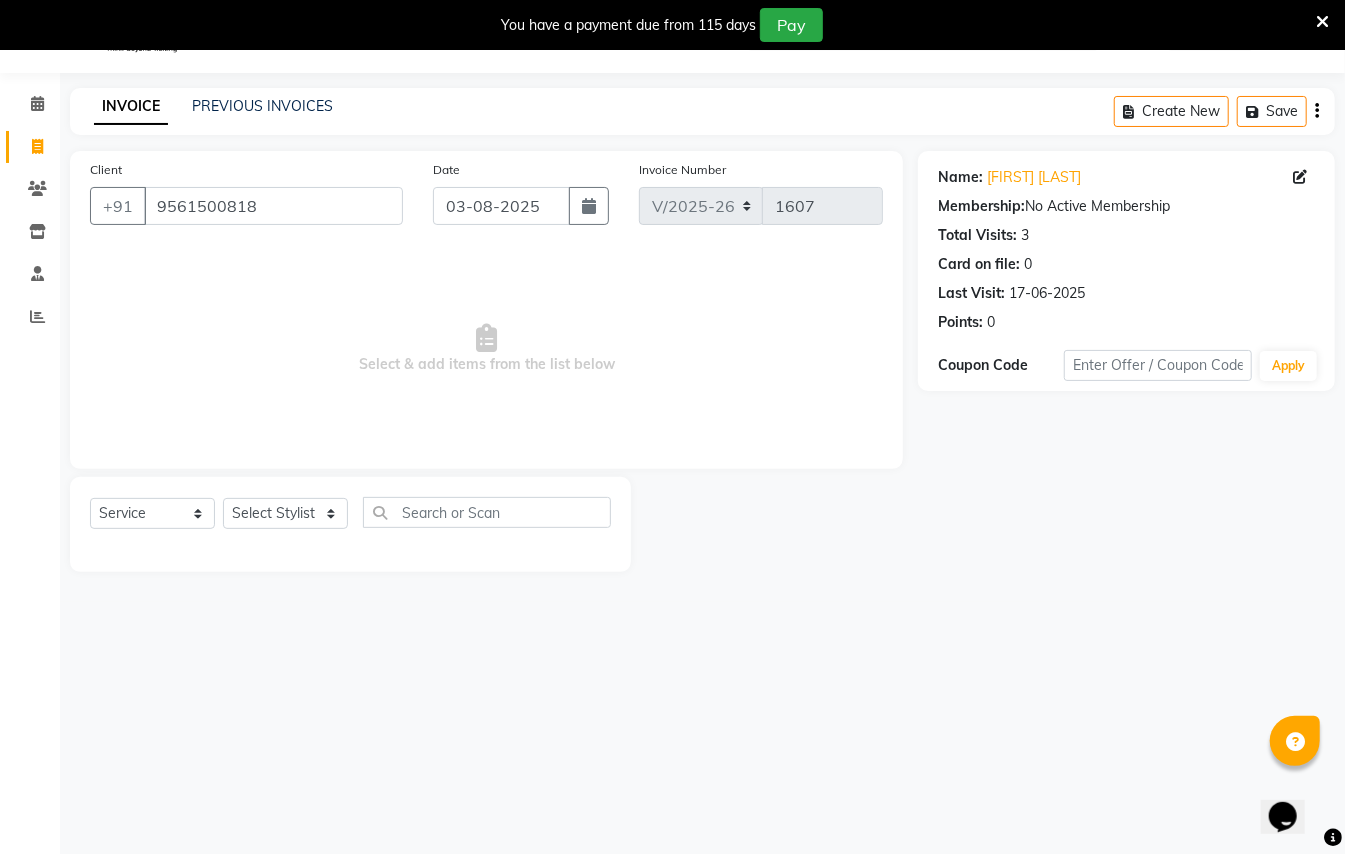select on "8" 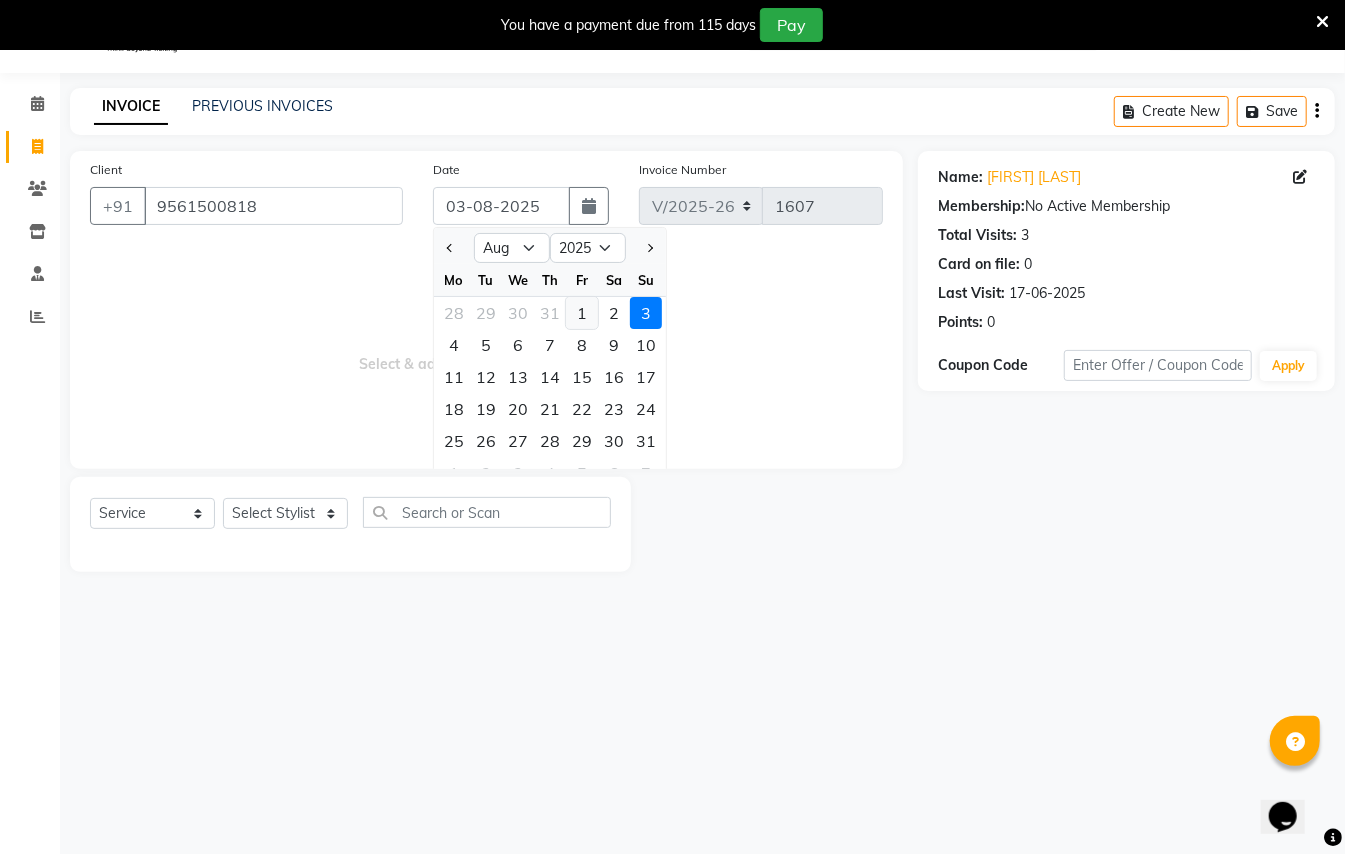 click on "1" 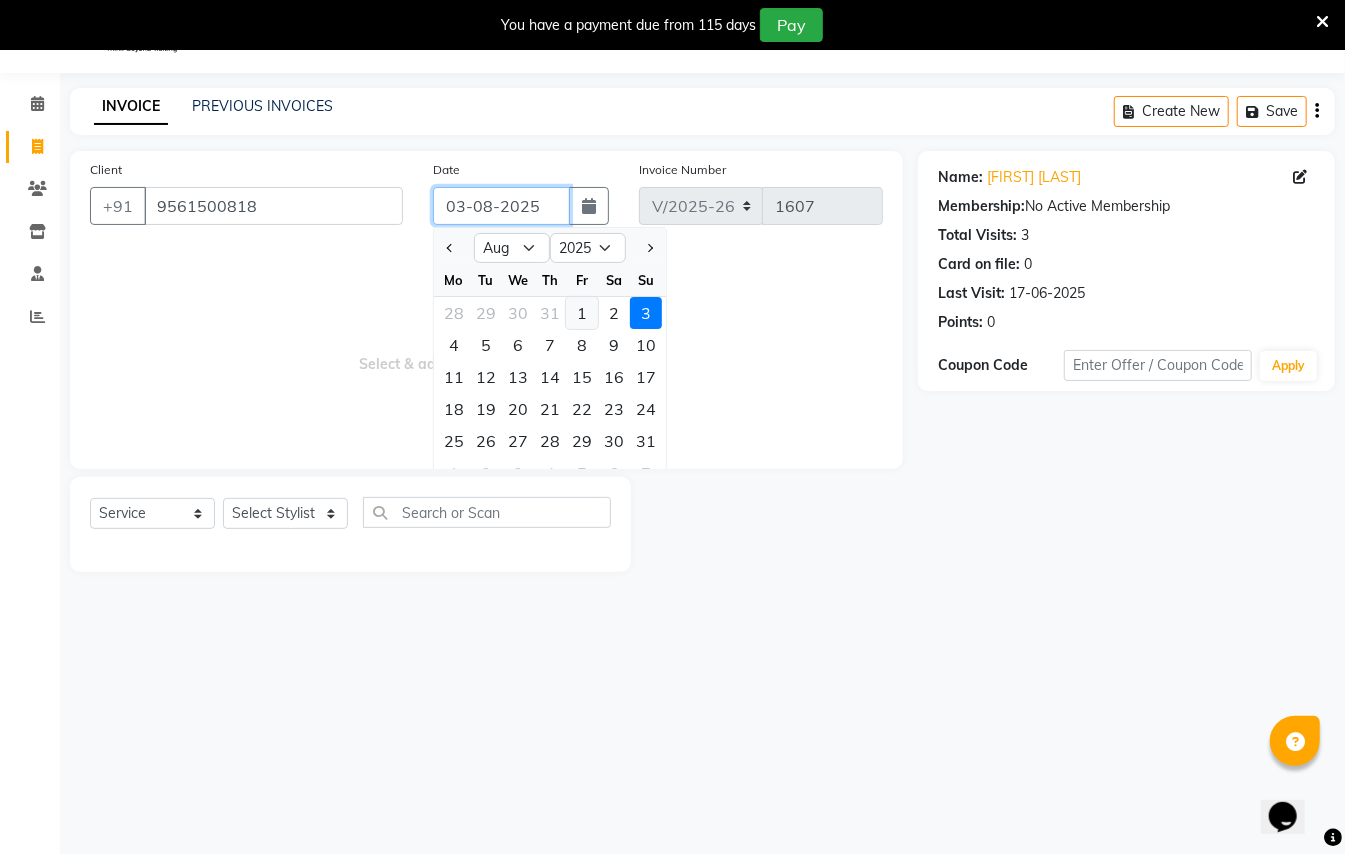 type on "01-08-2025" 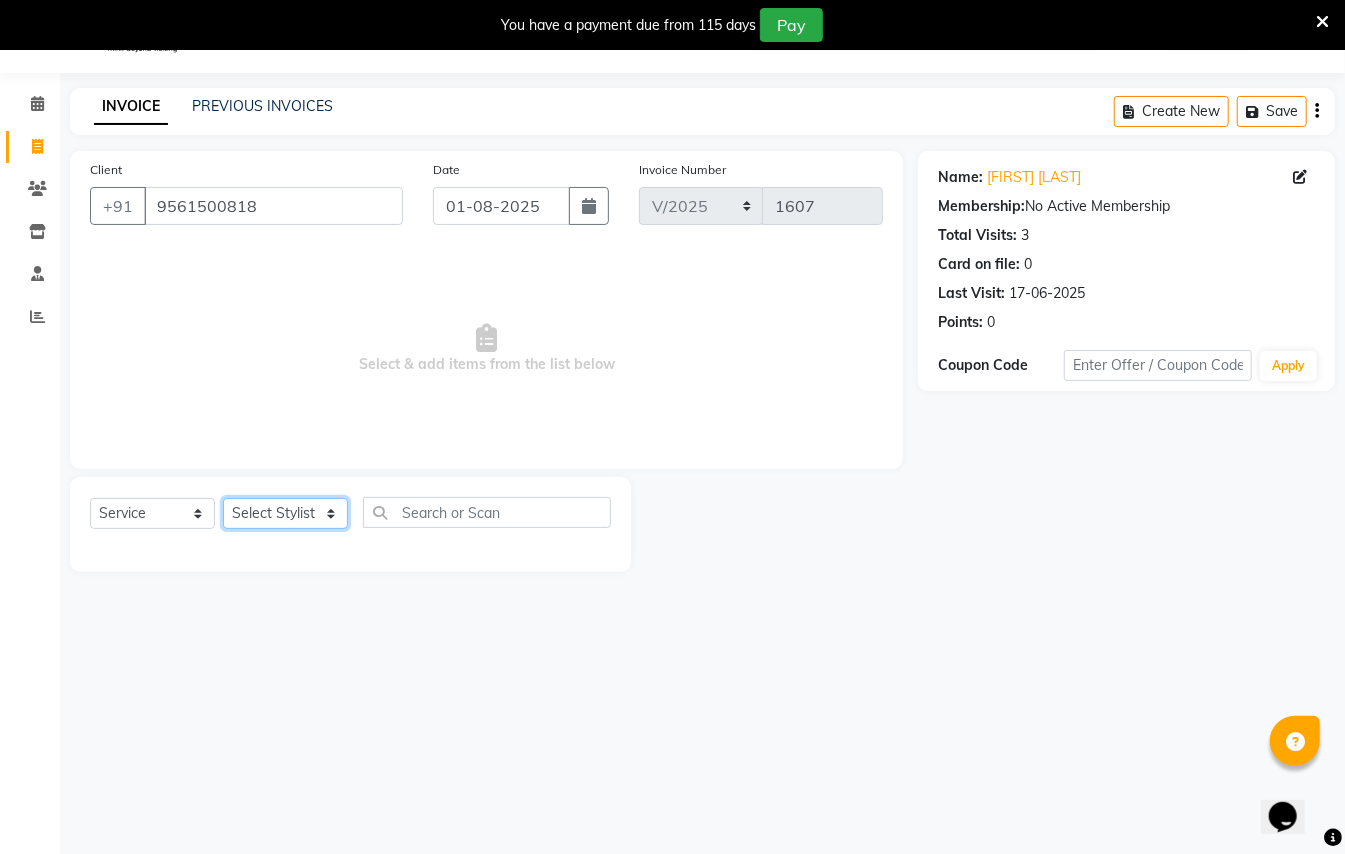 click on "Select Stylist [FIRST] [LAST] [FIRST] [LAST]  [FIRST] [LAST] [FIRST] [LAST] [FIRST] [LAST] Manager [FIRST]  [FIRST] [LAST] Owner [FIRST] [LAST]" 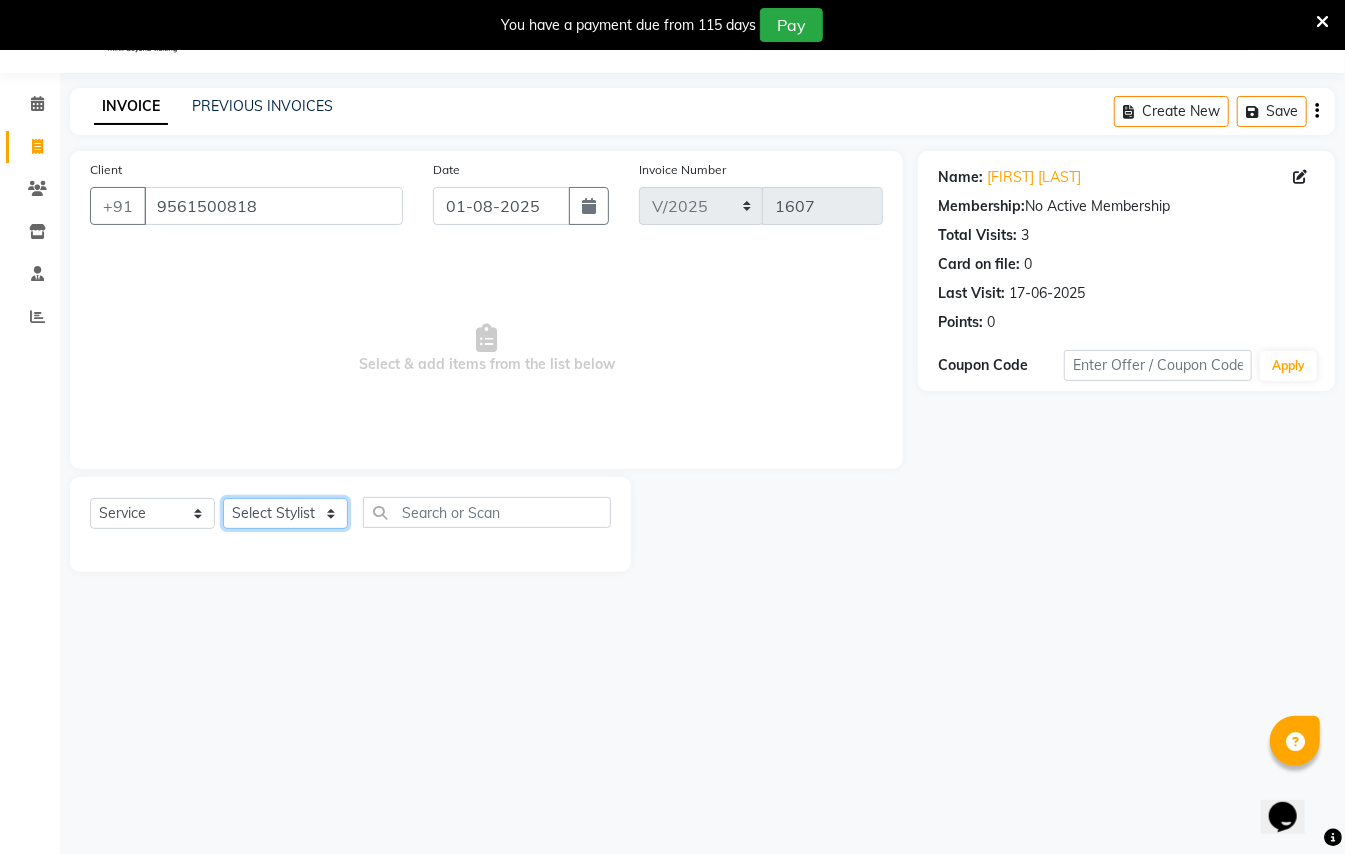 select on "3707" 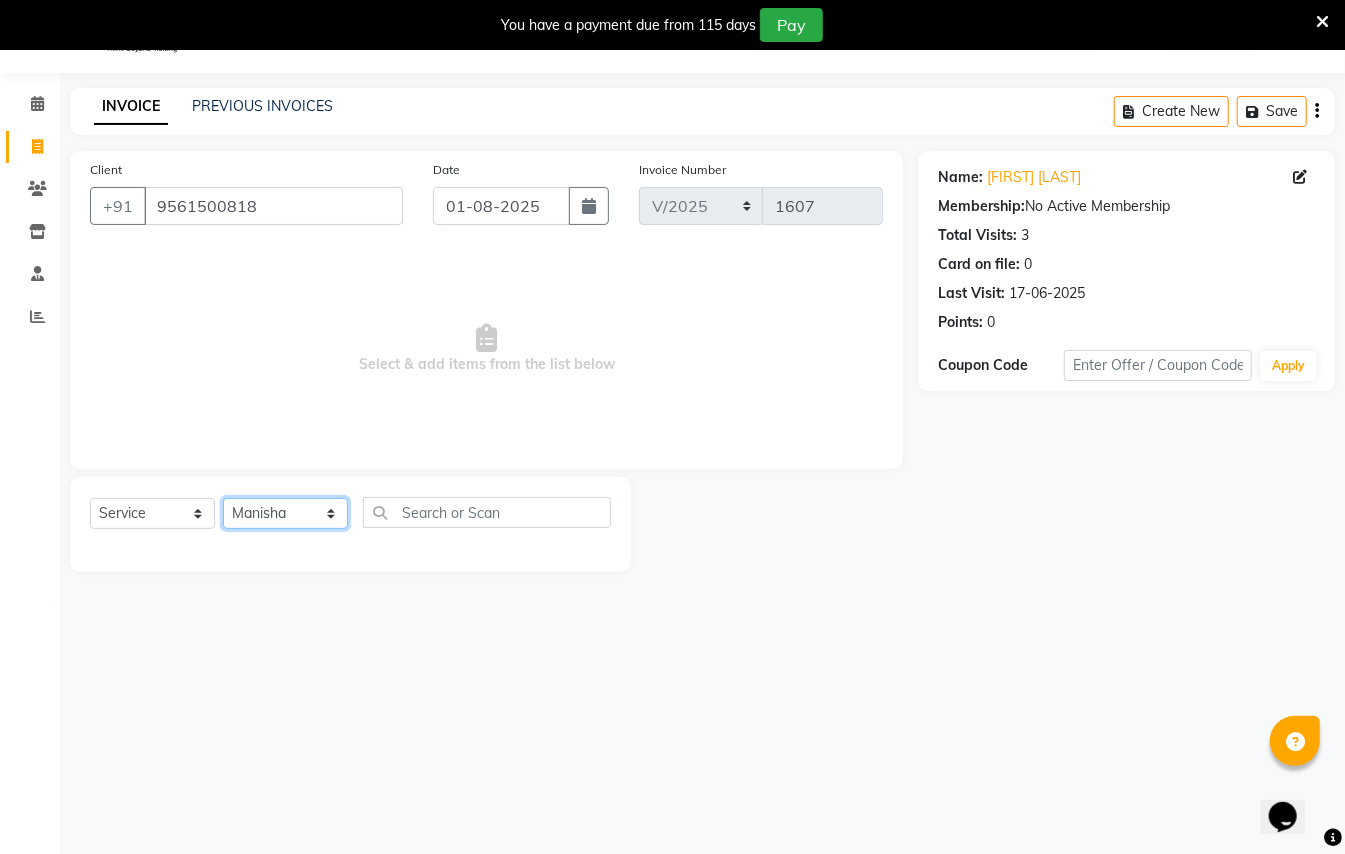 click on "Select Stylist [FIRST] [LAST] [FIRST] [LAST]  [FIRST] [LAST] [FIRST] [LAST] [FIRST] [LAST] Manager [FIRST]  [FIRST] [LAST] Owner [FIRST] [LAST]" 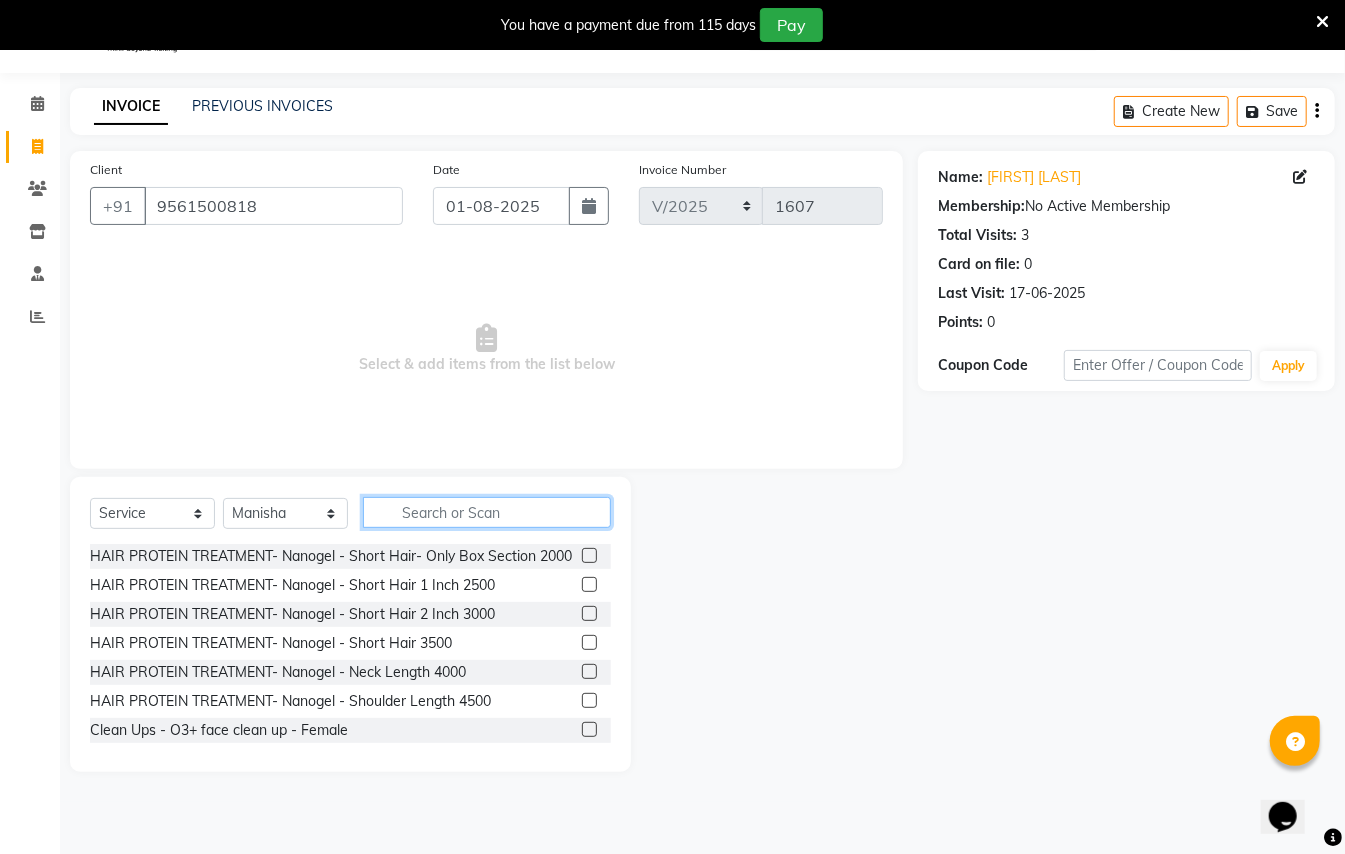 click 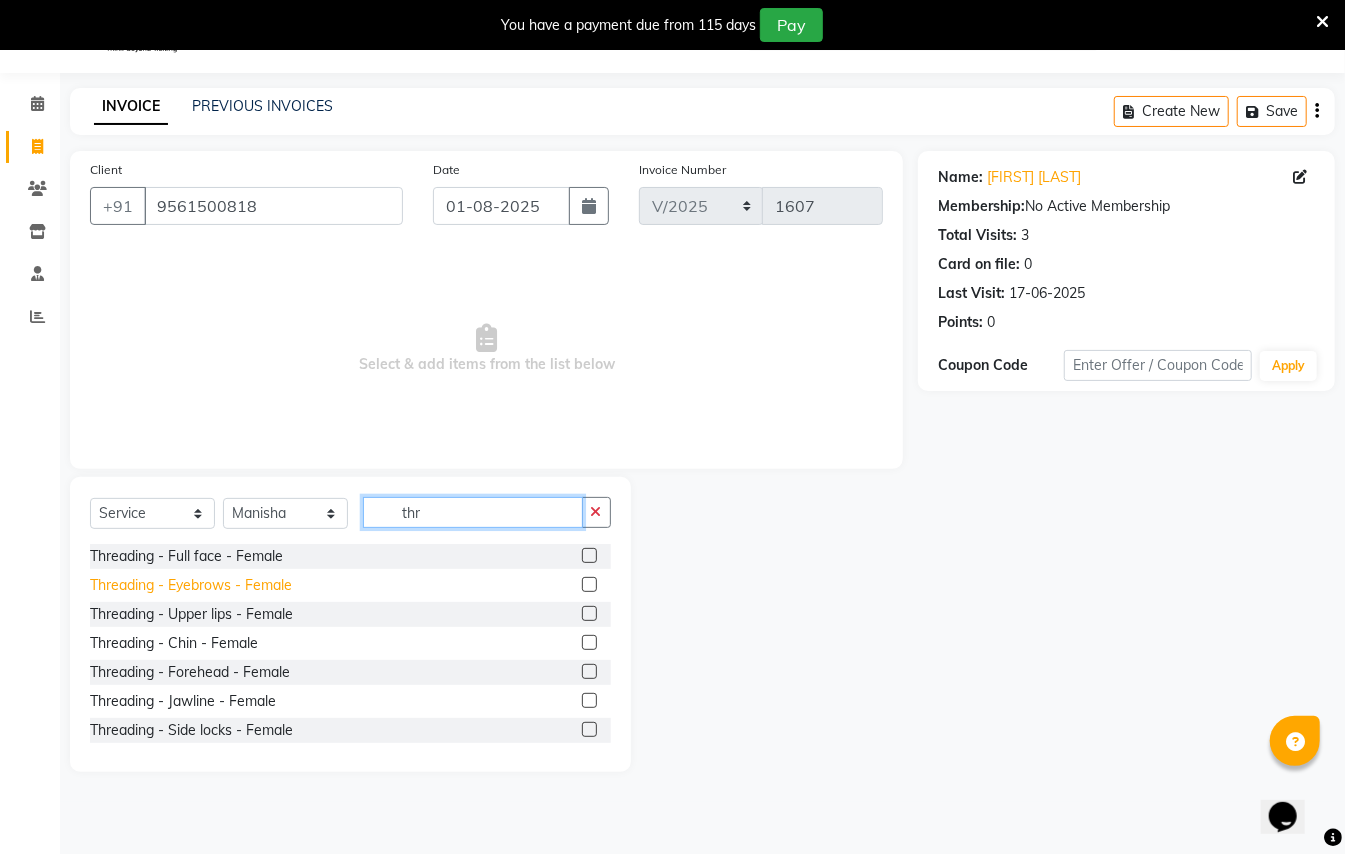 type on "thr" 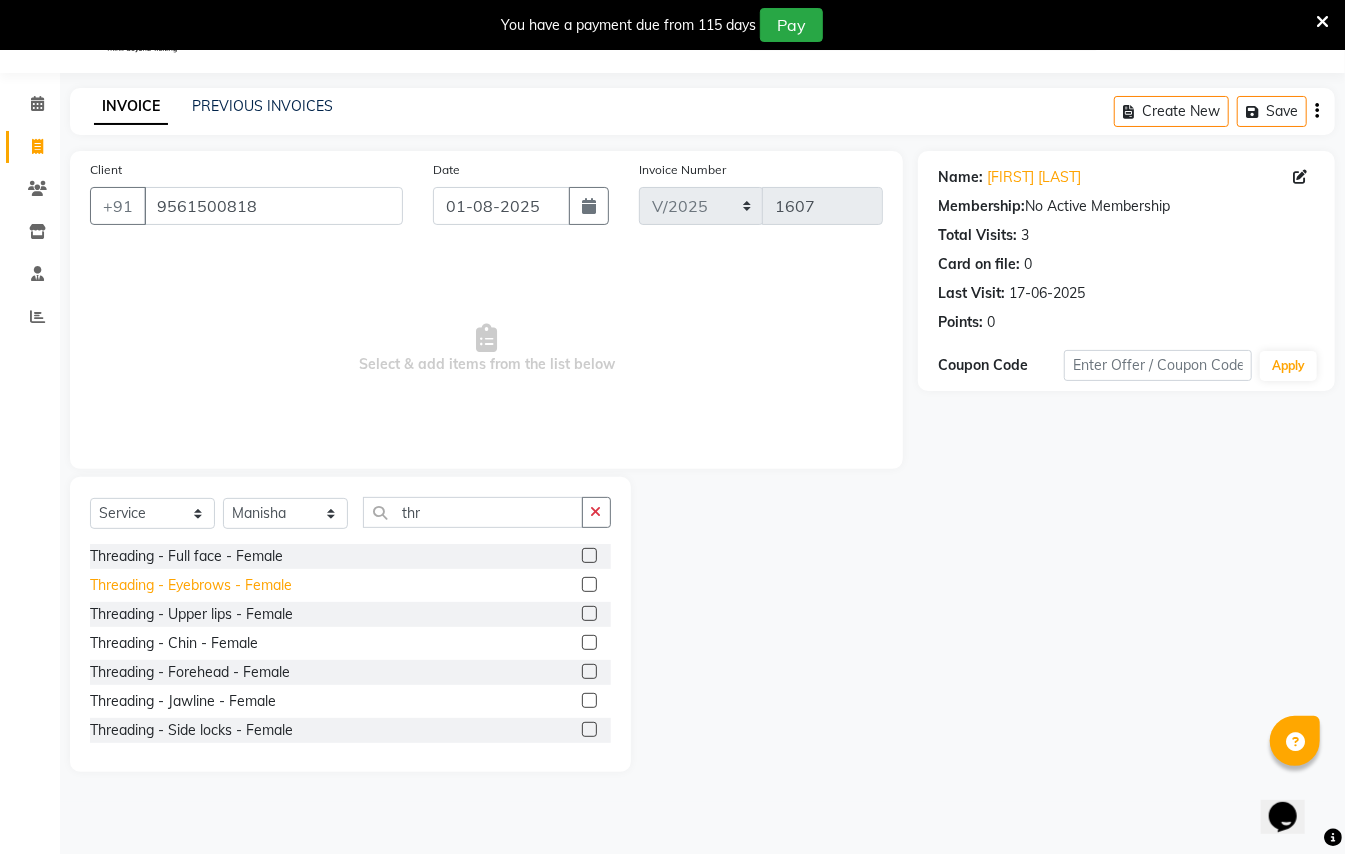 click on "Threading - Eyebrows - Female" 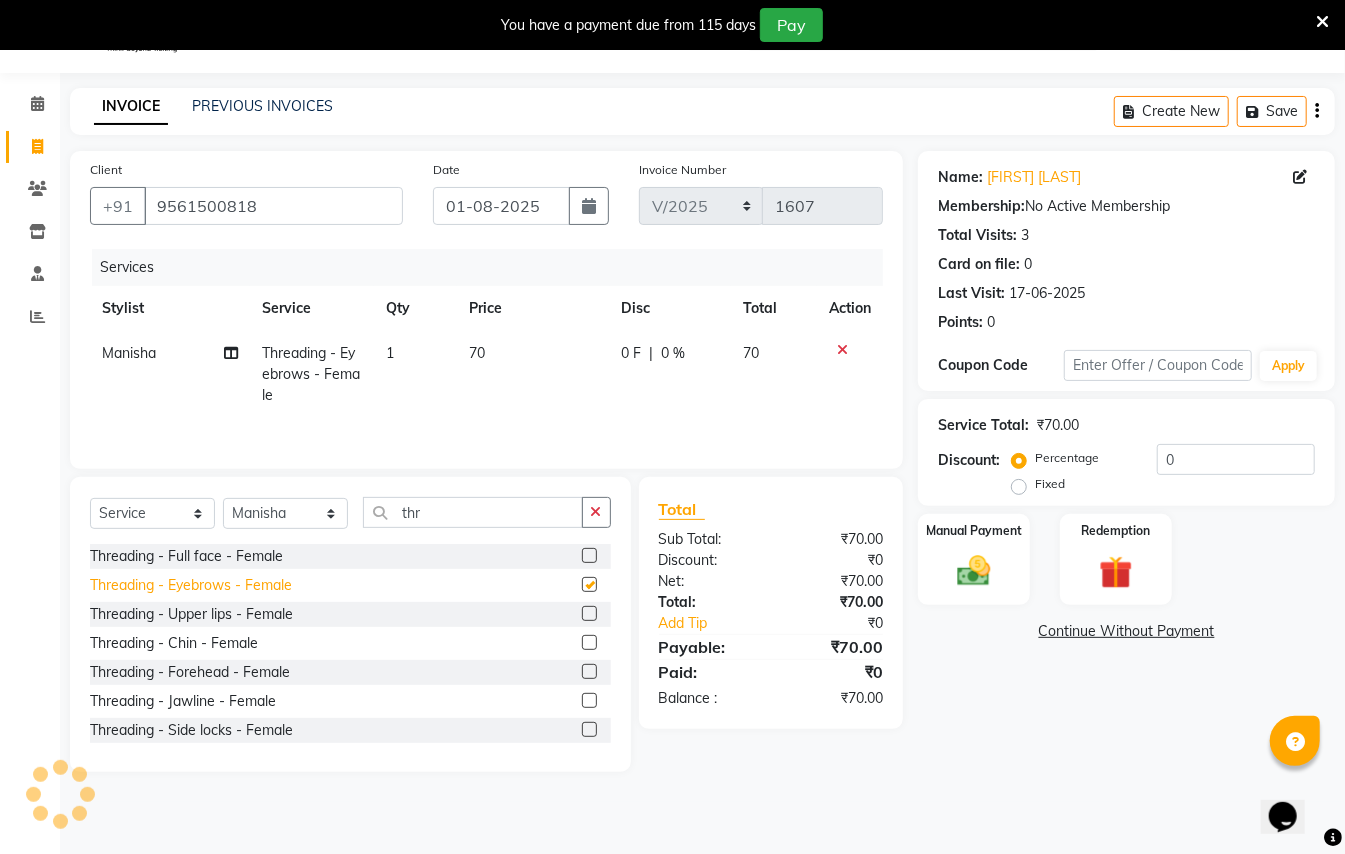 checkbox on "false" 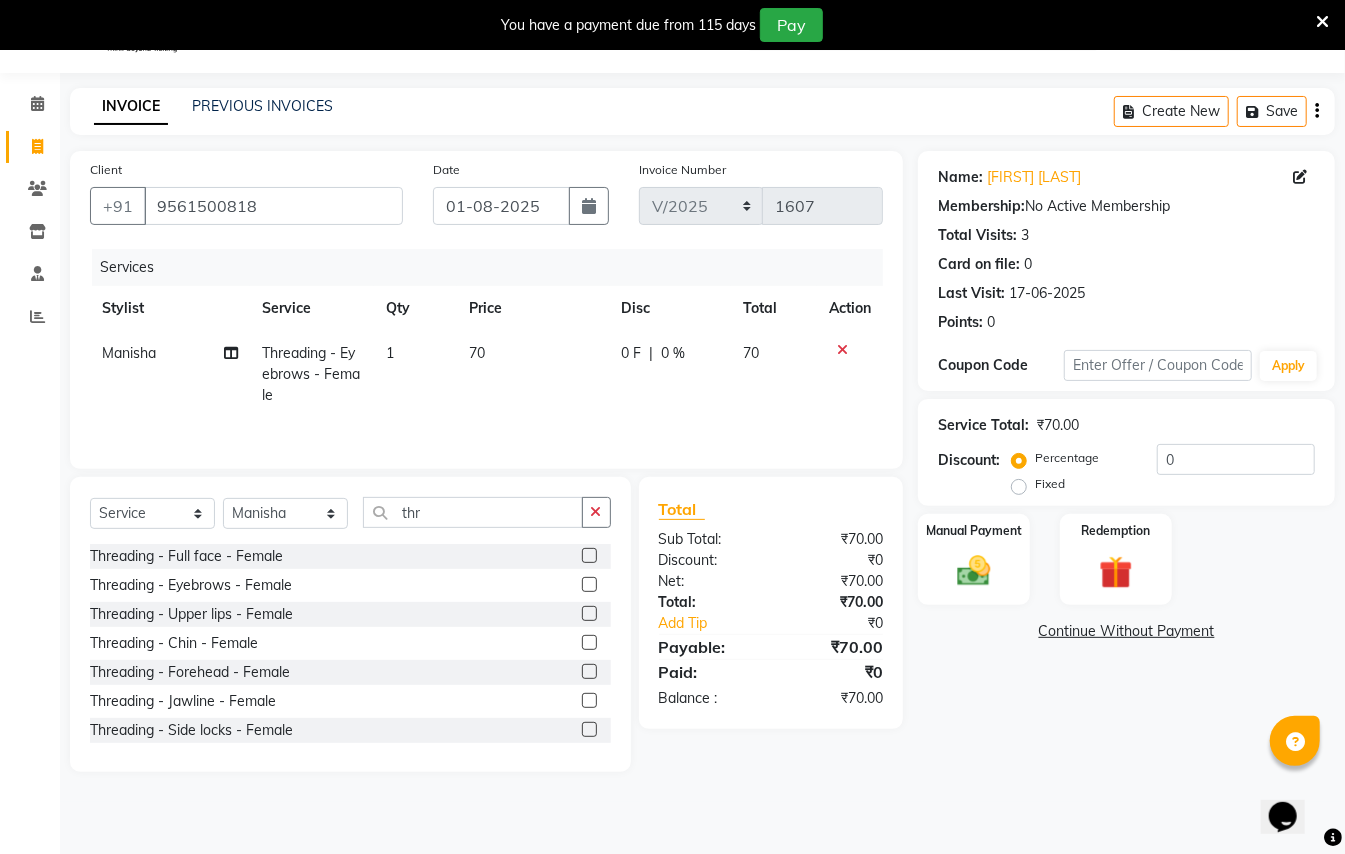 click on "Threading - Upper lips - Female" 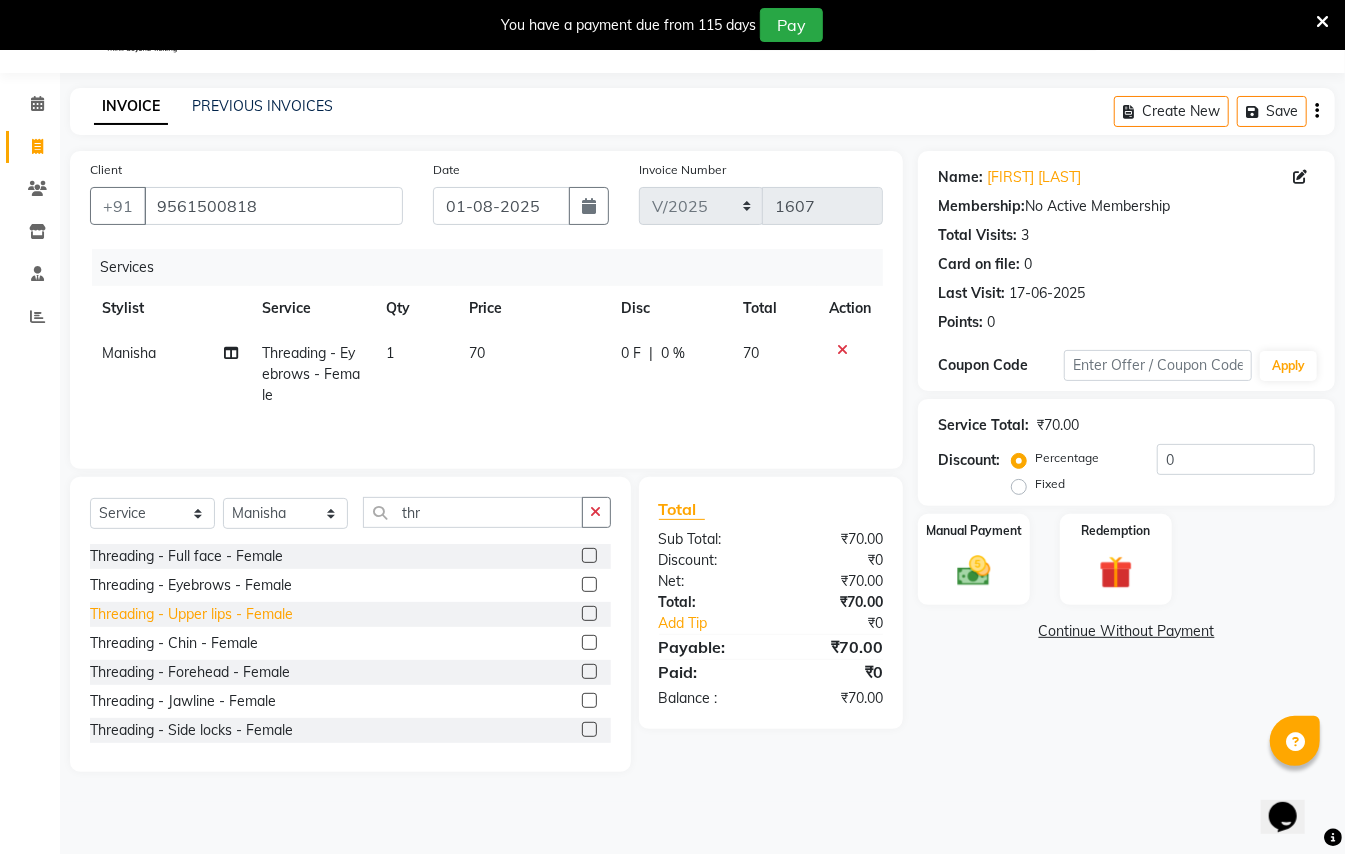 click on "Threading - Upper lips - Female" 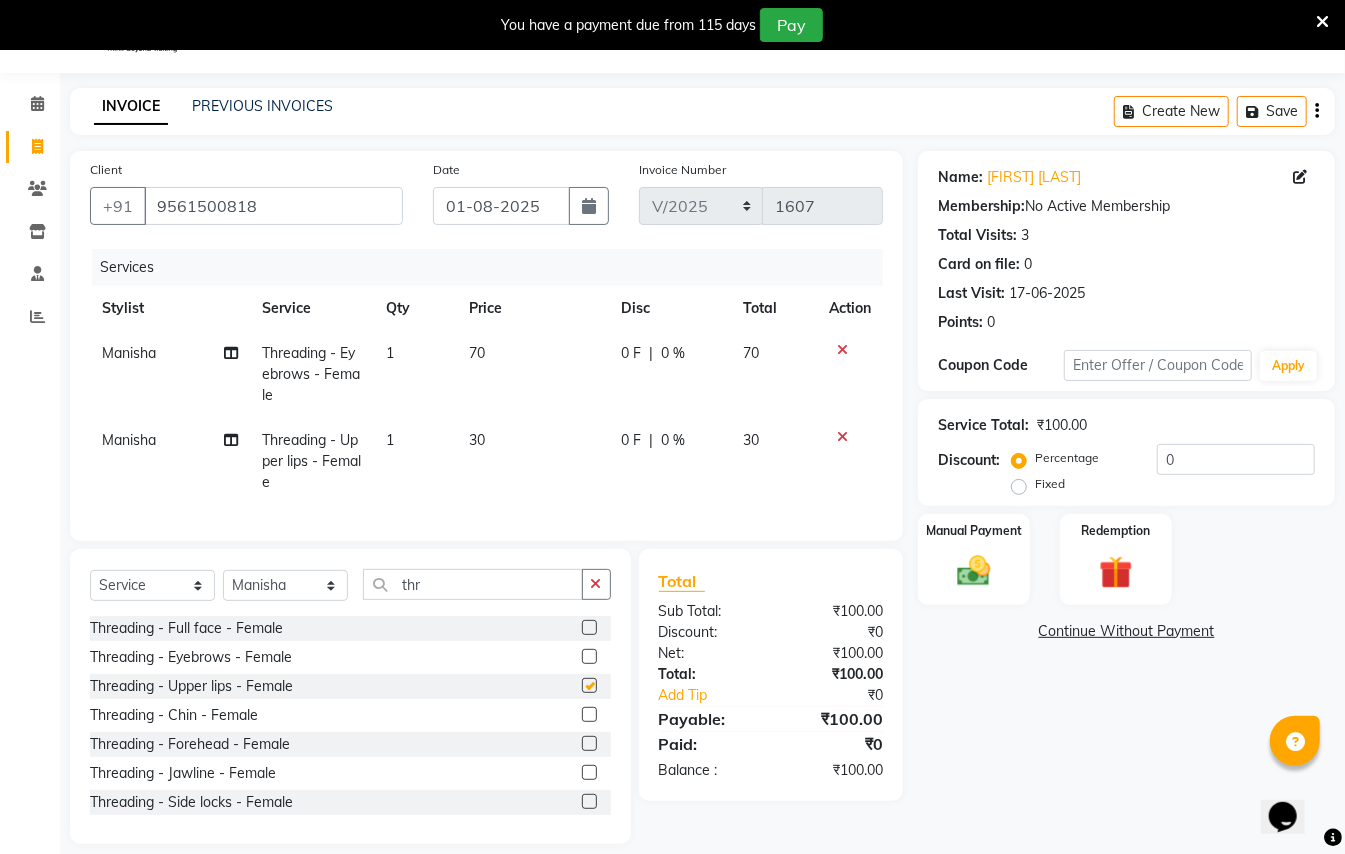 checkbox on "false" 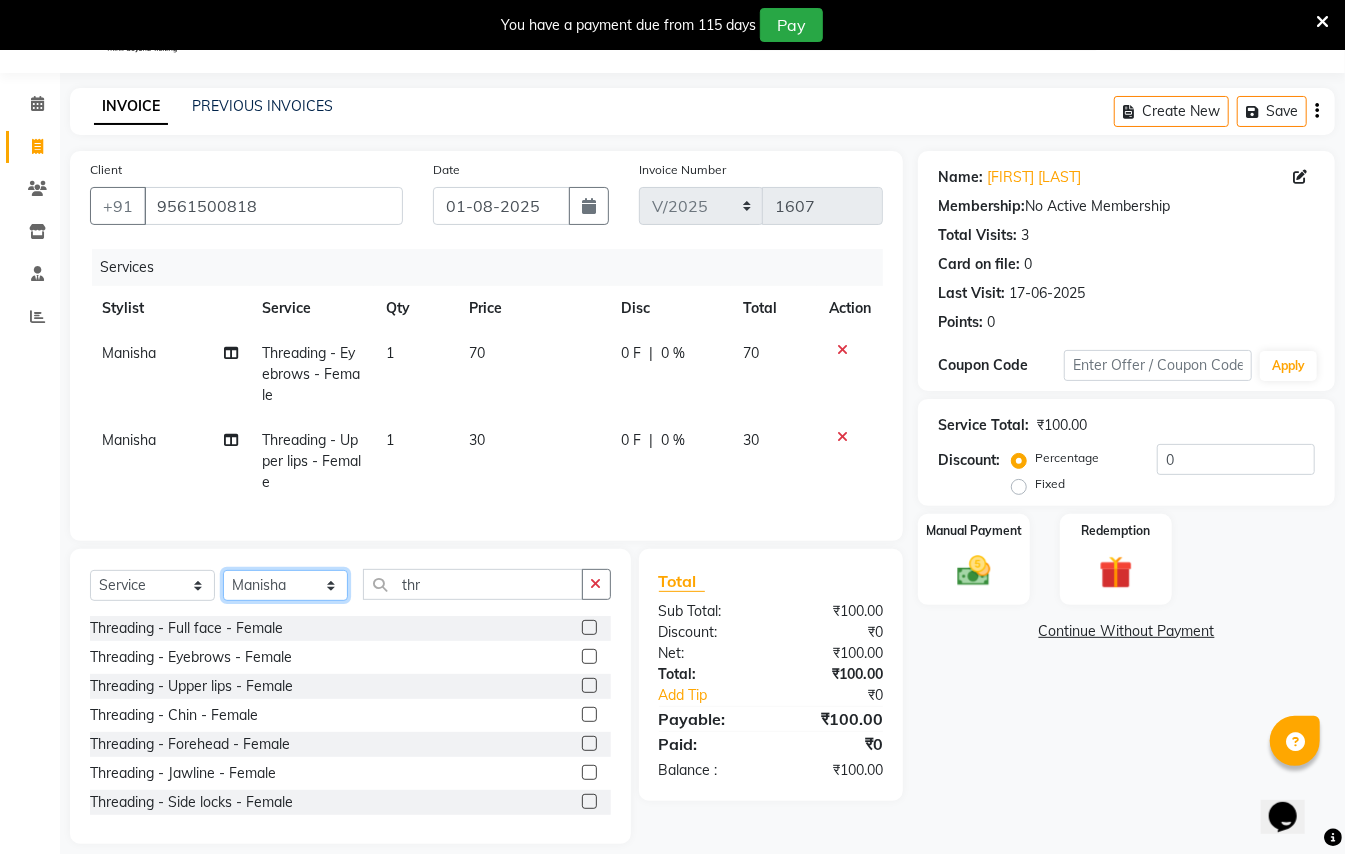 click on "Select Stylist [FIRST] [LAST] [FIRST] [LAST]  [FIRST] [LAST] [FIRST] [LAST] [FIRST] [LAST] Manager [FIRST]  [FIRST] [LAST] Owner [FIRST] [LAST]" 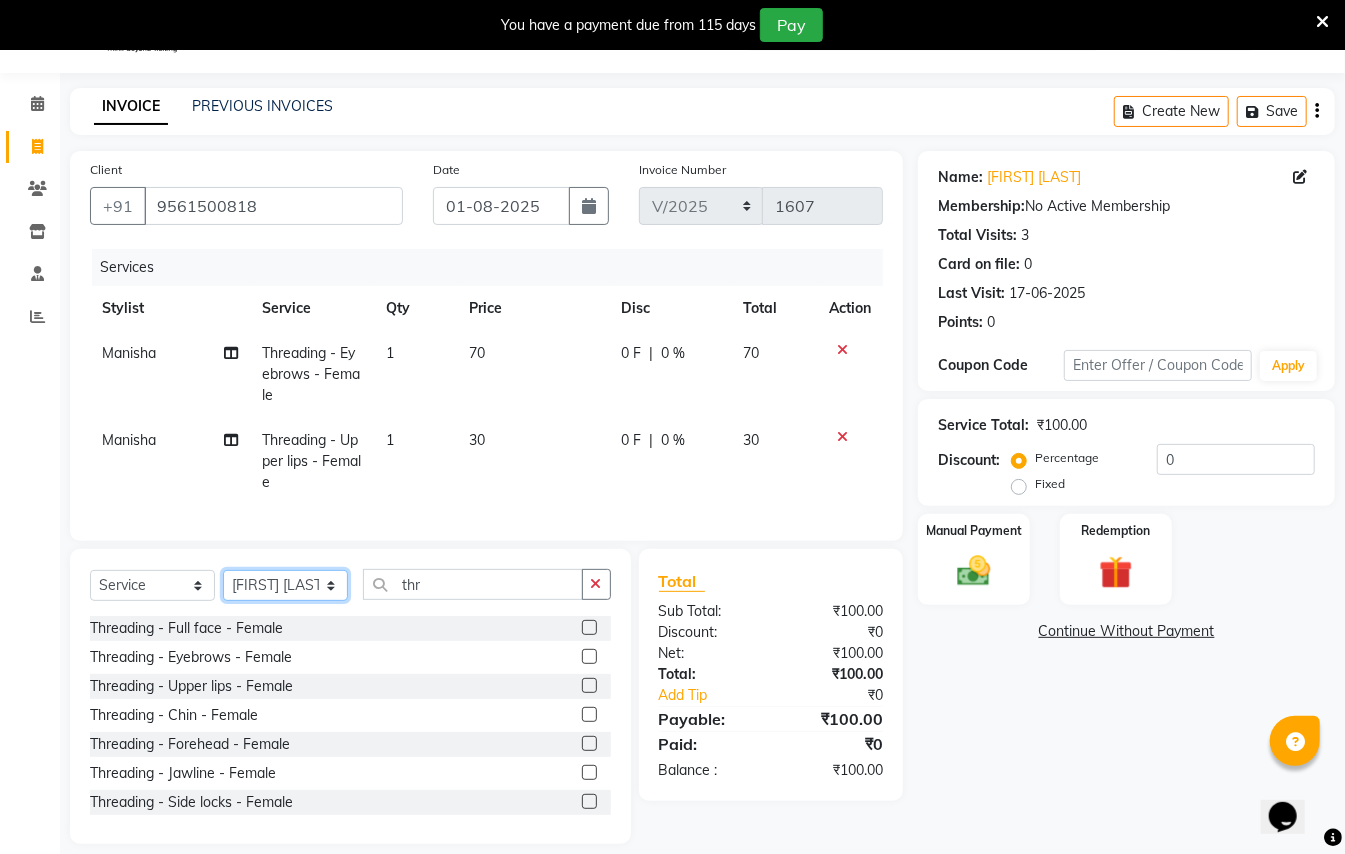 click on "Select Stylist [FIRST] [LAST] [FIRST] [LAST]  [FIRST] [LAST] [FIRST] [LAST] [FIRST] [LAST] Manager [FIRST]  [FIRST] [LAST] Owner [FIRST] [LAST]" 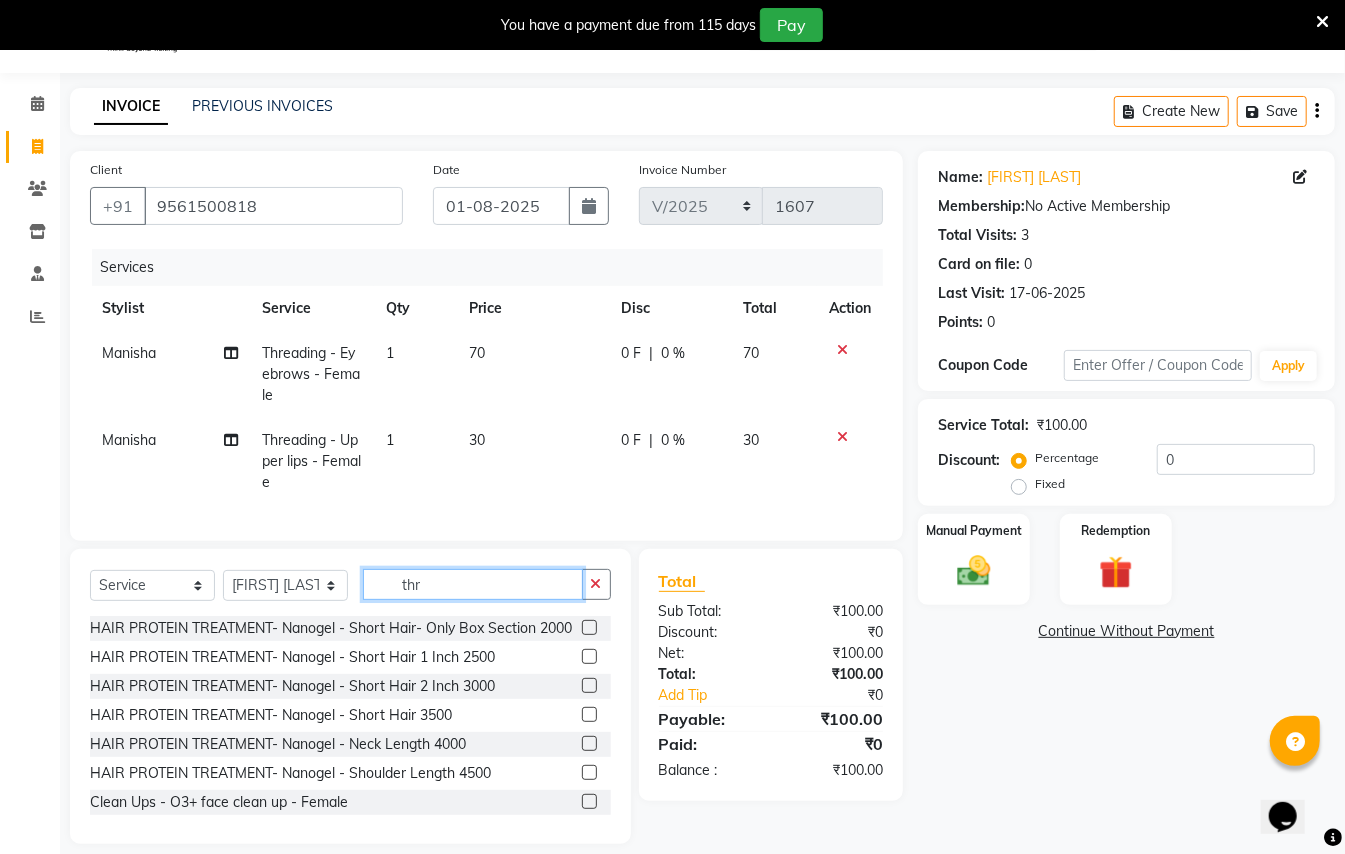click on "thr" 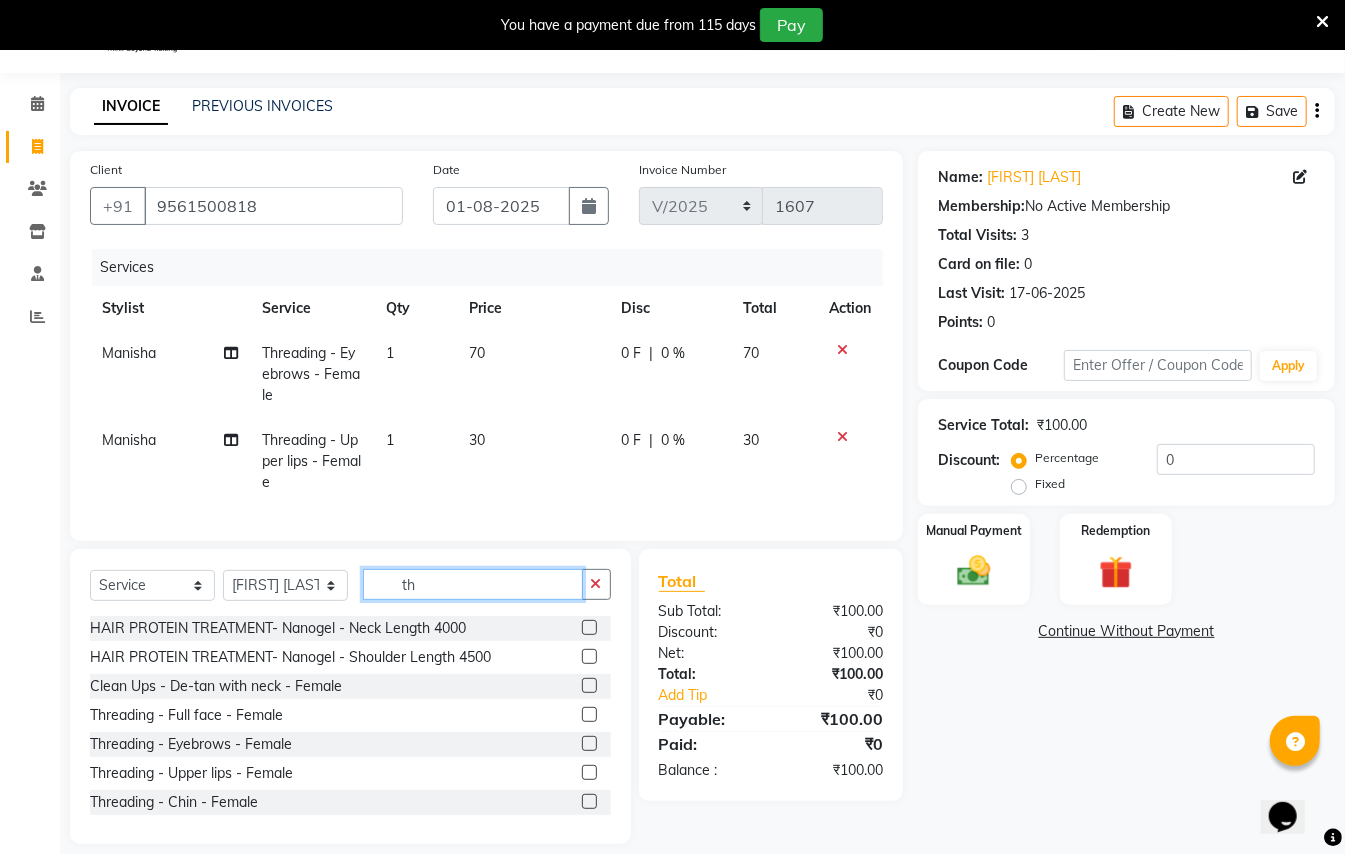 type on "t" 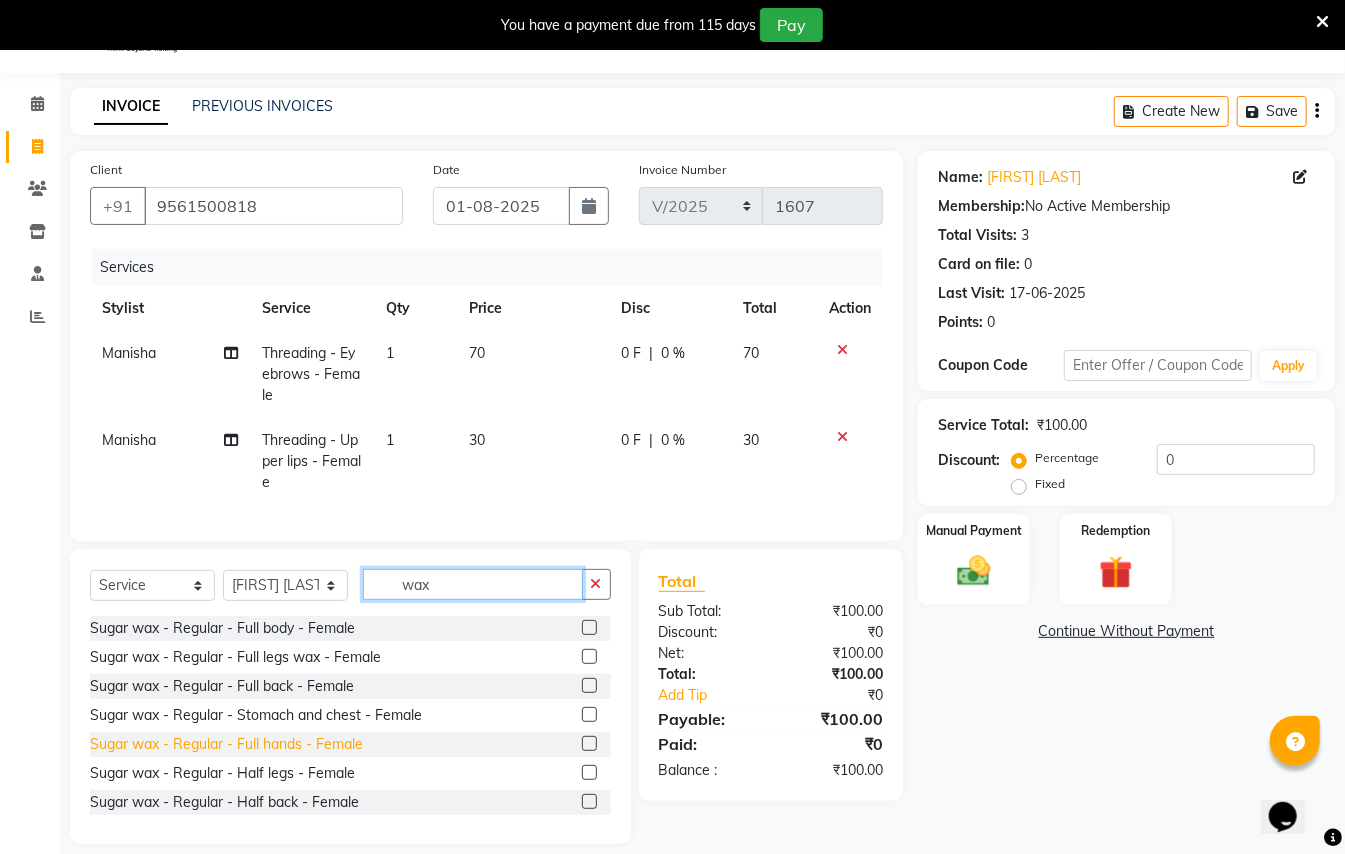 type on "wax" 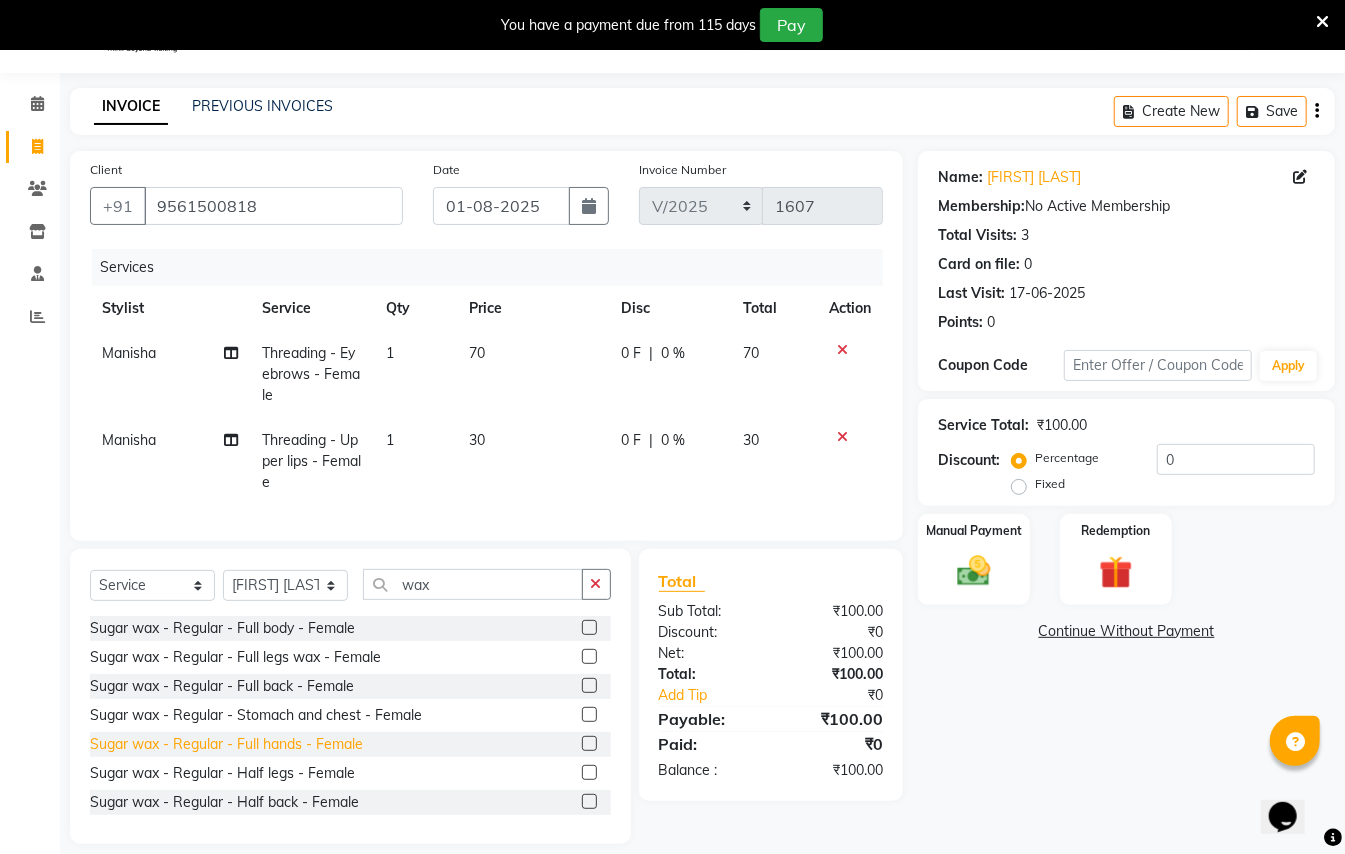 click on "Sugar wax - Regular - Full hands - Female" 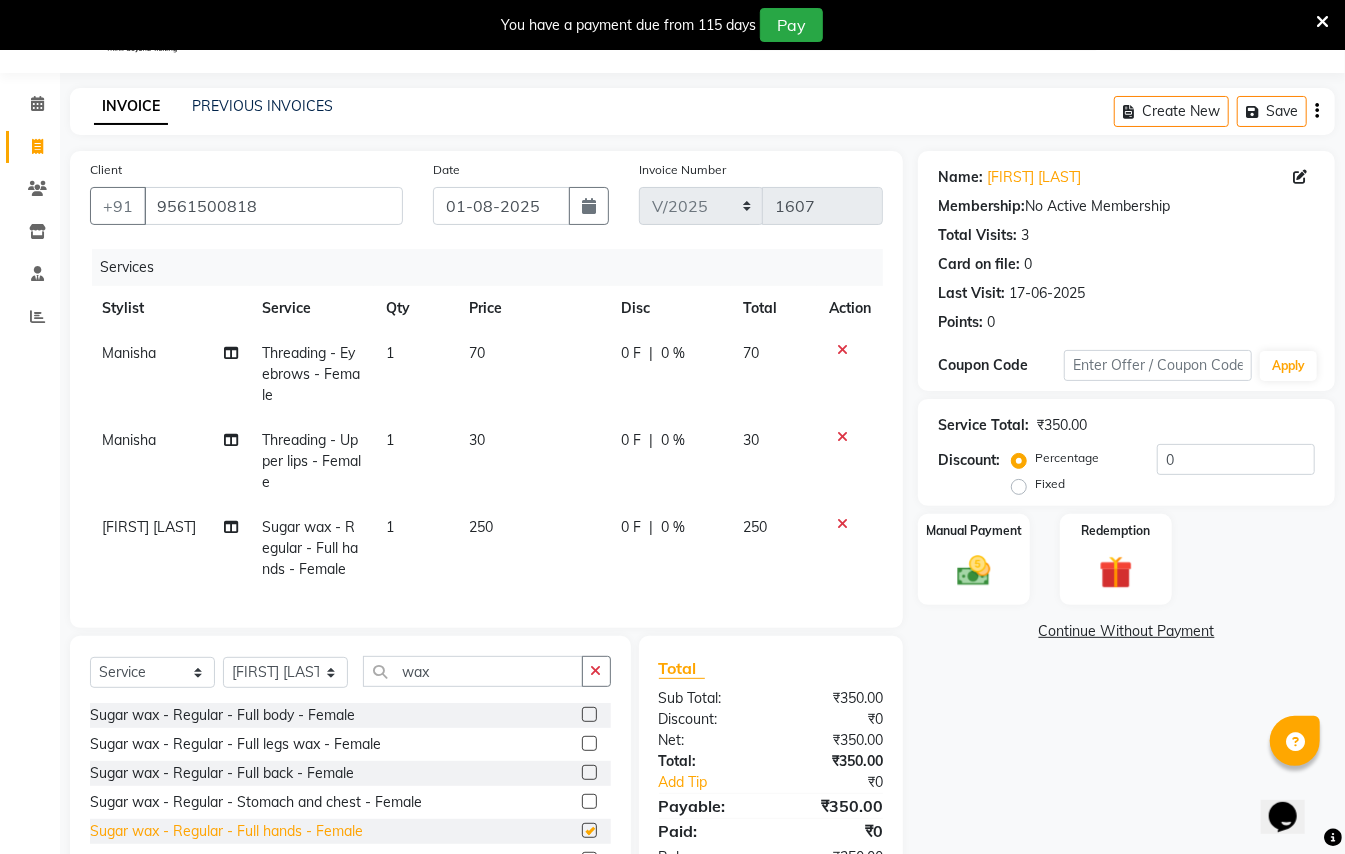 checkbox on "false" 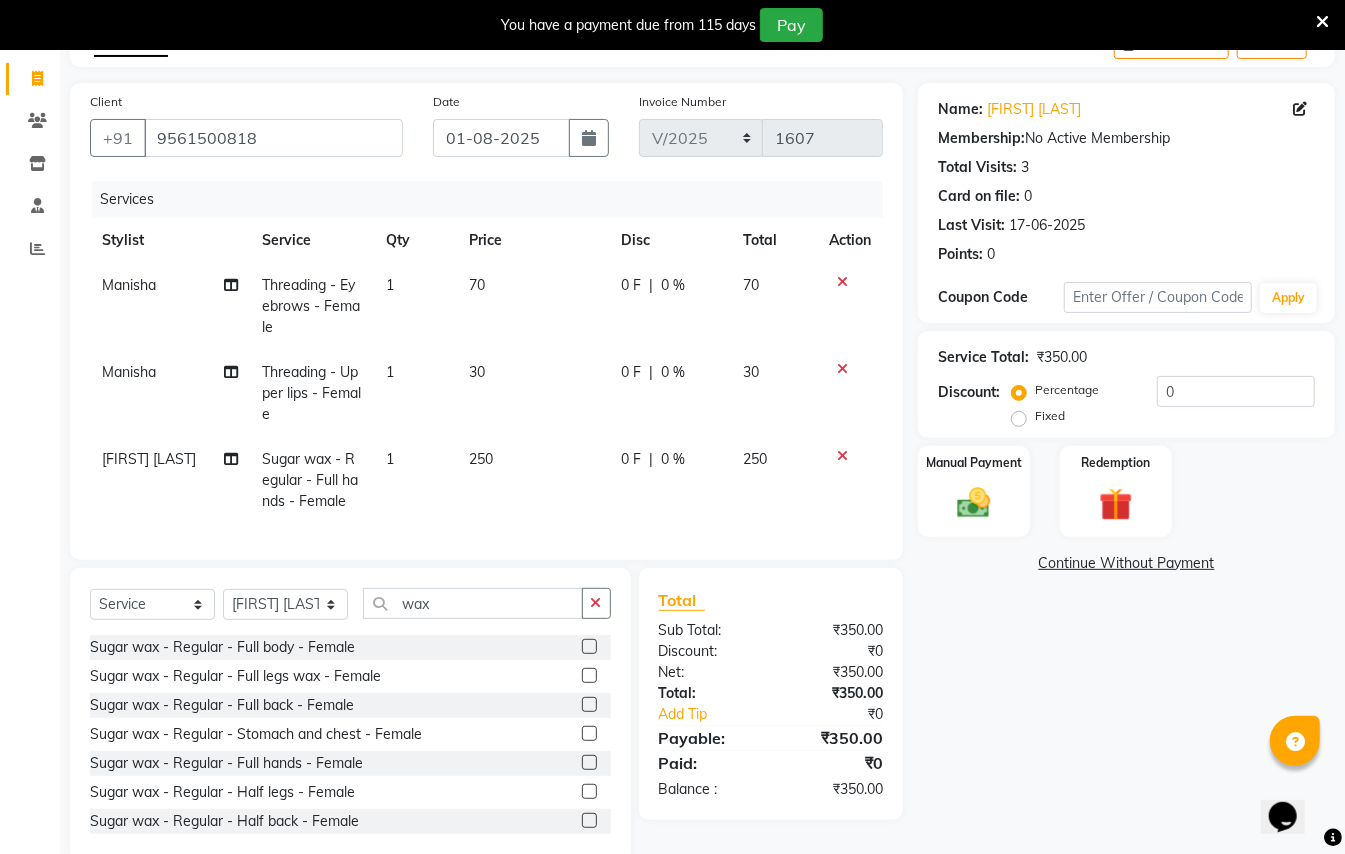 scroll, scrollTop: 177, scrollLeft: 0, axis: vertical 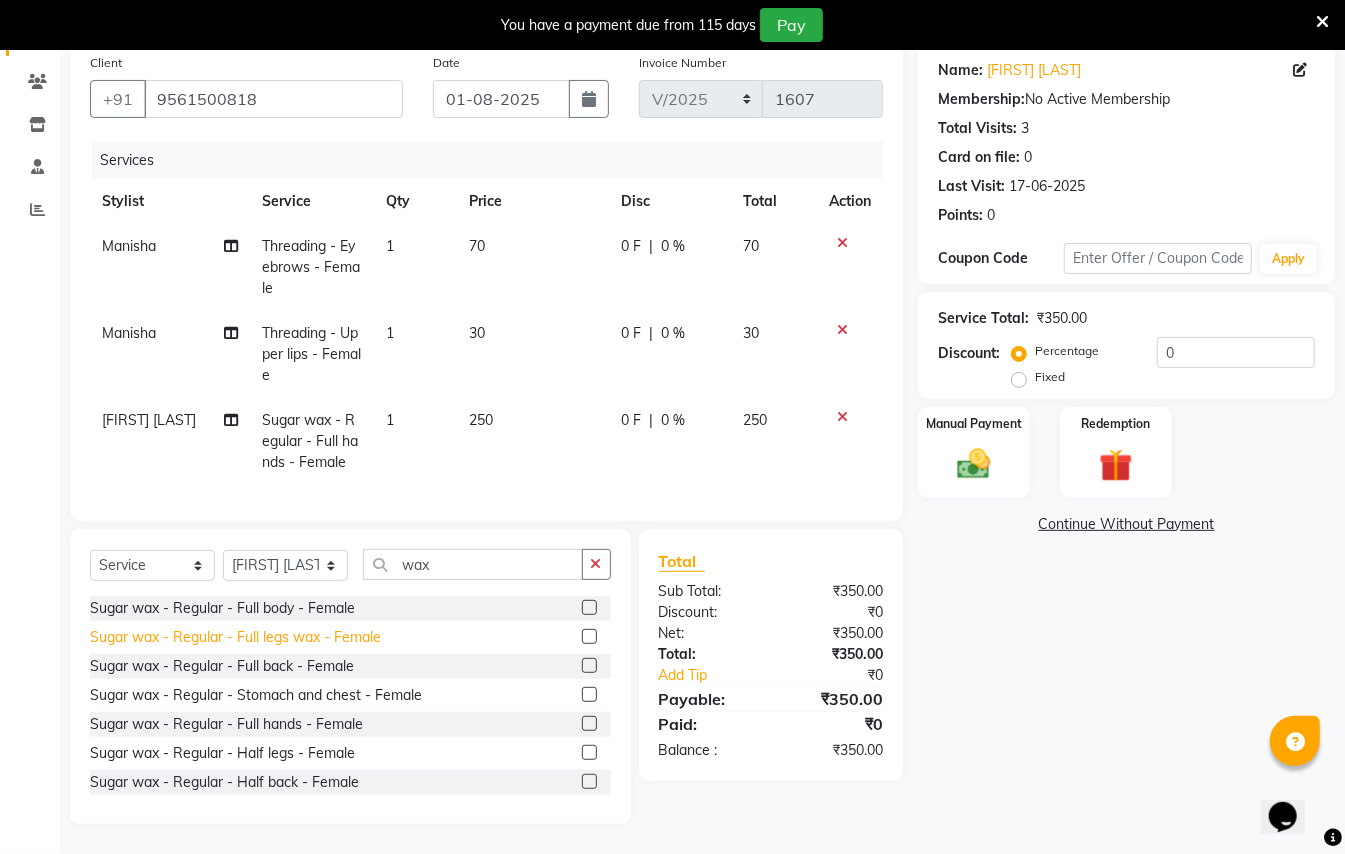 click on "Sugar wax - Regular - Full legs wax - Female" 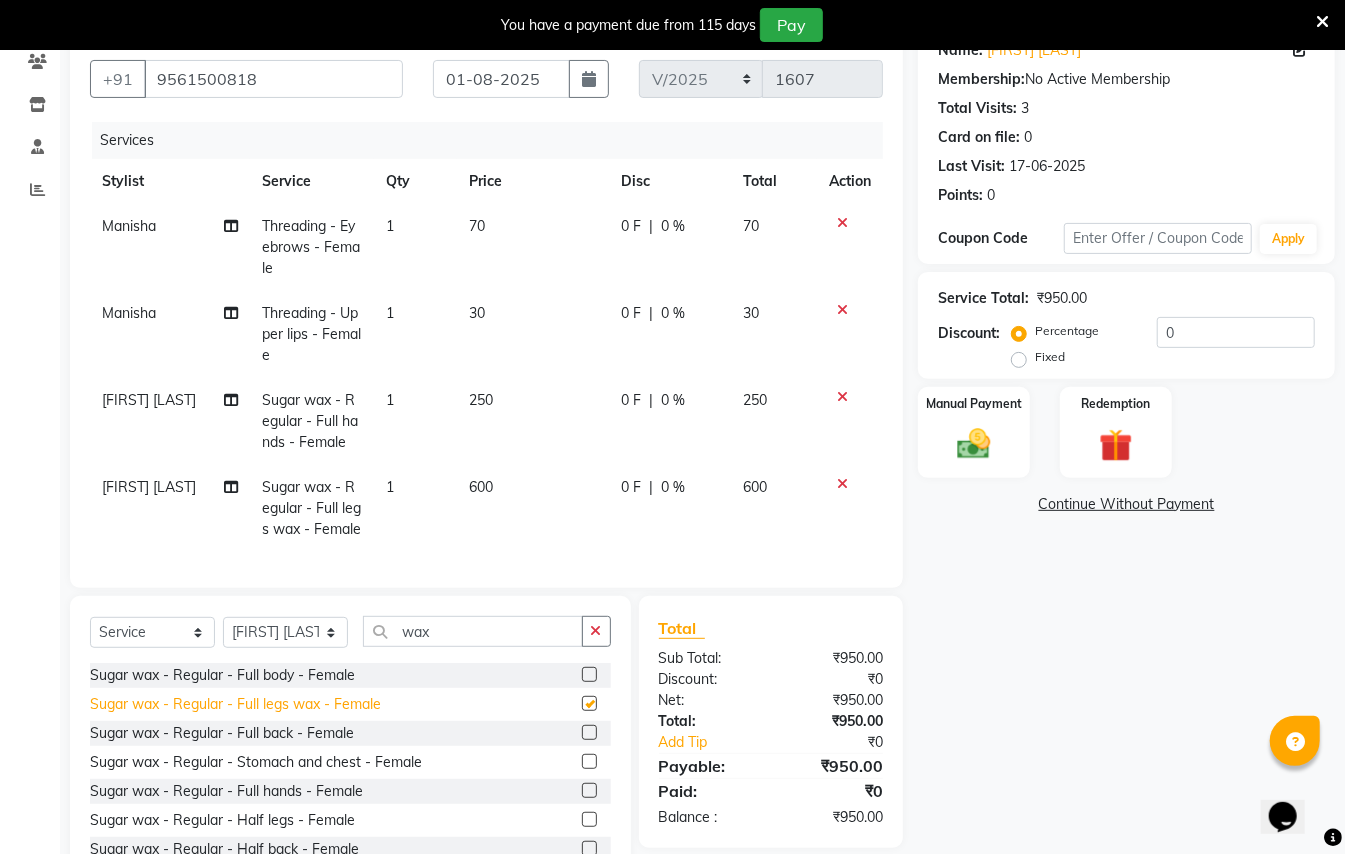 checkbox on "false" 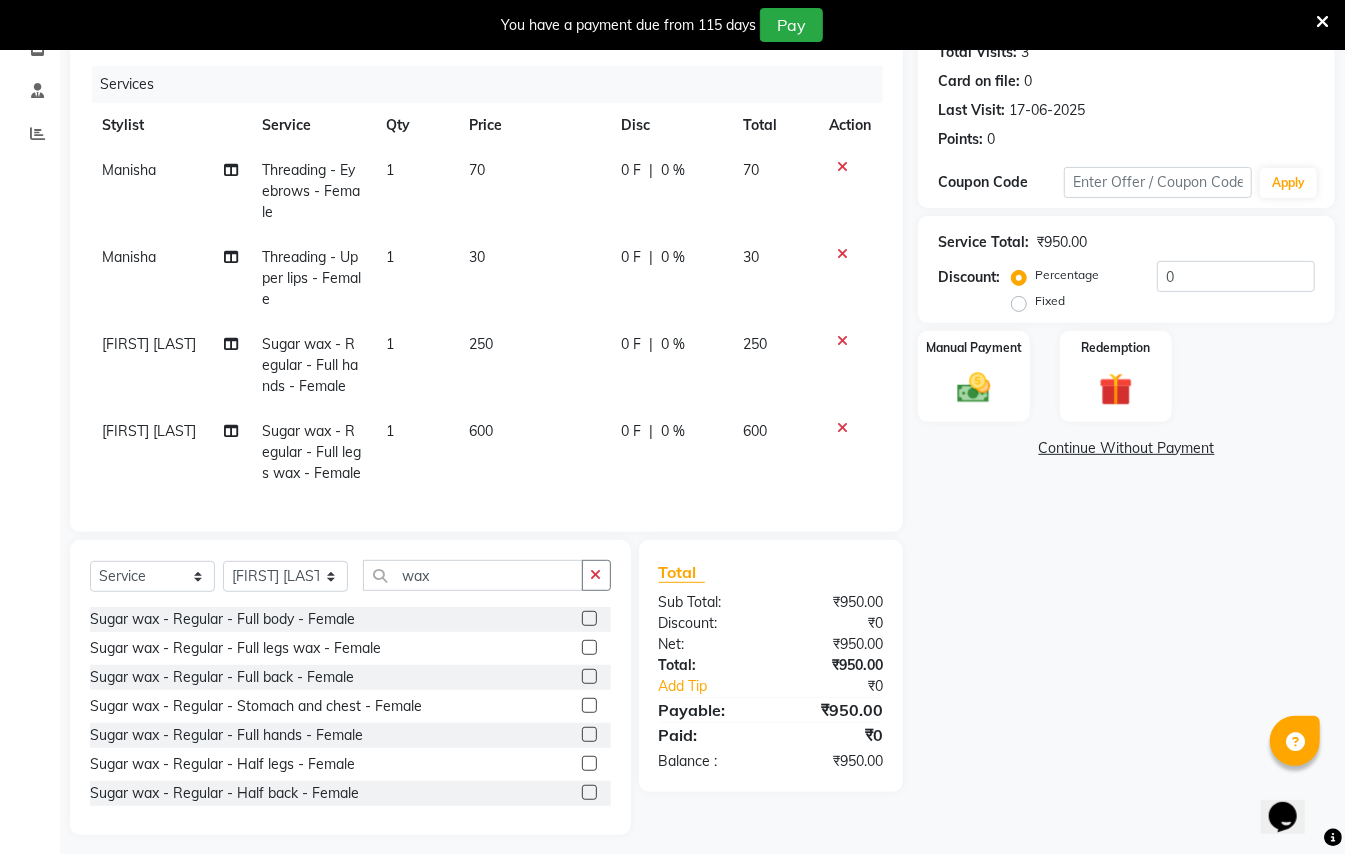 scroll, scrollTop: 264, scrollLeft: 0, axis: vertical 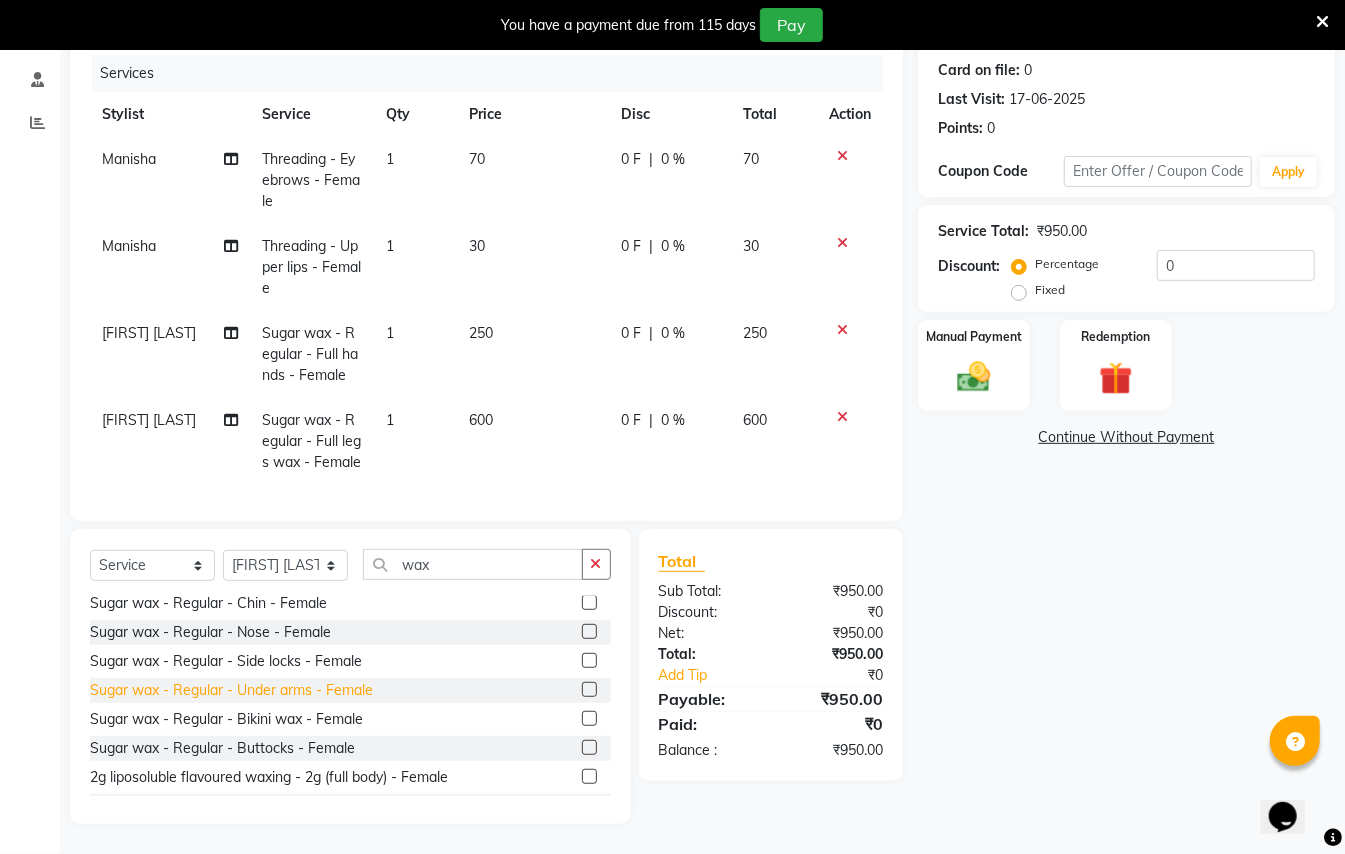 click on "Sugar wax - Regular - Under arms - Female" 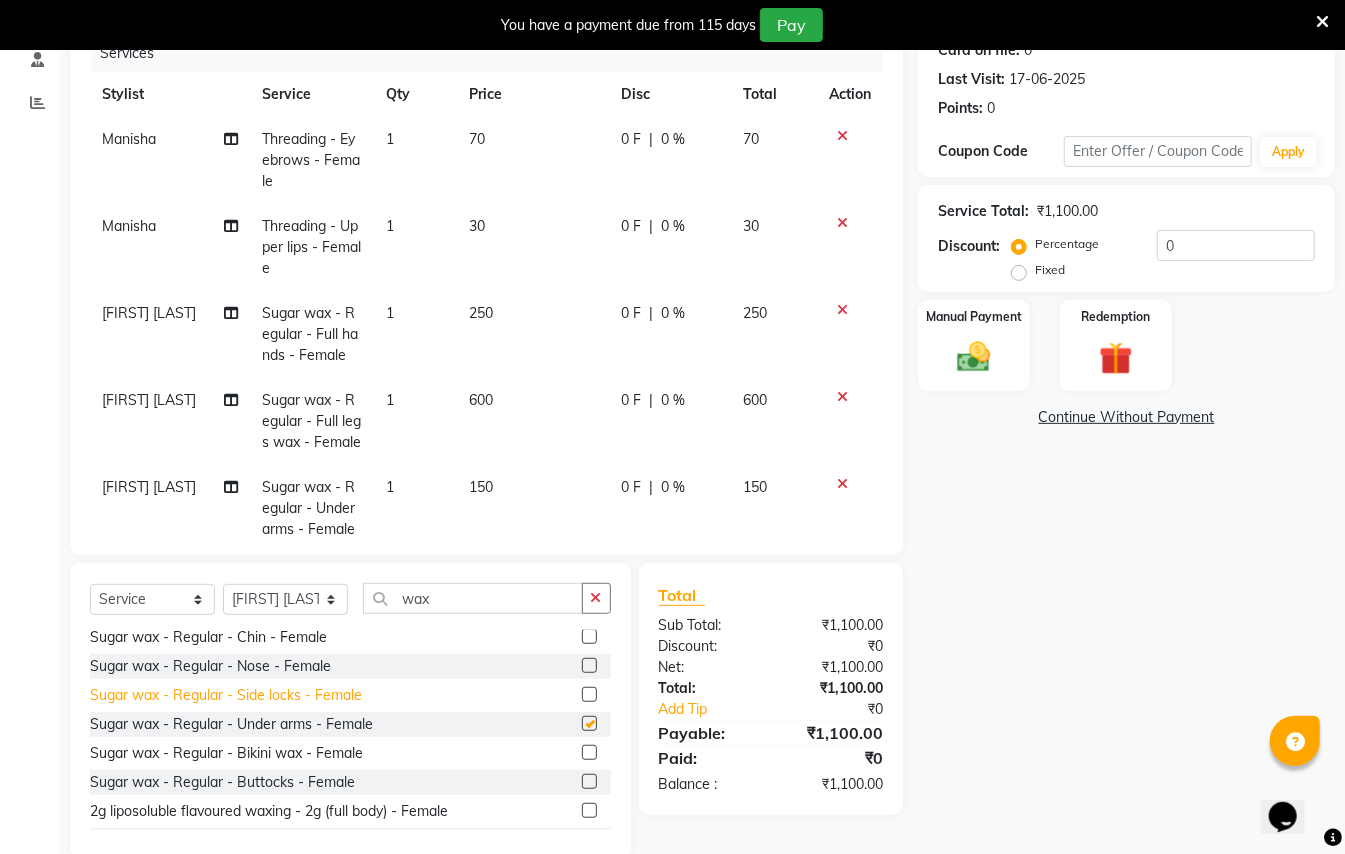 checkbox on "false" 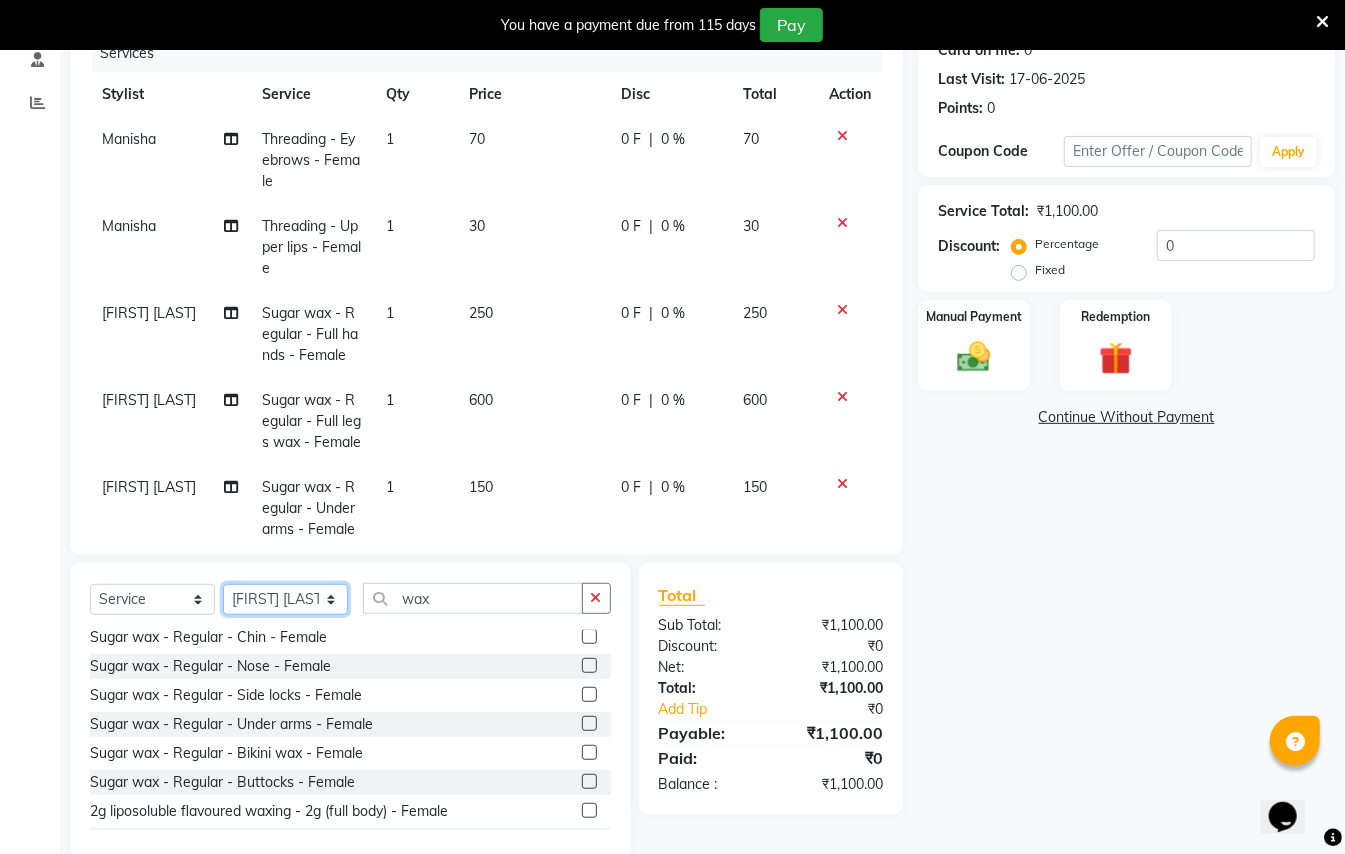 click on "Select Stylist [FIRST] [LAST] [FIRST] [LAST]  [FIRST] [LAST] [FIRST] [LAST] [FIRST] [LAST] Manager [FIRST]  [FIRST] [LAST] Owner [FIRST] [LAST]" 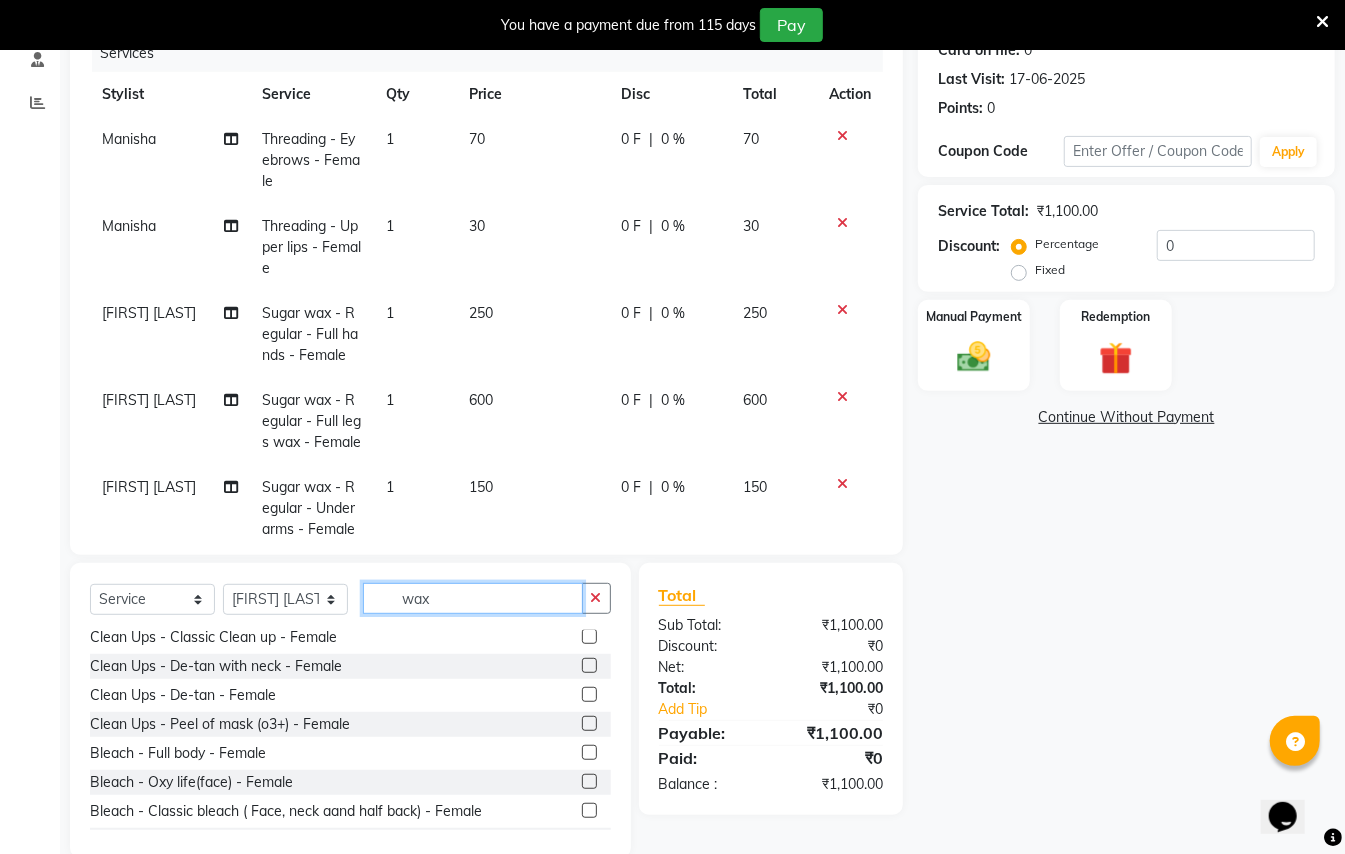 click on "wax" 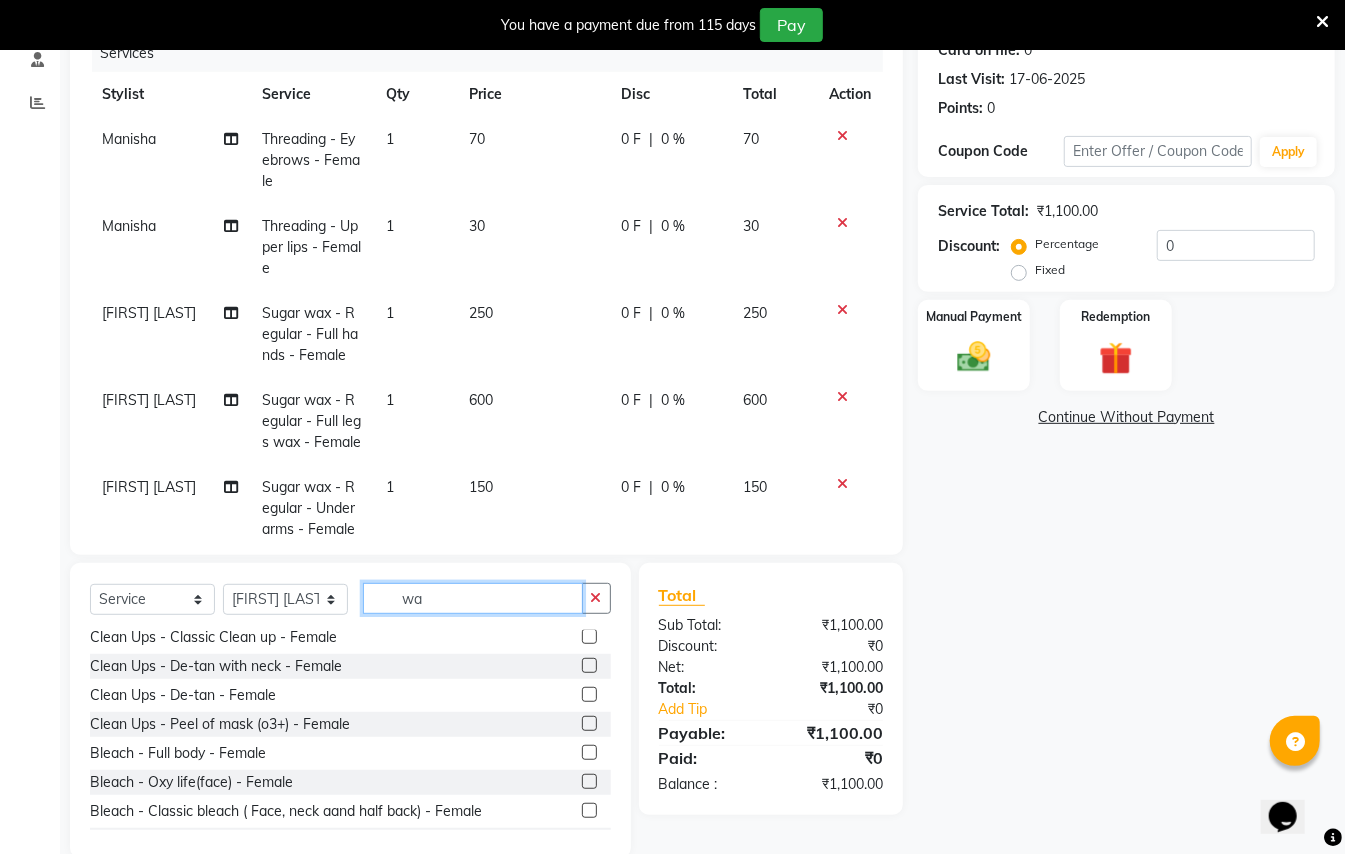 type on "w" 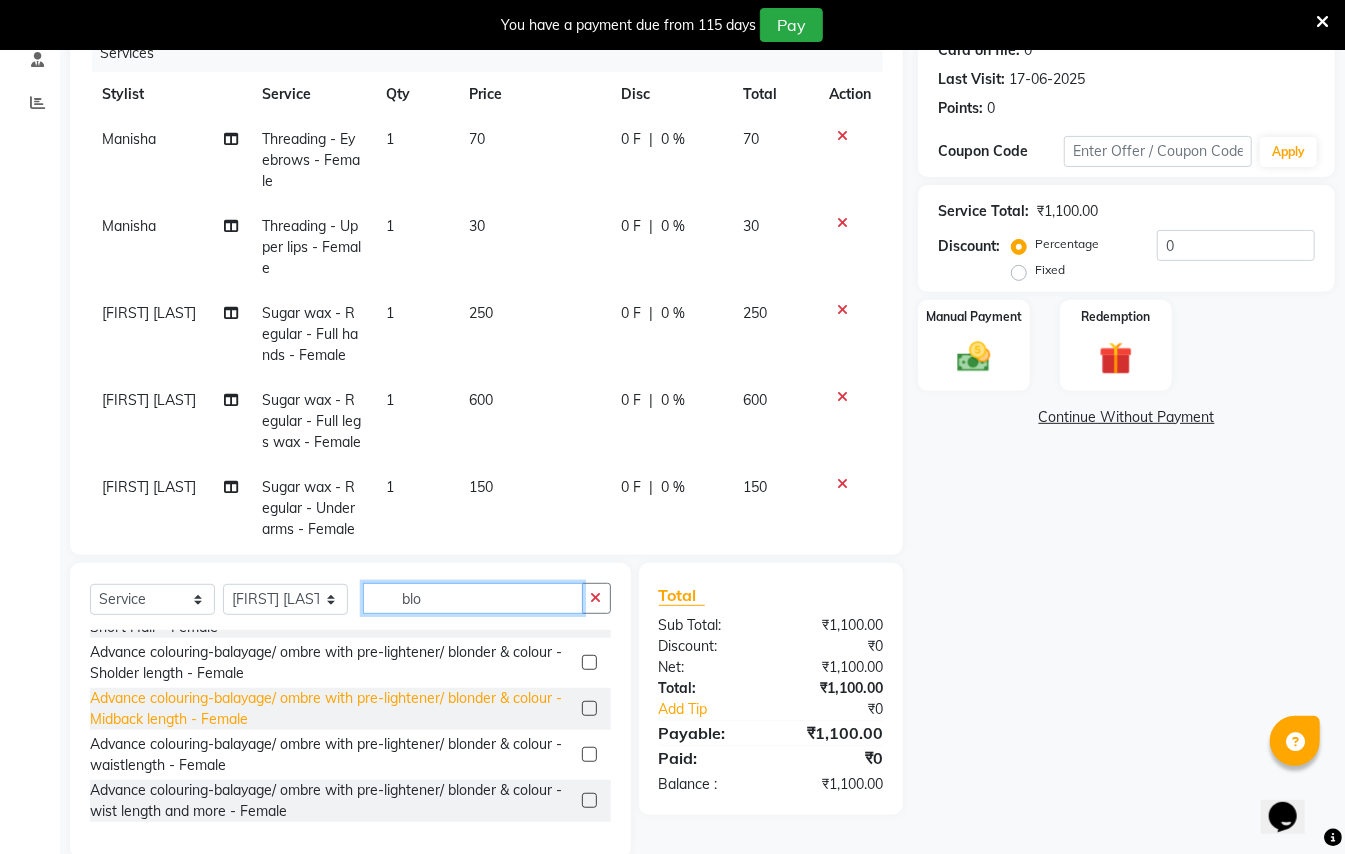 scroll, scrollTop: 0, scrollLeft: 0, axis: both 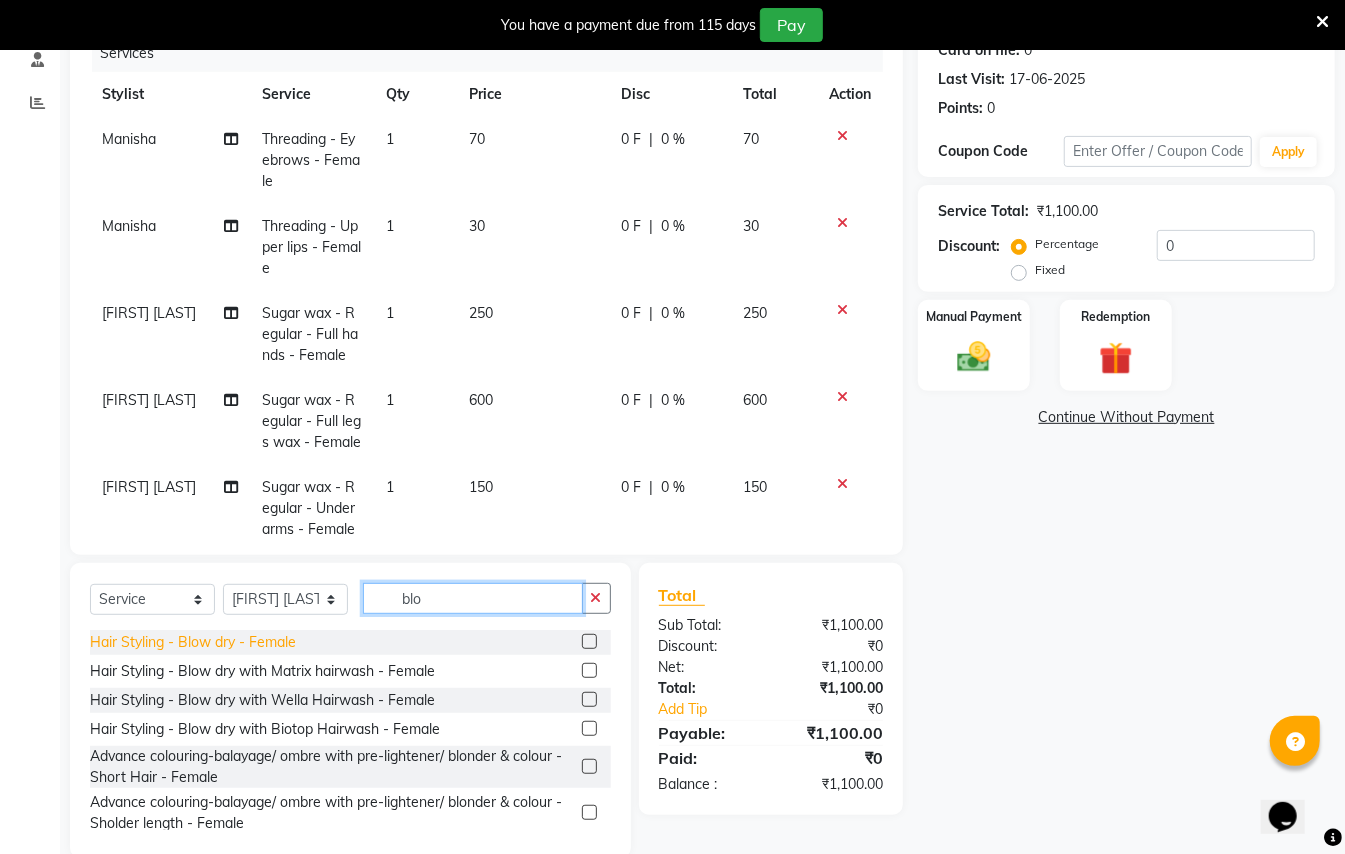 type on "blo" 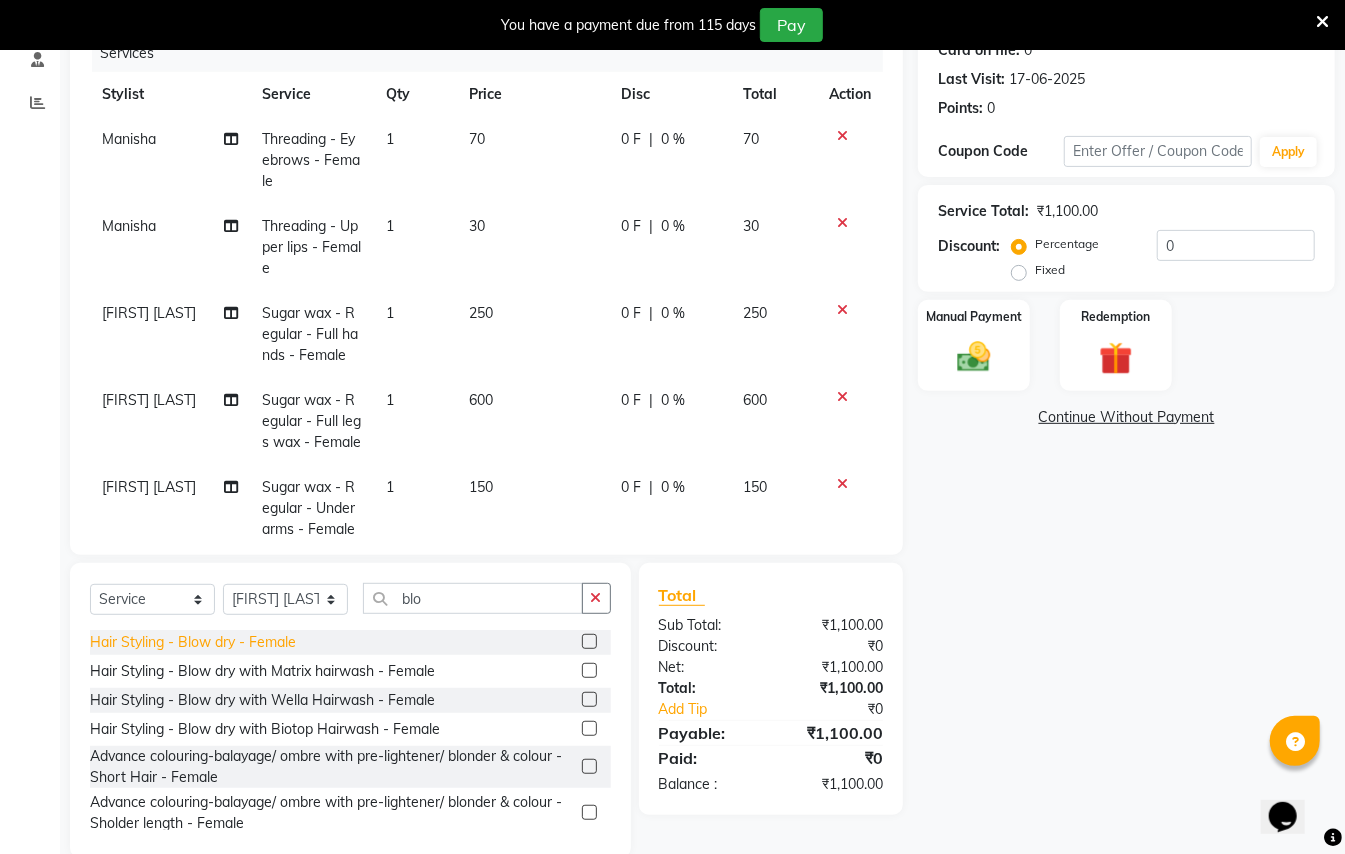 click on "Hair Styling - Blow dry - Female" 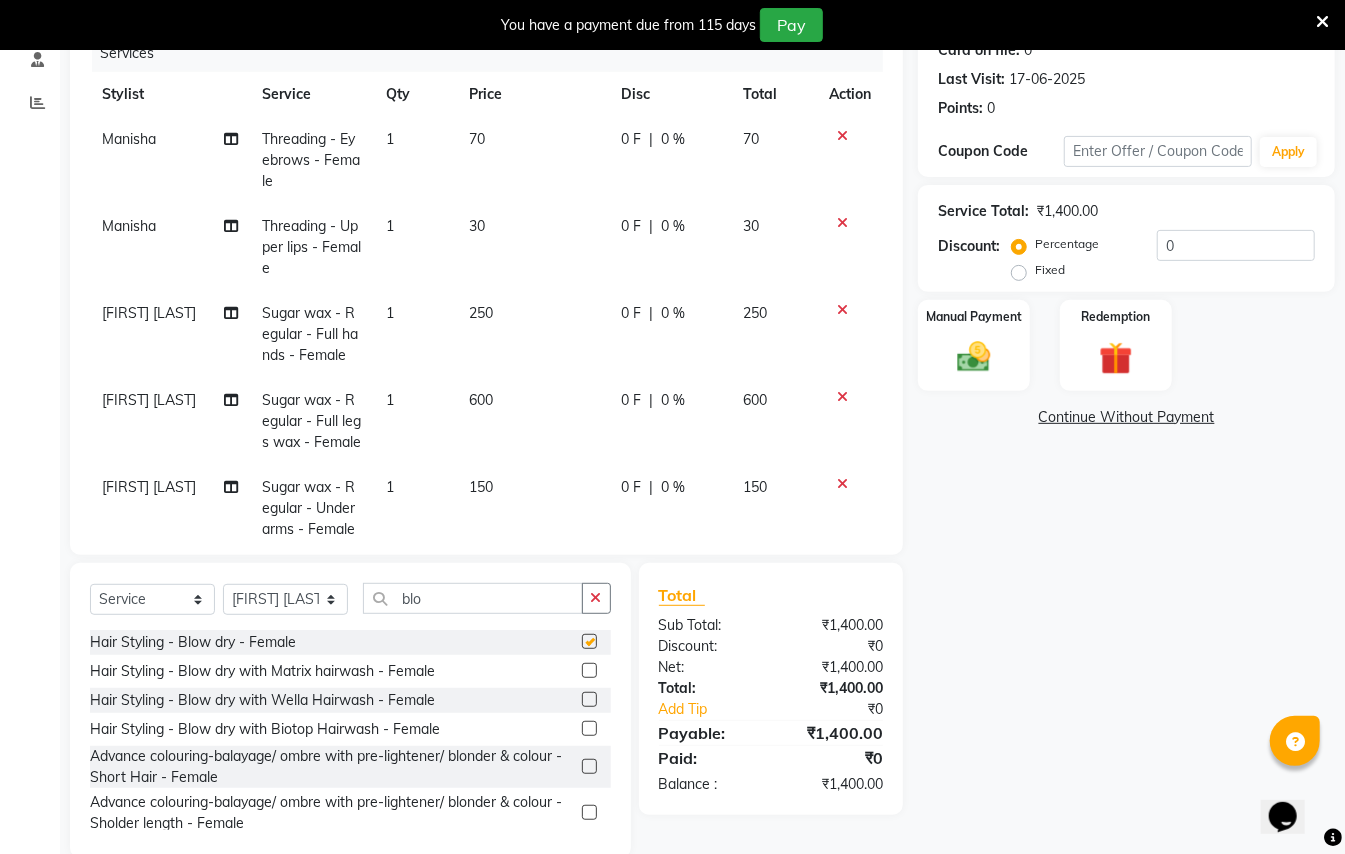 checkbox on "false" 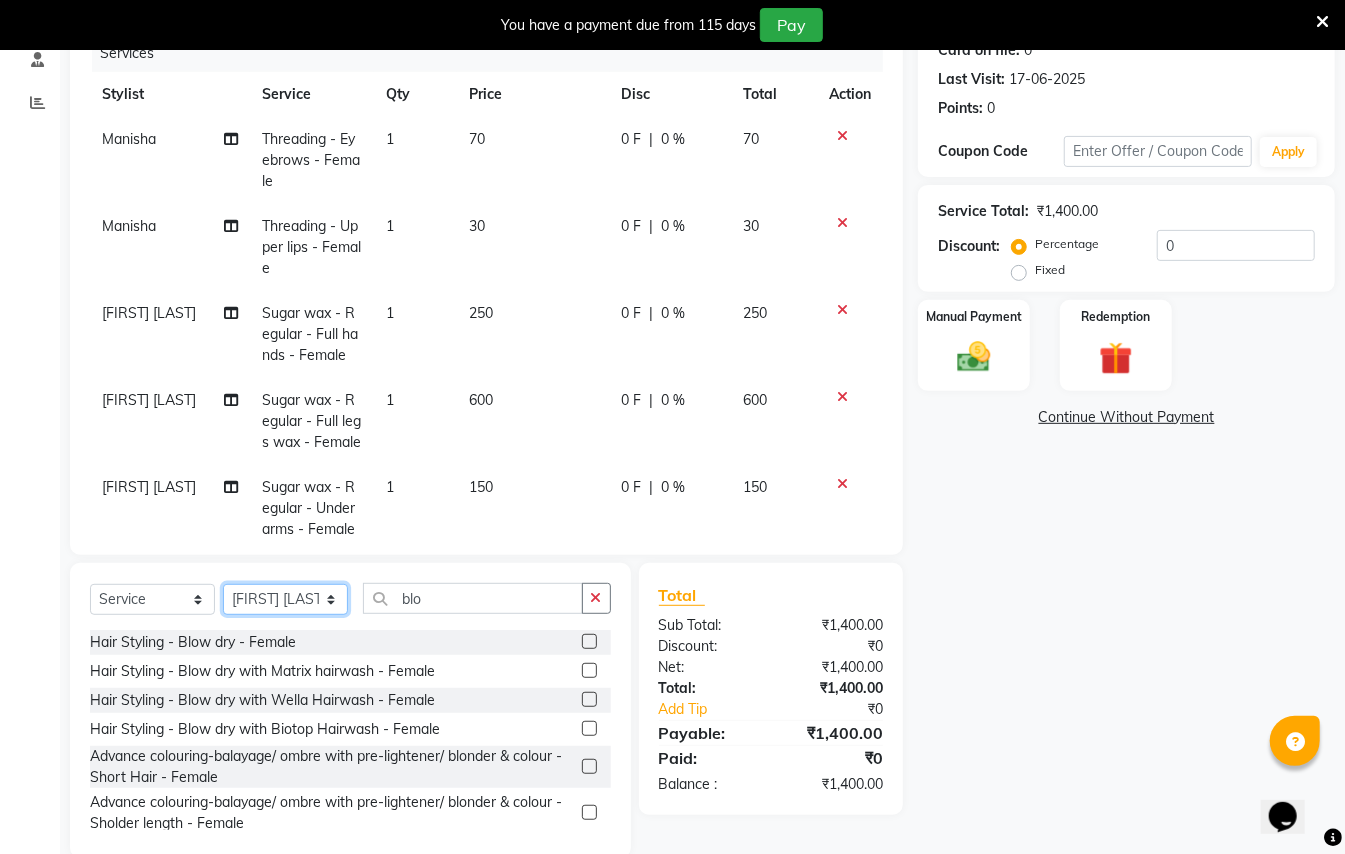 click on "Select Stylist [FIRST] [LAST] [FIRST] [LAST]  [FIRST] [LAST] [FIRST] [LAST] [FIRST] [LAST] Manager [FIRST]  [FIRST] [LAST] Owner [FIRST] [LAST]" 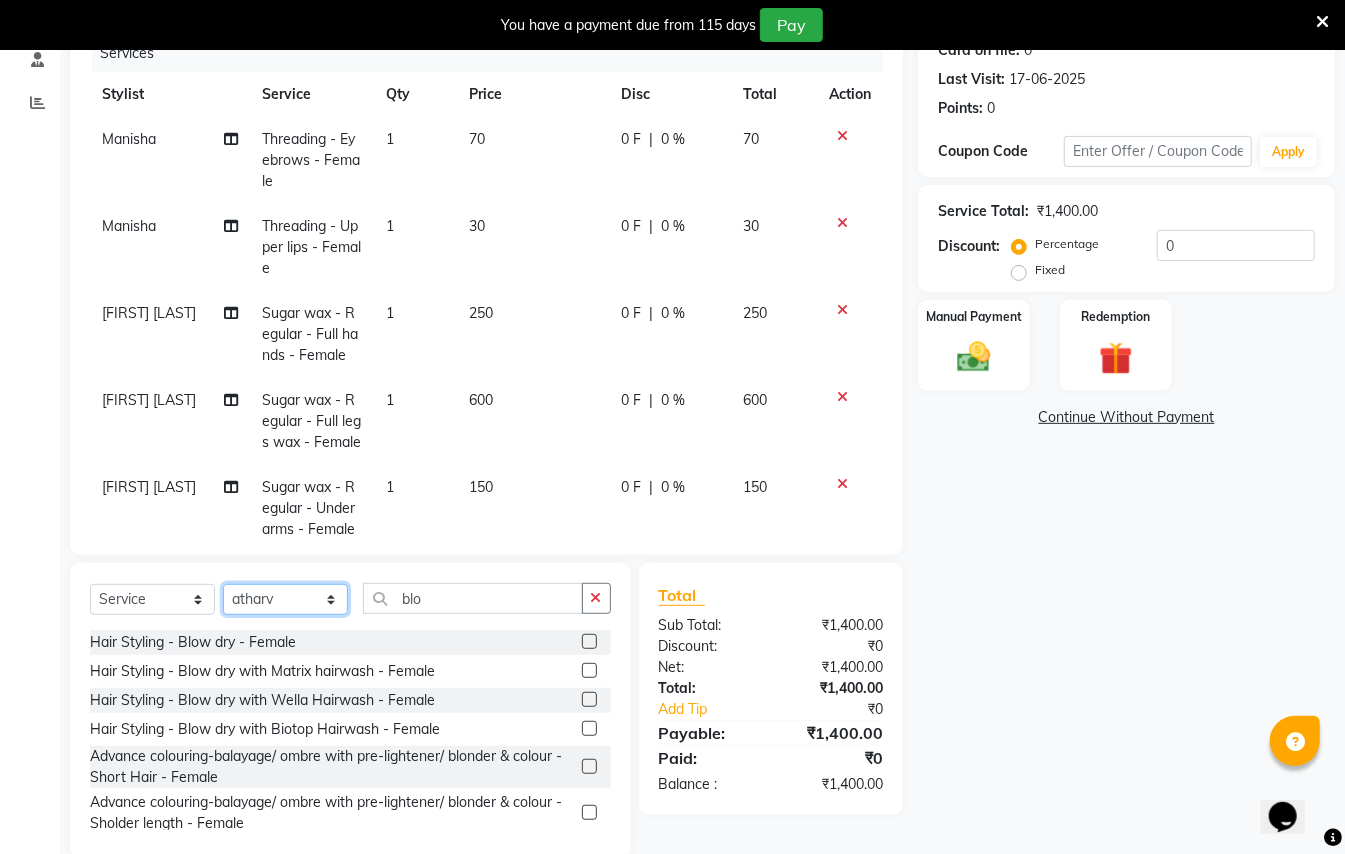 click on "Select Stylist [FIRST] [LAST] [FIRST] [LAST]  [FIRST] [LAST] [FIRST] [LAST] [FIRST] [LAST] Manager [FIRST]  [FIRST] [LAST] Owner [FIRST] [LAST]" 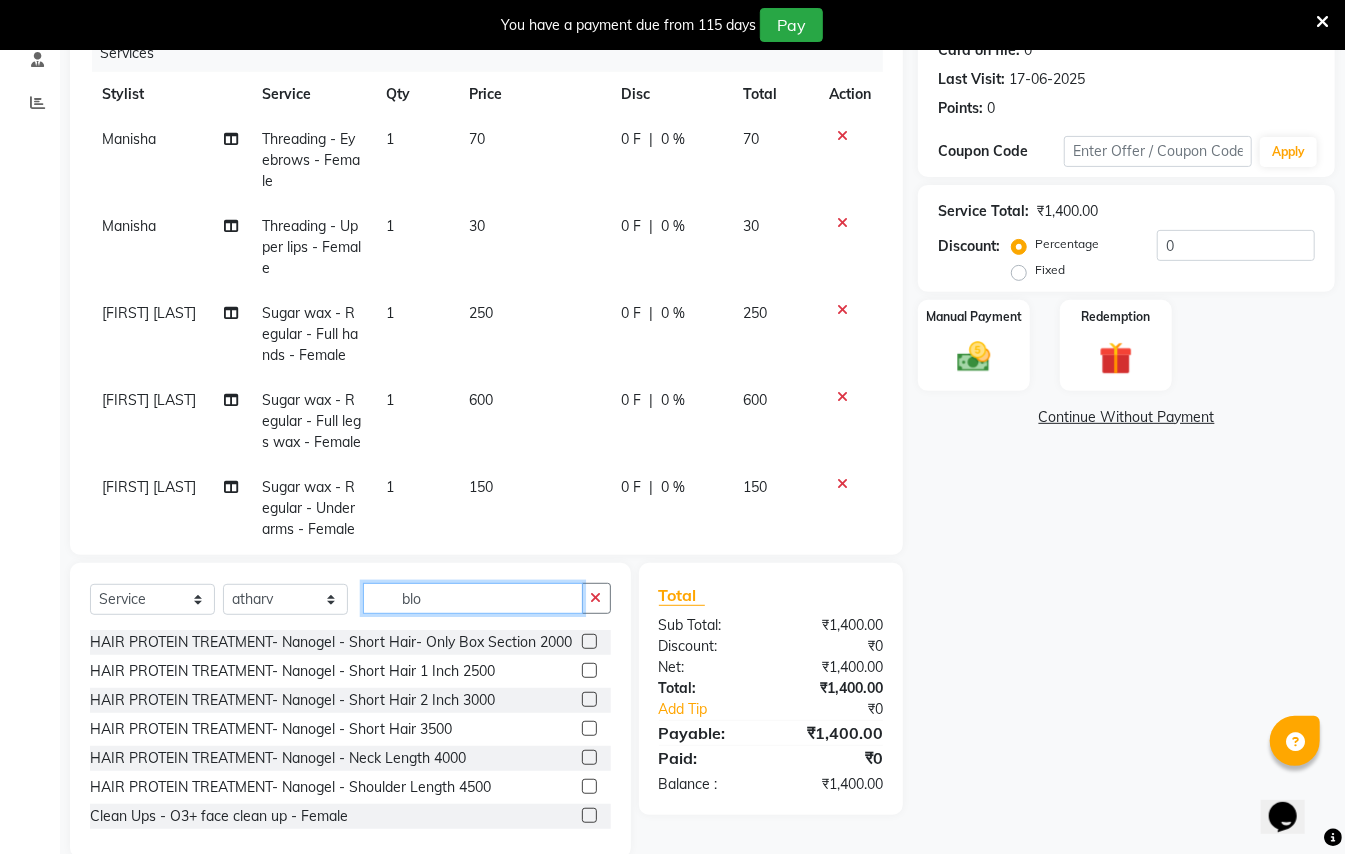 click on "blo" 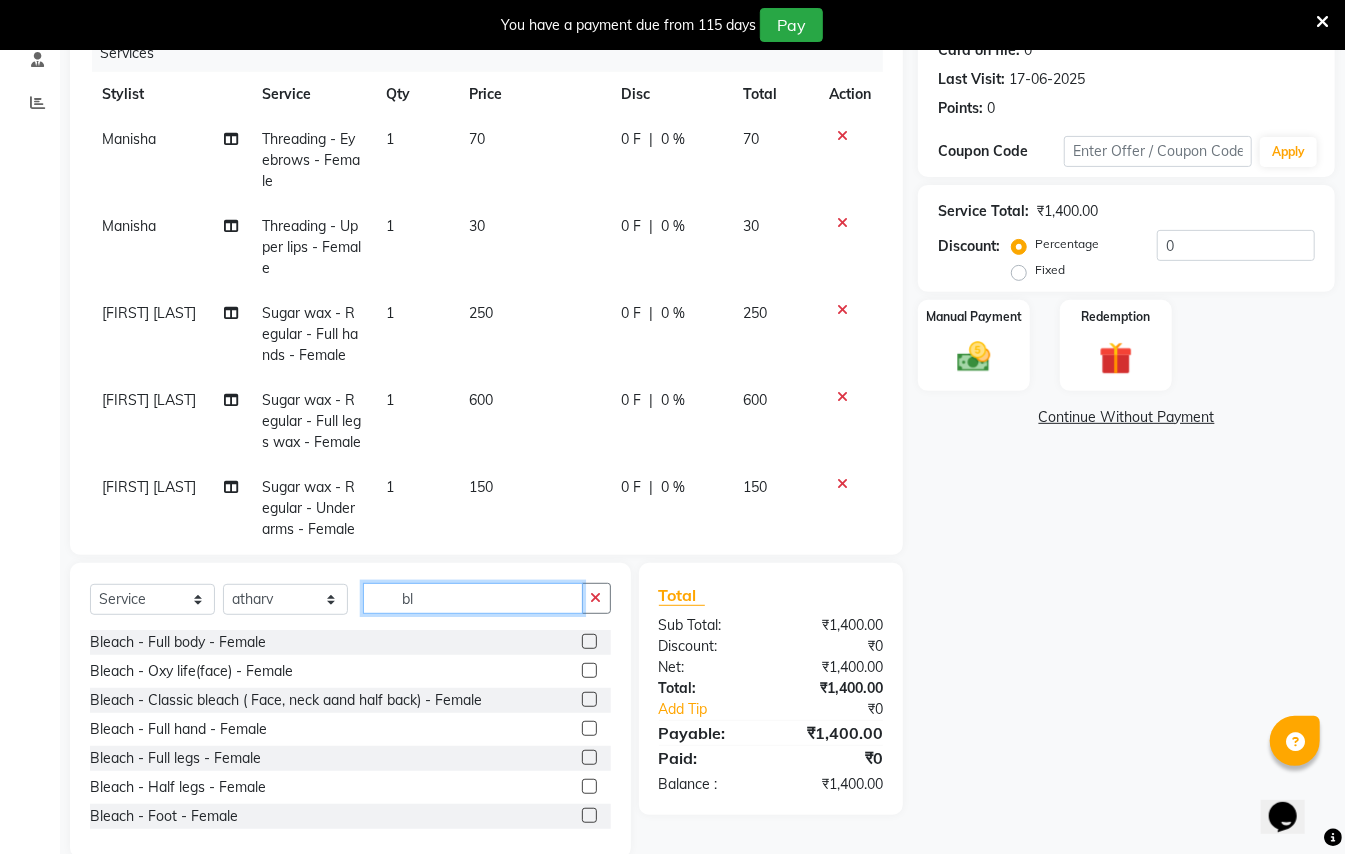 type on "b" 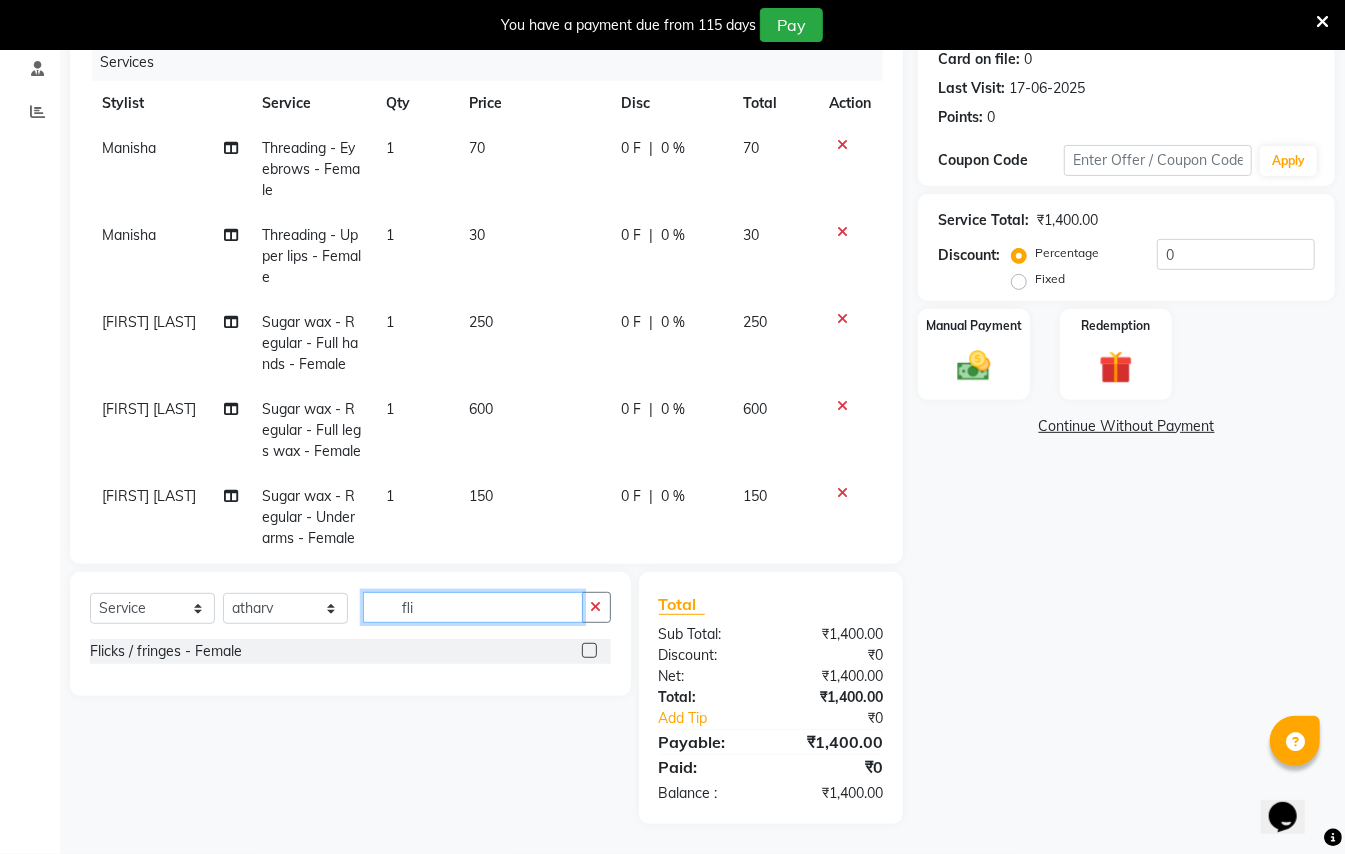 scroll, scrollTop: 254, scrollLeft: 0, axis: vertical 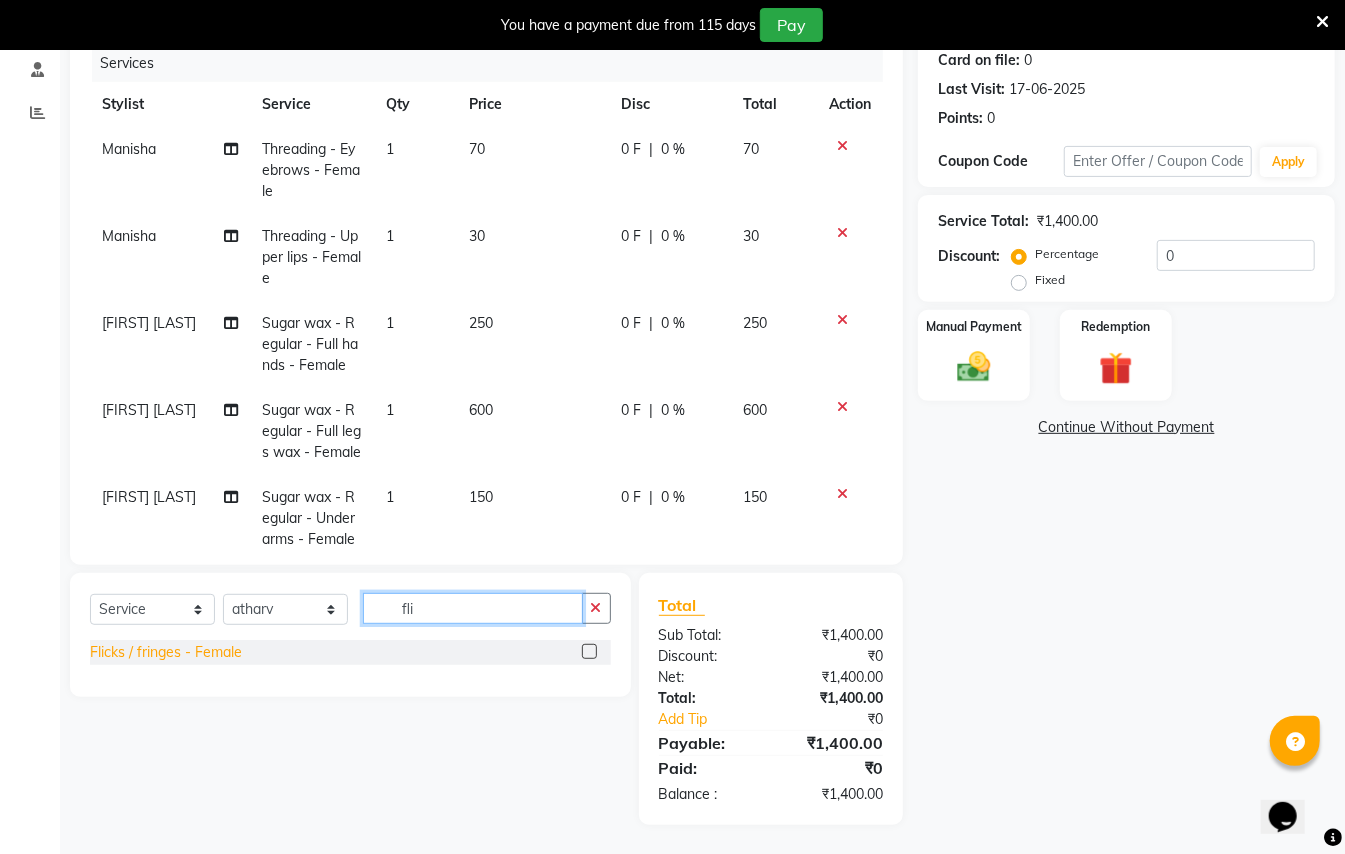 type on "fli" 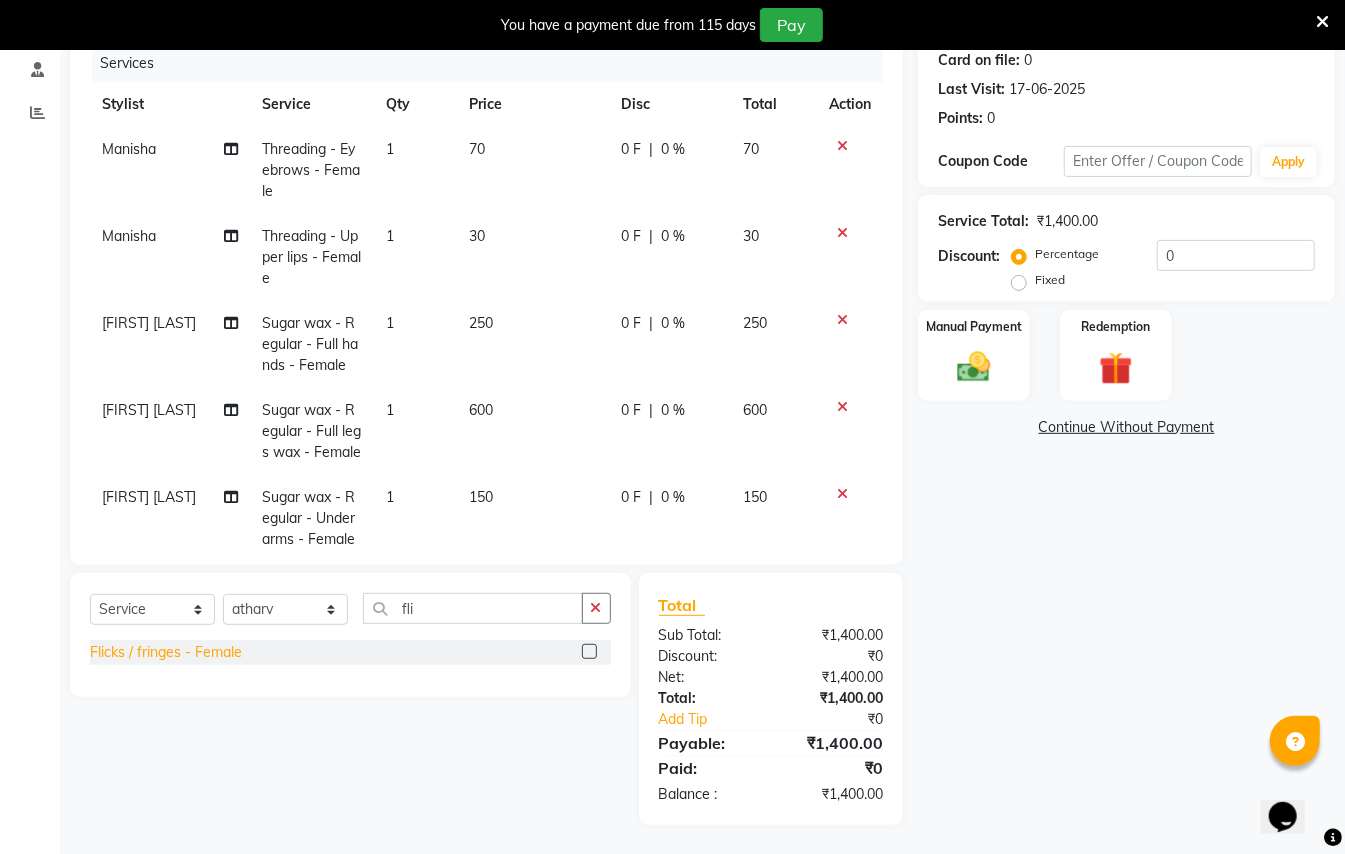 click on "Flicks / fringes - Female" 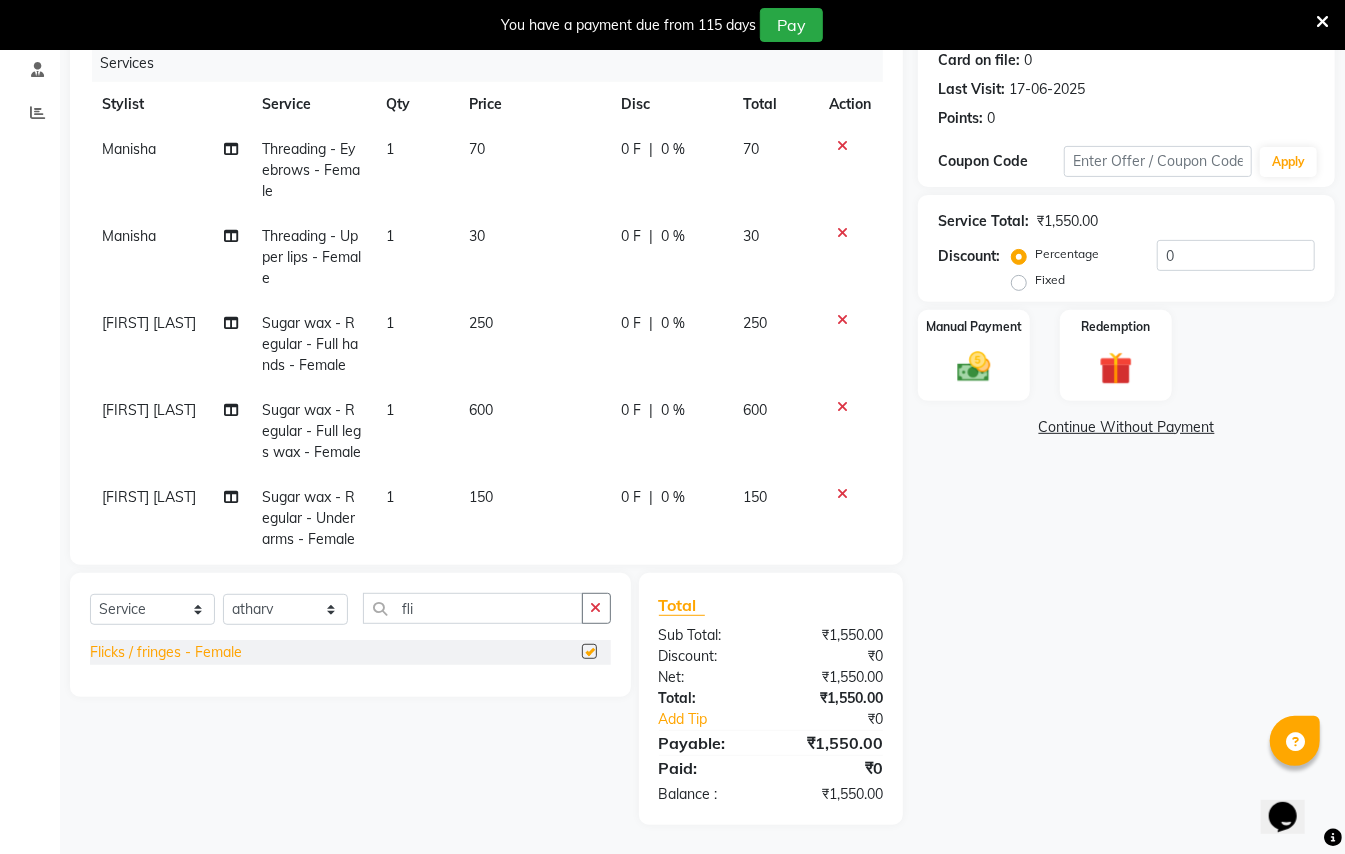 checkbox on "false" 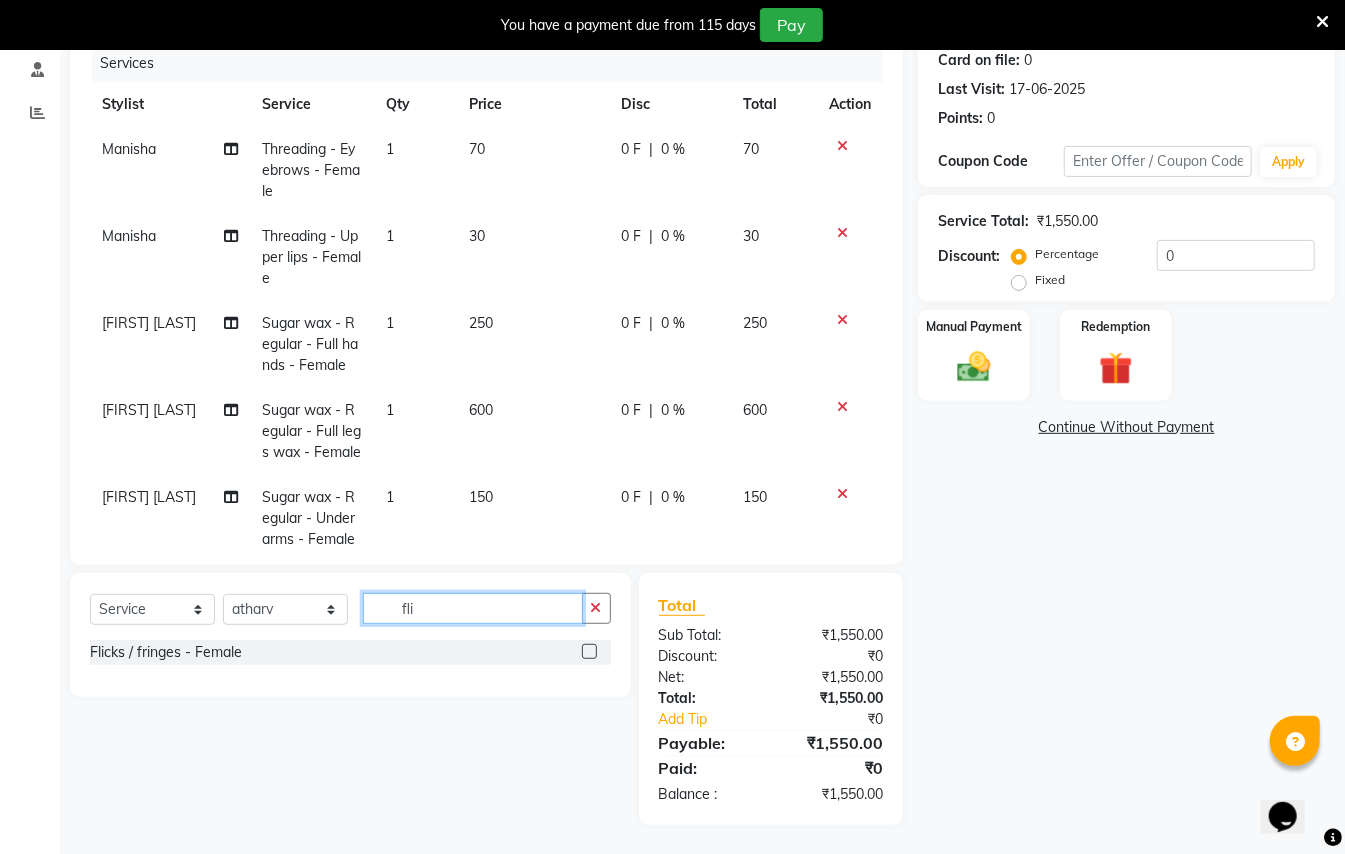 click on "fli" 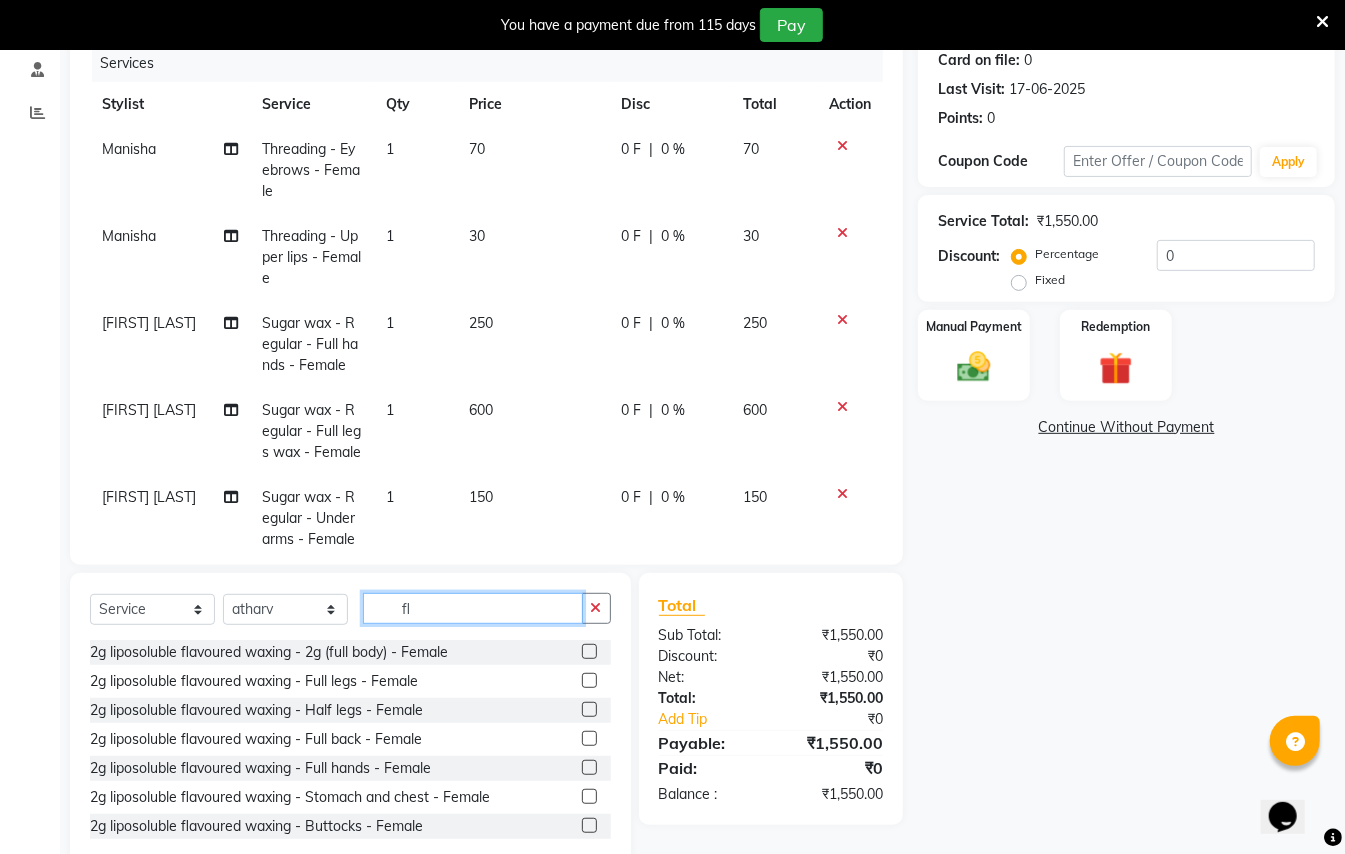 type on "f" 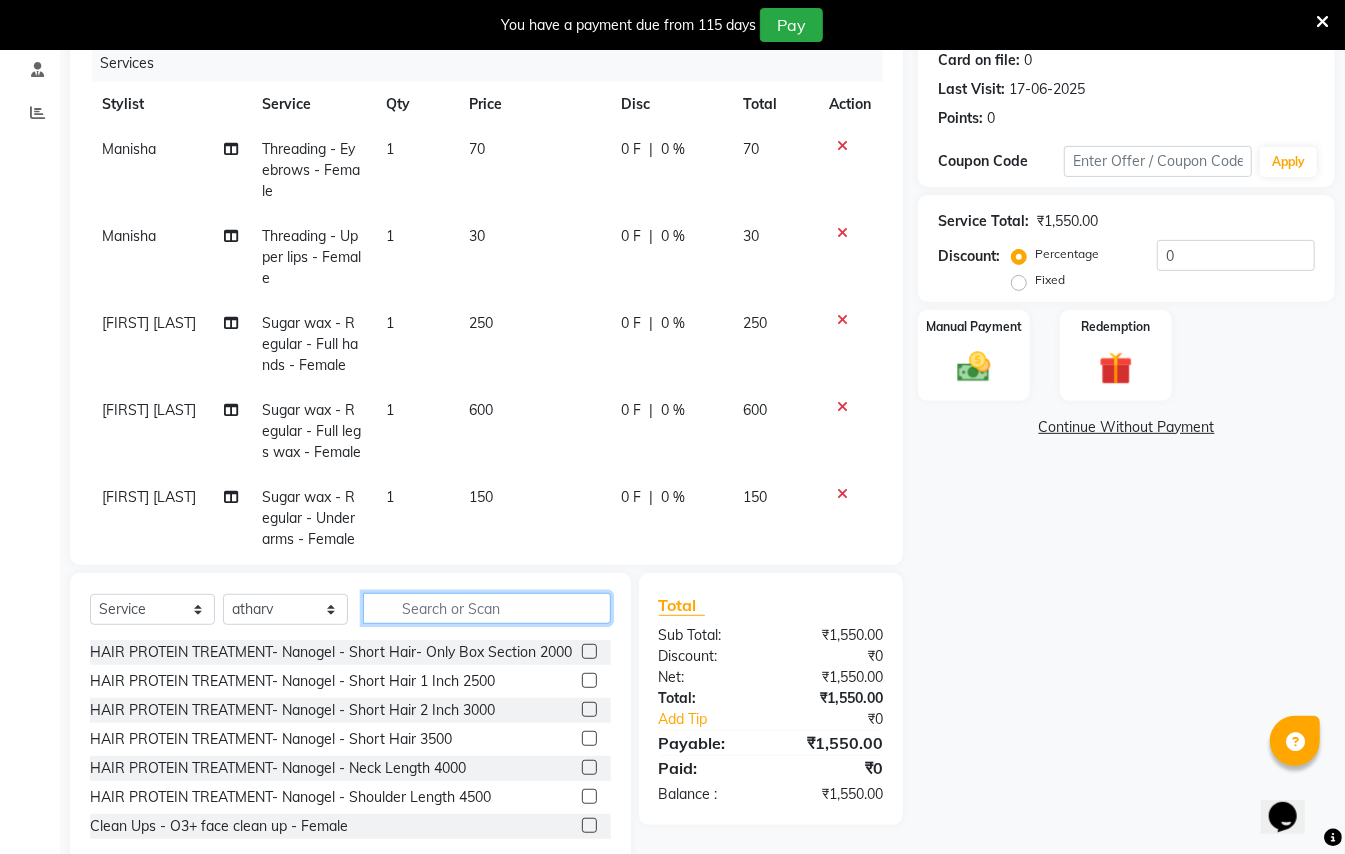 type 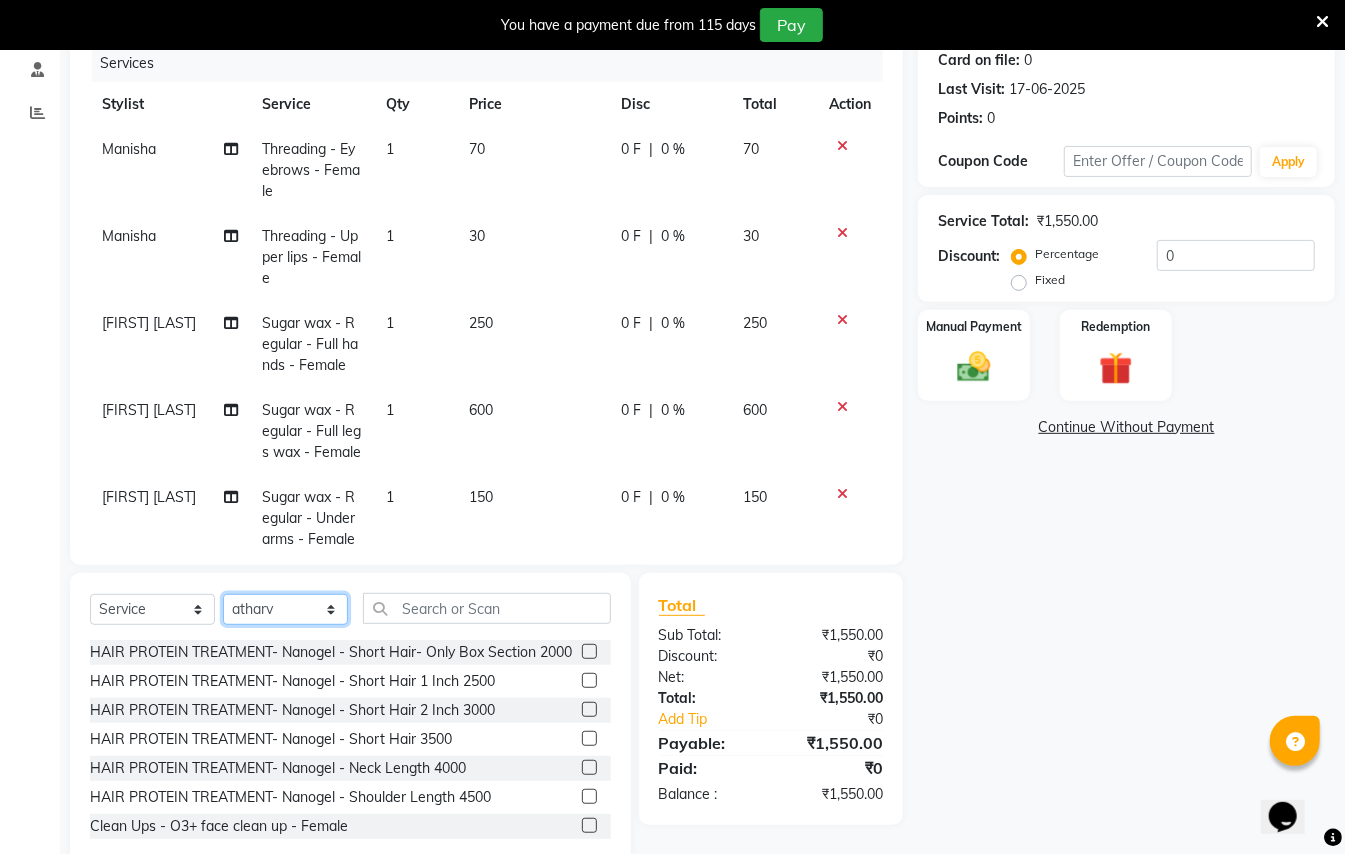 click on "Select Stylist [FIRST] [LAST] [FIRST] [LAST]  [FIRST] [LAST] [FIRST] [LAST] [FIRST] [LAST] Manager [FIRST]  [FIRST] [LAST] Owner [FIRST] [LAST]" 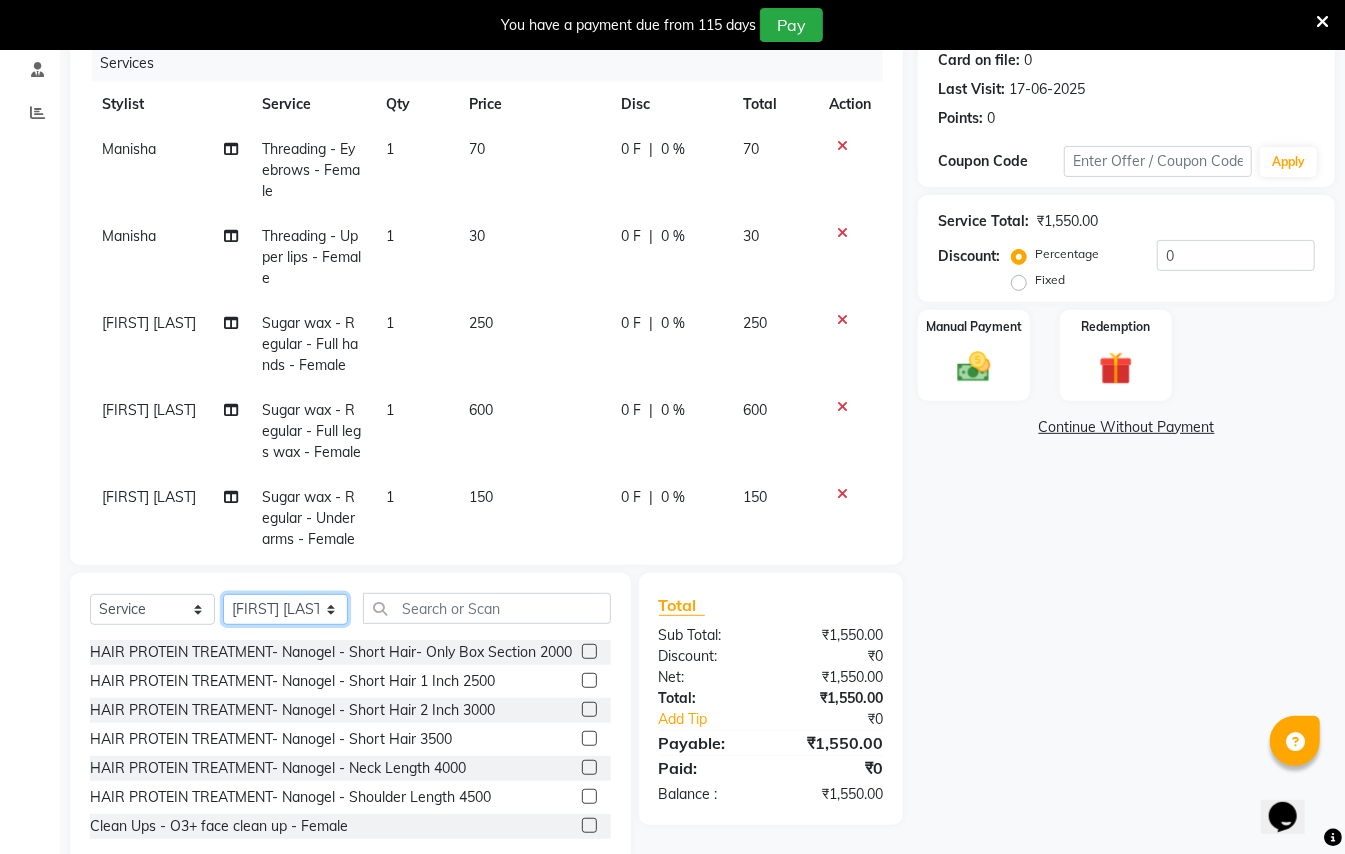 click on "Select Stylist [FIRST] [LAST] [FIRST] [LAST]  [FIRST] [LAST] [FIRST] [LAST] [FIRST] [LAST] Manager [FIRST]  [FIRST] [LAST] Owner [FIRST] [LAST]" 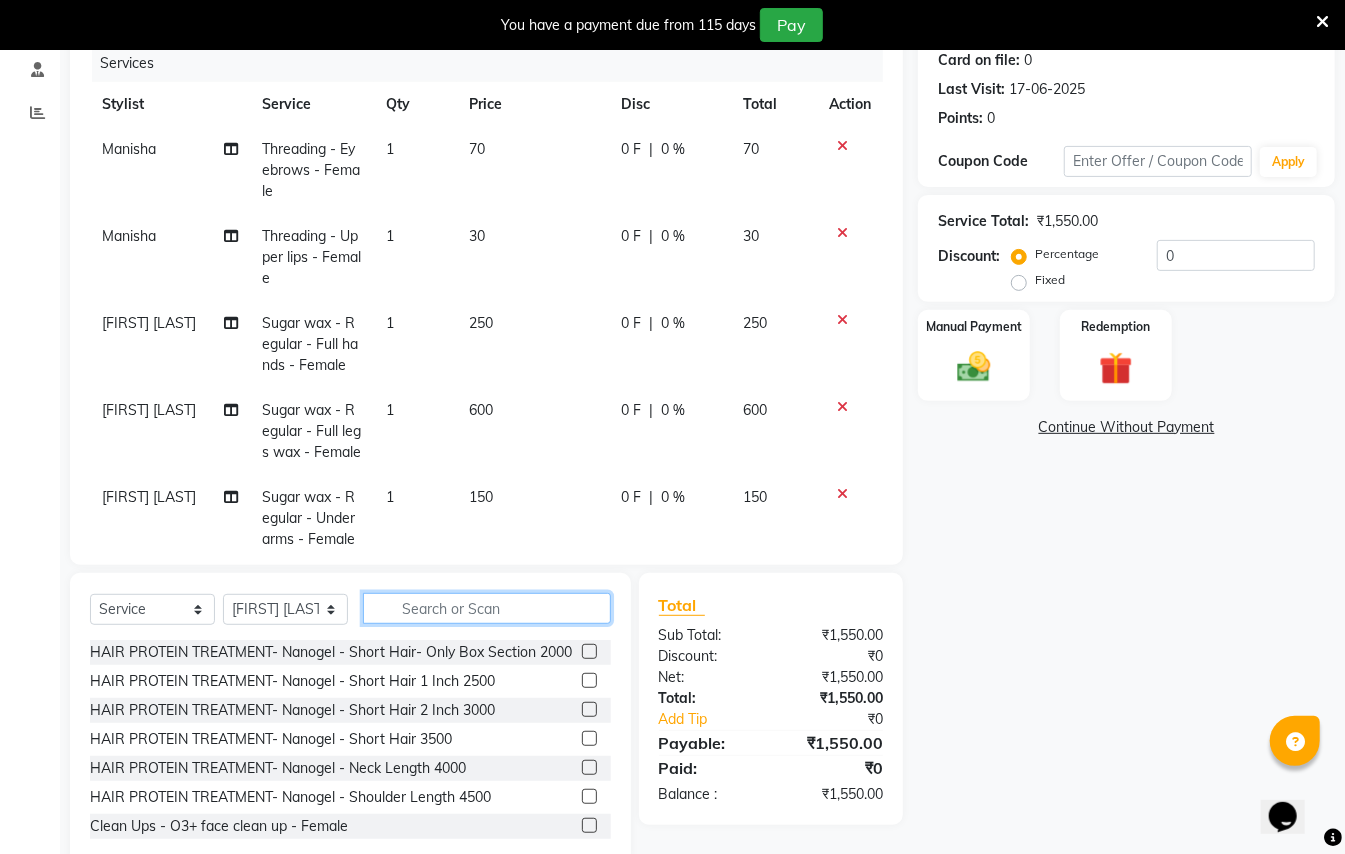click 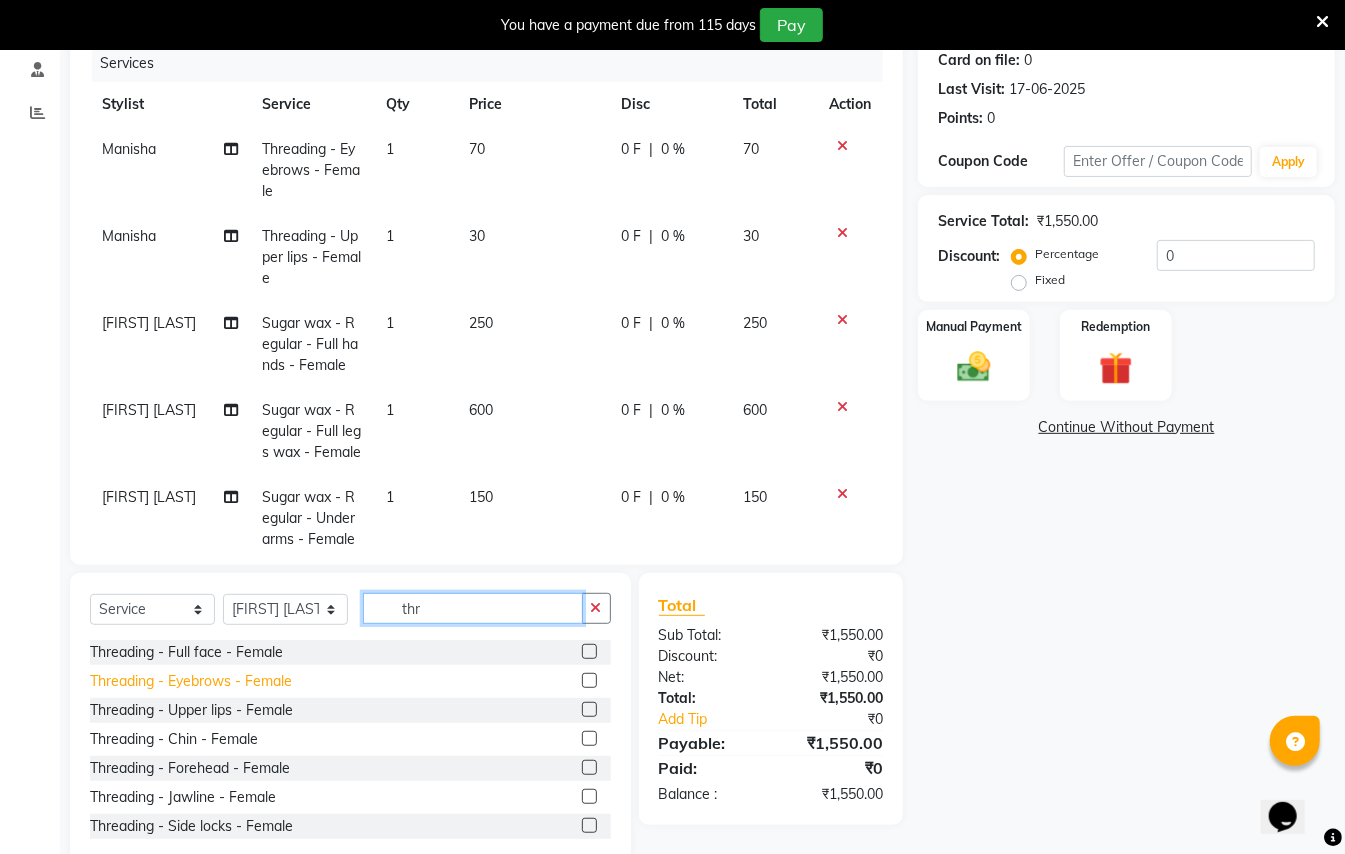 type on "thr" 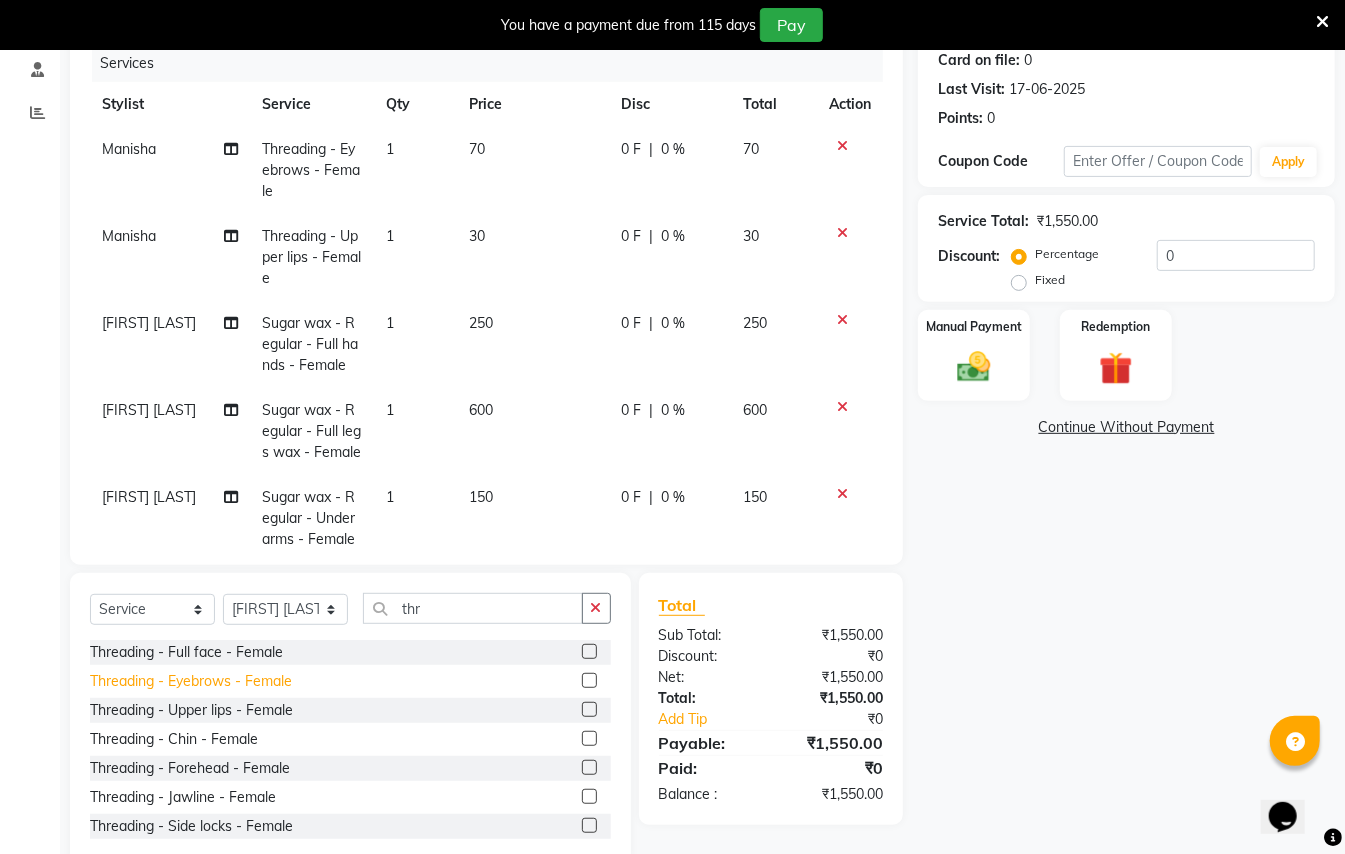 click on "Threading - Eyebrows - Female" 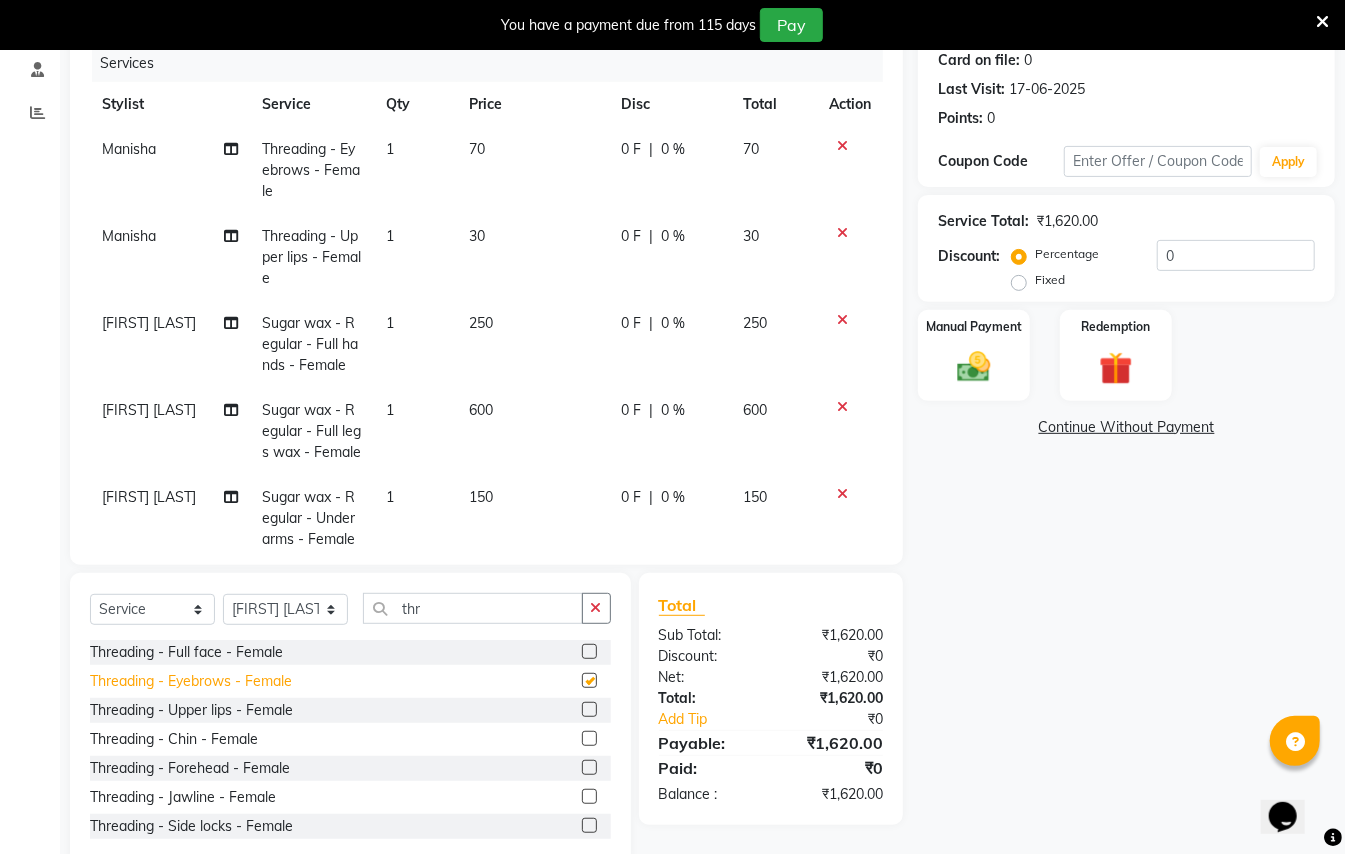checkbox on "false" 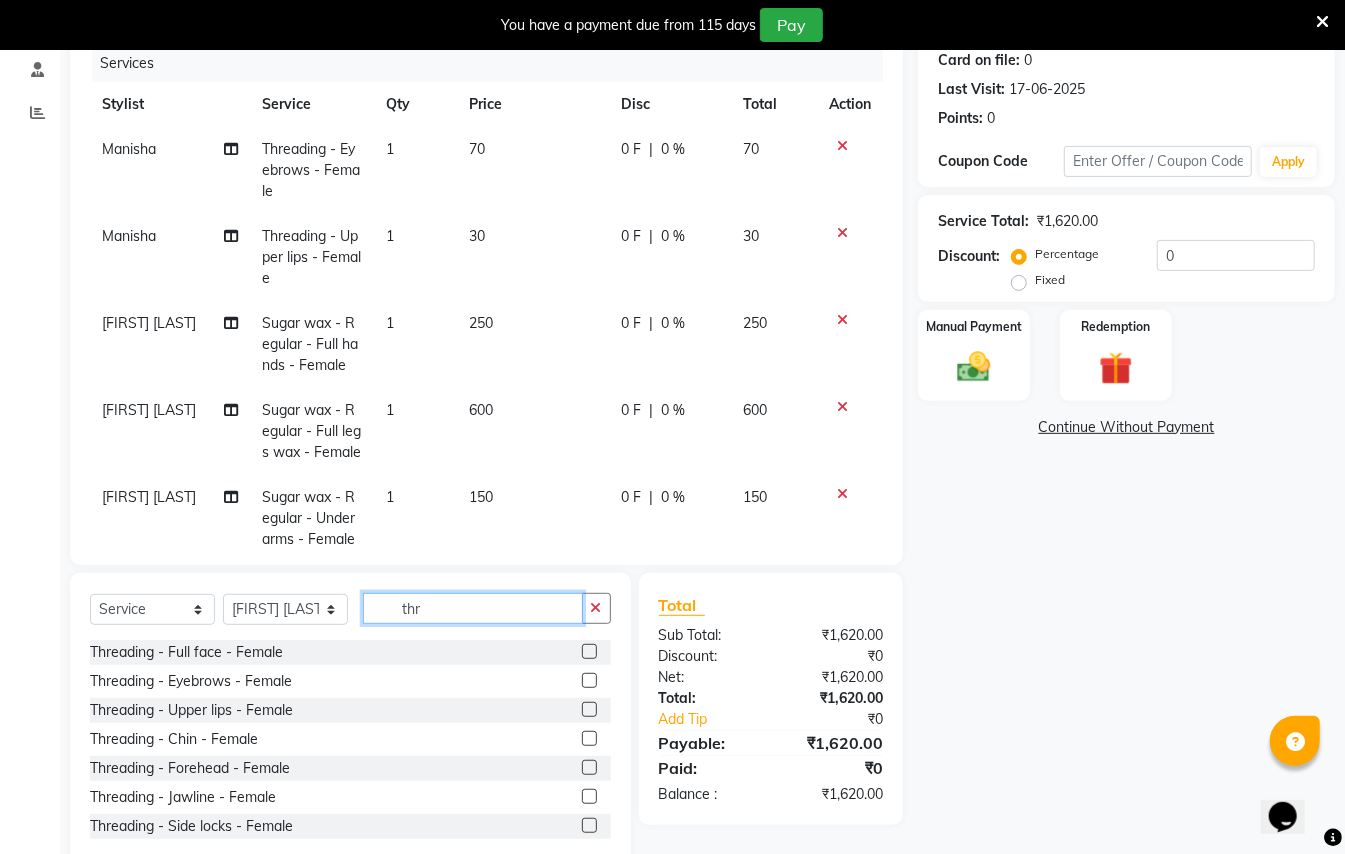 click on "thr" 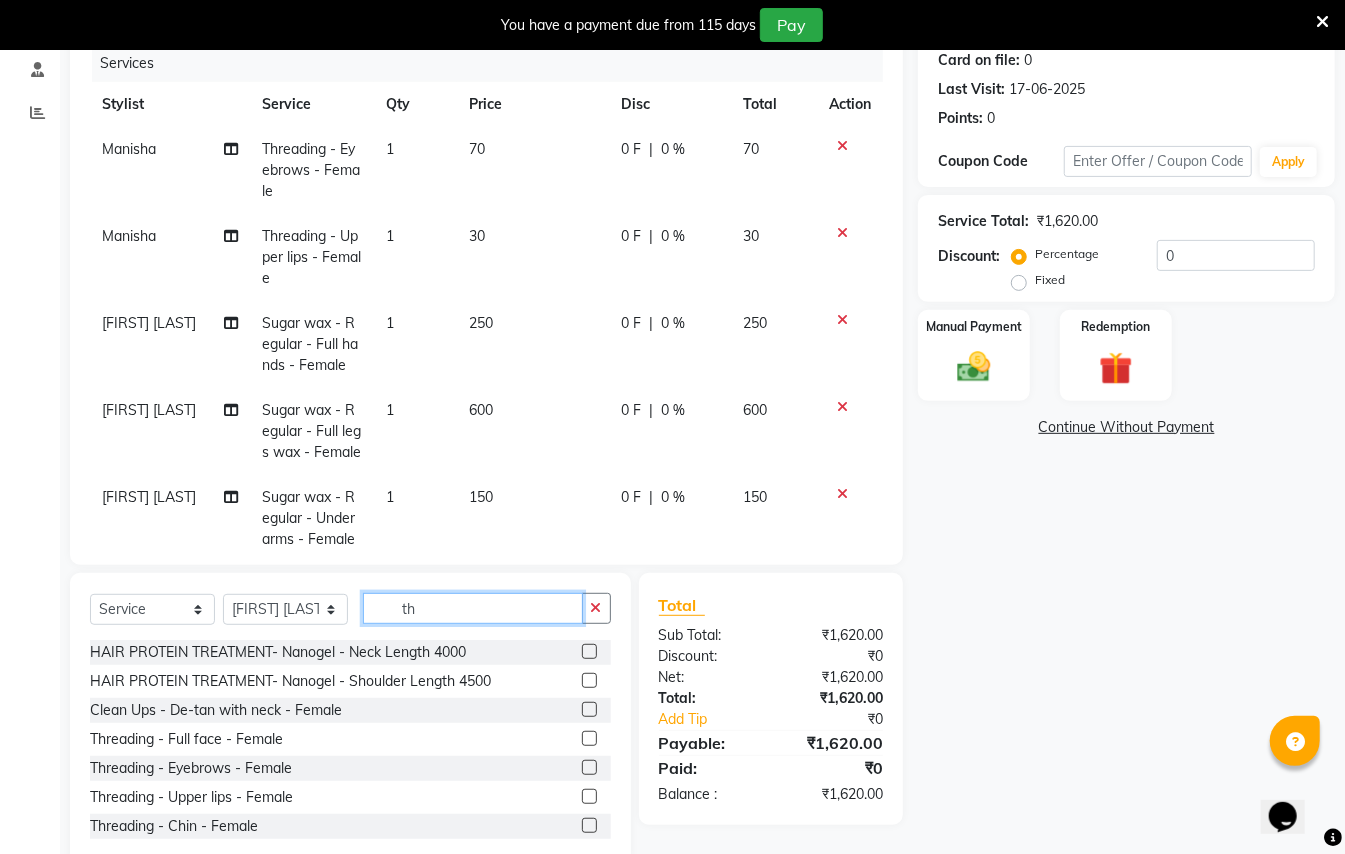 type on "t" 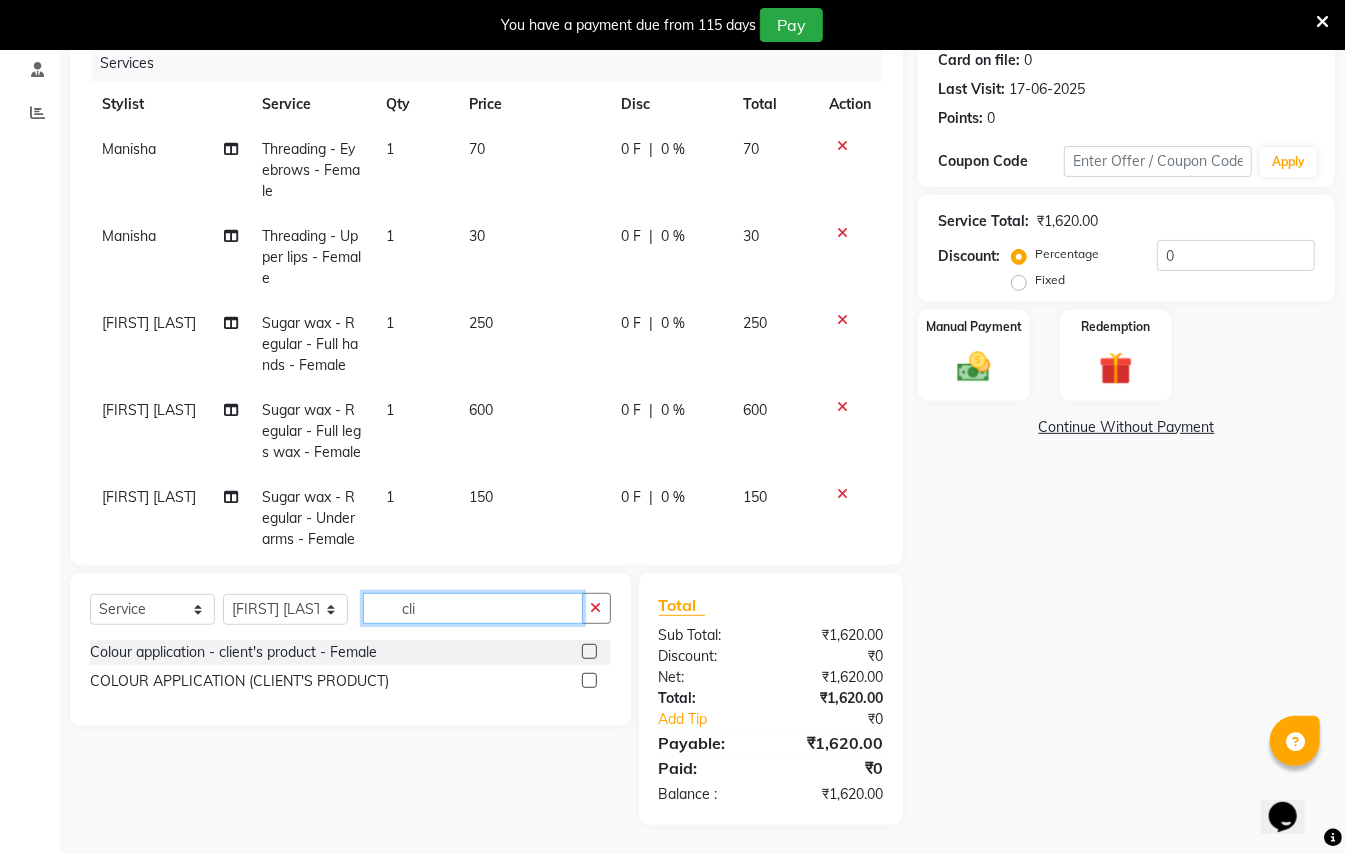 click on "cli" 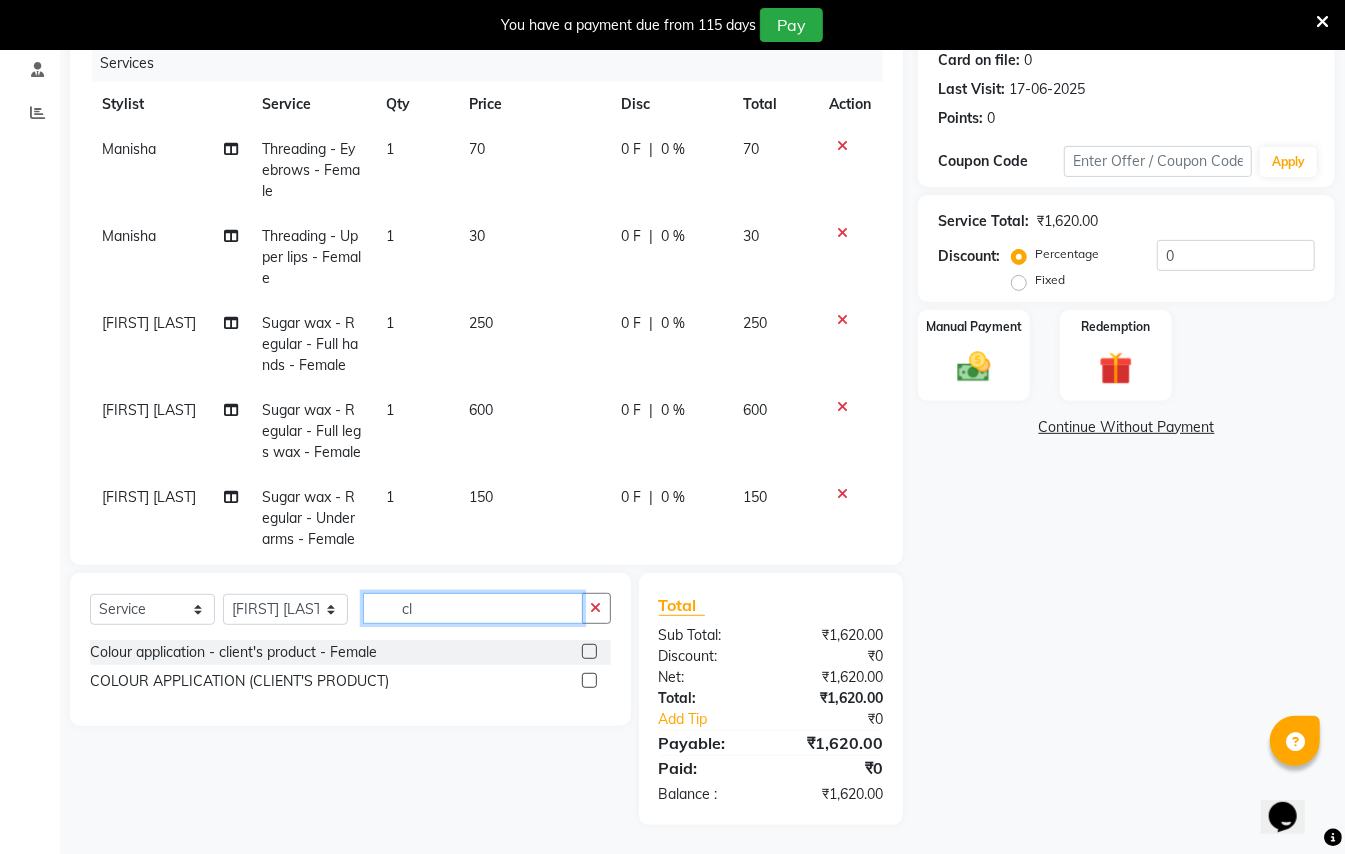 type on "c" 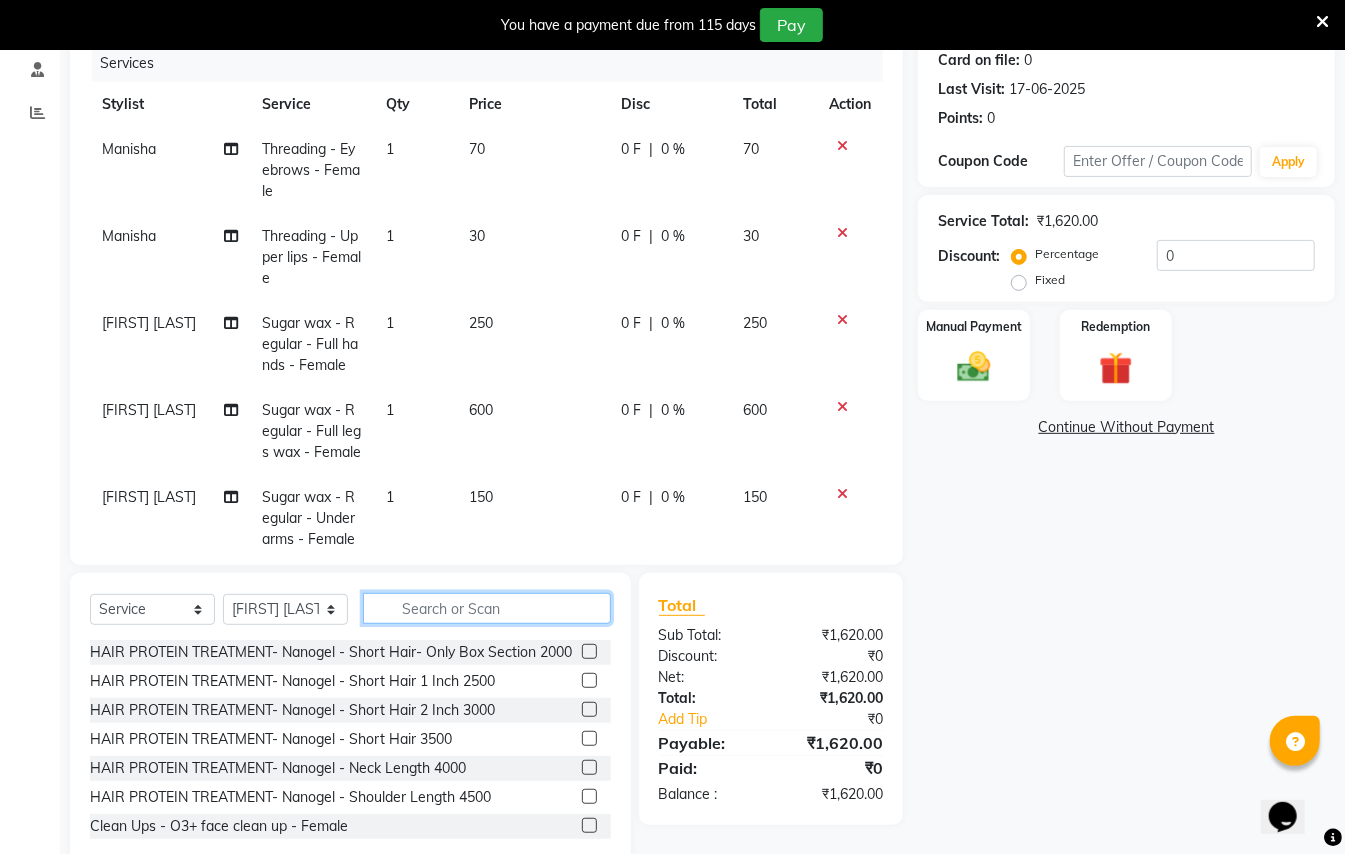 type on "v" 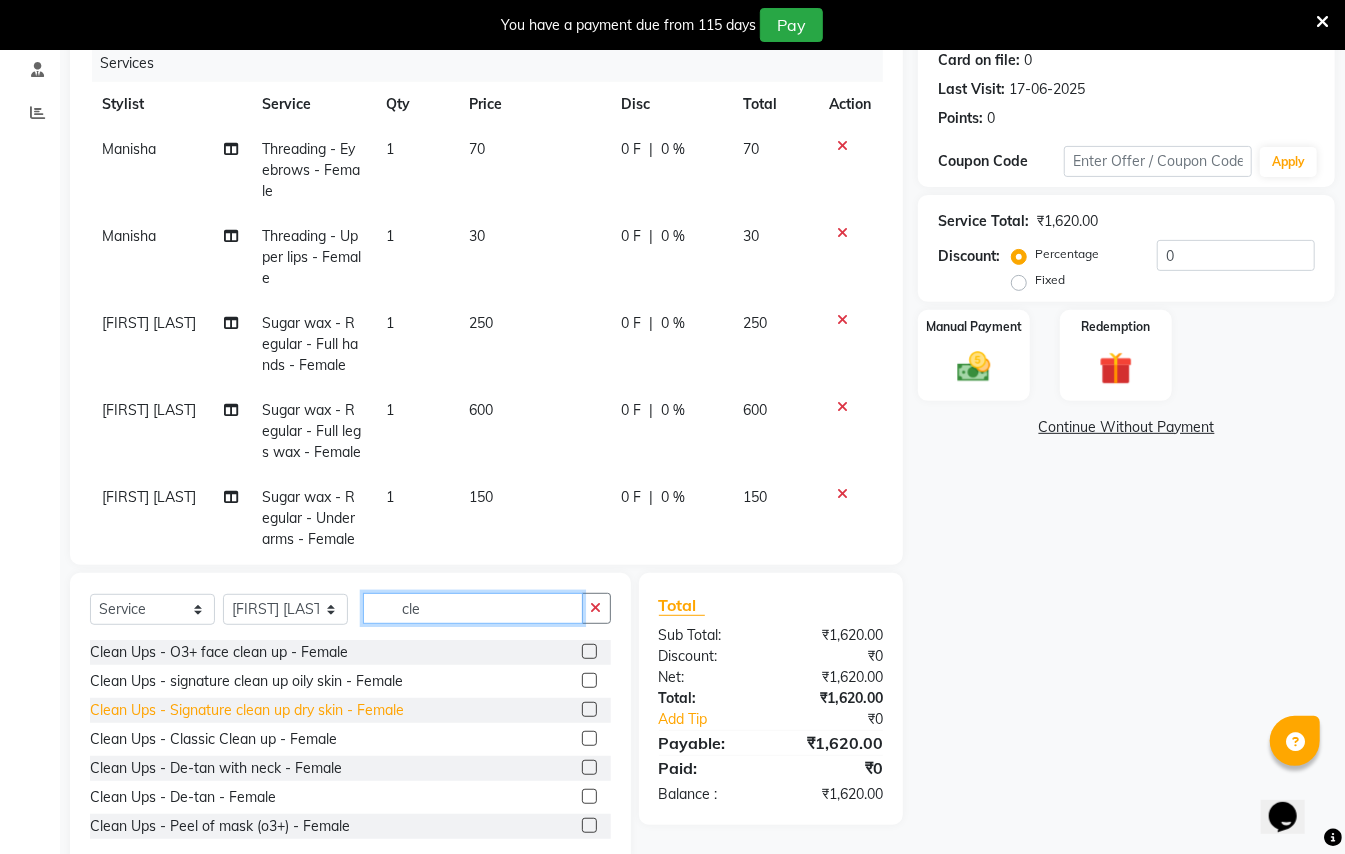 type on "cle" 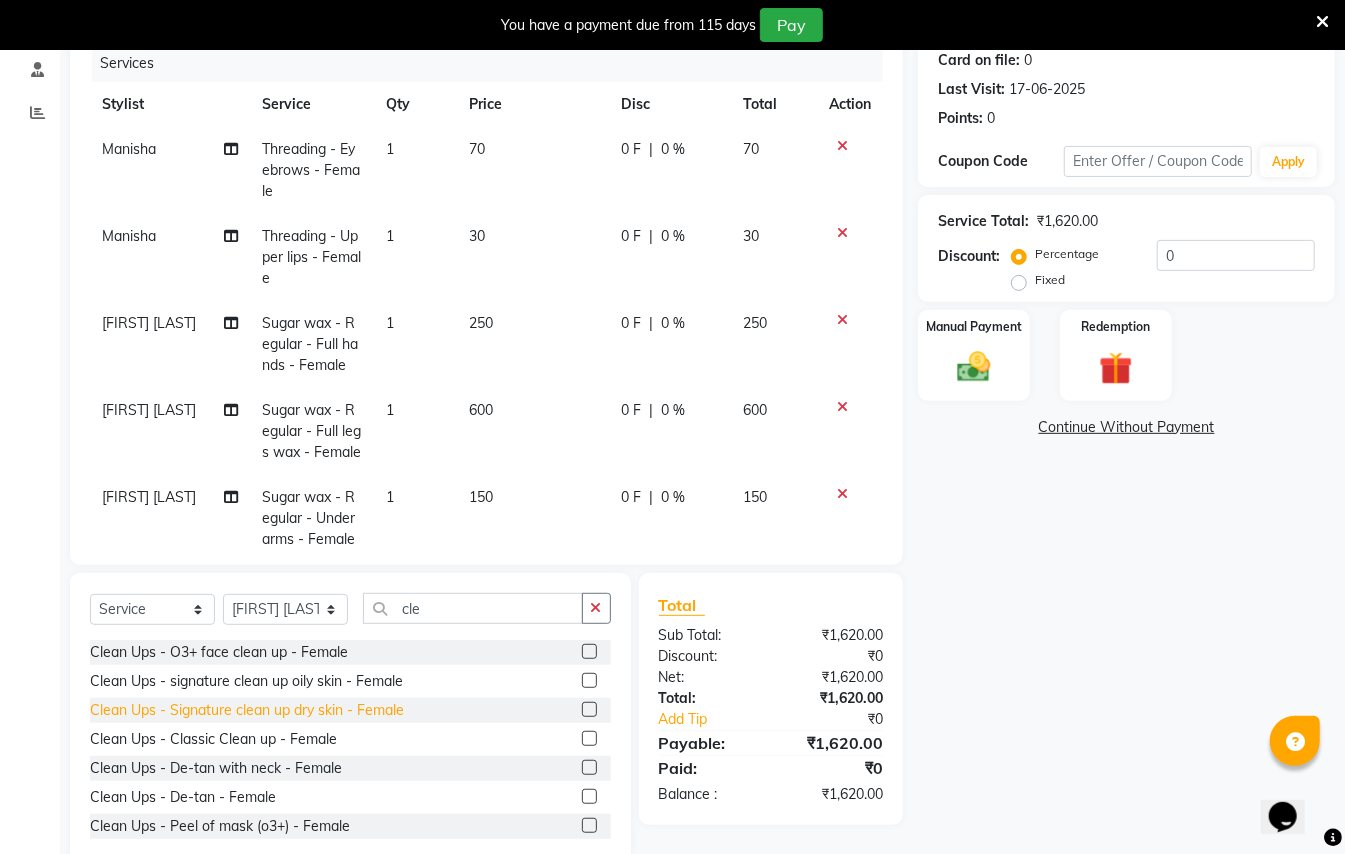 click on "Clean Ups - Signature clean up dry skin - Female" 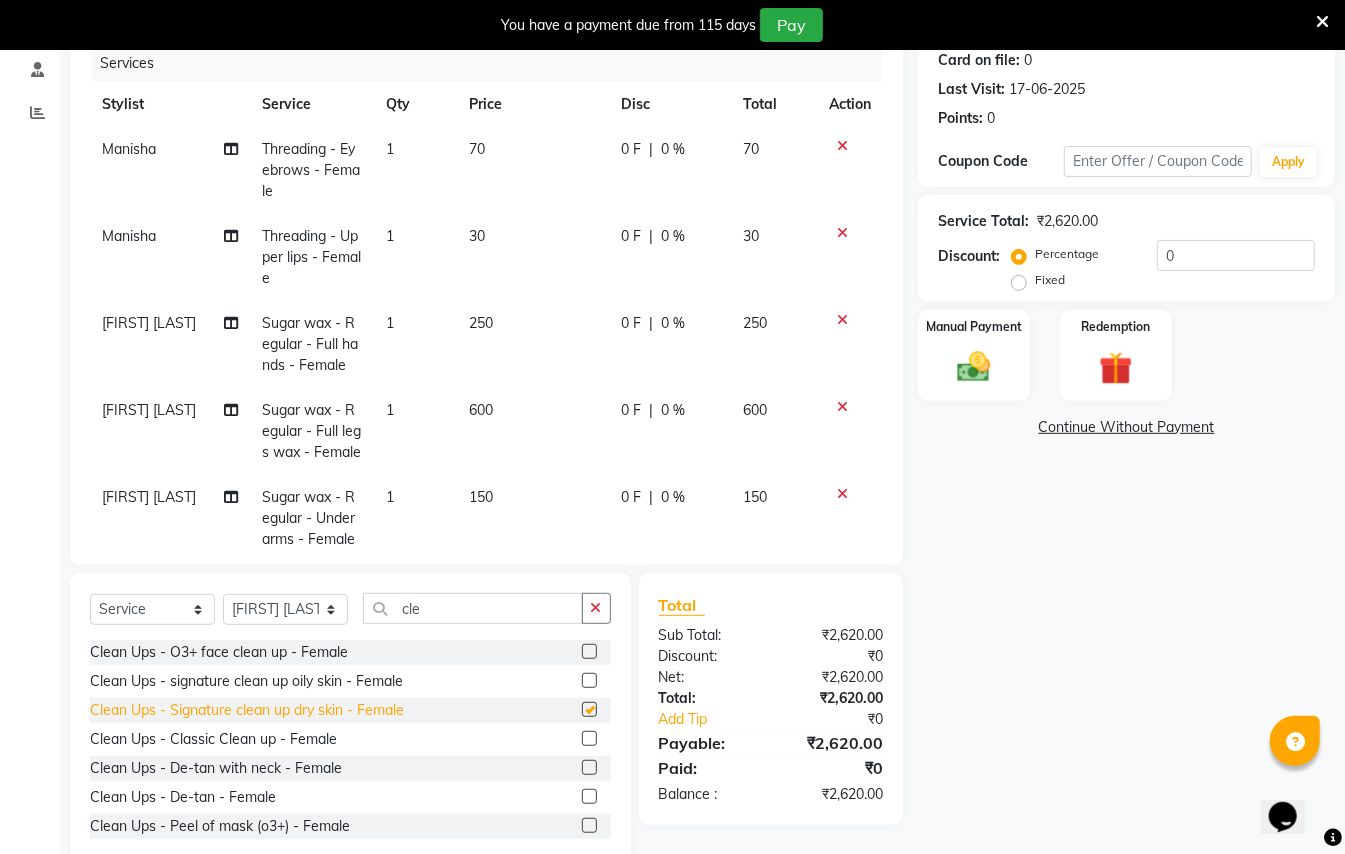 checkbox on "false" 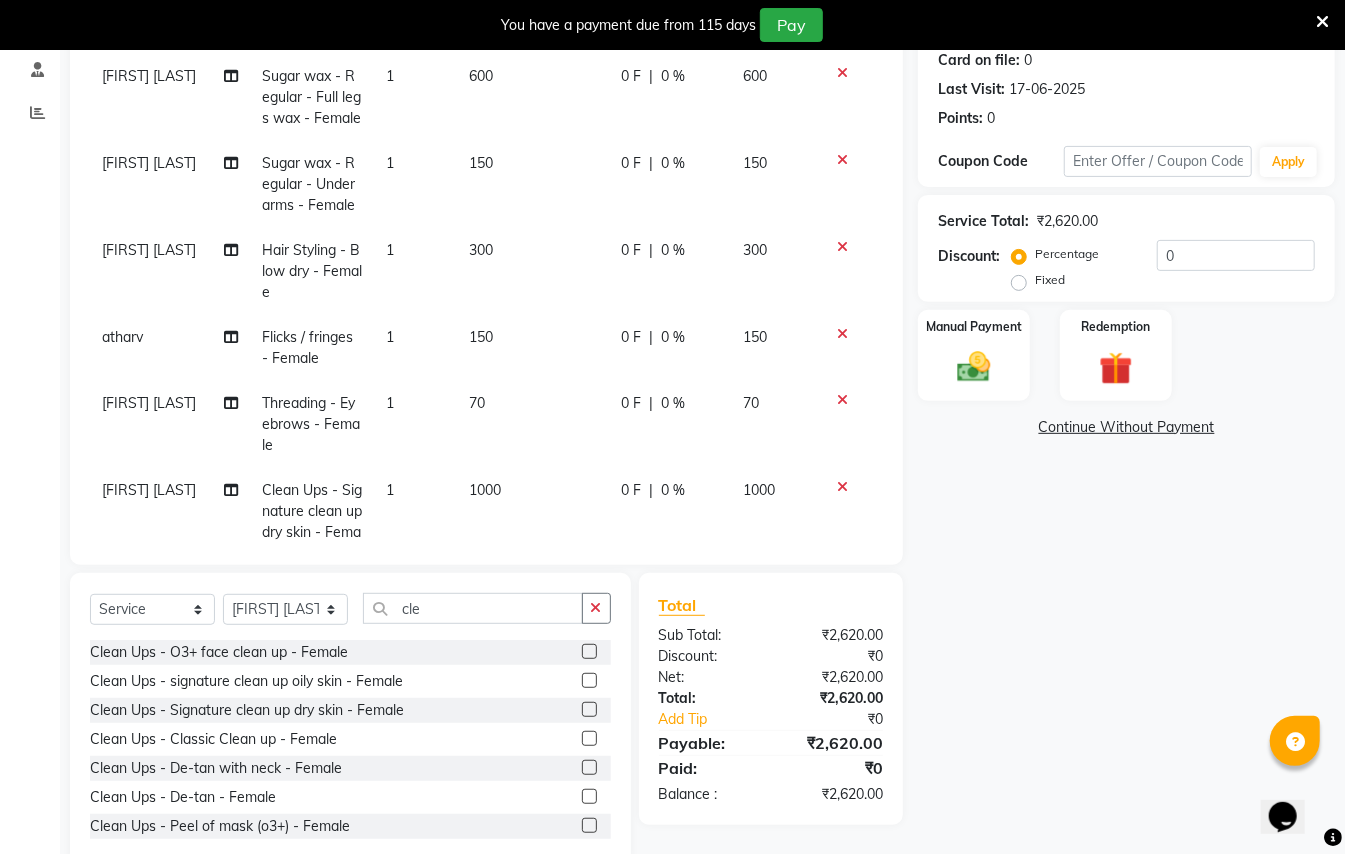 scroll, scrollTop: 422, scrollLeft: 0, axis: vertical 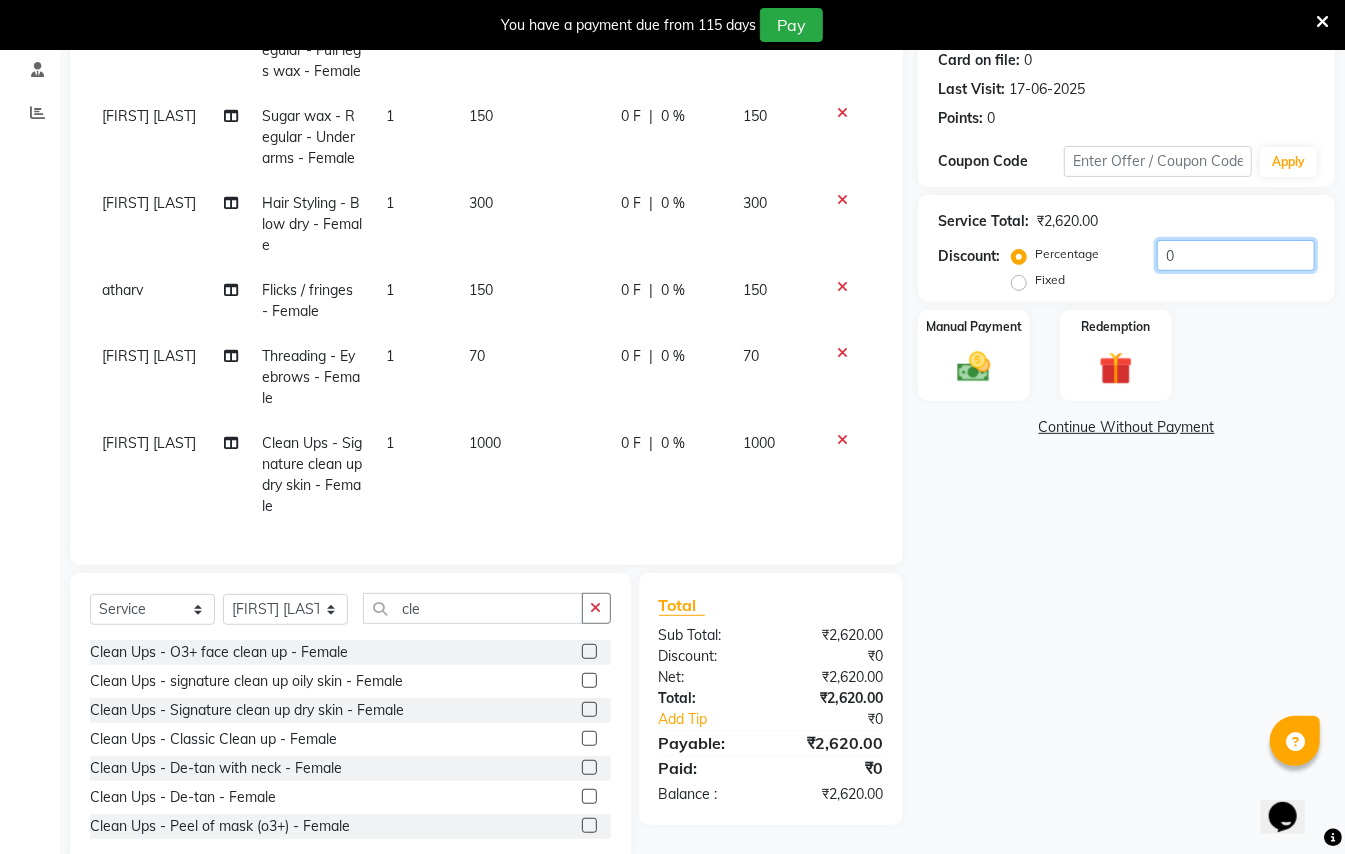 click on "0" 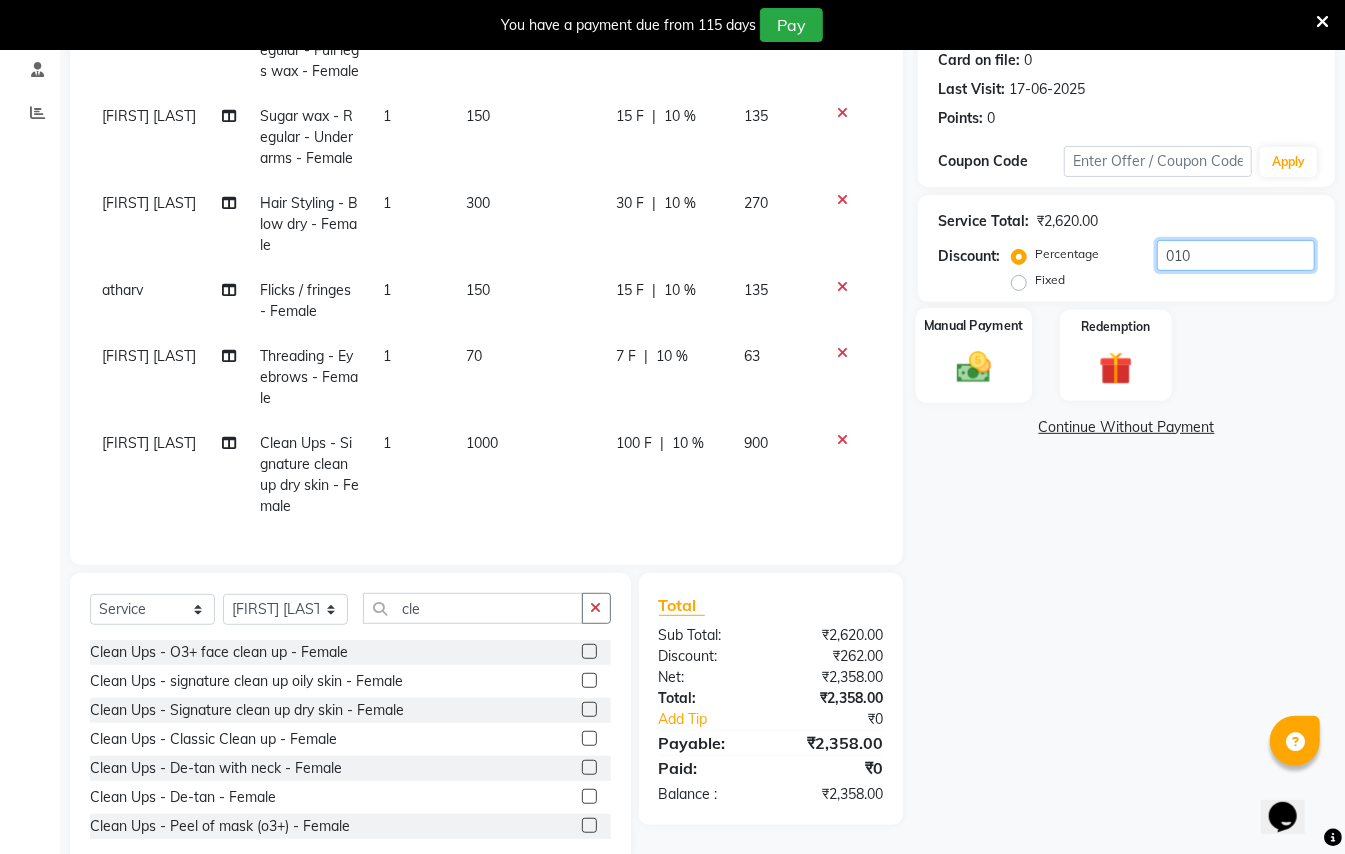 type on "010" 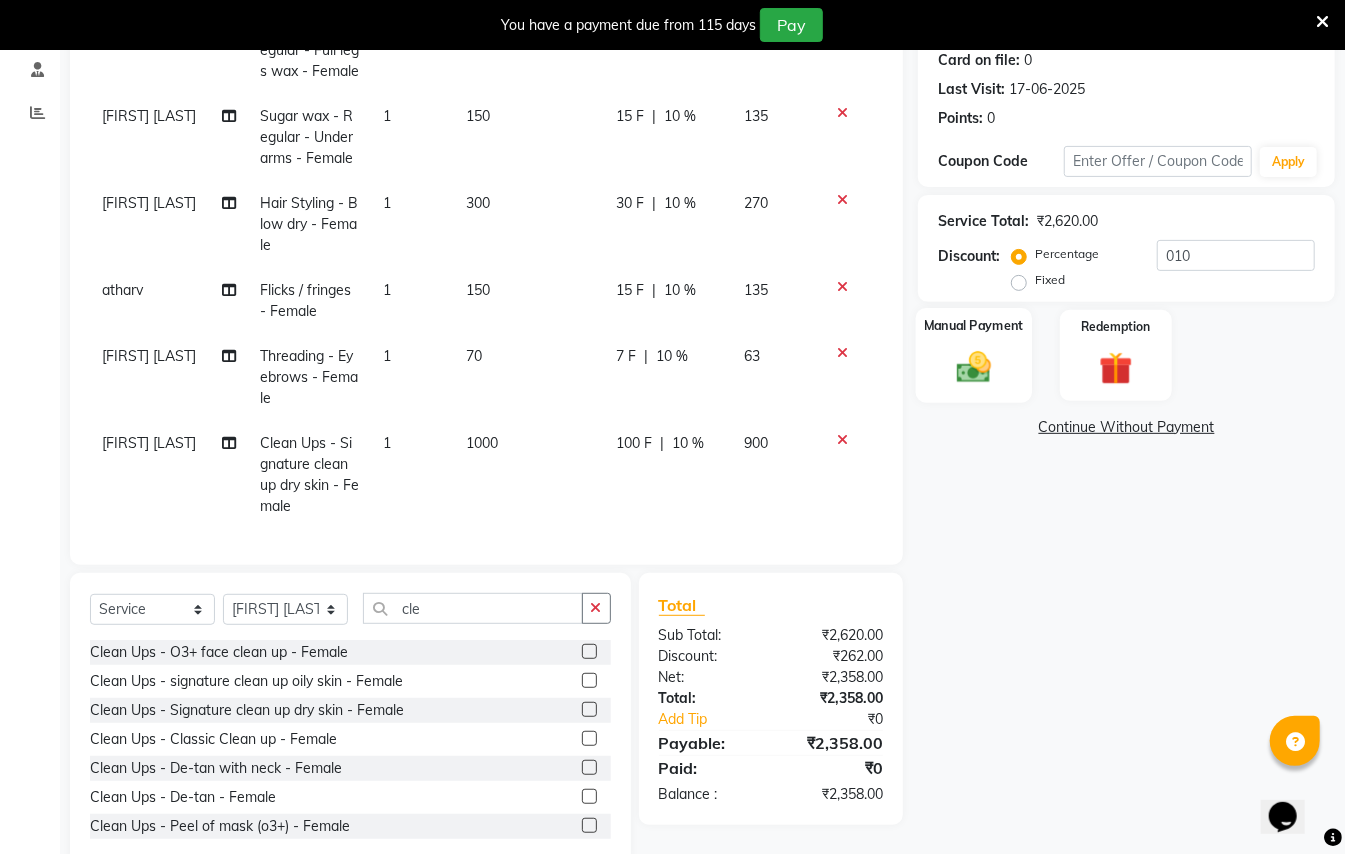 click on "Manual Payment" 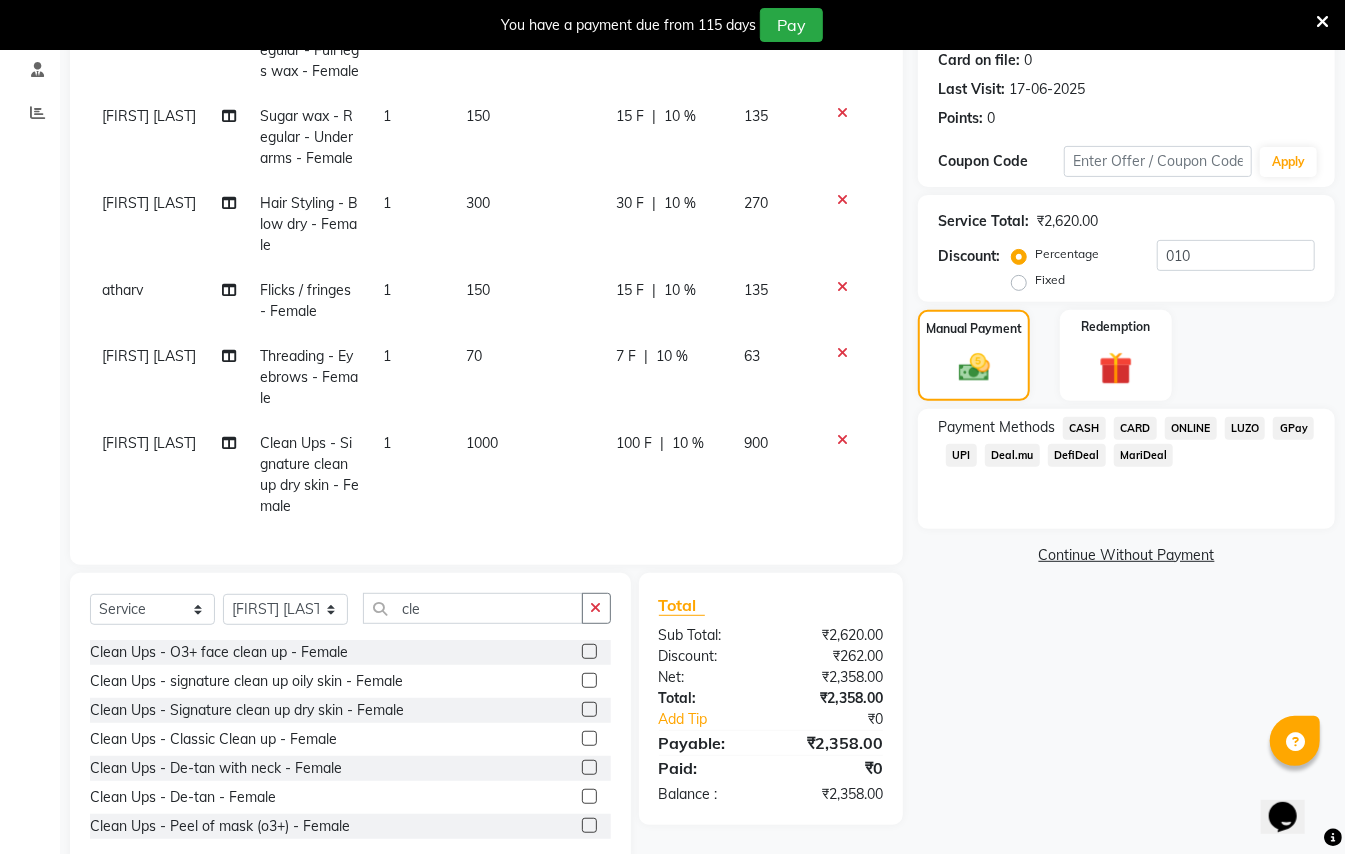 click on "GPay" 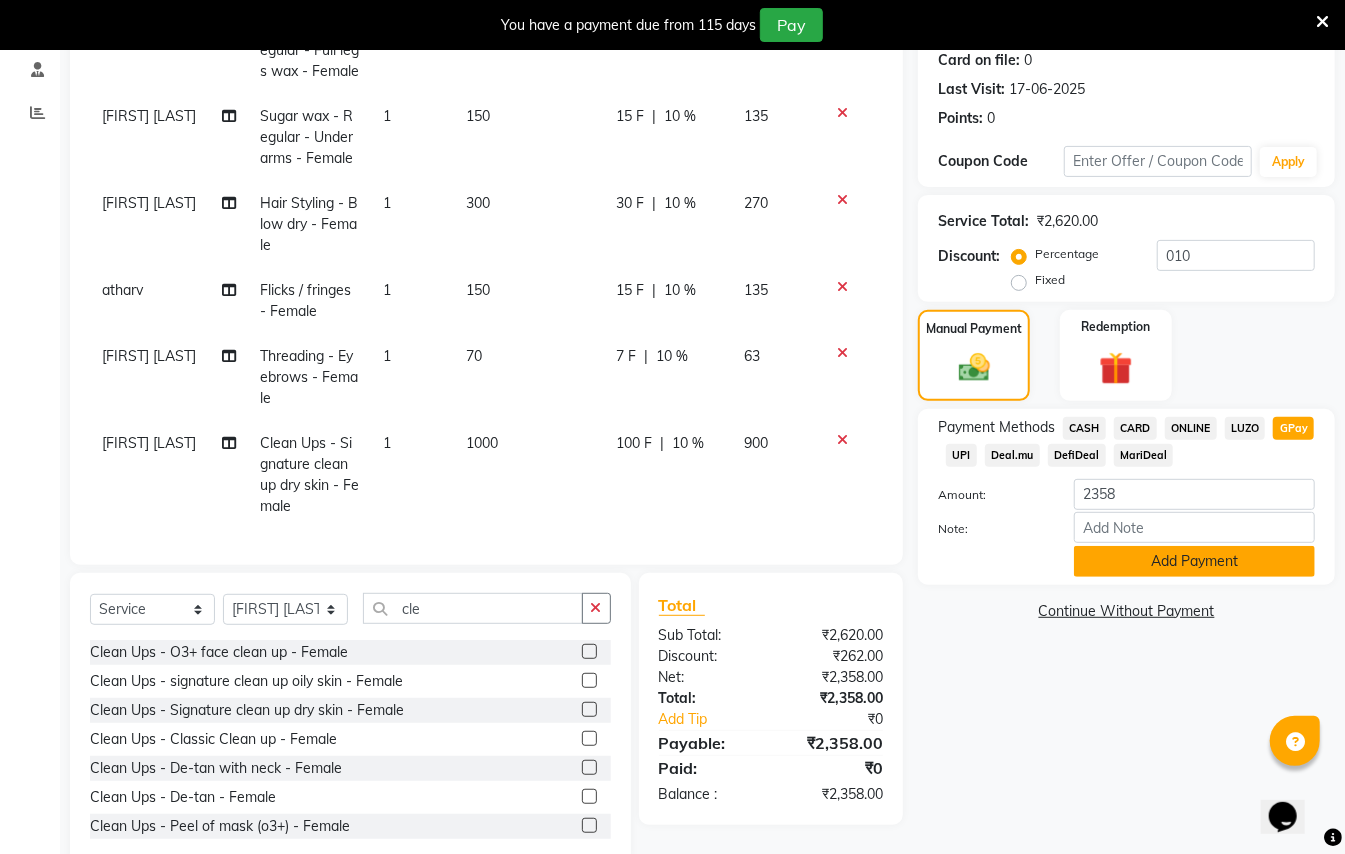 click on "Add Payment" 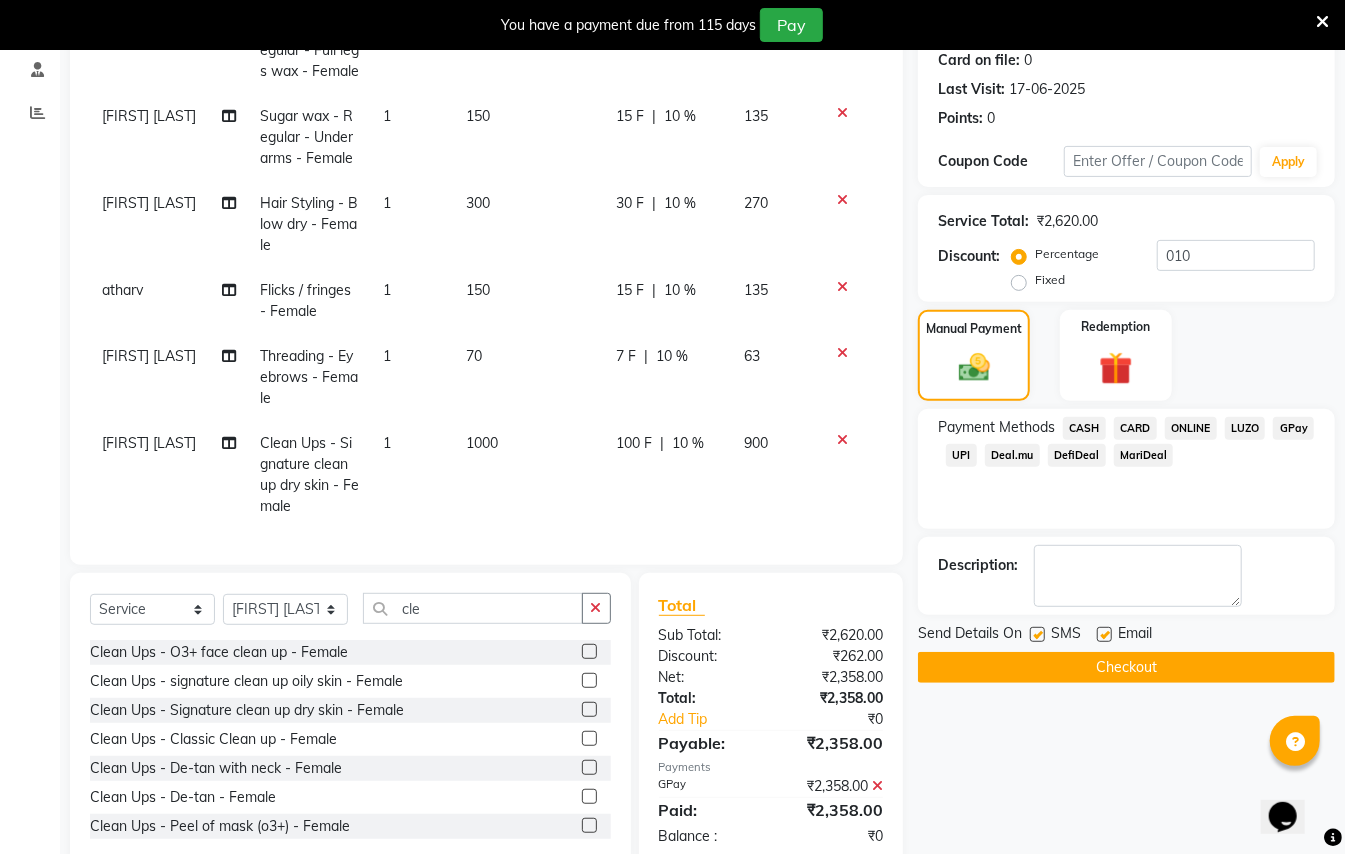 click on "Checkout" 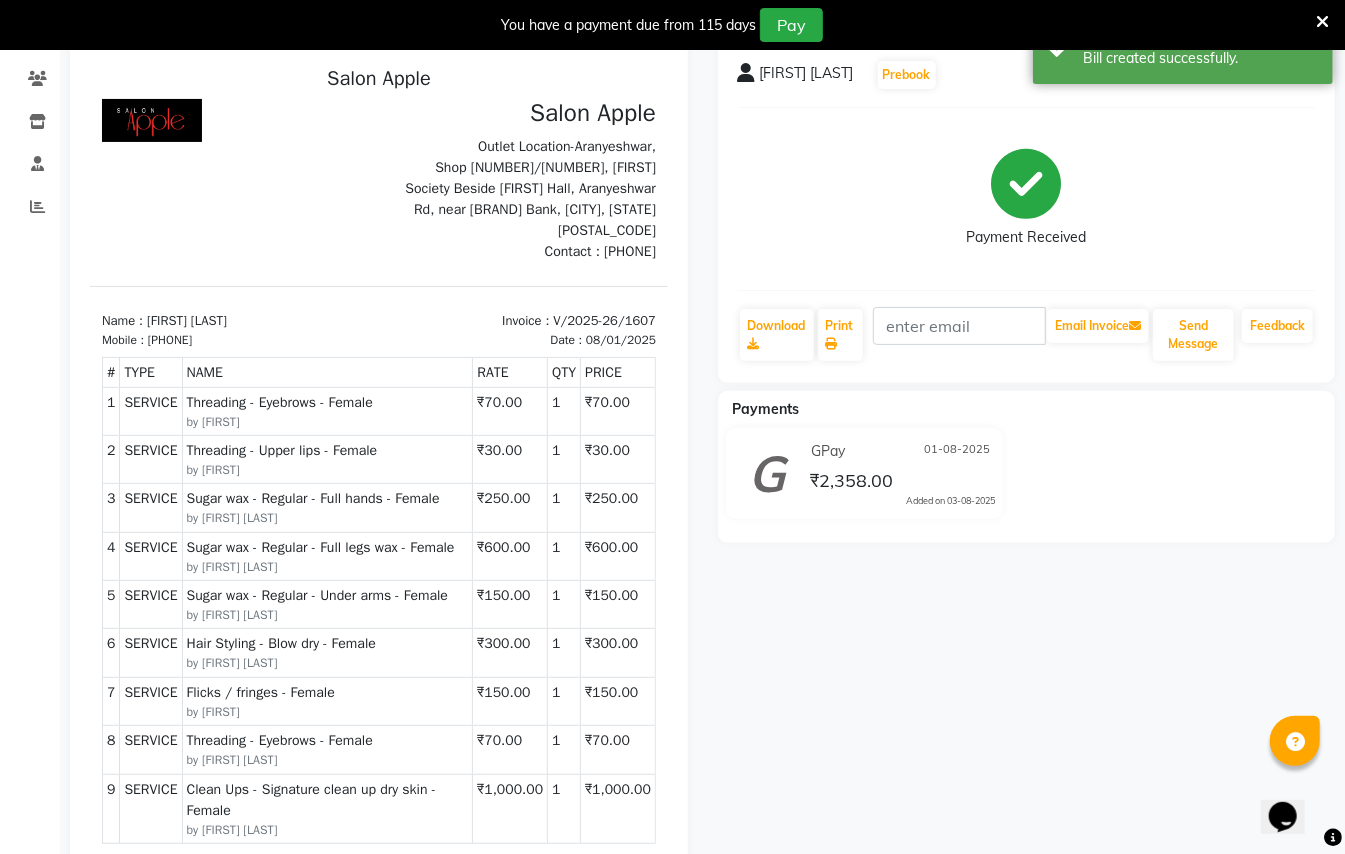 scroll, scrollTop: 0, scrollLeft: 0, axis: both 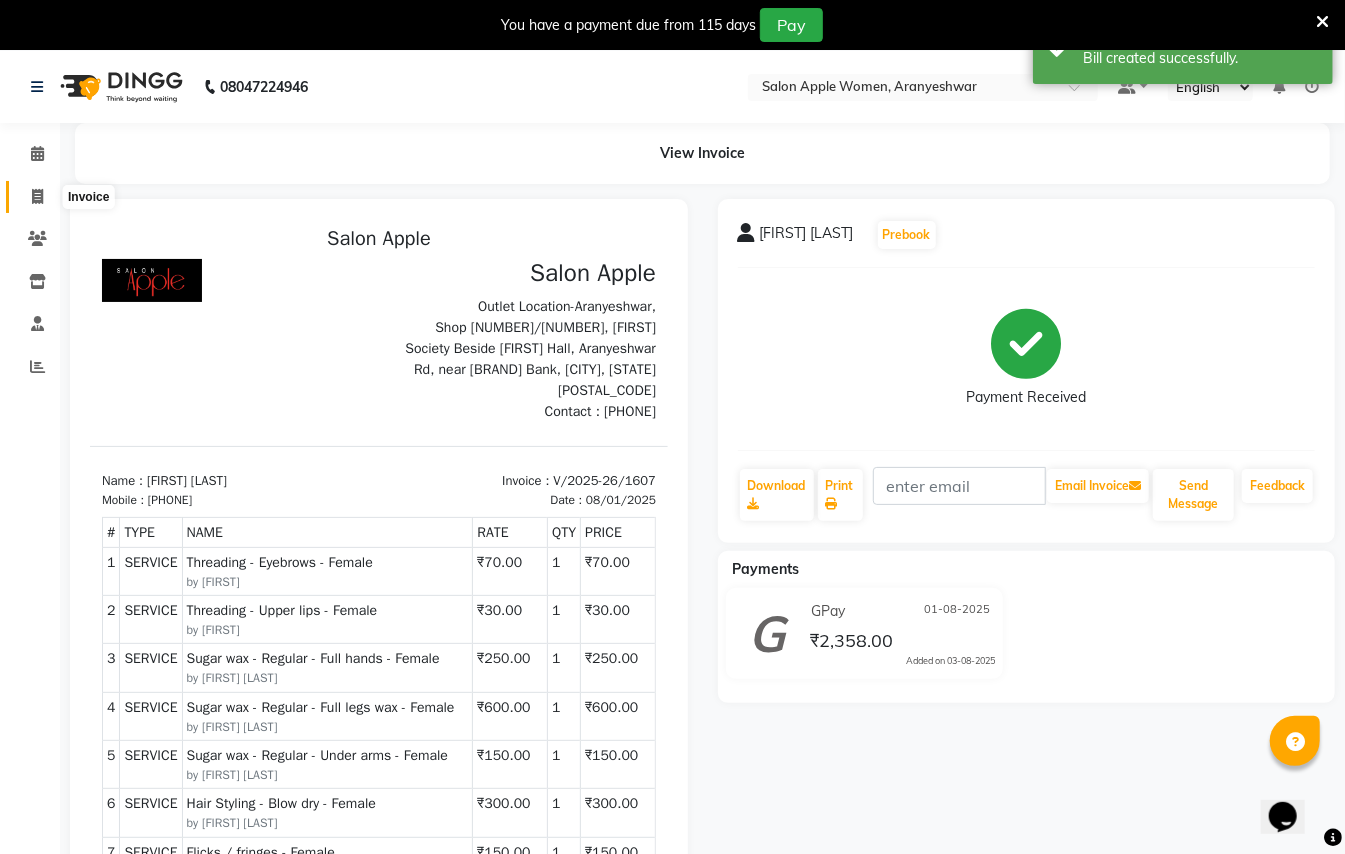 click 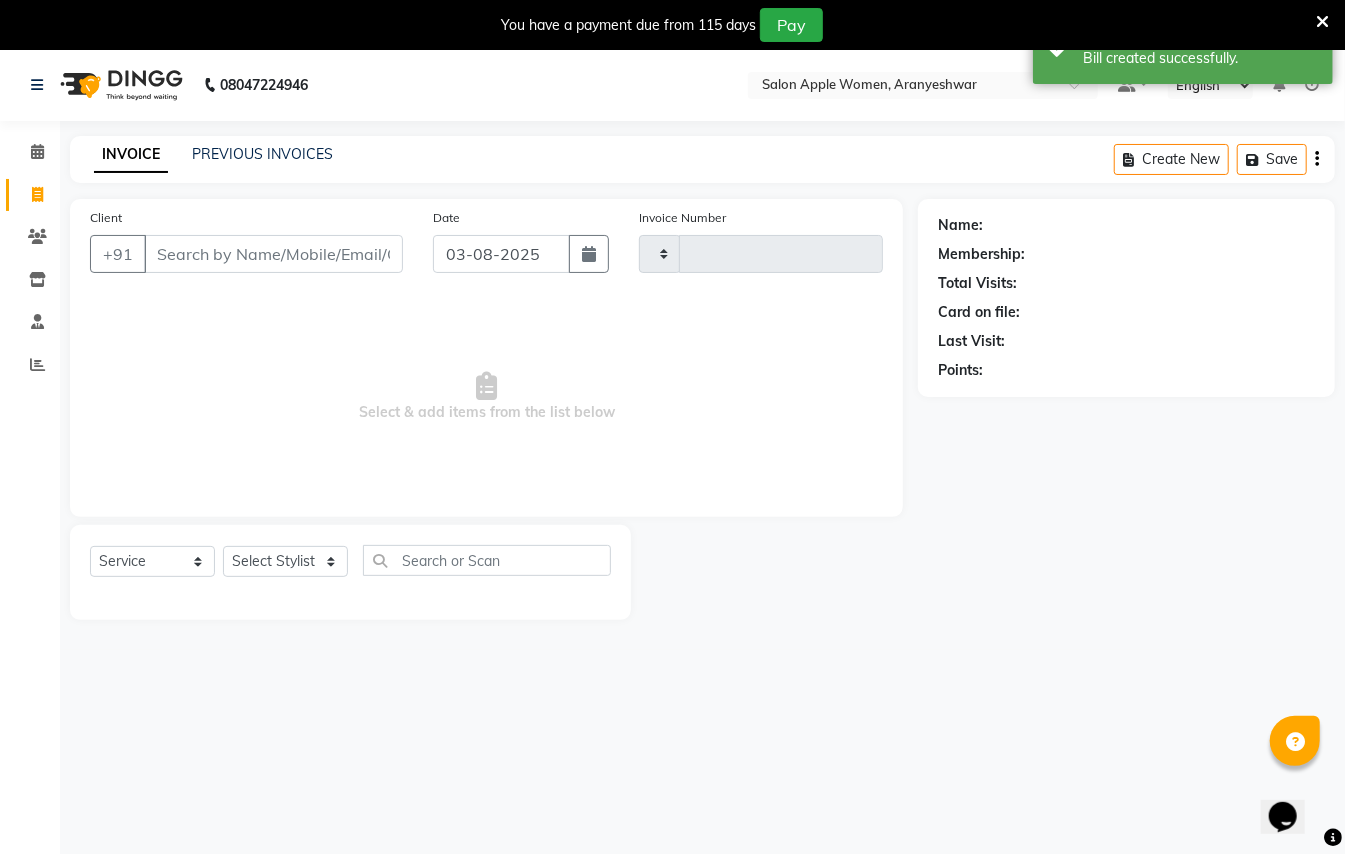 type on "1608" 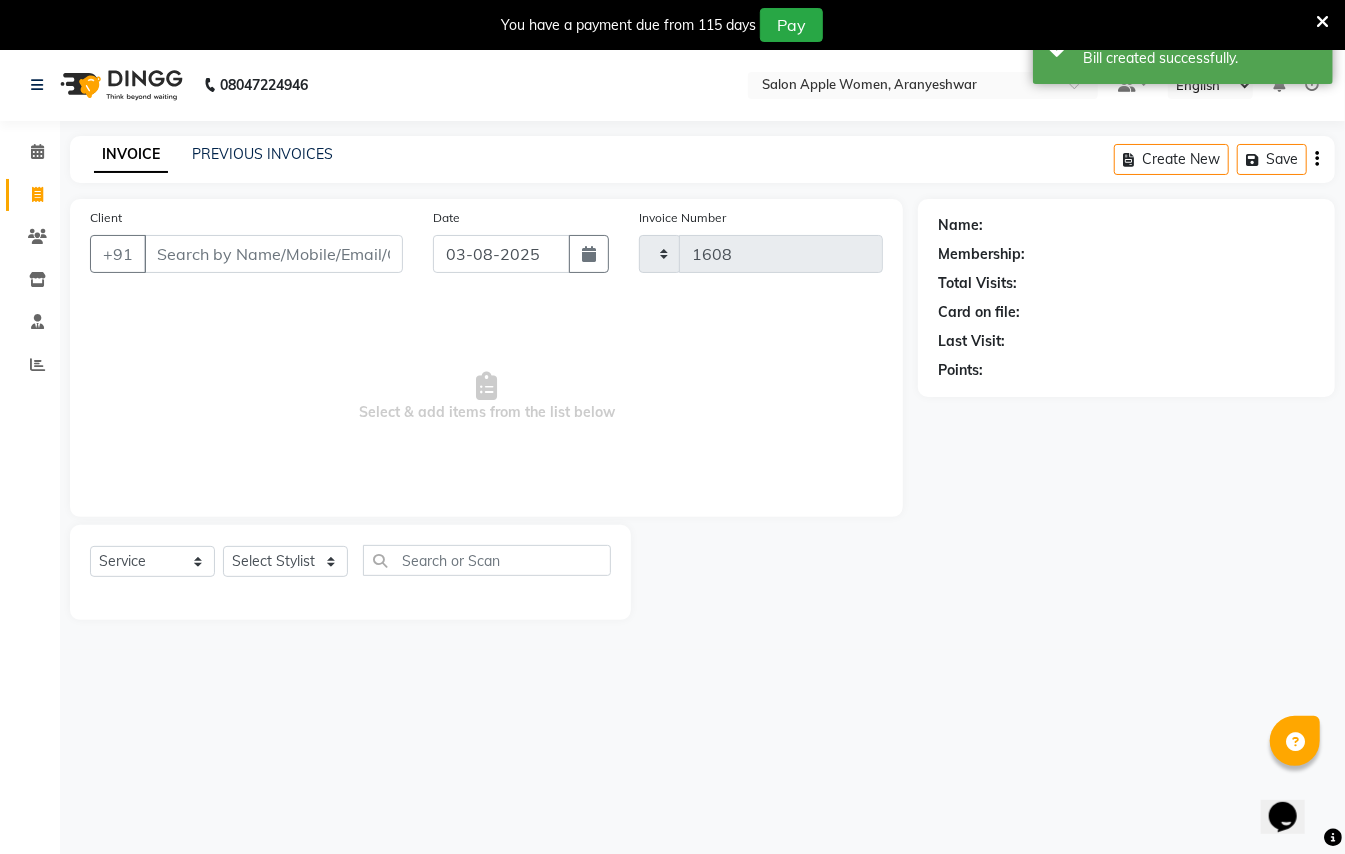 scroll, scrollTop: 50, scrollLeft: 0, axis: vertical 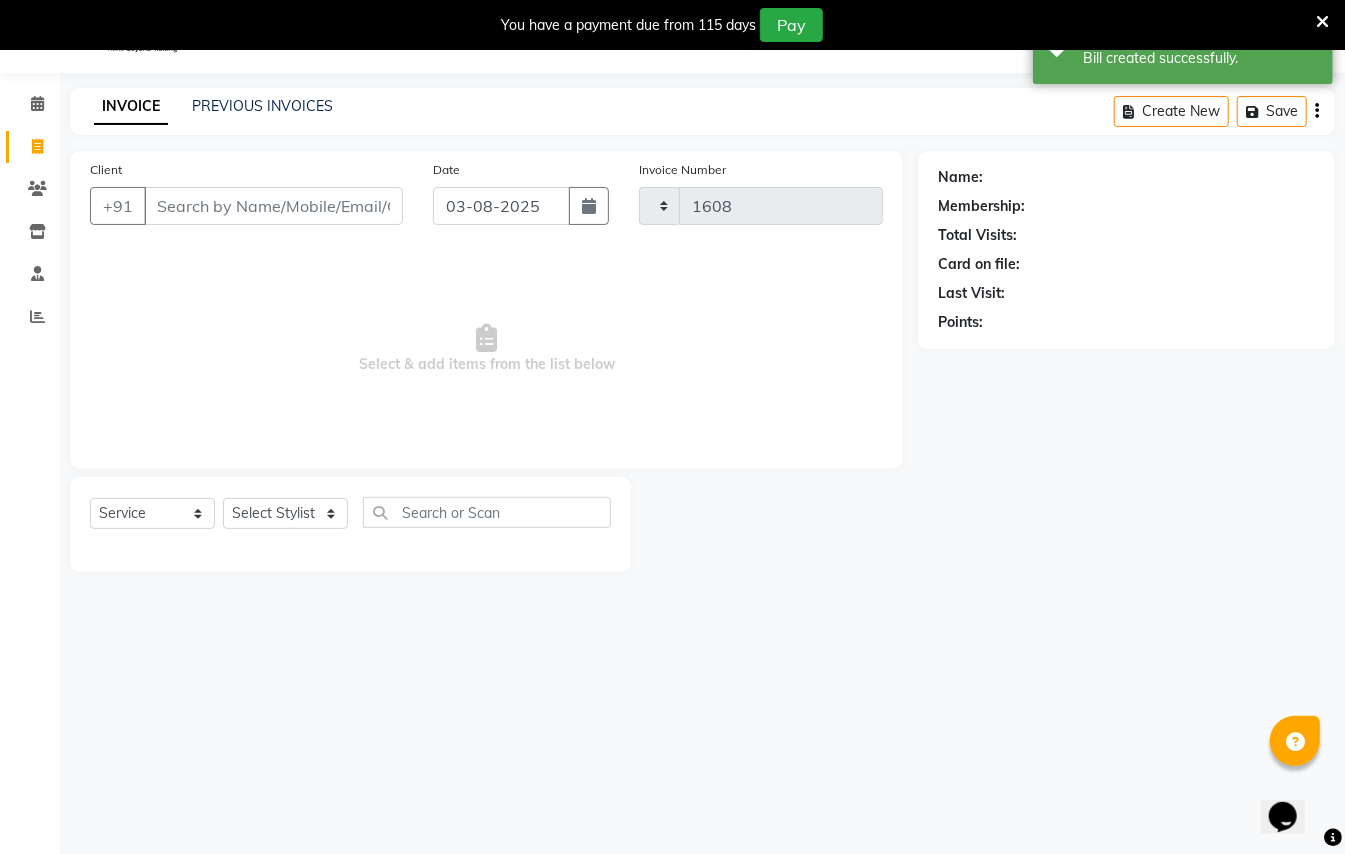 select on "123" 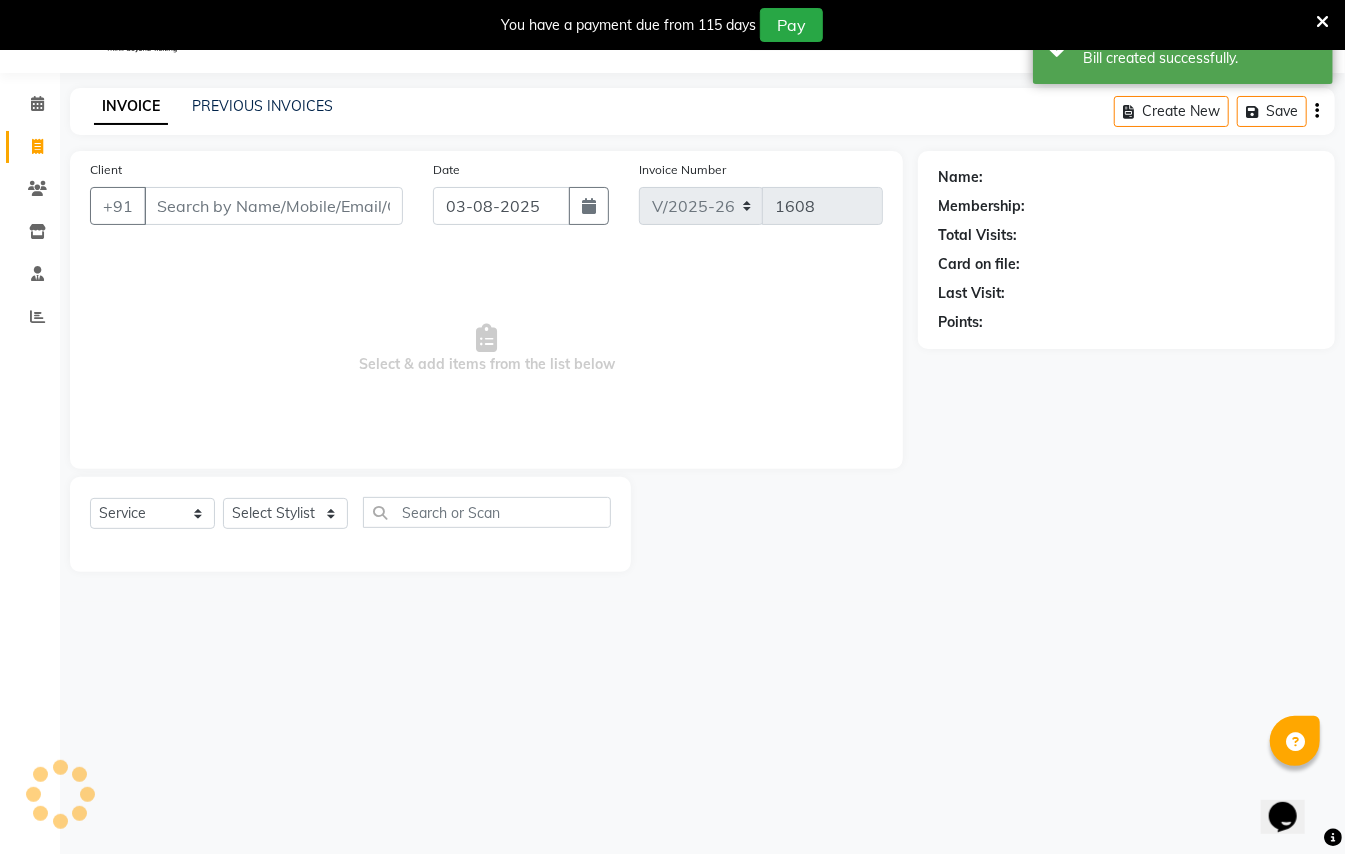 click on "Client" at bounding box center [273, 206] 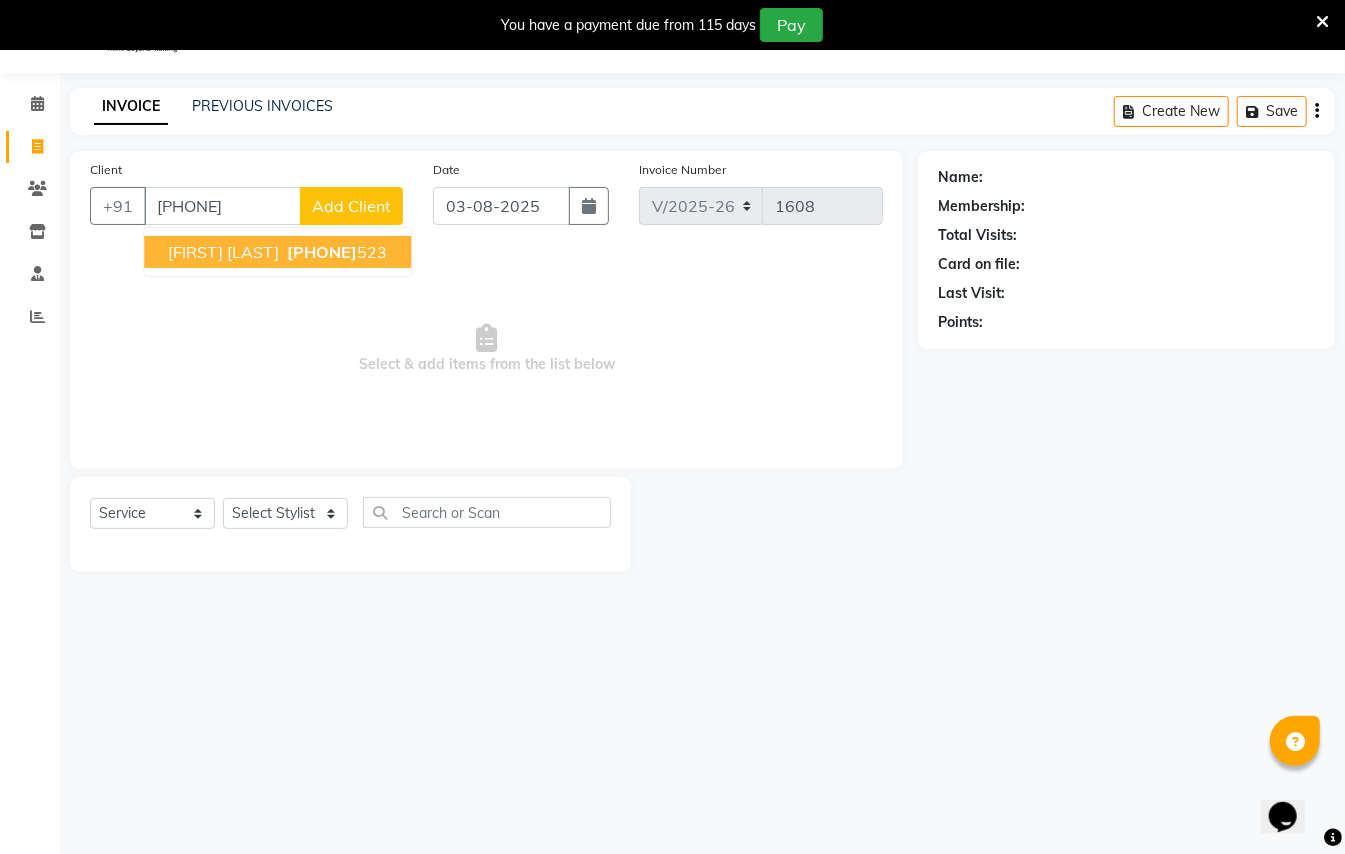 click on "[PHONE]" at bounding box center [322, 252] 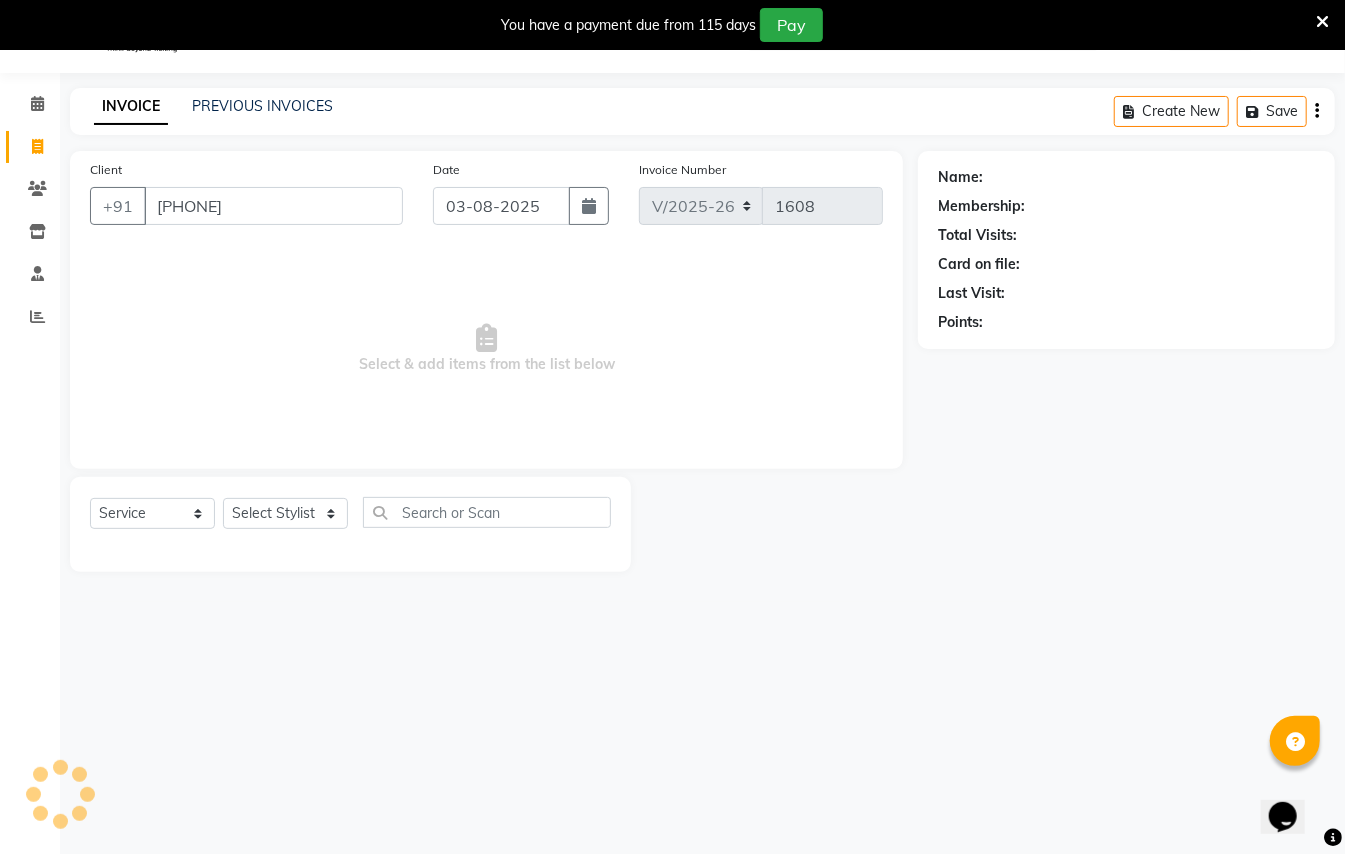 type on "[PHONE]" 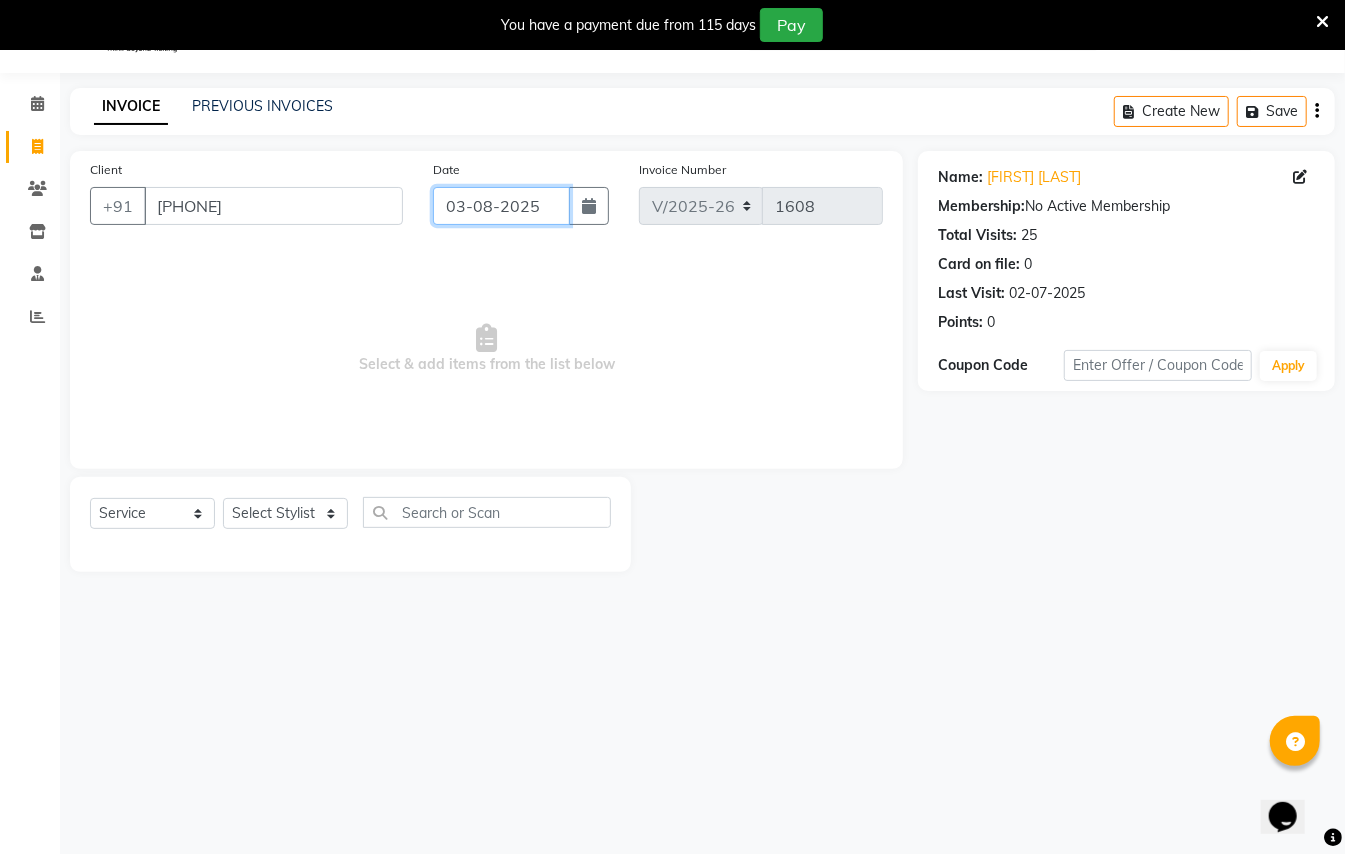click on "03-08-2025" 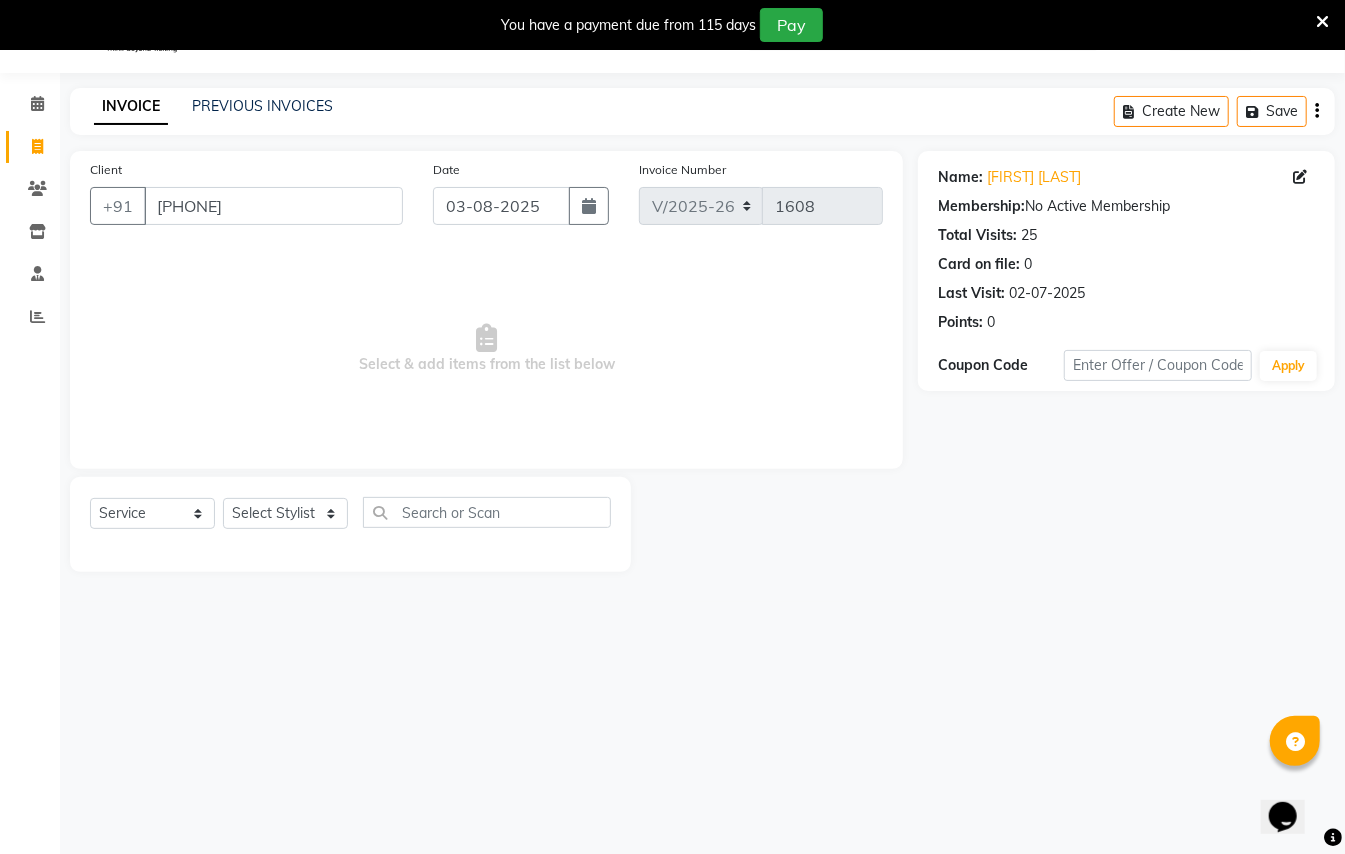 select on "8" 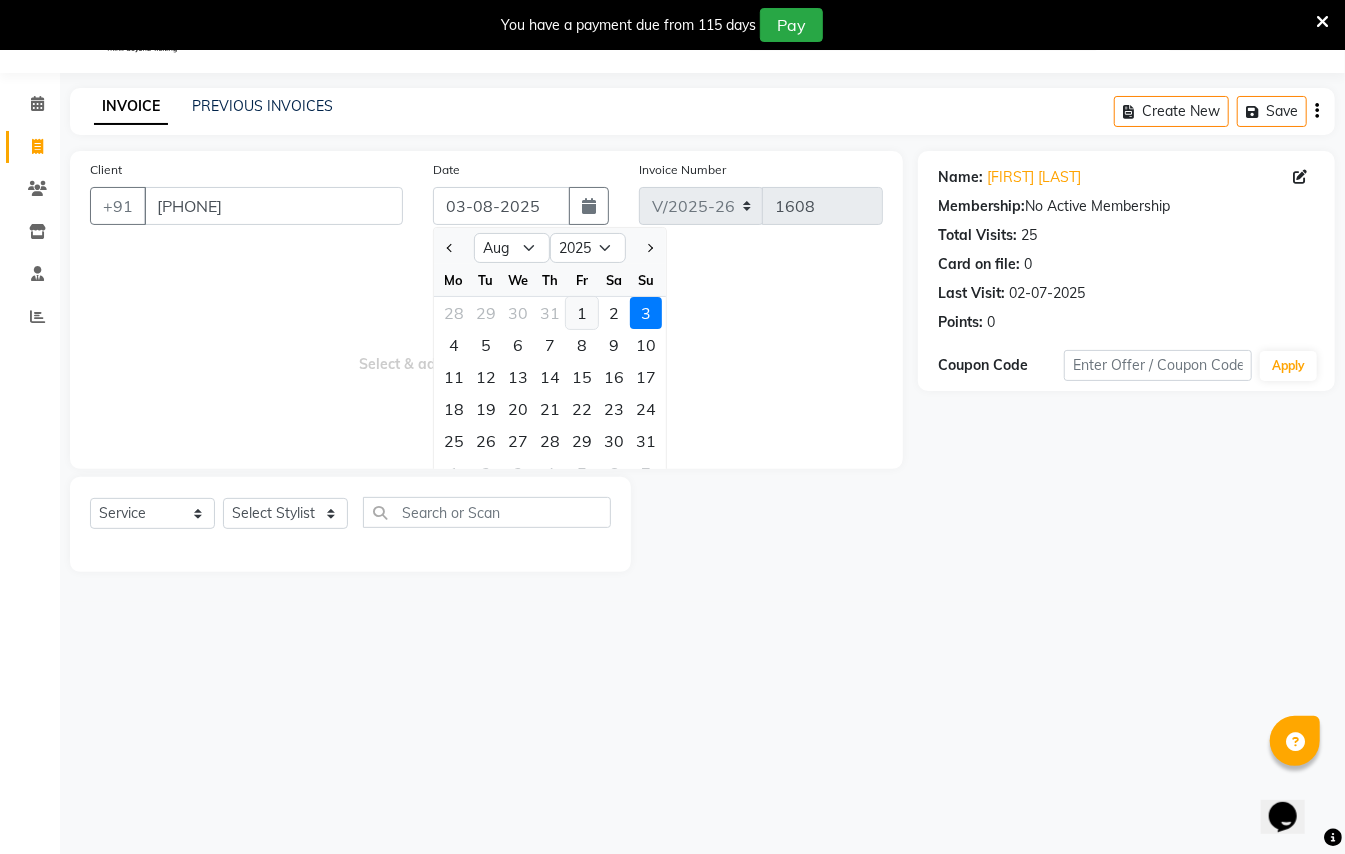 click on "1" 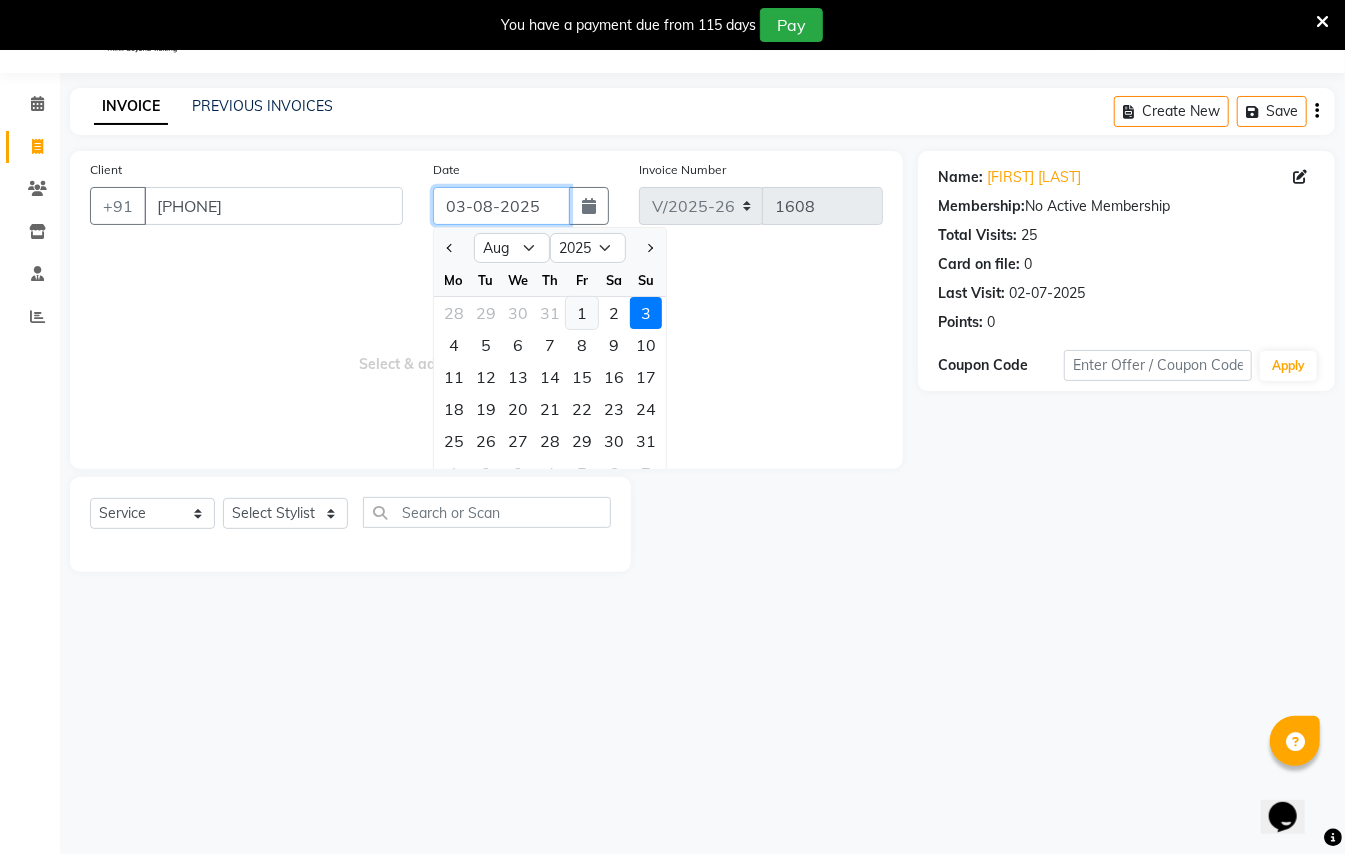 type on "01-08-2025" 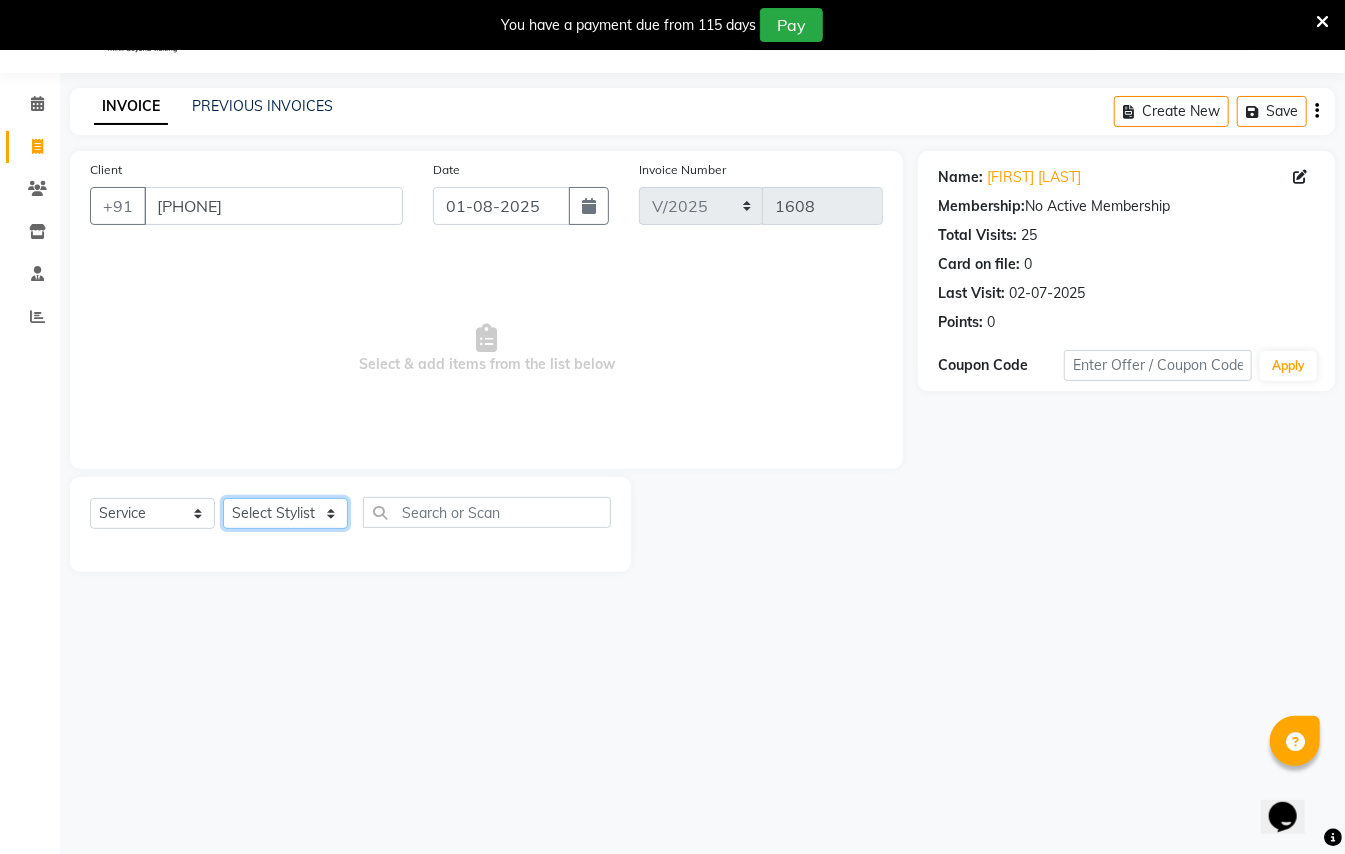 click on "Select Stylist [FIRST] [LAST] [FIRST] [LAST]  [FIRST] [LAST] [FIRST] [LAST] [FIRST] [LAST] Manager [FIRST]  [FIRST] [LAST] Owner [FIRST] [LAST]" 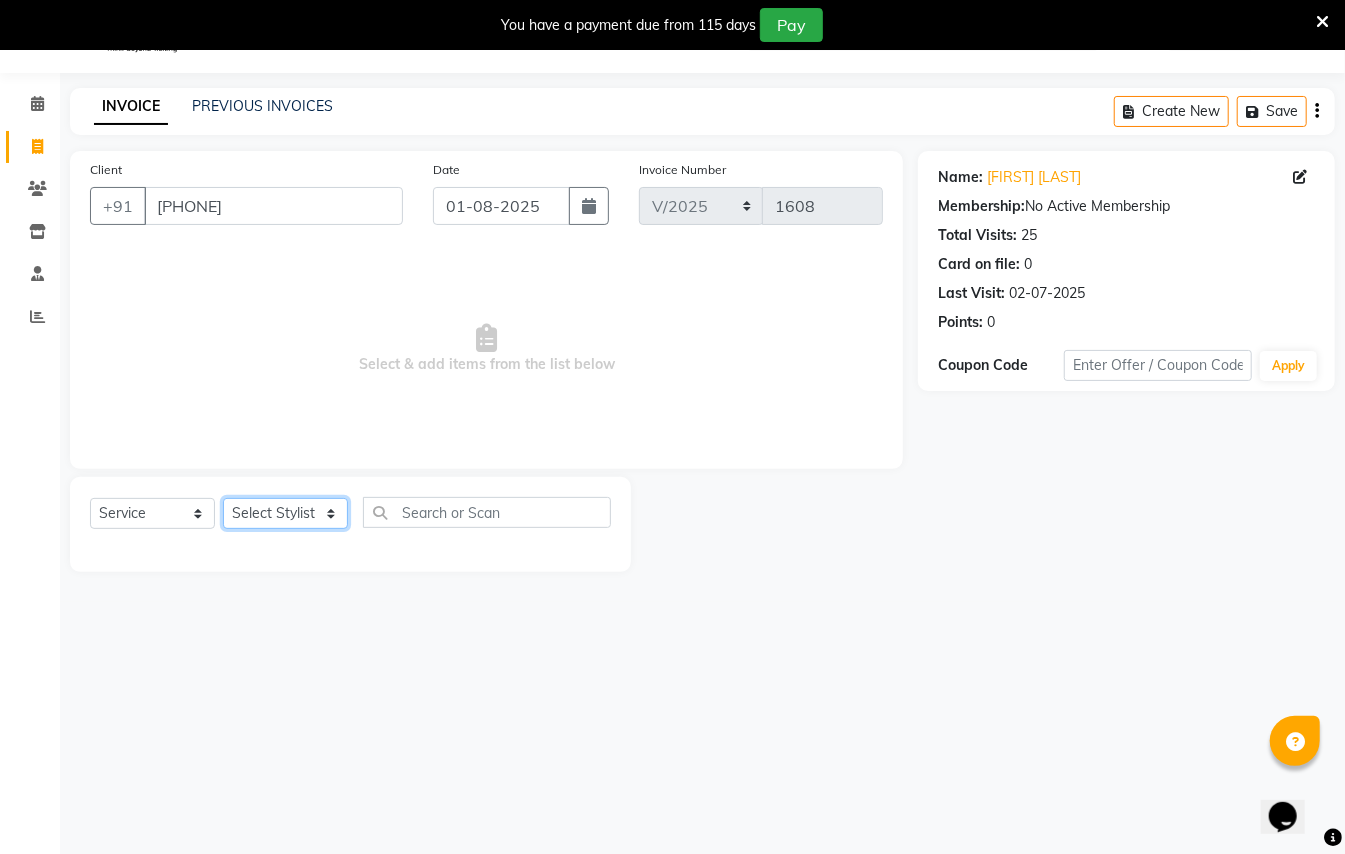 type 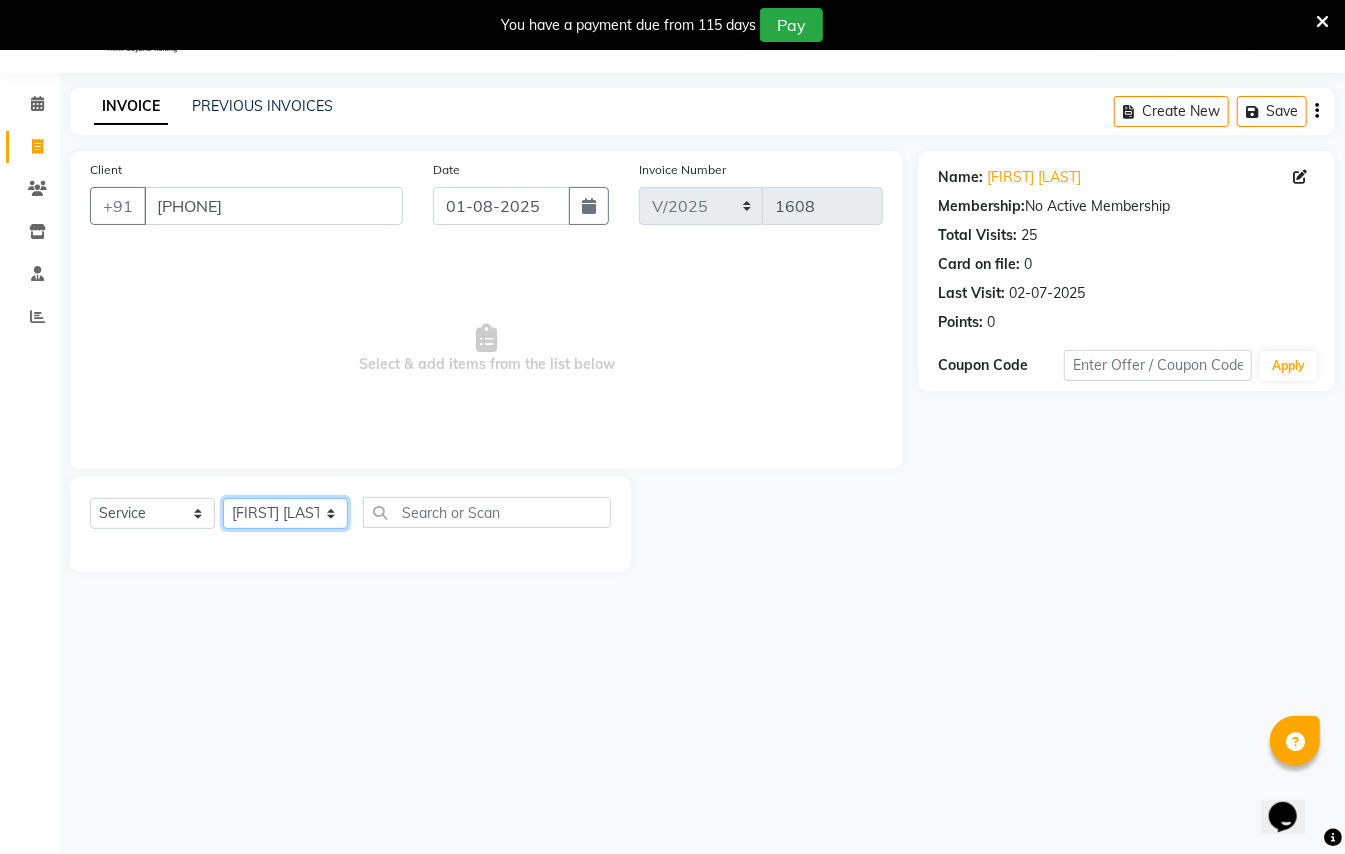 click on "Select Stylist [FIRST] [LAST] [FIRST] [LAST]  [FIRST] [LAST] [FIRST] [LAST] [FIRST] [LAST] Manager [FIRST]  [FIRST] [LAST] Owner [FIRST] [LAST]" 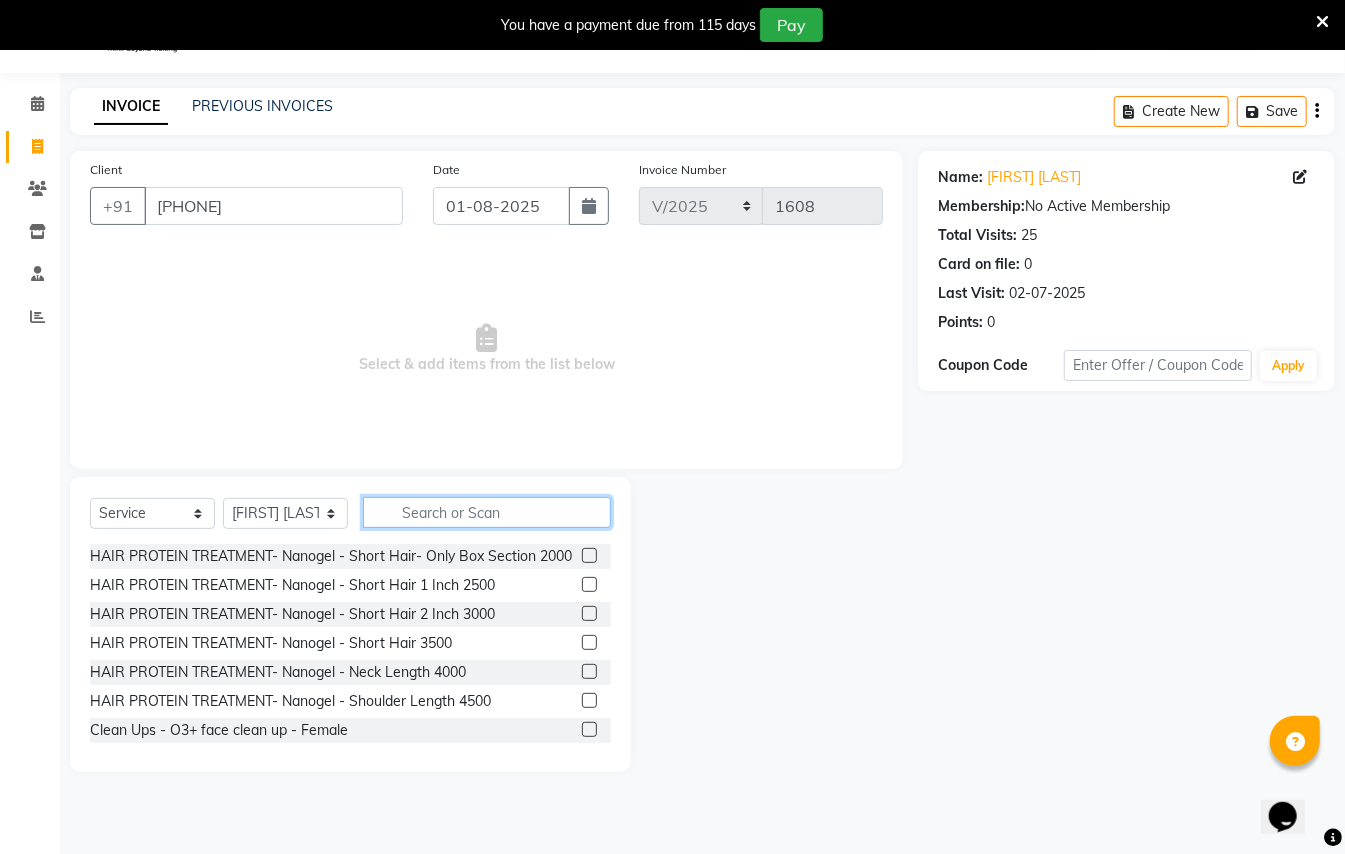 click 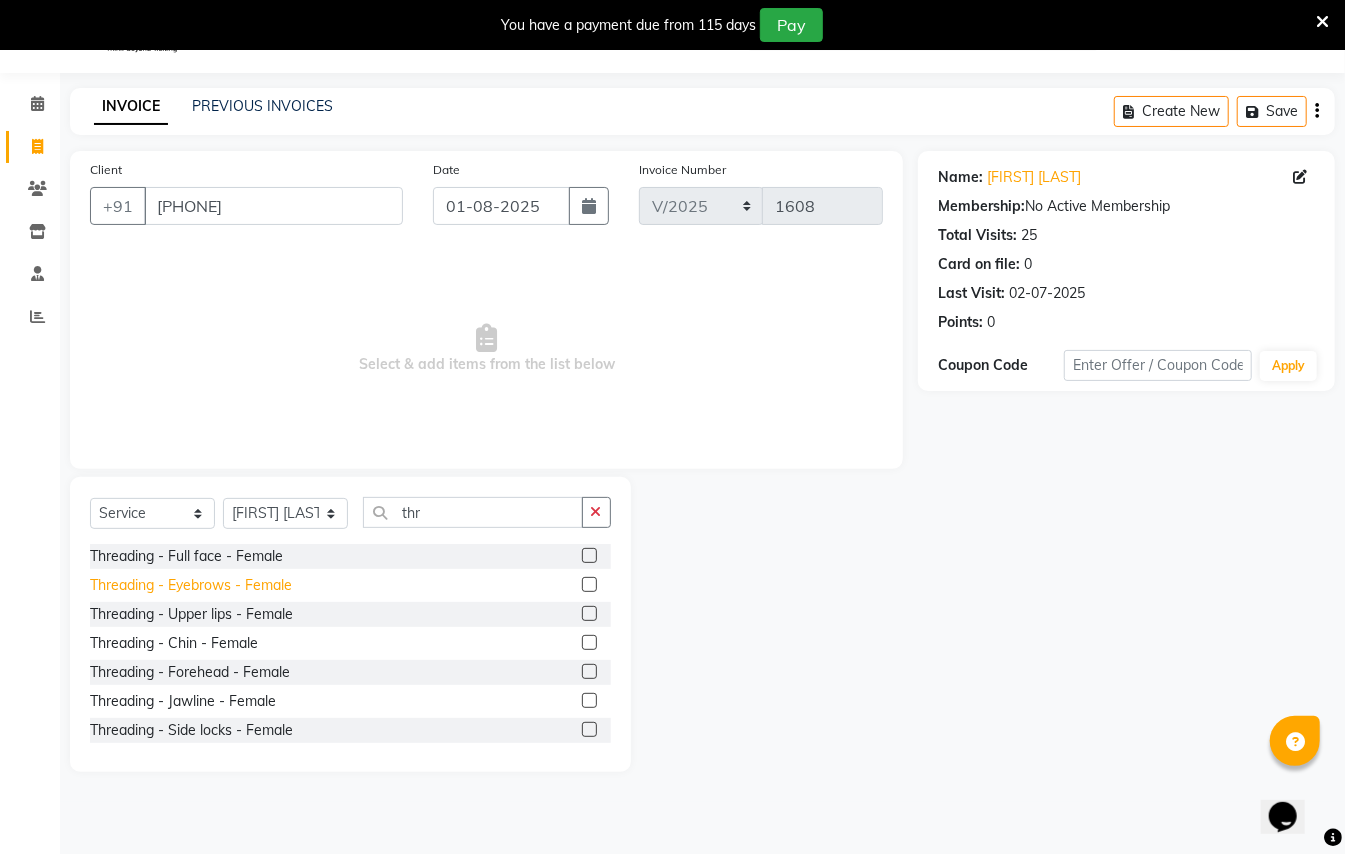 click on "Threading - Eyebrows - Female" 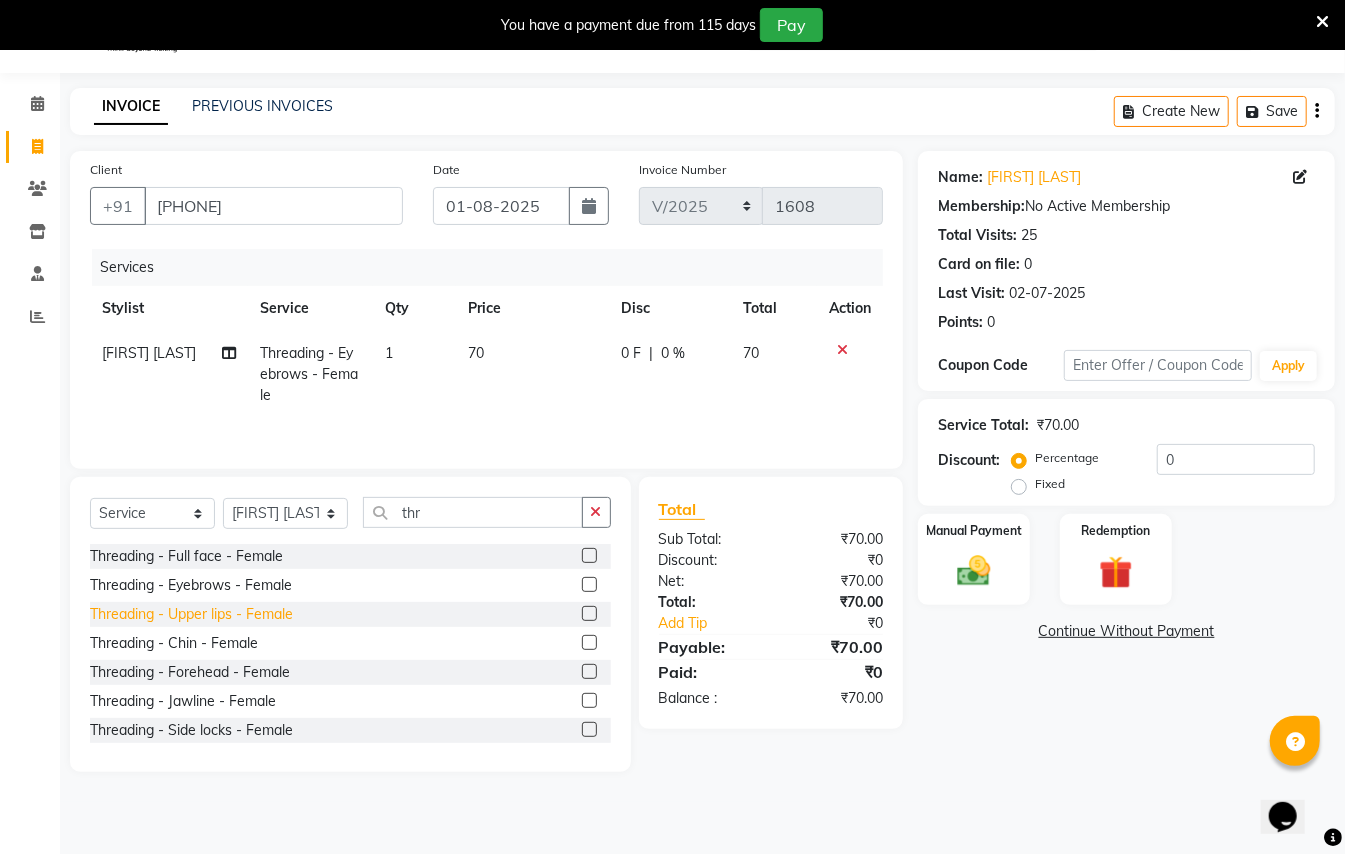 click on "Threading - Upper lips - Female" 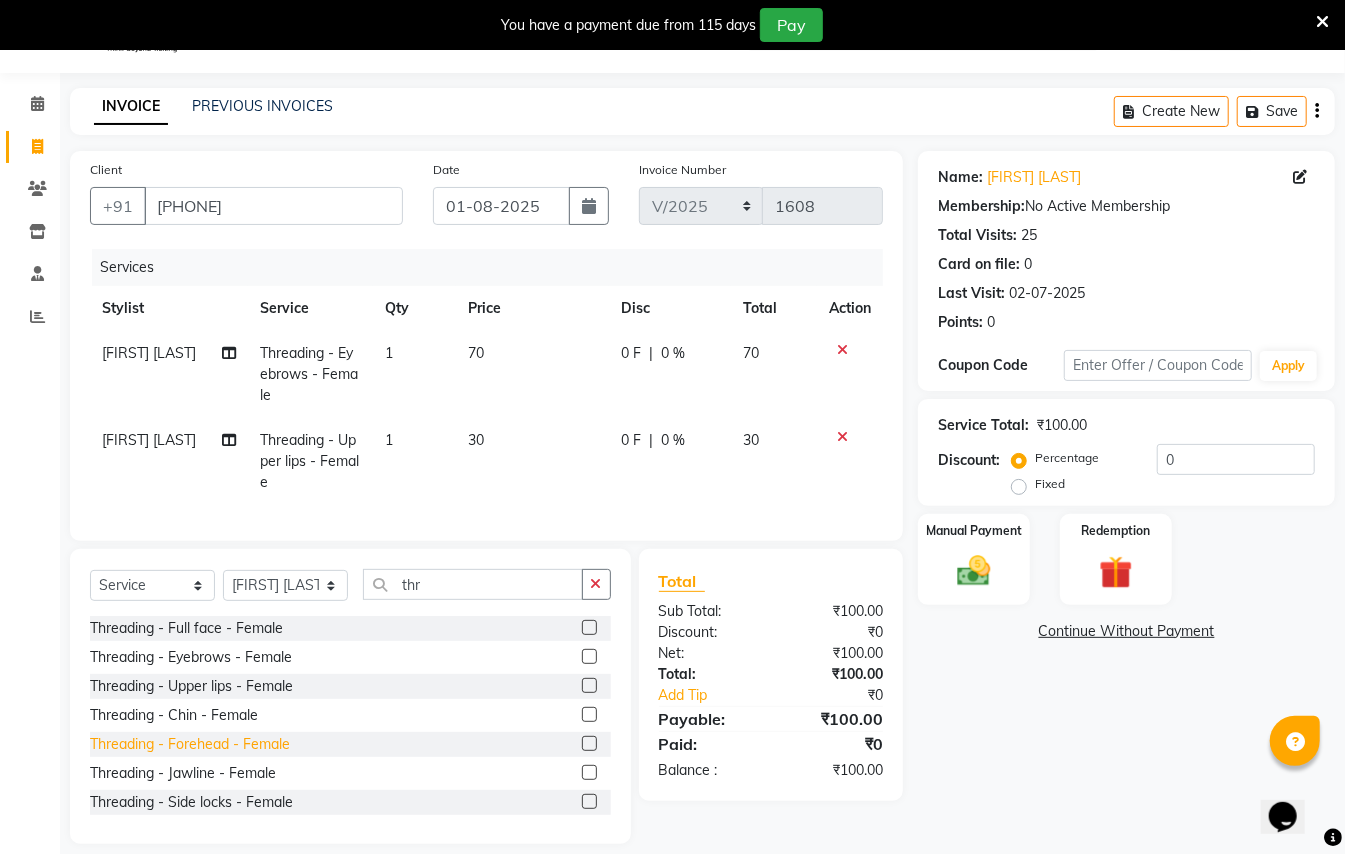 click on "Threading - Forehead - Female" 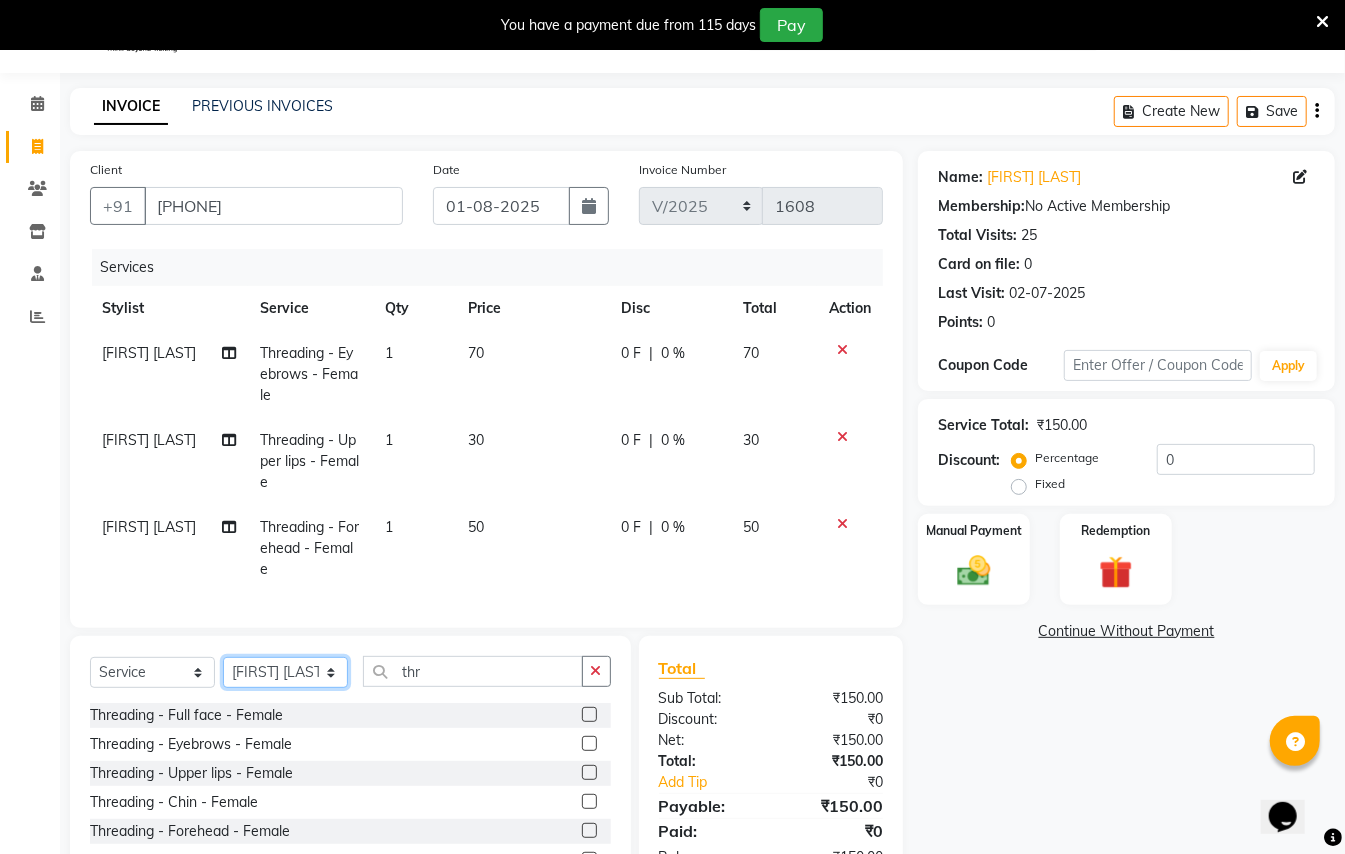 click on "Select Stylist [FIRST] [LAST] [FIRST] [LAST]  [FIRST] [LAST] [FIRST] [LAST] [FIRST] [LAST] Manager [FIRST]  [FIRST] [LAST] Owner [FIRST] [LAST]" 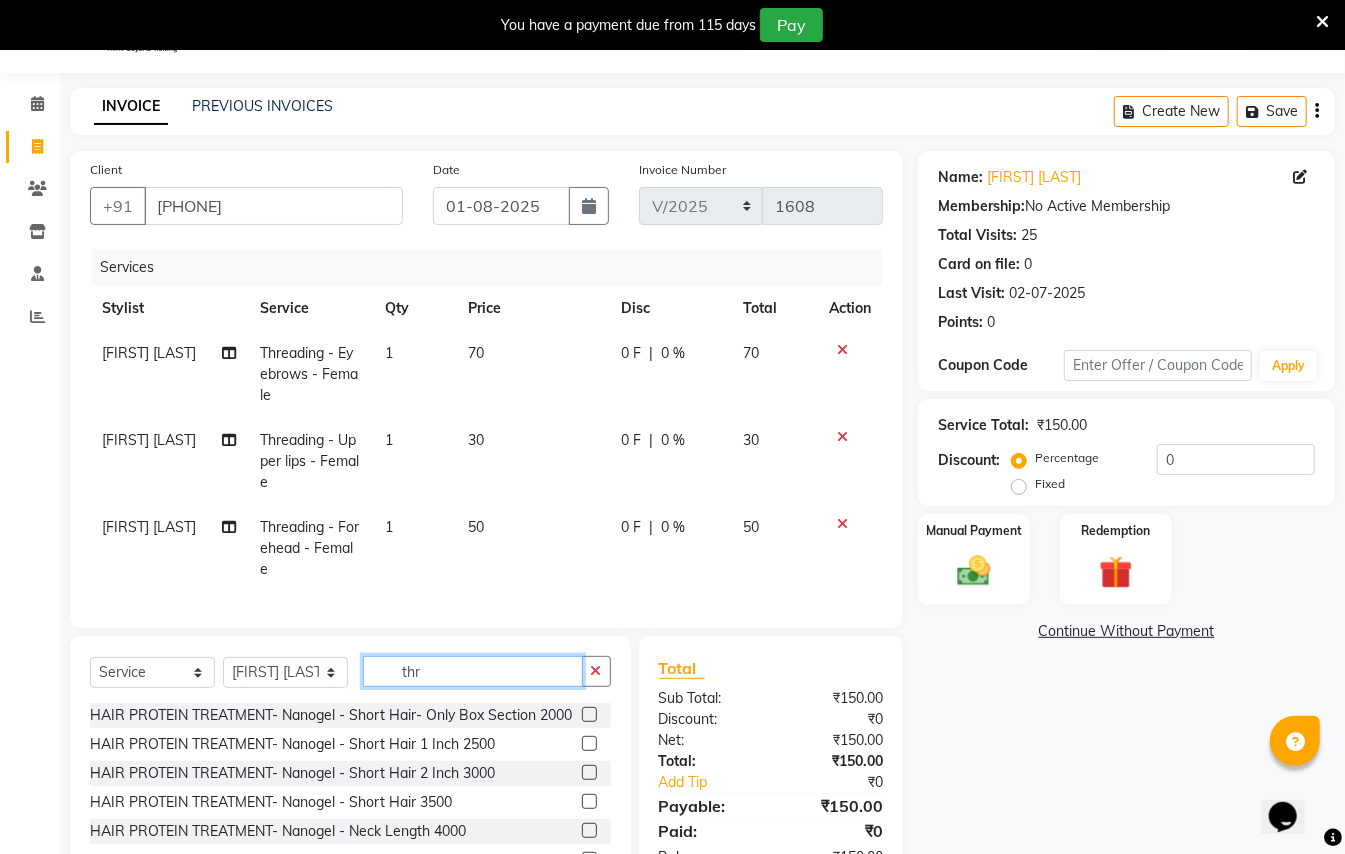 click on "thr" 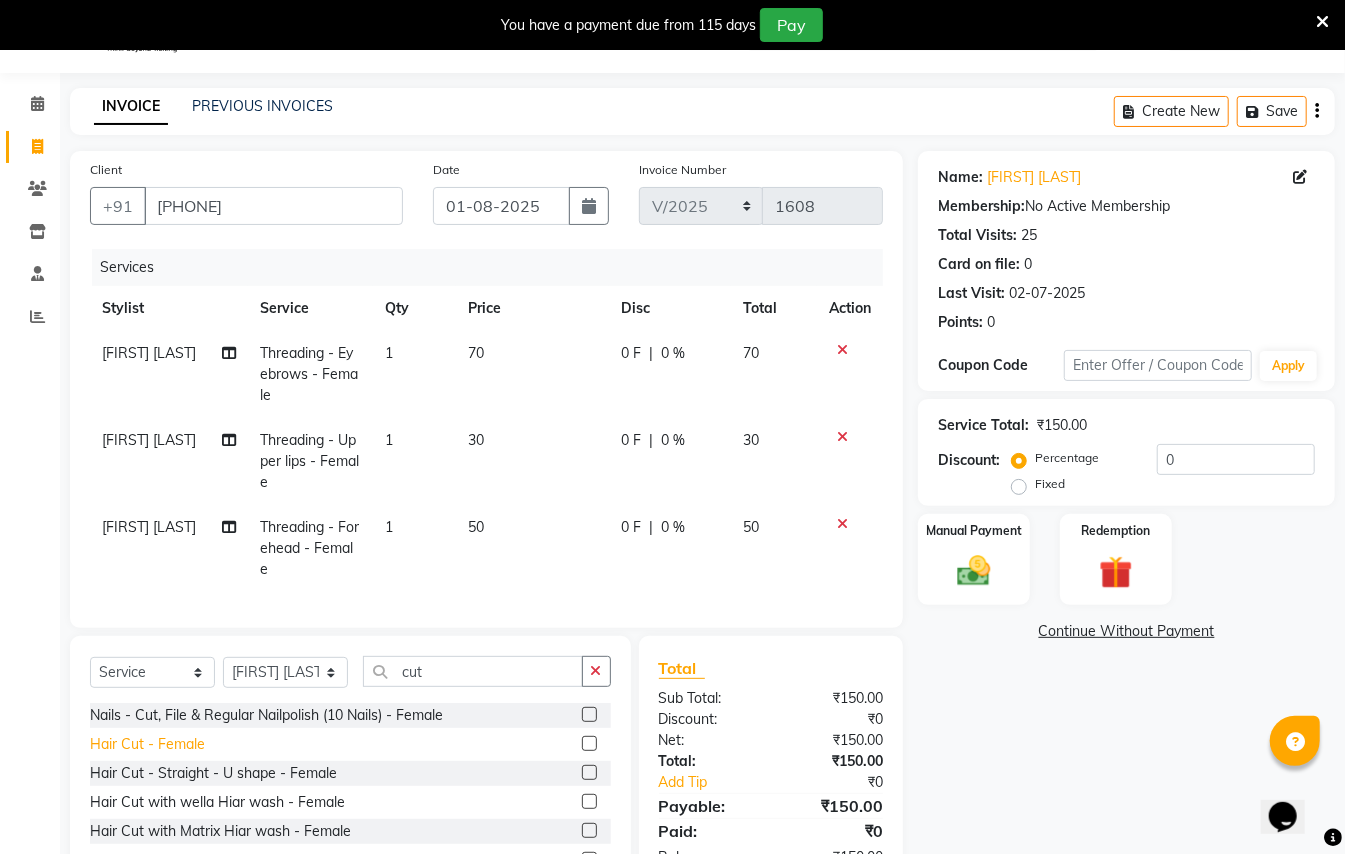 click on "Hair Cut - Female" 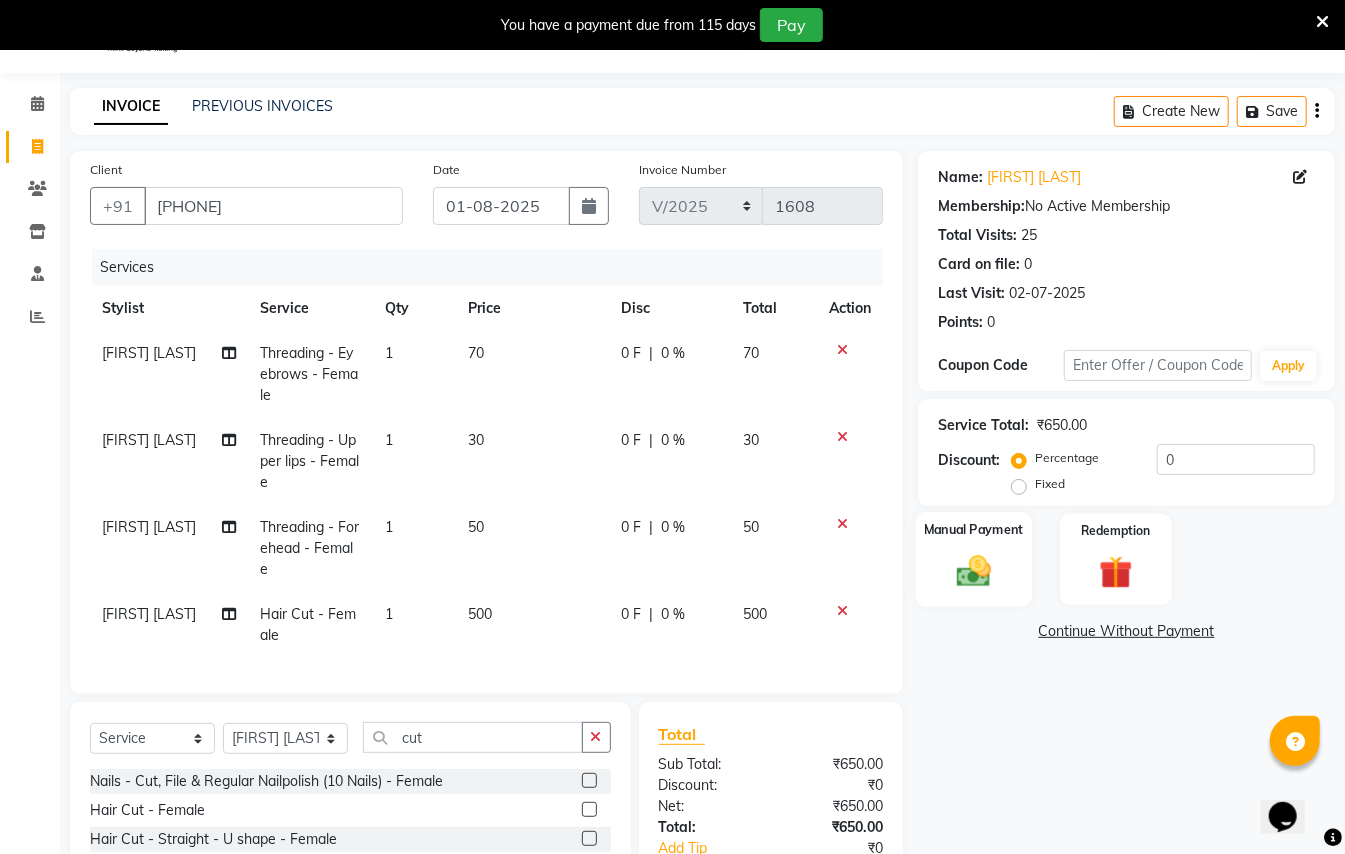 click 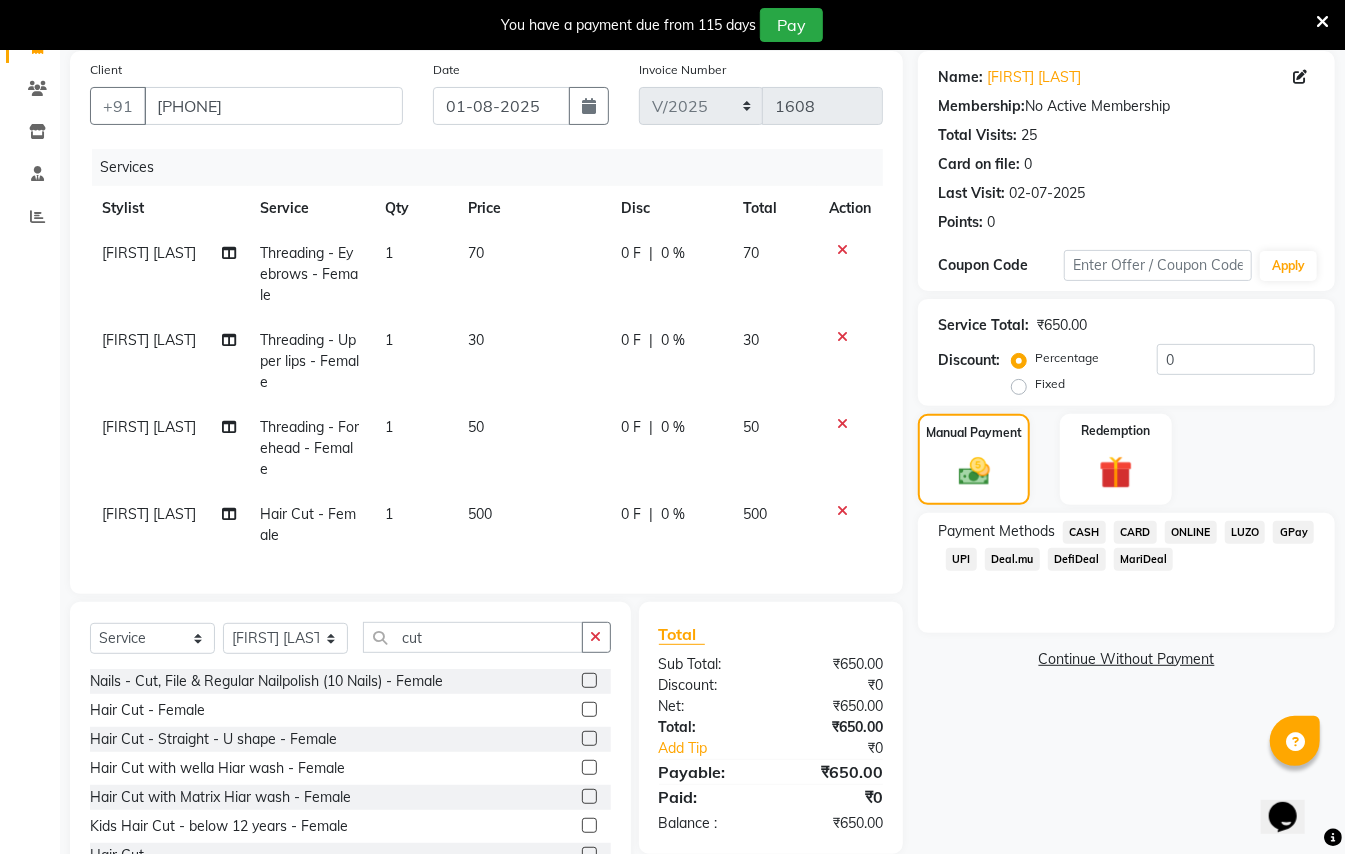 scroll, scrollTop: 242, scrollLeft: 0, axis: vertical 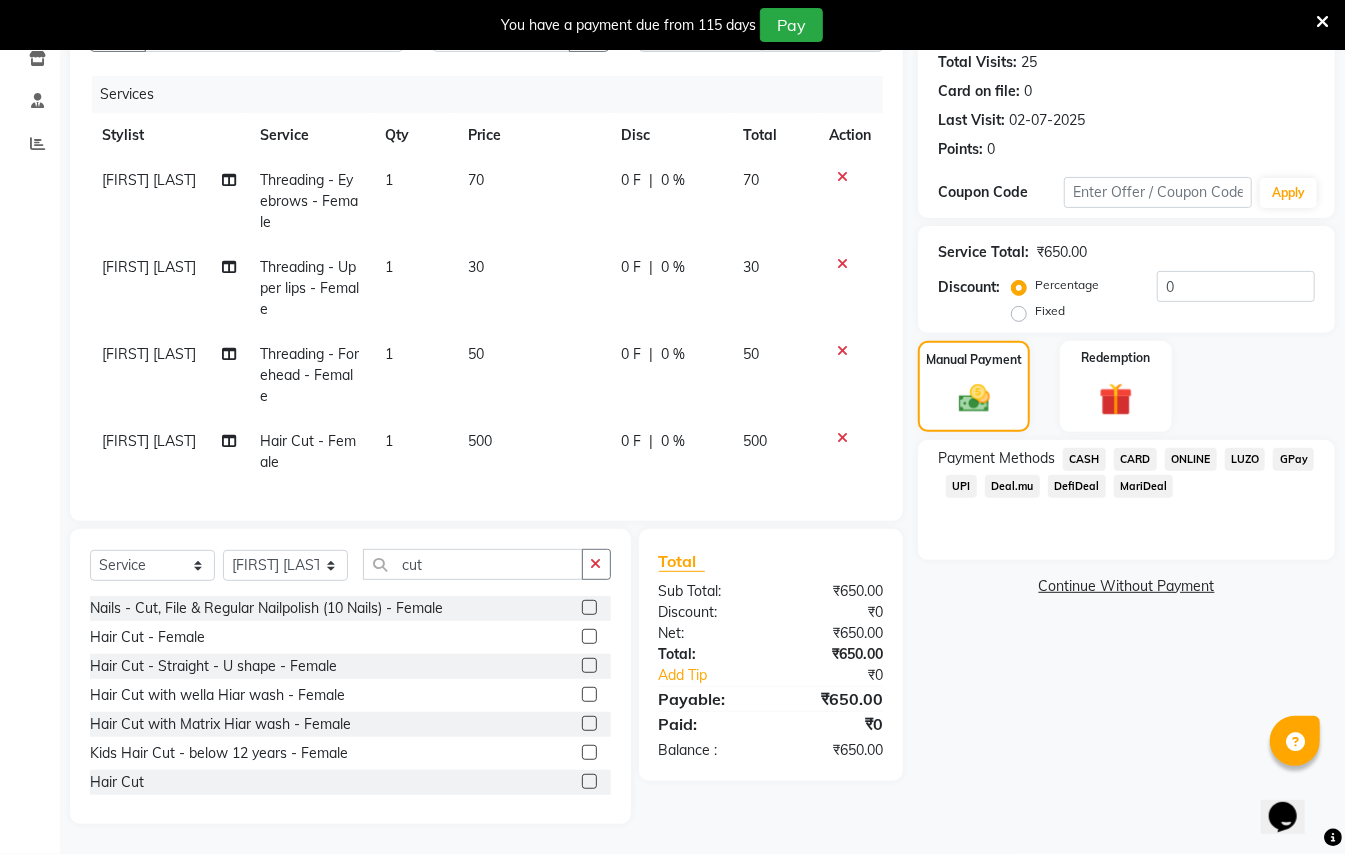 click on "CASH" 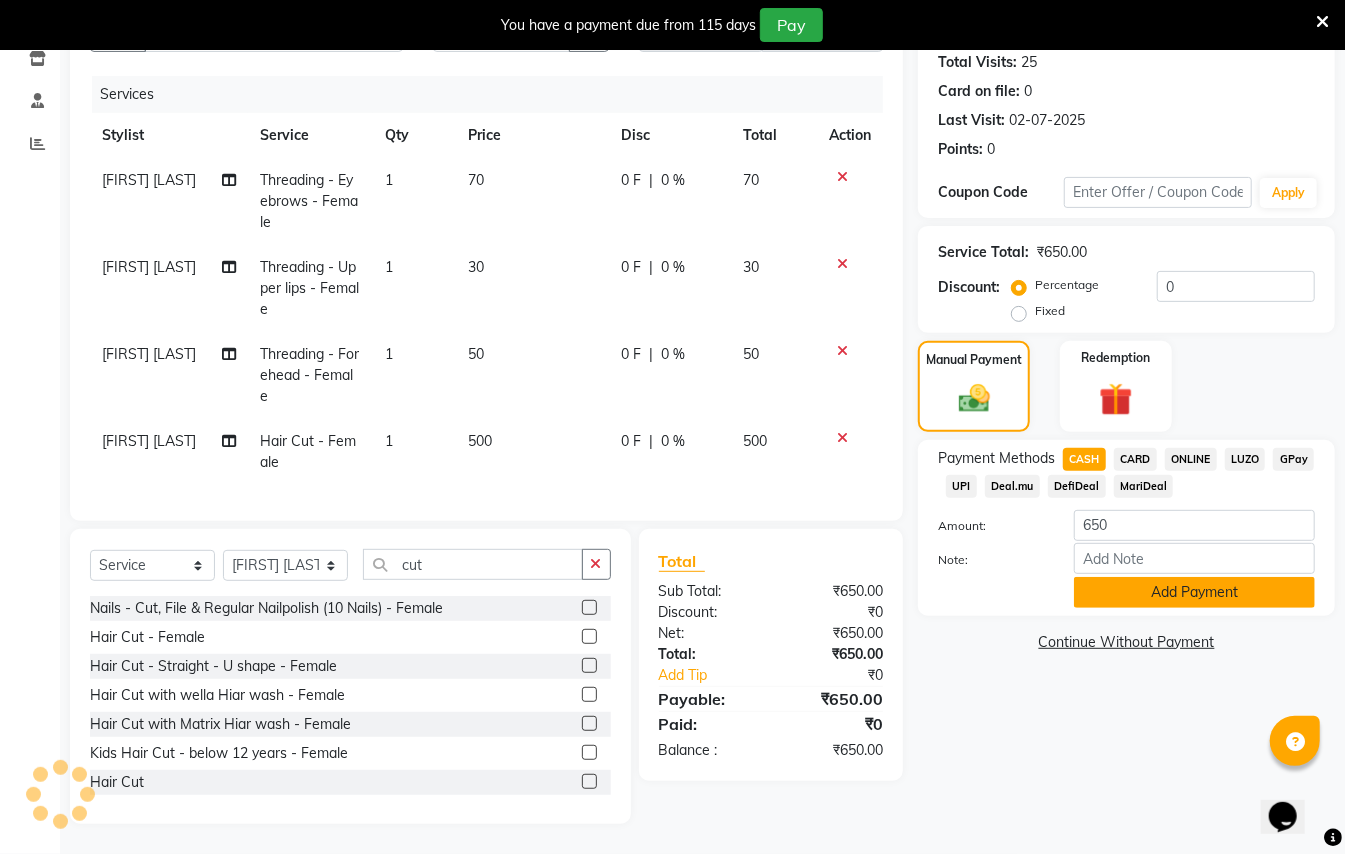 click on "Add Payment" 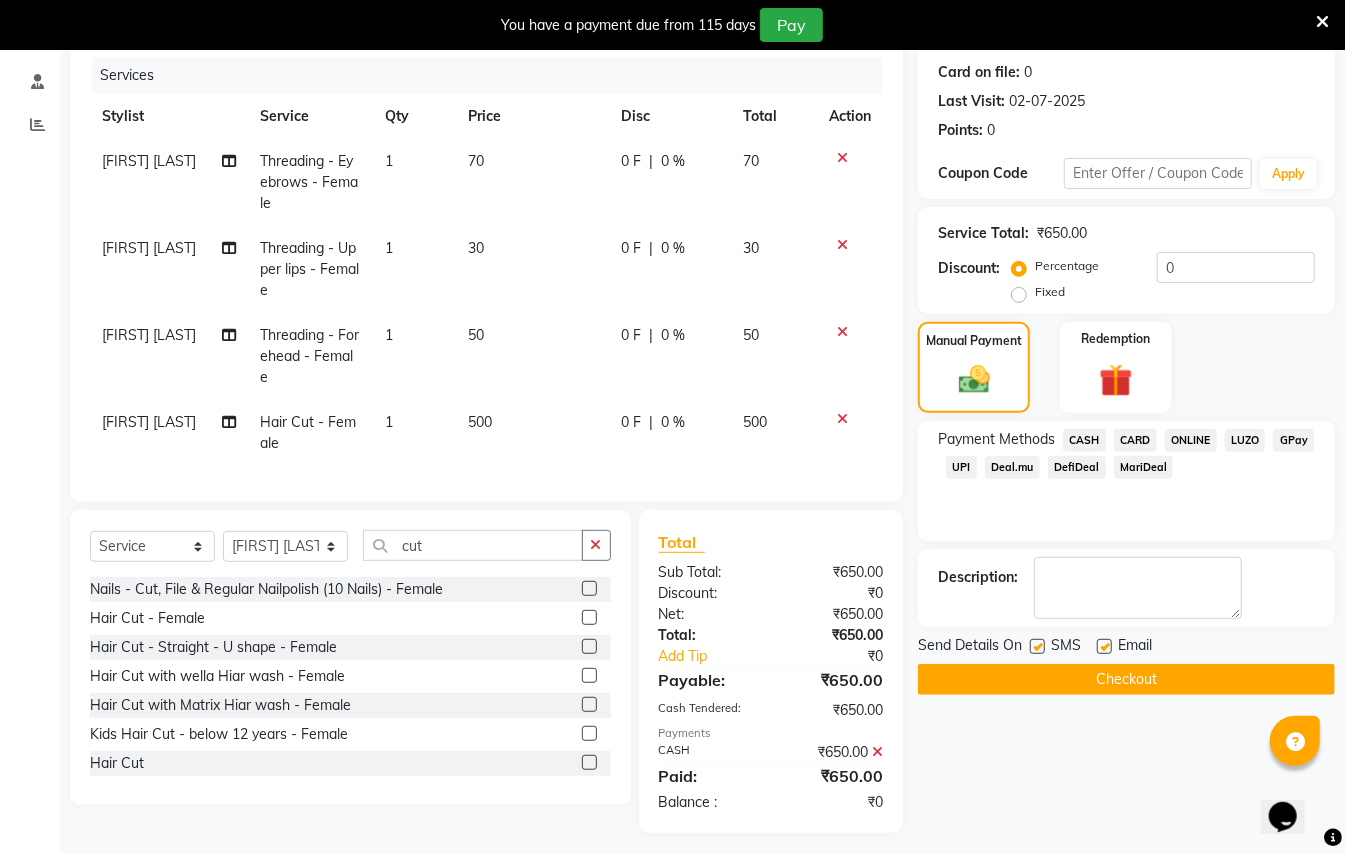 click on "Checkout" 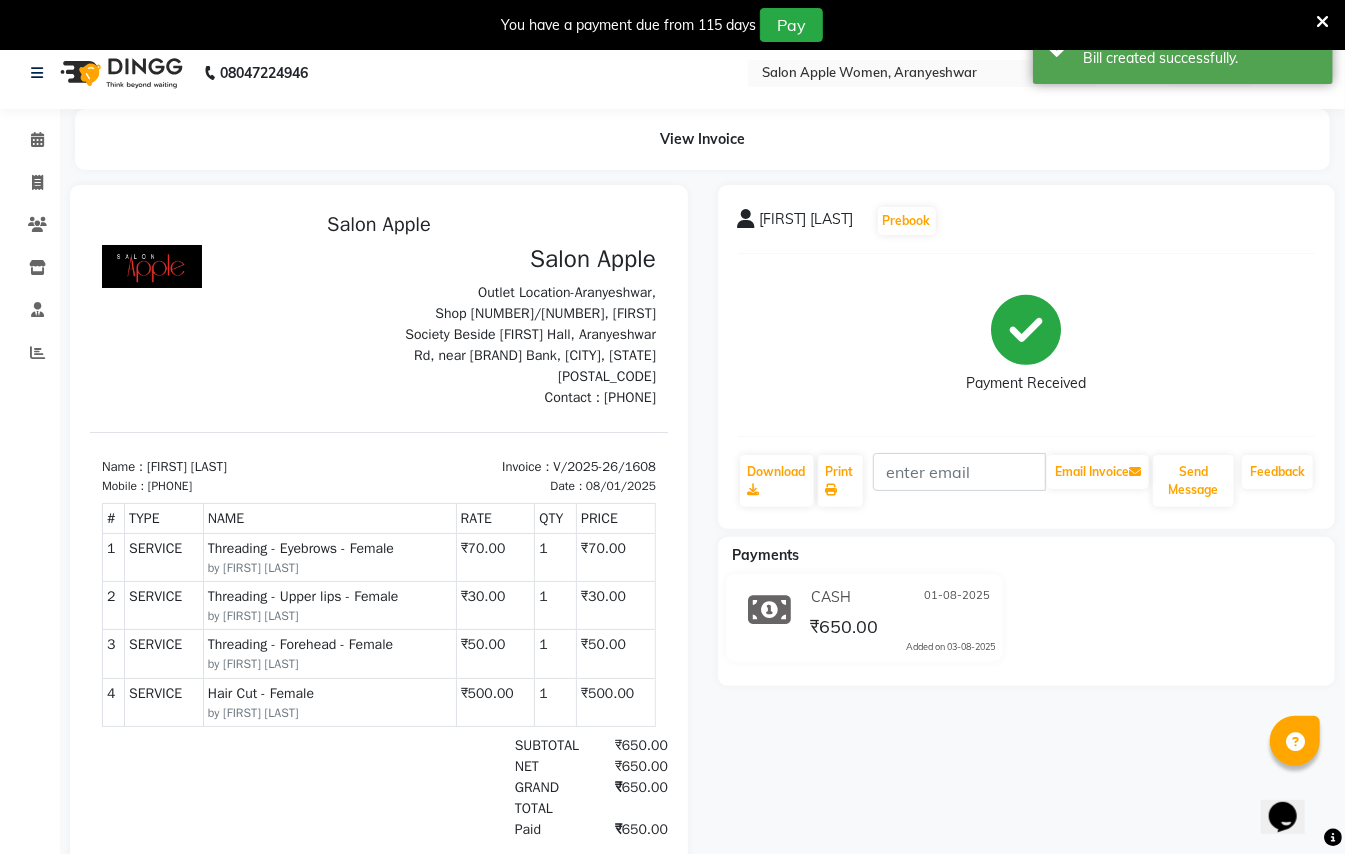 scroll, scrollTop: 0, scrollLeft: 0, axis: both 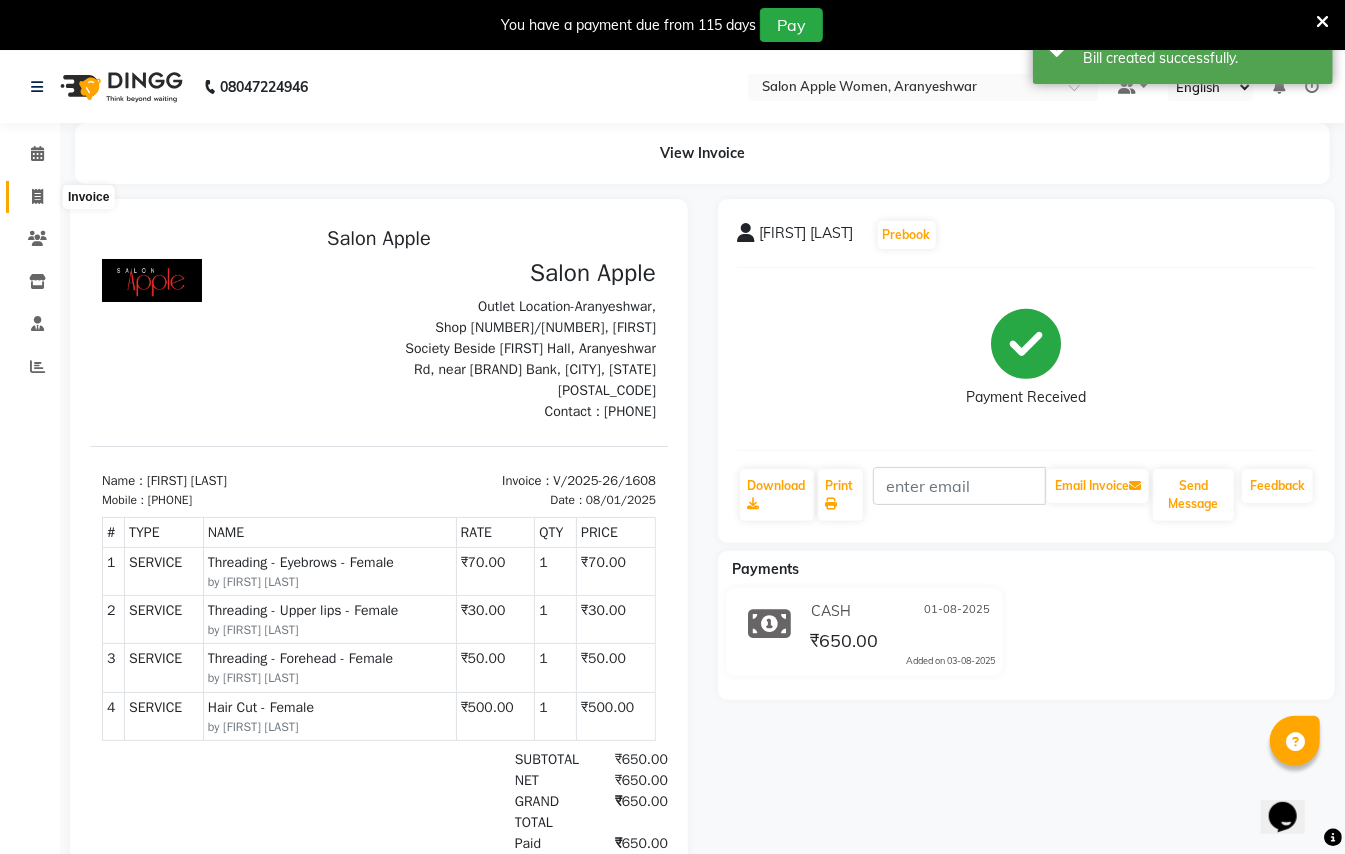 click 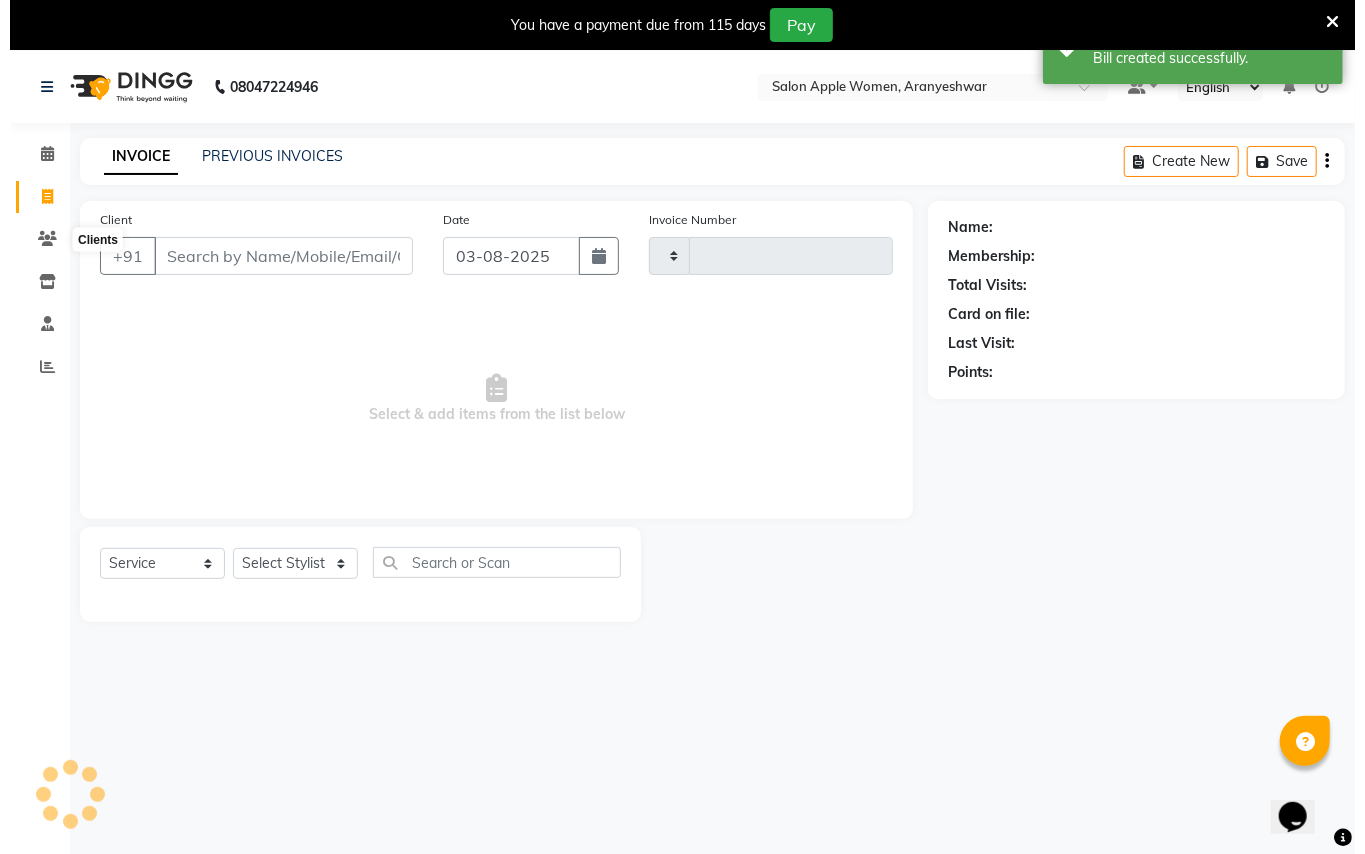 scroll, scrollTop: 50, scrollLeft: 0, axis: vertical 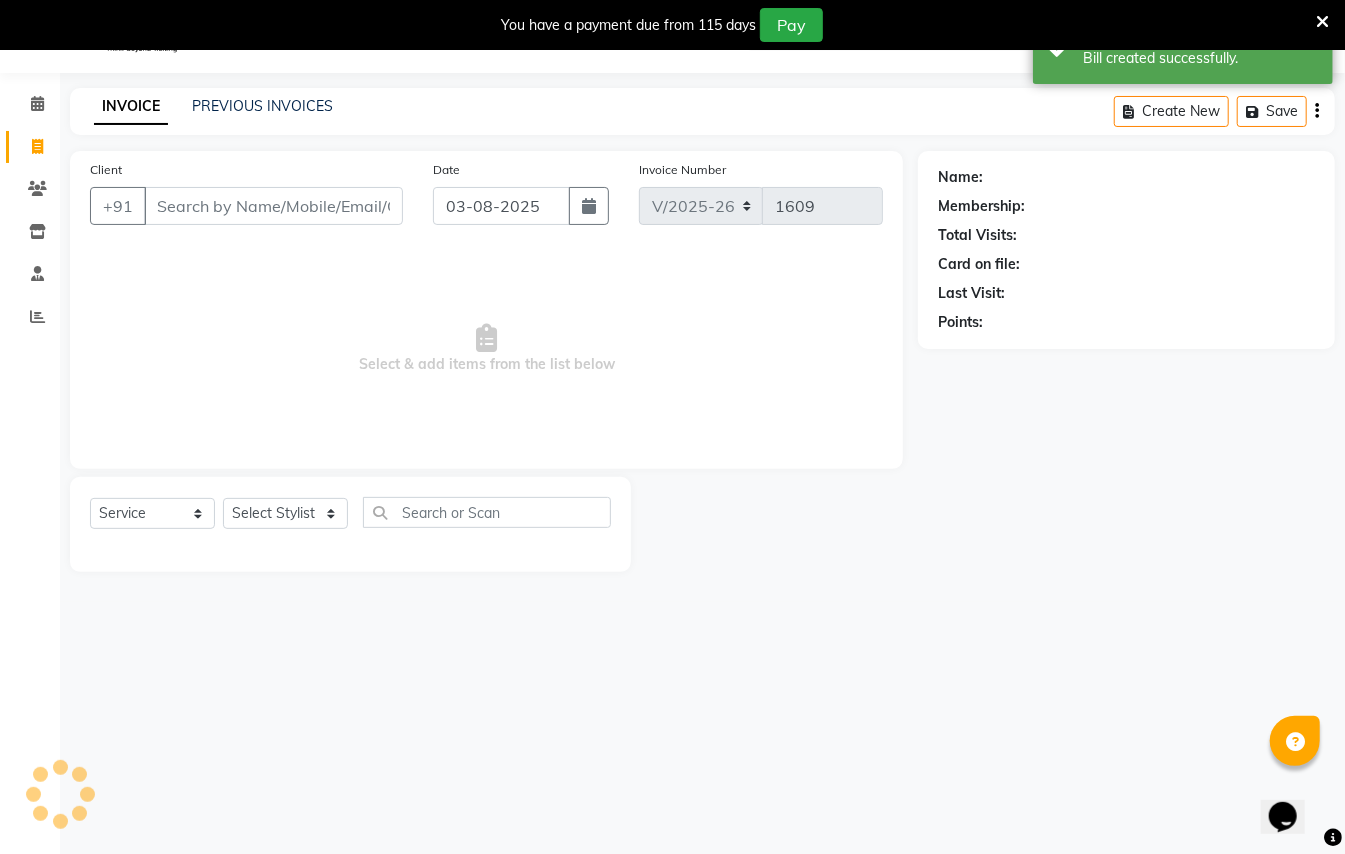 click on "Client" at bounding box center [273, 206] 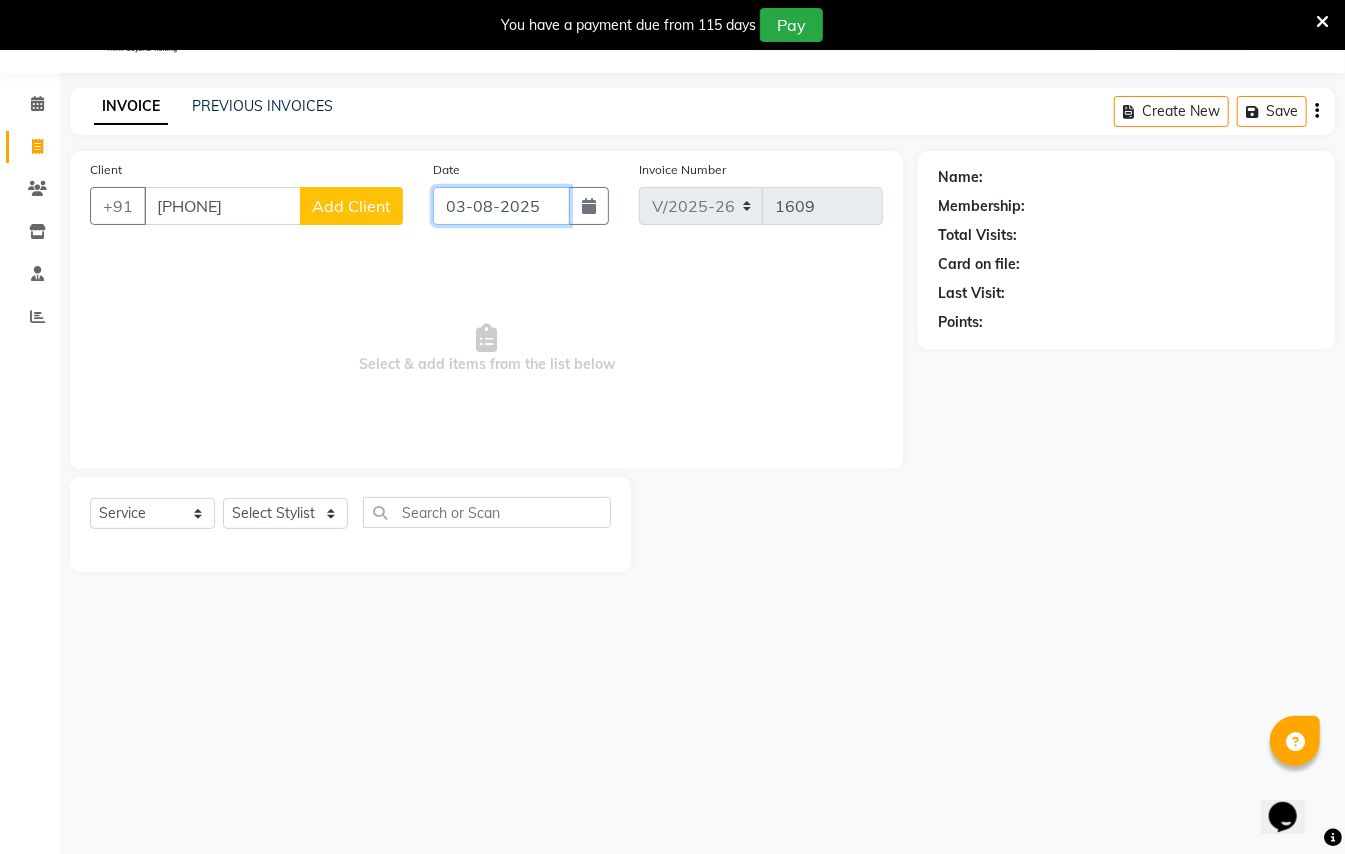 click on "03-08-2025" 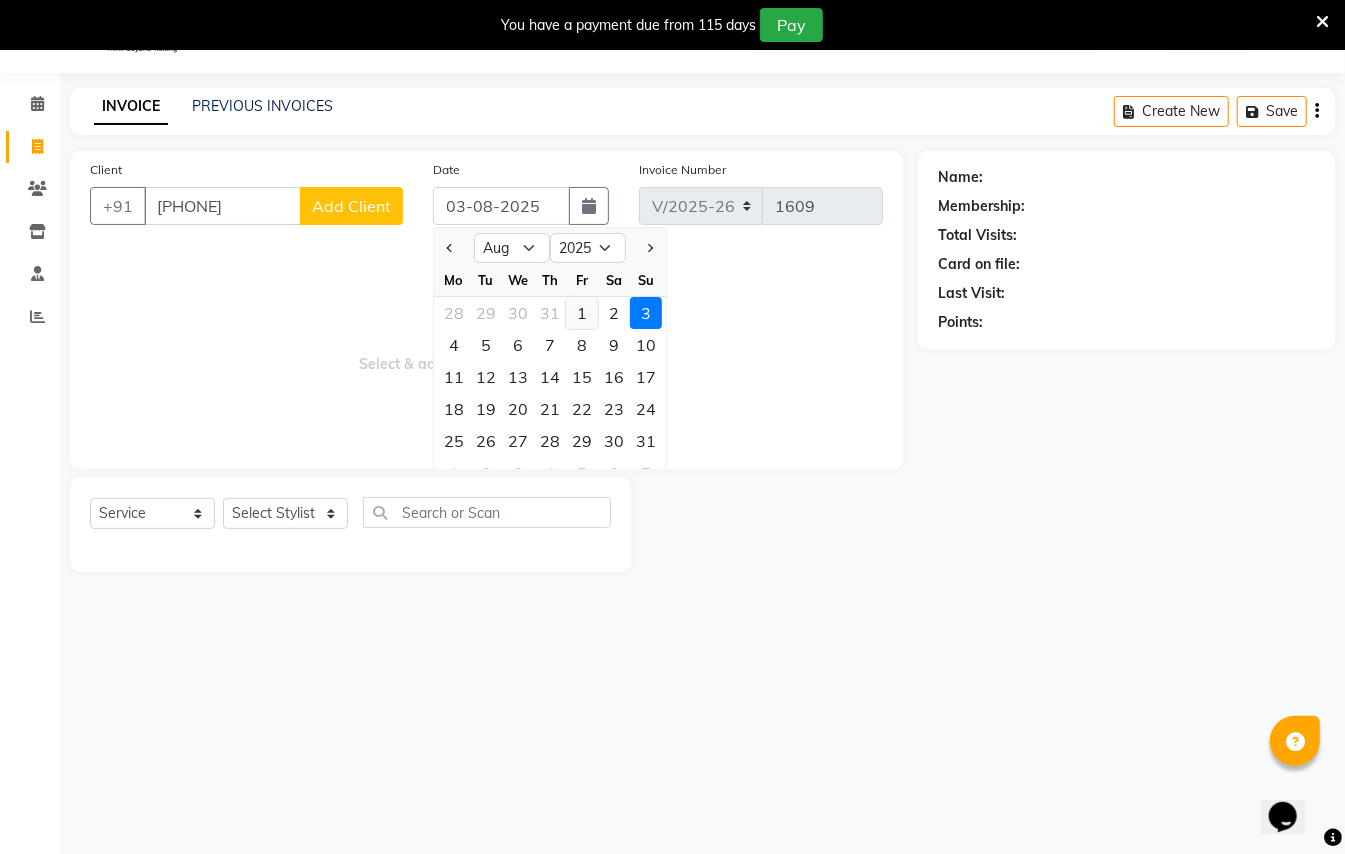 click on "1" 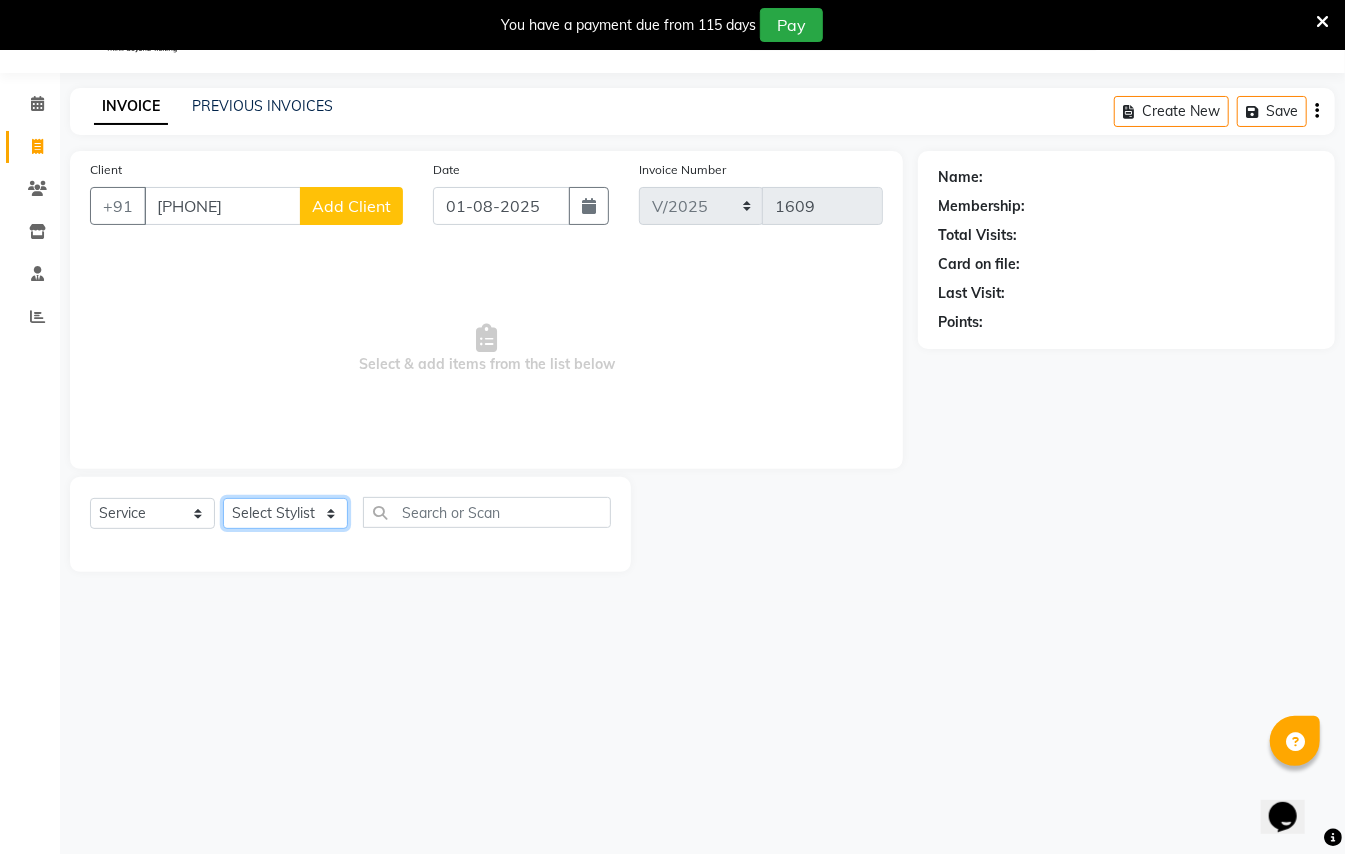 click on "Select Stylist [FIRST] [LAST] [FIRST] [LAST]  [FIRST] [LAST] [FIRST] [LAST] [FIRST] [LAST] Manager [FIRST]  [FIRST] [LAST] Owner [FIRST] [LAST]" 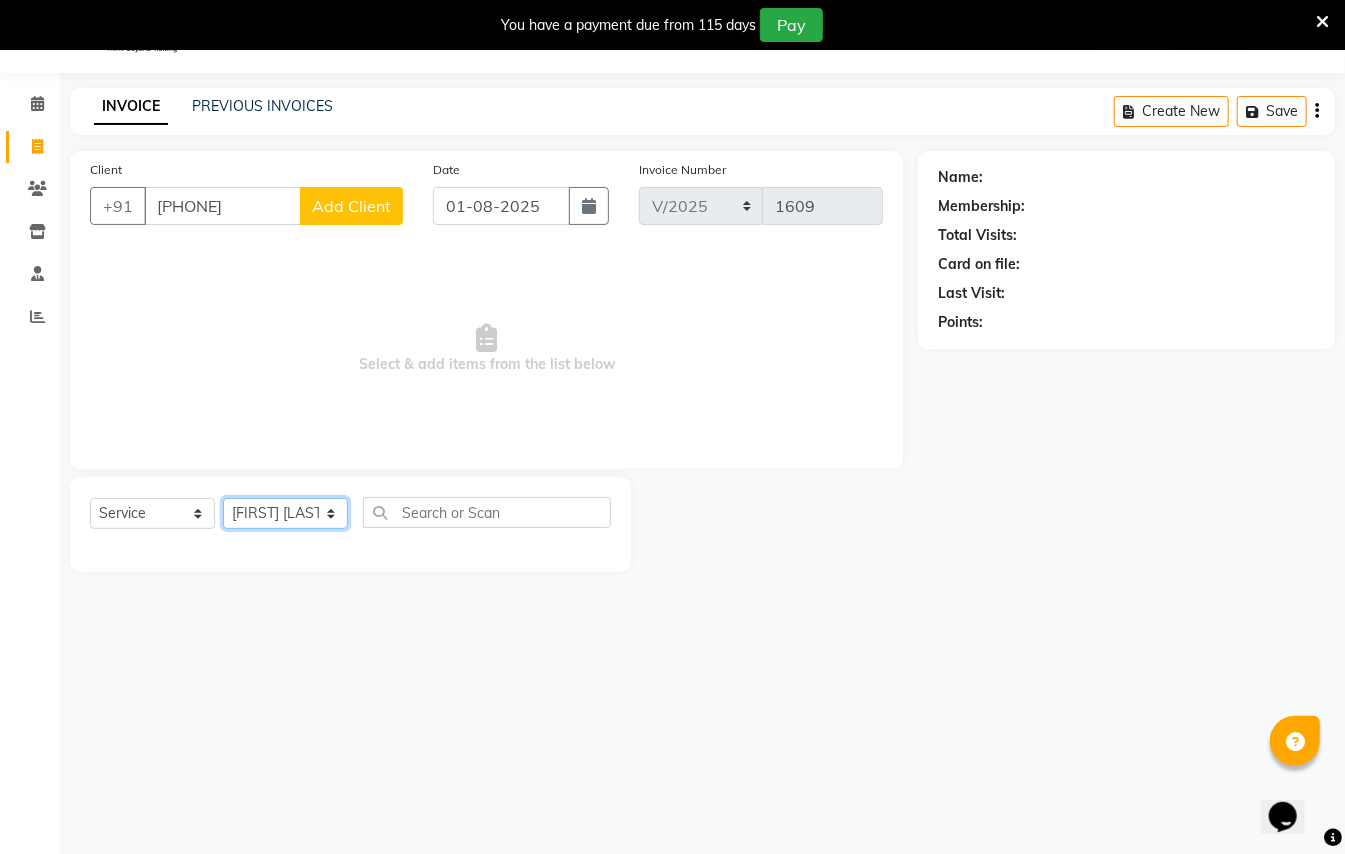click on "Select Stylist [FIRST] [LAST] [FIRST] [LAST]  [FIRST] [LAST] [FIRST] [LAST] [FIRST] [LAST] Manager [FIRST]  [FIRST] [LAST] Owner [FIRST] [LAST]" 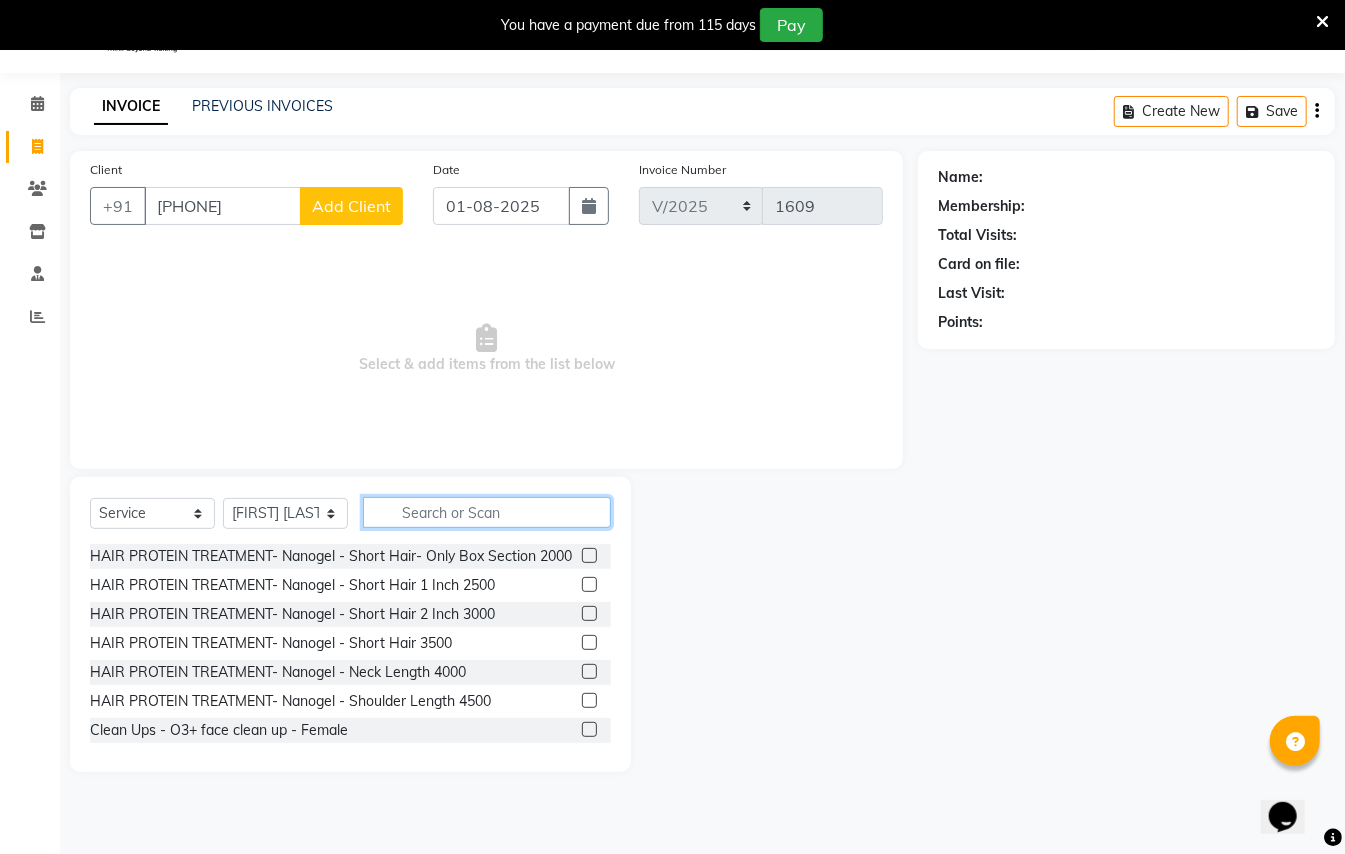 click 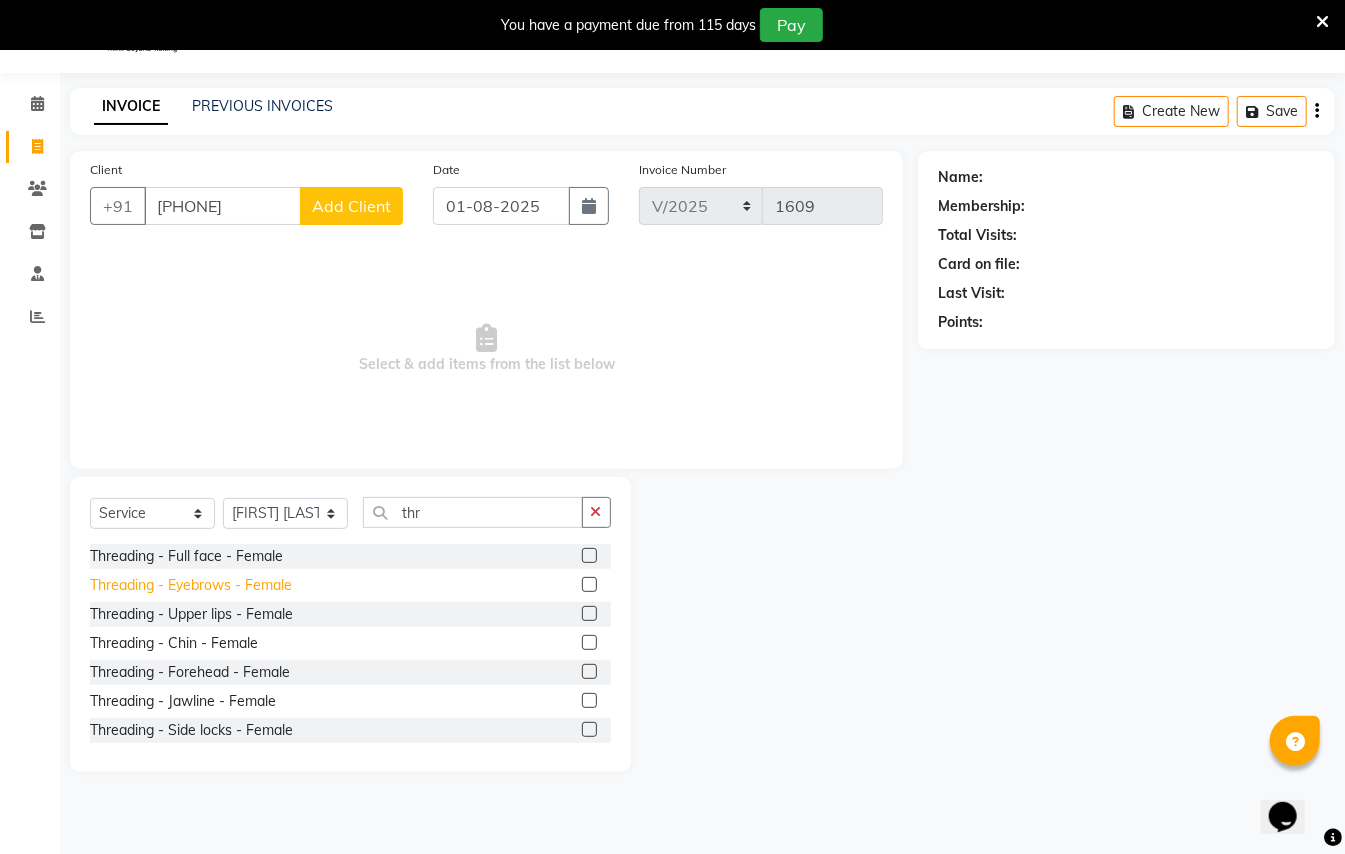 click on "Threading - Eyebrows - Female" 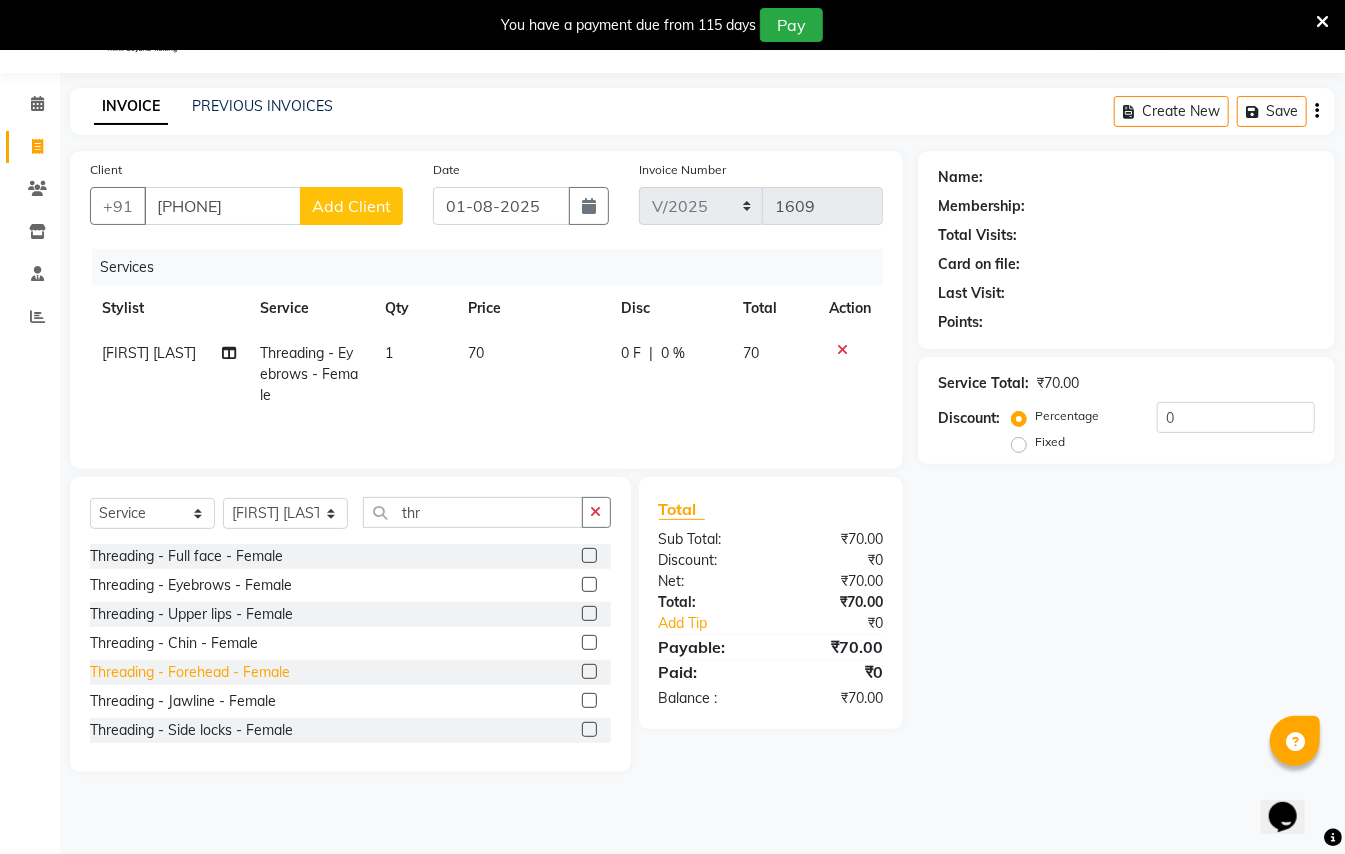 click on "Threading - Forehead - Female" 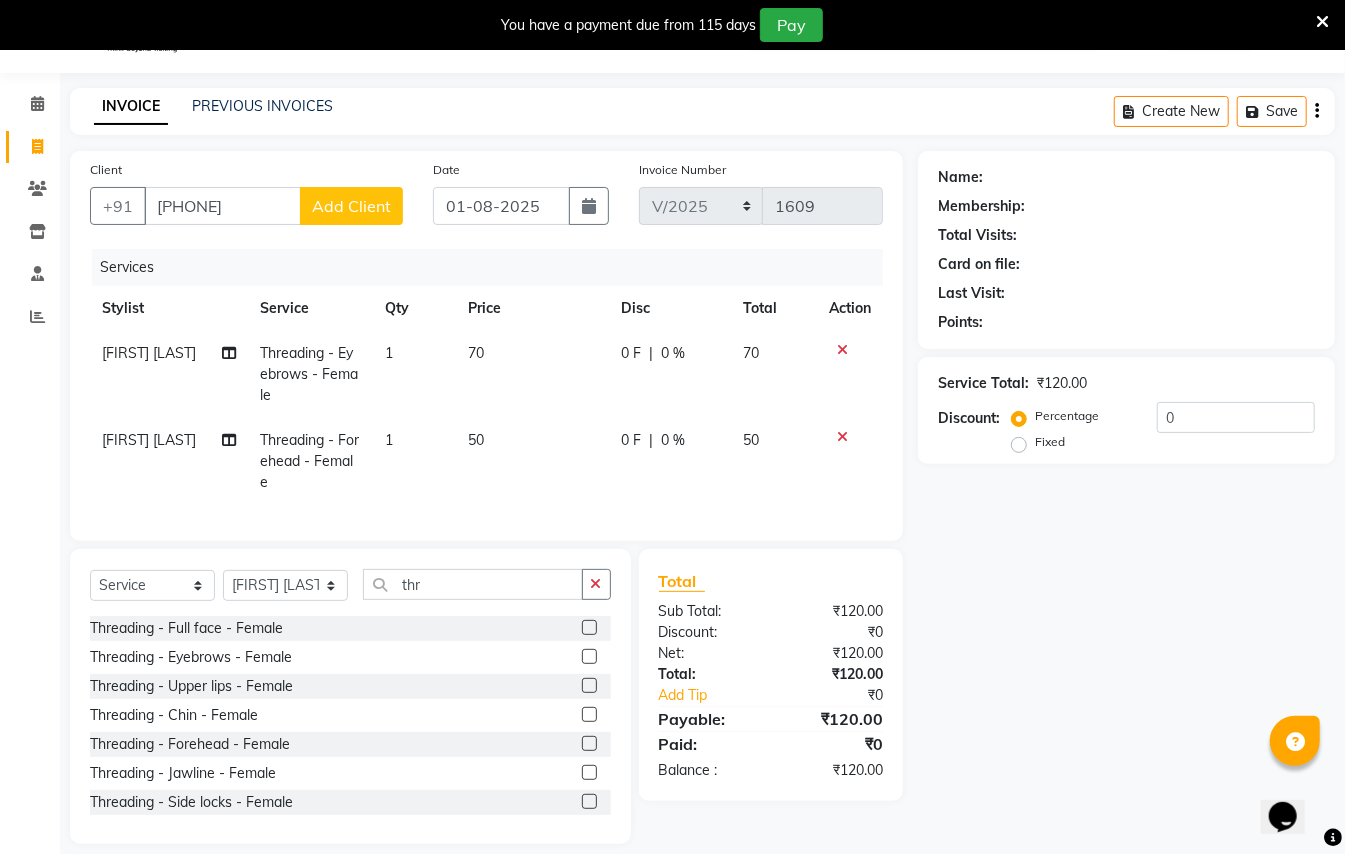 click on "Add Client" 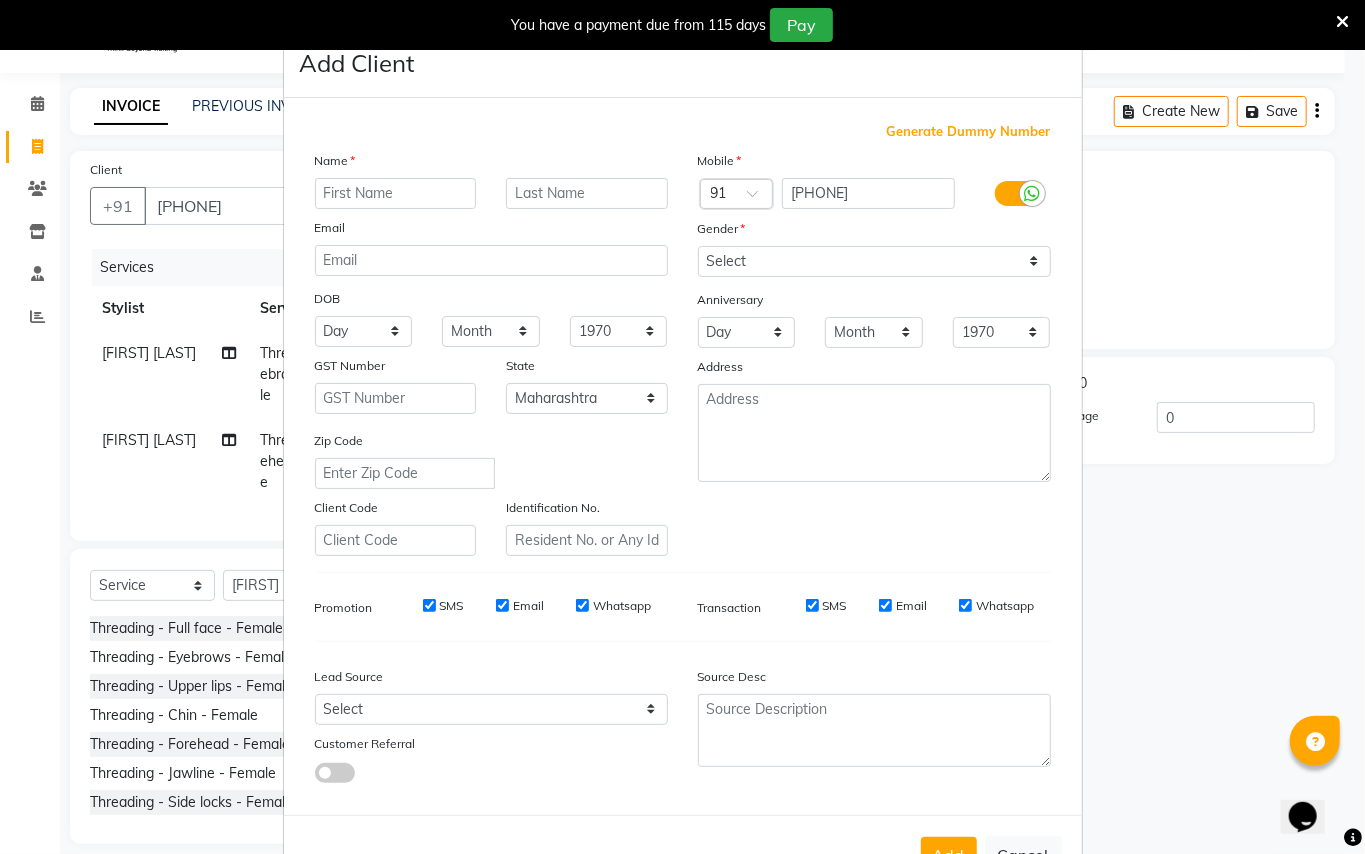 click at bounding box center [396, 193] 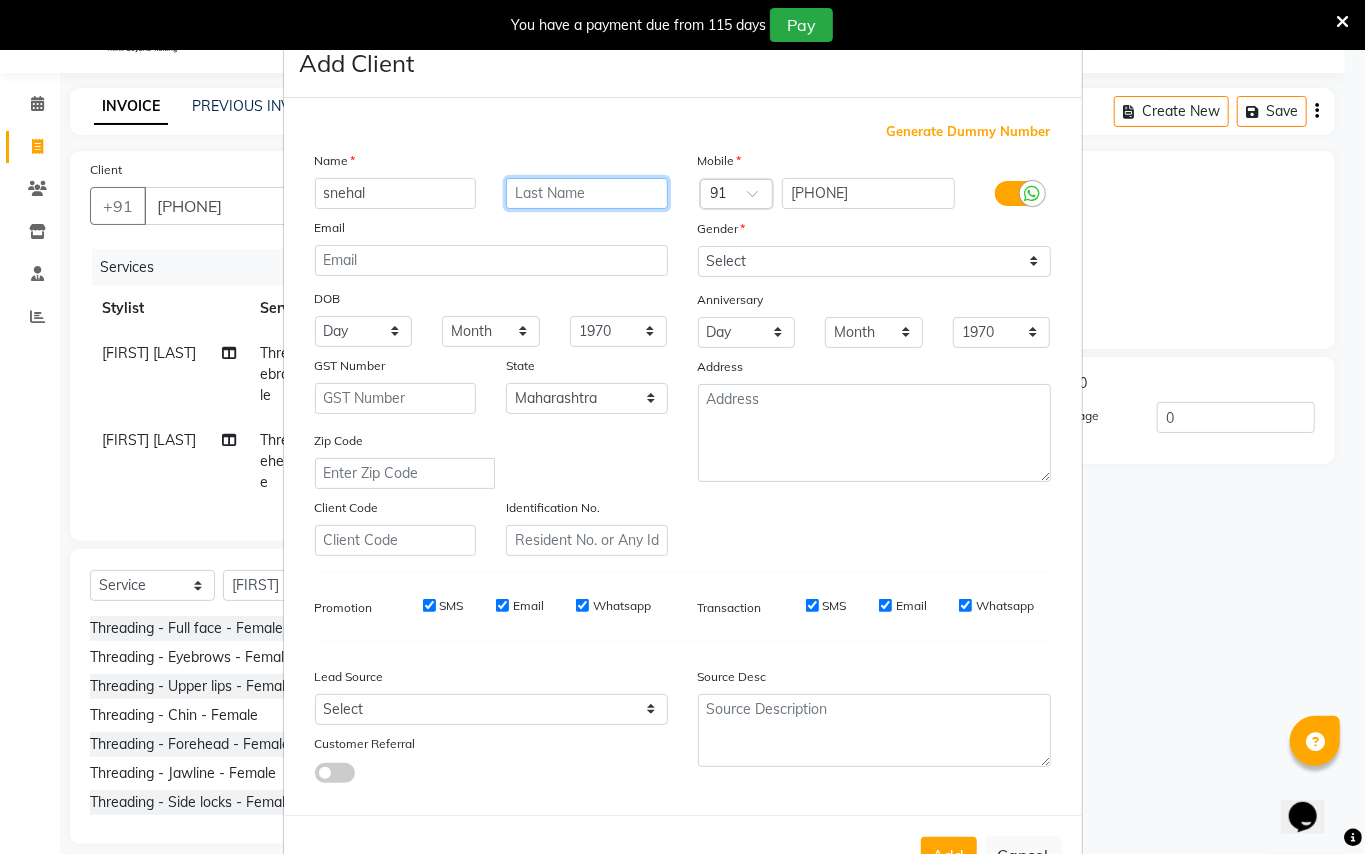 click at bounding box center (587, 193) 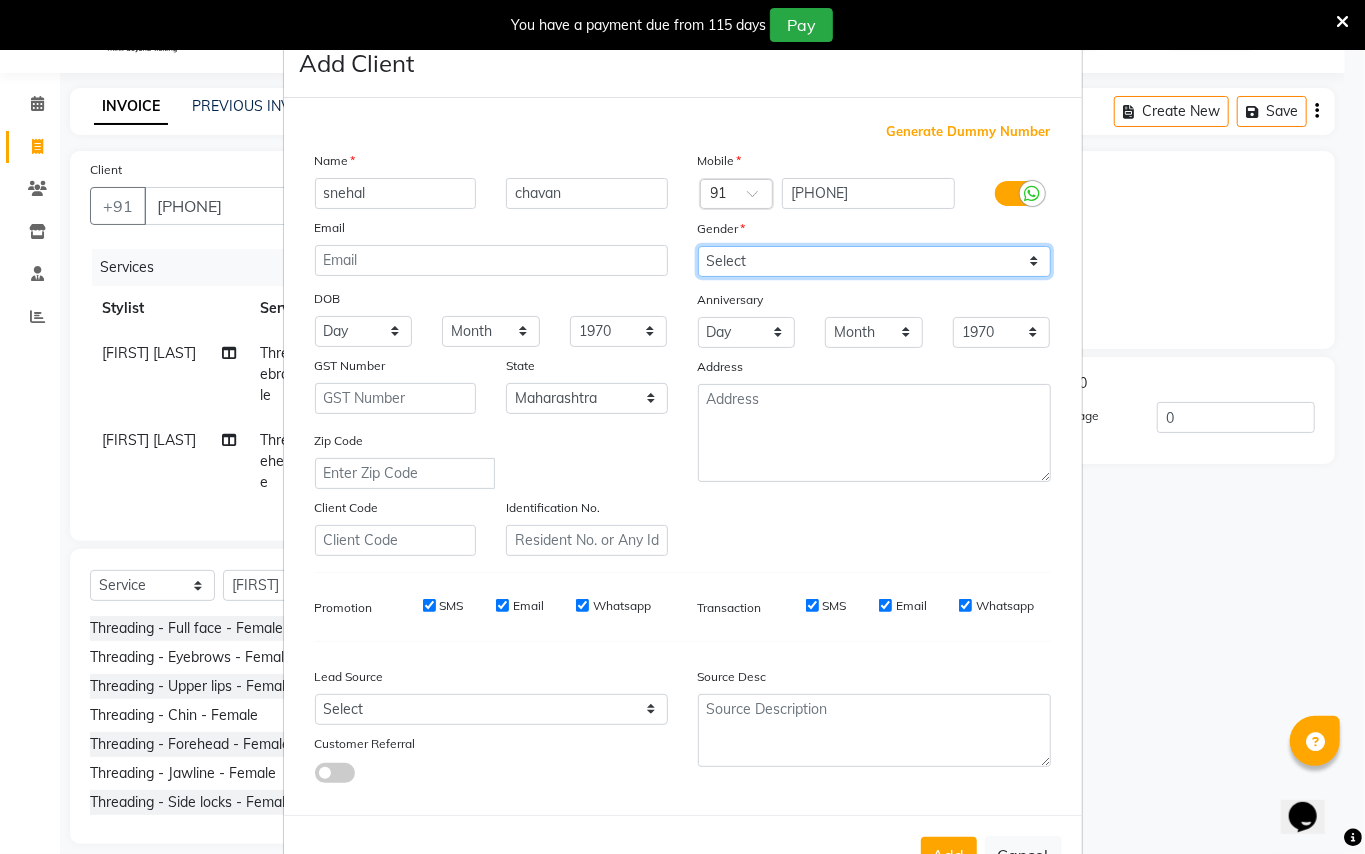 click on "Select Male Female Other Prefer Not To Say" at bounding box center [874, 261] 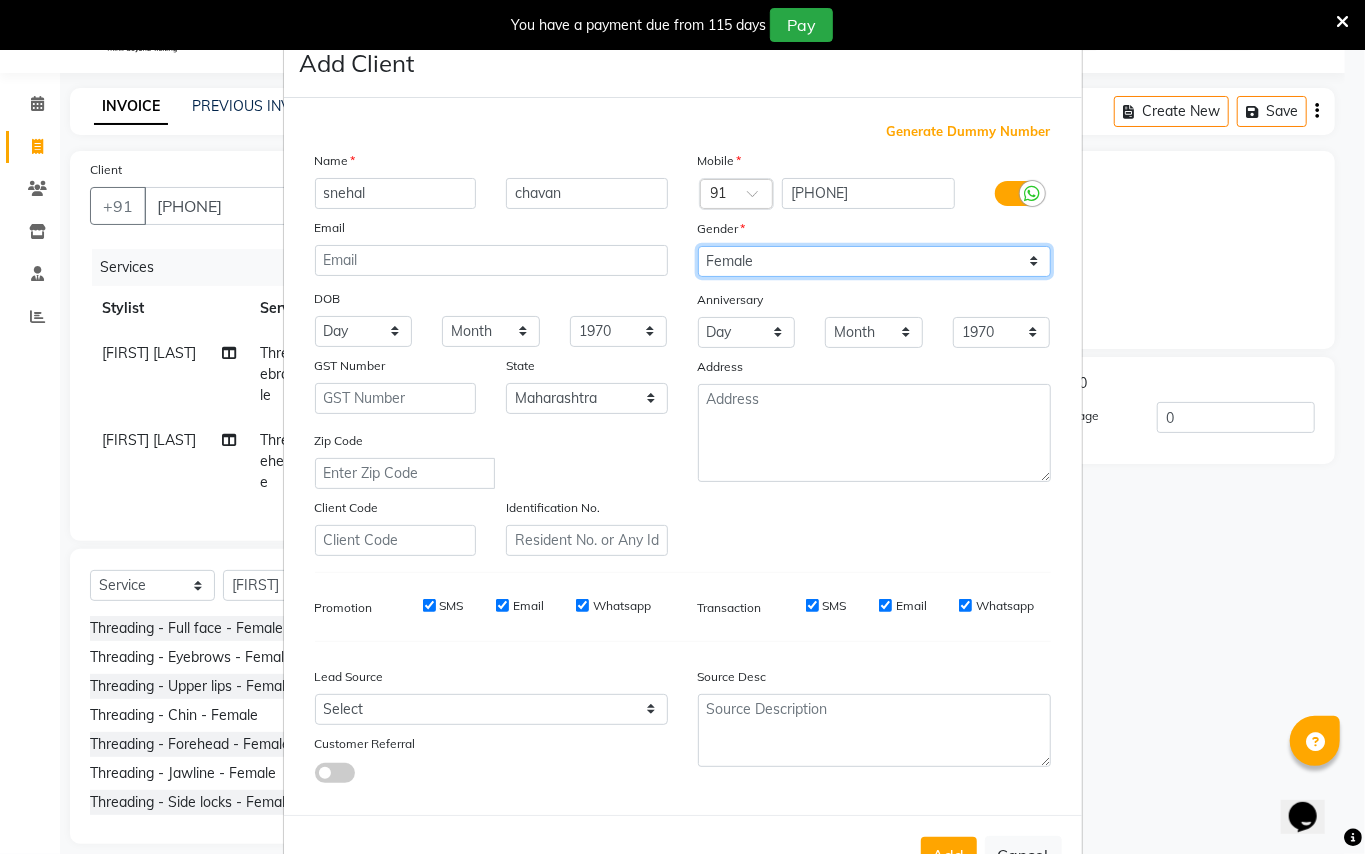 click on "Select Male Female Other Prefer Not To Say" at bounding box center (874, 261) 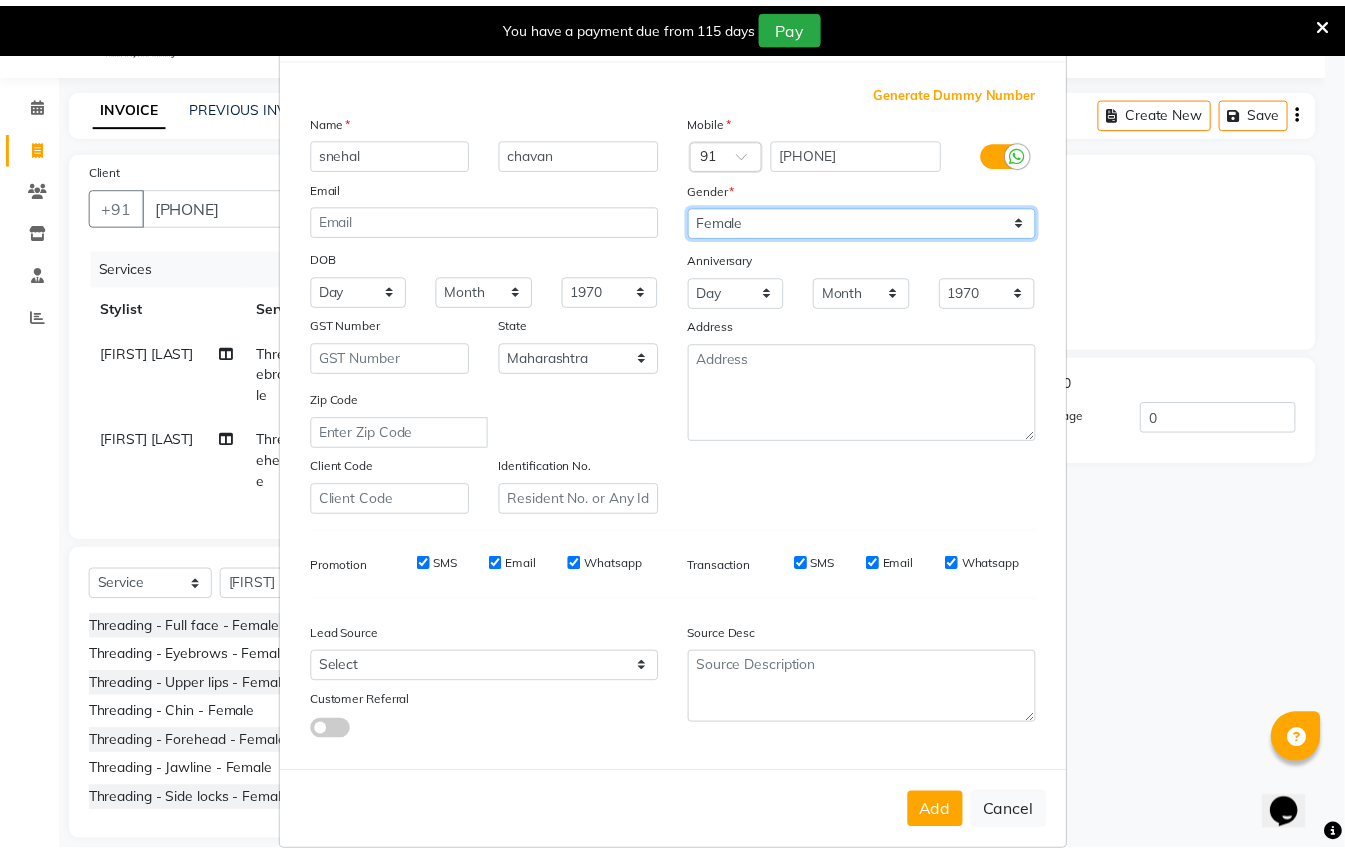 scroll, scrollTop: 64, scrollLeft: 0, axis: vertical 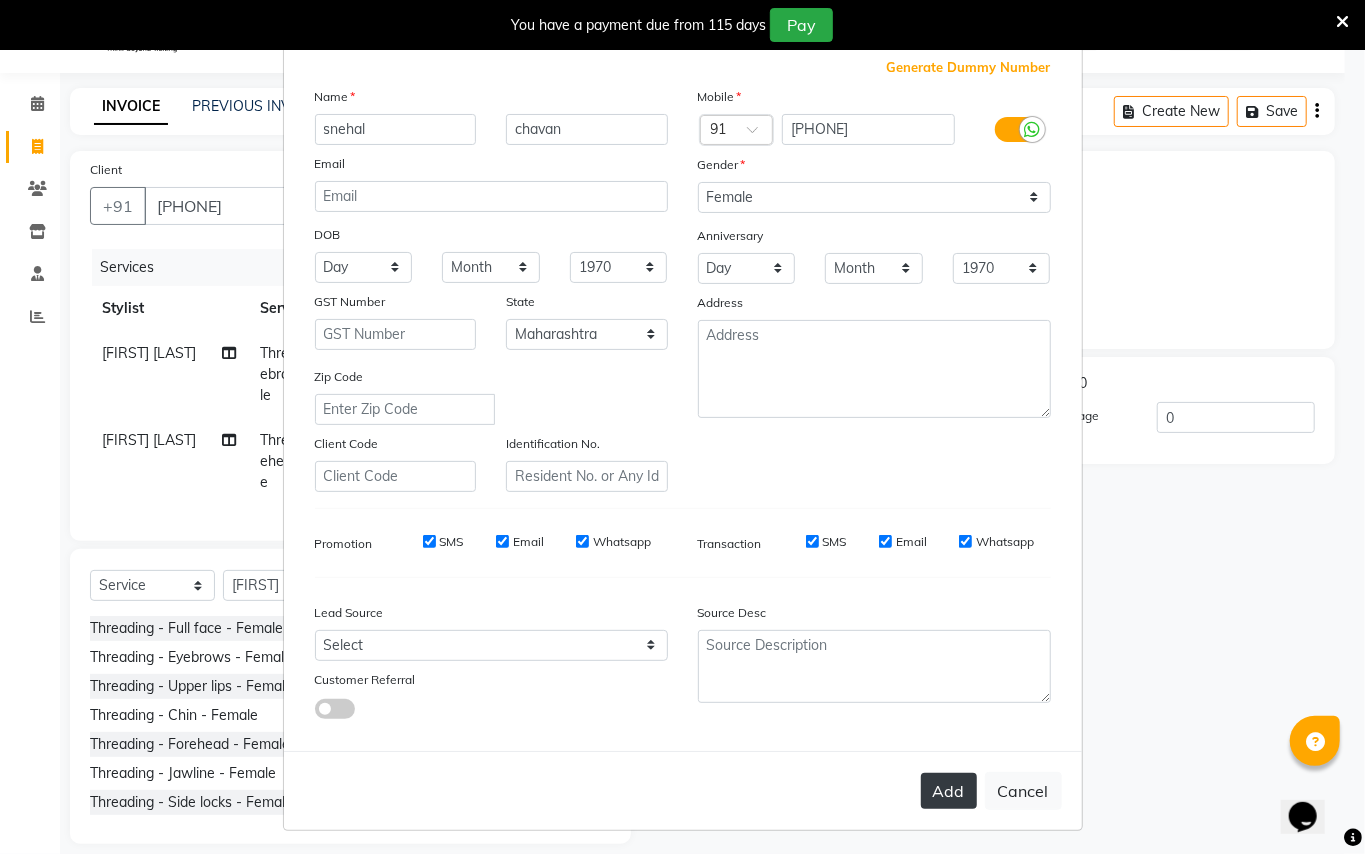 click on "Add" at bounding box center (949, 791) 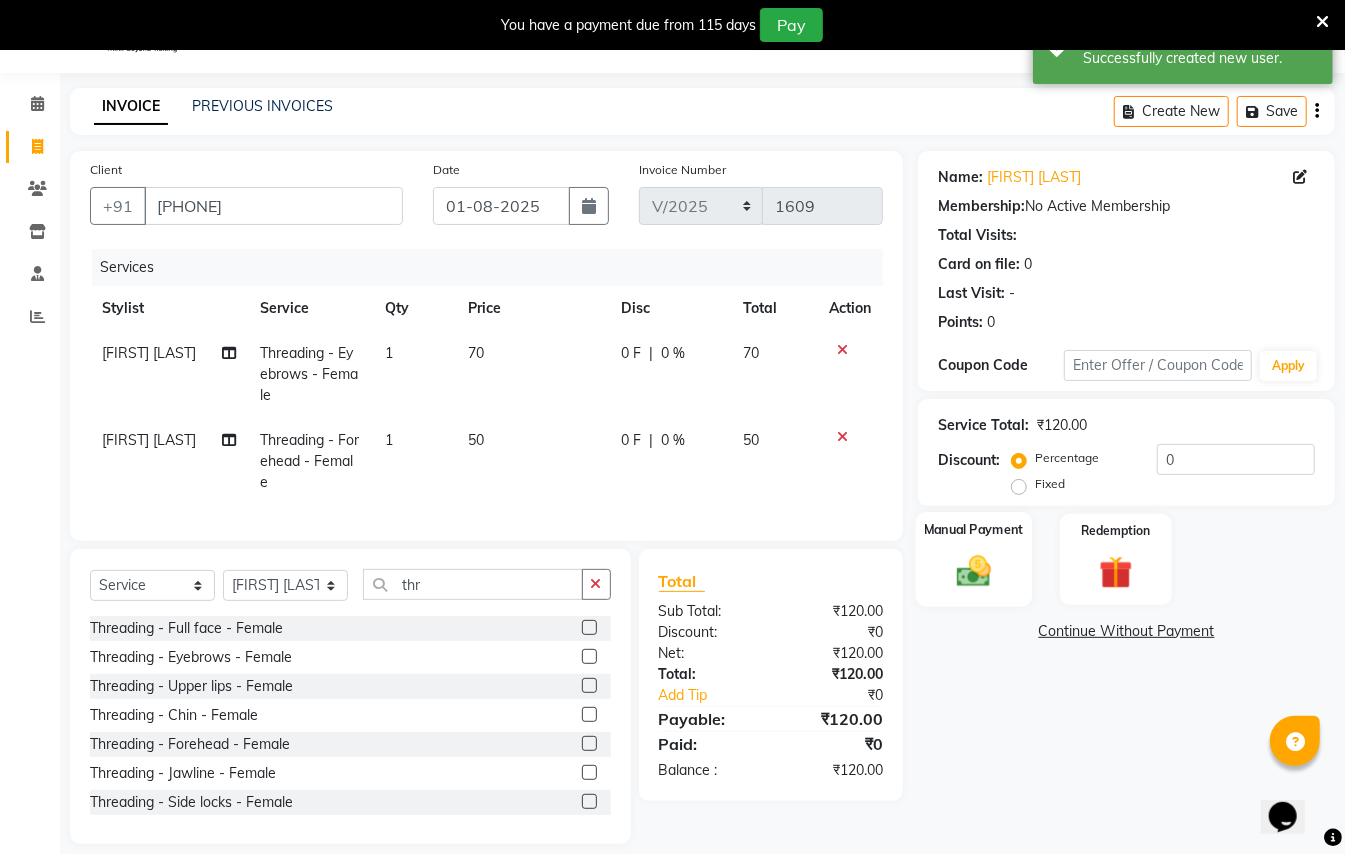 click 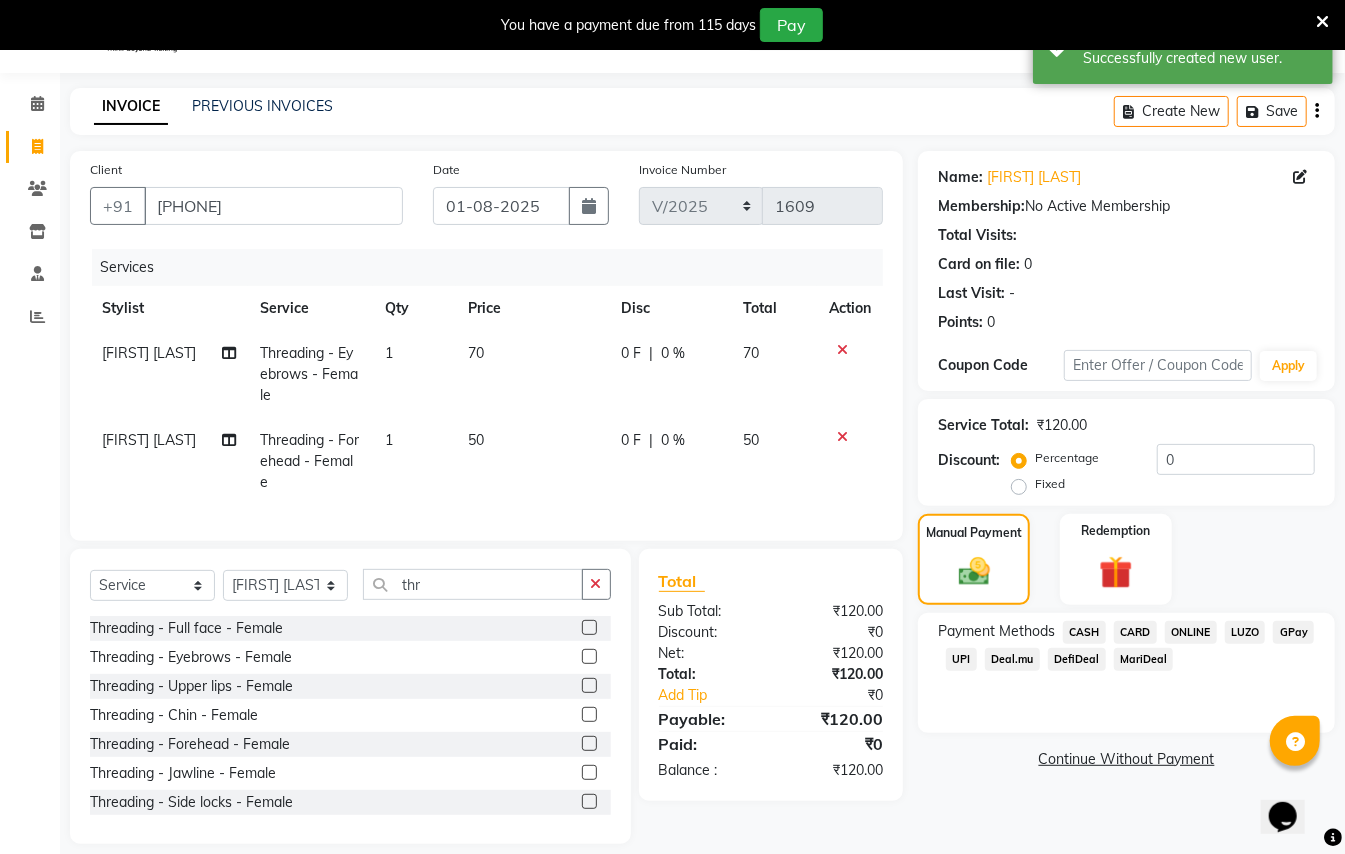 click on "GPay" 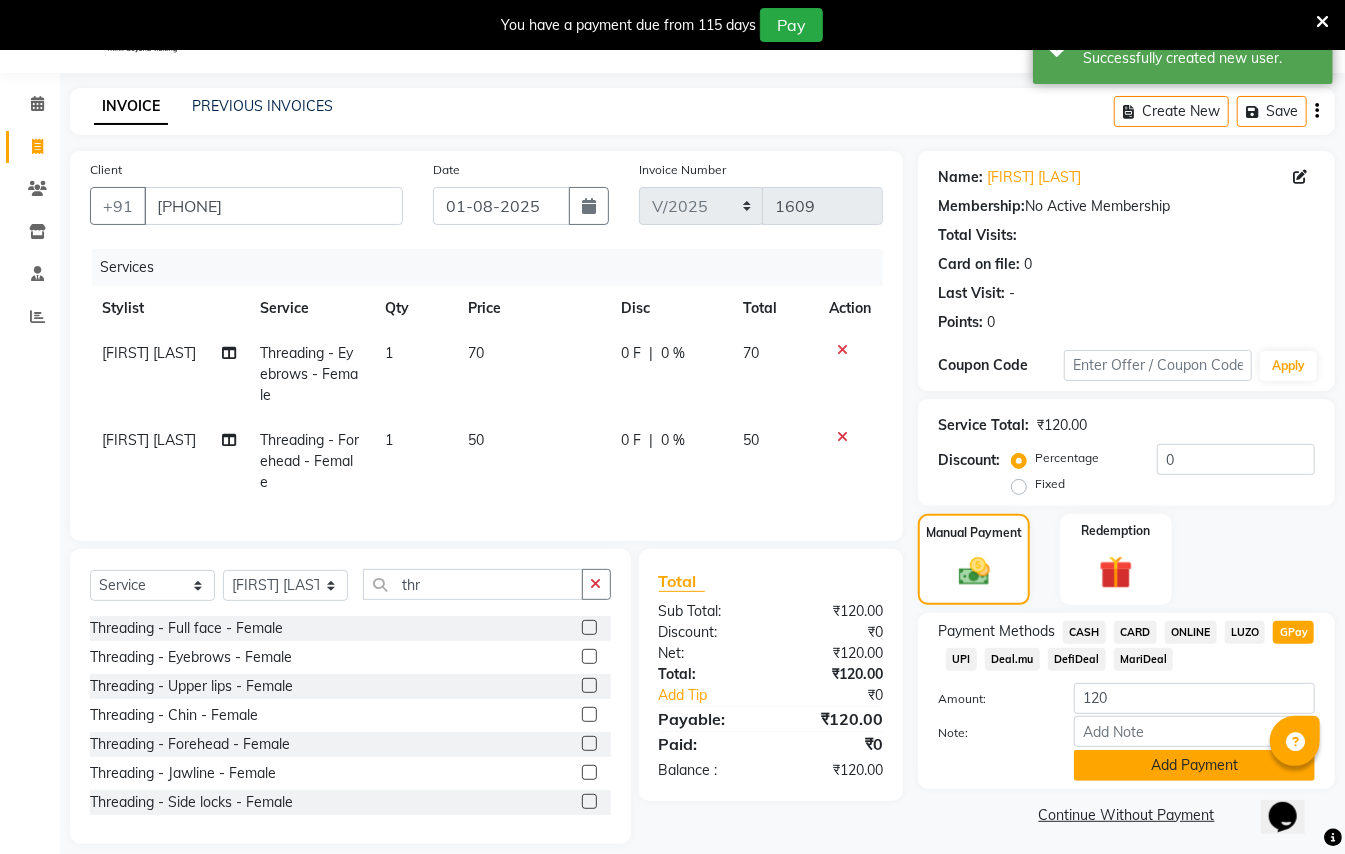 click on "Add Payment" 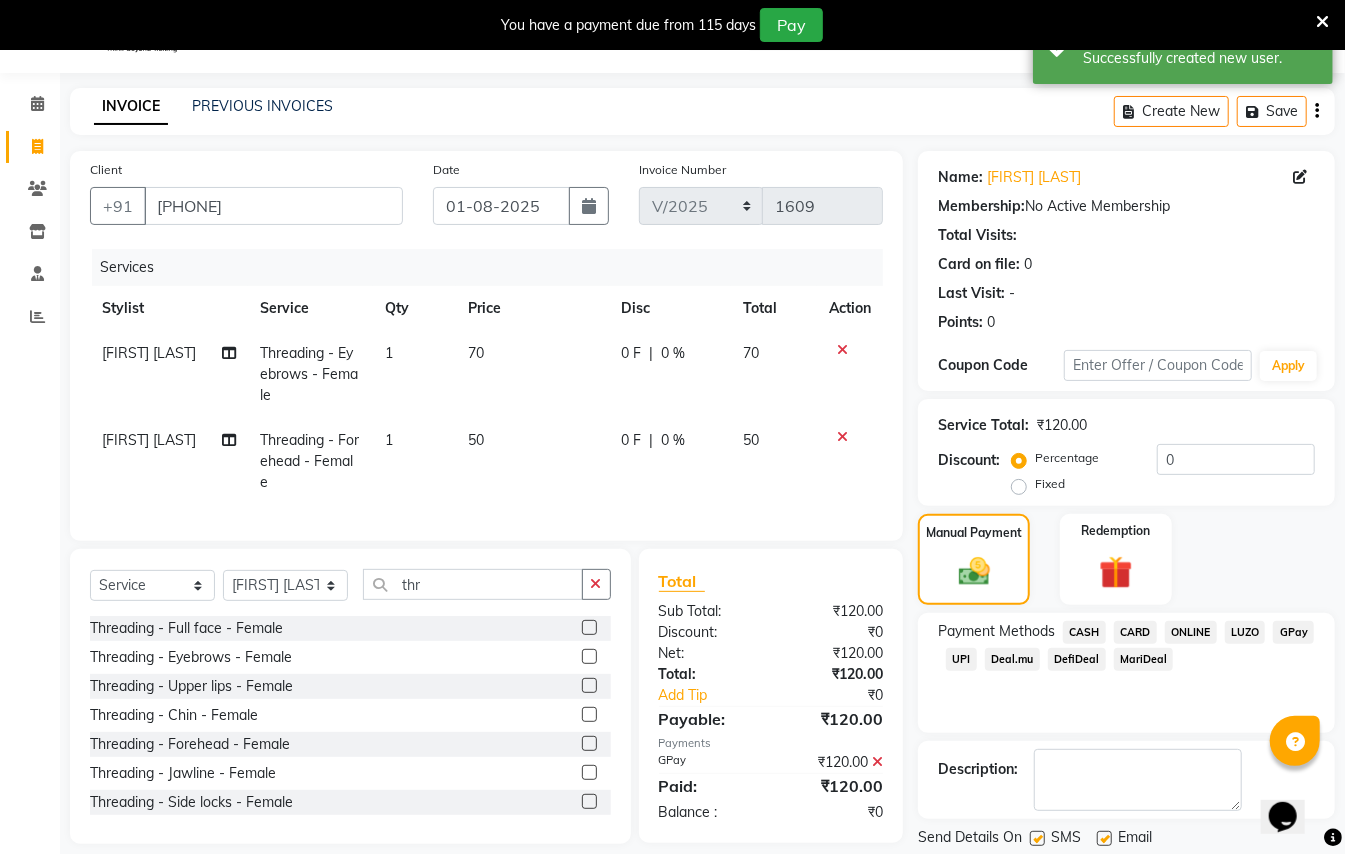 scroll, scrollTop: 114, scrollLeft: 0, axis: vertical 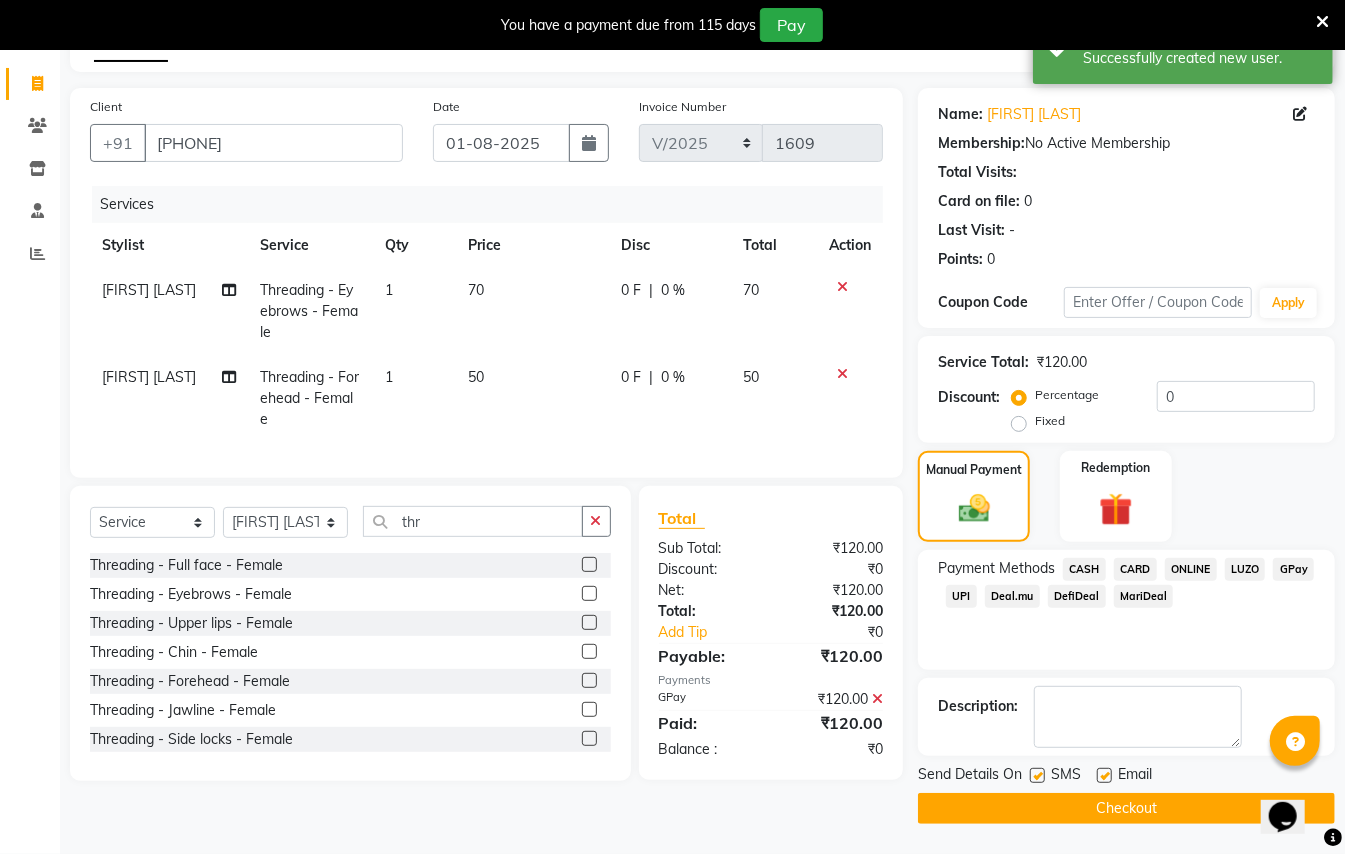 click on "Checkout" 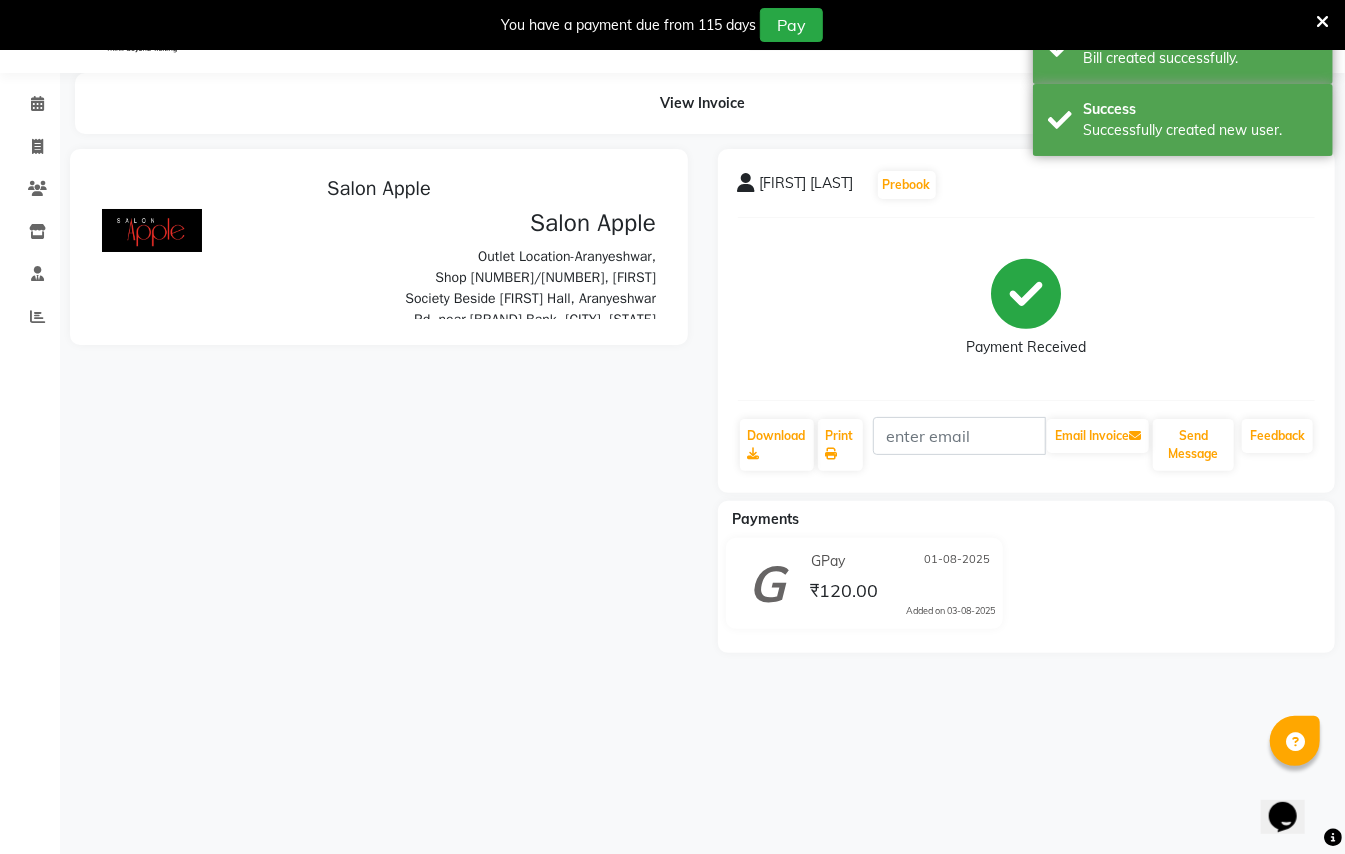 scroll, scrollTop: 0, scrollLeft: 0, axis: both 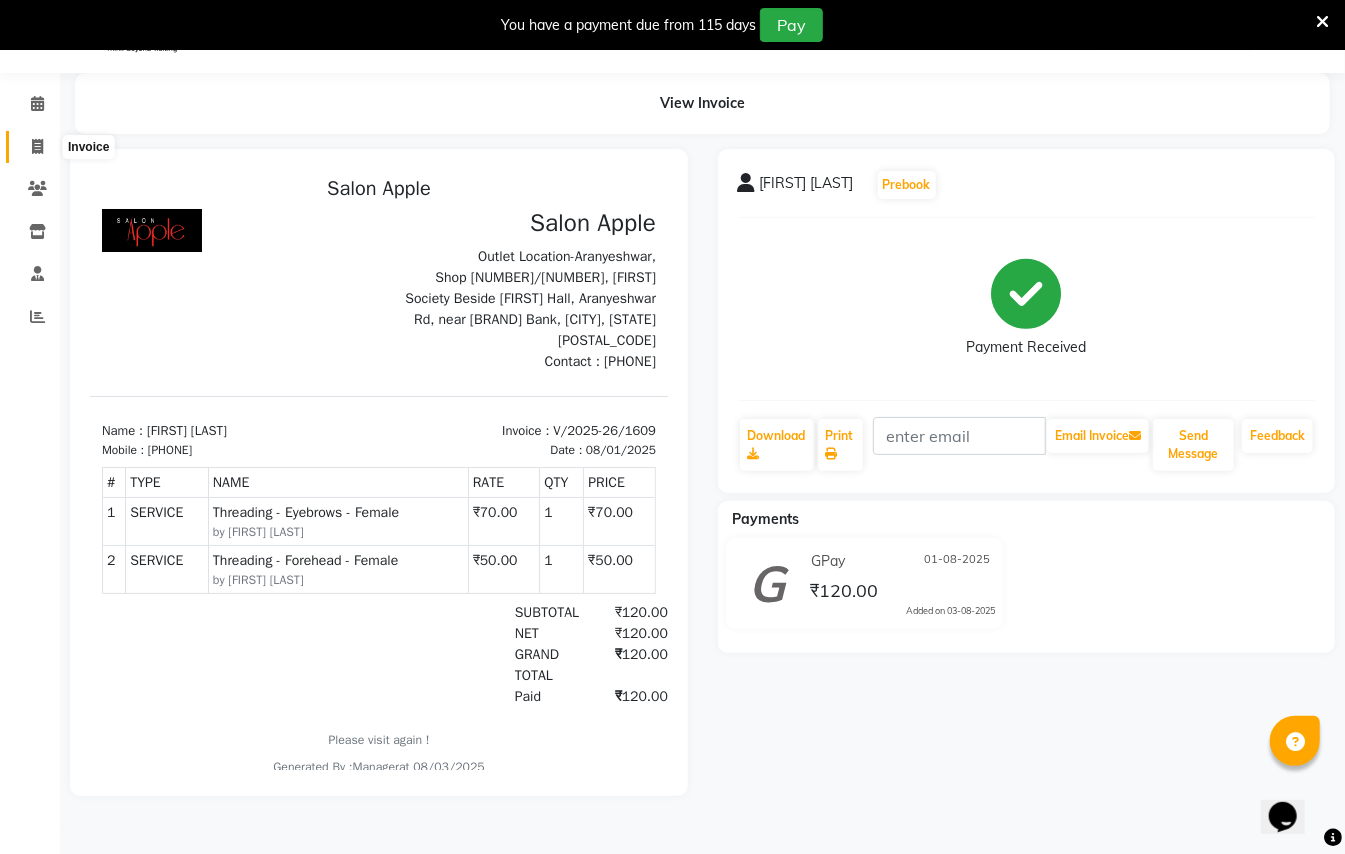 click 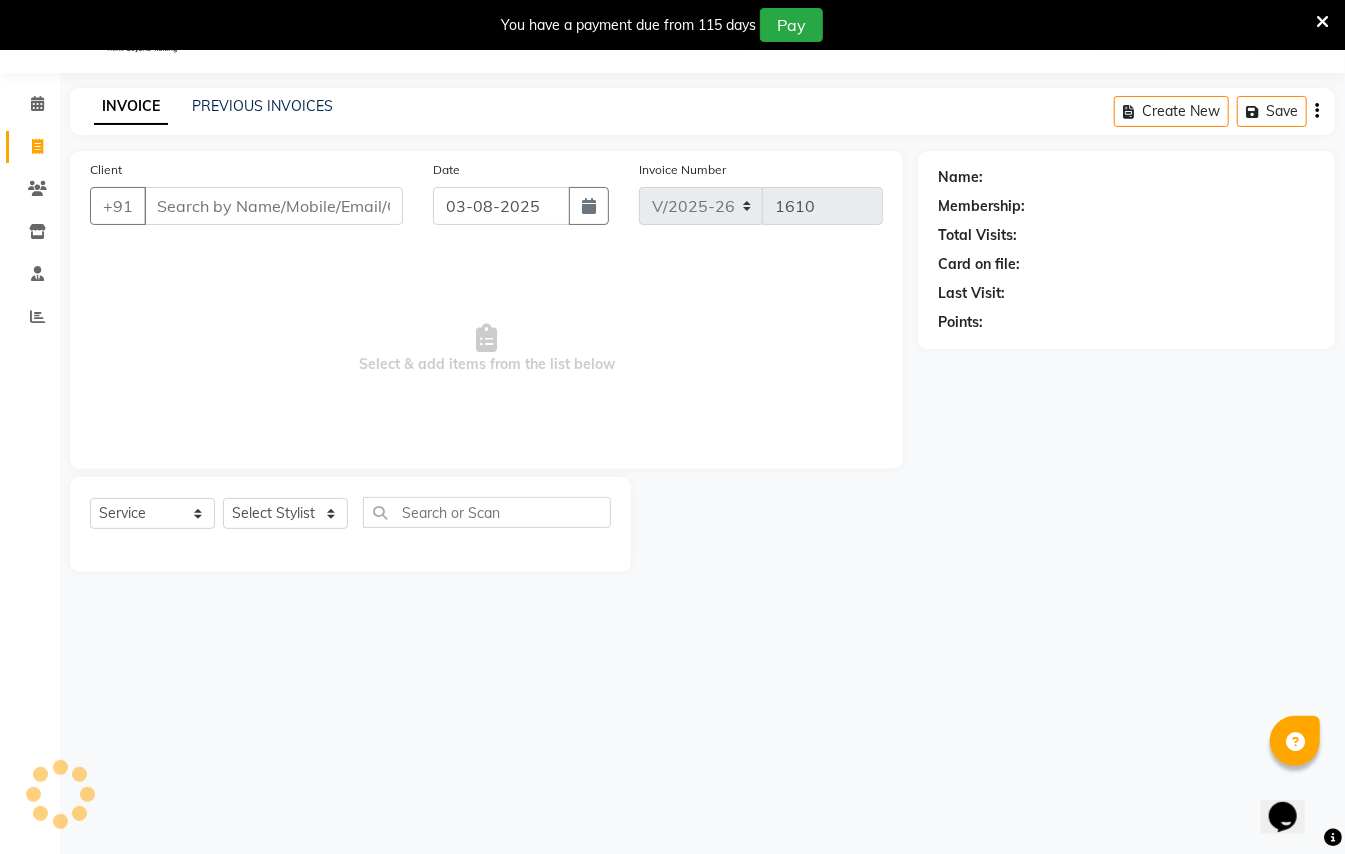 click on "Client" at bounding box center [273, 206] 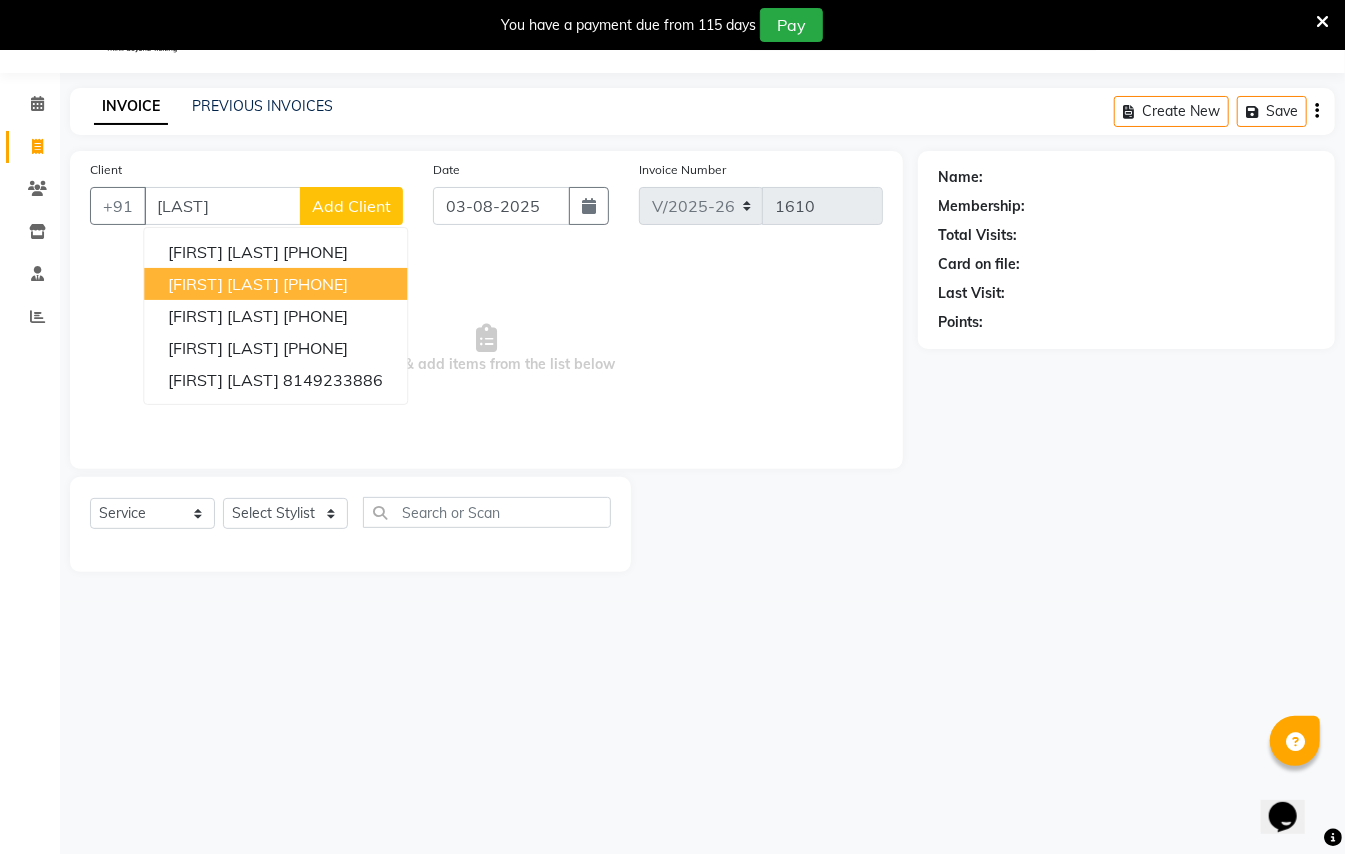 click on "[FIRST] [LAST]" at bounding box center [223, 284] 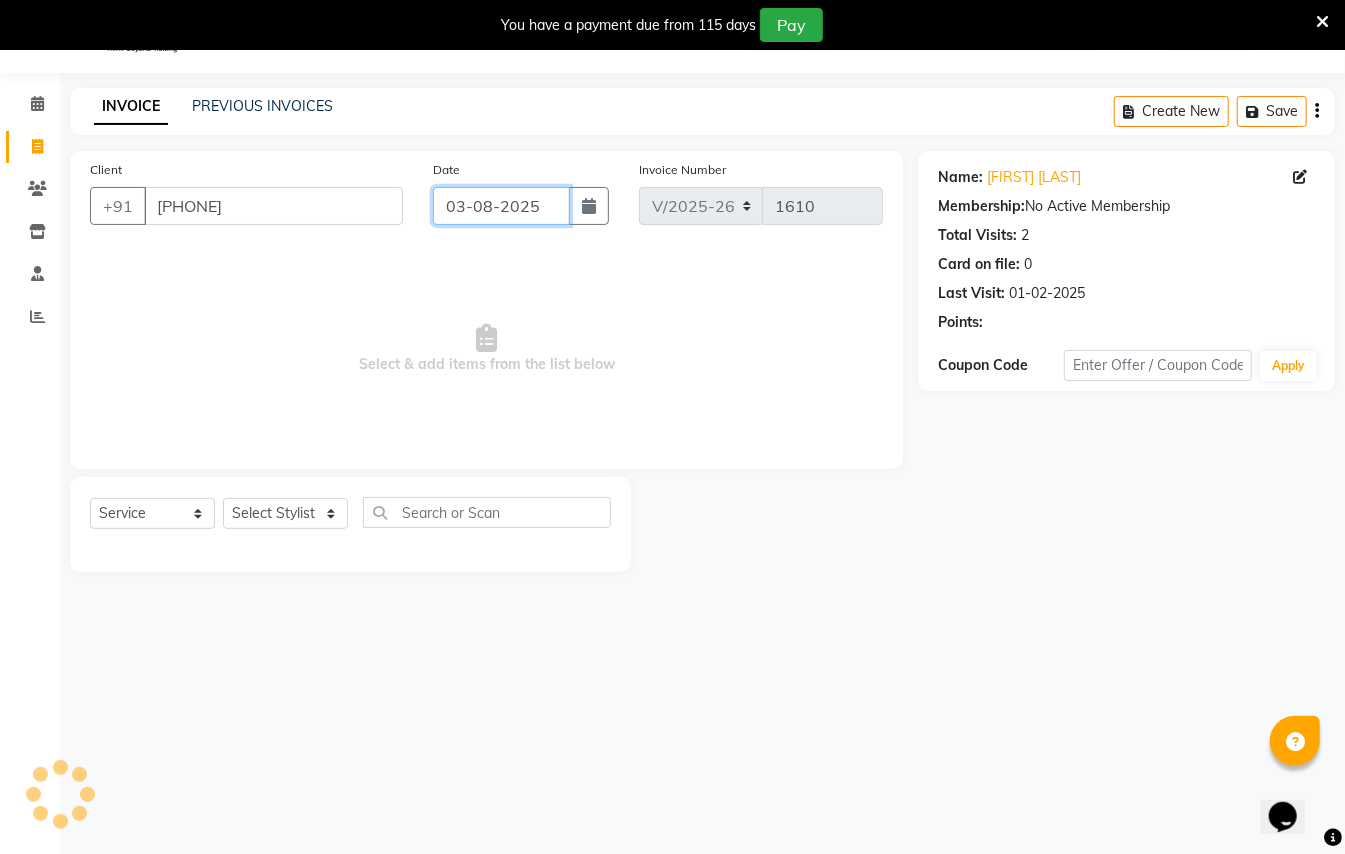 click on "03-08-2025" 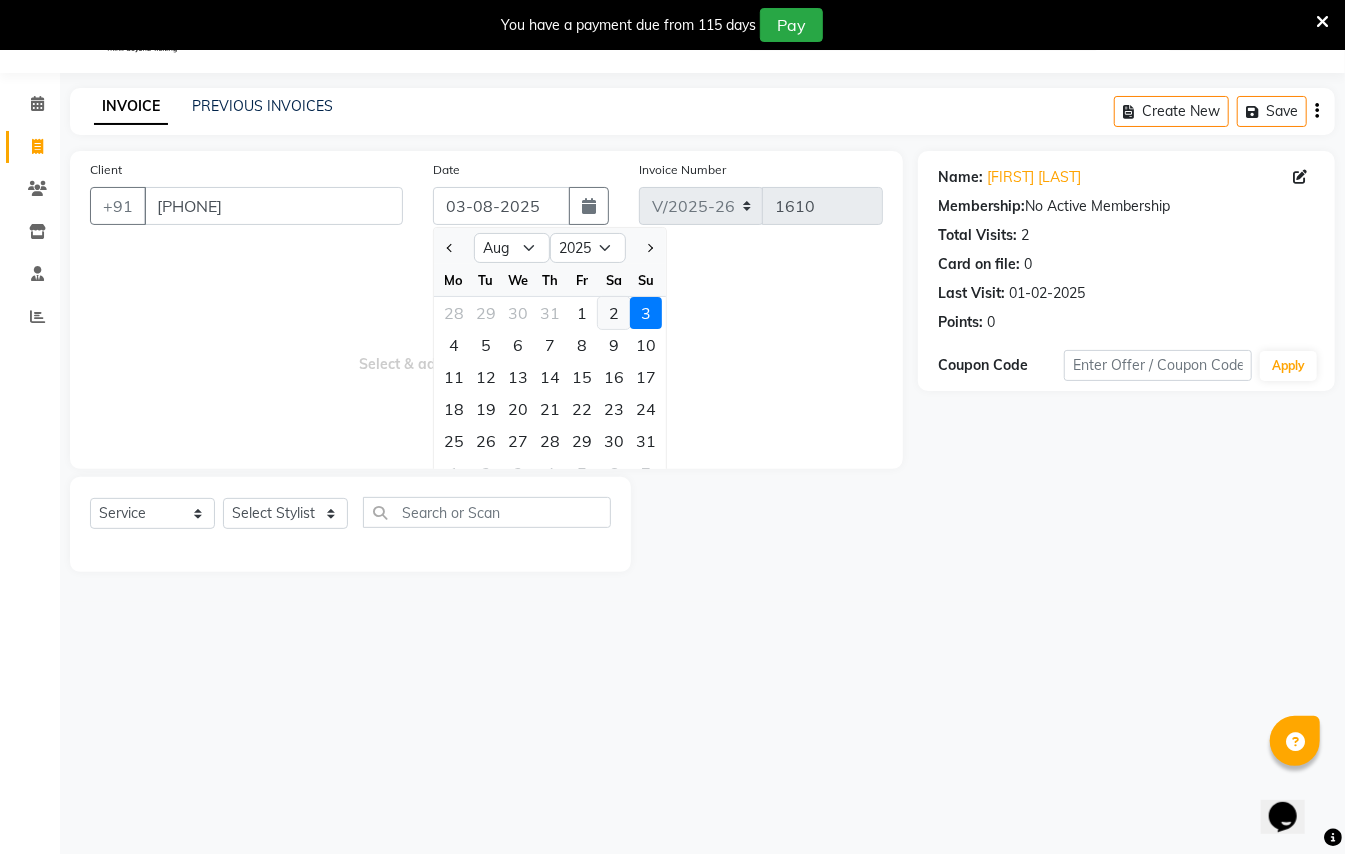 click on "2" 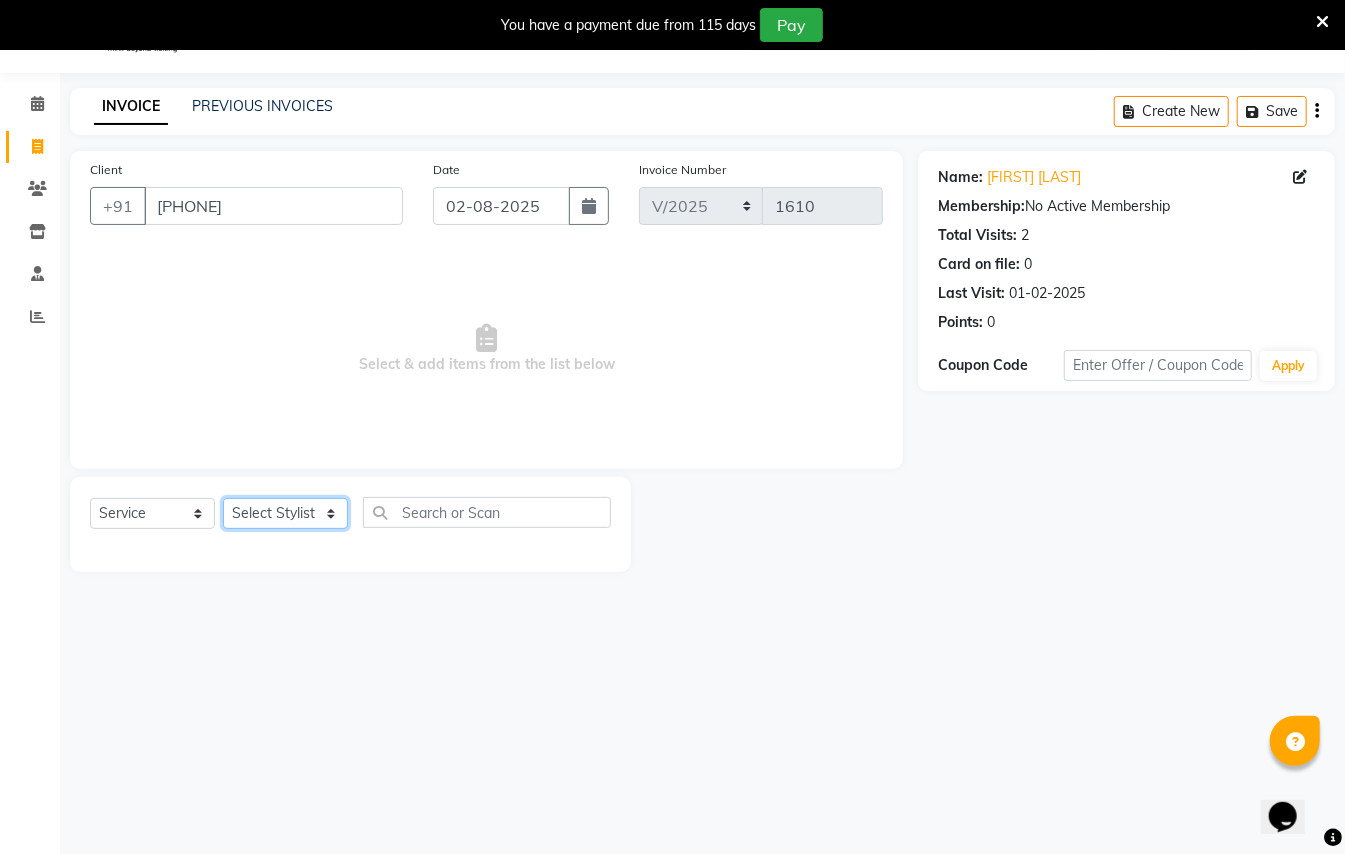 click on "Select Stylist [FIRST] [LAST] [FIRST] [LAST]  [FIRST] [LAST] [FIRST] [LAST] [FIRST] [LAST] Manager [FIRST]  [FIRST] [LAST] Owner [FIRST] [LAST]" 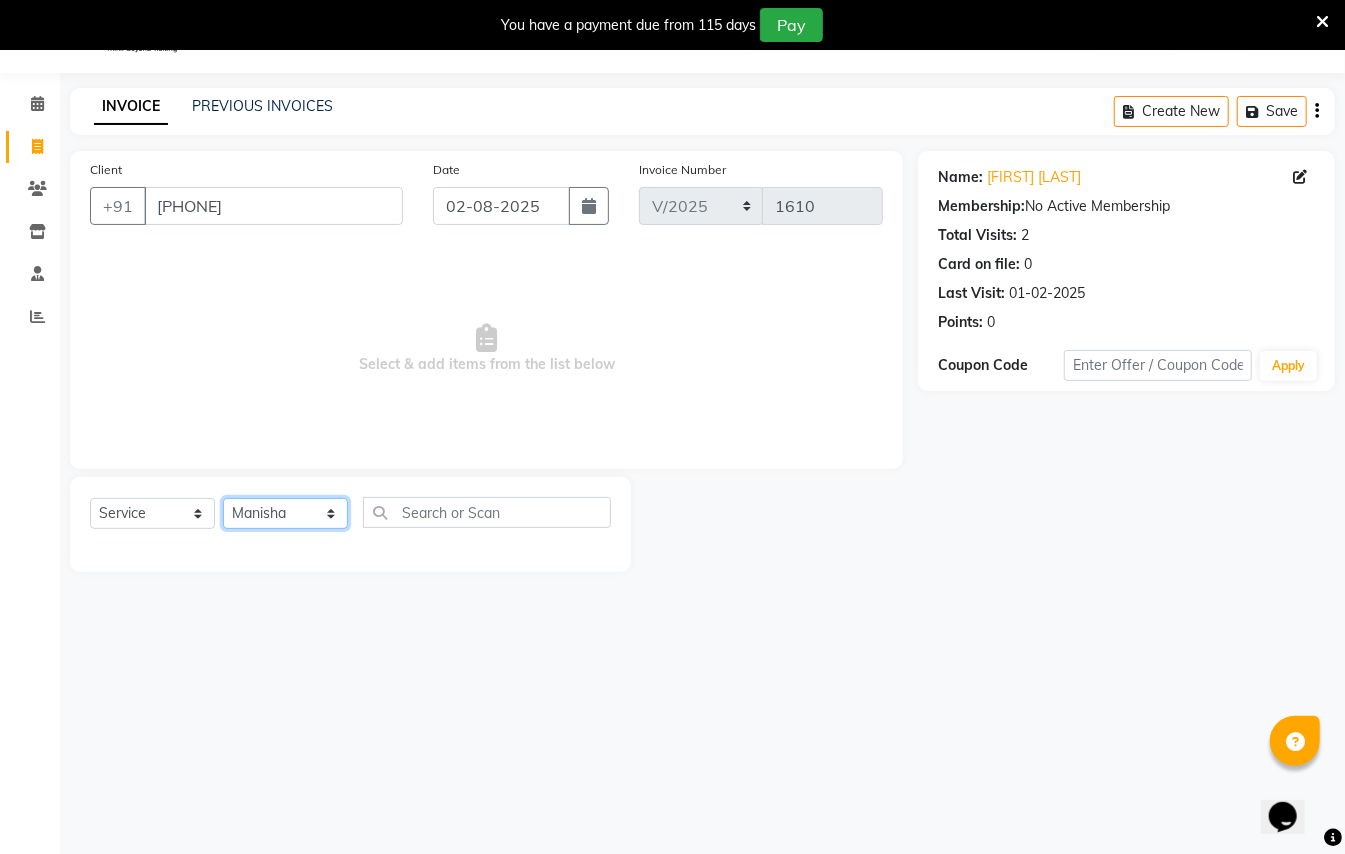 click on "Select Stylist [FIRST] [LAST] [FIRST] [LAST]  [FIRST] [LAST] [FIRST] [LAST] [FIRST] [LAST] Manager [FIRST]  [FIRST] [LAST] Owner [FIRST] [LAST]" 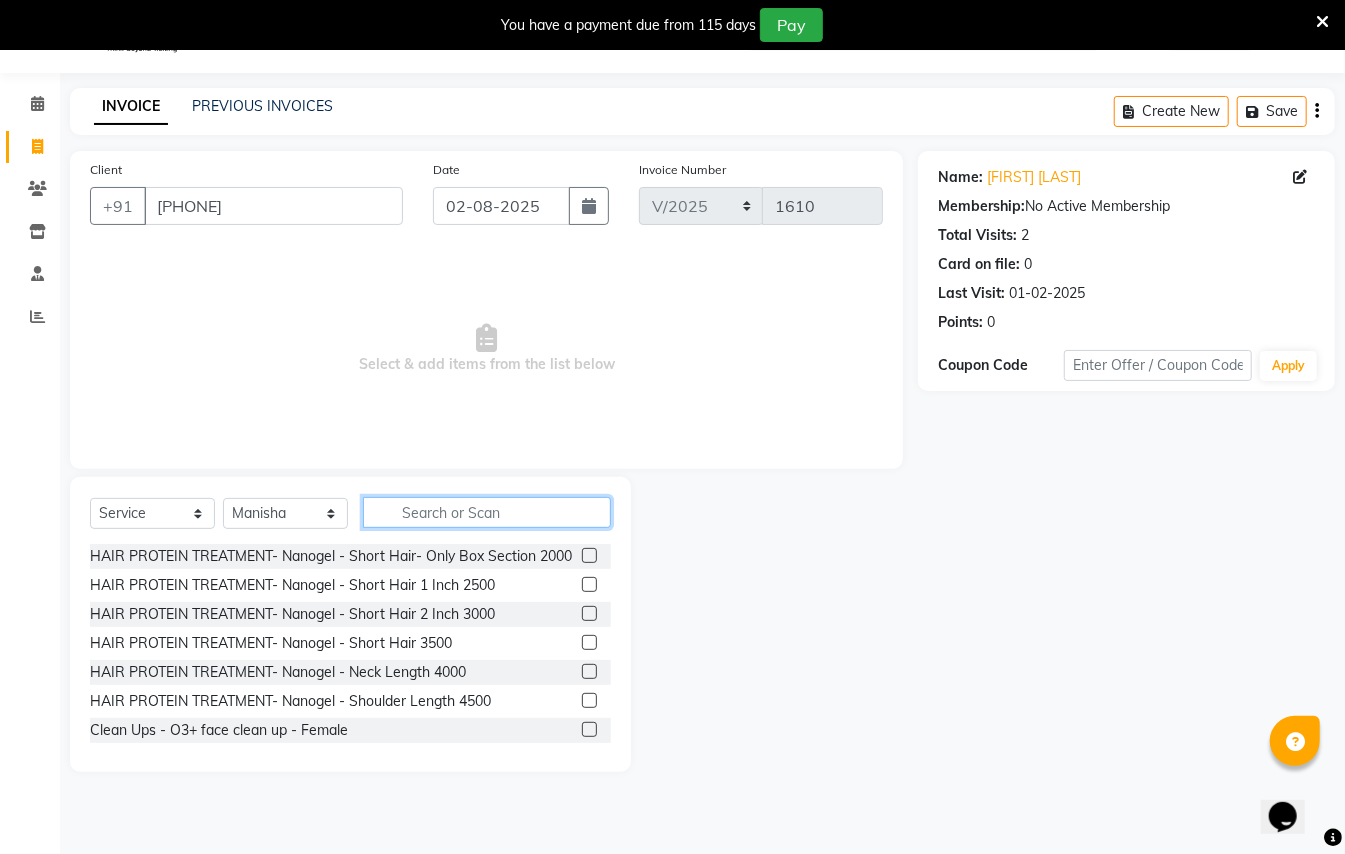 click 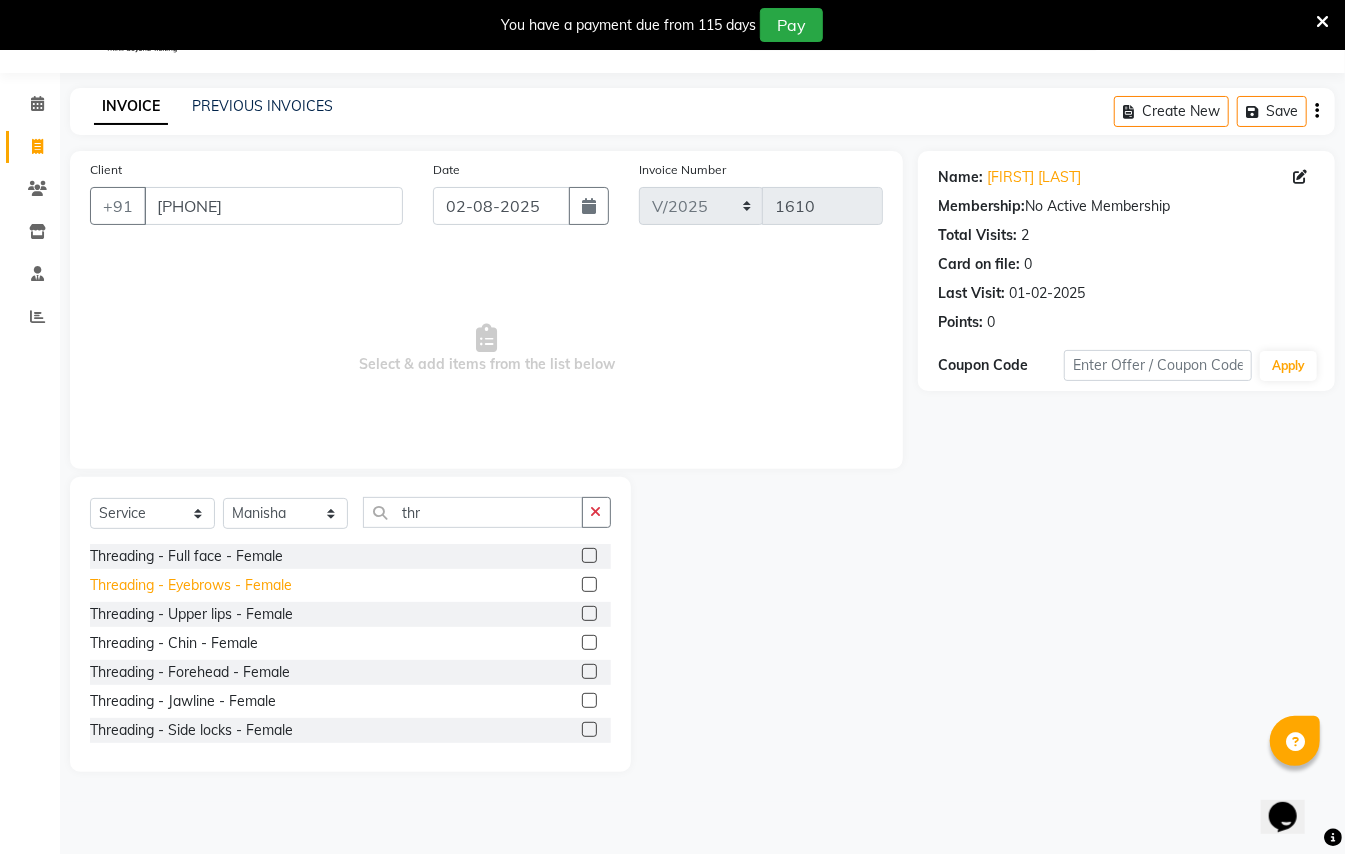 click on "Threading - Eyebrows - Female" 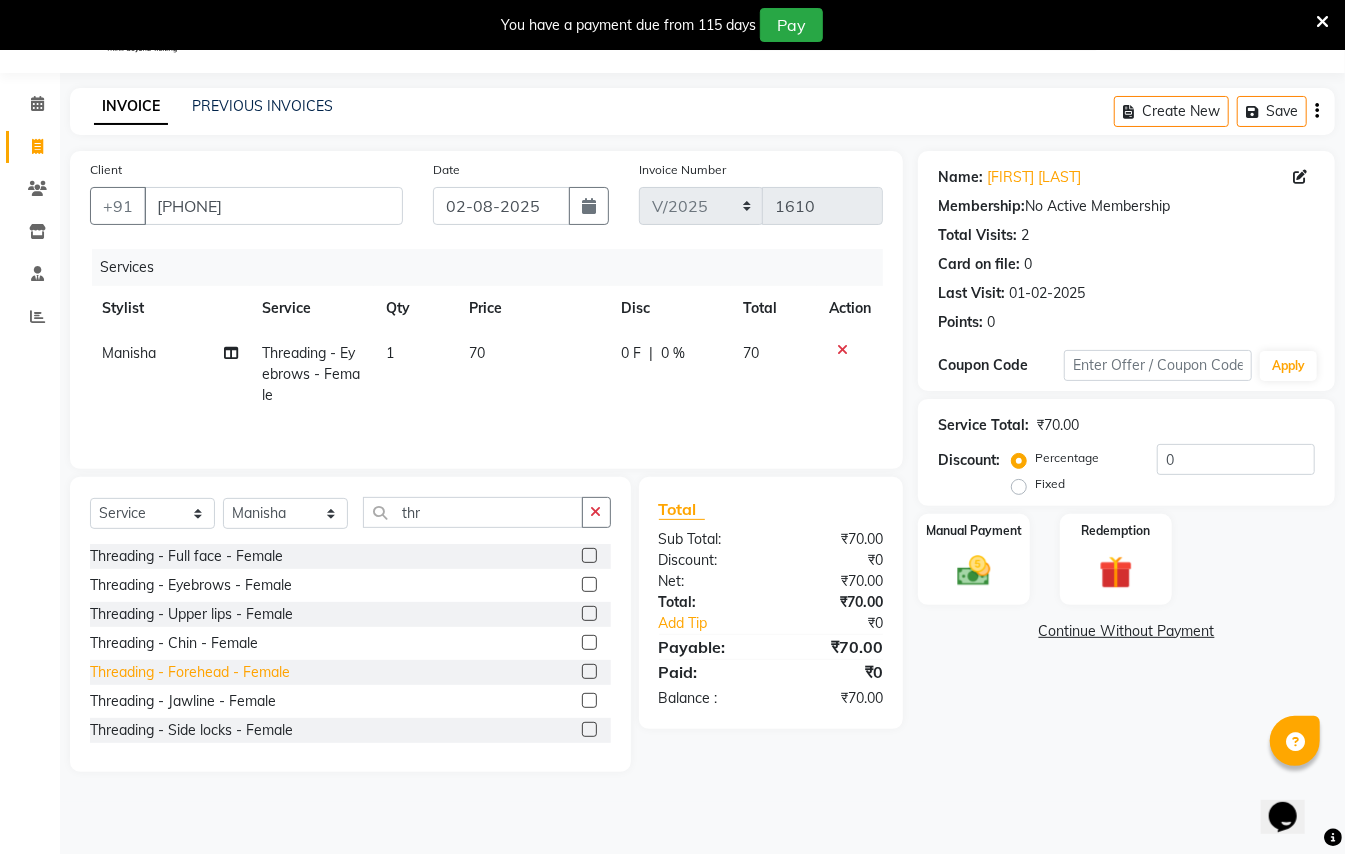 click on "Threading - Forehead - Female" 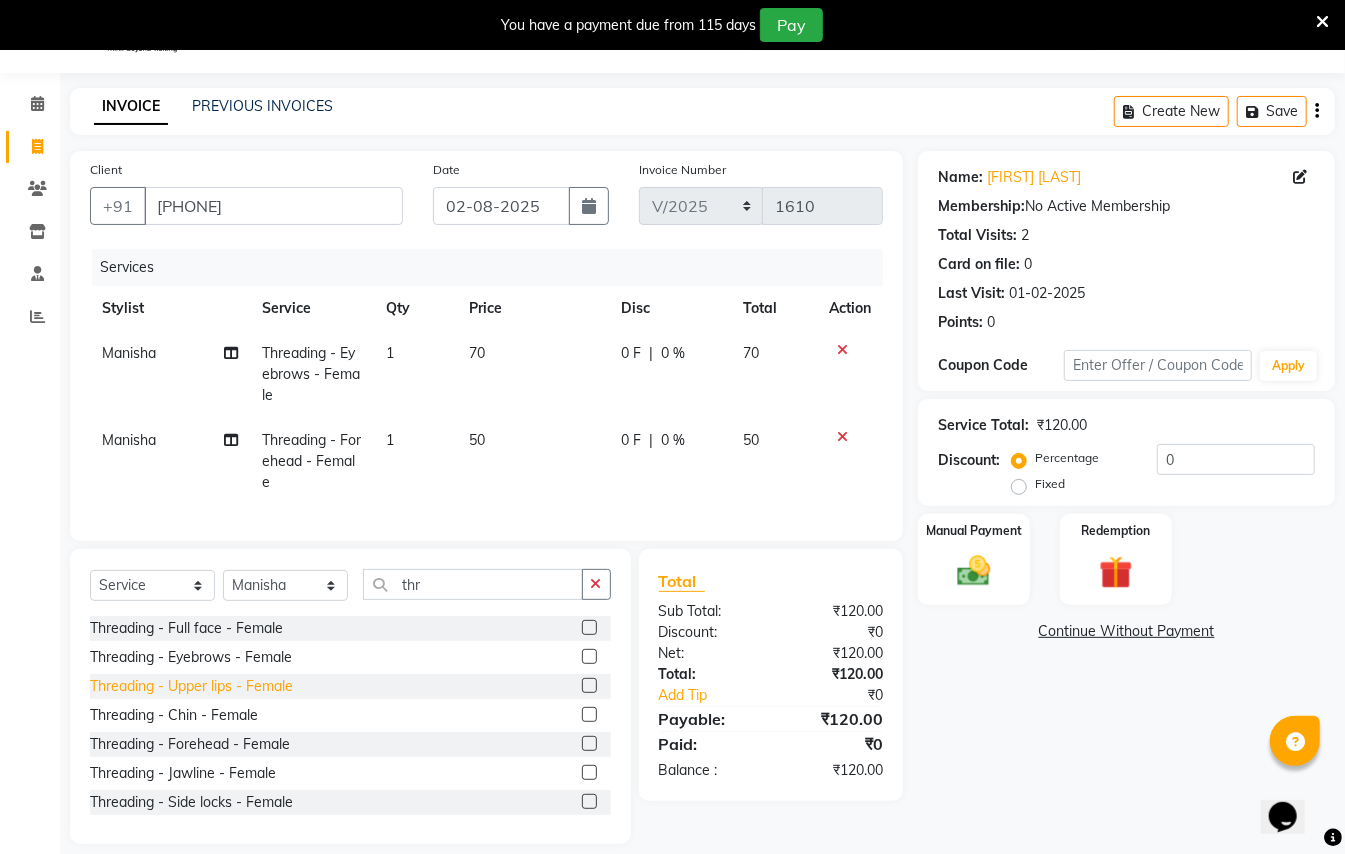 click on "Threading - Upper lips - Female" 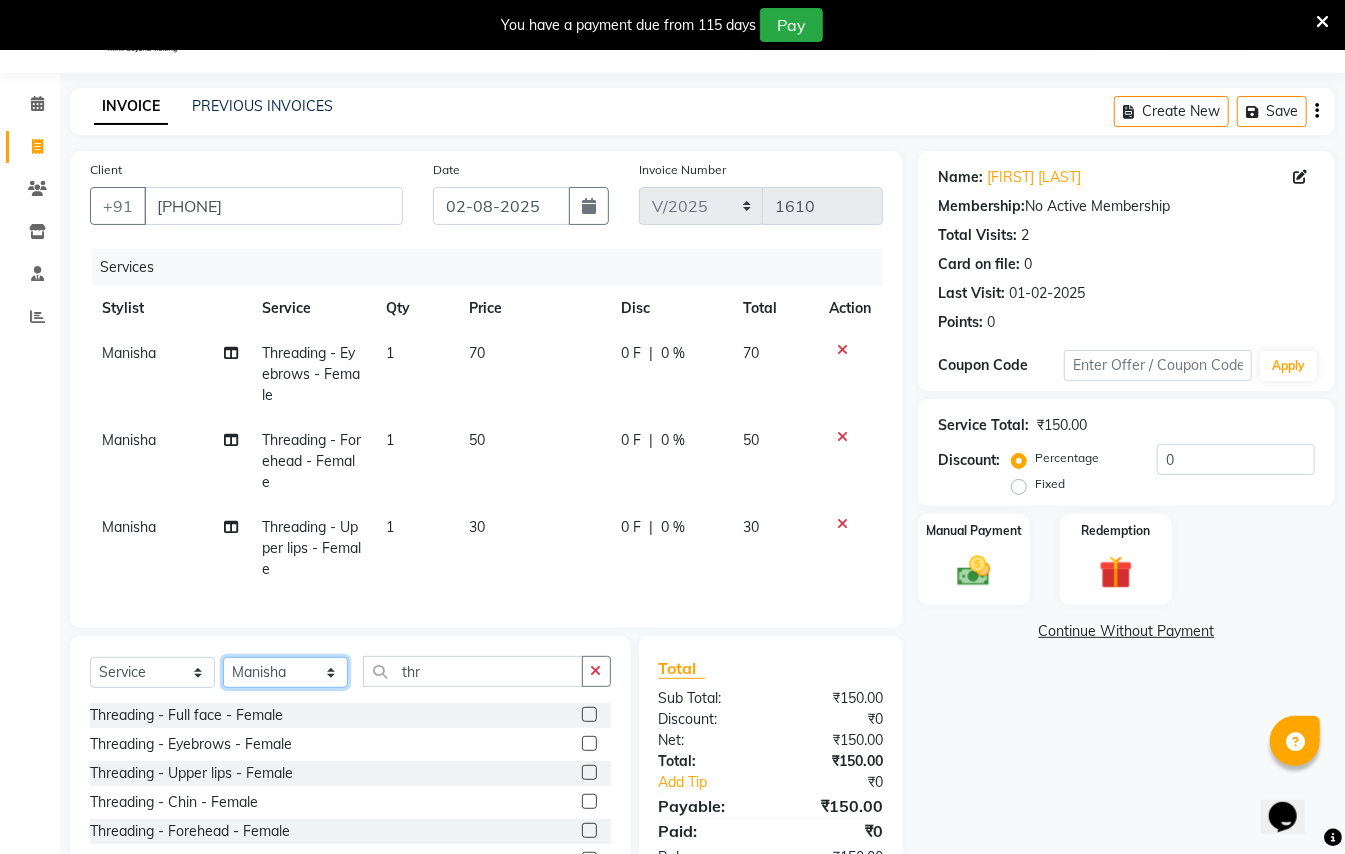 click on "Select Stylist [FIRST] [LAST] [FIRST] [LAST]  [FIRST] [LAST] [FIRST] [LAST] [FIRST] [LAST] Manager [FIRST]  [FIRST] [LAST] Owner [FIRST] [LAST]" 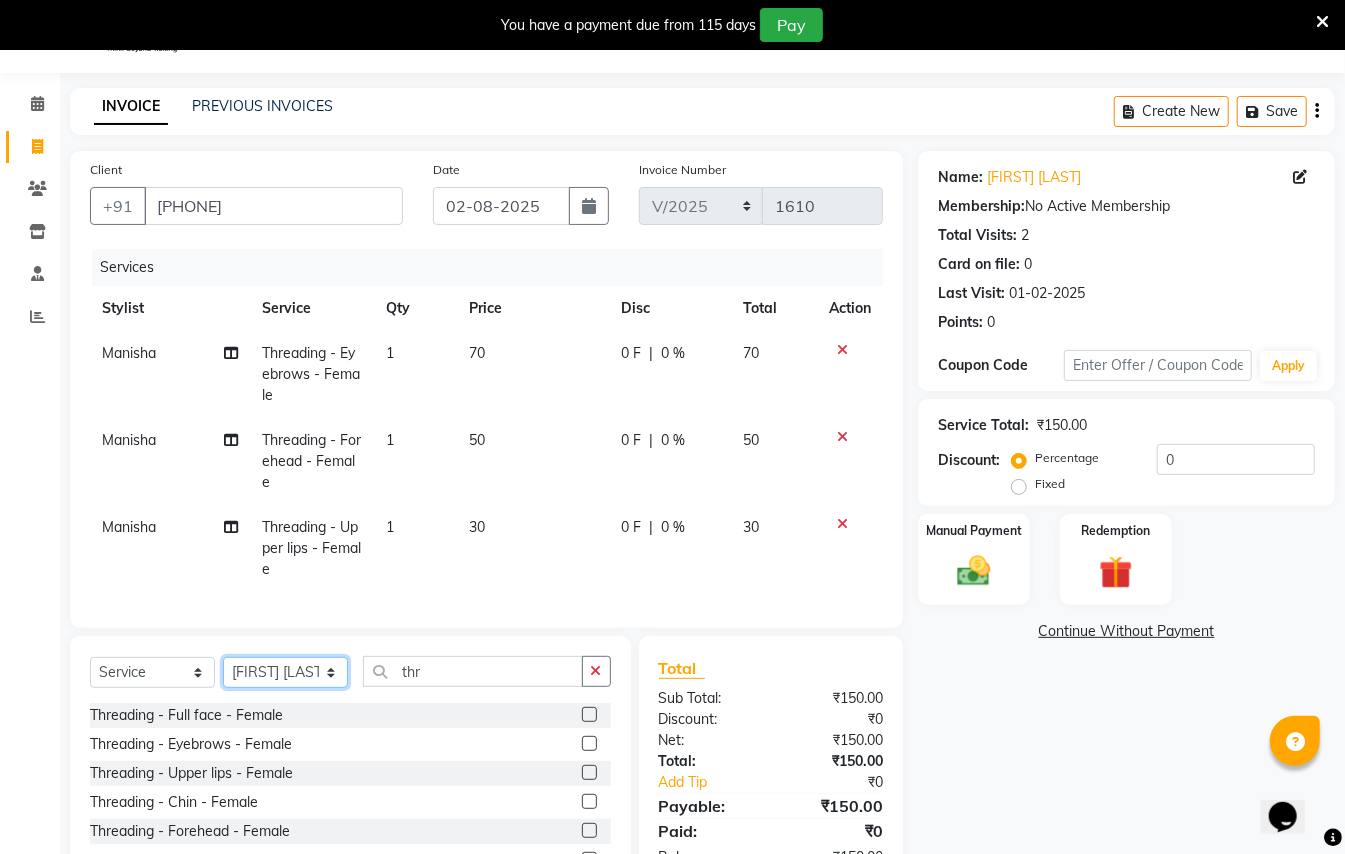 click on "Select Stylist [FIRST] [LAST] [FIRST] [LAST]  [FIRST] [LAST] [FIRST] [LAST] [FIRST] [LAST] Manager [FIRST]  [FIRST] [LAST] Owner [FIRST] [LAST]" 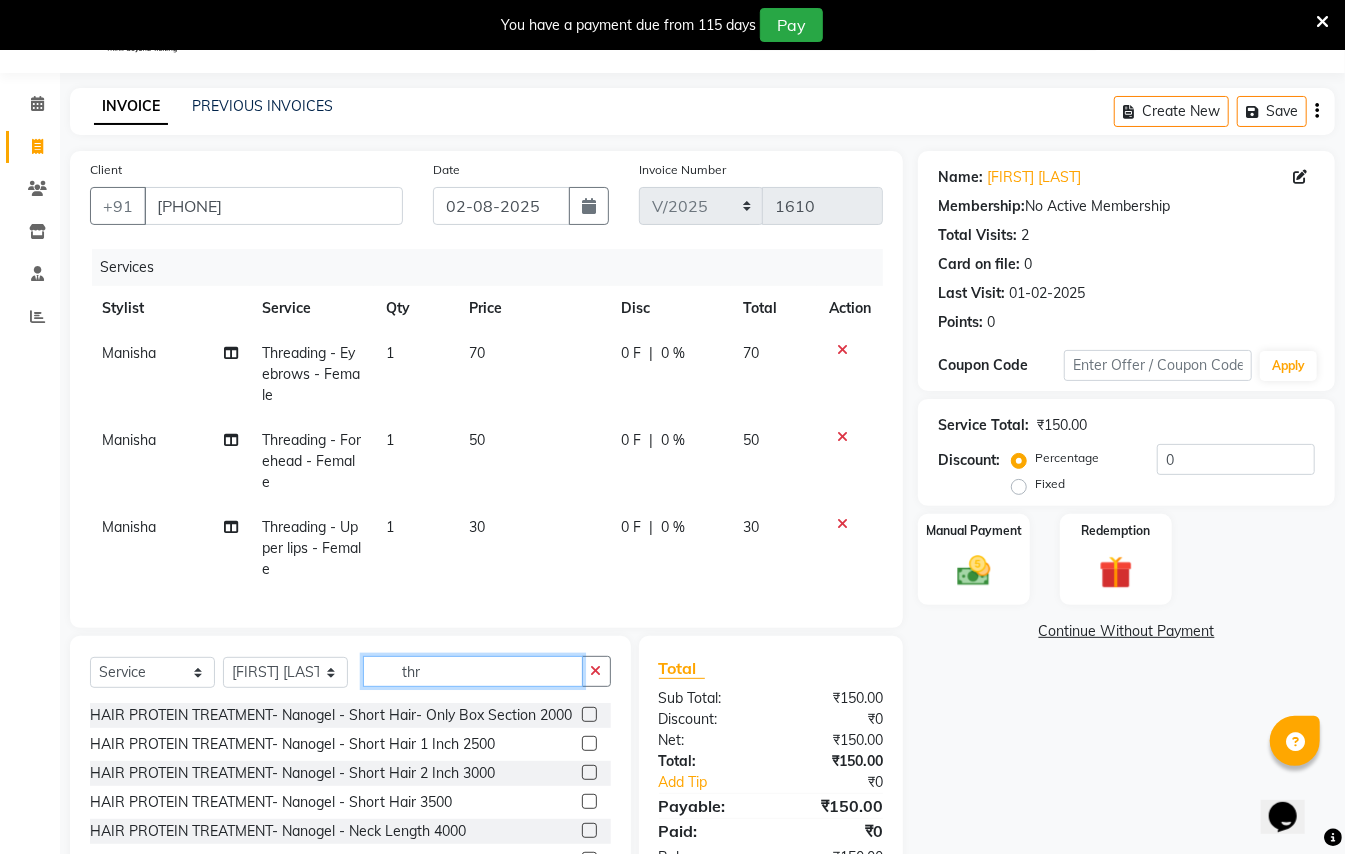 click on "thr" 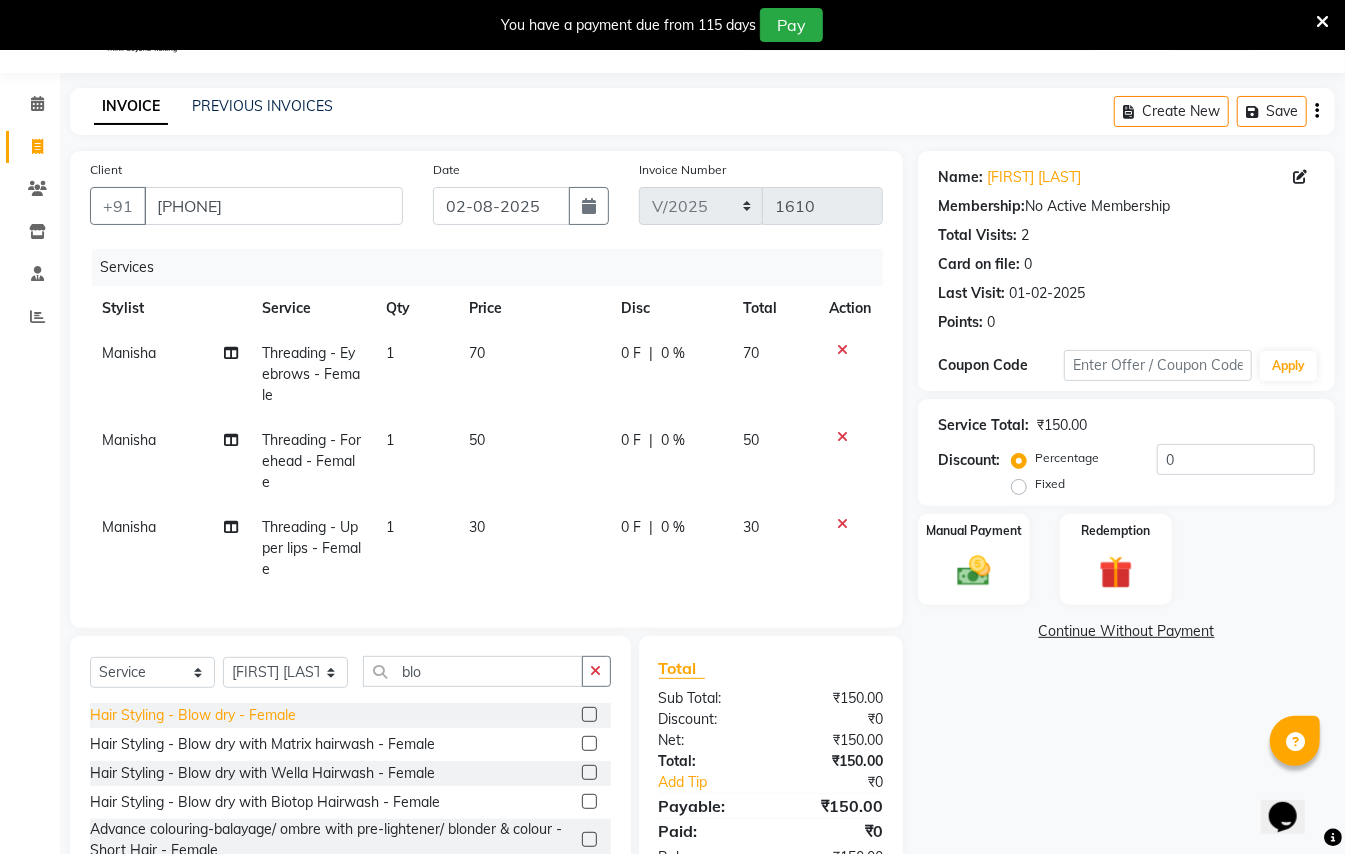 click on "Hair Styling - Blow dry - Female" 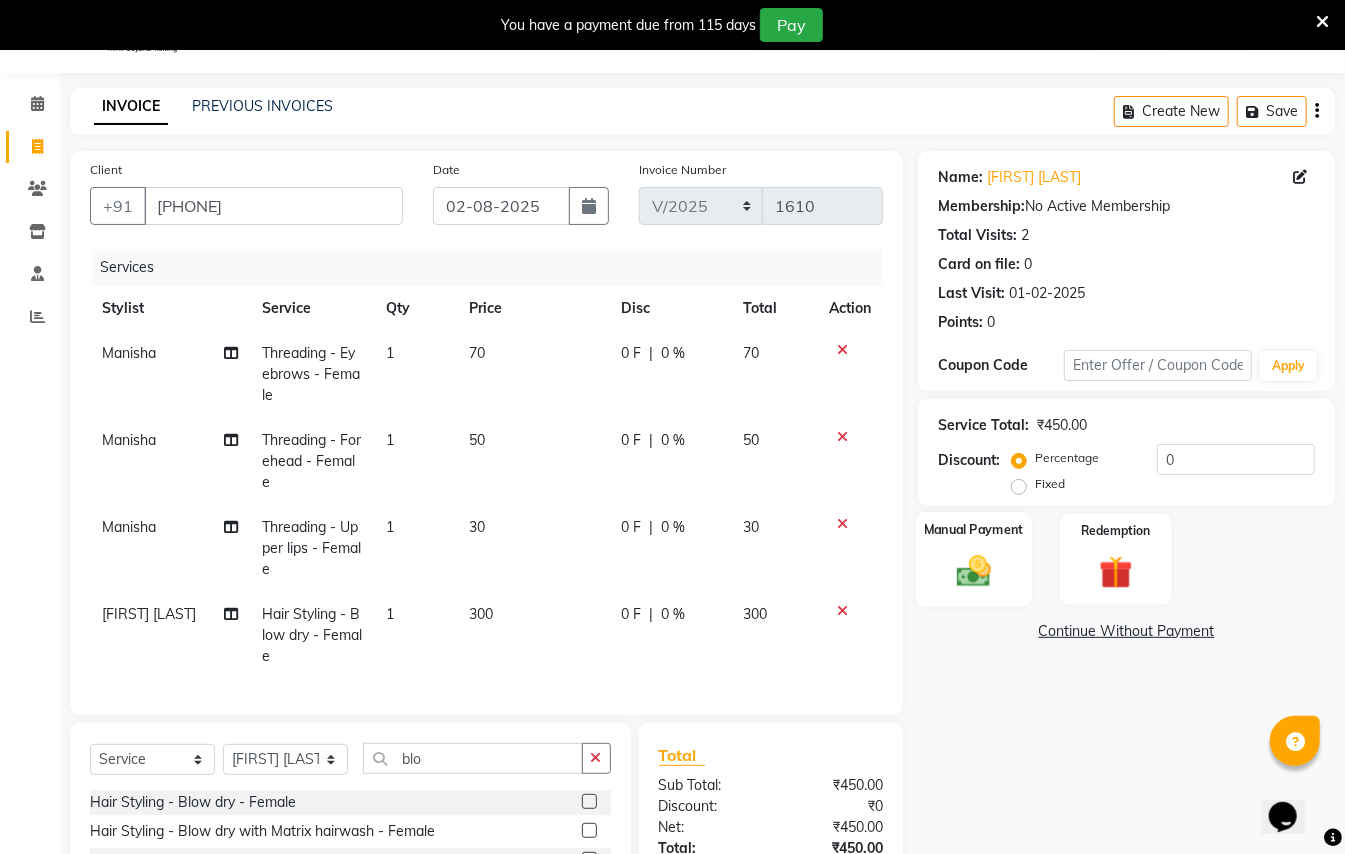 click 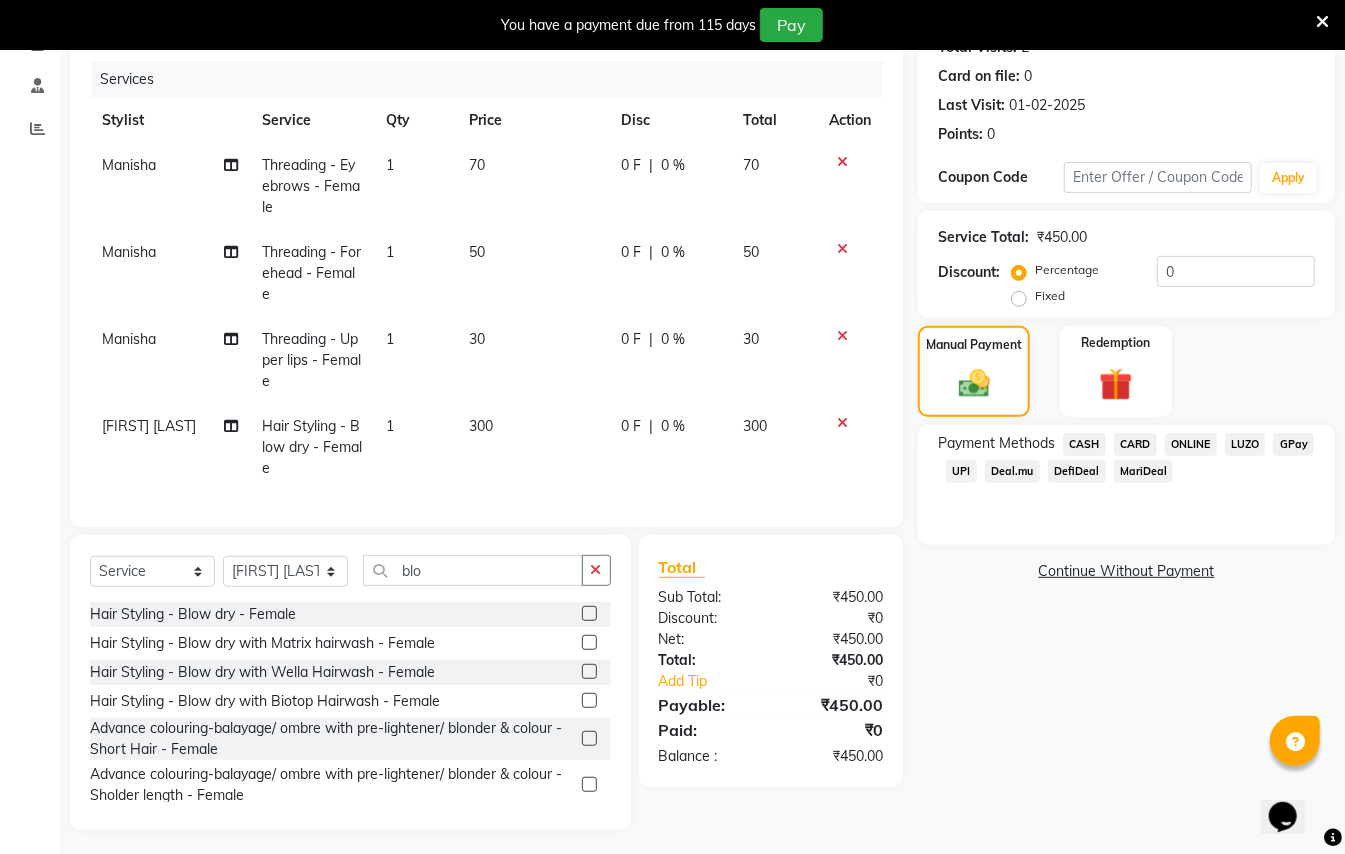 scroll, scrollTop: 264, scrollLeft: 0, axis: vertical 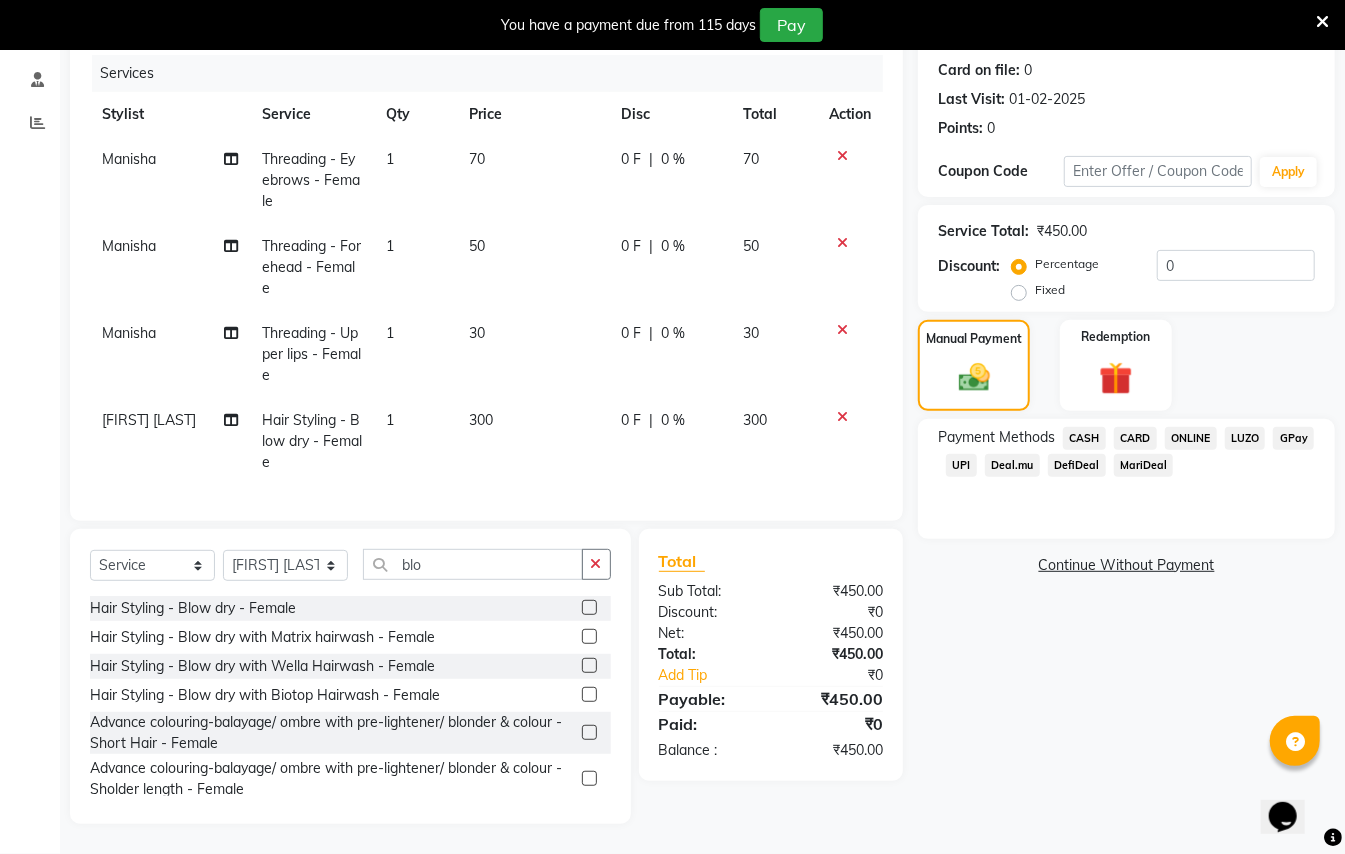 click on "GPay" 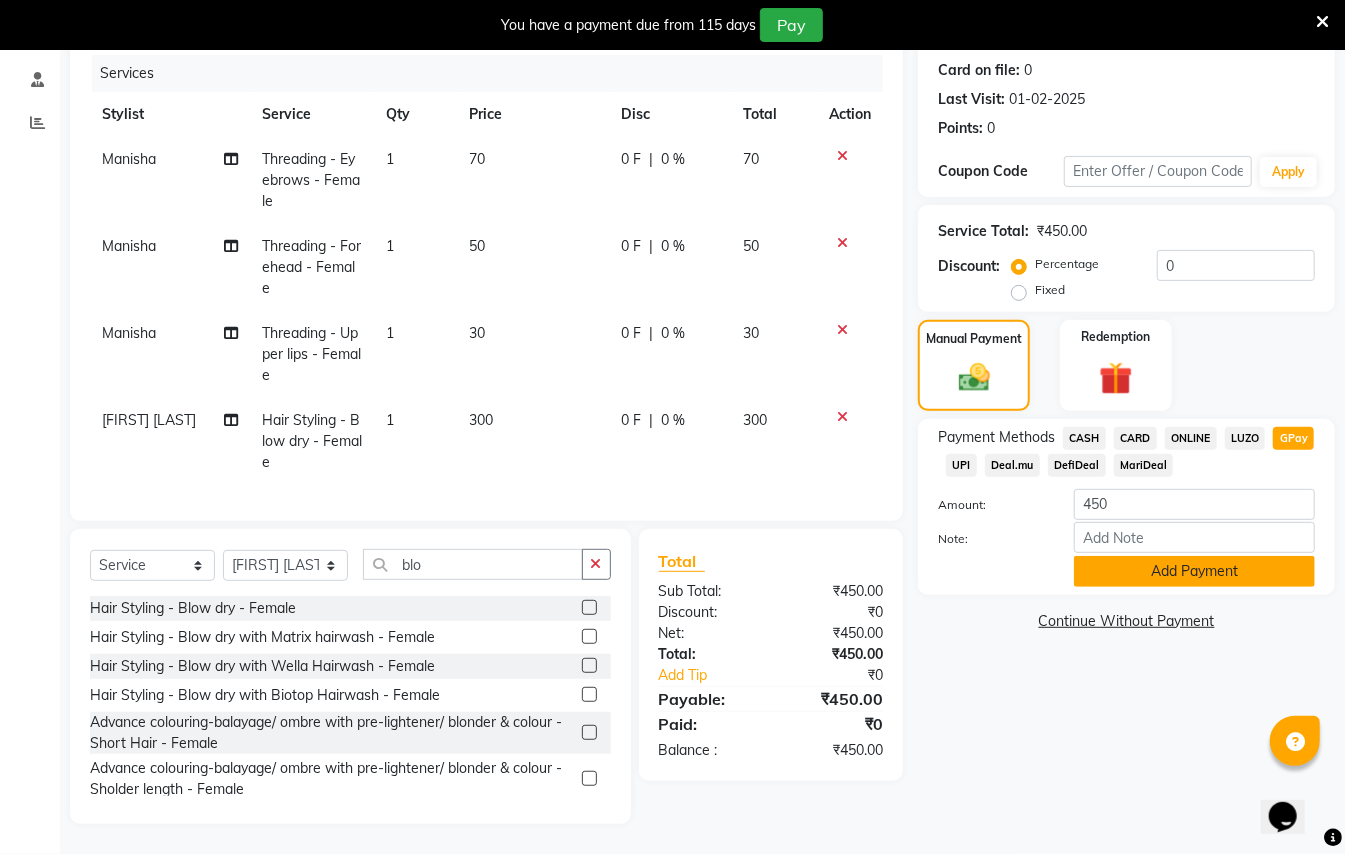 click on "Add Payment" 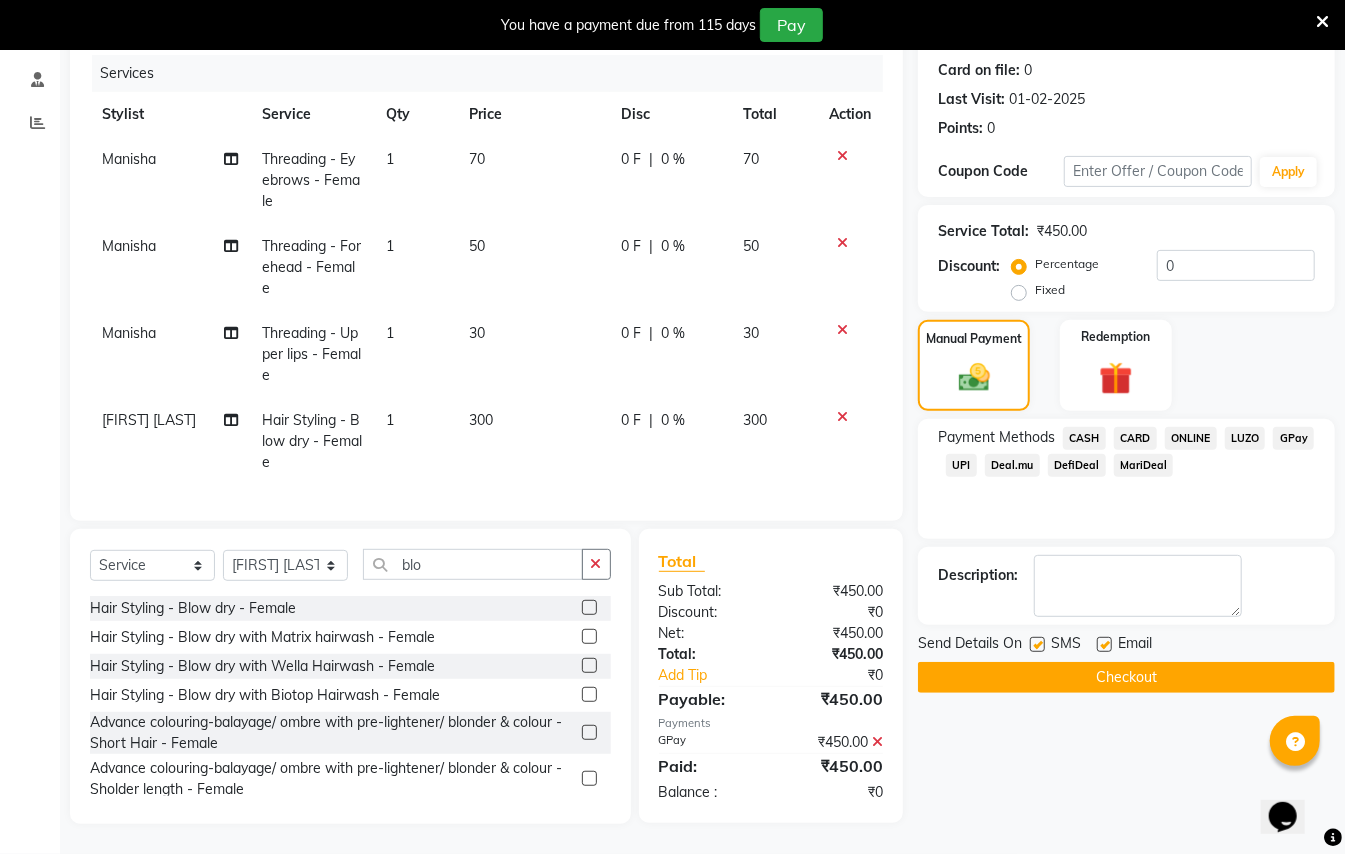 click on "Checkout" 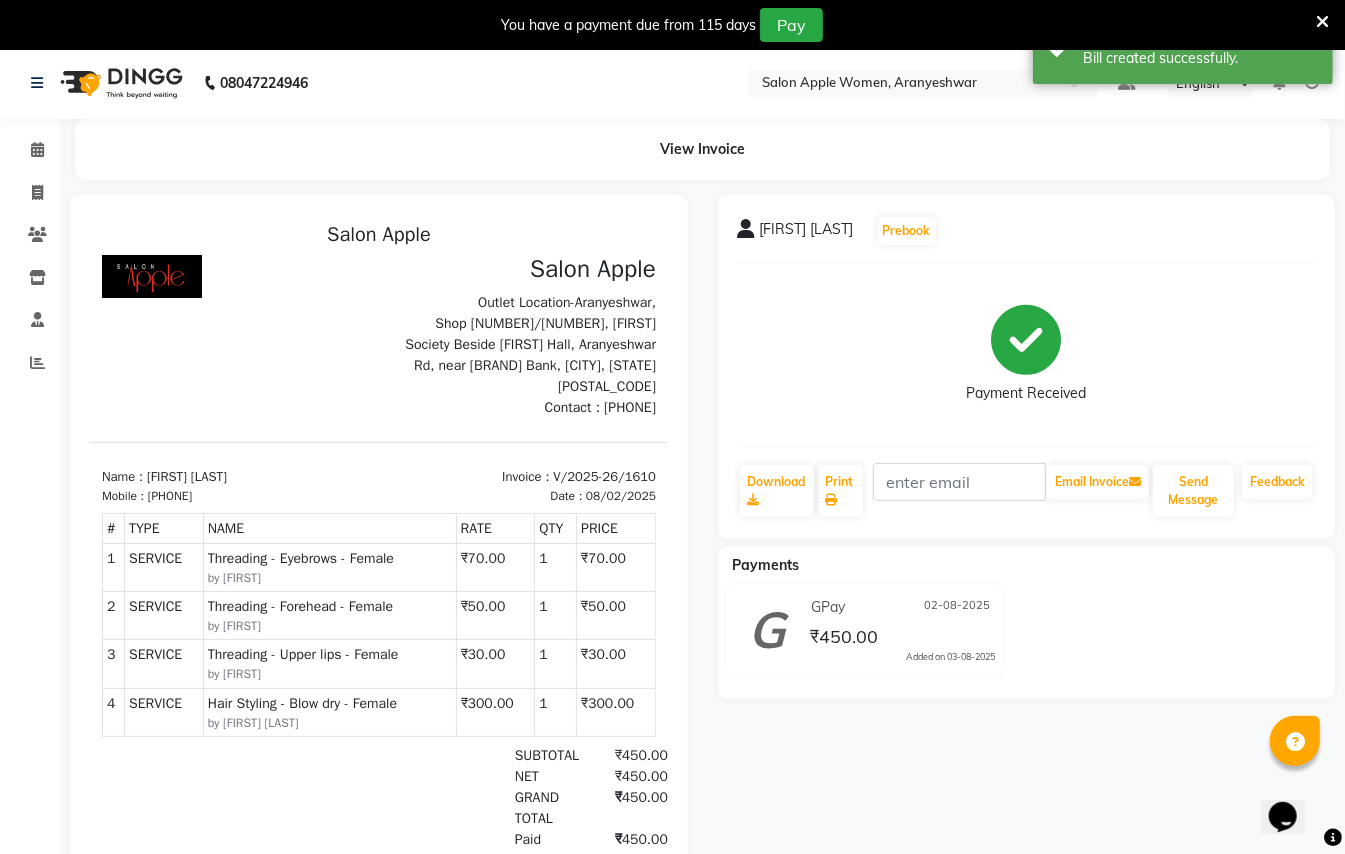 scroll, scrollTop: 0, scrollLeft: 0, axis: both 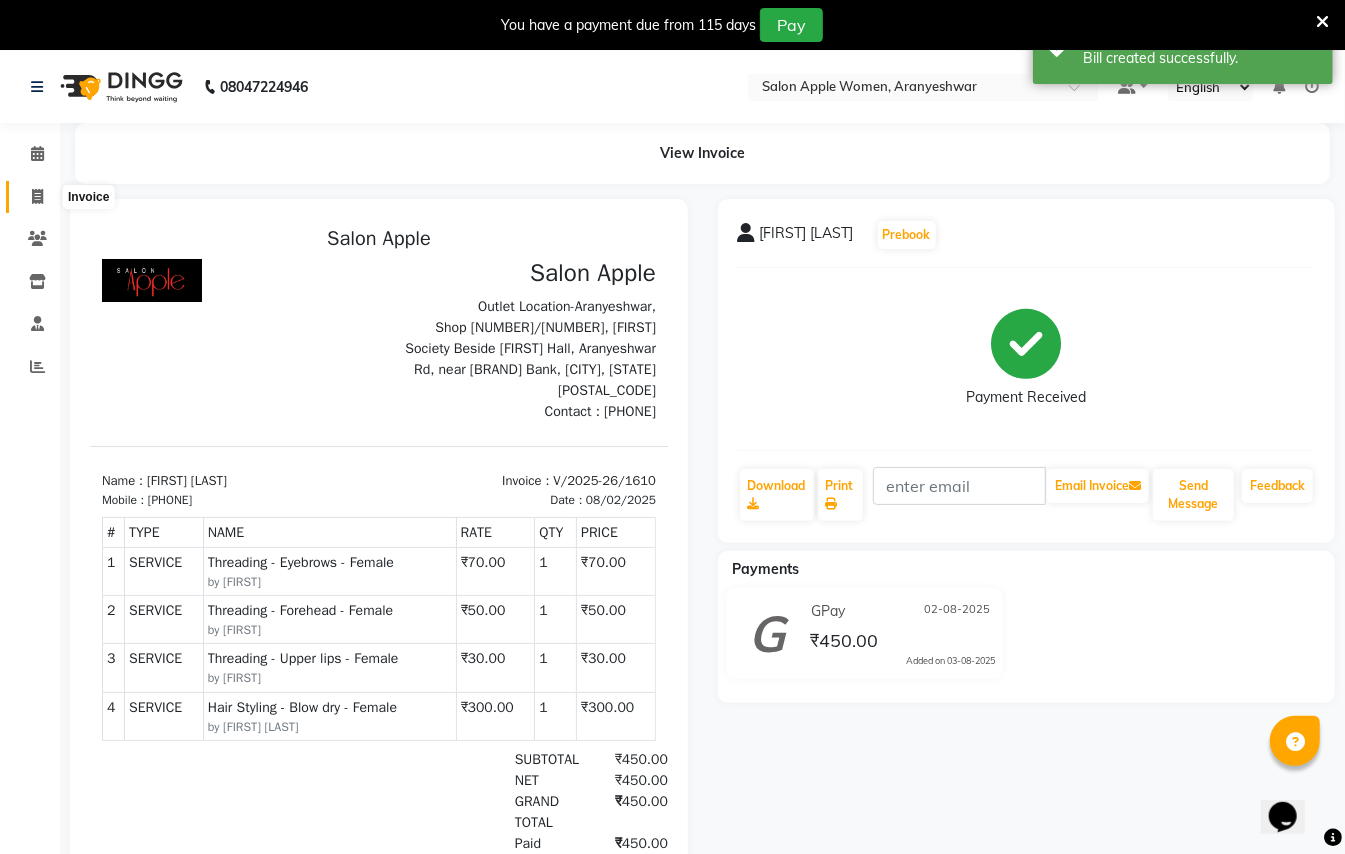 click 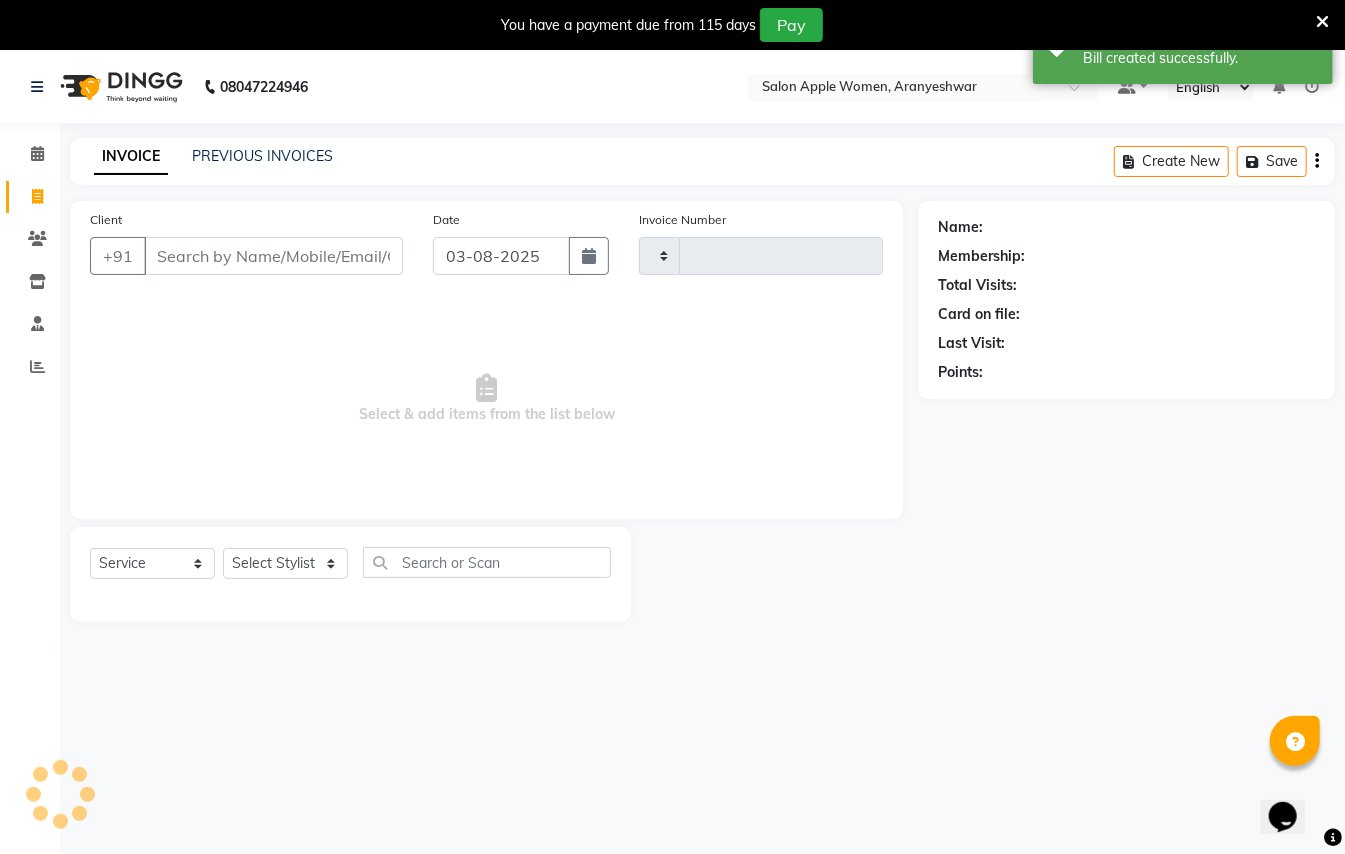 scroll, scrollTop: 50, scrollLeft: 0, axis: vertical 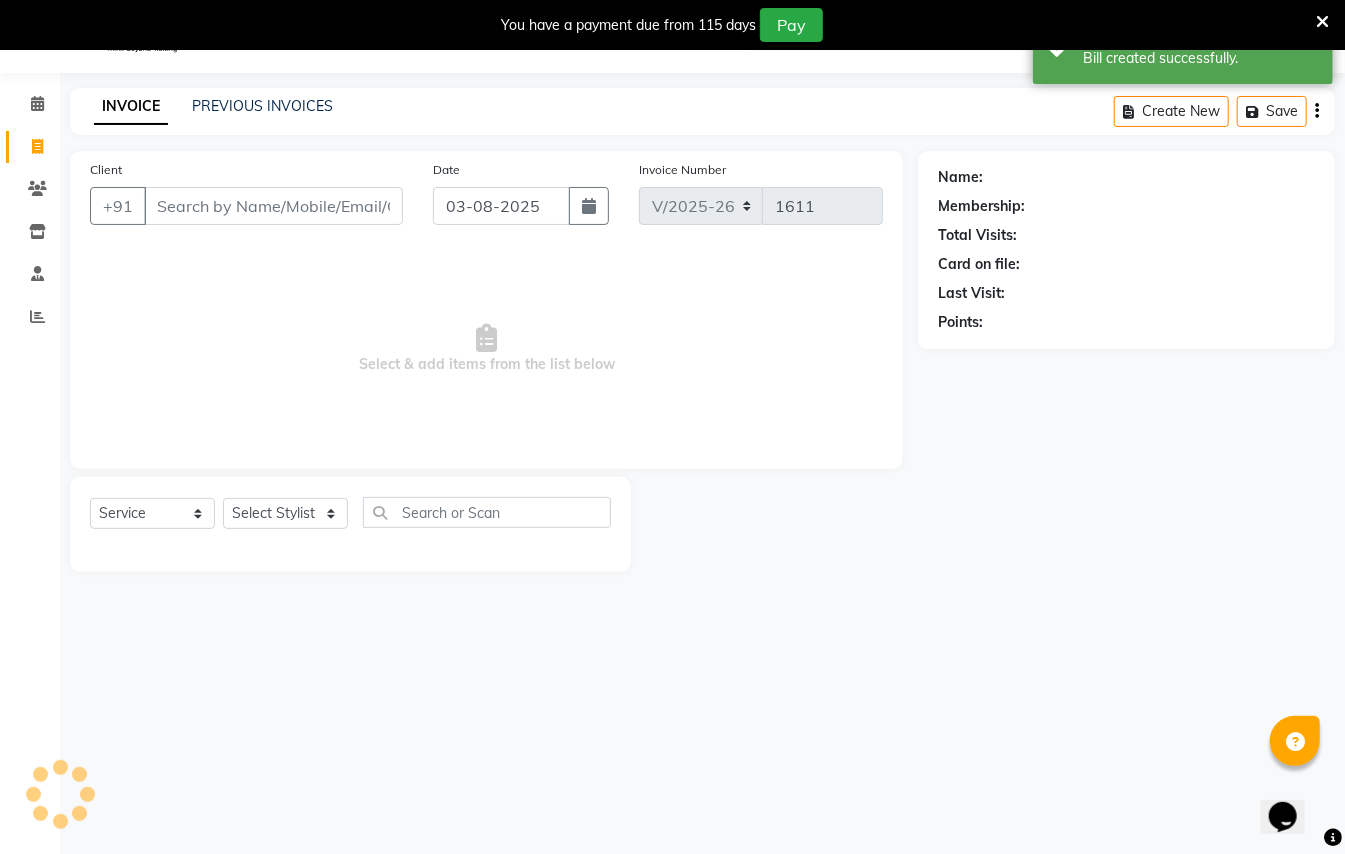 click on "Client" at bounding box center [273, 206] 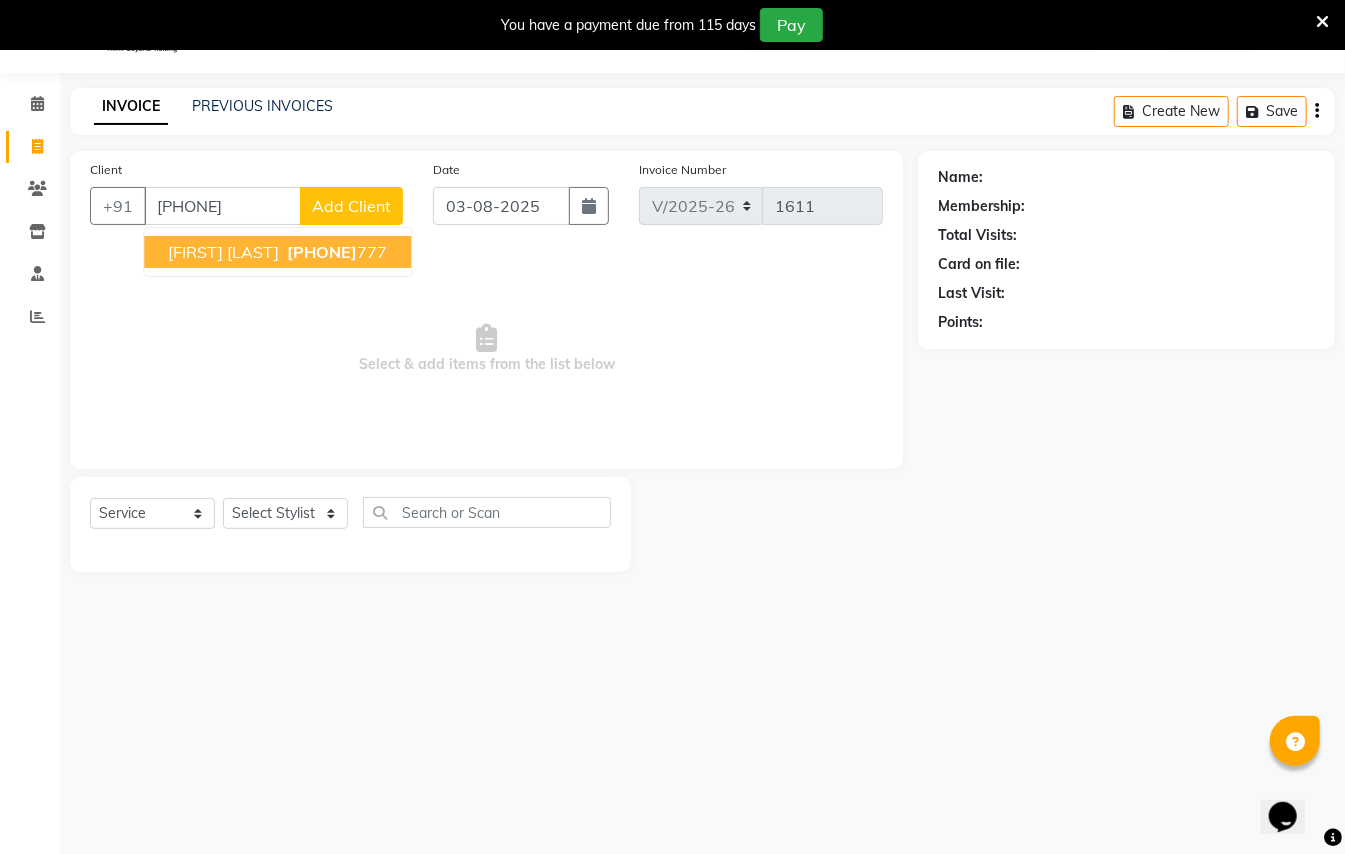 click on "[PHONE]" at bounding box center (322, 252) 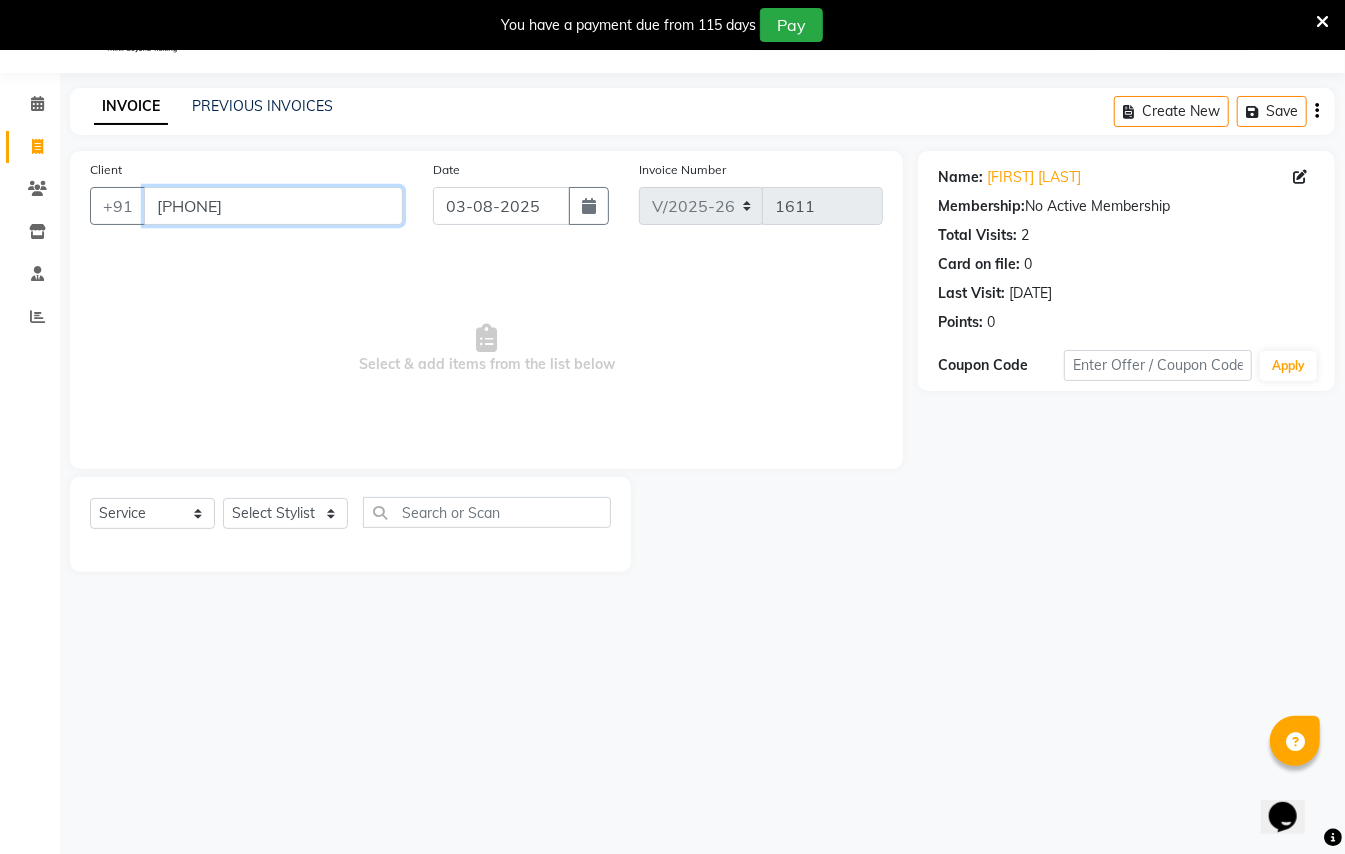 click on "[PHONE]" at bounding box center [273, 206] 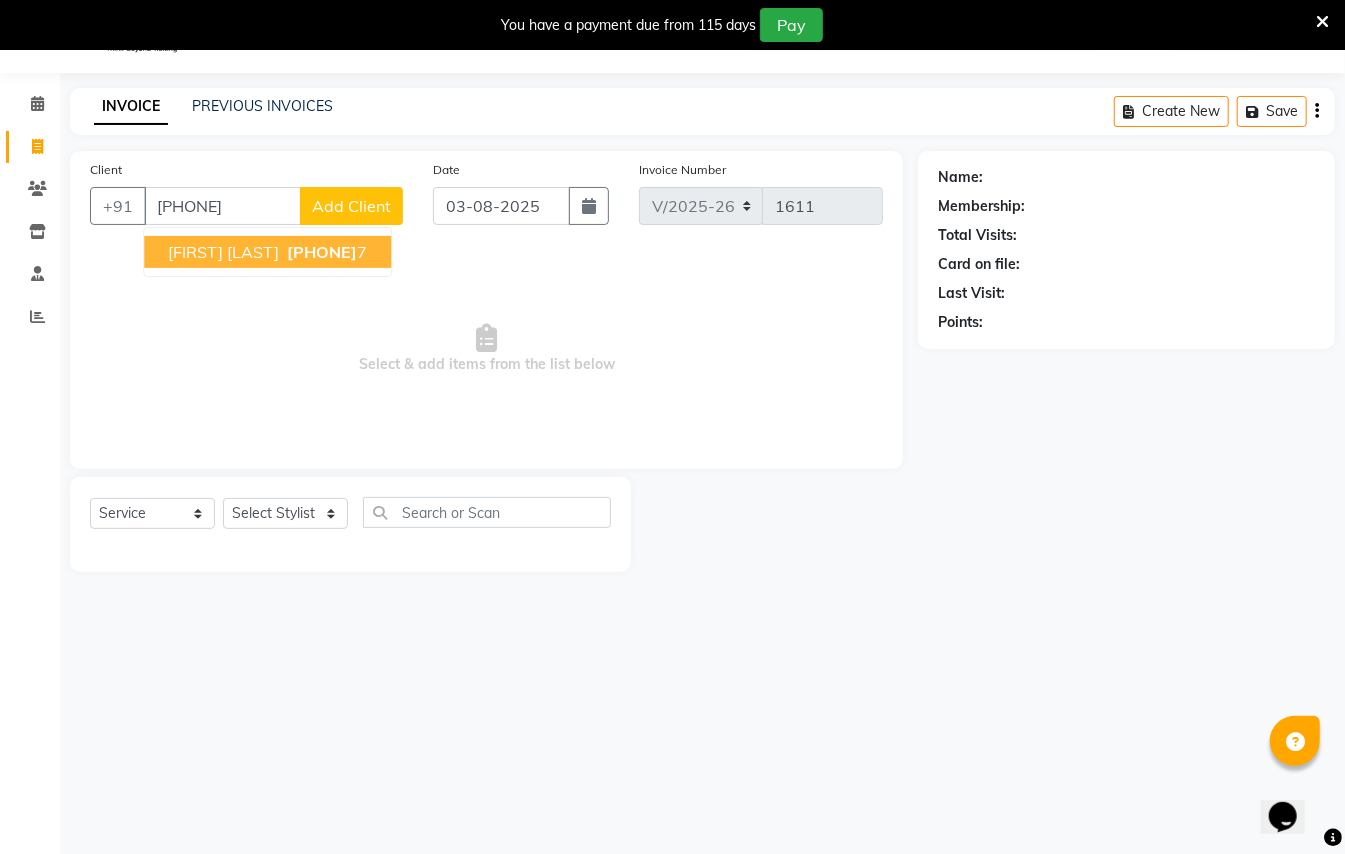 click on "Add Client" 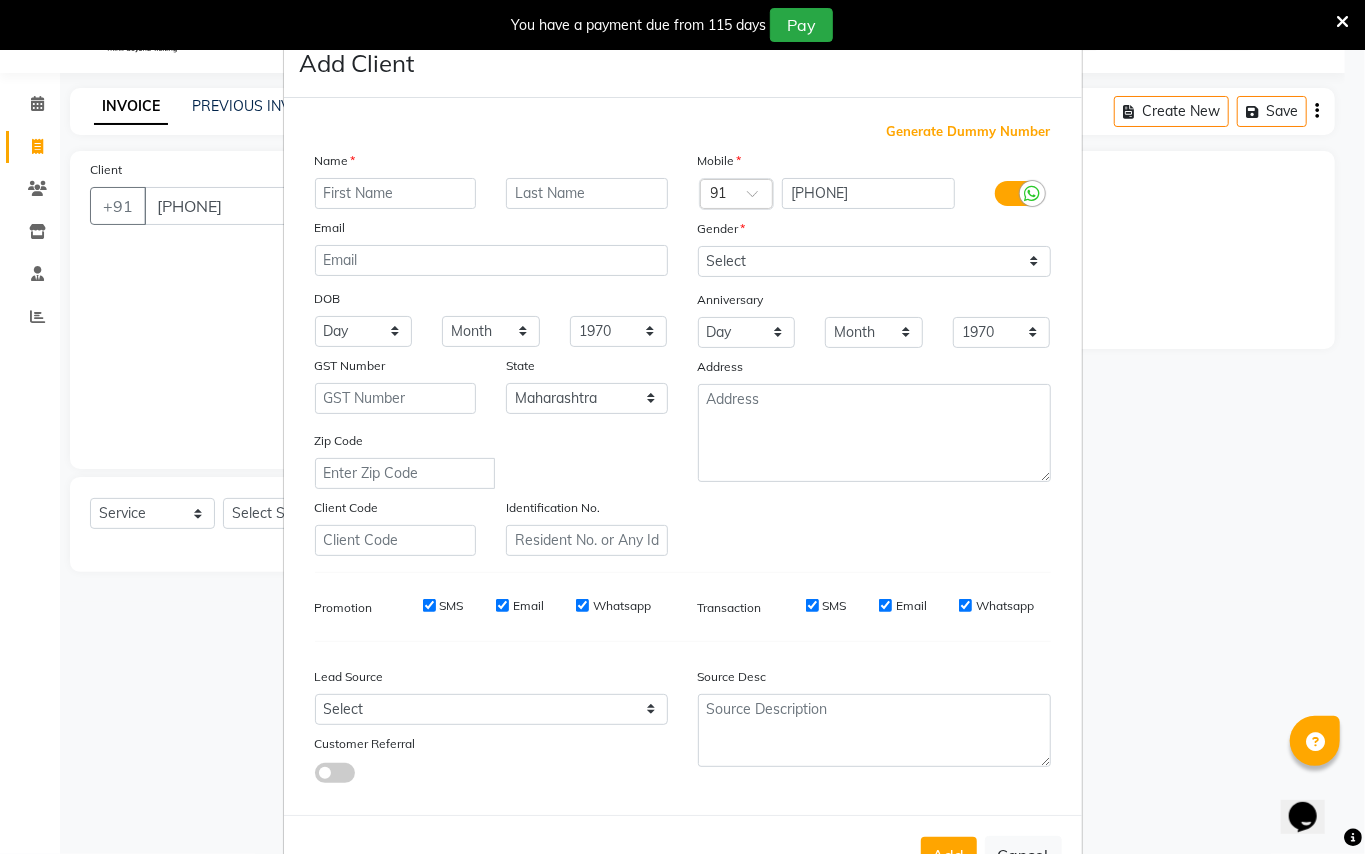 click at bounding box center (396, 193) 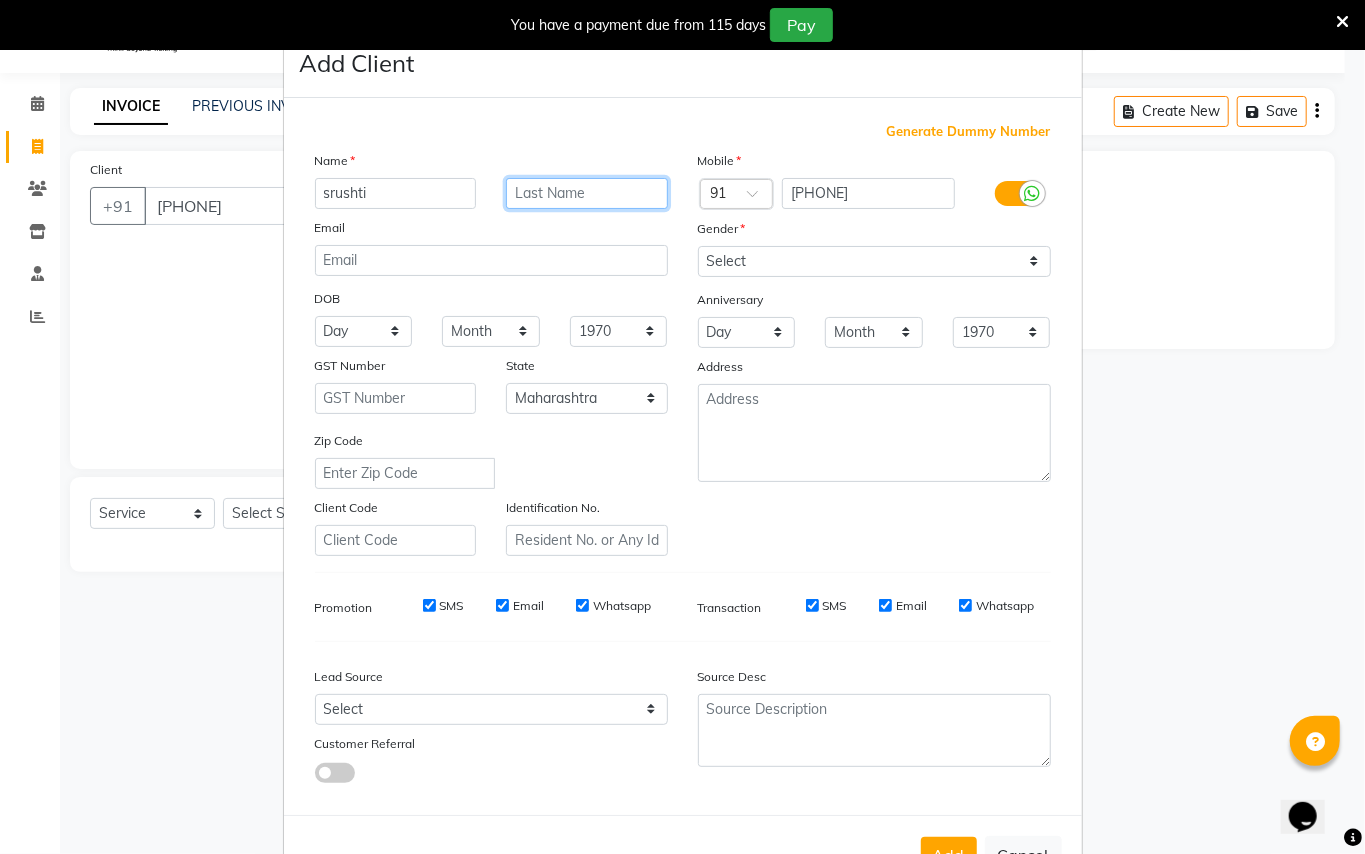 click at bounding box center [587, 193] 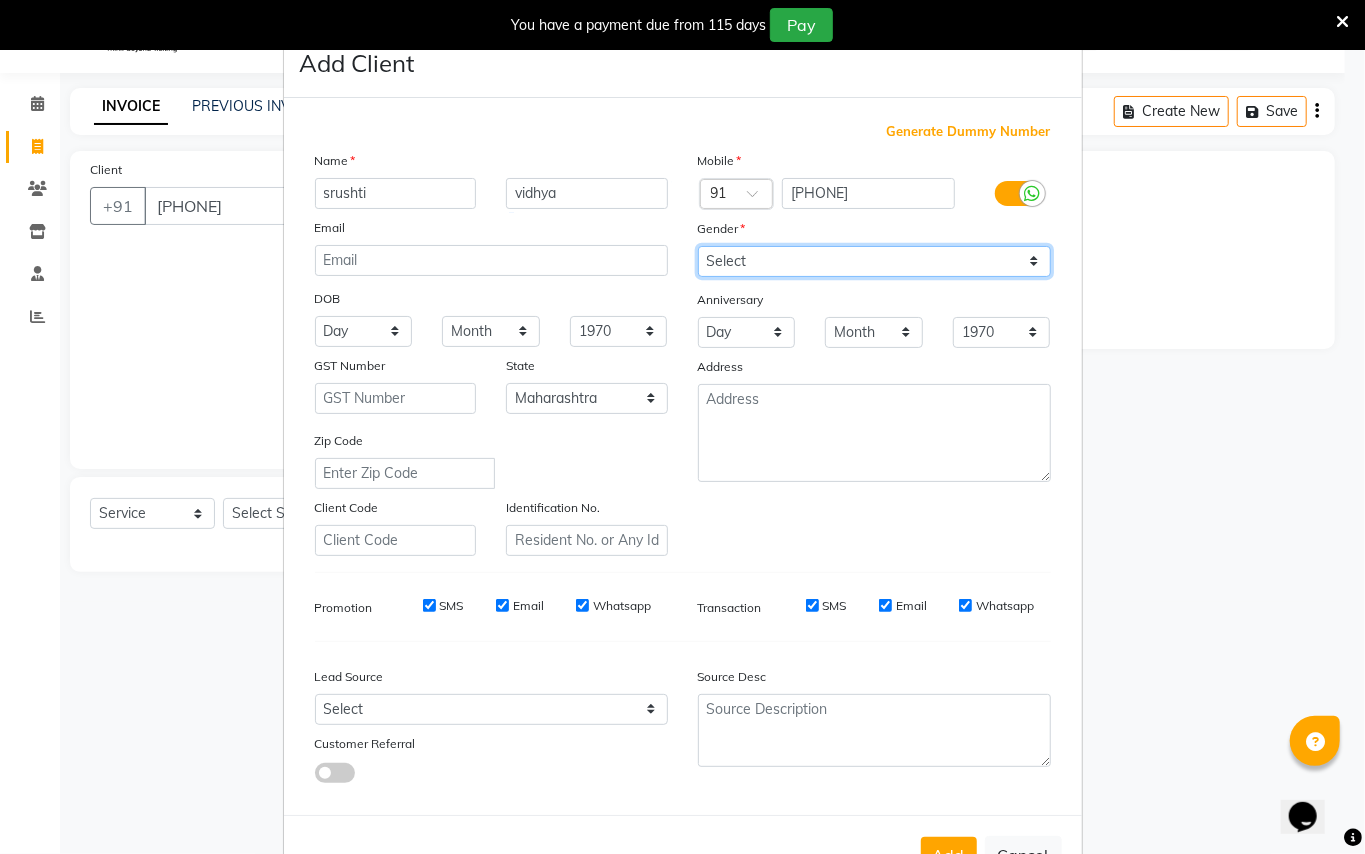 click on "Select Male Female Other Prefer Not To Say" at bounding box center [874, 261] 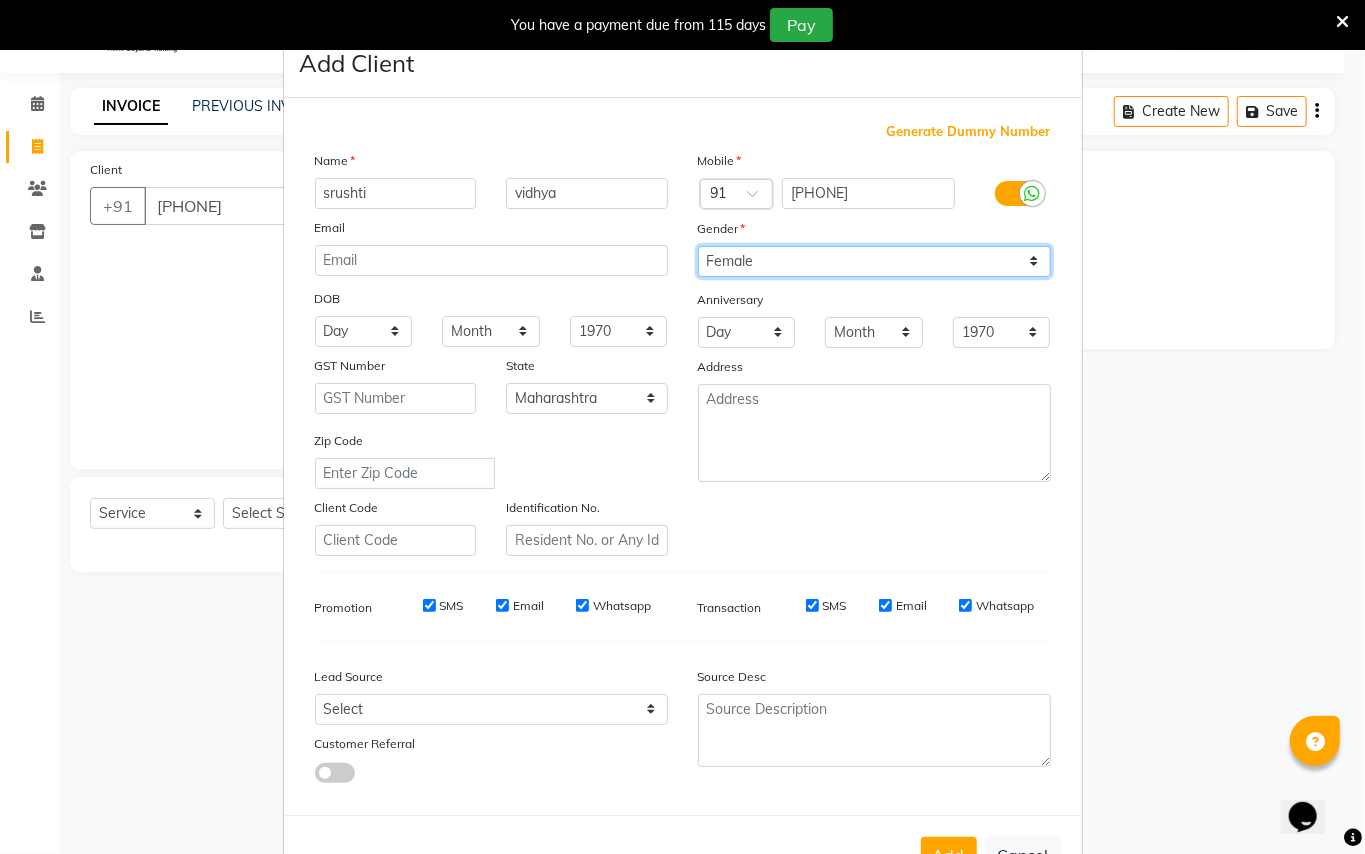click on "Select Male Female Other Prefer Not To Say" at bounding box center [874, 261] 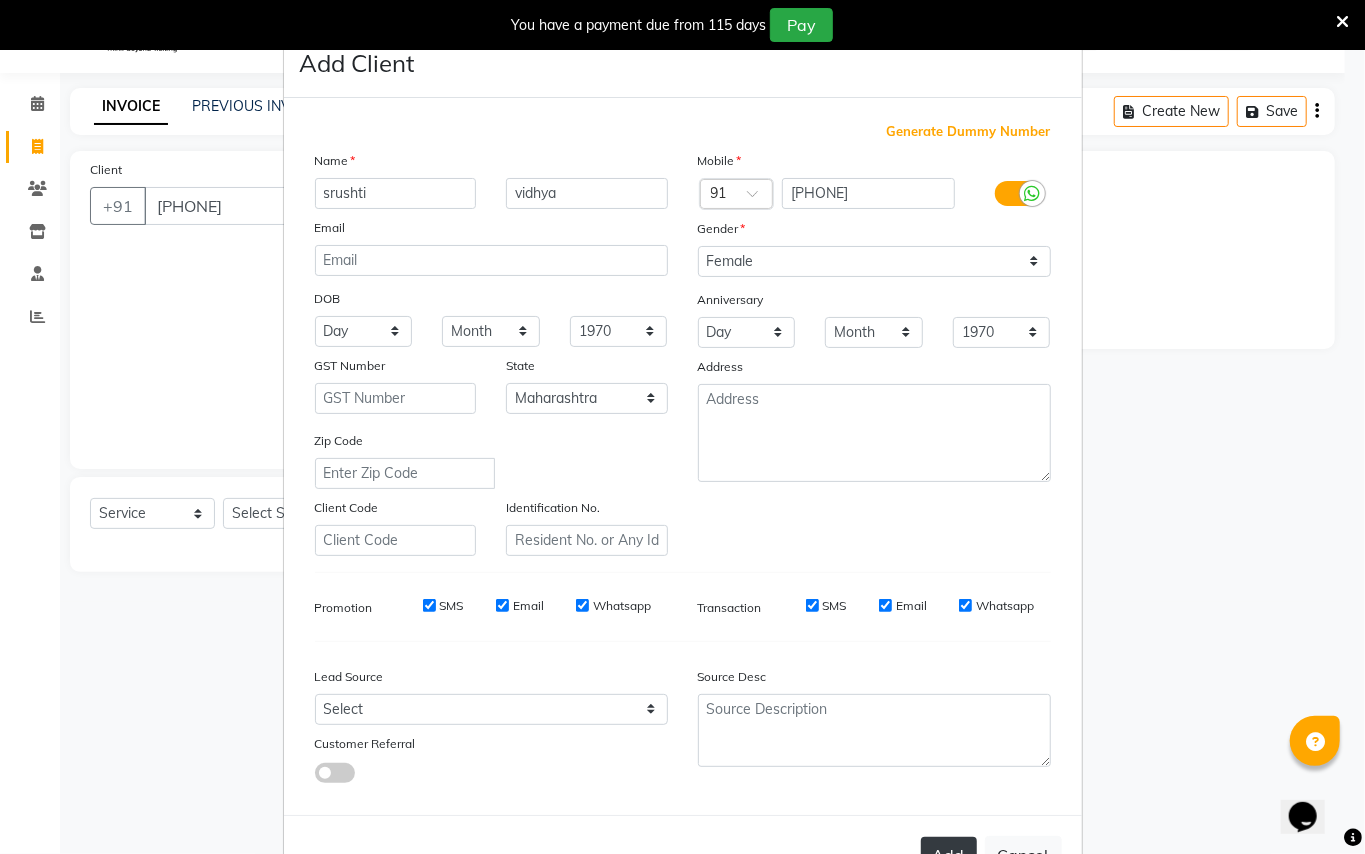 click on "Add" at bounding box center [949, 855] 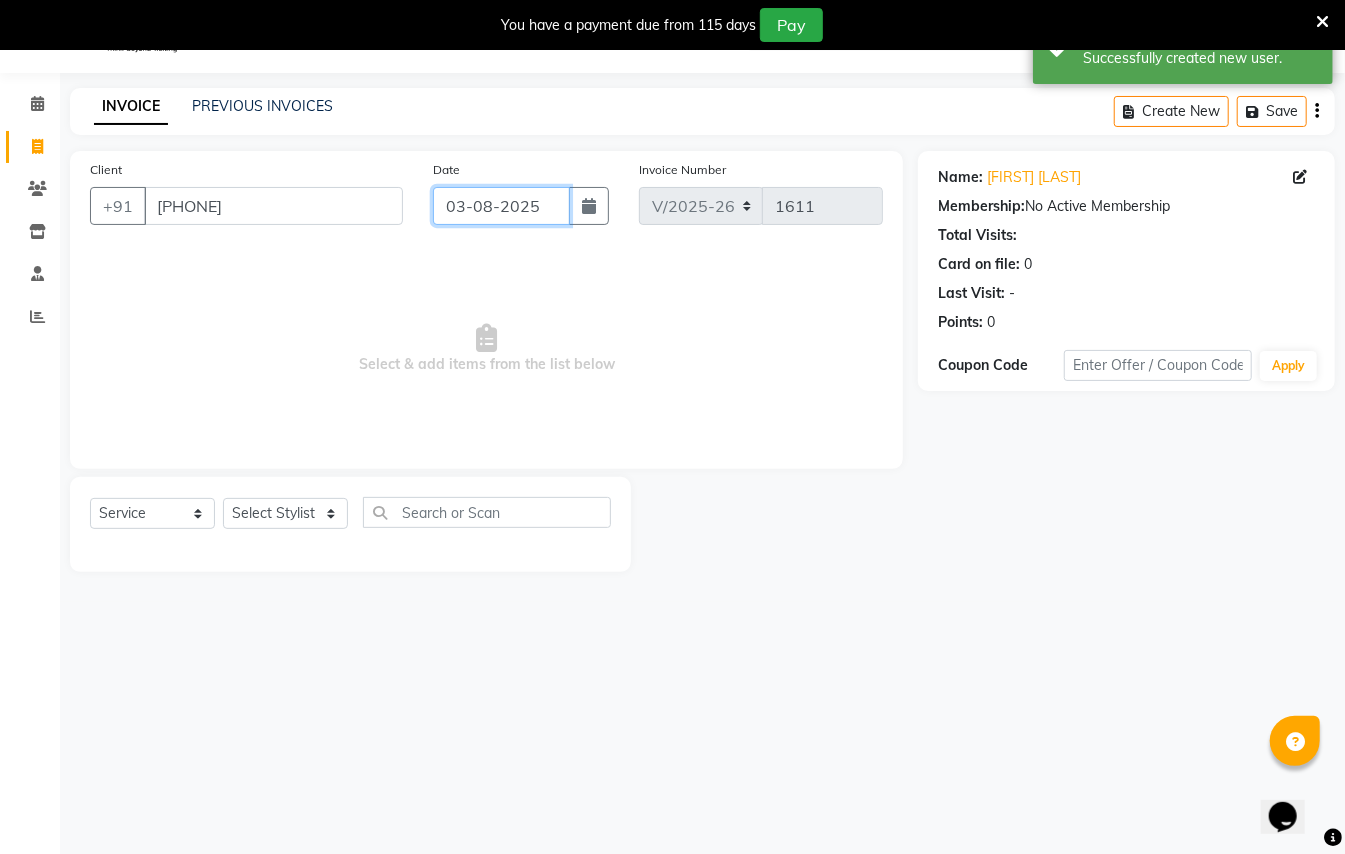 click on "03-08-2025" 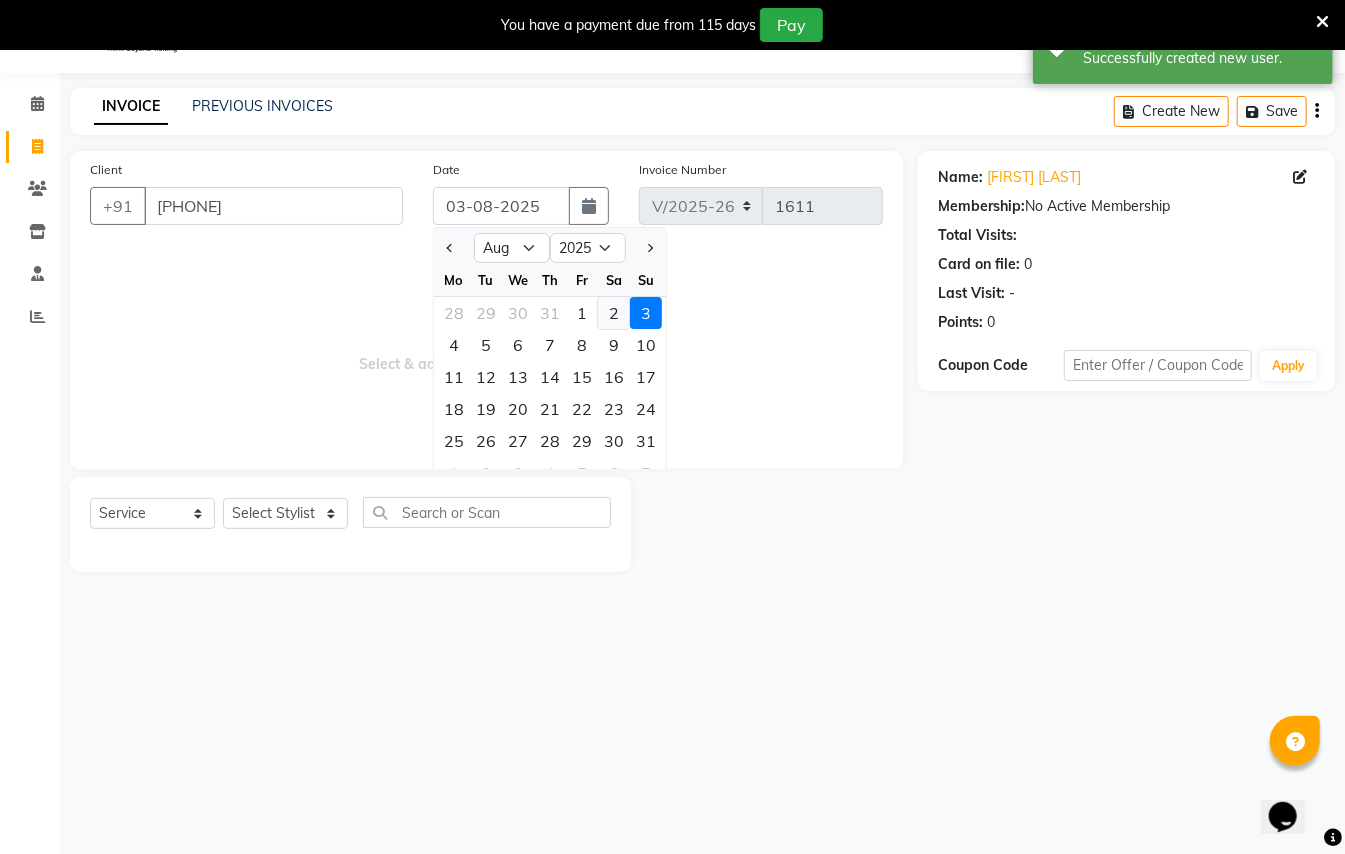 click on "2" 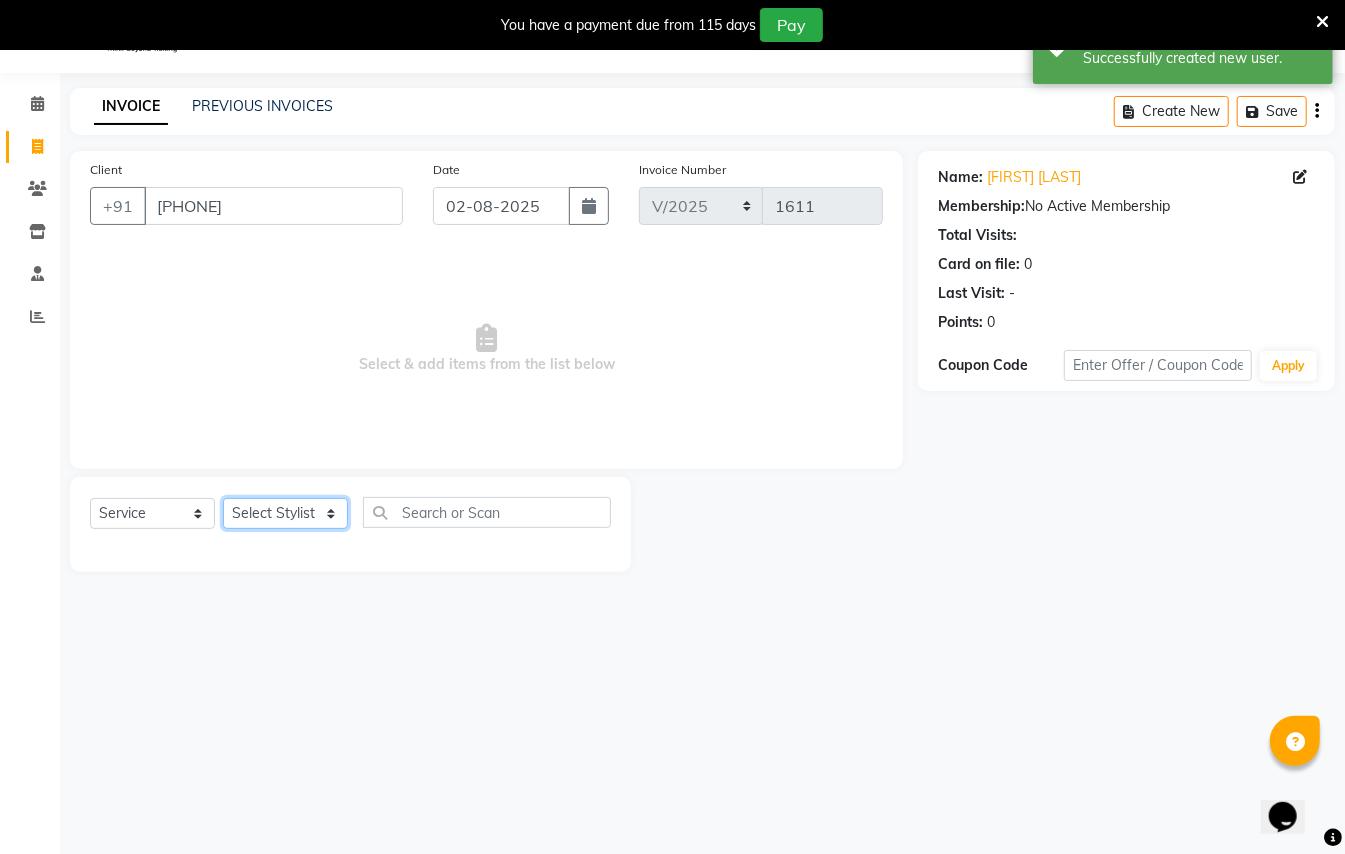 click on "Select Stylist [FIRST] [LAST] [FIRST] [LAST]  [FIRST] [LAST] [FIRST] [LAST] [FIRST] [LAST] Manager [FIRST]  [FIRST] [LAST] Owner [FIRST] [LAST]" 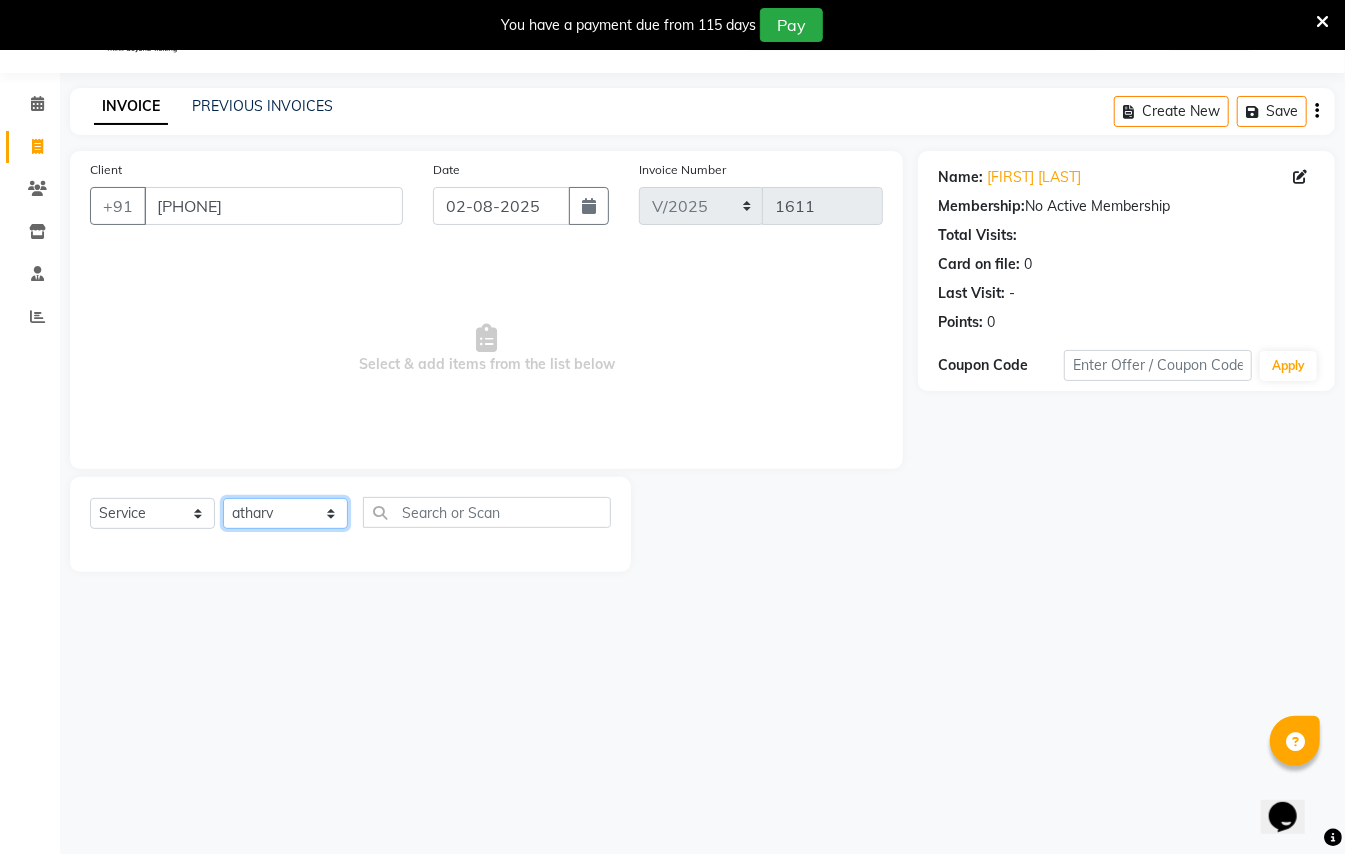 click on "Select Stylist [FIRST] [LAST] [FIRST] [LAST]  [FIRST] [LAST] [FIRST] [LAST] [FIRST] [LAST] Manager [FIRST]  [FIRST] [LAST] Owner [FIRST] [LAST]" 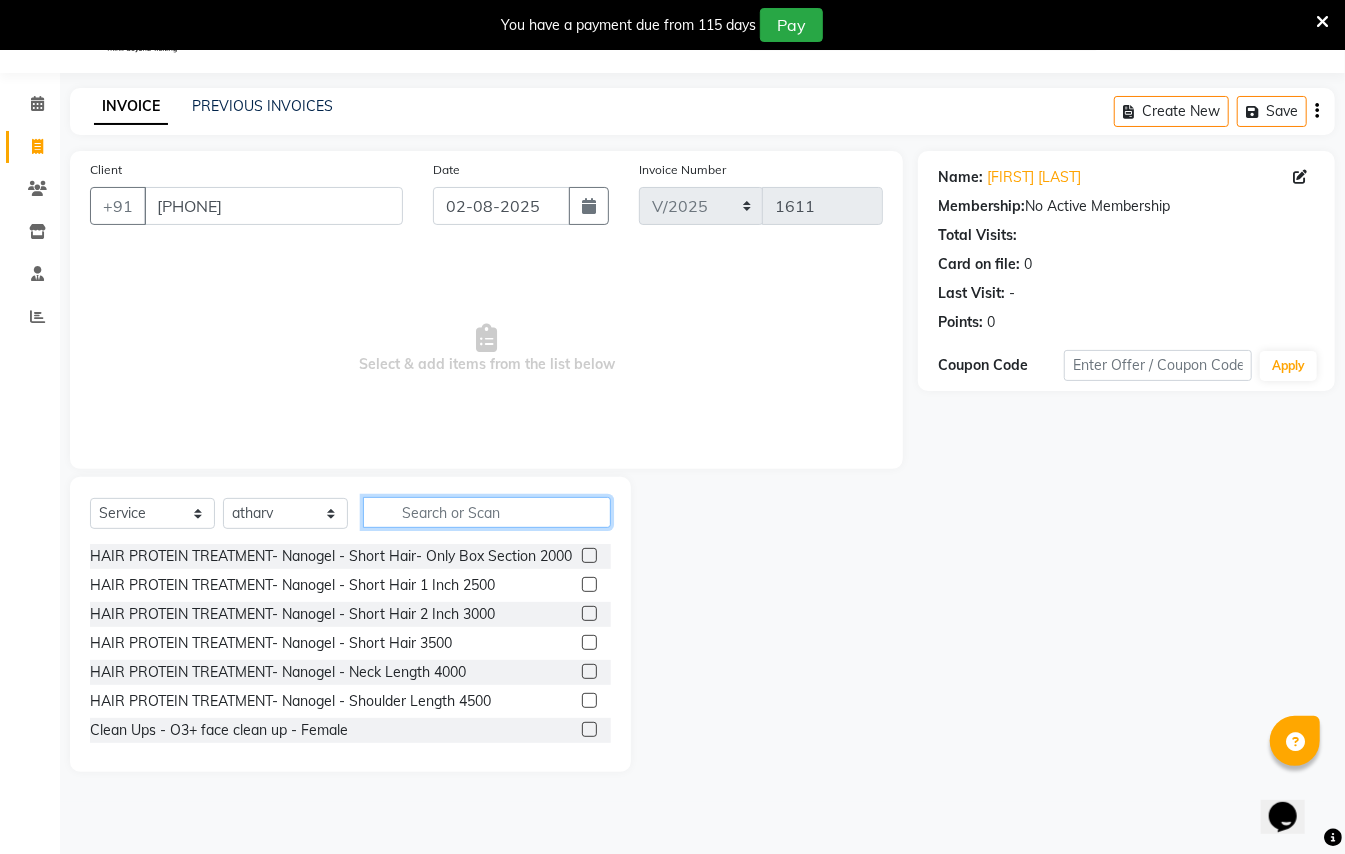 click 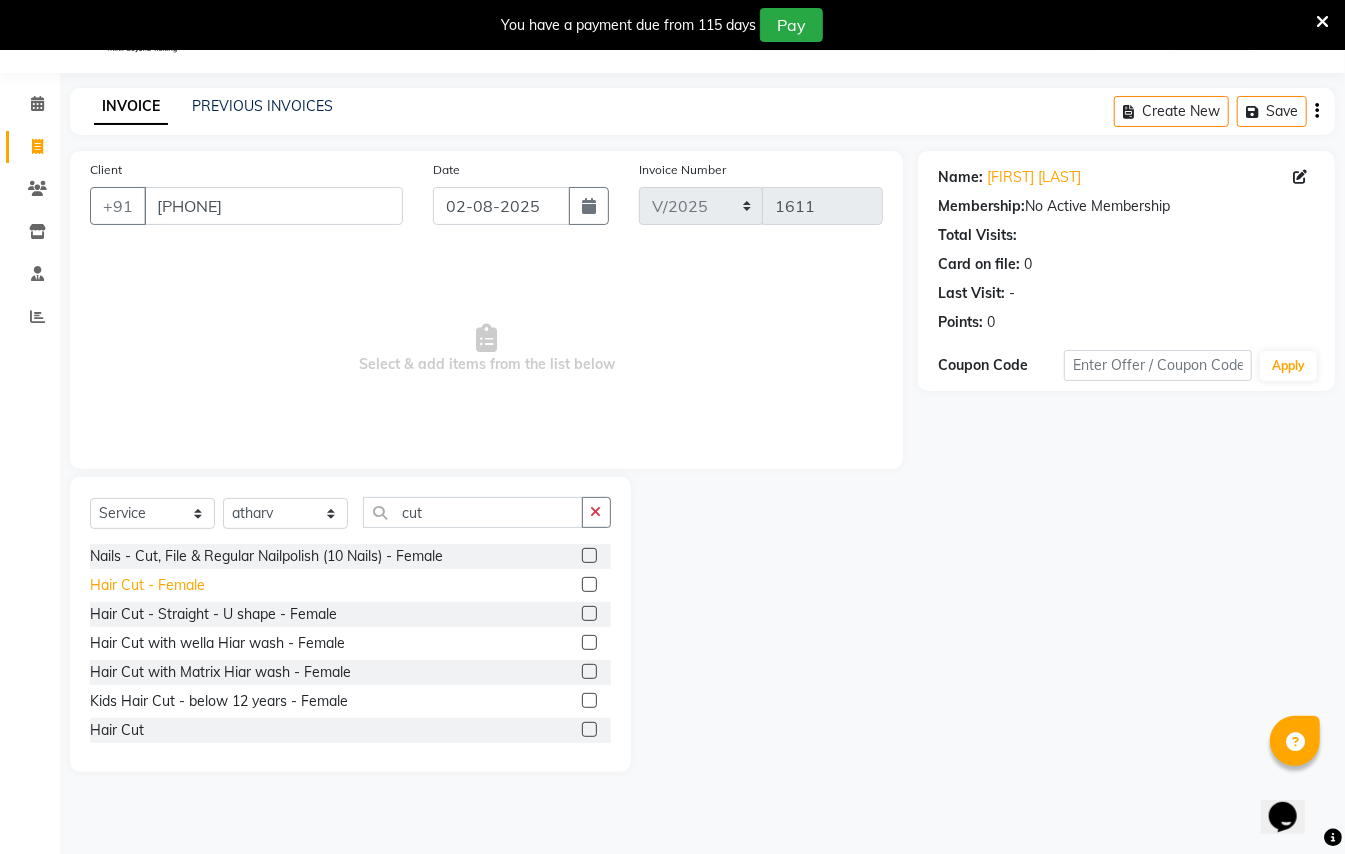click on "Hair Cut - Female" 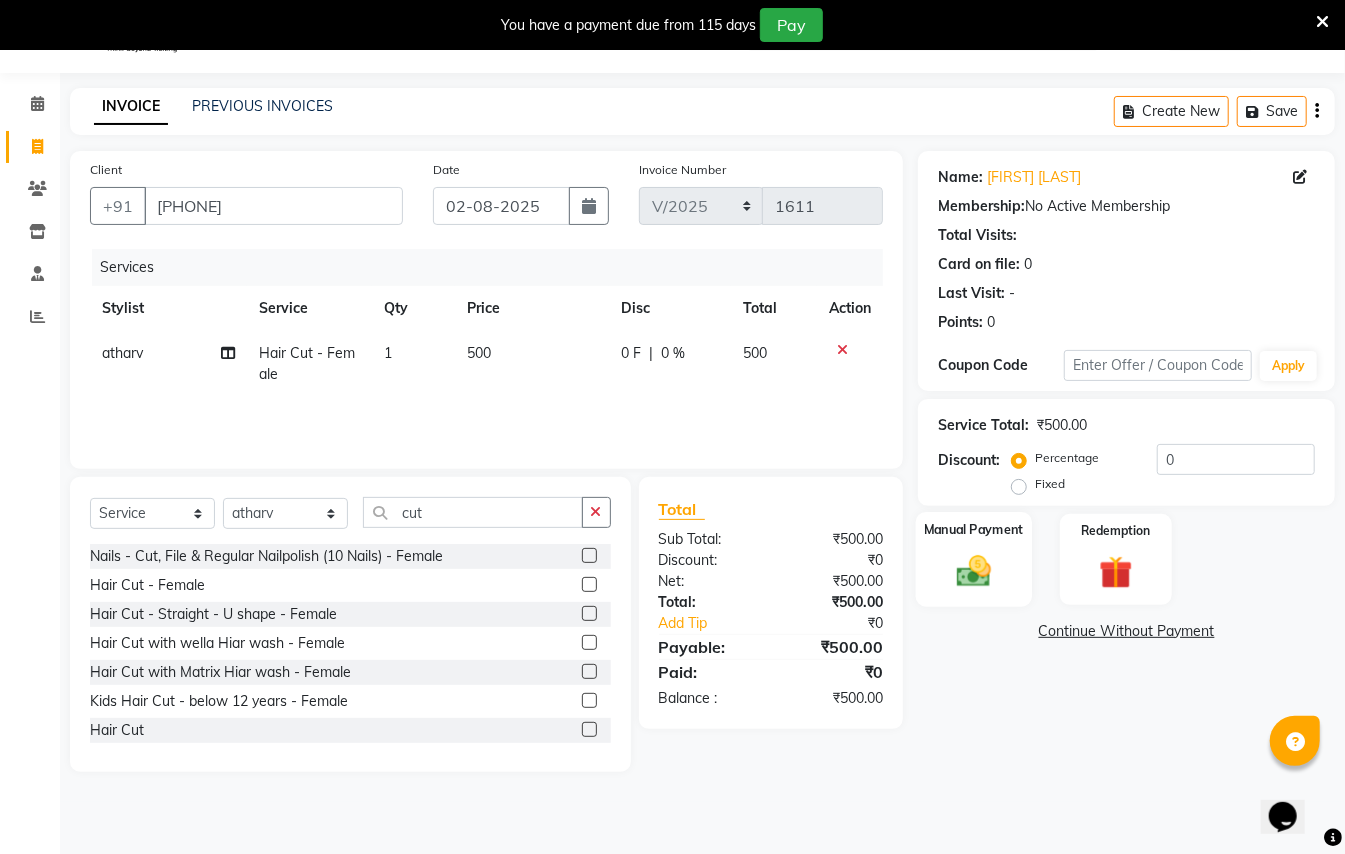 click 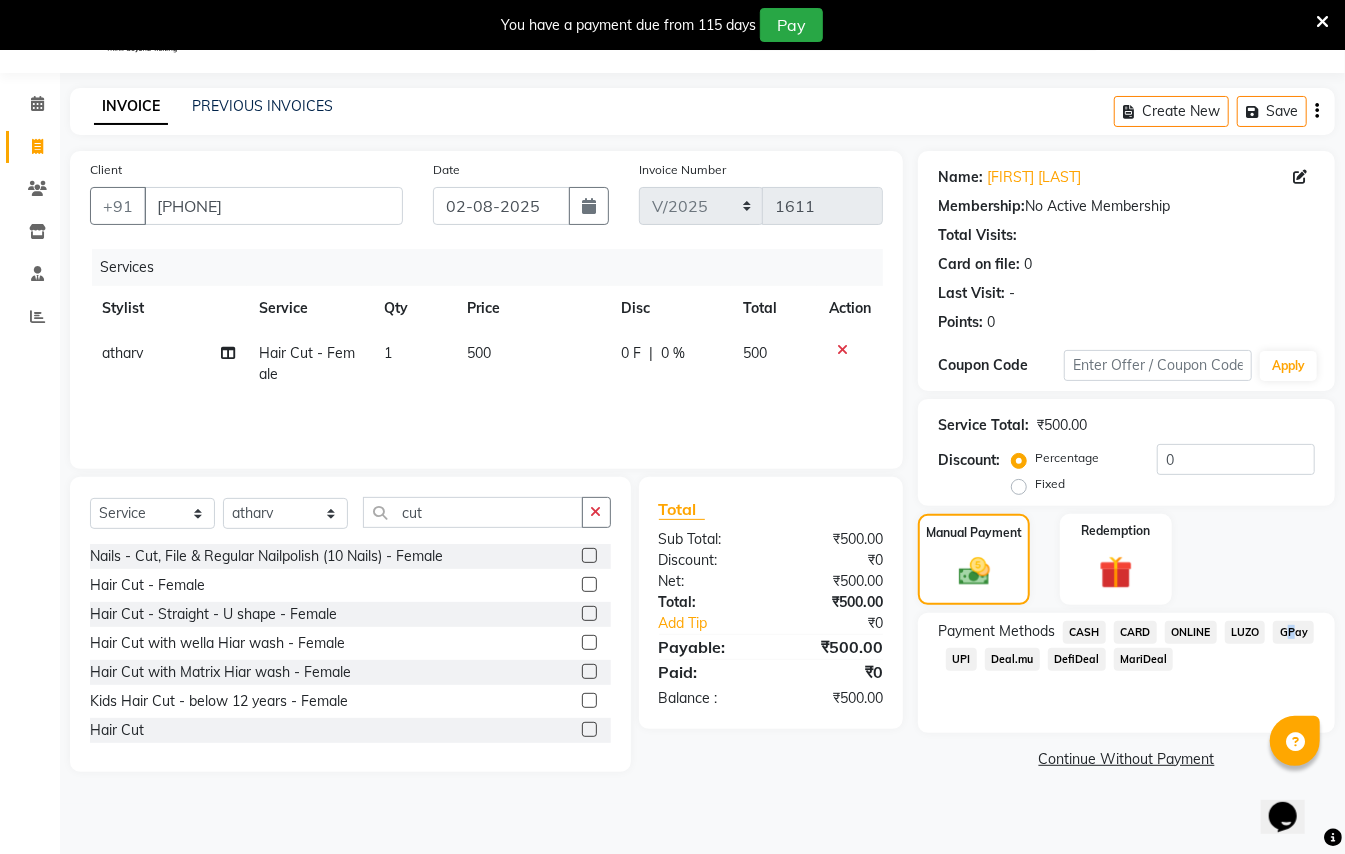 click on "GPay" 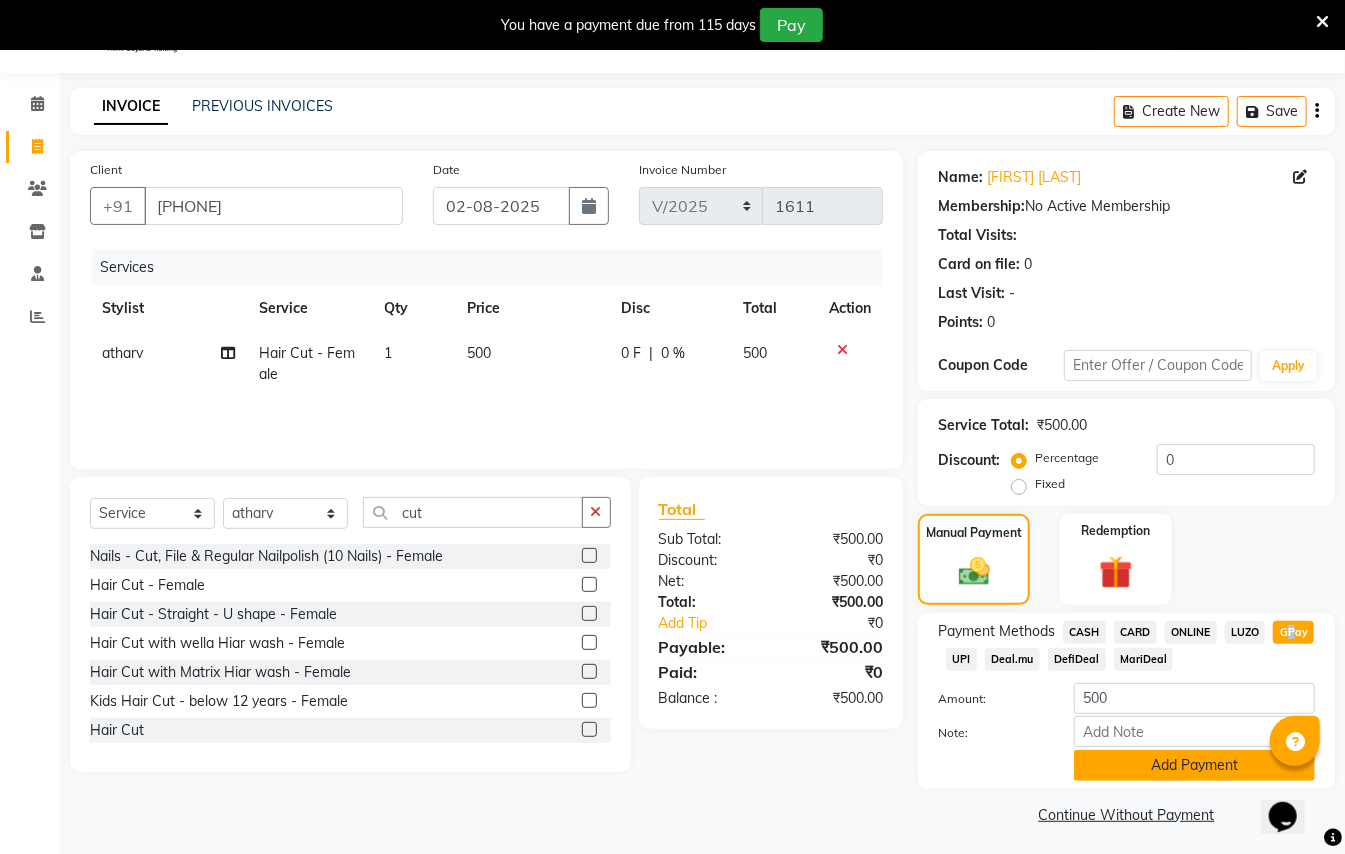 click on "Add Payment" 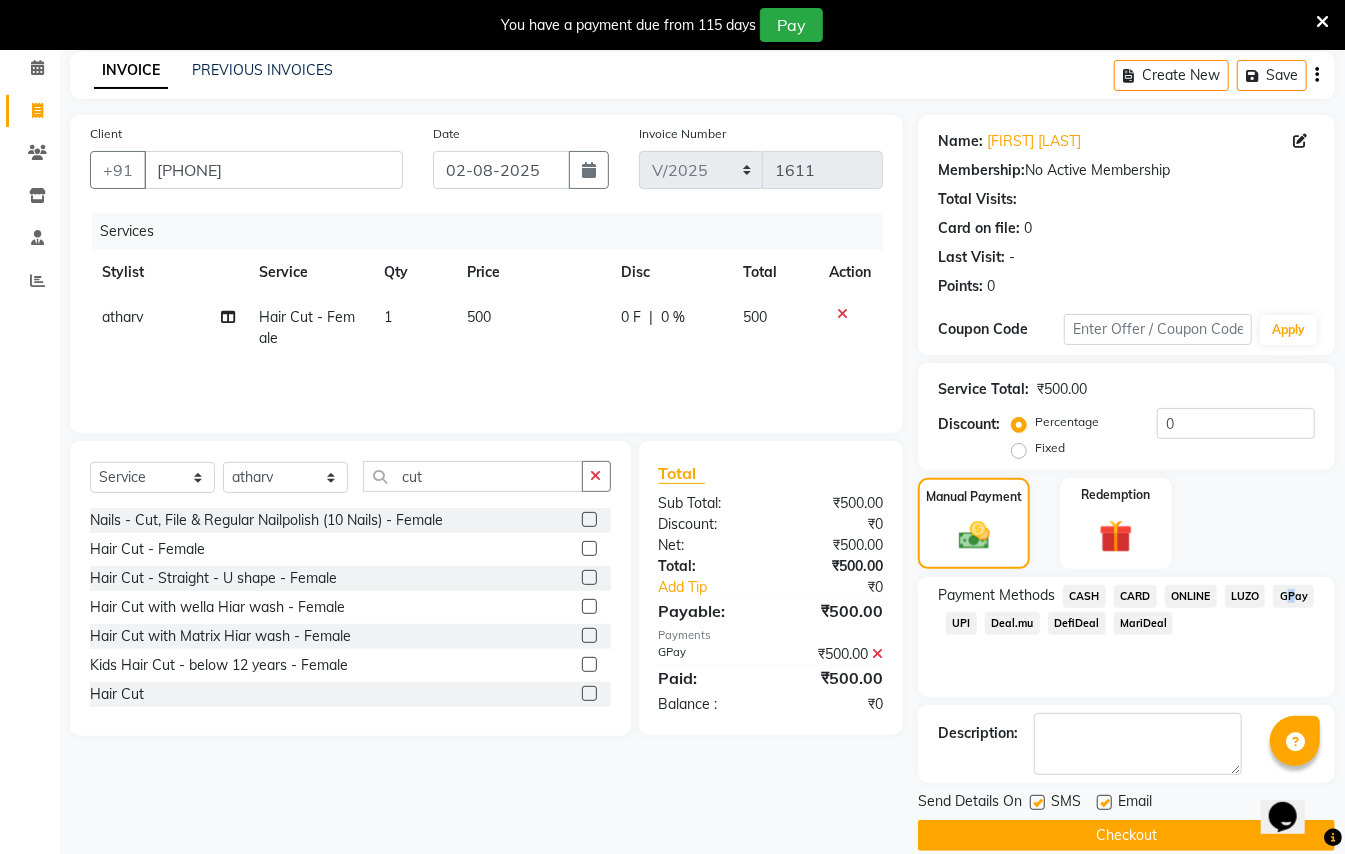 scroll, scrollTop: 114, scrollLeft: 0, axis: vertical 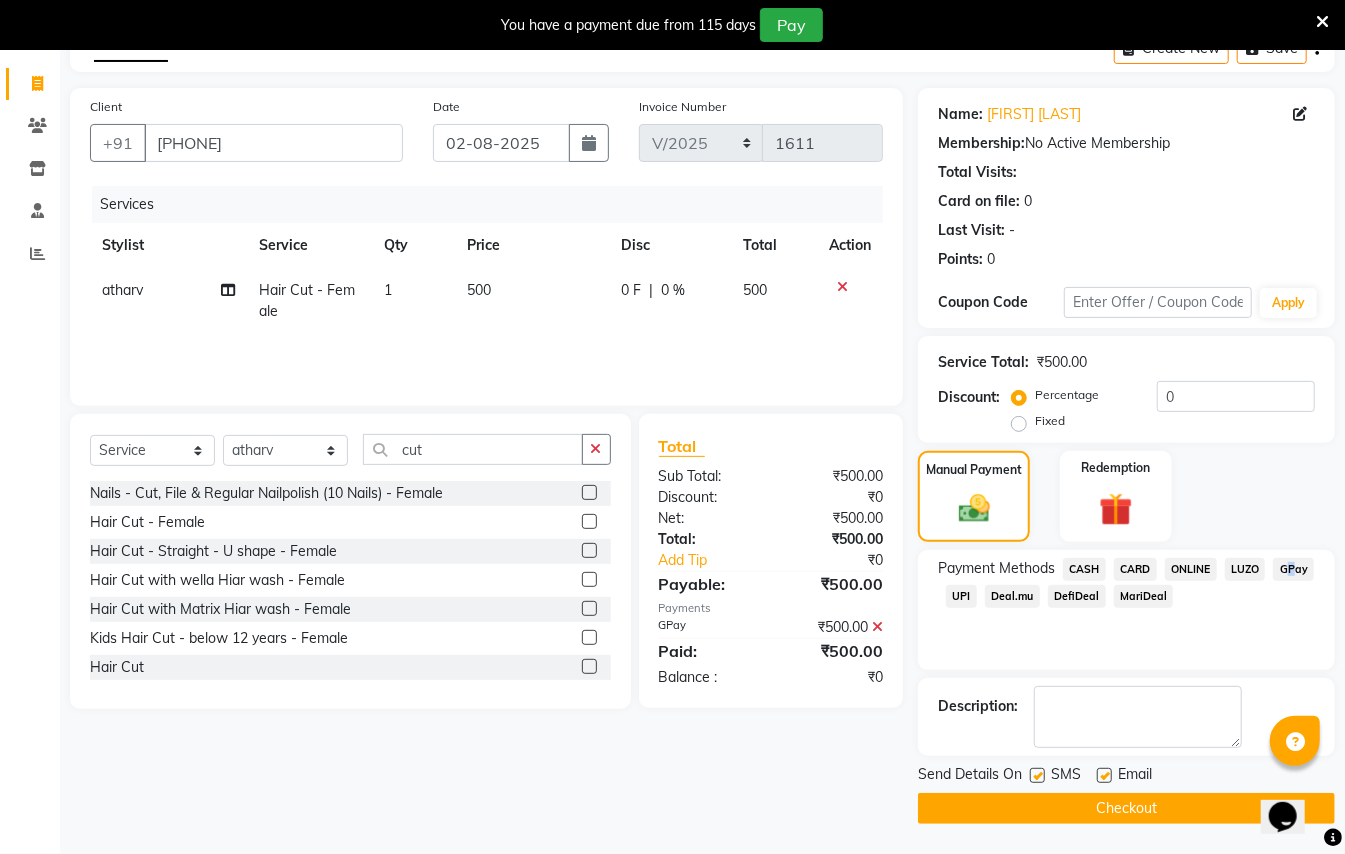 click on "Checkout" 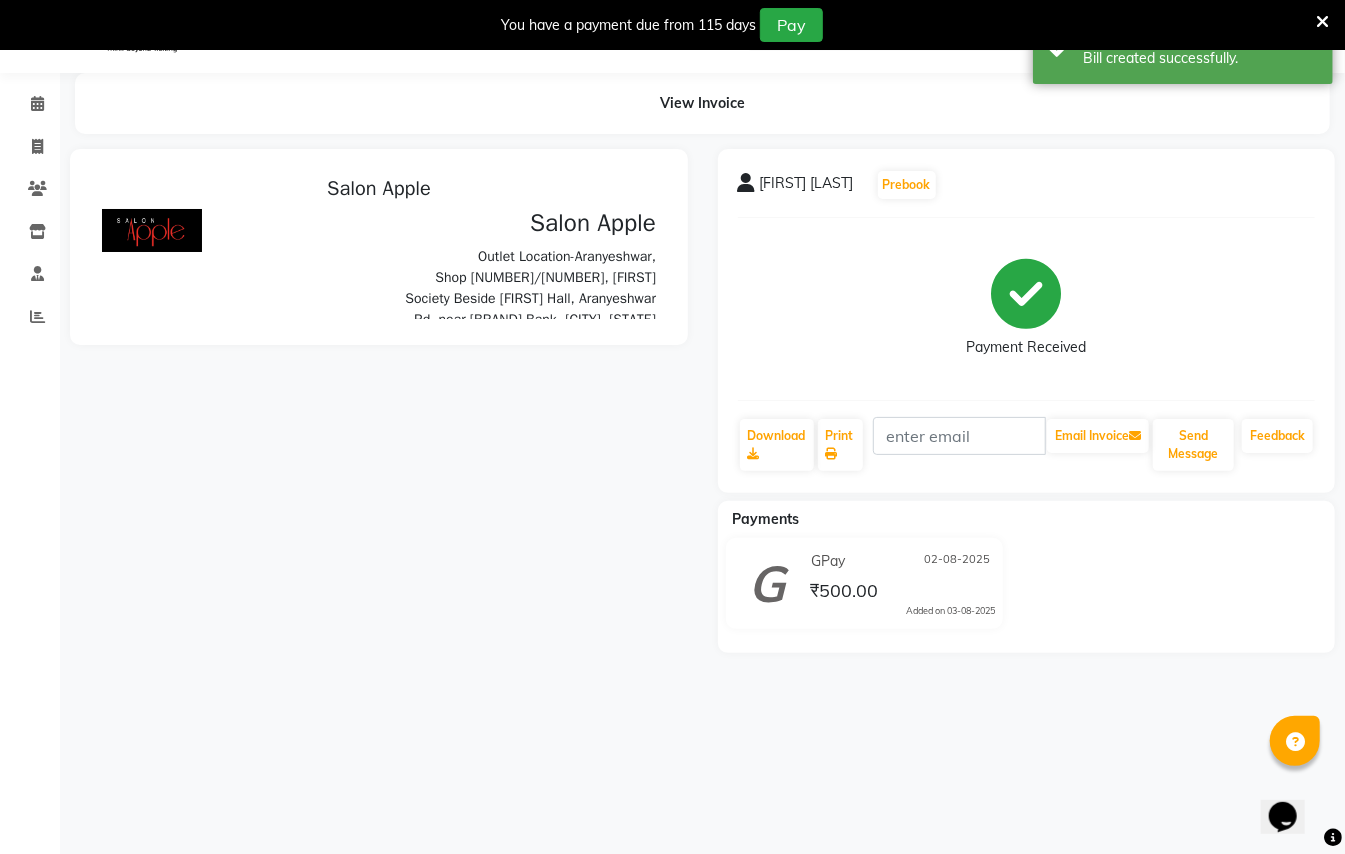 scroll, scrollTop: 0, scrollLeft: 0, axis: both 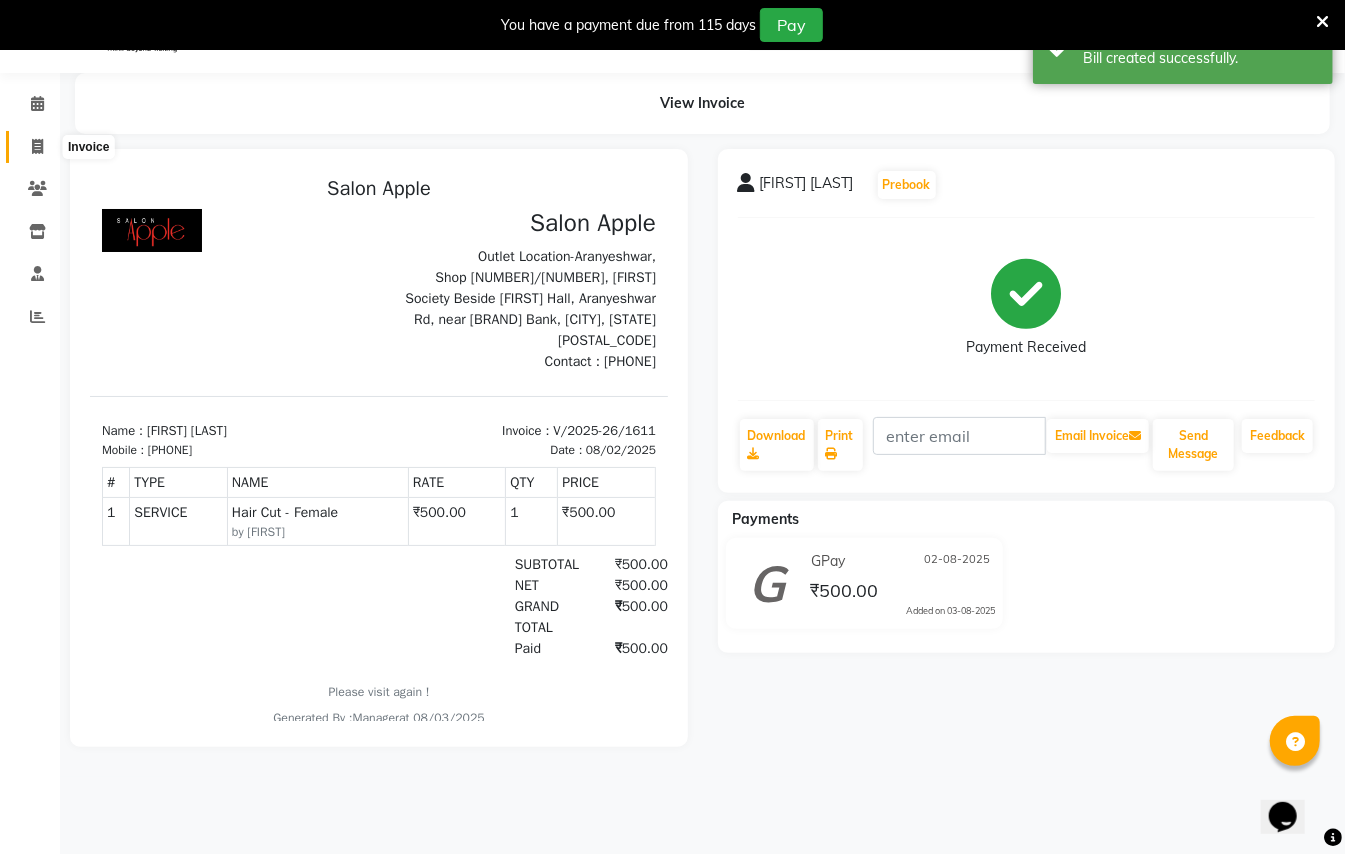 click 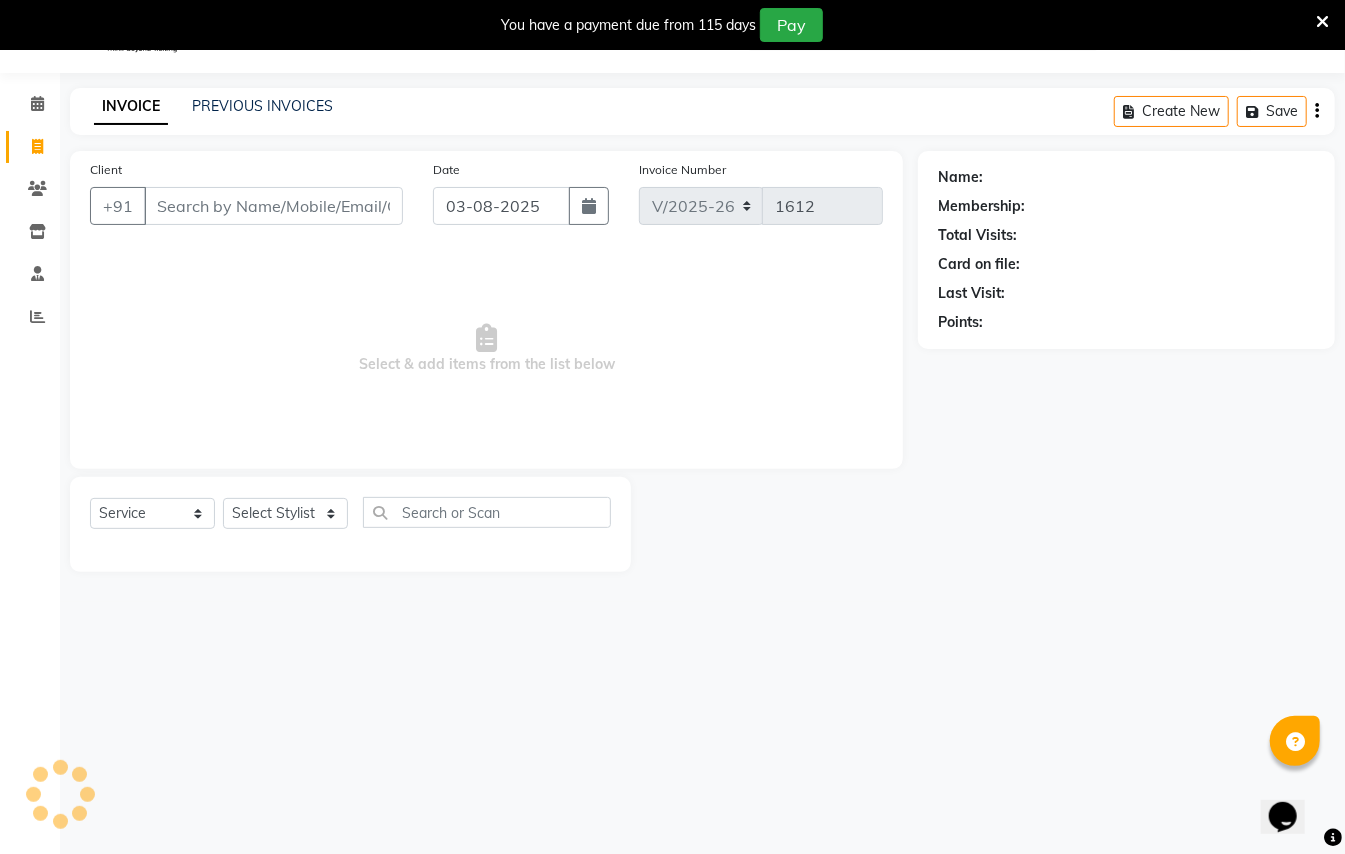 click on "Client" at bounding box center [273, 206] 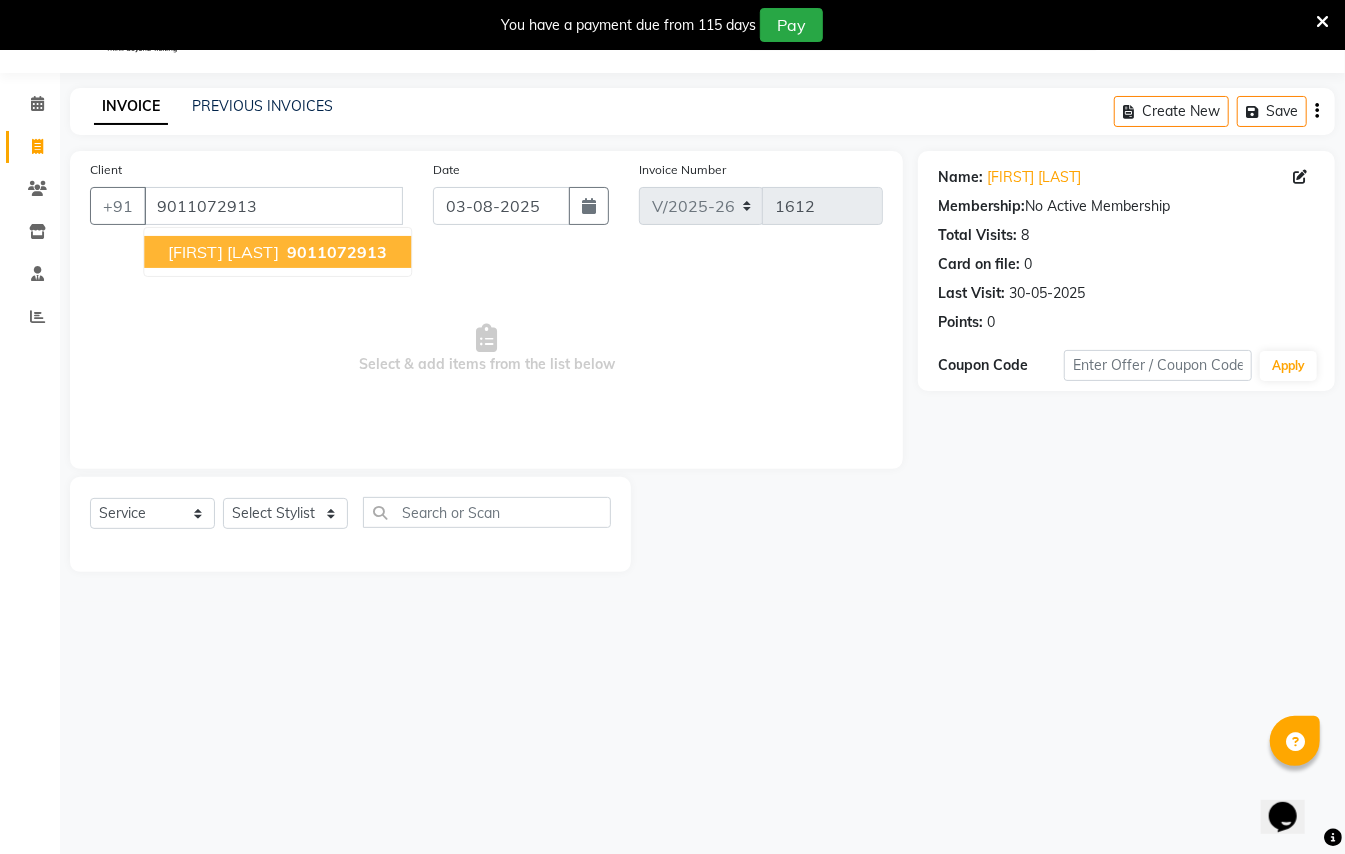 click on "[FIRST] [LAST]   [PHONE]" at bounding box center (277, 252) 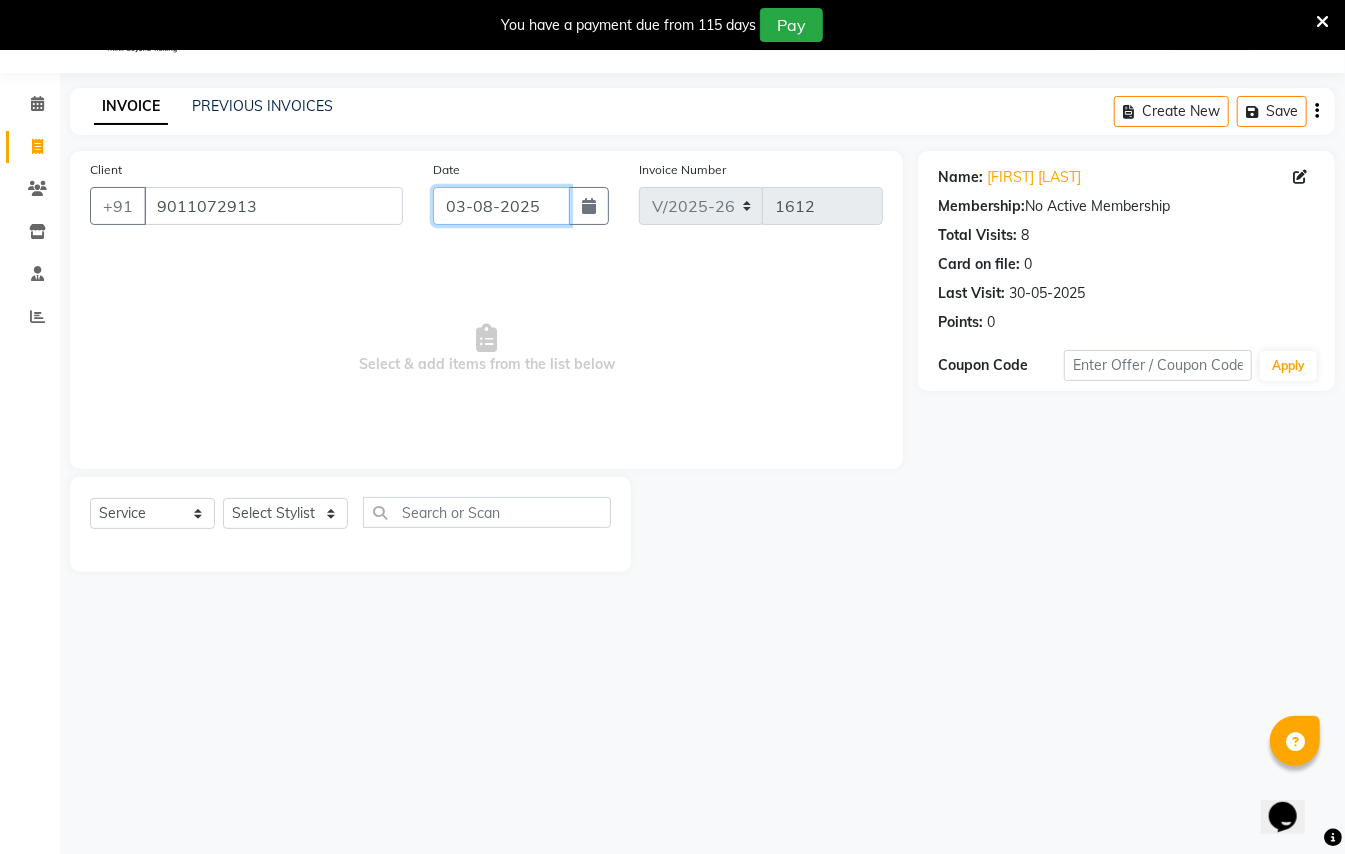 click on "03-08-2025" 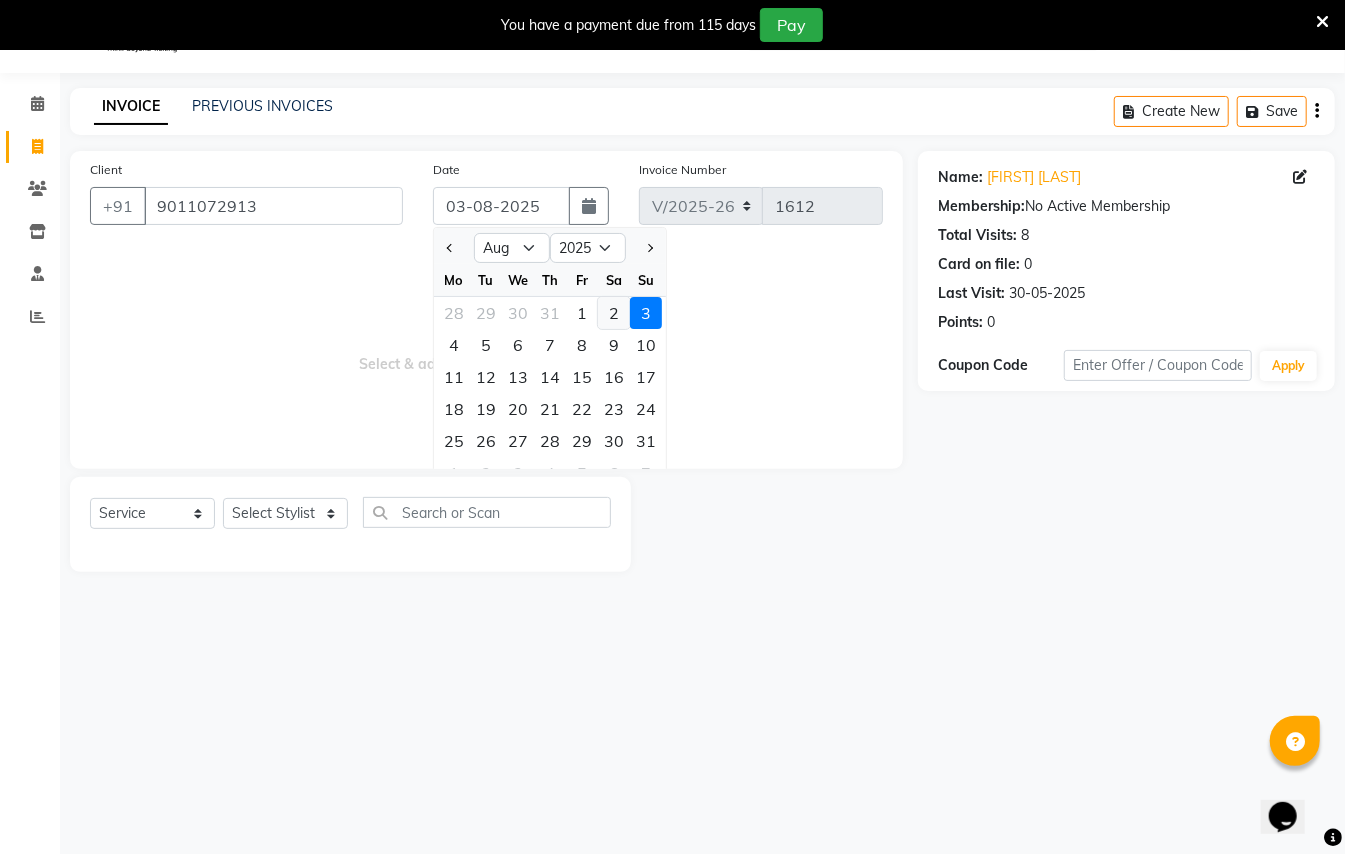 click on "2" 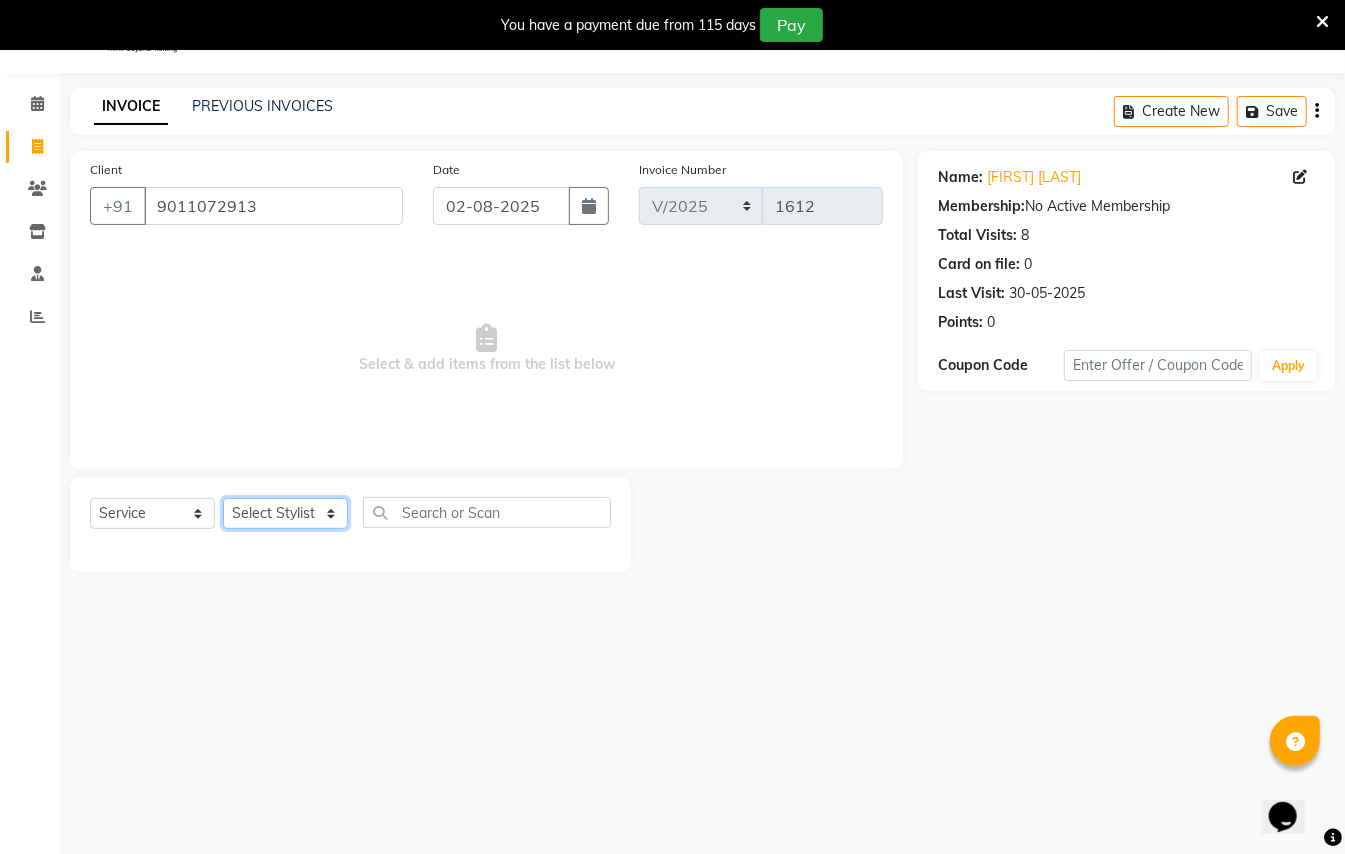 click on "Select Stylist [FIRST] [LAST] [FIRST] [LAST]  [FIRST] [LAST] [FIRST] [LAST] [FIRST] [LAST] Manager [FIRST]  [FIRST] [LAST] Owner [FIRST] [LAST]" 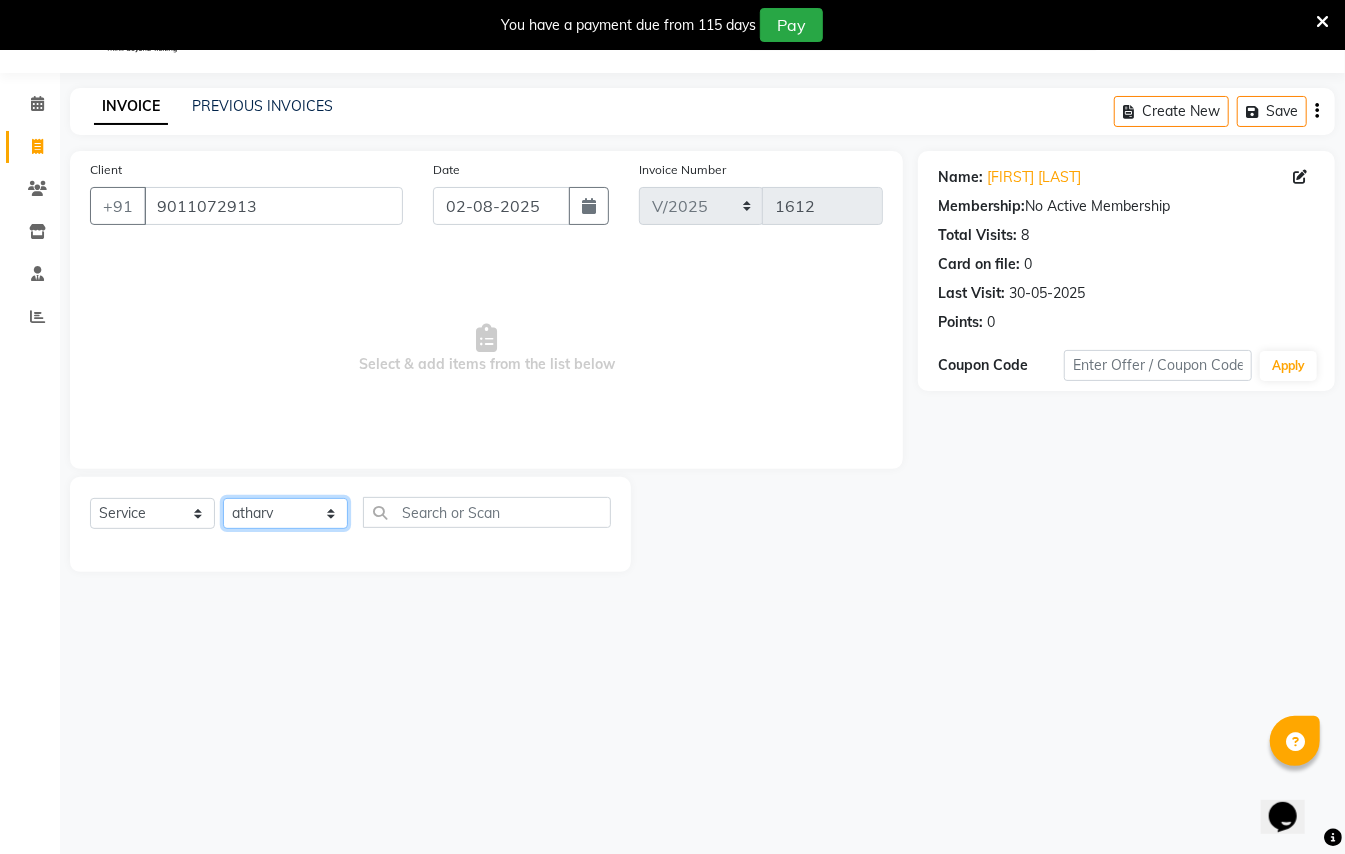 click on "Select Stylist [FIRST] [LAST] [FIRST] [LAST]  [FIRST] [LAST] [FIRST] [LAST] [FIRST] [LAST] Manager [FIRST]  [FIRST] [LAST] Owner [FIRST] [LAST]" 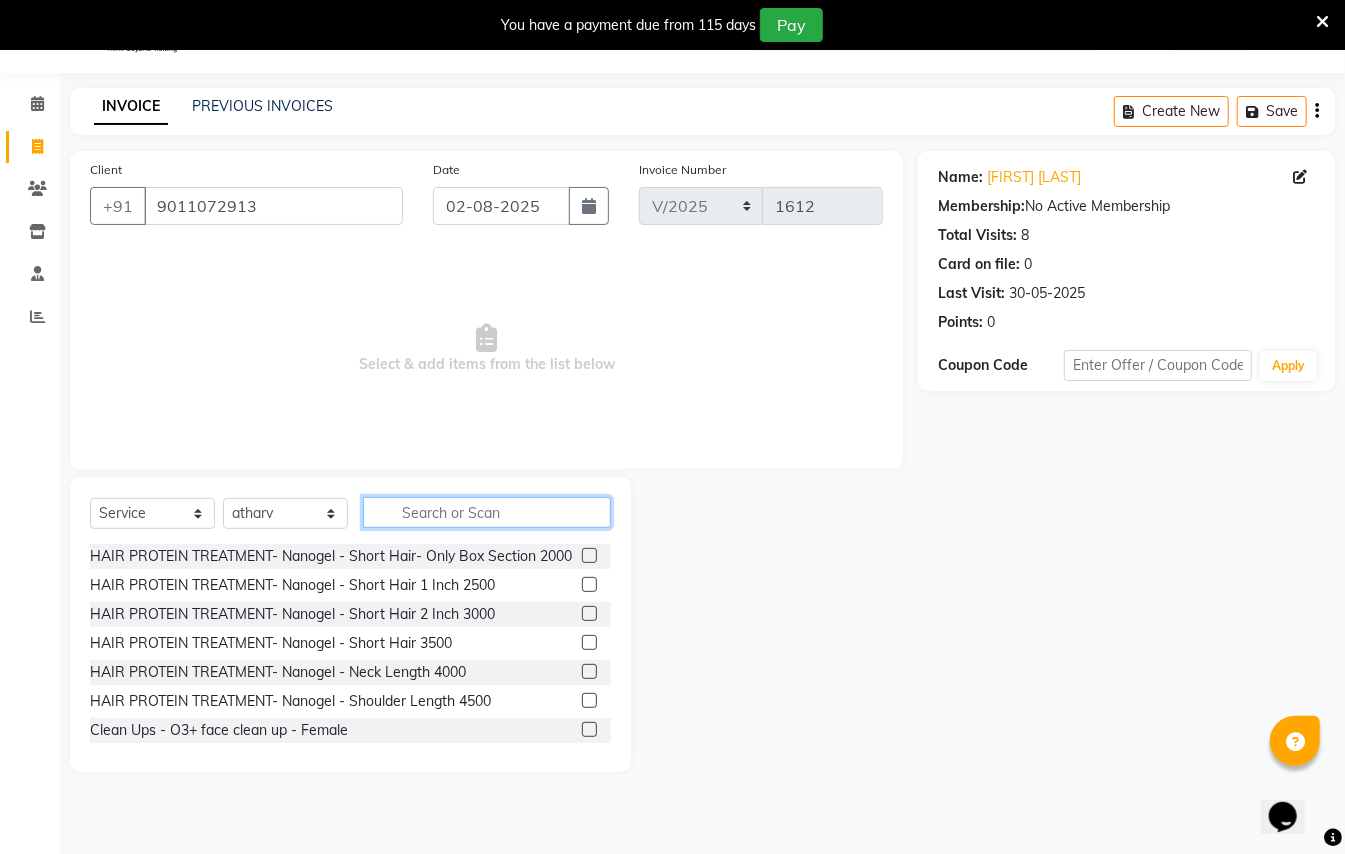 click 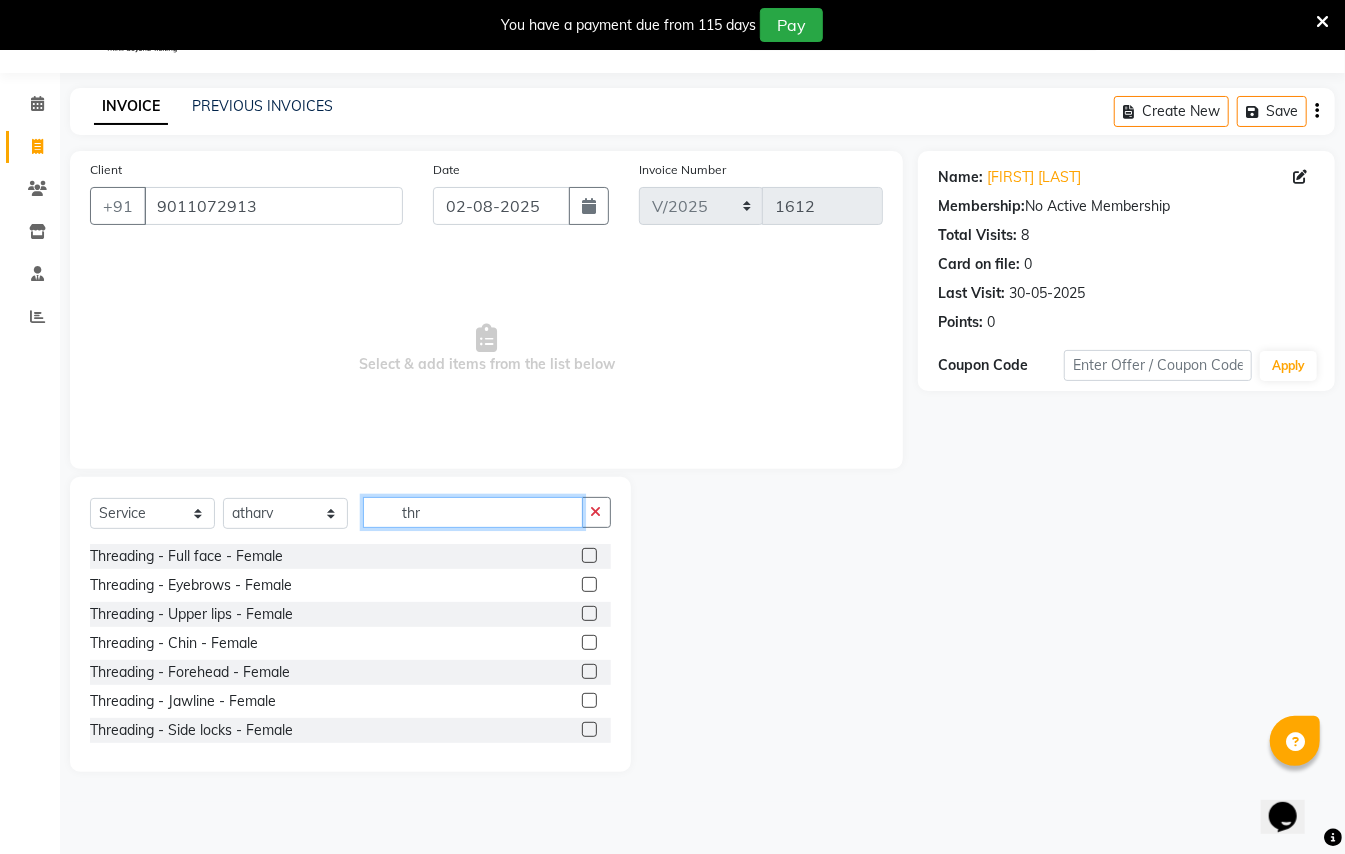 click on "thr" 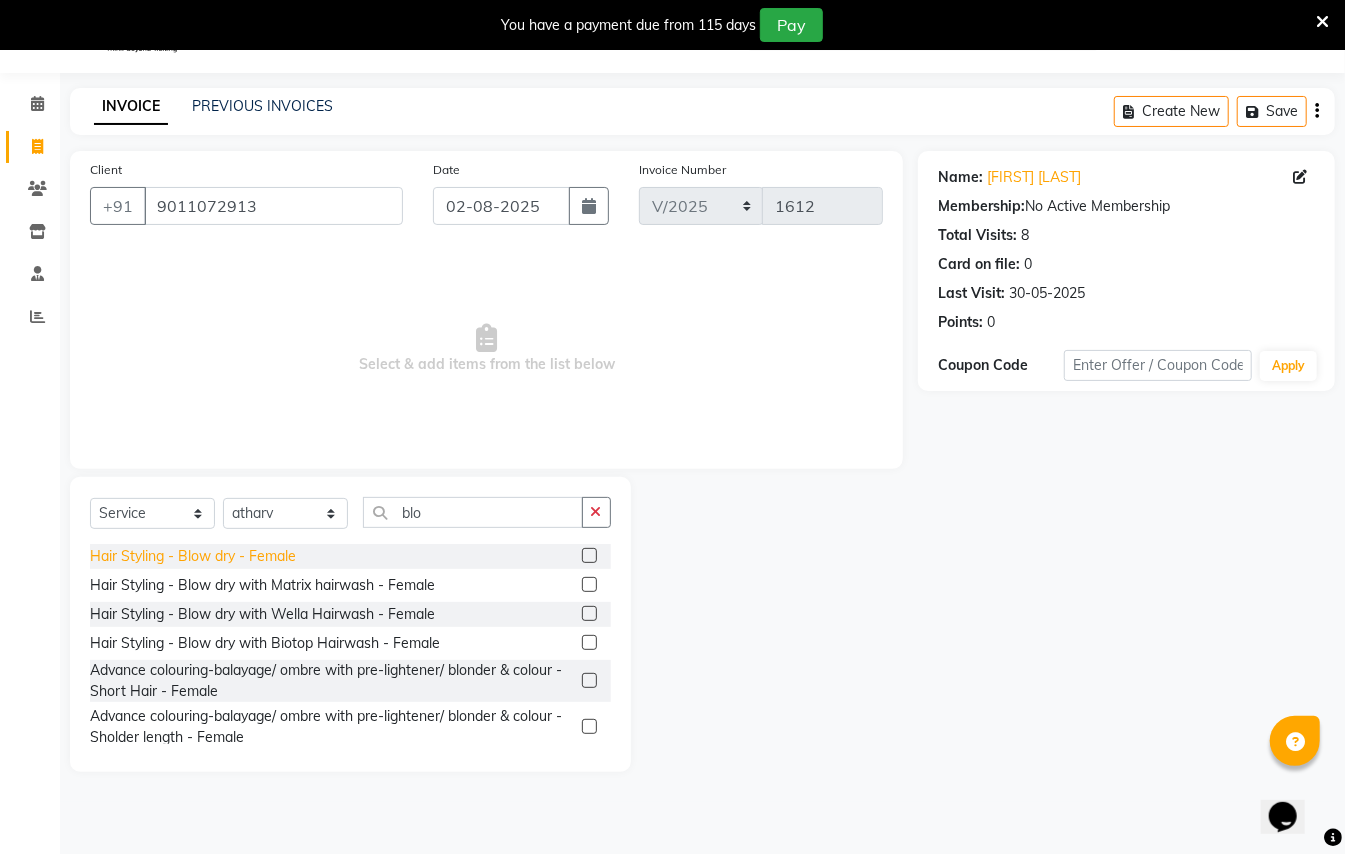 click on "Hair Styling - Blow dry - Female" 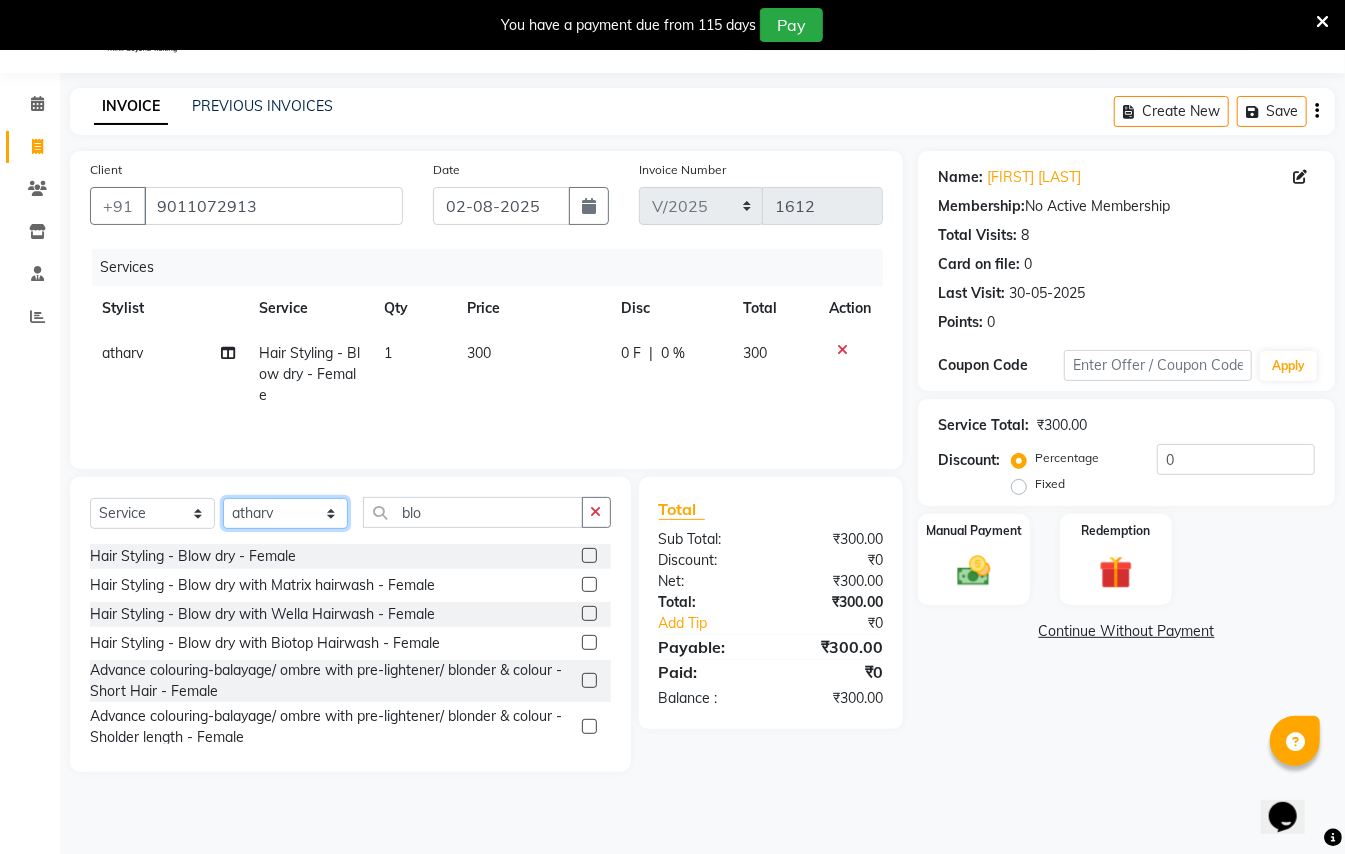 click on "Select Stylist [FIRST] [LAST] [FIRST] [LAST]  [FIRST] [LAST] [FIRST] [LAST] [FIRST] [LAST] Manager [FIRST]  [FIRST] [LAST] Owner [FIRST] [LAST]" 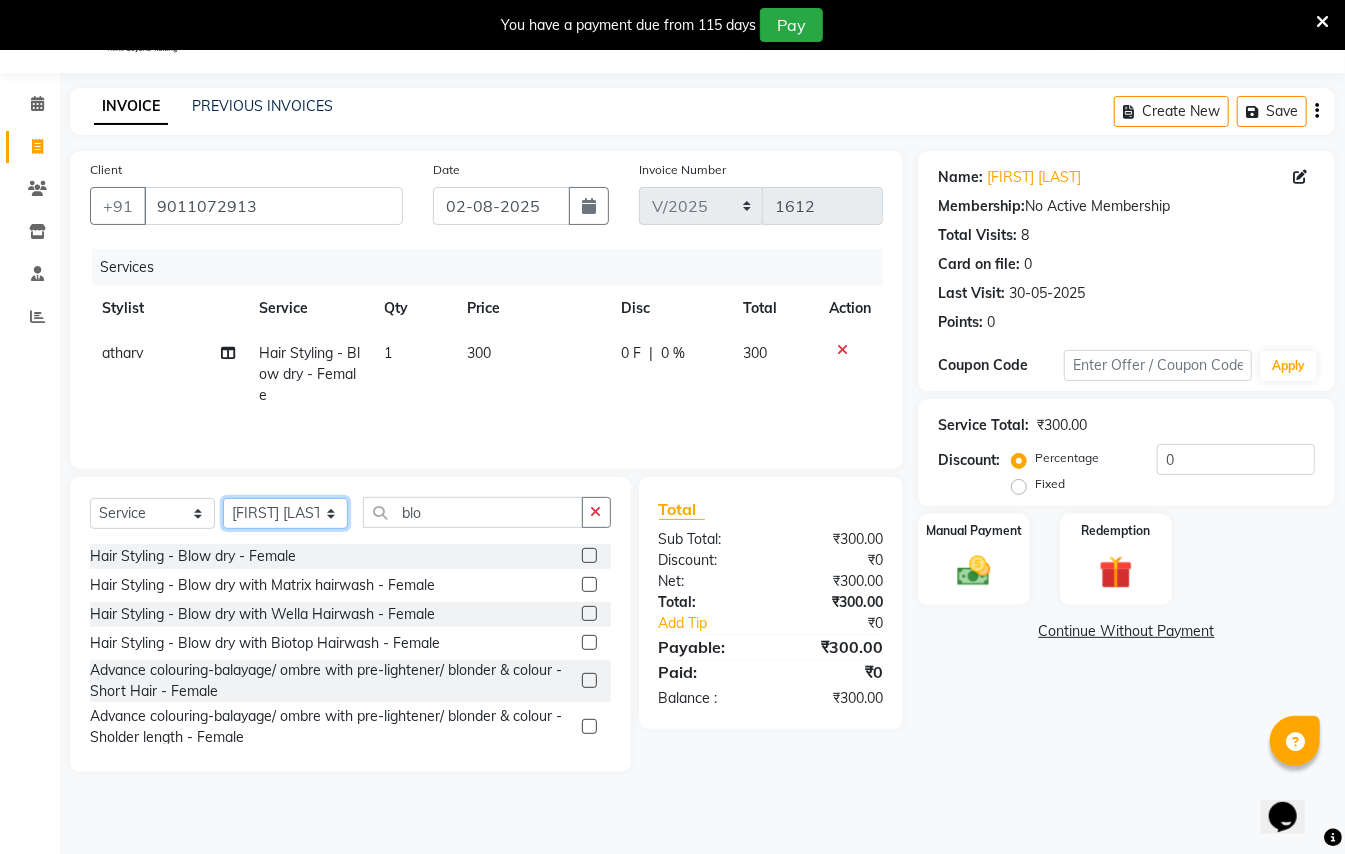click on "Select Stylist [FIRST] [LAST] [FIRST] [LAST]  [FIRST] [LAST] [FIRST] [LAST] [FIRST] [LAST] Manager [FIRST]  [FIRST] [LAST] Owner [FIRST] [LAST]" 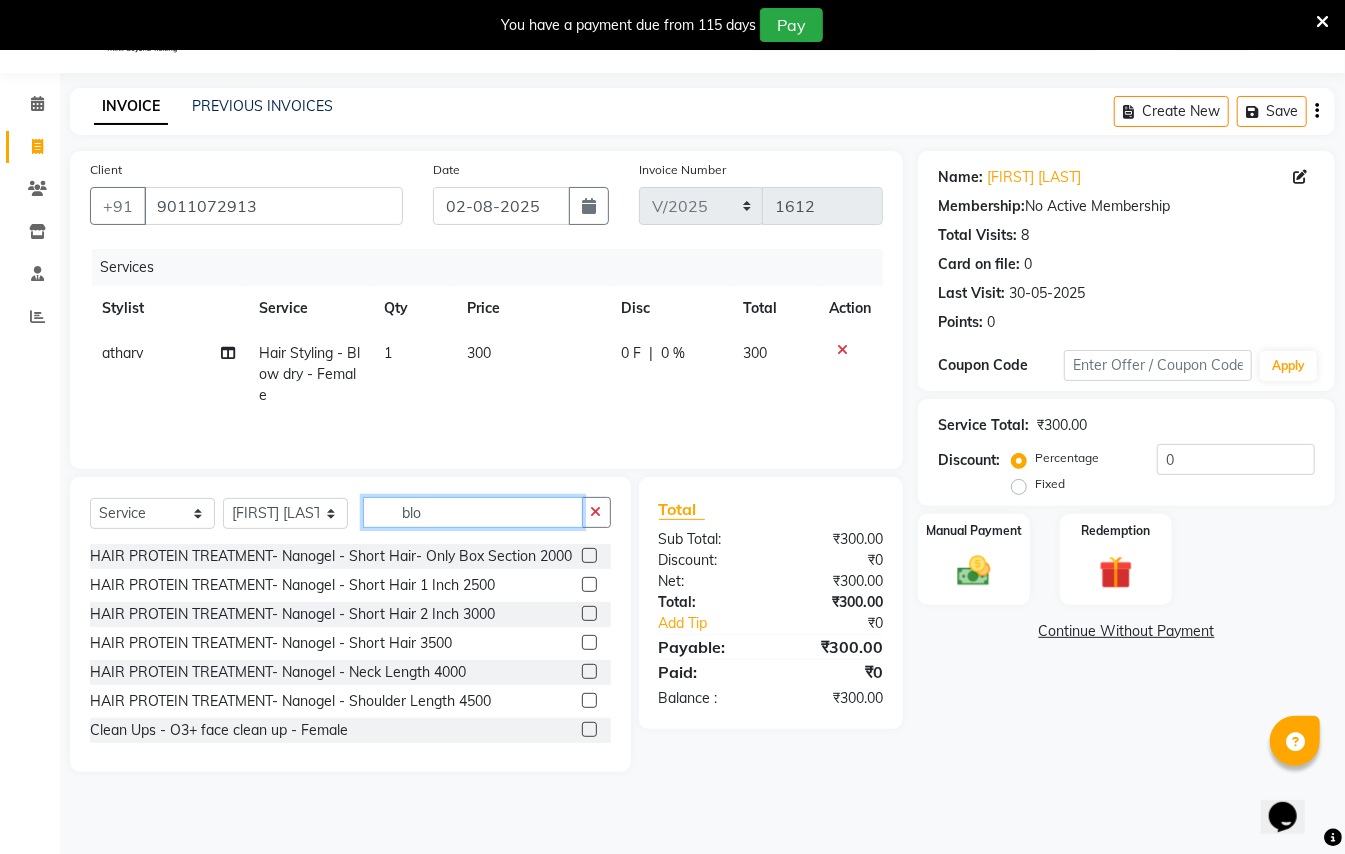 click on "blo" 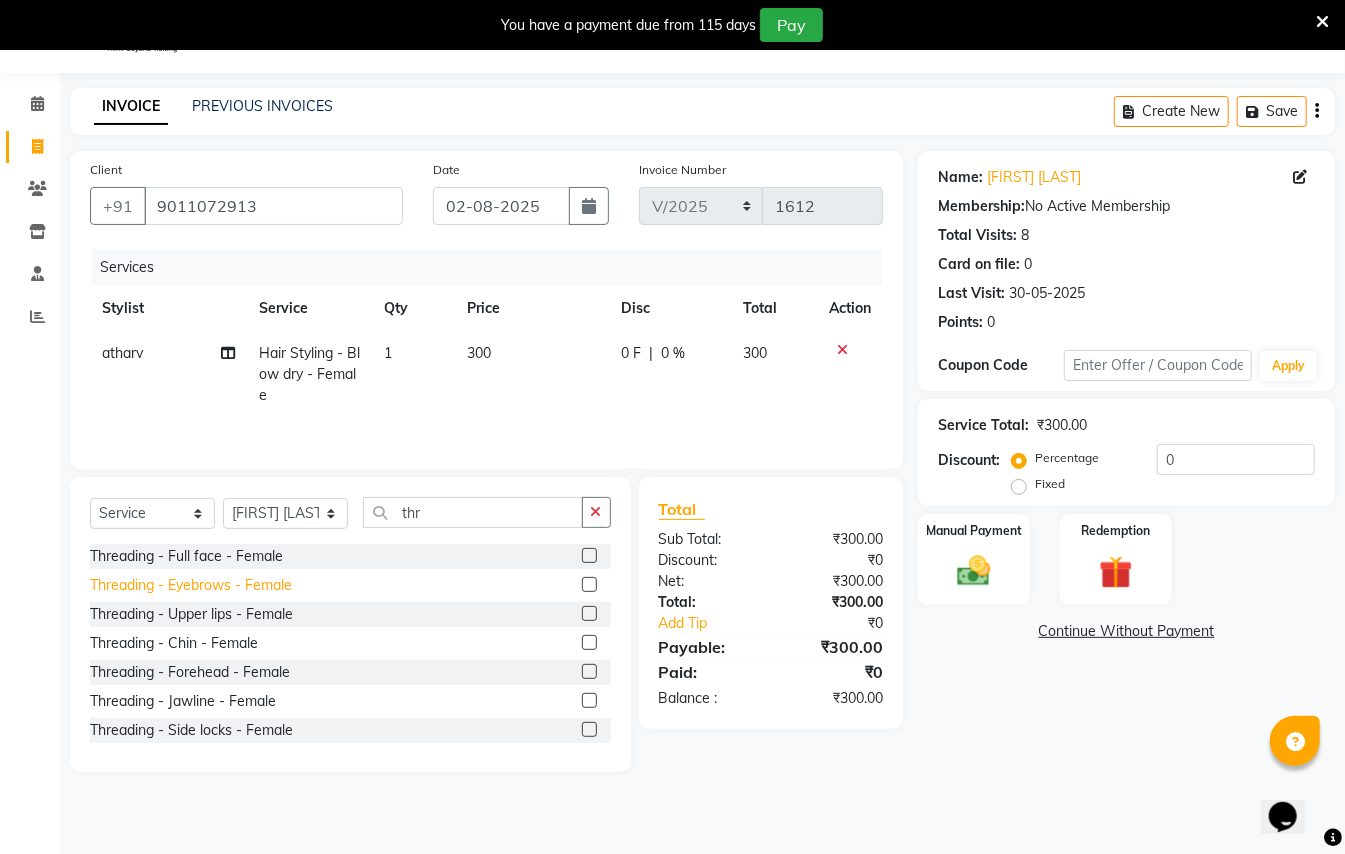 click on "Threading - Eyebrows - Female" 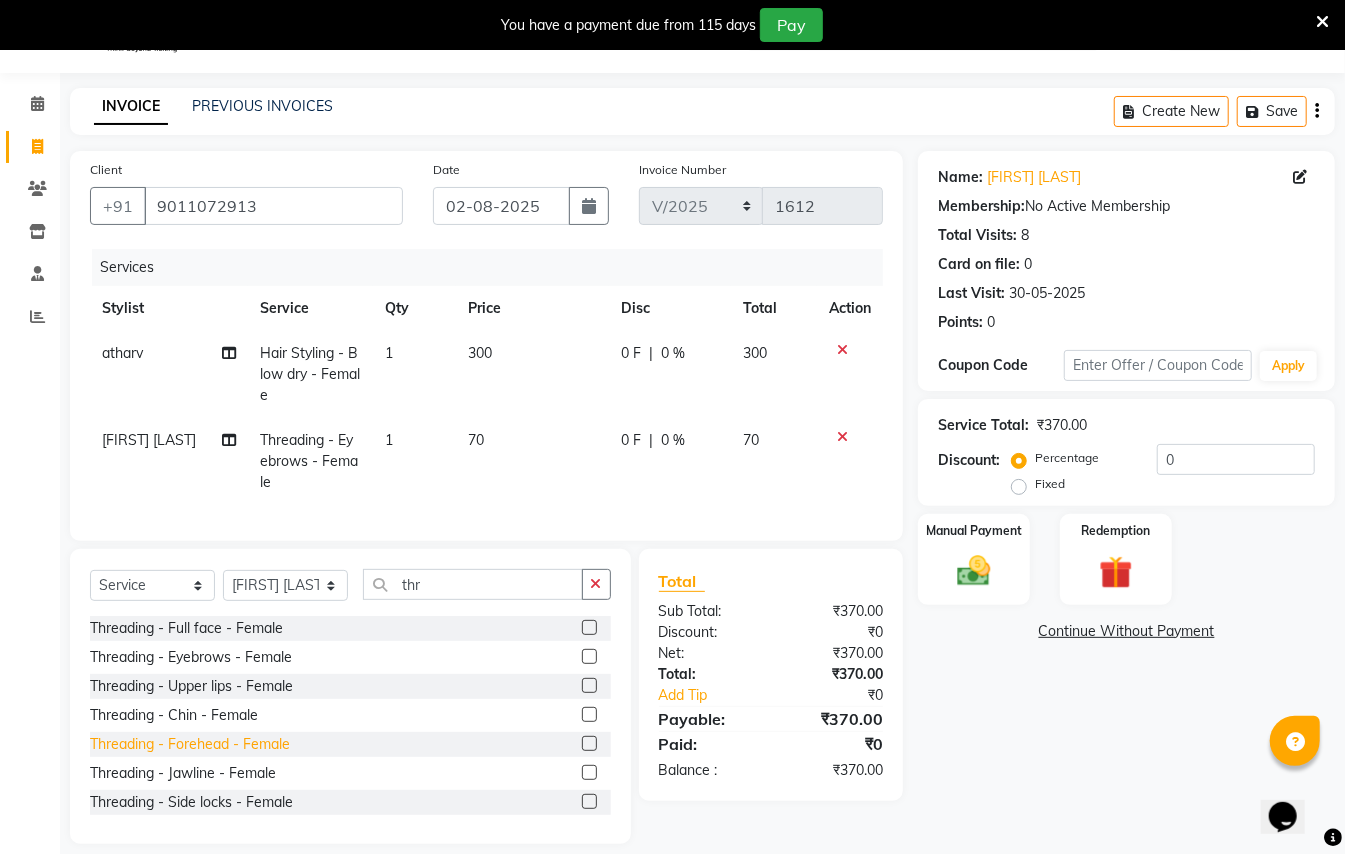 click on "Threading - Forehead - Female" 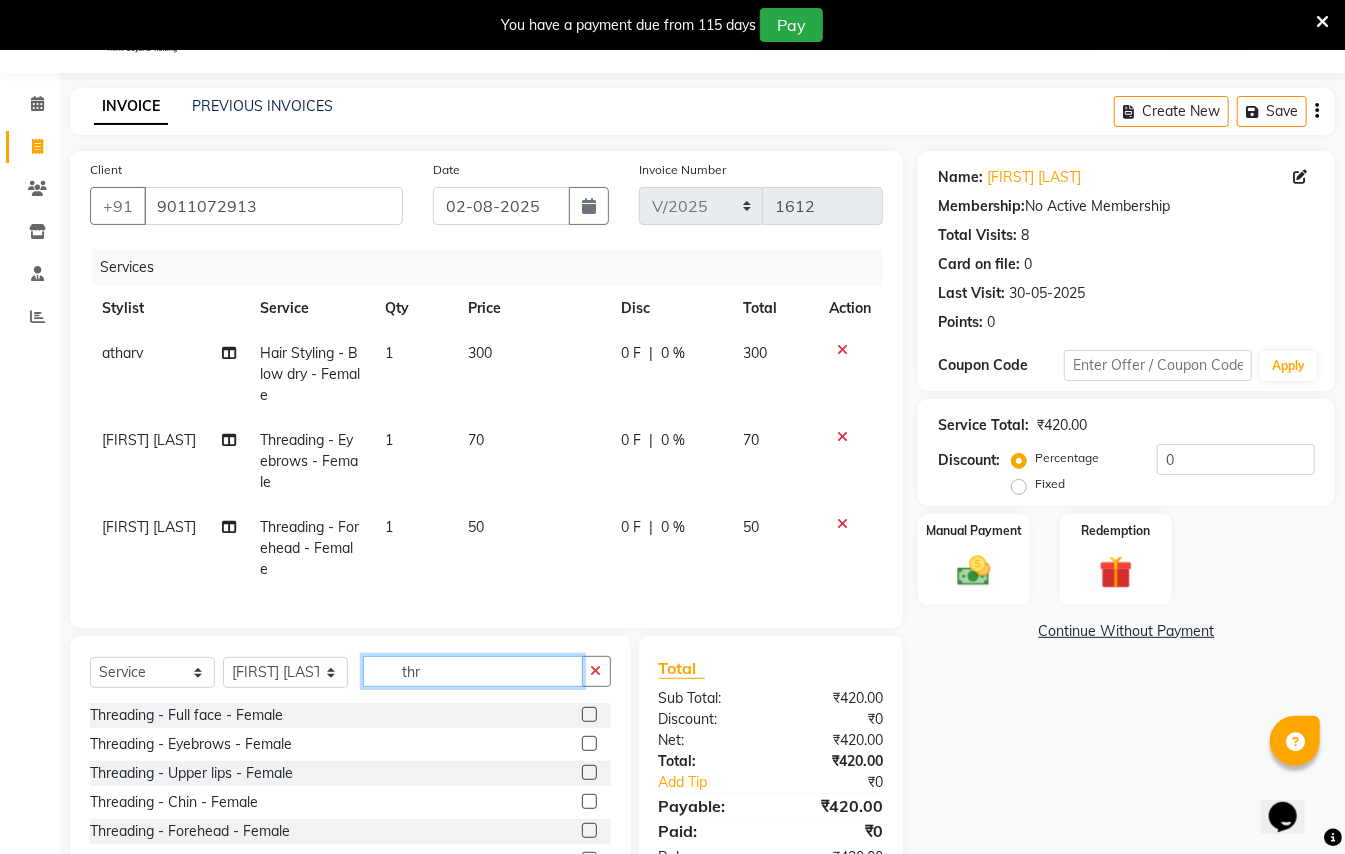 click on "thr" 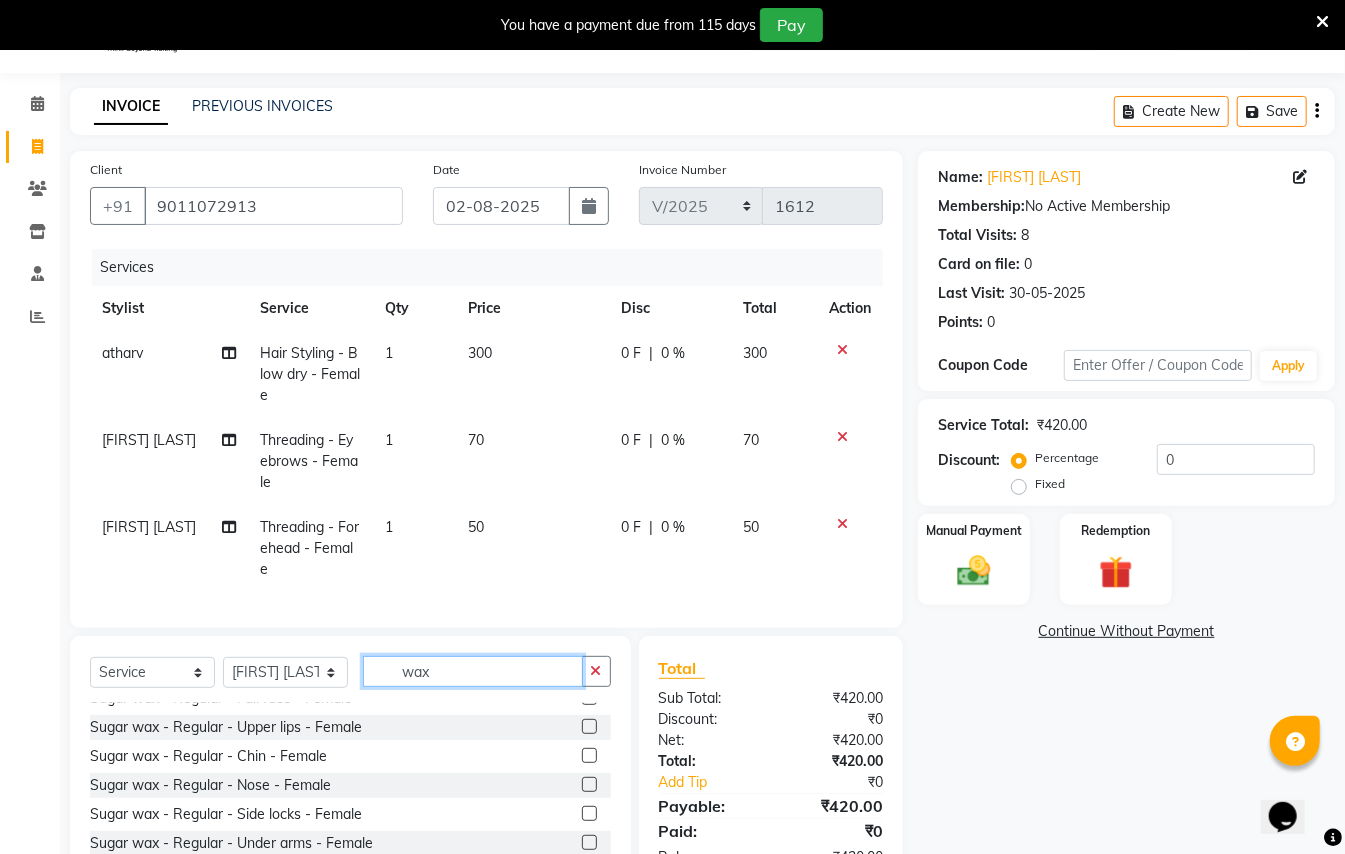 scroll, scrollTop: 266, scrollLeft: 0, axis: vertical 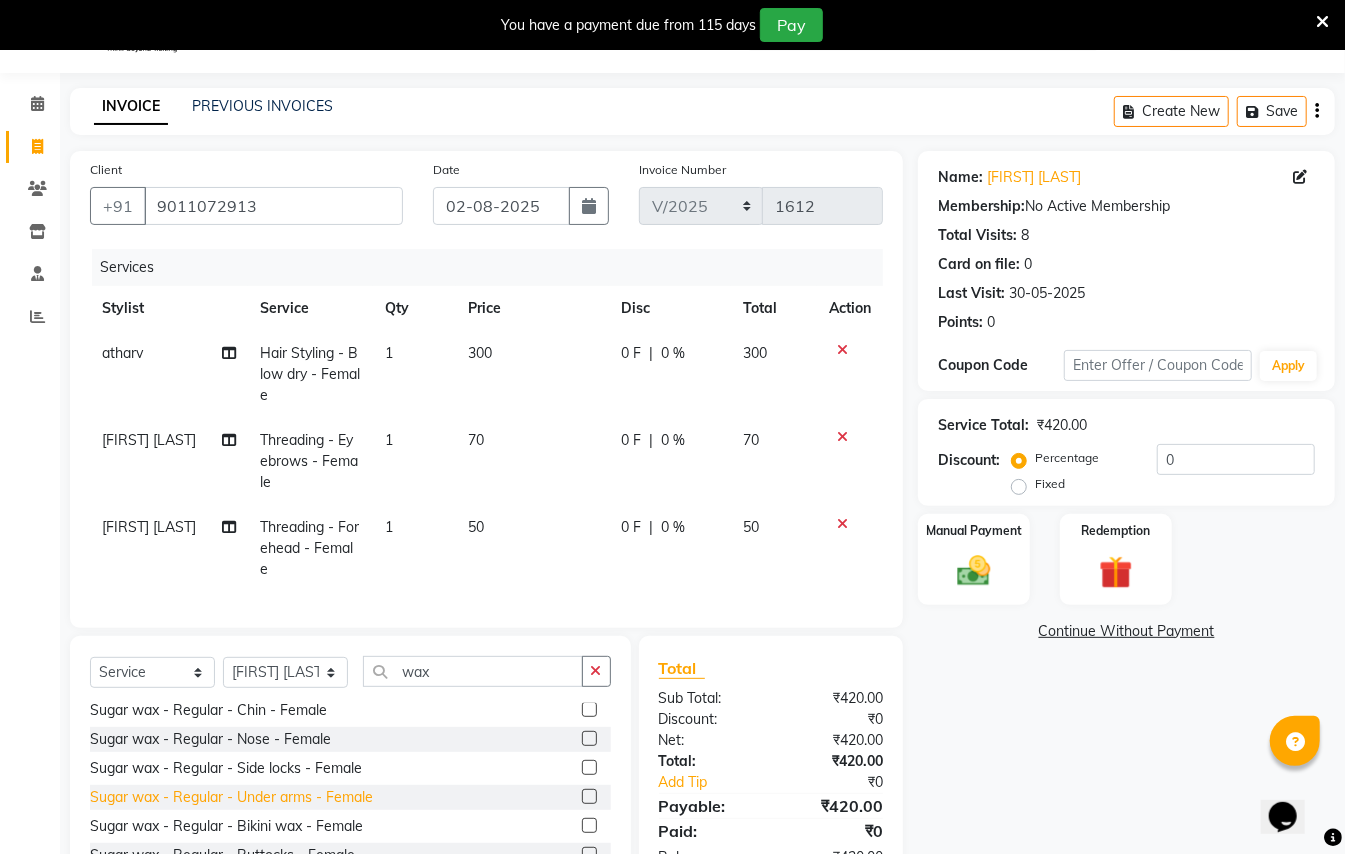 click on "Sugar wax - Regular - Under arms - Female" 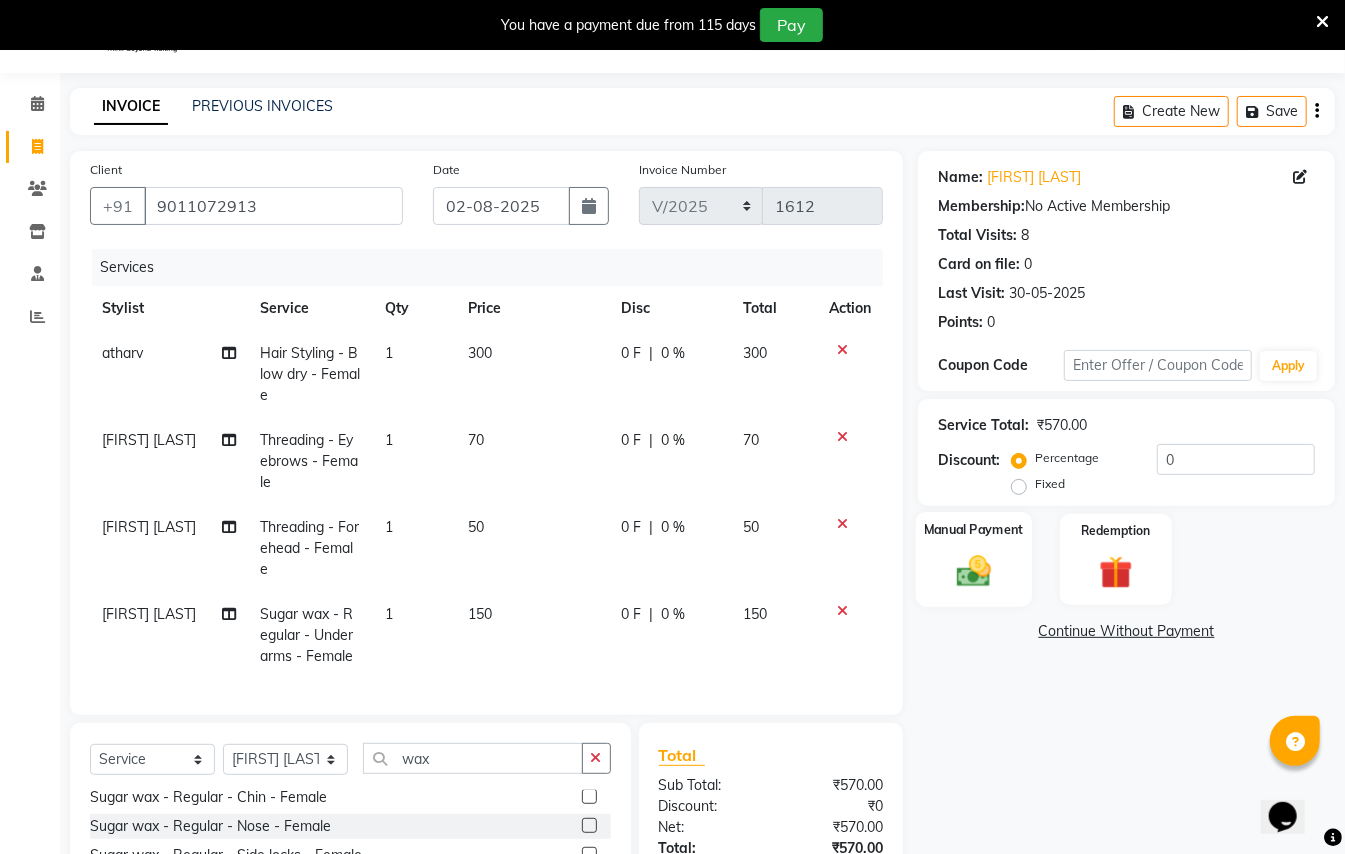 click 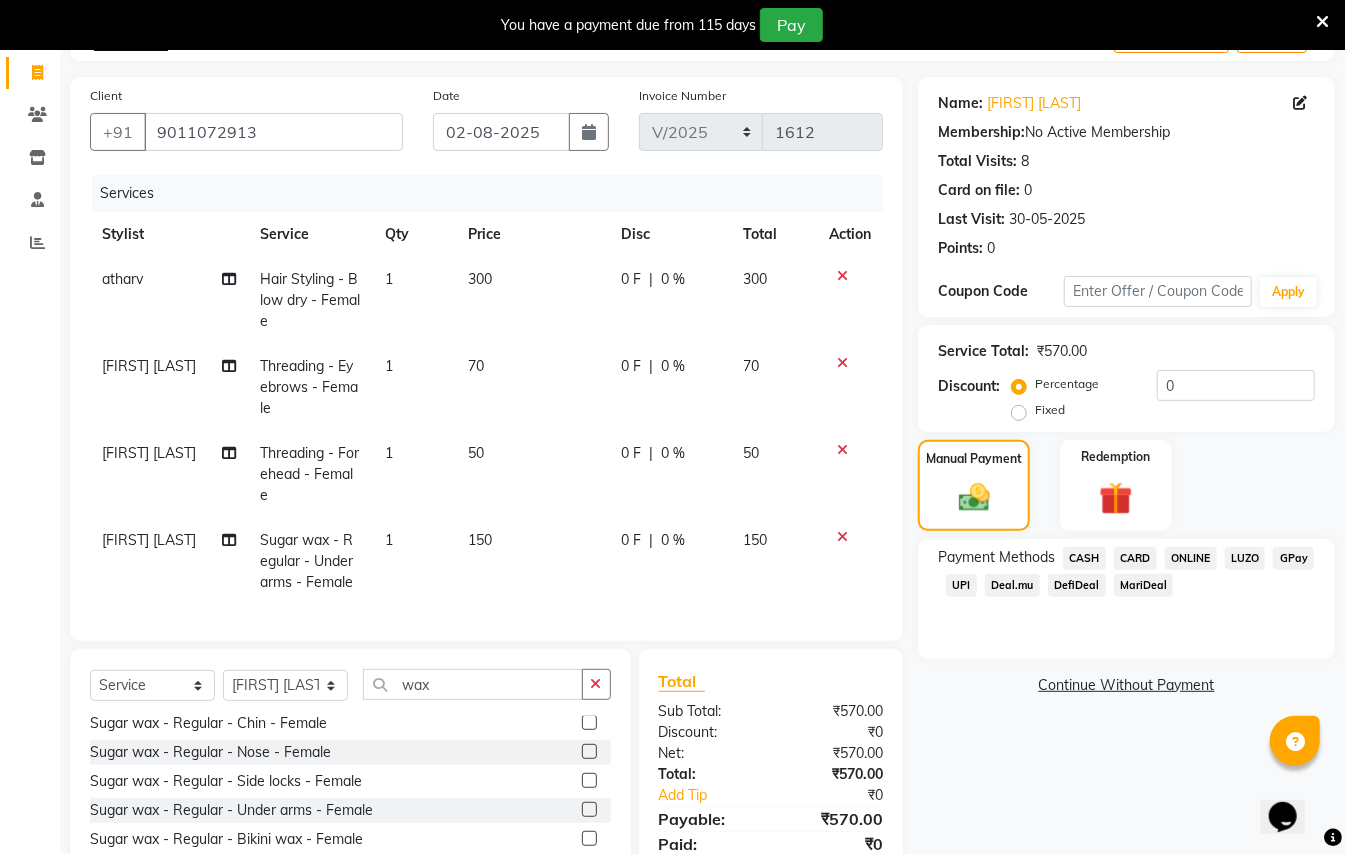 scroll, scrollTop: 242, scrollLeft: 0, axis: vertical 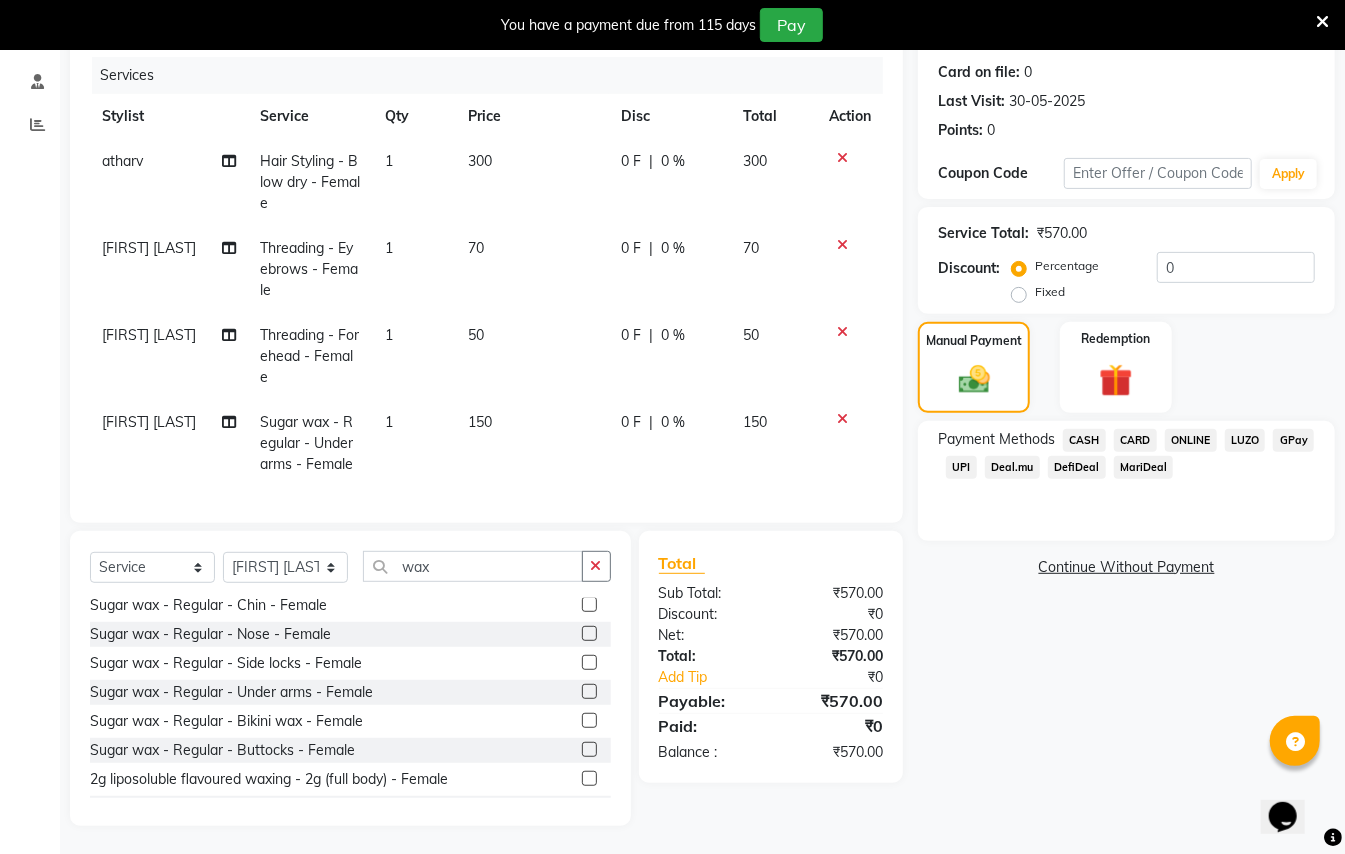 click on "CASH" 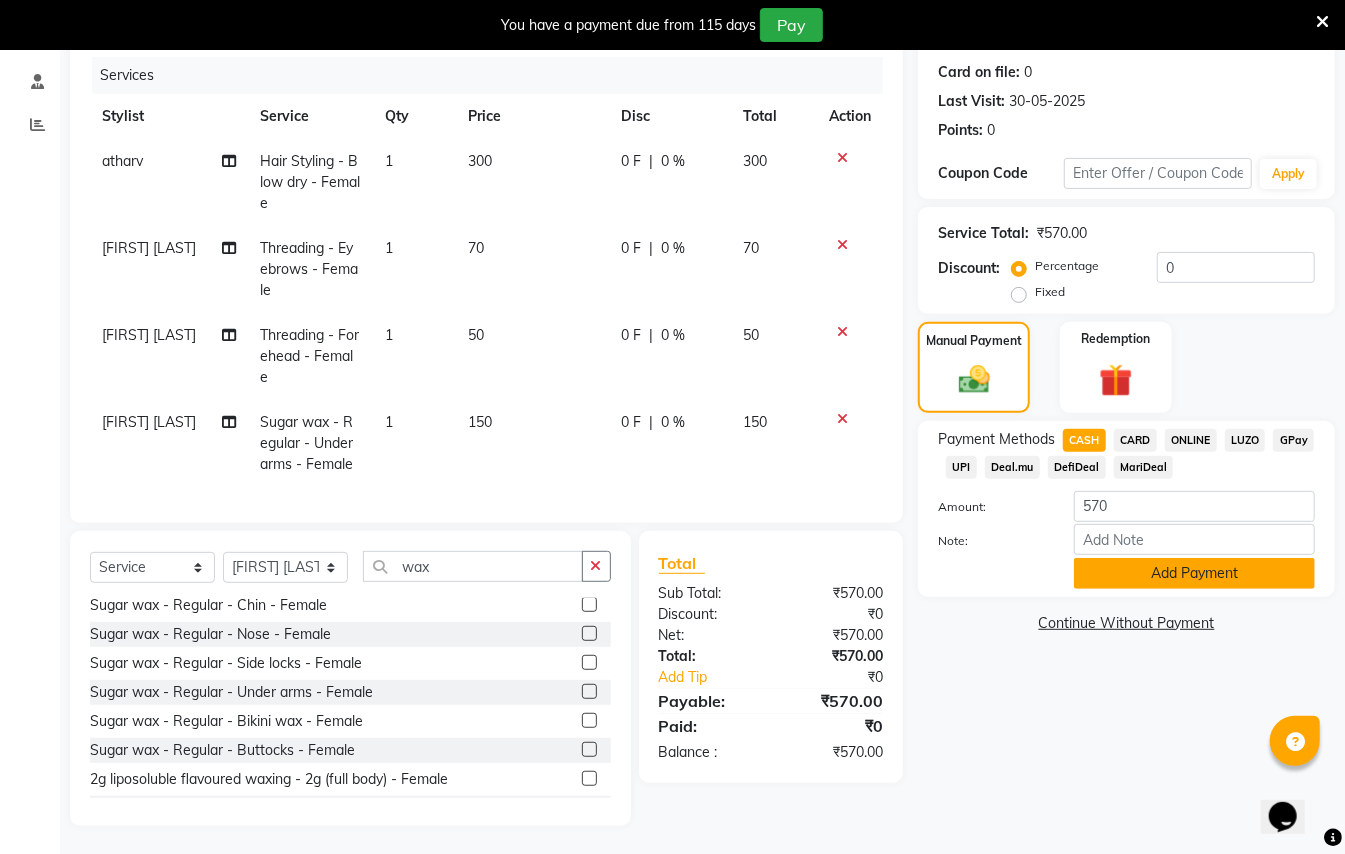 click on "Add Payment" 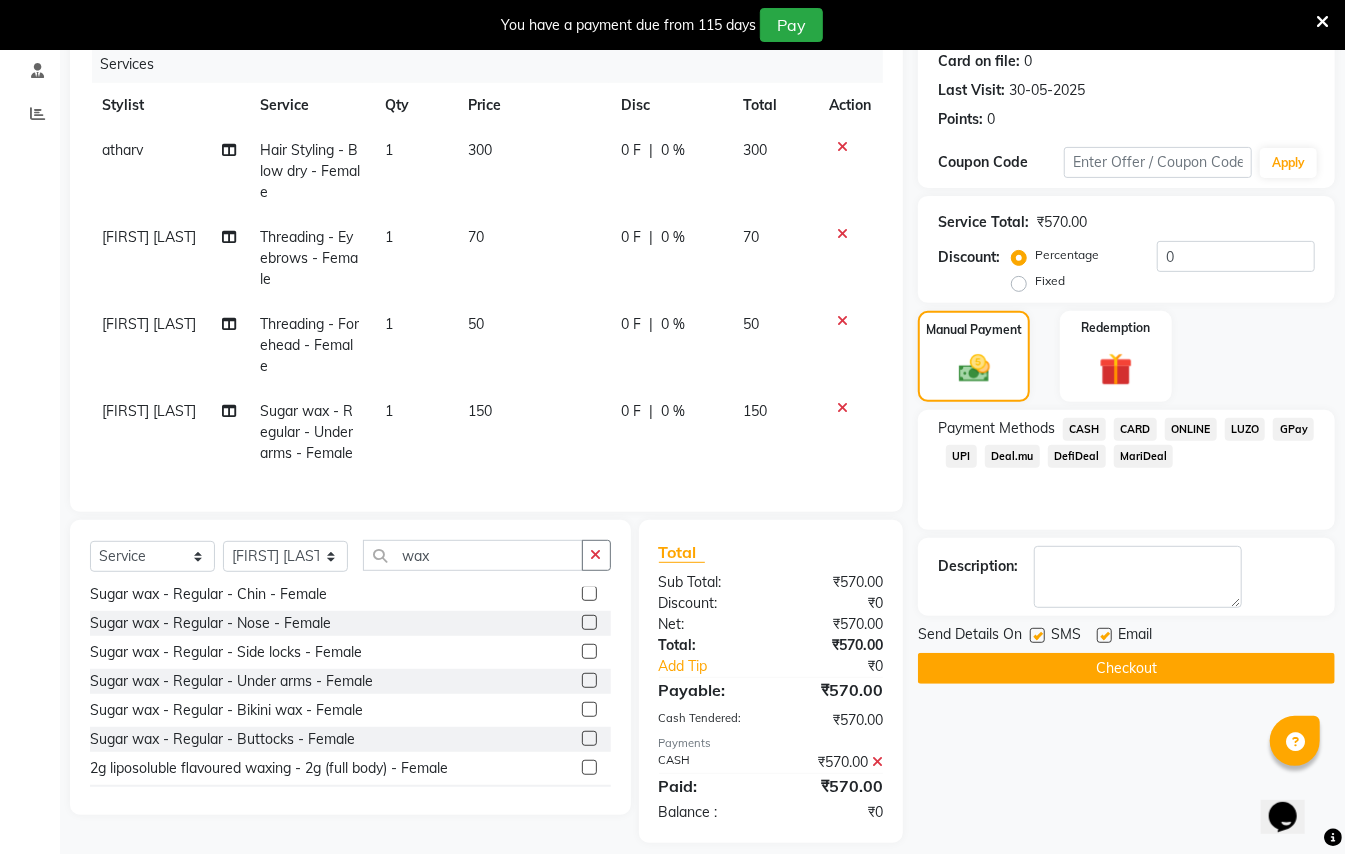 scroll, scrollTop: 270, scrollLeft: 0, axis: vertical 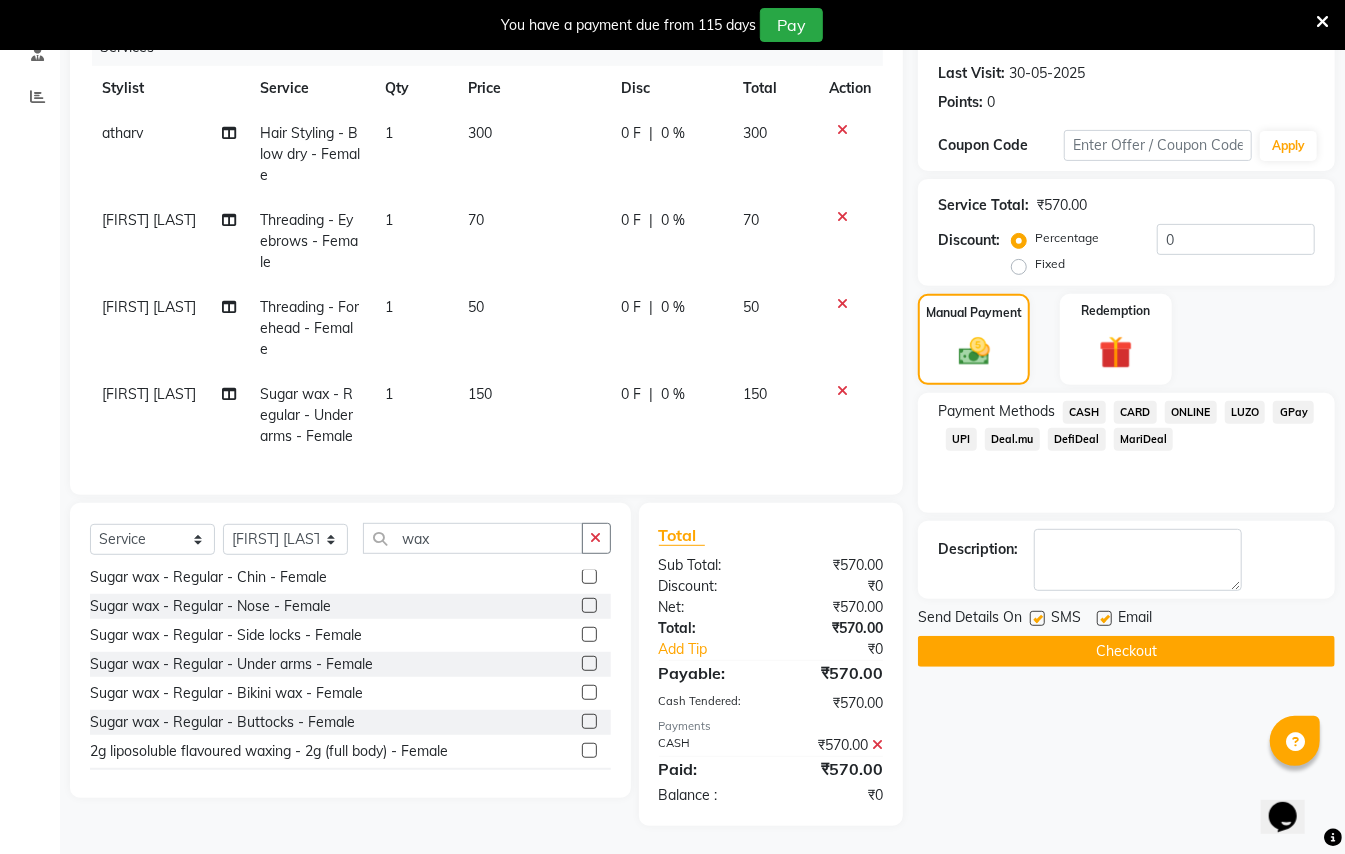 click on "Checkout" 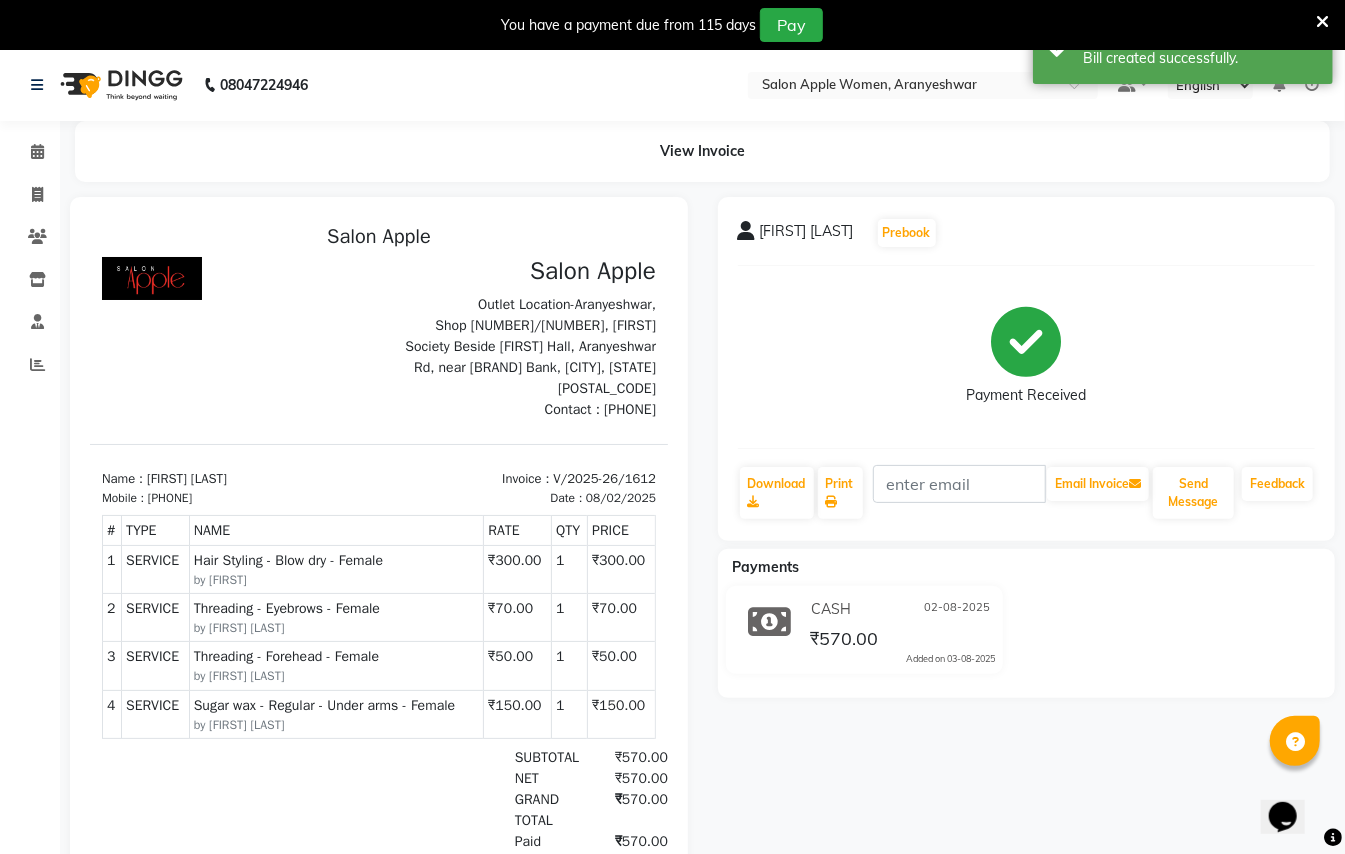 scroll, scrollTop: 0, scrollLeft: 0, axis: both 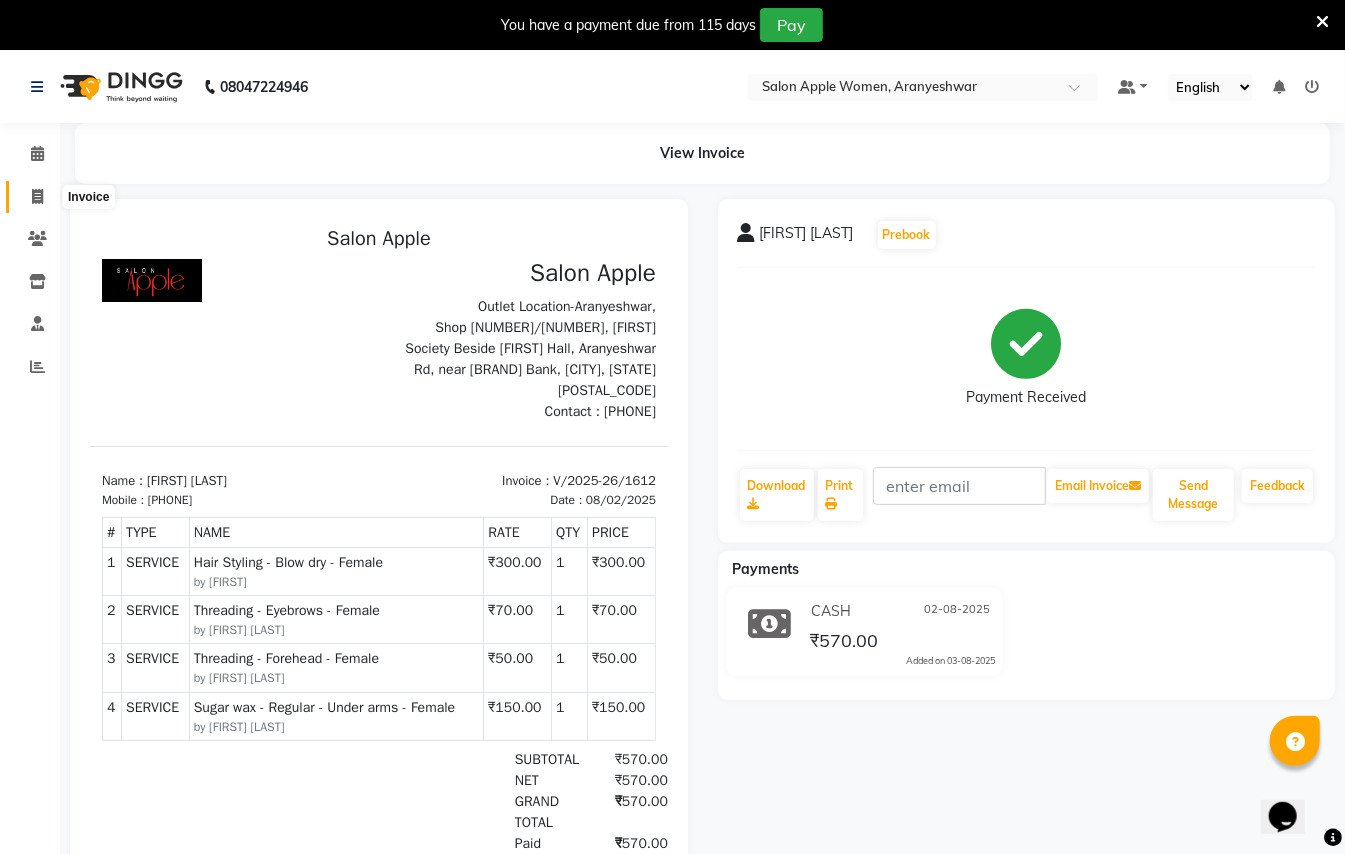 click 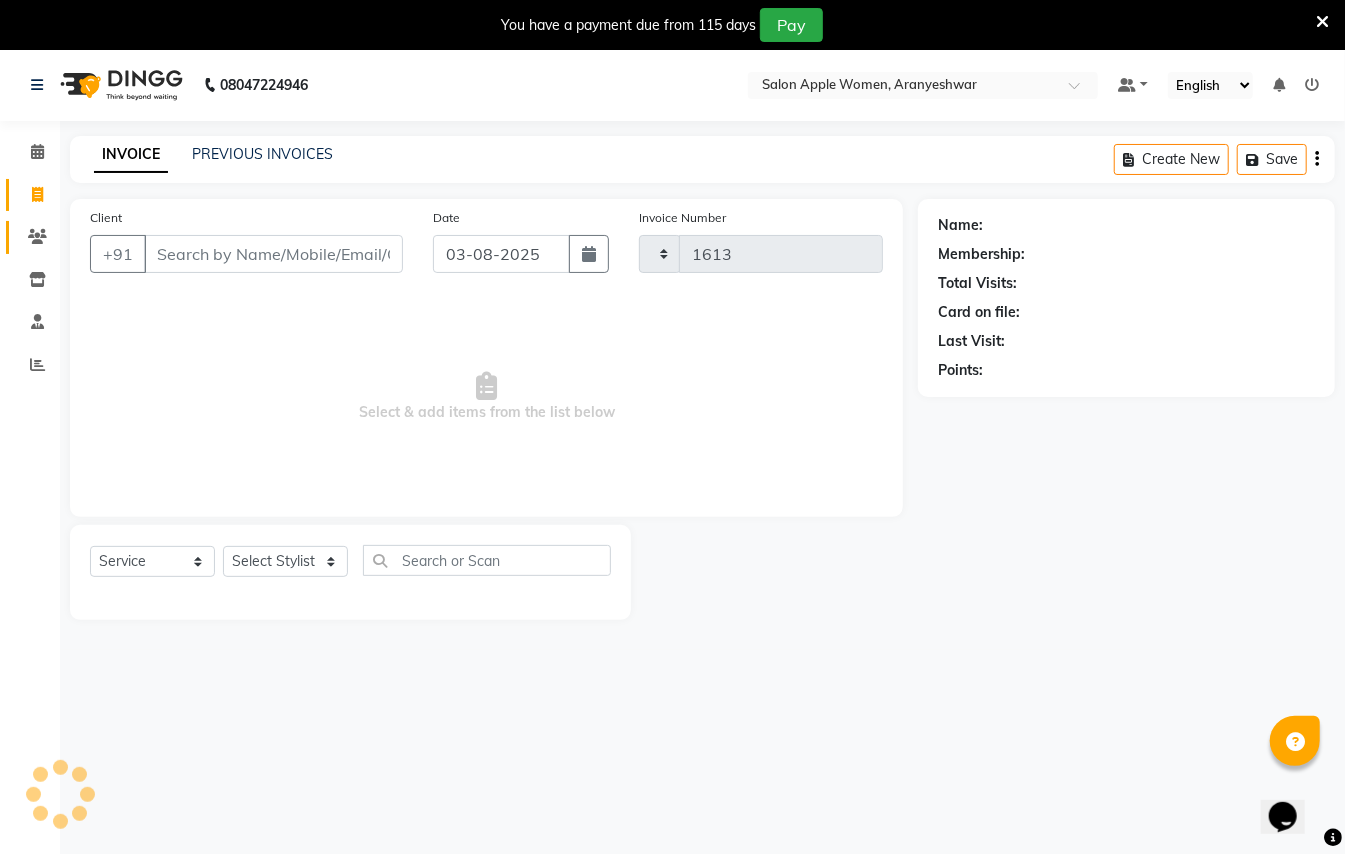 scroll, scrollTop: 50, scrollLeft: 0, axis: vertical 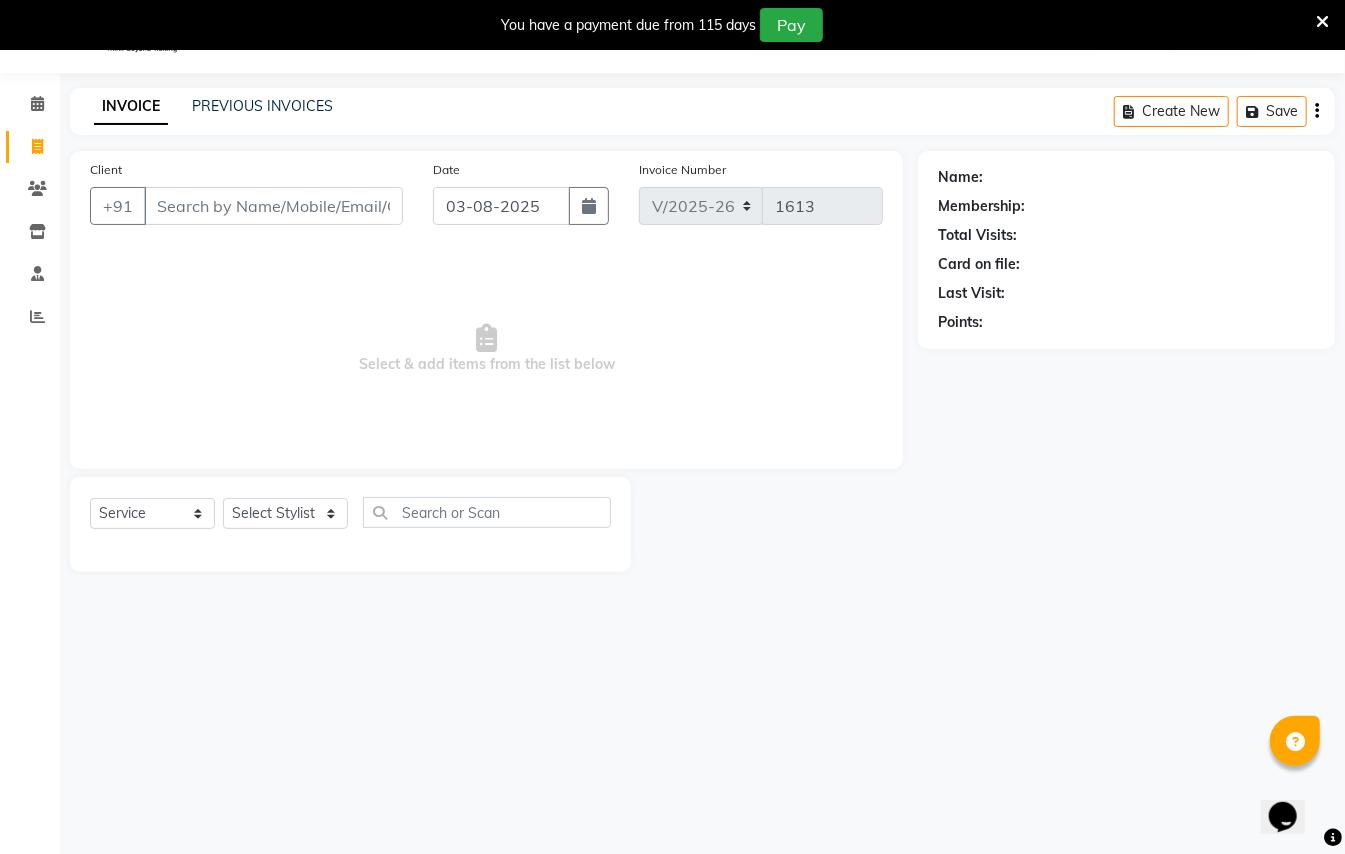 click on "Client" at bounding box center [273, 206] 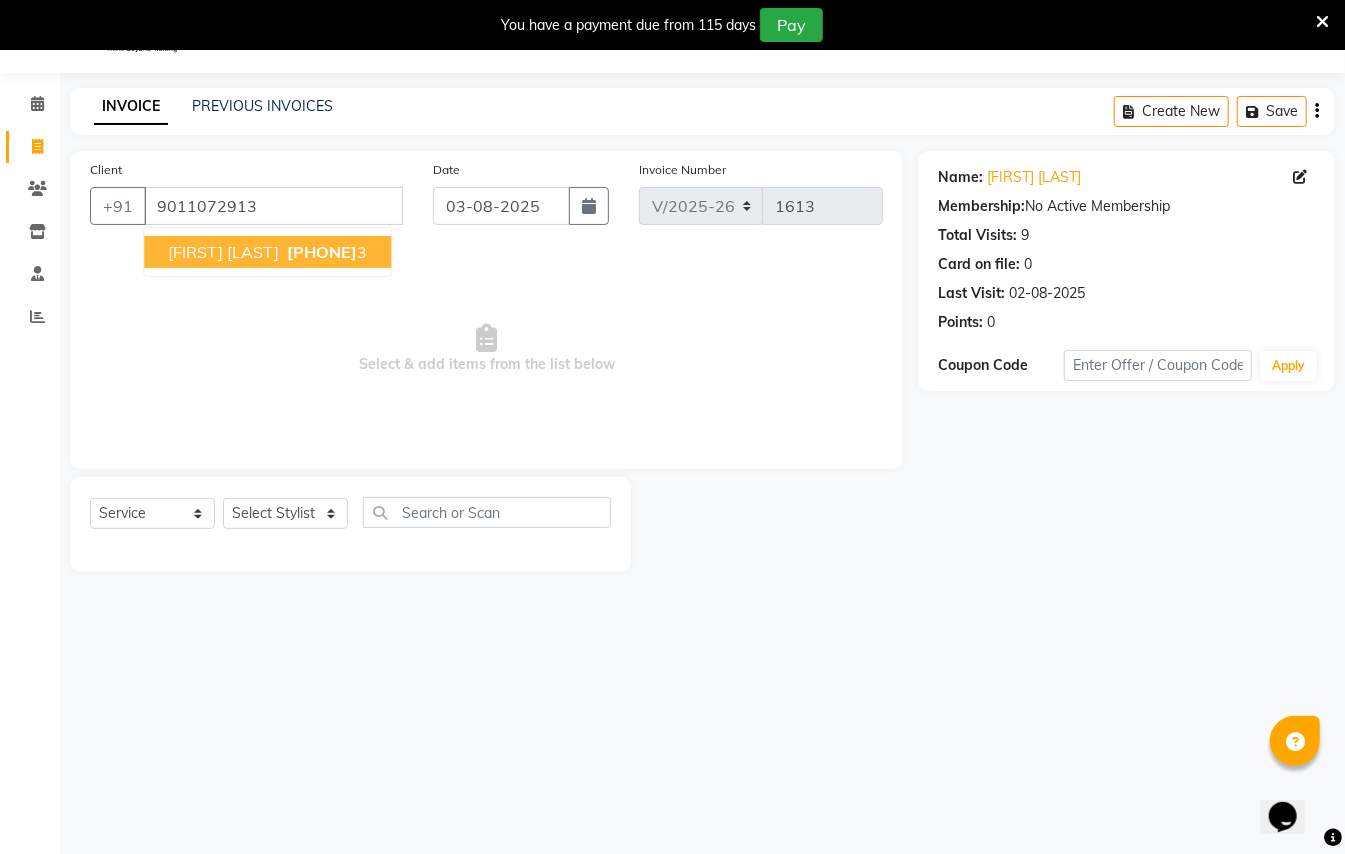click on "[PHONE]" at bounding box center [322, 252] 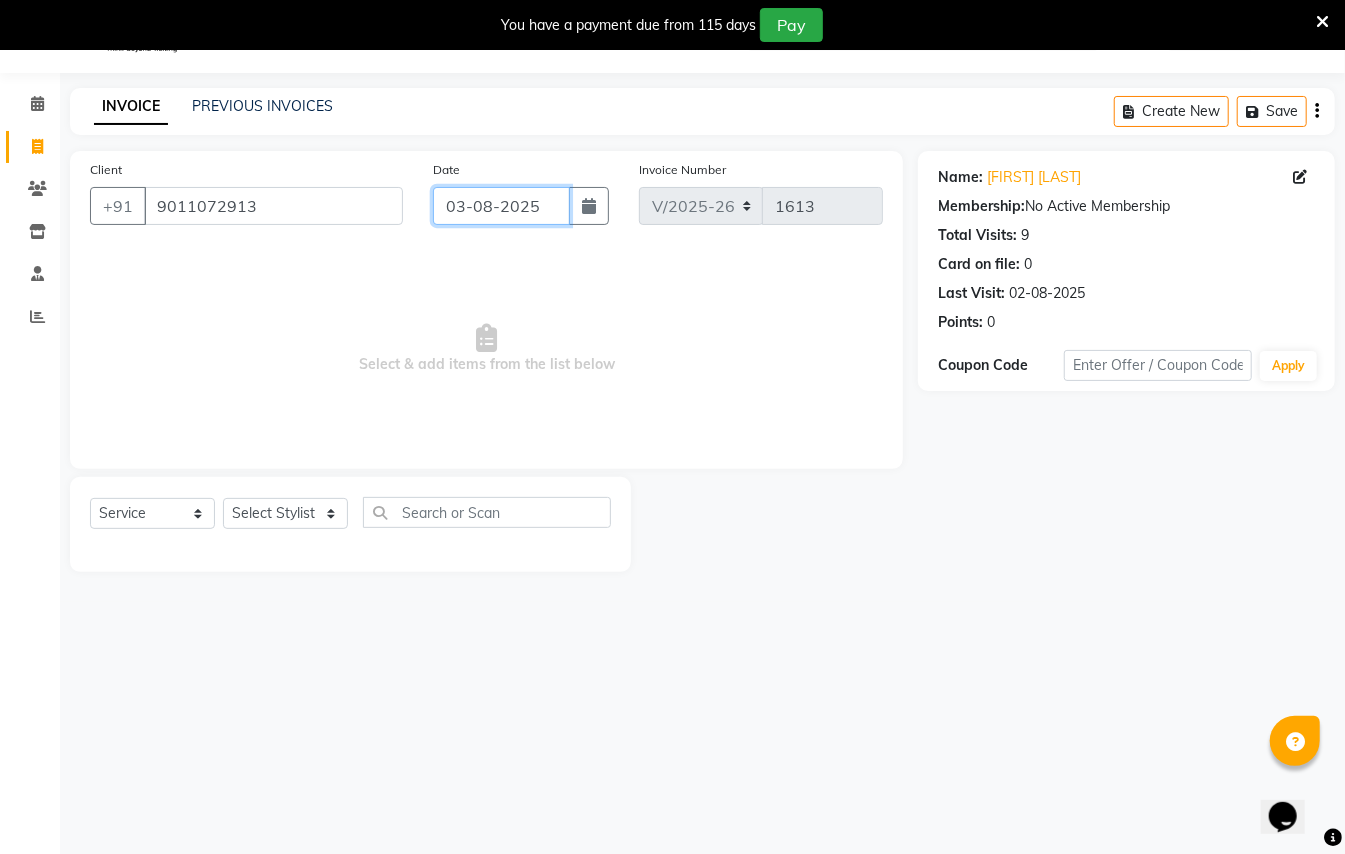 click on "03-08-2025" 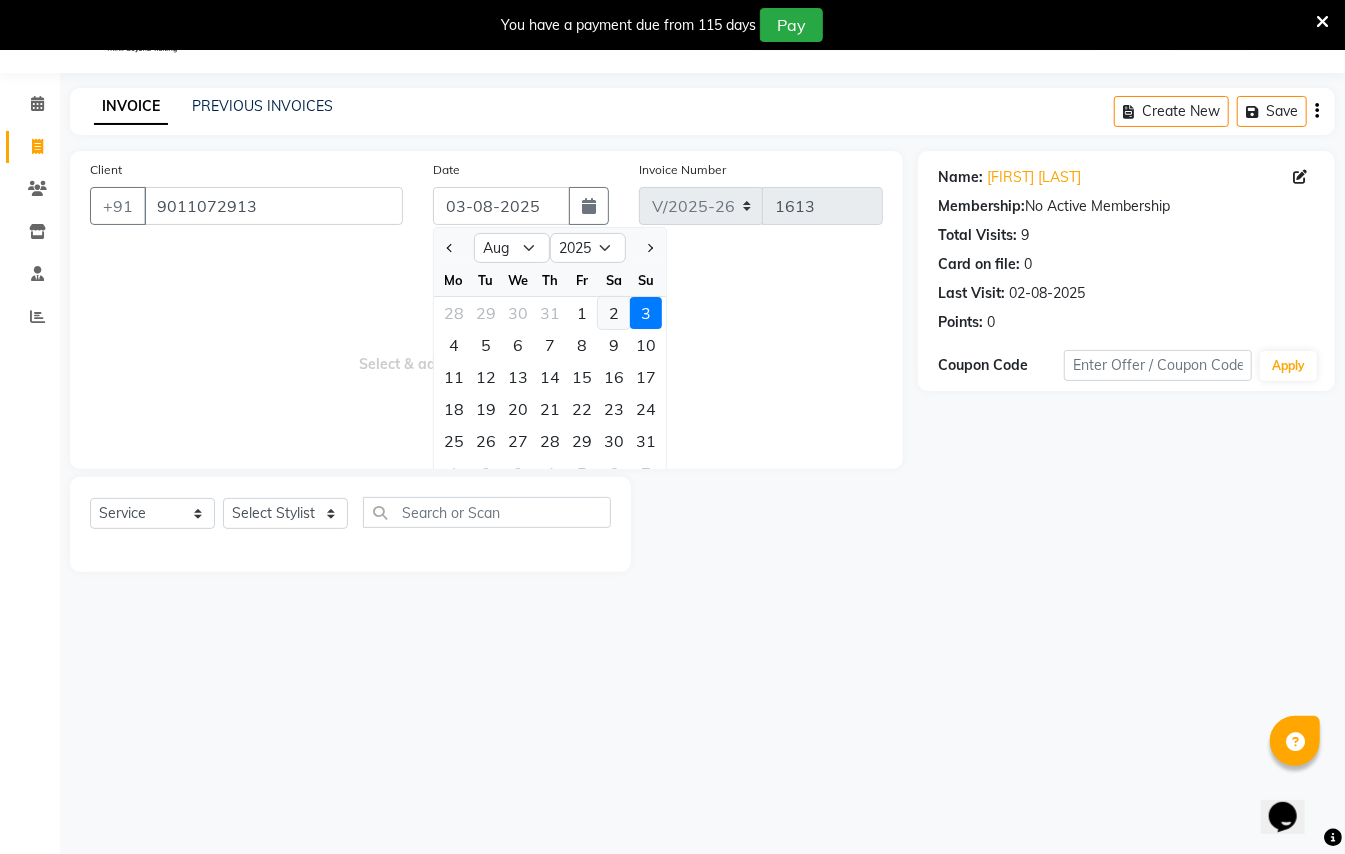 click on "2" 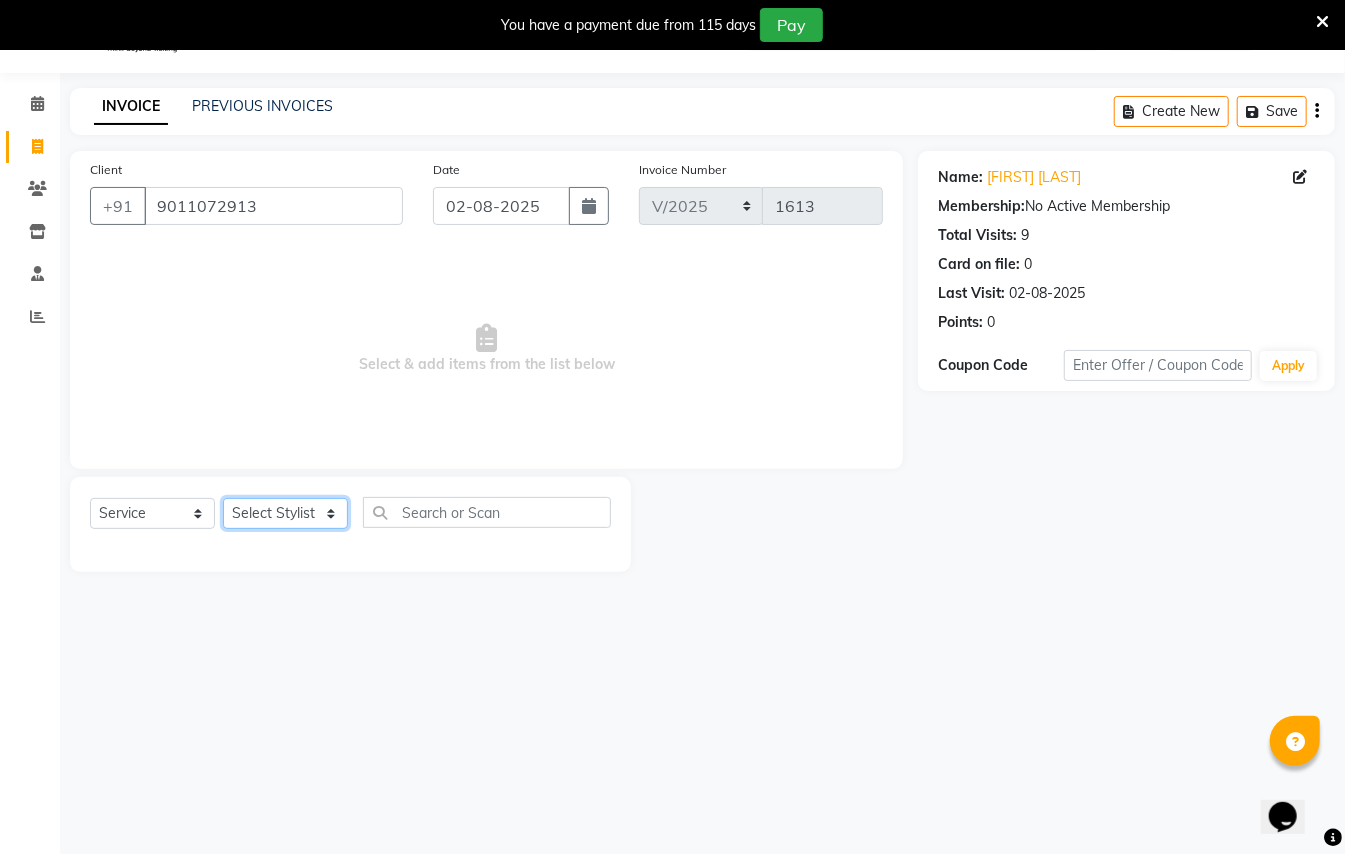click on "Select Stylist [FIRST] [LAST] [FIRST] [LAST]  [FIRST] [LAST] [FIRST] [LAST] [FIRST] [LAST] Manager [FIRST]  [FIRST] [LAST] Owner [FIRST] [LAST]" 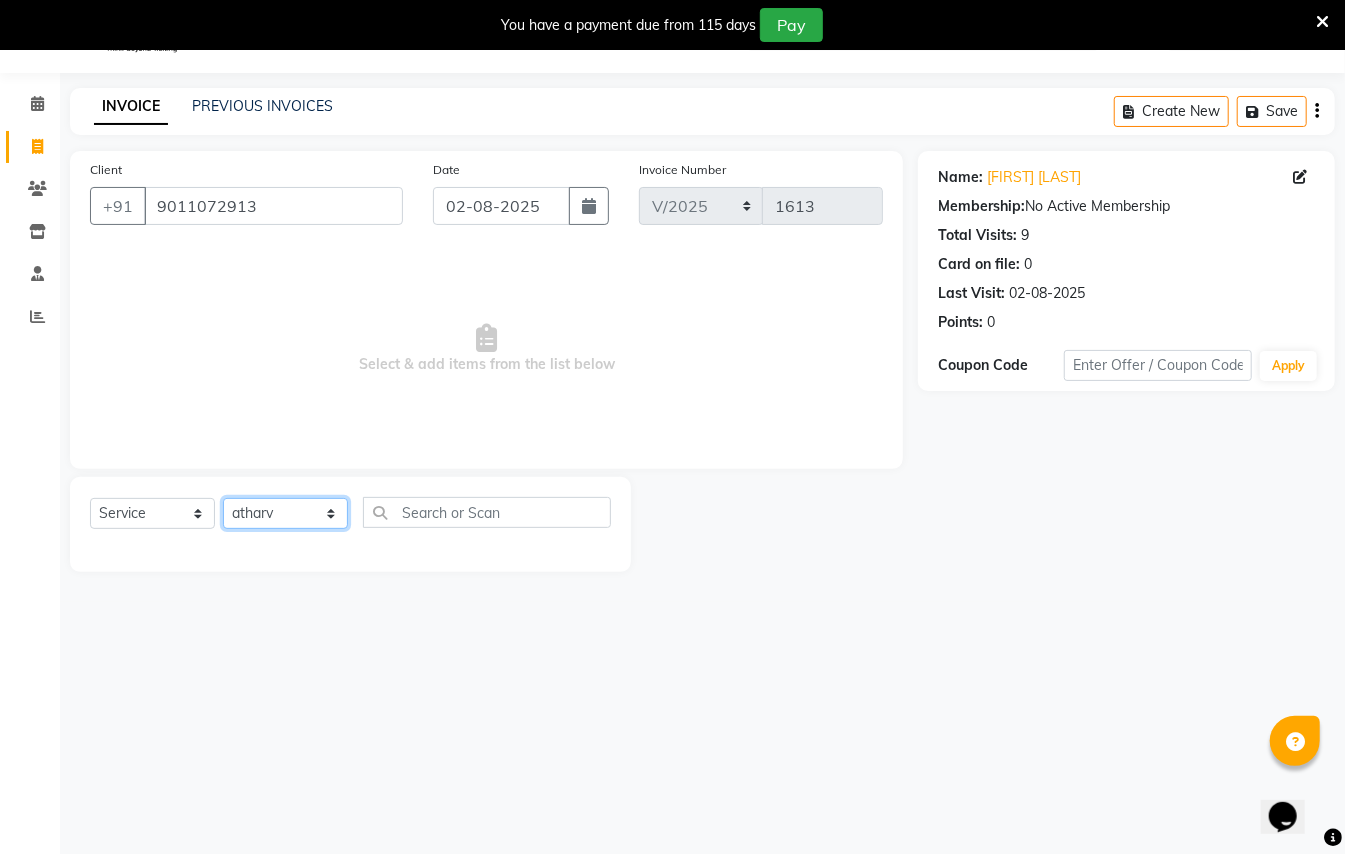 click on "Select Stylist [FIRST] [LAST] [FIRST] [LAST]  [FIRST] [LAST] [FIRST] [LAST] [FIRST] [LAST] Manager [FIRST]  [FIRST] [LAST] Owner [FIRST] [LAST]" 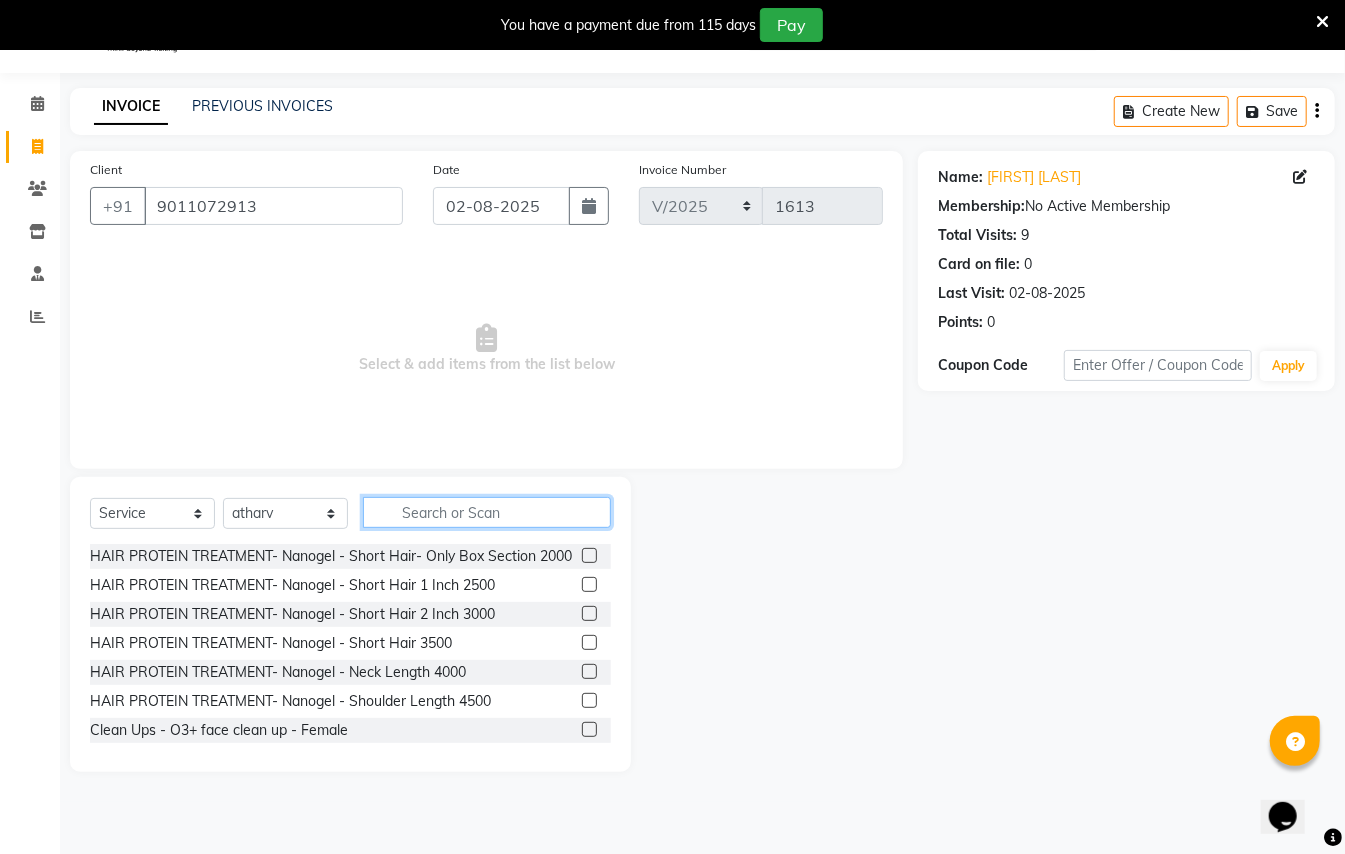 click 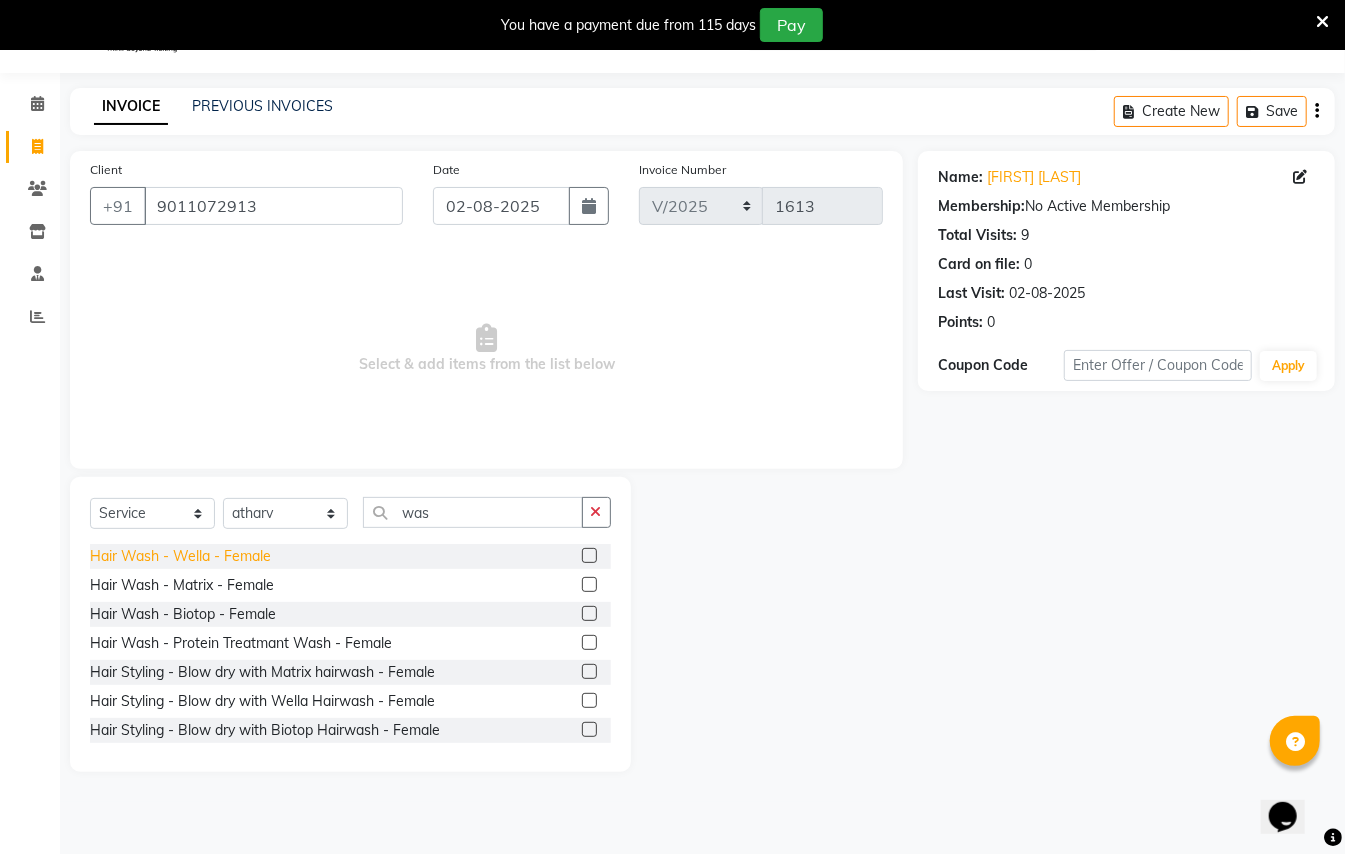 click on "Hair Wash - Wella - Female" 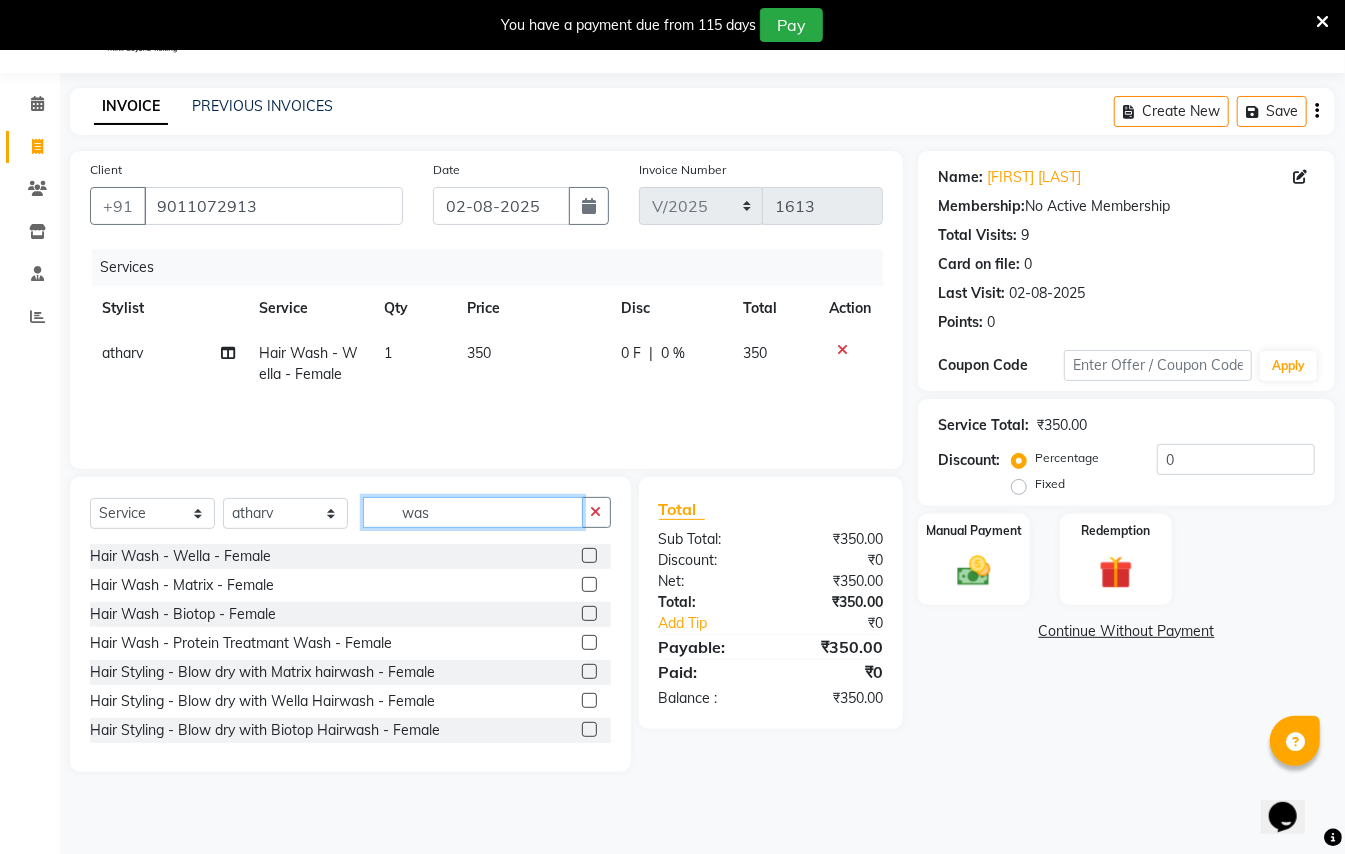 click on "was" 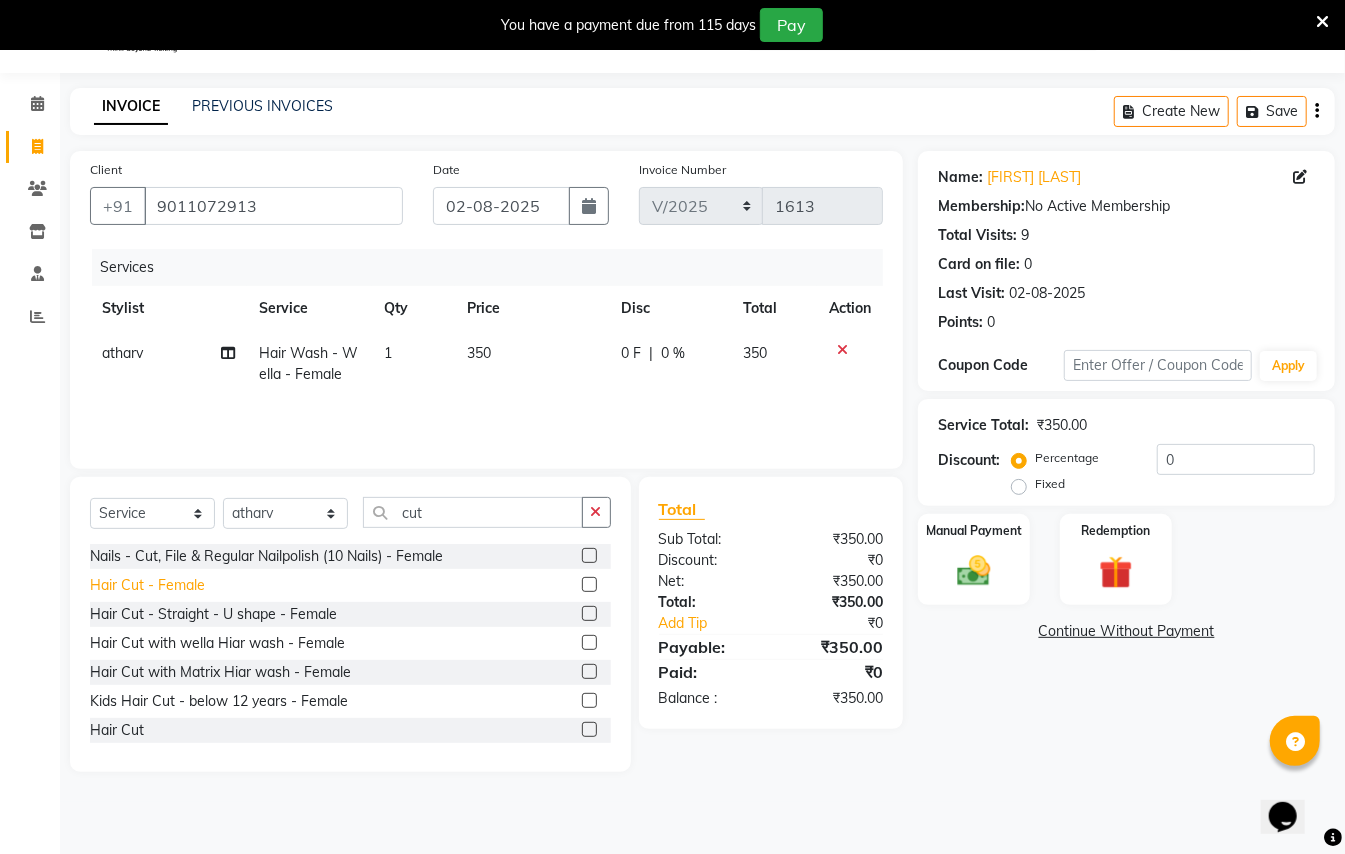 click on "Hair Cut - Female" 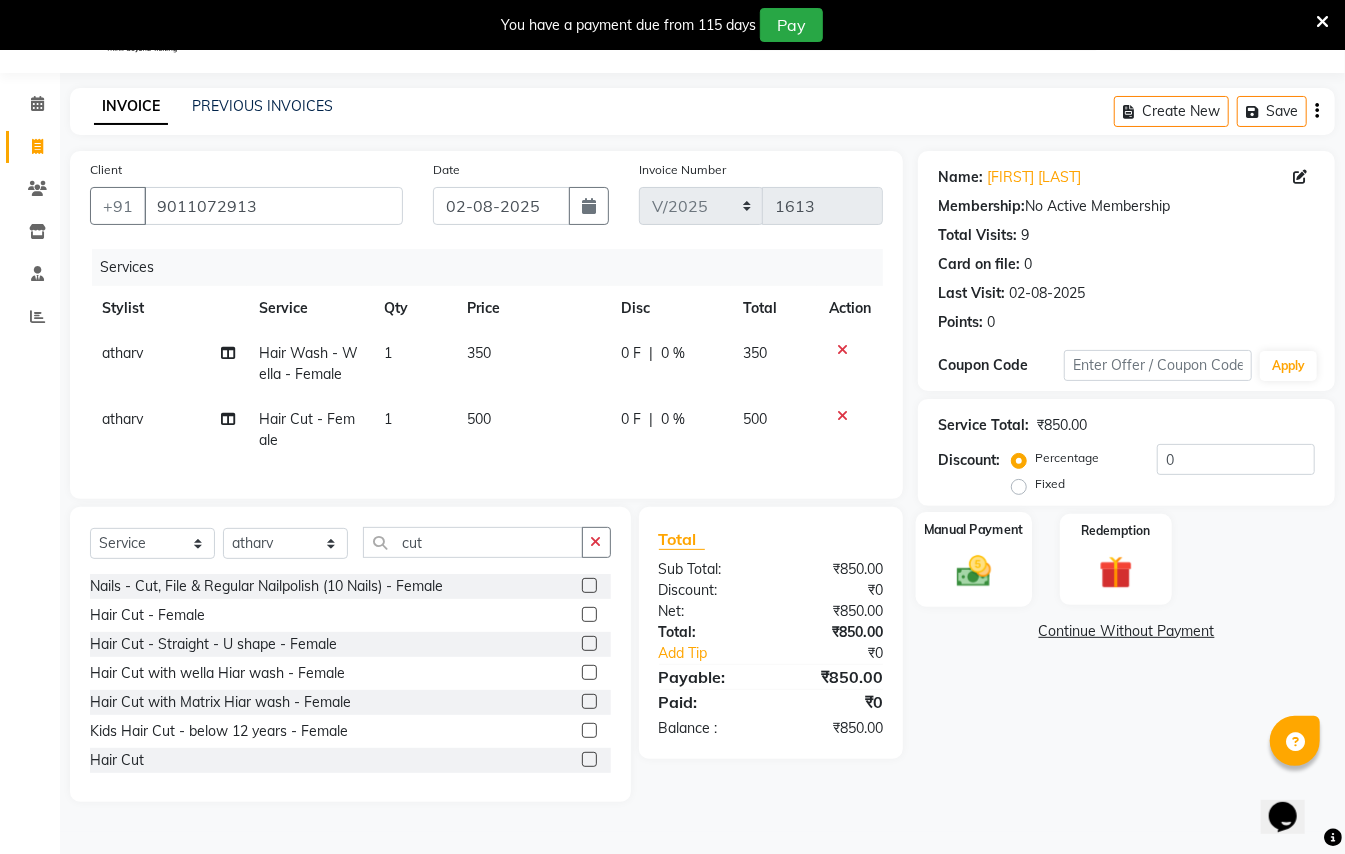 click 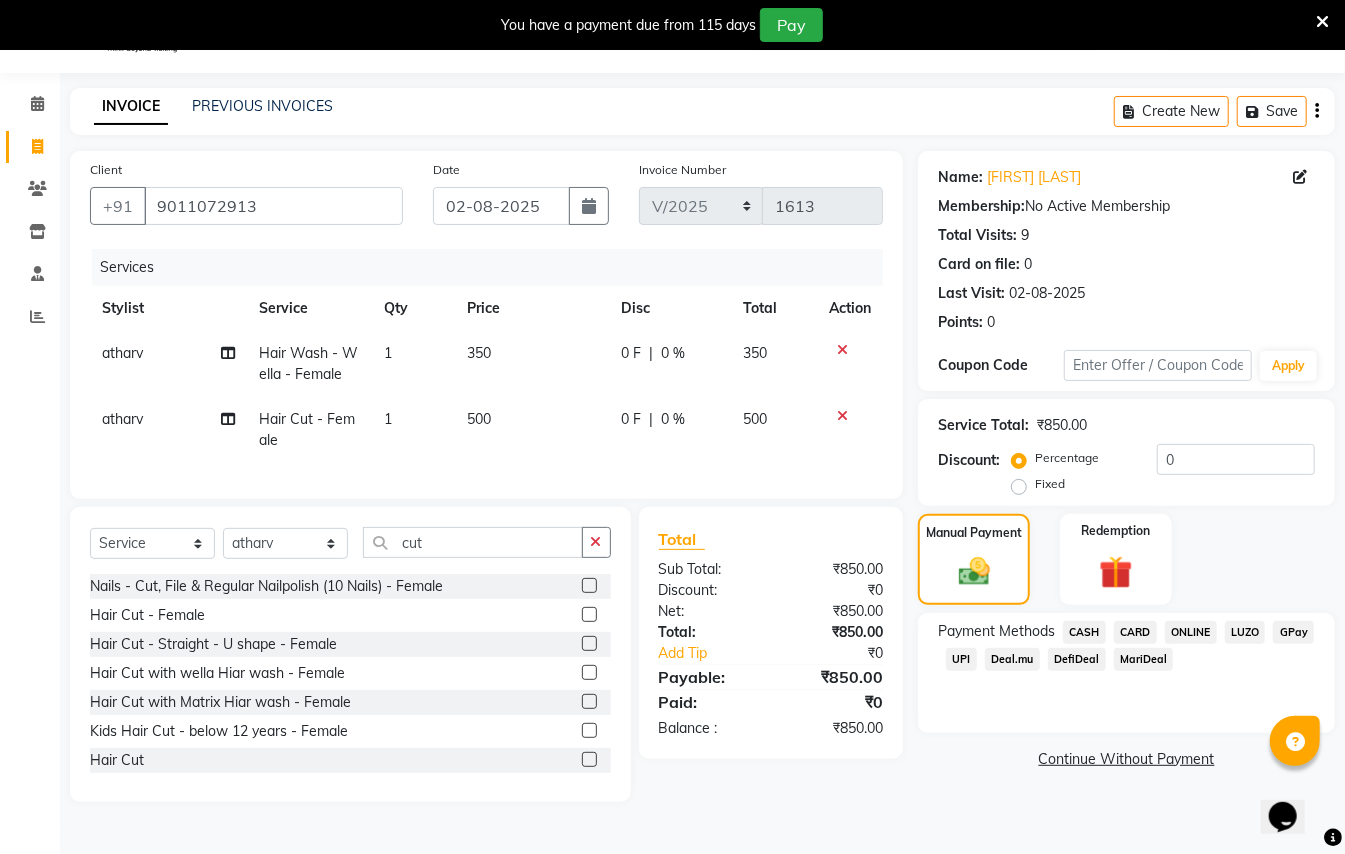 click on "CASH" 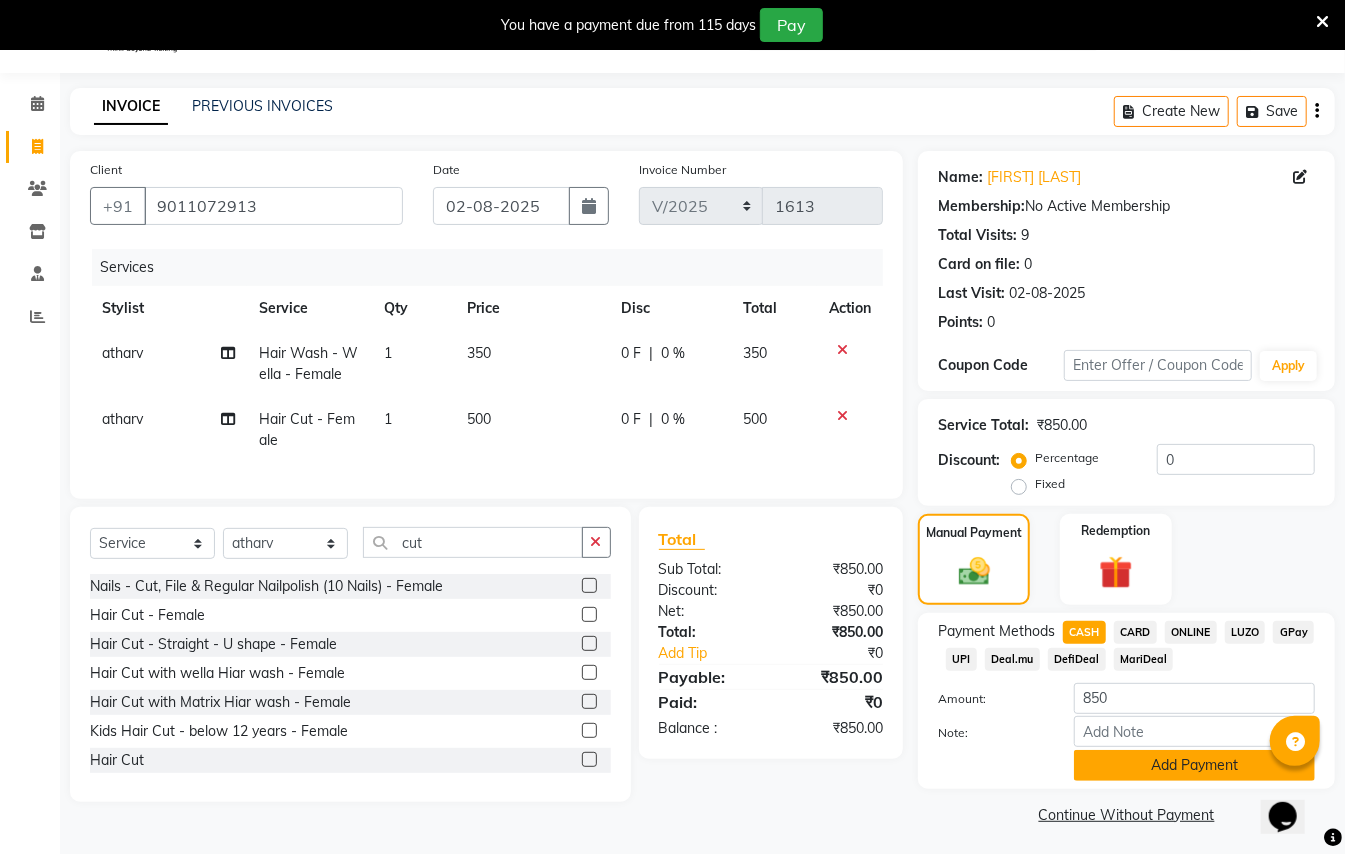 click on "Add Payment" 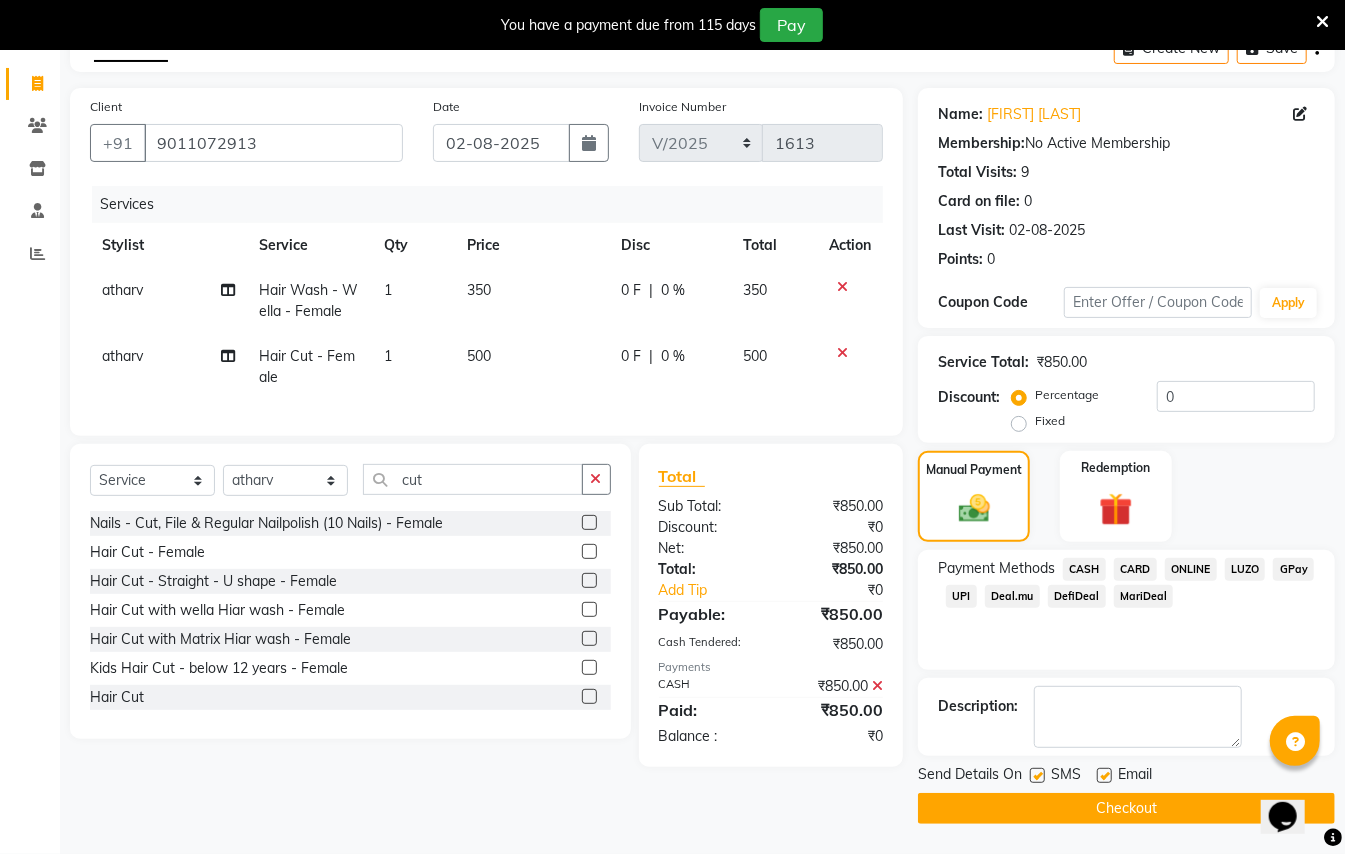 scroll, scrollTop: 114, scrollLeft: 0, axis: vertical 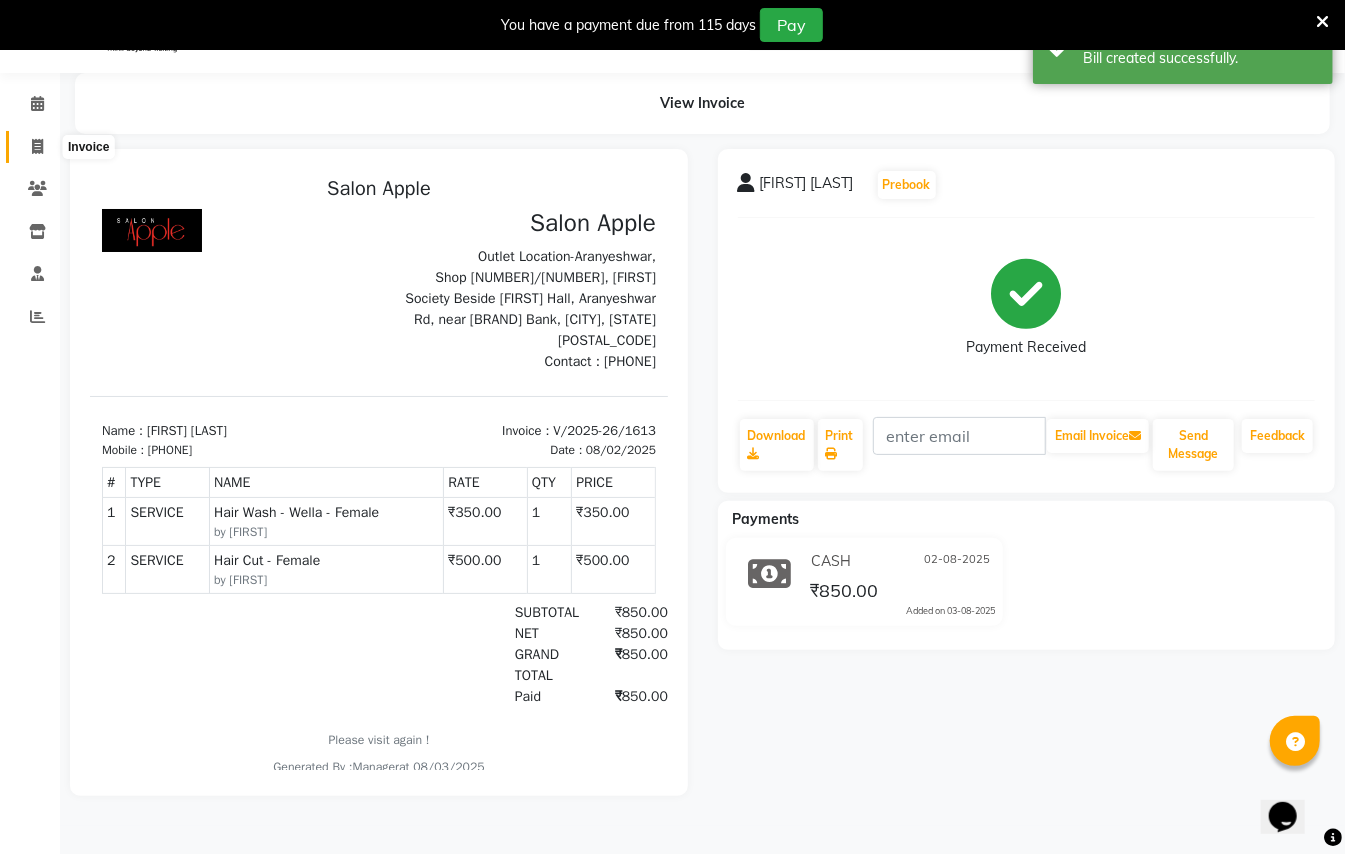 click 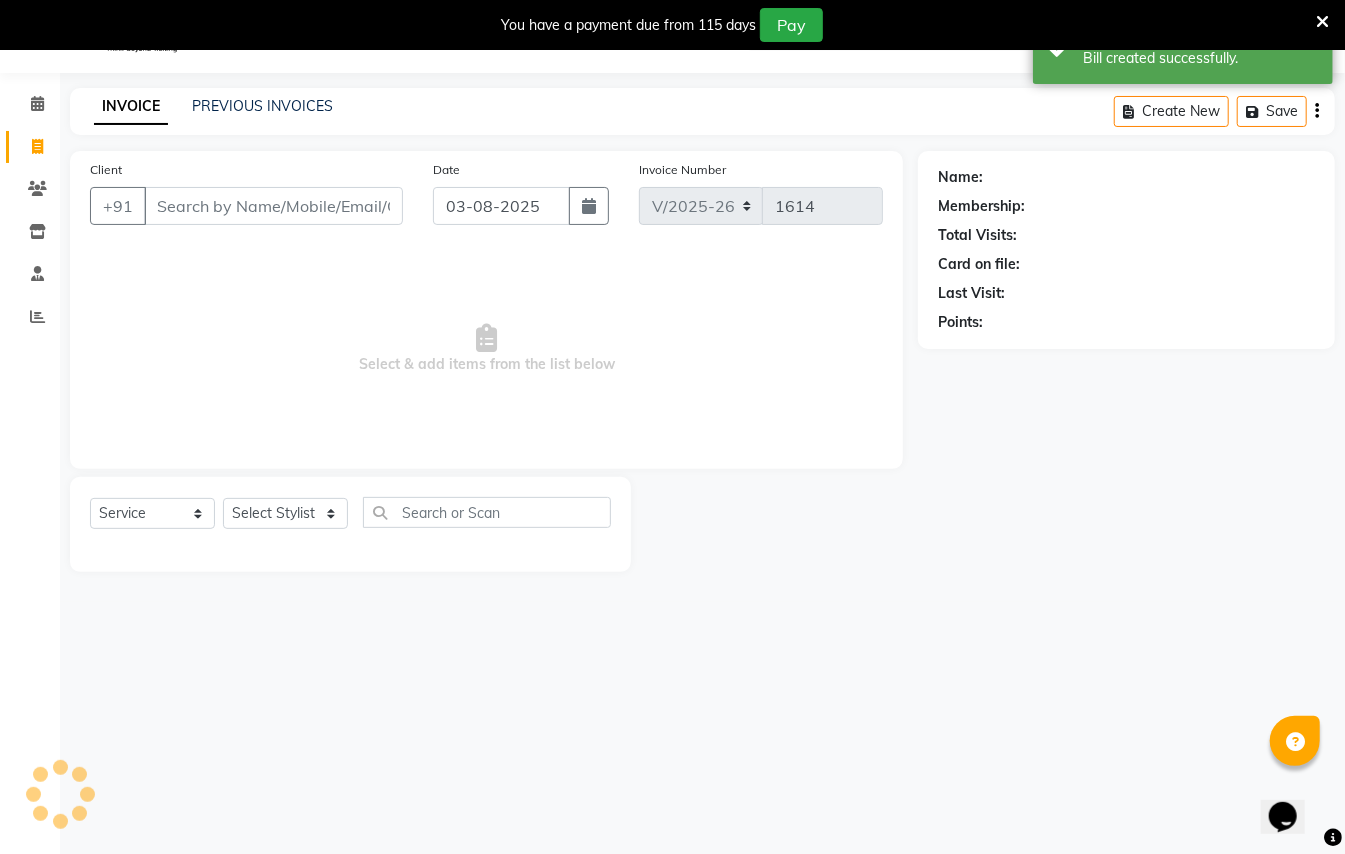 click on "Client" at bounding box center (273, 206) 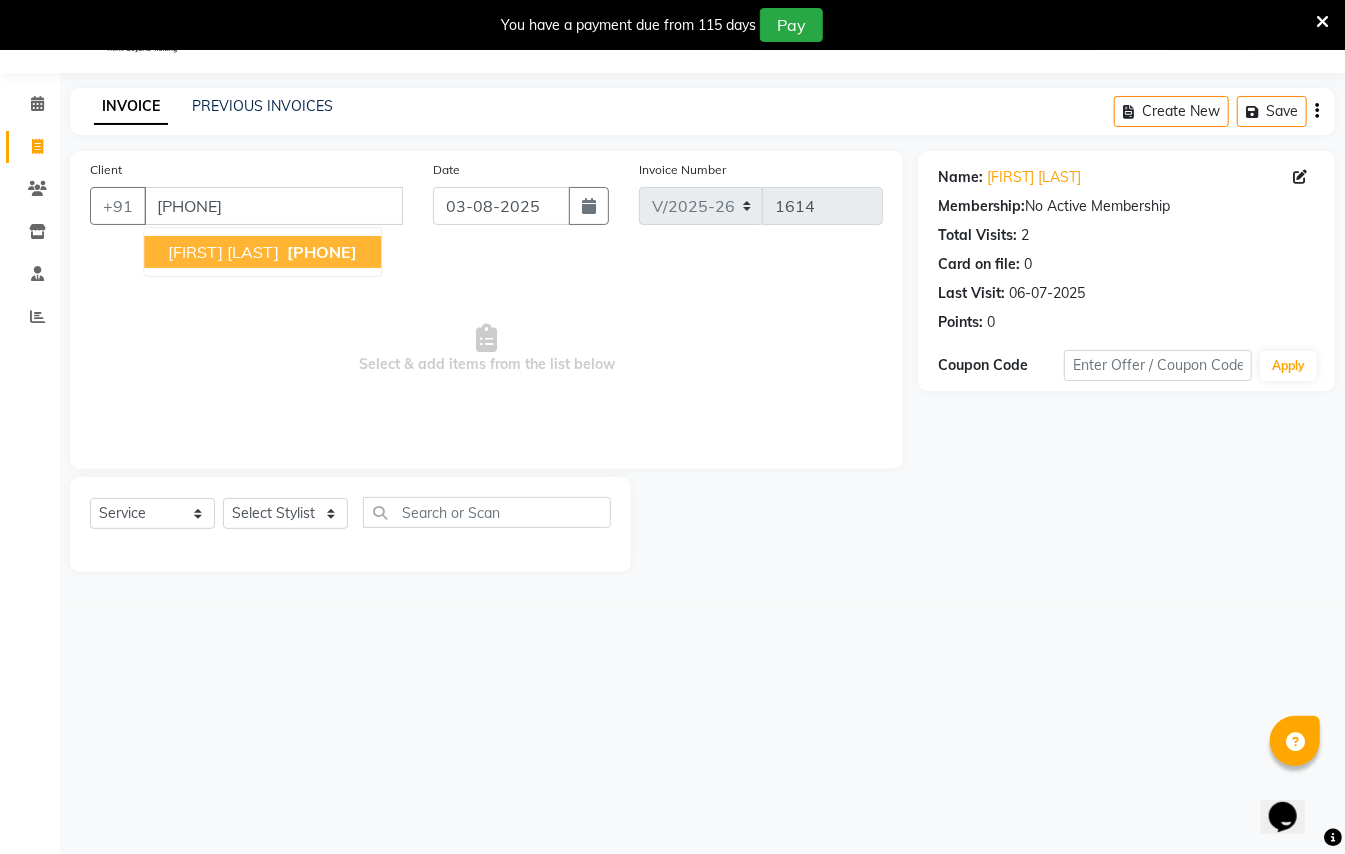 click on "[FIRST] [LAST]   [PHONE]" at bounding box center (262, 252) 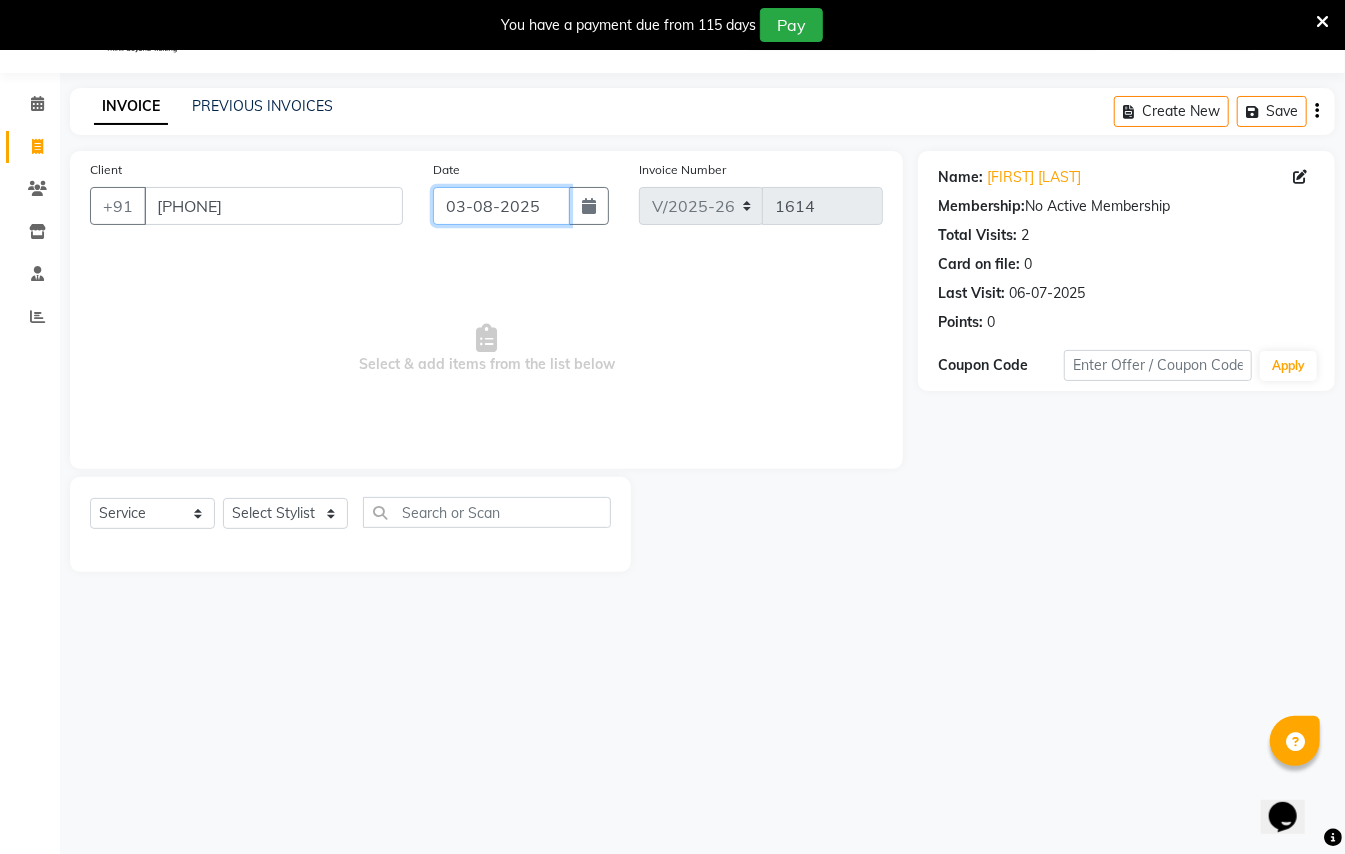 drag, startPoint x: 460, startPoint y: 204, endPoint x: 472, endPoint y: 212, distance: 14.422205 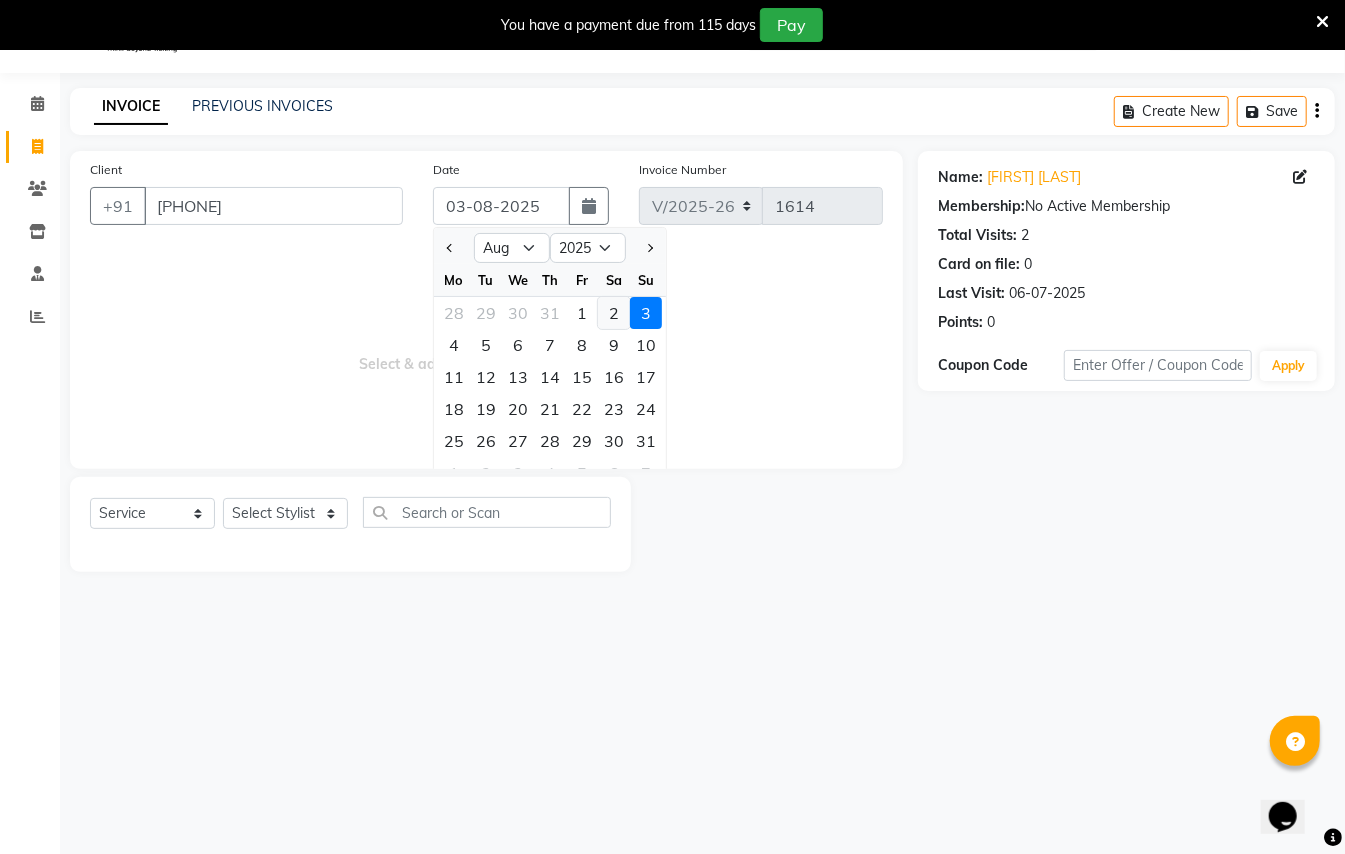 click on "2" 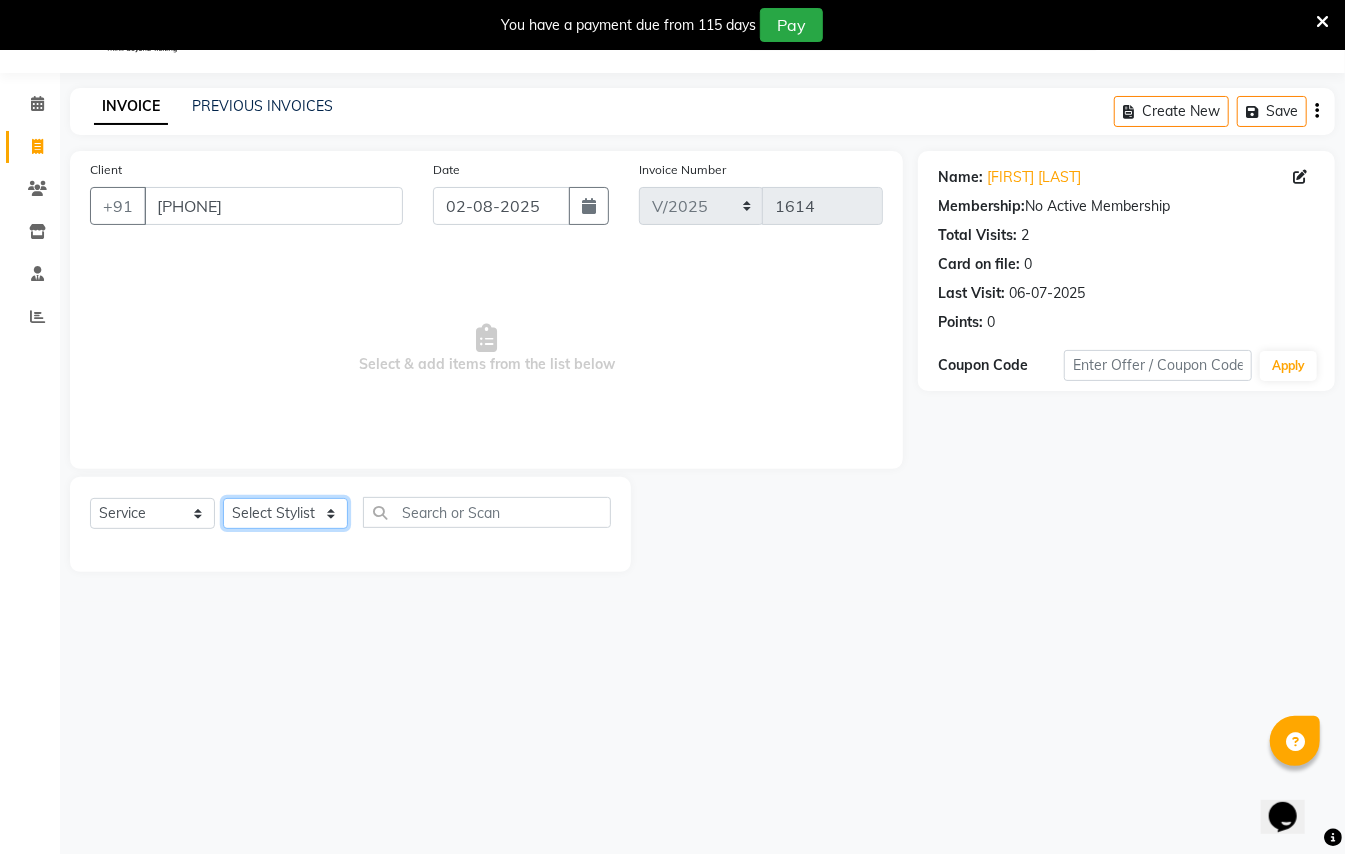click on "Select Stylist [FIRST] [LAST] [FIRST] [LAST]  [FIRST] [LAST] [FIRST] [LAST] [FIRST] [LAST] Manager [FIRST]  [FIRST] [LAST] Owner [FIRST] [LAST]" 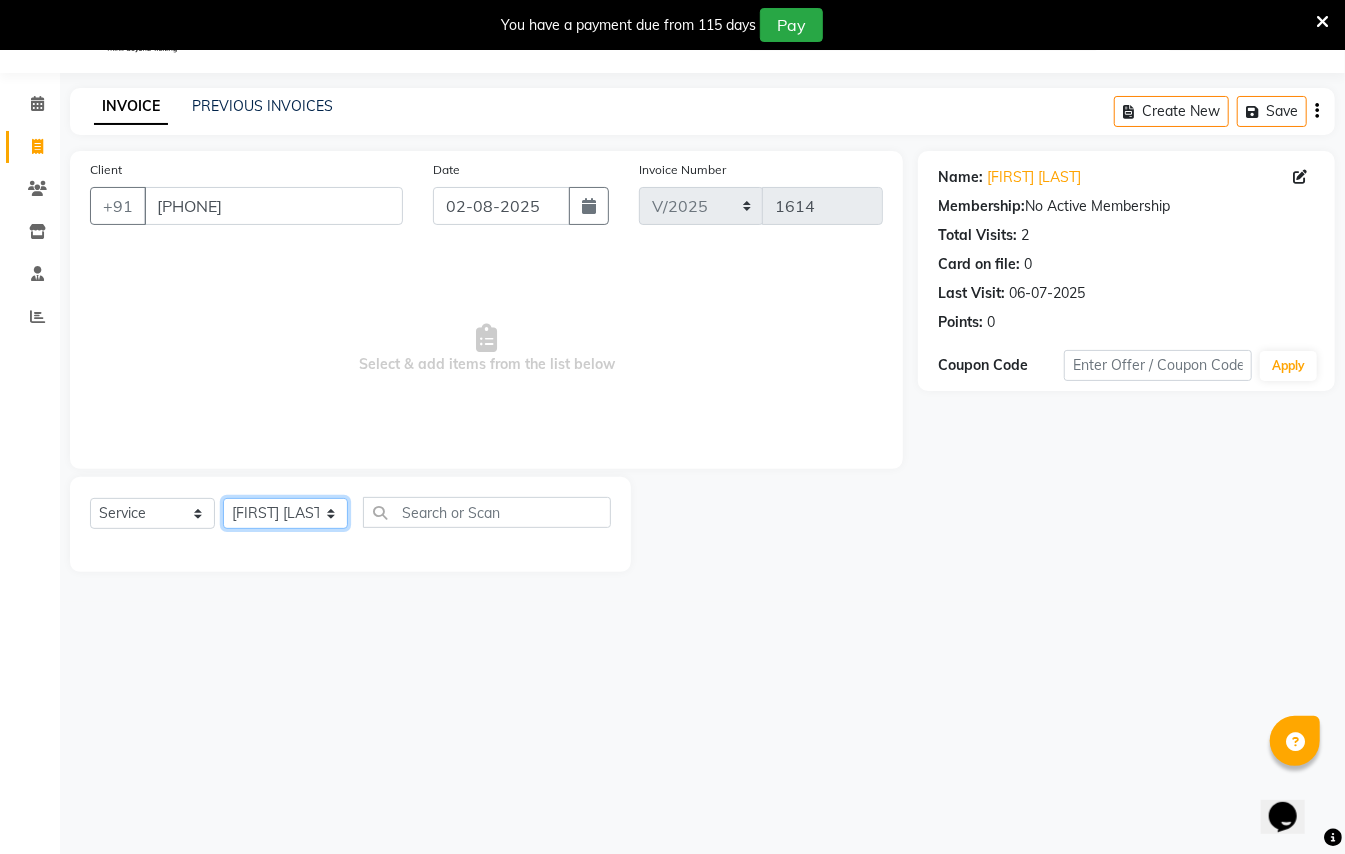 click on "Select Stylist [FIRST] [LAST] [FIRST] [LAST]  [FIRST] [LAST] [FIRST] [LAST] [FIRST] [LAST] Manager [FIRST]  [FIRST] [LAST] Owner [FIRST] [LAST]" 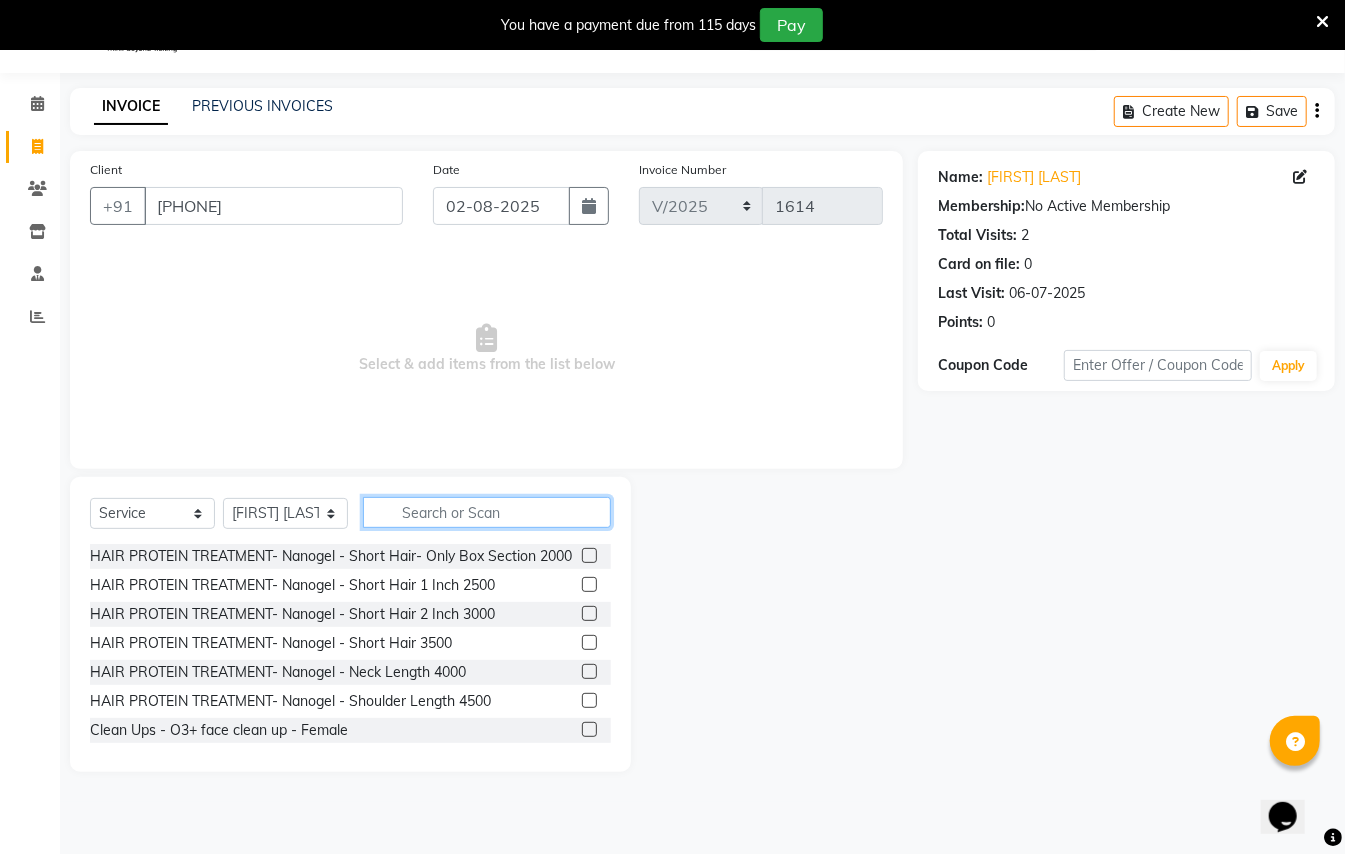 click 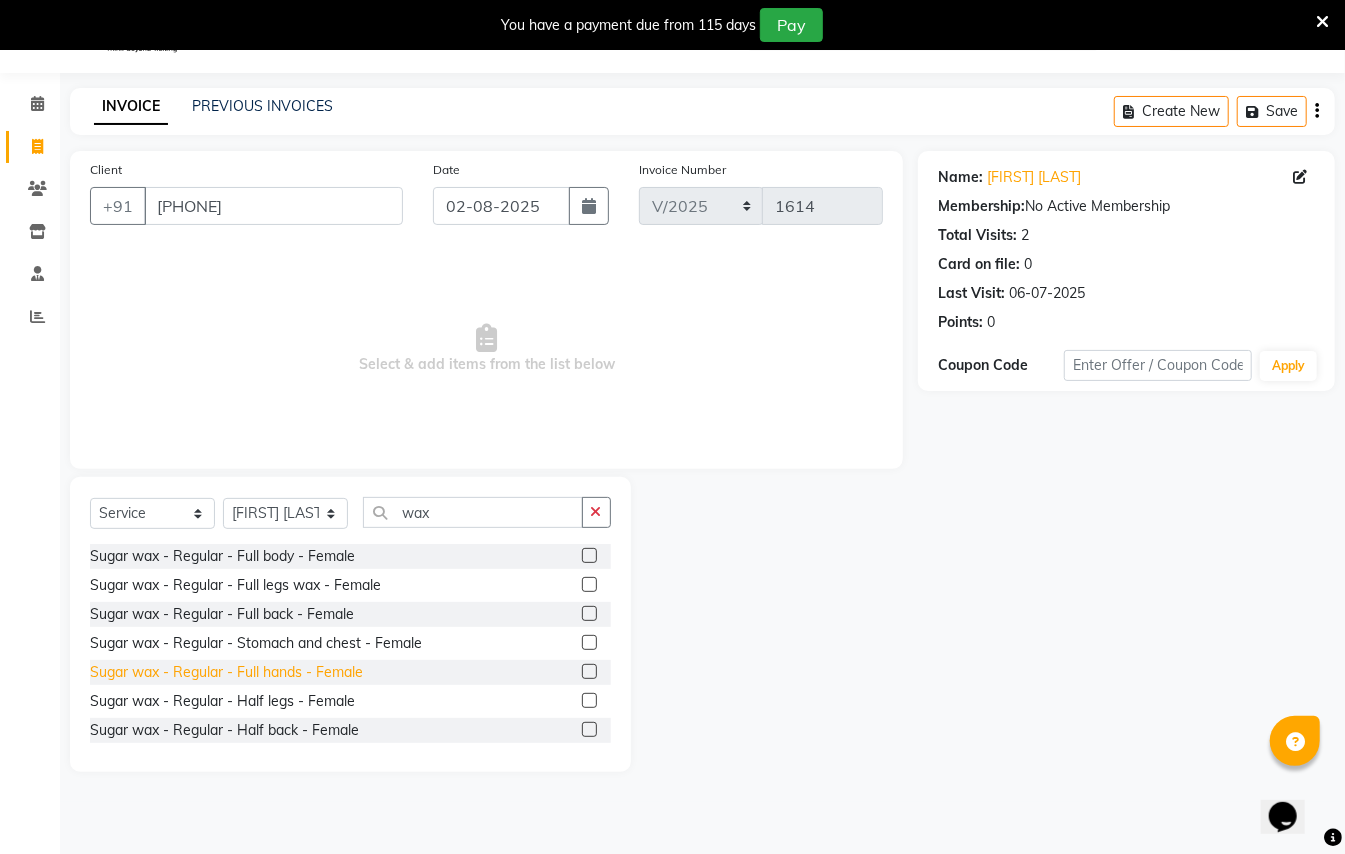 click on "Sugar wax - Regular - Full hands - Female" 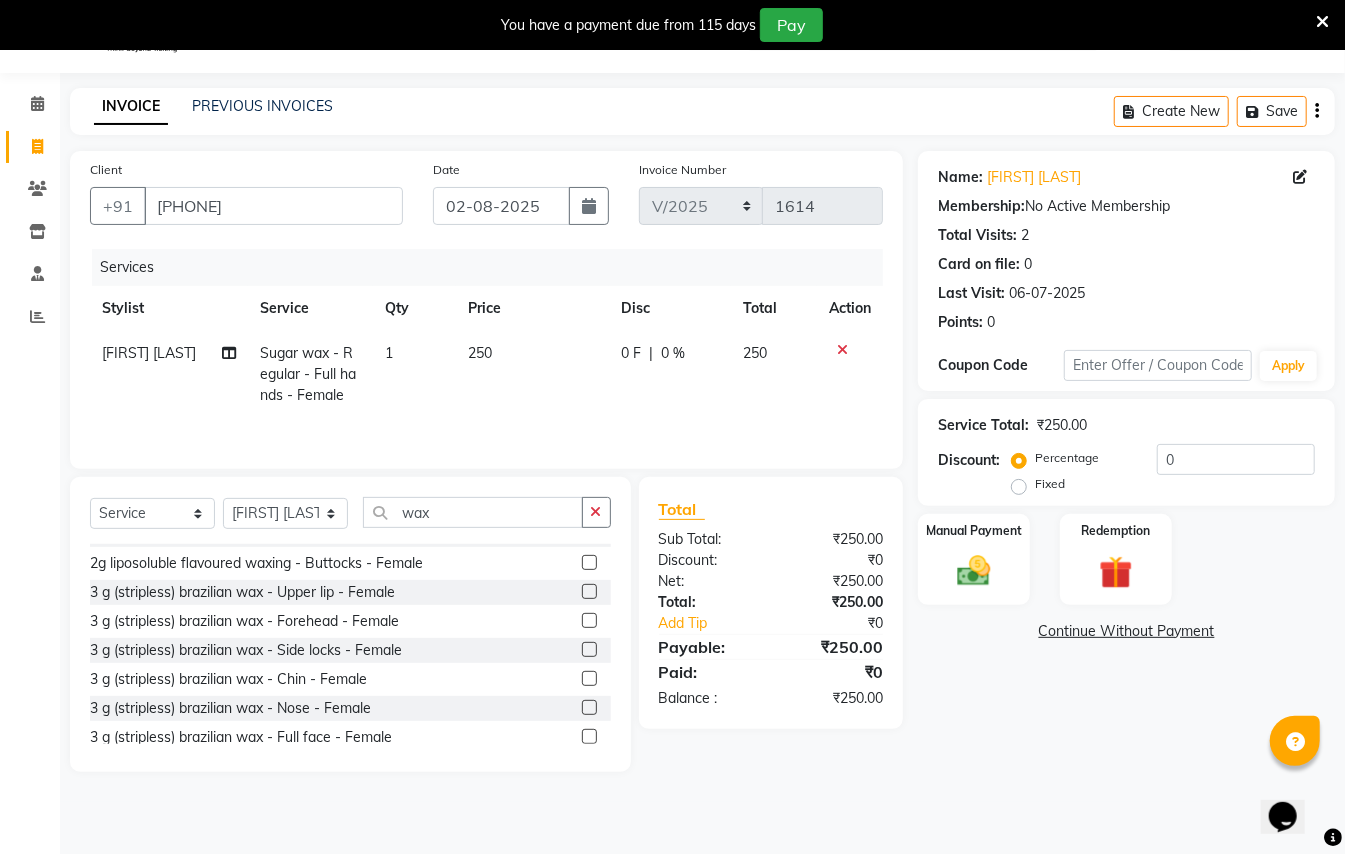 scroll, scrollTop: 666, scrollLeft: 0, axis: vertical 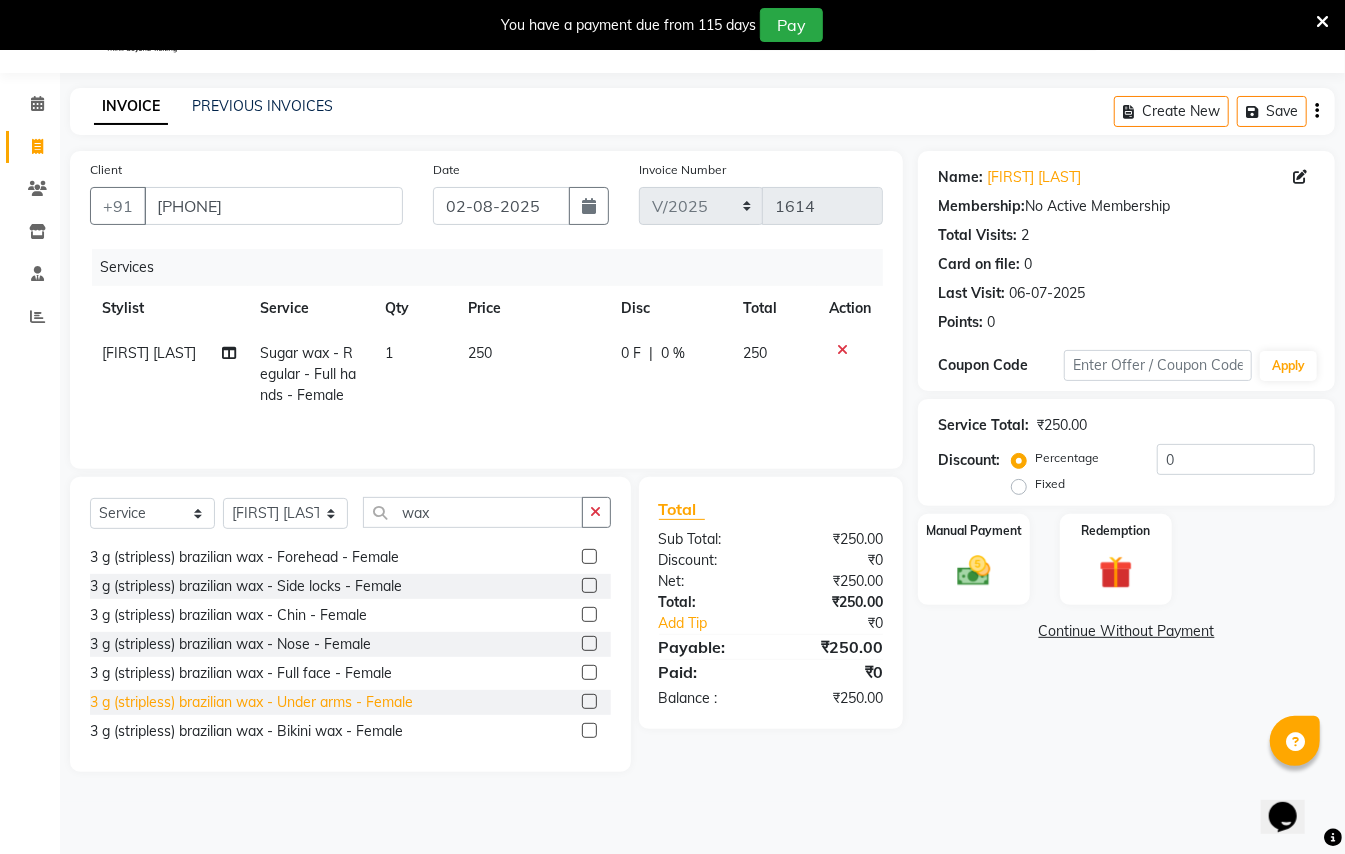 click on "3 g (stripless) brazilian wax - Under arms - Female" 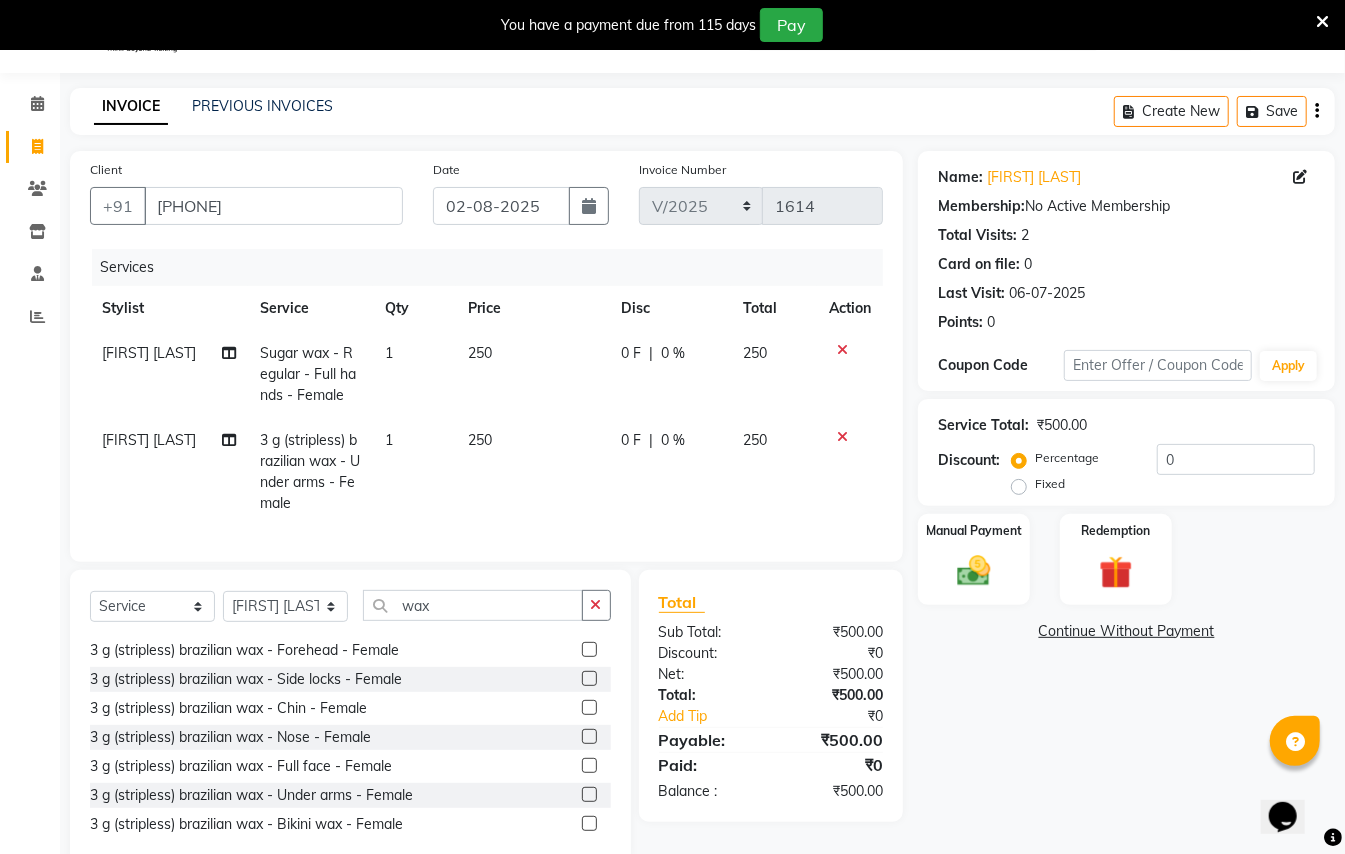 scroll, scrollTop: 533, scrollLeft: 0, axis: vertical 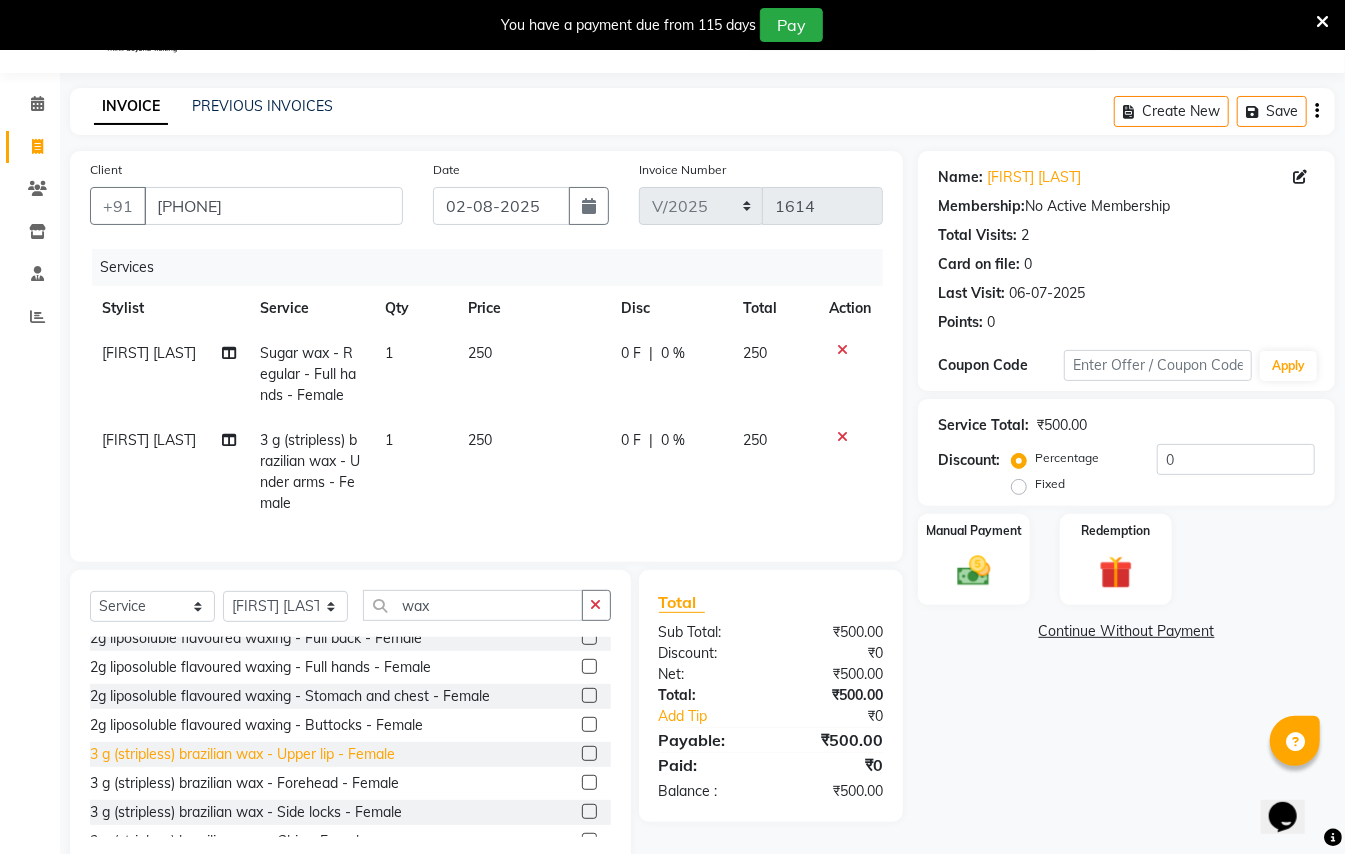 click on "3 g (stripless) brazilian wax - Upper lip - Female" 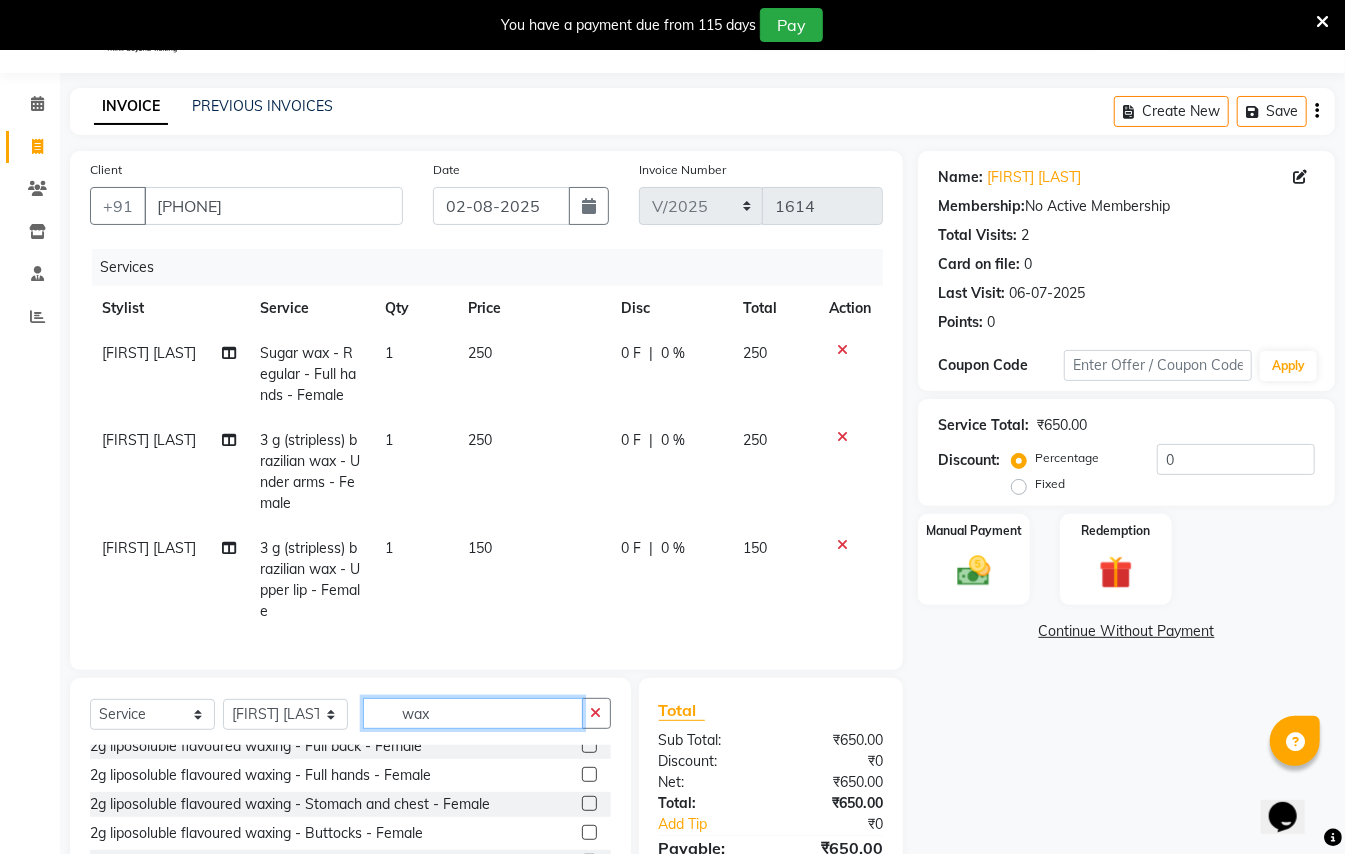 click on "wax" 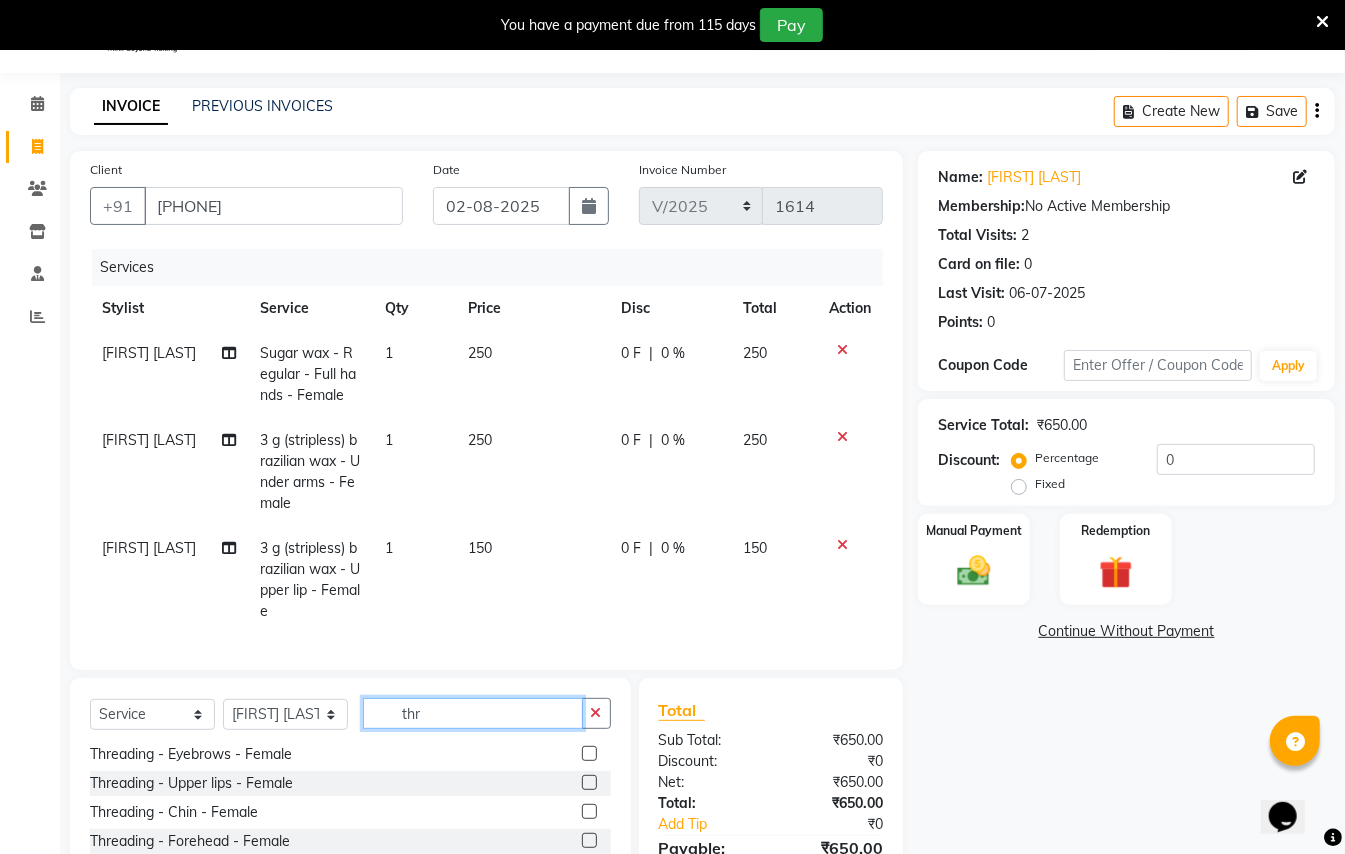 scroll, scrollTop: 0, scrollLeft: 0, axis: both 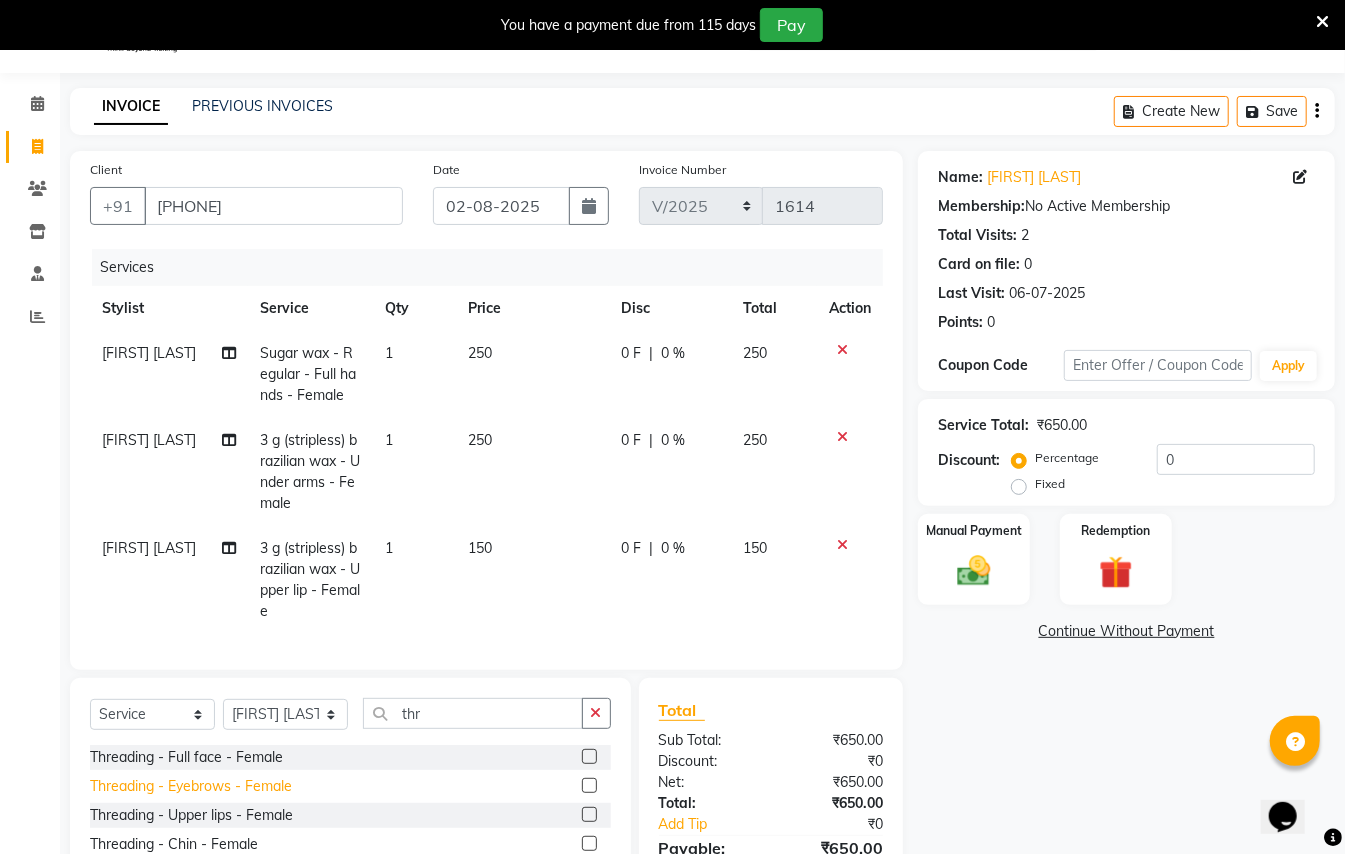 click on "Threading - Eyebrows - Female" 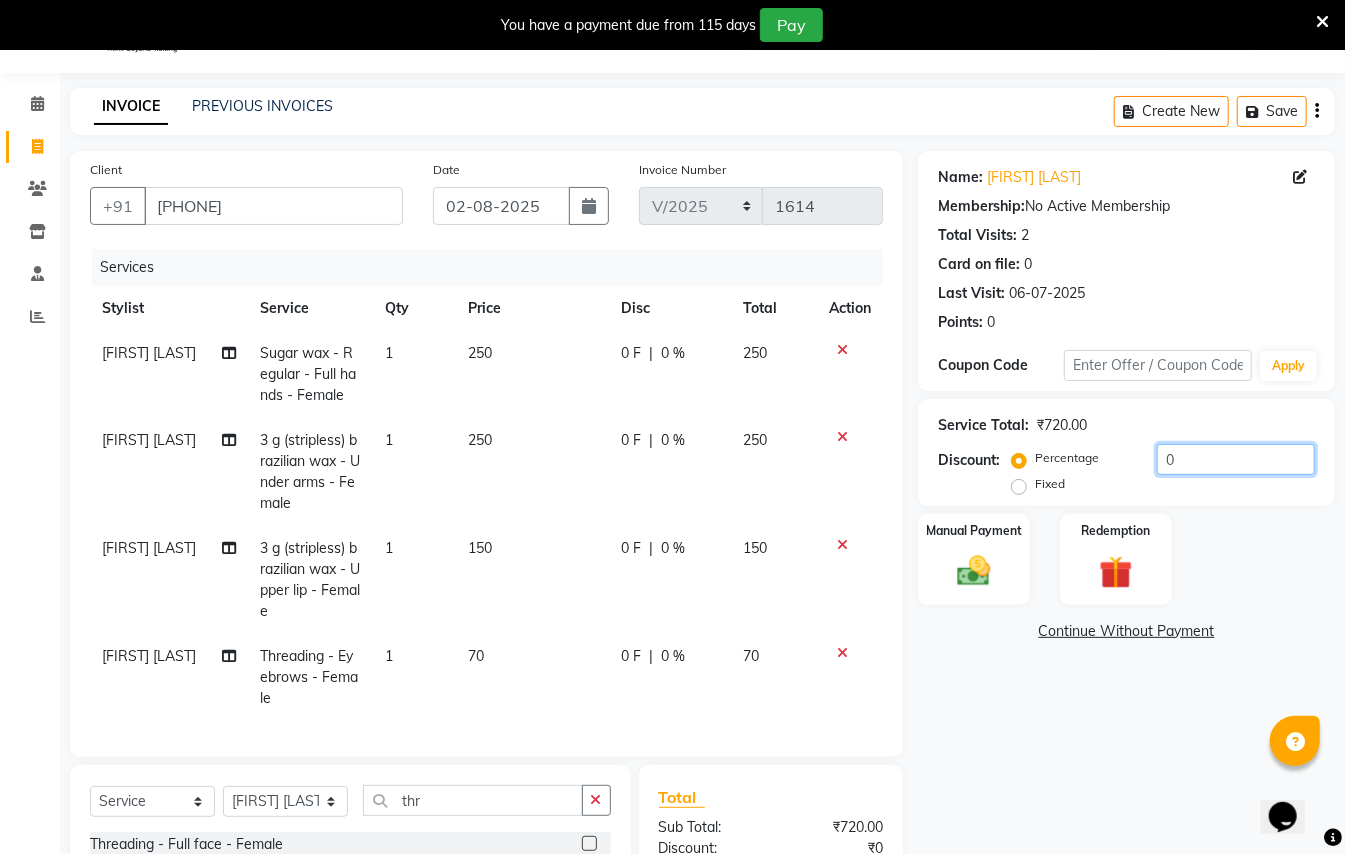 click on "0" 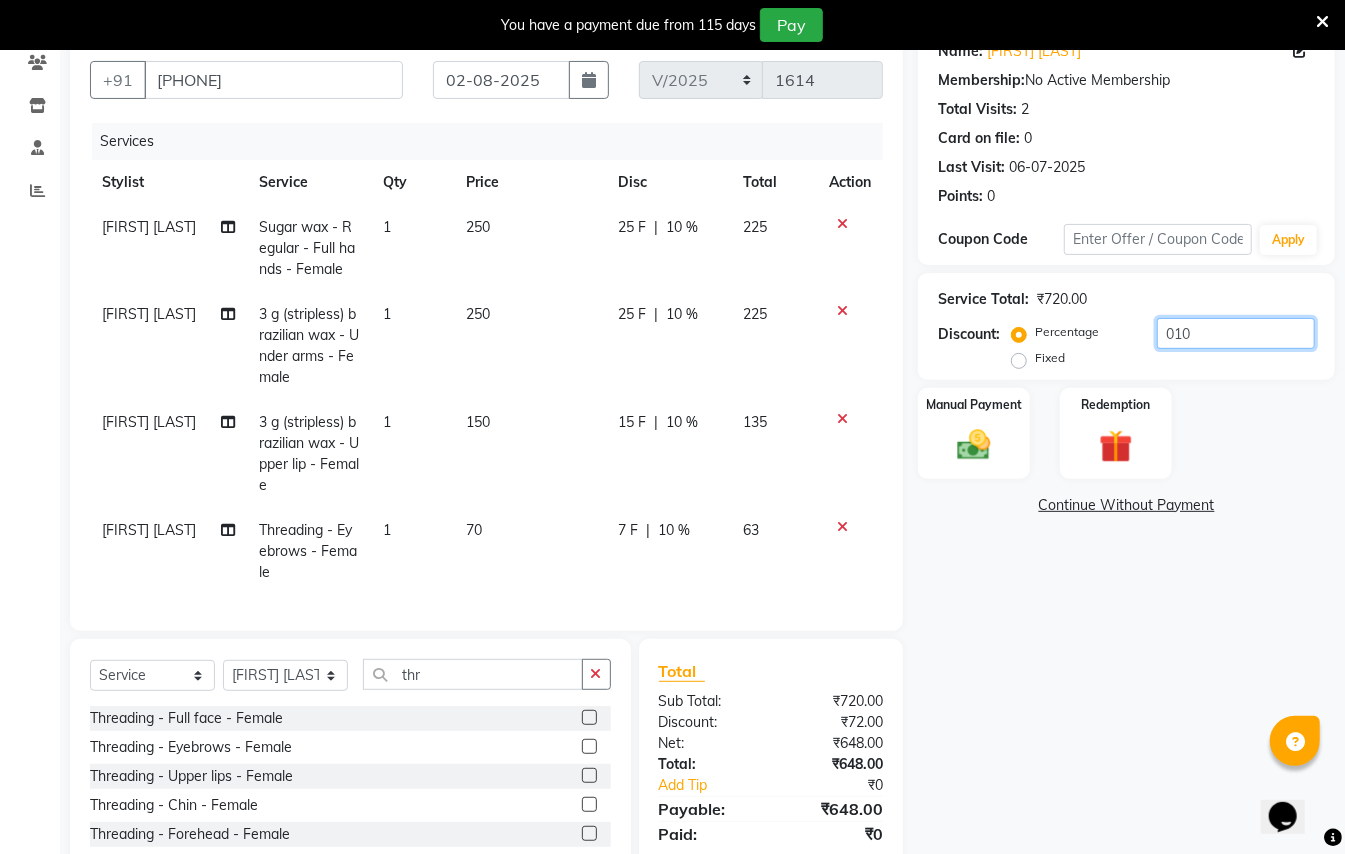 scroll, scrollTop: 298, scrollLeft: 0, axis: vertical 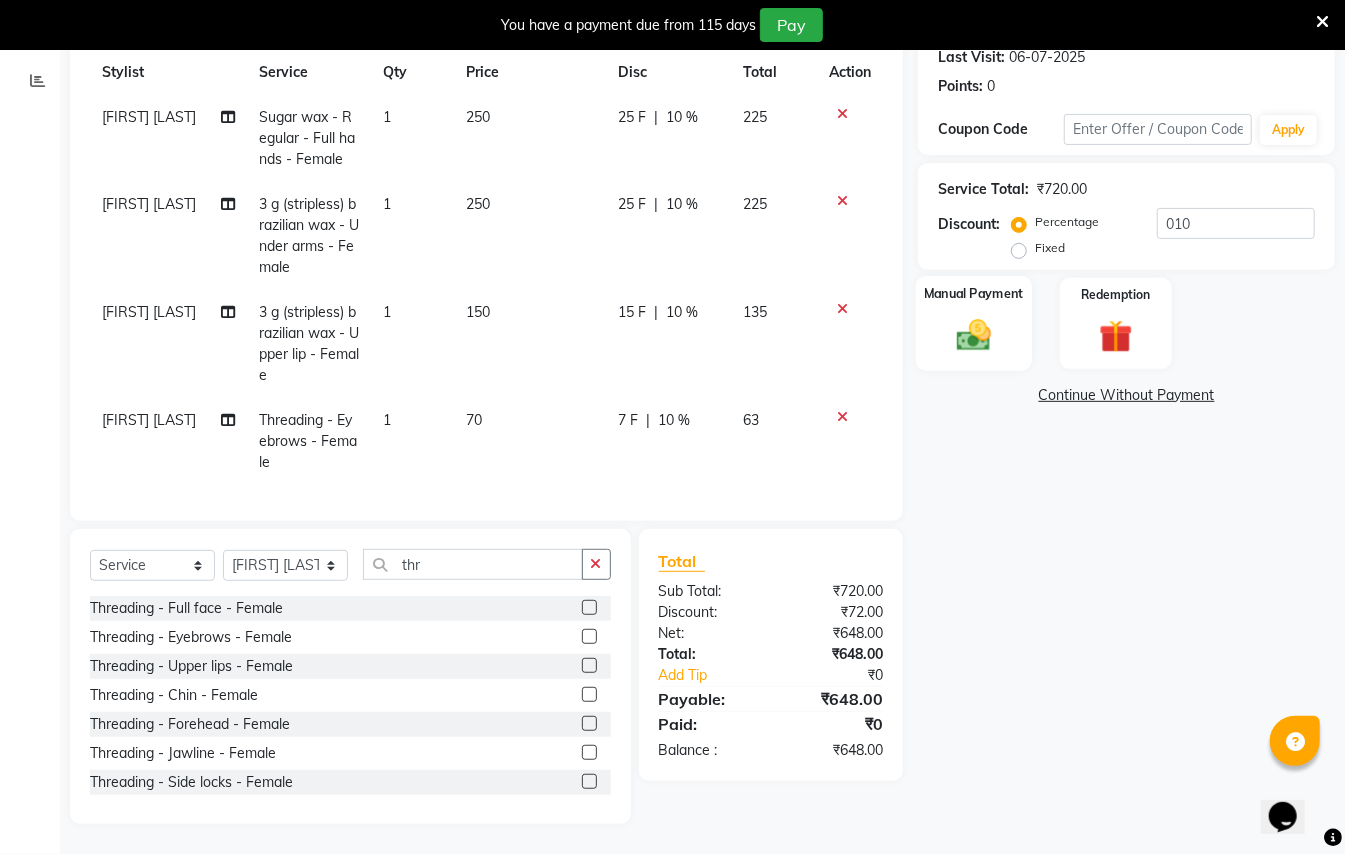 click 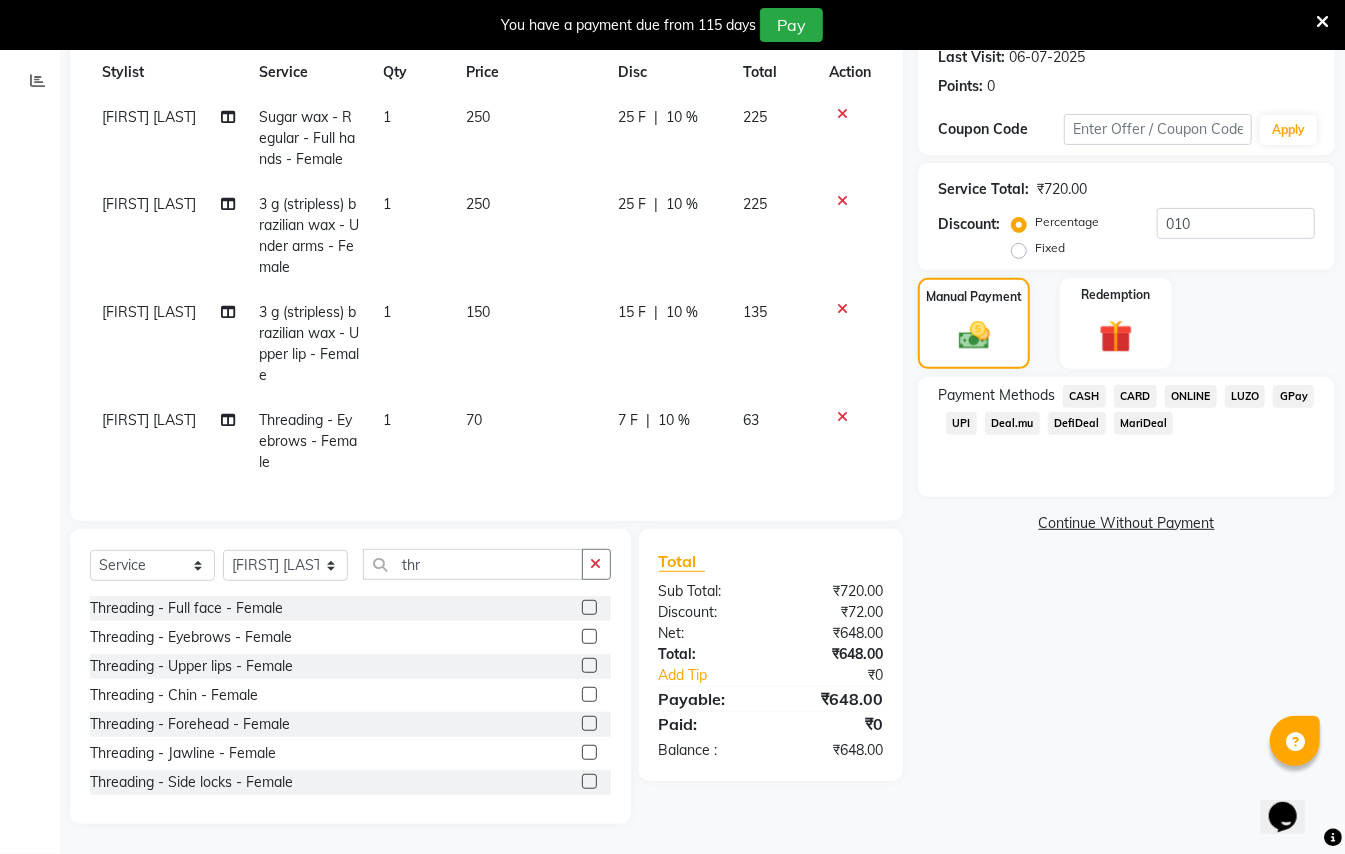 click on "GPay" 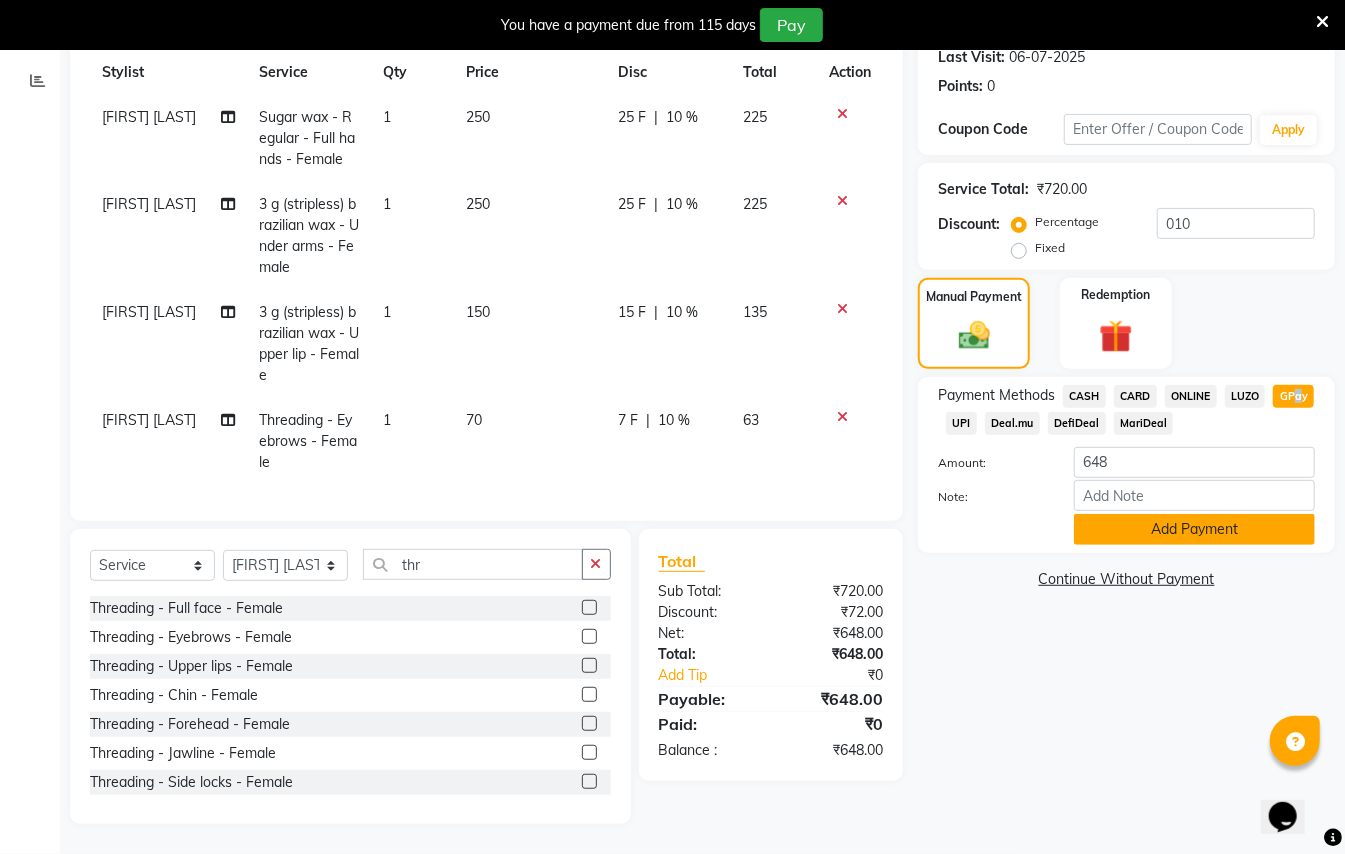 click on "Add Payment" 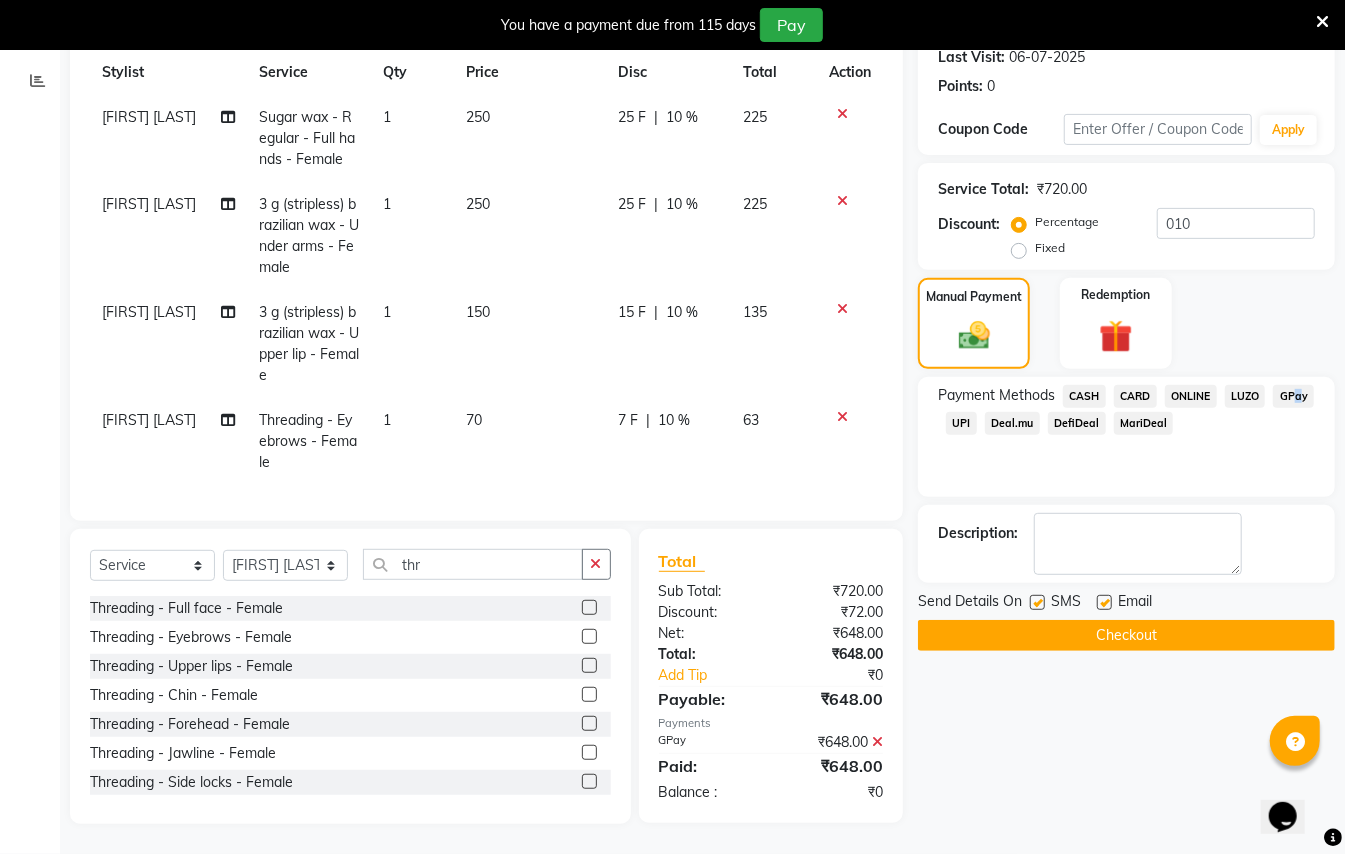click on "Checkout" 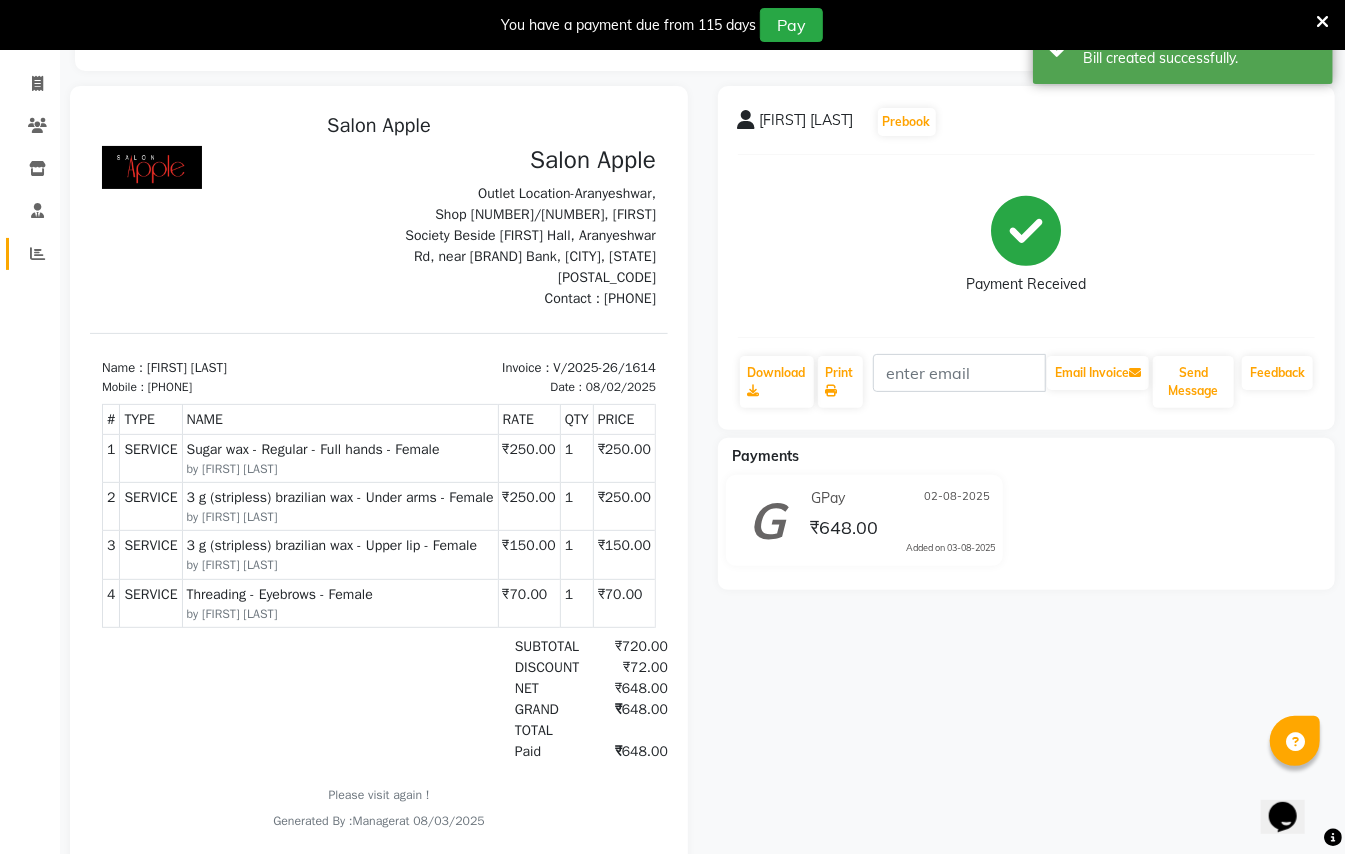 scroll, scrollTop: 0, scrollLeft: 0, axis: both 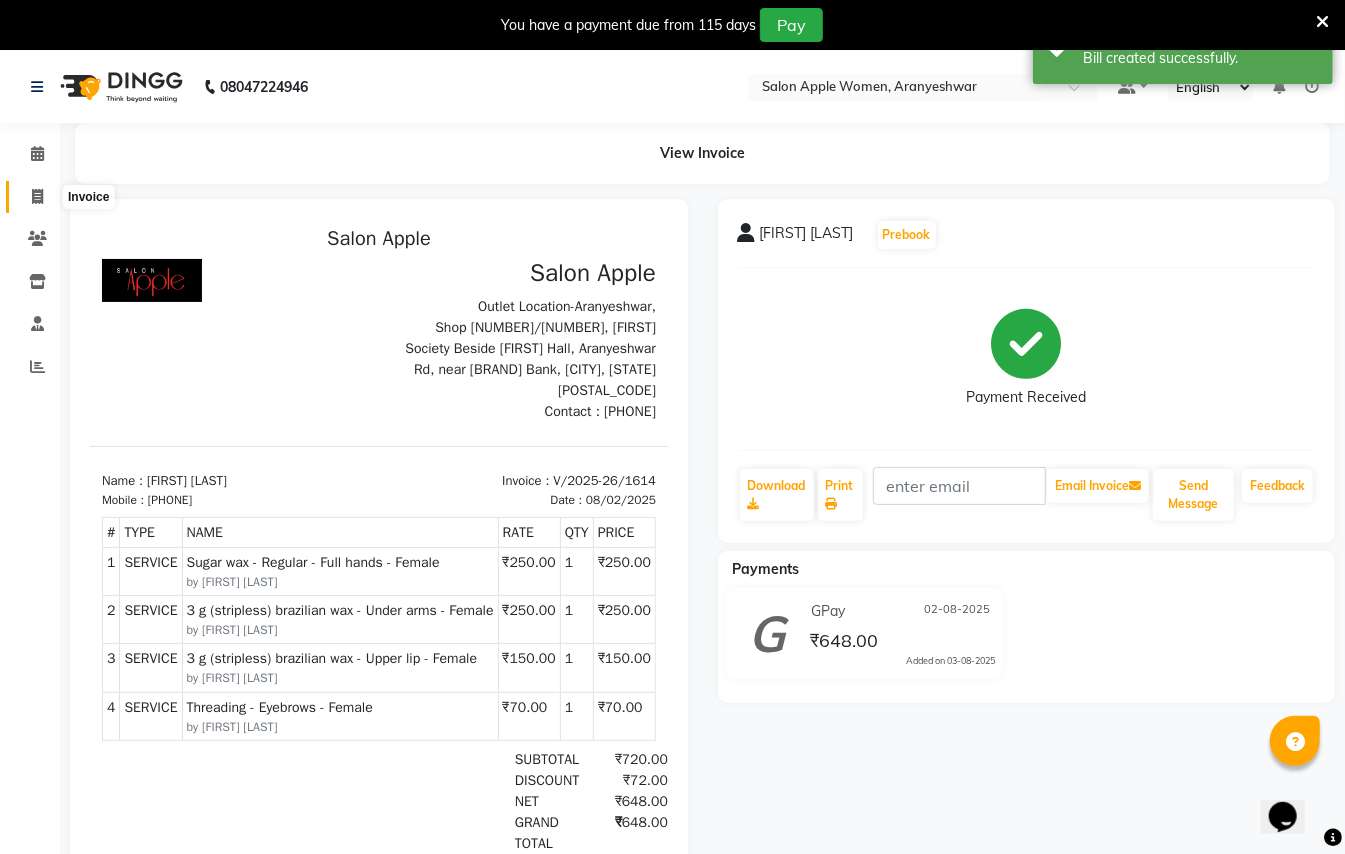 click 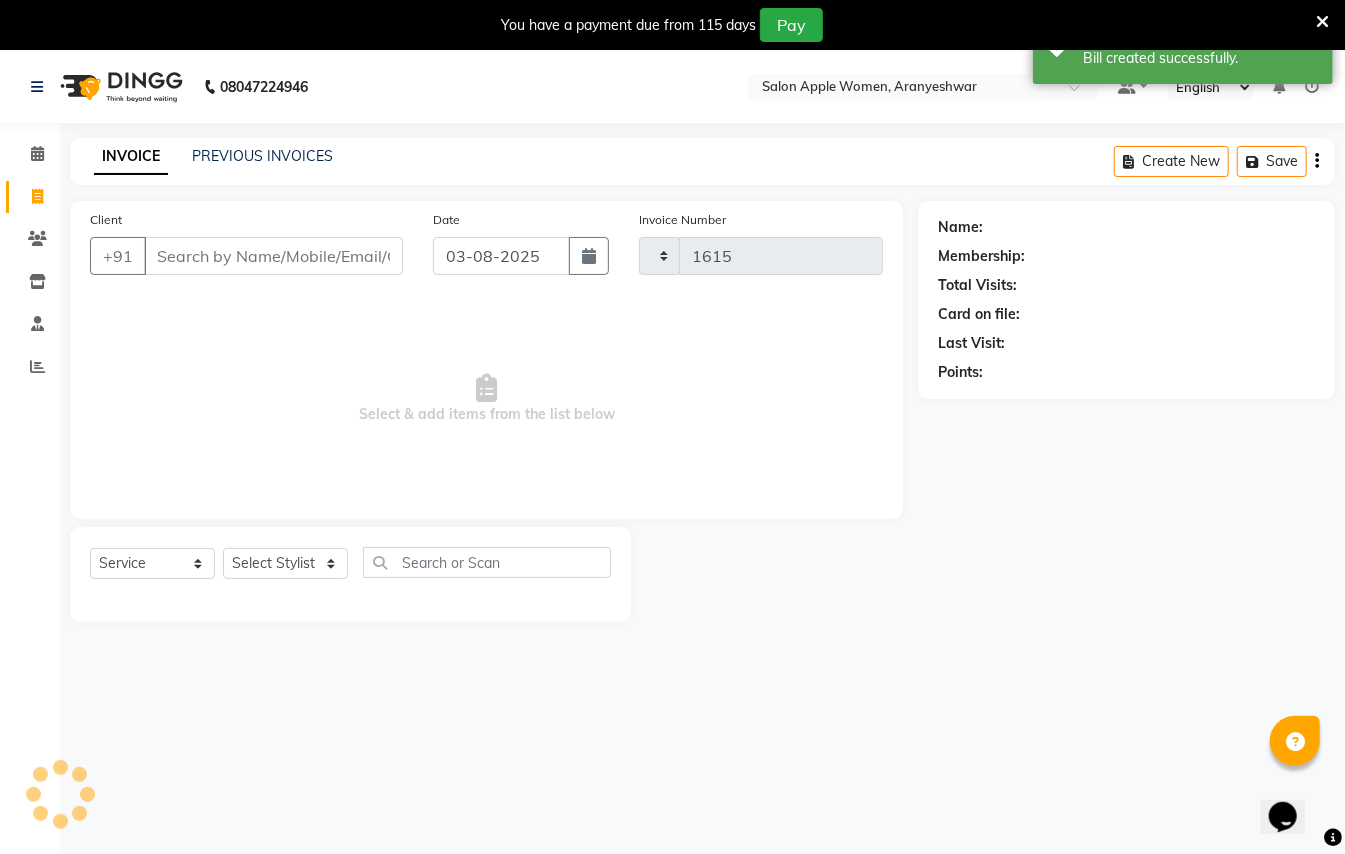 scroll, scrollTop: 50, scrollLeft: 0, axis: vertical 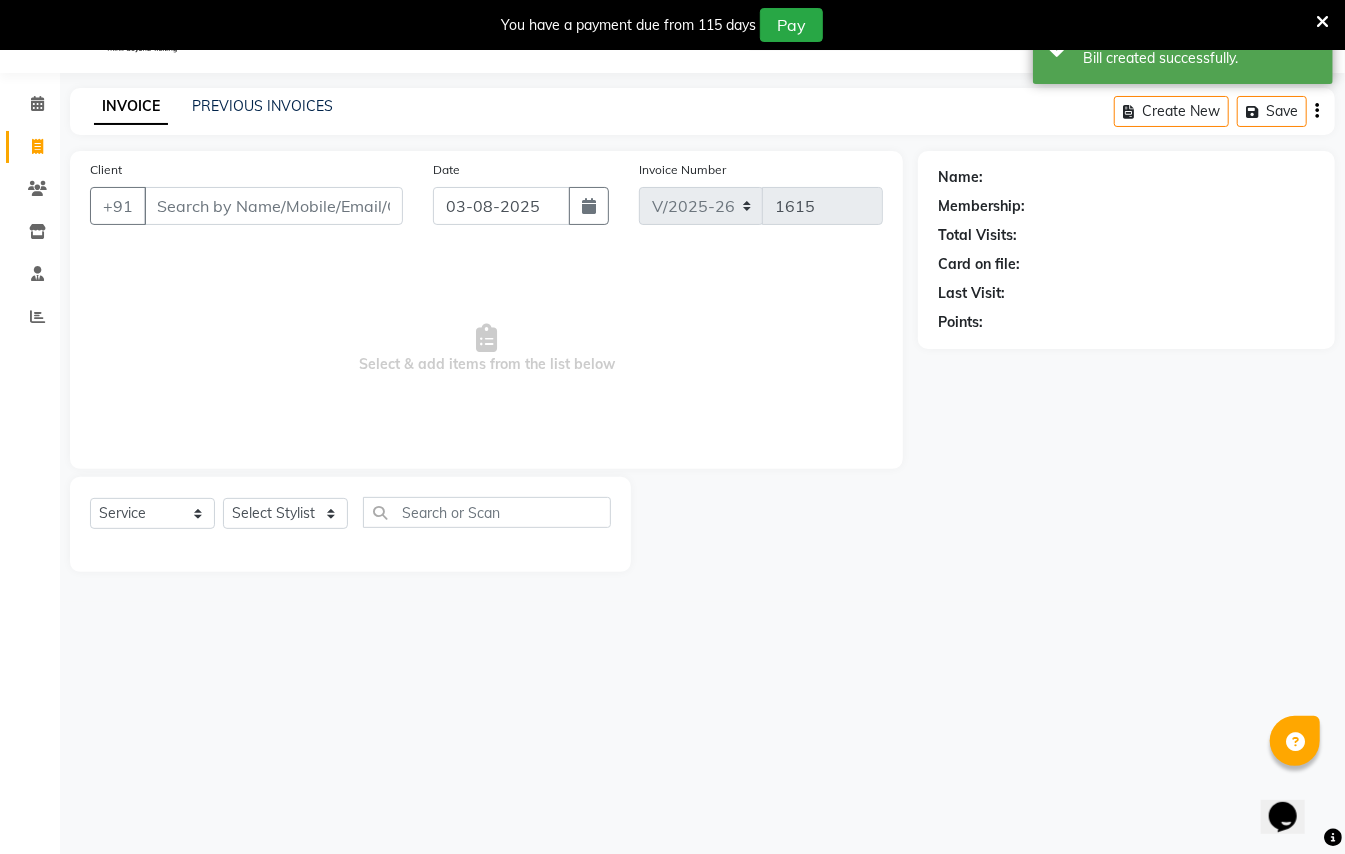 click on "Client" at bounding box center [273, 206] 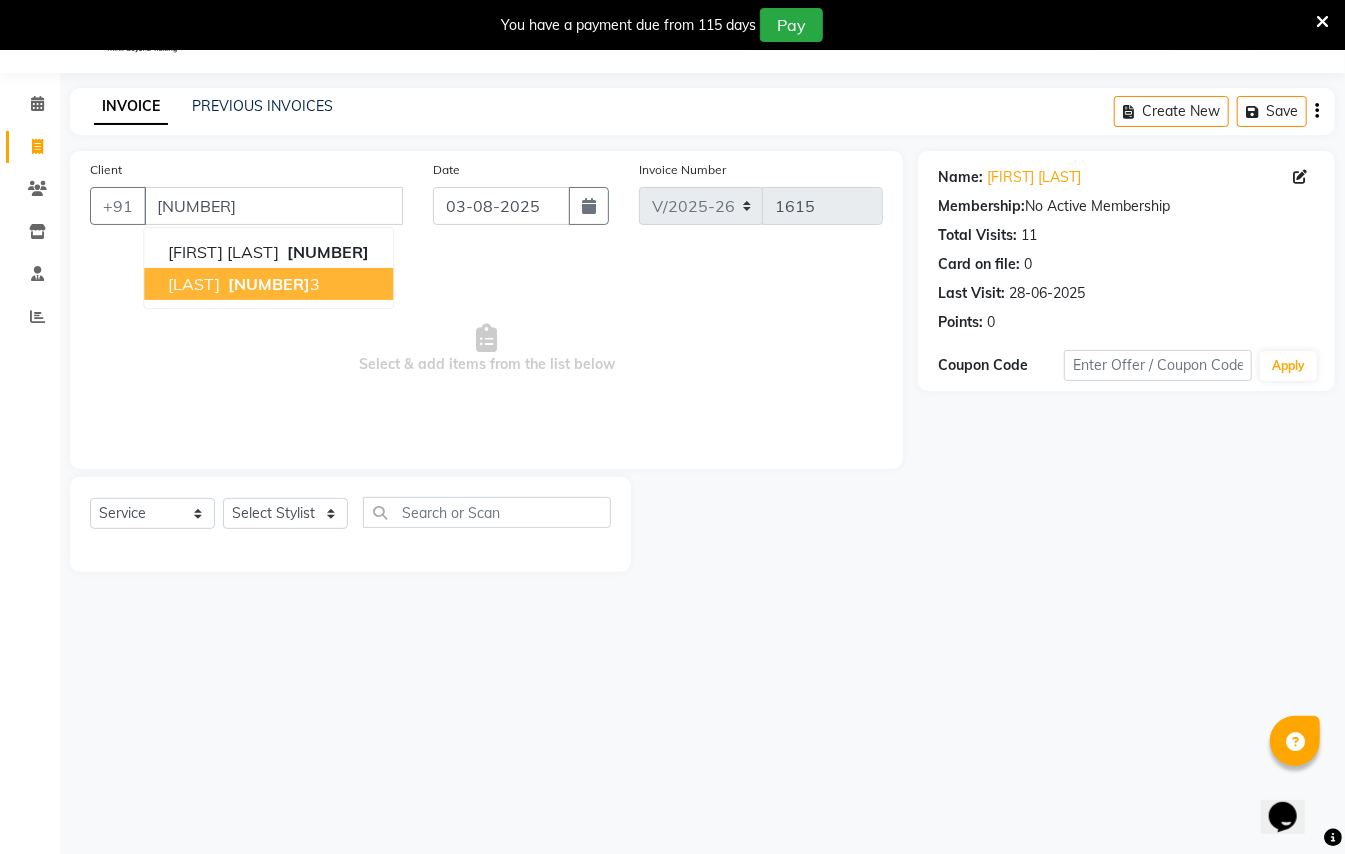 click on "[LAST]   [PHONE]" at bounding box center (268, 284) 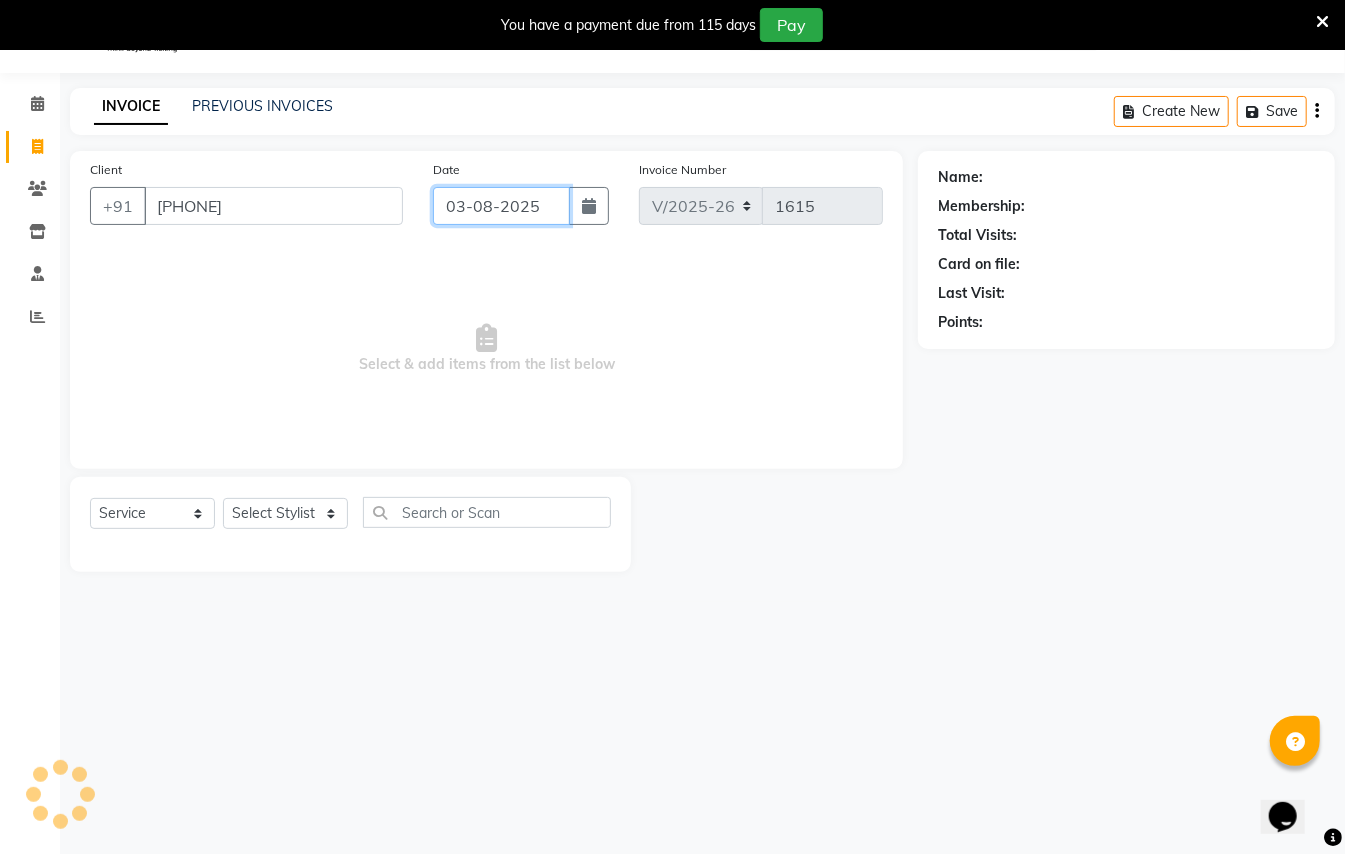 drag, startPoint x: 461, startPoint y: 206, endPoint x: 473, endPoint y: 220, distance: 18.439089 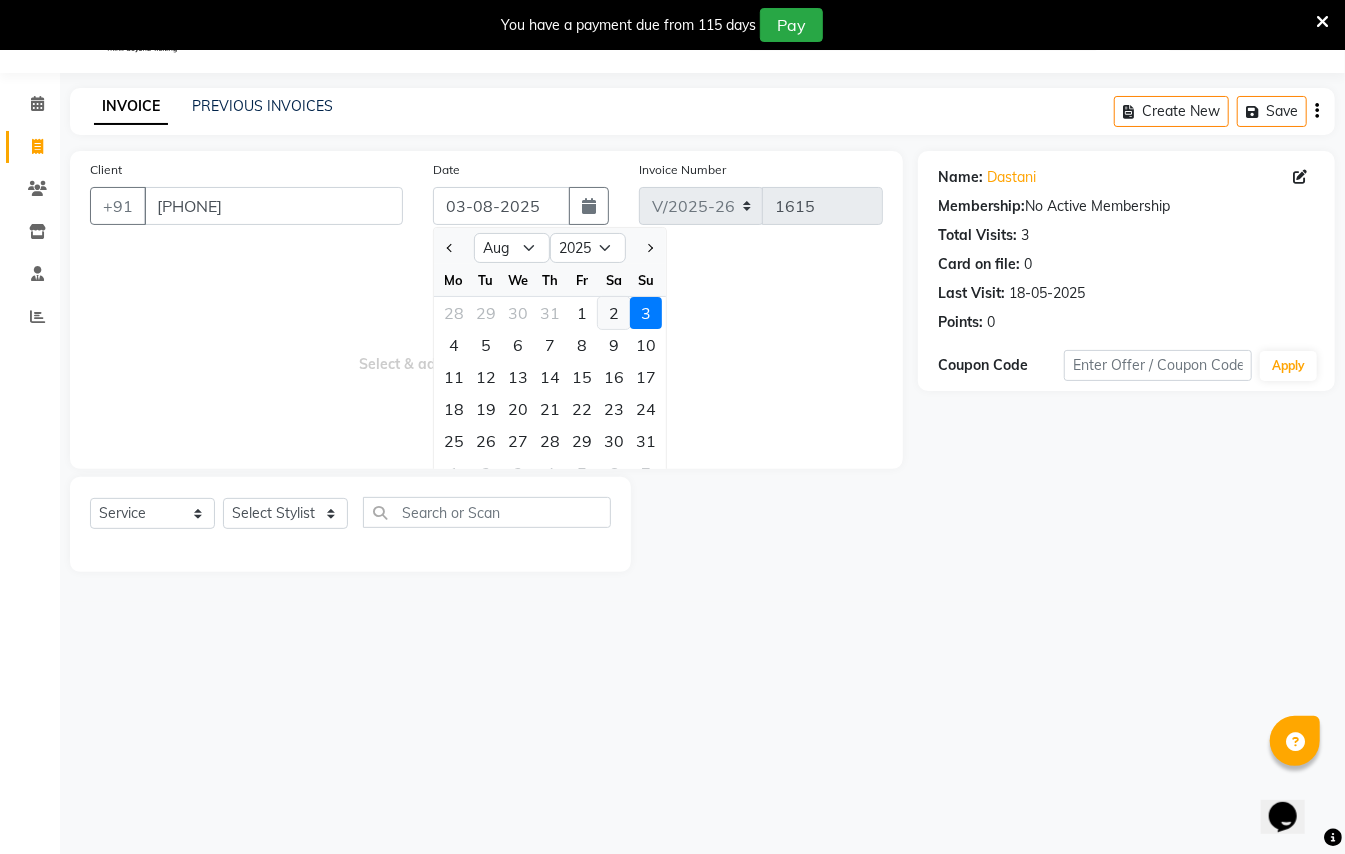 click on "2" 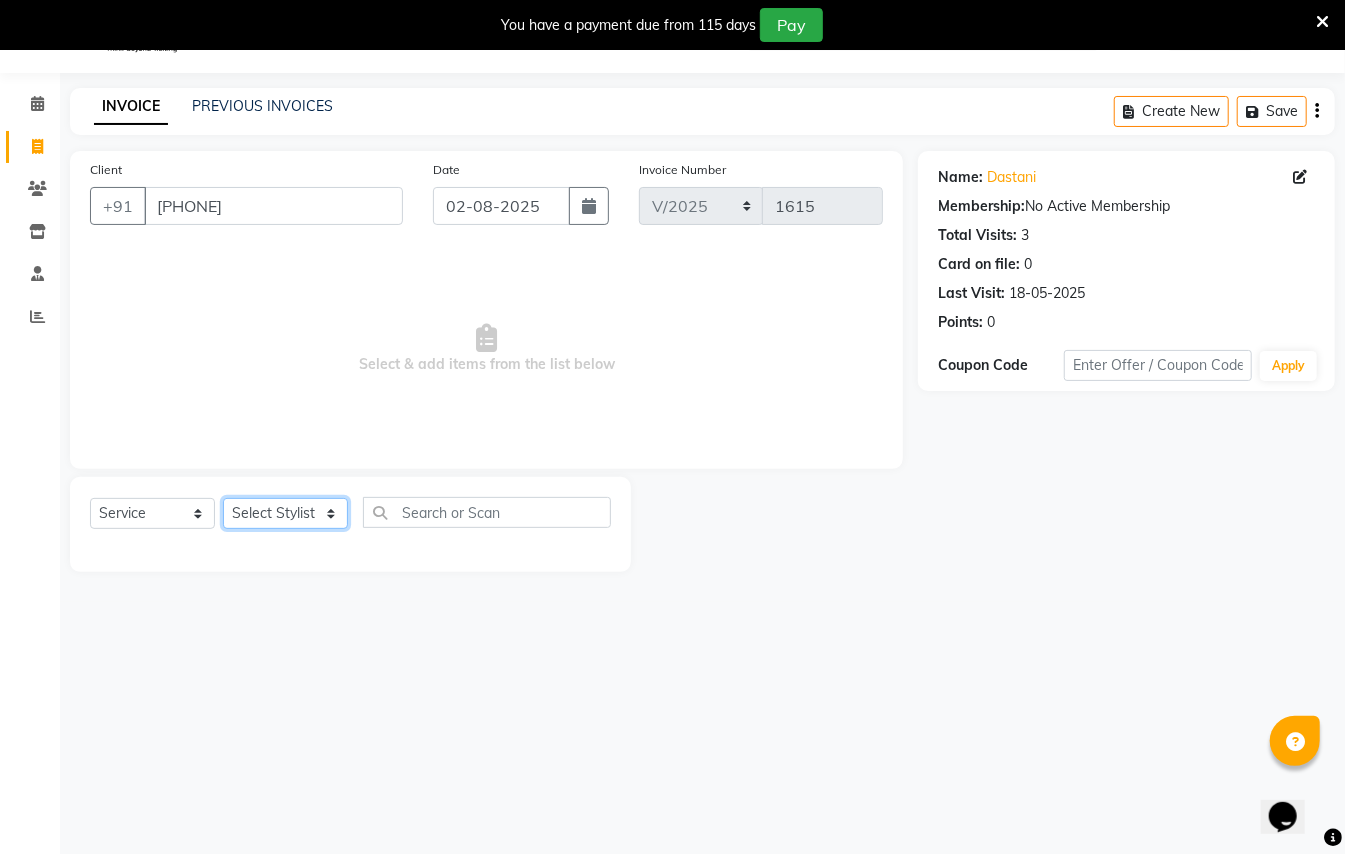 click on "Select Stylist [FIRST] [LAST] [FIRST] [LAST]  [FIRST] [LAST] [FIRST] [LAST] [FIRST] [LAST] Manager [FIRST]  [FIRST] [LAST] Owner [FIRST] [LAST]" 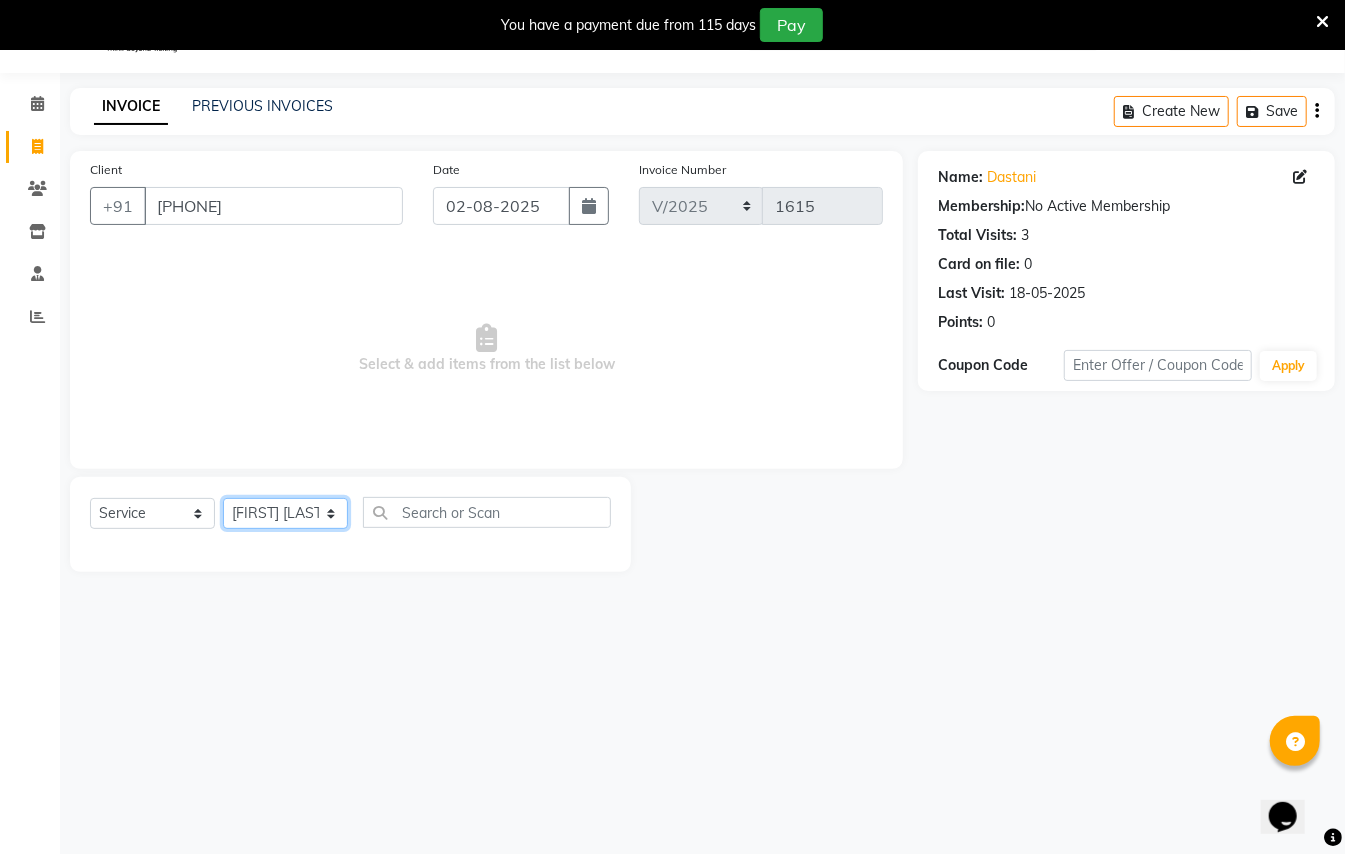 click on "Select Stylist [FIRST] [LAST] [FIRST] [LAST]  [FIRST] [LAST] [FIRST] [LAST] [FIRST] [LAST] Manager [FIRST]  [FIRST] [LAST] Owner [FIRST] [LAST]" 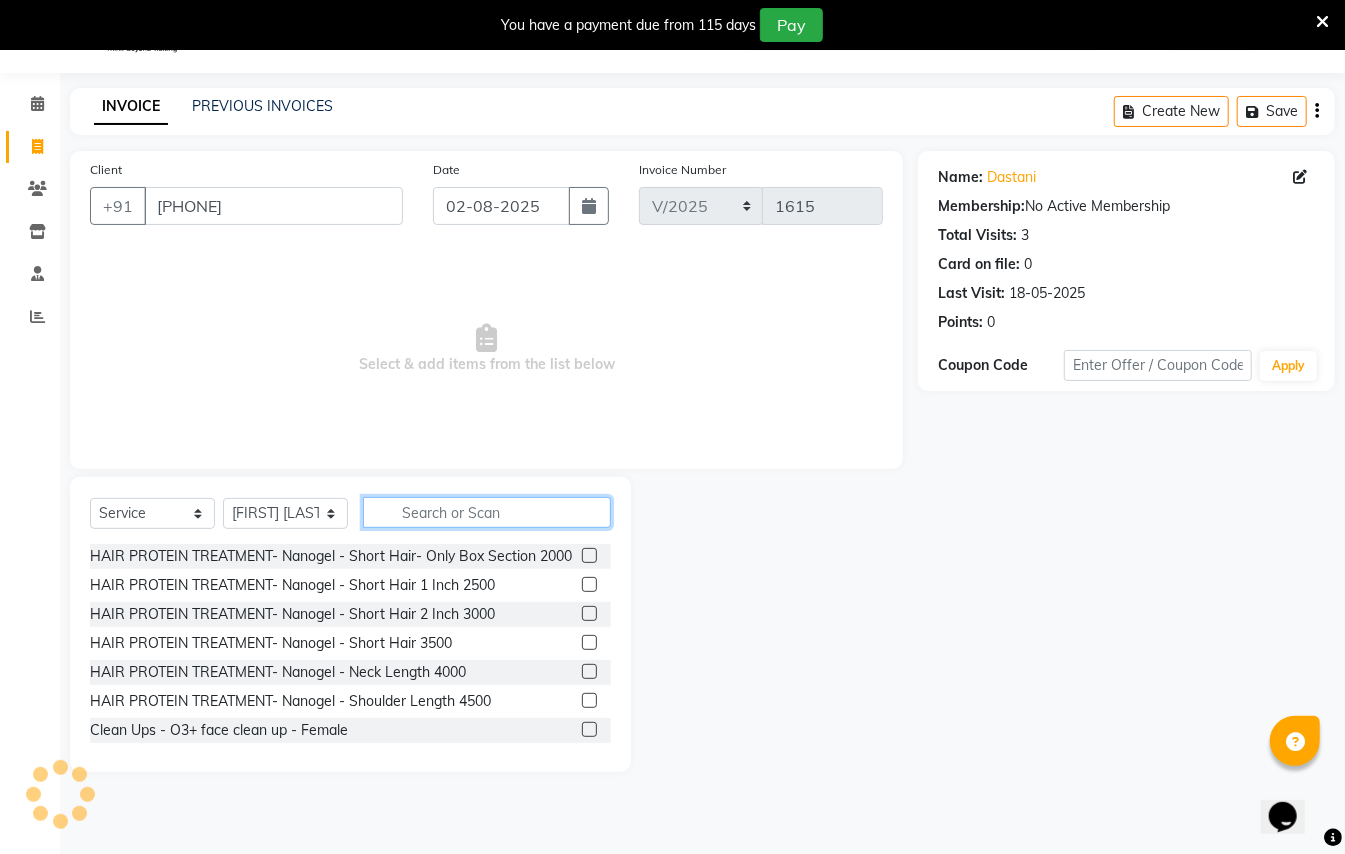click 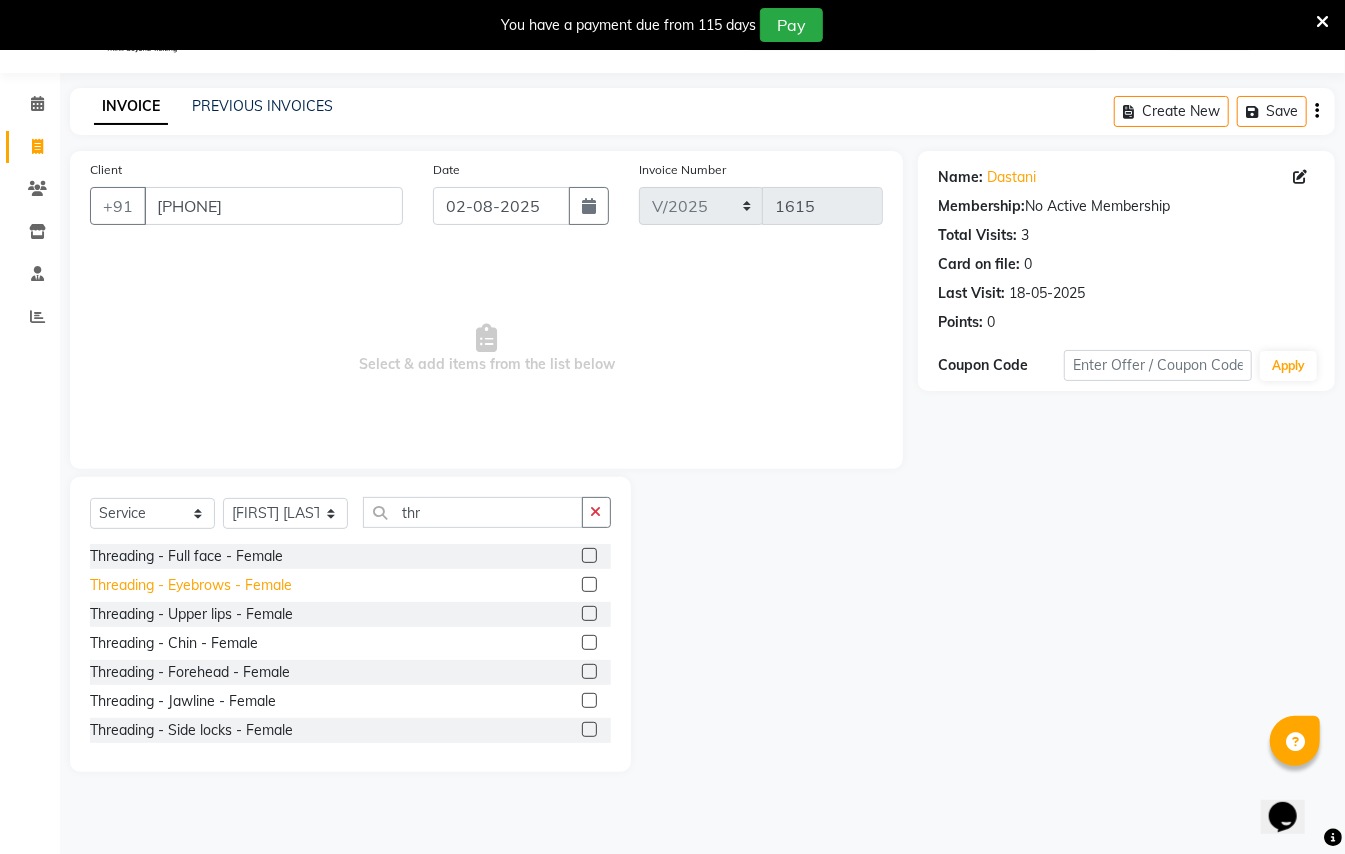 click on "Threading - Eyebrows - Female" 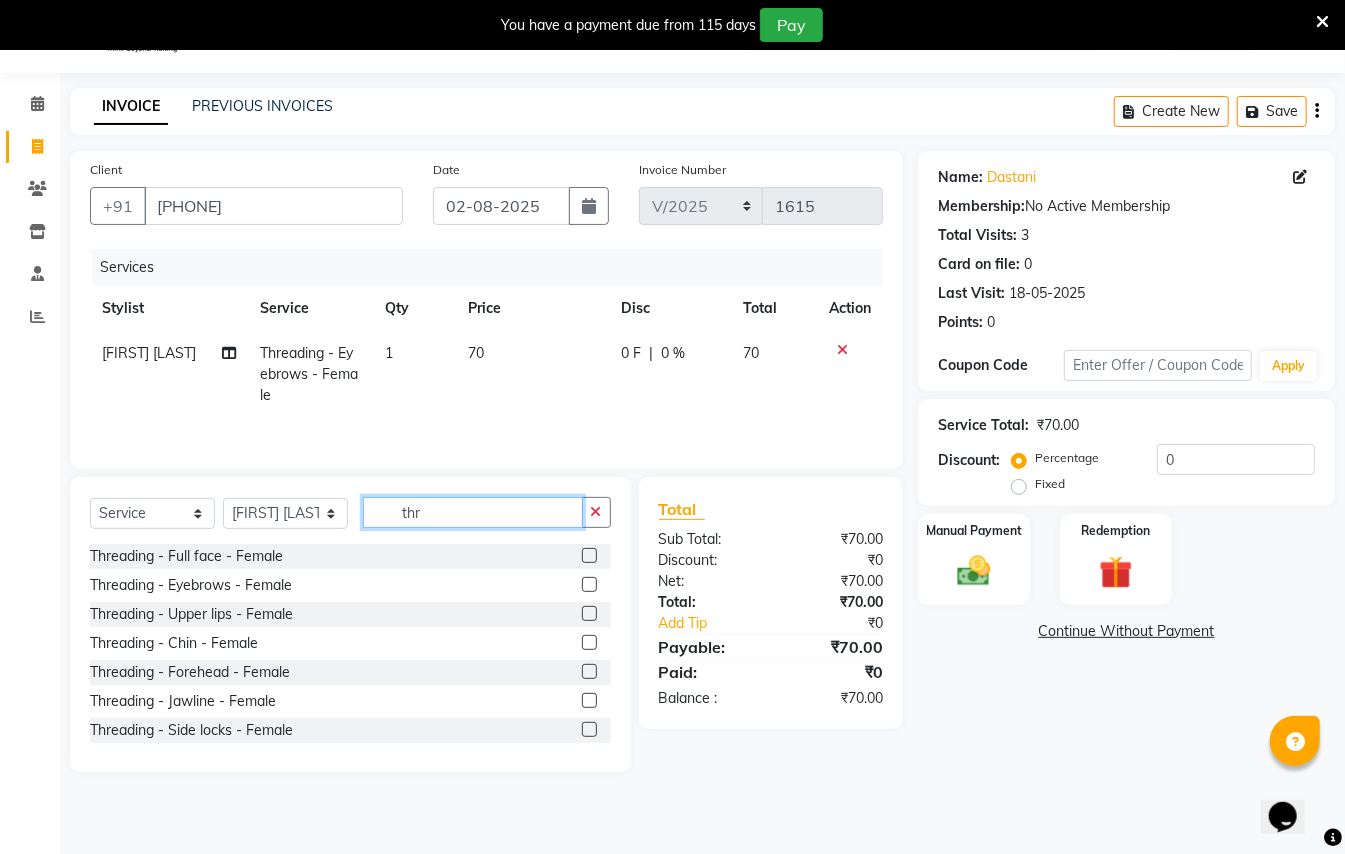 click on "thr" 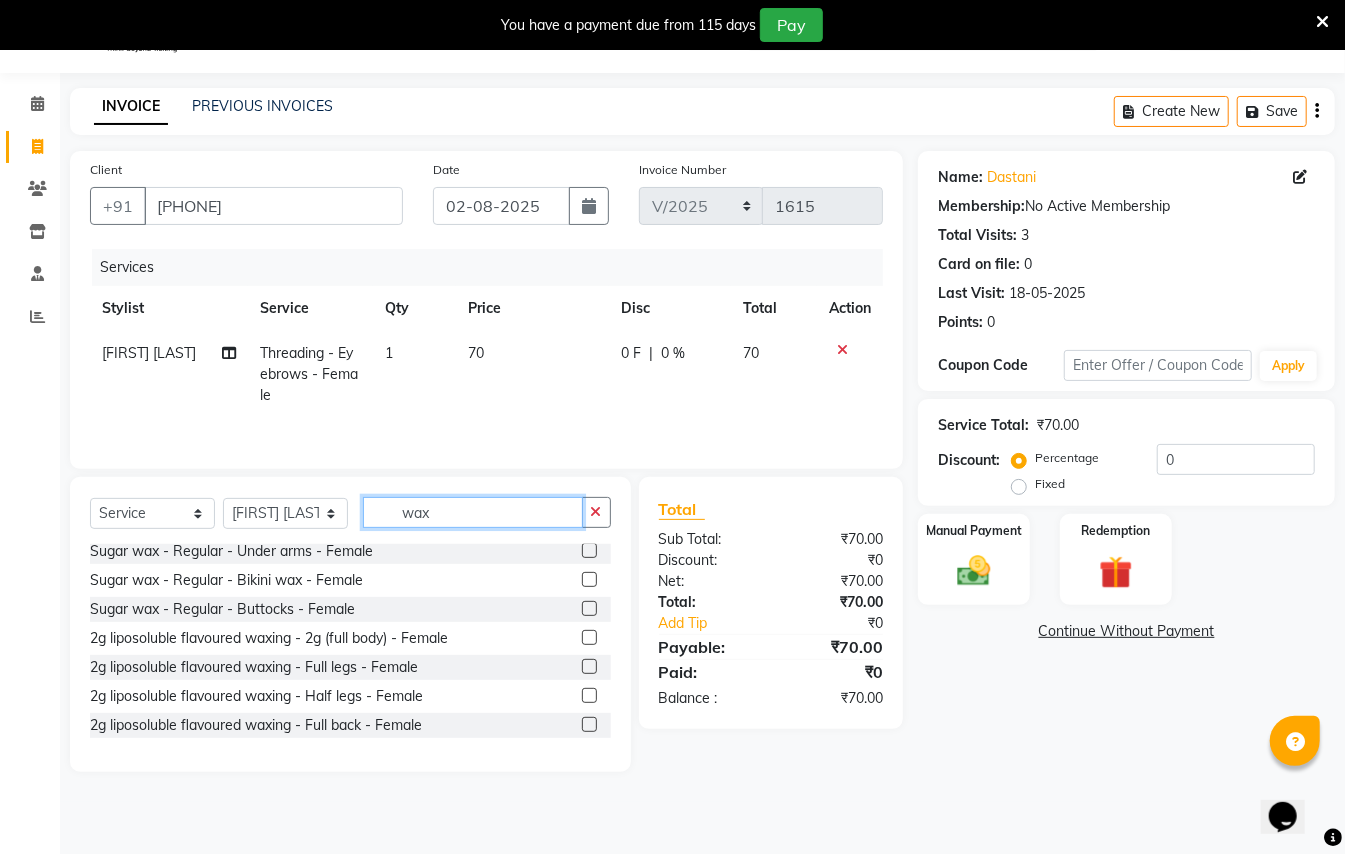 scroll, scrollTop: 400, scrollLeft: 0, axis: vertical 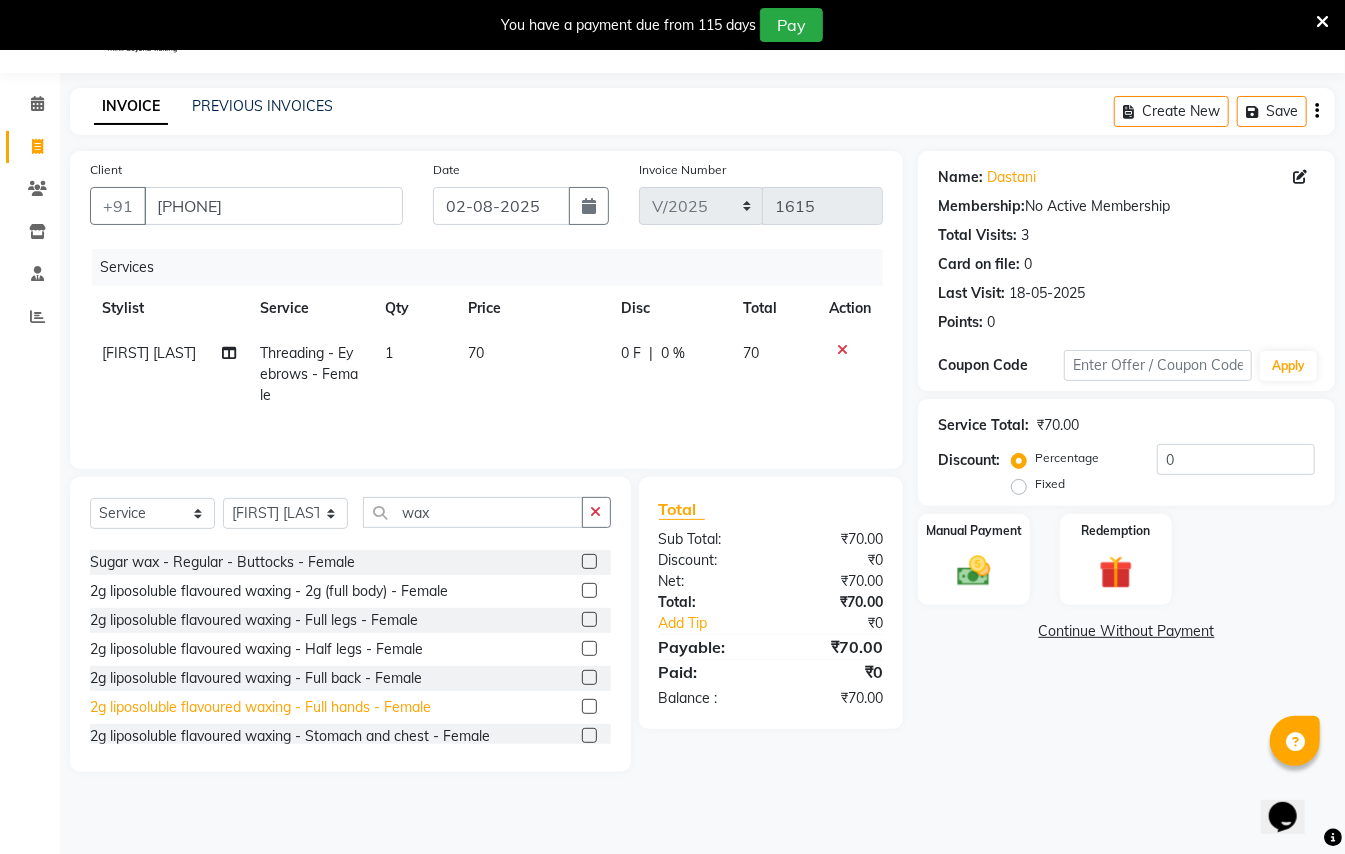 click on "2g liposoluble flavoured waxing - Full hands - Female" 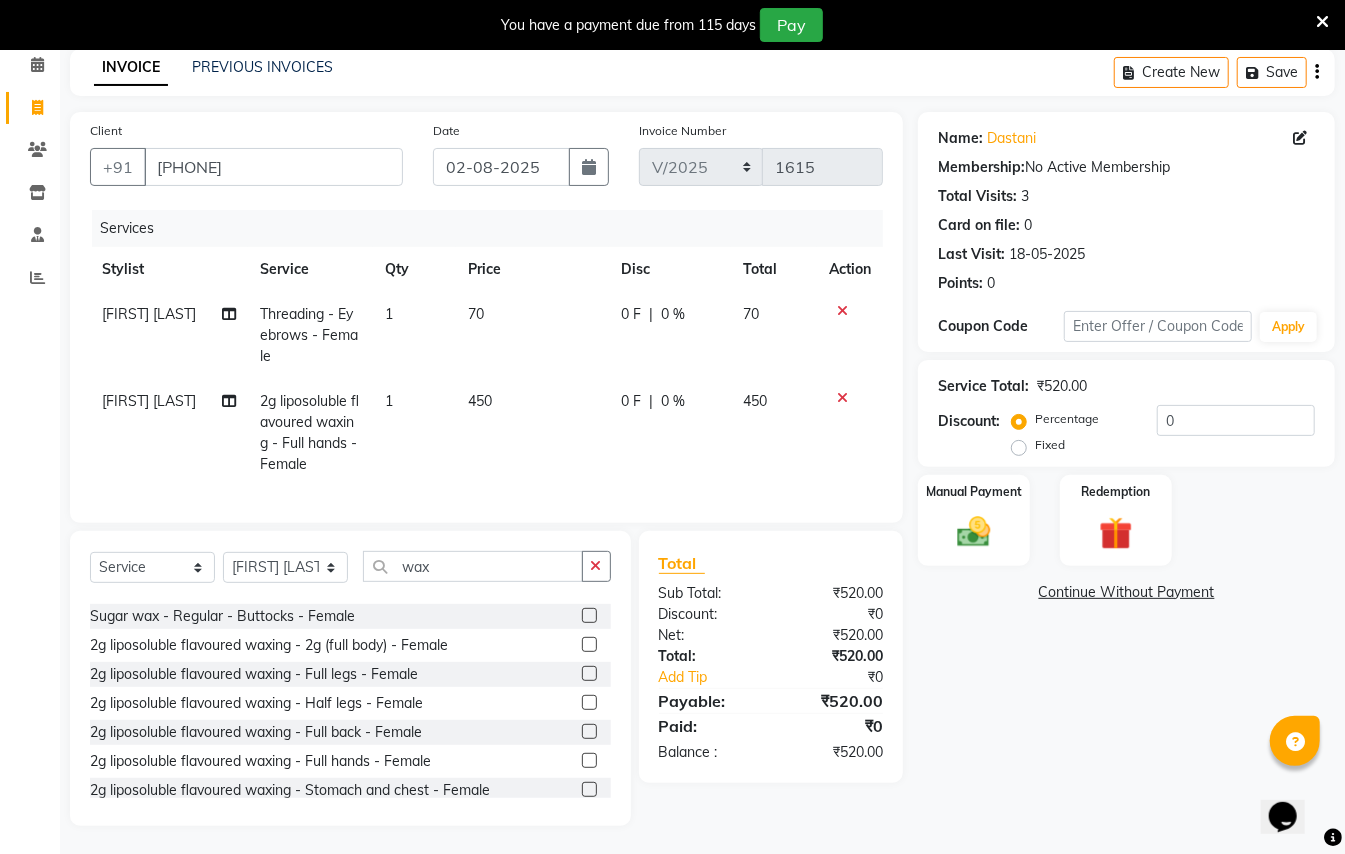 scroll, scrollTop: 110, scrollLeft: 0, axis: vertical 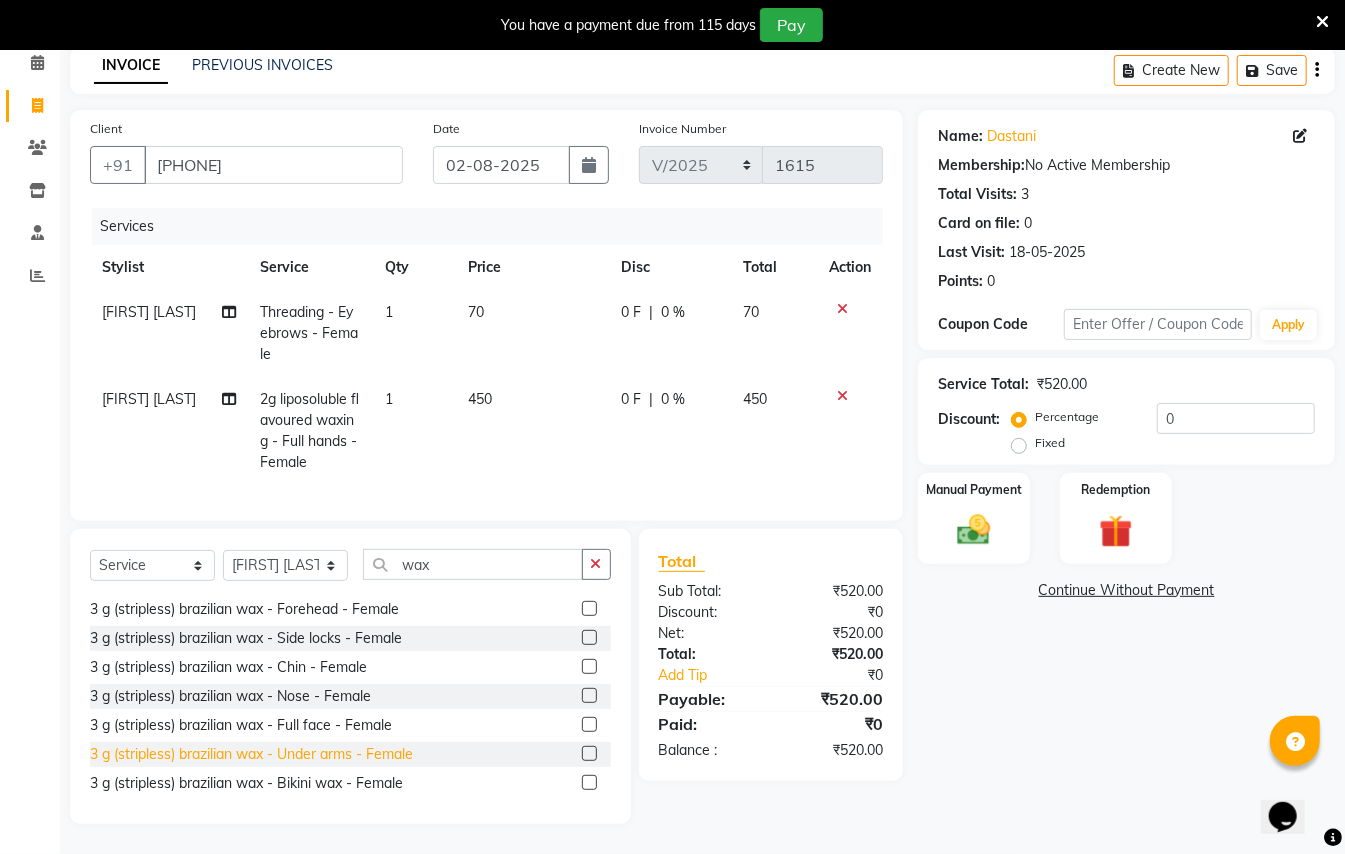 click on "3 g (stripless) brazilian wax - Under arms - Female" 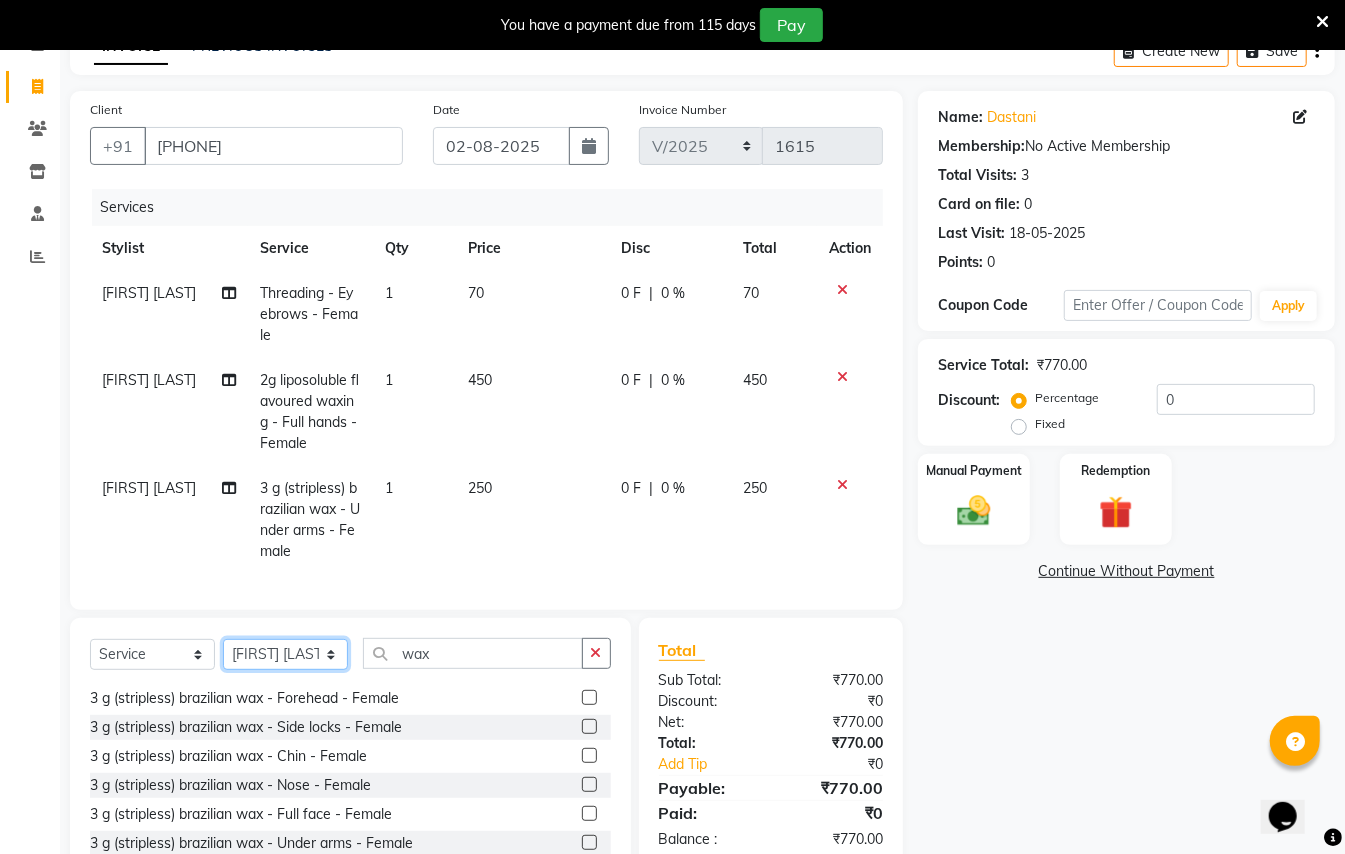 click on "Select Stylist [FIRST] [LAST] [FIRST] [LAST]  [FIRST] [LAST] [FIRST] [LAST] [FIRST] [LAST] Manager [FIRST]  [FIRST] [LAST] Owner [FIRST] [LAST]" 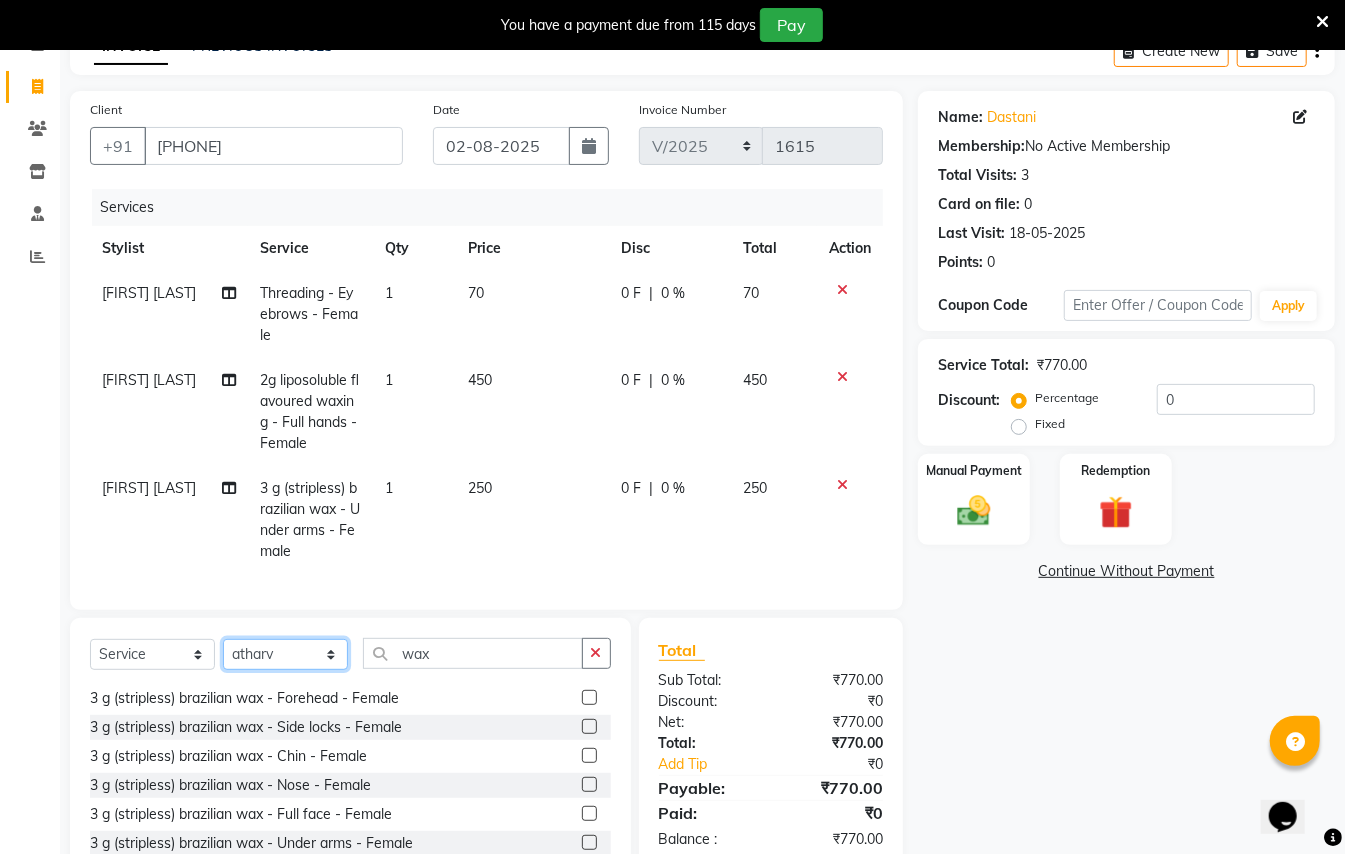 click on "Select Stylist [FIRST] [LAST] [FIRST] [LAST]  [FIRST] [LAST] [FIRST] [LAST] [FIRST] [LAST] Manager [FIRST]  [FIRST] [LAST] Owner [FIRST] [LAST]" 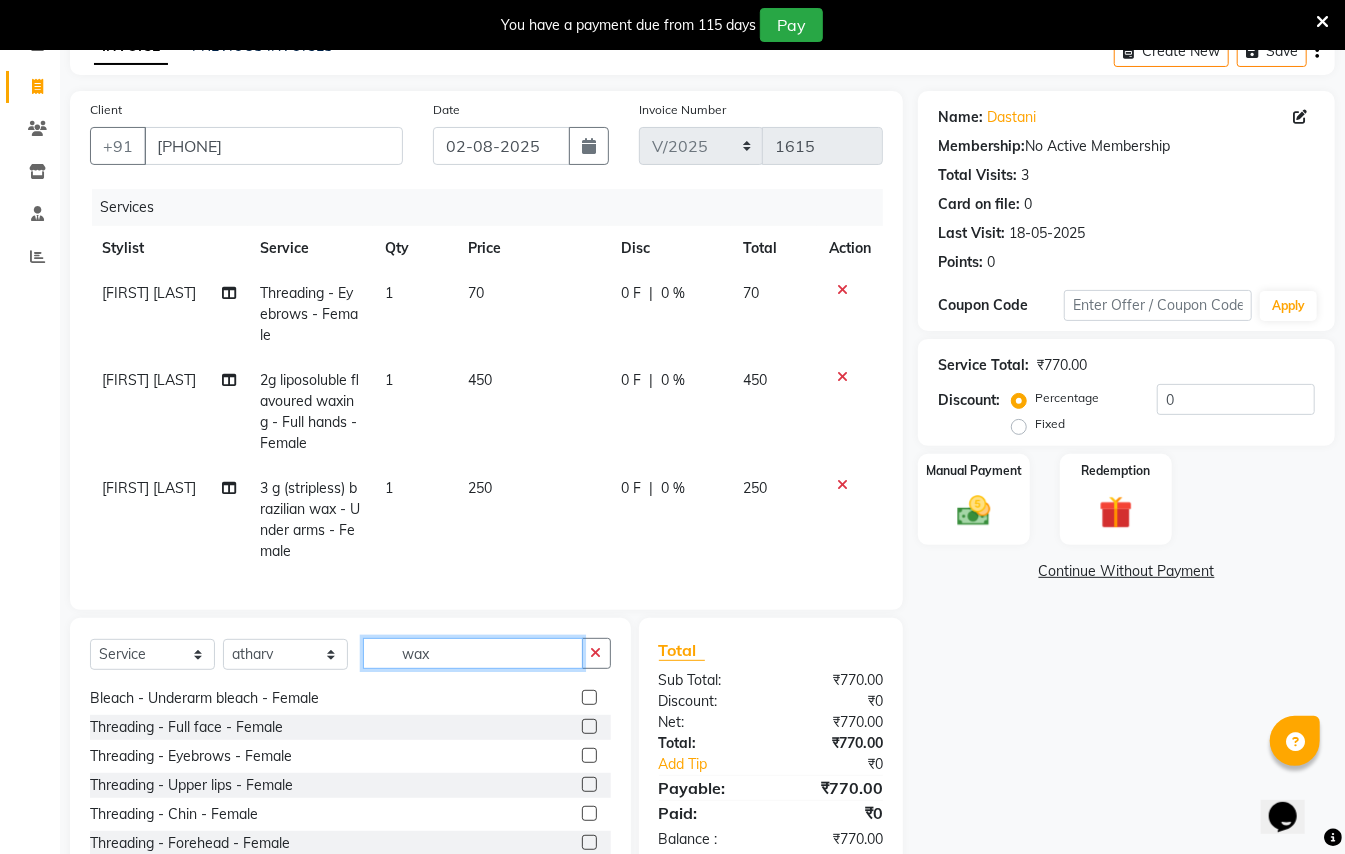 click on "wax" 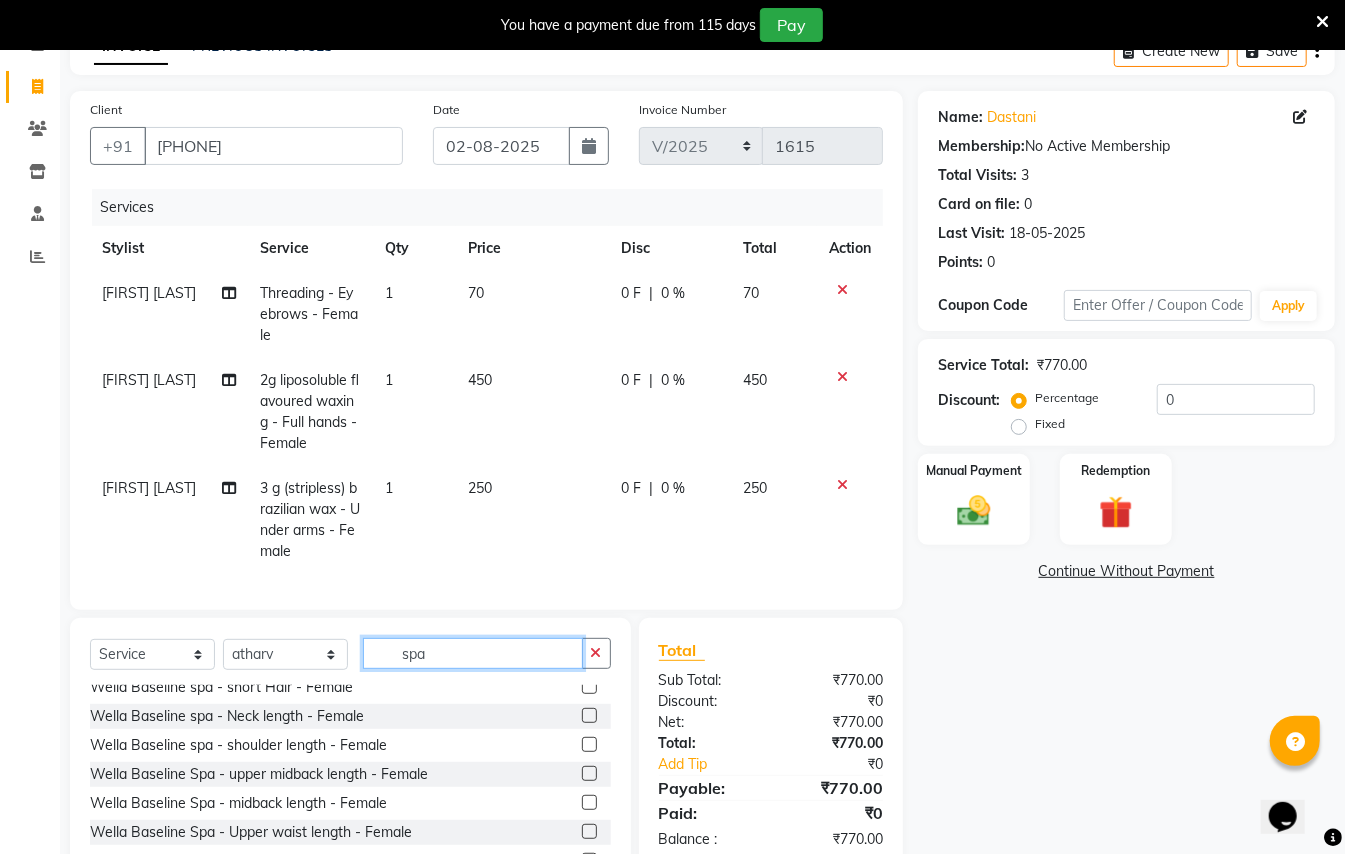scroll, scrollTop: 388, scrollLeft: 0, axis: vertical 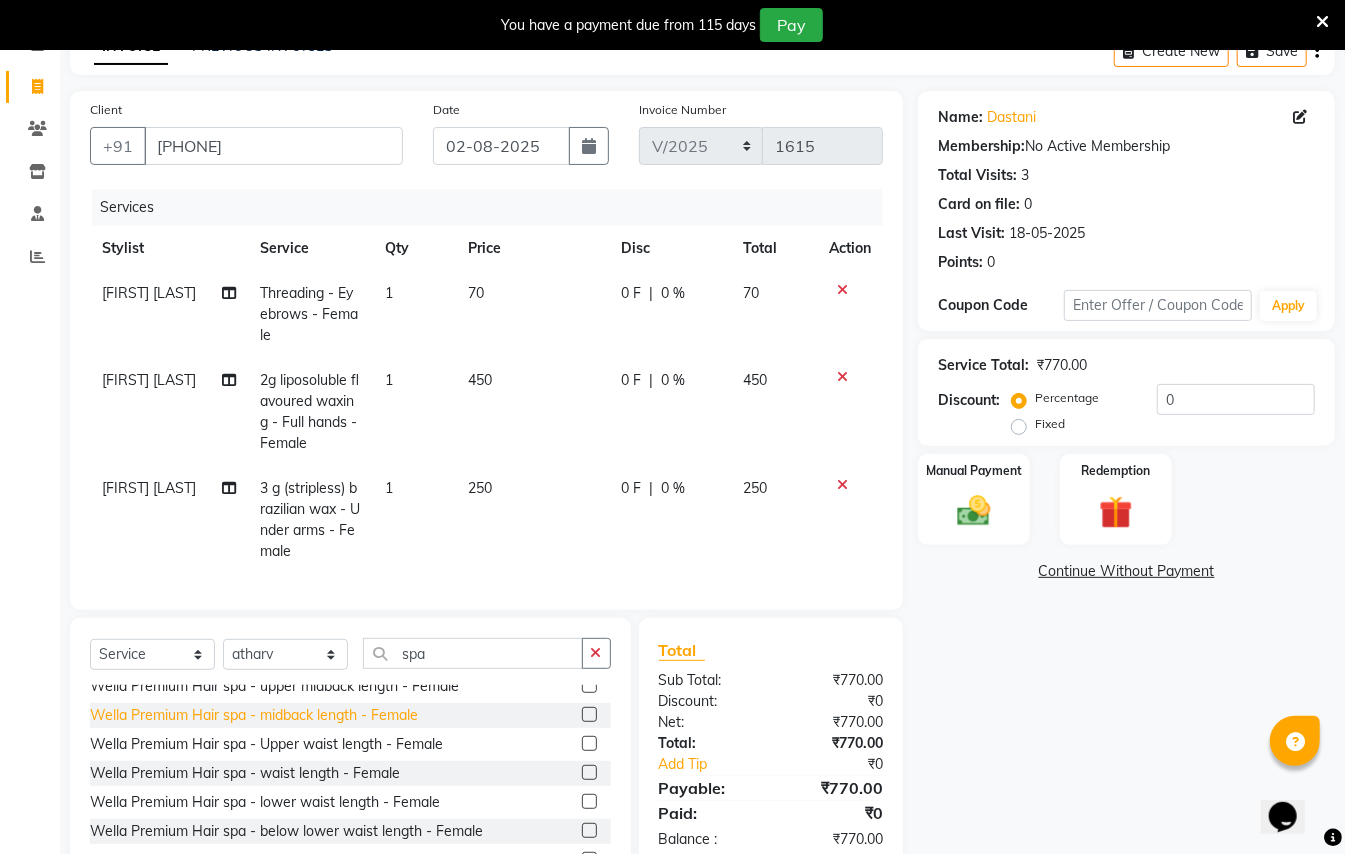 click on "Wella Premium Hair spa - midback length - Female" 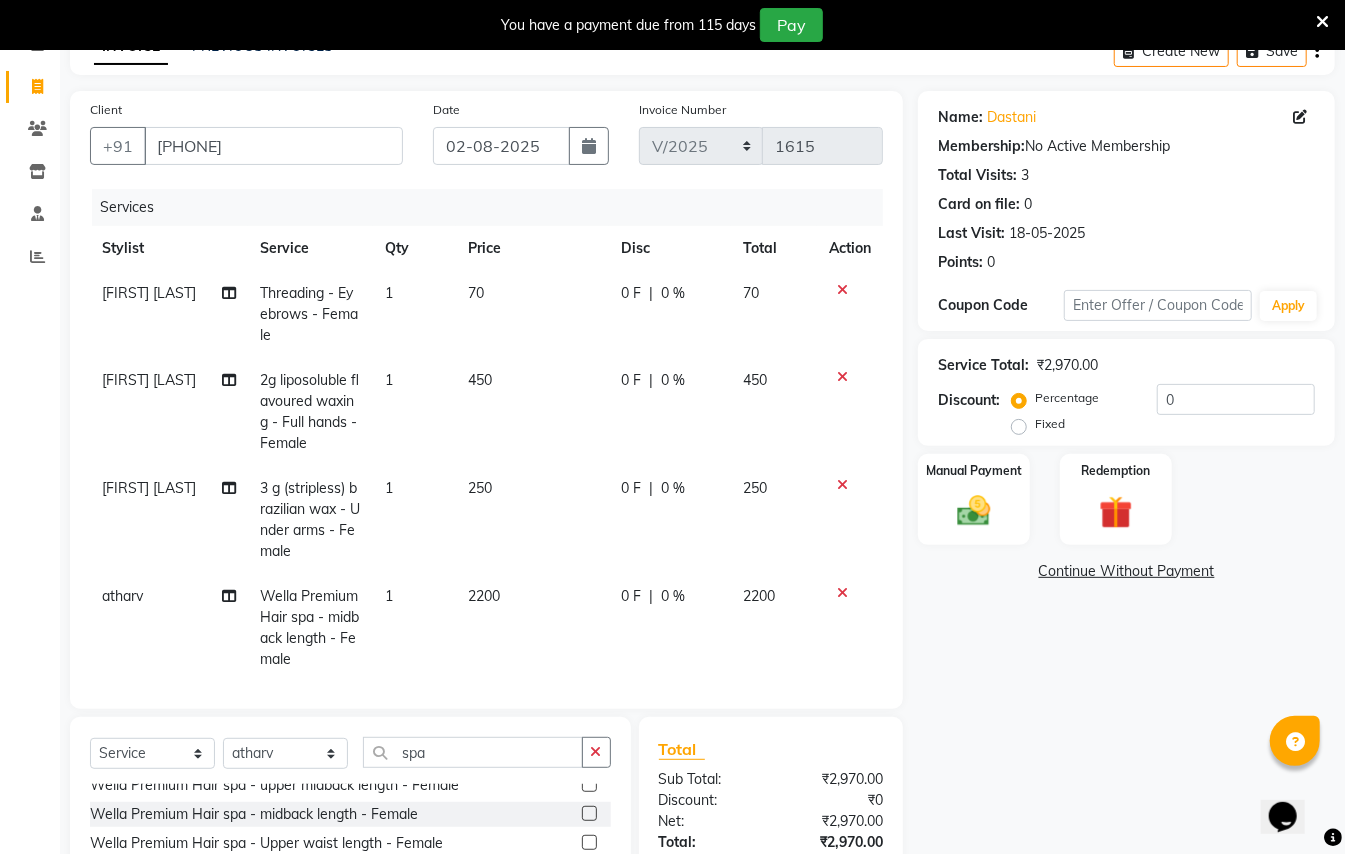 click 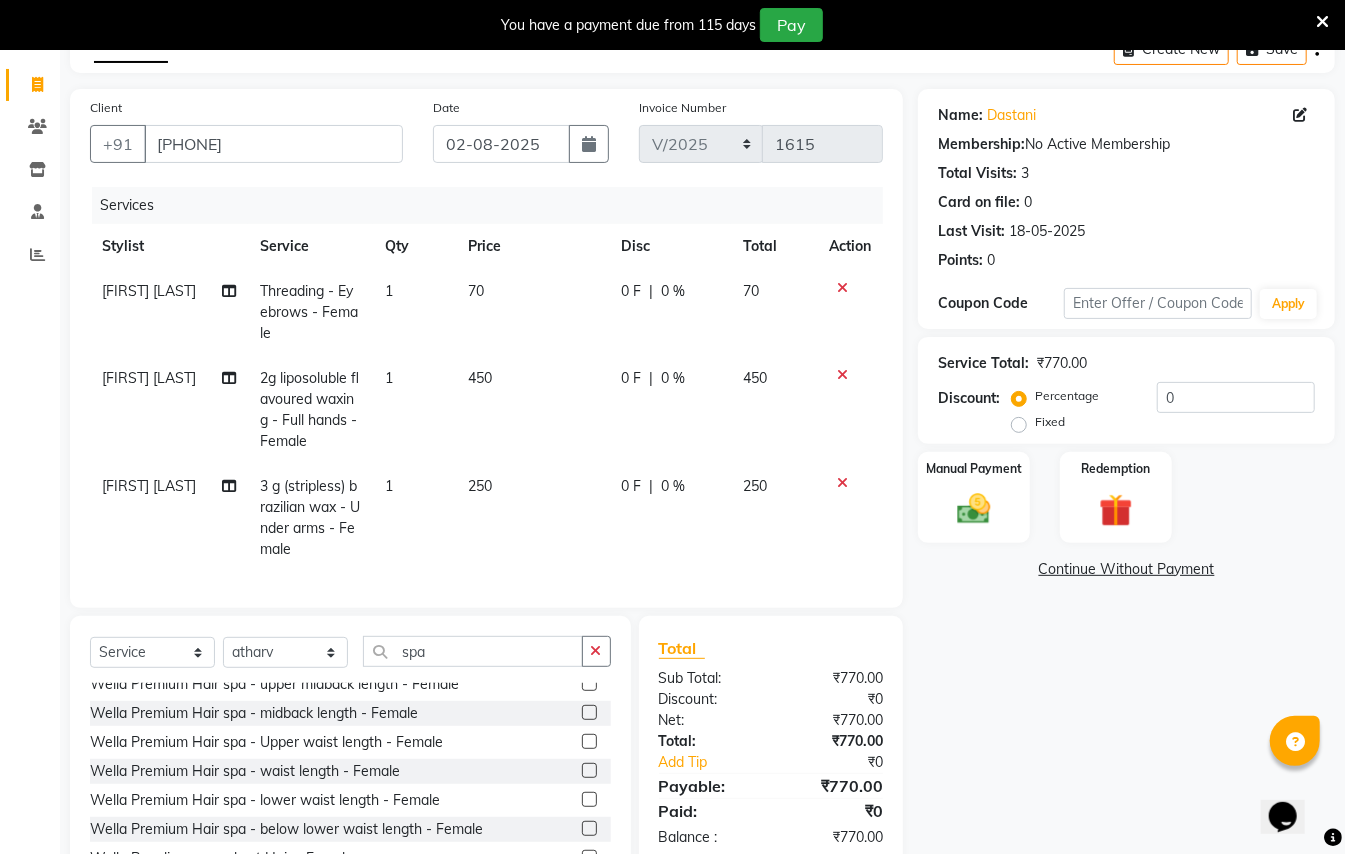 scroll, scrollTop: 198, scrollLeft: 0, axis: vertical 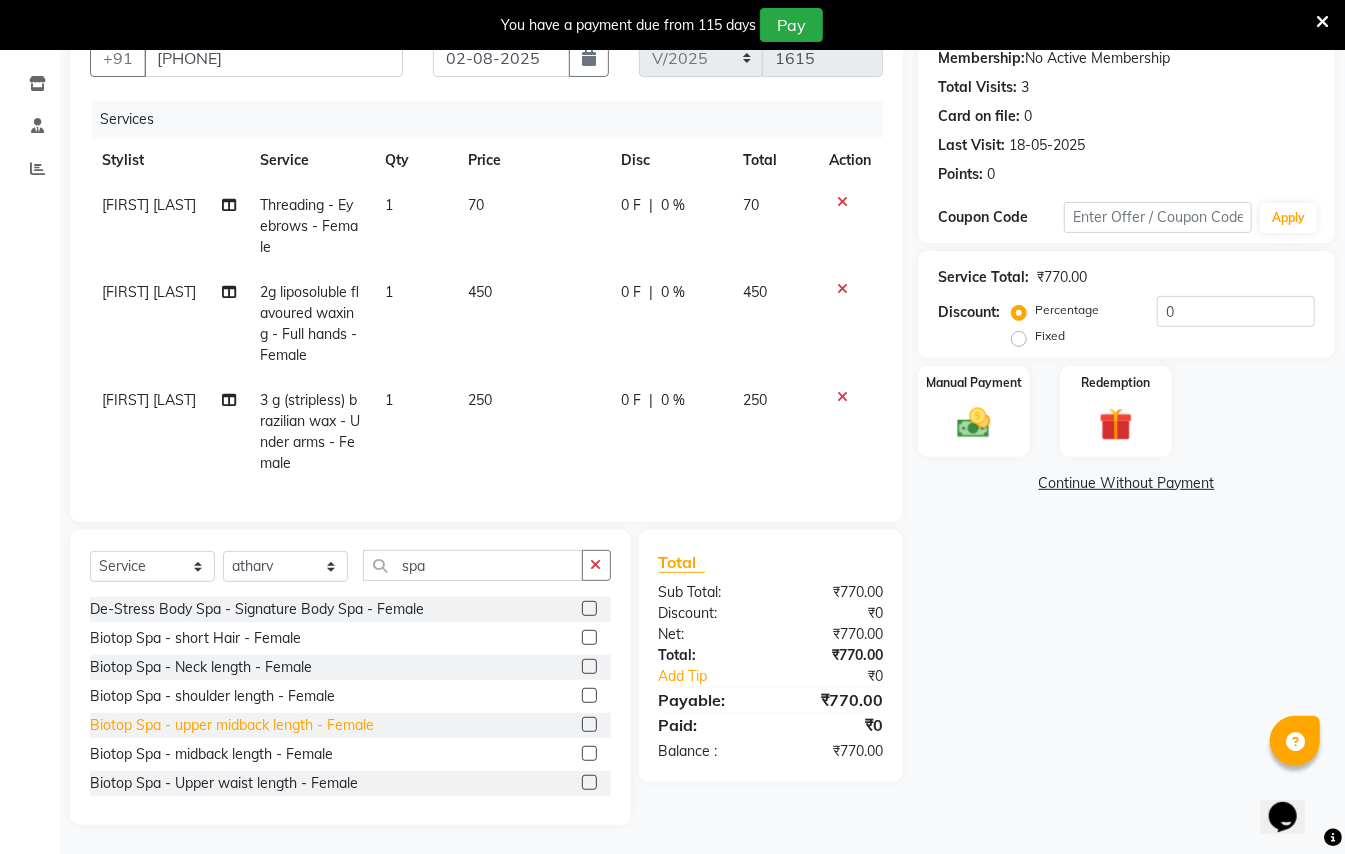 click on "Biotop Spa - upper midback length - Female" 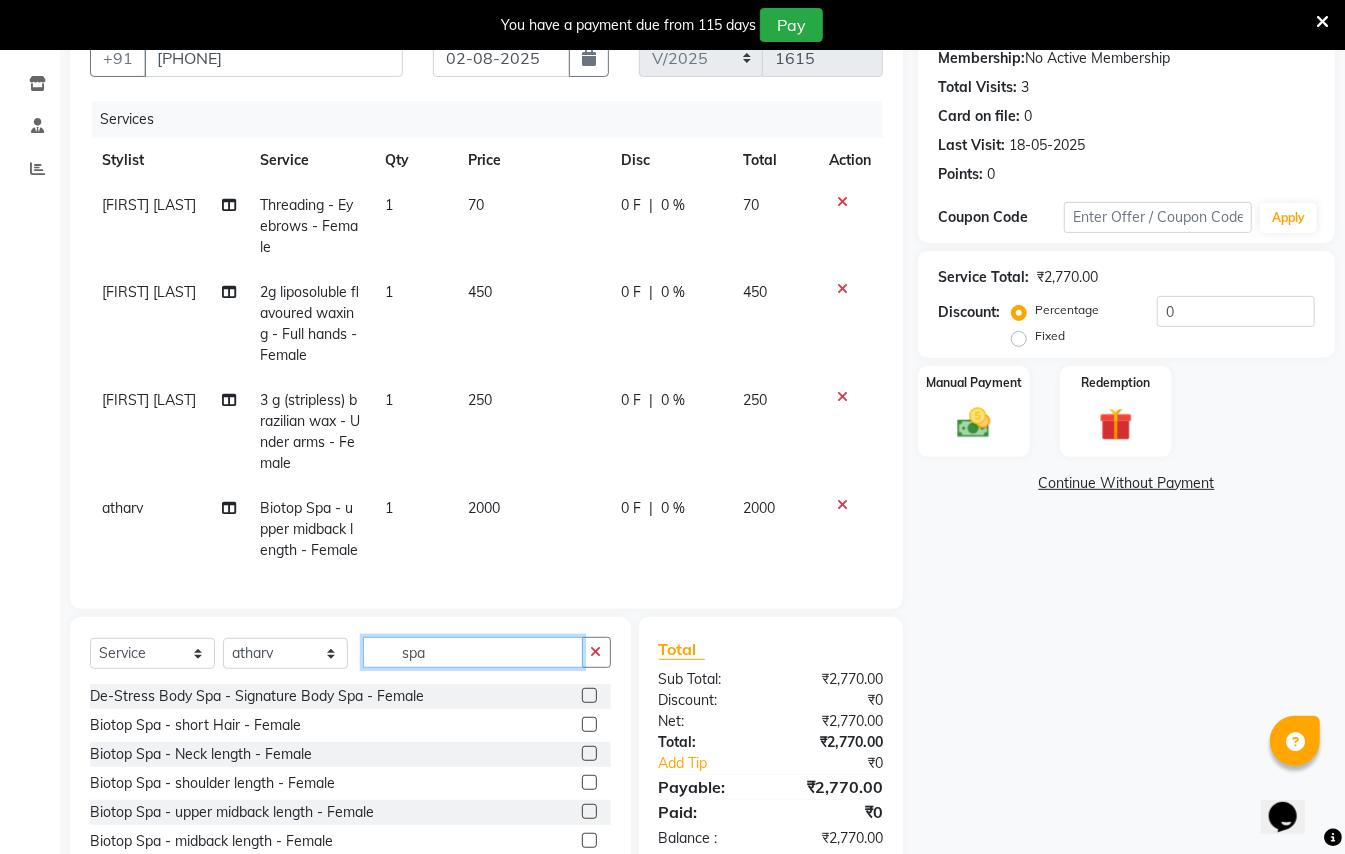 click on "spa" 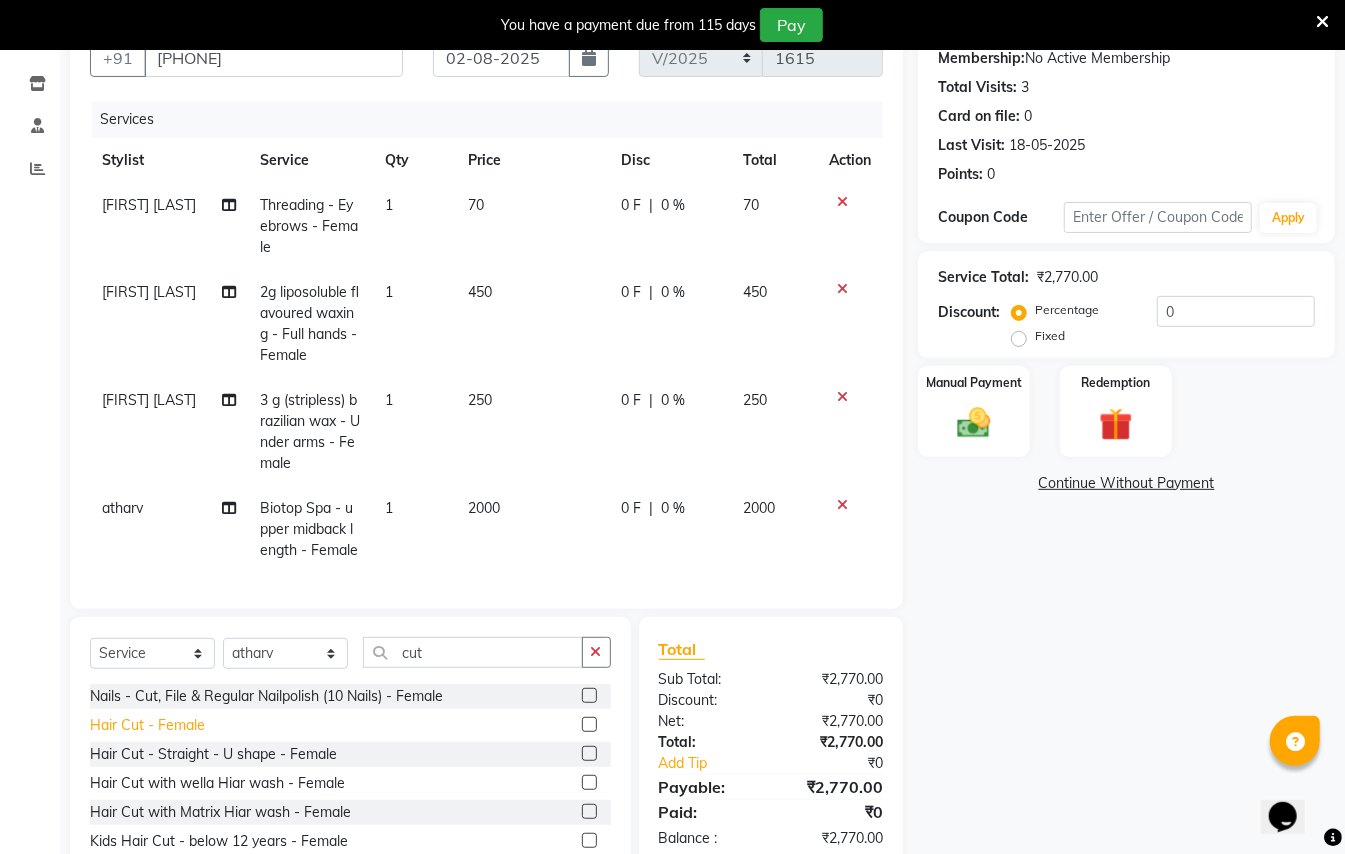 click on "Hair Cut - Female" 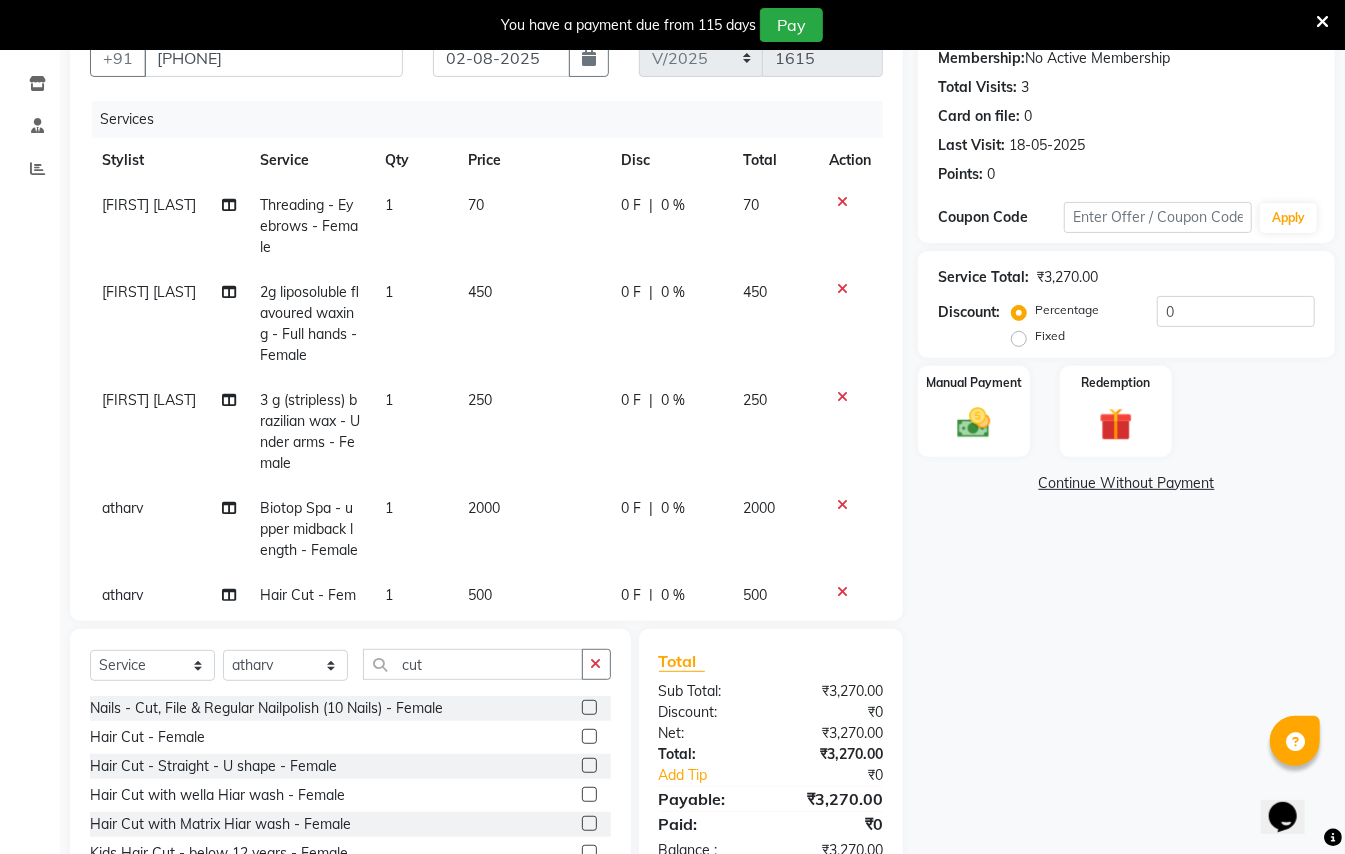 click on "0 %" 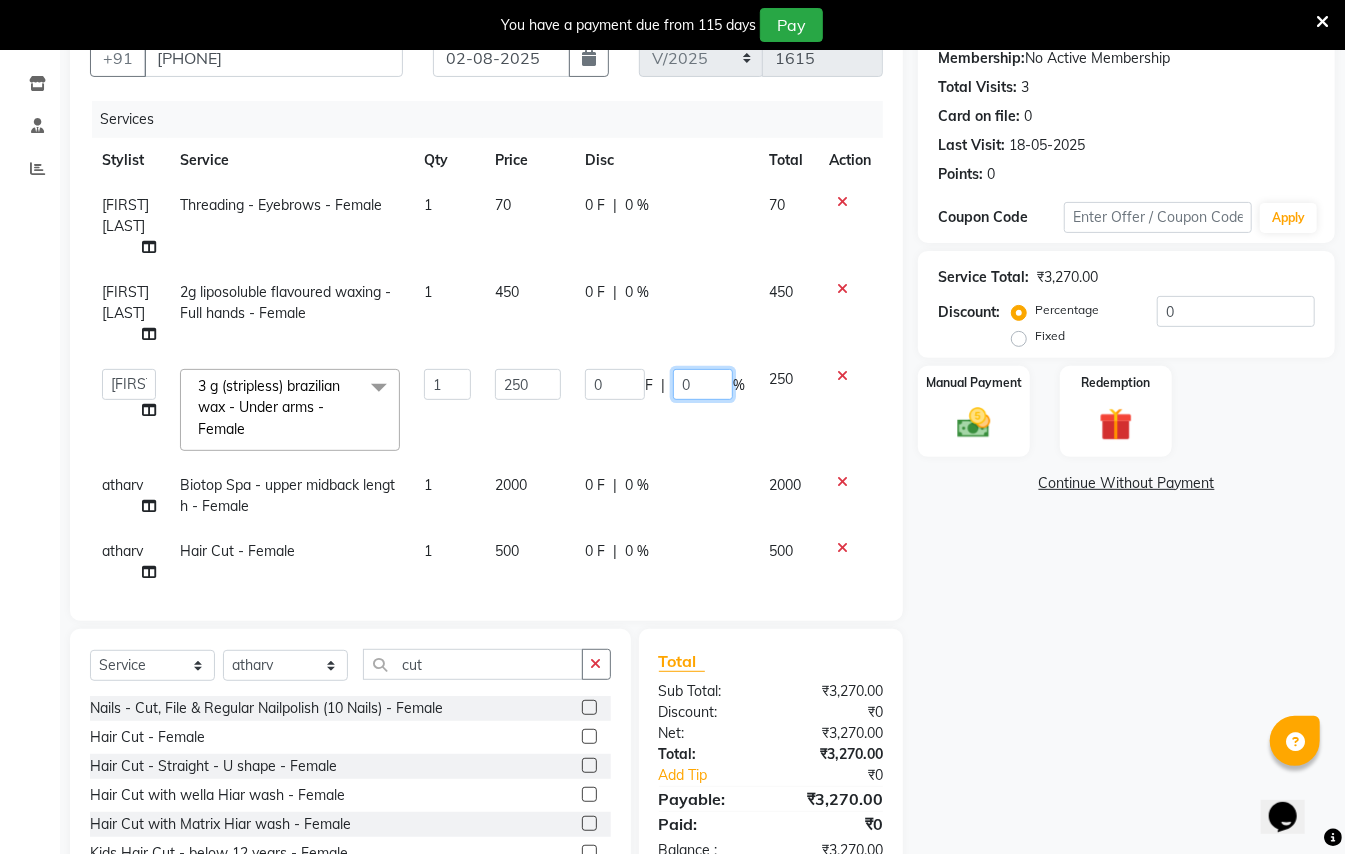 click on "0" 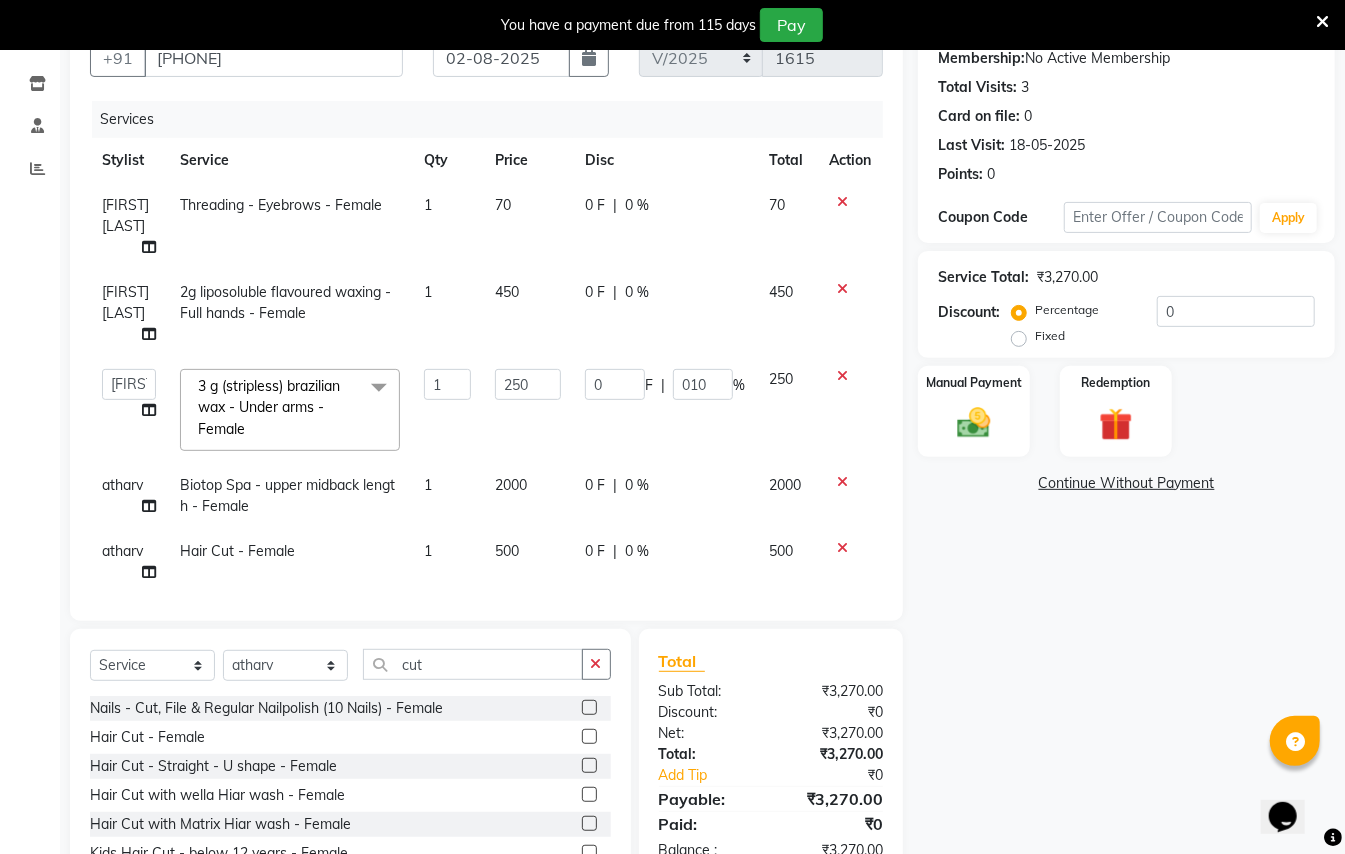 click on "[FIRST] [LAST] Threading - Eyebrows - Female 1 70 0 F | 0 % 70 [FIRST] [LAST] 2g liposoluble flavoured waxing - Full hands - Female 1 450 0 F | 0 % 450  [FIRST] [LAST]   [FIRST] [LAST]    [FIRST] [LAST]   [FIRST] [LAST]   [FIRST] [LAST]   Manager   [FIRST]    [FIRST] [LAST]   Owner   [FIRST] [LAST]  3 g (stripless)brazilian wax - Under arms - Female  x HAIR PROTEIN TREATMENT- Nanogel - Short Hair- Only Box Section 2000 HAIR PROTEIN TREATMENT- Nanogel - Short Hair 1 Inch 2500 HAIR PROTEIN TREATMENT- Nanogel - Short Hair 2 Inch 3000 HAIR PROTEIN TREATMENT- Nanogel - Short Hair 3500 HAIR PROTEIN TREATMENT- Nanogel - Neck Length 4000 HAIR PROTEIN TREATMENT- Nanogel - Shoulder Length 4500 Clean Ups - O3+ face clean up - Female Clean Ups - signature clean up oily skin - Female Clean Ups - Signature clean up dry skin - Female Clean Ups - Classic Clean up - Female Clean Ups - De-tan with neck - Female Clean Ups - De-tan - Female Clean Ups - Peel of mask (o3+) - Female Bleach - Full body - Female Bleach - Oxy life(face) - Female 1" 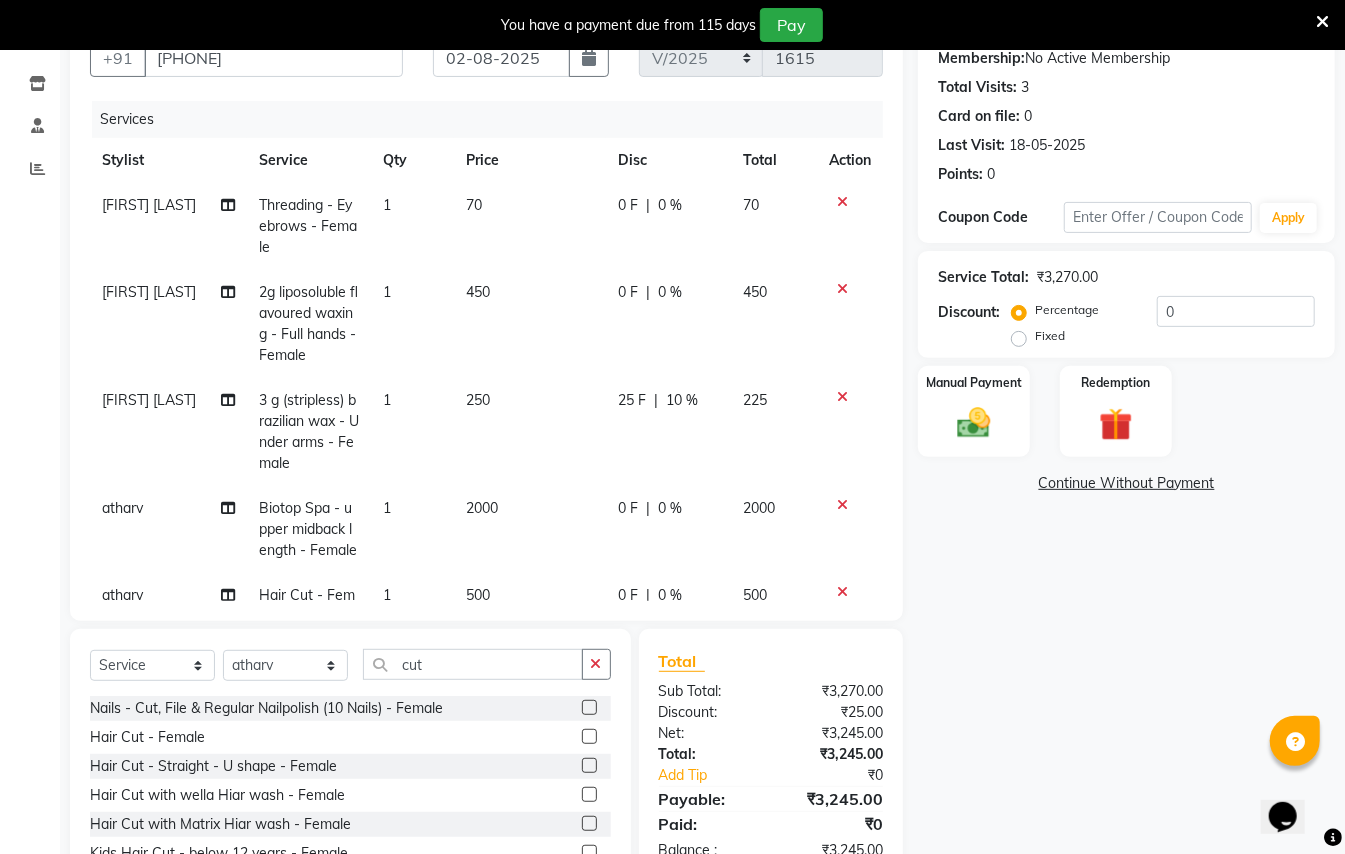 click on "0 F | 0 %" 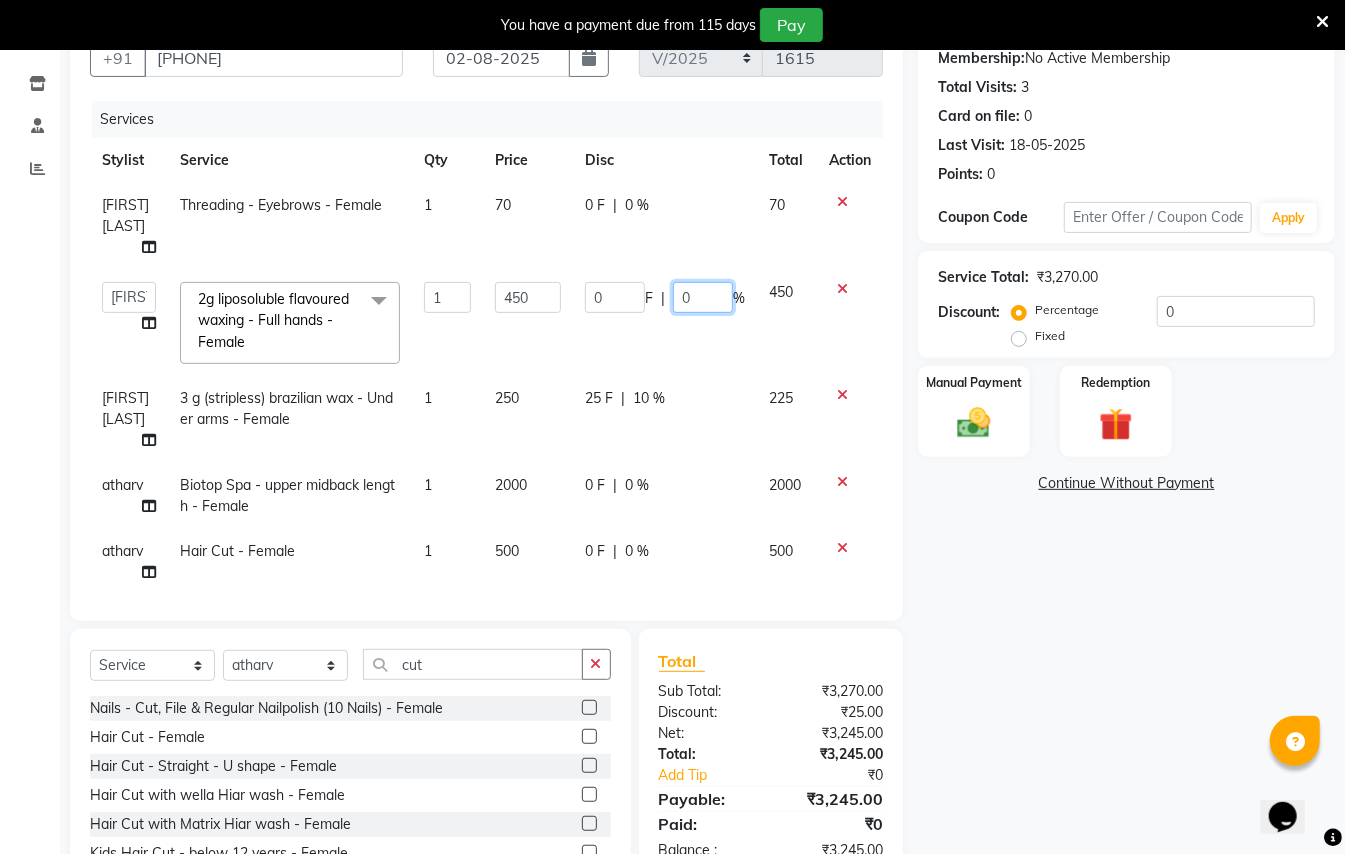 click on "0" 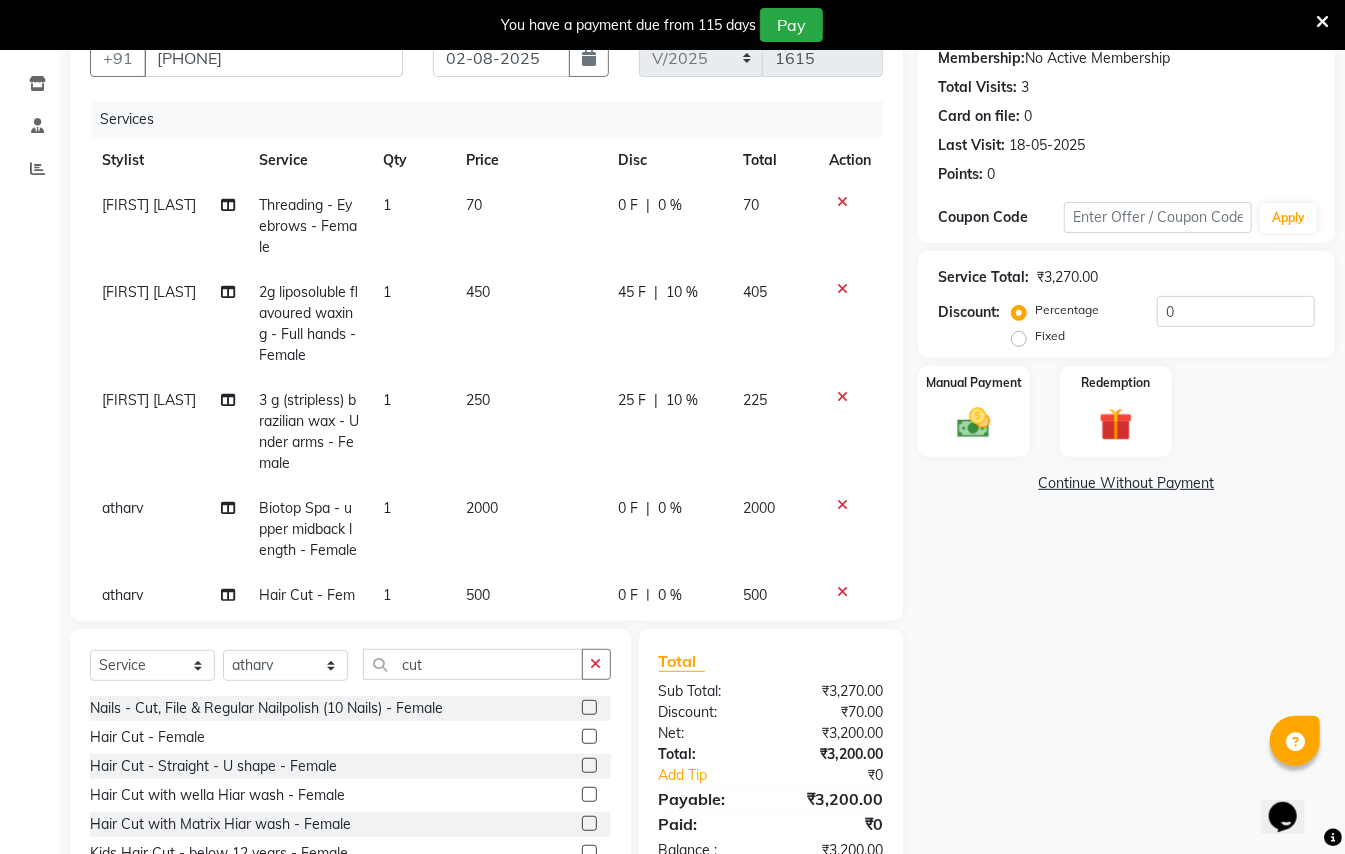 click on "[FIRST] [LAST] - [SERVICE] - [GENDER] [NUMBER] [PERCENT] [NUMBER]" 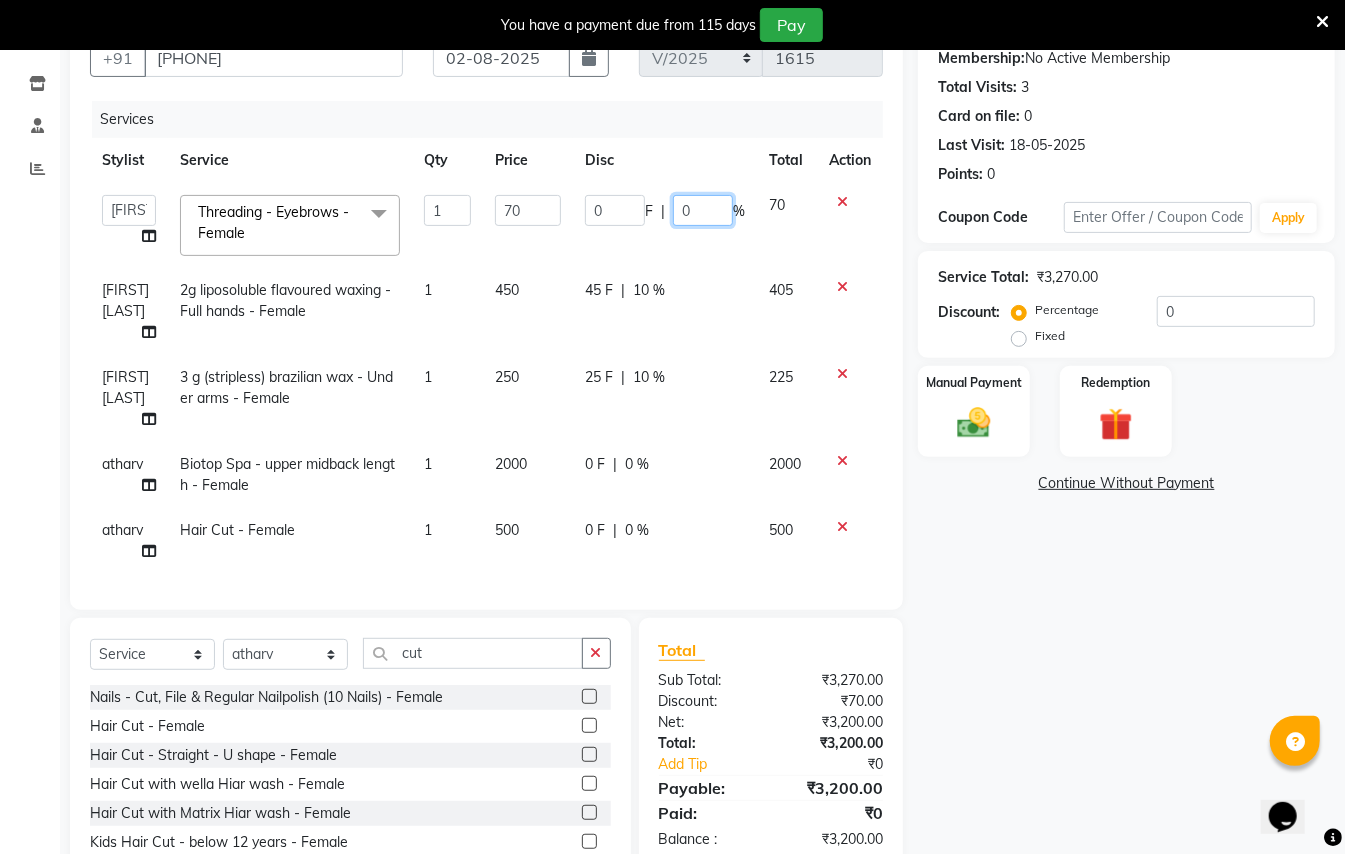 click on "0" 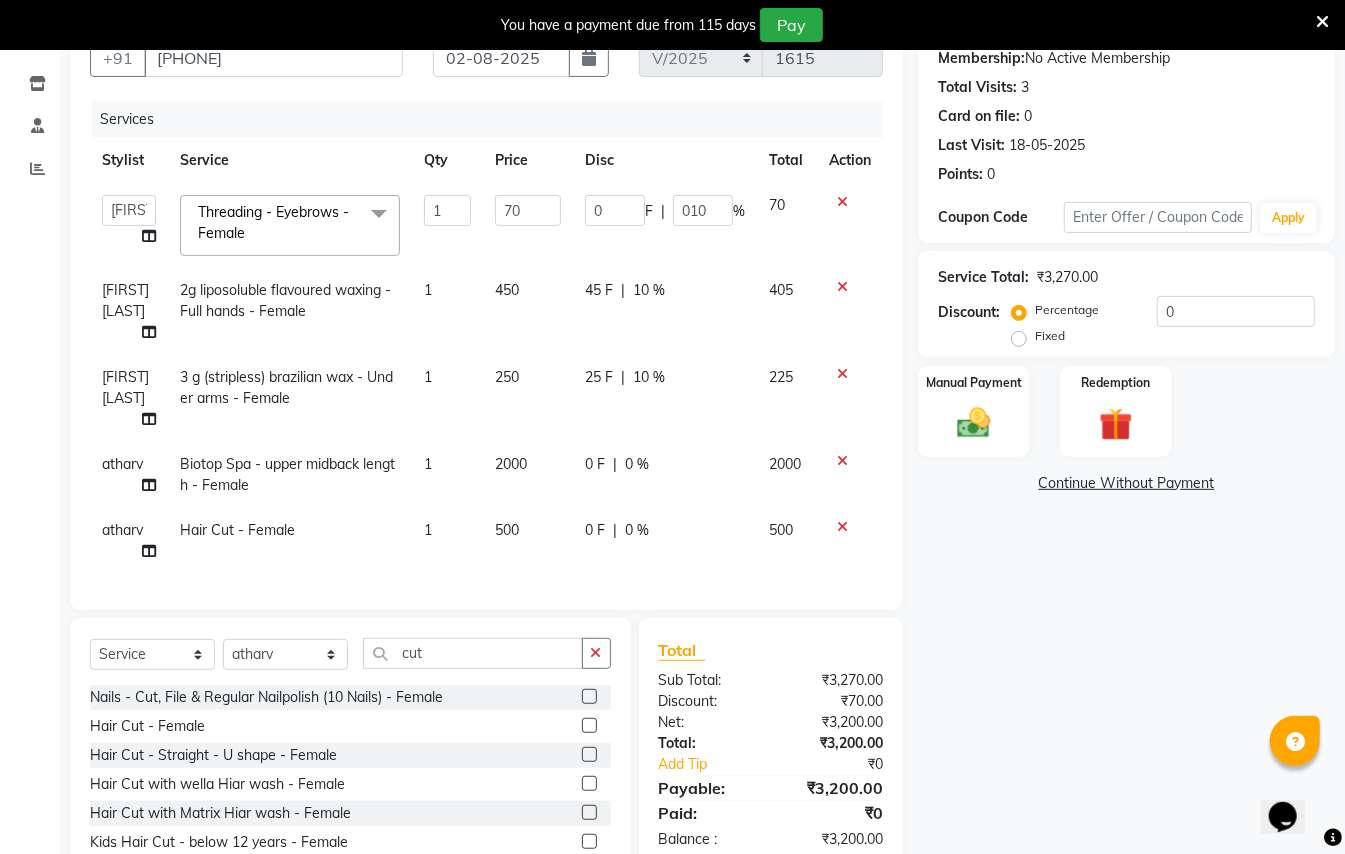 click on "[FIRST] [LAST]   [FIRST] [LAST]    [FIRST] [LAST]   [FIRST]   [FIRST] [LAST]   Manager   [FIRST]    [FIRST] [LAST]   Owner   [FIRST] [LAST]  Threading - Eyebrows - Female  x HAIR PROTEIN TREATMENT- Nanogel - Short Hair- Only Box Section 2000 HAIR PROTEIN TREATMENT- Nanogel - Short Hair 1 Inch 2500 HAIR PROTEIN TREATMENT- Nanogel - Short Hair 2 Inch 3000 HAIR PROTEIN TREATMENT- Nanogel - Short Hair 3500 HAIR PROTEIN TREATMENT- Nanogel - Neck Length 4000 HAIR PROTEIN TREATMENT- Nanogel - Shoulder Length 4500 Clean Ups - O3+ face clean up - Female Clean Ups - signature clean up oily skin - Female Clean Ups - Signature clean up dry skin - Female Clean Ups - Classic Clean up - Female Clean Ups - De-tan with neck - Female Clean Ups - De-tan - Female Clean Ups - Peel of mask (o3+) - Female Bleach - Full body - Female Bleach - Oxy life(face) - Female Bleach - Classic  bleach ( Face, neck aand half back) - Female Bleach - Full hand - Female Bleach - Full legs - Female Bleach - Half legs - Female Bleach - Foot - Female 1" 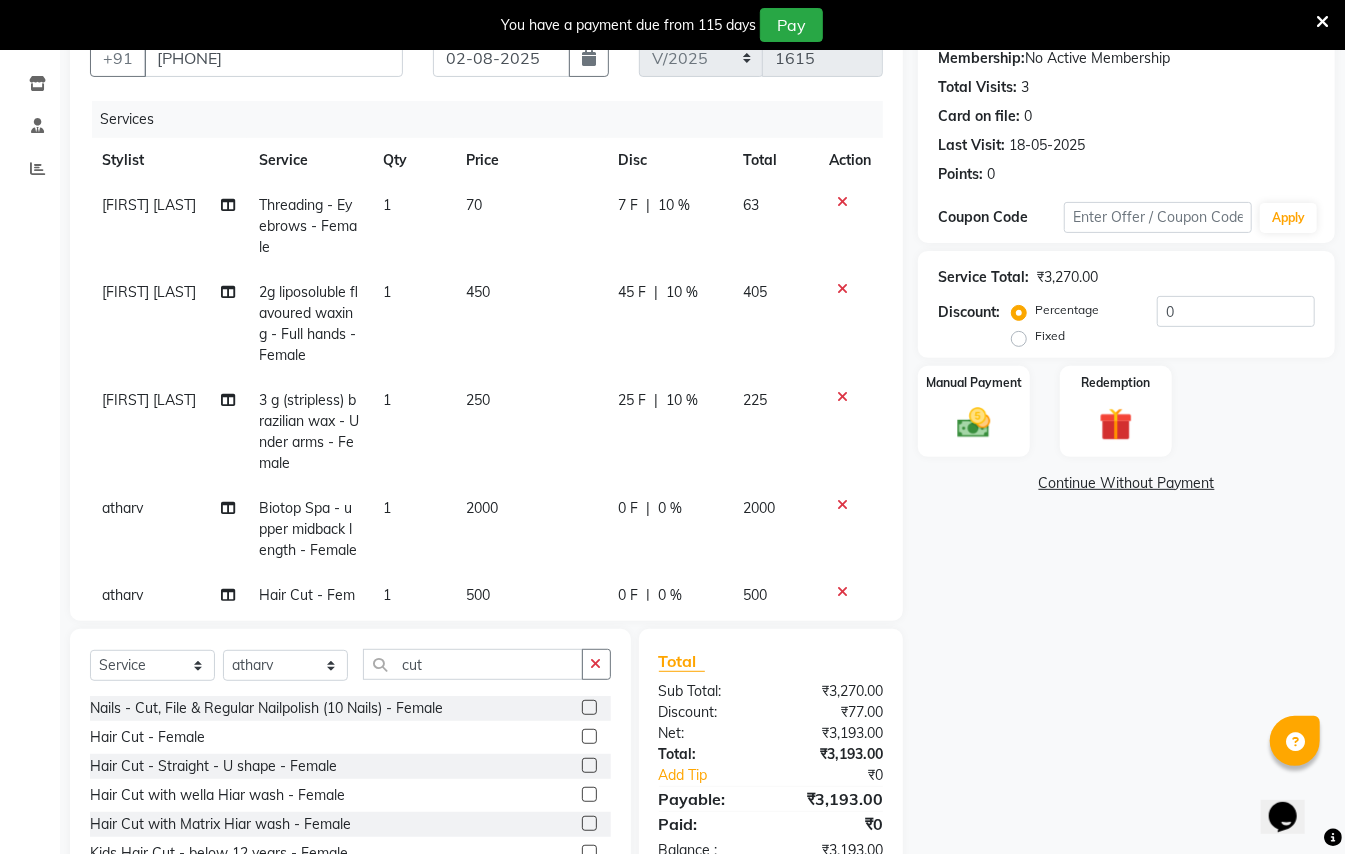 click on "0 %" 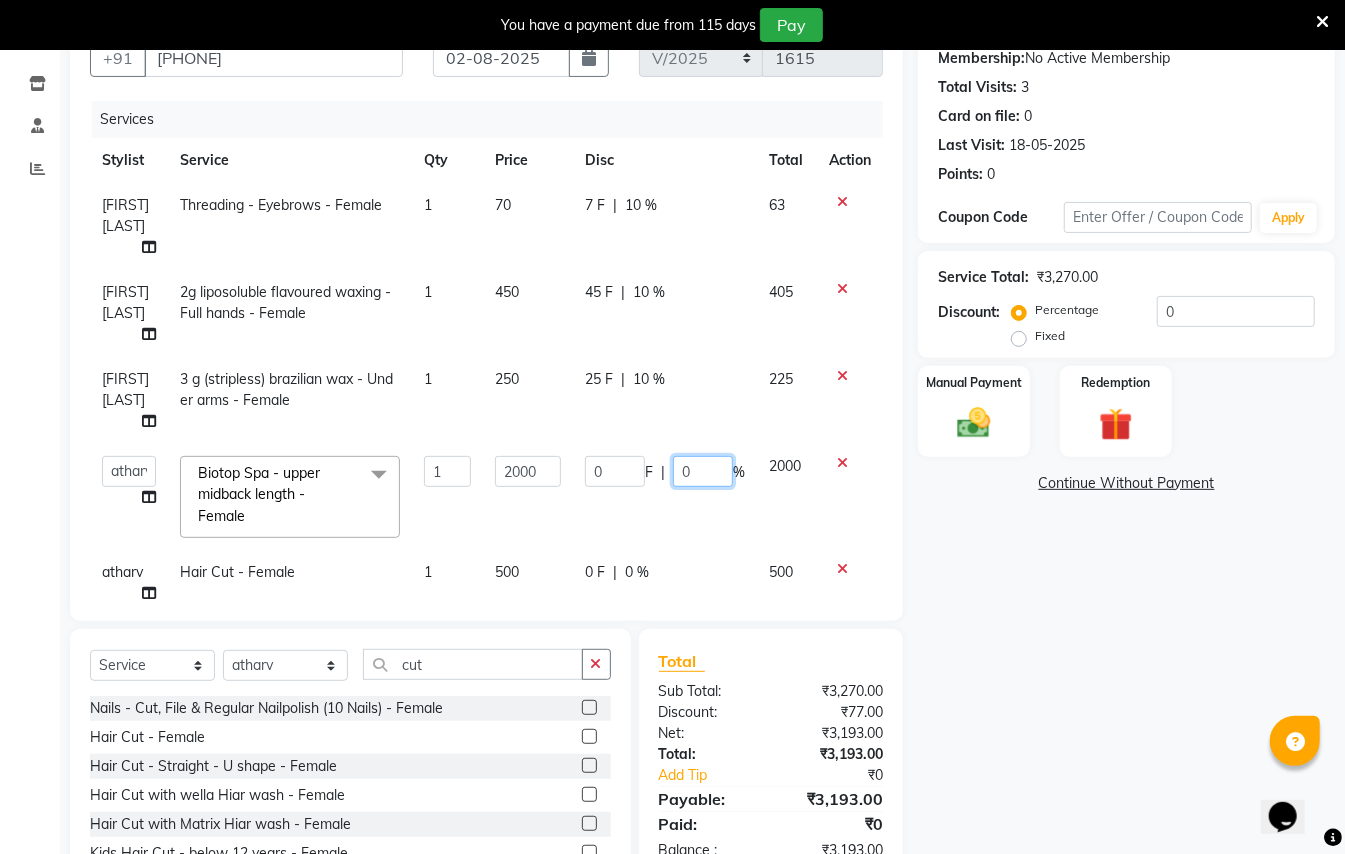 click on "0" 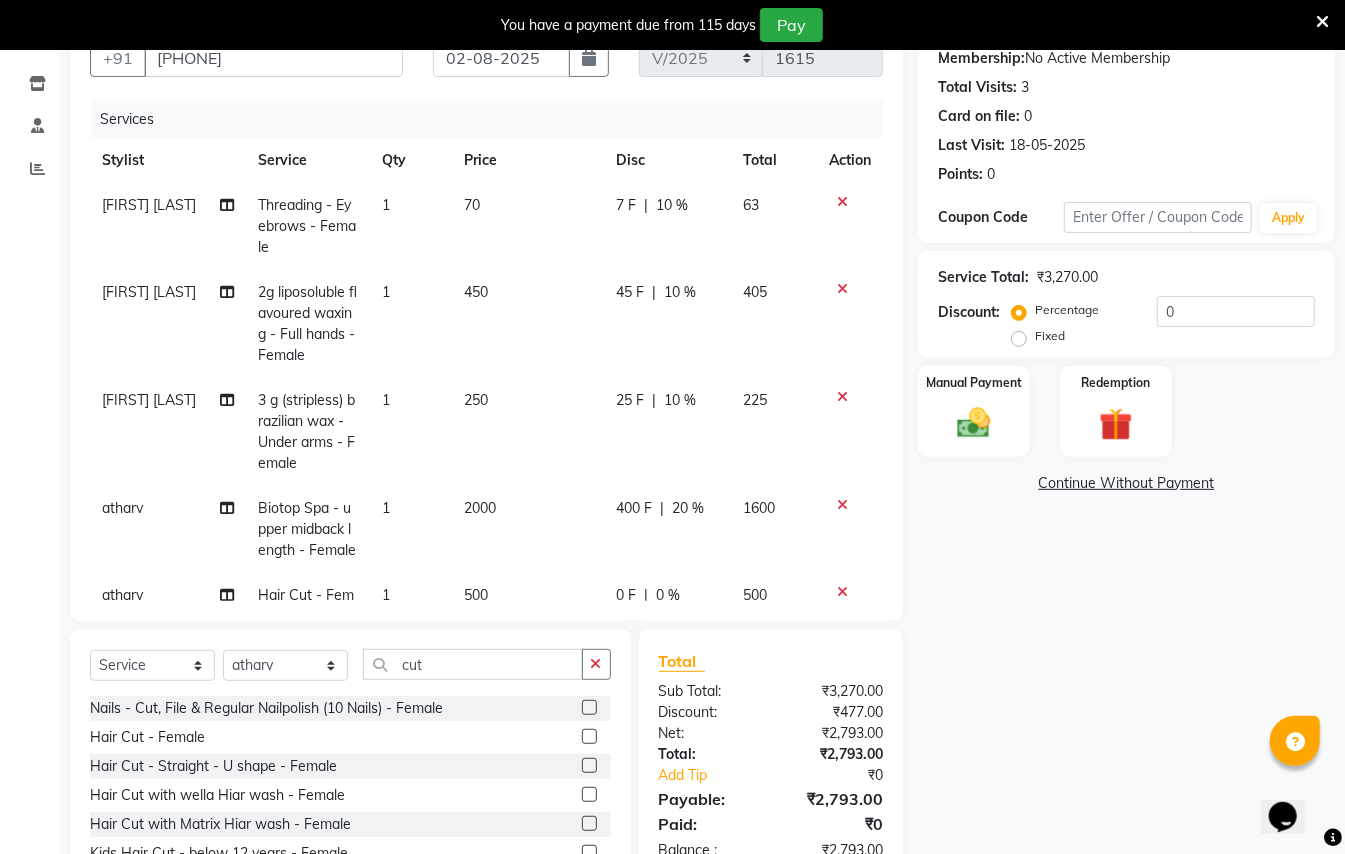 click on "[FIRST] [LAST] Threading - Eyebrows - Female 1 70 7 F | 10 % 63 [FIRST] [LAST] 2g liposoluble flavoured waxing - Full hands - Female 1 450 45 F | 10 % 405 [FIRST] [LAST] 3 g (stripless)brazilian wax - Under arms - Female 1 250 25 F | 10 % 225 [FIRST] Biotop Spa - upper midback length - Female 1 2000 400 F | 20 % 1600 [FIRST] Hair Cut - Female 1 500 0 F | 0 % 500" 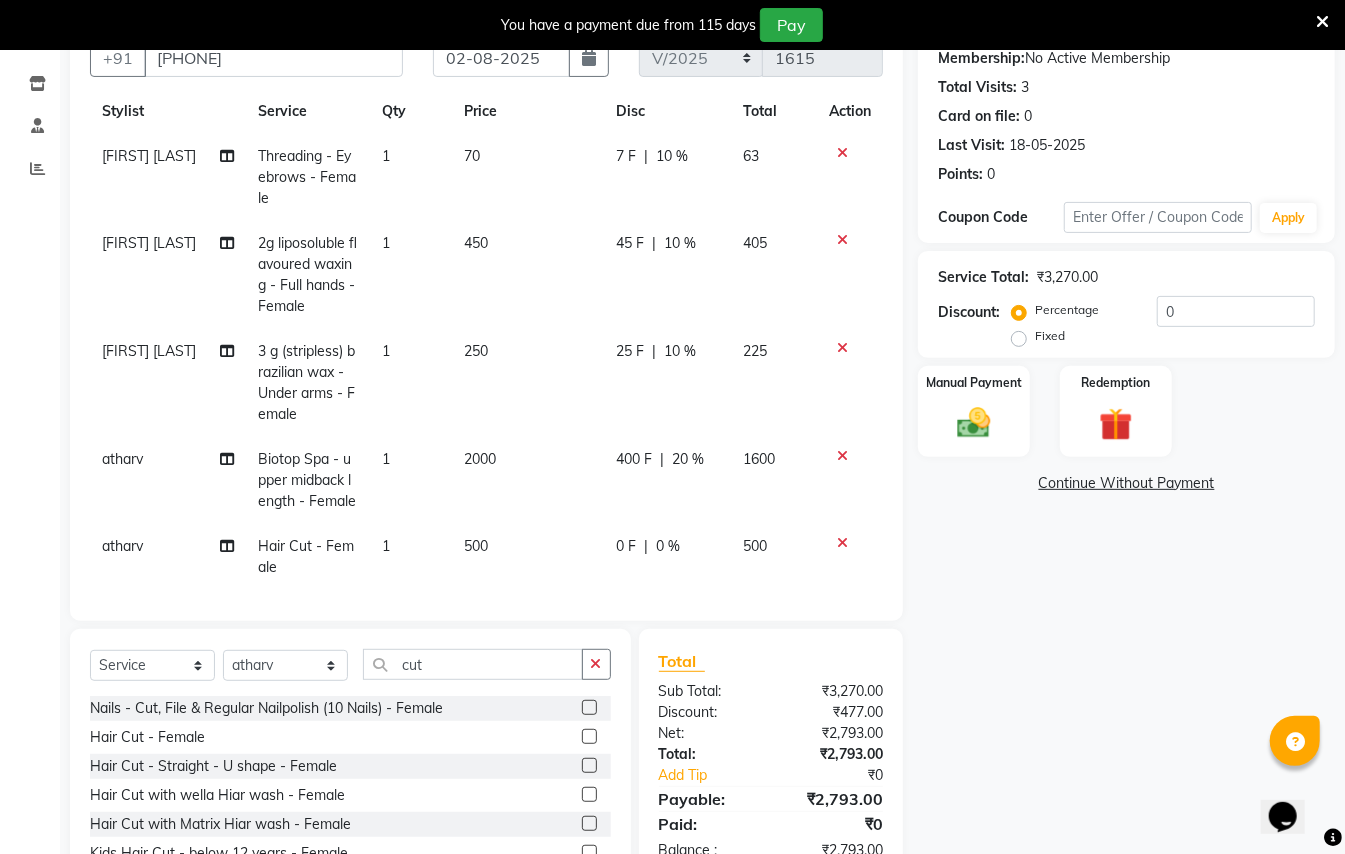 scroll, scrollTop: 94, scrollLeft: 0, axis: vertical 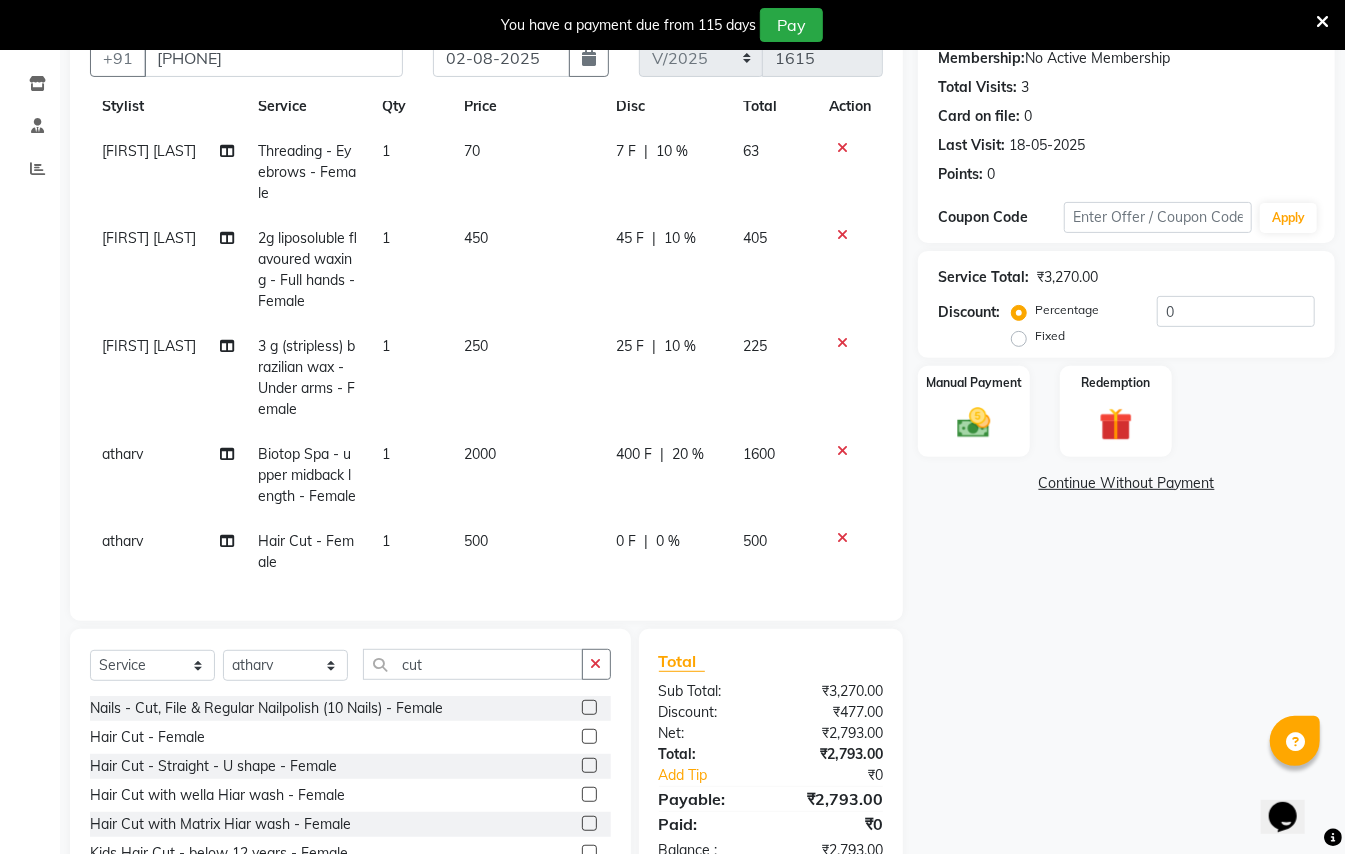 click on "0 %" 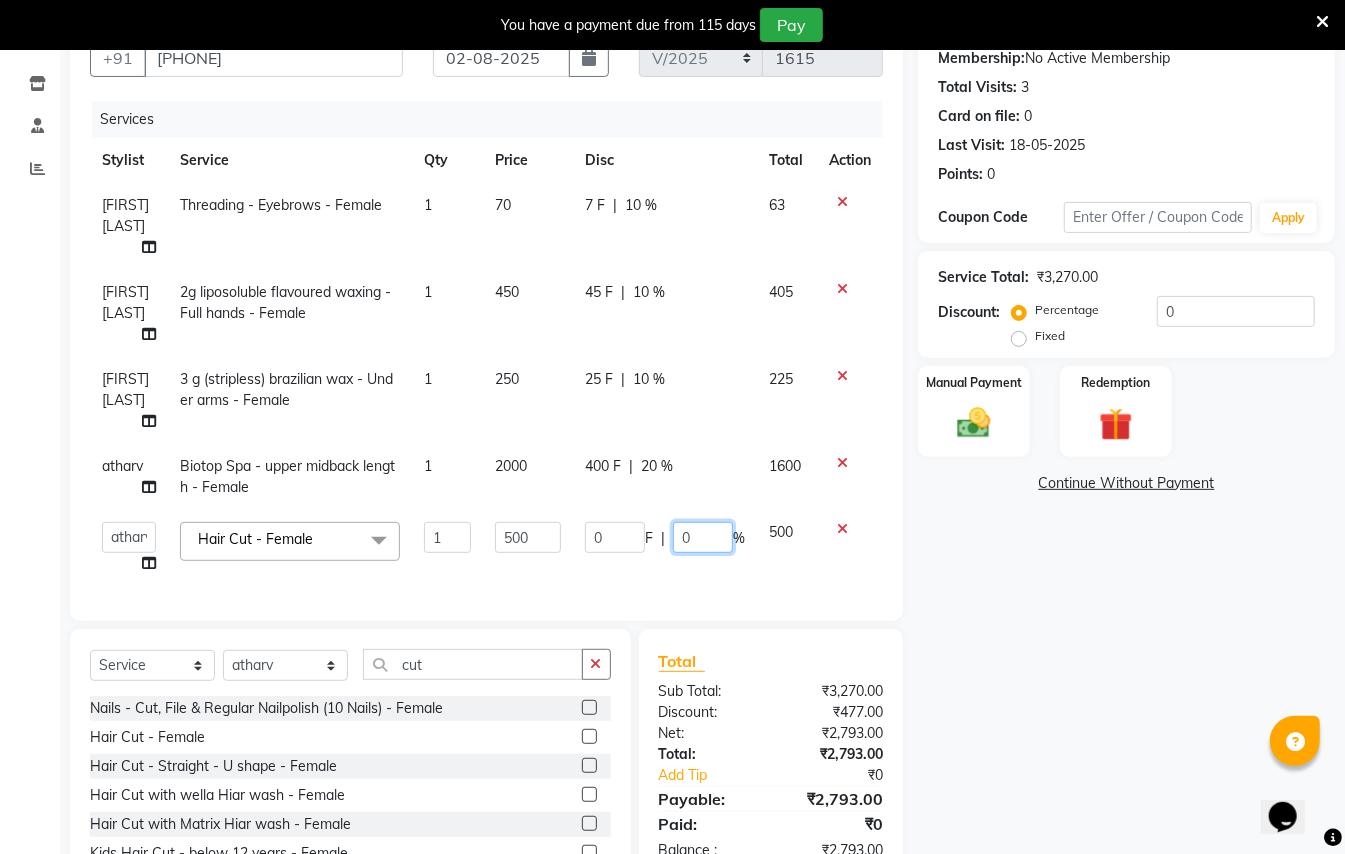 click on "0" 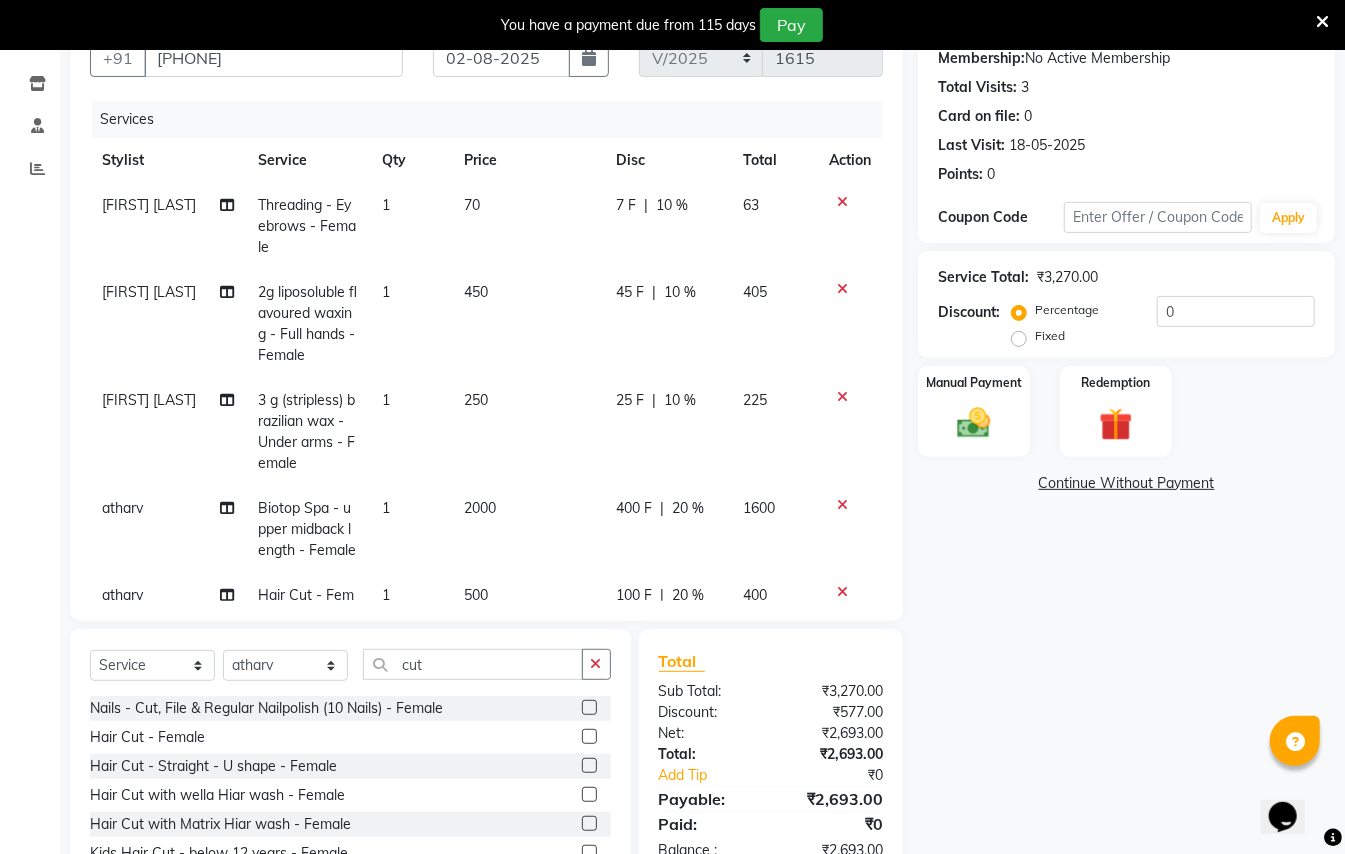 click on "[FIRST] [LAST] Threading - Eyebrows - Female 1 70 7 F | 10 % 63 [FIRST] [LAST] 2g liposoluble flavoured waxing - Full hands - Female 1 450 45 F | 10 % 405 [FIRST] [LAST] 3 g (stripless)brazilian wax - Under arms - Female 1 250 25 F | 10 % 225 [FIRST] Biotop Spa - upper midback length - Female 1 2000 400 F | 20 % 1600 [FIRST] Hair Cut - Female 1 500 100 F | 20 % 400" 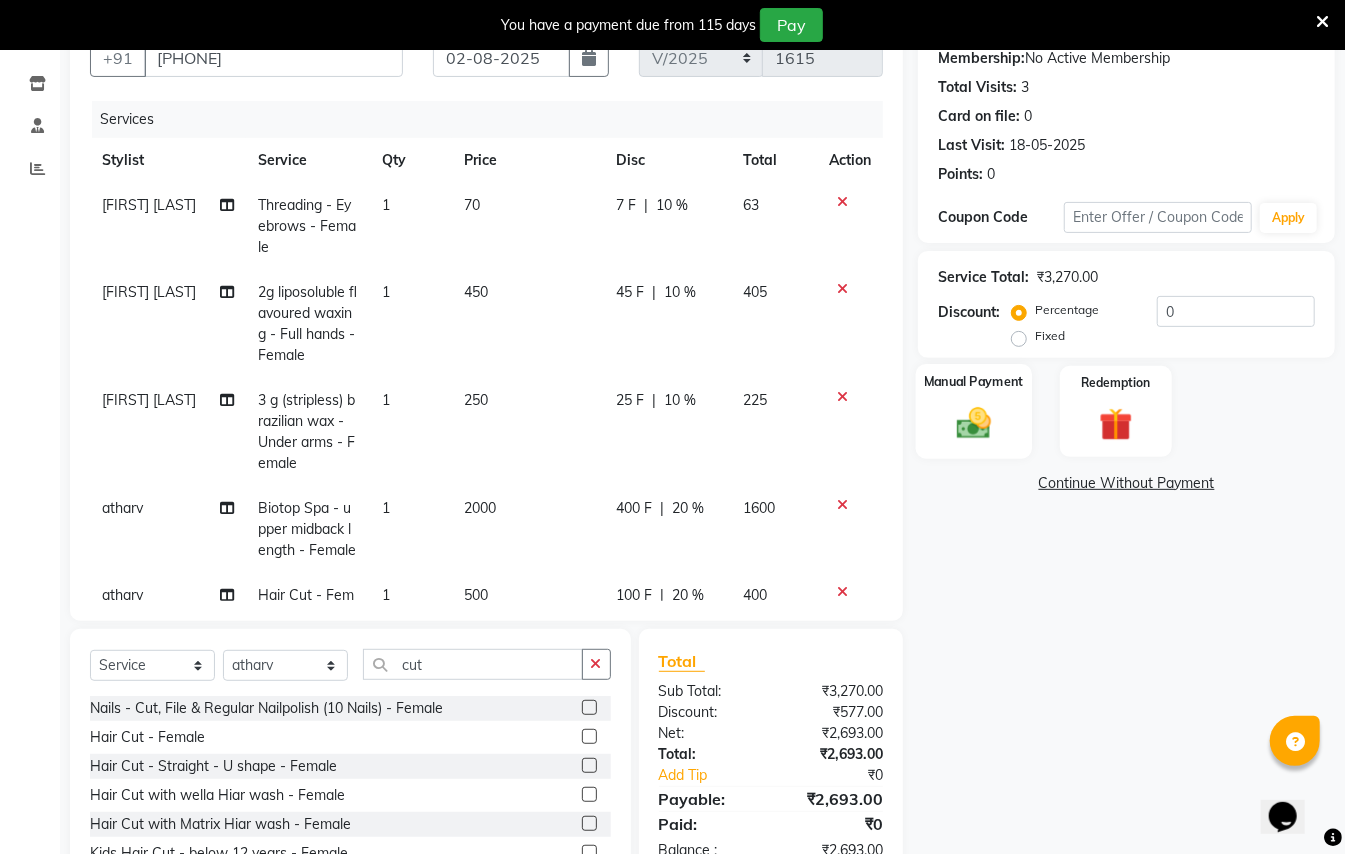 click 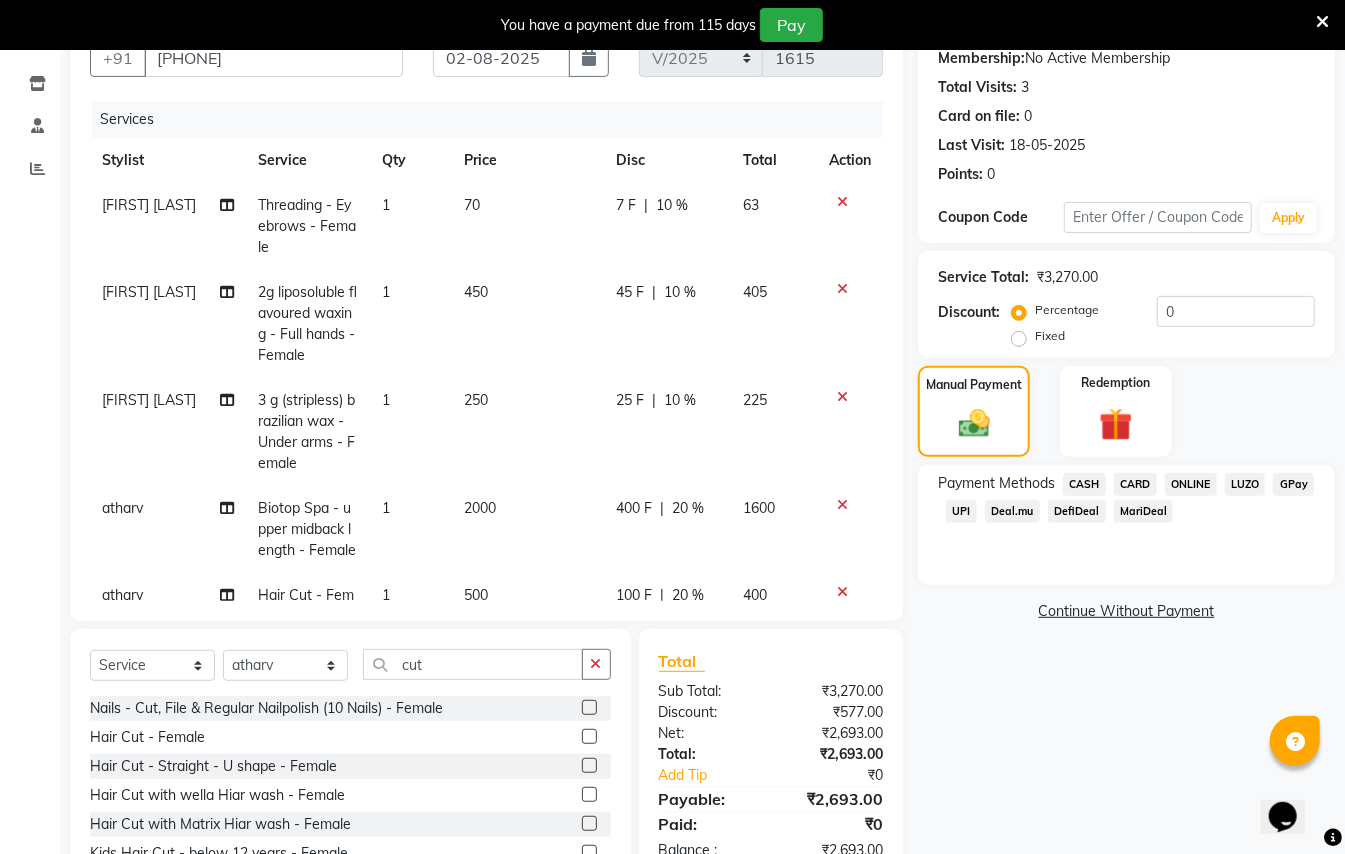 click on "GPay" 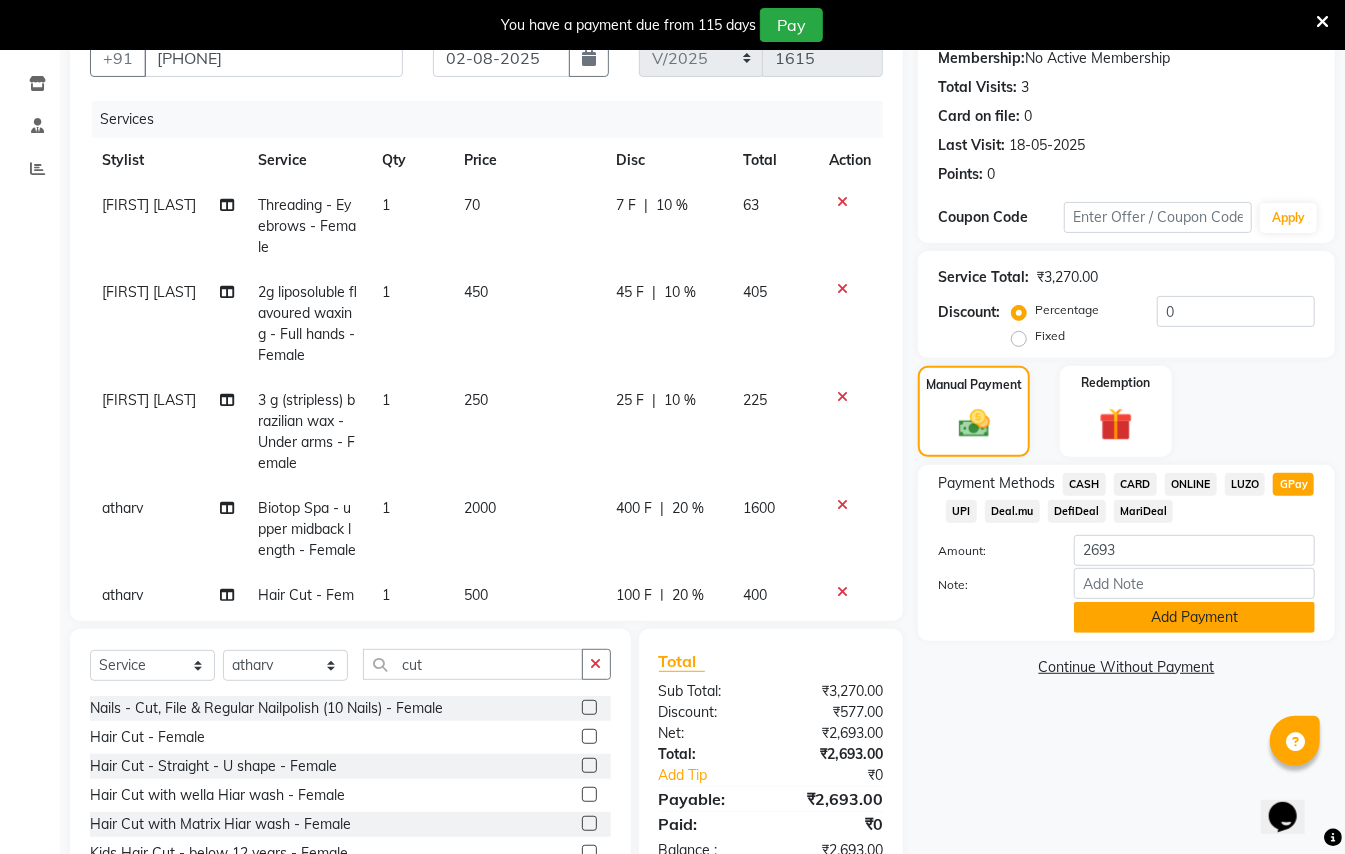 click on "Add Payment" 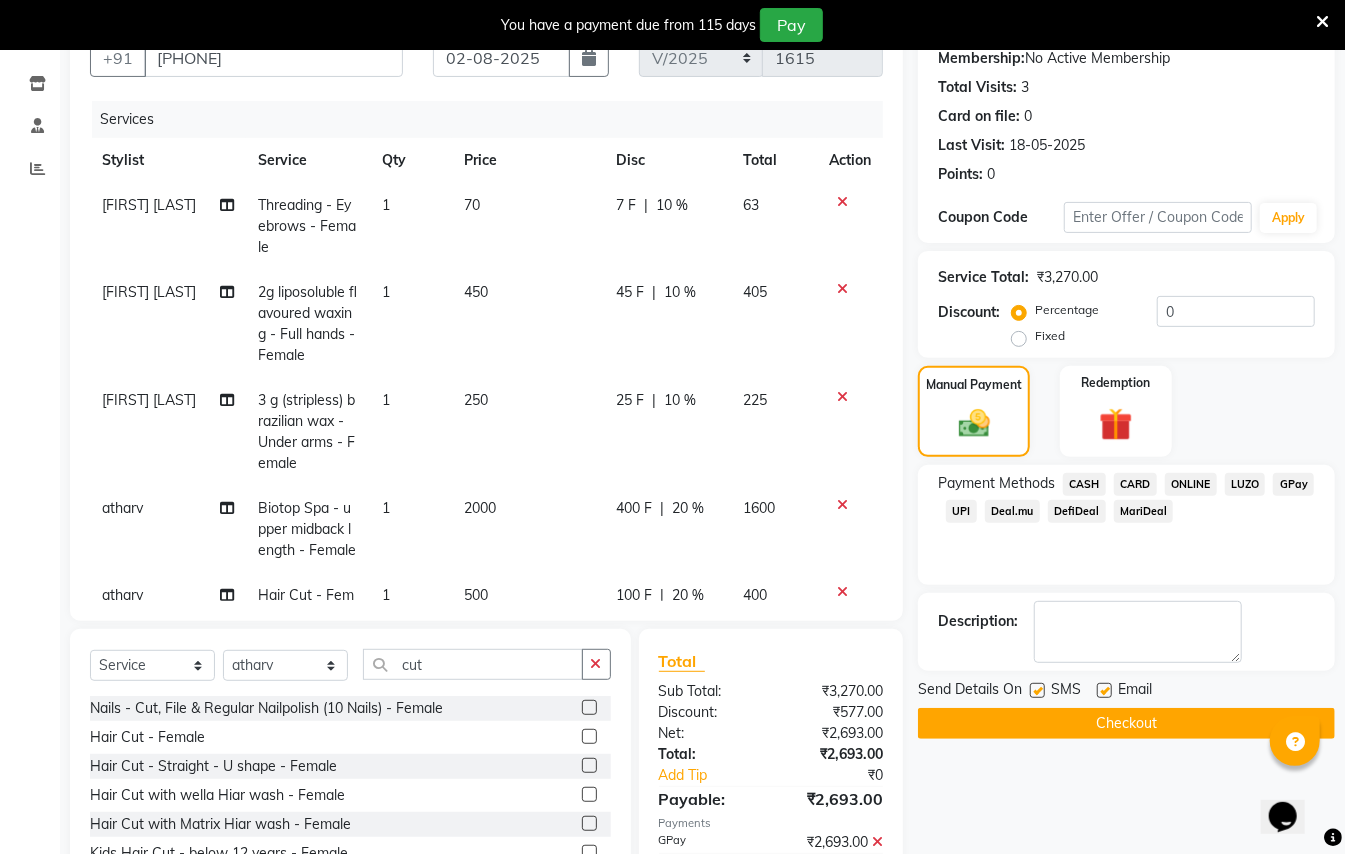 click on "Checkout" 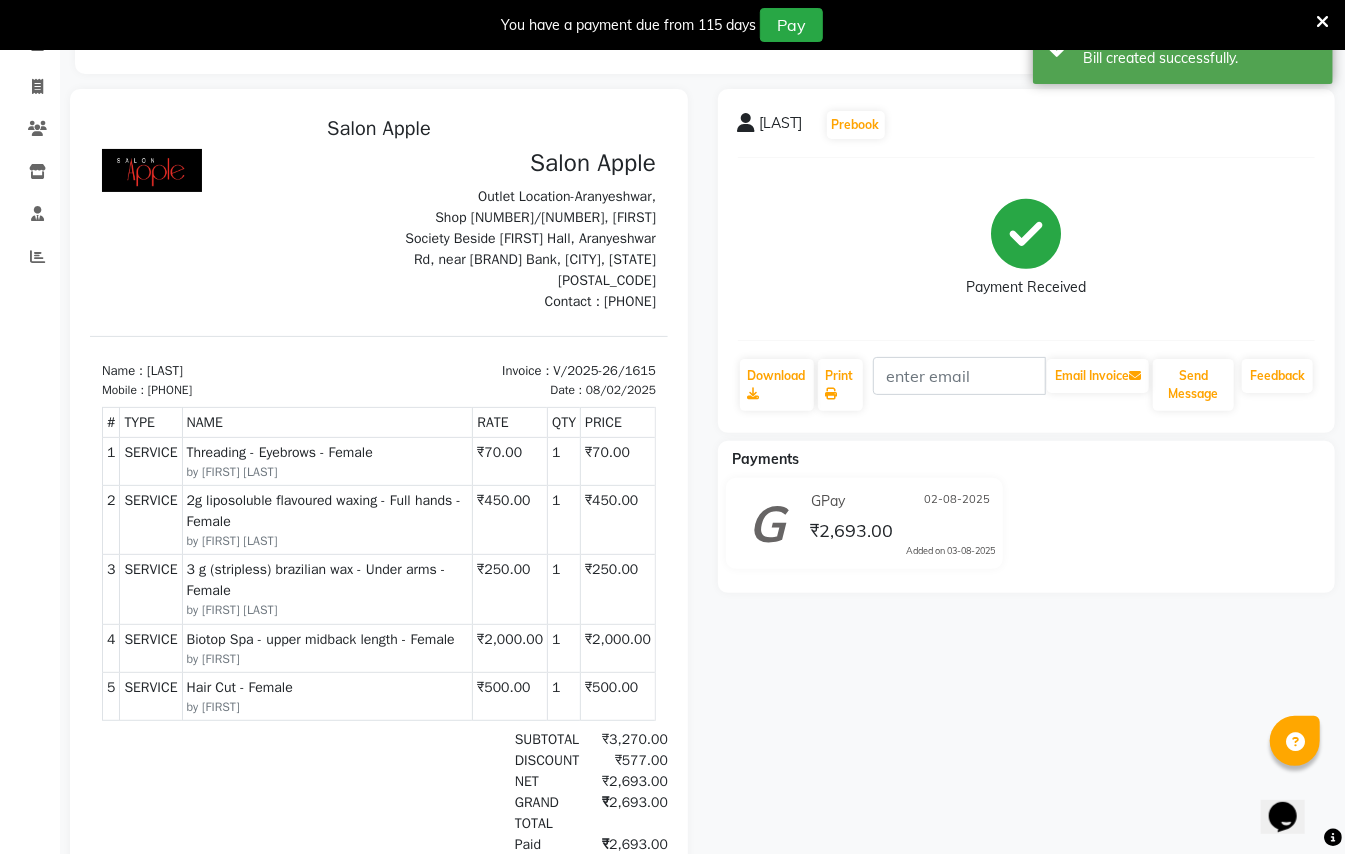 scroll, scrollTop: 0, scrollLeft: 0, axis: both 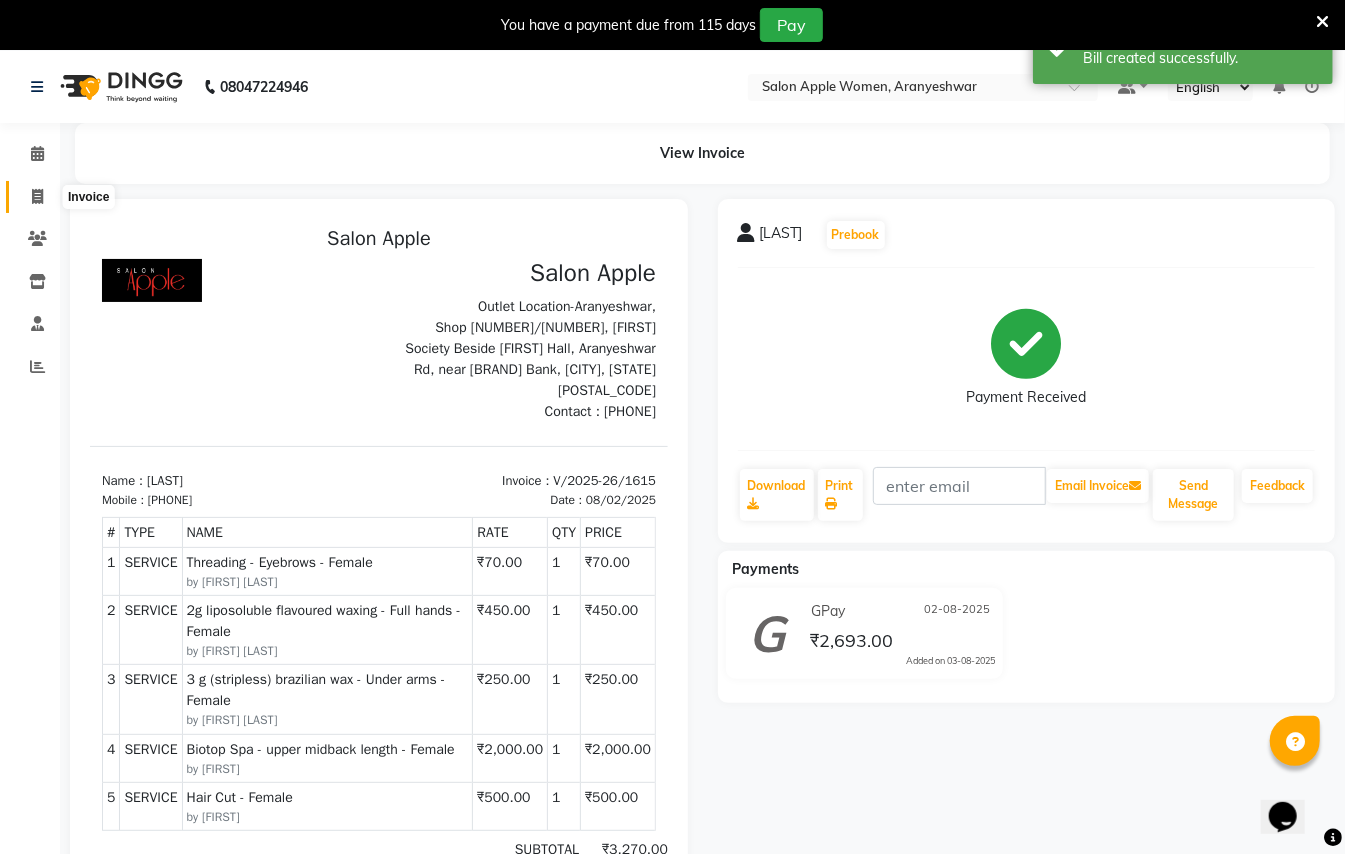 click 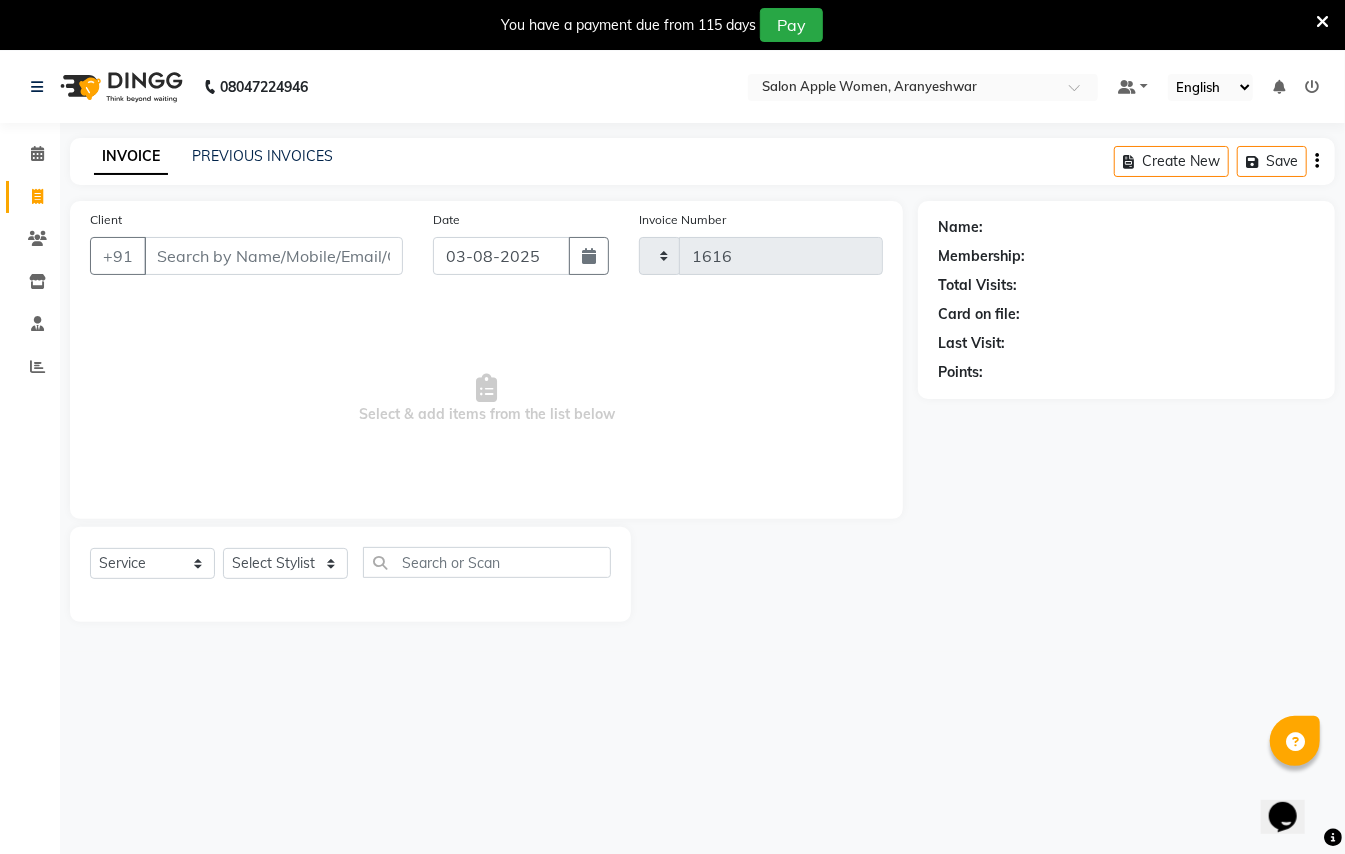 scroll, scrollTop: 50, scrollLeft: 0, axis: vertical 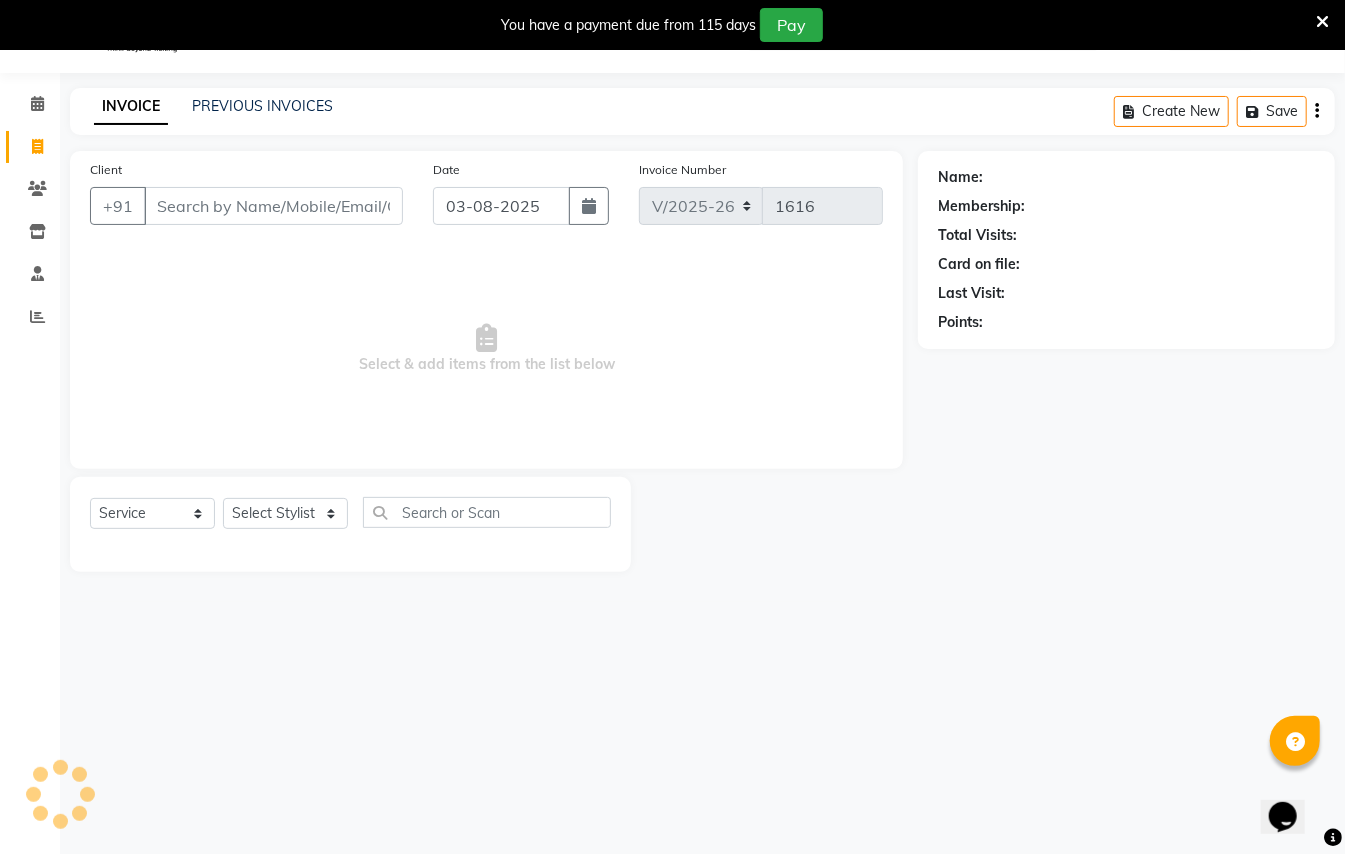 click on "Client" at bounding box center (273, 206) 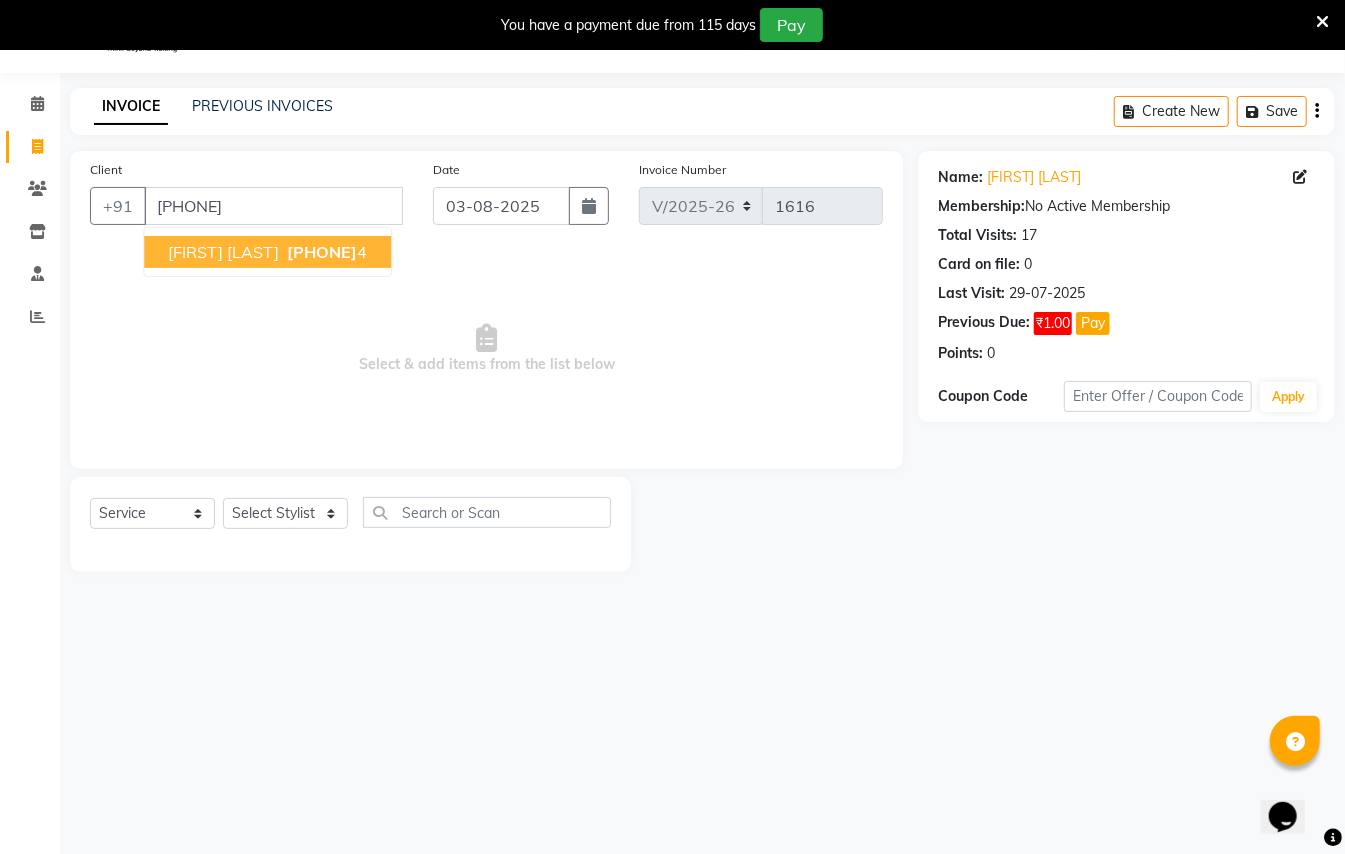 click on "[PHONE]" at bounding box center (322, 252) 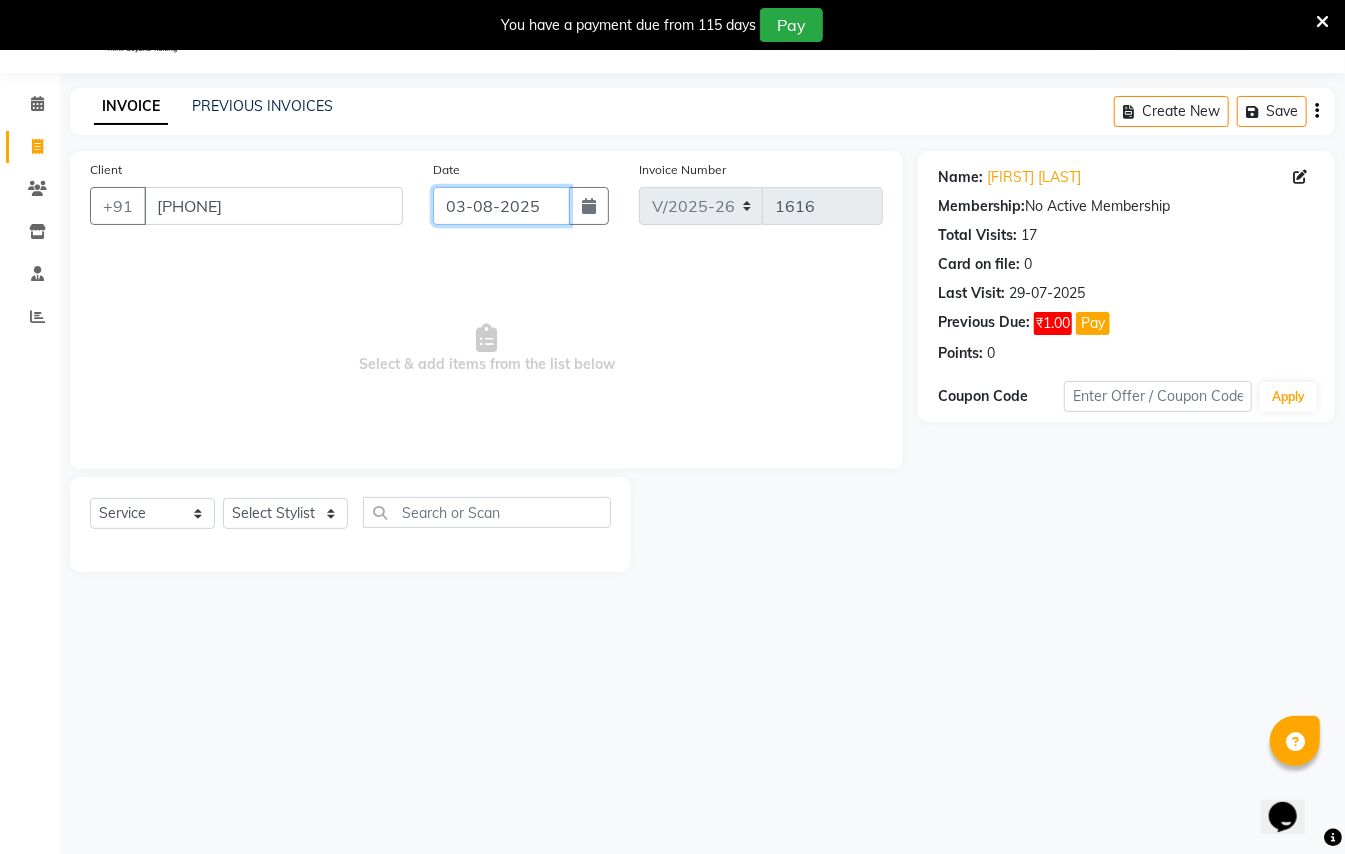 click on "03-08-2025" 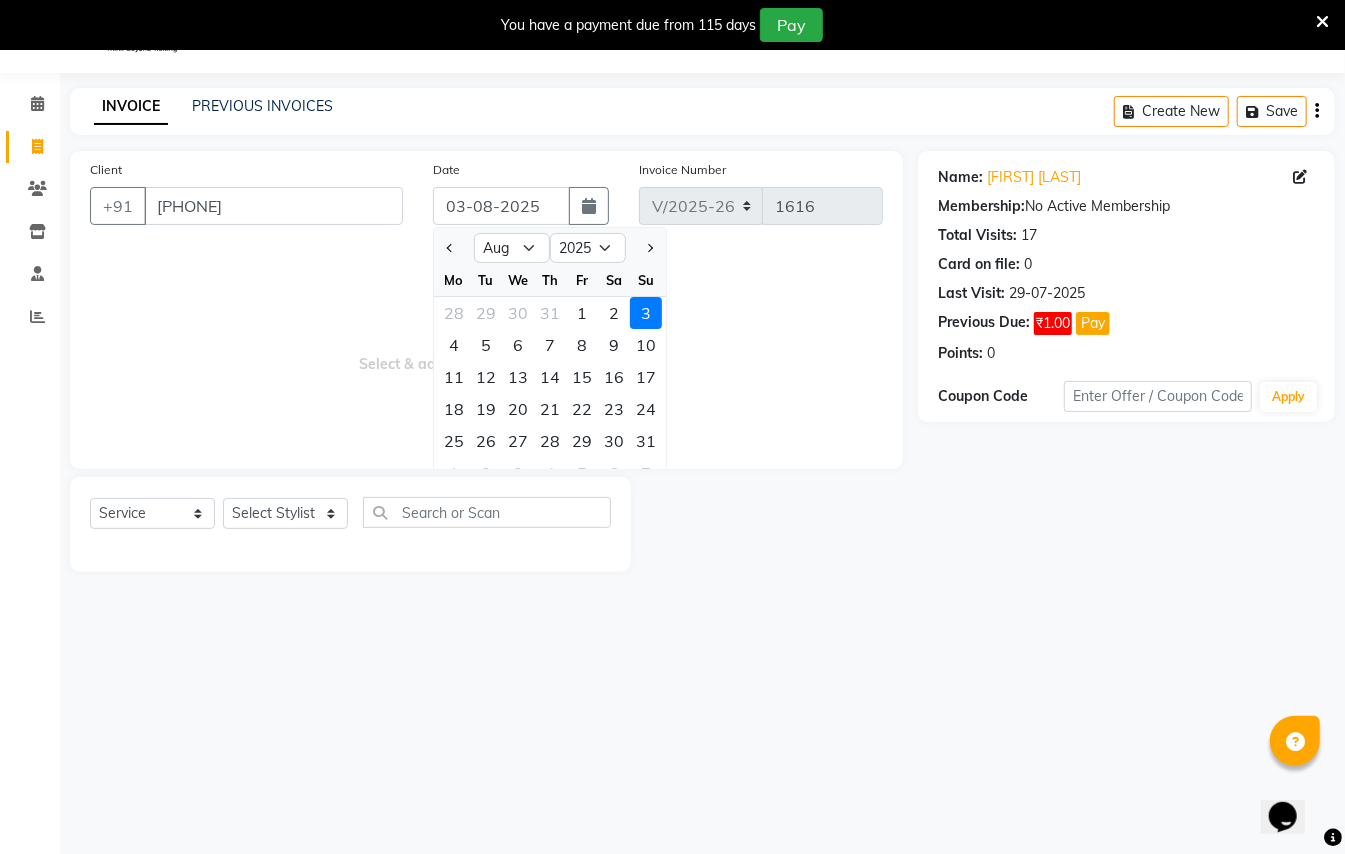 drag, startPoint x: 610, startPoint y: 309, endPoint x: 580, endPoint y: 357, distance: 56.603886 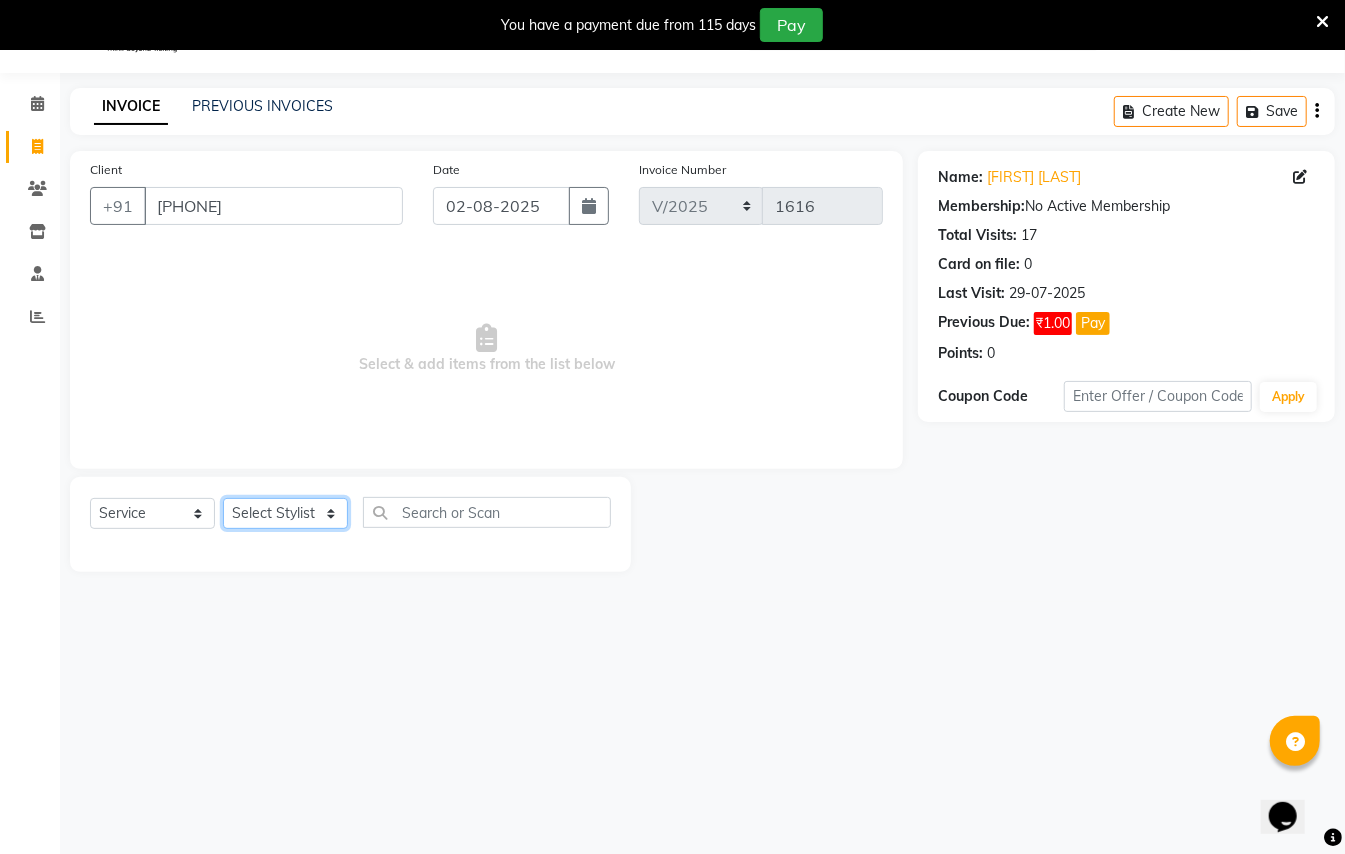 click on "Select Stylist [FIRST] [LAST] [FIRST] [LAST]  [FIRST] [LAST] [FIRST] [LAST] [FIRST] [LAST] Manager [FIRST]  [FIRST] [LAST] Owner [FIRST] [LAST]" 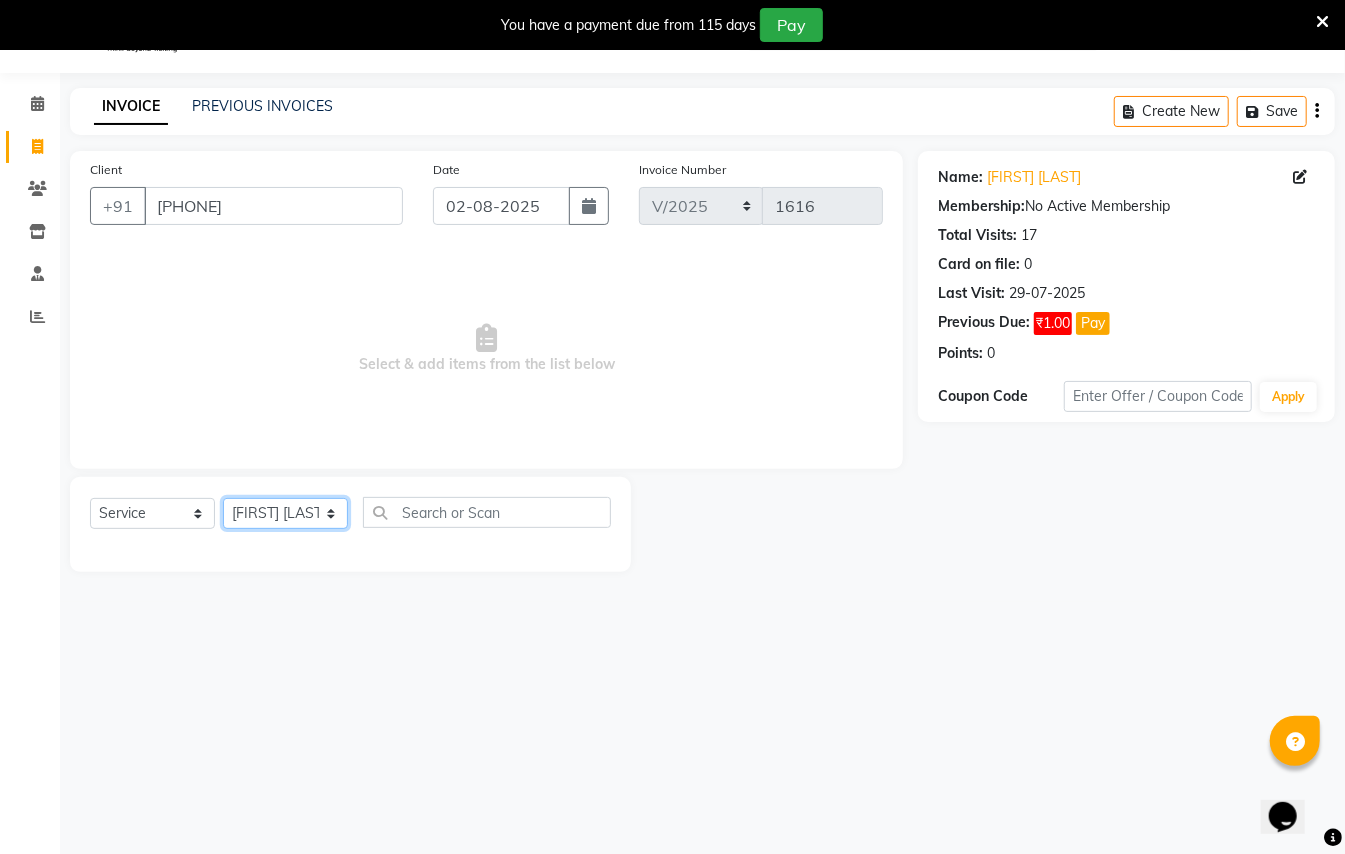 click on "Select Stylist [FIRST] [LAST] [FIRST] [LAST]  [FIRST] [LAST] [FIRST] [LAST] [FIRST] [LAST] Manager [FIRST]  [FIRST] [LAST] Owner [FIRST] [LAST]" 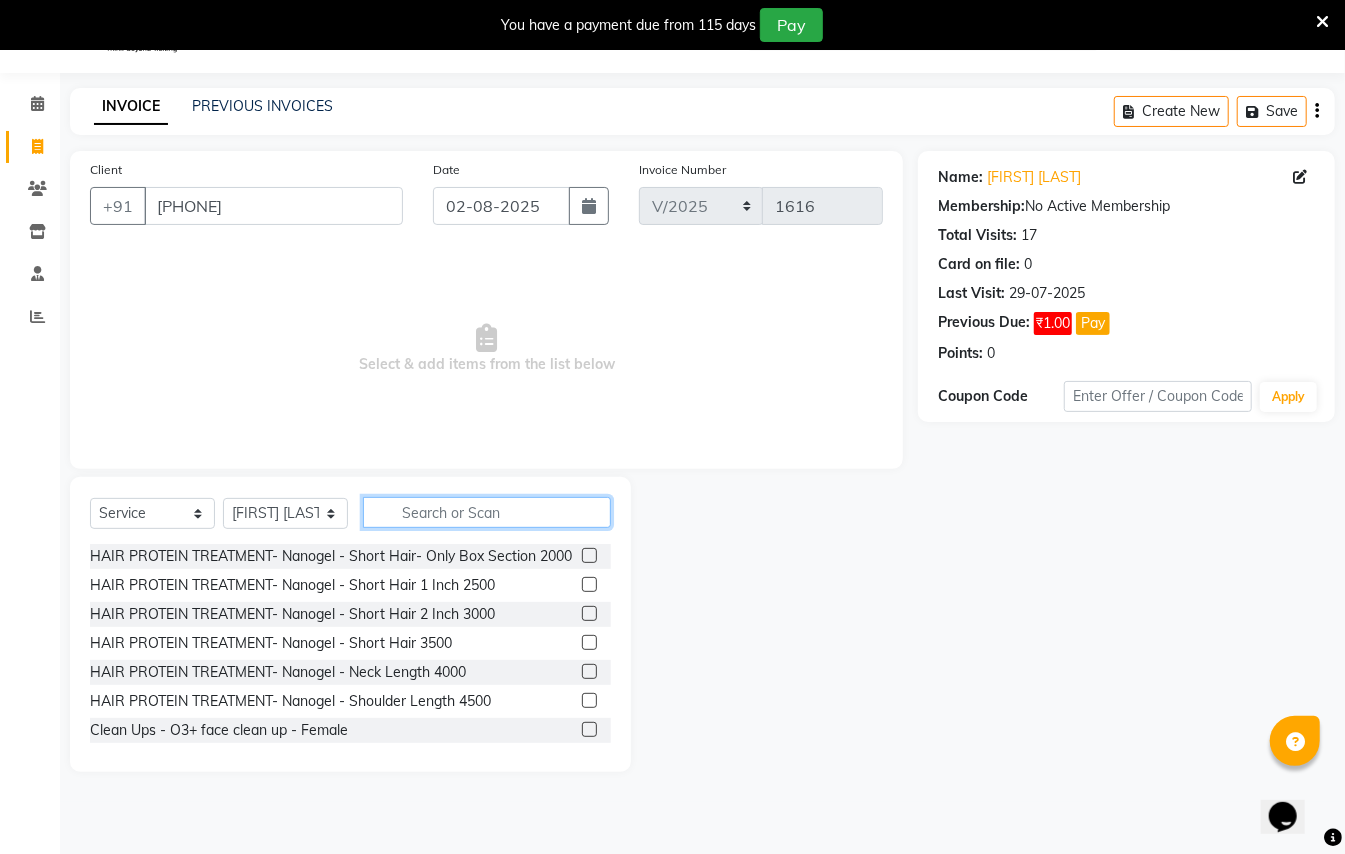 click 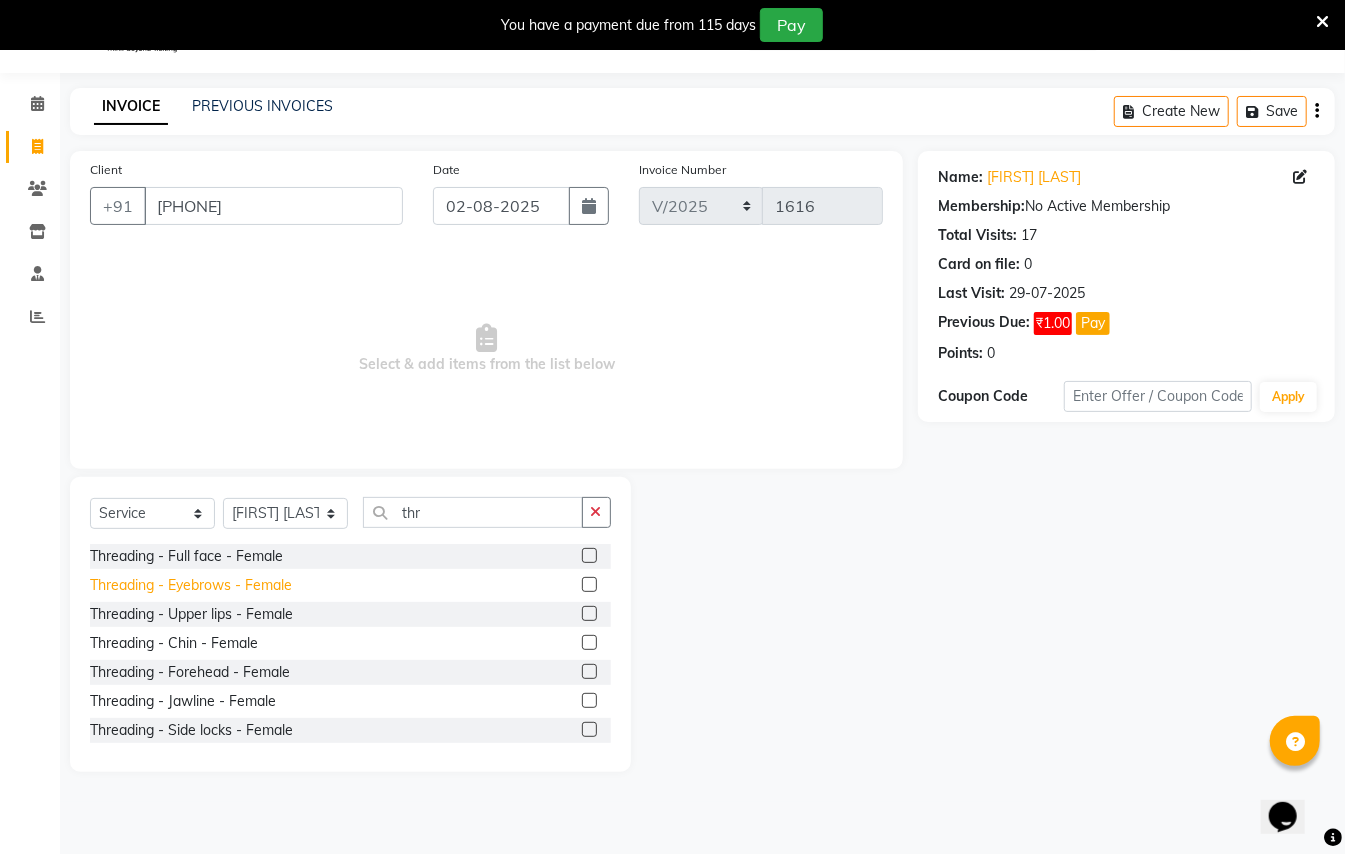 click on "Threading - Eyebrows - Female" 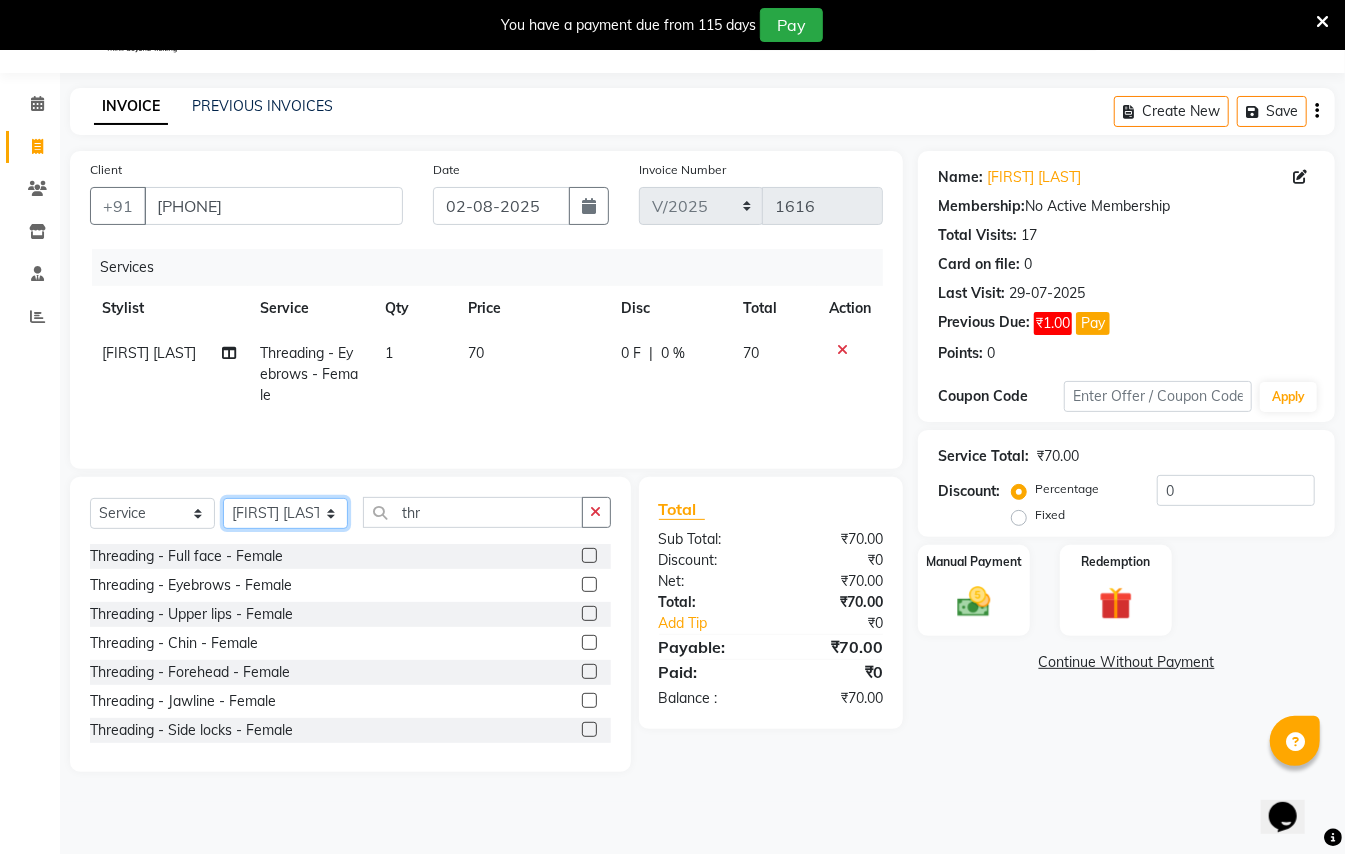 click on "Select Stylist [FIRST] [LAST] [FIRST] [LAST]  [FIRST] [LAST] [FIRST] [LAST] [FIRST] [LAST] Manager [FIRST]  [FIRST] [LAST] Owner [FIRST] [LAST]" 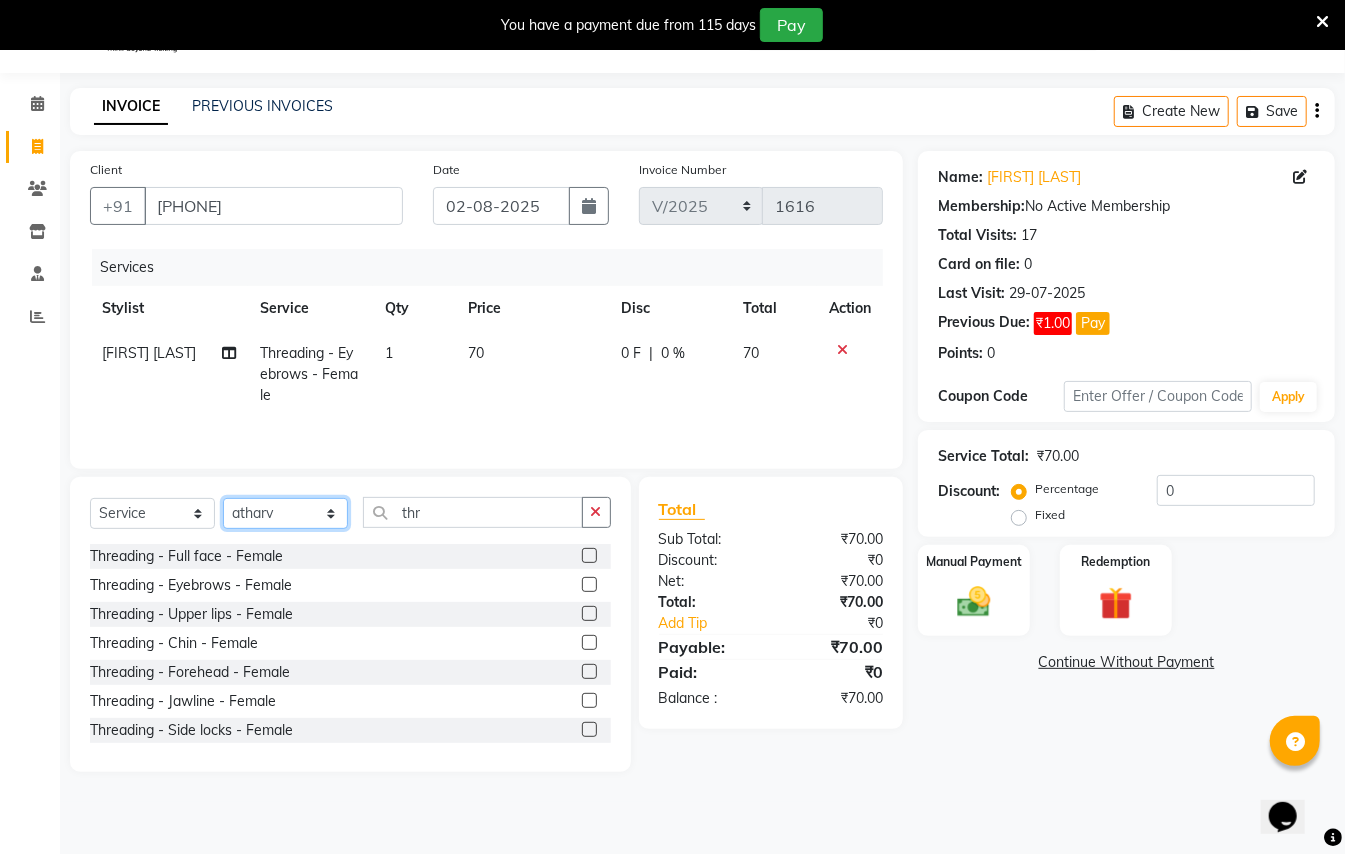 click on "Select Stylist [FIRST] [LAST] [FIRST] [LAST]  [FIRST] [LAST] [FIRST] [LAST] [FIRST] [LAST] Manager [FIRST]  [FIRST] [LAST] Owner [FIRST] [LAST]" 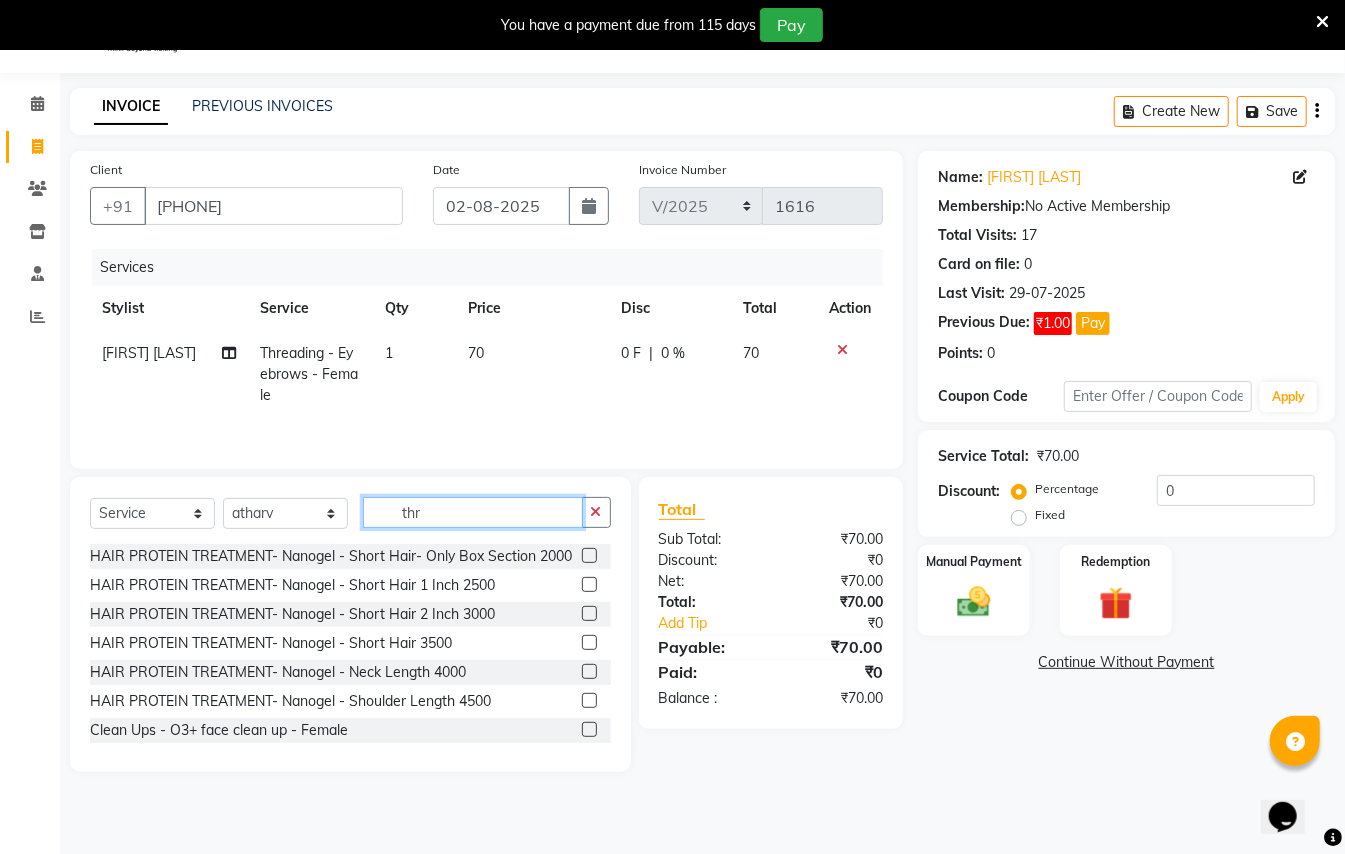 click on "thr" 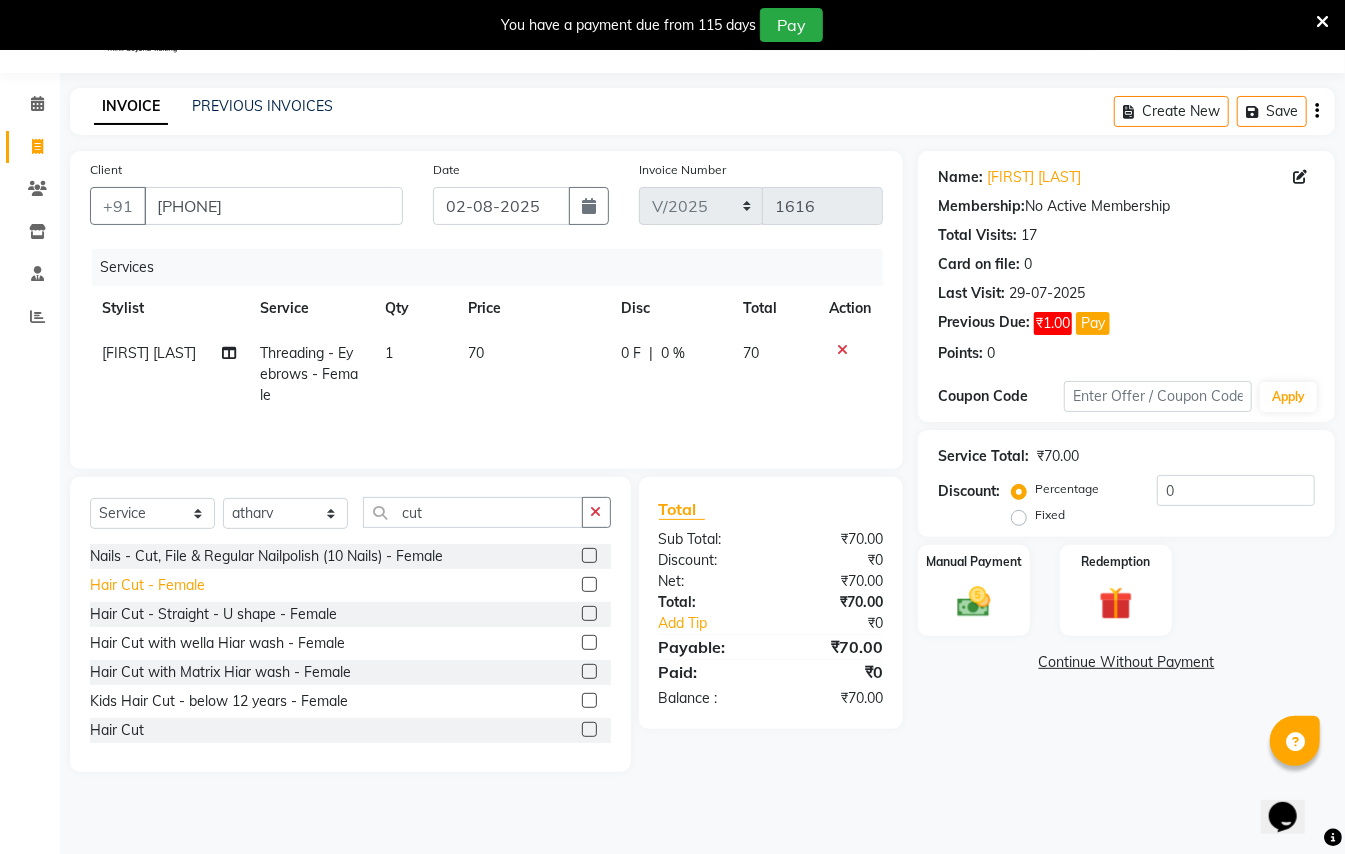 click on "Hair Cut - Female" 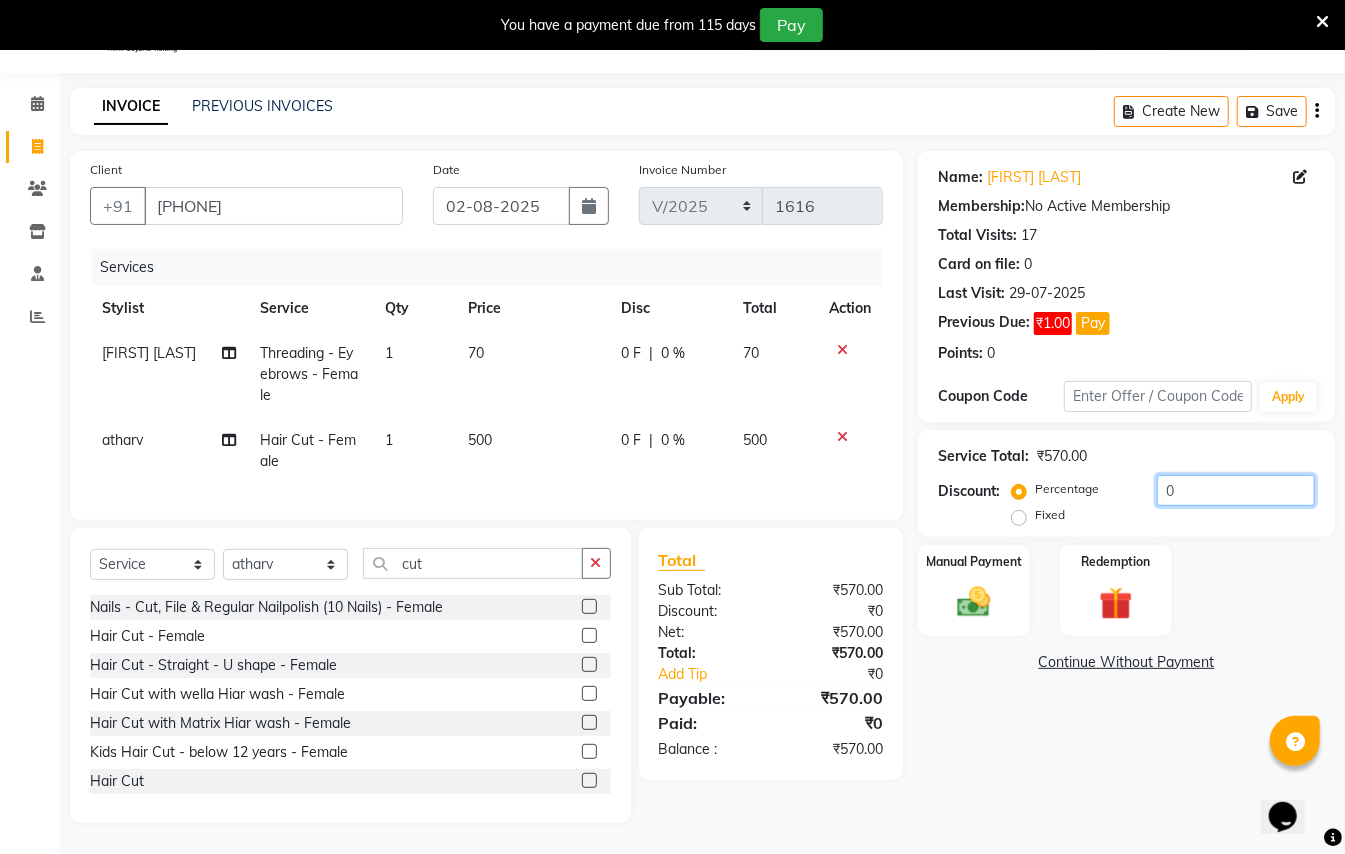 click on "0" 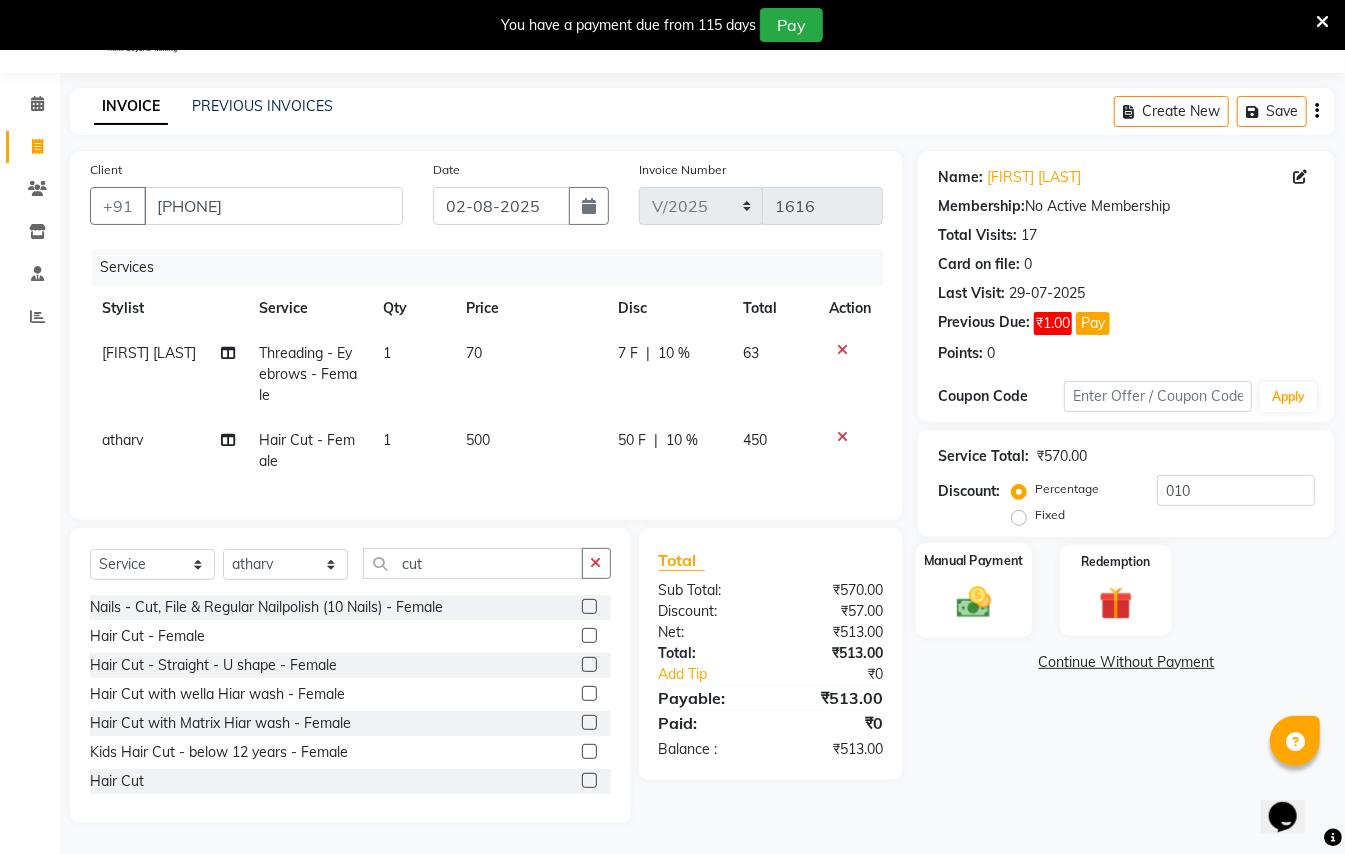 click 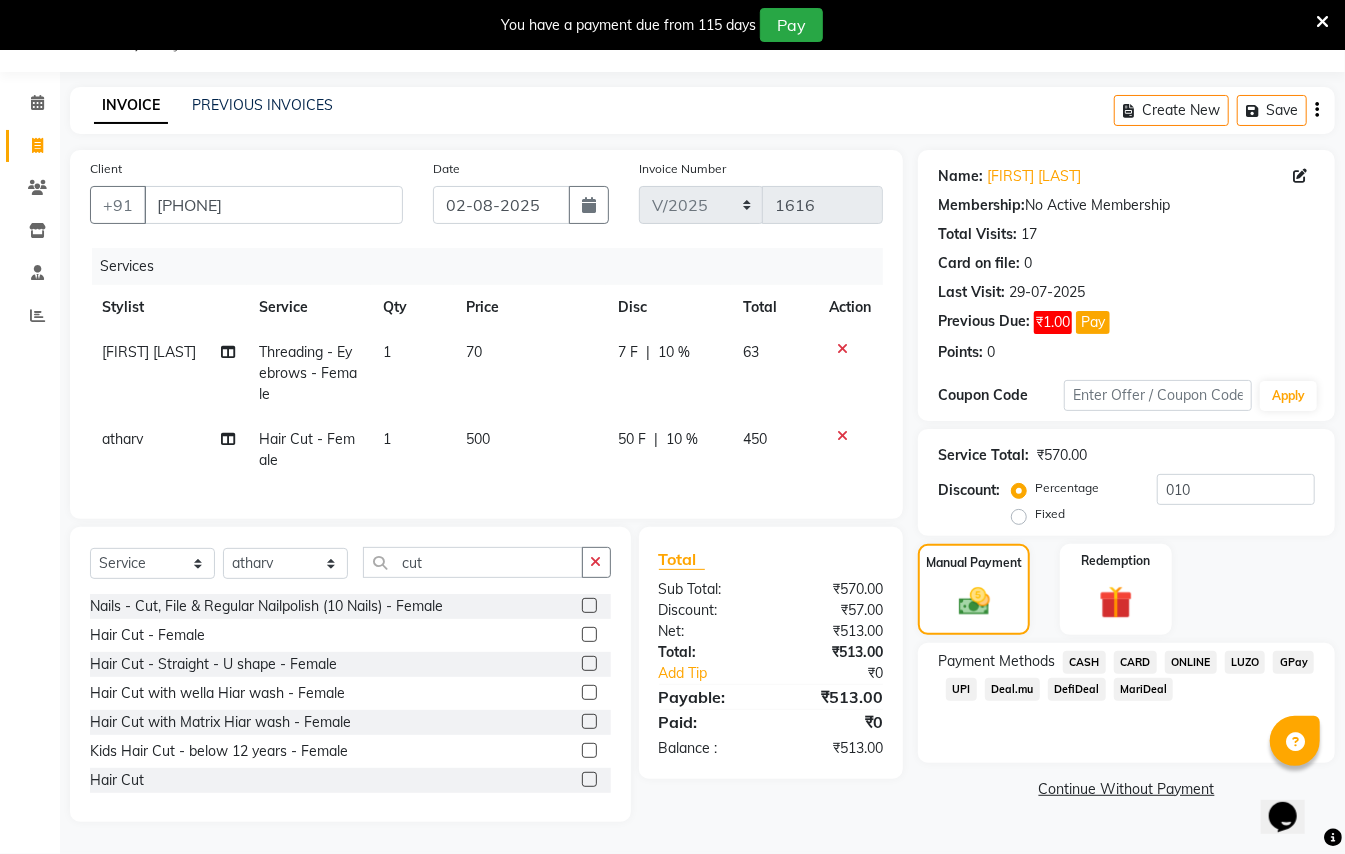 scroll, scrollTop: 69, scrollLeft: 0, axis: vertical 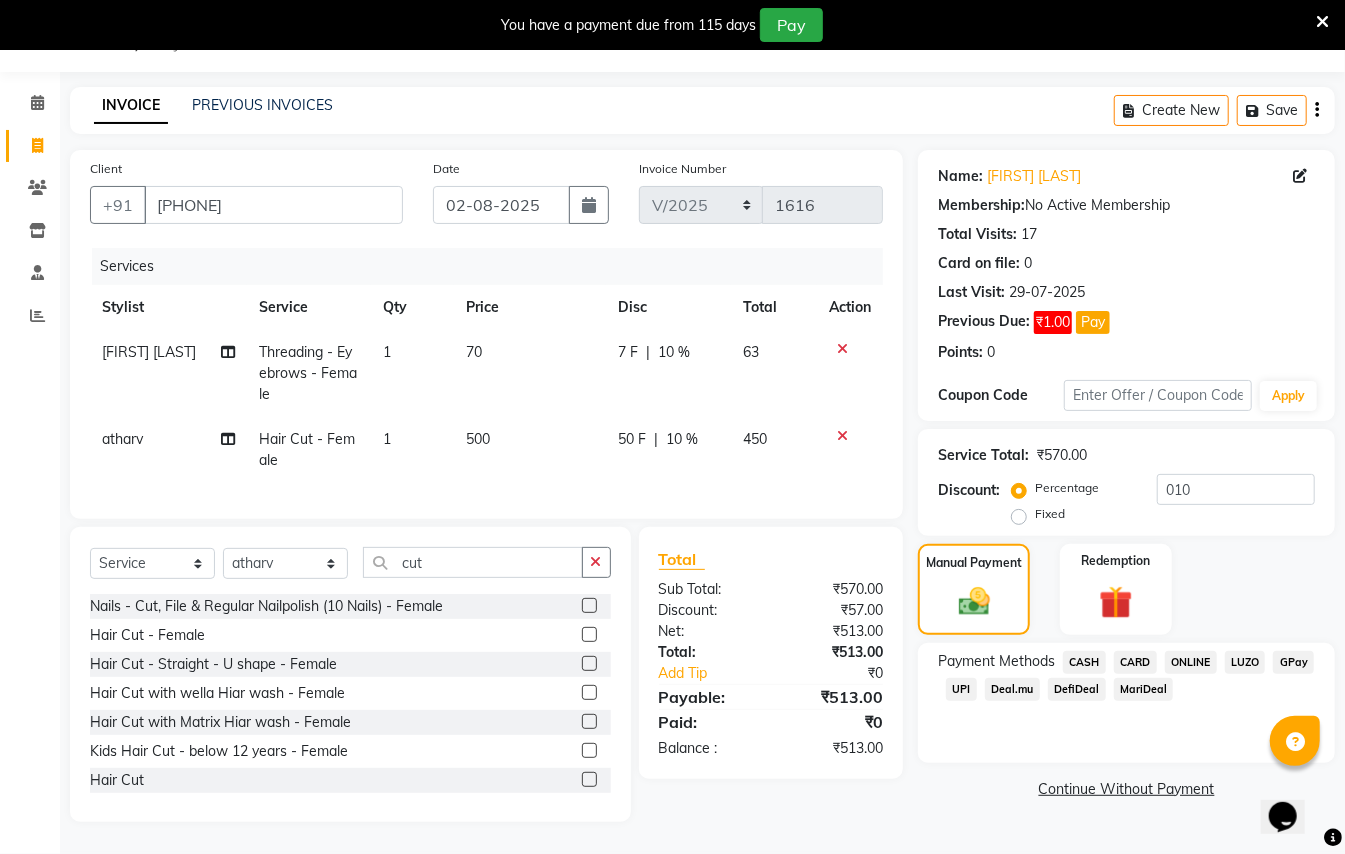 click on "CASH" 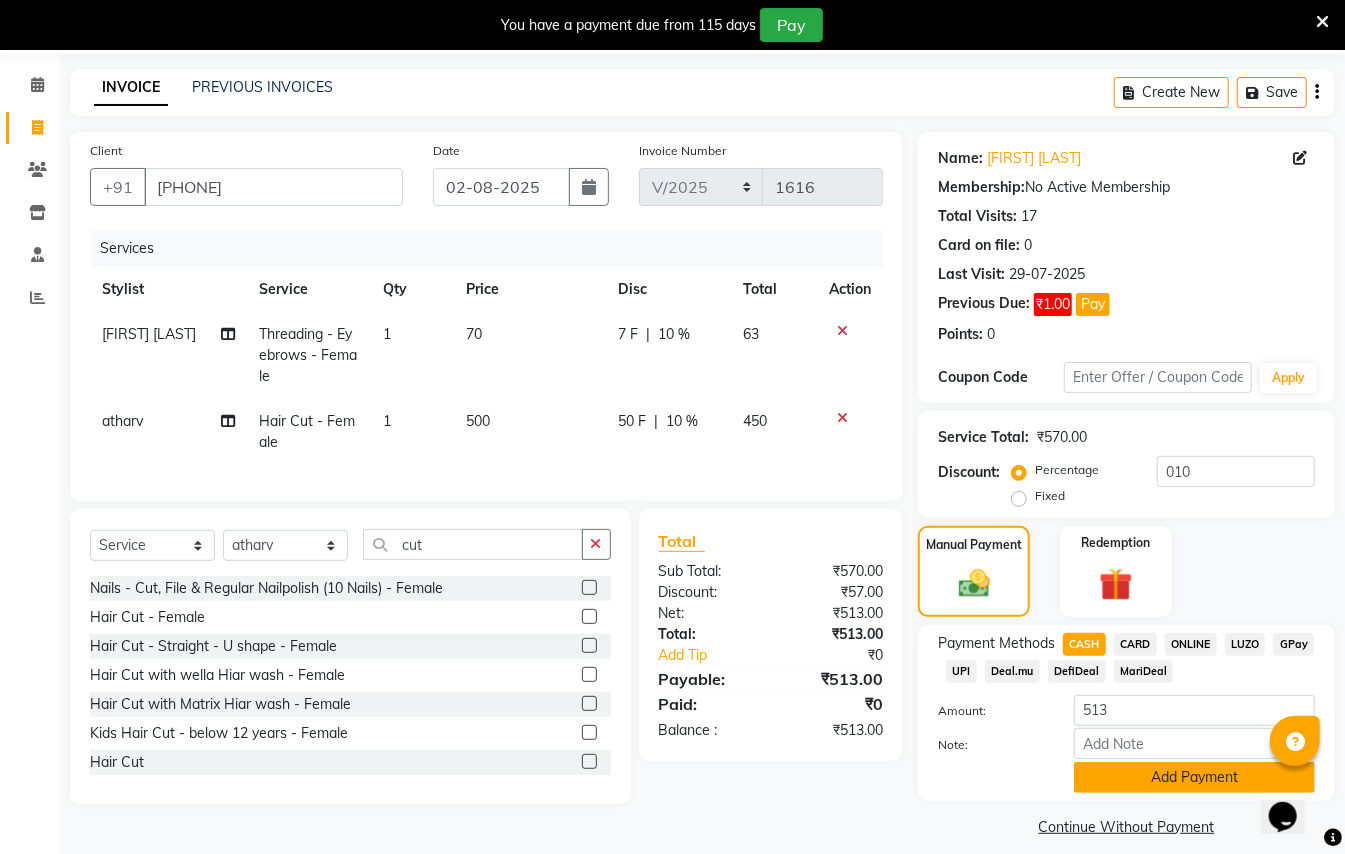 click on "Add Payment" 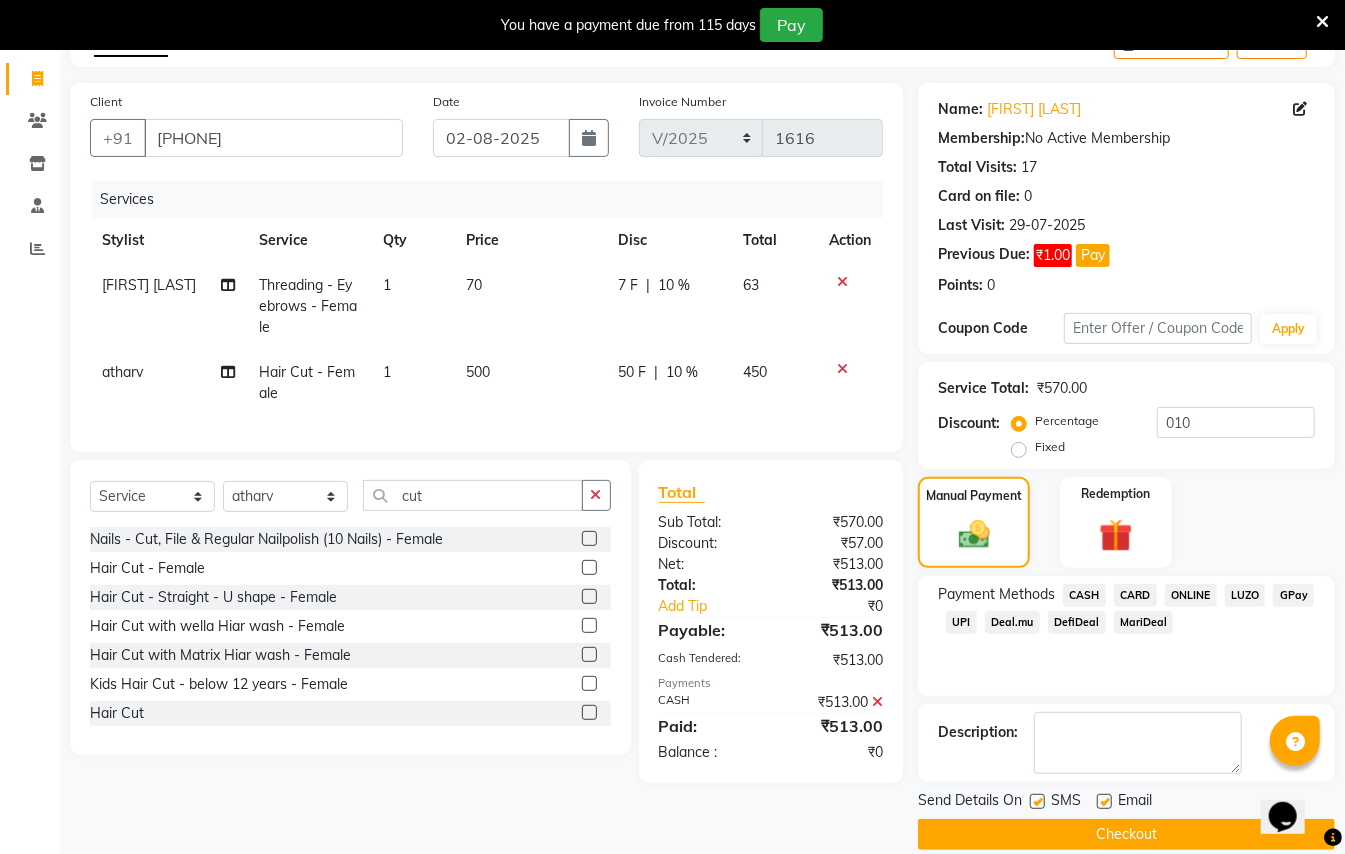 scroll, scrollTop: 145, scrollLeft: 0, axis: vertical 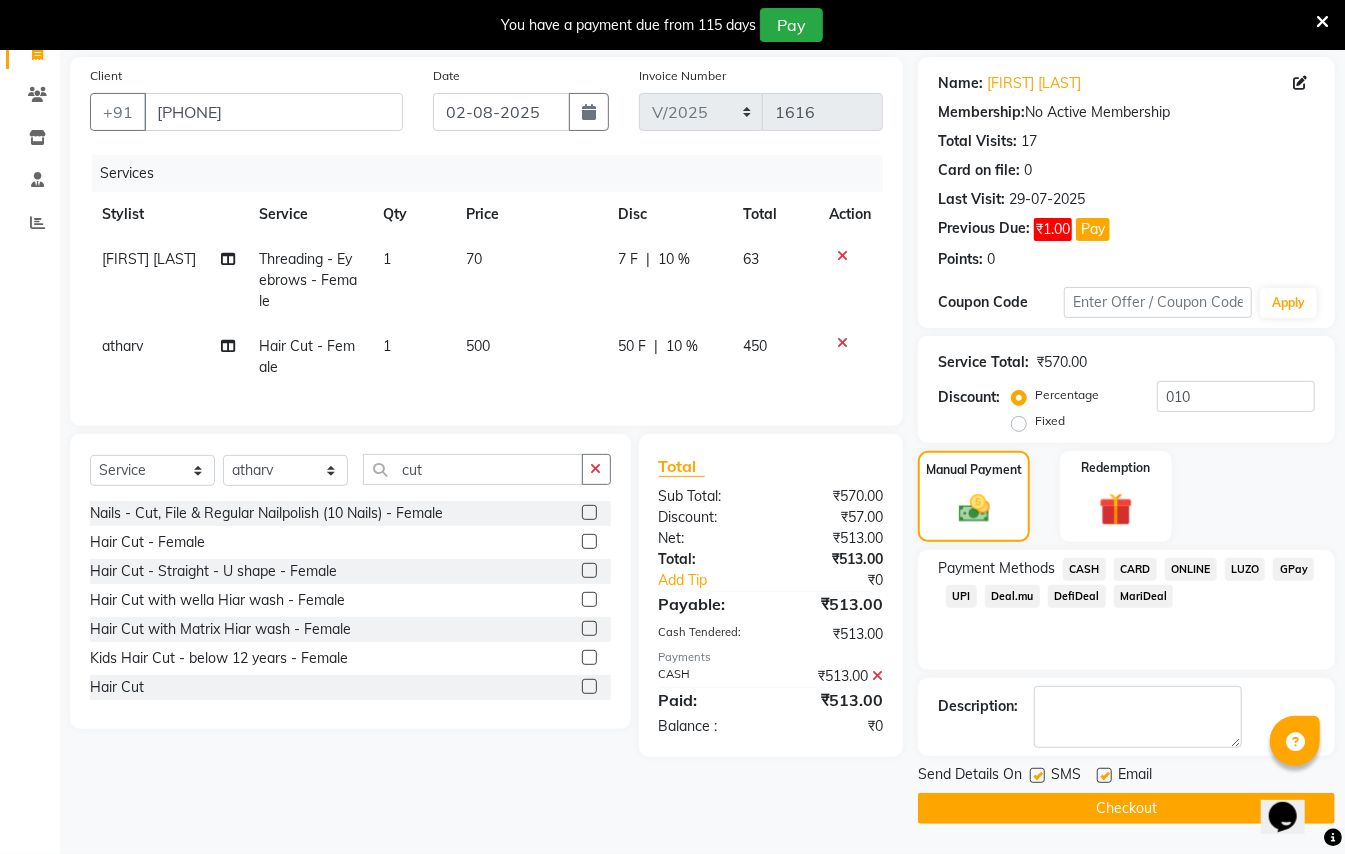 click on "Checkout" 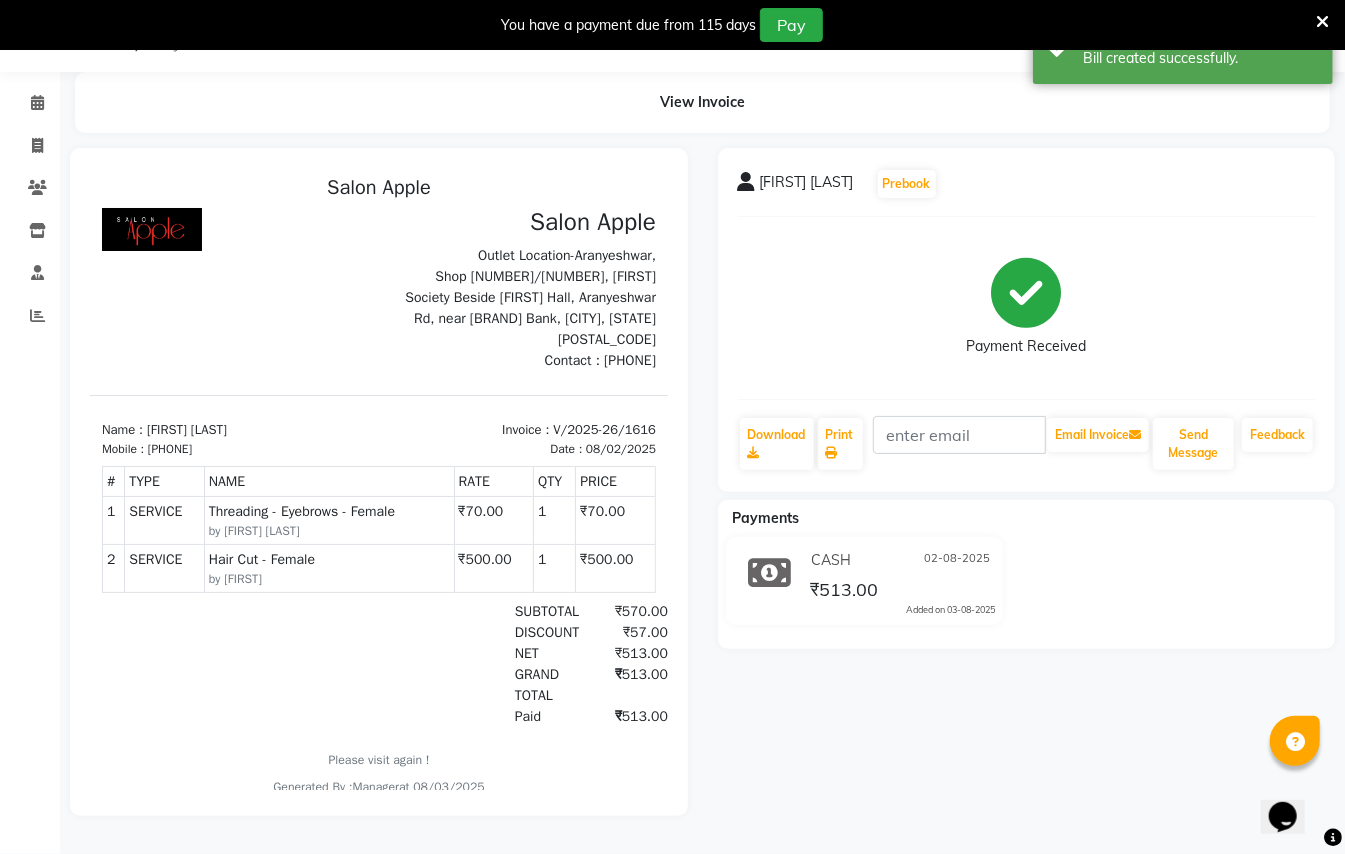 scroll, scrollTop: 0, scrollLeft: 0, axis: both 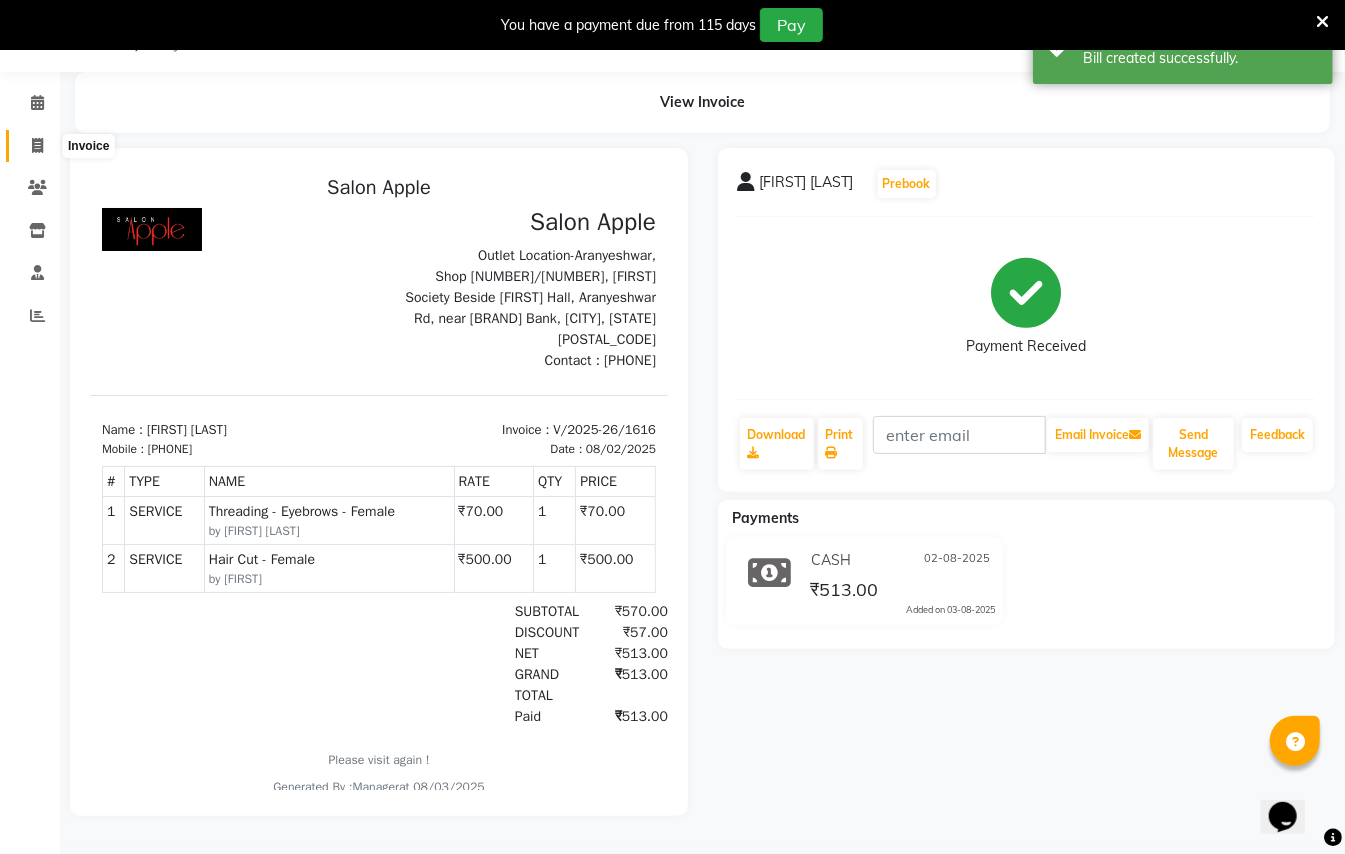click 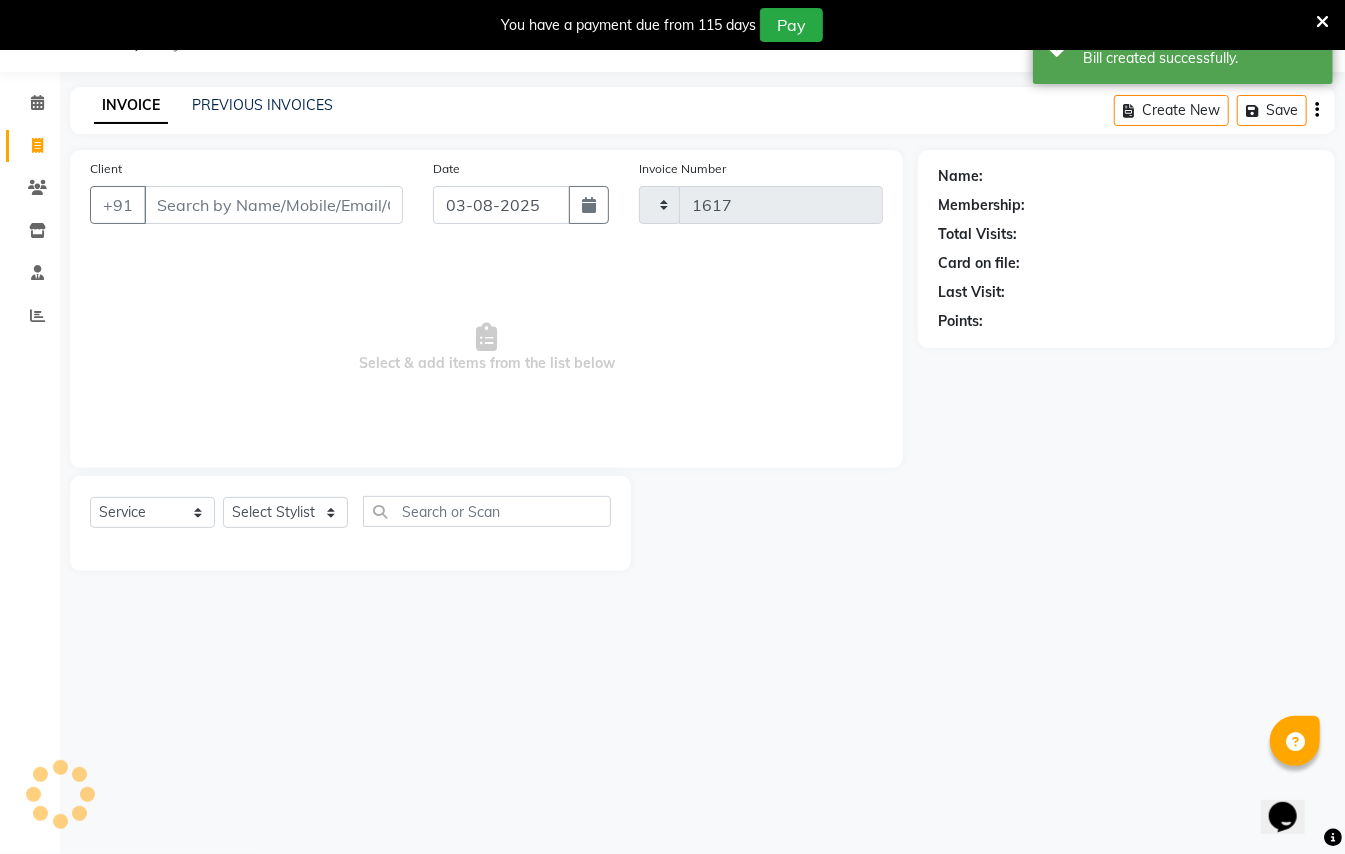 scroll, scrollTop: 50, scrollLeft: 0, axis: vertical 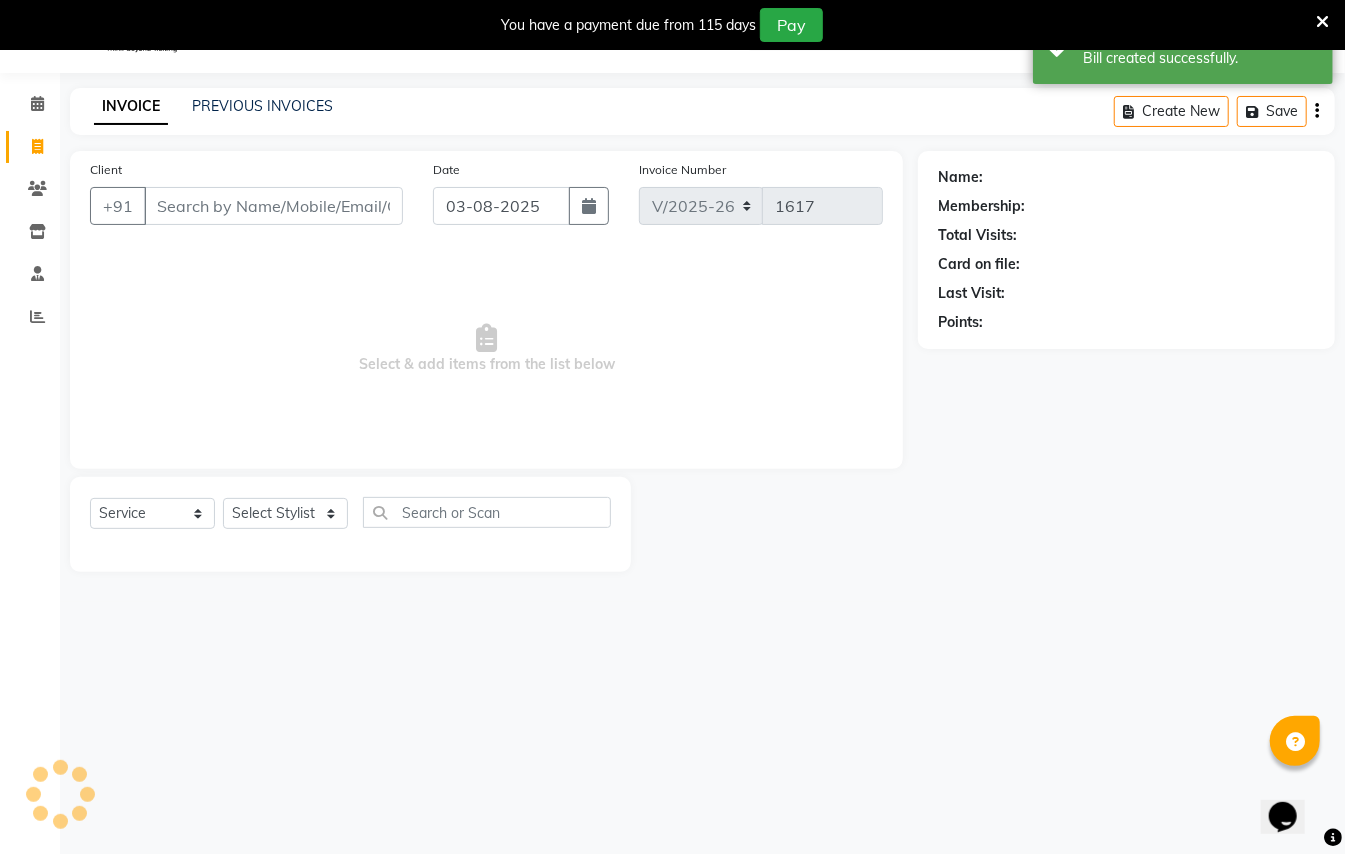 click on "Client" at bounding box center (273, 206) 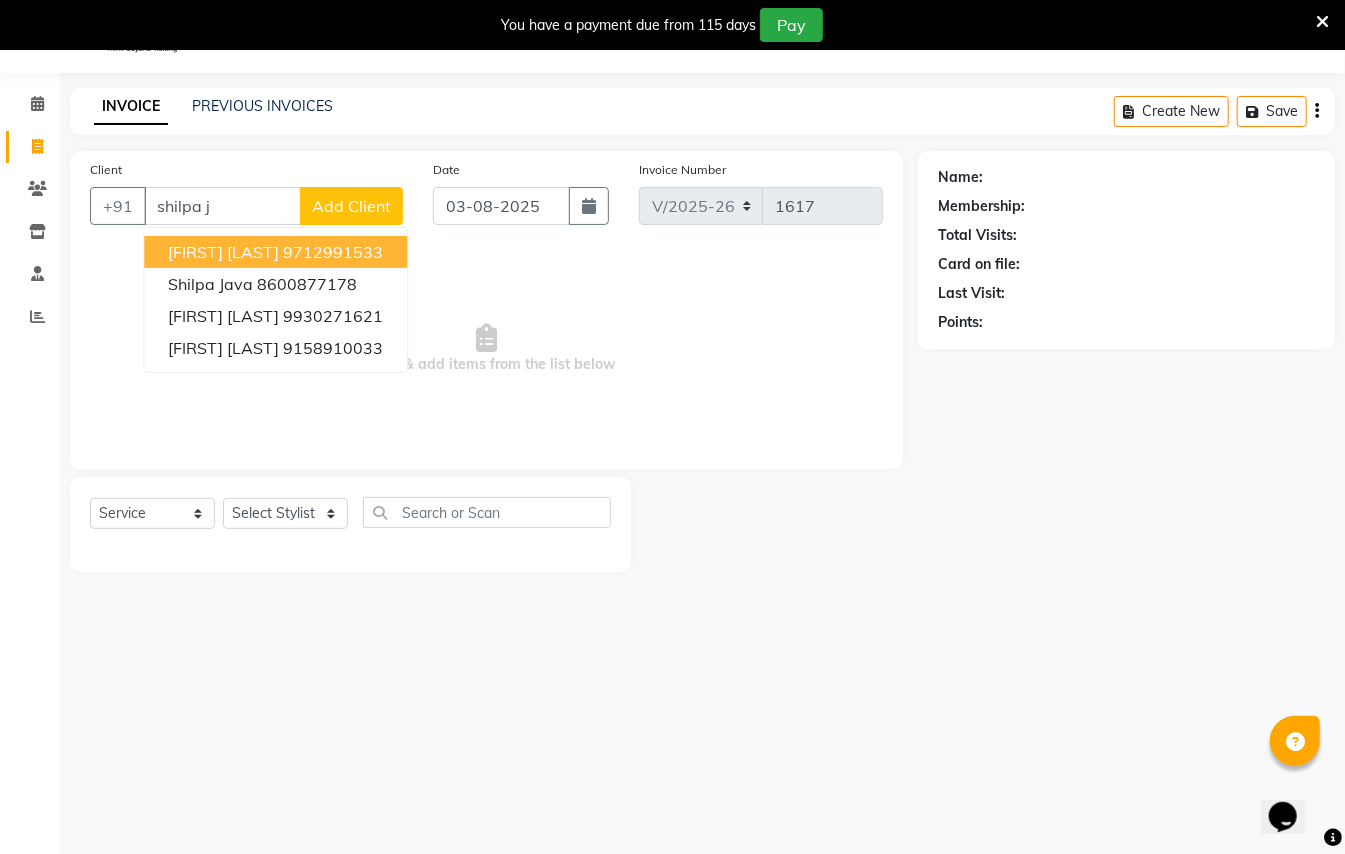 click on "9712991533" at bounding box center [333, 252] 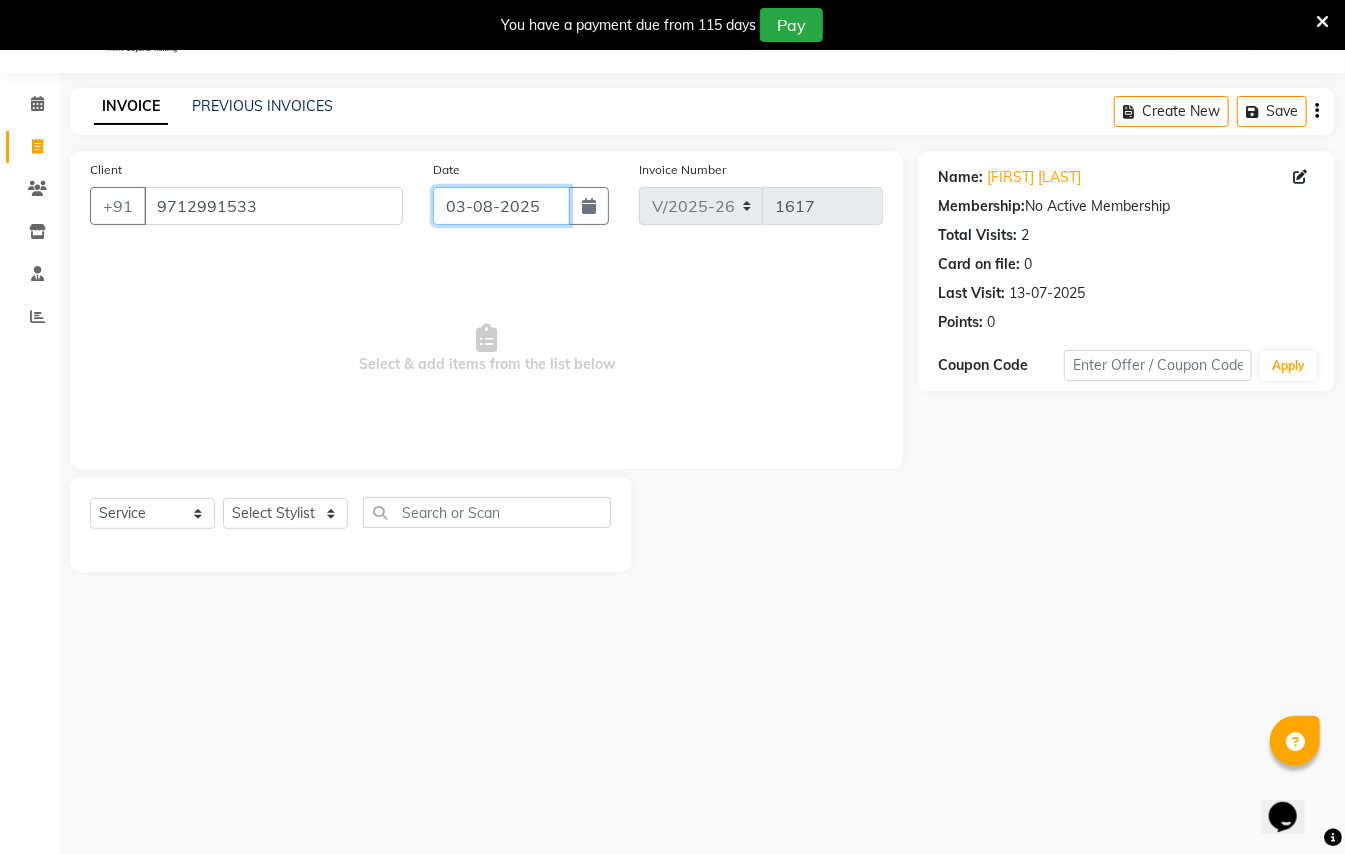 click on "03-08-2025" 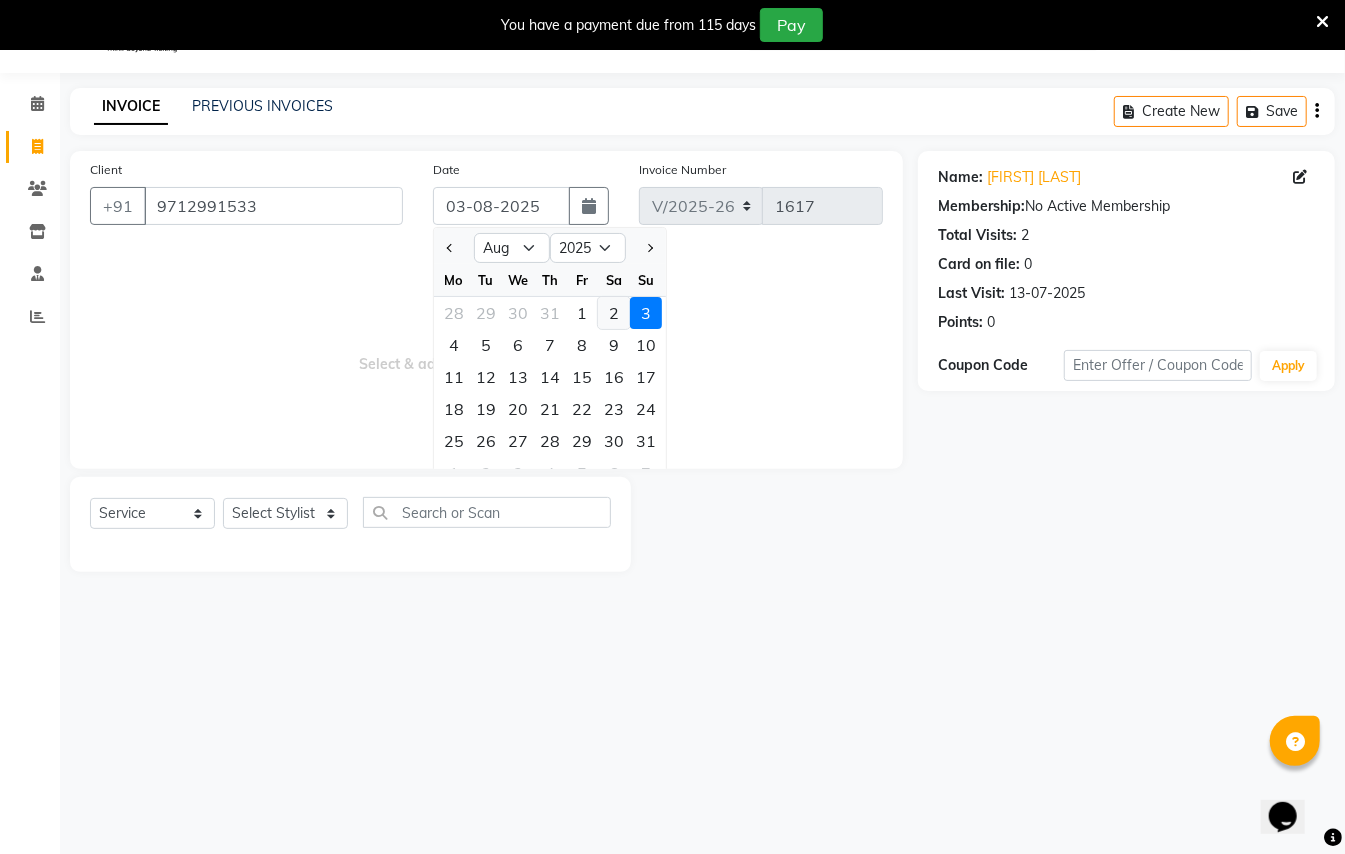 click on "2" 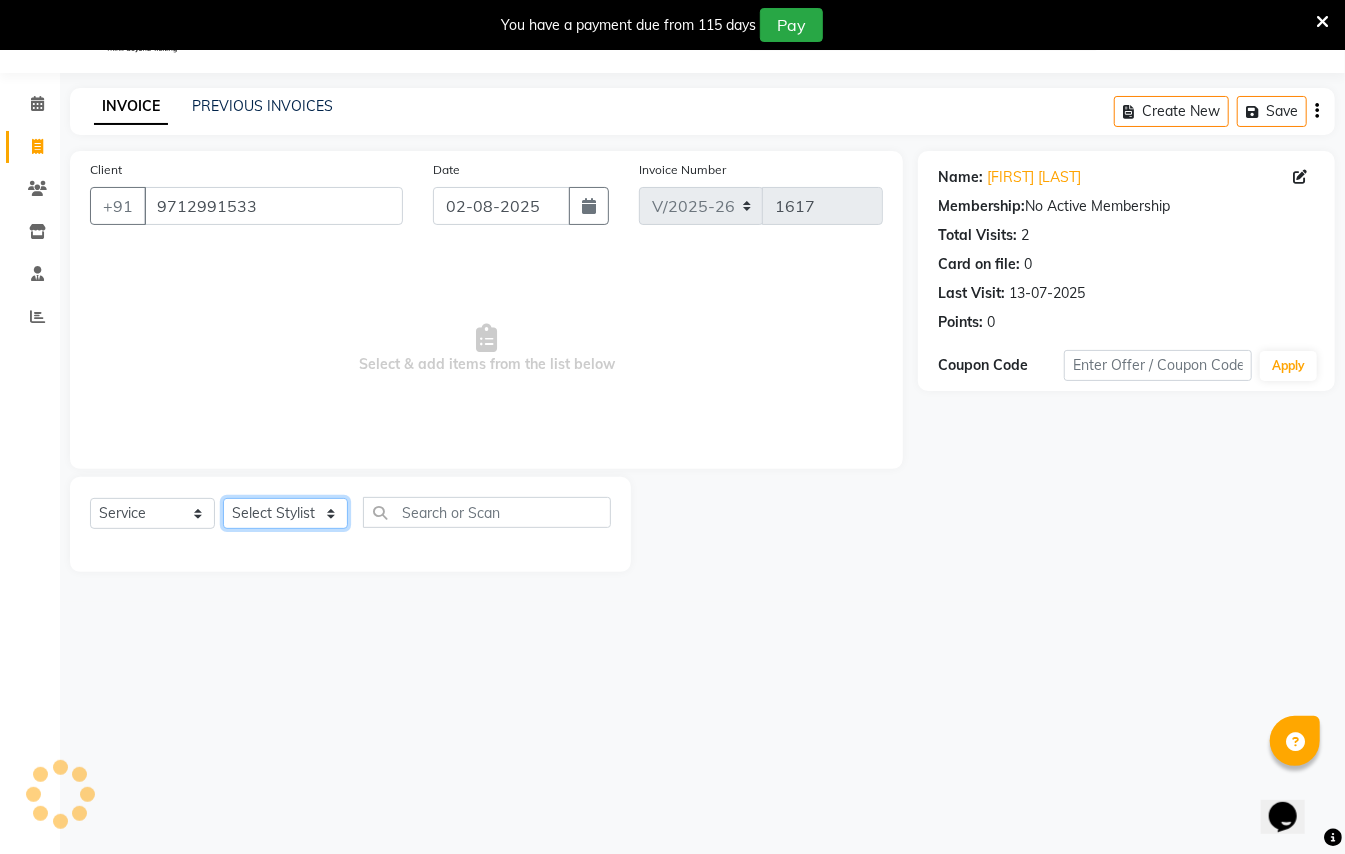 click on "Select Stylist [FIRST] [LAST] [FIRST] [LAST]  [FIRST] [LAST] [FIRST] [LAST] [FIRST] [LAST] Manager [FIRST]  [FIRST] [LAST] Owner [FIRST] [LAST]" 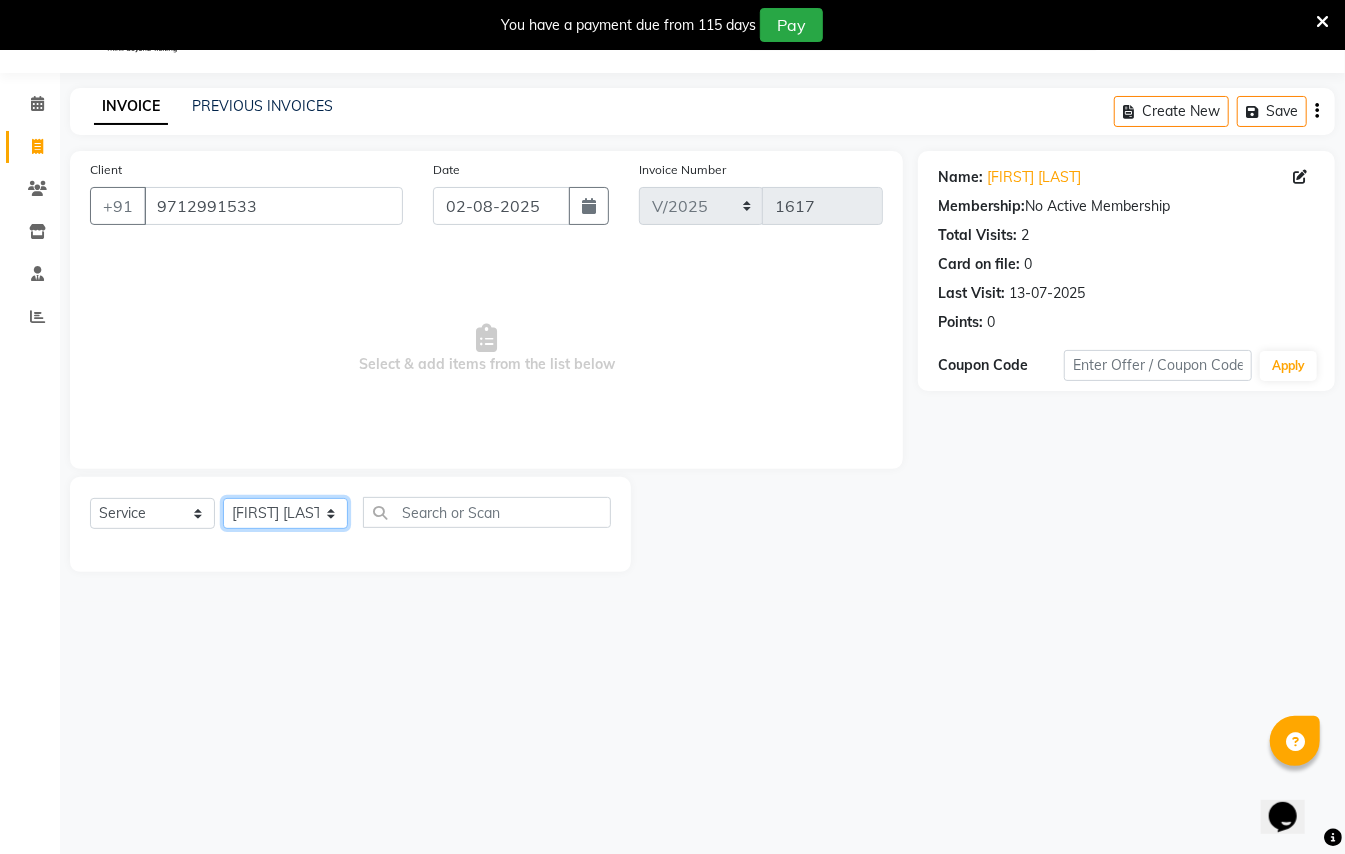 click on "Select Stylist [FIRST] [LAST] [FIRST] [LAST]  [FIRST] [LAST] [FIRST] [LAST] [FIRST] [LAST] Manager [FIRST]  [FIRST] [LAST] Owner [FIRST] [LAST]" 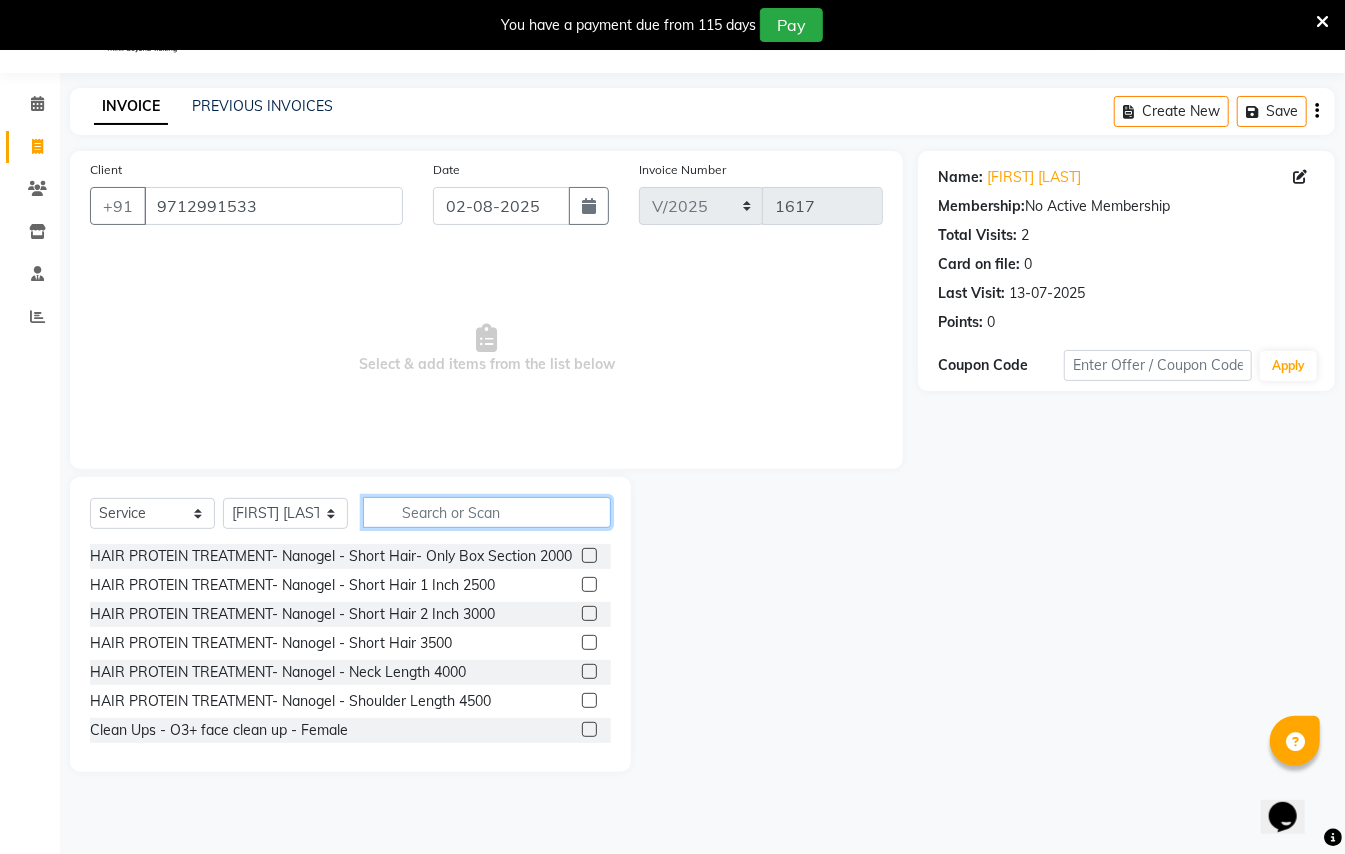 click 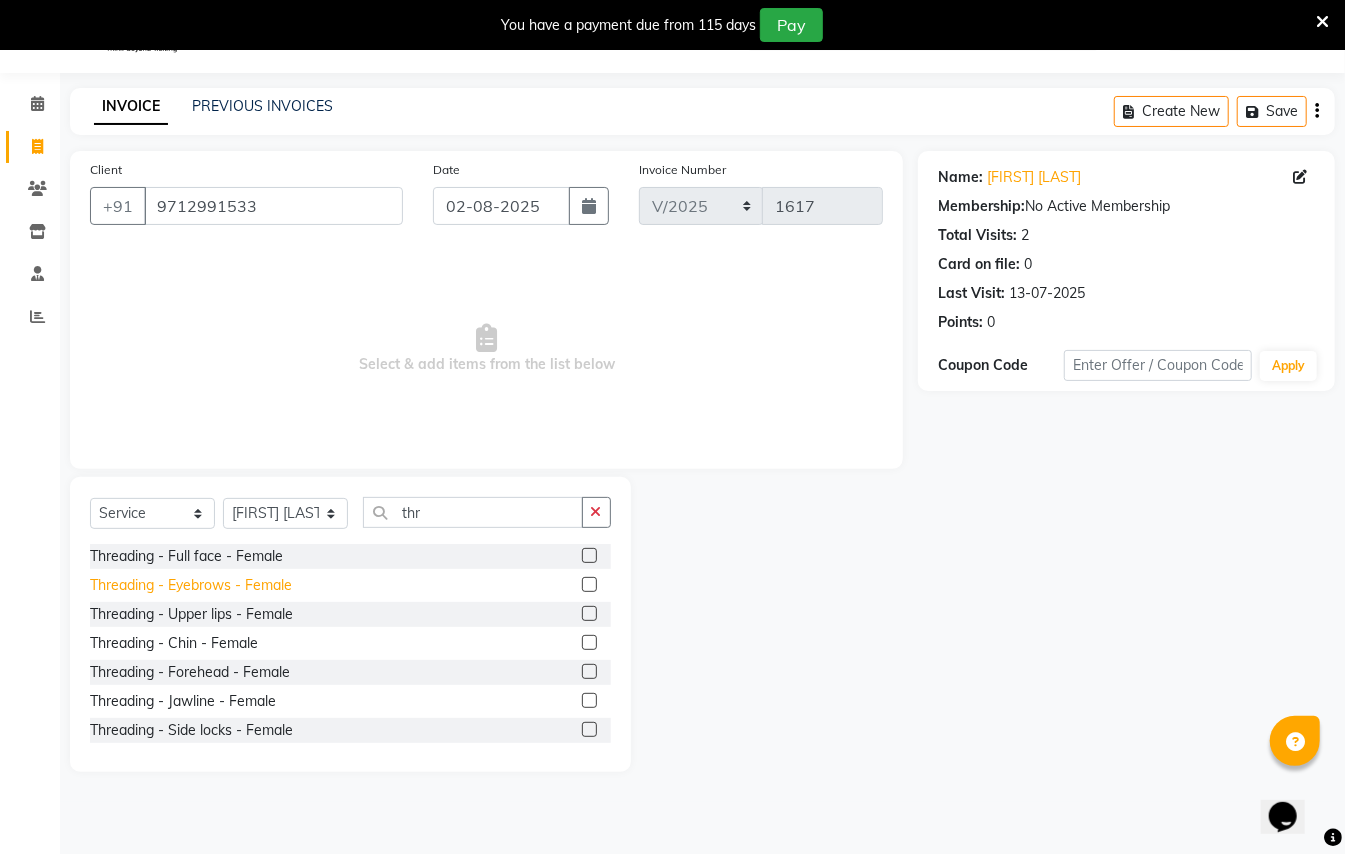 click on "Threading - Eyebrows - Female" 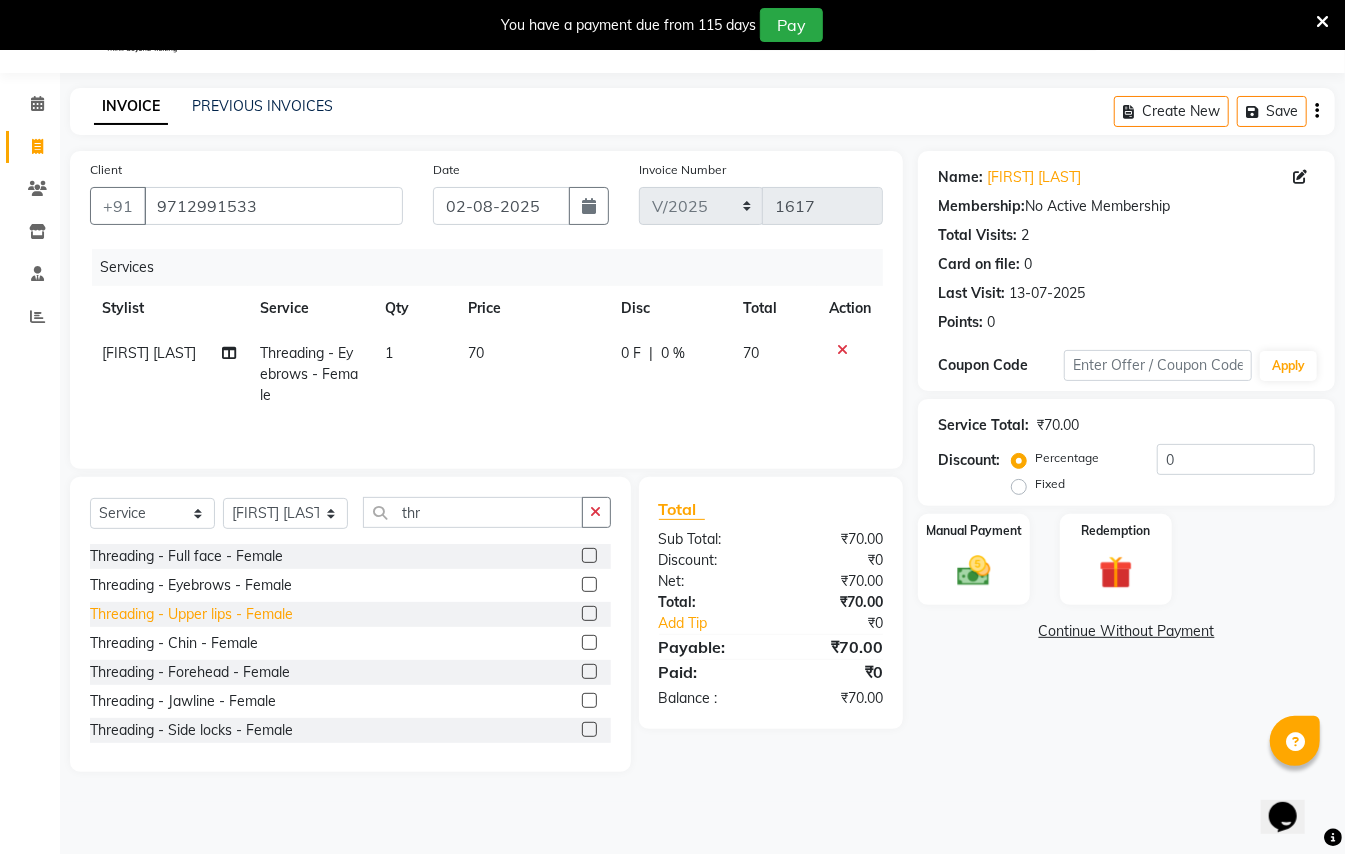 click on "Threading - Upper lips - Female" 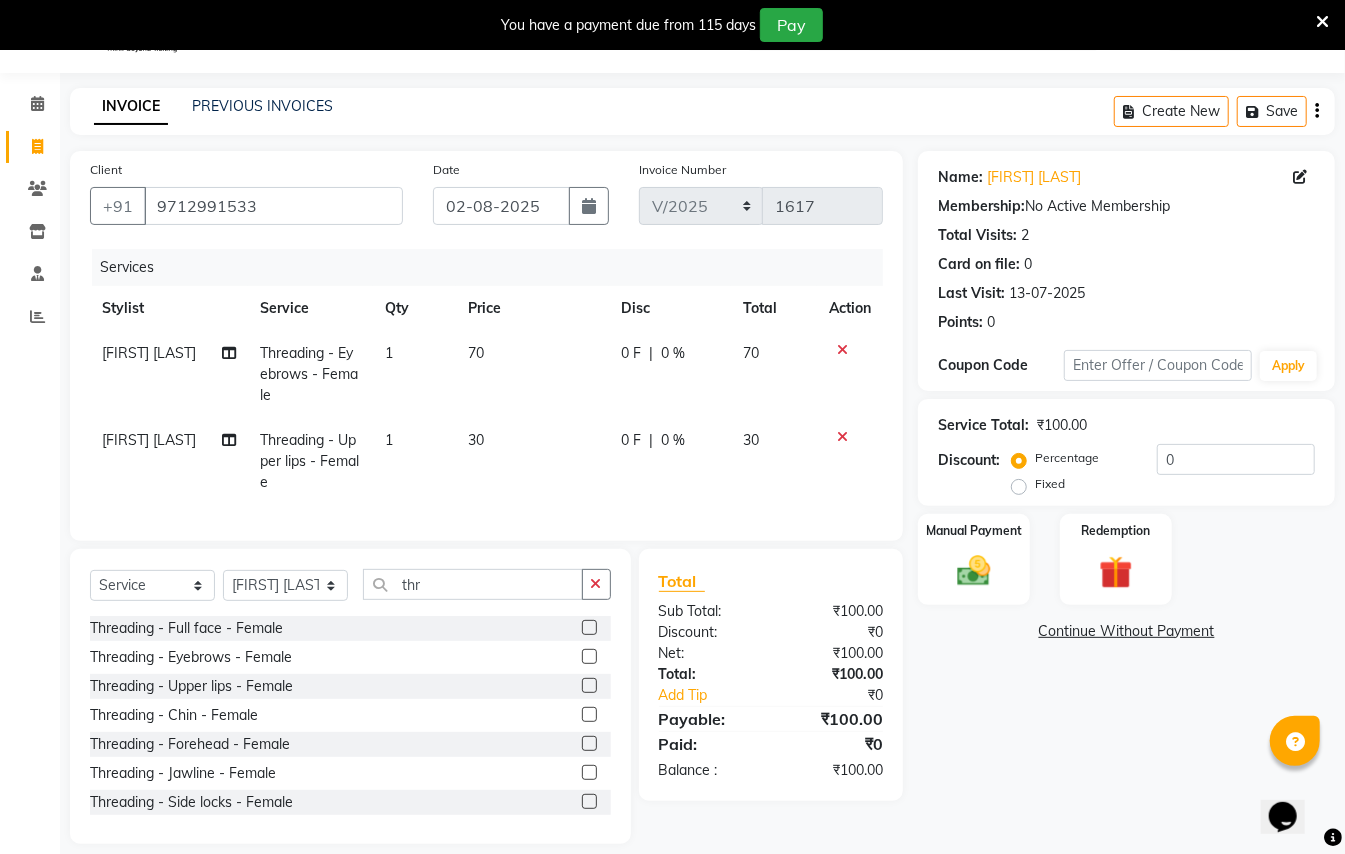 scroll, scrollTop: 32, scrollLeft: 0, axis: vertical 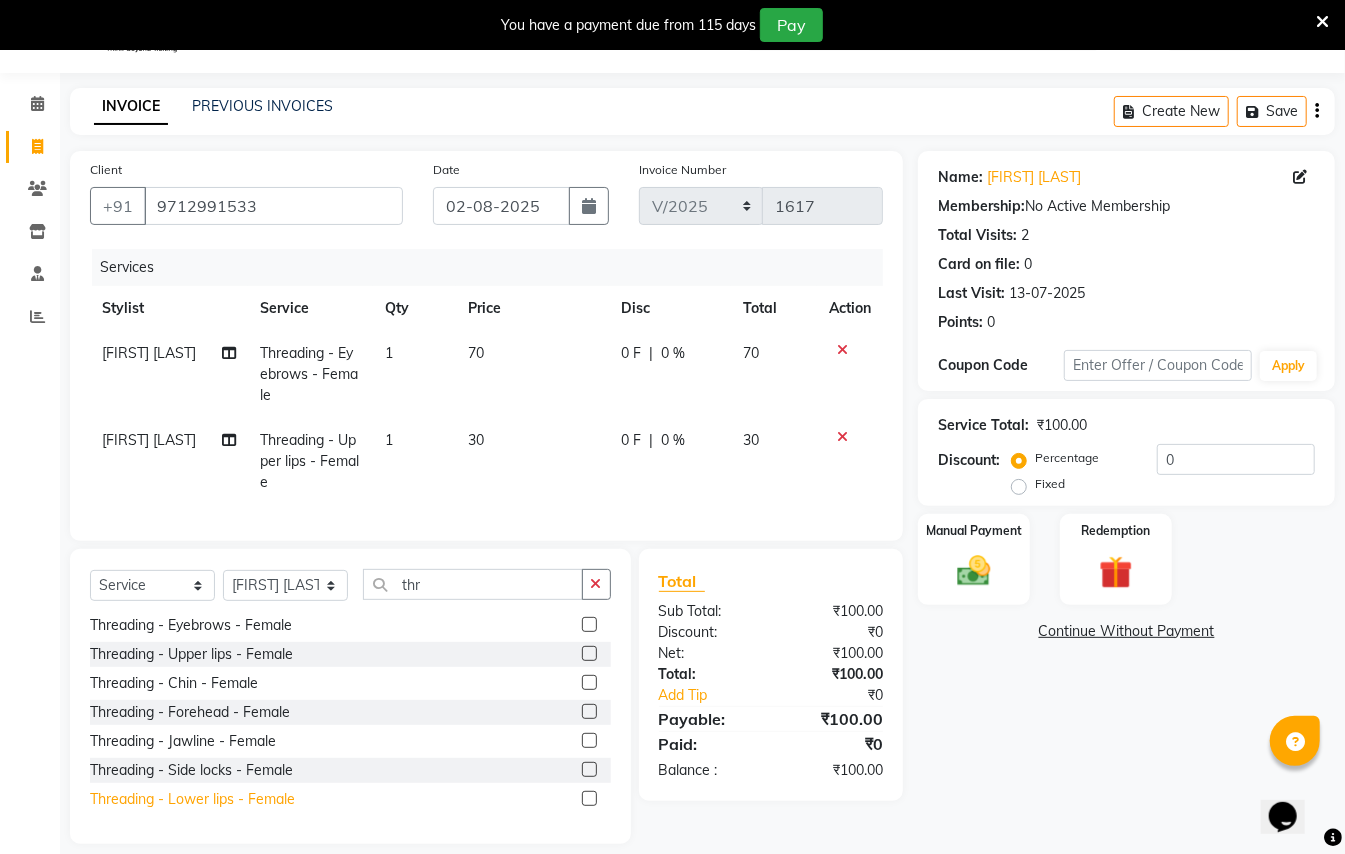 click on "Threading - Lower lips - Female" 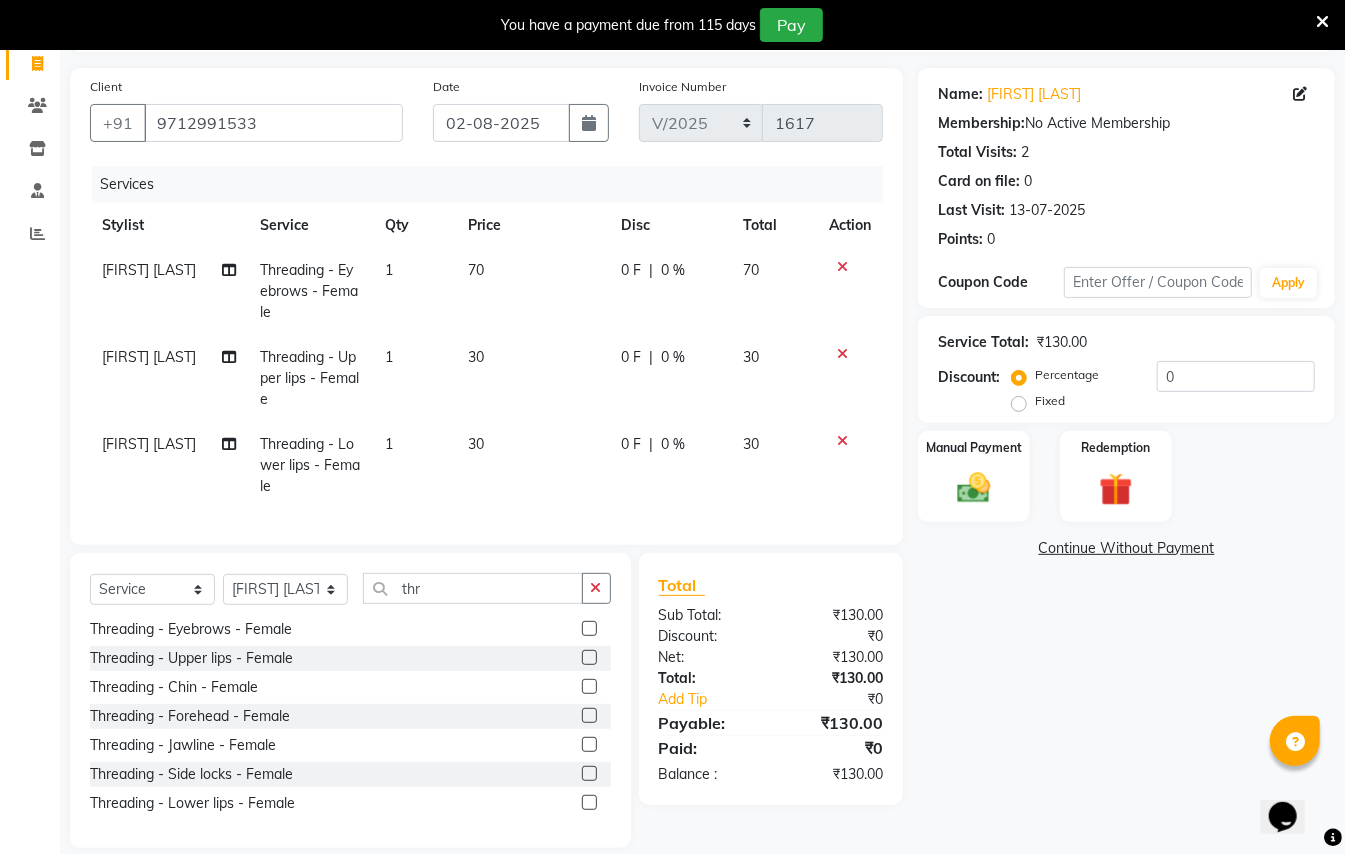 scroll, scrollTop: 177, scrollLeft: 0, axis: vertical 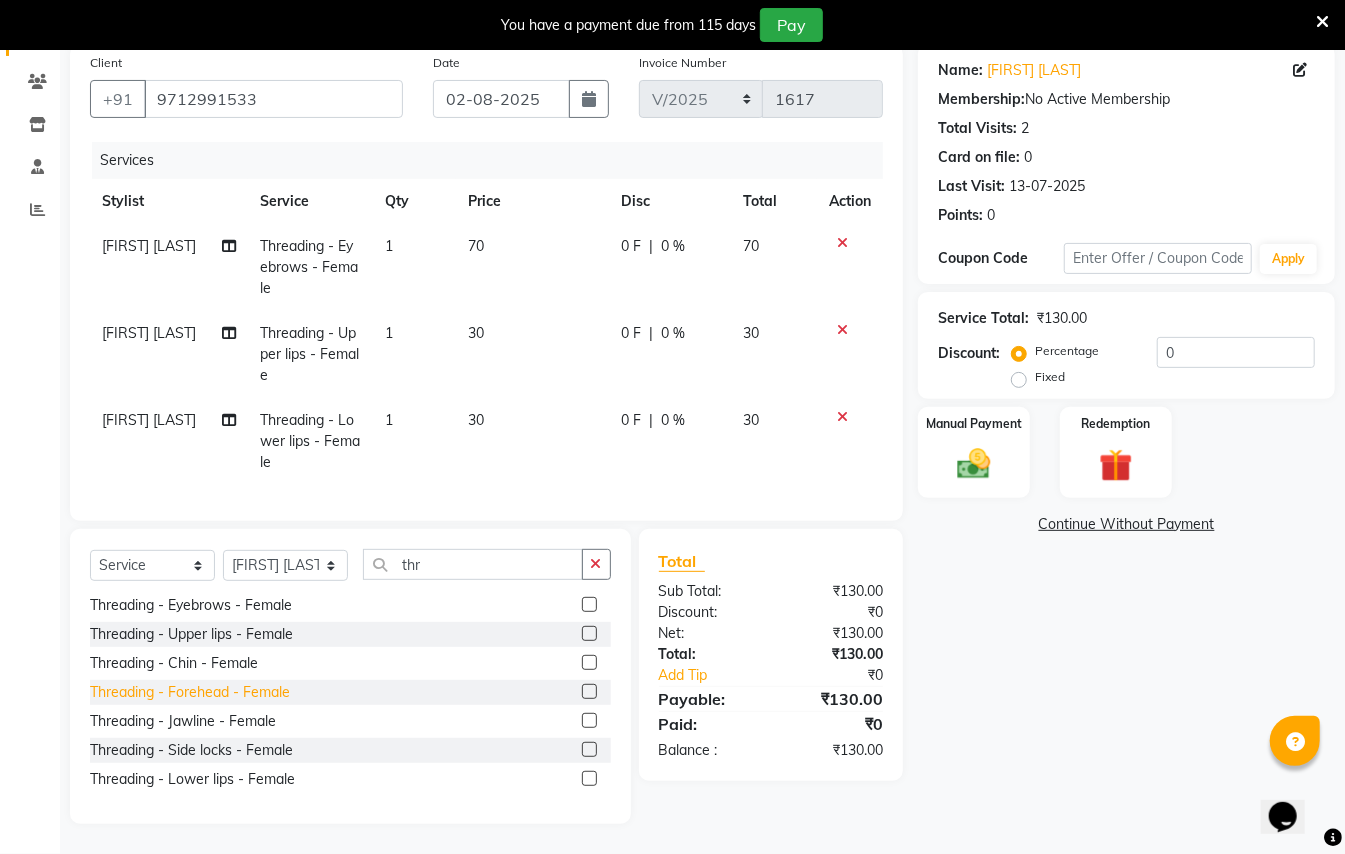 click on "Threading - Forehead - Female" 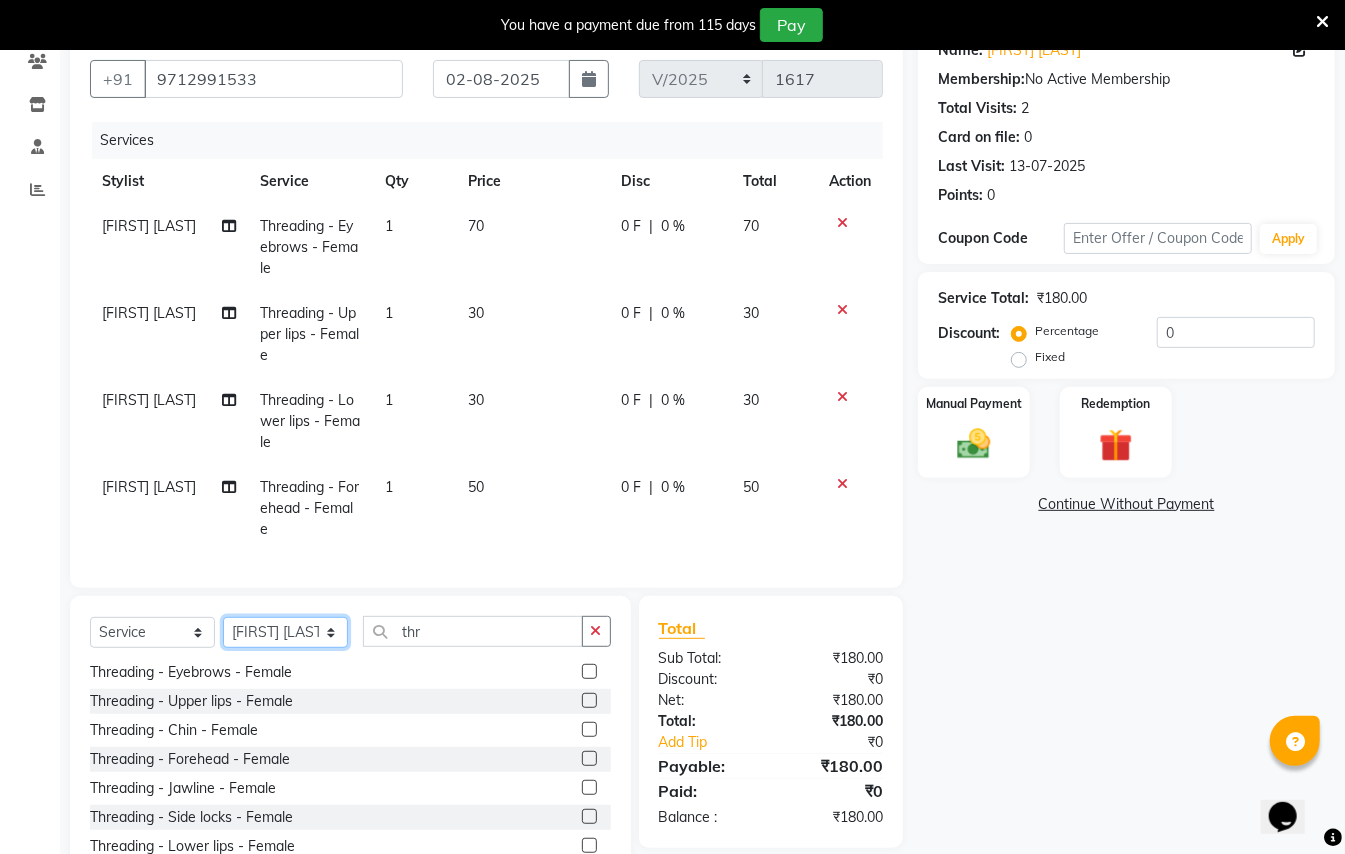 click on "Select Stylist [FIRST] [LAST] [FIRST] [LAST]  [FIRST] [LAST] [FIRST] [LAST] [FIRST] [LAST] Manager [FIRST]  [FIRST] [LAST] Owner [FIRST] [LAST]" 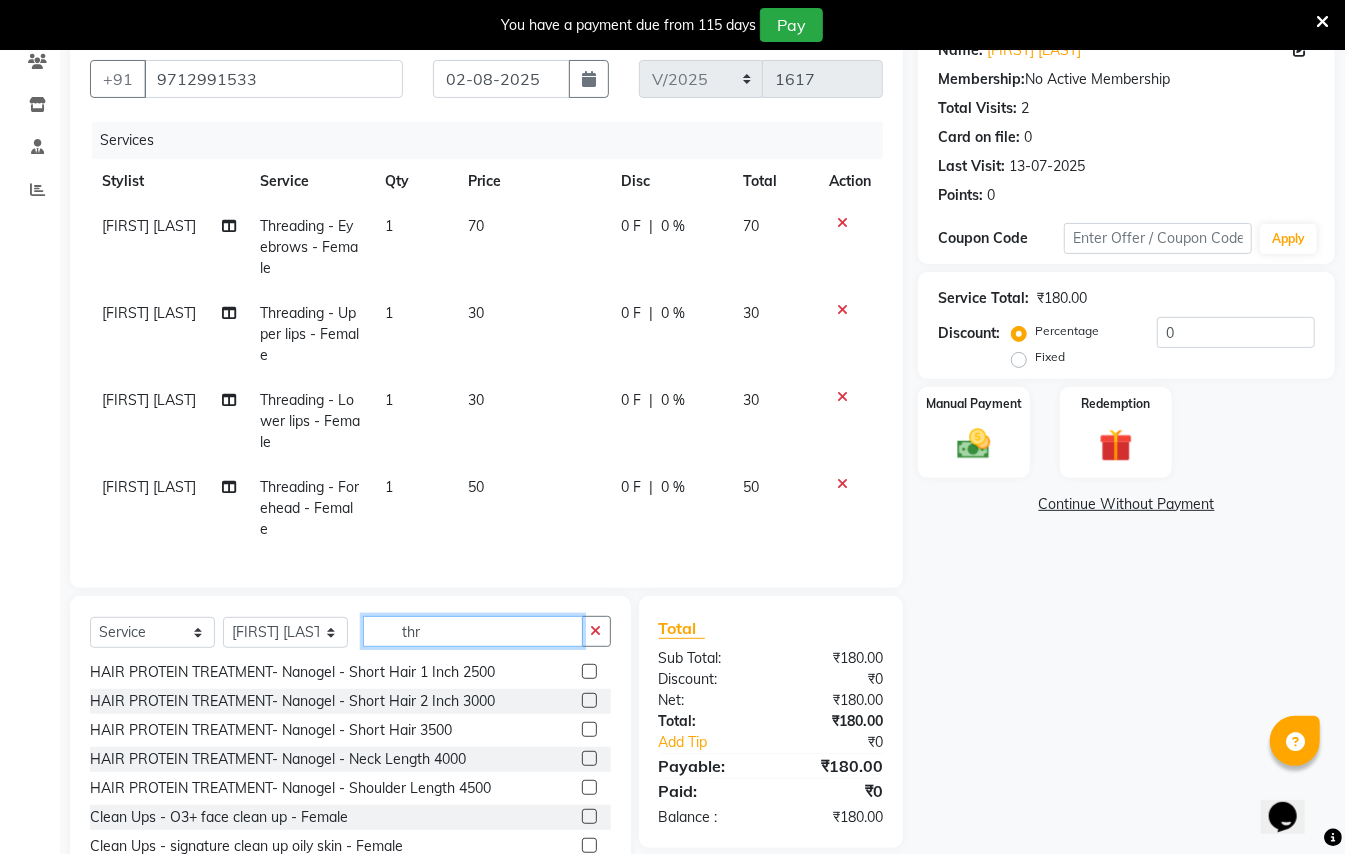 click on "thr" 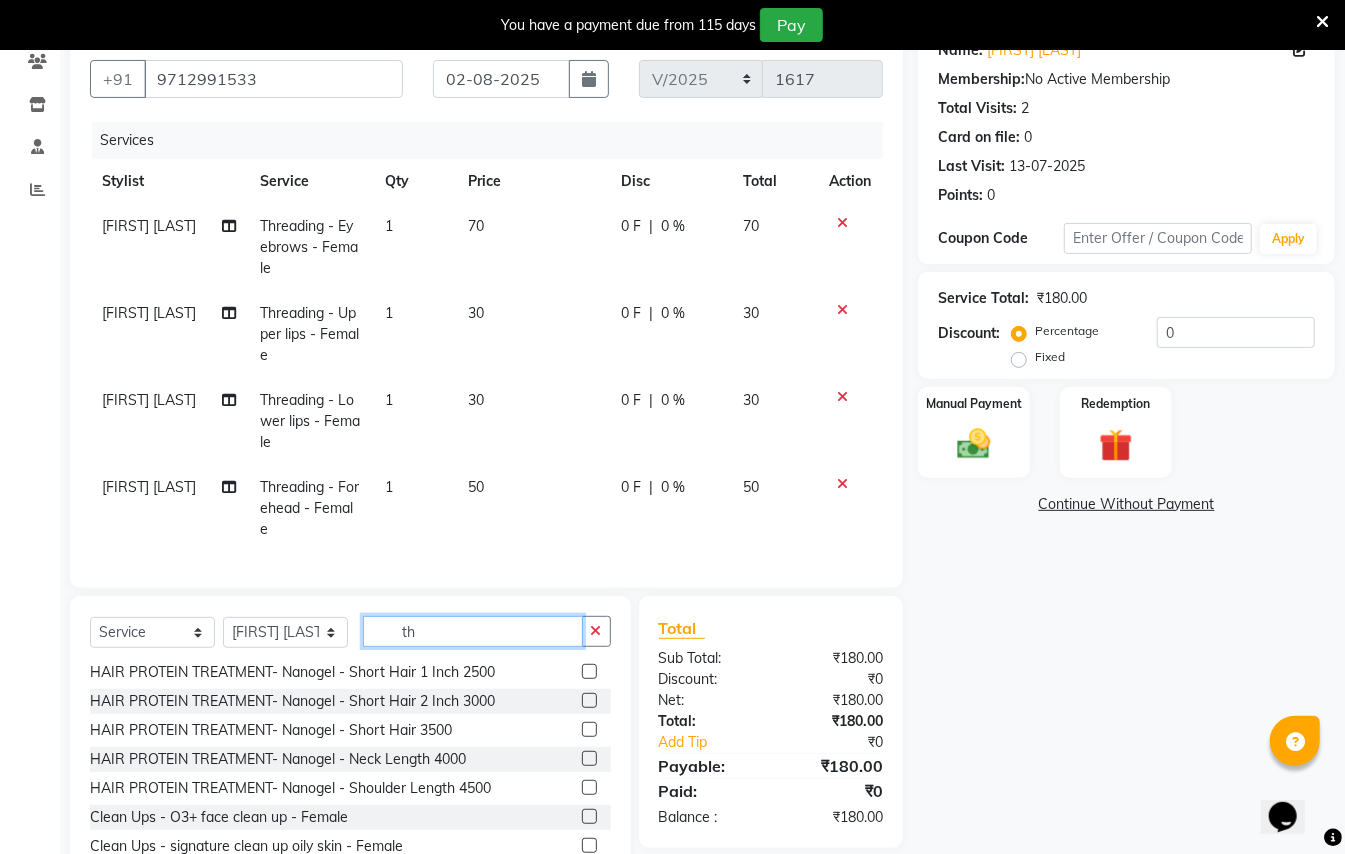 scroll, scrollTop: 0, scrollLeft: 0, axis: both 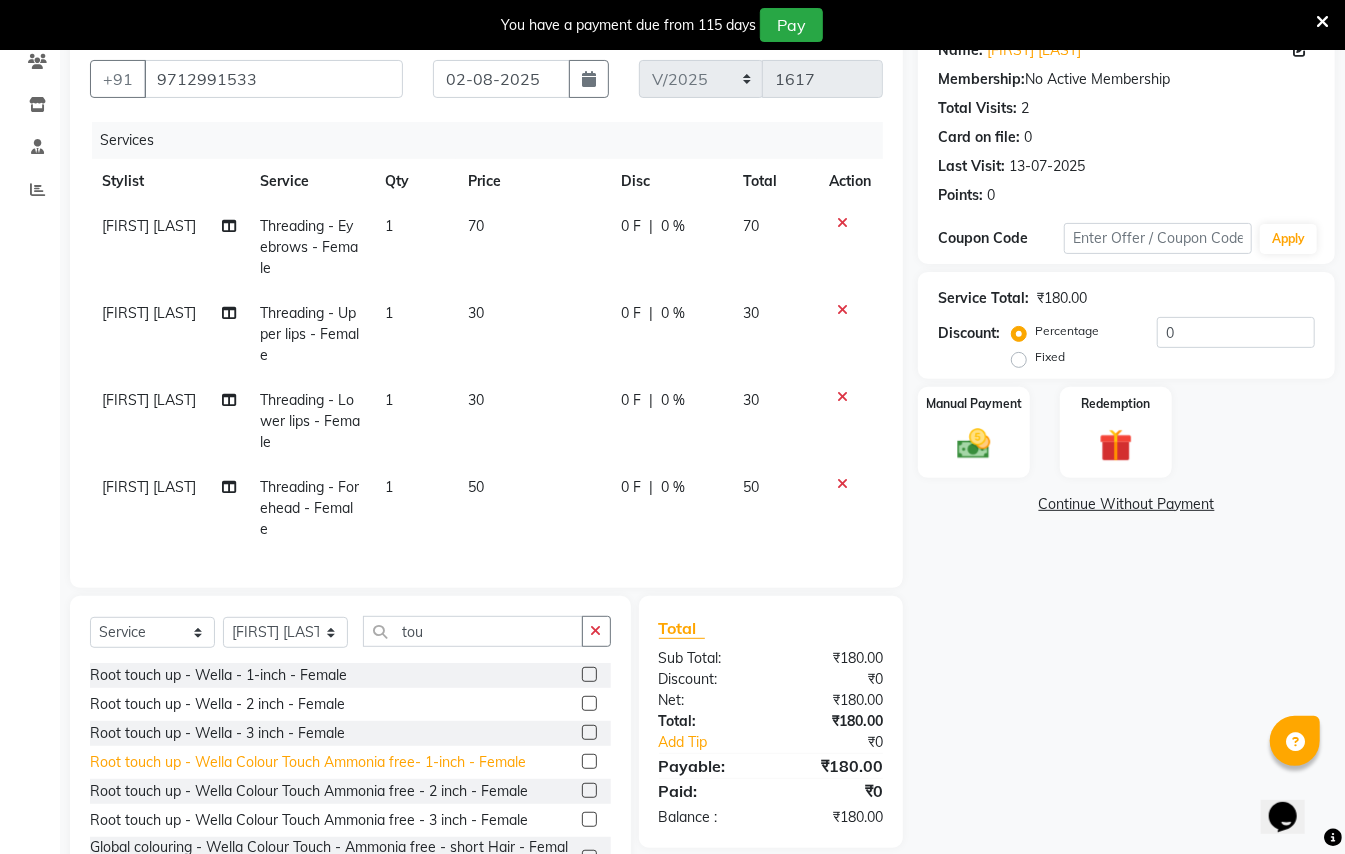 click on "Root touch up - Wella Colour Touch Ammonia free- 1-inch - Female" 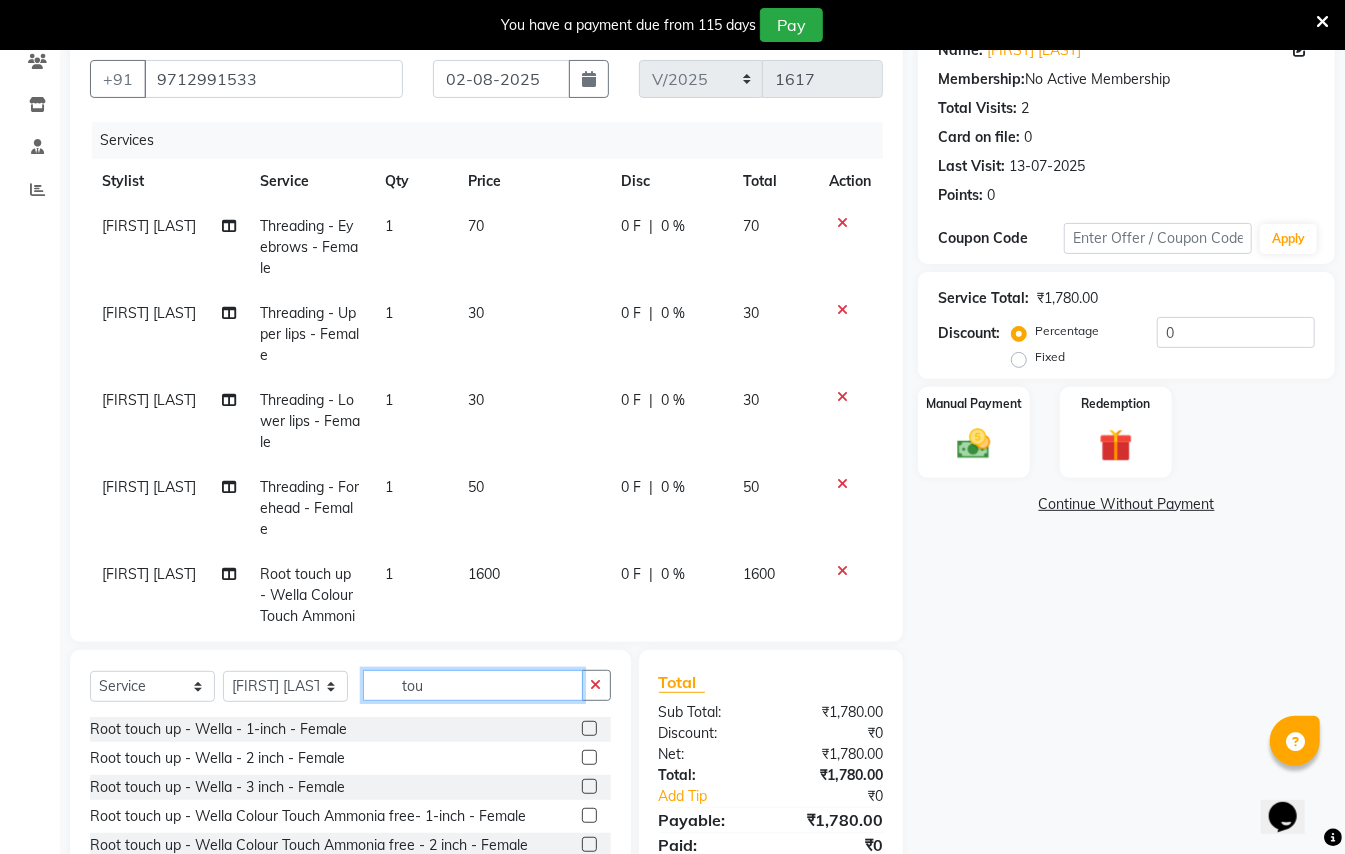 click on "tou" 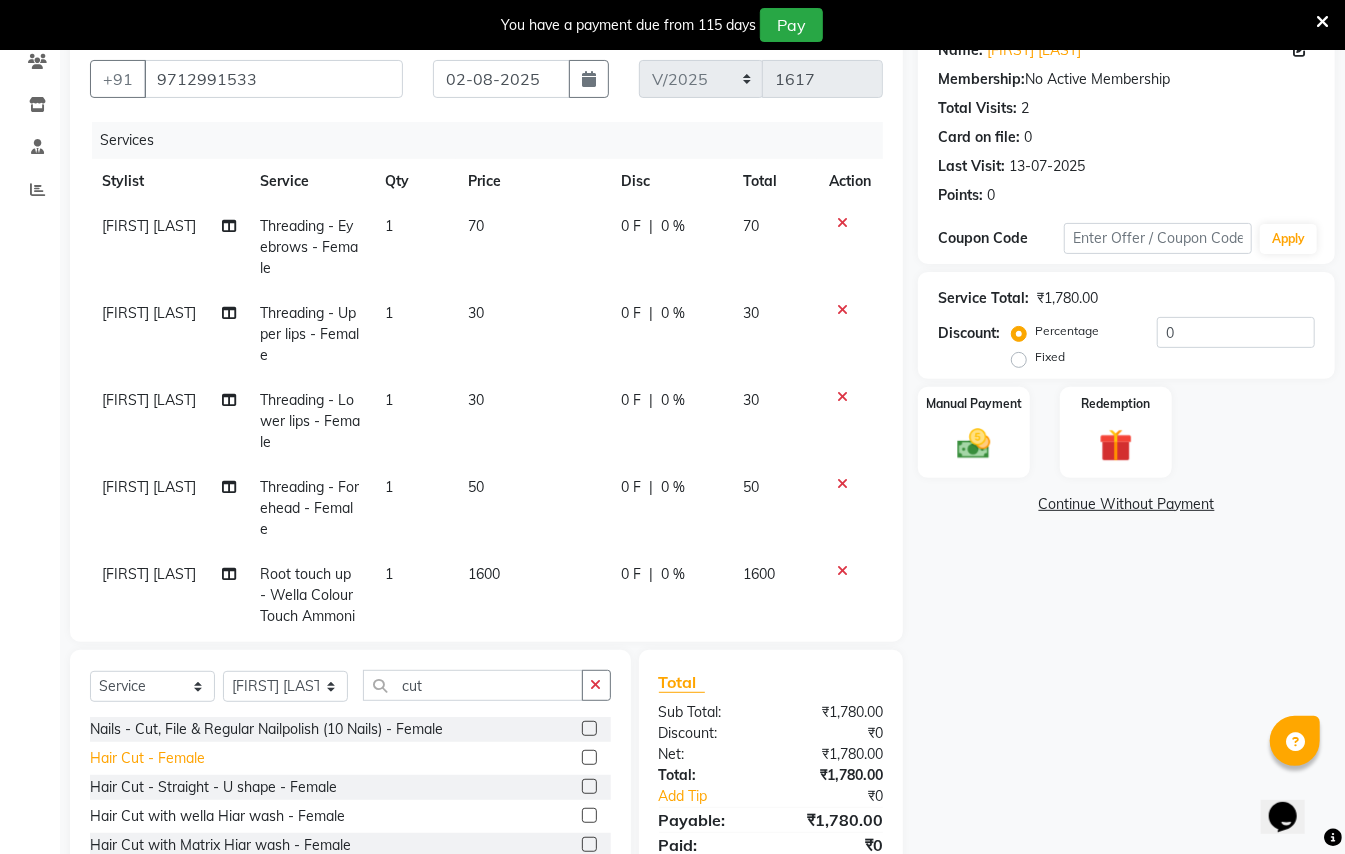 click on "Hair Cut - Female" 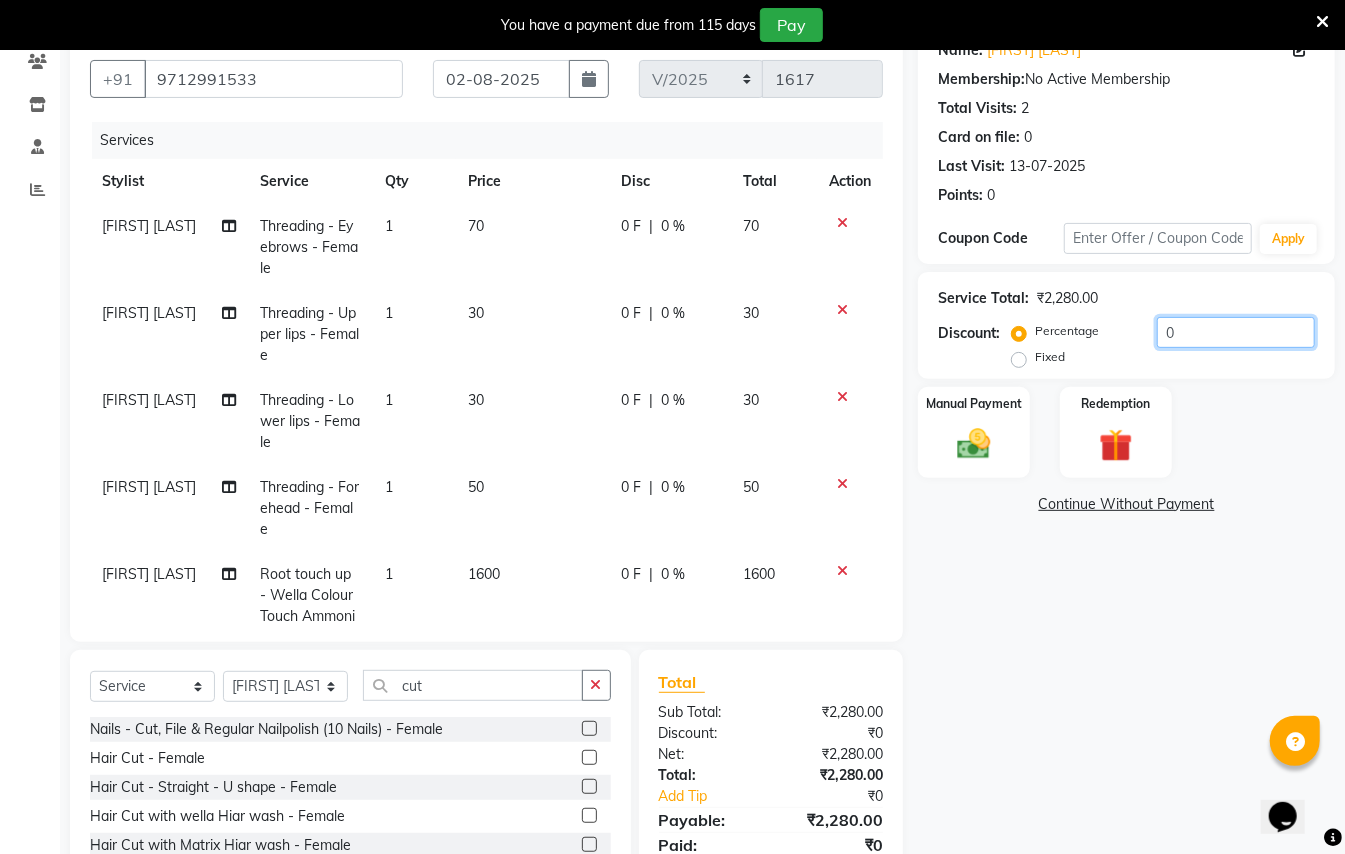 click on "0" 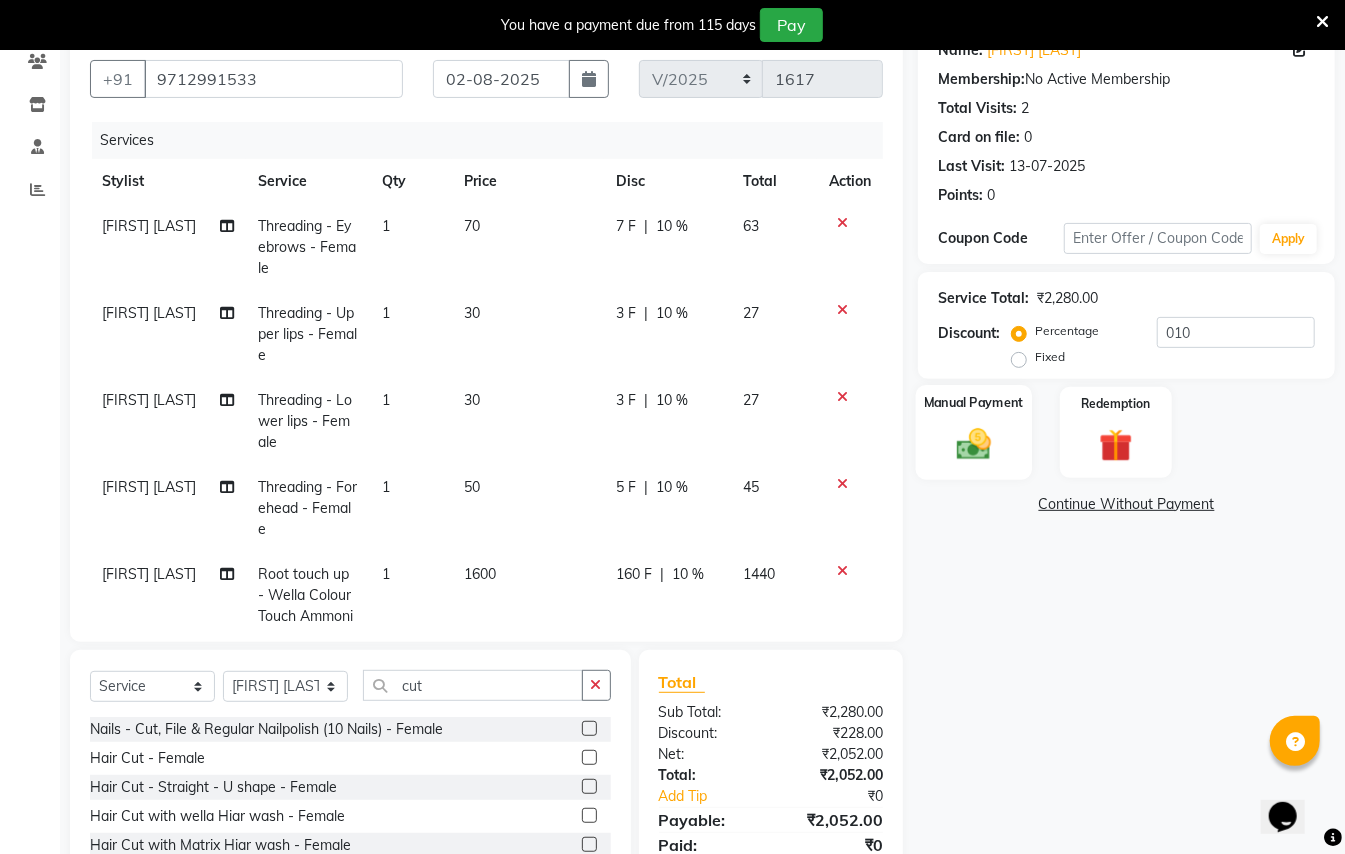 click 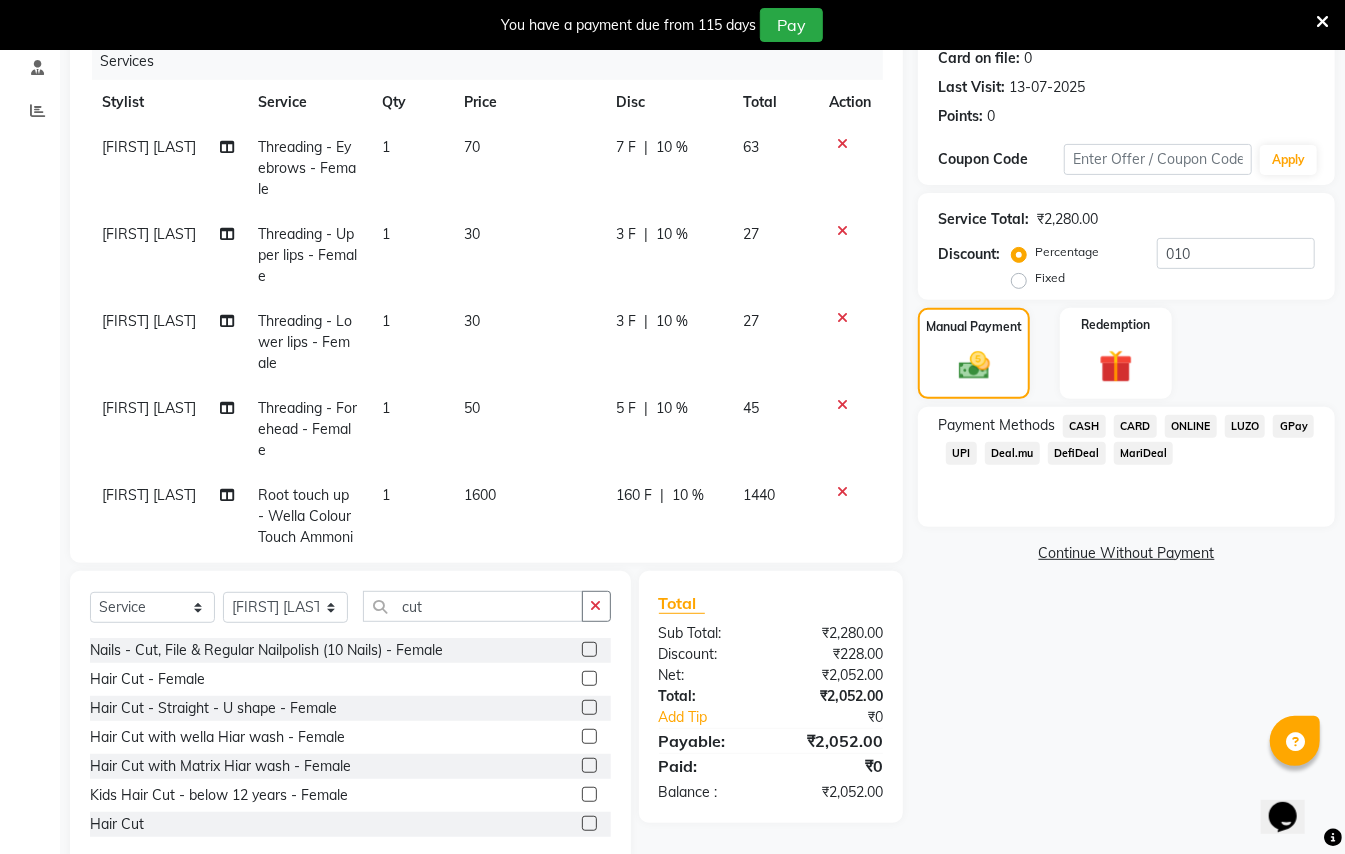 scroll, scrollTop: 298, scrollLeft: 0, axis: vertical 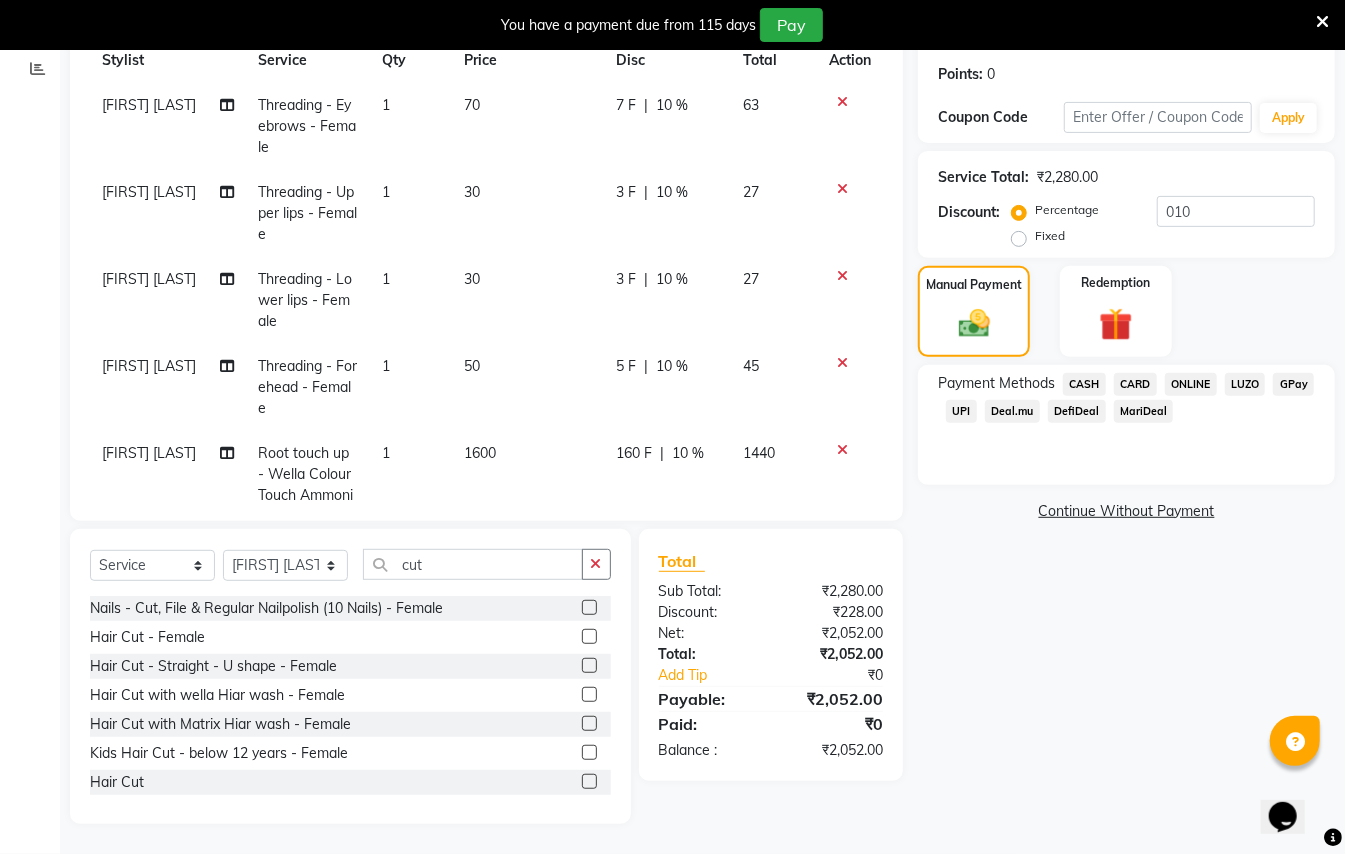 click on "GPay" 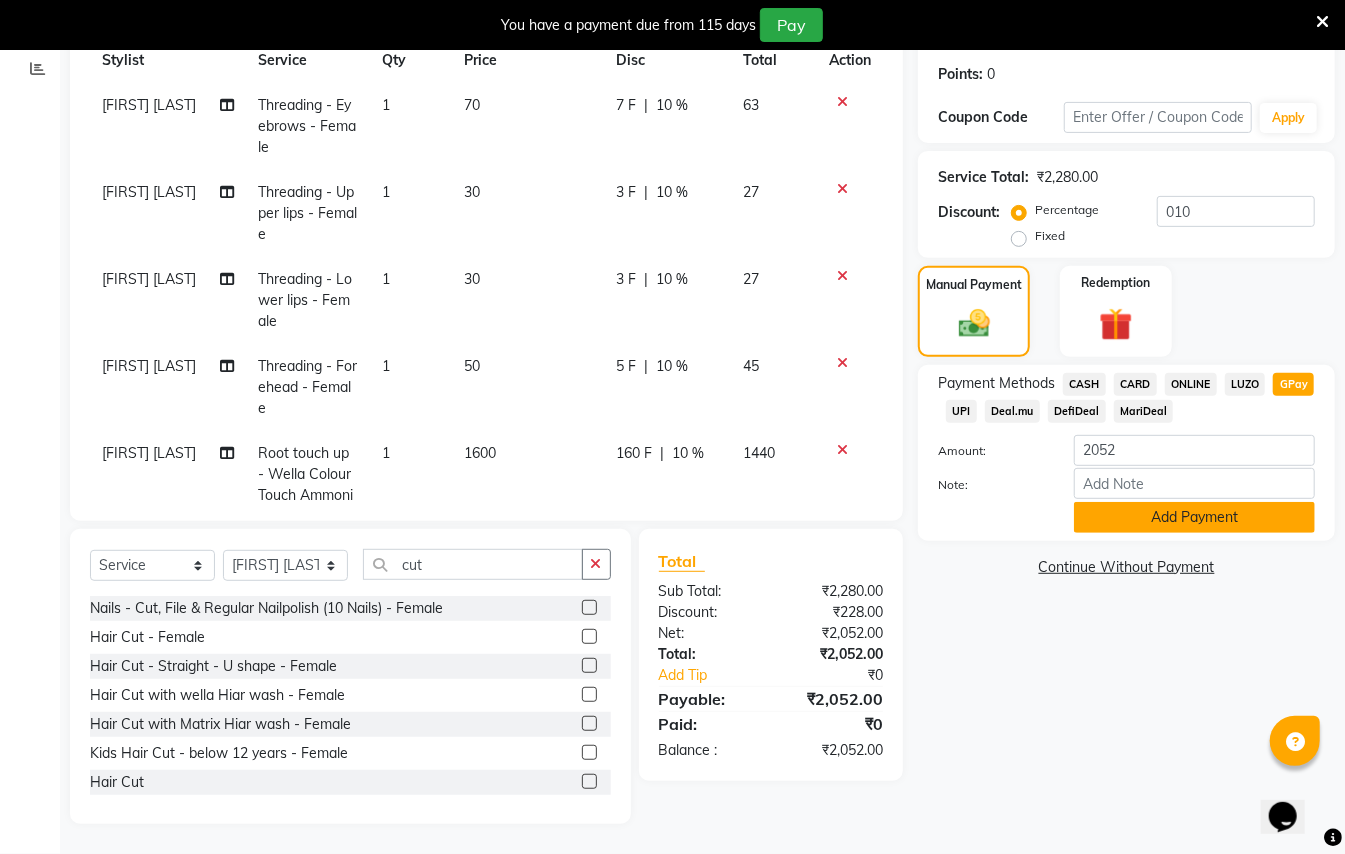 click on "Add Payment" 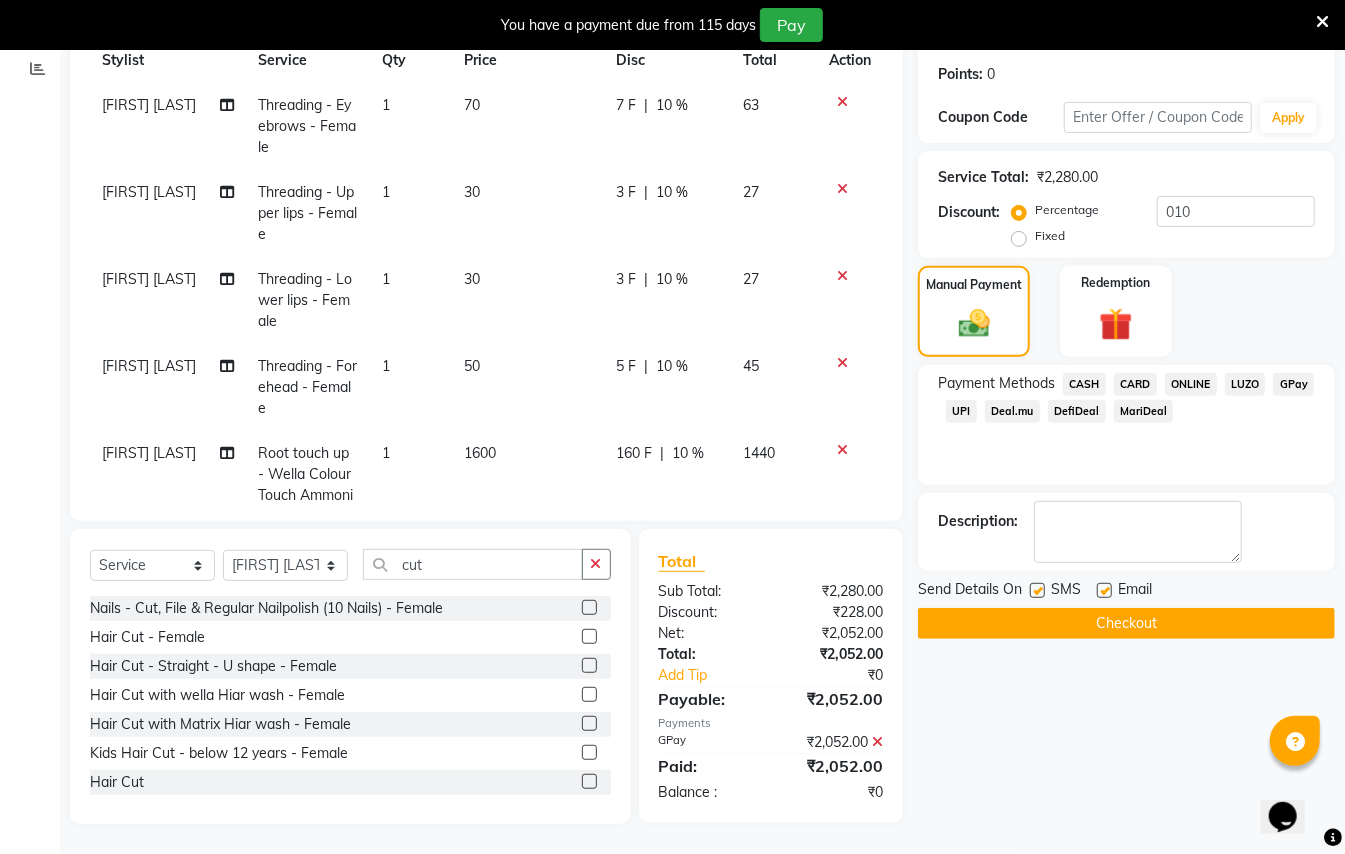 click on "Checkout" 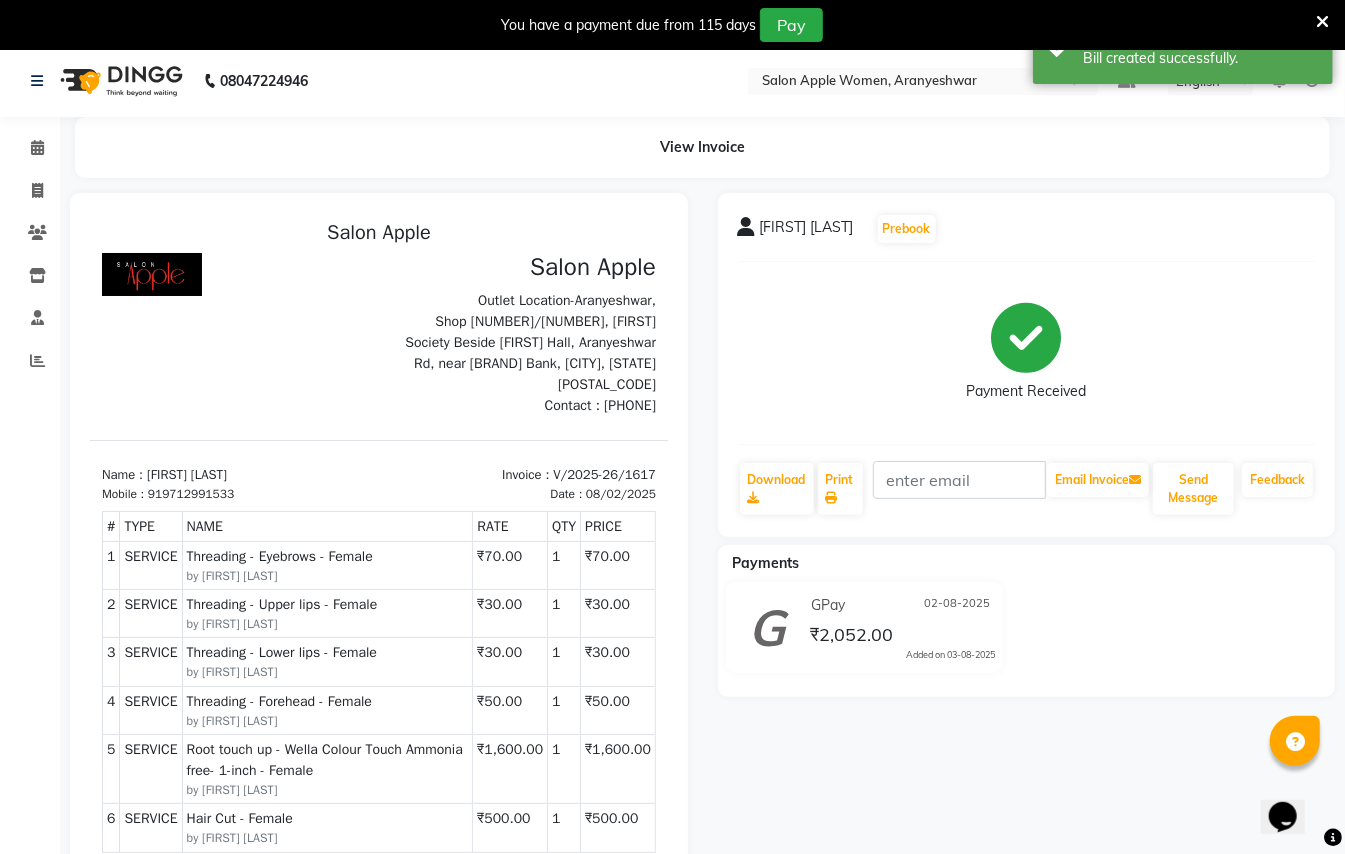 scroll, scrollTop: 0, scrollLeft: 0, axis: both 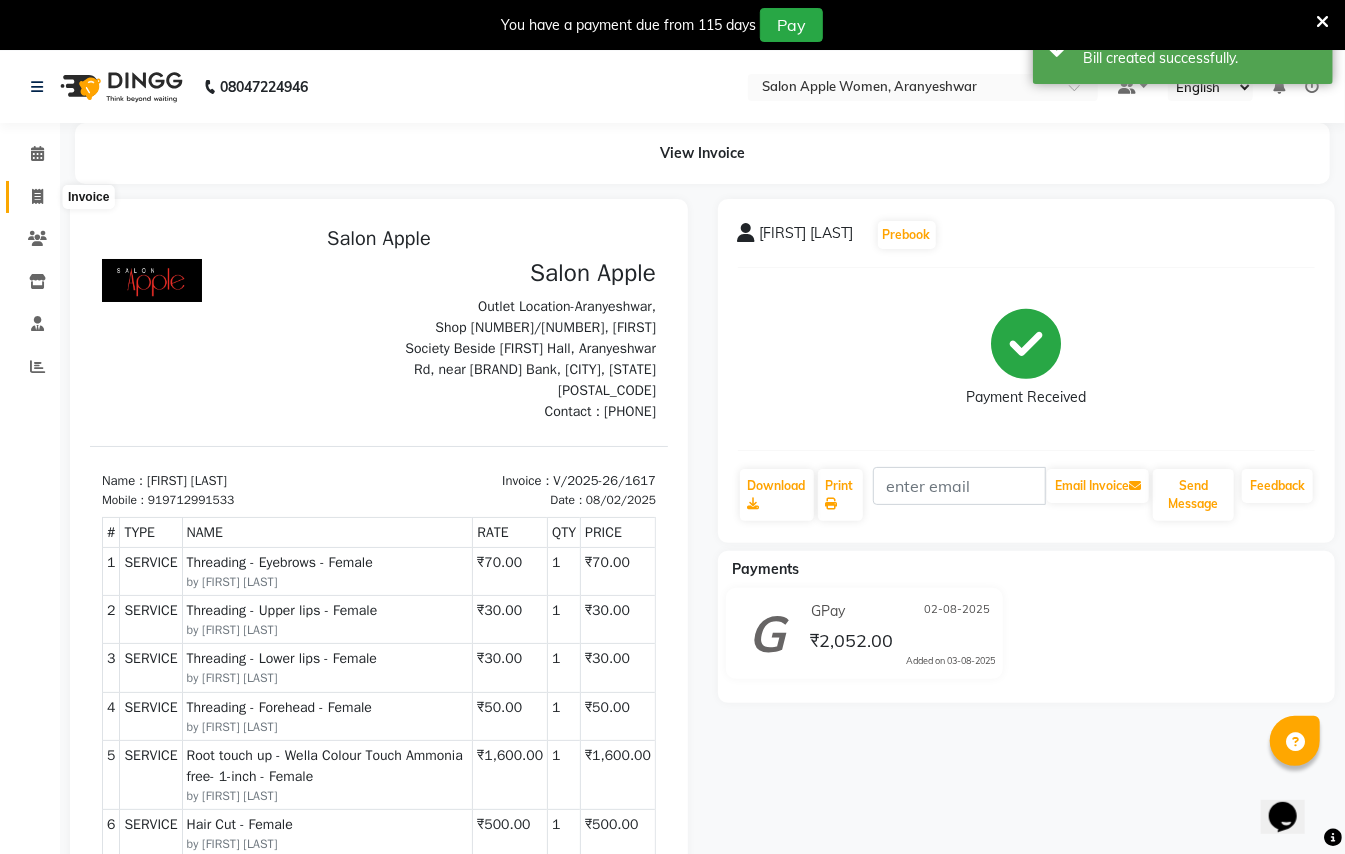 click 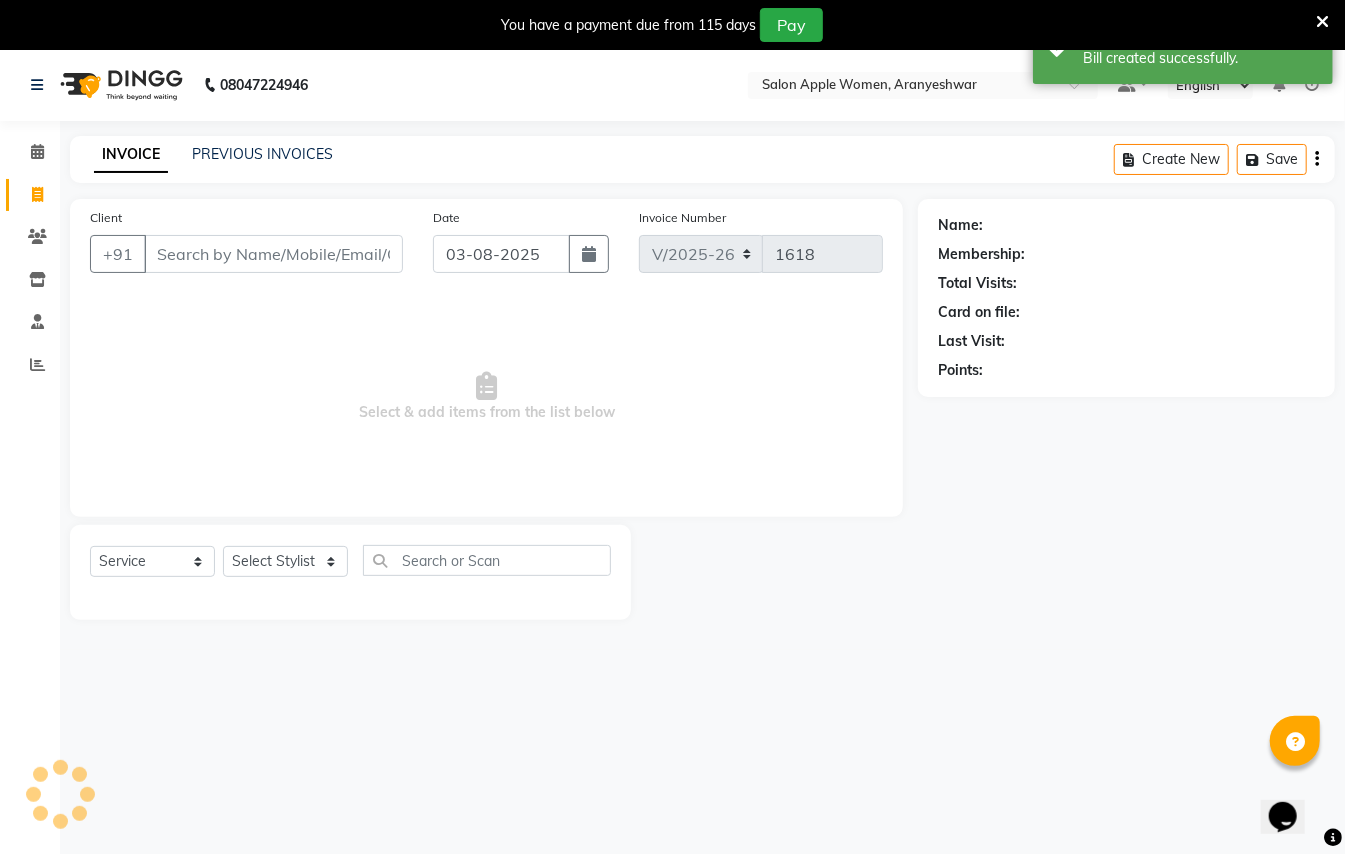 scroll, scrollTop: 50, scrollLeft: 0, axis: vertical 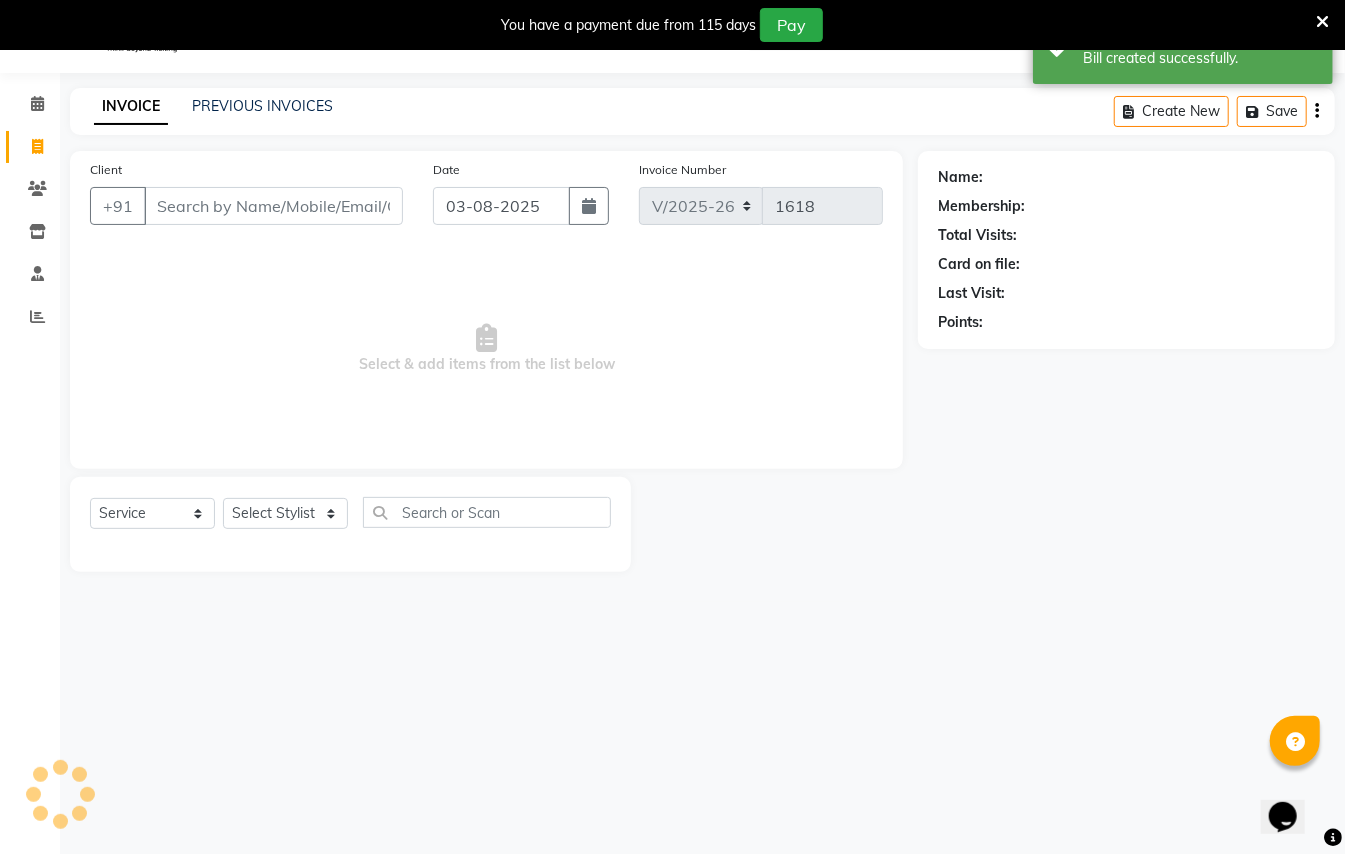 click on "Client" at bounding box center [273, 206] 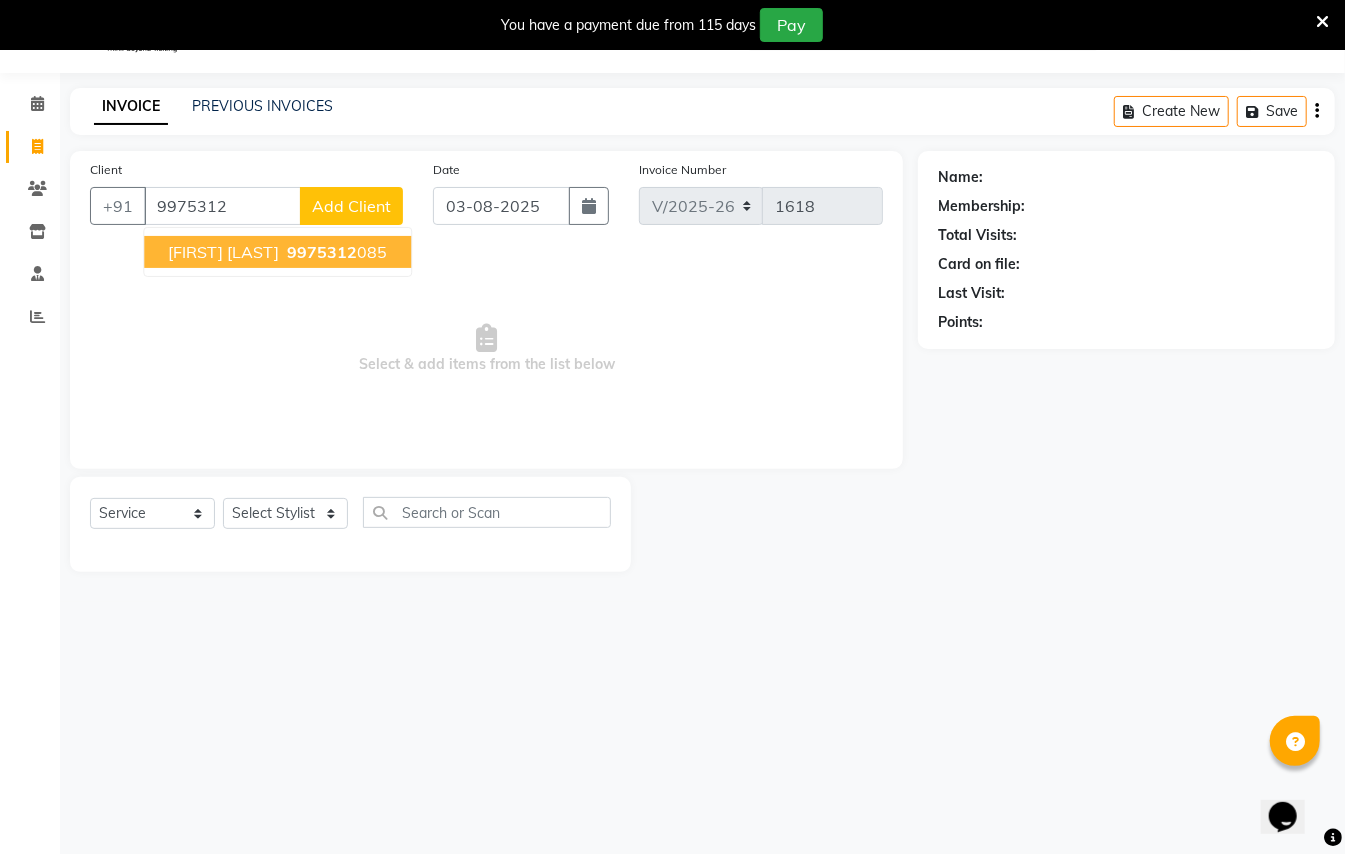 click on "9975312" at bounding box center [322, 252] 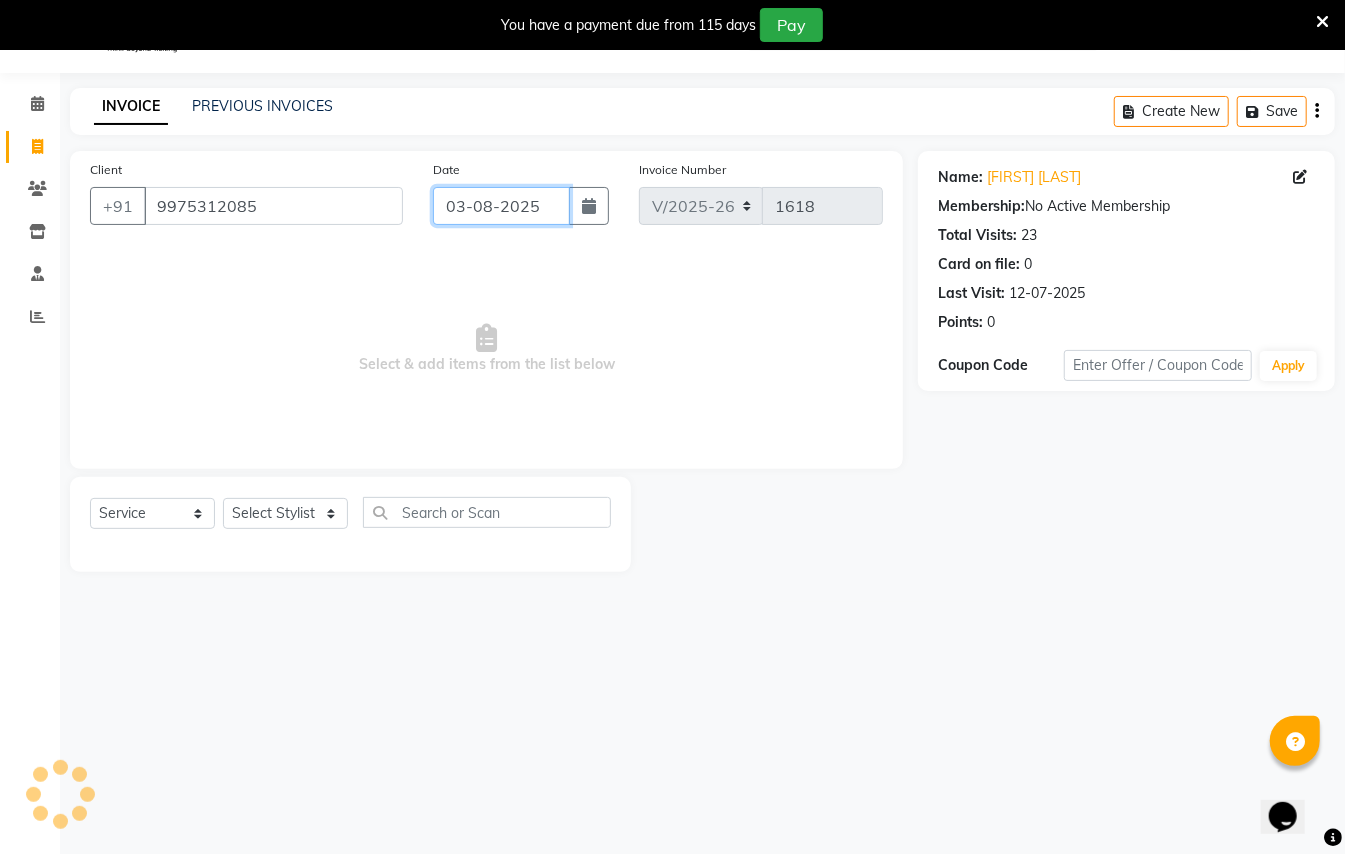 click on "03-08-2025" 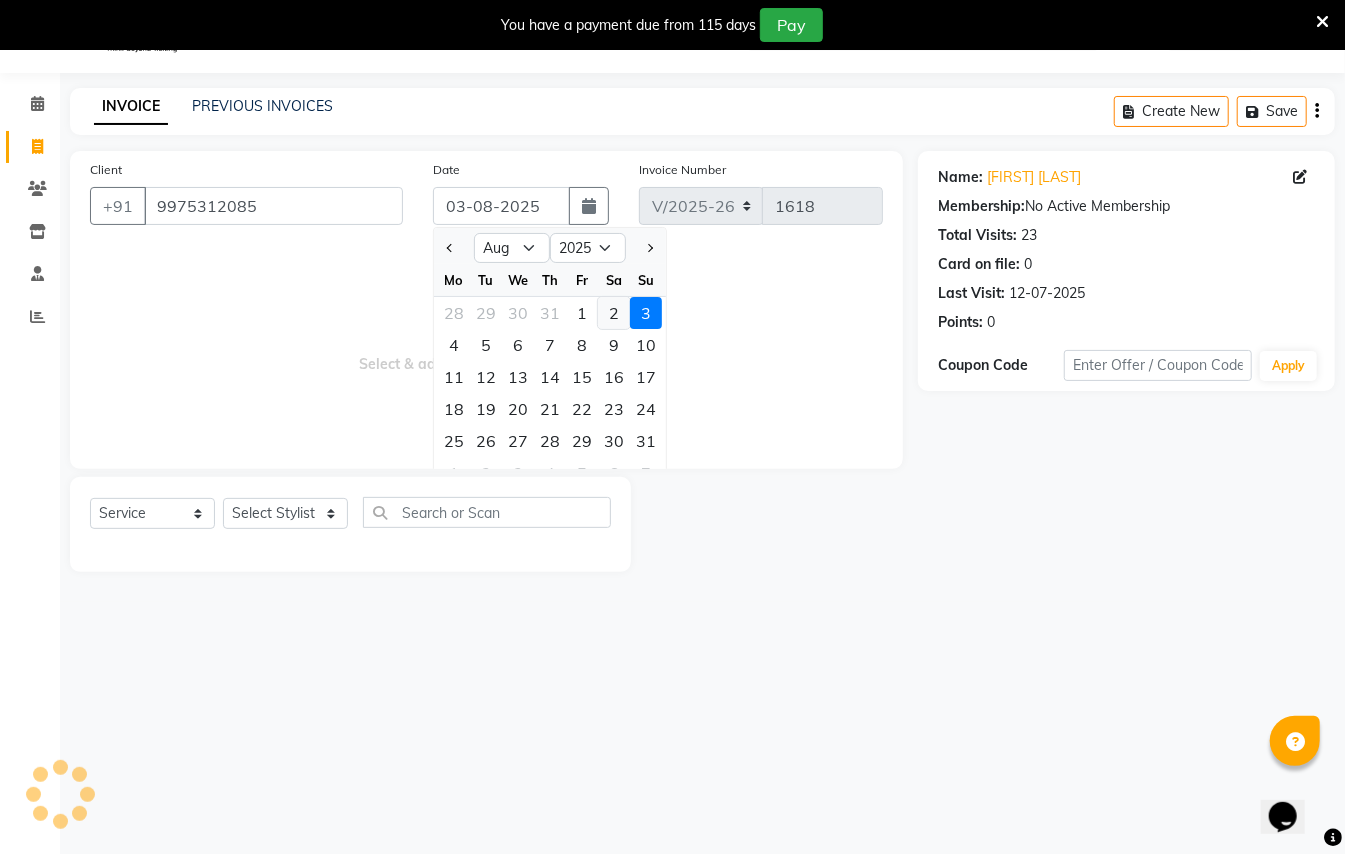 click on "2" 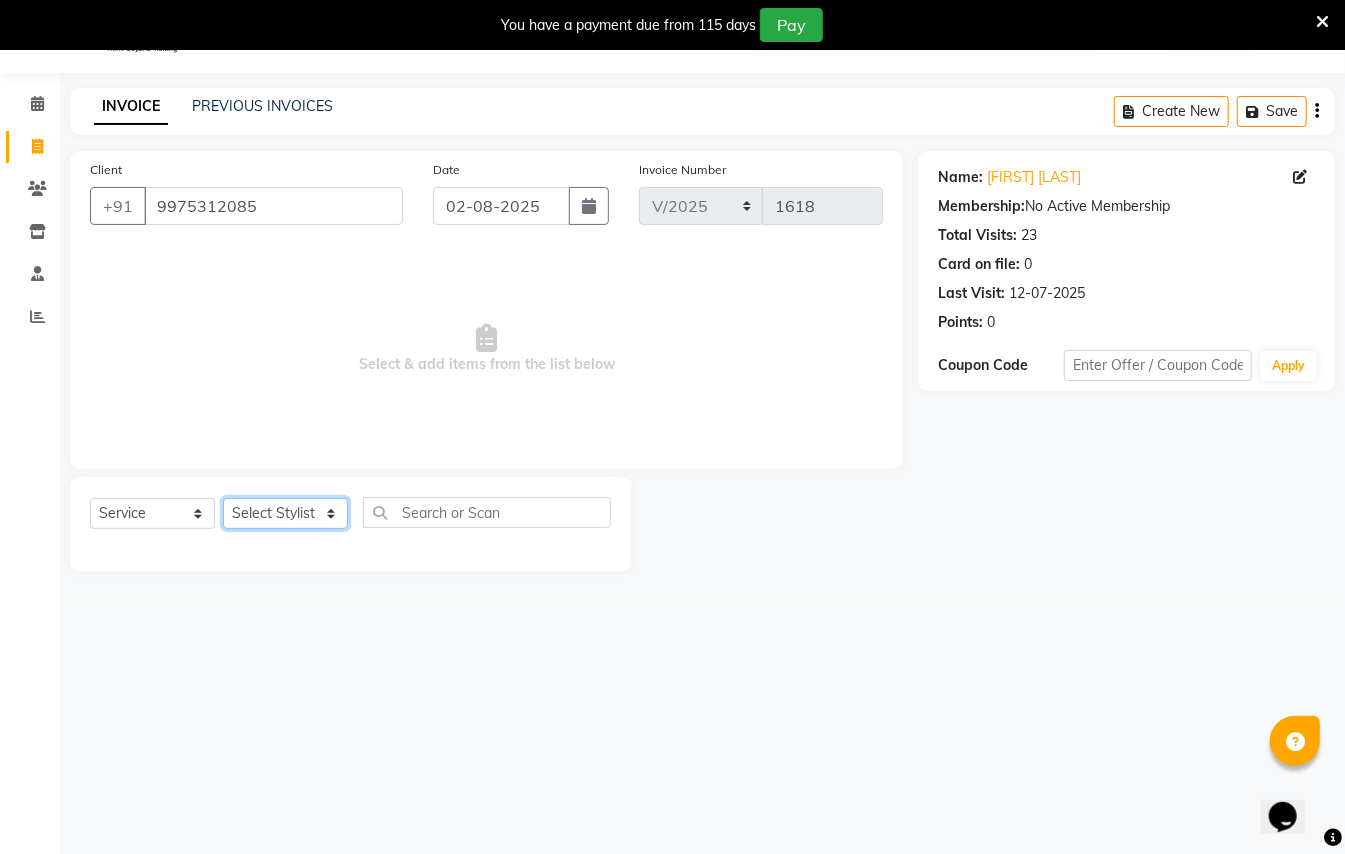 click on "Select Stylist [FIRST] [LAST] [FIRST] [LAST]  [FIRST] [LAST] [FIRST] [LAST] [FIRST] [LAST] Manager [FIRST]  [FIRST] [LAST] Owner [FIRST] [LAST]" 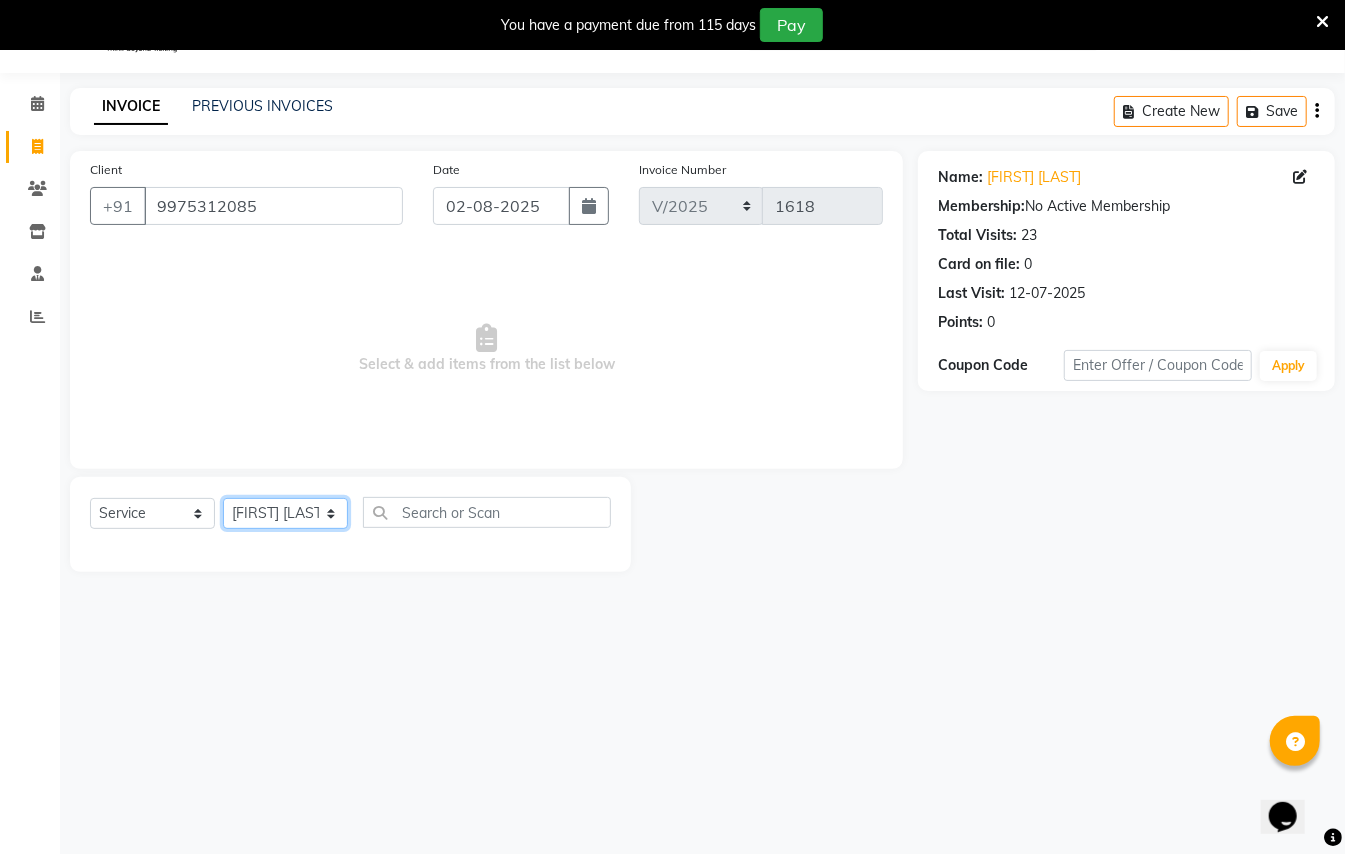 click on "Select Stylist [FIRST] [LAST] [FIRST] [LAST]  [FIRST] [LAST] [FIRST] [LAST] [FIRST] [LAST] Manager [FIRST]  [FIRST] [LAST] Owner [FIRST] [LAST]" 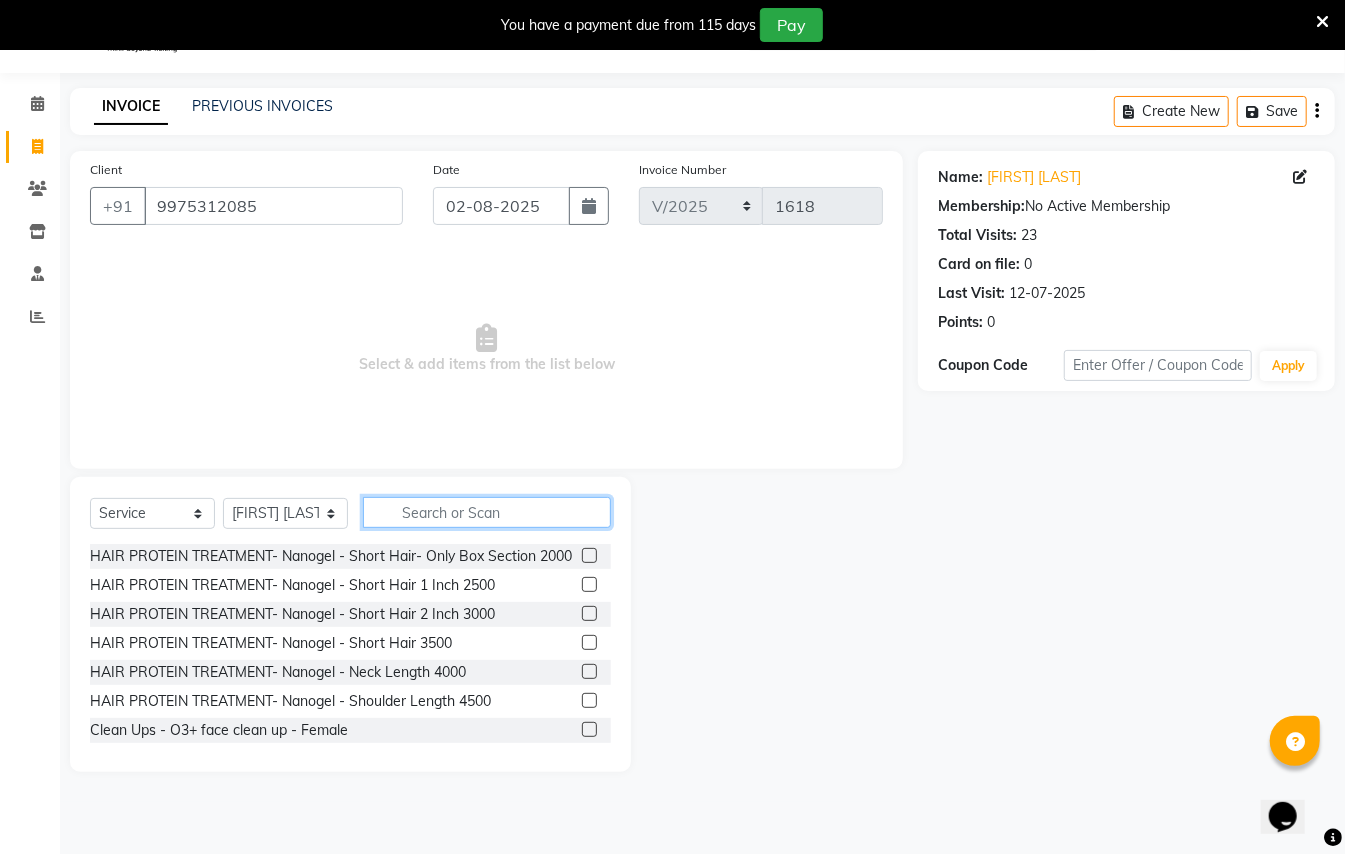 click 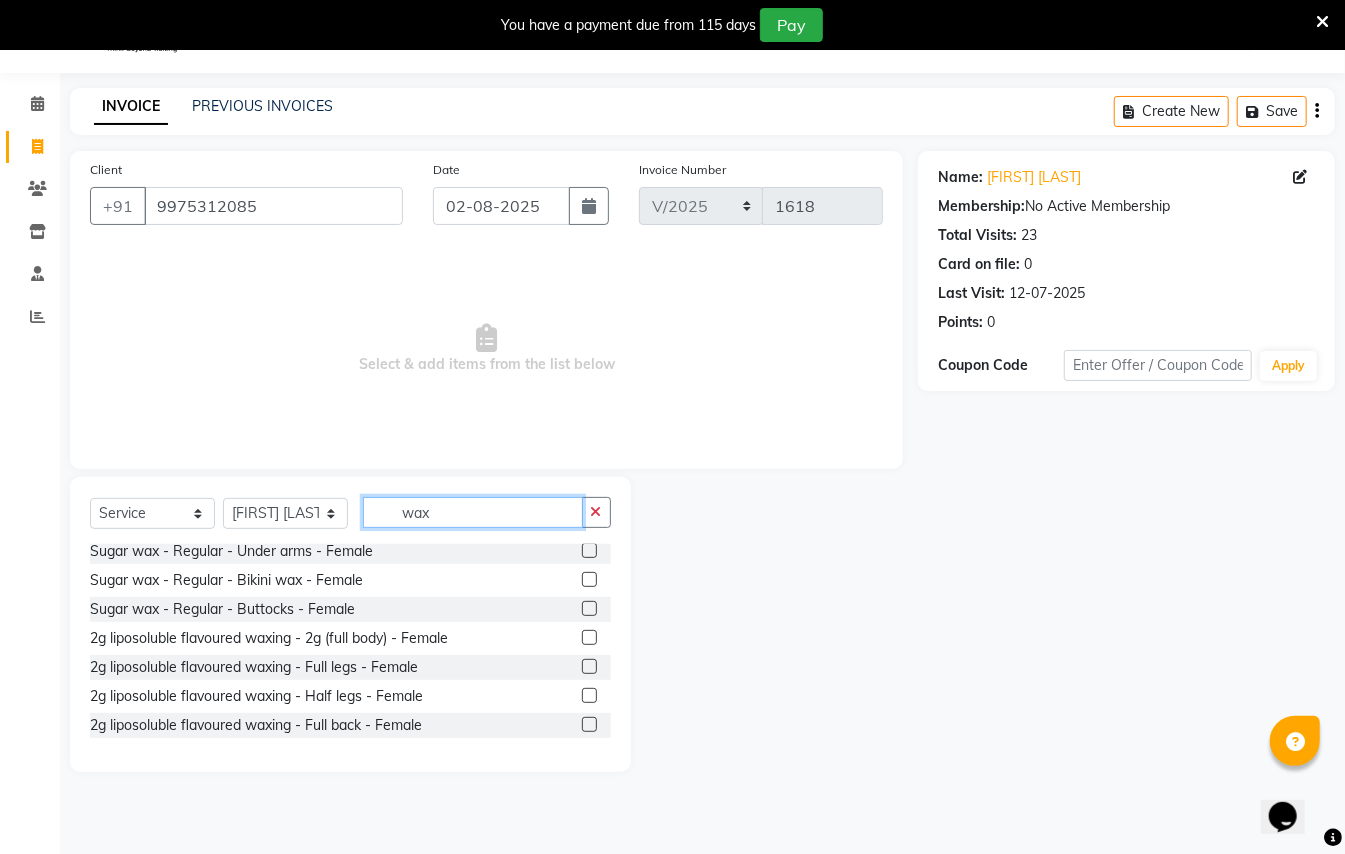 scroll, scrollTop: 400, scrollLeft: 0, axis: vertical 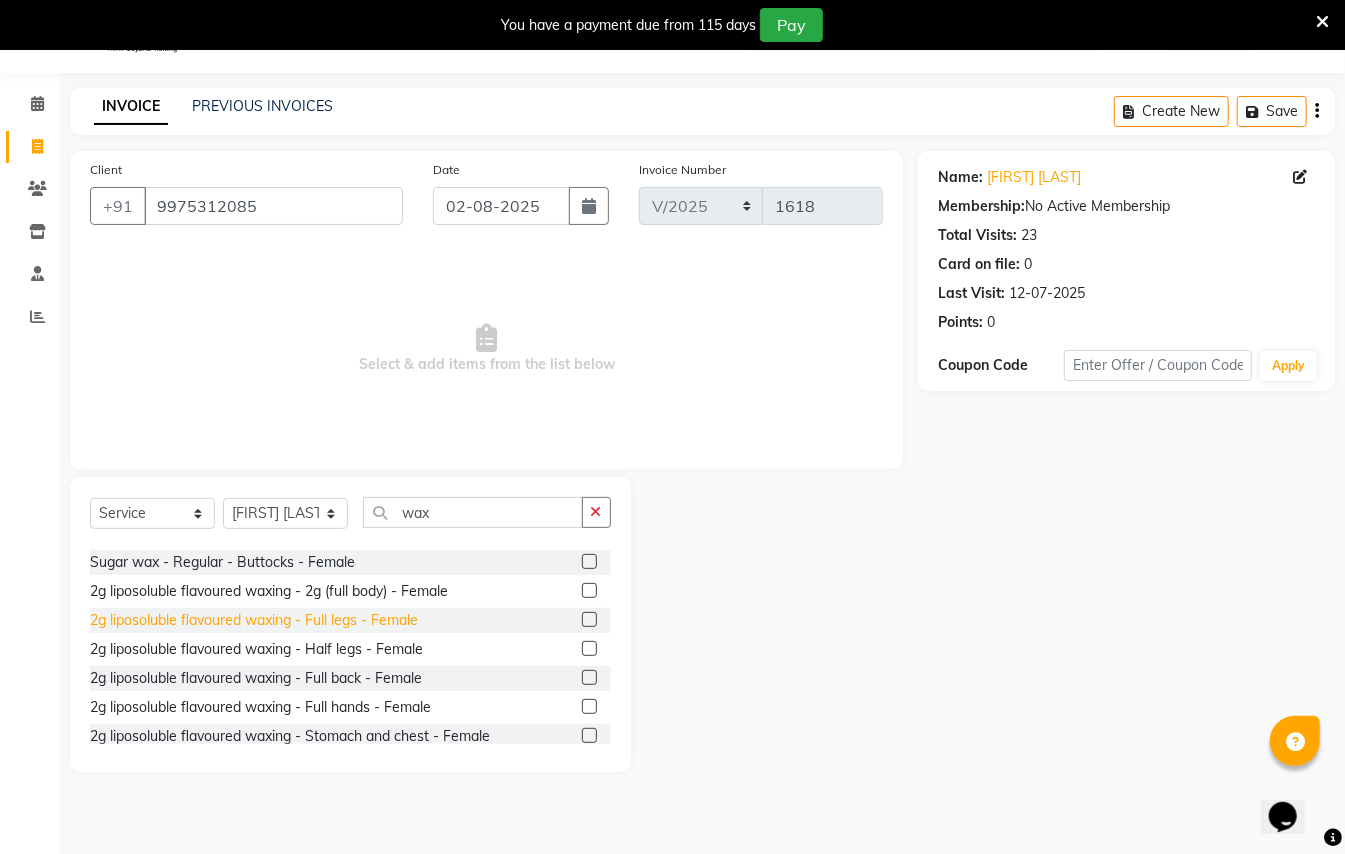 click on "2g liposoluble flavoured waxing - Full legs - Female" 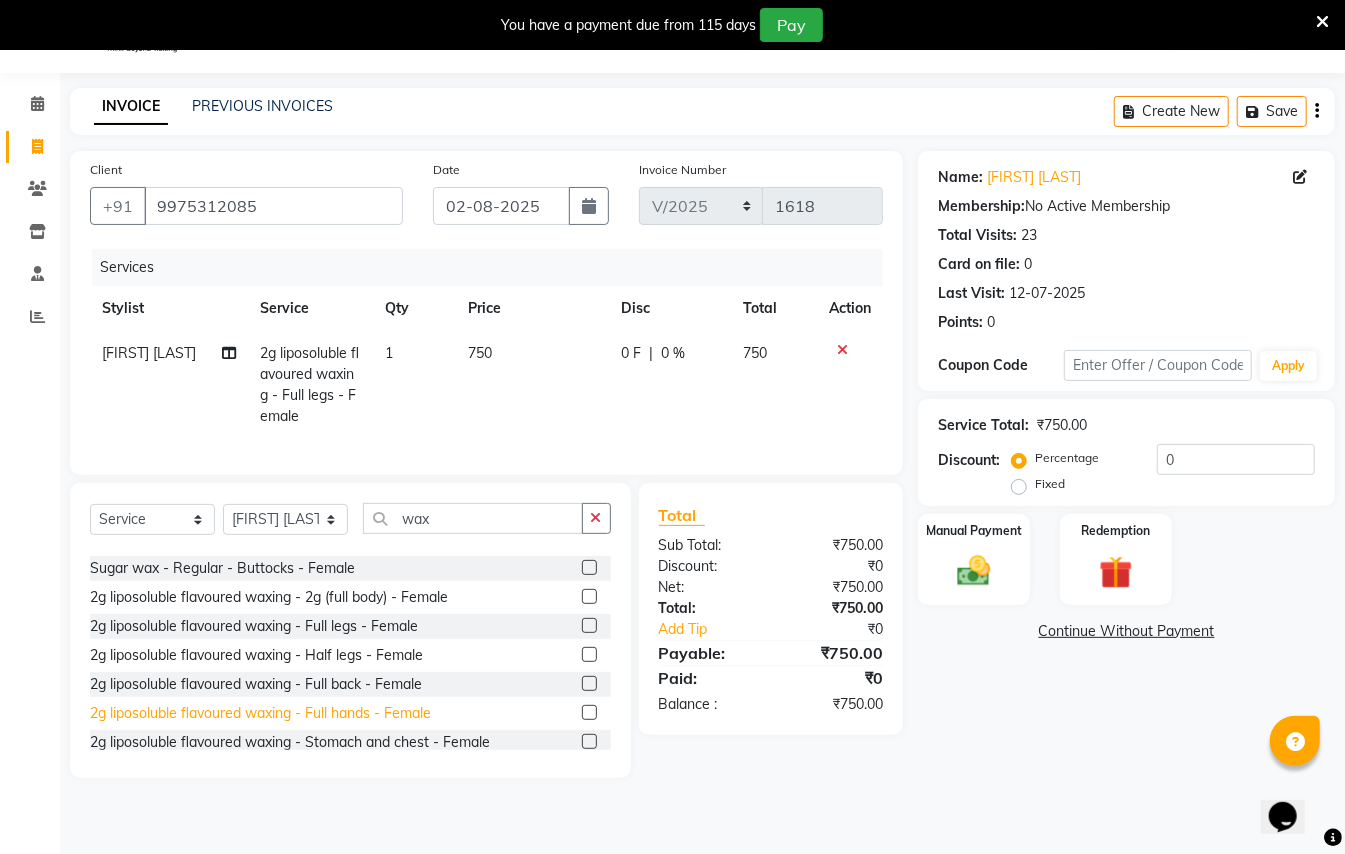 click on "2g liposoluble flavoured waxing - Full hands - Female" 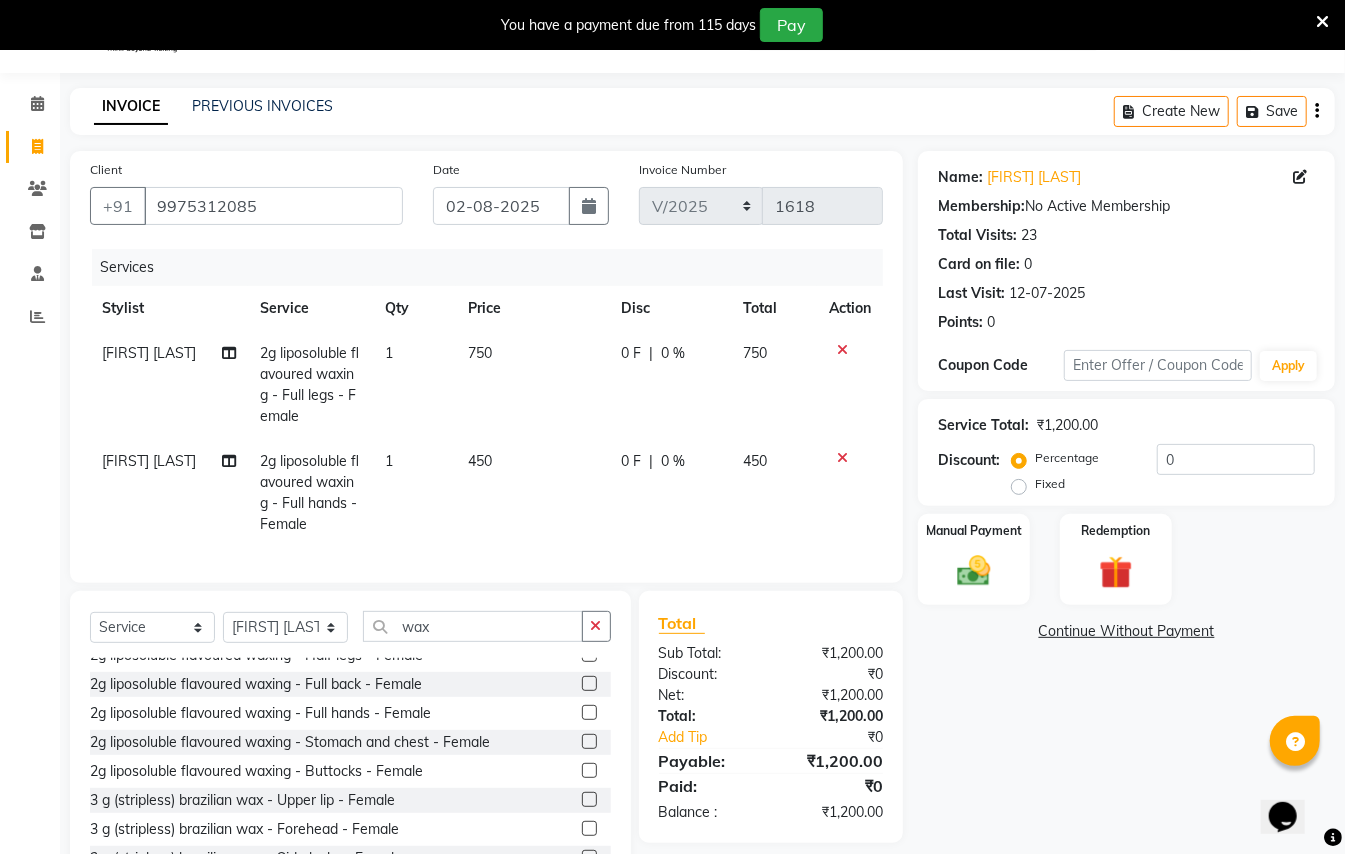 scroll, scrollTop: 800, scrollLeft: 0, axis: vertical 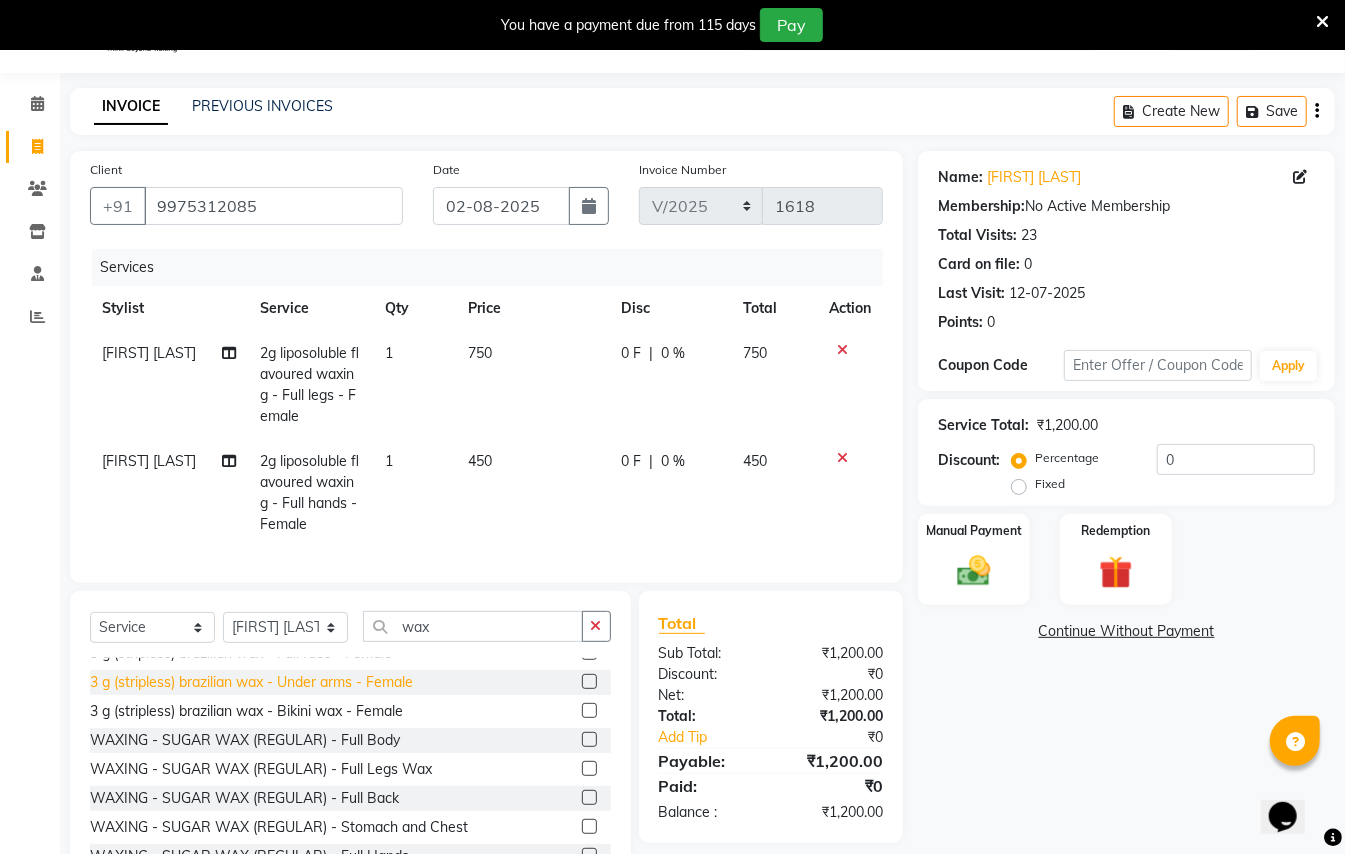 click on "3 g (stripless) brazilian wax - Under arms - Female" 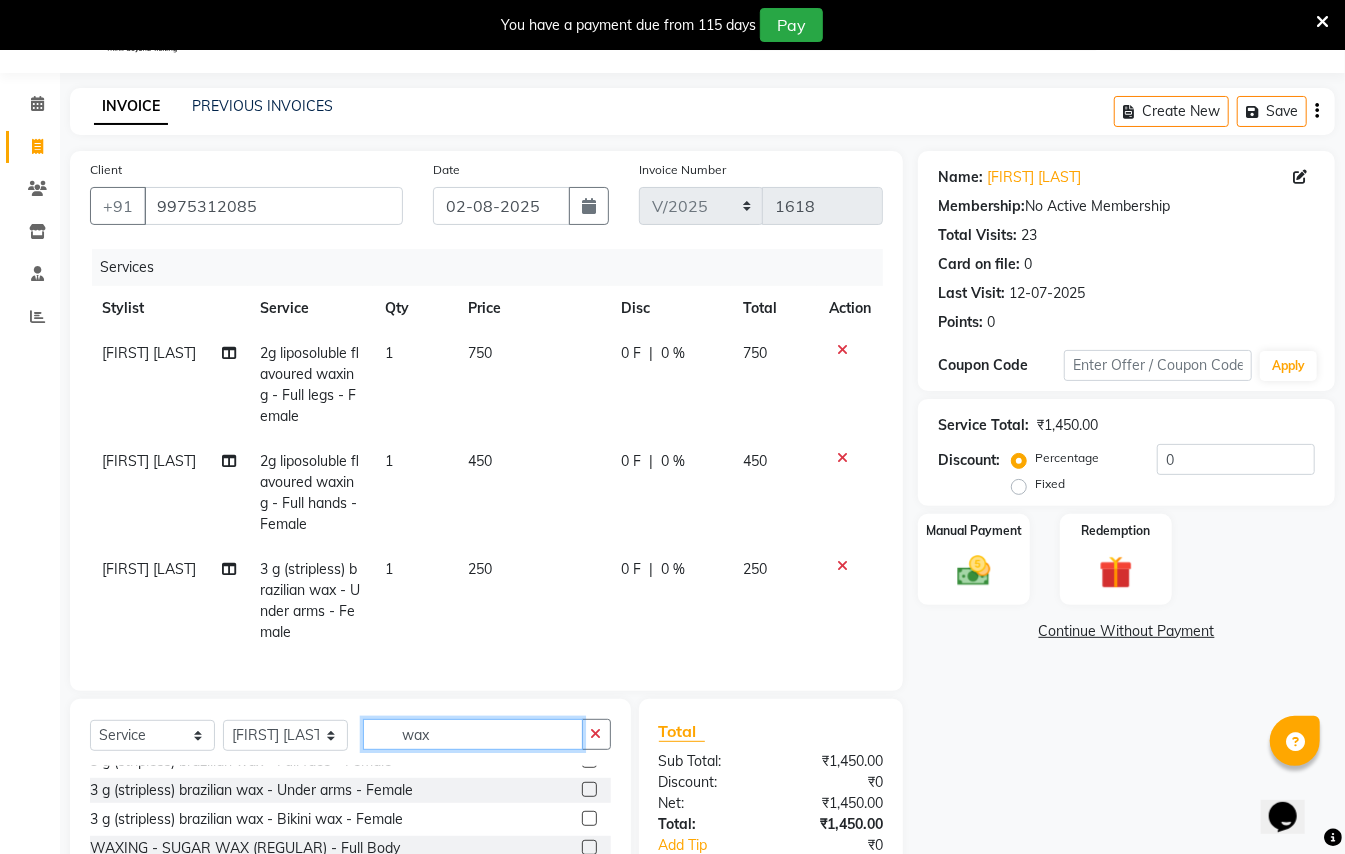 click on "wax" 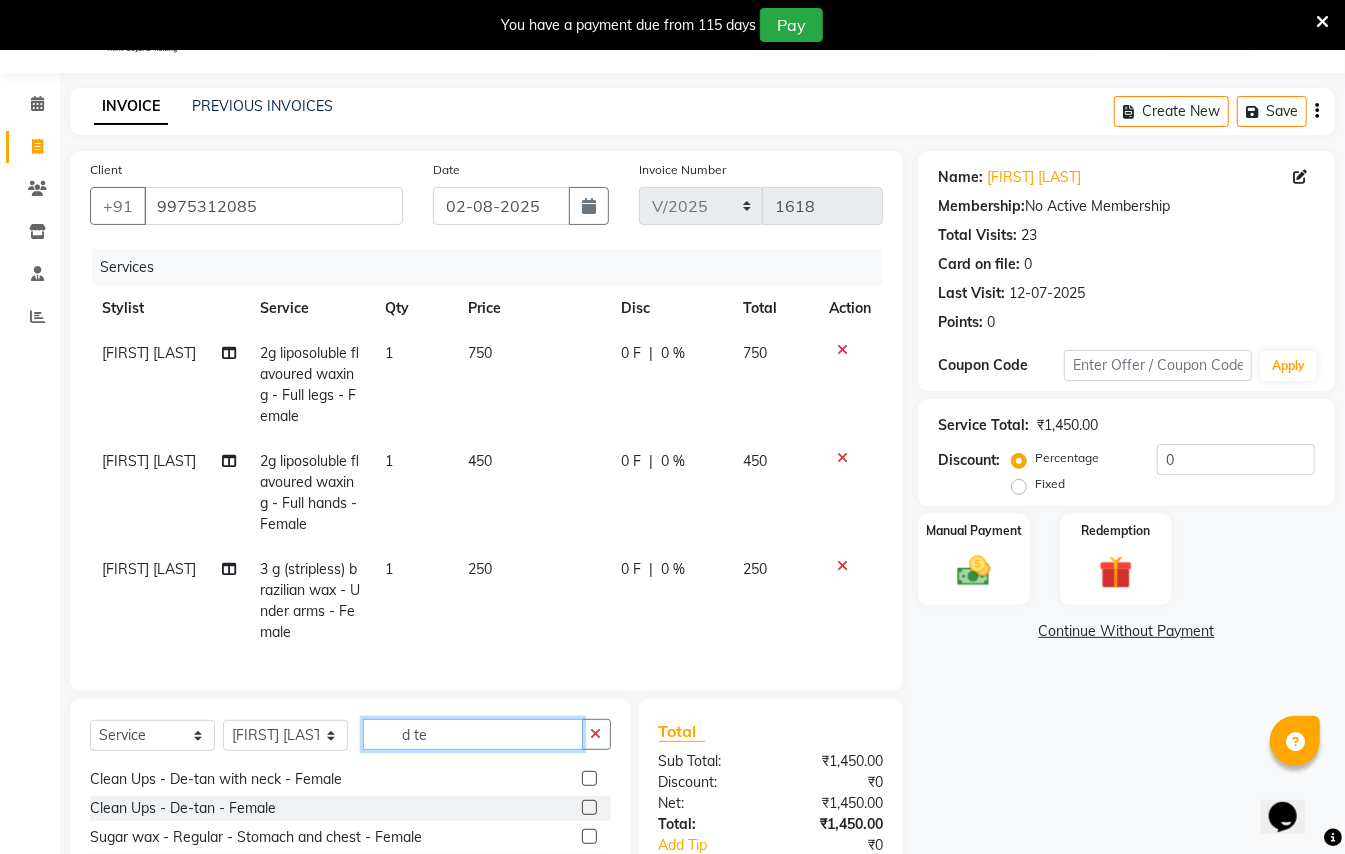 scroll, scrollTop: 0, scrollLeft: 0, axis: both 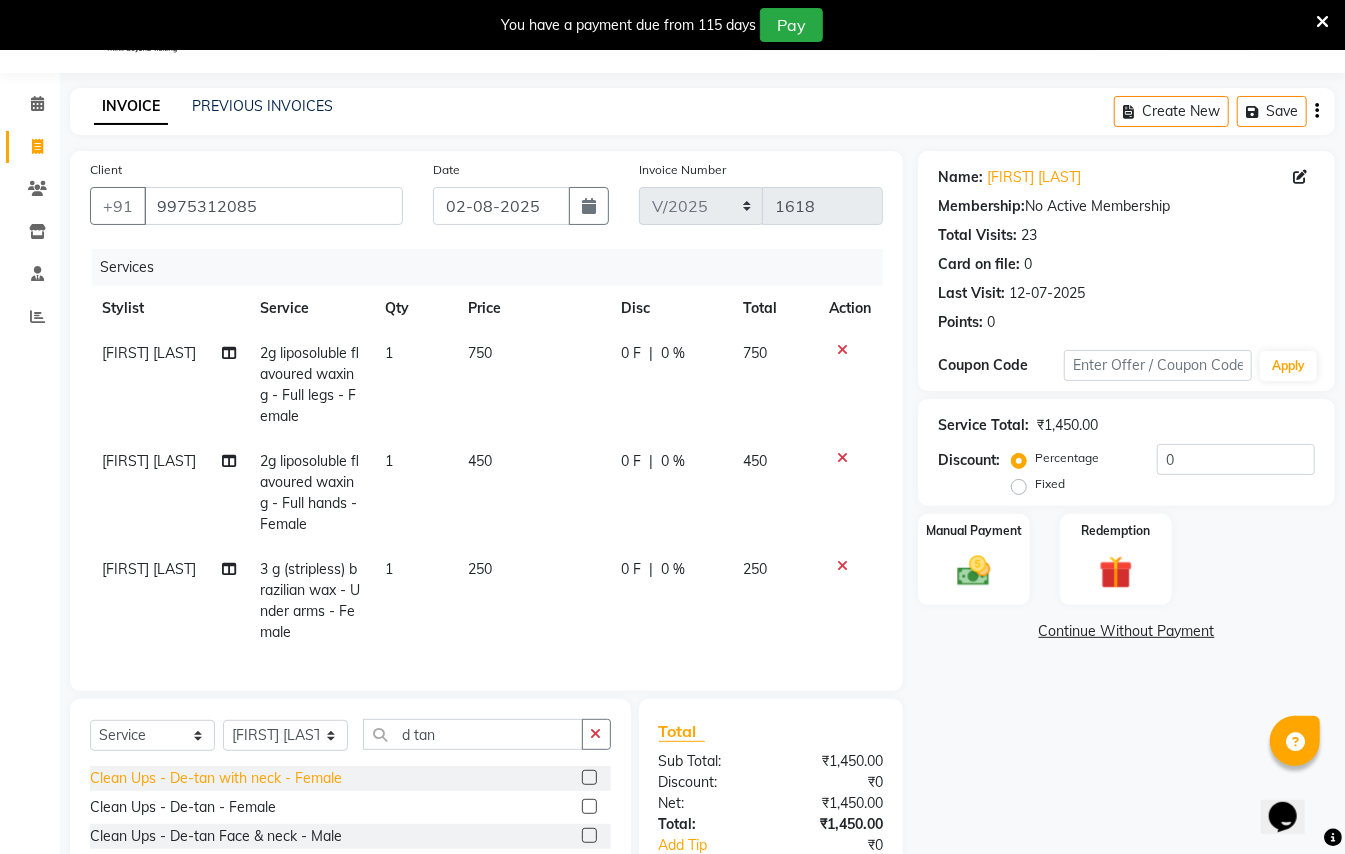 click on "Clean Ups - De-tan with neck - Female" 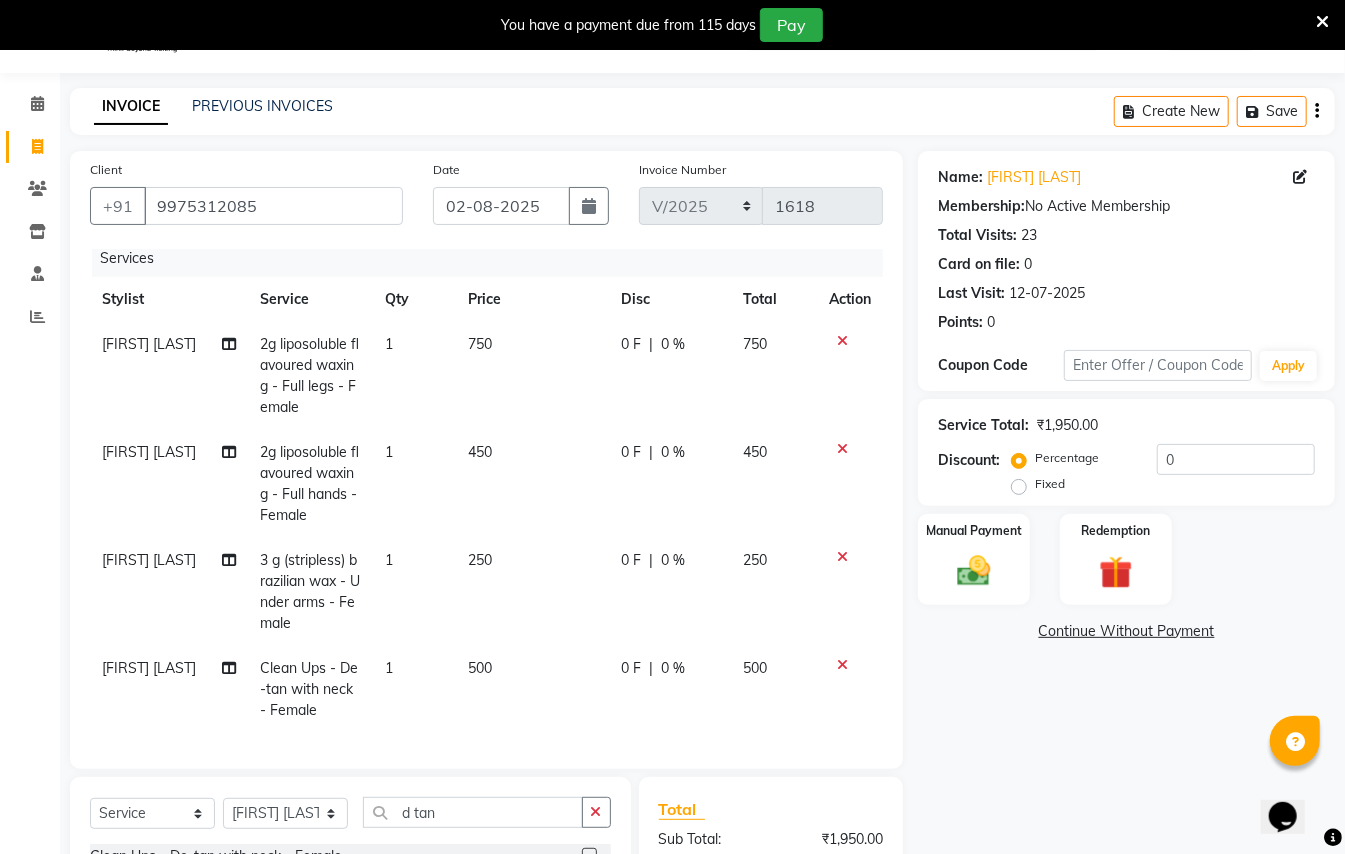 scroll, scrollTop: 29, scrollLeft: 0, axis: vertical 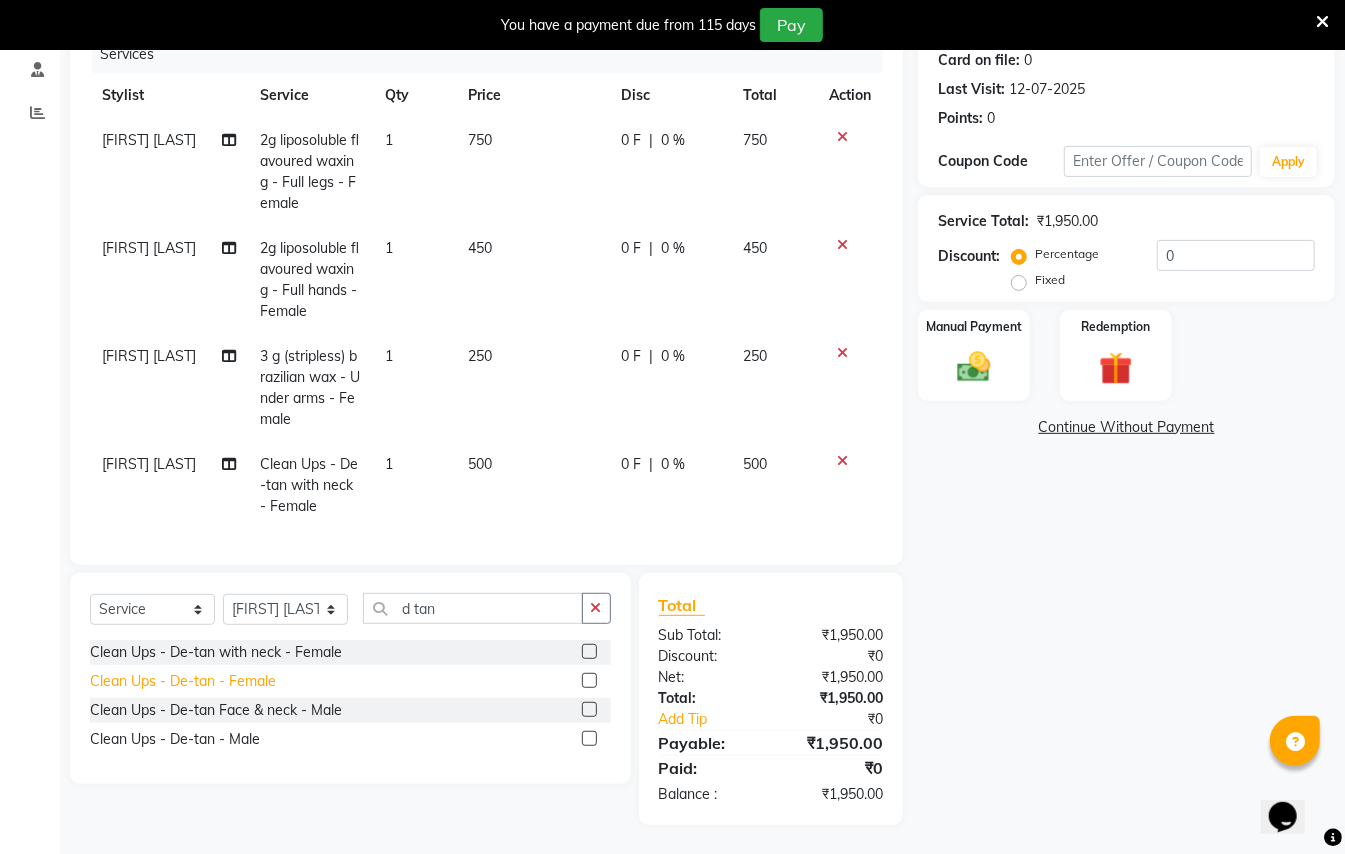 click on "Clean Ups - De-tan - Female" 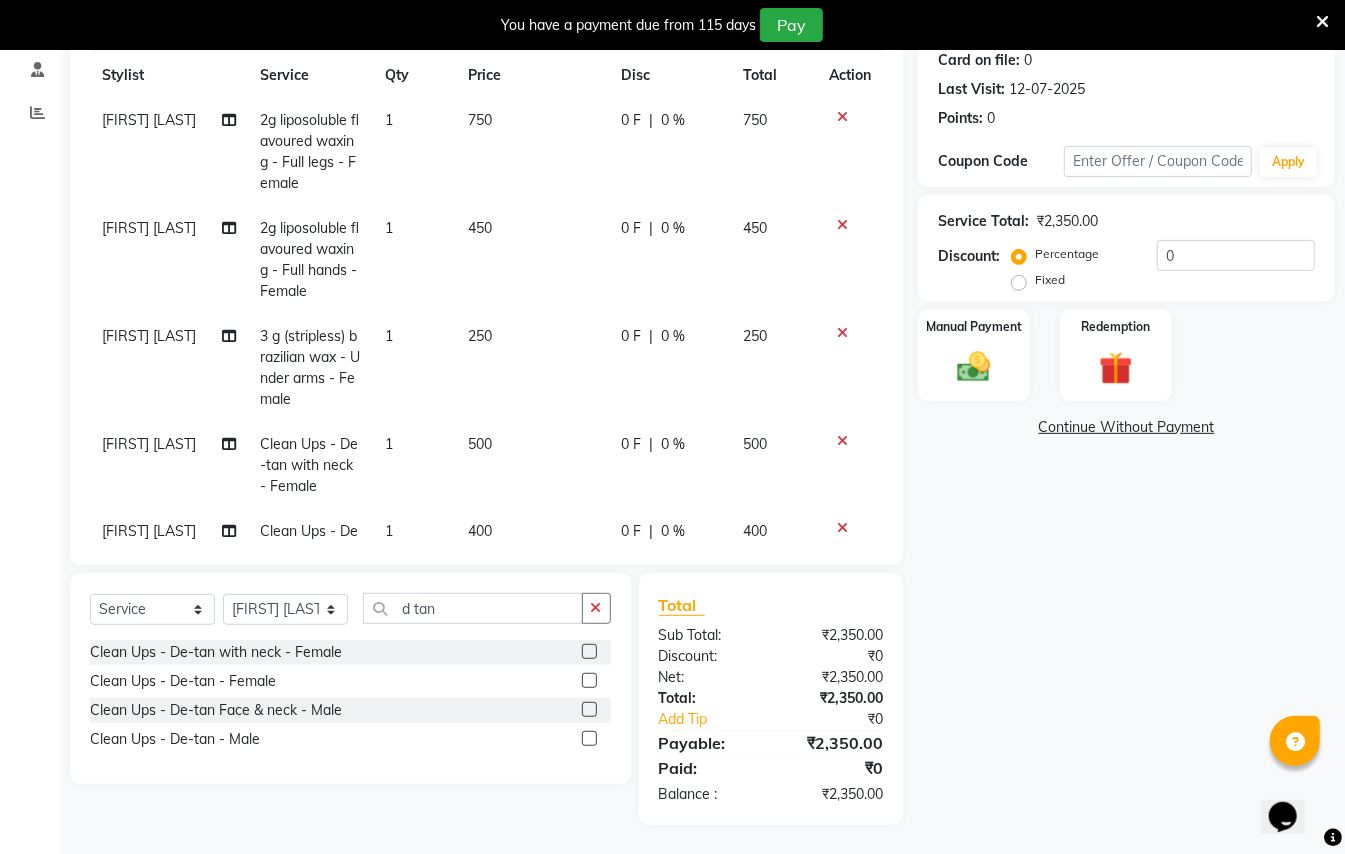 click 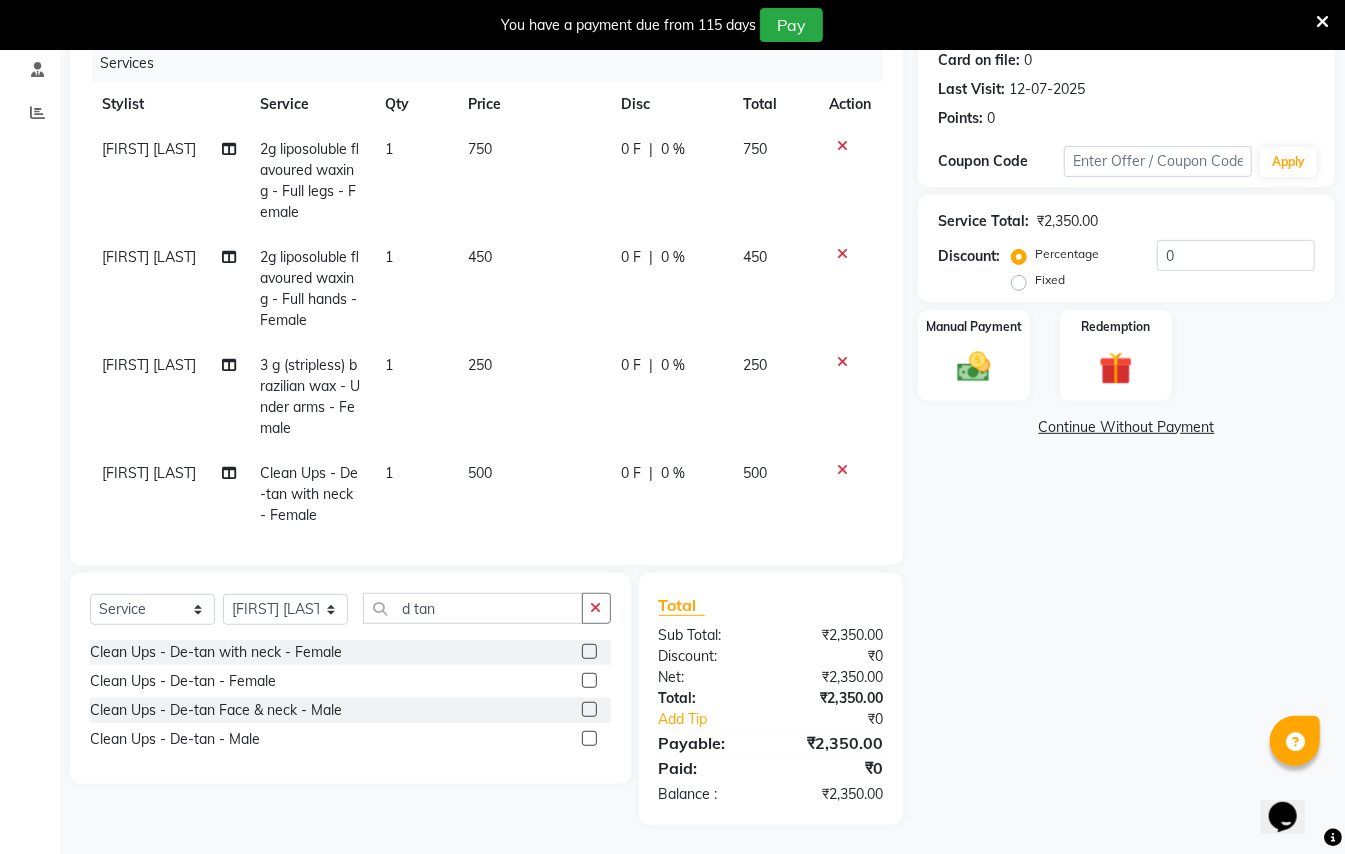 scroll, scrollTop: 242, scrollLeft: 0, axis: vertical 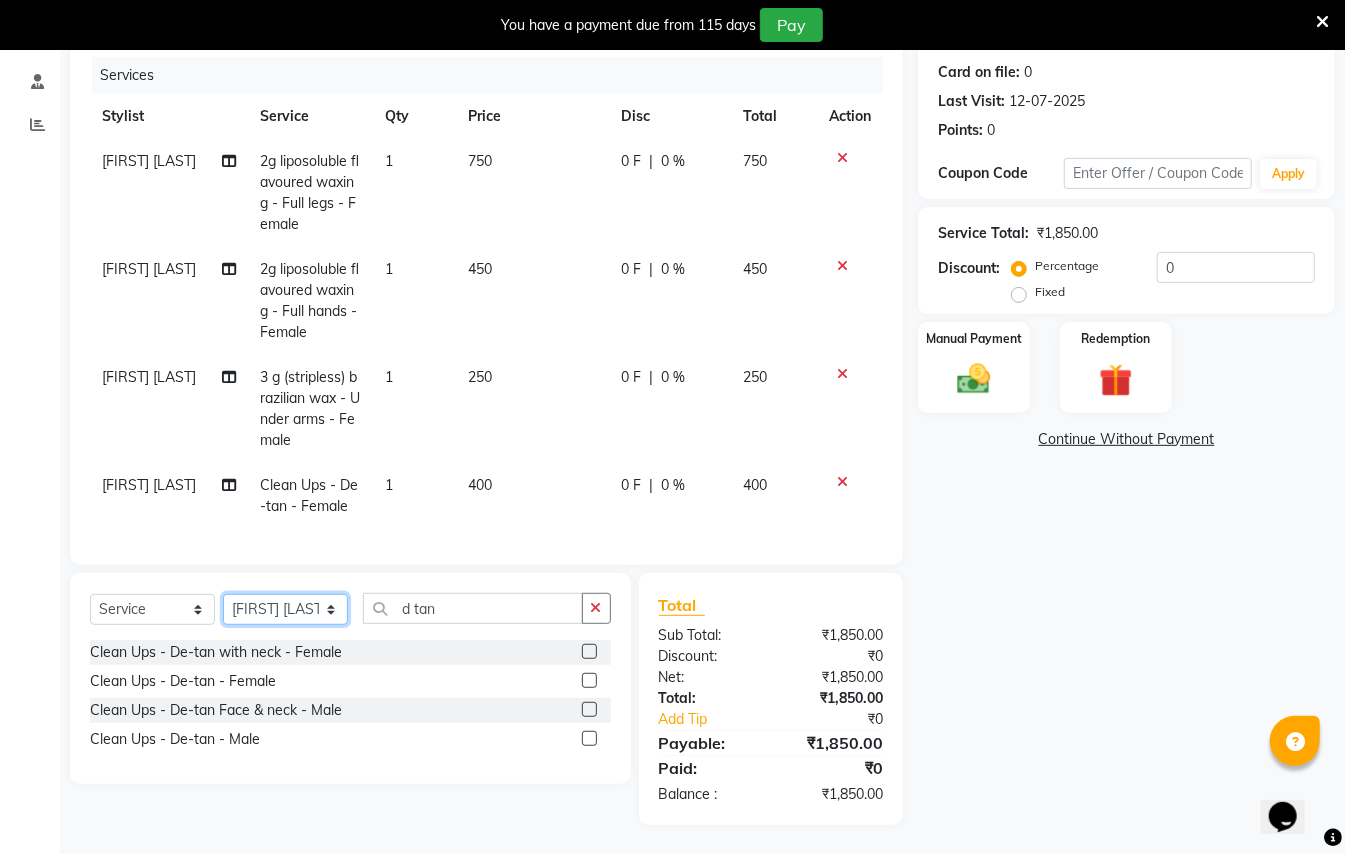 click on "Select Stylist [FIRST] [LAST] [FIRST] [LAST]  [FIRST] [LAST] [FIRST] [LAST] [FIRST] [LAST] Manager [FIRST]  [FIRST] [LAST] Owner [FIRST] [LAST]" 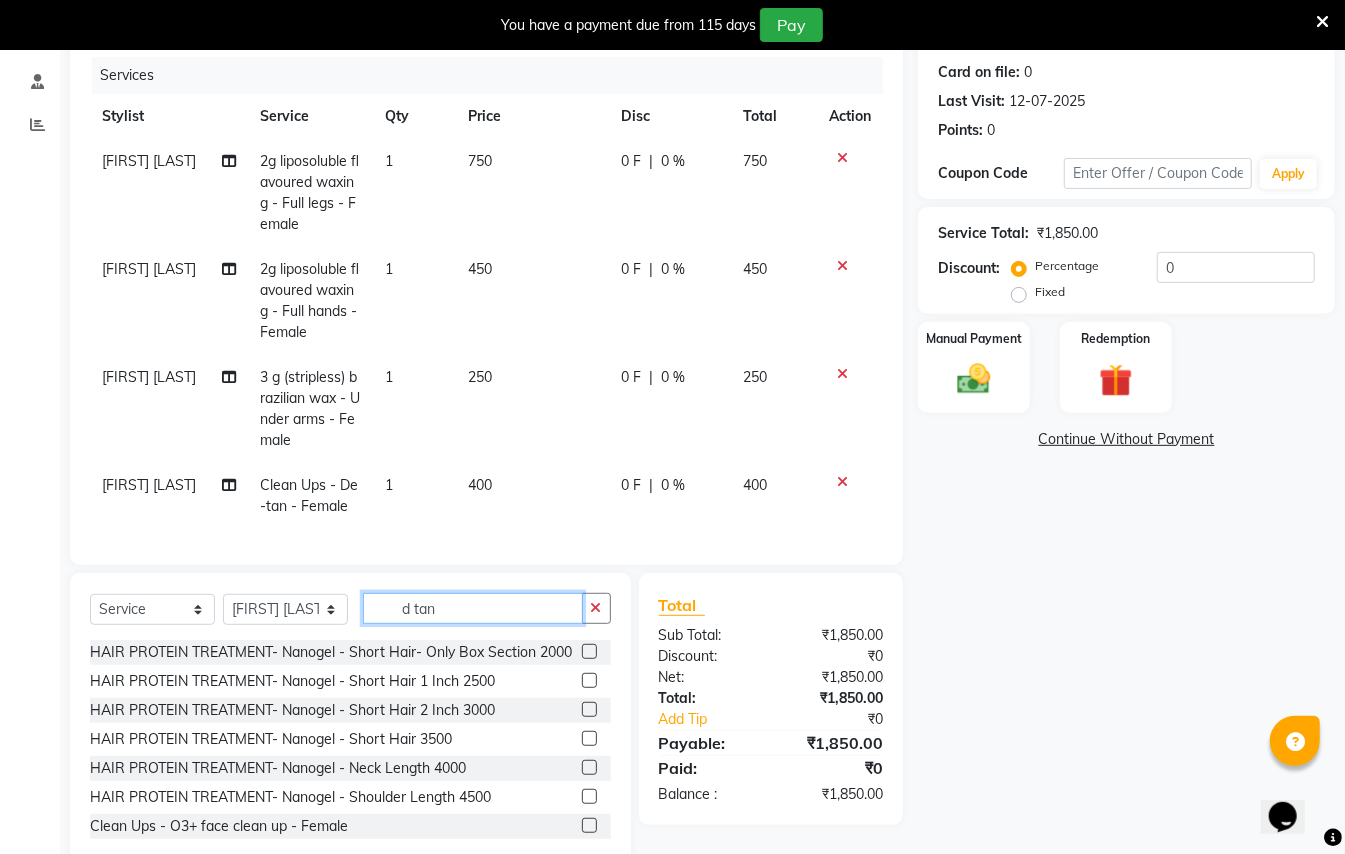 click on "d tan" 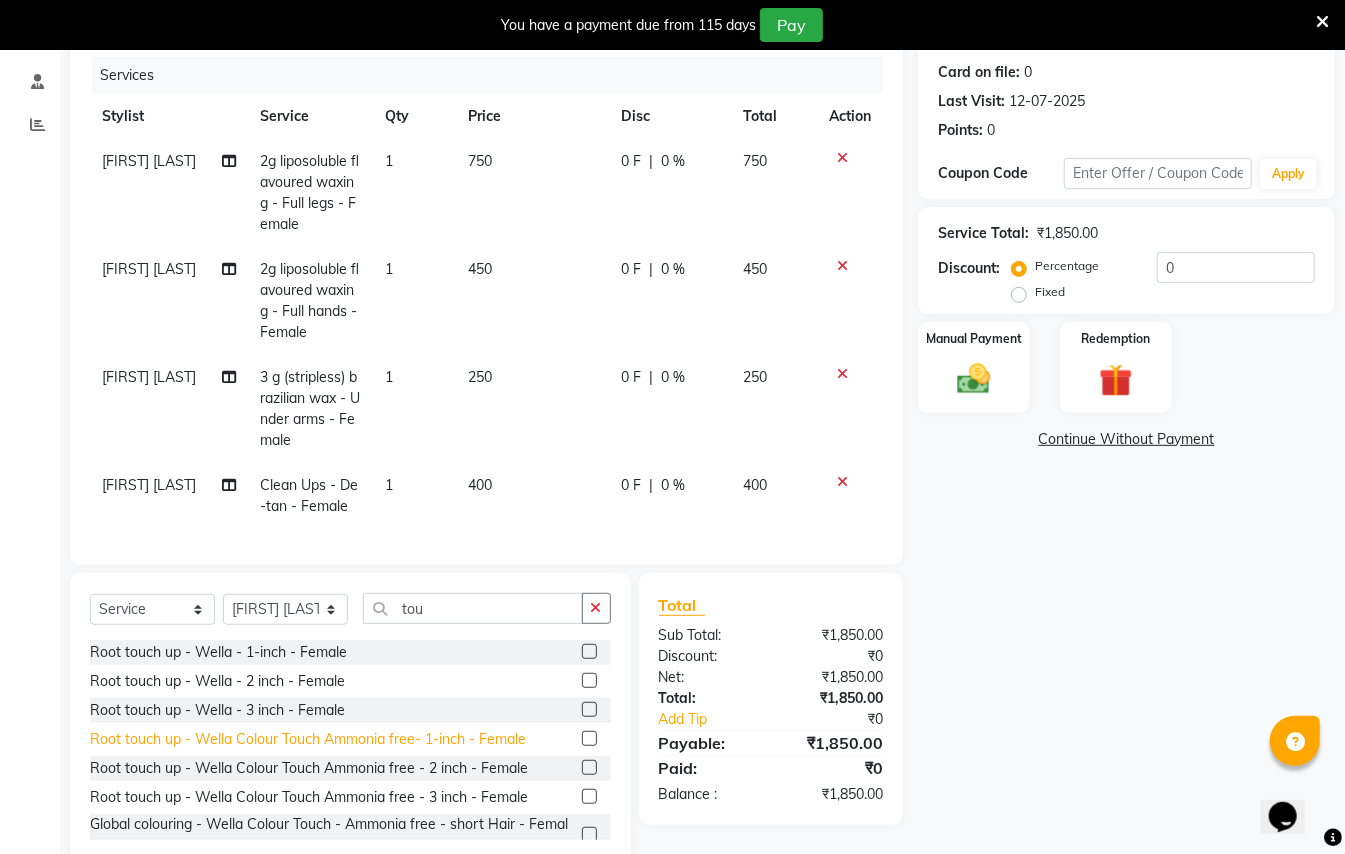 click on "Root touch up - Wella Colour Touch Ammonia free- 1-inch - Female" 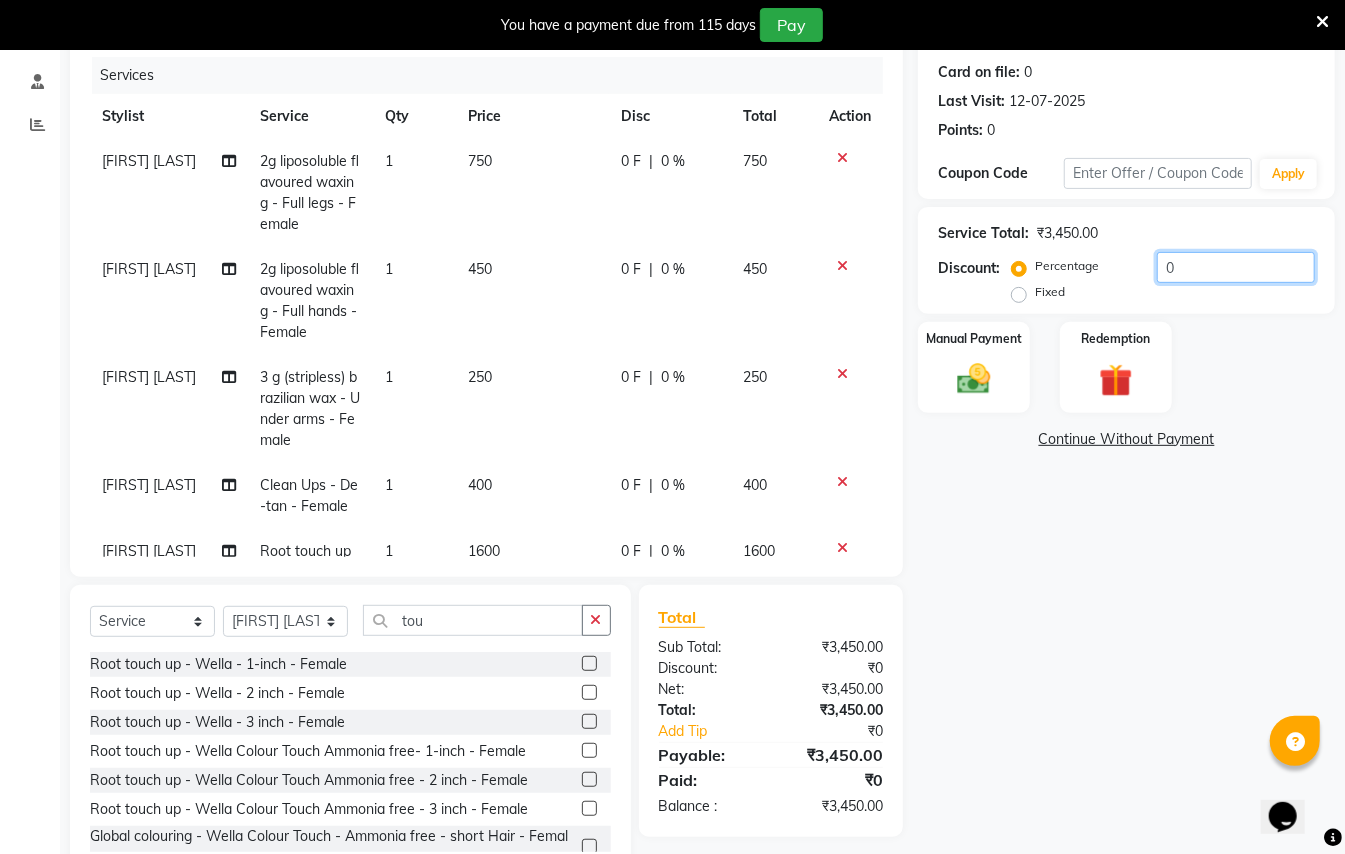click on "0" 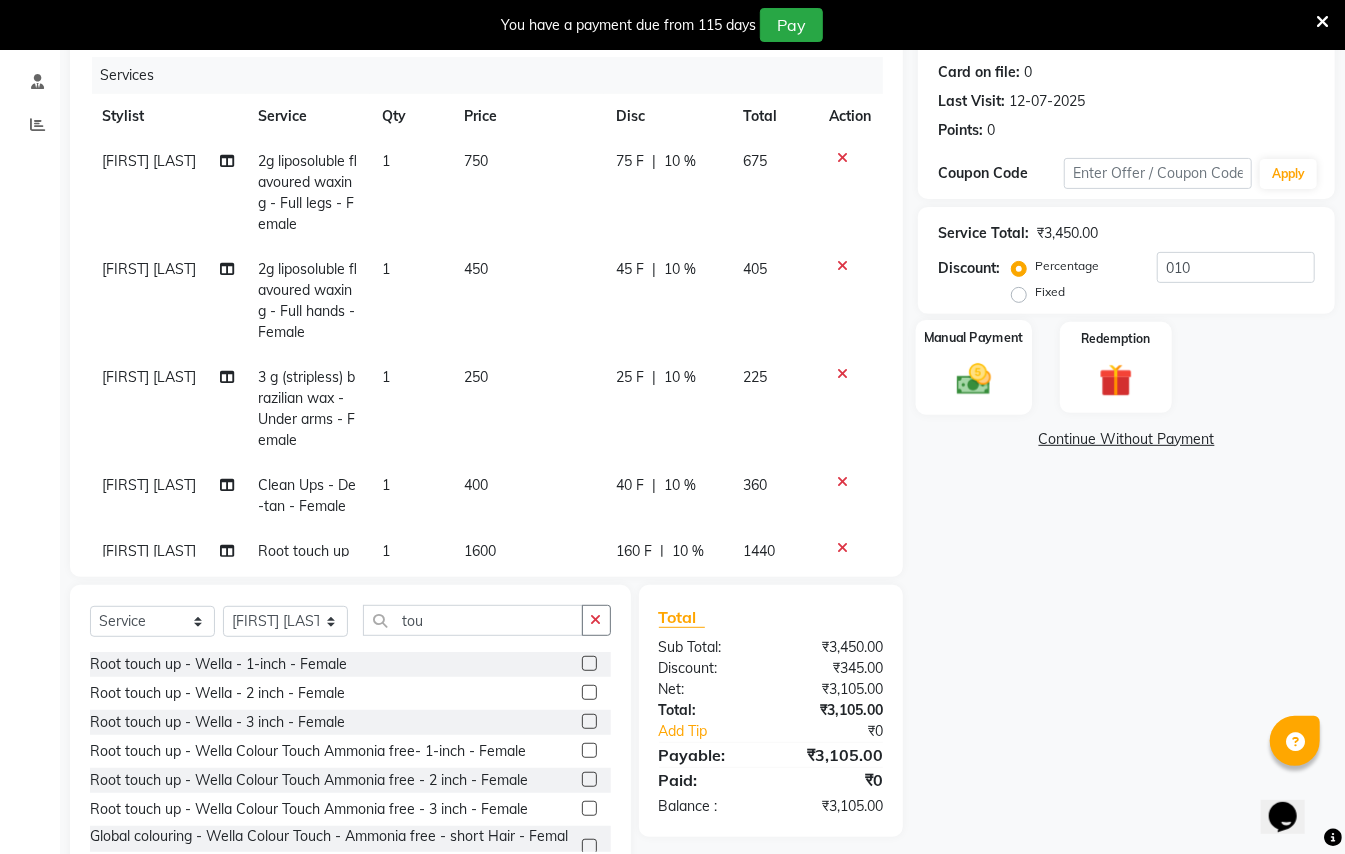 click 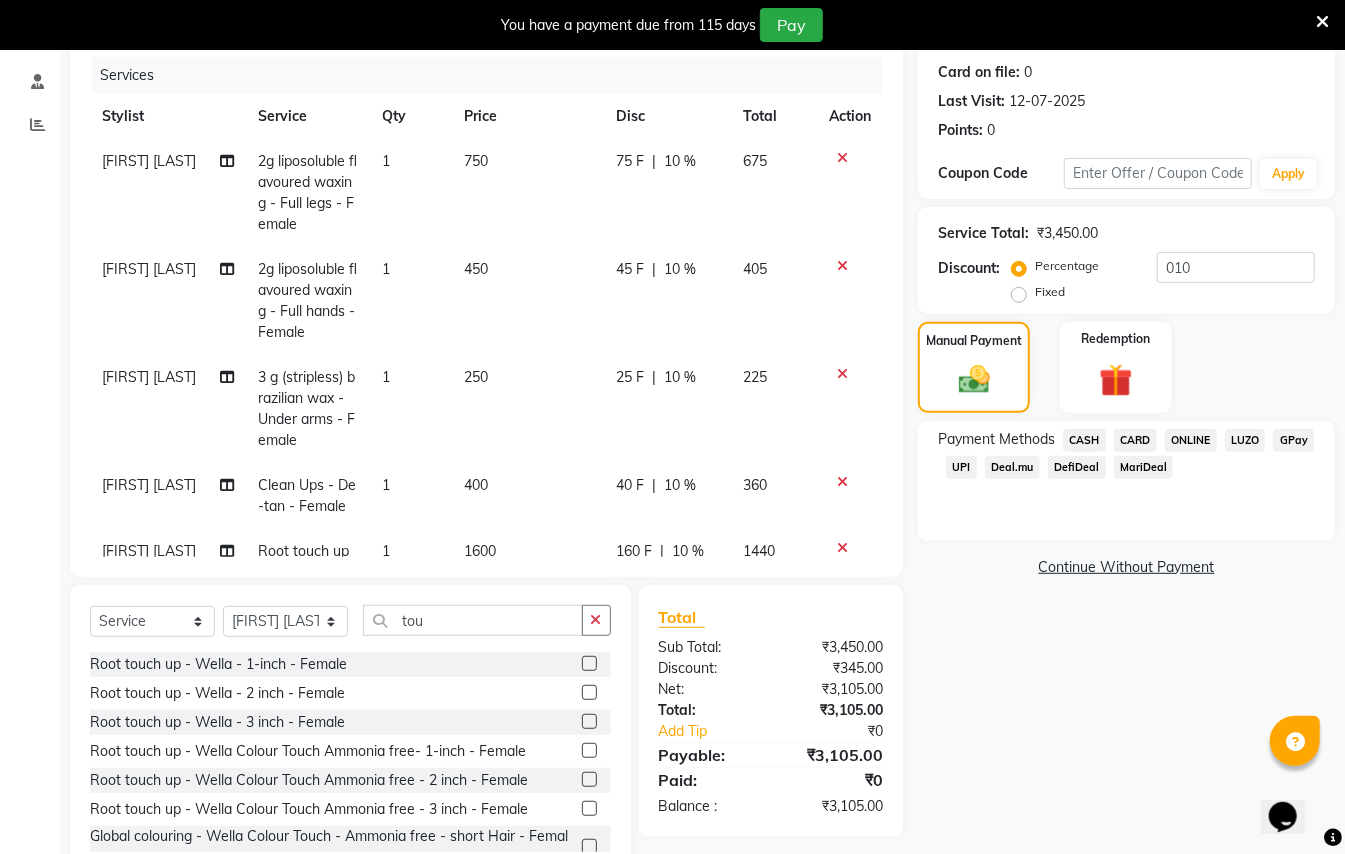 click on "GPay" 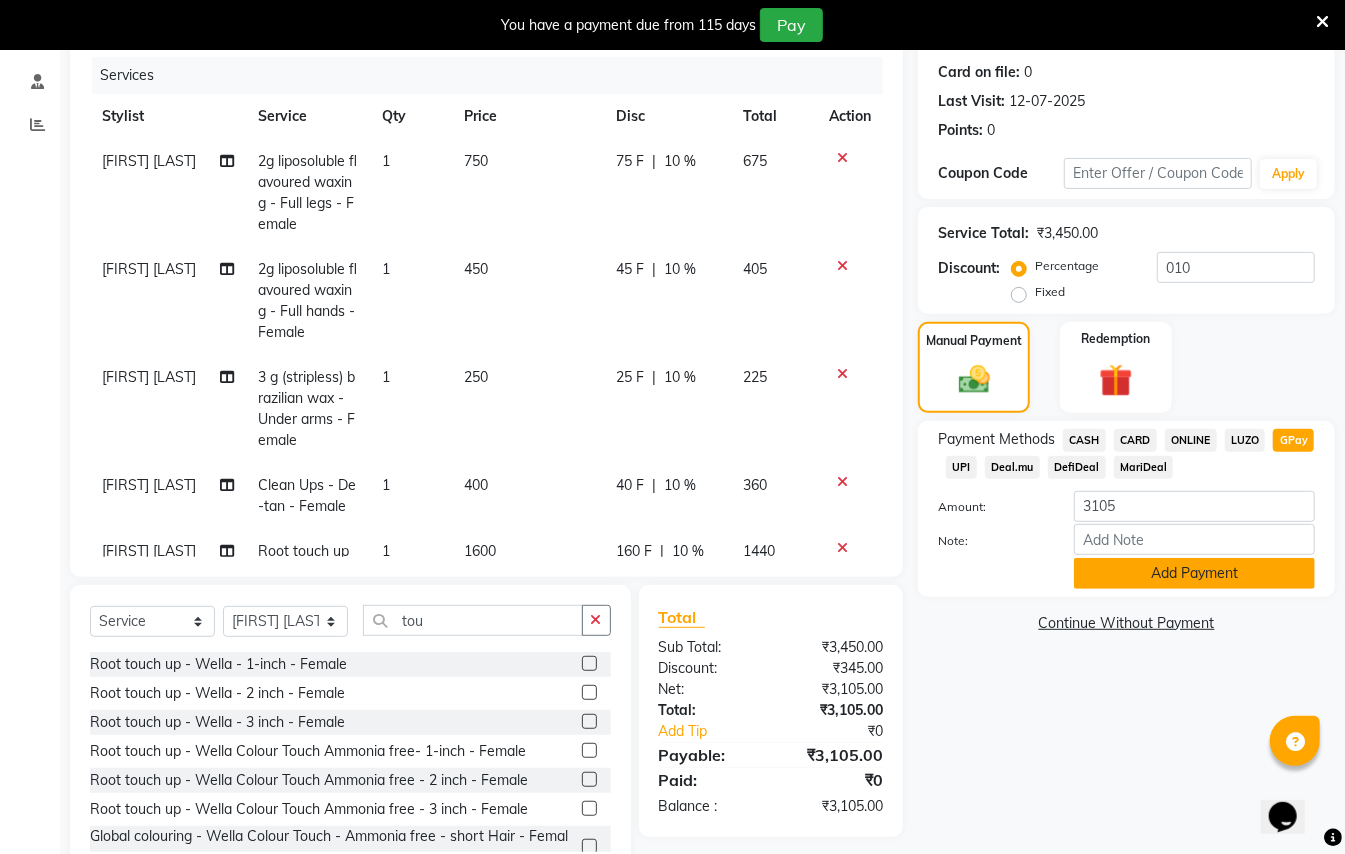 click on "Add Payment" 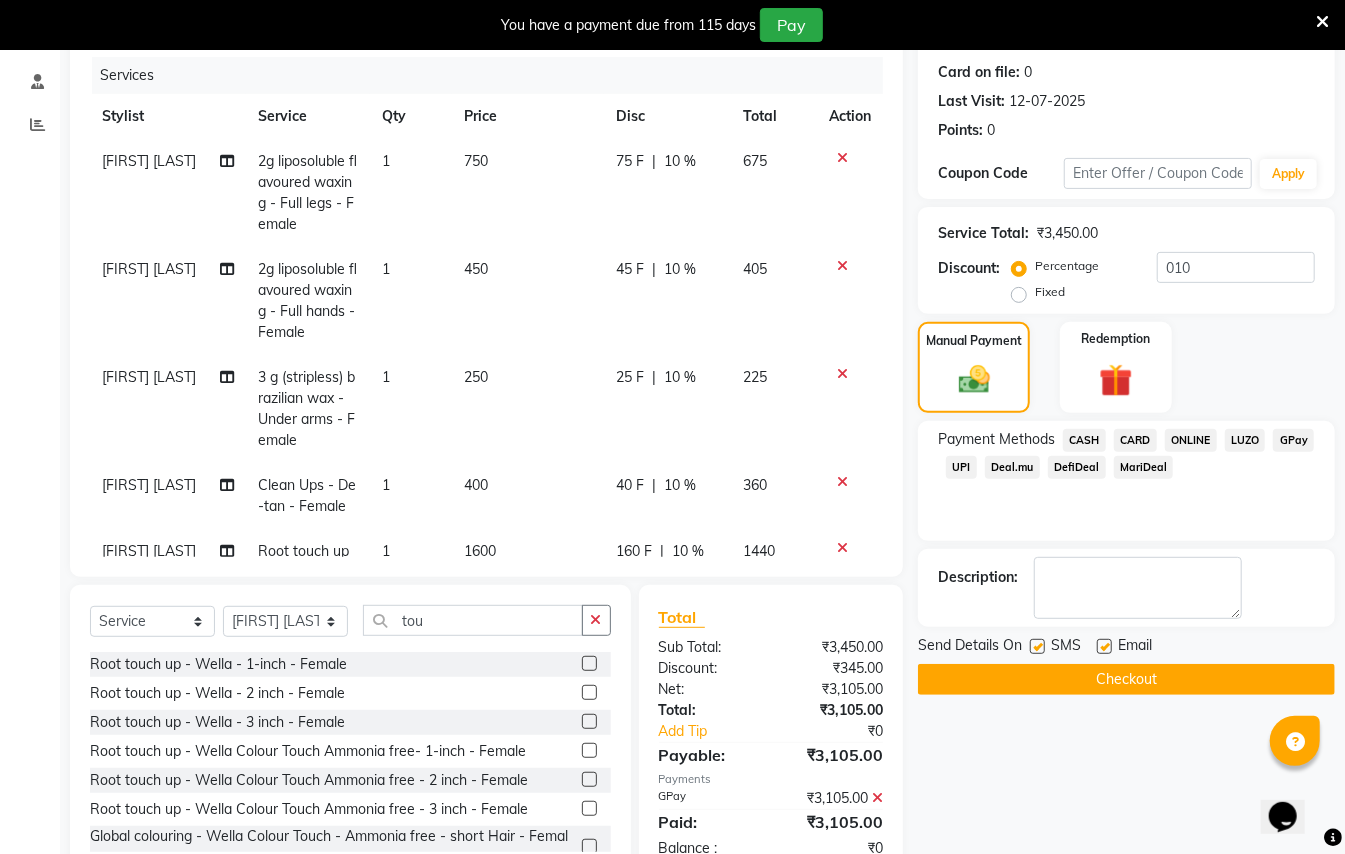 click on "Send Details On SMS Email  Checkout" 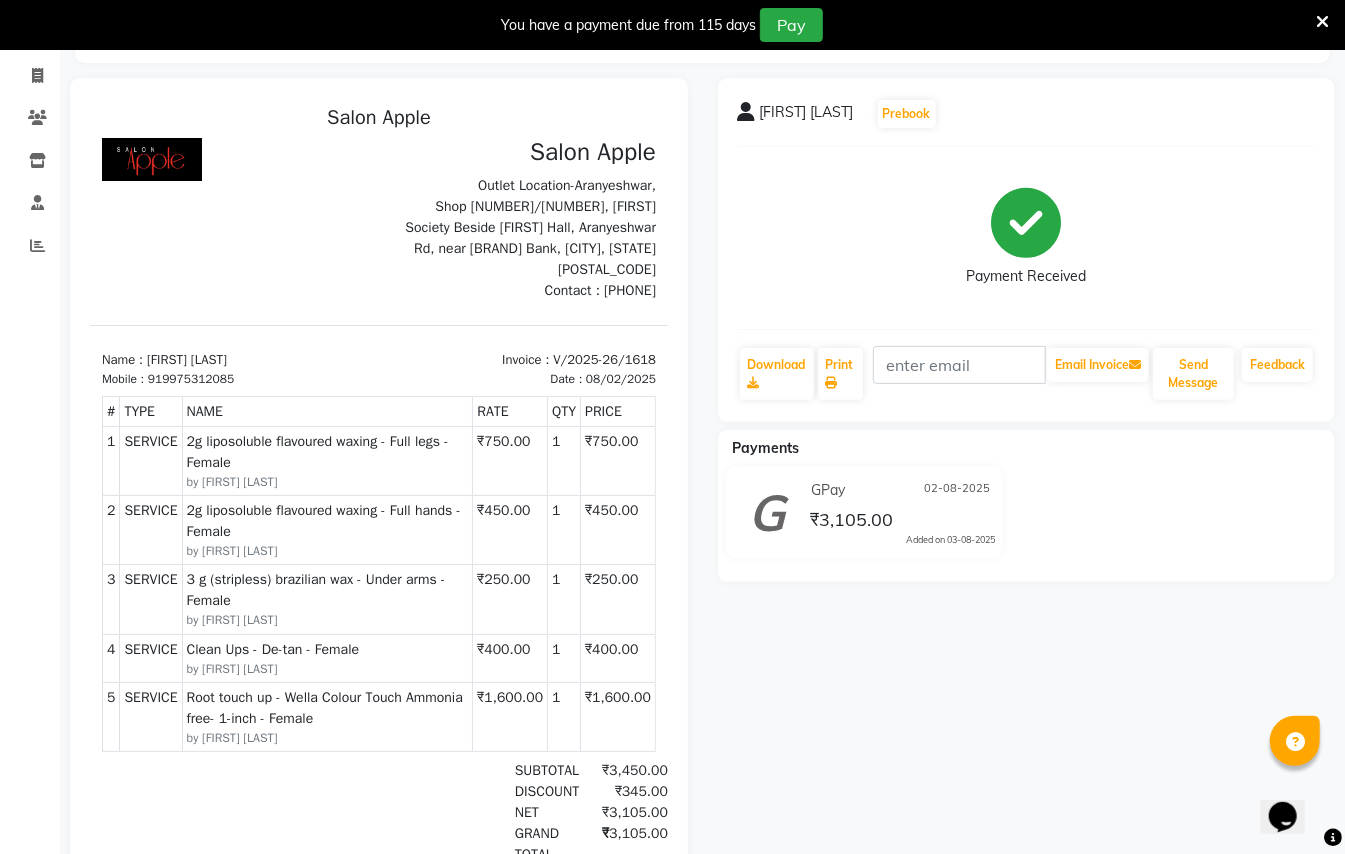 scroll, scrollTop: 0, scrollLeft: 0, axis: both 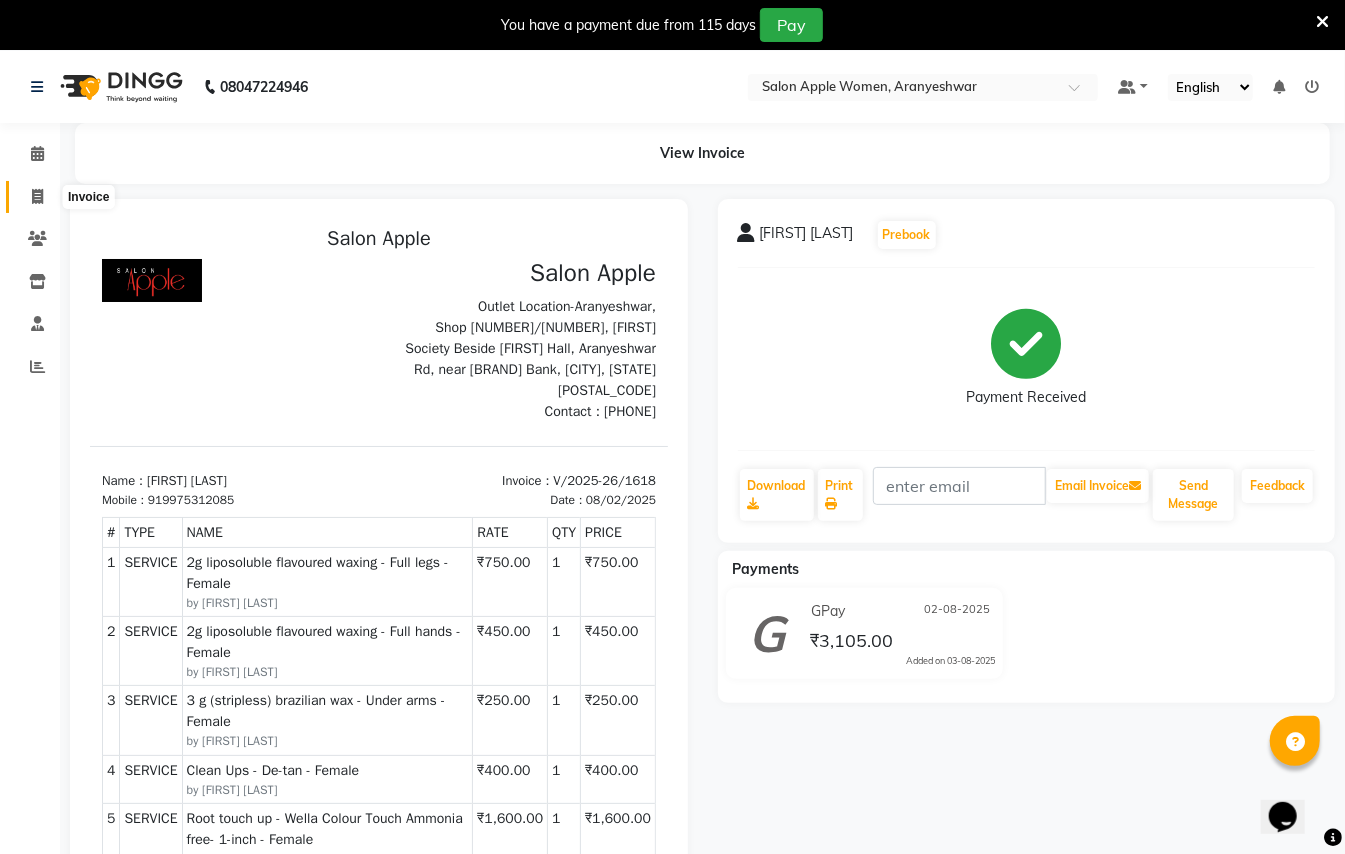 click 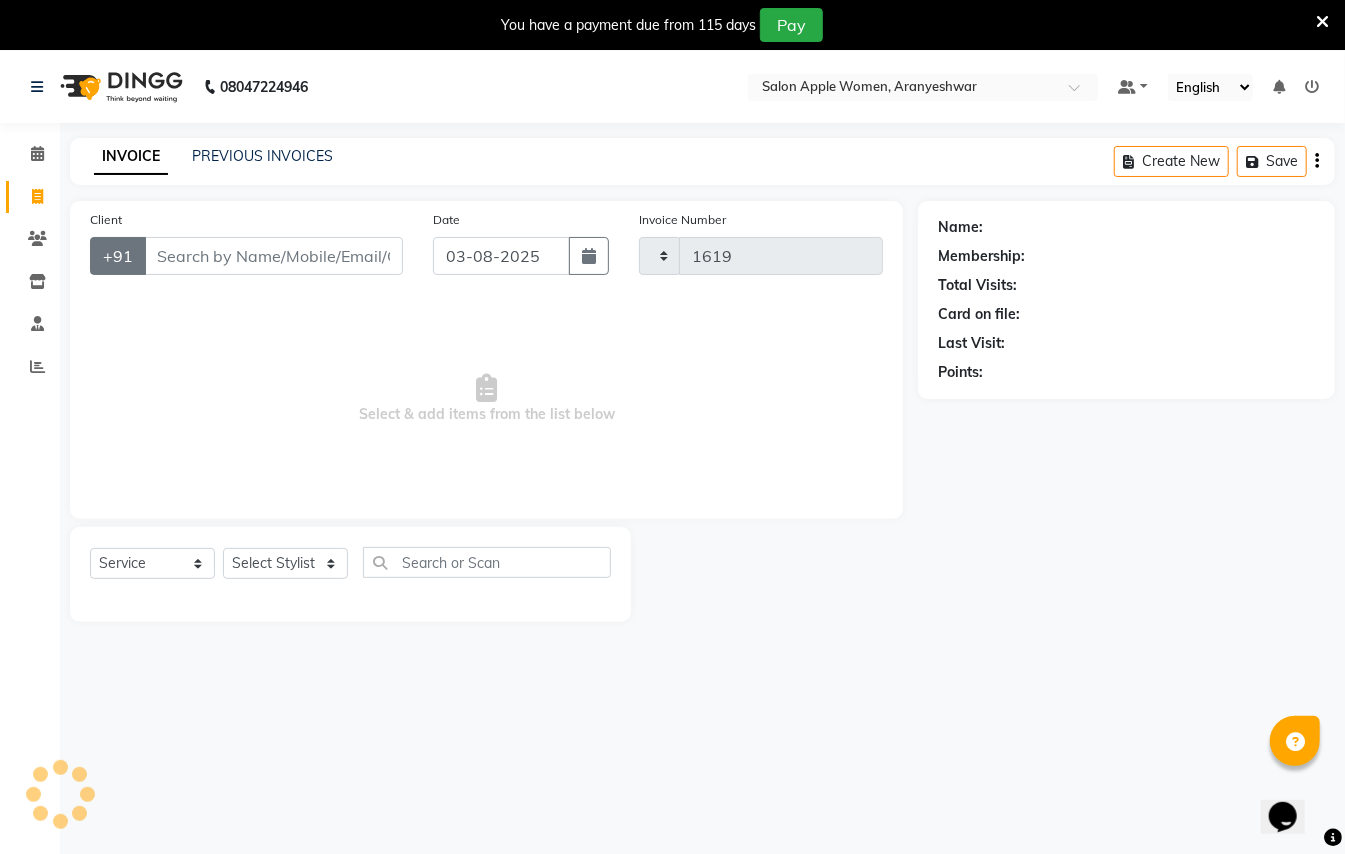 scroll, scrollTop: 50, scrollLeft: 0, axis: vertical 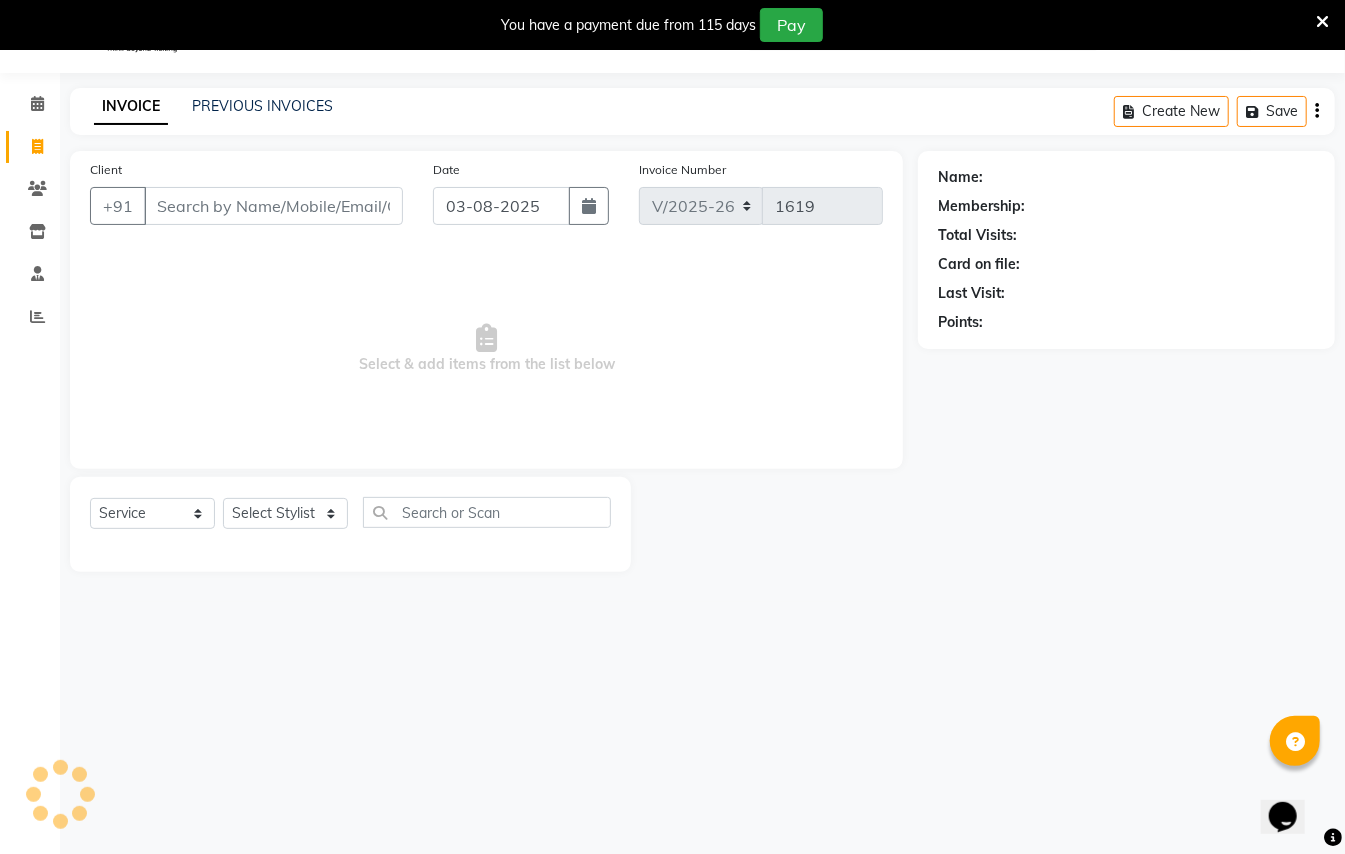 click on "Client" at bounding box center [273, 206] 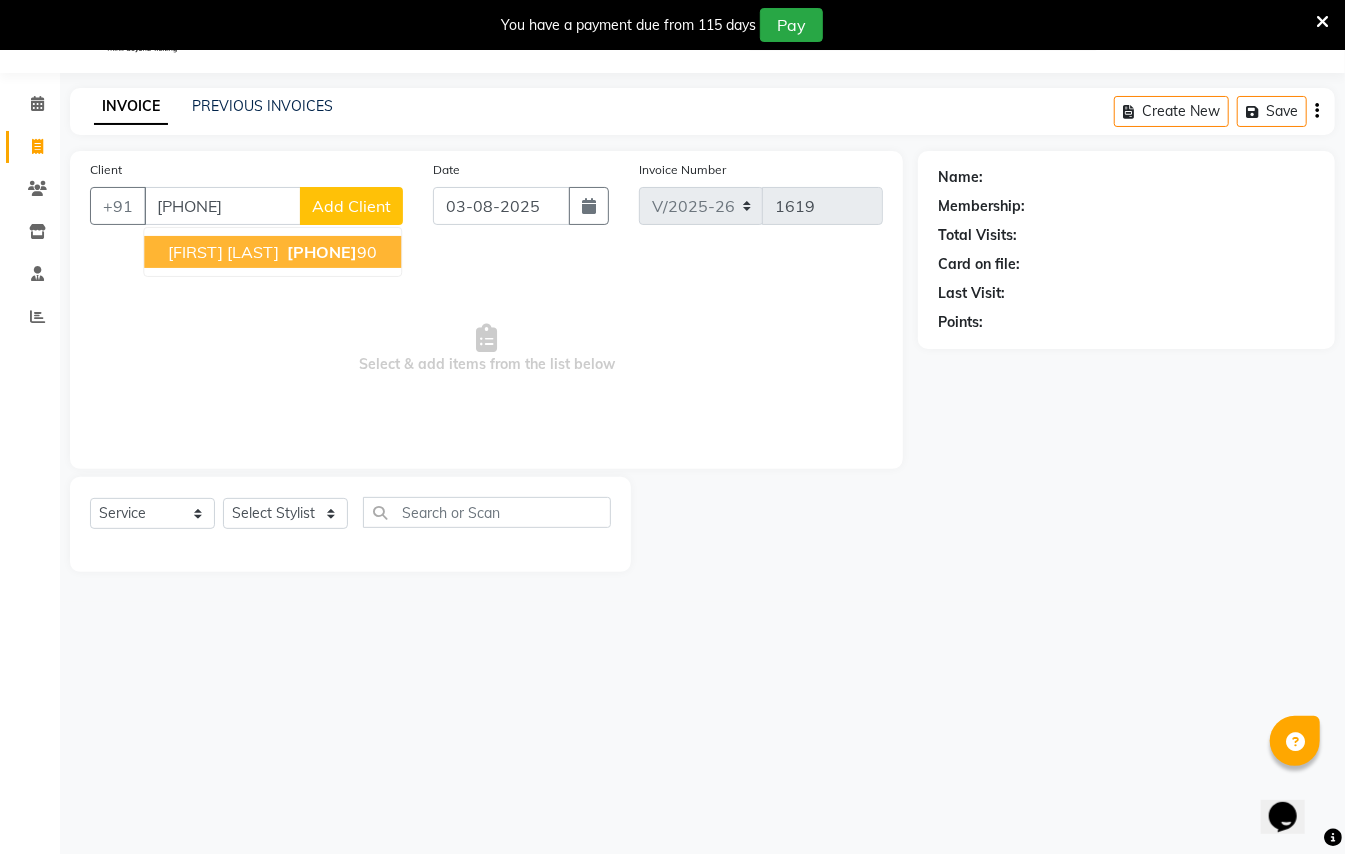 click on "[PHONE]" at bounding box center (330, 252) 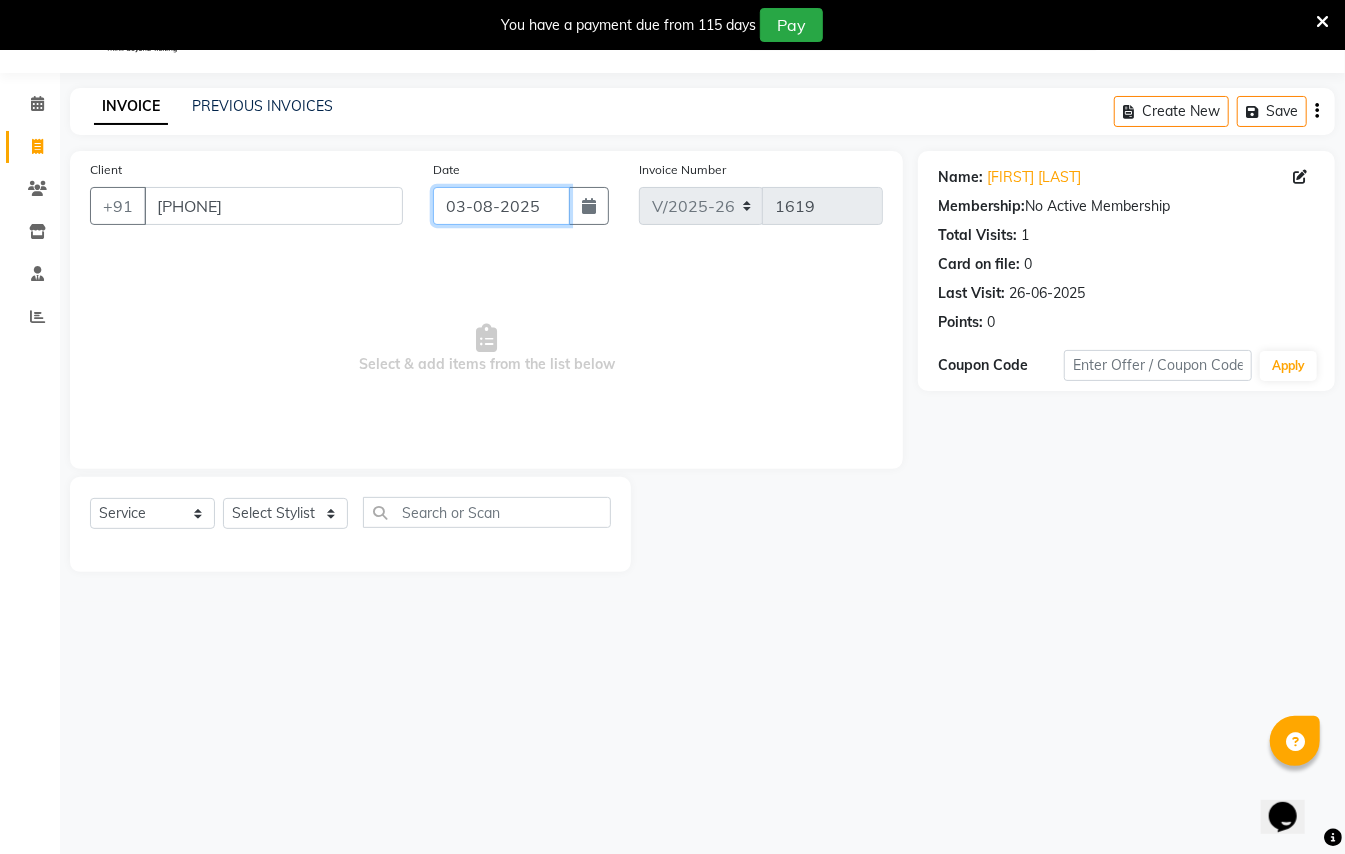 click on "03-08-2025" 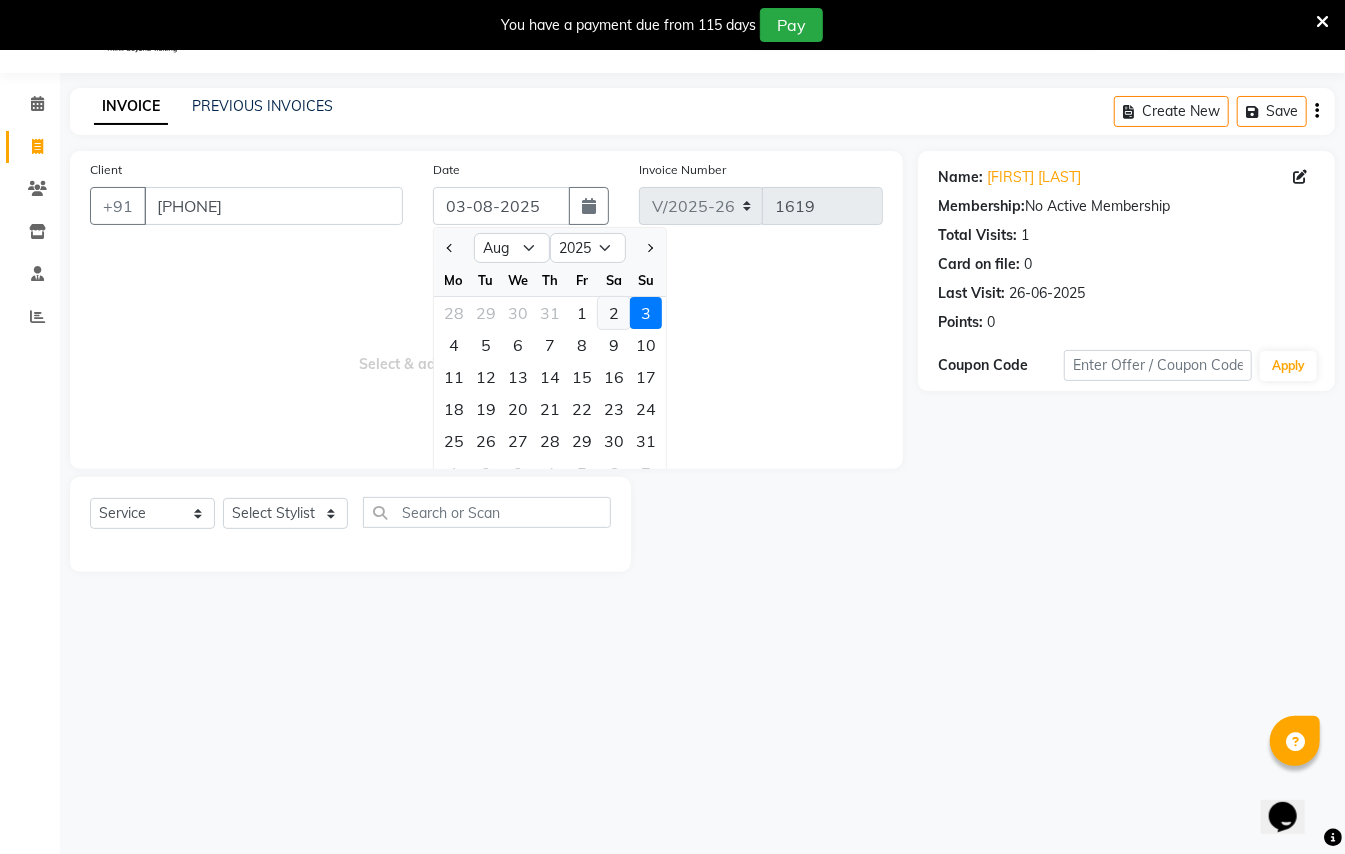 click on "2" 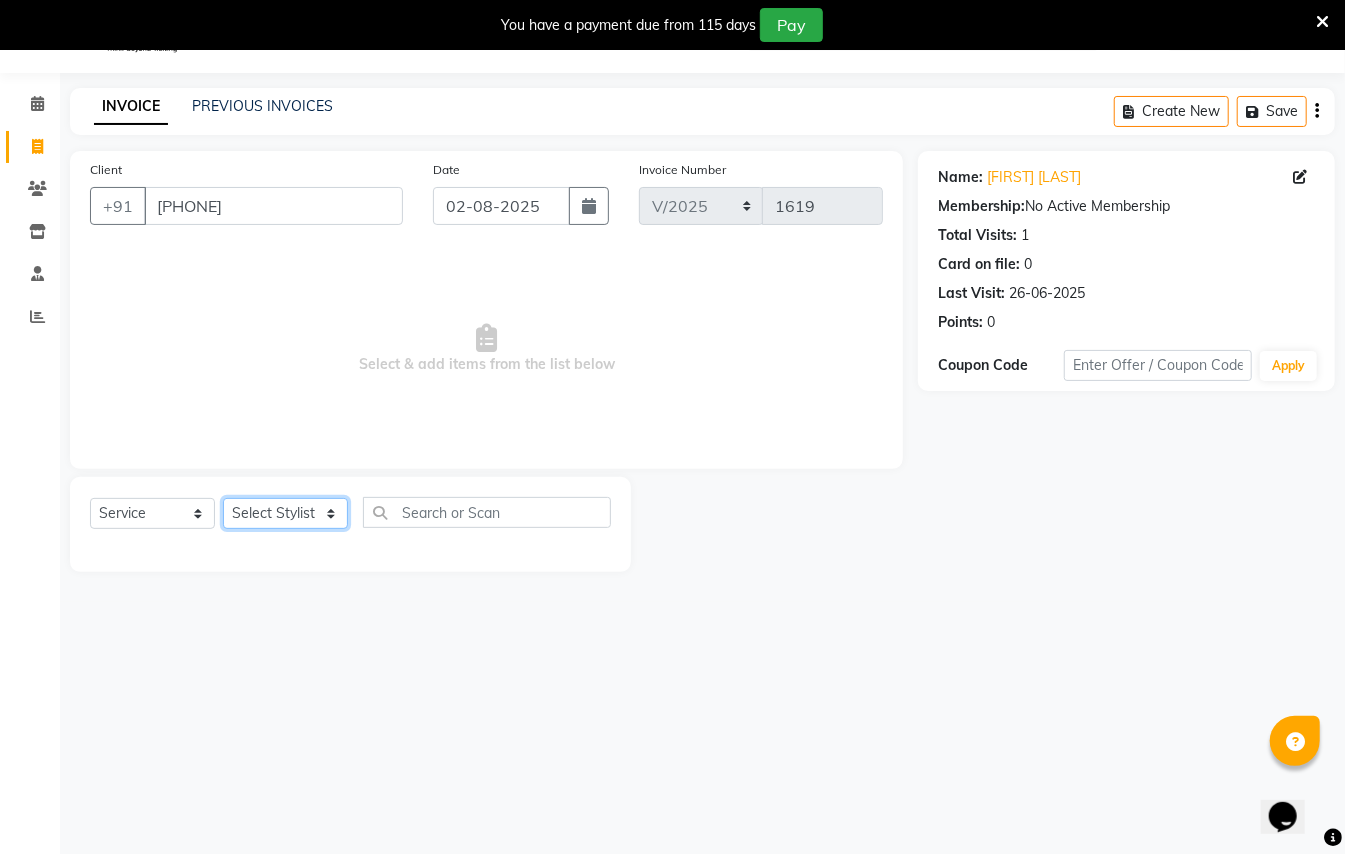 click on "Select Stylist [FIRST] [LAST] [FIRST] [LAST]  [FIRST] [LAST] [FIRST] [LAST] [FIRST] [LAST] Manager [FIRST]  [FIRST] [LAST] Owner [FIRST] [LAST]" 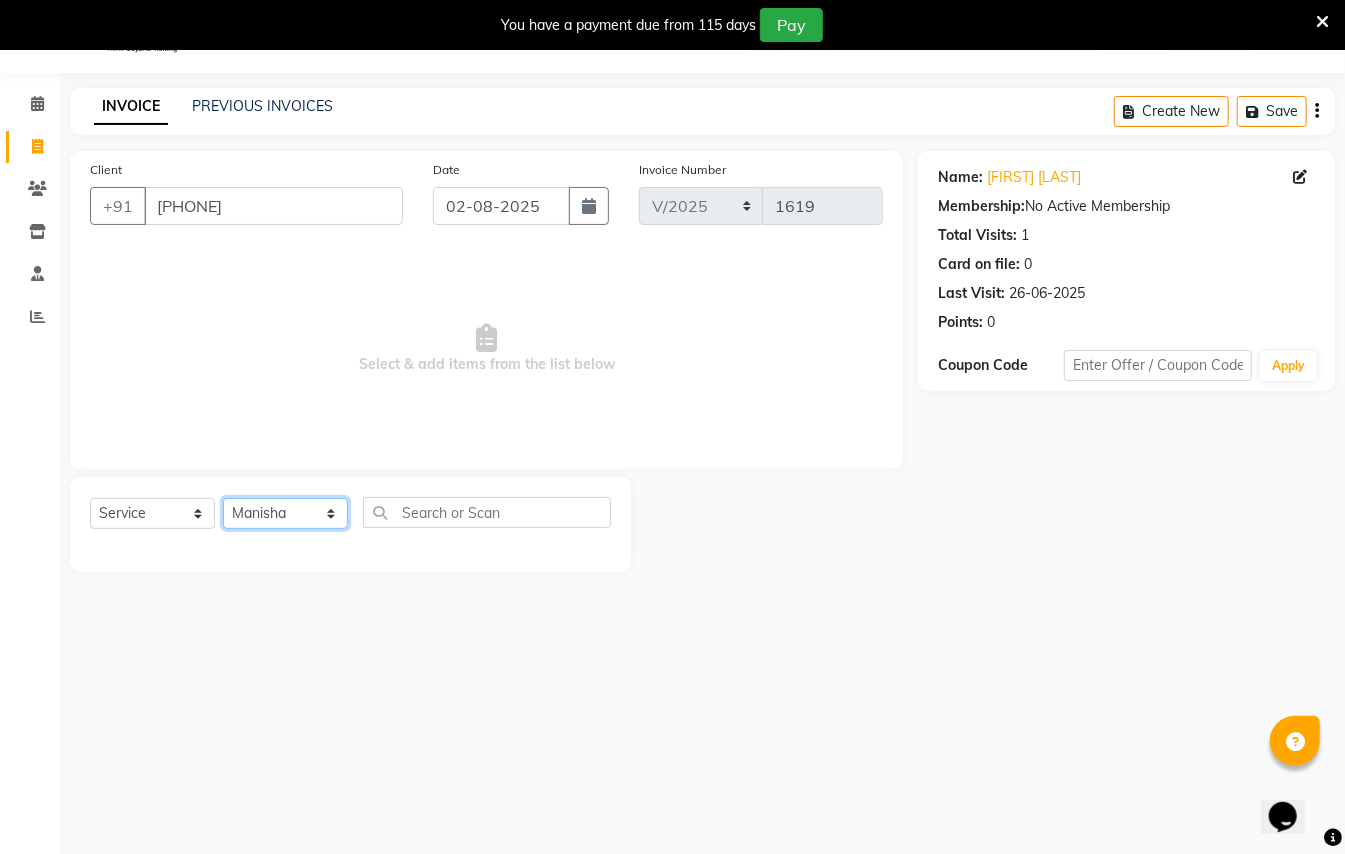 click on "Select Stylist [FIRST] [LAST] [FIRST] [LAST]  [FIRST] [LAST] [FIRST] [LAST] [FIRST] [LAST] Manager [FIRST]  [FIRST] [LAST] Owner [FIRST] [LAST]" 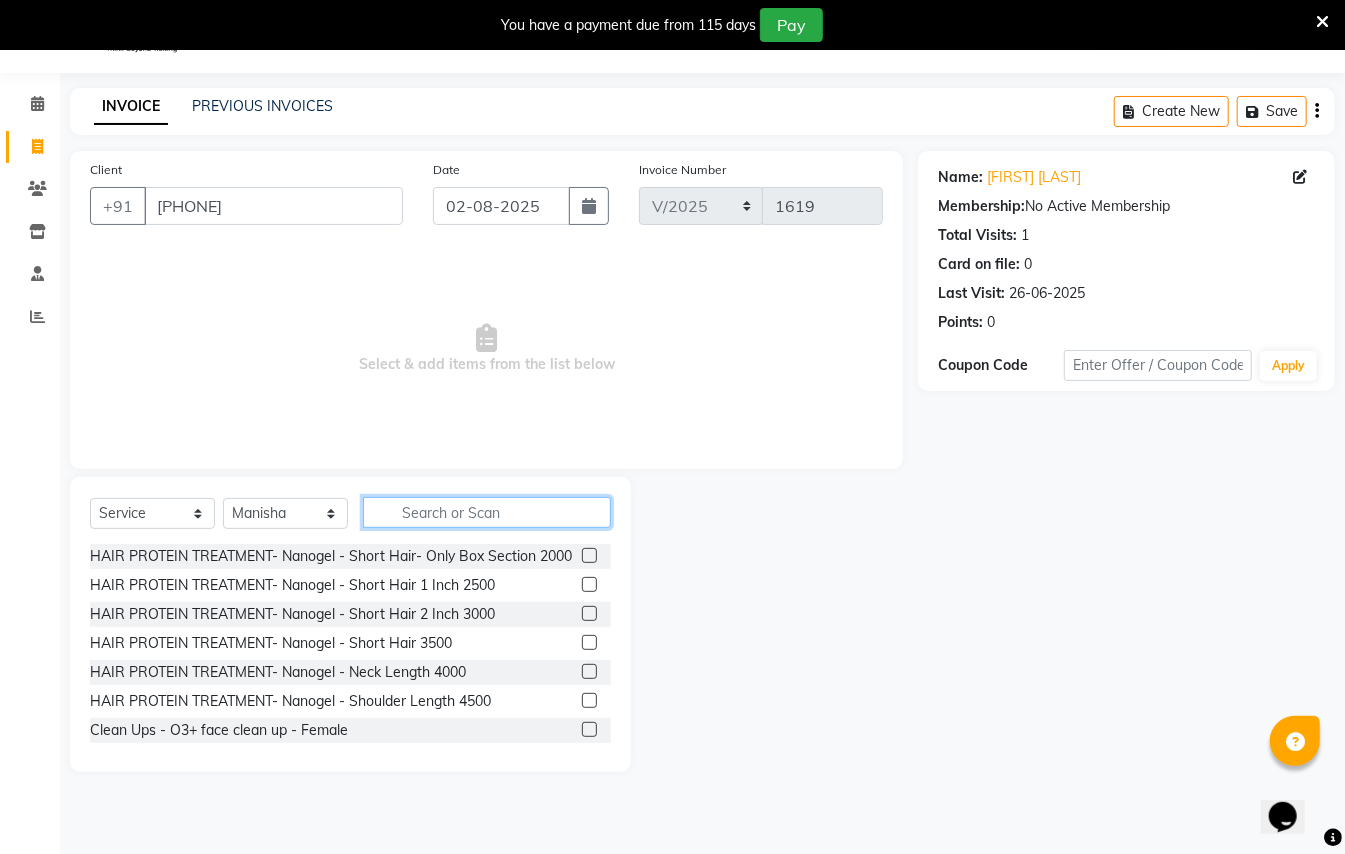 click 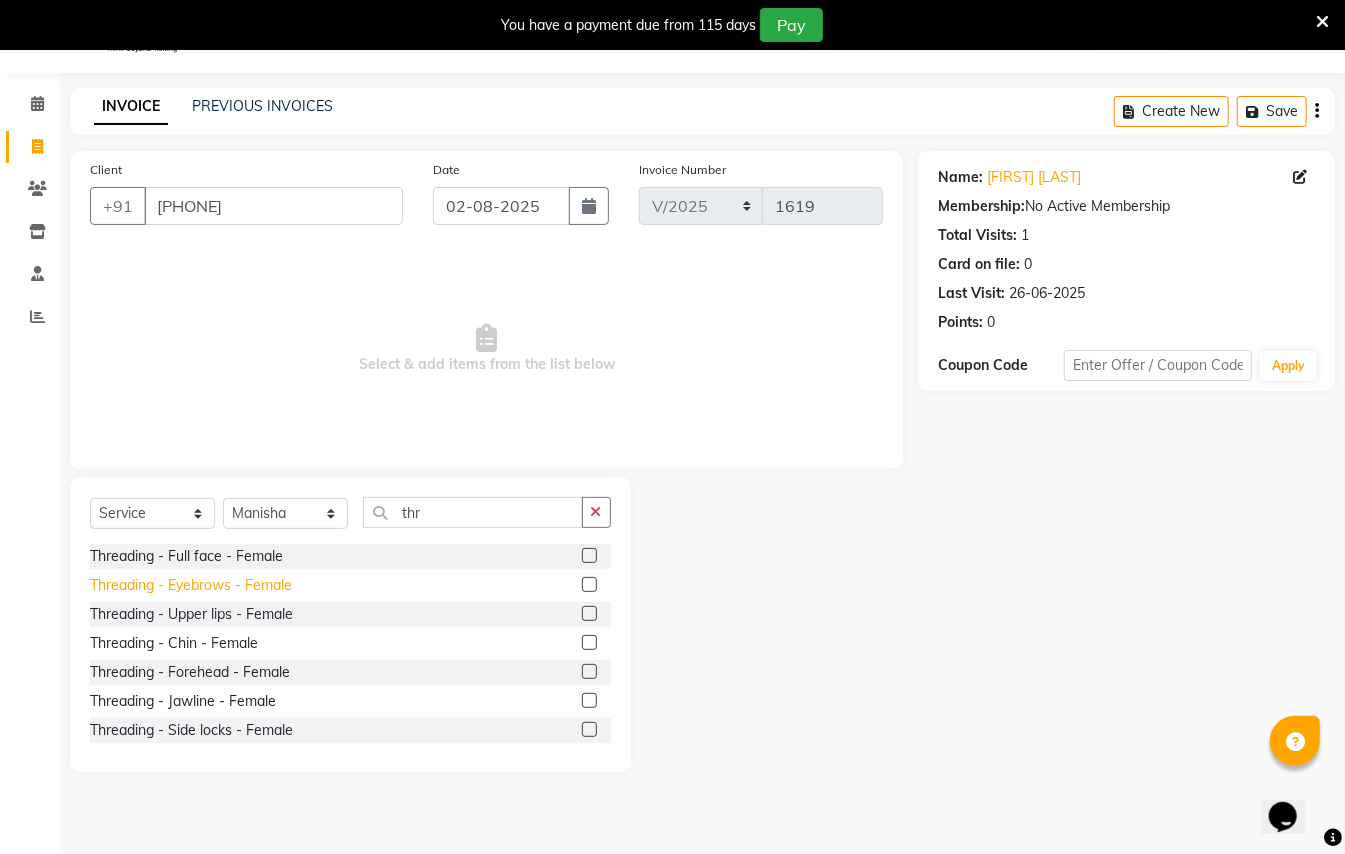 click on "Threading - Eyebrows - Female" 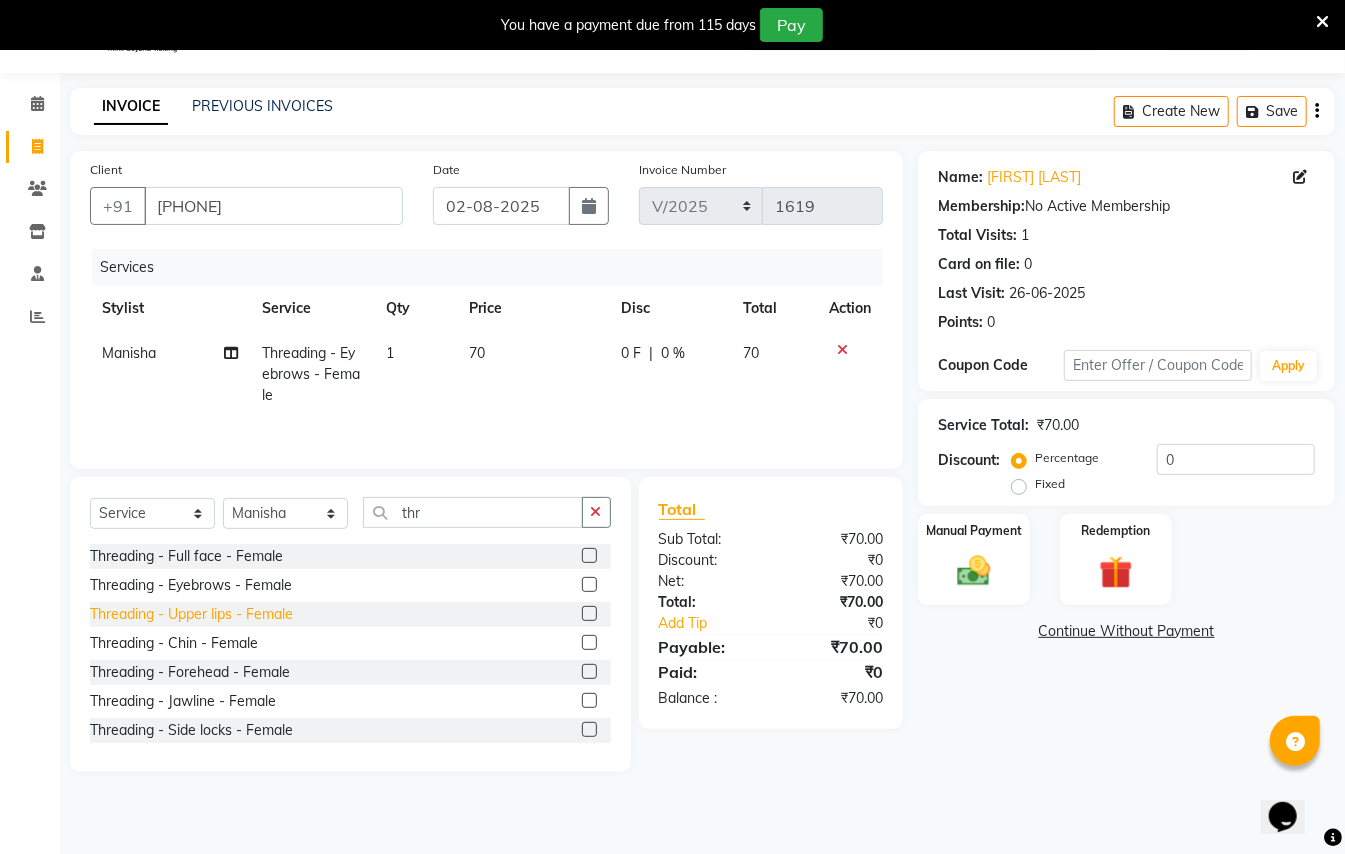 click on "Threading - Upper lips - Female" 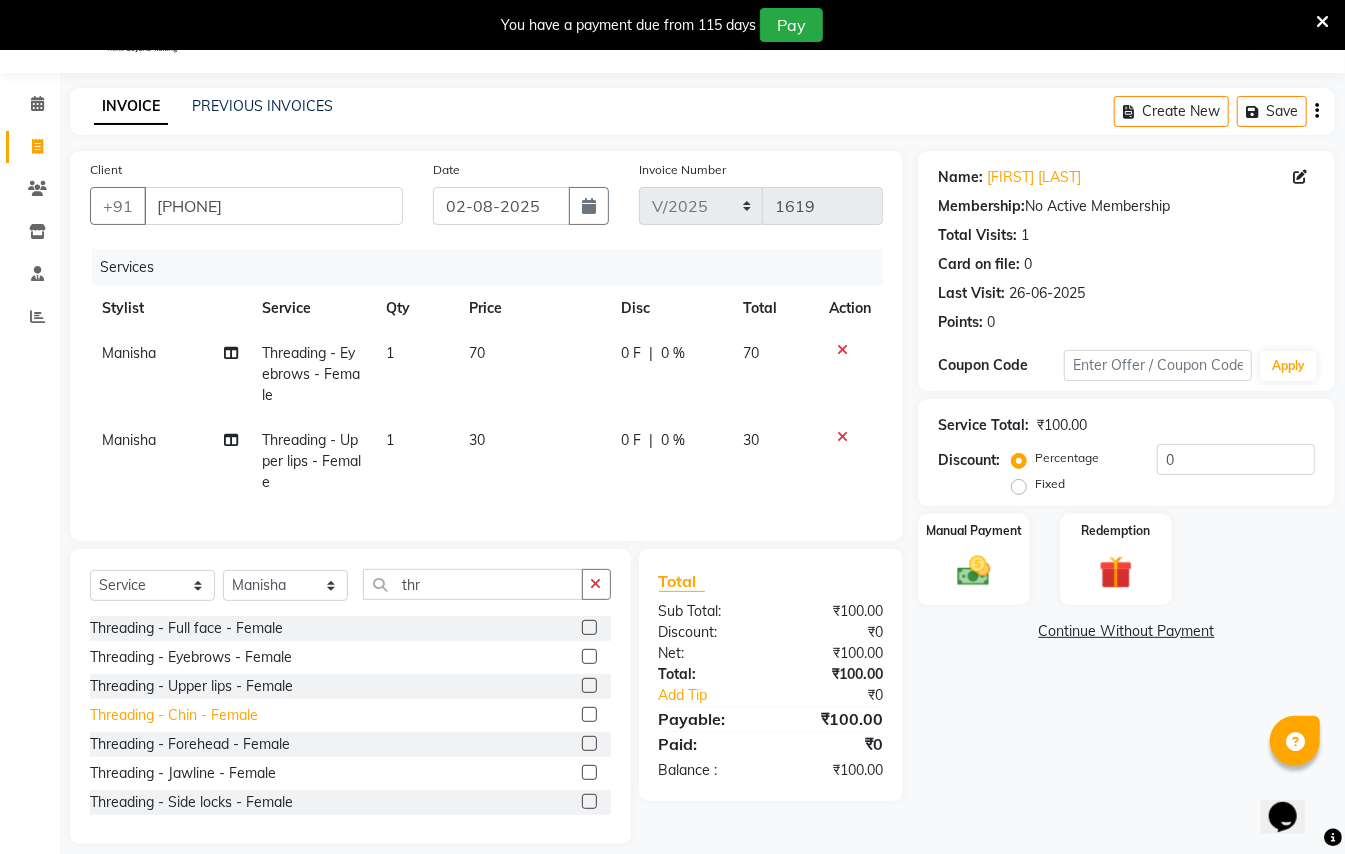 click on "Threading - Chin - Female" 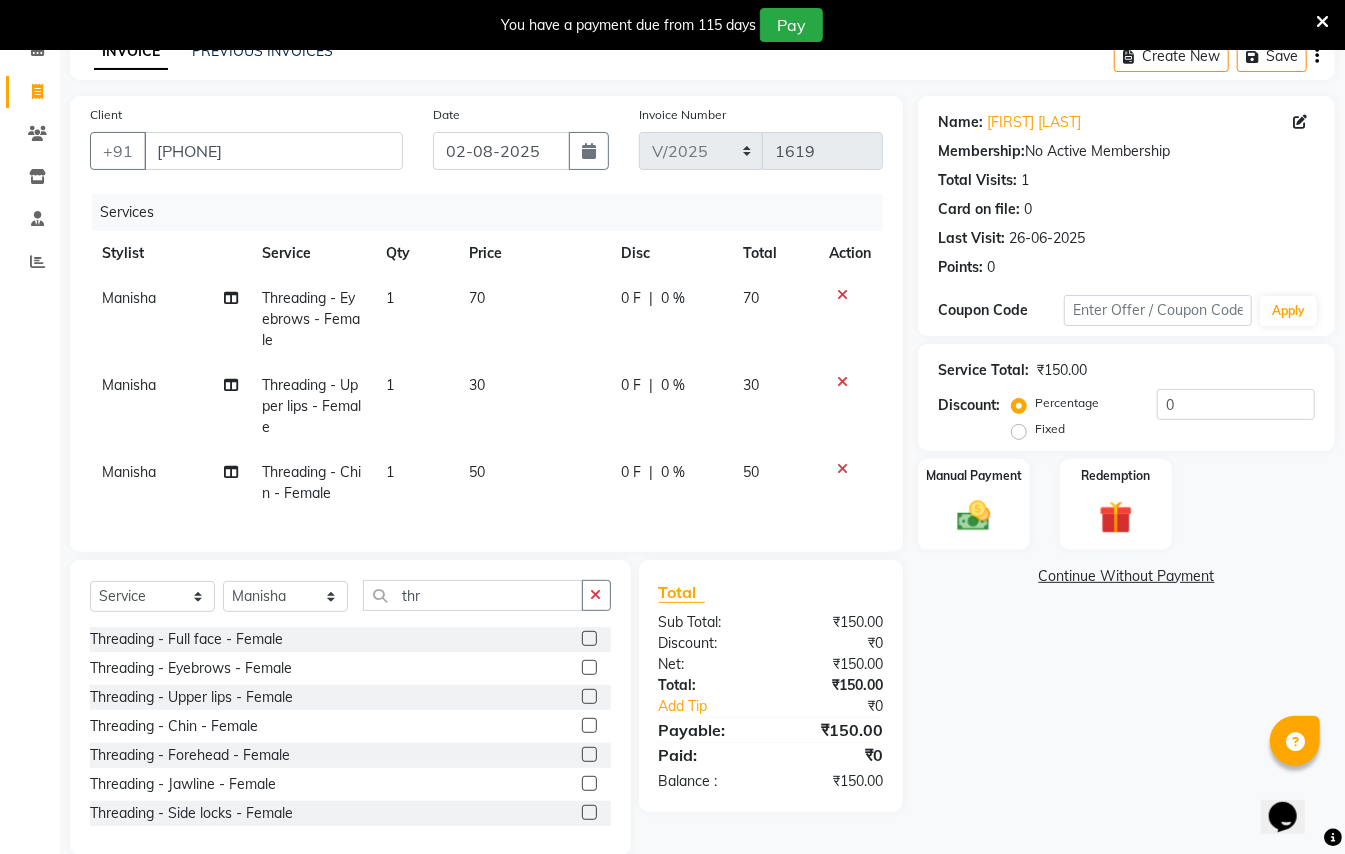 scroll, scrollTop: 156, scrollLeft: 0, axis: vertical 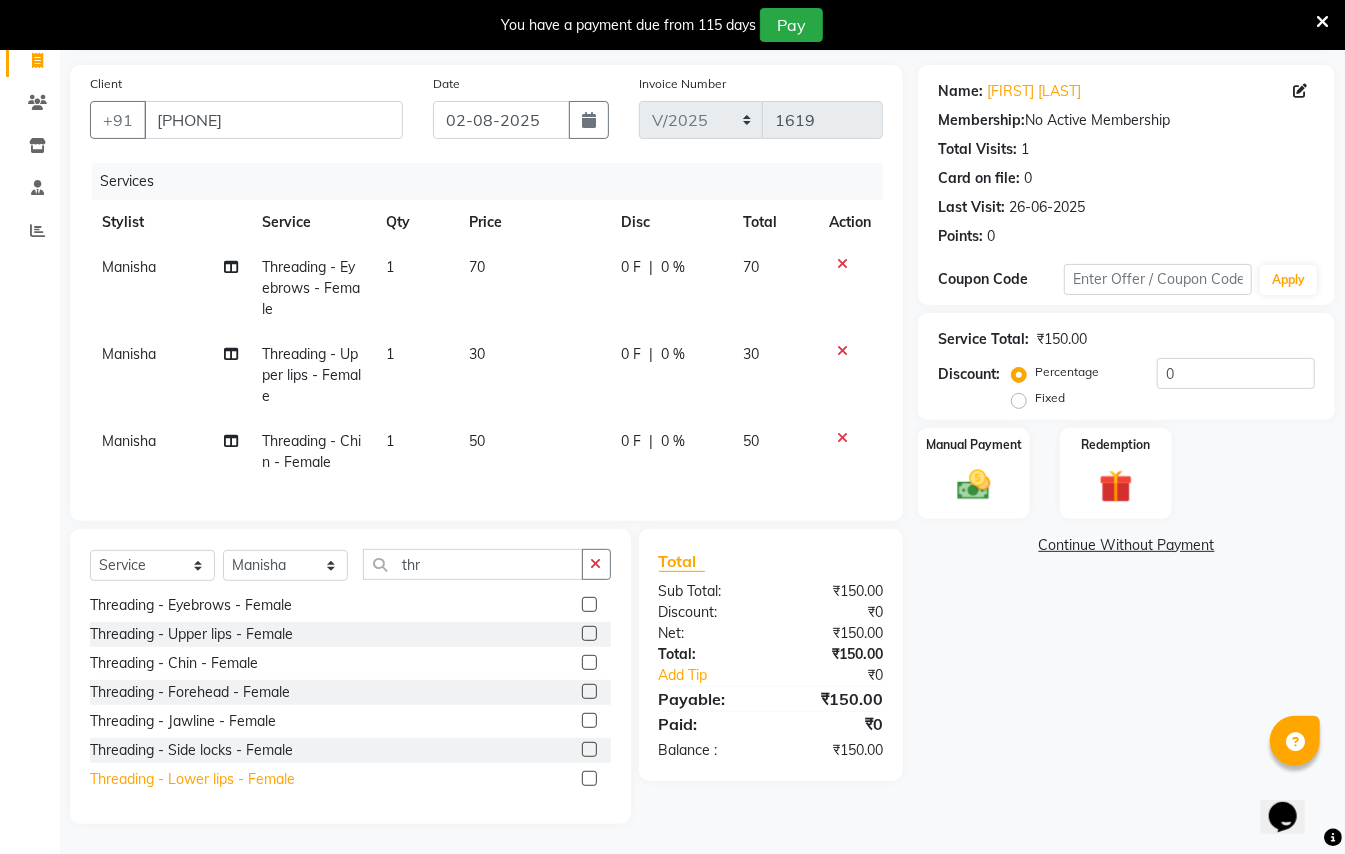 click on "Threading - Lower lips - Female" 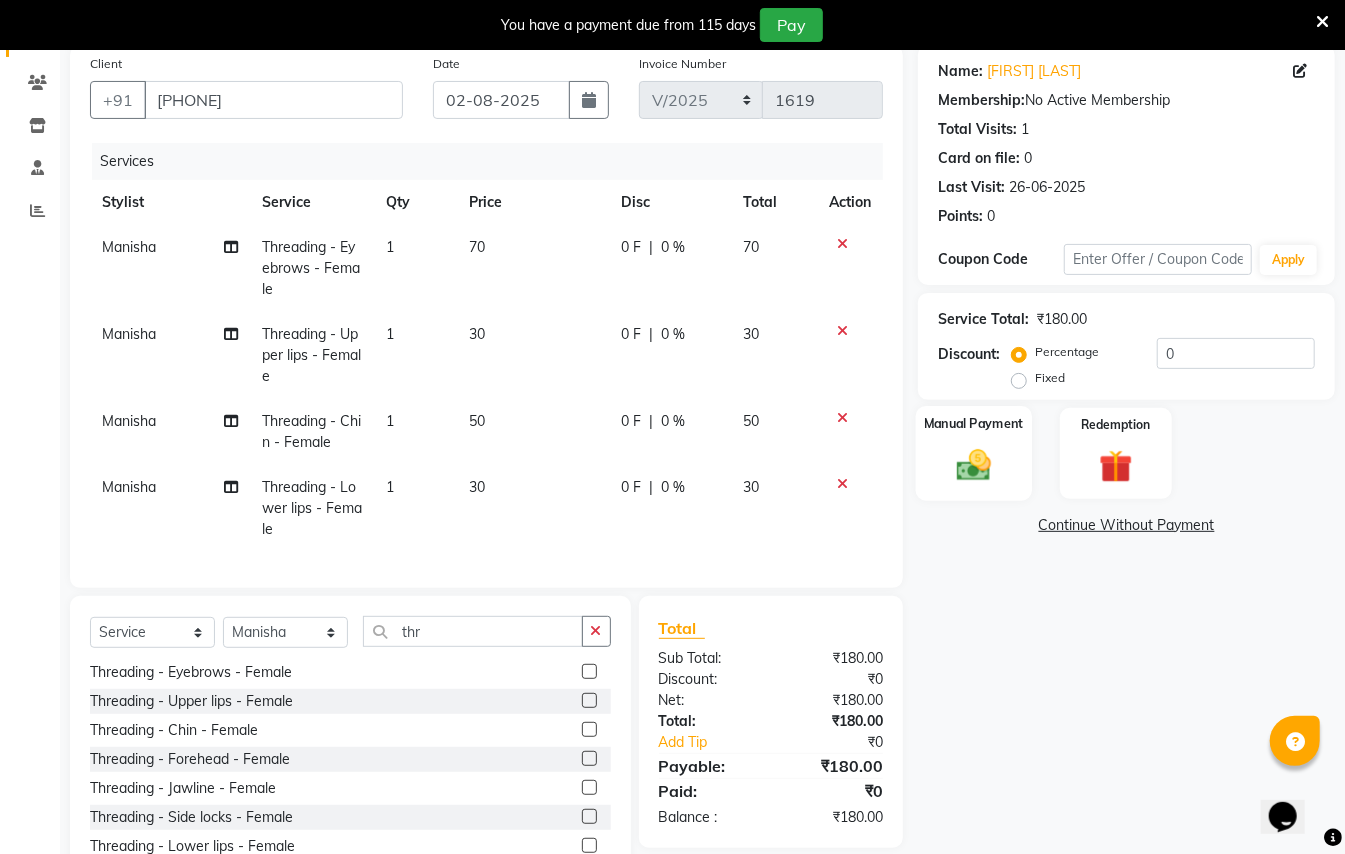 click 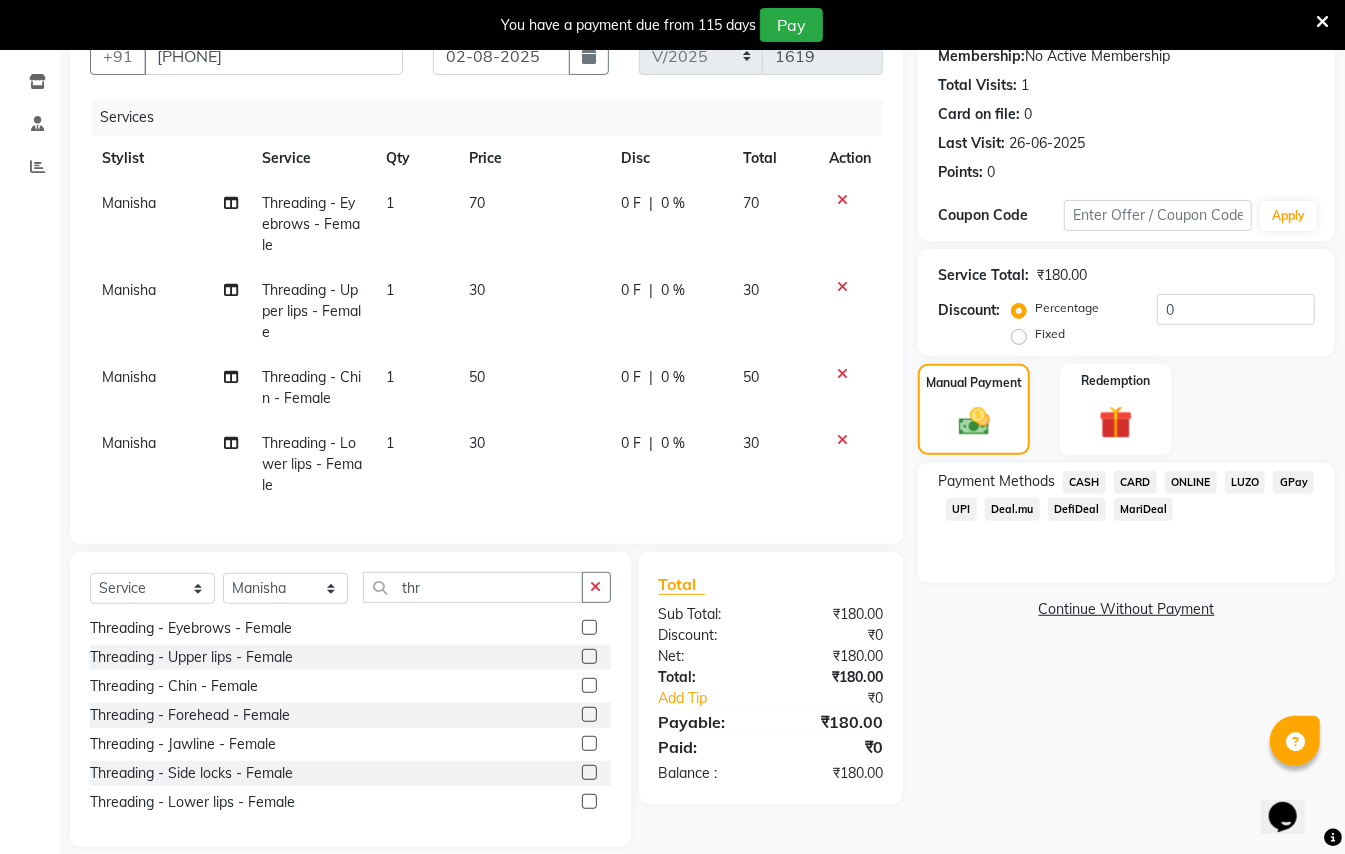 scroll, scrollTop: 242, scrollLeft: 0, axis: vertical 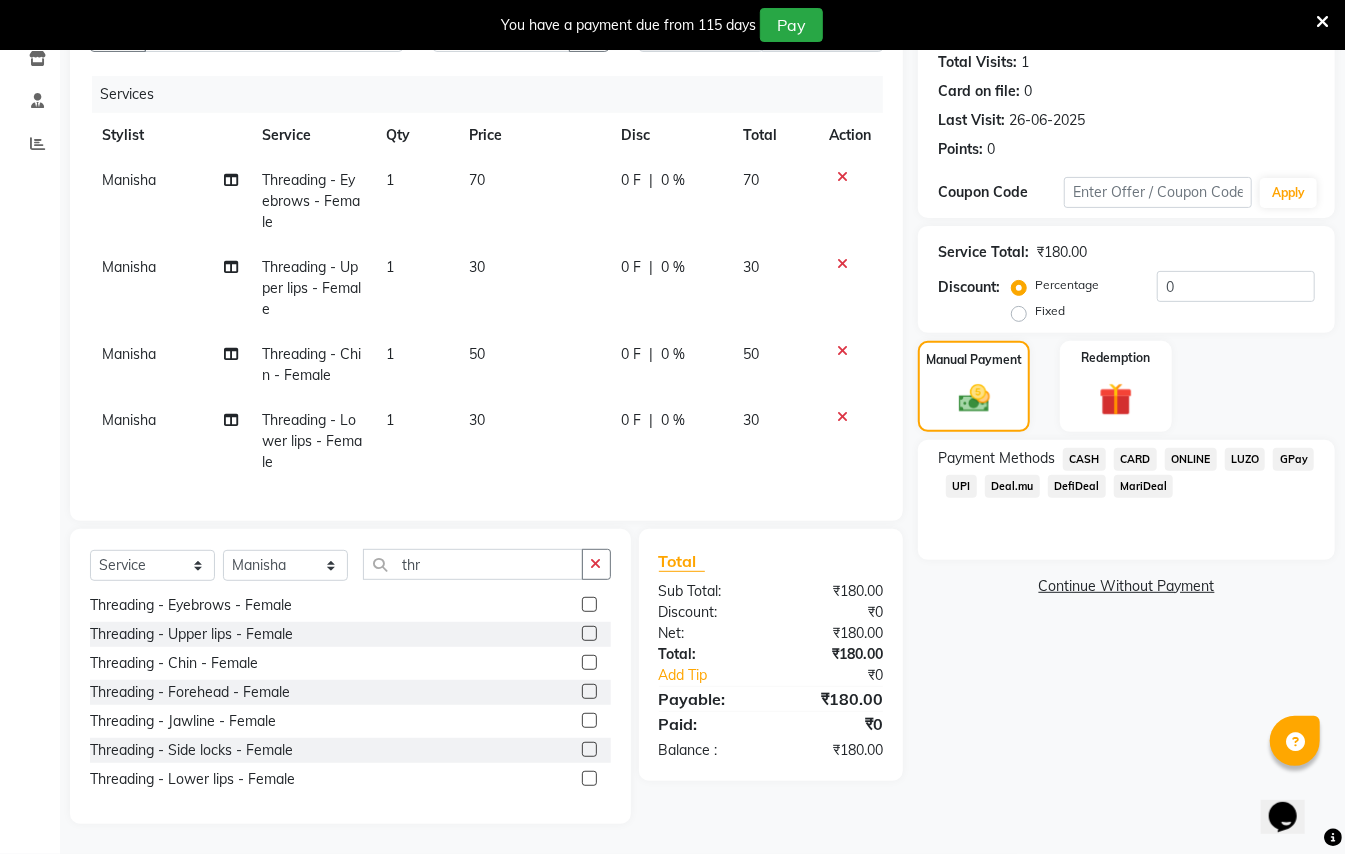click on "CASH" 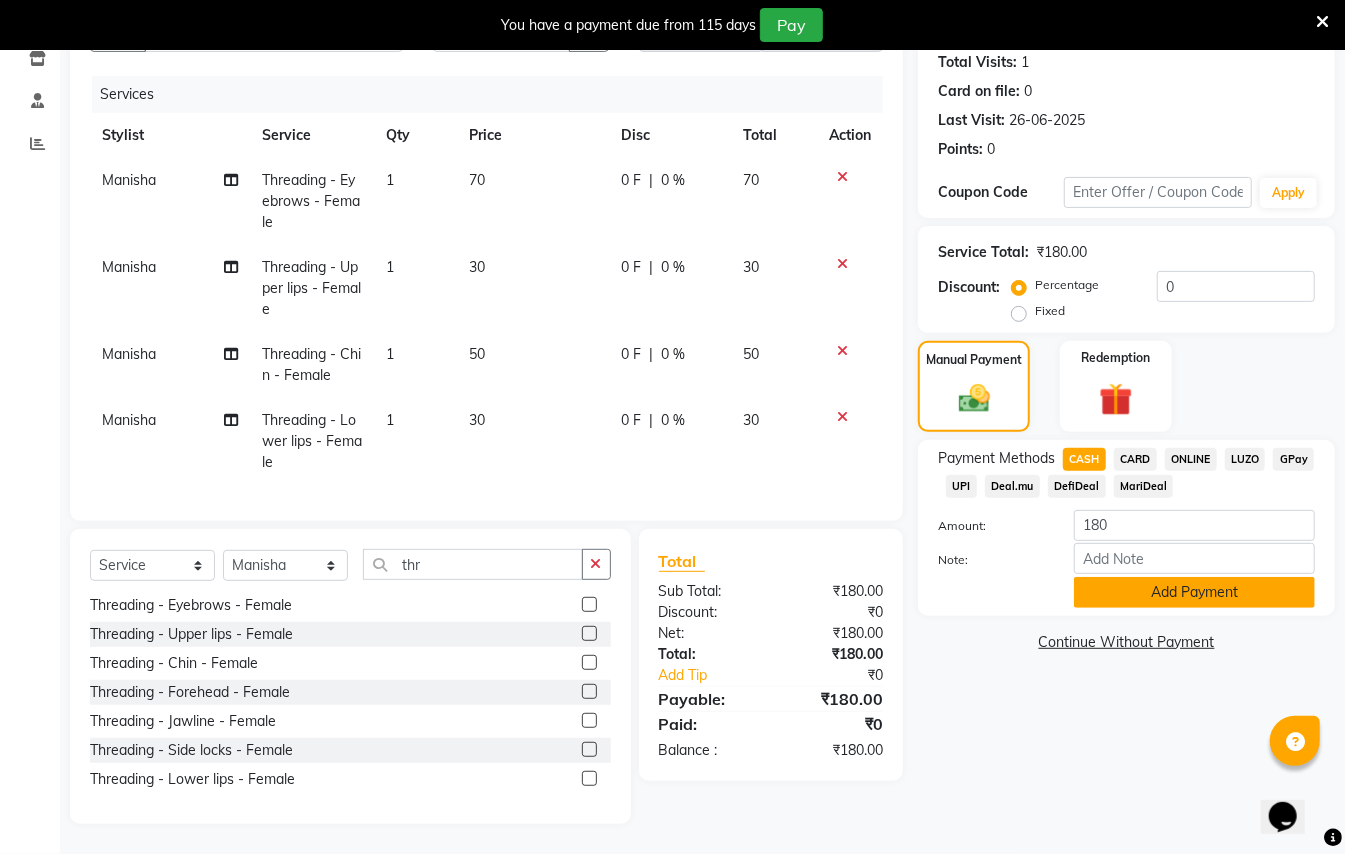 click on "Add Payment" 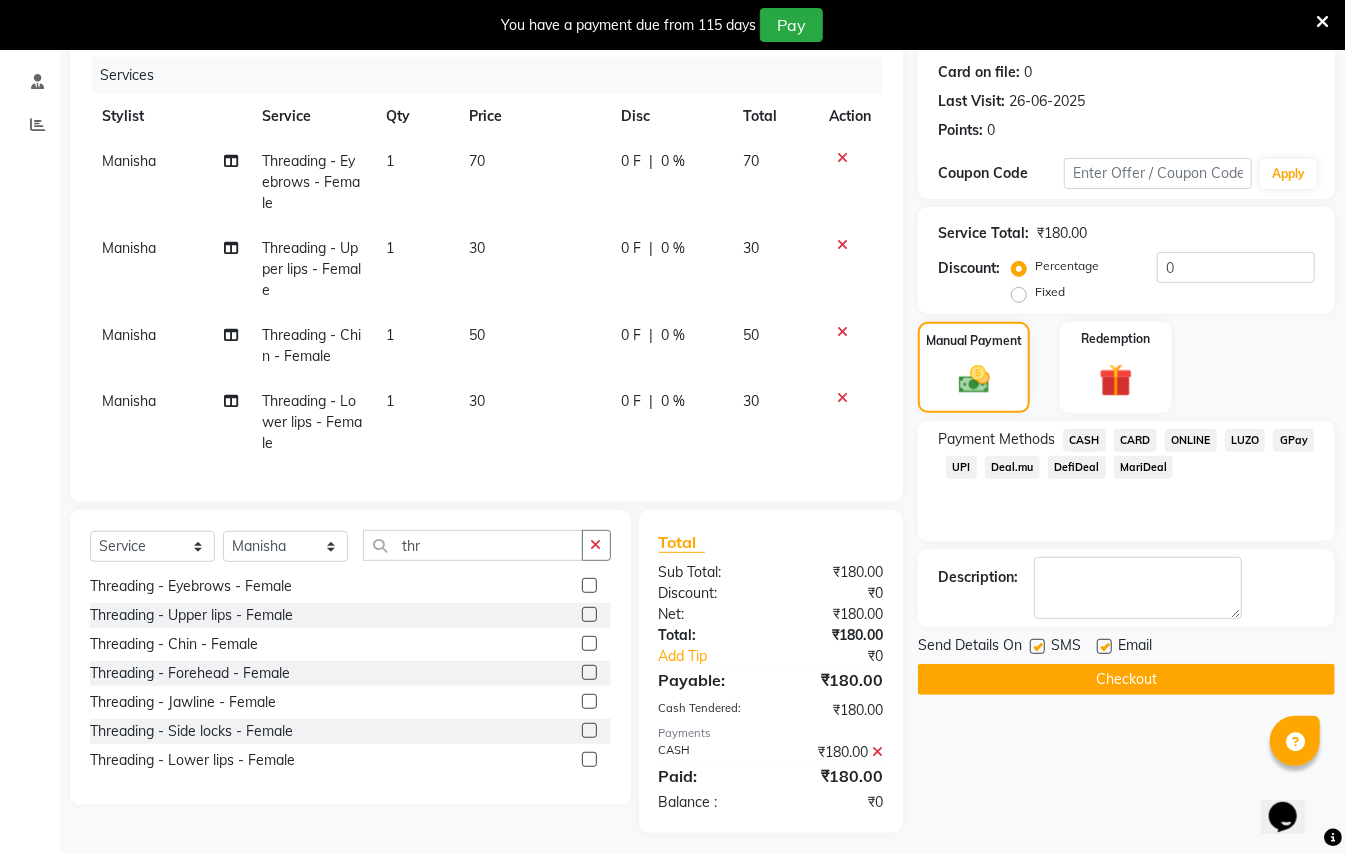 click on "Checkout" 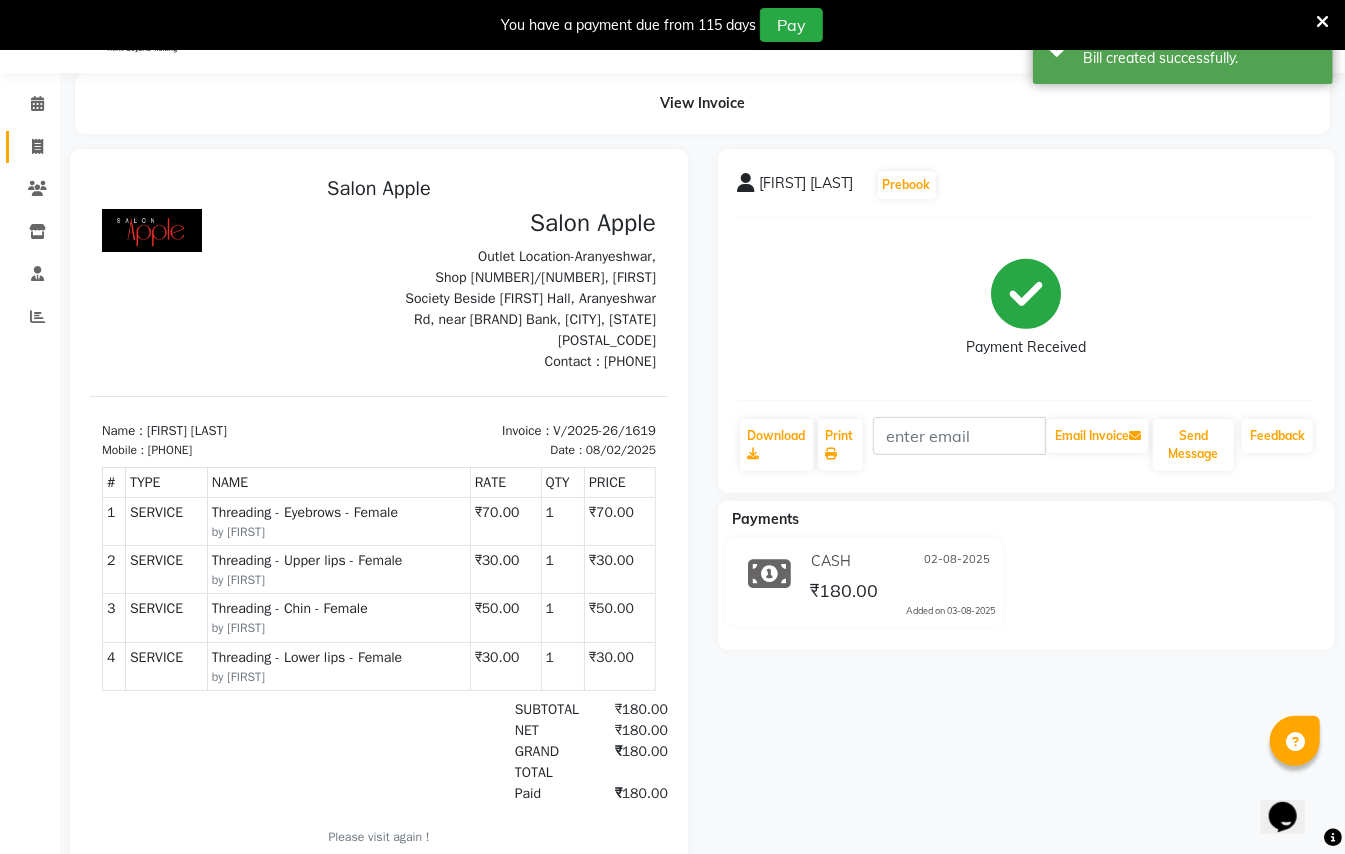 scroll, scrollTop: 0, scrollLeft: 0, axis: both 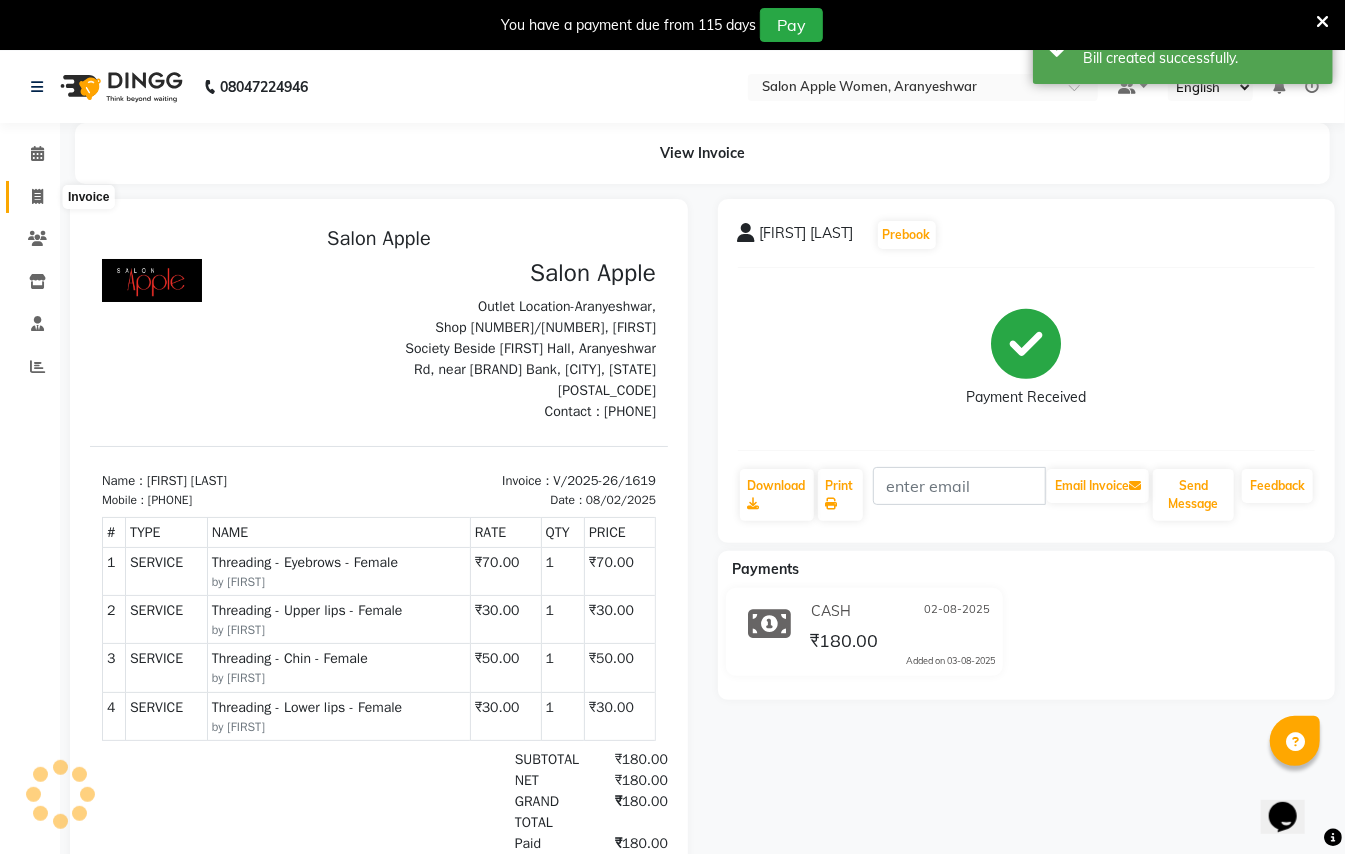 click 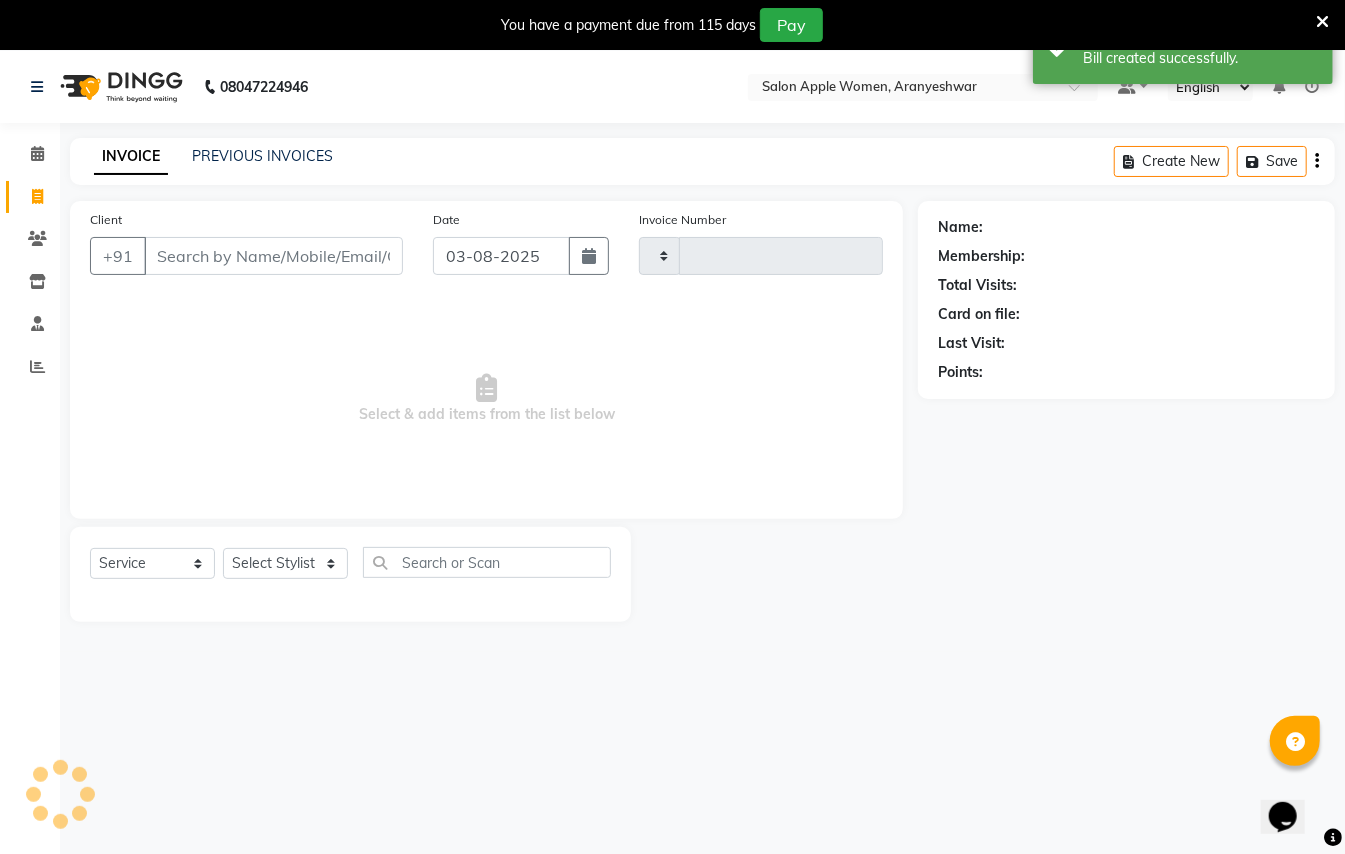 scroll, scrollTop: 50, scrollLeft: 0, axis: vertical 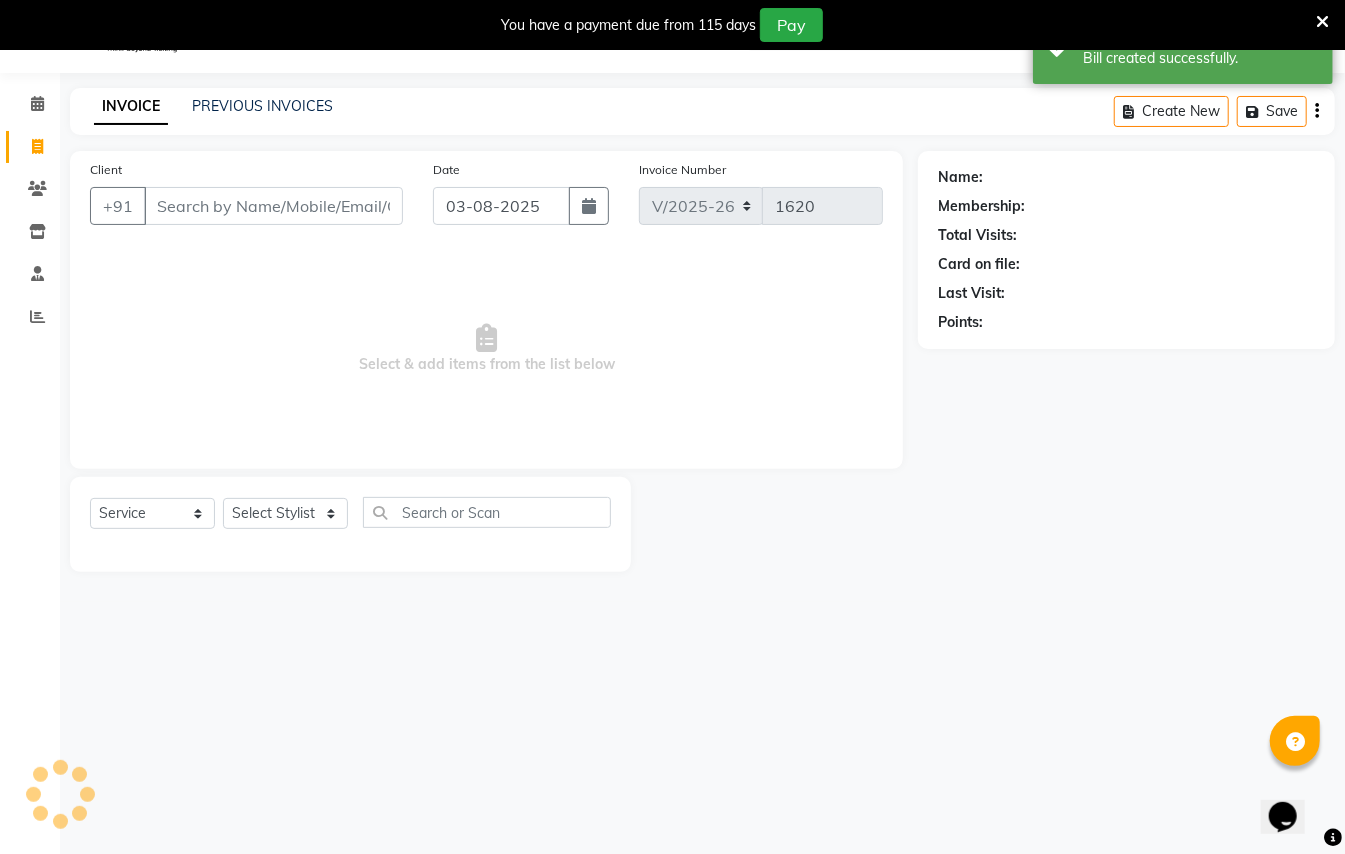 click on "Client" at bounding box center [273, 206] 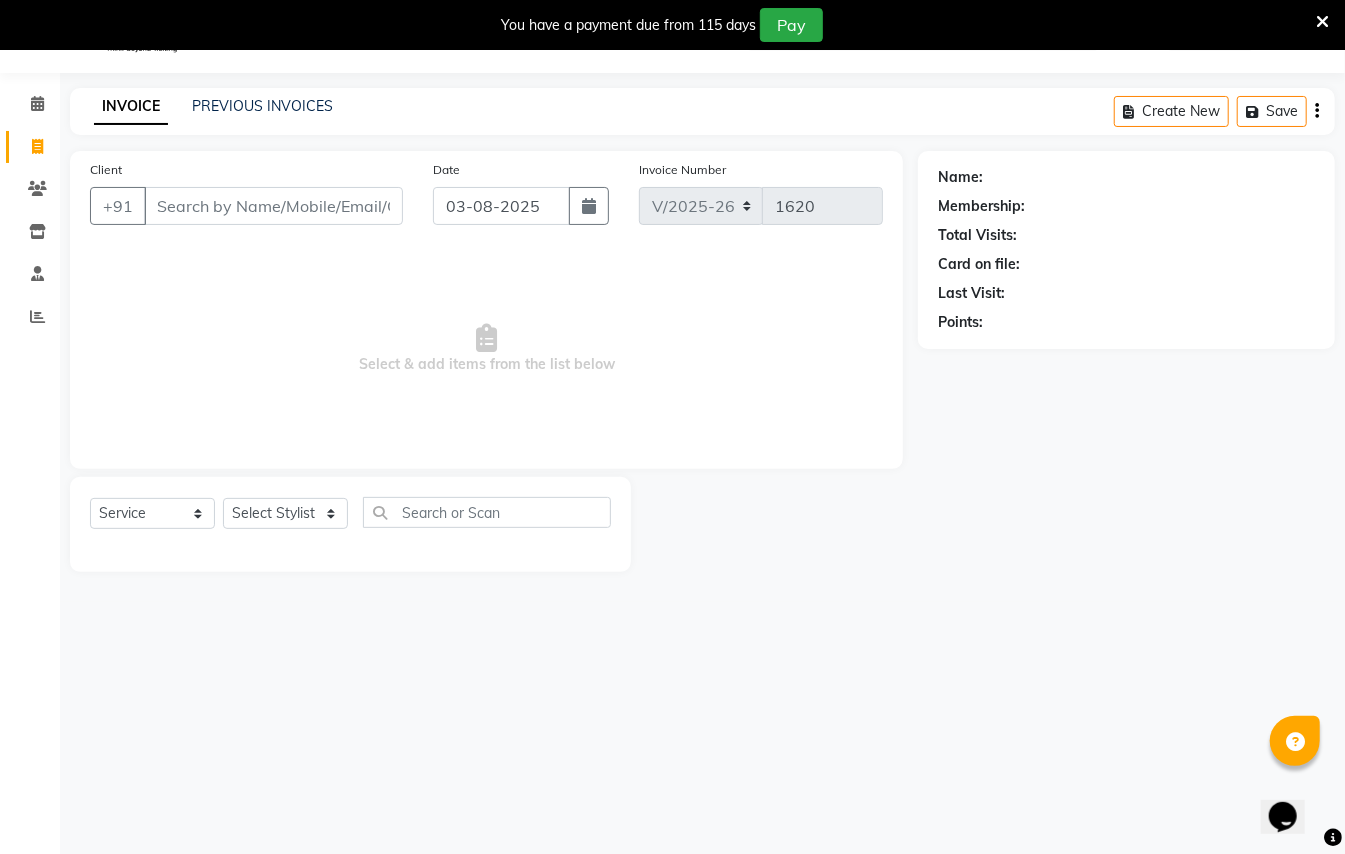 click on "Client" at bounding box center [273, 206] 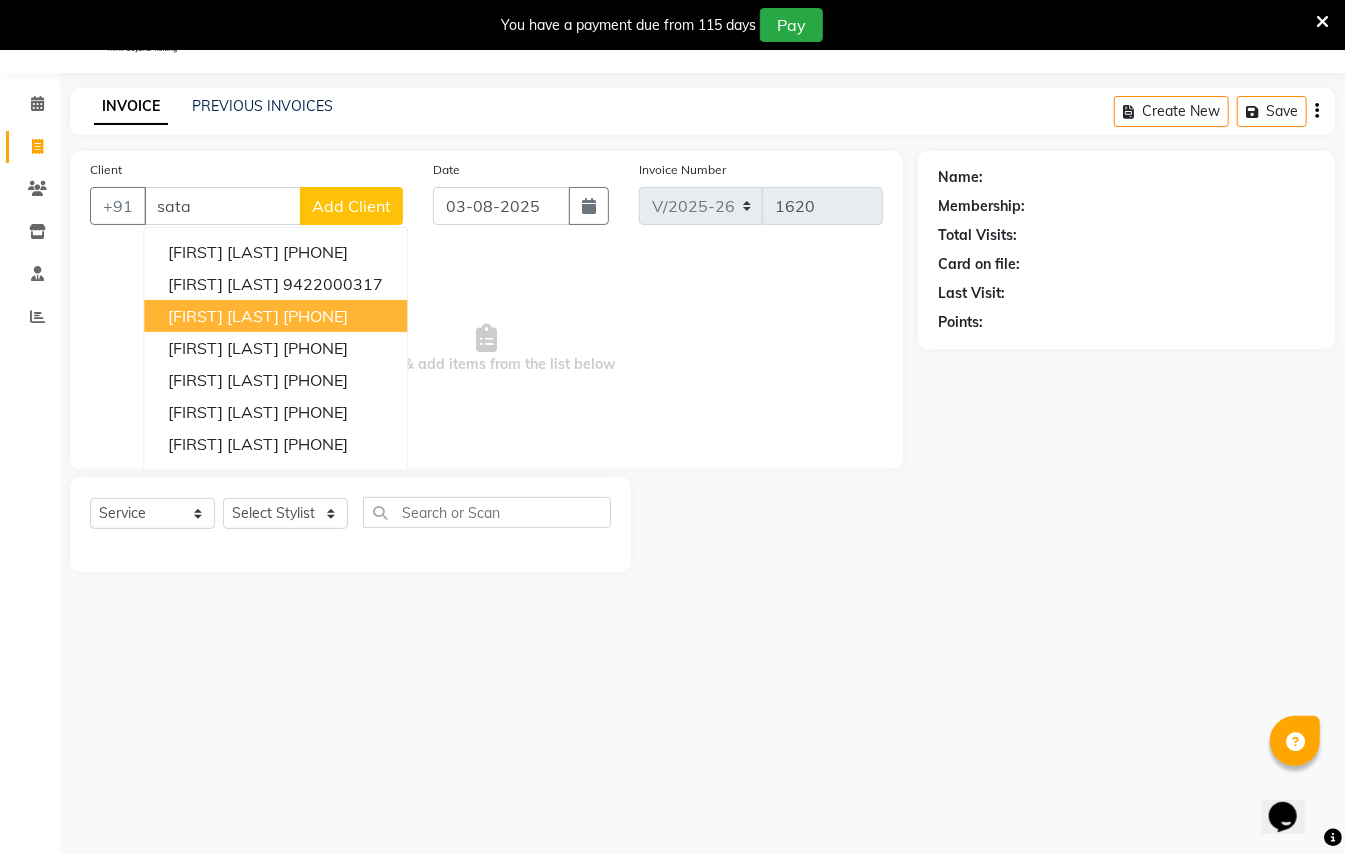 click on "[FIRST] [LAST]" at bounding box center [223, 316] 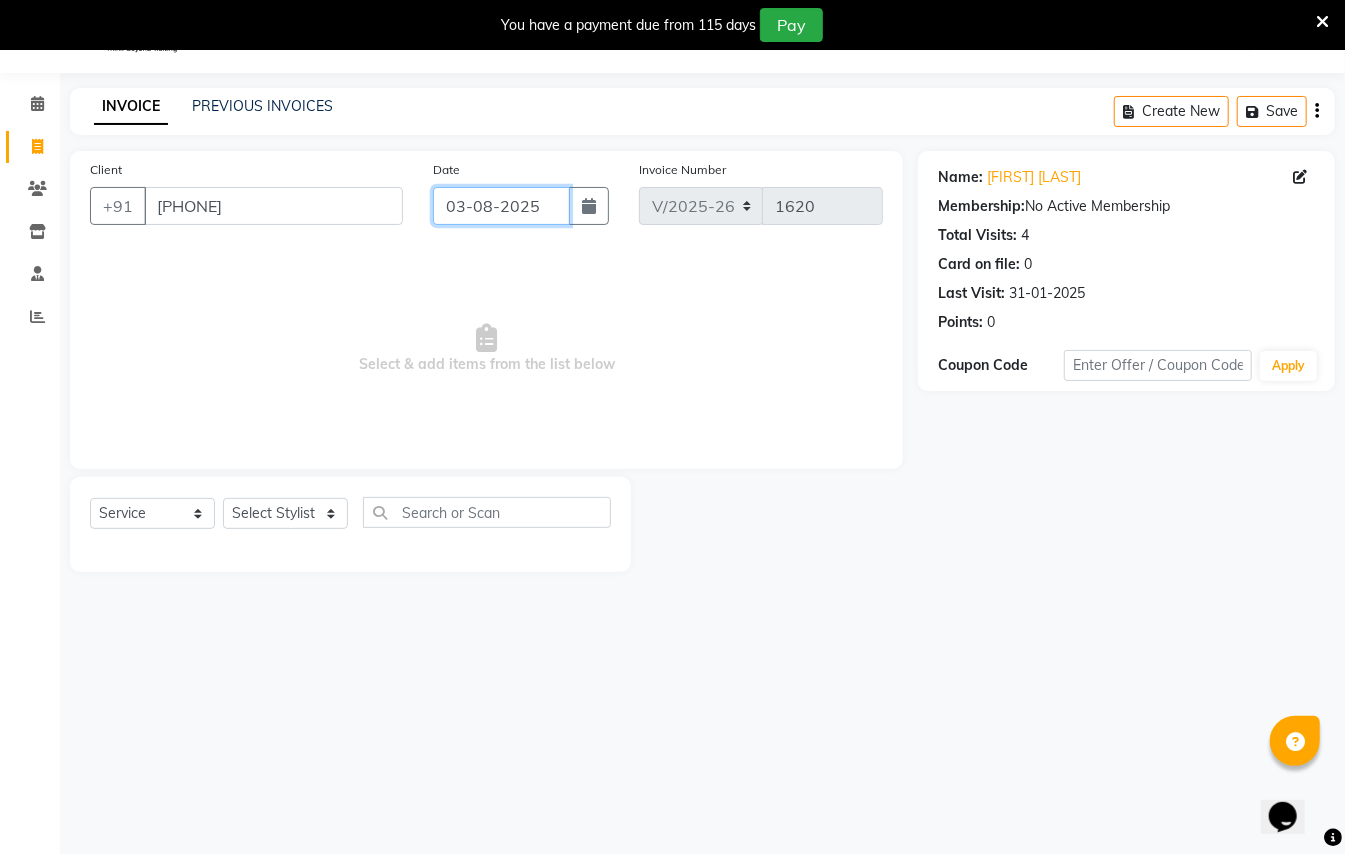 click on "03-08-2025" 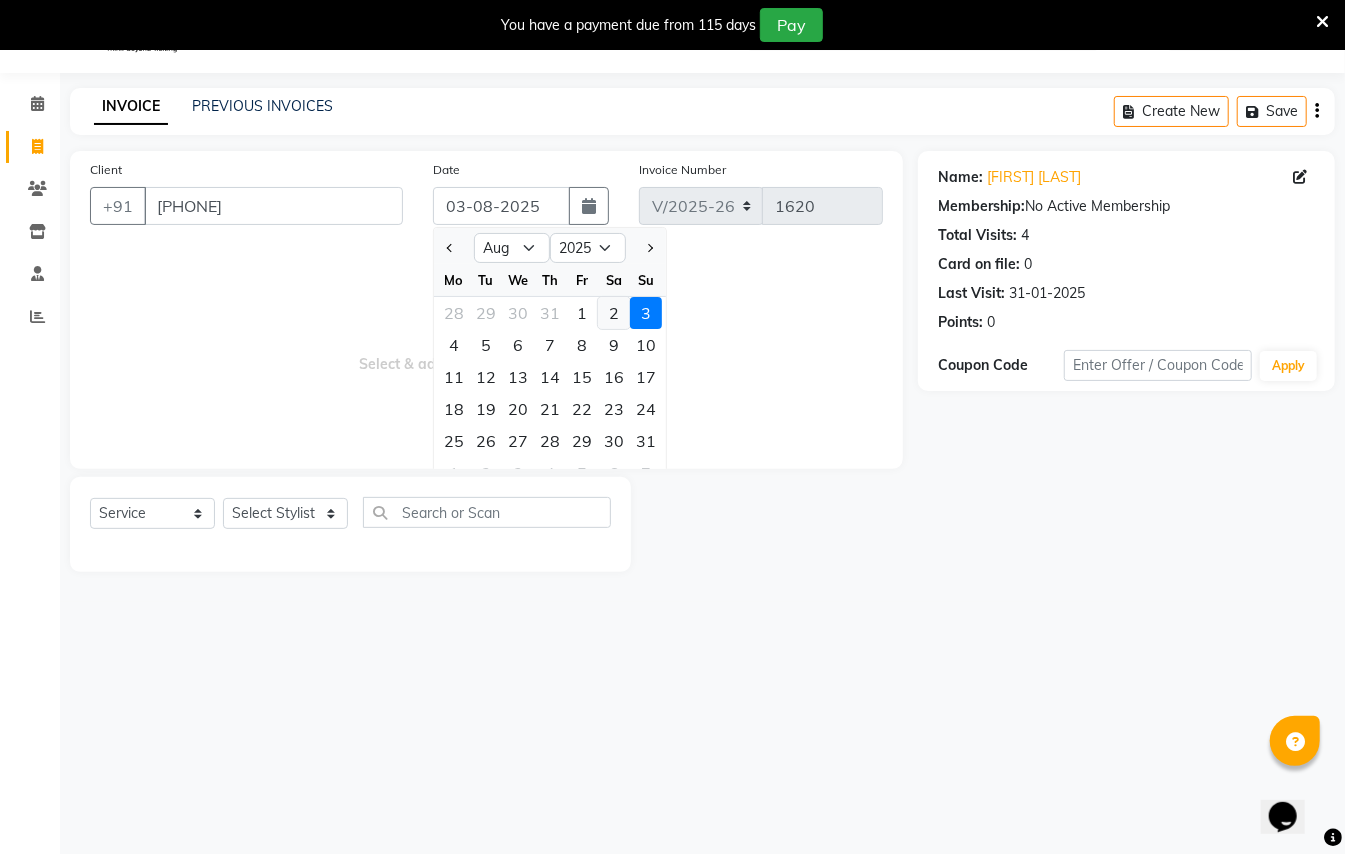 click on "2" 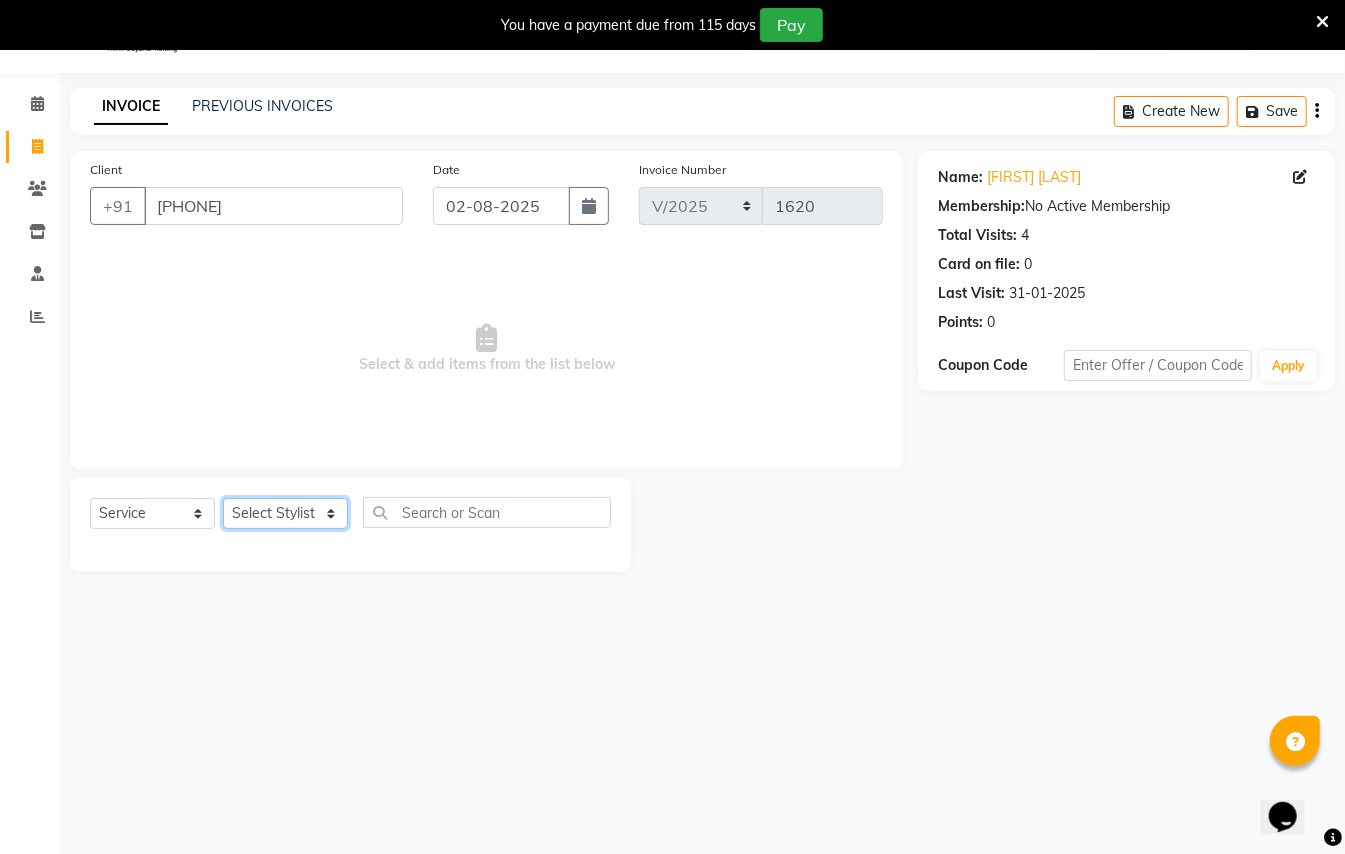 click on "Select Stylist [FIRST] [LAST] [FIRST] [LAST]  [FIRST] [LAST] [FIRST] [LAST] [FIRST] [LAST] Manager [FIRST]  [FIRST] [LAST] Owner [FIRST] [LAST]" 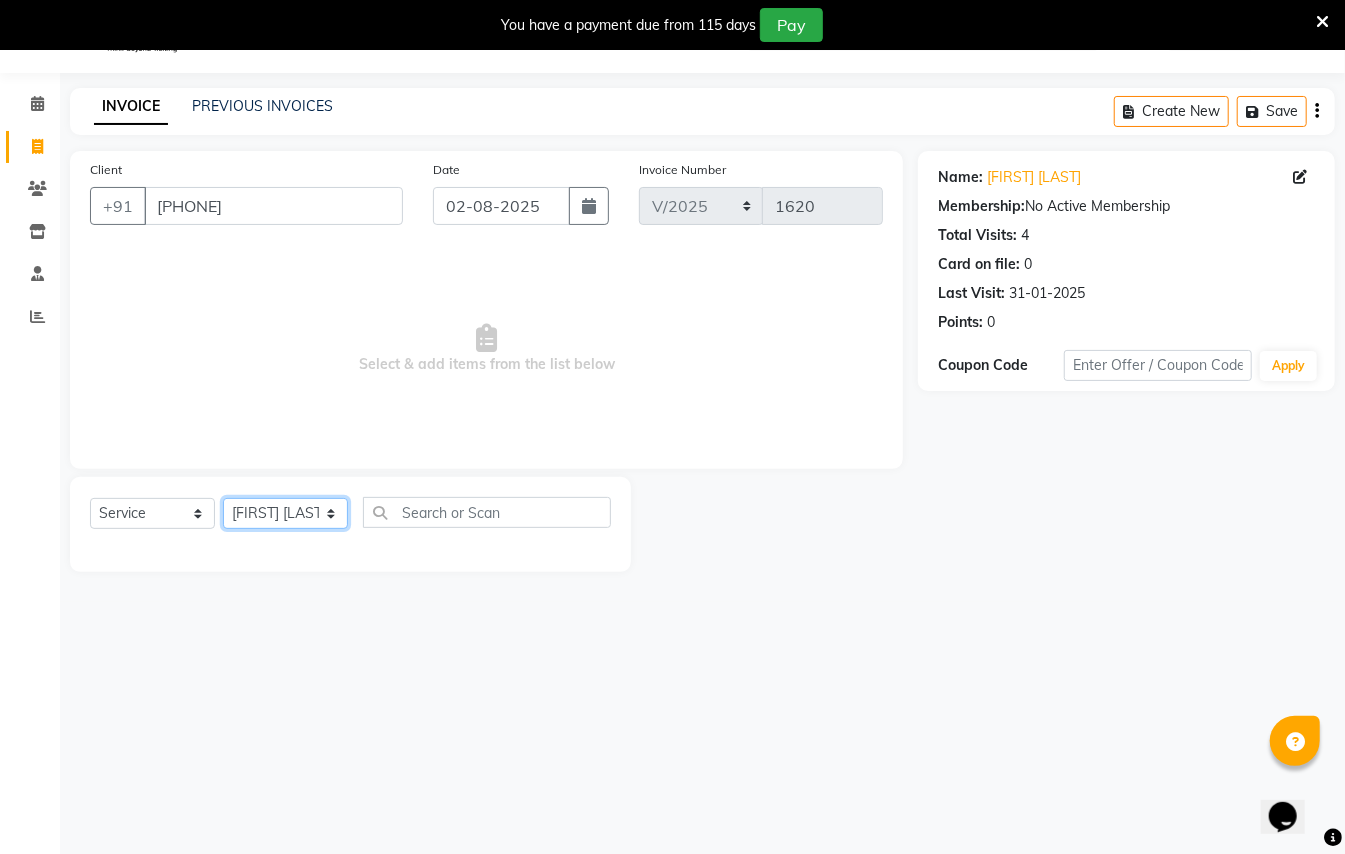 click on "Select Stylist [FIRST] [LAST] [FIRST] [LAST]  [FIRST] [LAST] [FIRST] [LAST] [FIRST] [LAST] Manager [FIRST]  [FIRST] [LAST] Owner [FIRST] [LAST]" 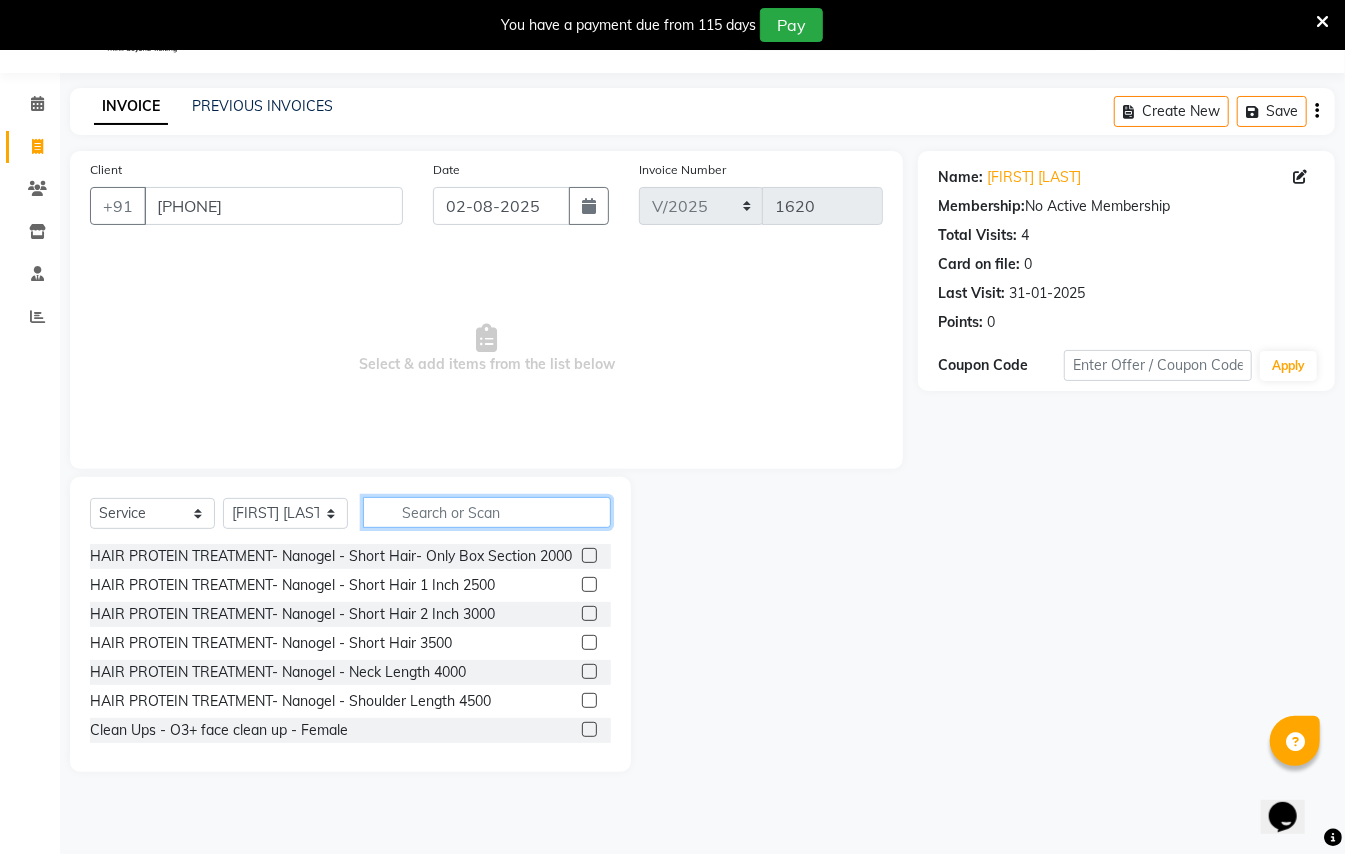 click 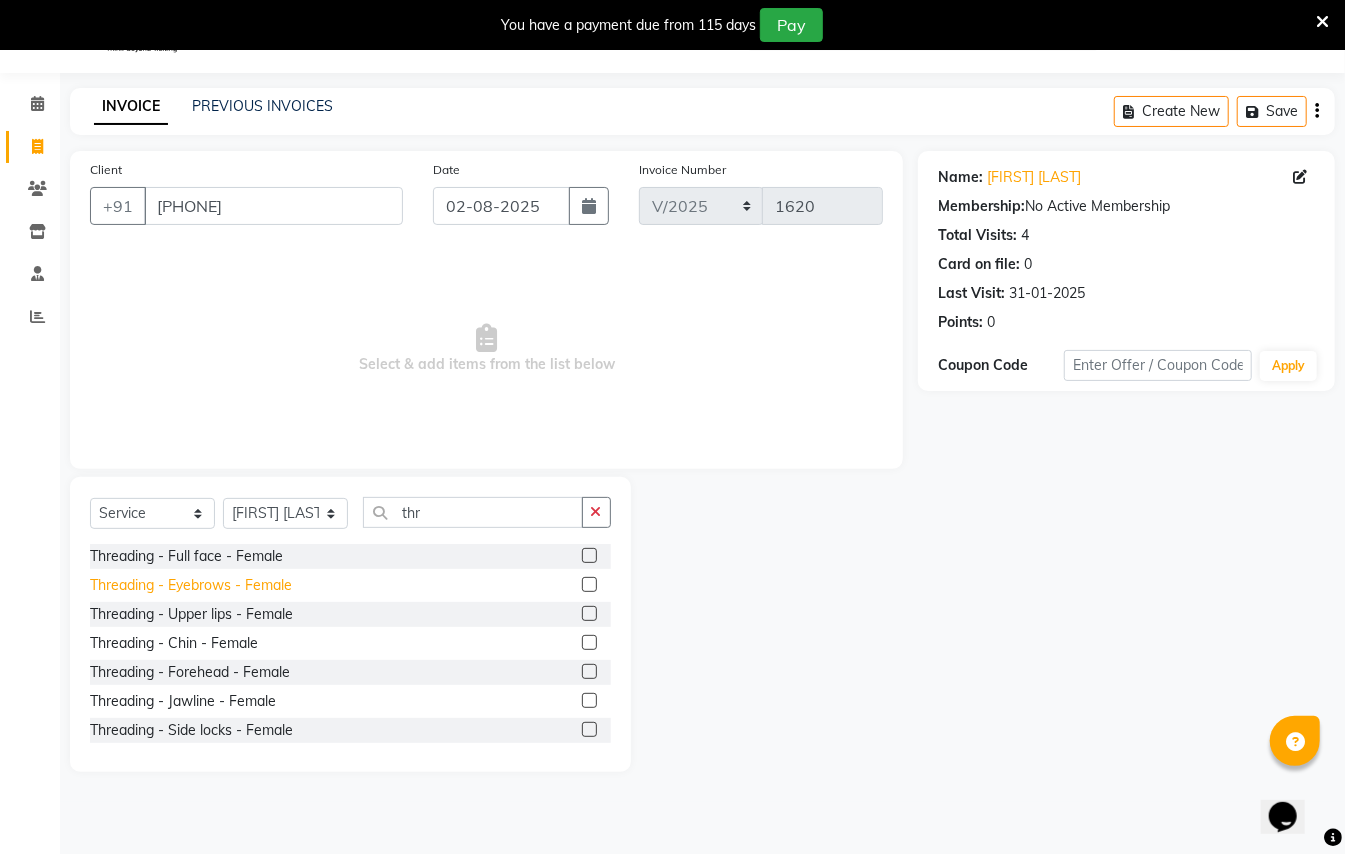 click on "Threading - Eyebrows - Female" 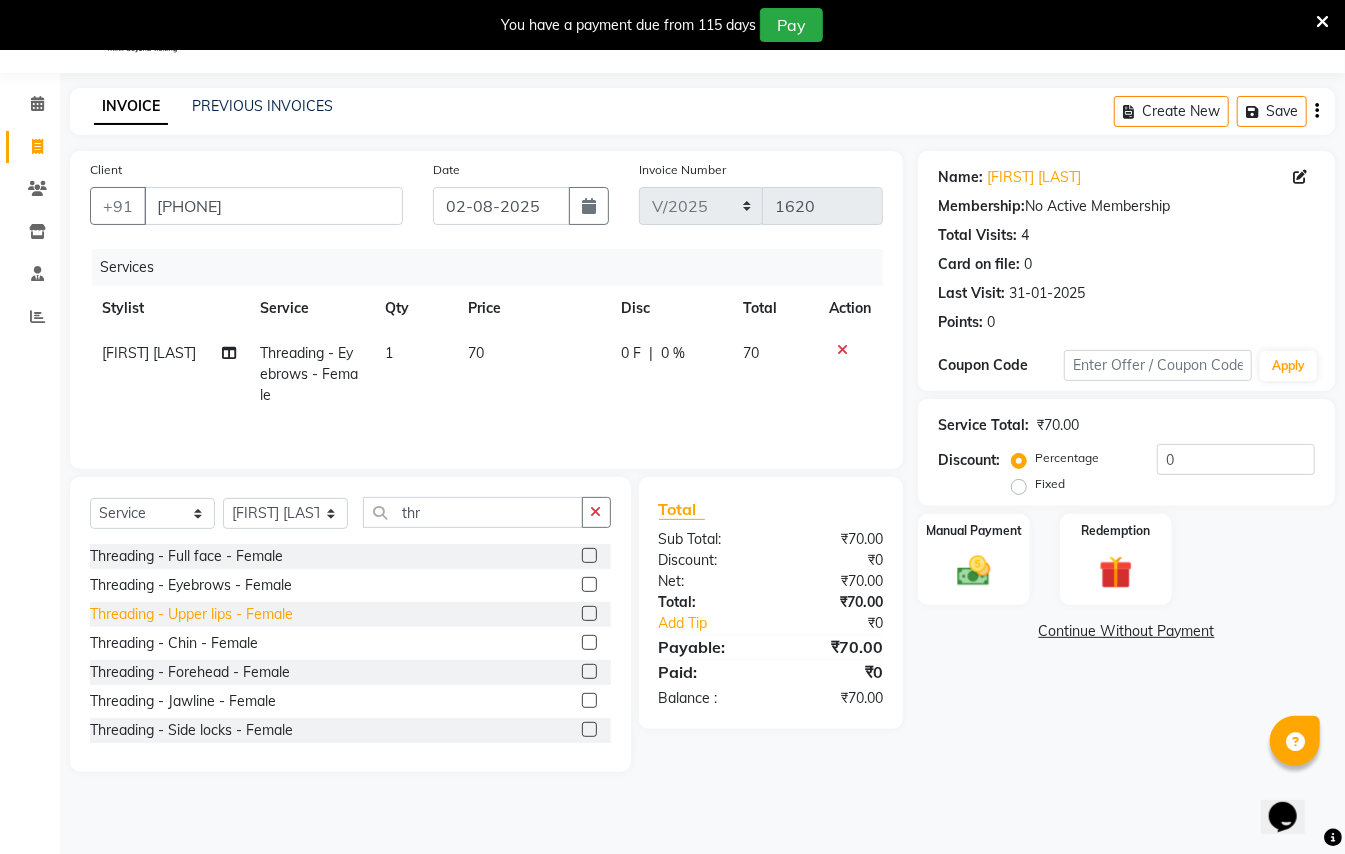 click on "Threading - Upper lips - Female" 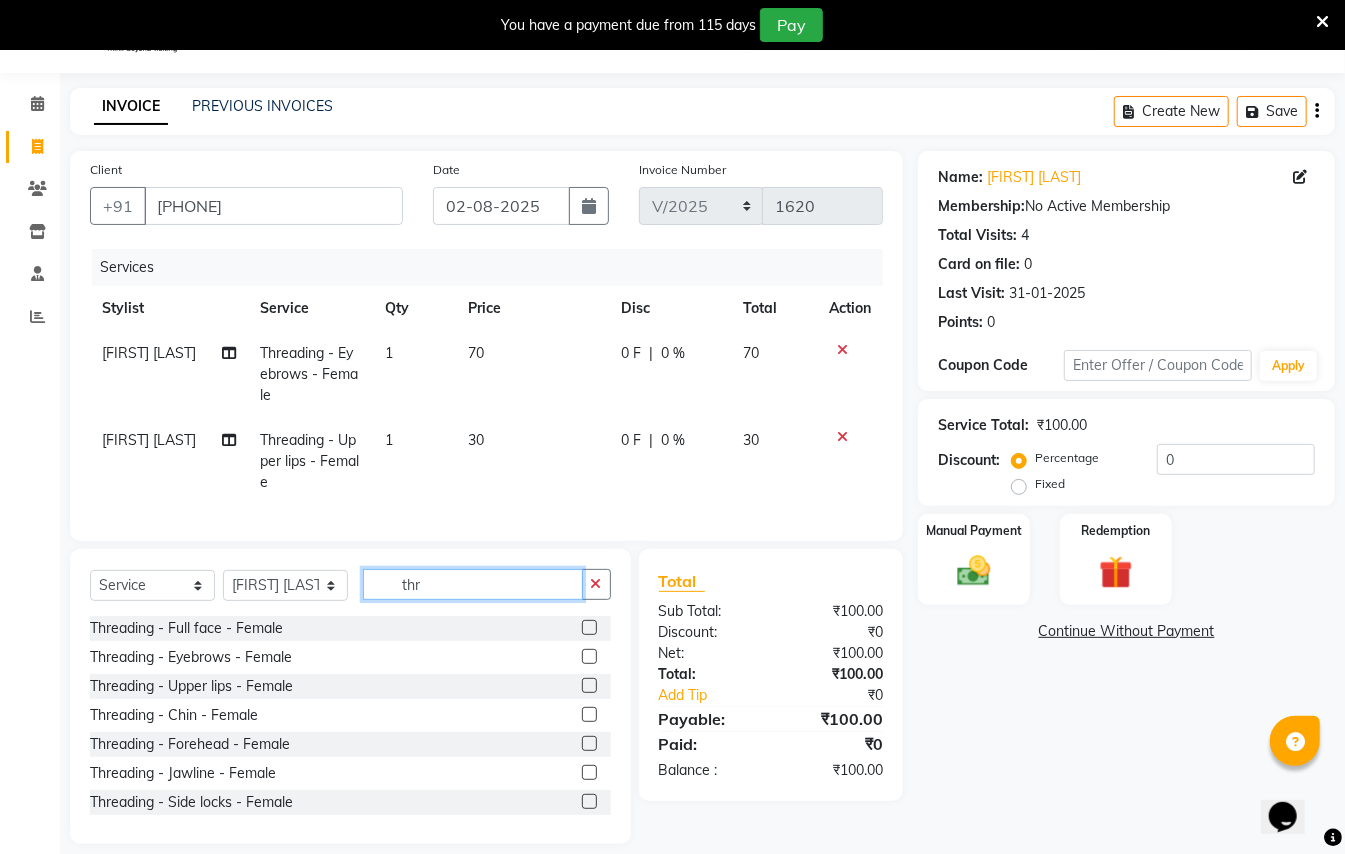 click on "thr" 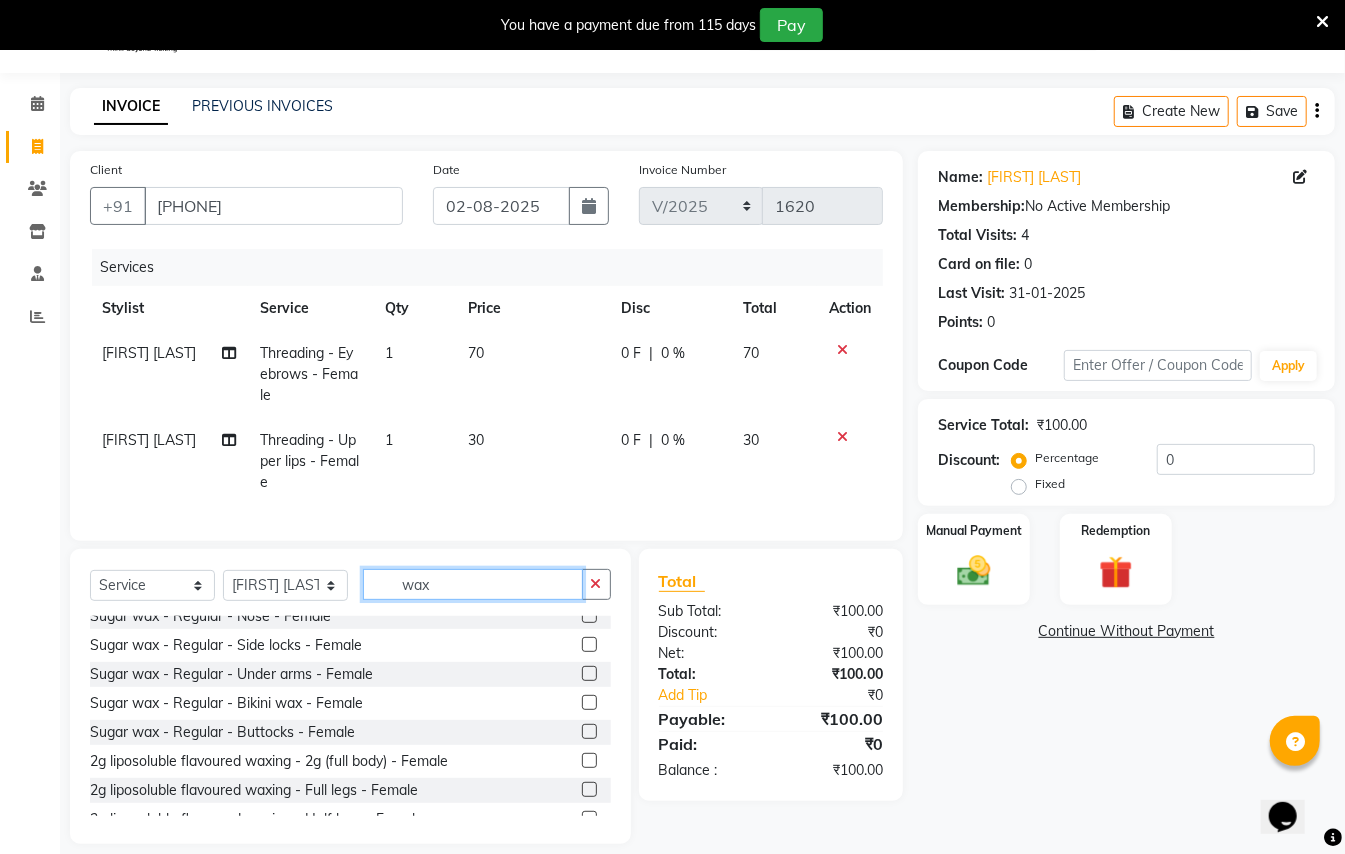 scroll, scrollTop: 400, scrollLeft: 0, axis: vertical 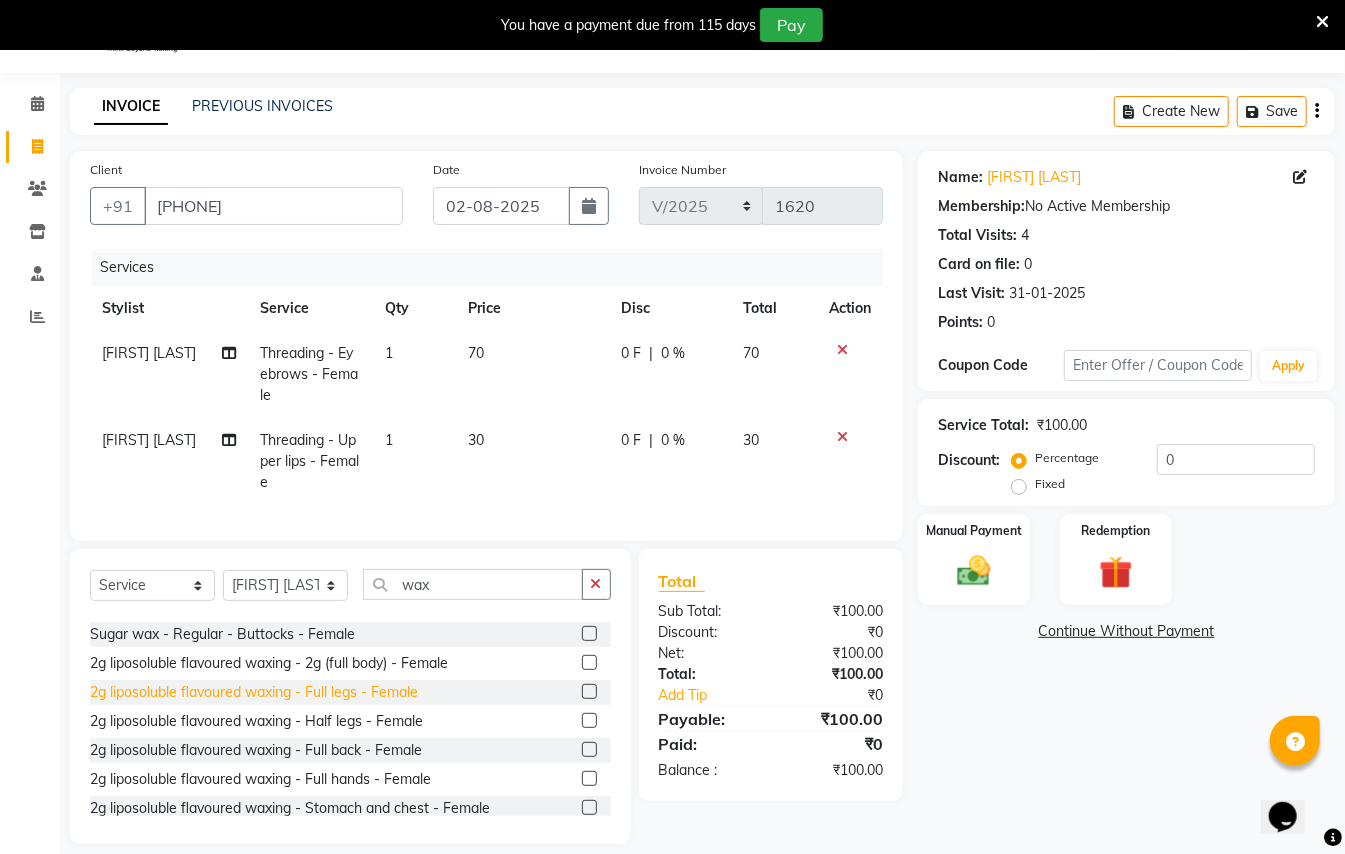 click on "2g liposoluble flavoured waxing - Full legs - Female" 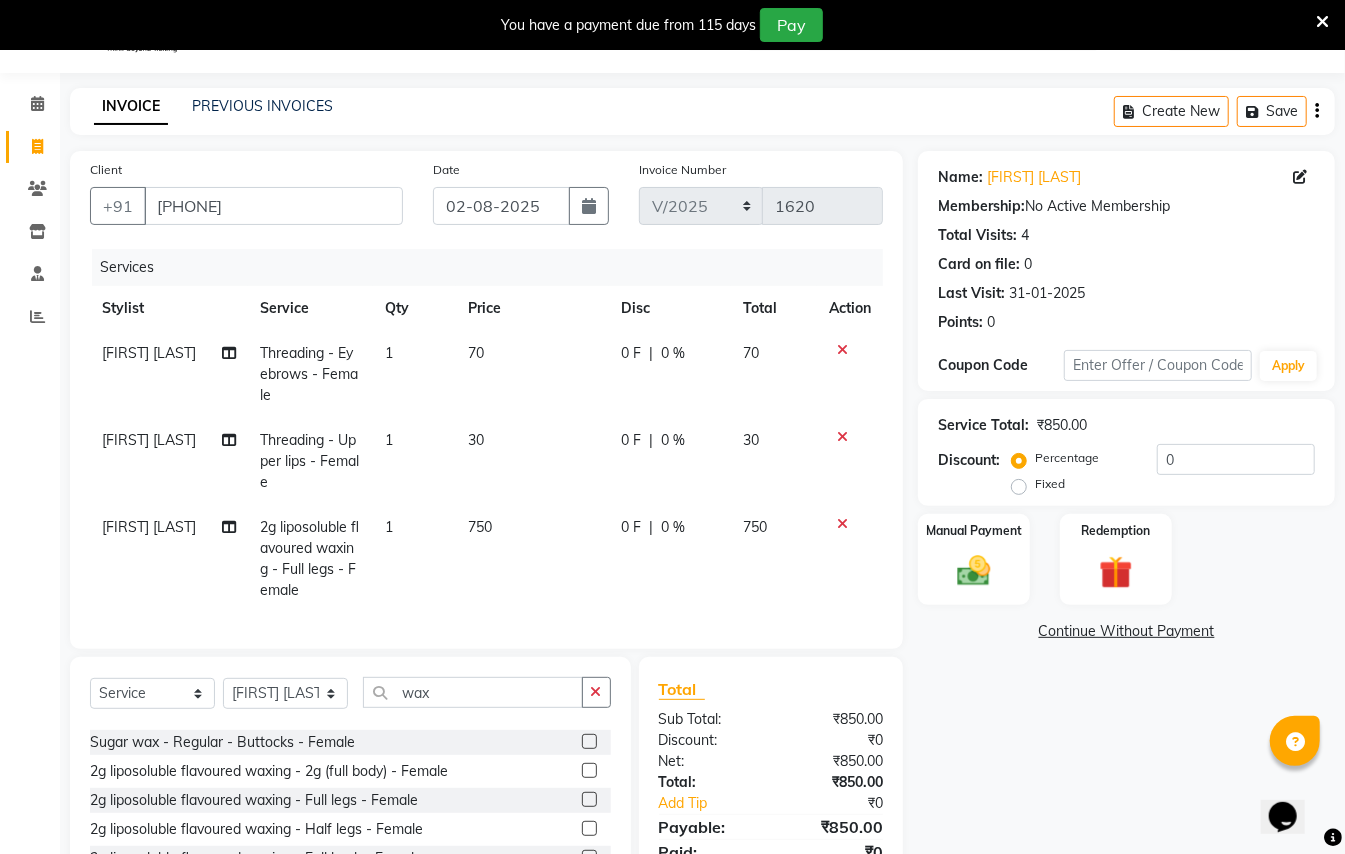 scroll, scrollTop: 533, scrollLeft: 0, axis: vertical 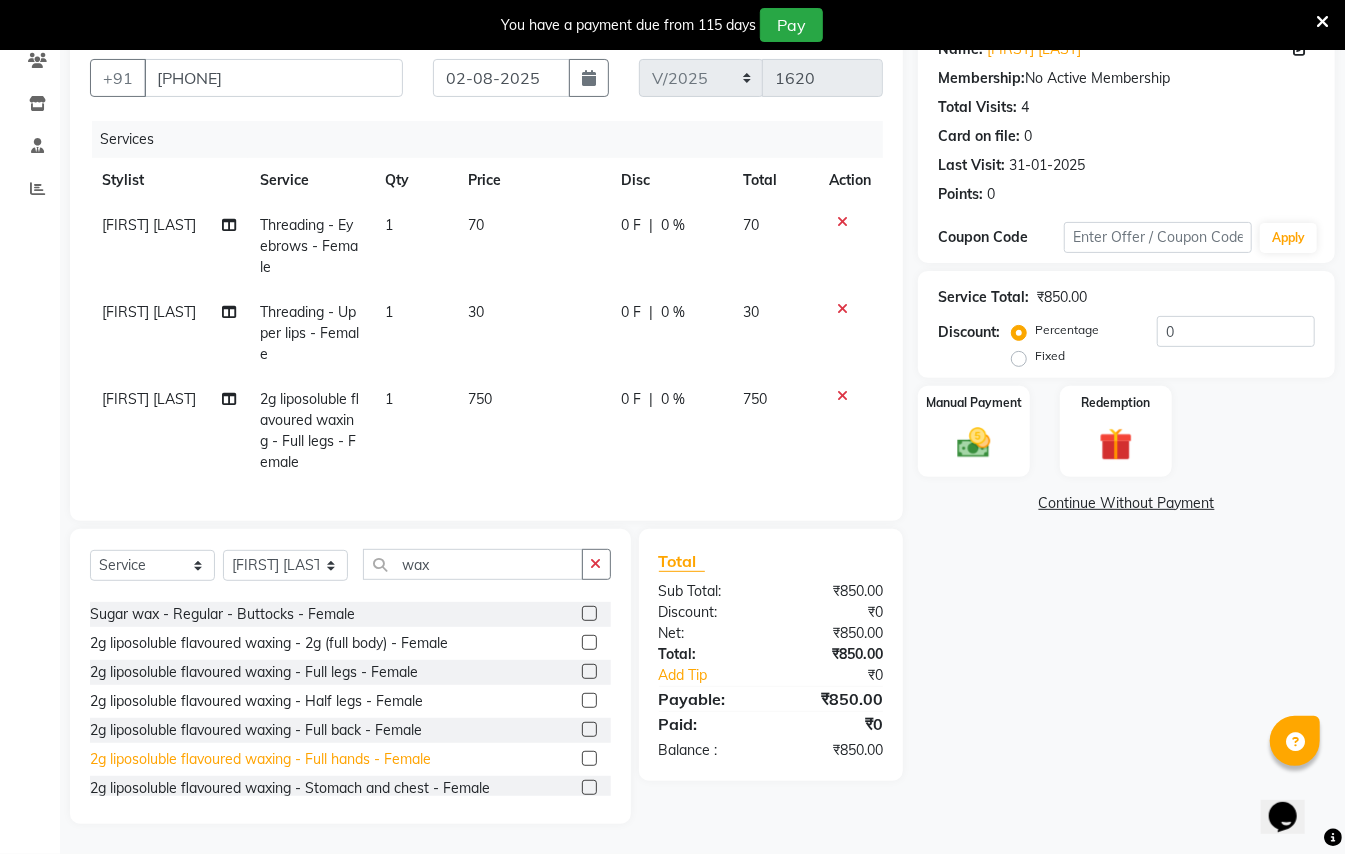 drag, startPoint x: 421, startPoint y: 761, endPoint x: 428, endPoint y: 752, distance: 11.401754 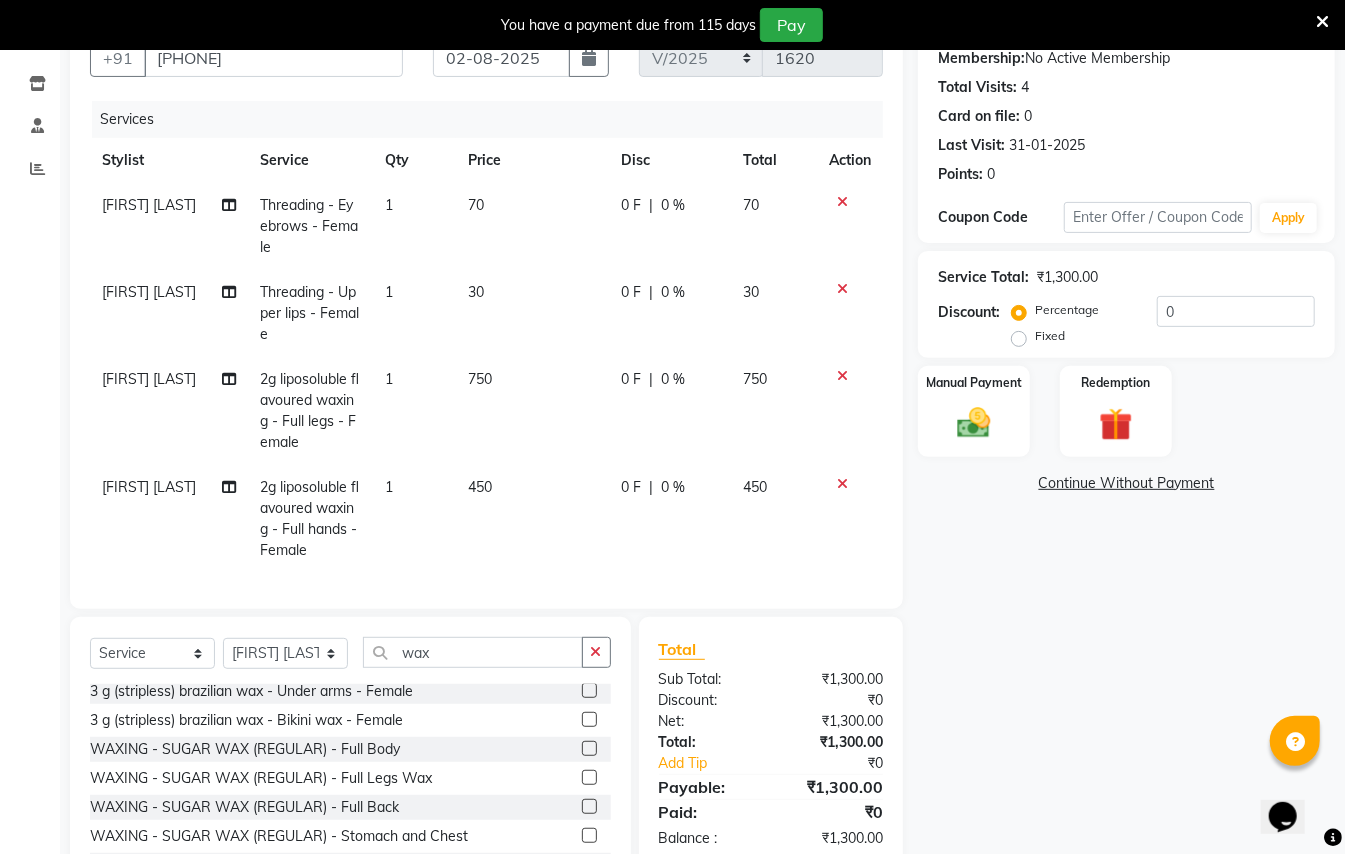 scroll, scrollTop: 757, scrollLeft: 0, axis: vertical 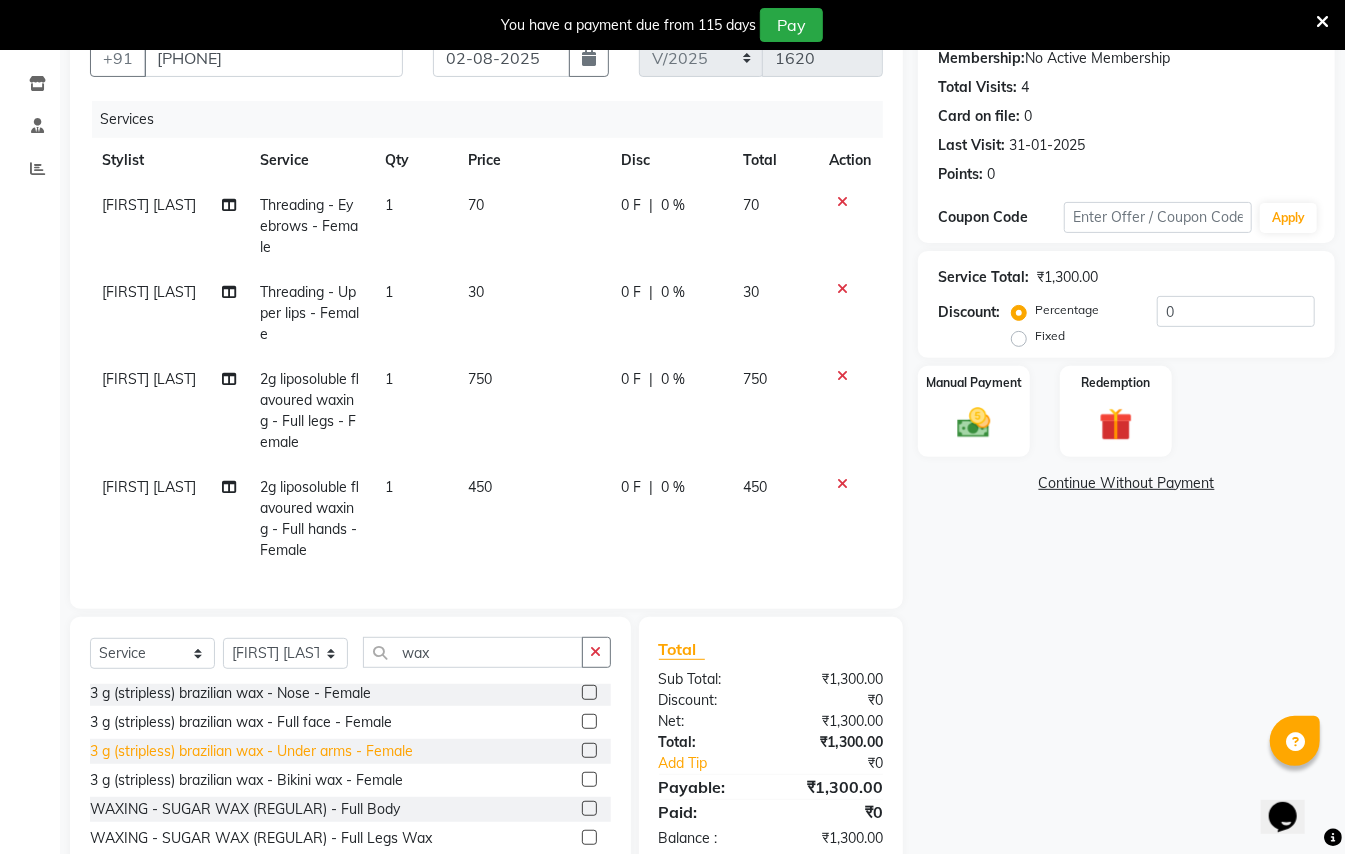 click on "3 g (stripless) brazilian wax - Under arms - Female" 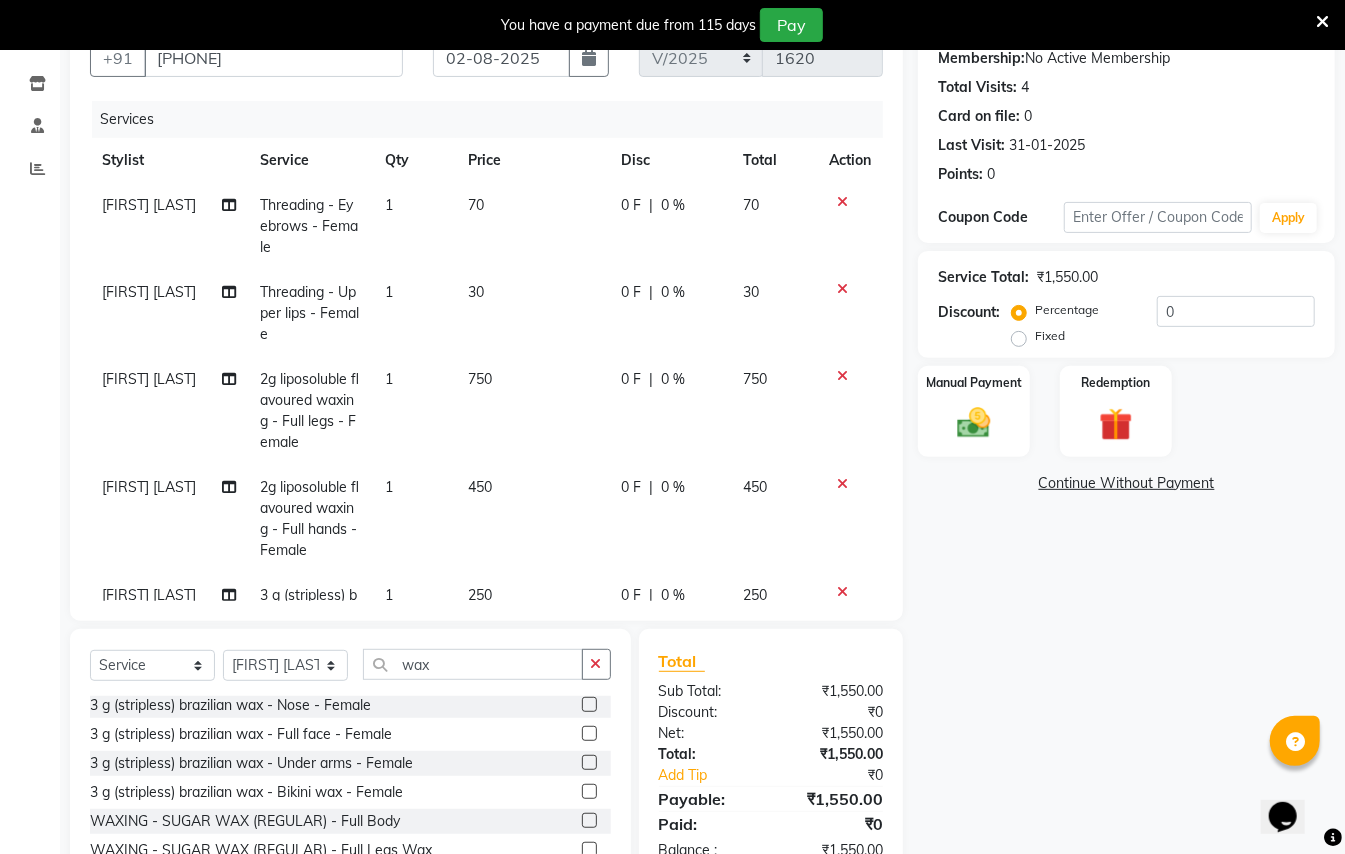 scroll, scrollTop: 116, scrollLeft: 0, axis: vertical 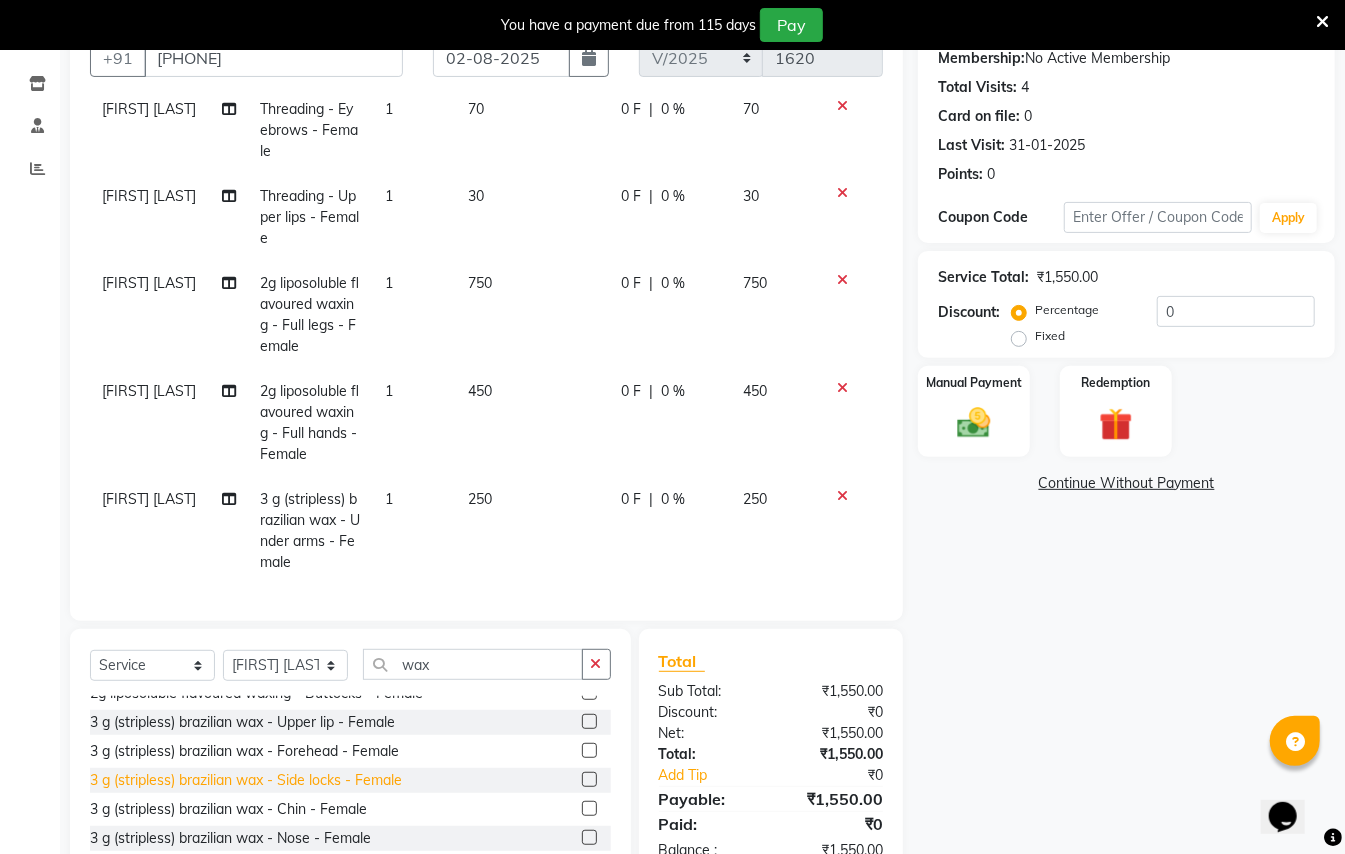 click on "3 g (stripless) brazilian wax - Side locks - Female" 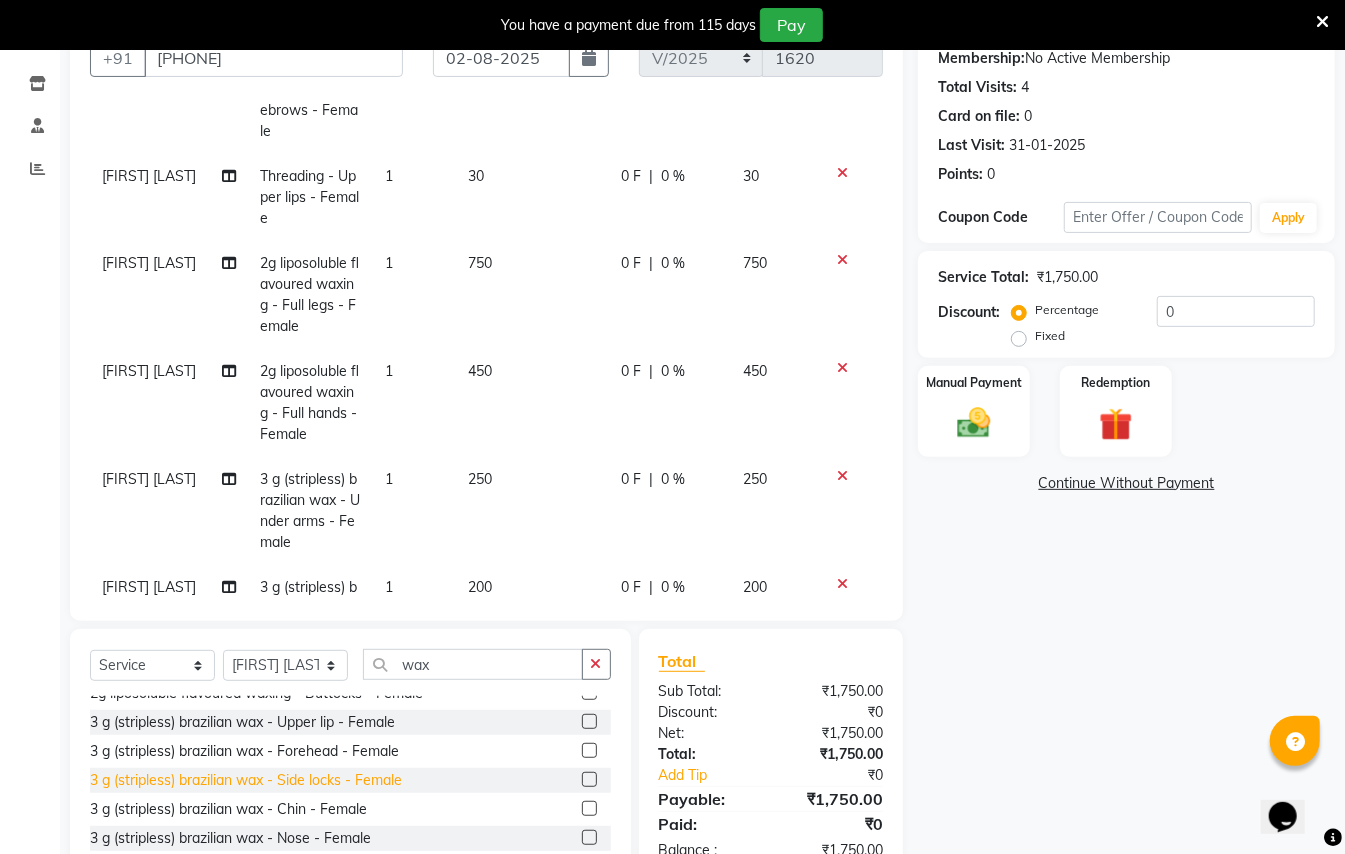 click on "3 g (stripless) brazilian wax - Side locks - Female" 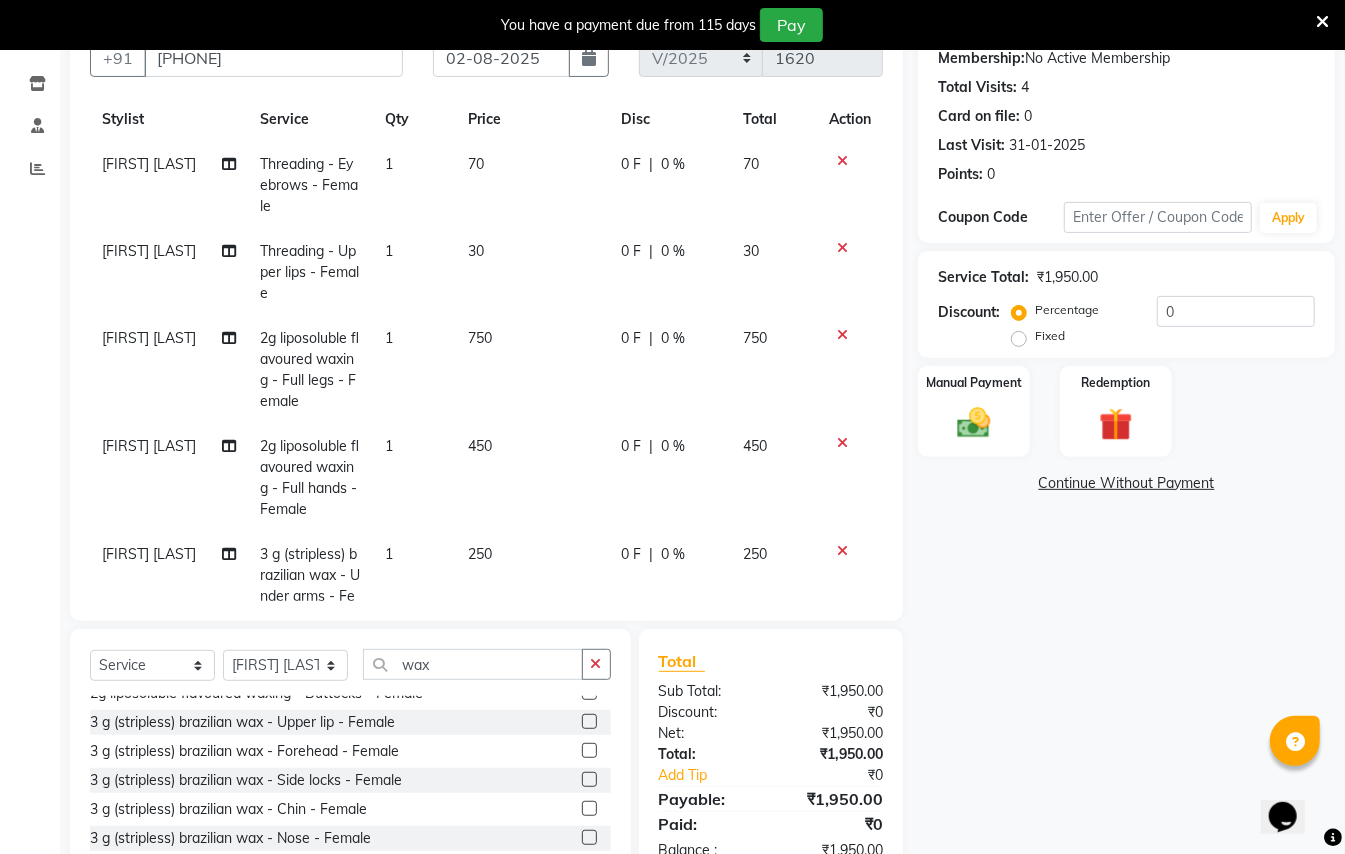 scroll, scrollTop: 0, scrollLeft: 0, axis: both 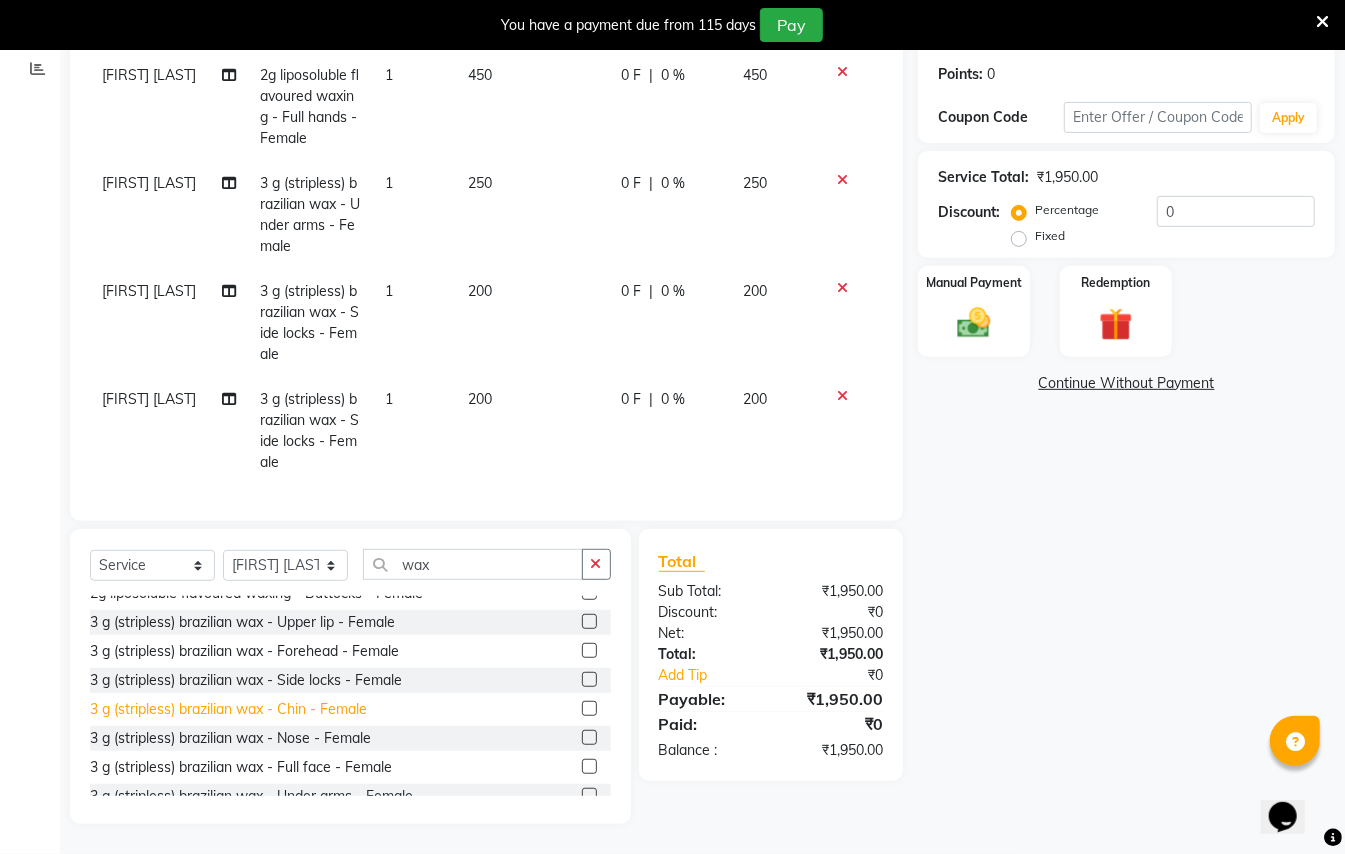 click on "3 g (stripless) brazilian wax - Chin - Female" 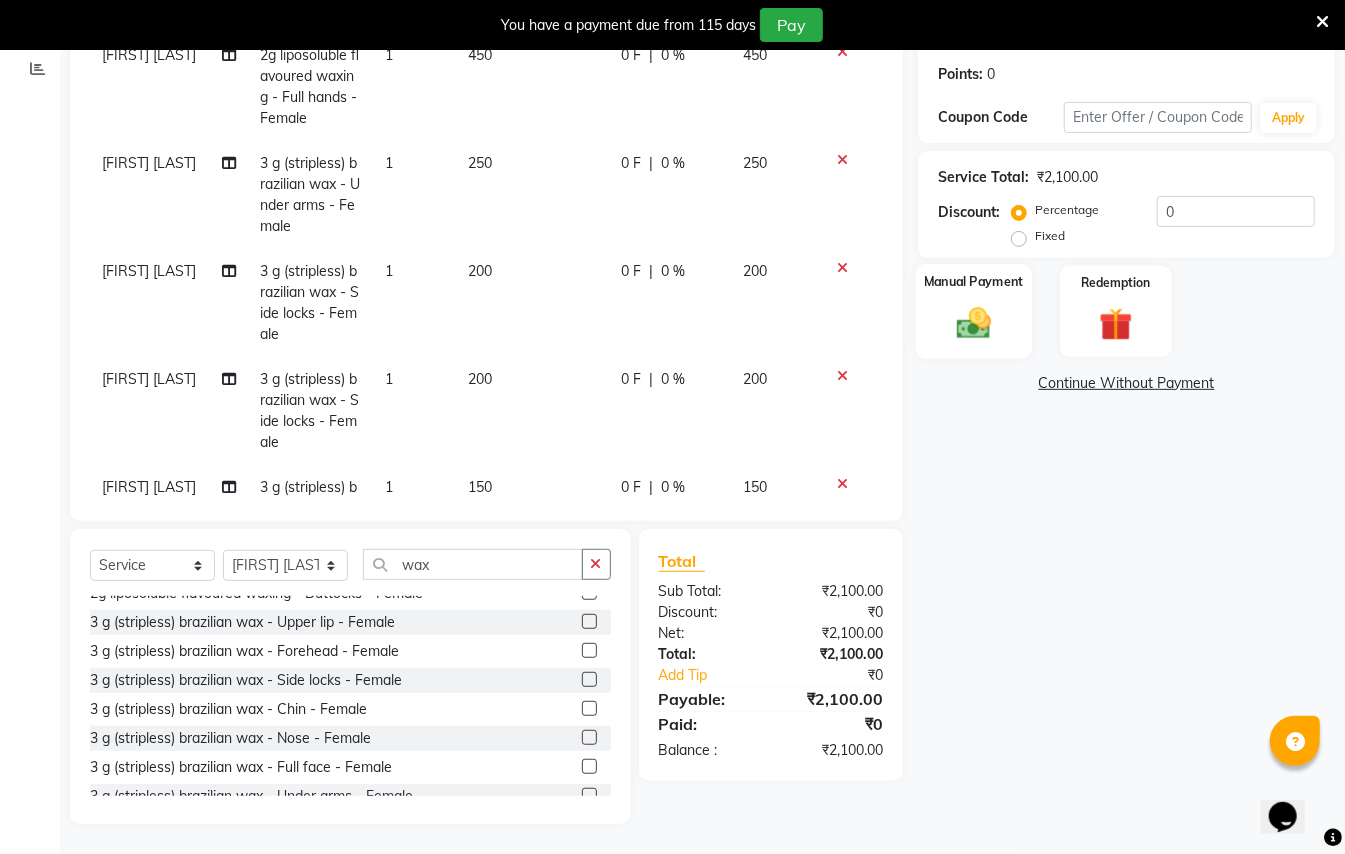 click 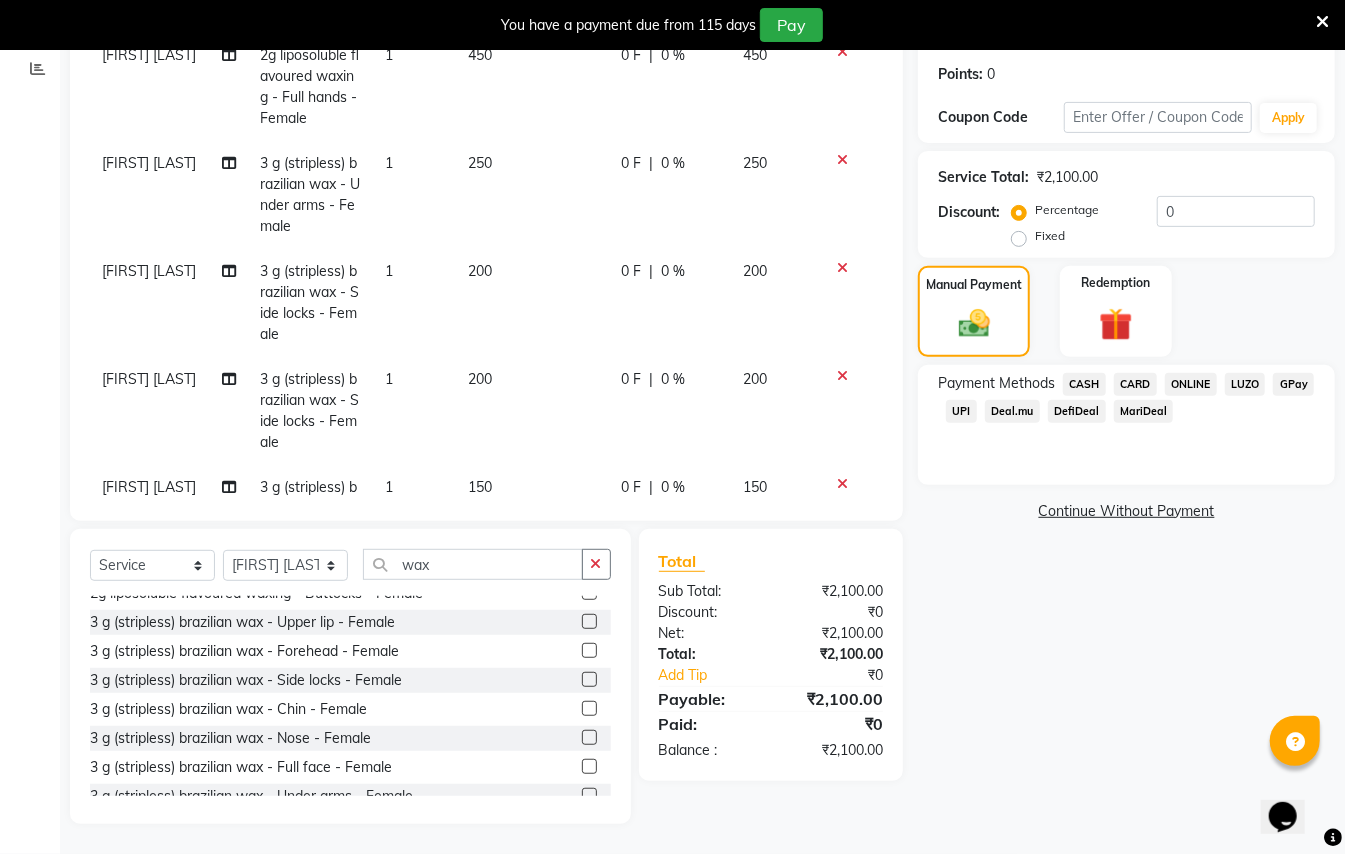 click on "CASH" 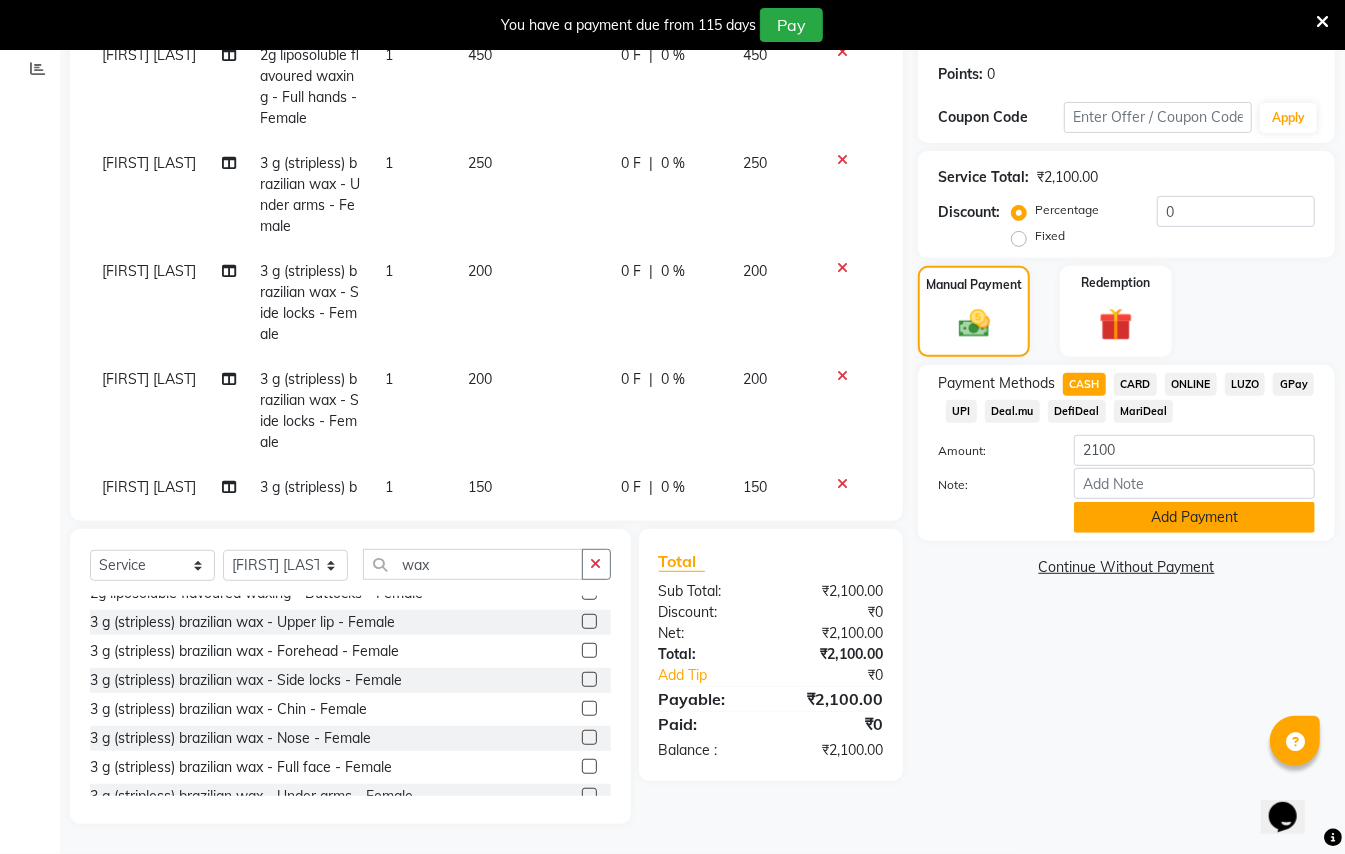 click on "Add Payment" 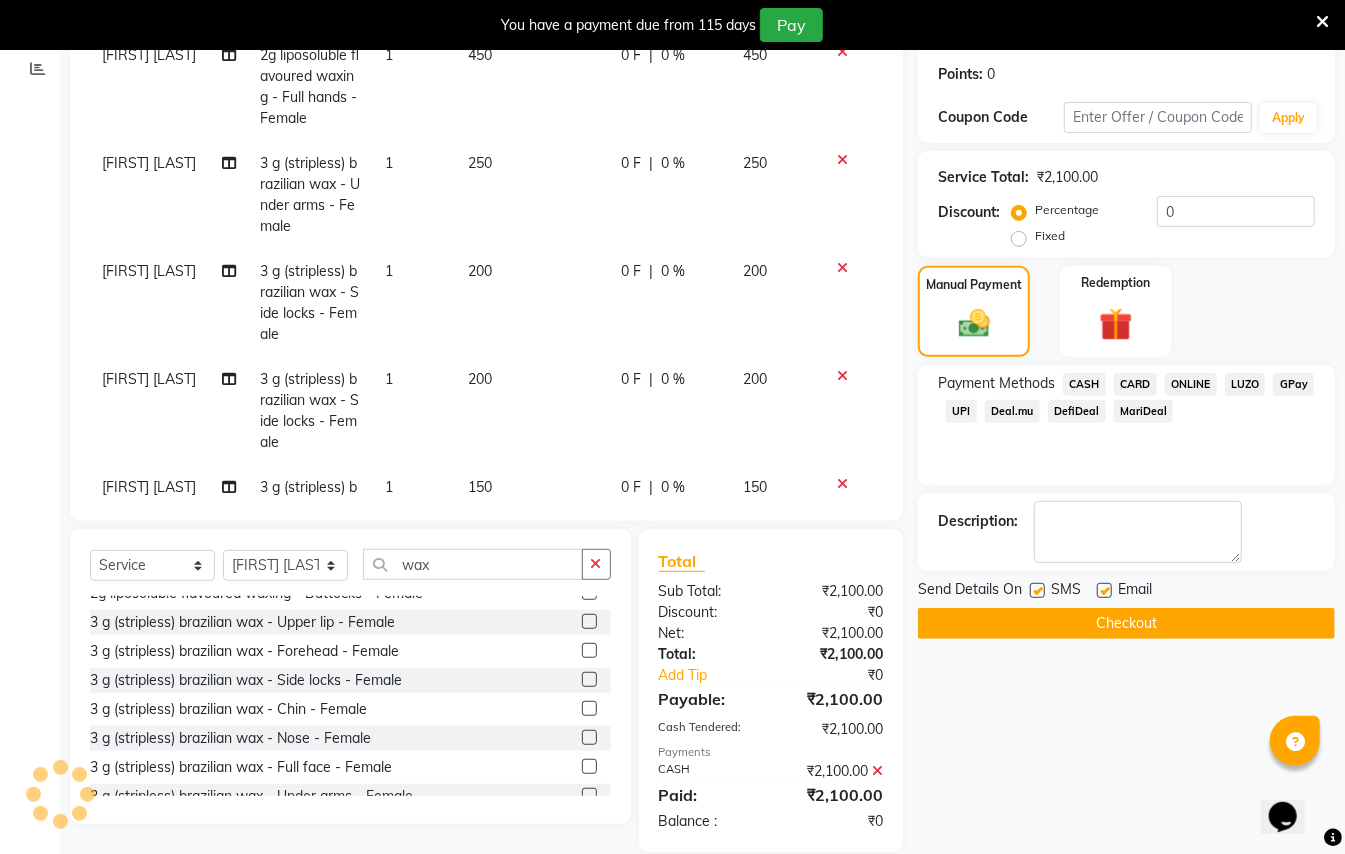 click on "Checkout" 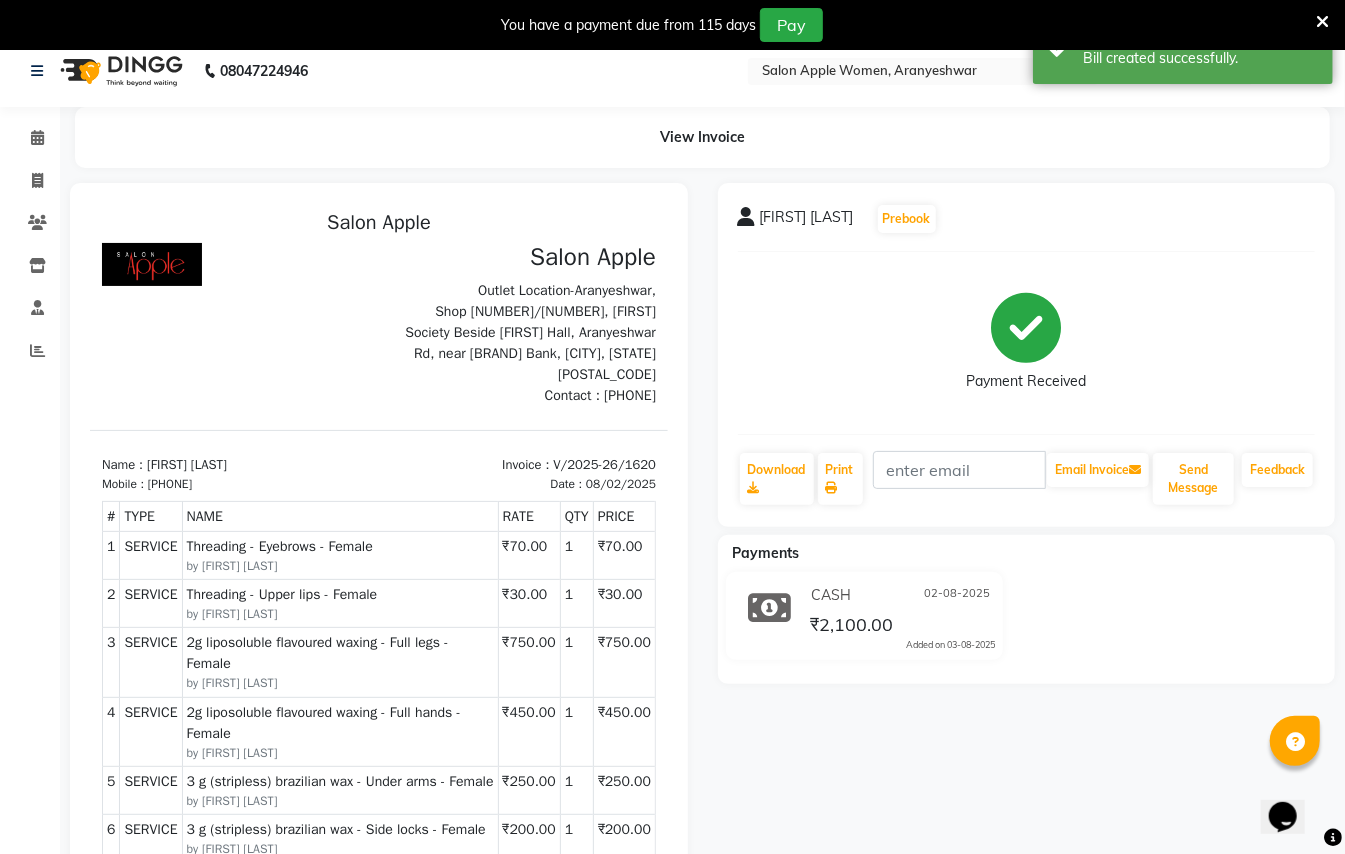 scroll, scrollTop: 0, scrollLeft: 0, axis: both 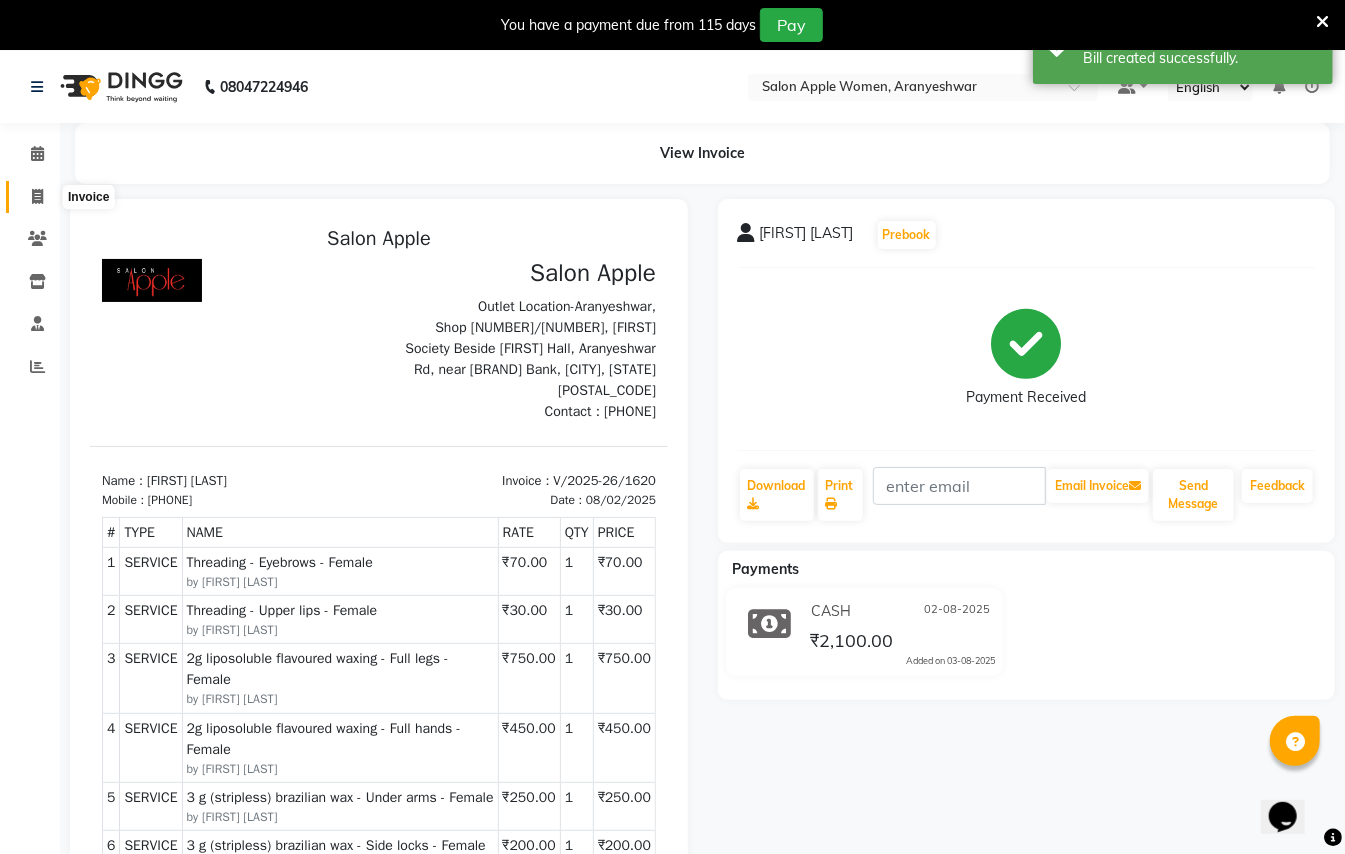 drag, startPoint x: 33, startPoint y: 200, endPoint x: 74, endPoint y: 201, distance: 41.01219 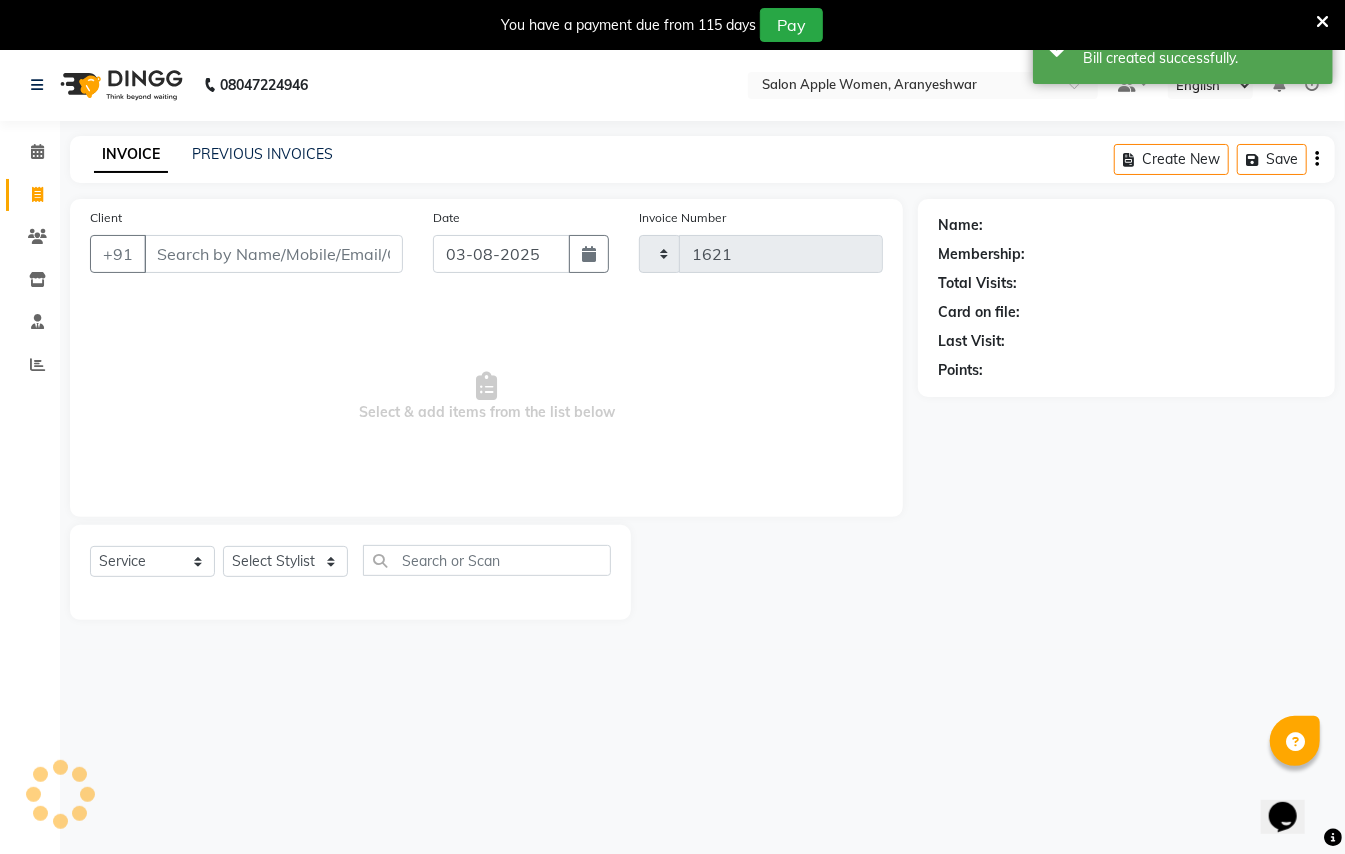 scroll, scrollTop: 50, scrollLeft: 0, axis: vertical 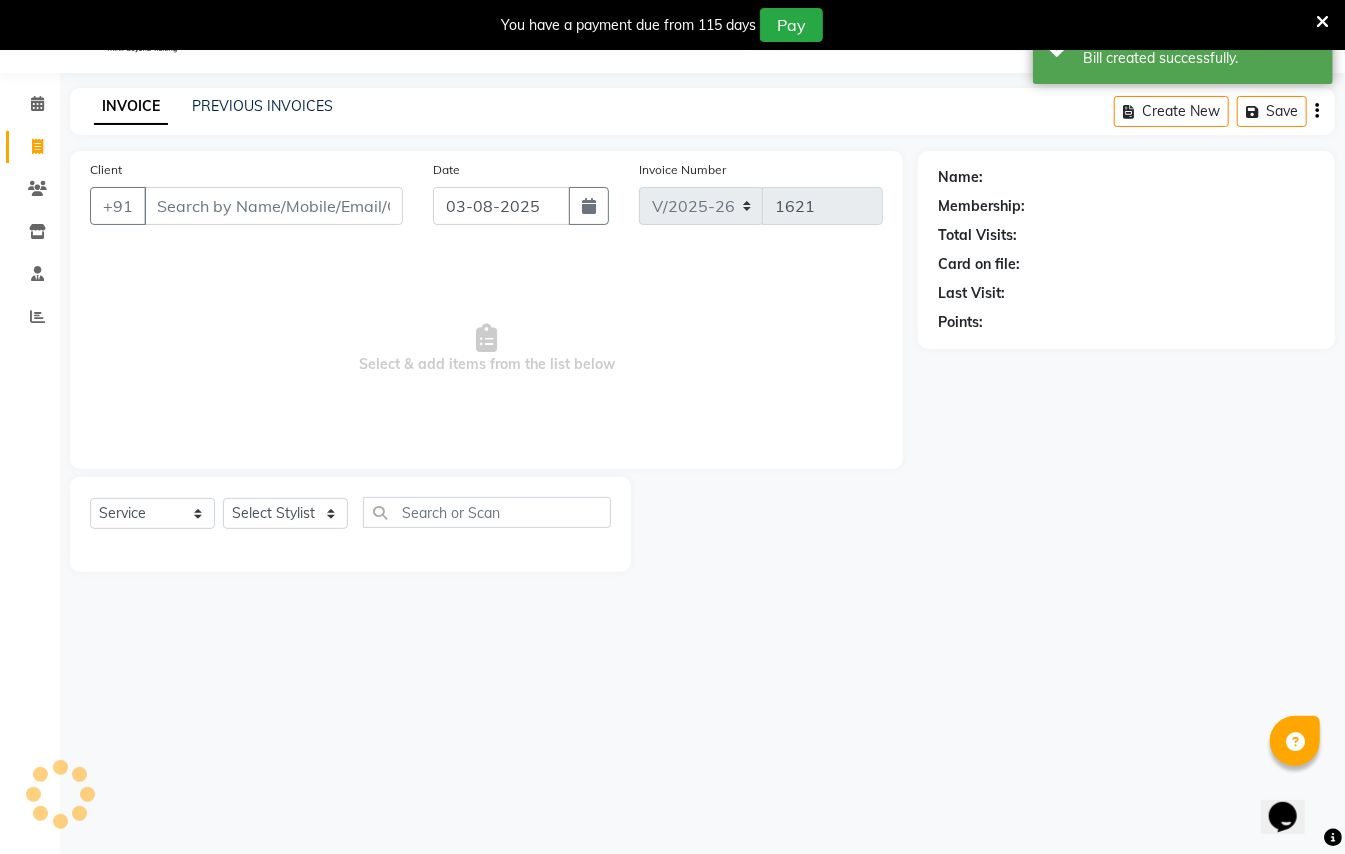 click on "Client" at bounding box center [273, 206] 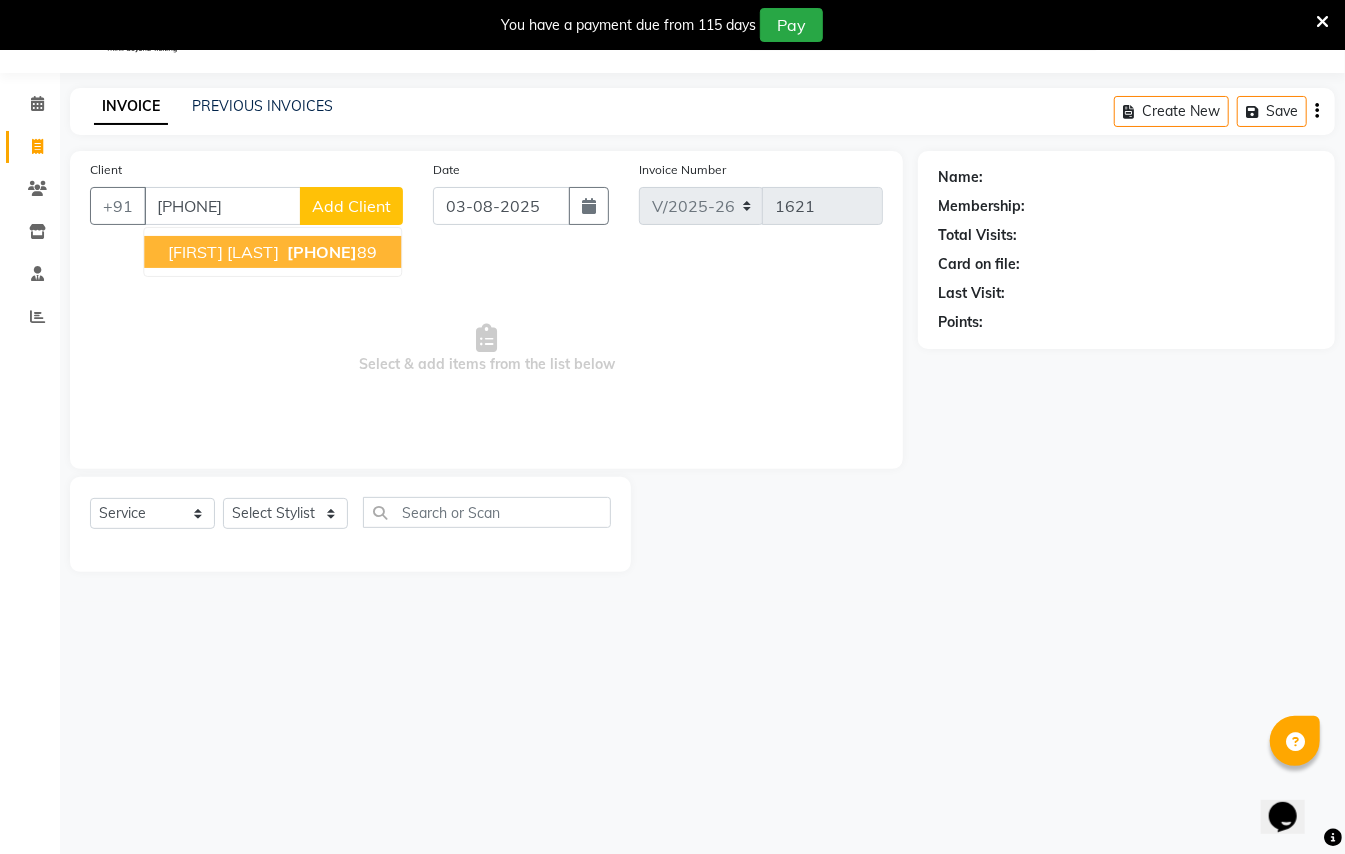 click on "[FIRST] [LAST] [PHONE]" at bounding box center (272, 252) 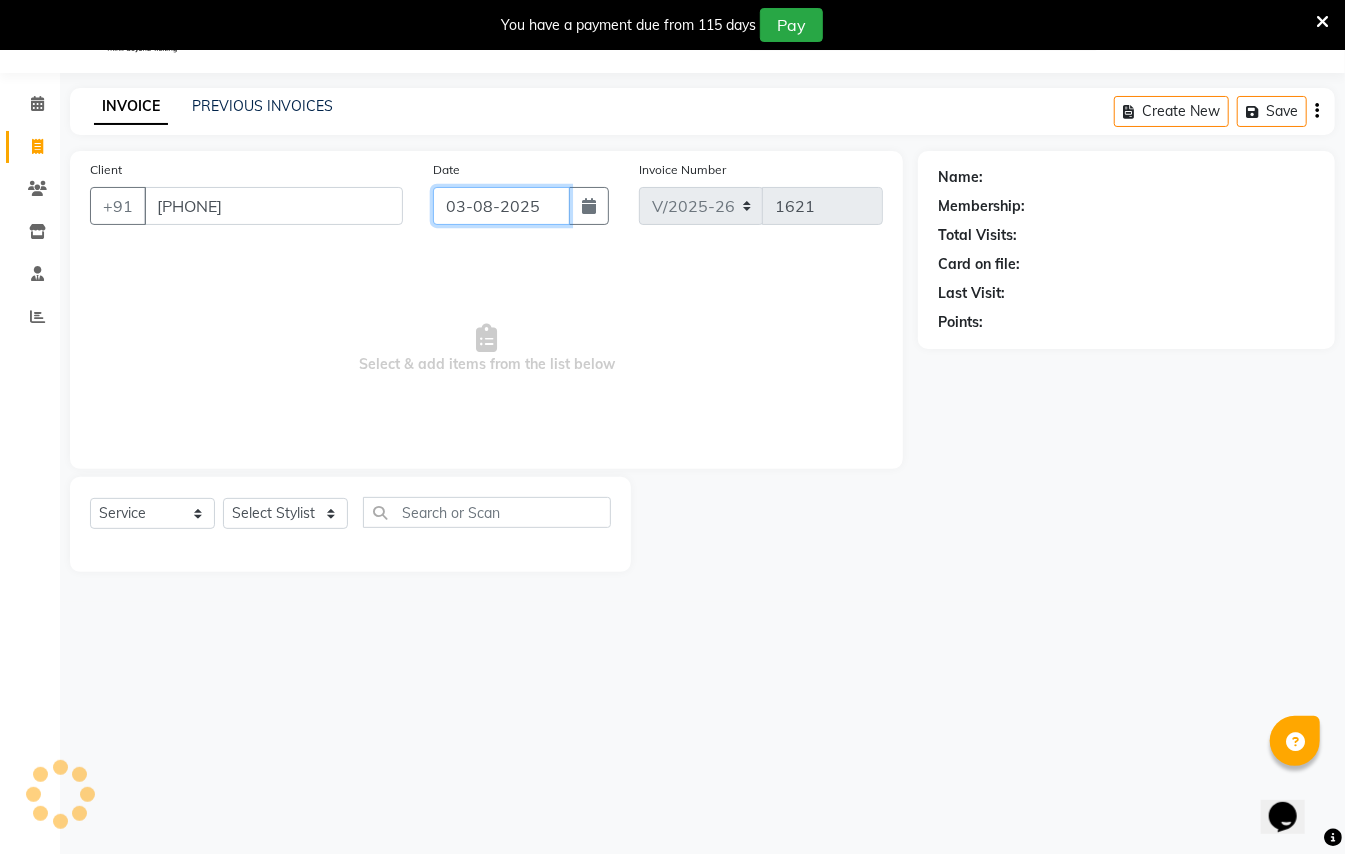 click on "03-08-2025" 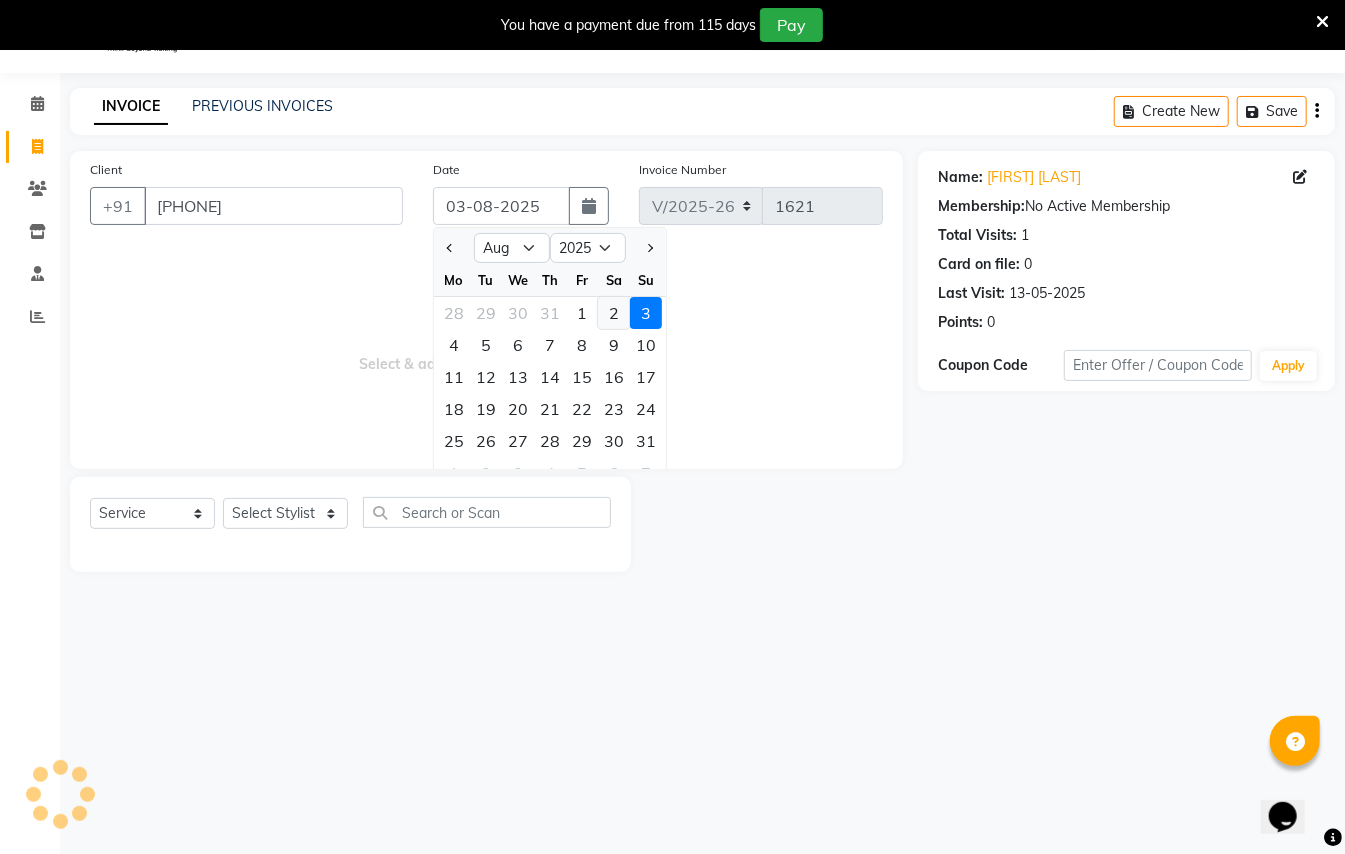 click on "2" 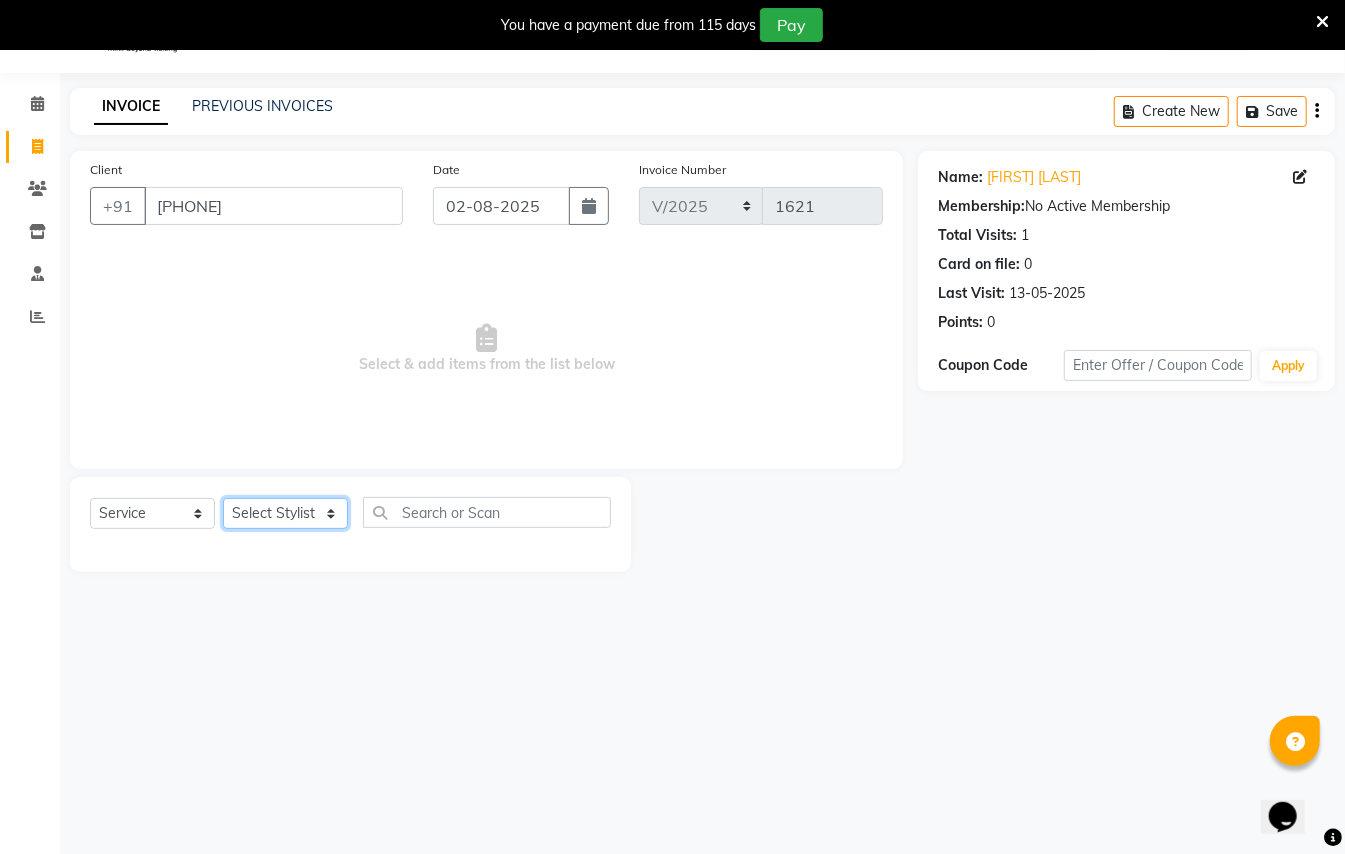 click on "Select Stylist [FIRST] [LAST] [FIRST] [LAST]  [FIRST] [LAST] [FIRST] [LAST] [FIRST] [LAST] Manager [FIRST]  [FIRST] [LAST] Owner [FIRST] [LAST]" 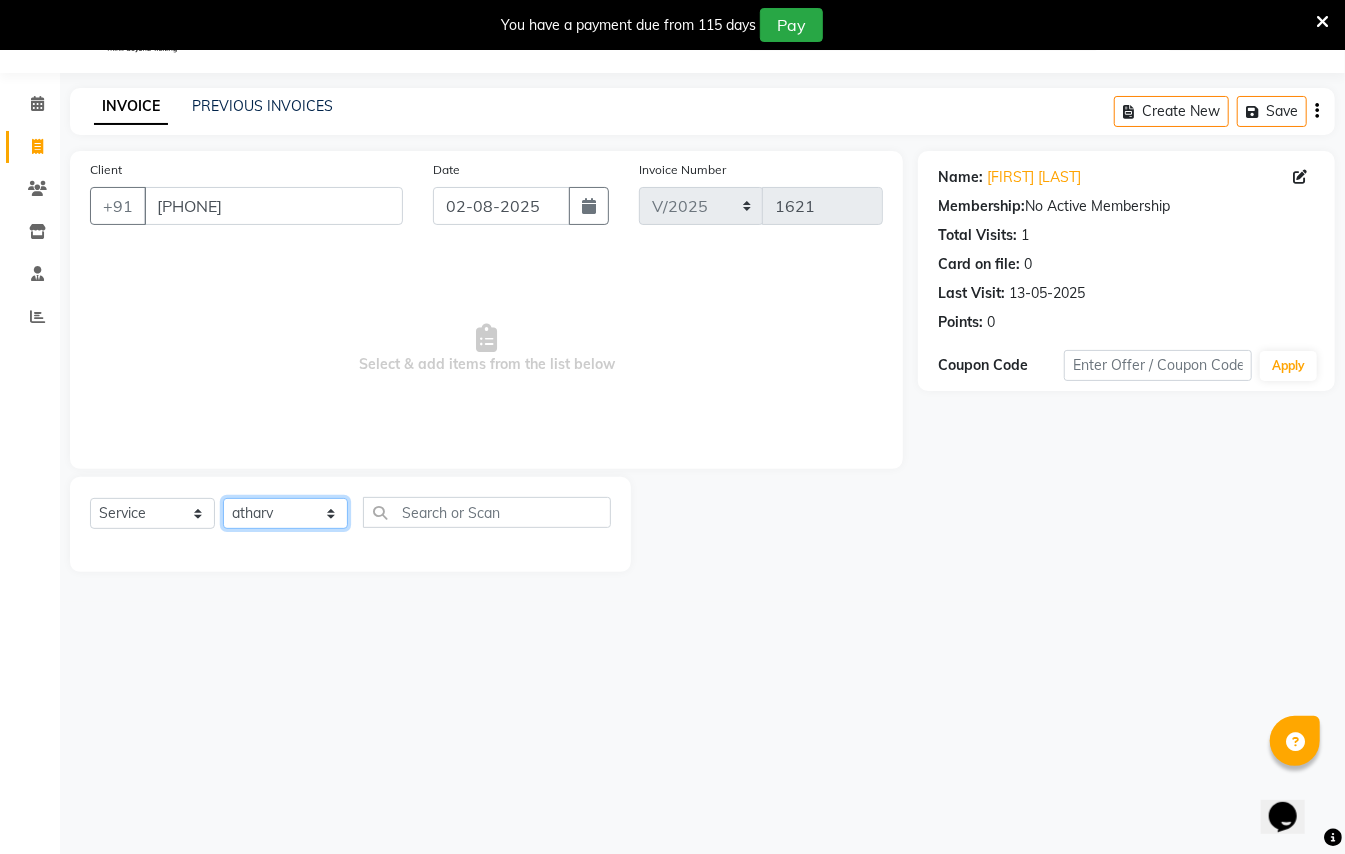 click on "Select Stylist [FIRST] [LAST] [FIRST] [LAST]  [FIRST] [LAST] [FIRST] [LAST] [FIRST] [LAST] Manager [FIRST]  [FIRST] [LAST] Owner [FIRST] [LAST]" 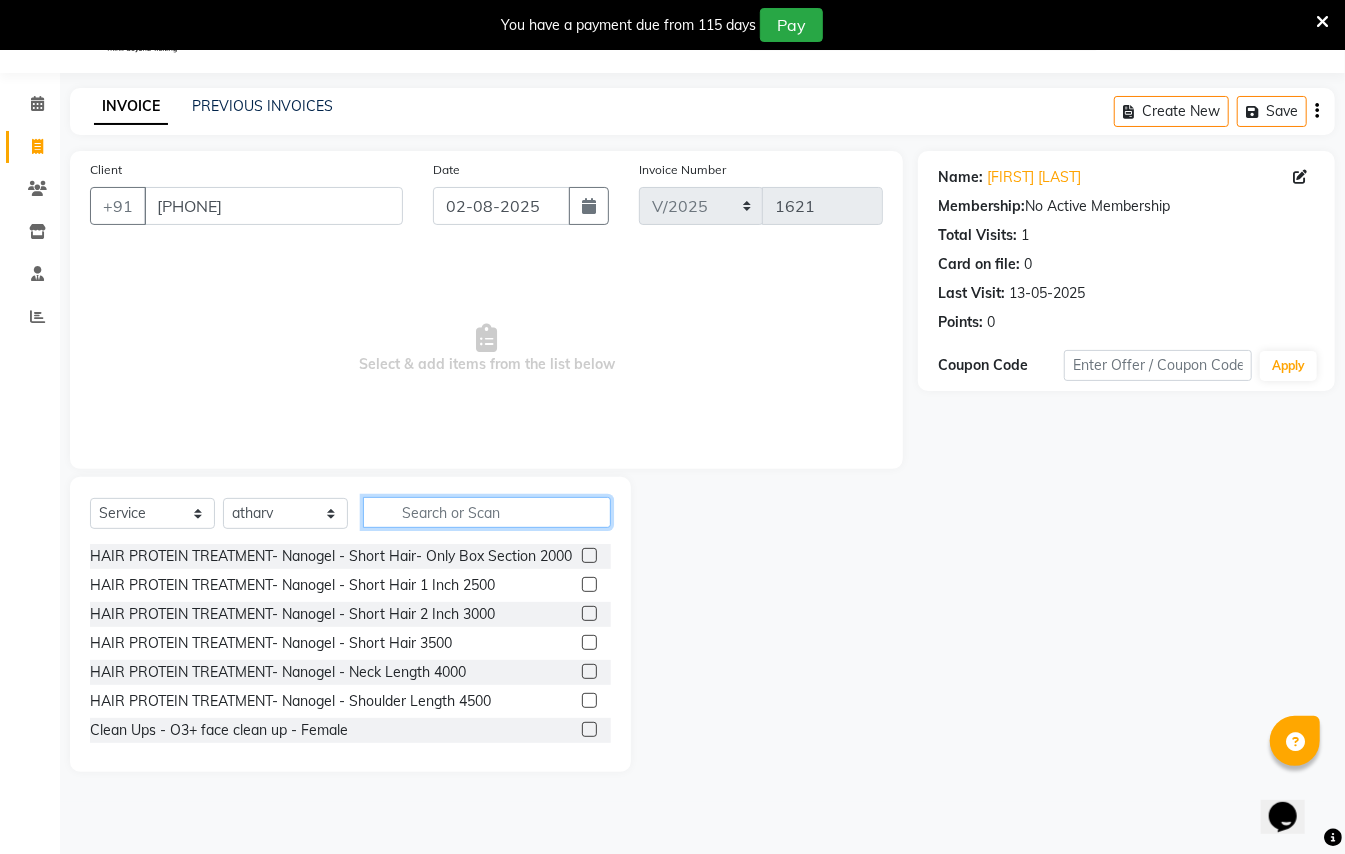 click 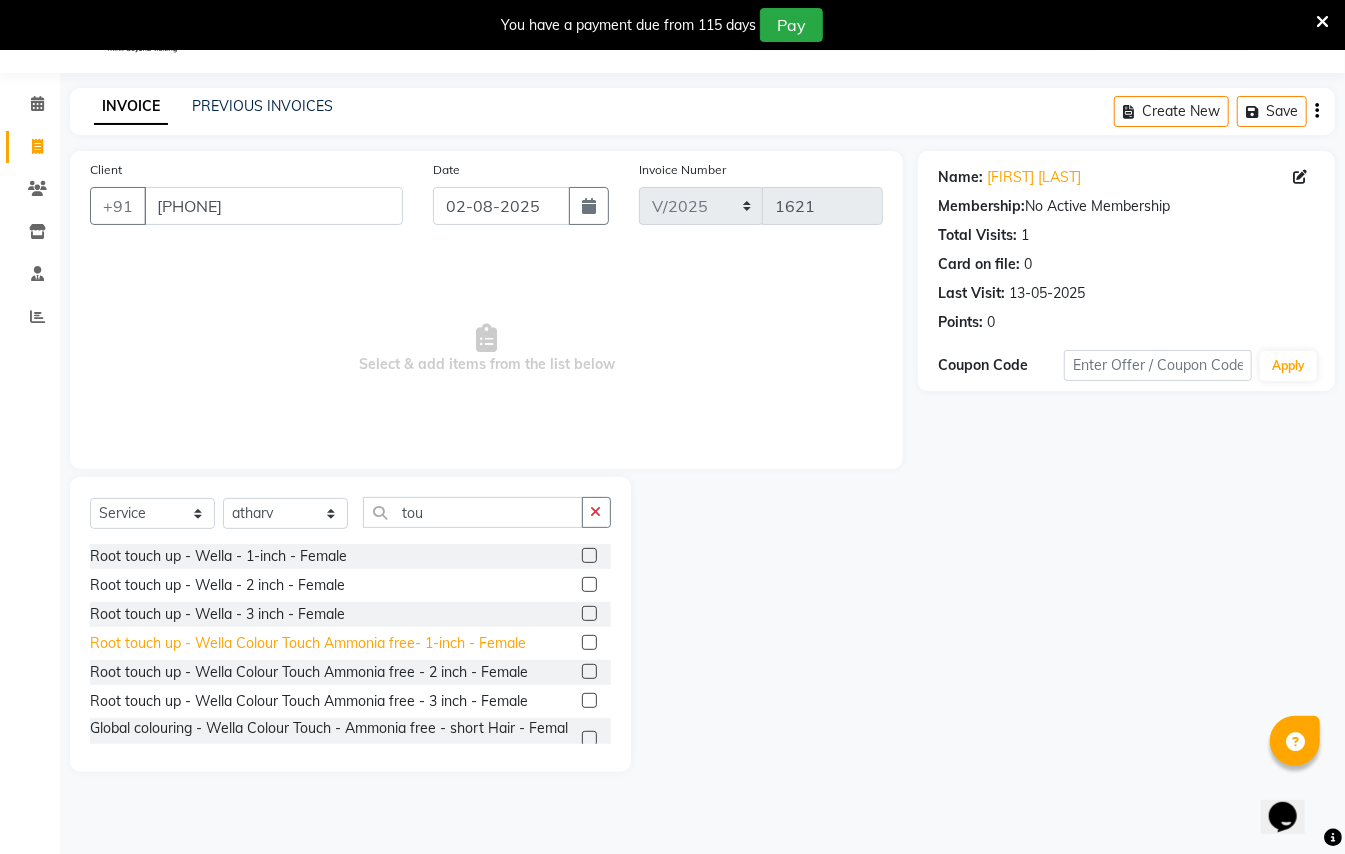 click on "Root touch up - Wella Colour Touch Ammonia free- 1-inch - Female" 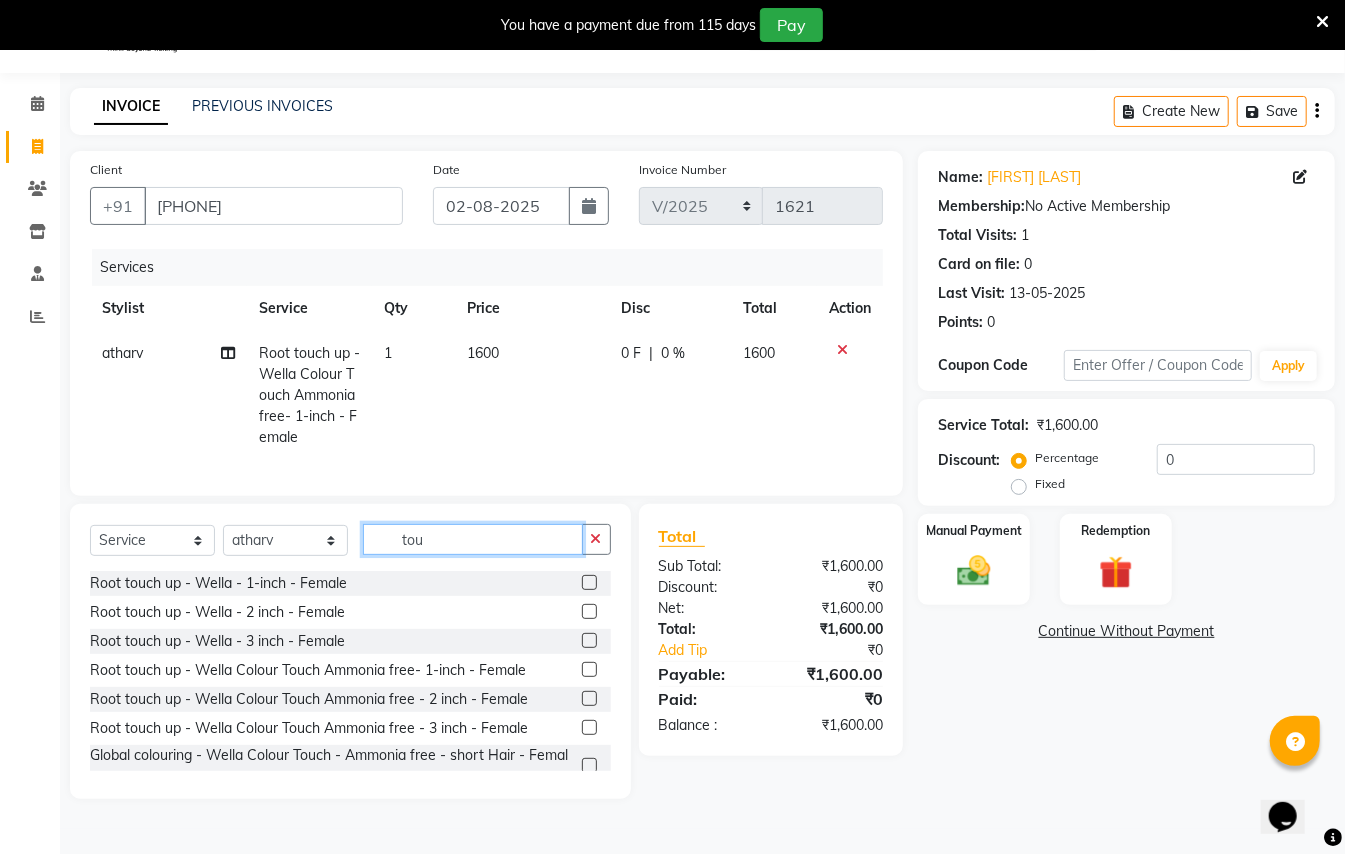 click on "tou" 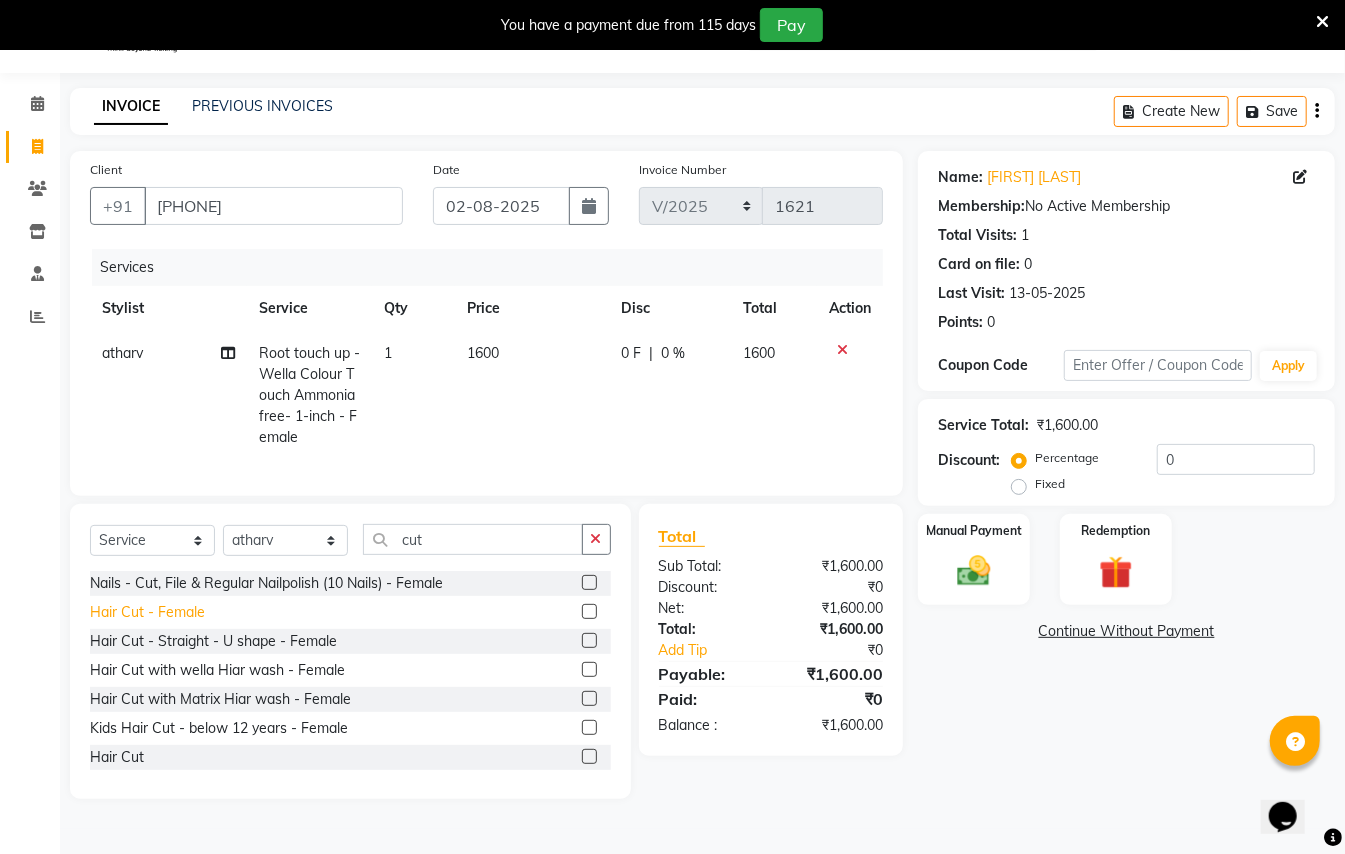 click on "Hair Cut - Female" 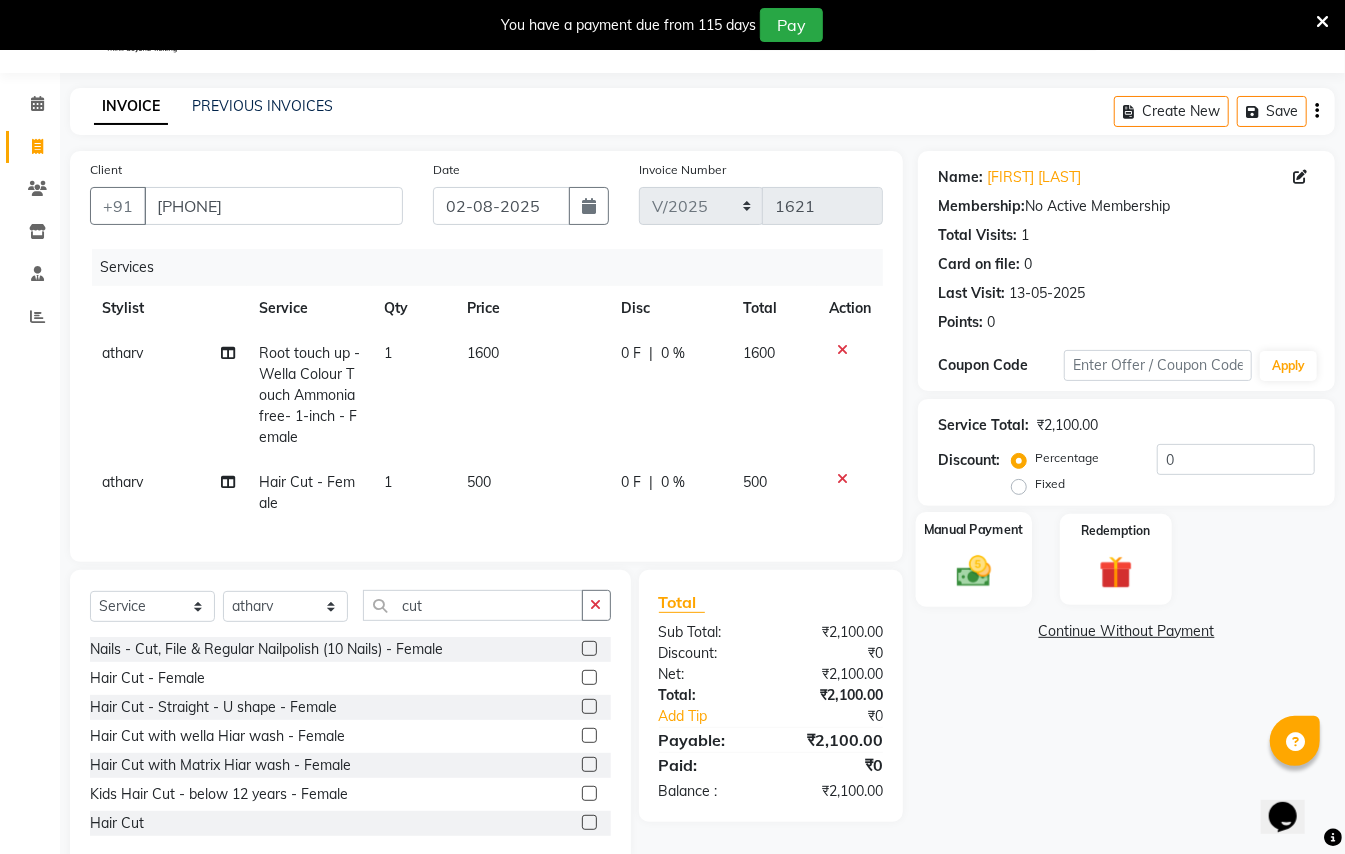 click 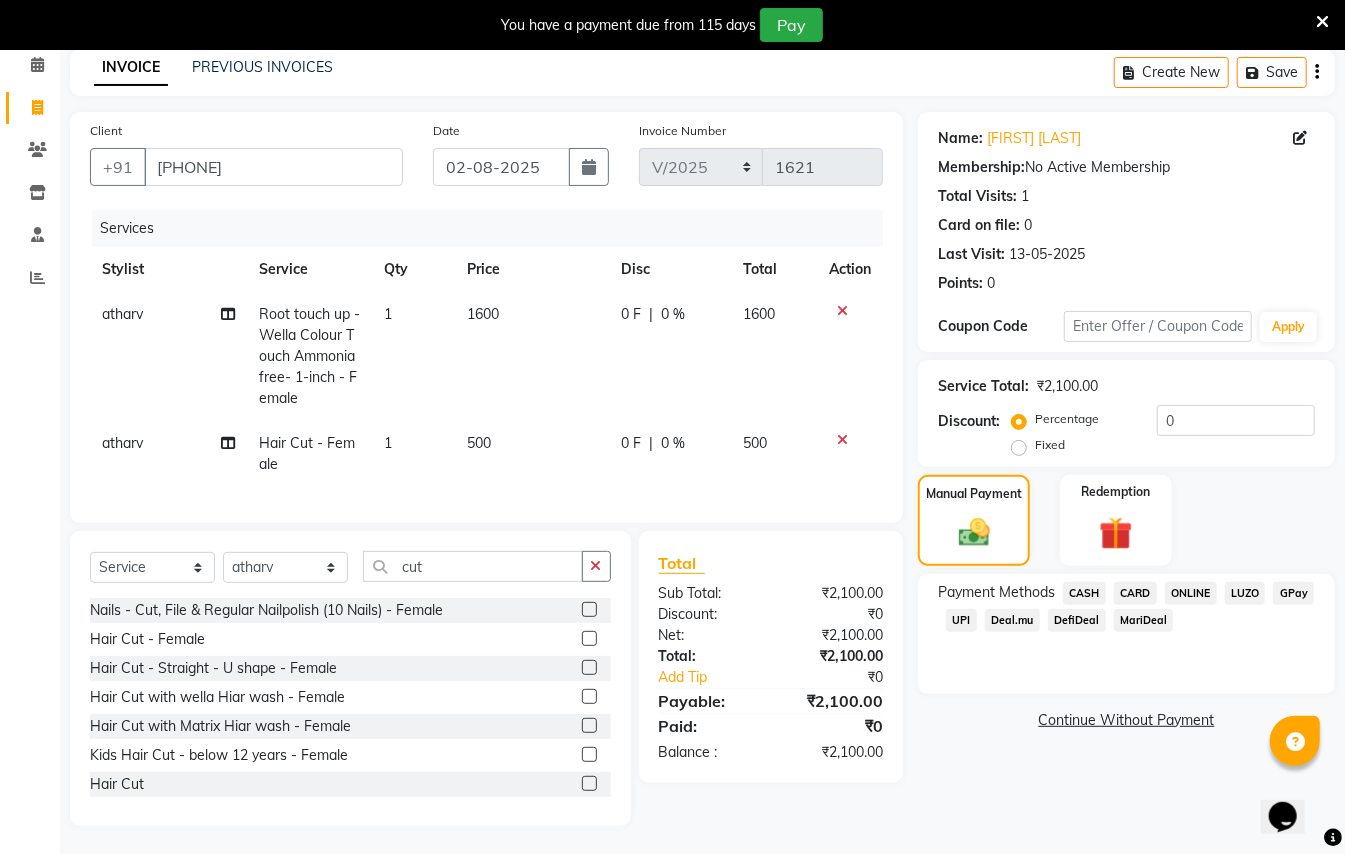 scroll, scrollTop: 110, scrollLeft: 0, axis: vertical 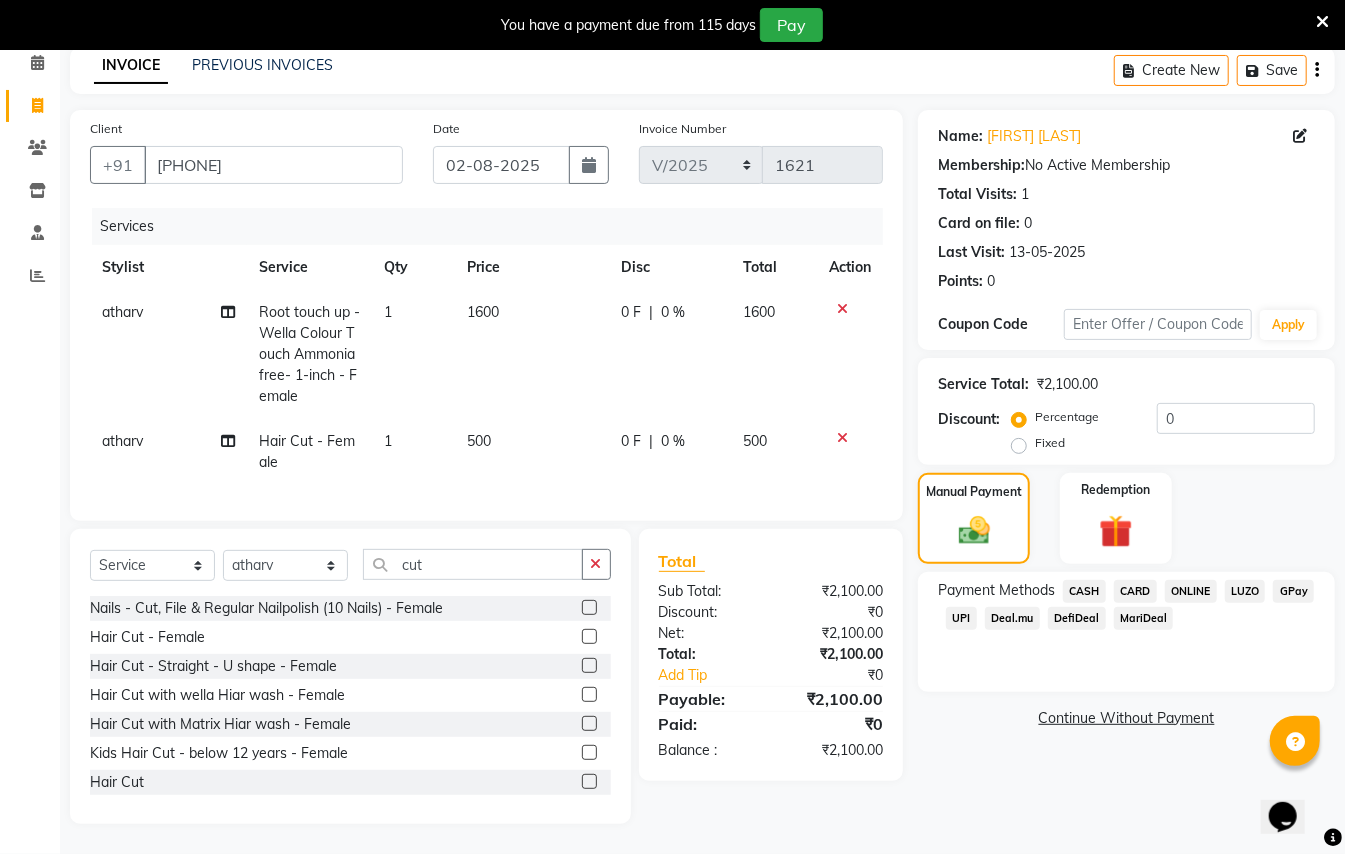click on "GPay" 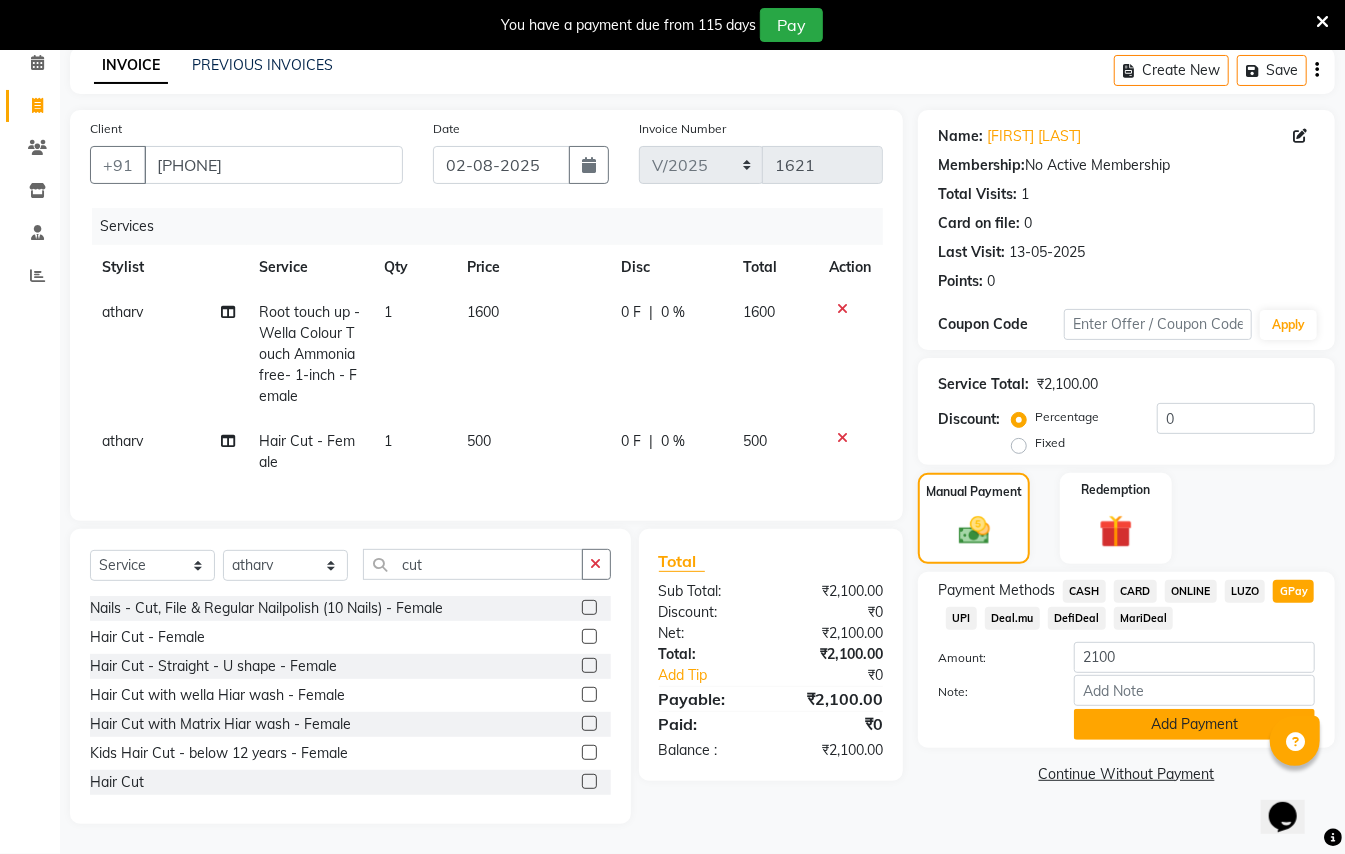 click on "Add Payment" 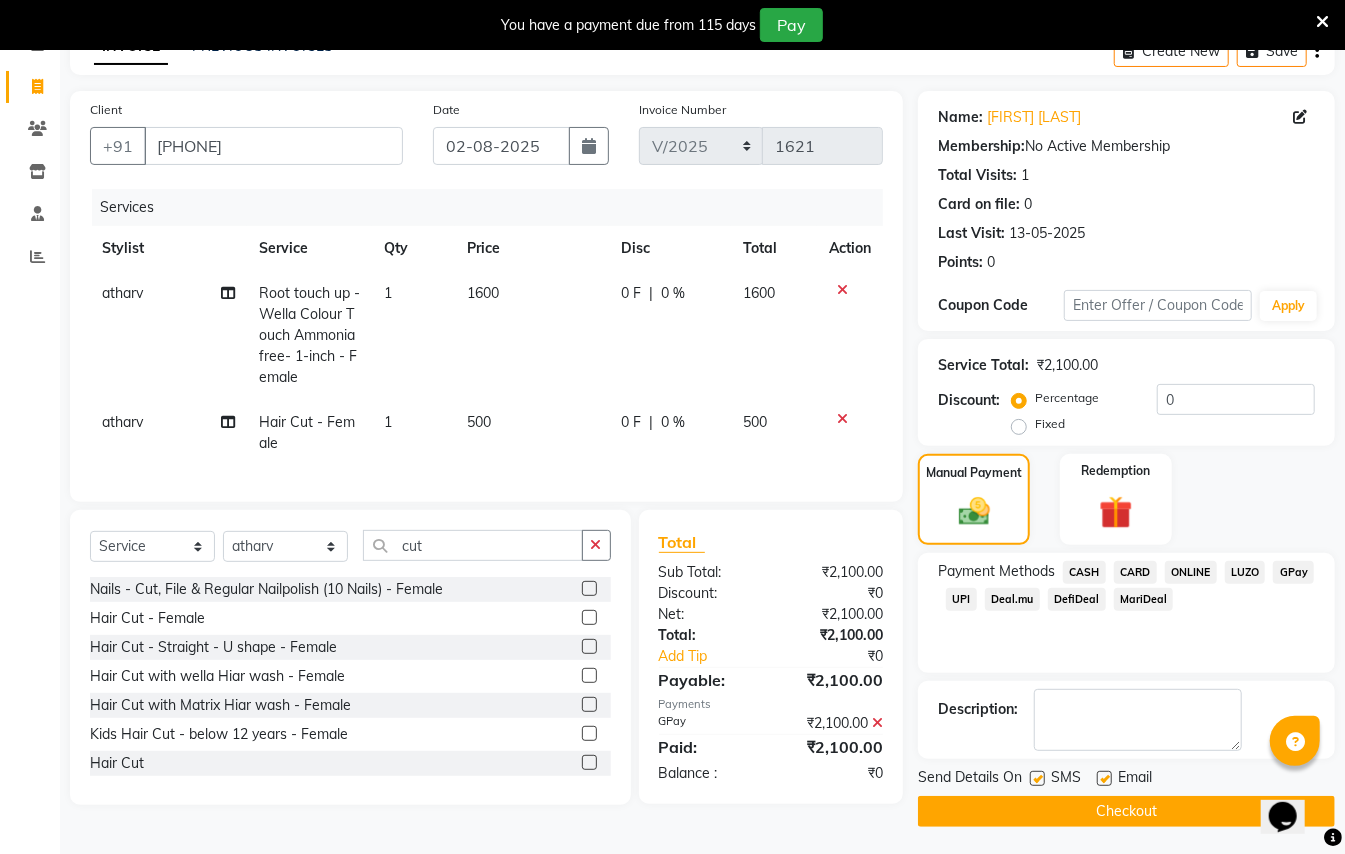 click on "Checkout" 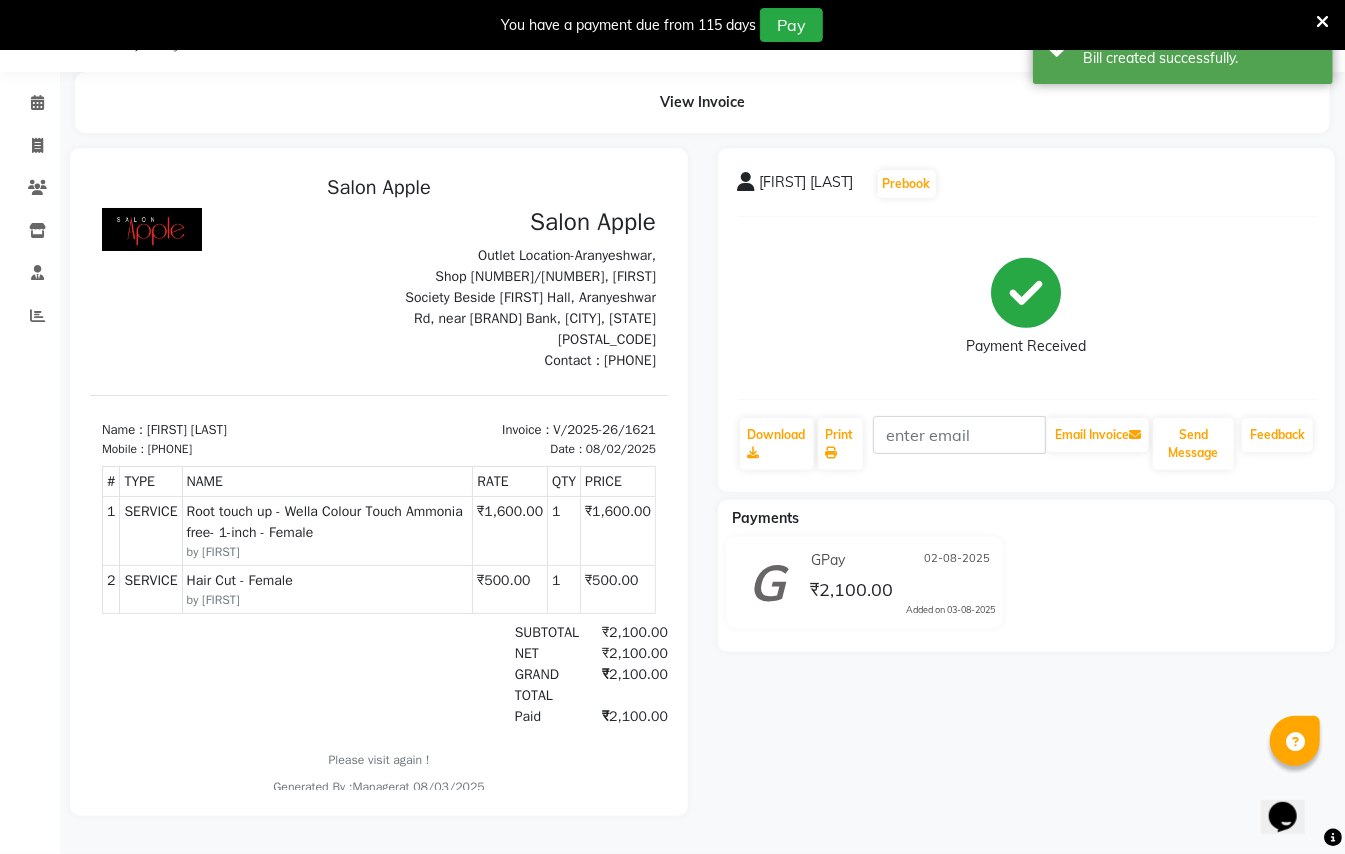 scroll, scrollTop: 0, scrollLeft: 0, axis: both 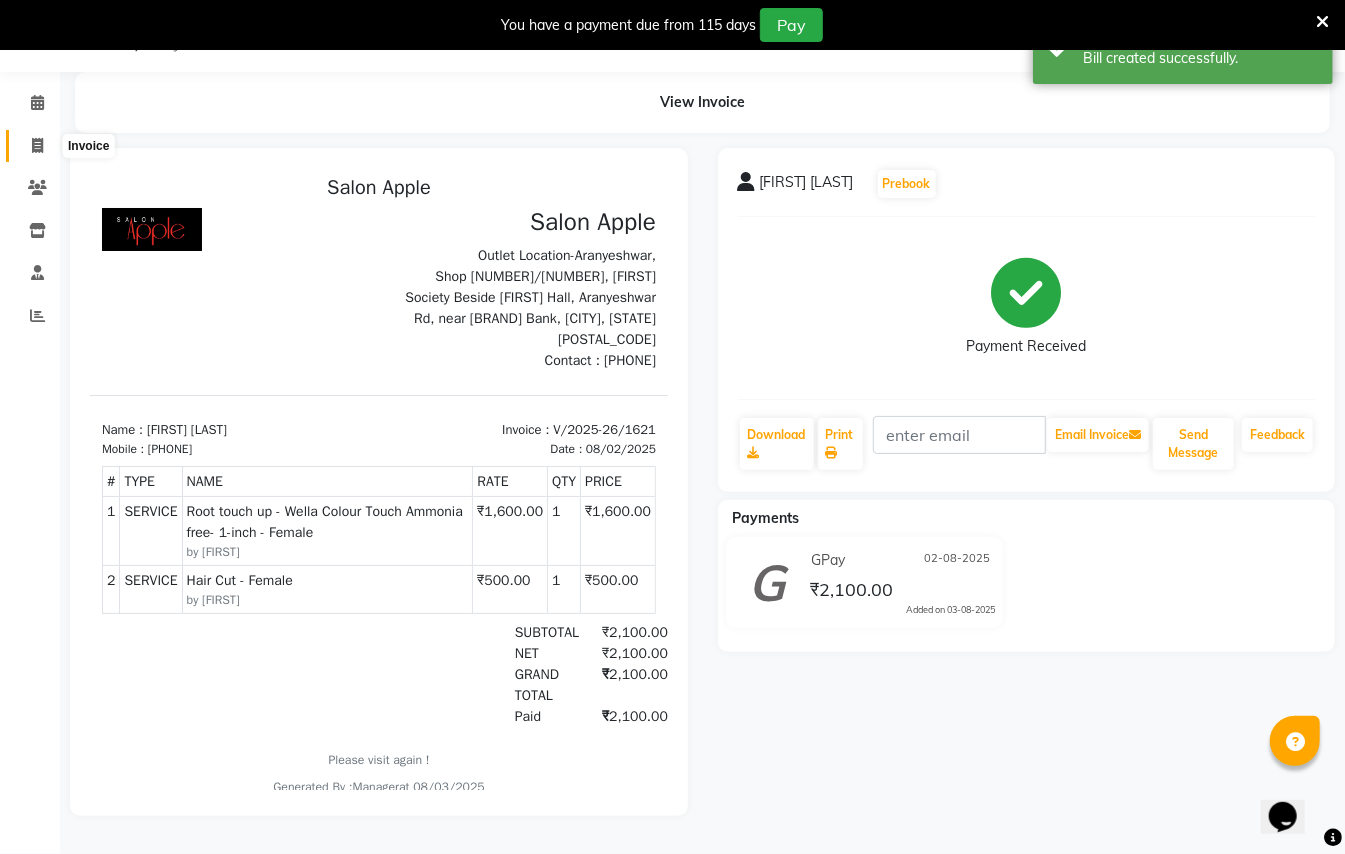 click 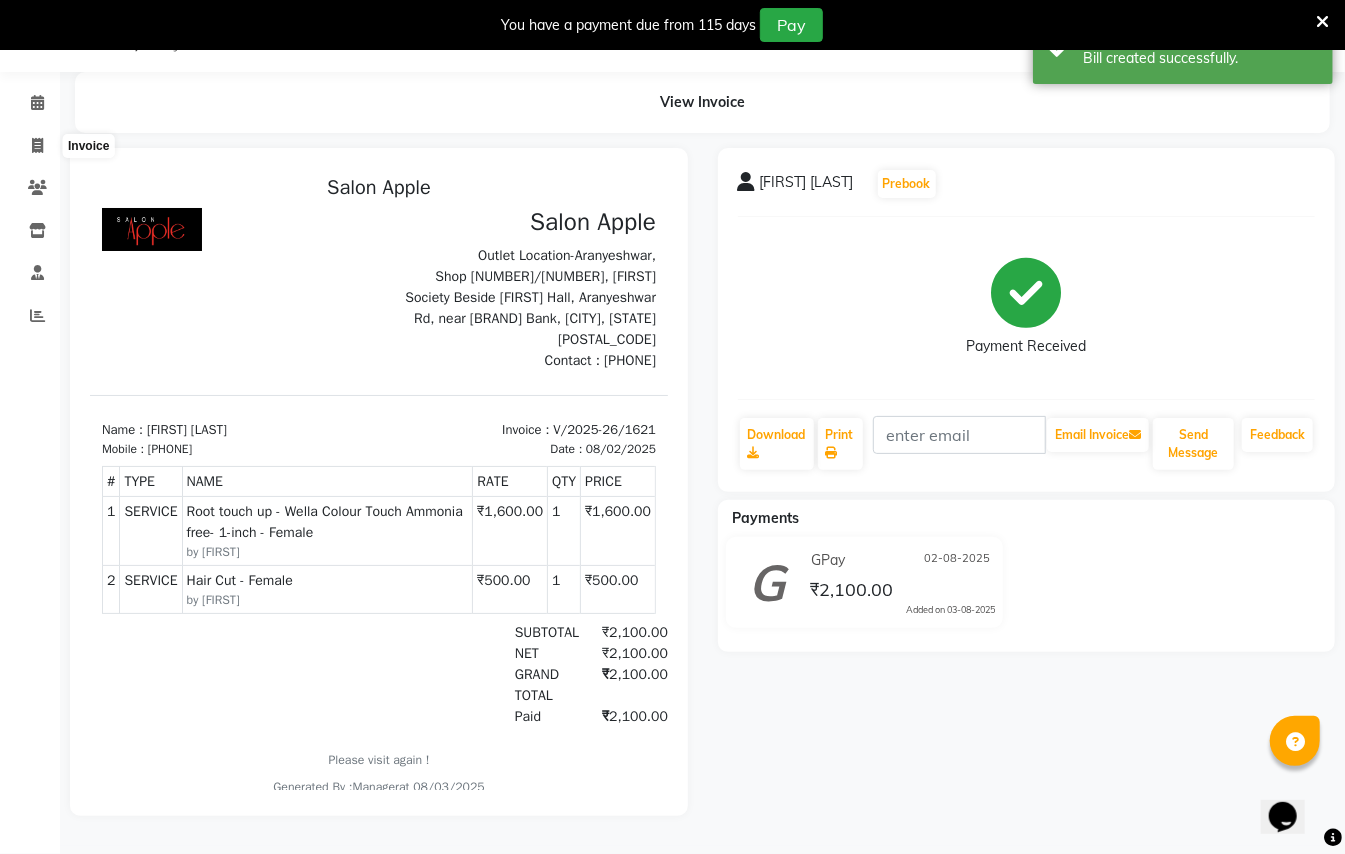 scroll, scrollTop: 50, scrollLeft: 0, axis: vertical 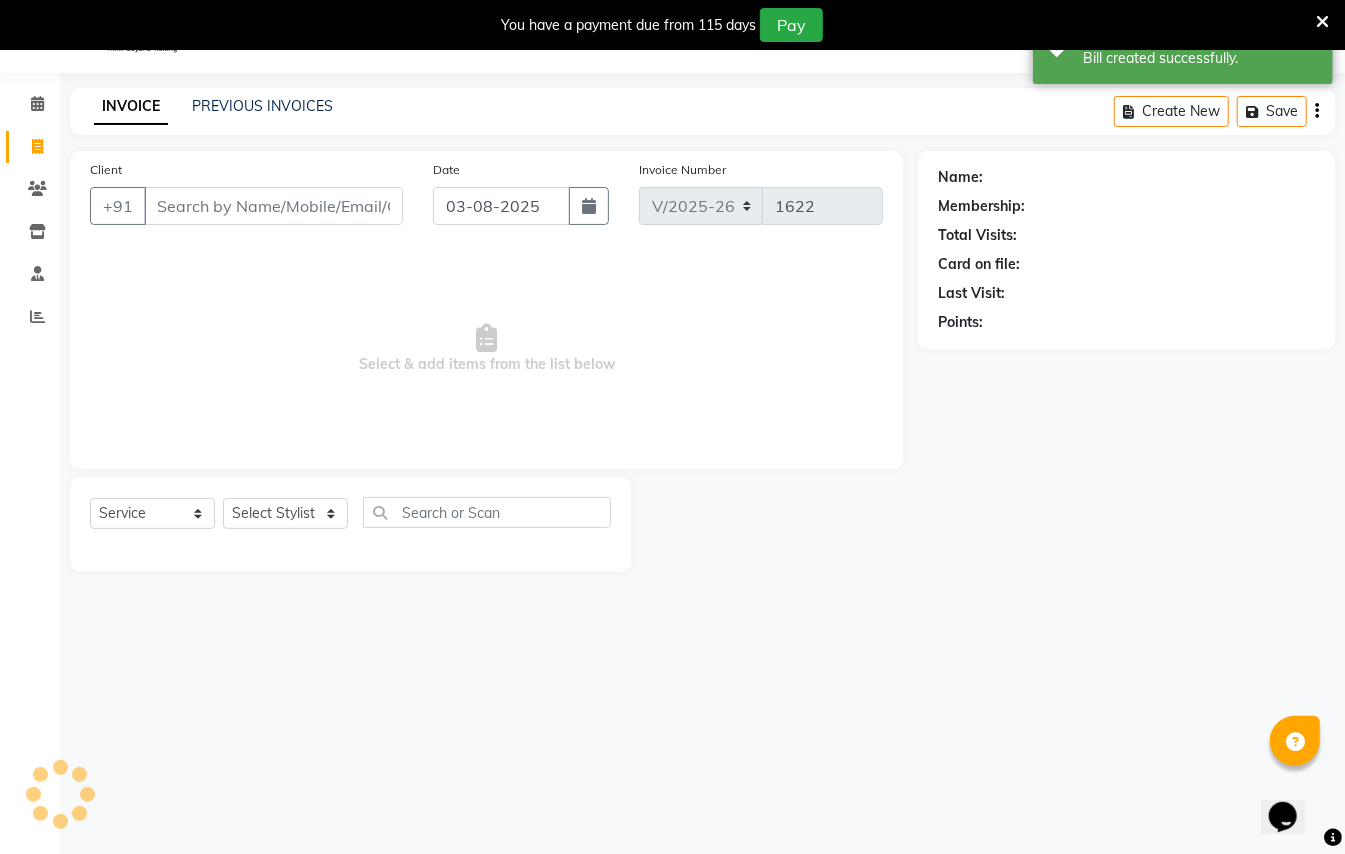 click on "Client" at bounding box center (273, 206) 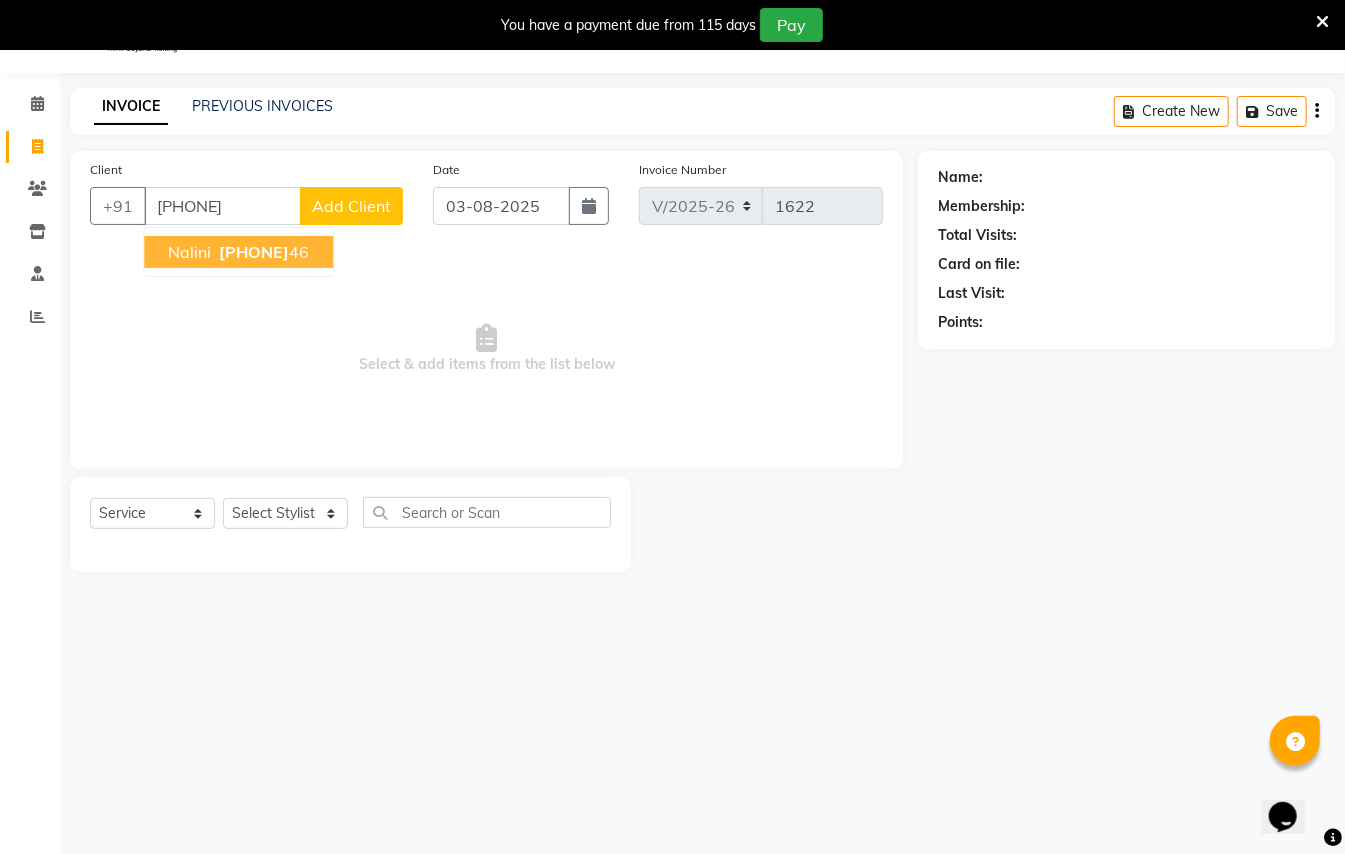 click on "[PHONE]" at bounding box center [254, 252] 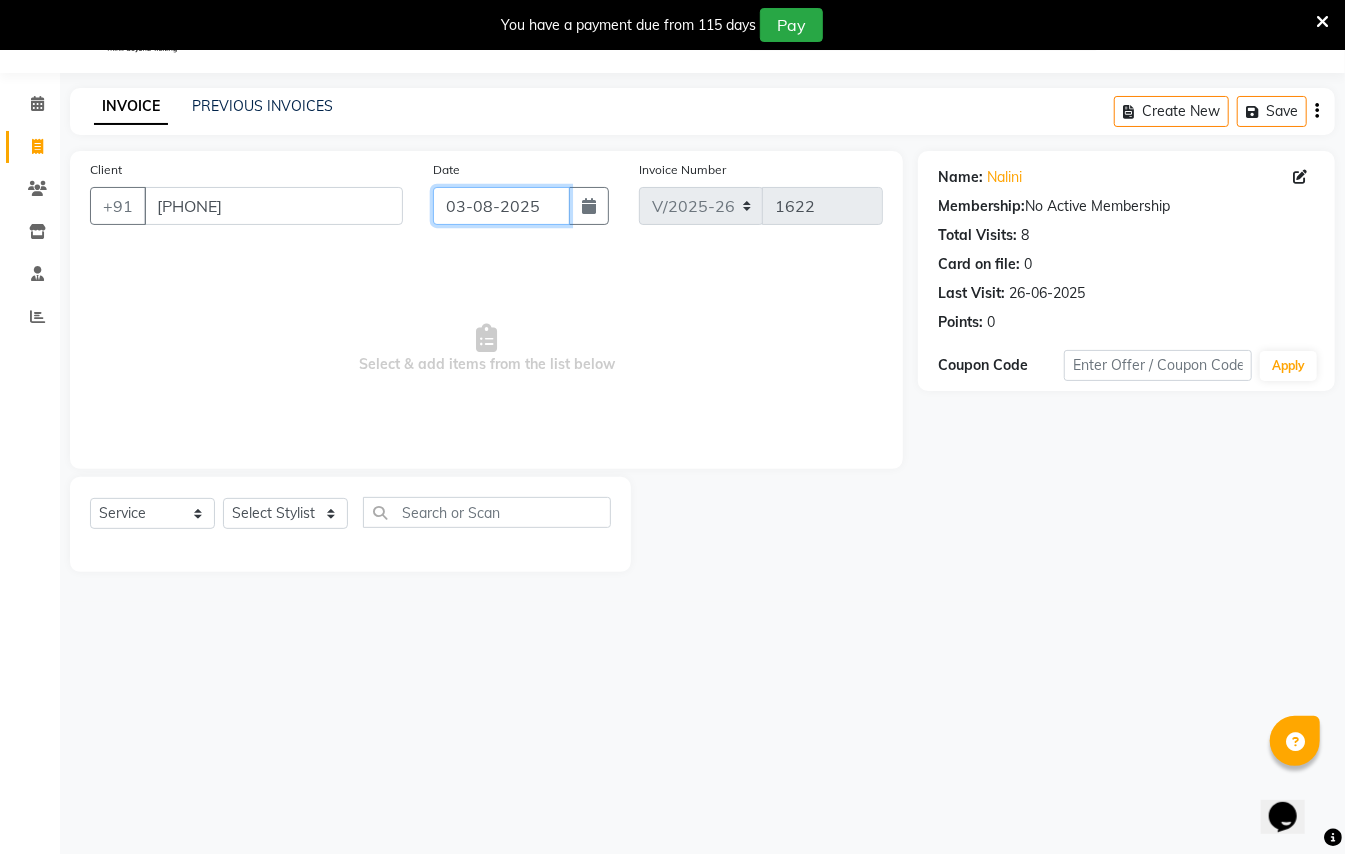 drag, startPoint x: 456, startPoint y: 209, endPoint x: 468, endPoint y: 209, distance: 12 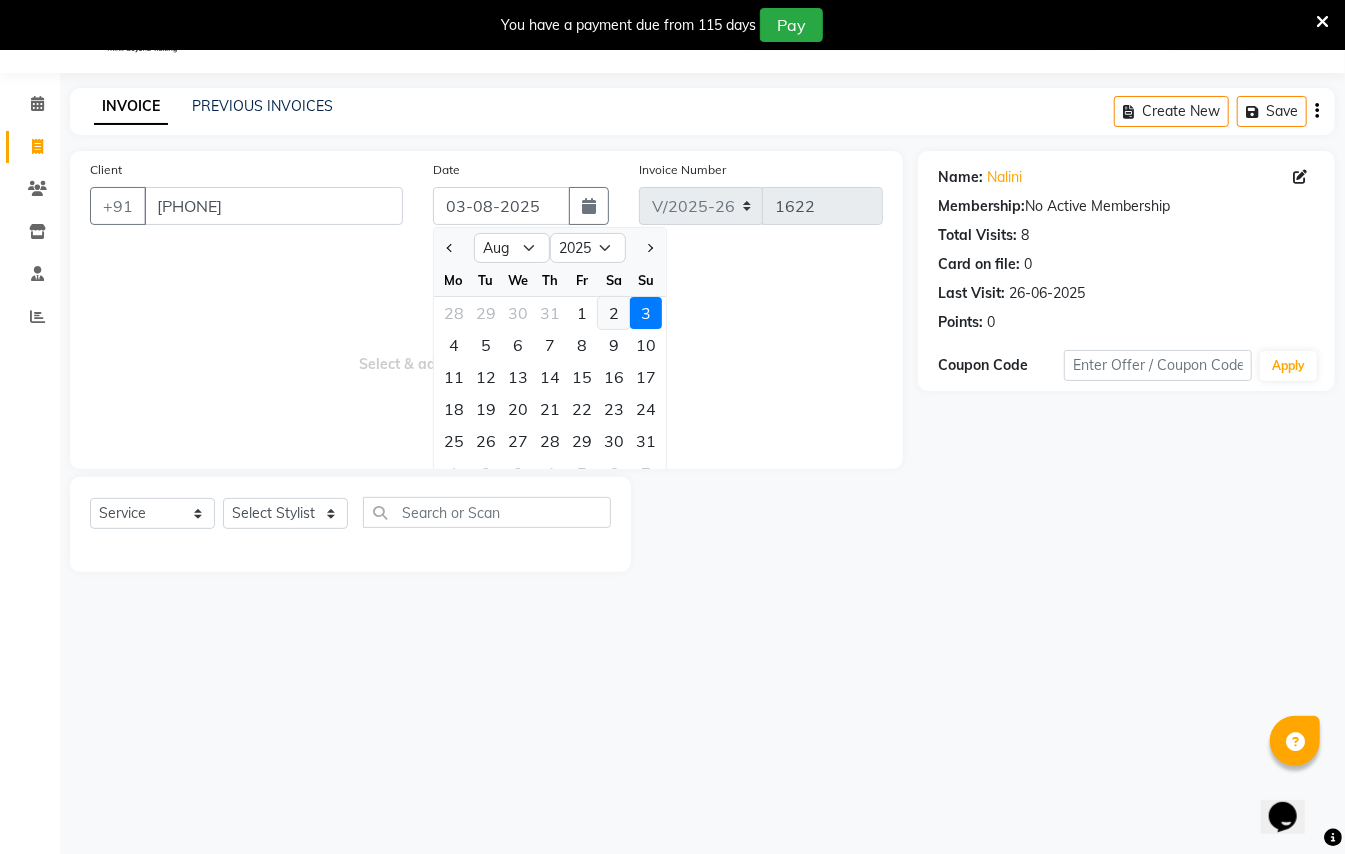 click on "2" 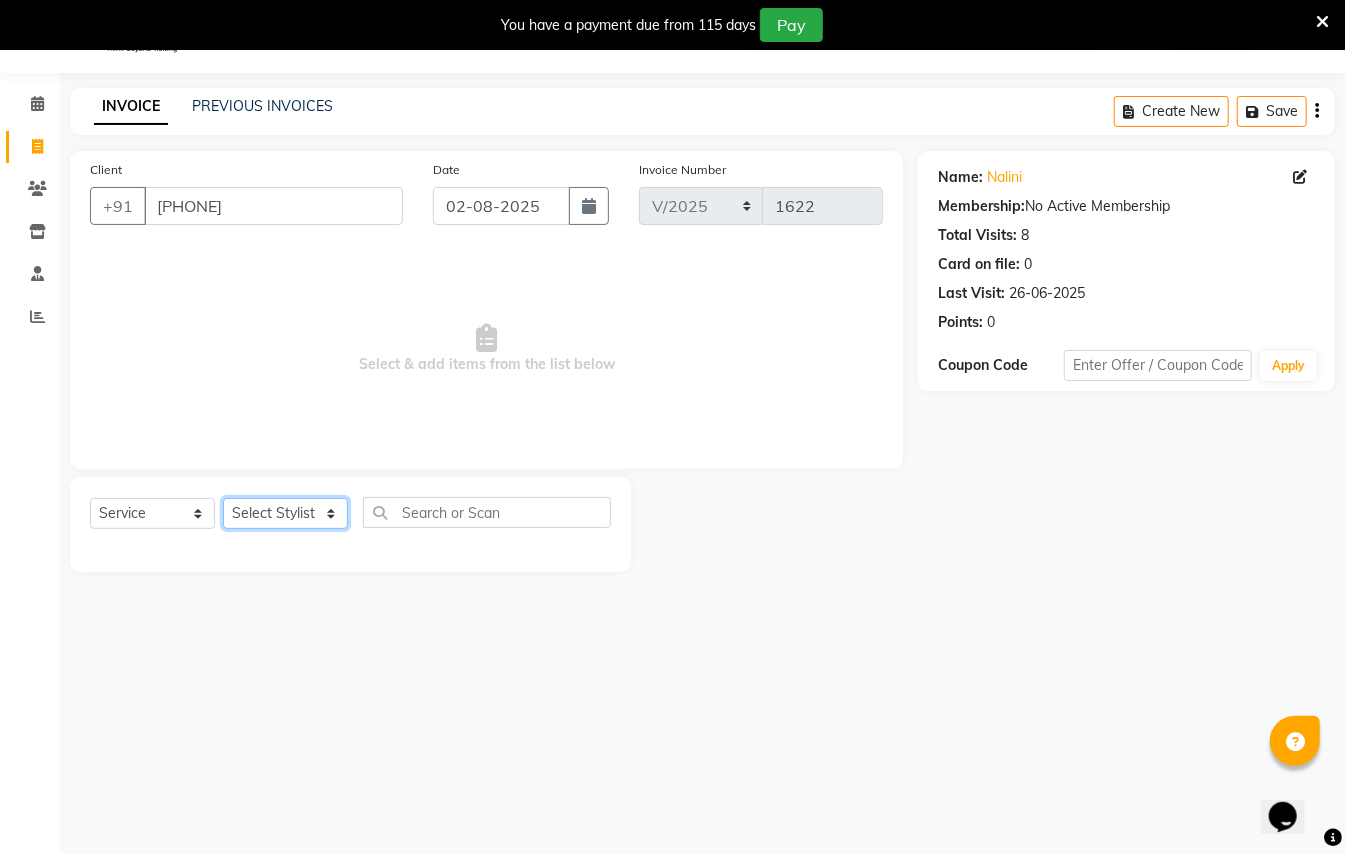 click on "Select Stylist [FIRST] [LAST] [FIRST] [LAST]  [FIRST] [LAST] [FIRST] [LAST] [FIRST] [LAST] Manager [FIRST]  [FIRST] [LAST] Owner [FIRST] [LAST]" 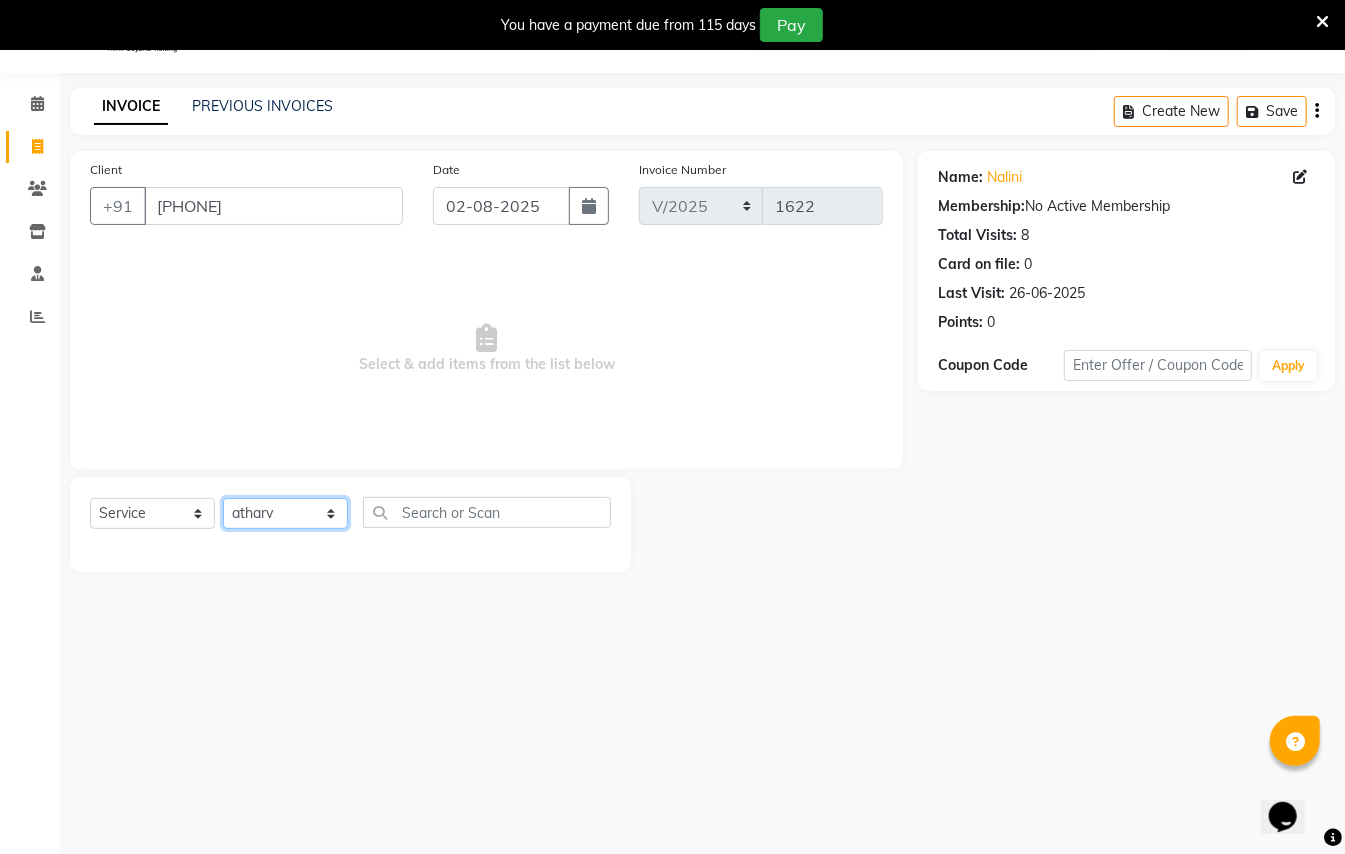click on "Select Stylist [FIRST] [LAST] [FIRST] [LAST]  [FIRST] [LAST] [FIRST] [LAST] [FIRST] [LAST] Manager [FIRST]  [FIRST] [LAST] Owner [FIRST] [LAST]" 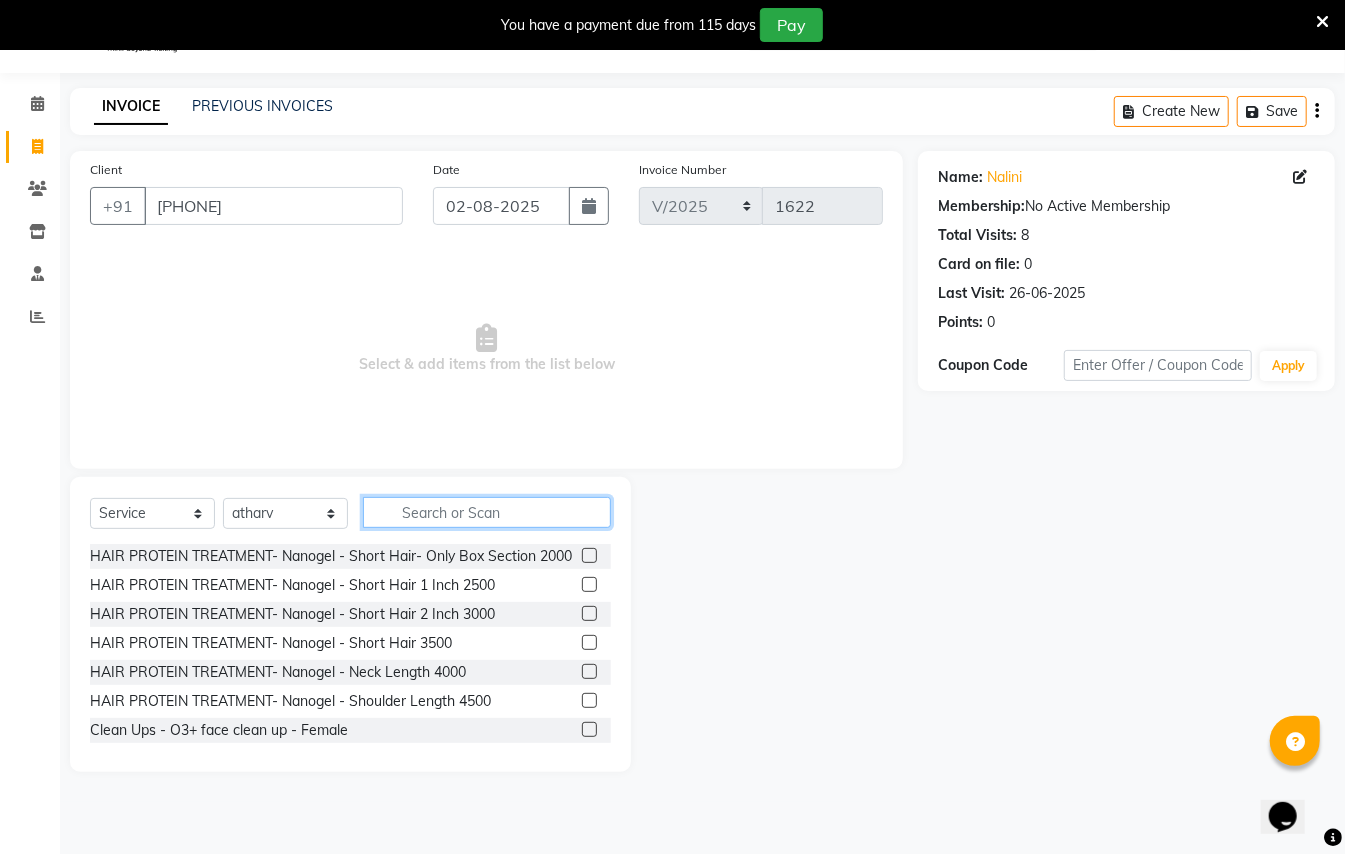 click 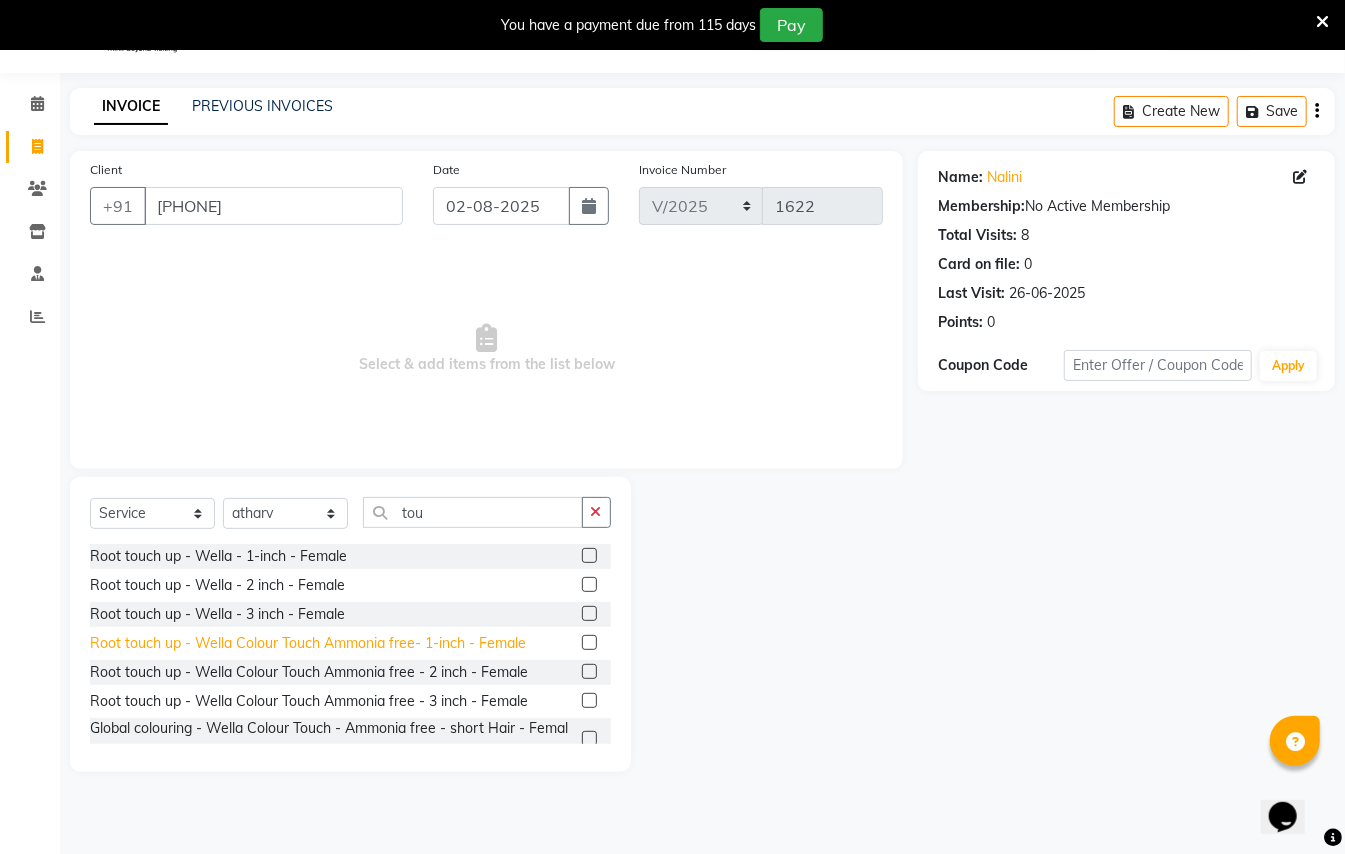 click on "Root touch up - Wella Colour Touch Ammonia free- 1-inch - Female" 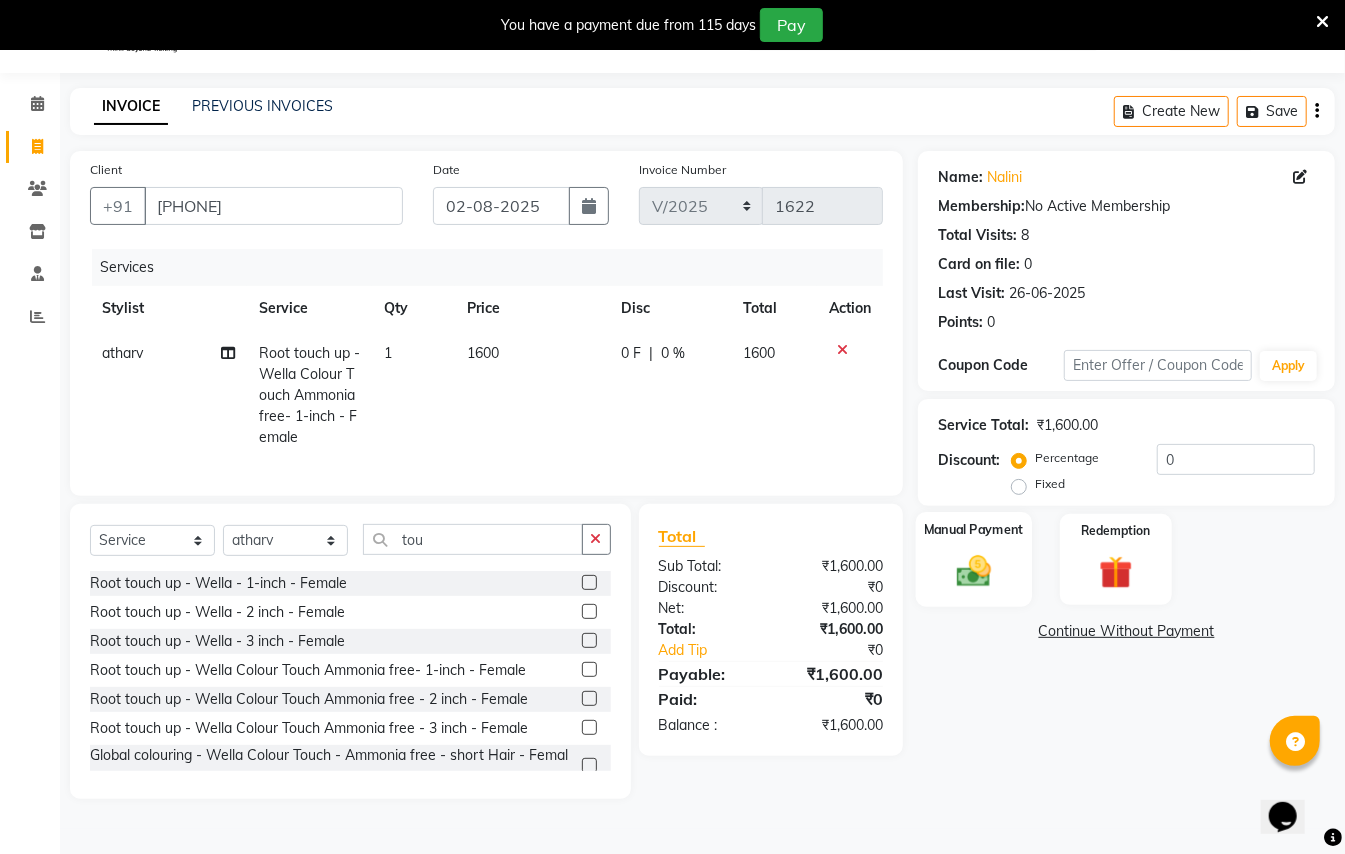 click 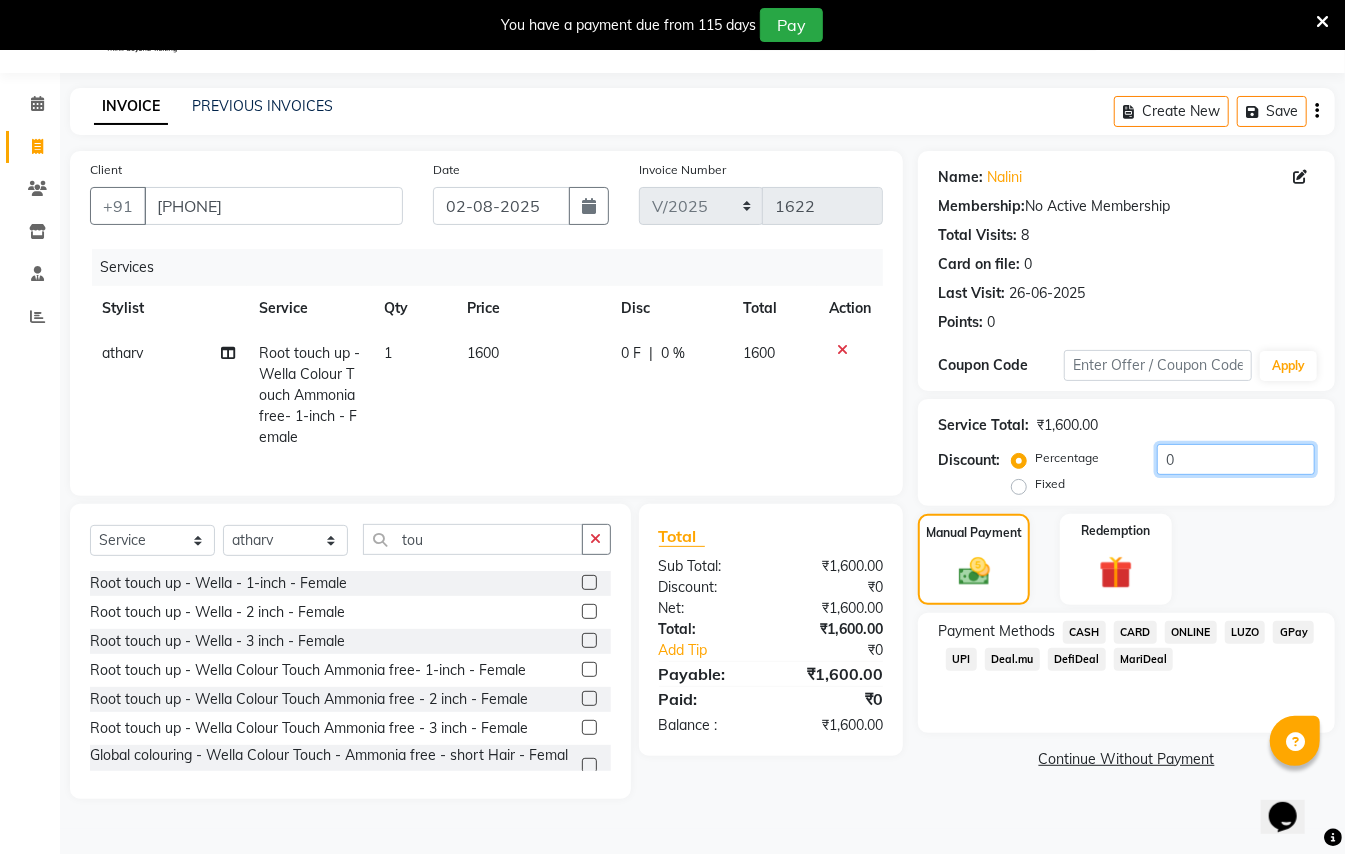 click on "0" 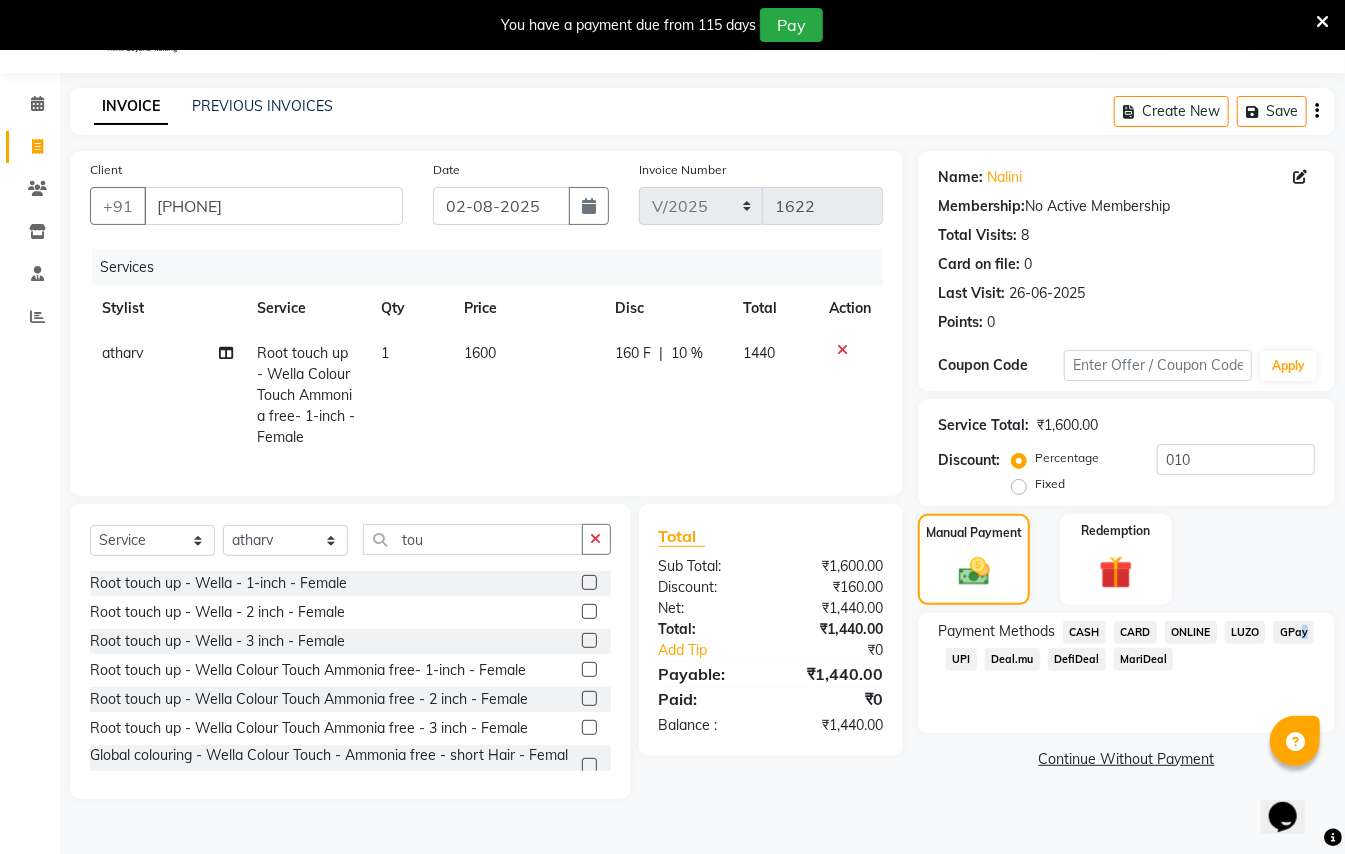 click on "GPay" 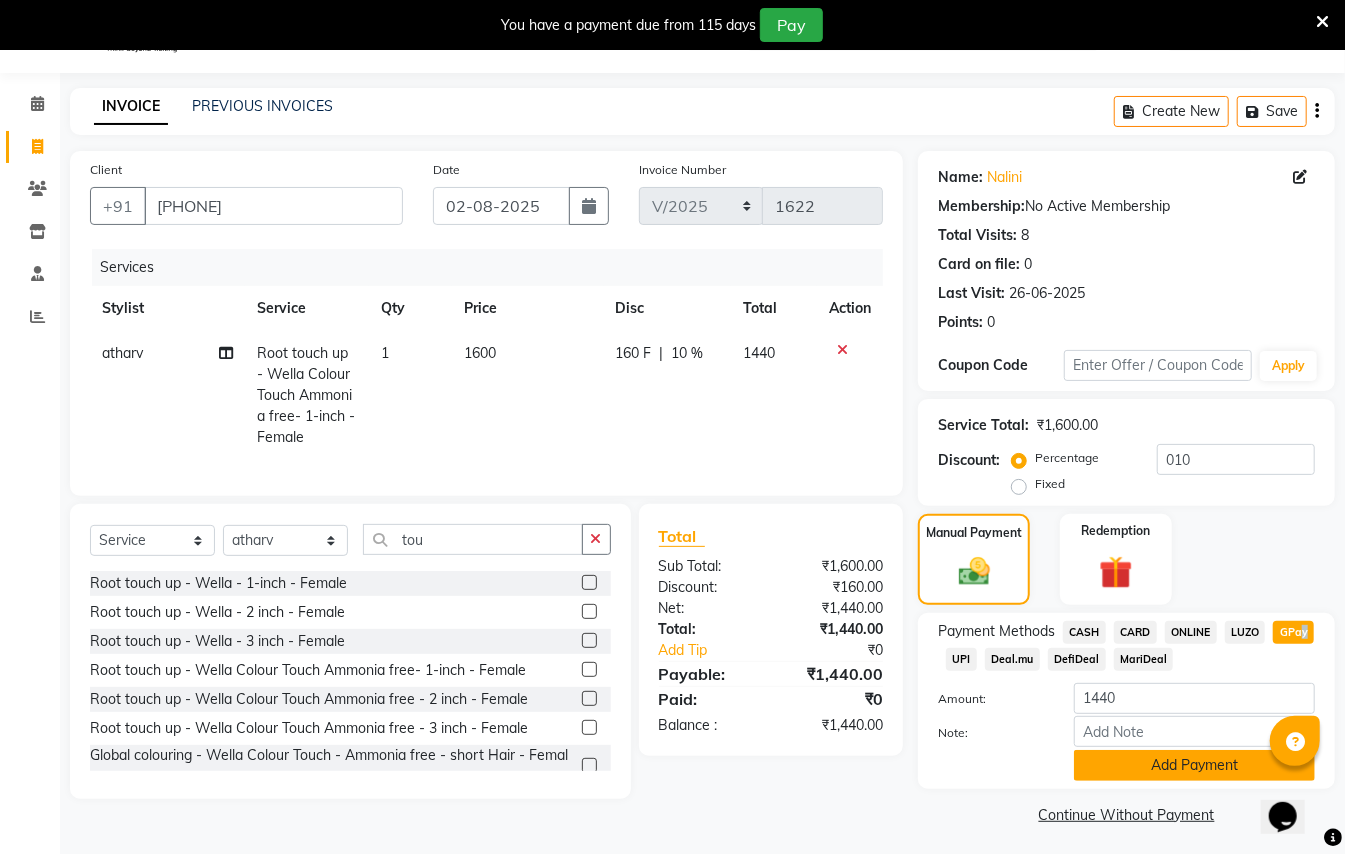click on "Add Payment" 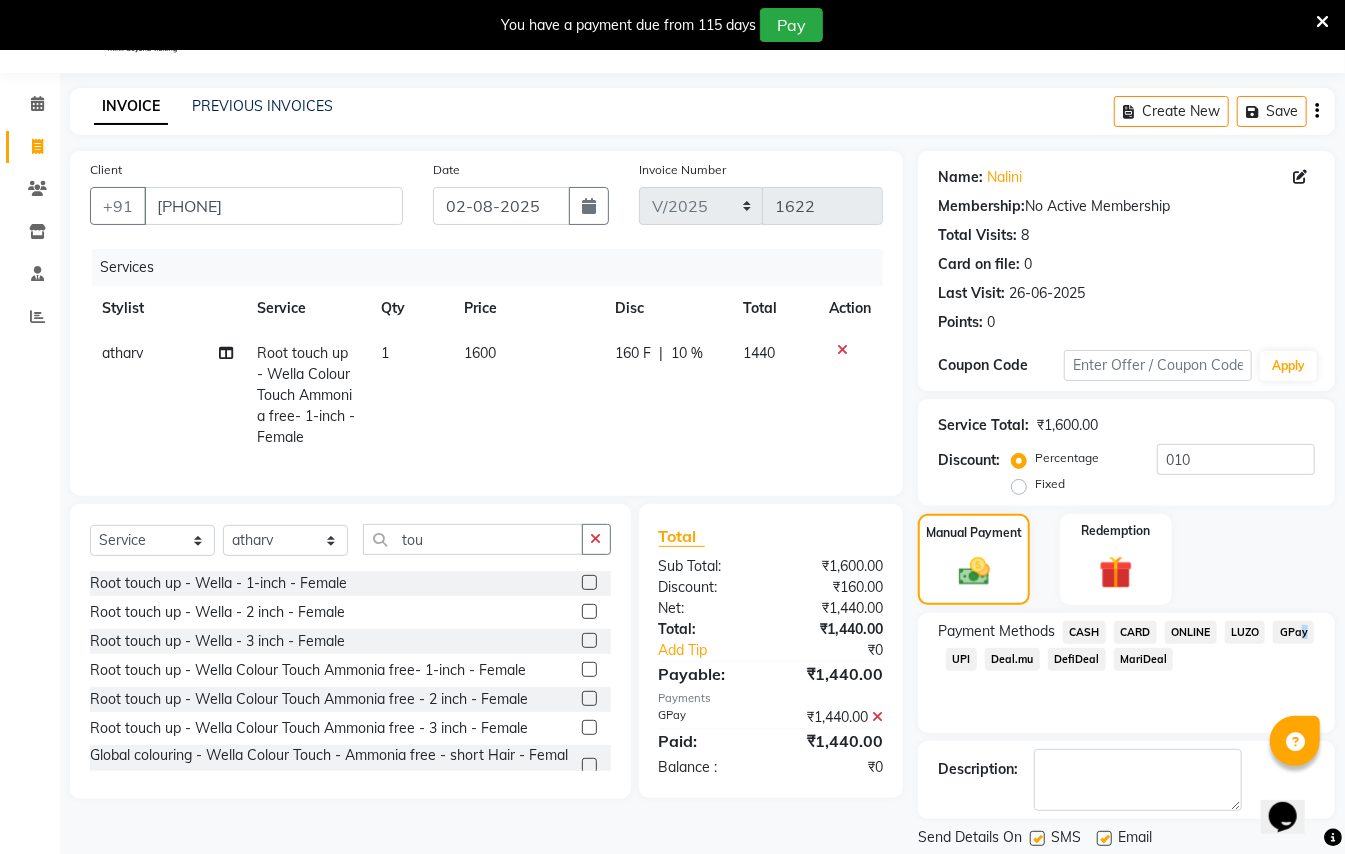 scroll, scrollTop: 114, scrollLeft: 0, axis: vertical 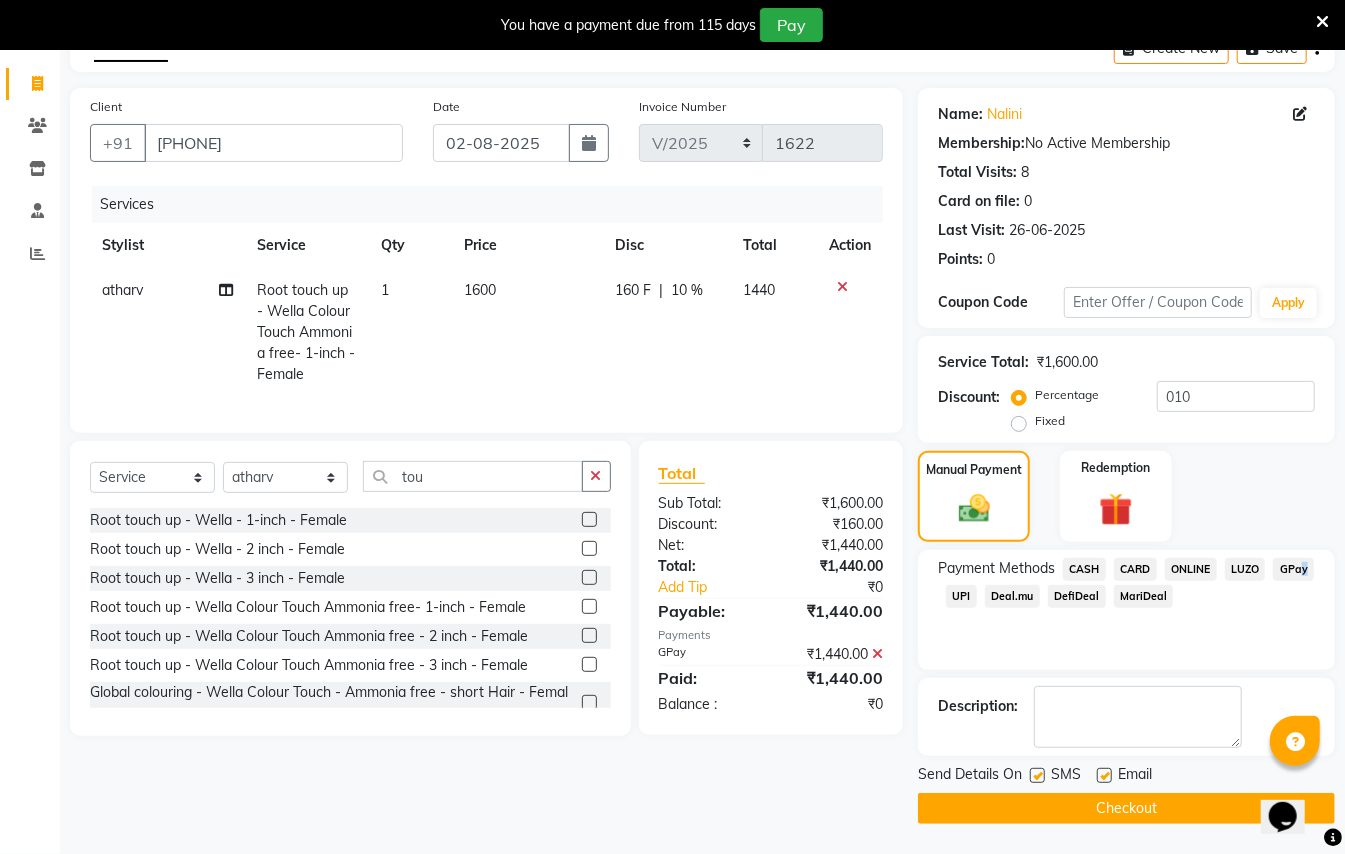 click on "Checkout" 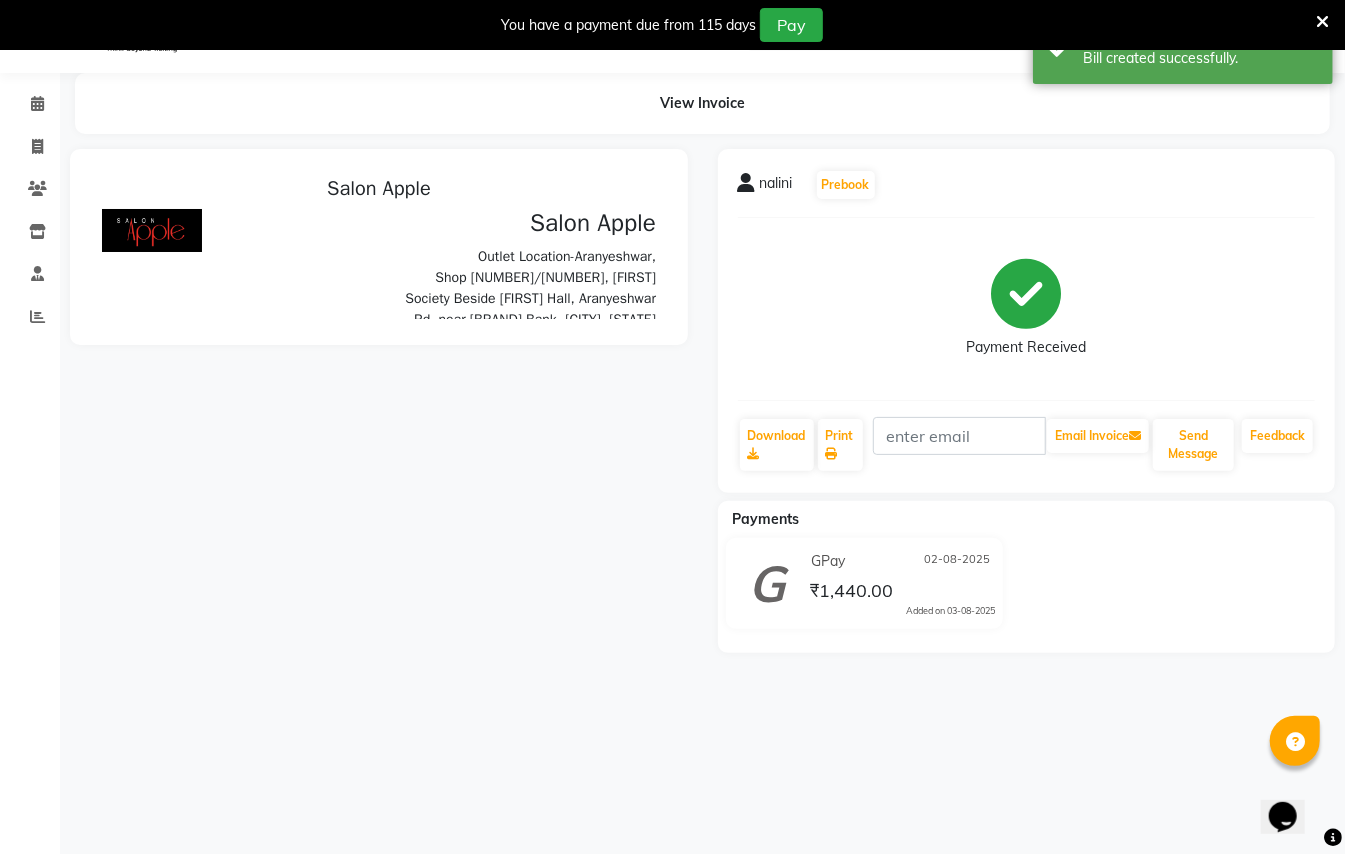 scroll, scrollTop: 0, scrollLeft: 0, axis: both 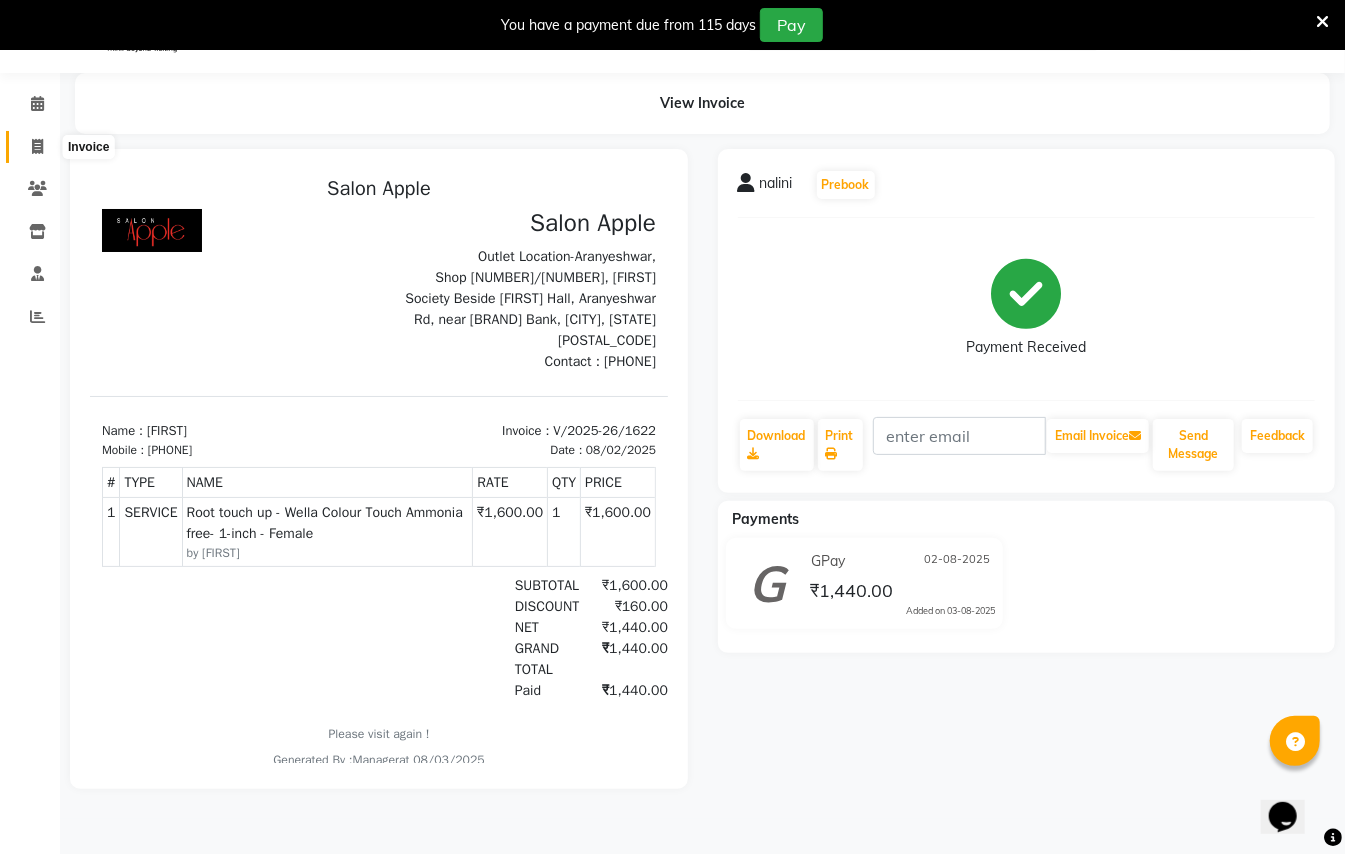 click 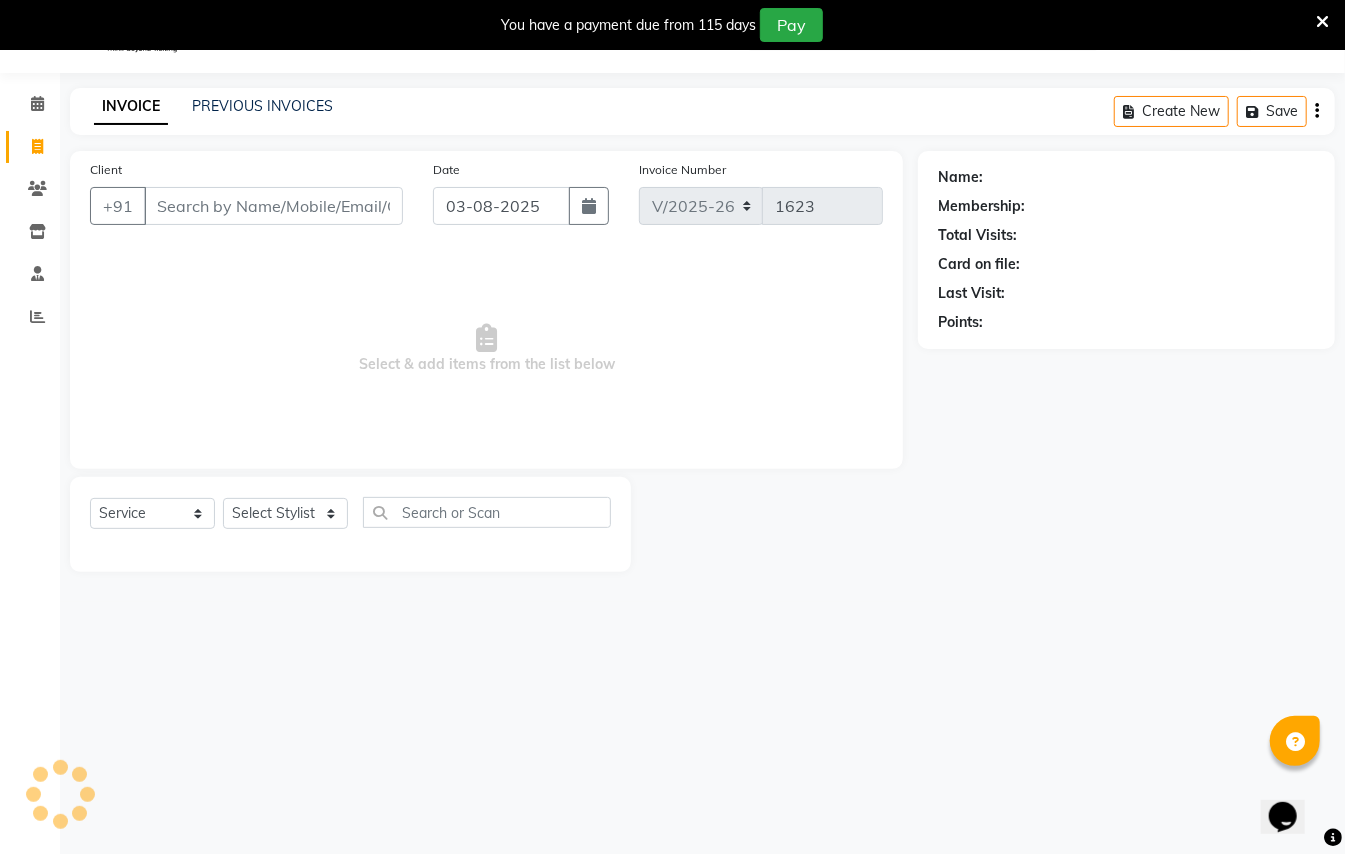 click on "Client" at bounding box center (273, 206) 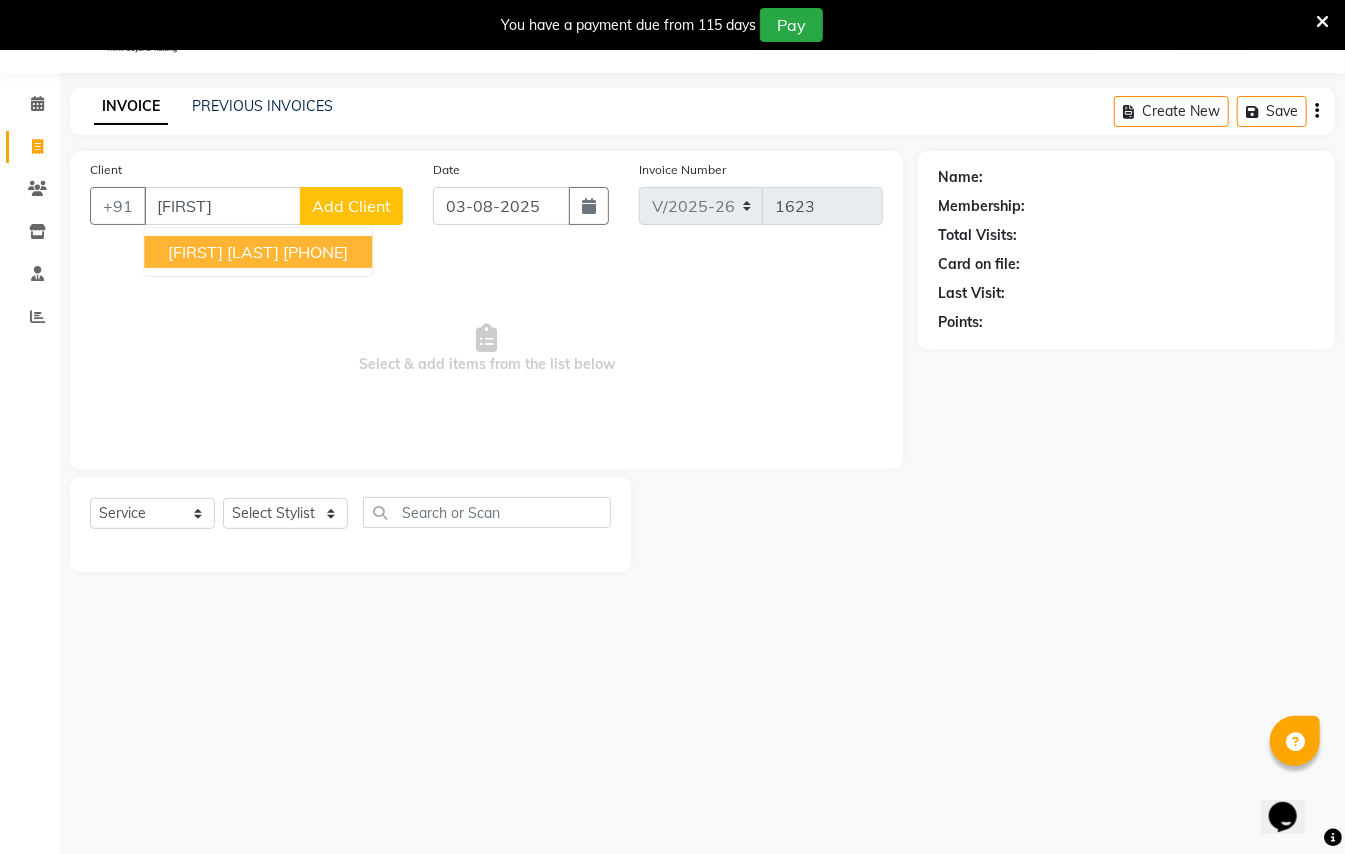 click on "[PHONE]" at bounding box center (315, 252) 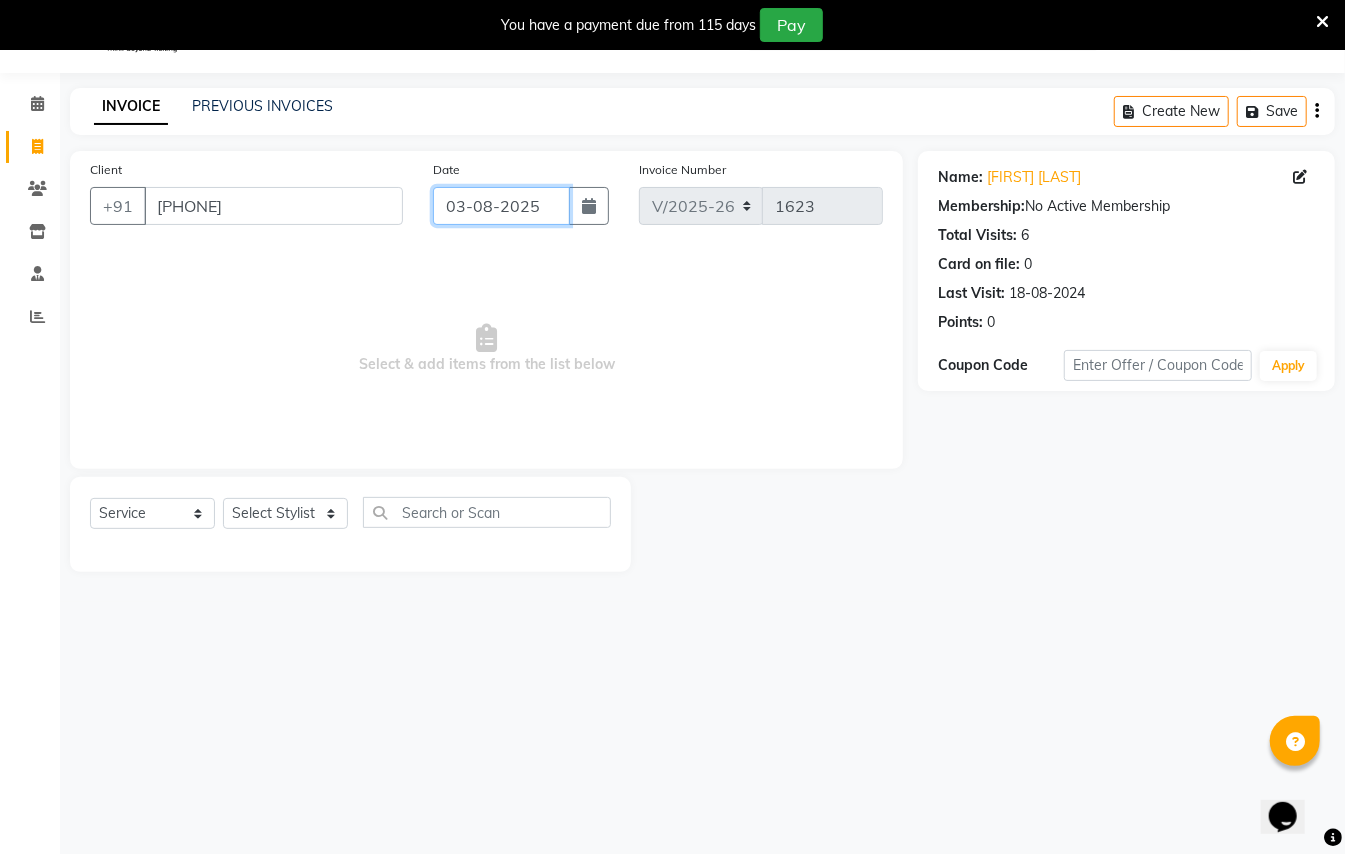 click on "03-08-2025" 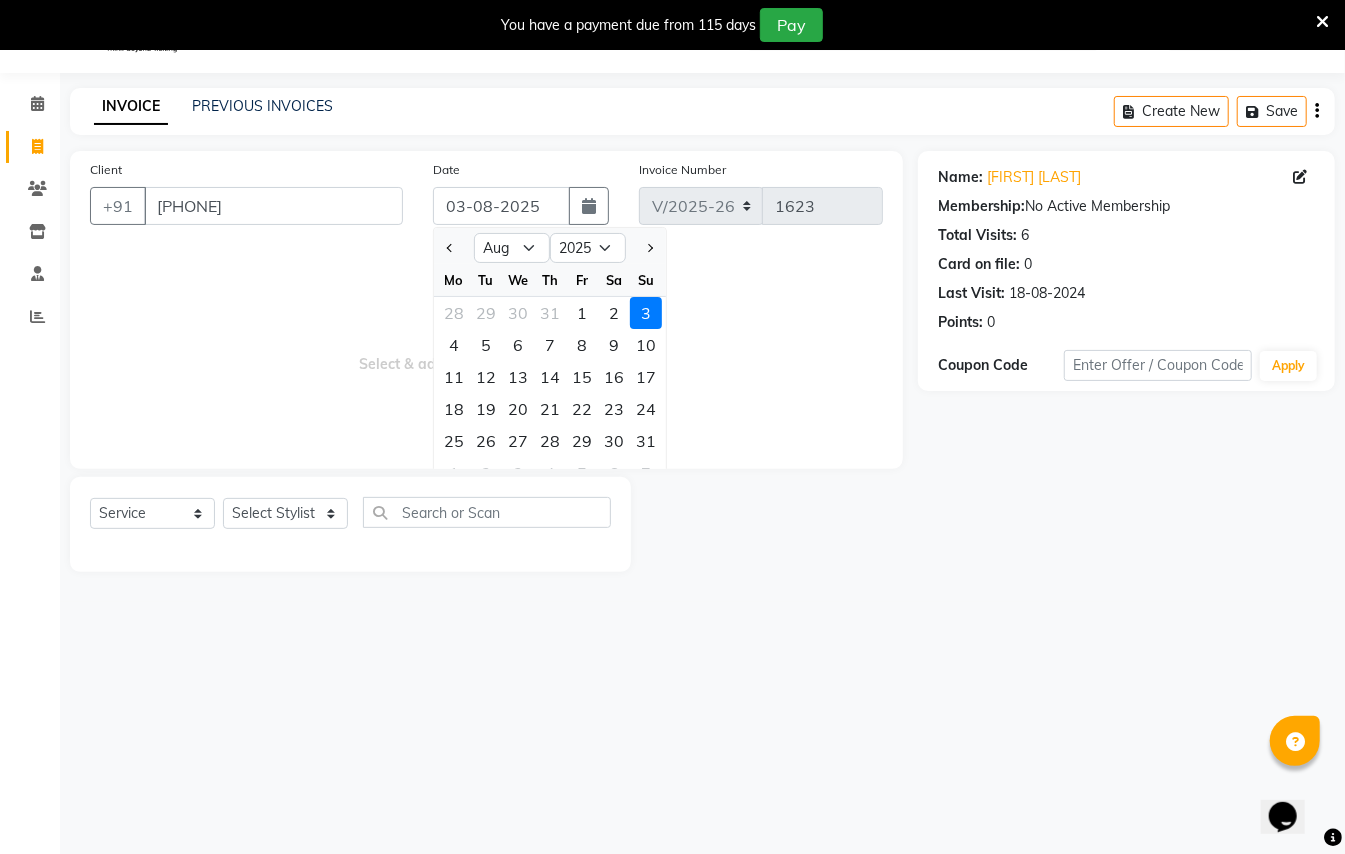 click on "2" 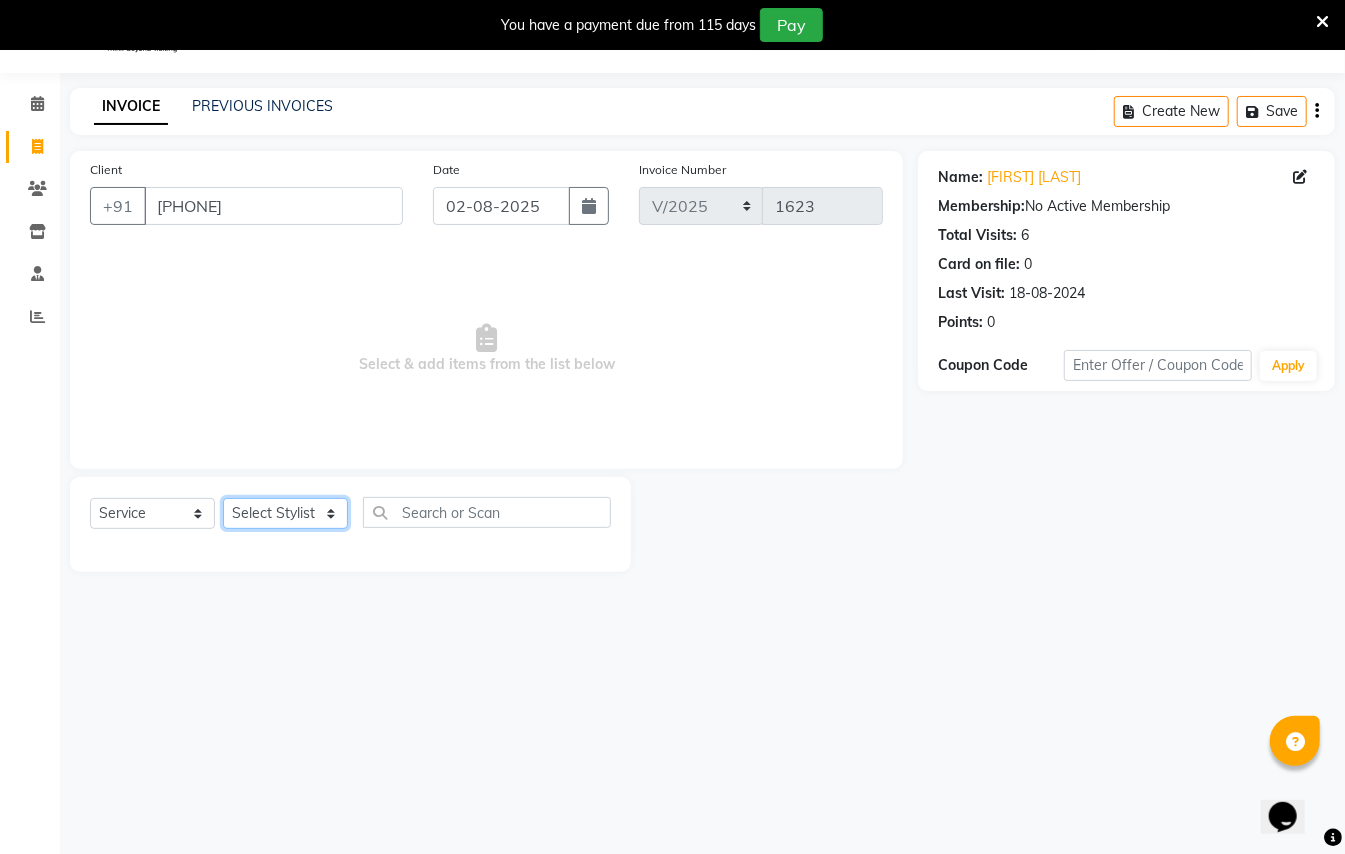 click on "Select Stylist [FIRST] [LAST] [FIRST] [LAST]  [FIRST] [LAST] [FIRST] [LAST] [FIRST] [LAST] Manager [FIRST]  [FIRST] [LAST] Owner [FIRST] [LAST]" 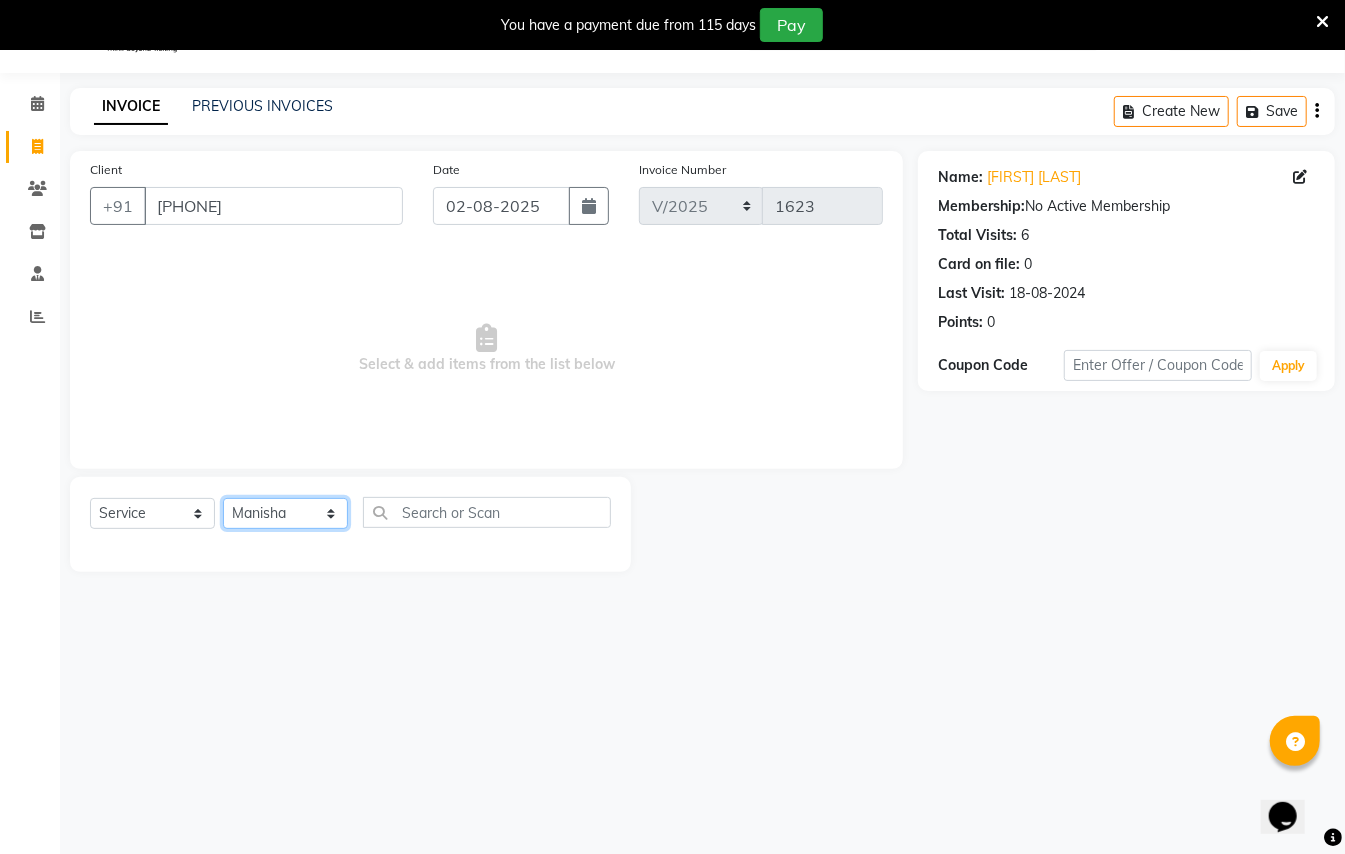 click on "Select Stylist [FIRST] [LAST] [FIRST] [LAST]  [FIRST] [LAST] [FIRST] [LAST] [FIRST] [LAST] Manager [FIRST]  [FIRST] [LAST] Owner [FIRST] [LAST]" 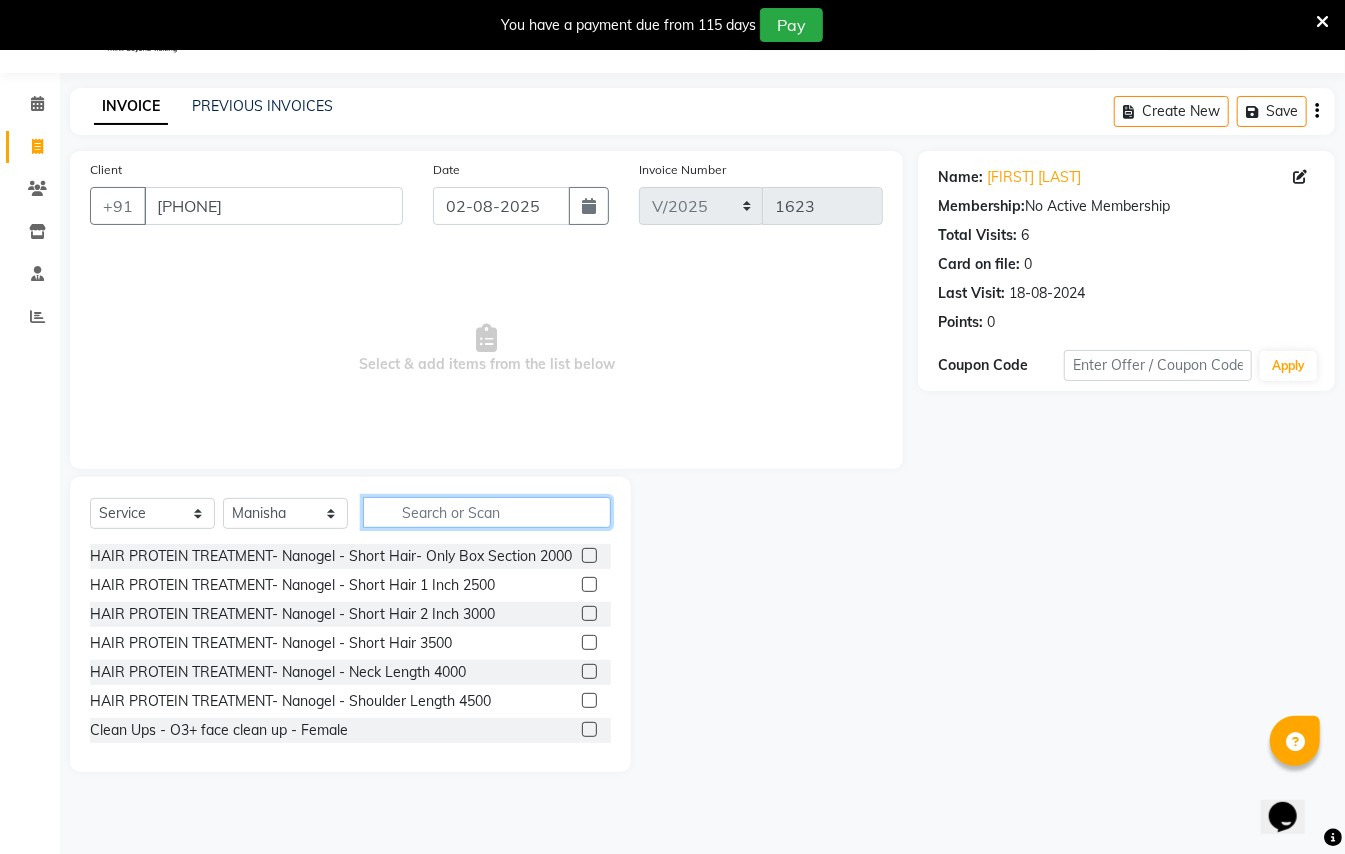 click 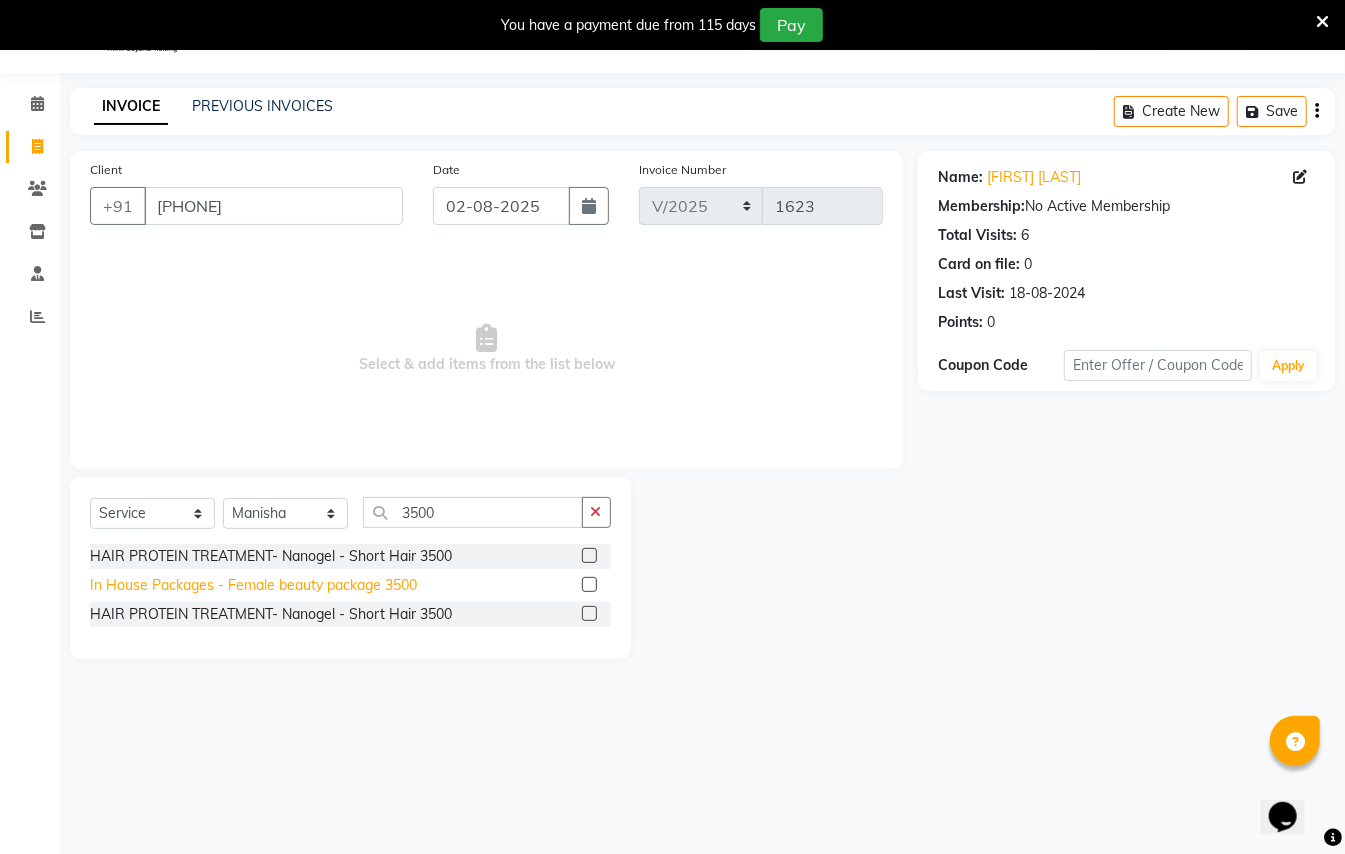 click on "In House Packages - Female beauty package 3500" 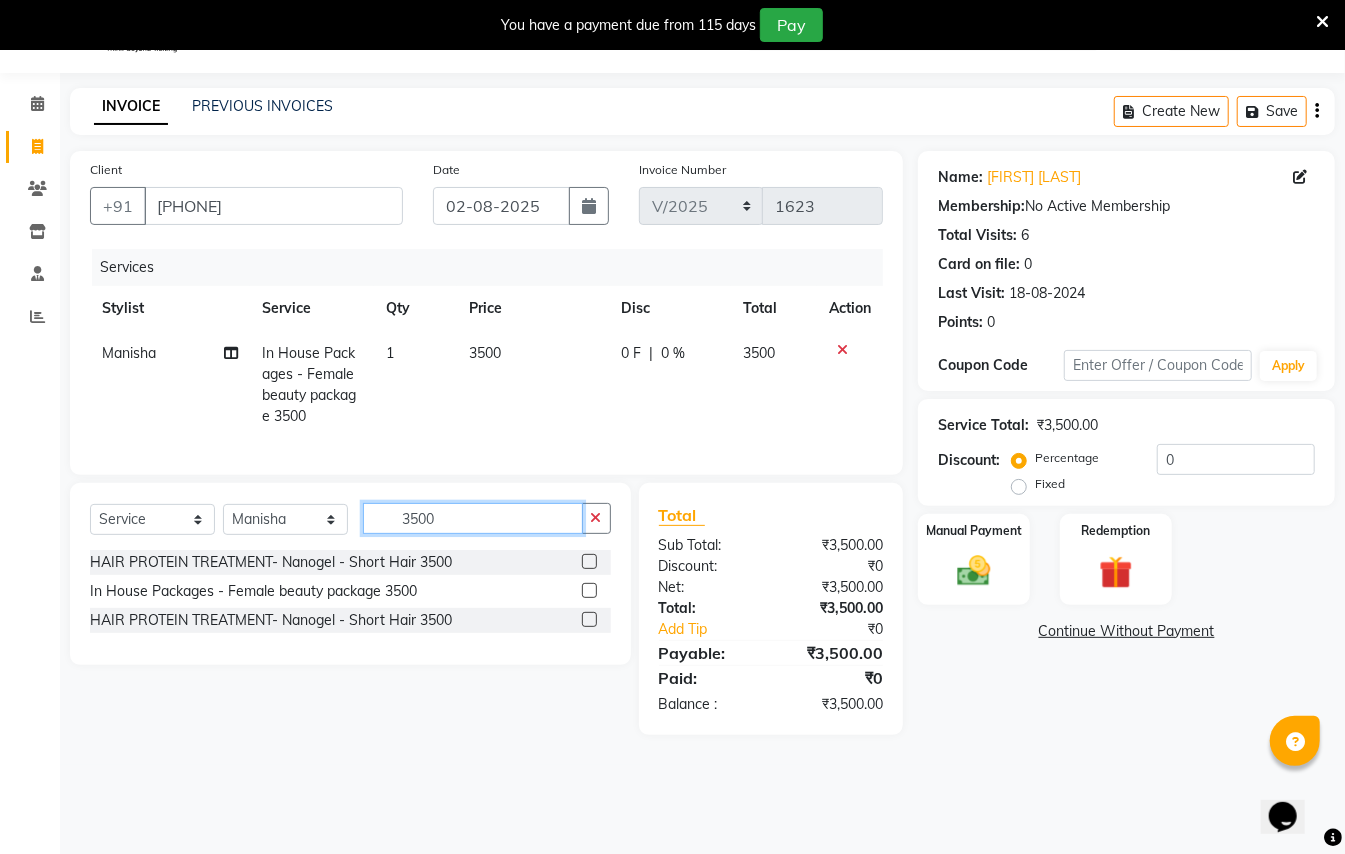 click on "3500" 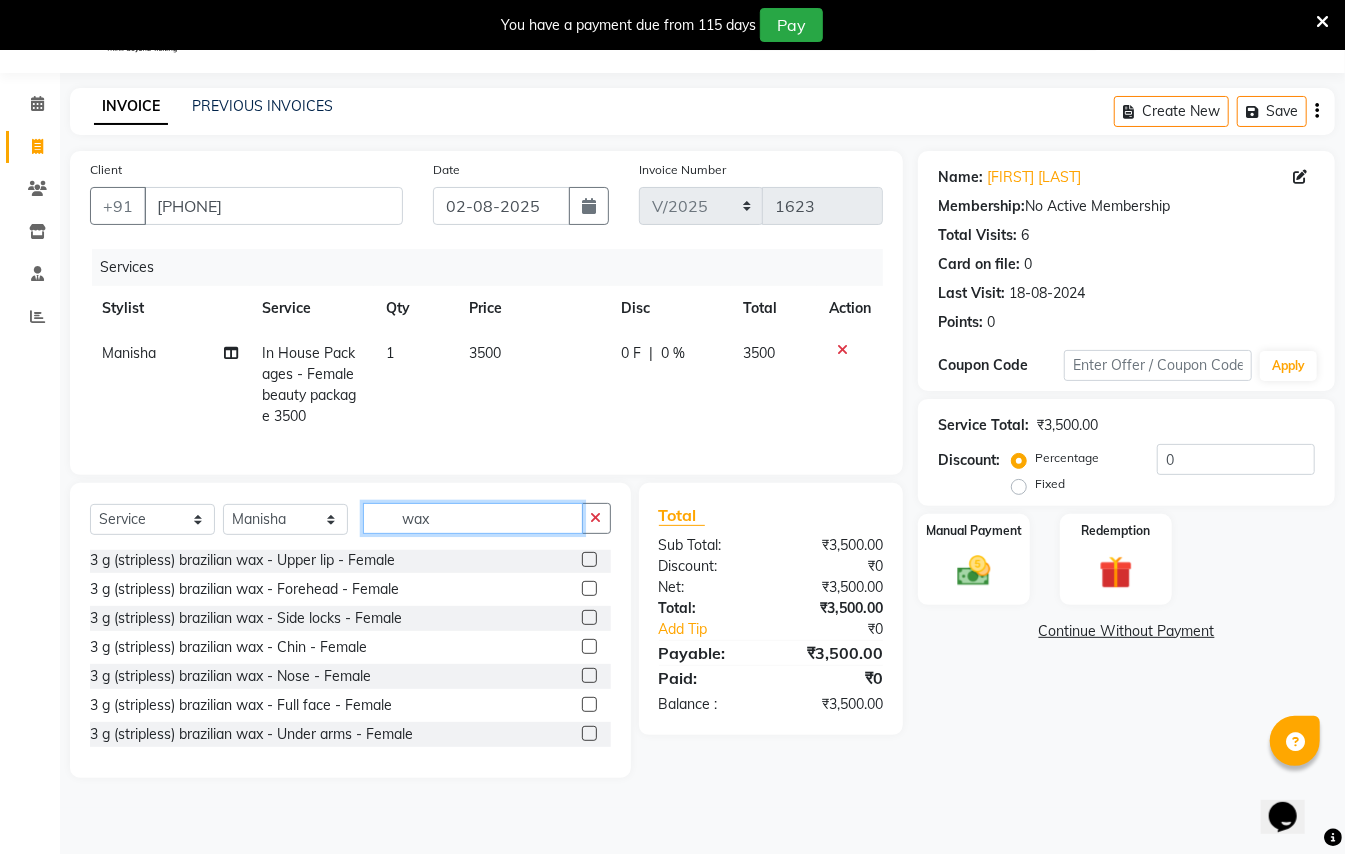 scroll, scrollTop: 622, scrollLeft: 0, axis: vertical 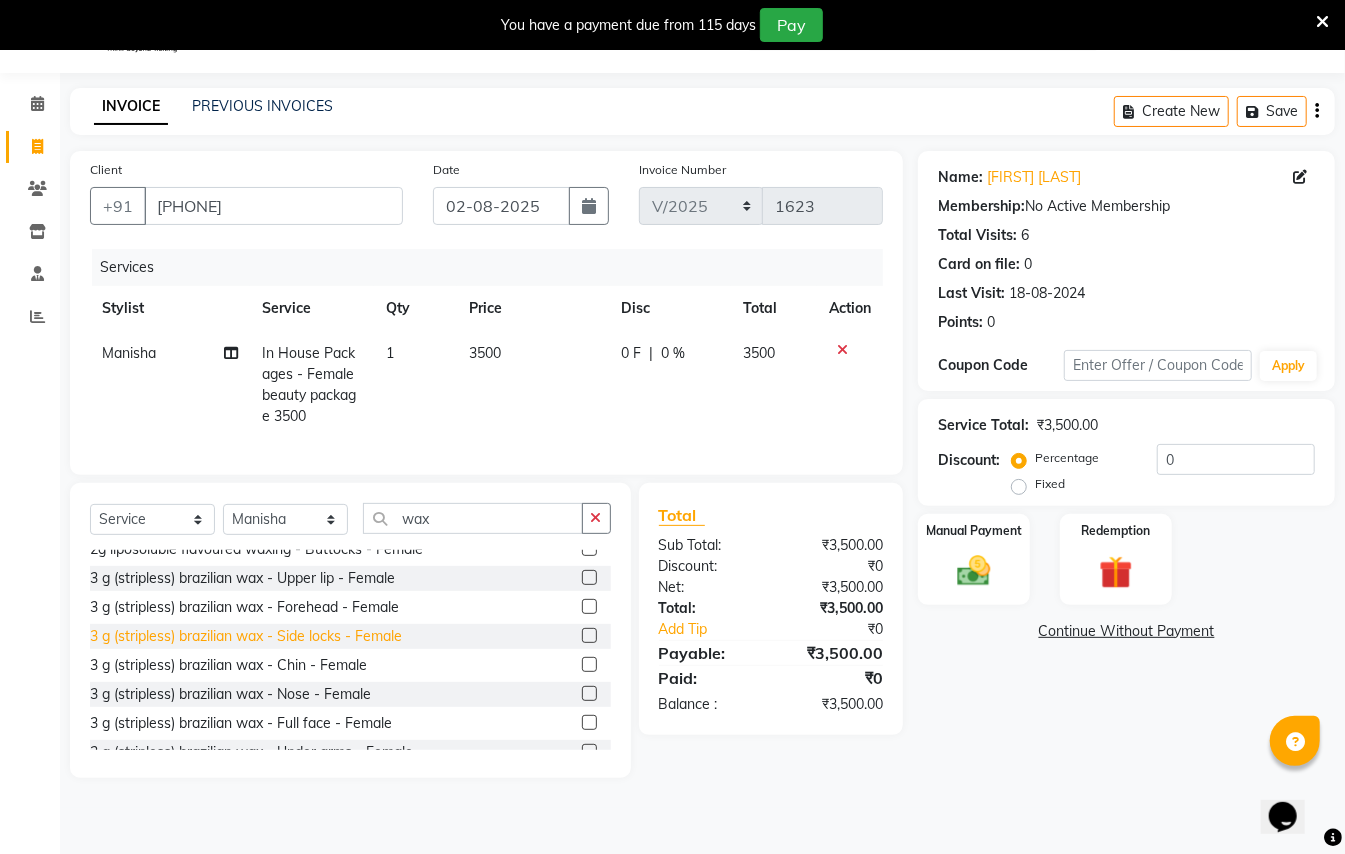 click on "3 g (stripless) brazilian wax - Side locks - Female" 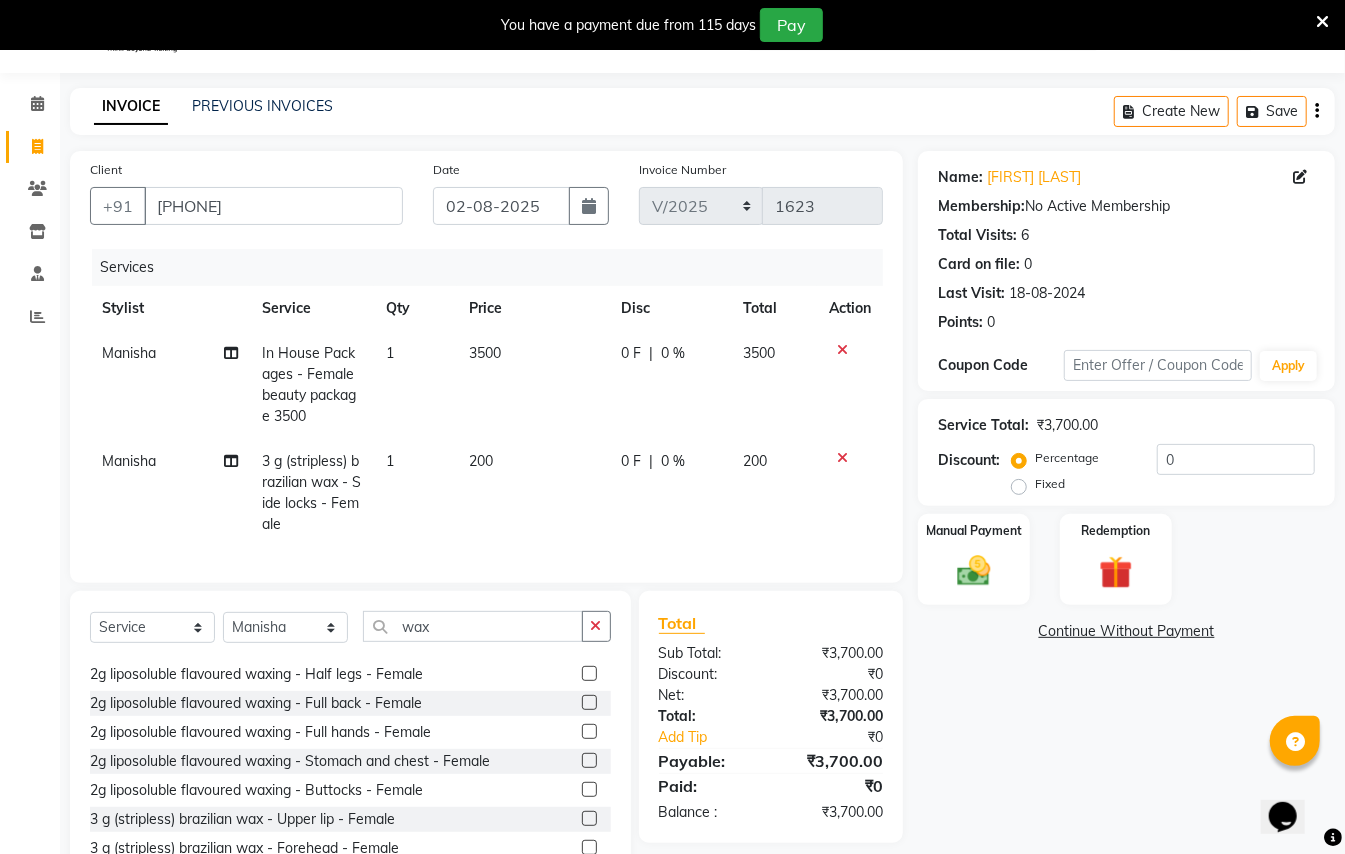 scroll, scrollTop: 622, scrollLeft: 0, axis: vertical 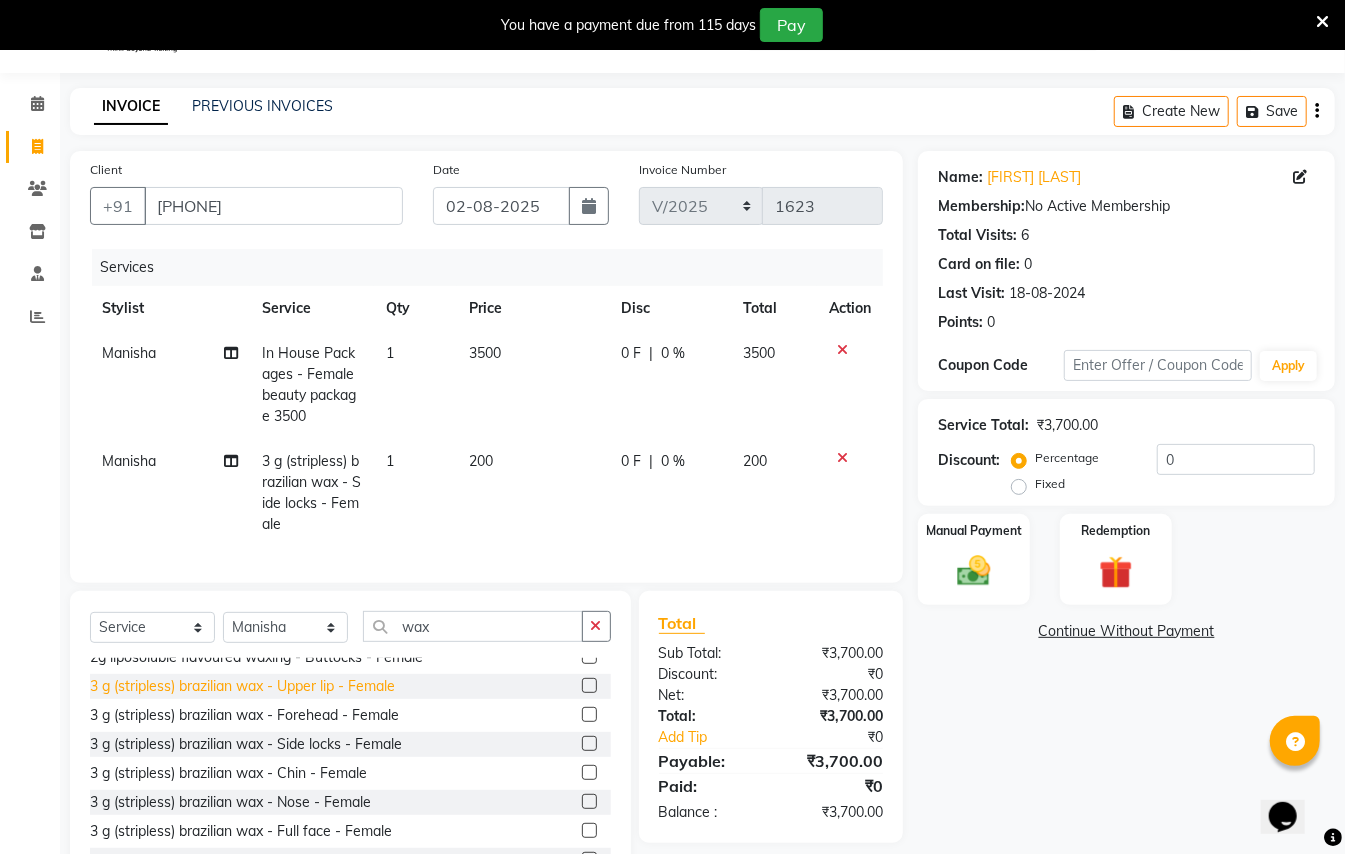 click on "3 g (stripless) brazilian wax - Upper lip - Female" 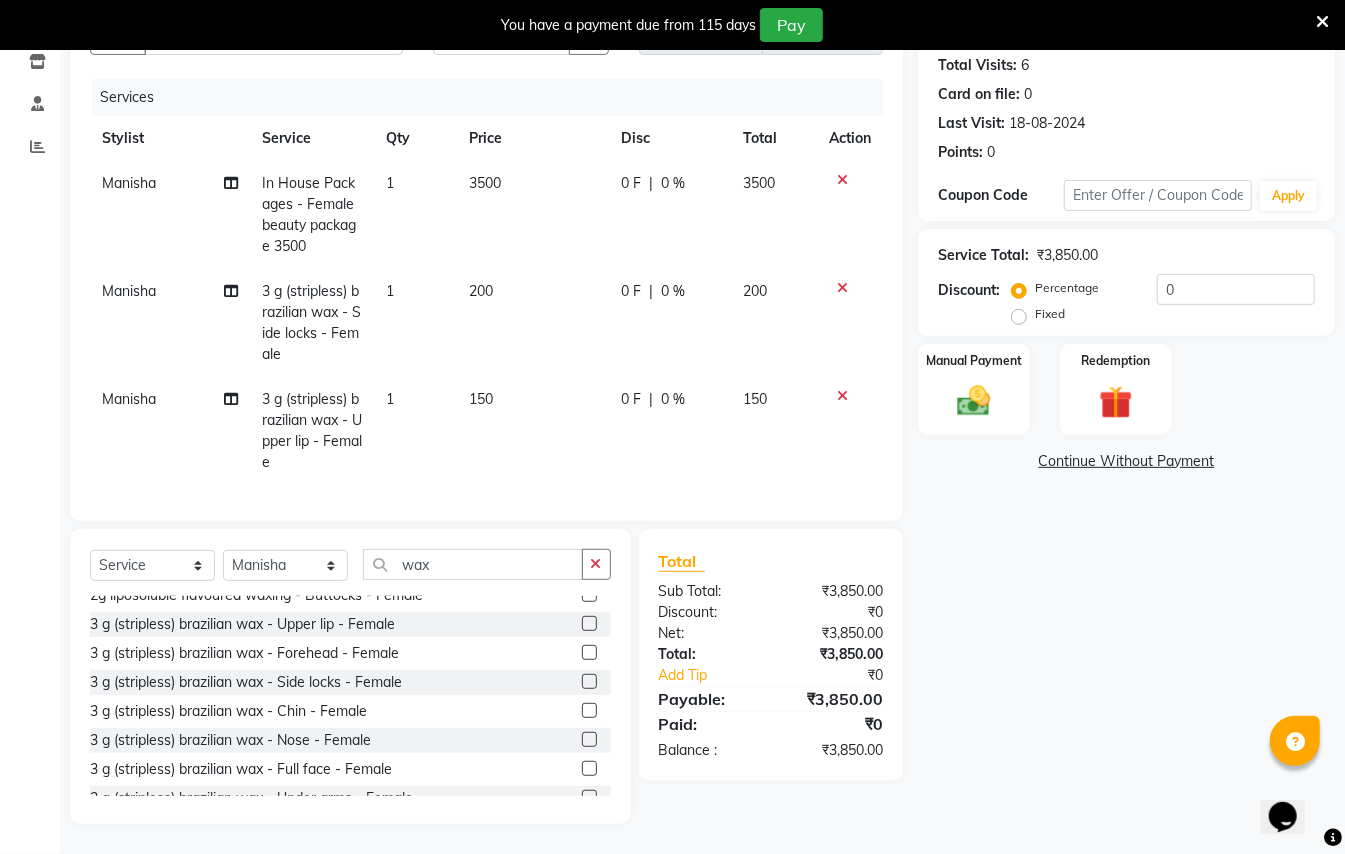 scroll, scrollTop: 240, scrollLeft: 0, axis: vertical 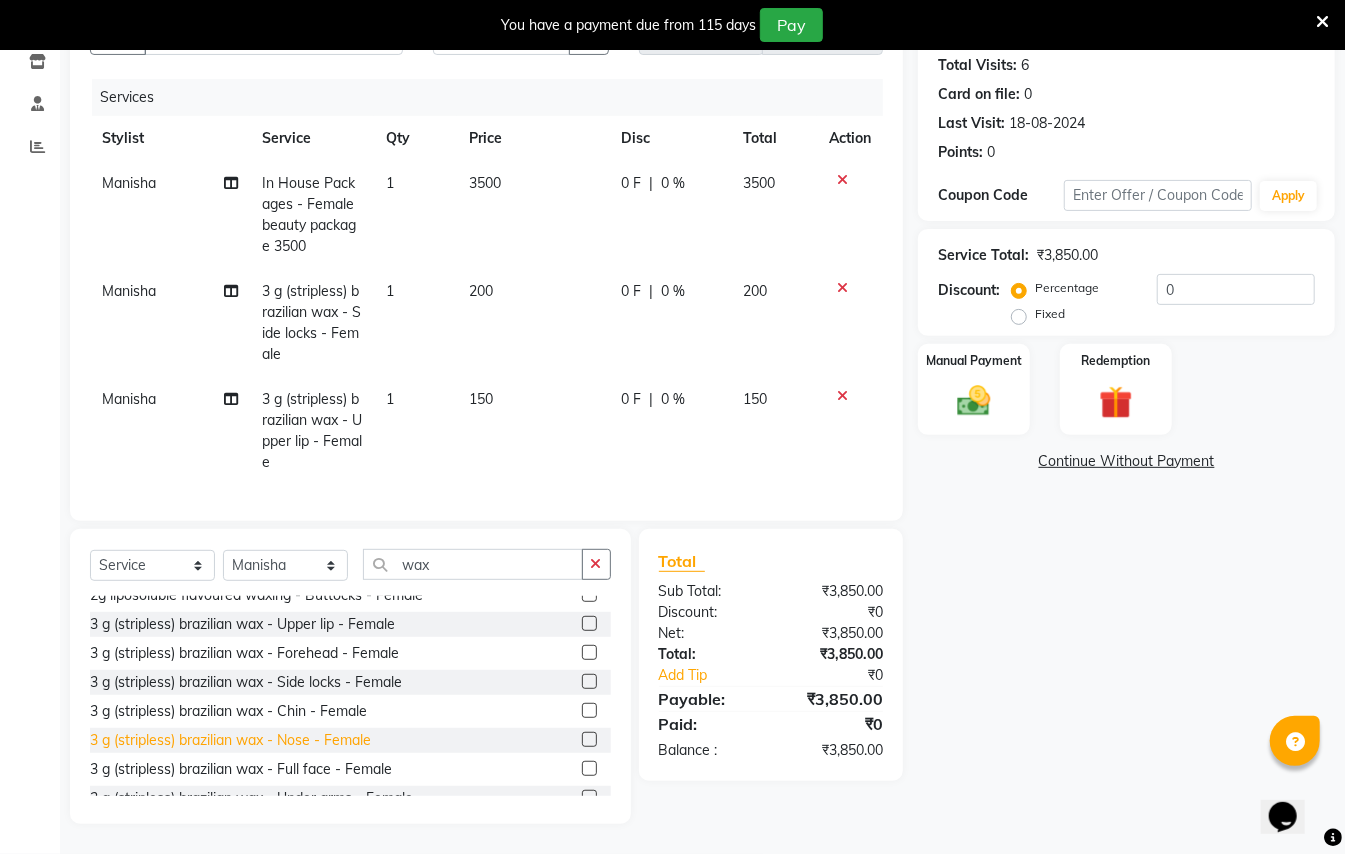 click on "3 g (stripless) brazilian wax - Nose - Female" 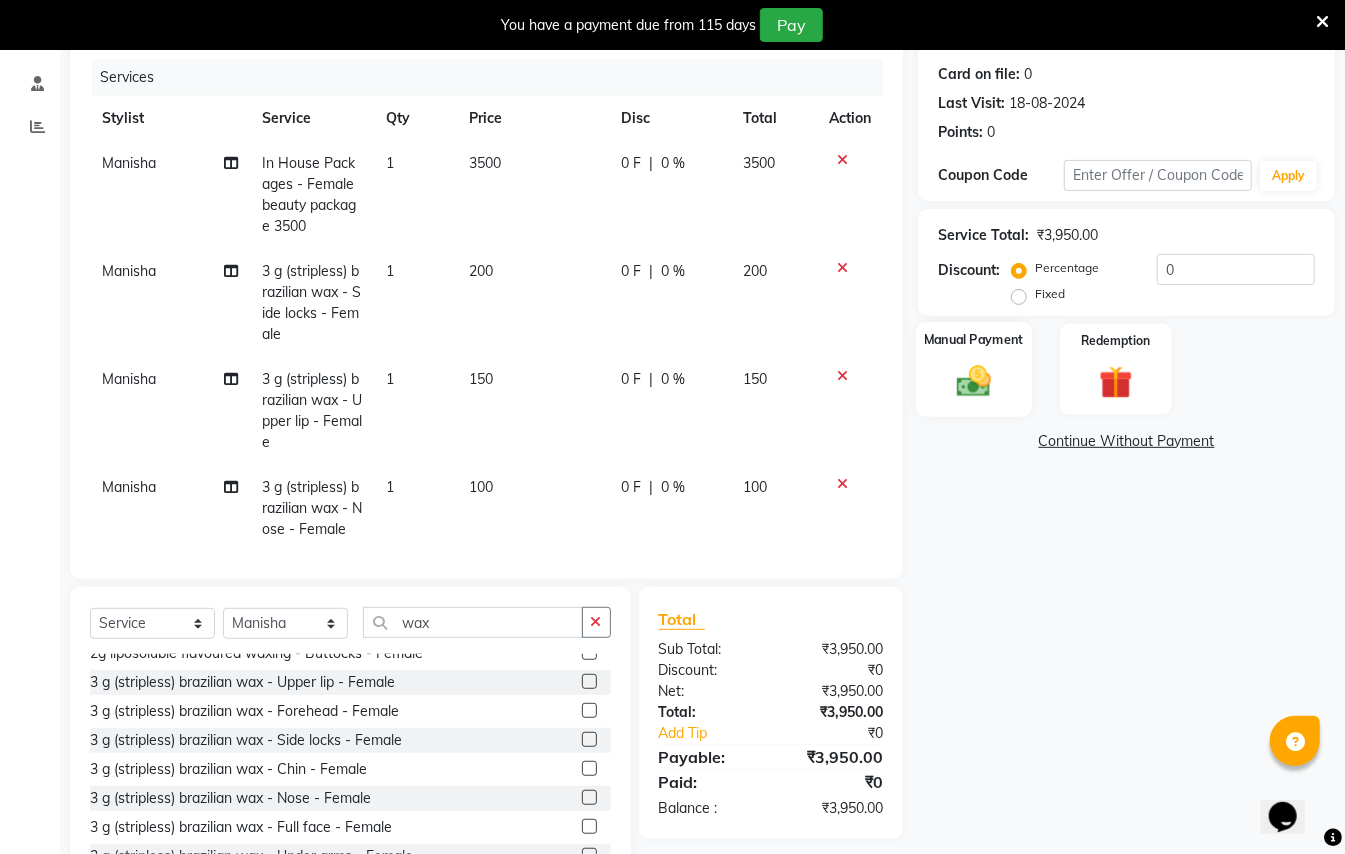 click 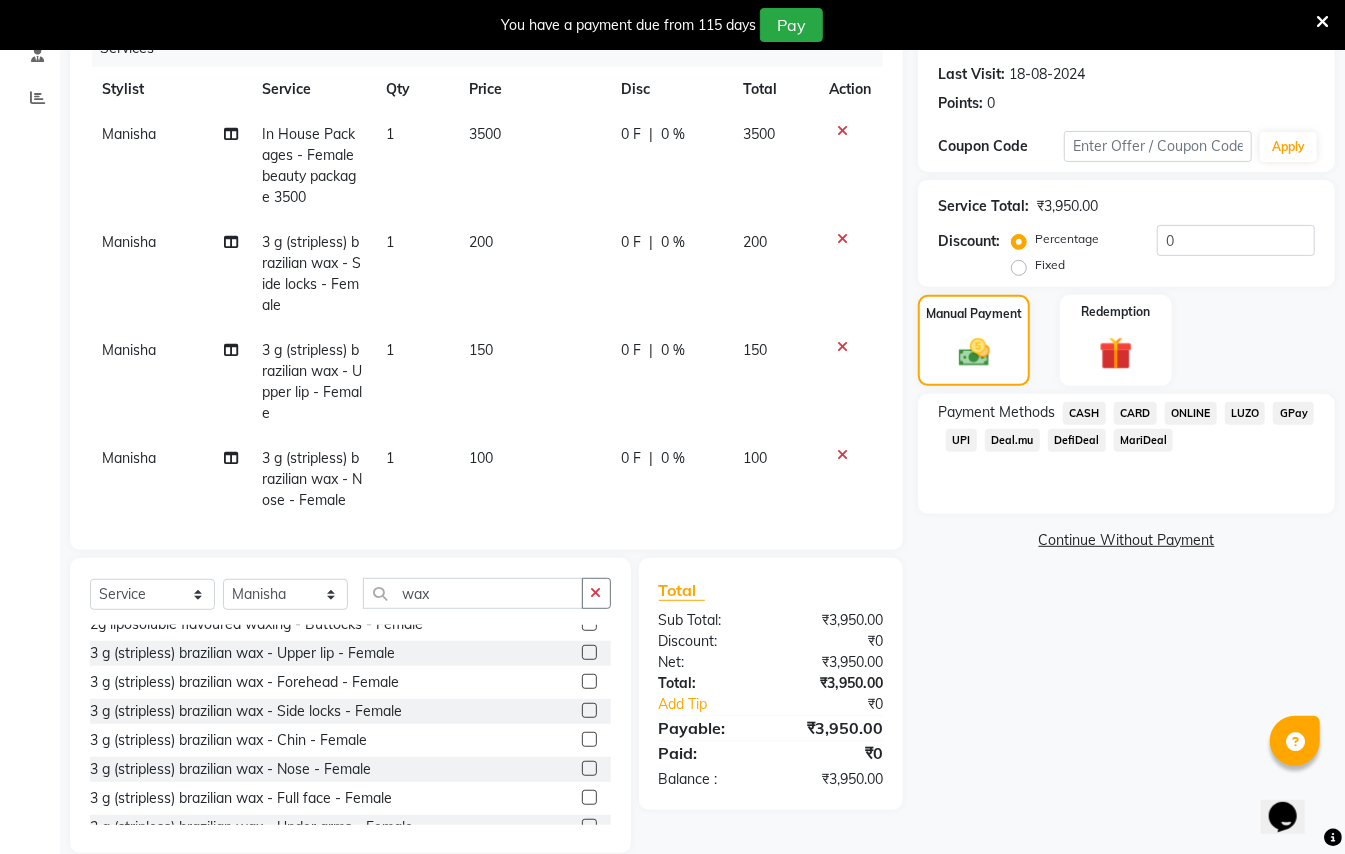 scroll, scrollTop: 298, scrollLeft: 0, axis: vertical 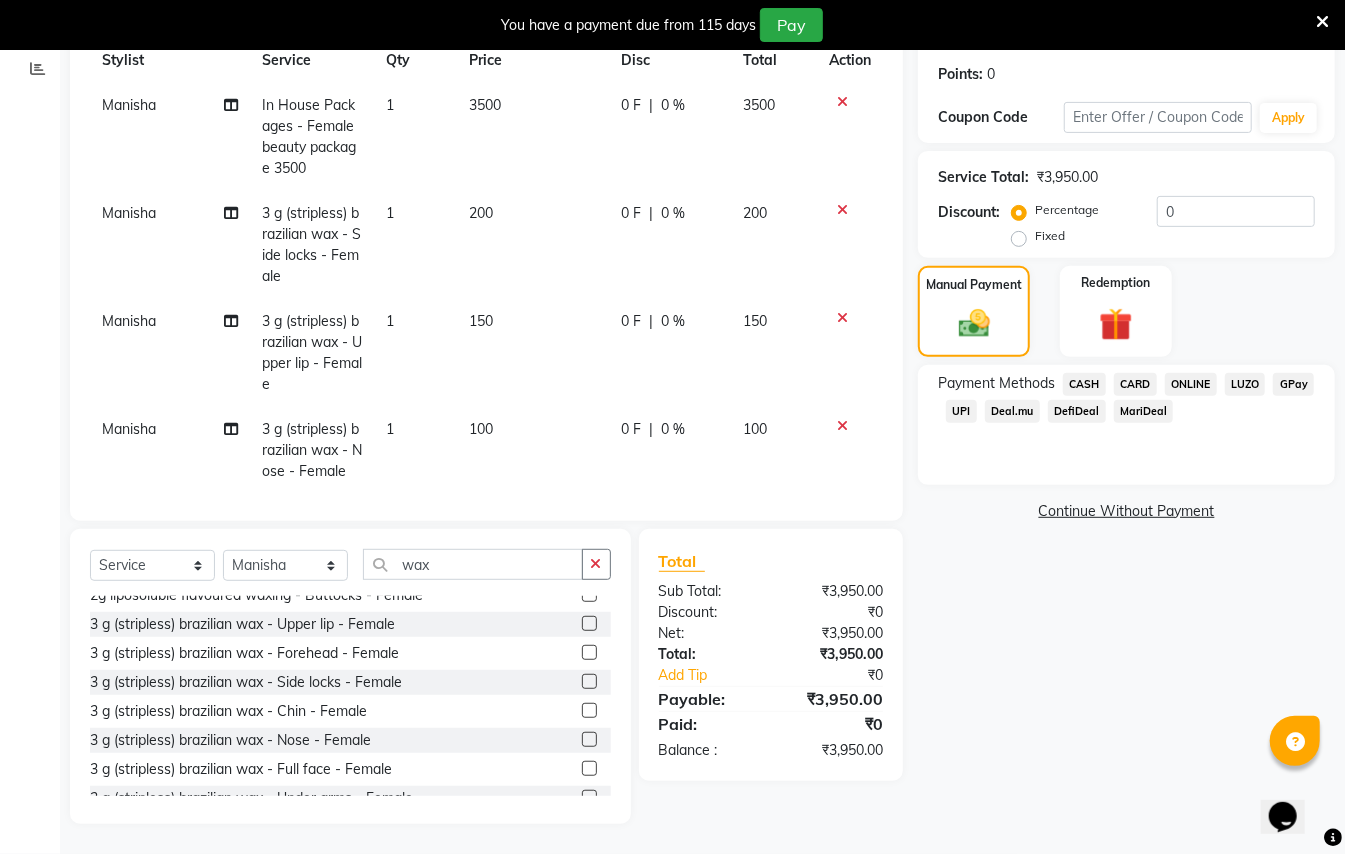 click on "GPay" 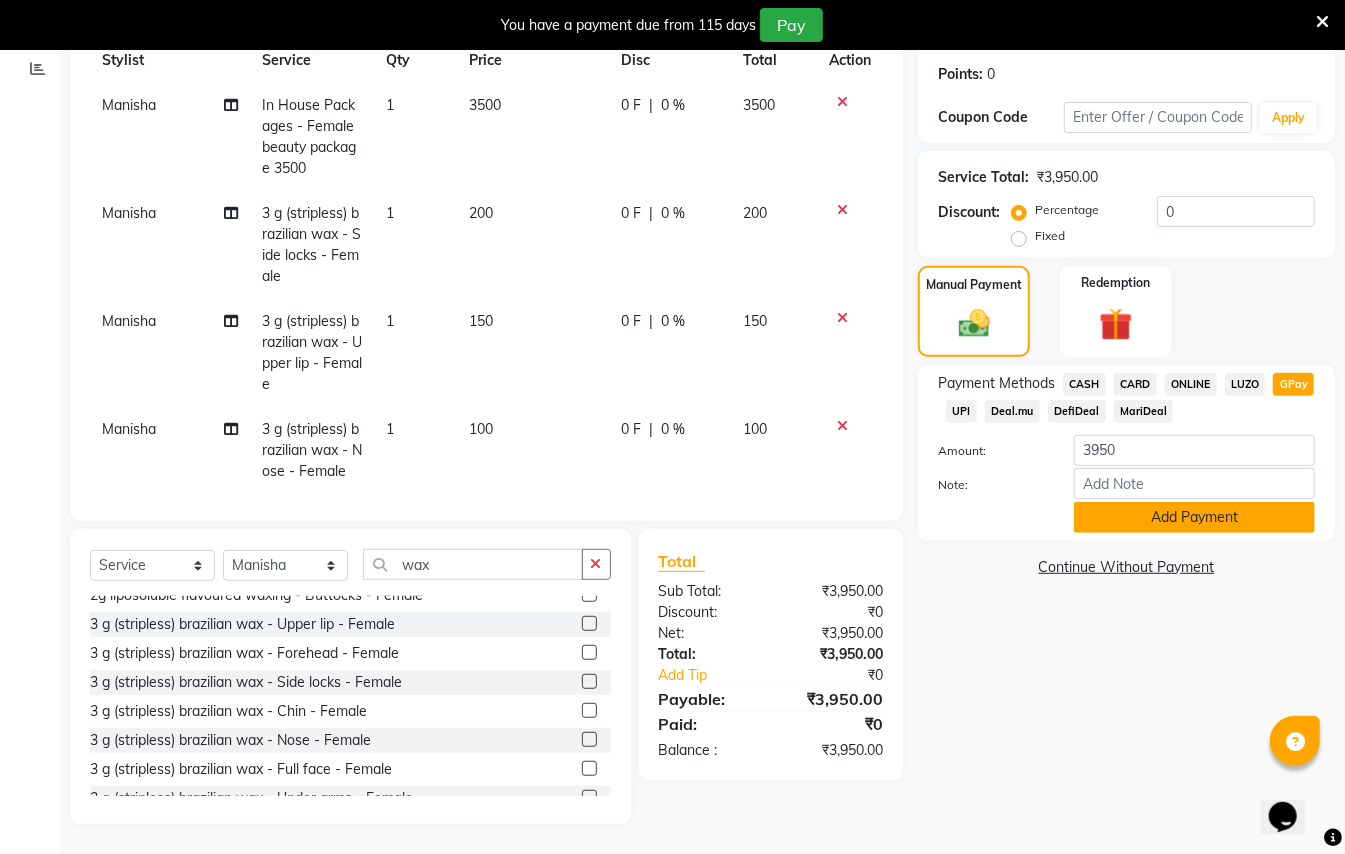 click on "Add Payment" 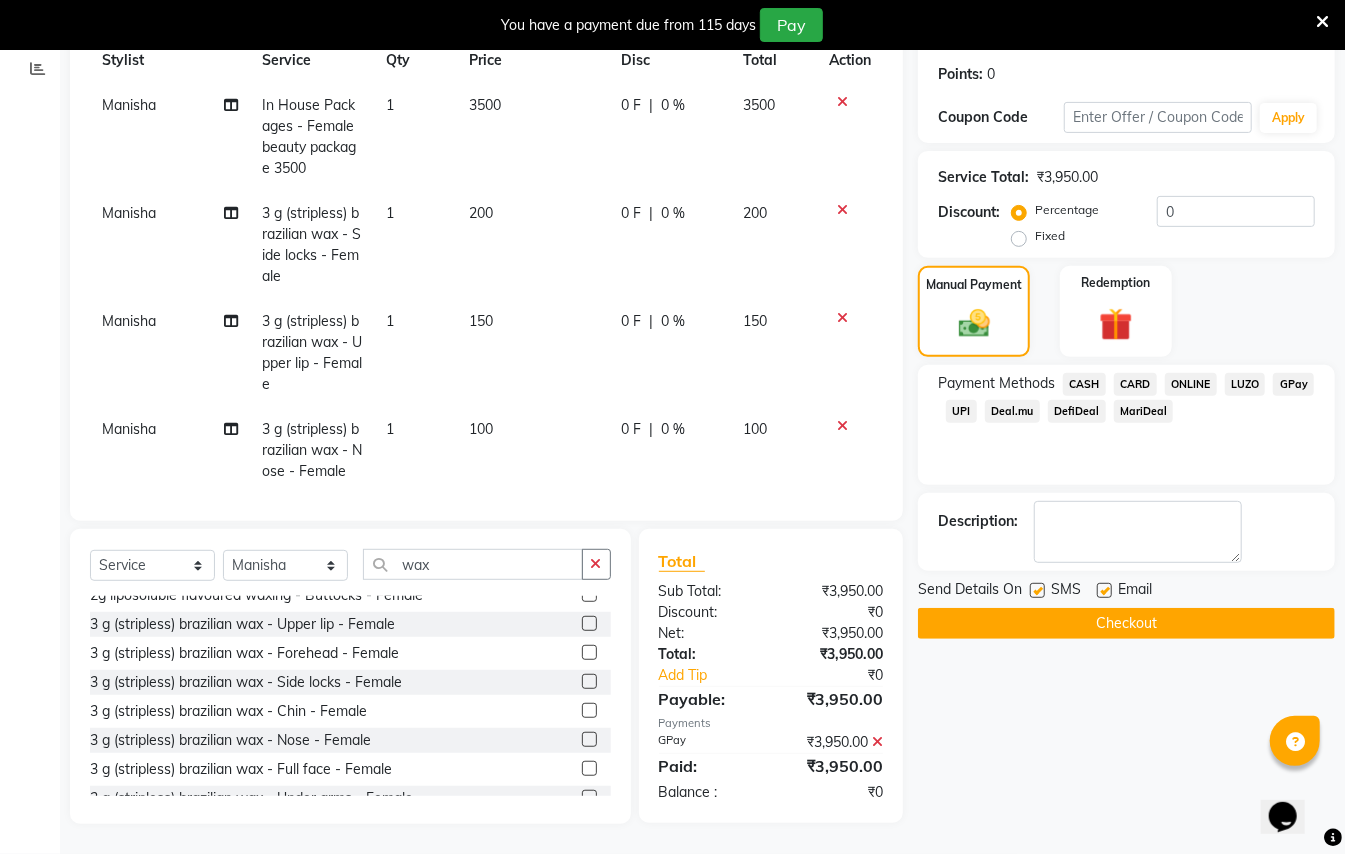 drag, startPoint x: 1177, startPoint y: 617, endPoint x: 1170, endPoint y: 633, distance: 17.464249 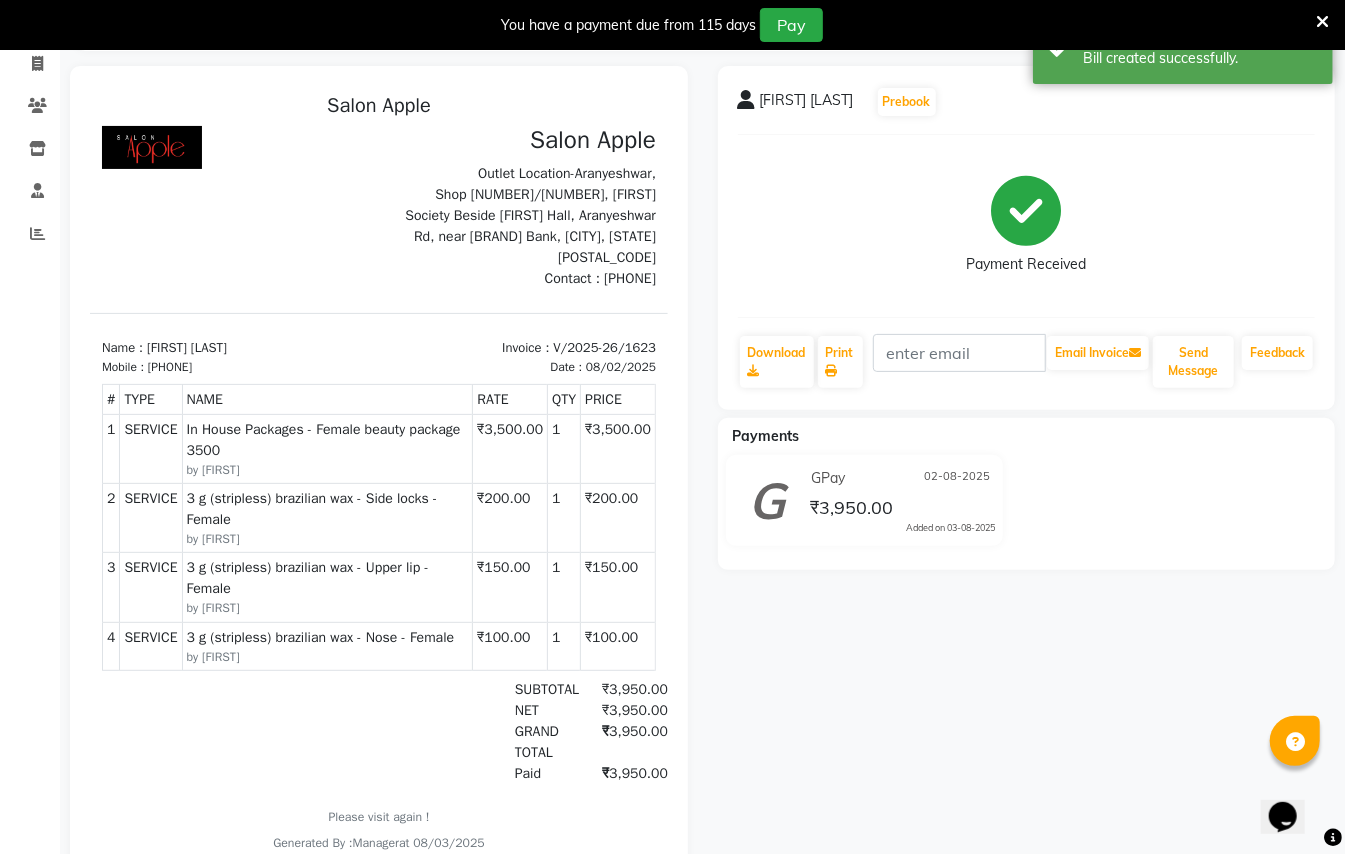 scroll, scrollTop: 0, scrollLeft: 0, axis: both 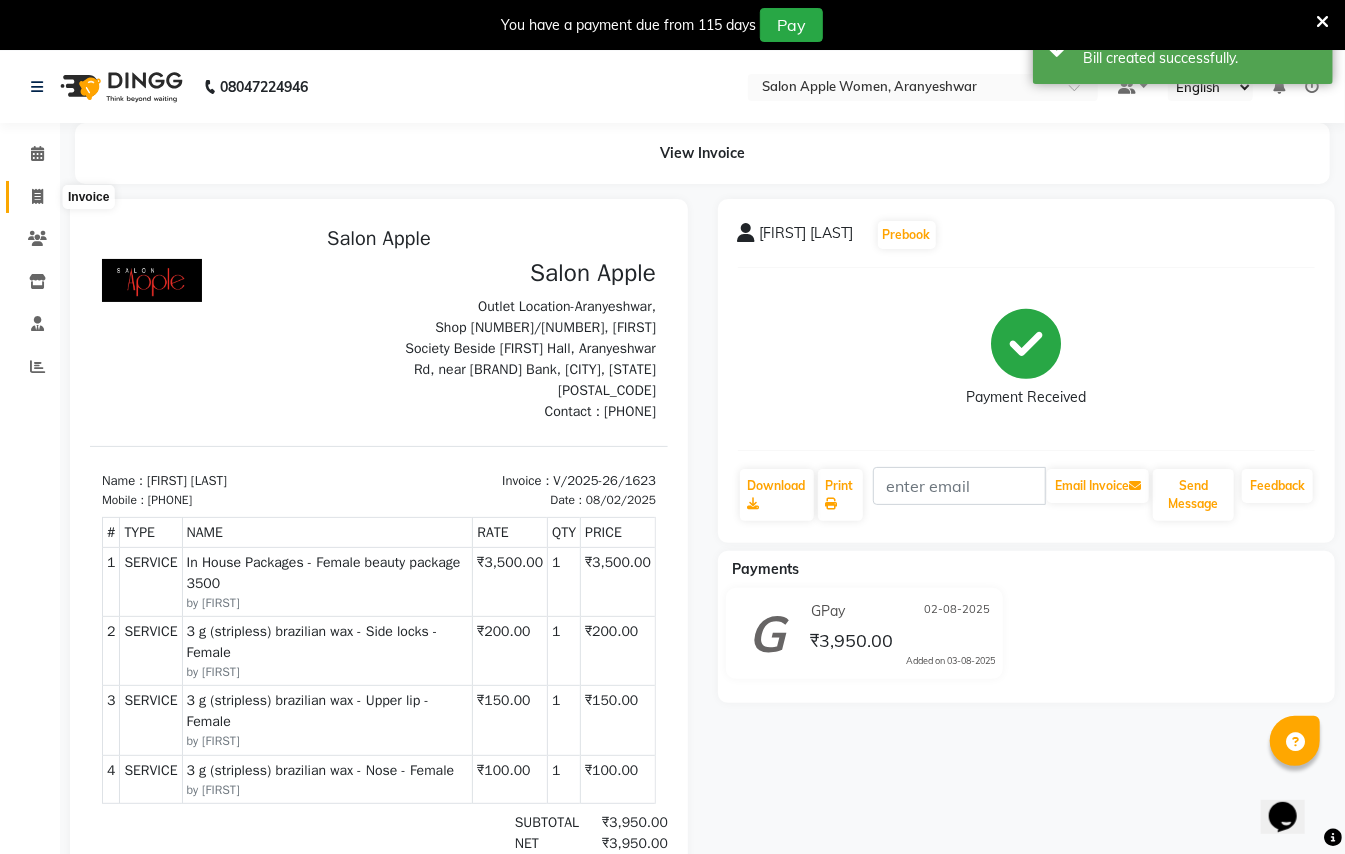 click 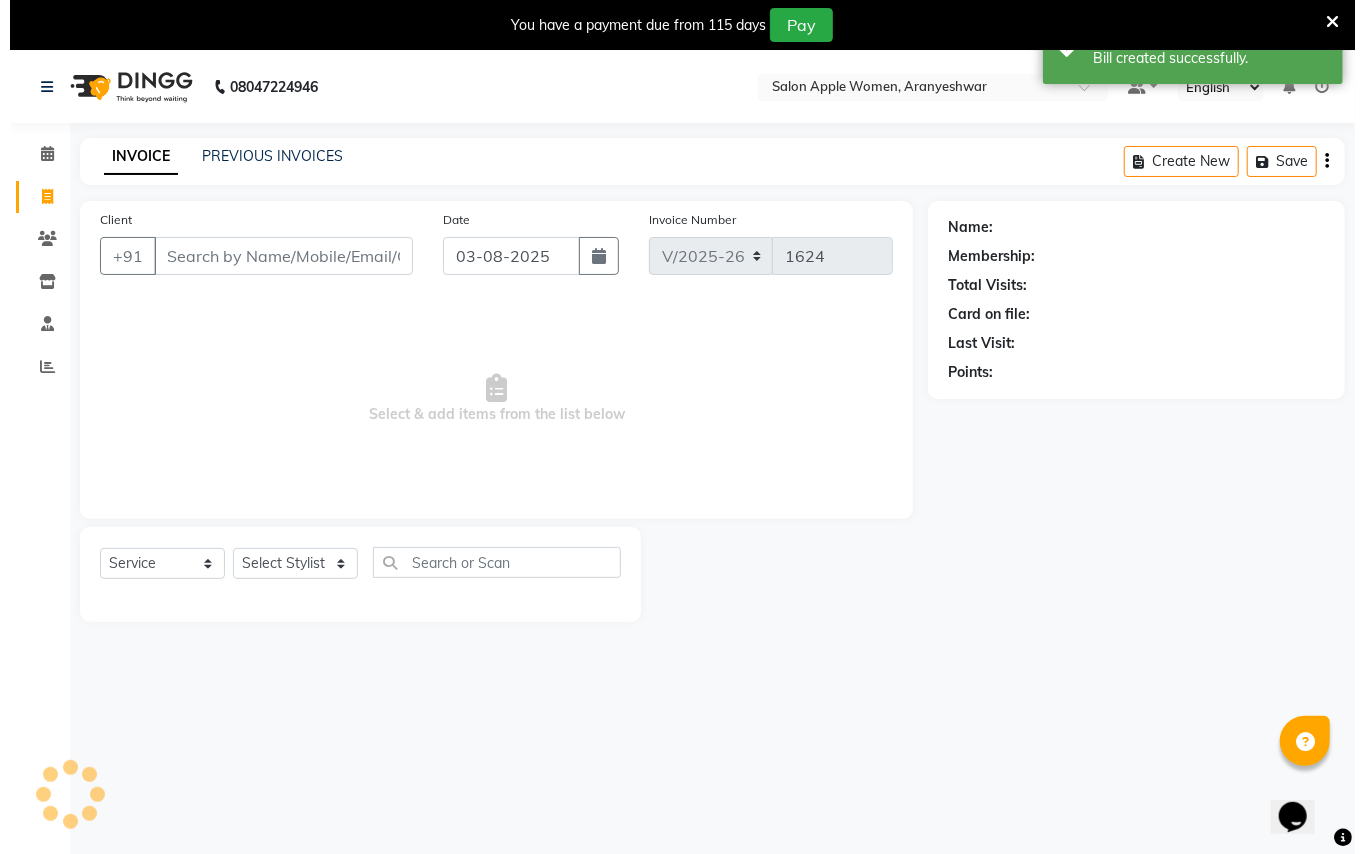 scroll, scrollTop: 50, scrollLeft: 0, axis: vertical 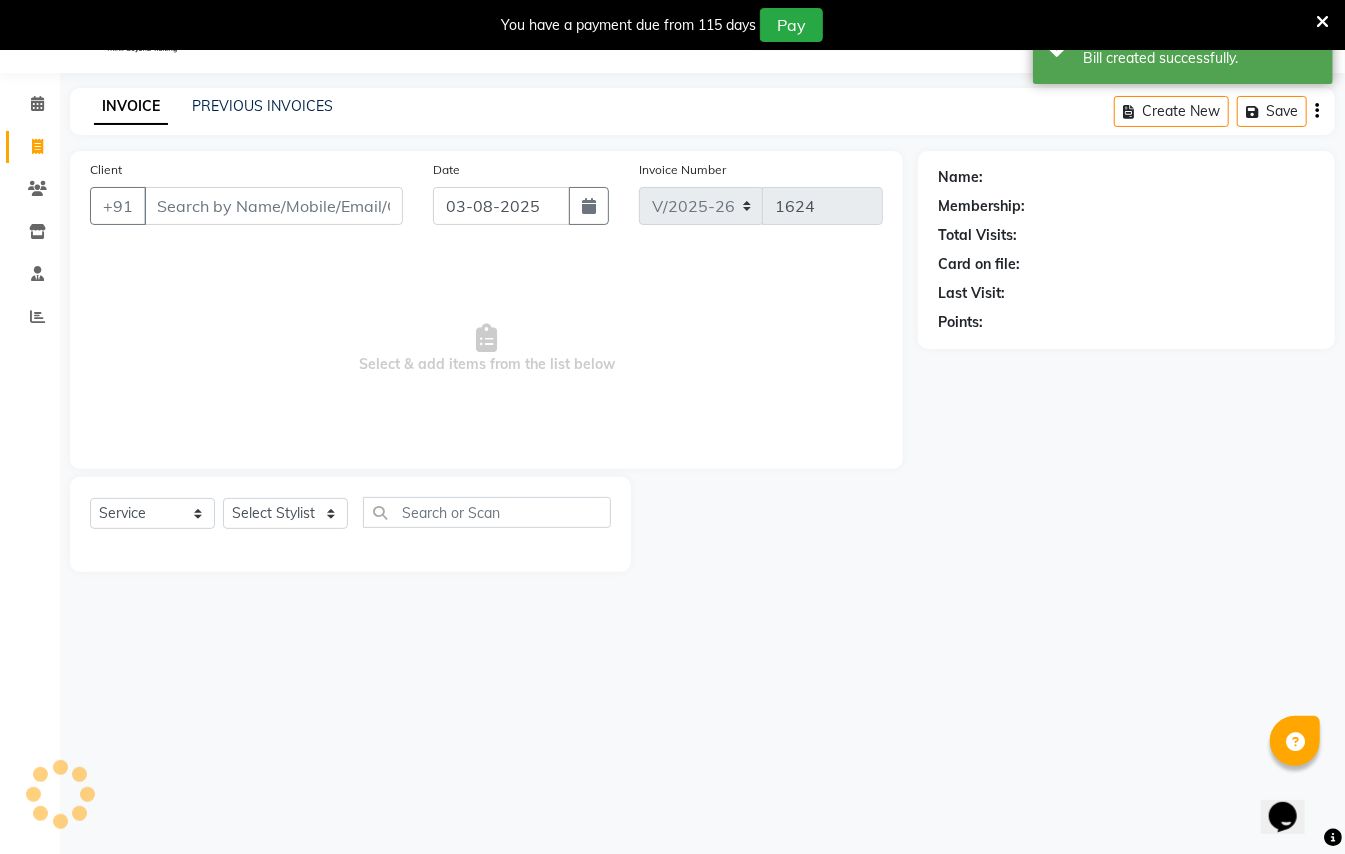 click on "Client" at bounding box center [273, 206] 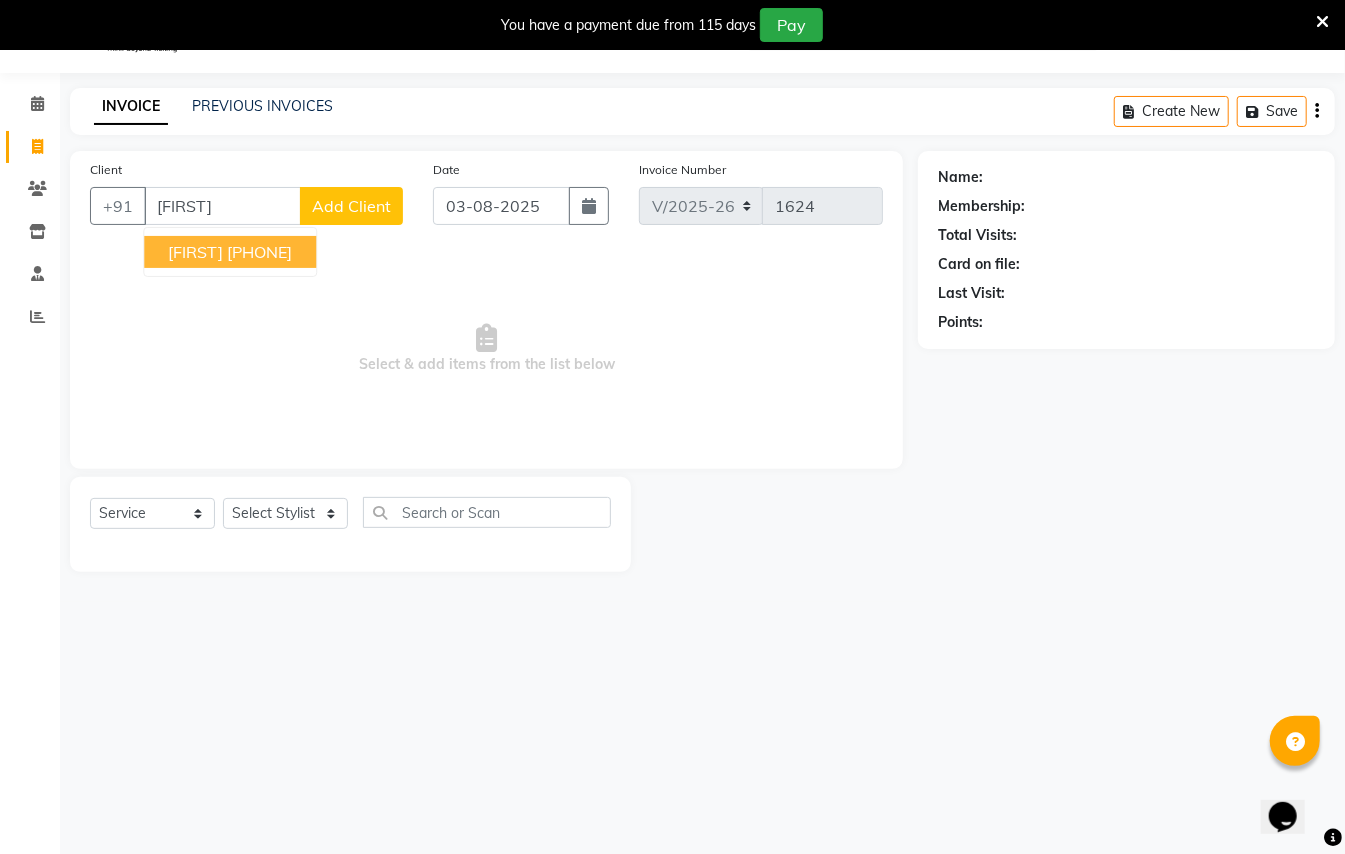 drag, startPoint x: 230, startPoint y: 209, endPoint x: 216, endPoint y: 216, distance: 15.652476 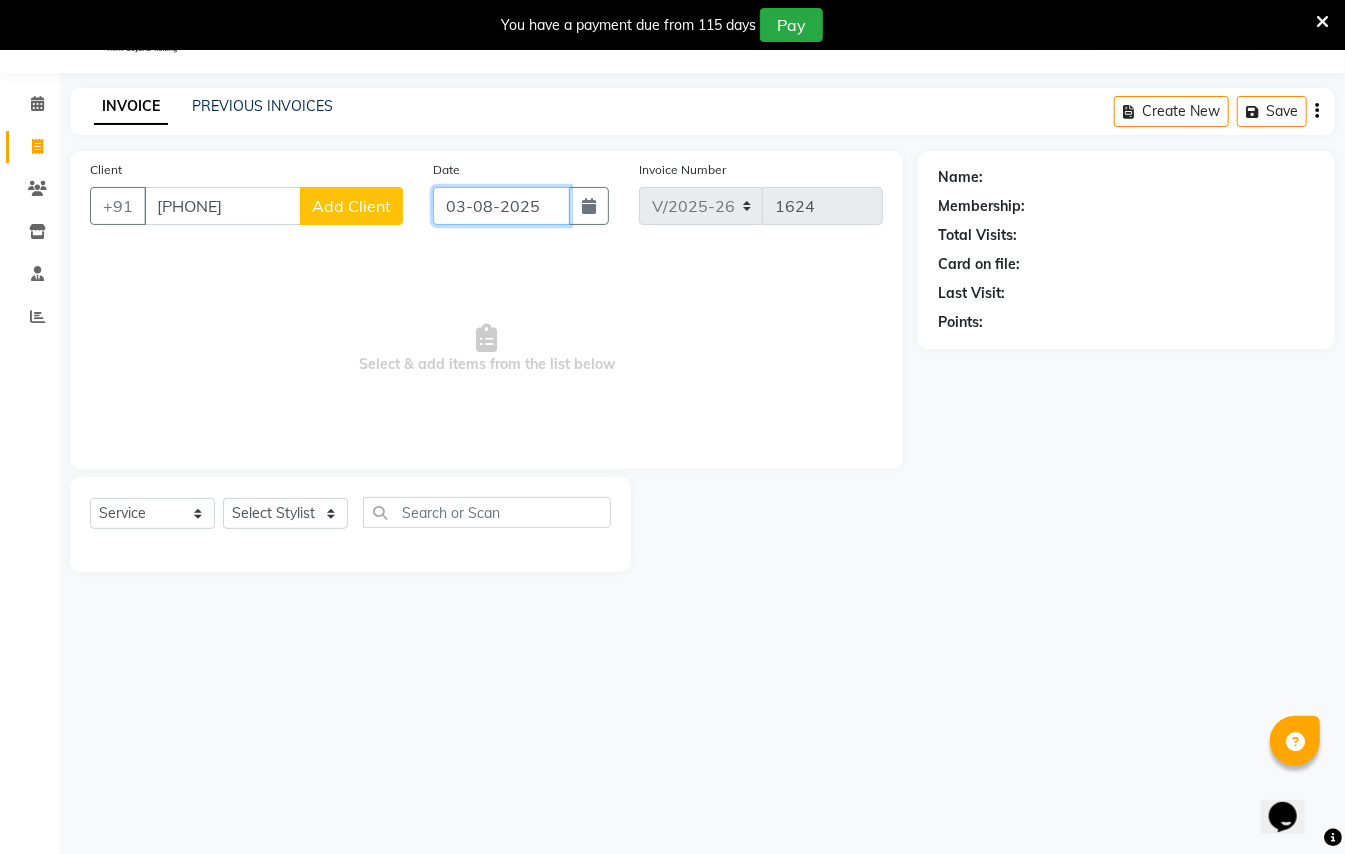 click on "03-08-2025" 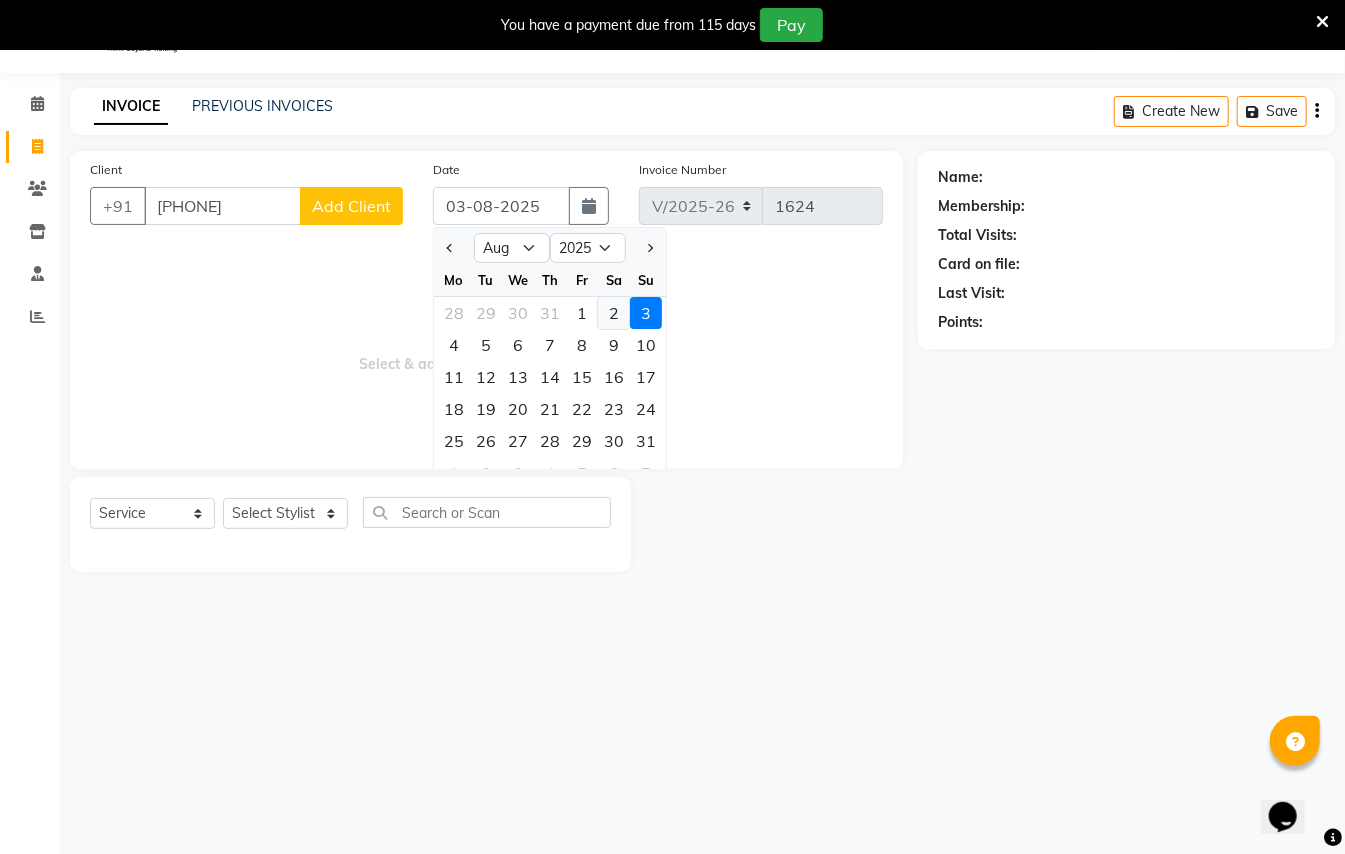 click on "2" 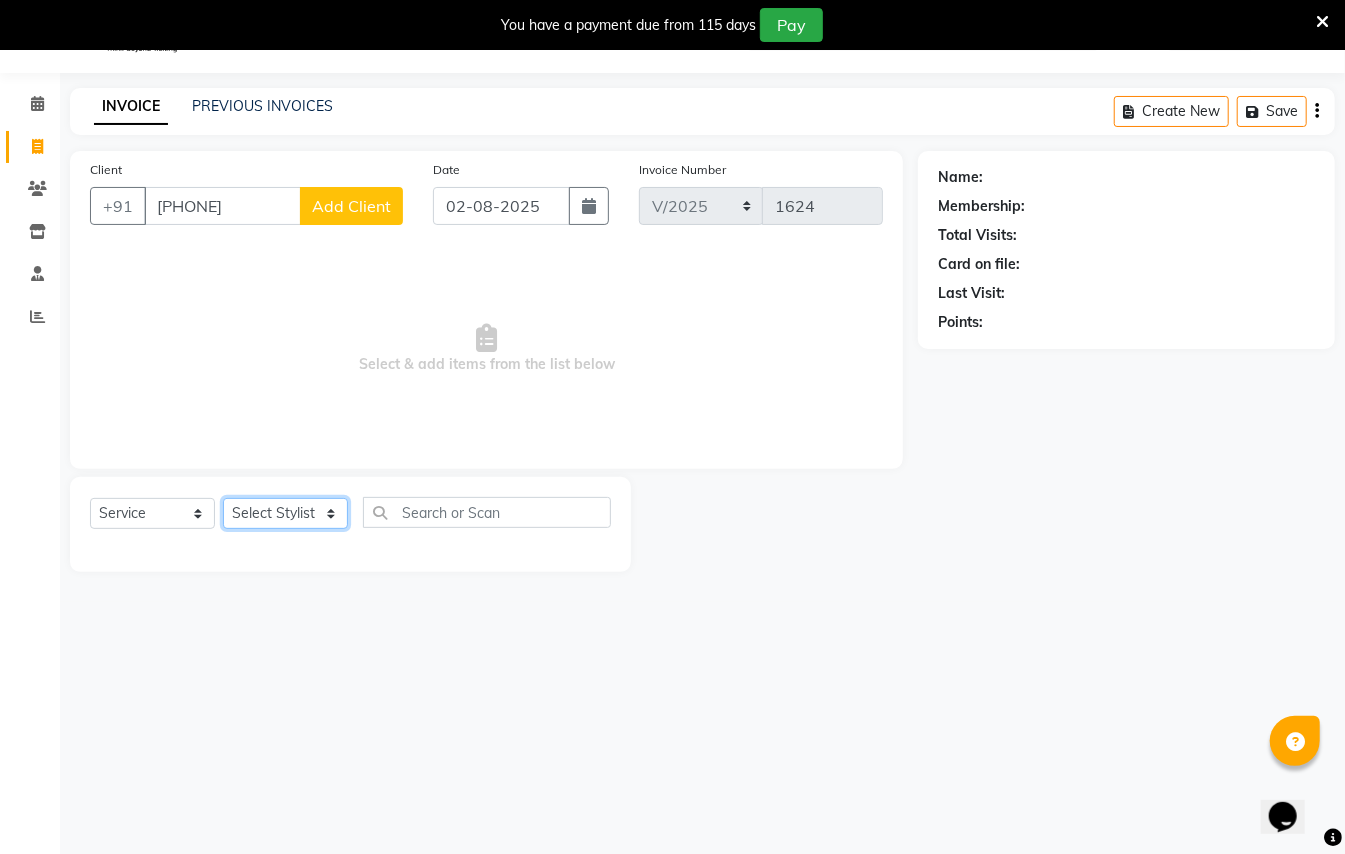 click on "Select Stylist [FIRST] [LAST] [FIRST] [LAST]  [FIRST] [LAST] [FIRST] [LAST] [FIRST] [LAST] Manager [FIRST]  [FIRST] [LAST] Owner [FIRST] [LAST]" 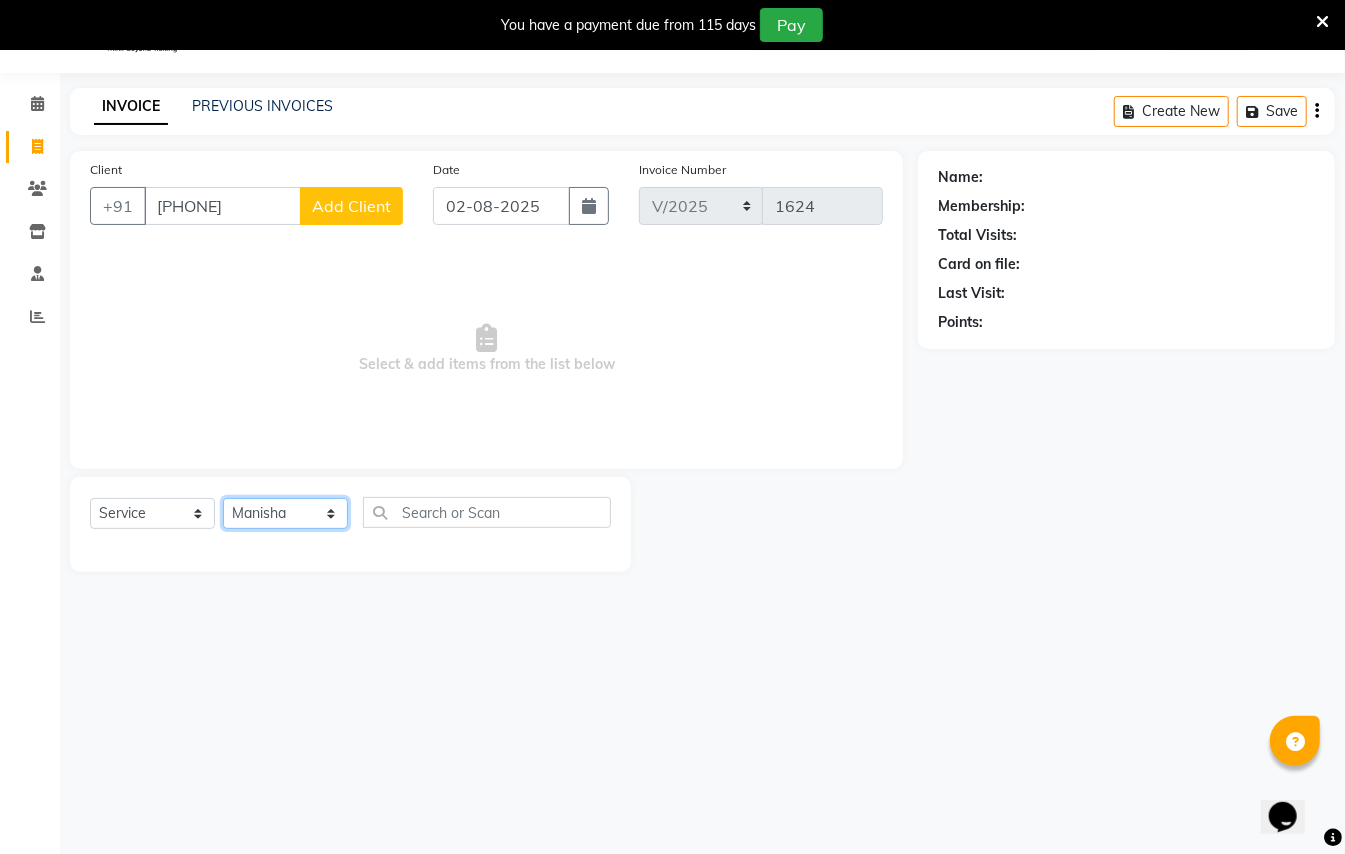 click on "Select Stylist [FIRST] [LAST] [FIRST] [LAST]  [FIRST] [LAST] [FIRST] [LAST] [FIRST] [LAST] Manager [FIRST]  [FIRST] [LAST] Owner [FIRST] [LAST]" 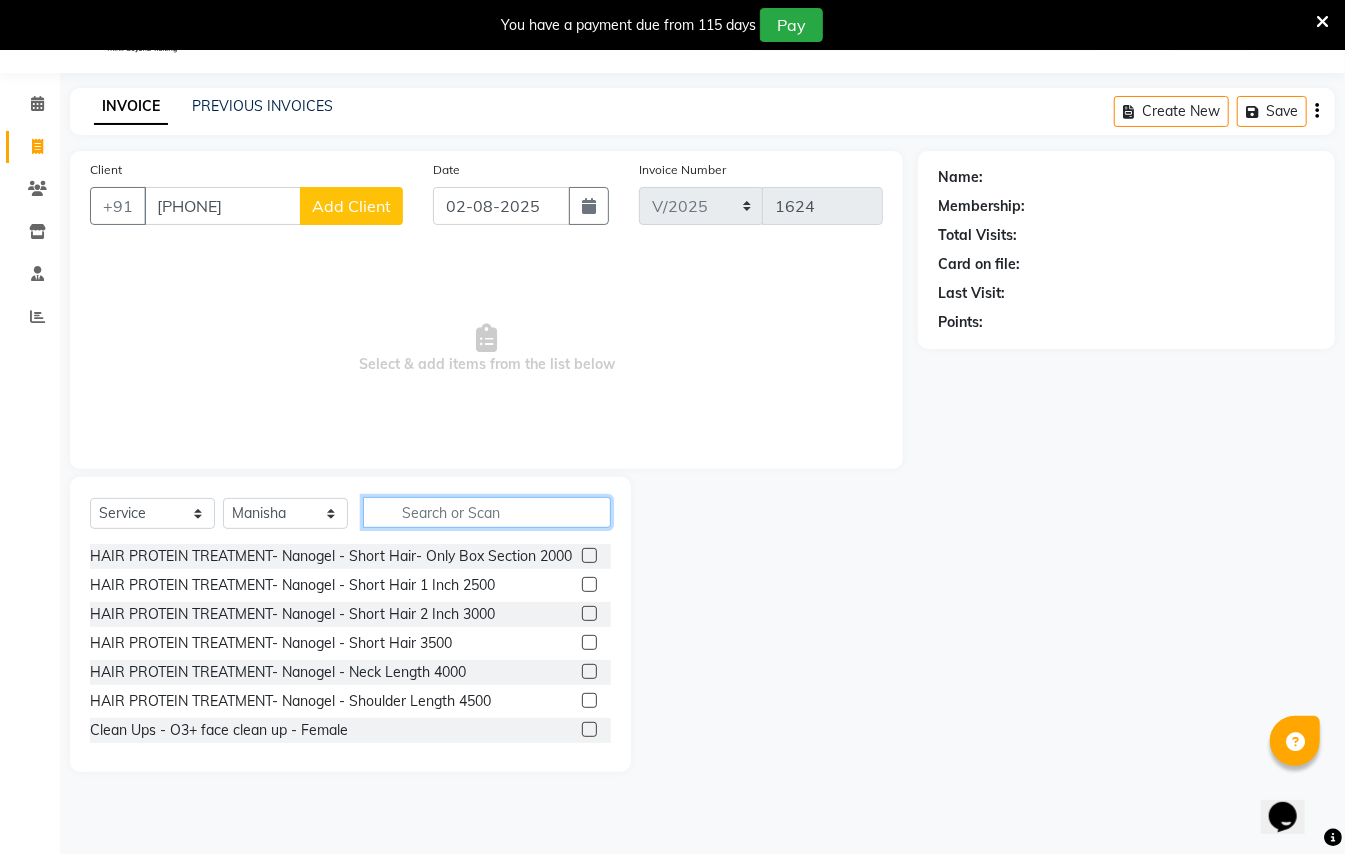click 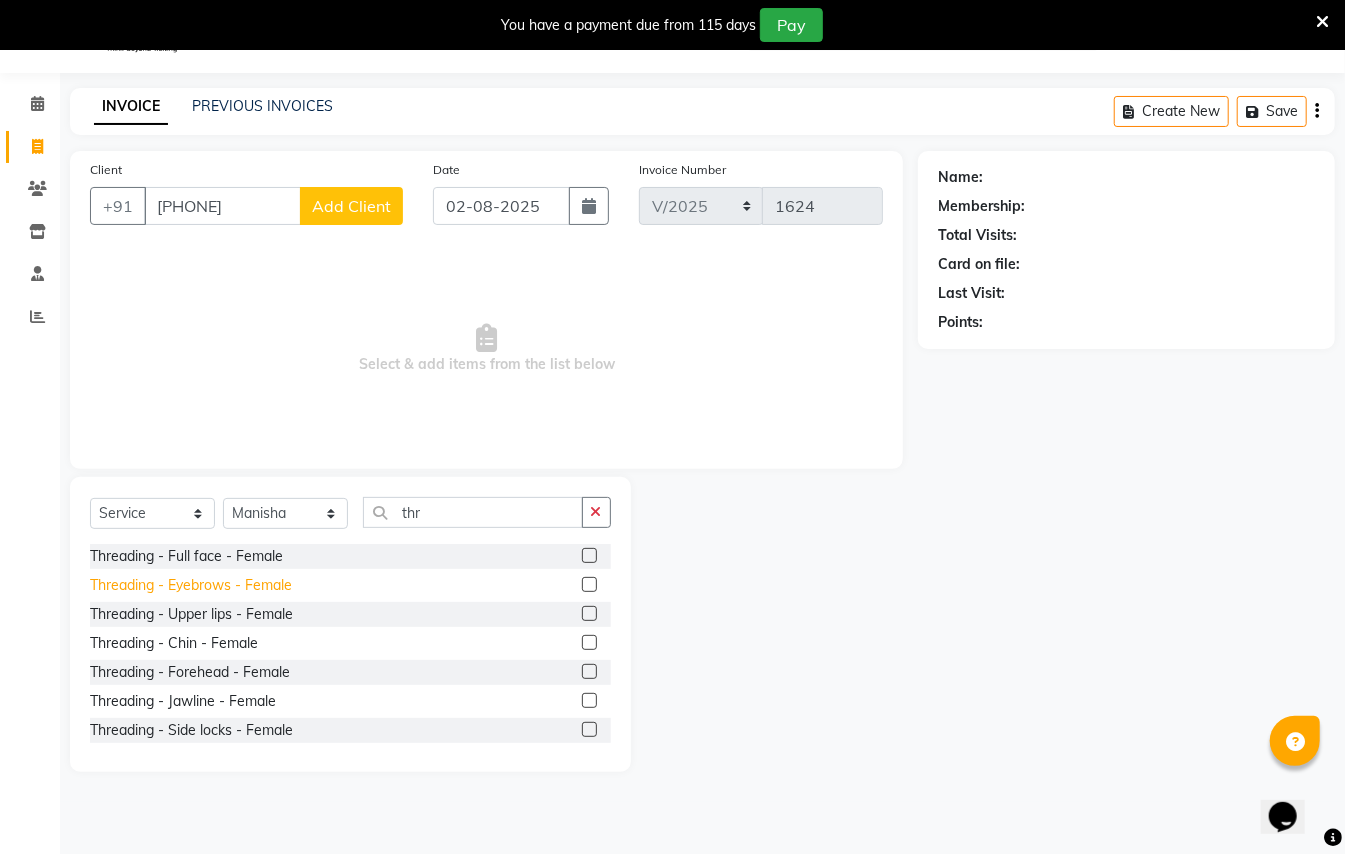 click on "Threading - Eyebrows - Female" 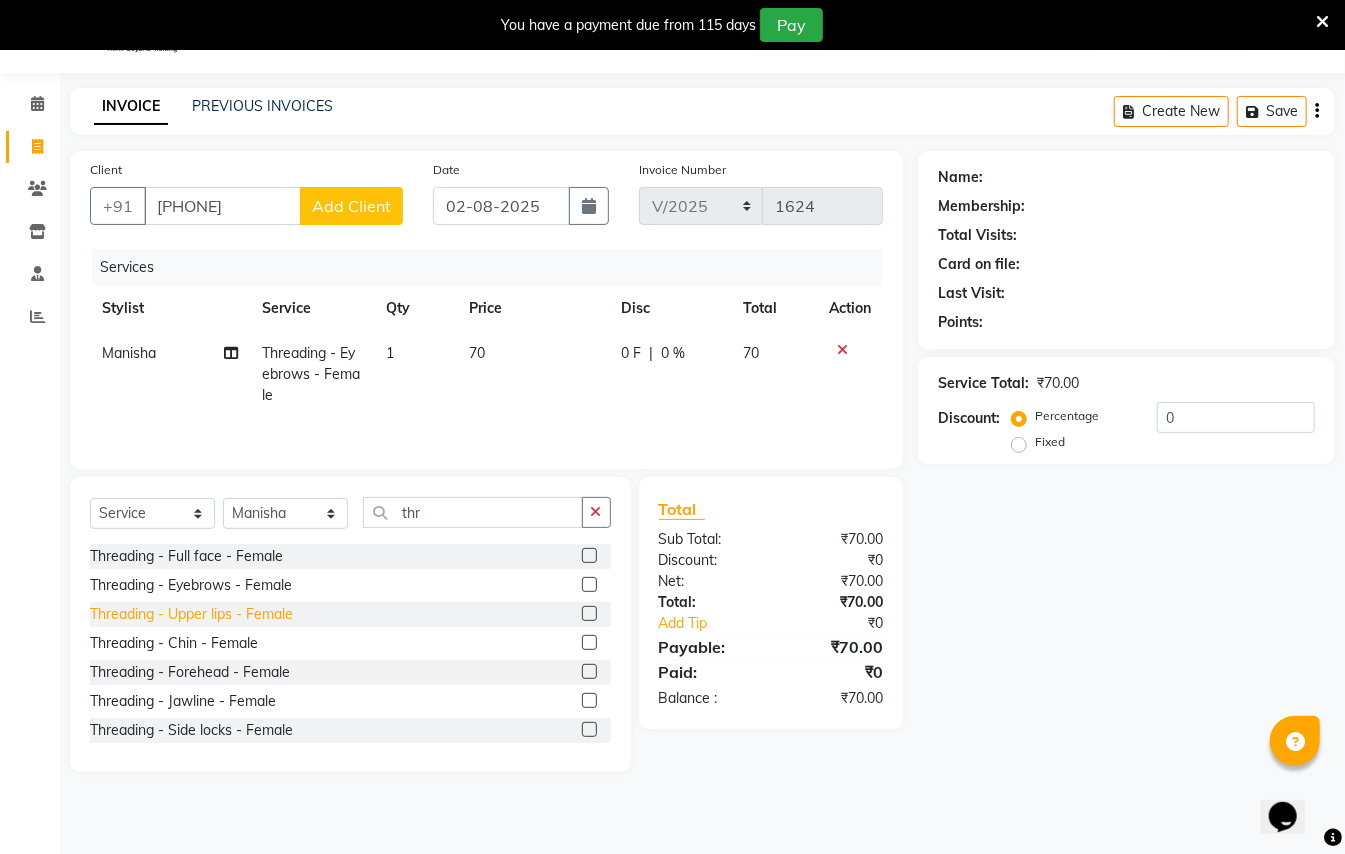 click on "Threading - Upper lips - Female" 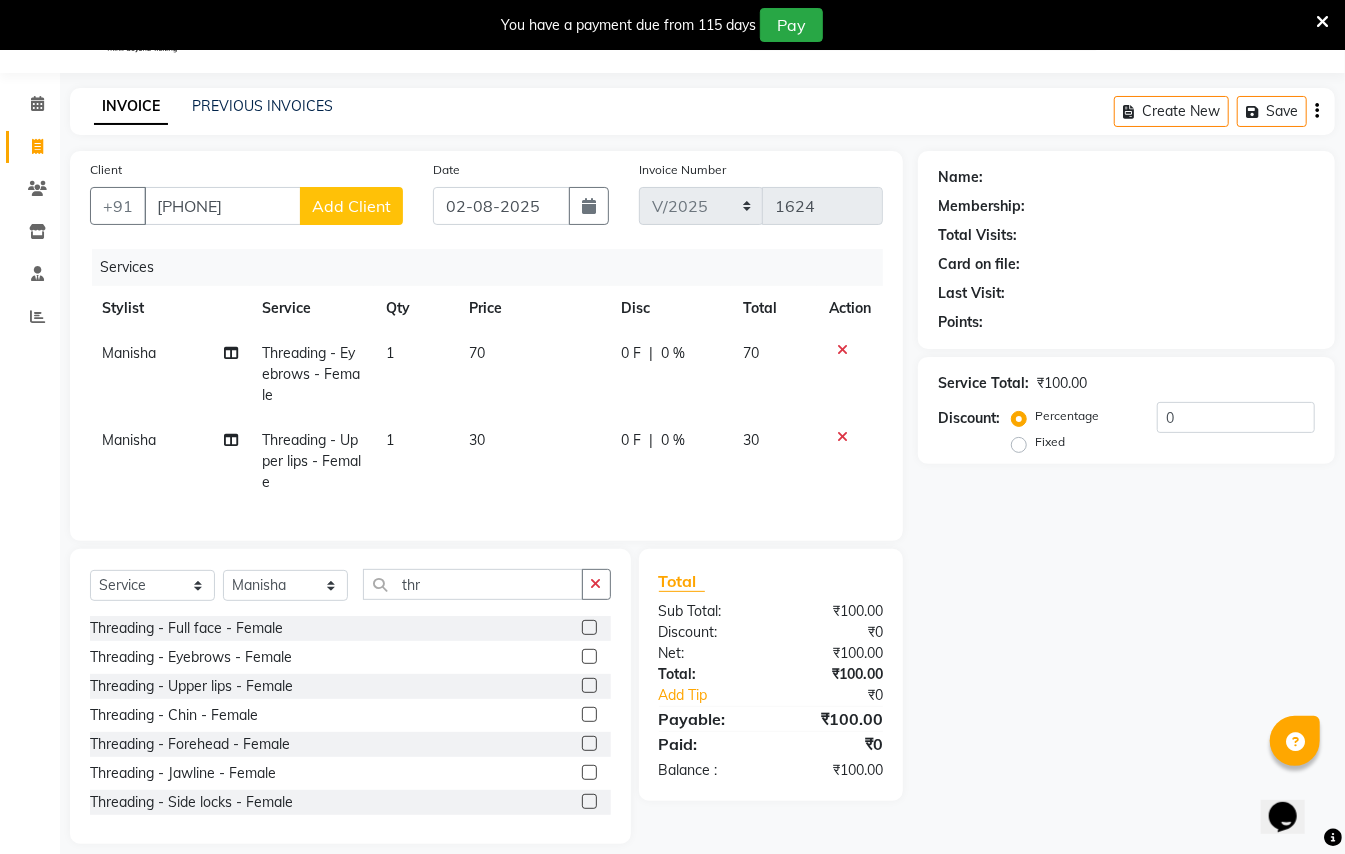click on "Add Client" 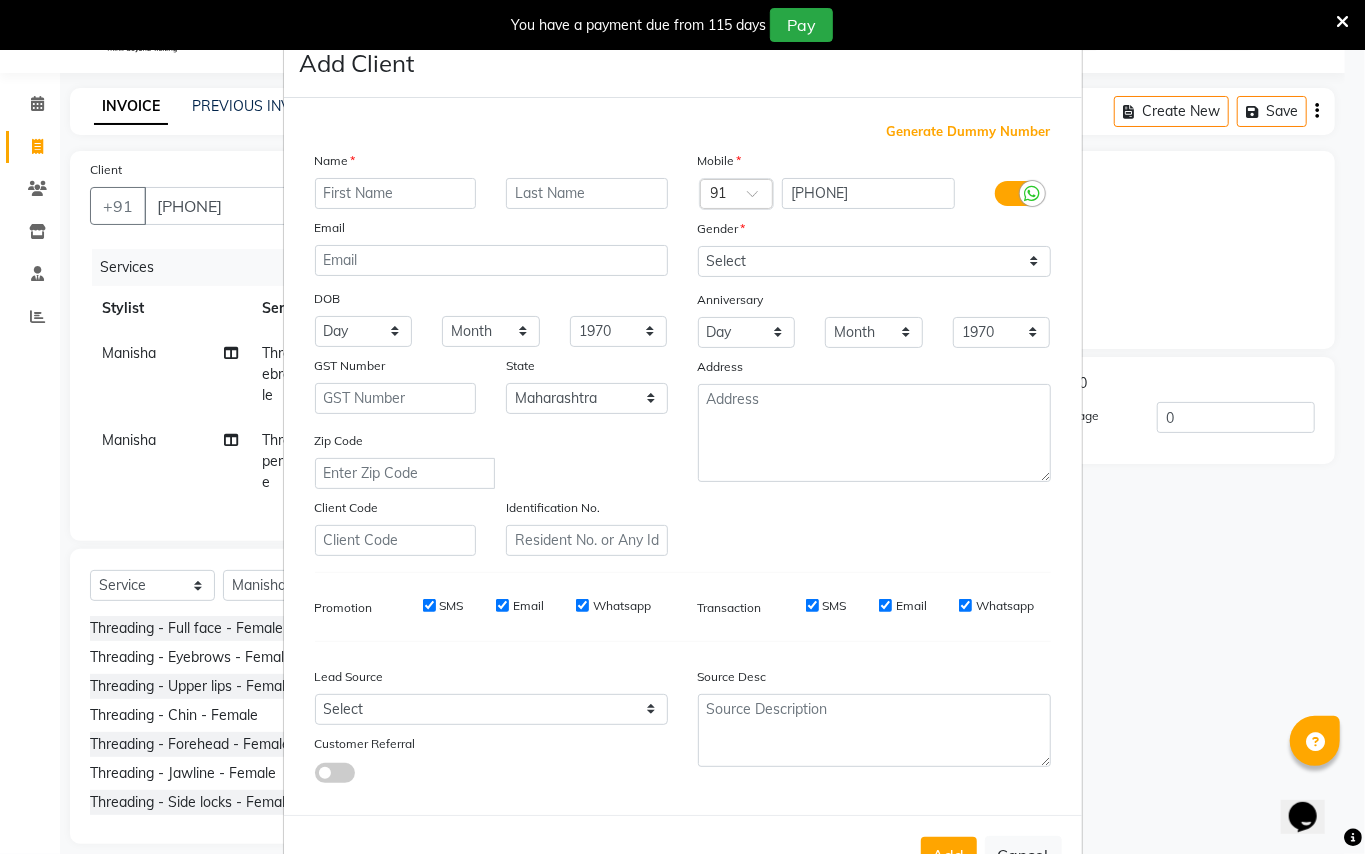 click at bounding box center (396, 193) 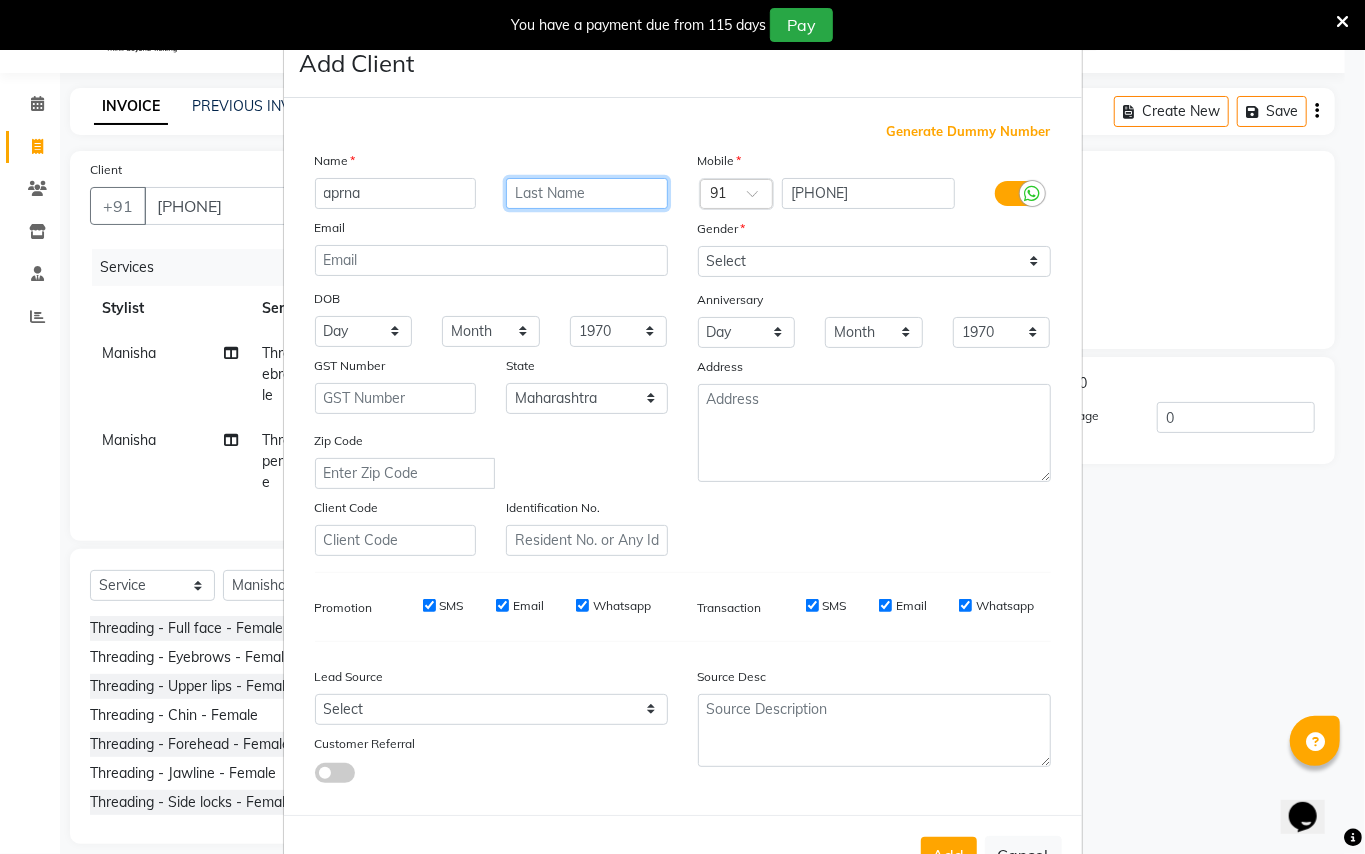 click at bounding box center [587, 193] 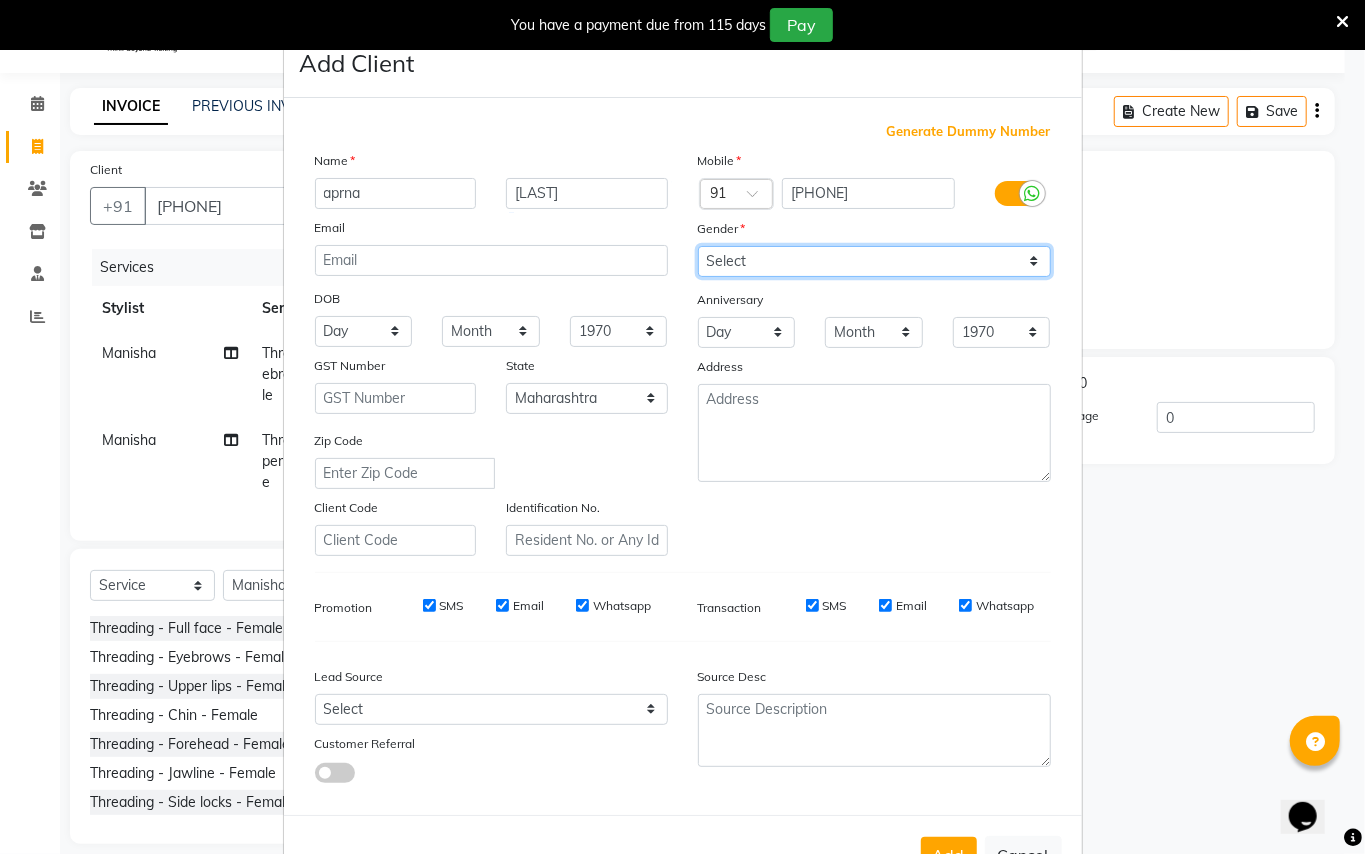 click on "Select Male Female Other Prefer Not To Say" at bounding box center (874, 261) 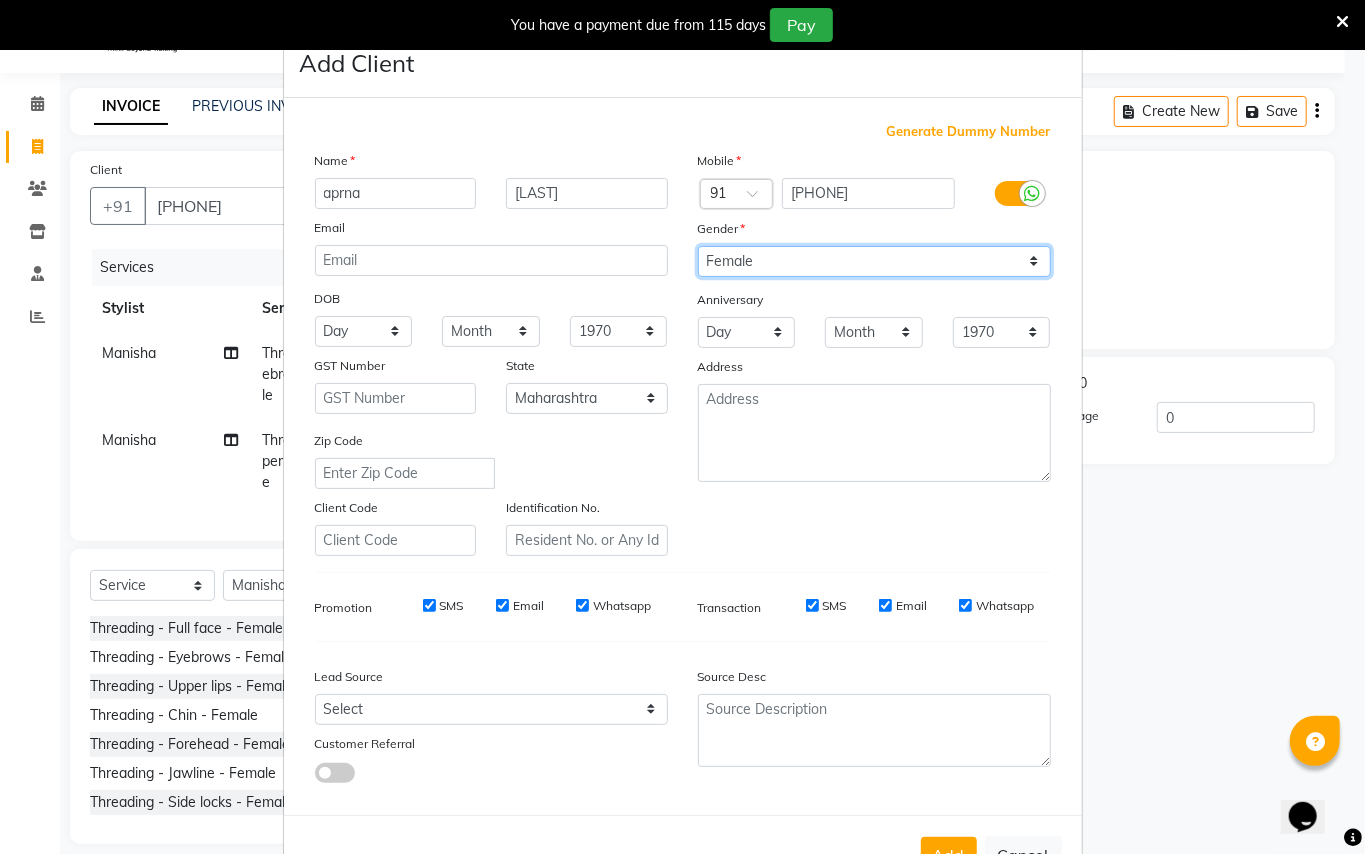 click on "Select Male Female Other Prefer Not To Say" at bounding box center [874, 261] 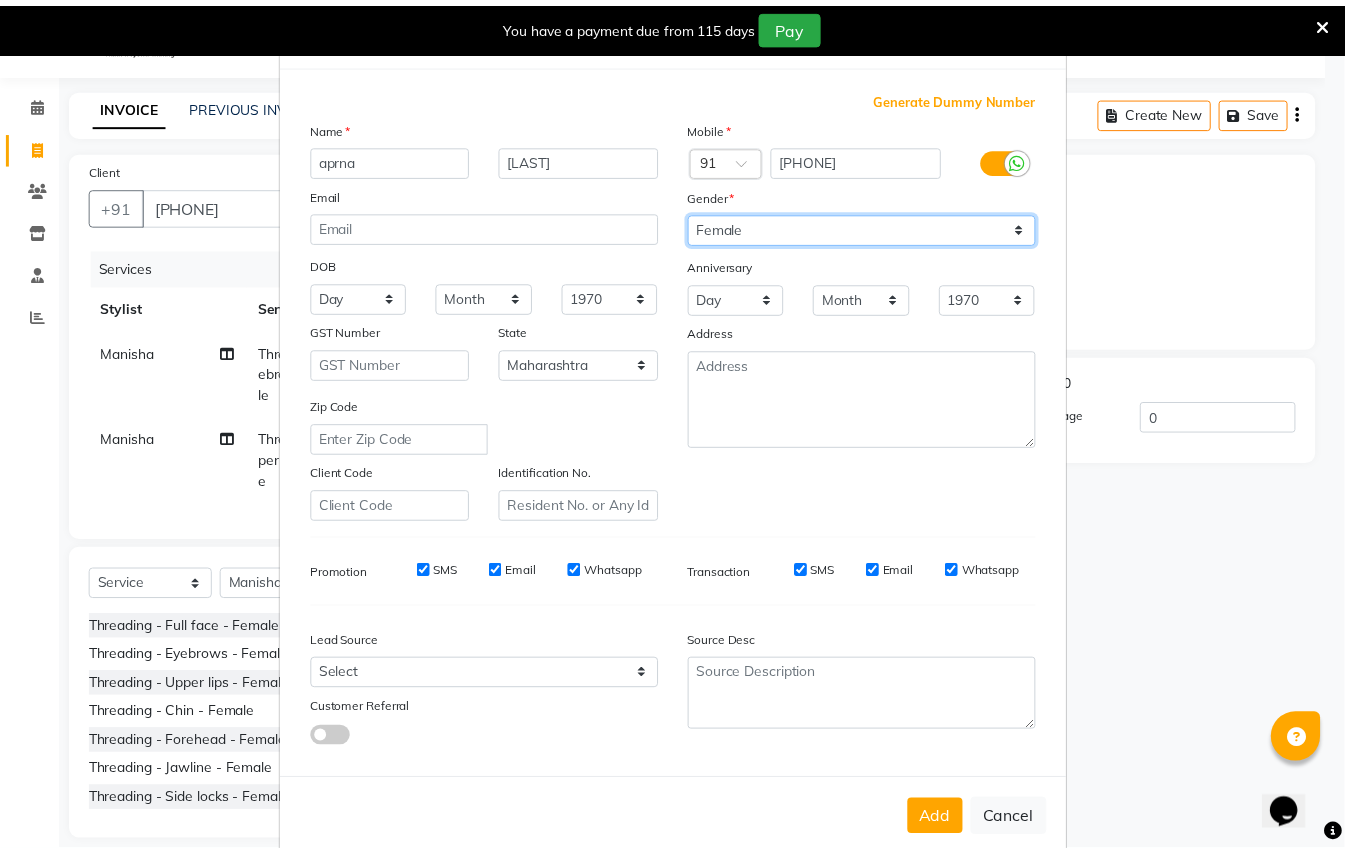 scroll, scrollTop: 64, scrollLeft: 0, axis: vertical 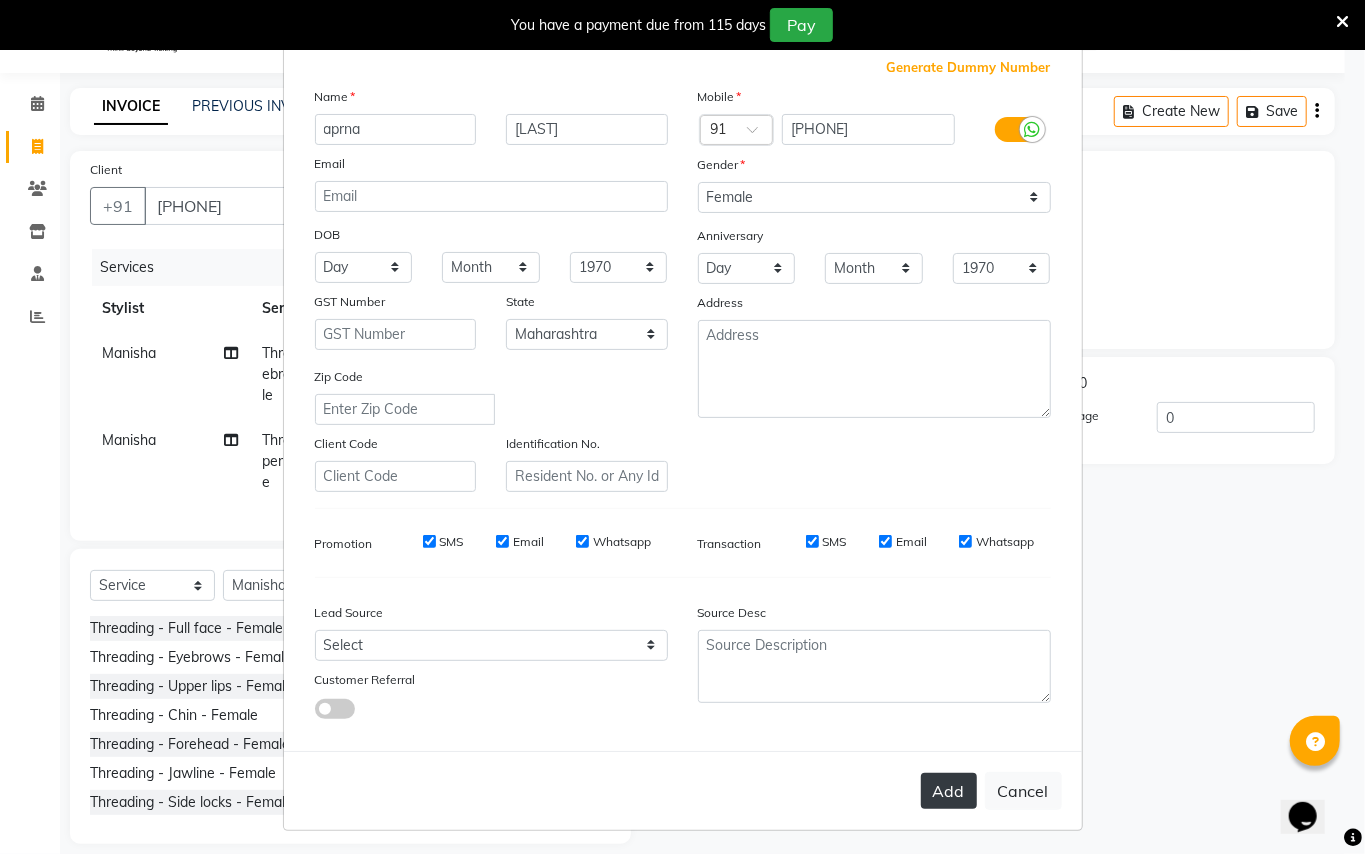 click on "Add" at bounding box center [949, 791] 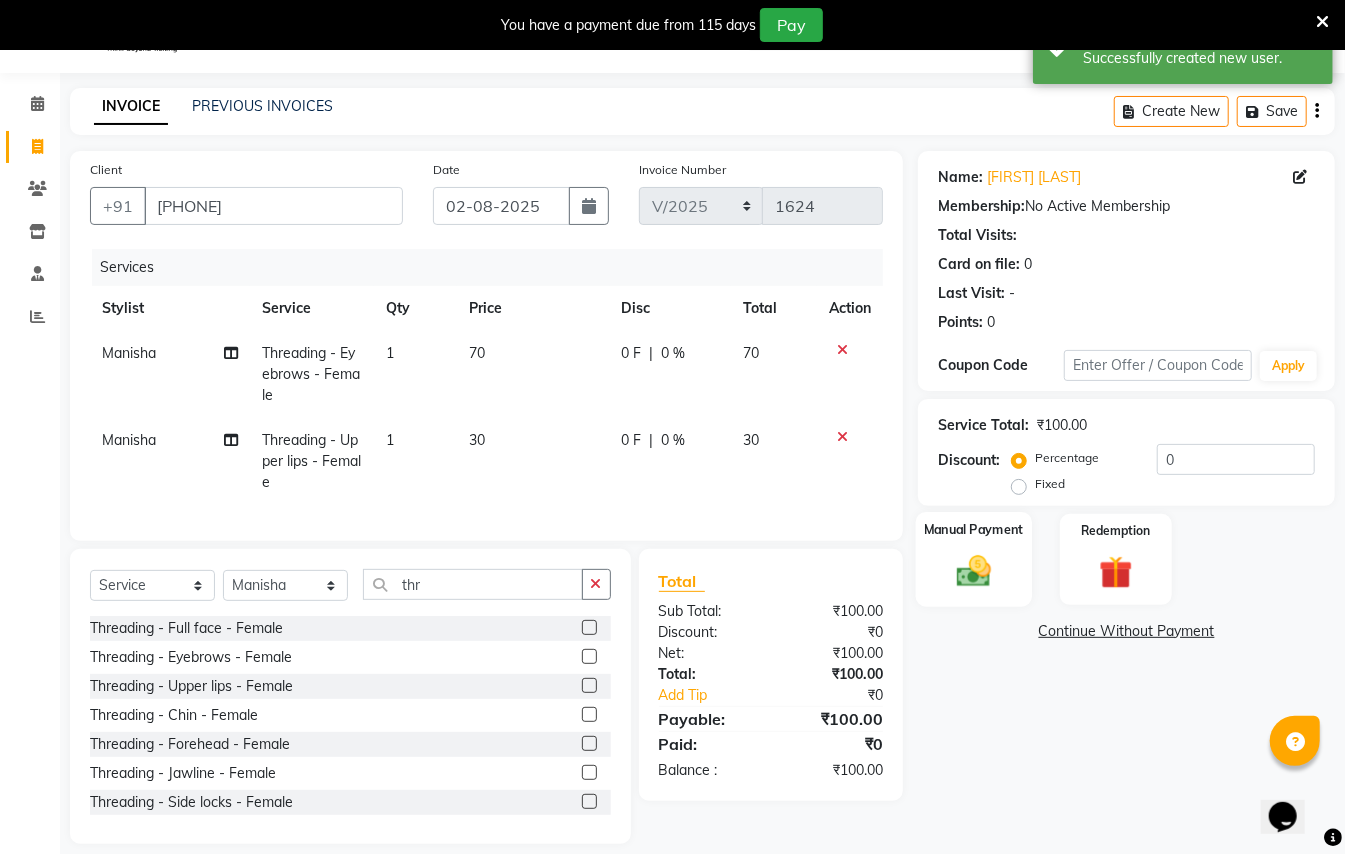 click on "Manual Payment" 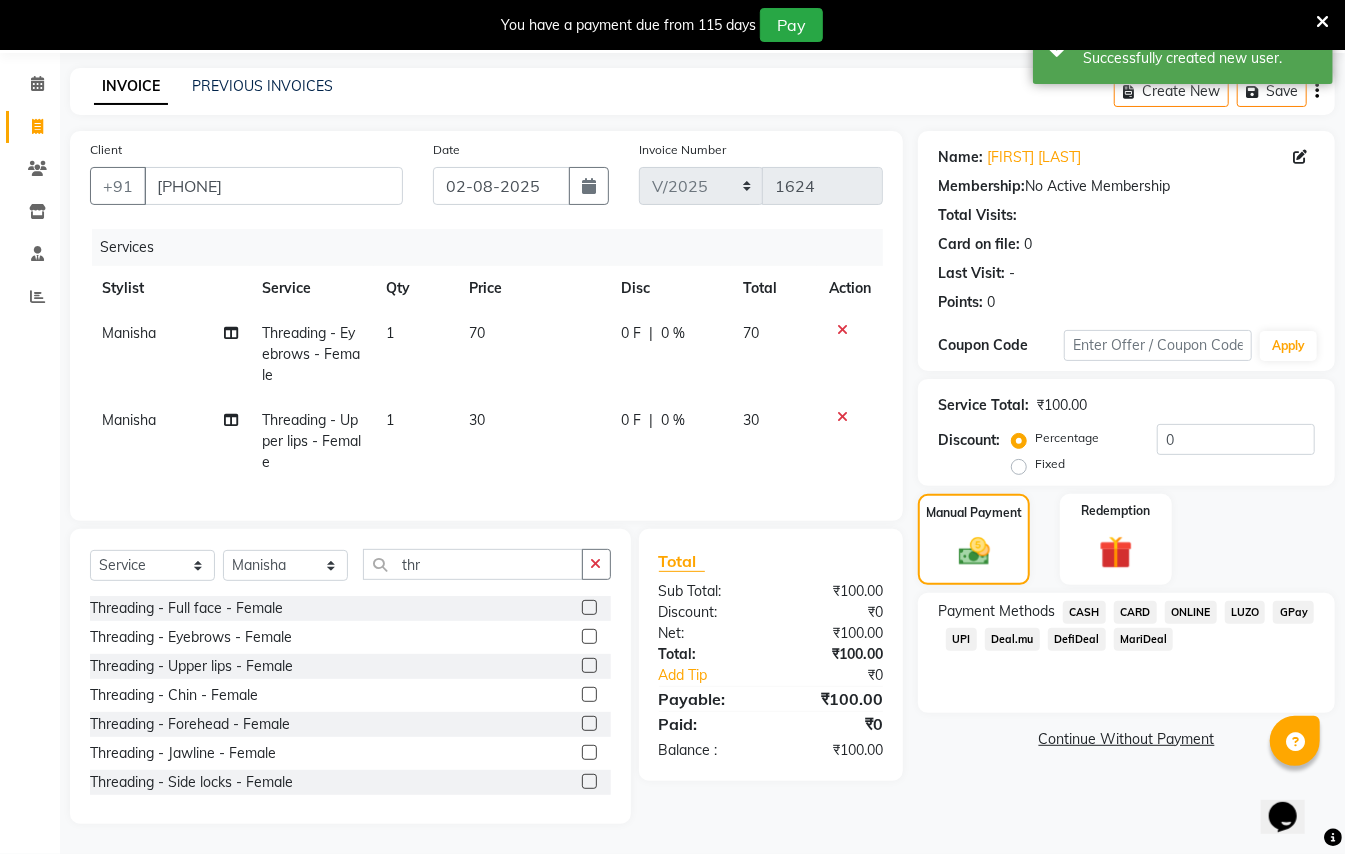 scroll, scrollTop: 90, scrollLeft: 0, axis: vertical 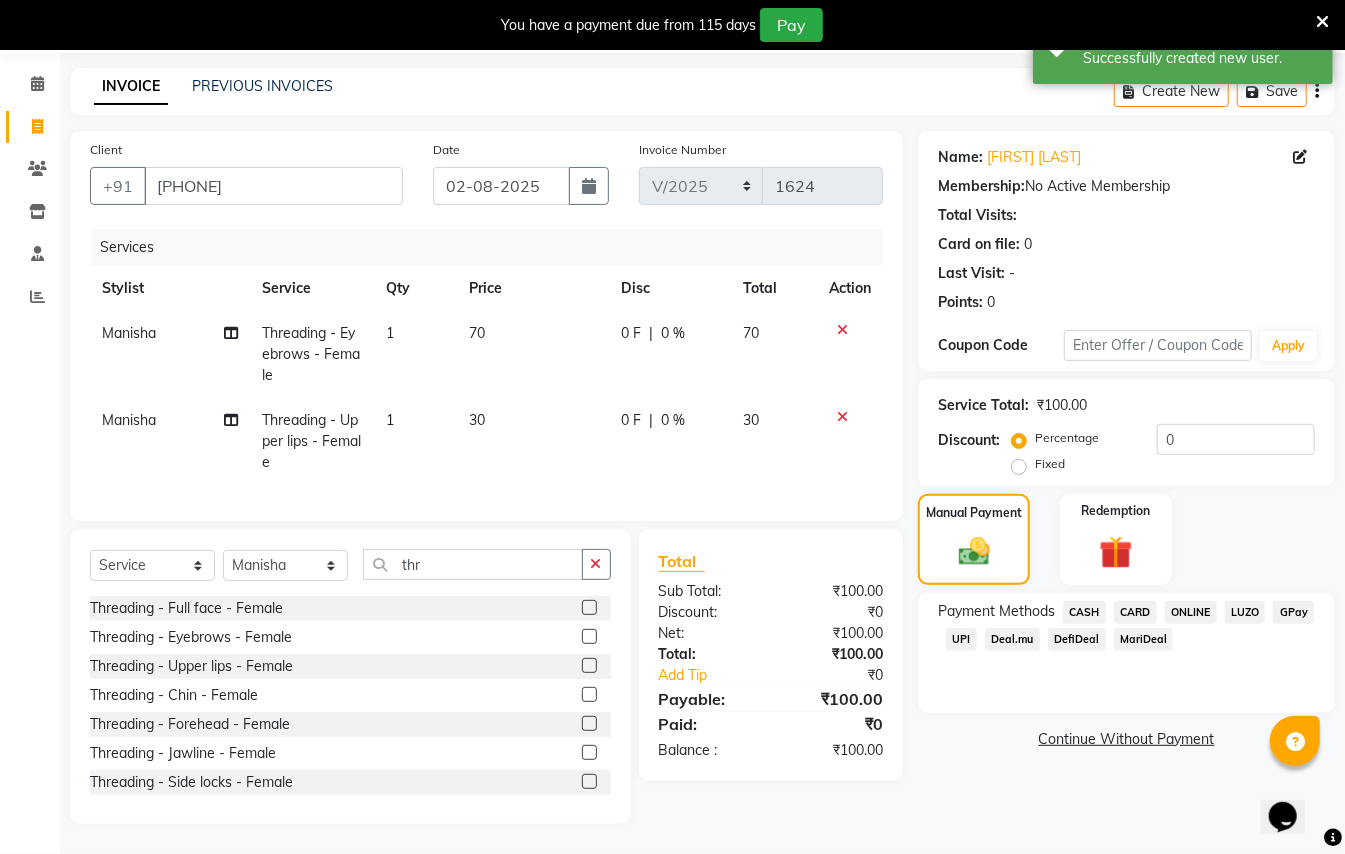 click on "CASH" 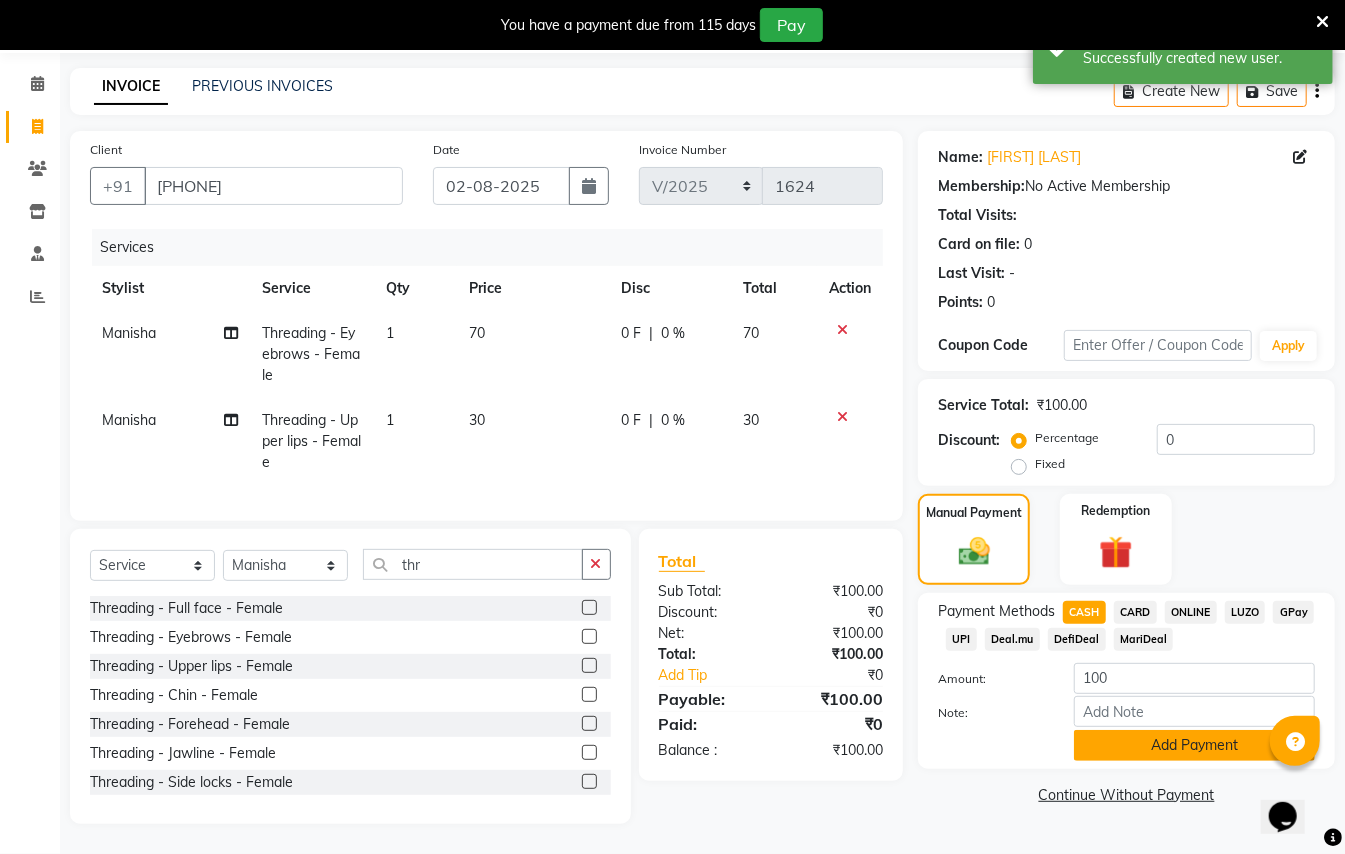click on "Add Payment" 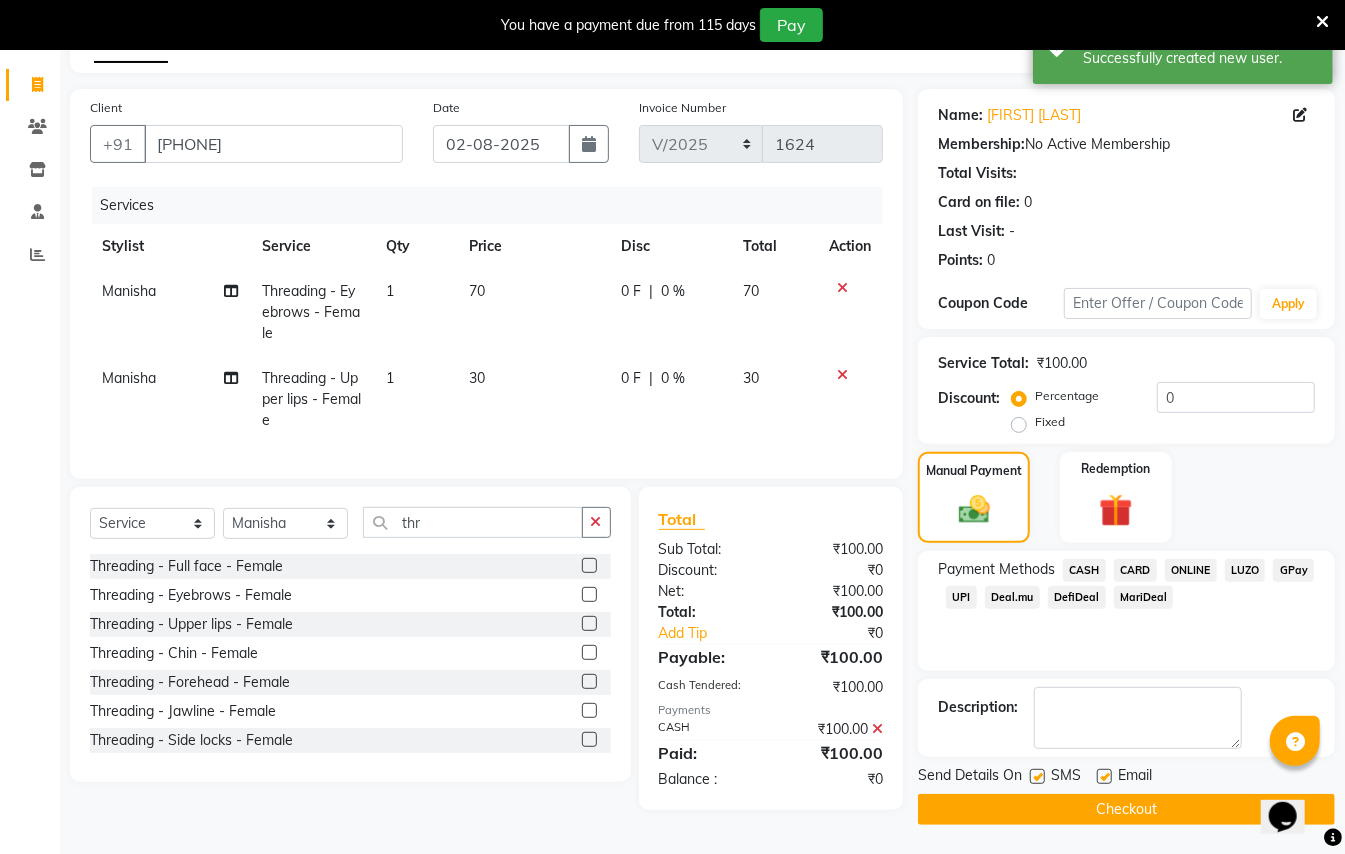 scroll, scrollTop: 117, scrollLeft: 0, axis: vertical 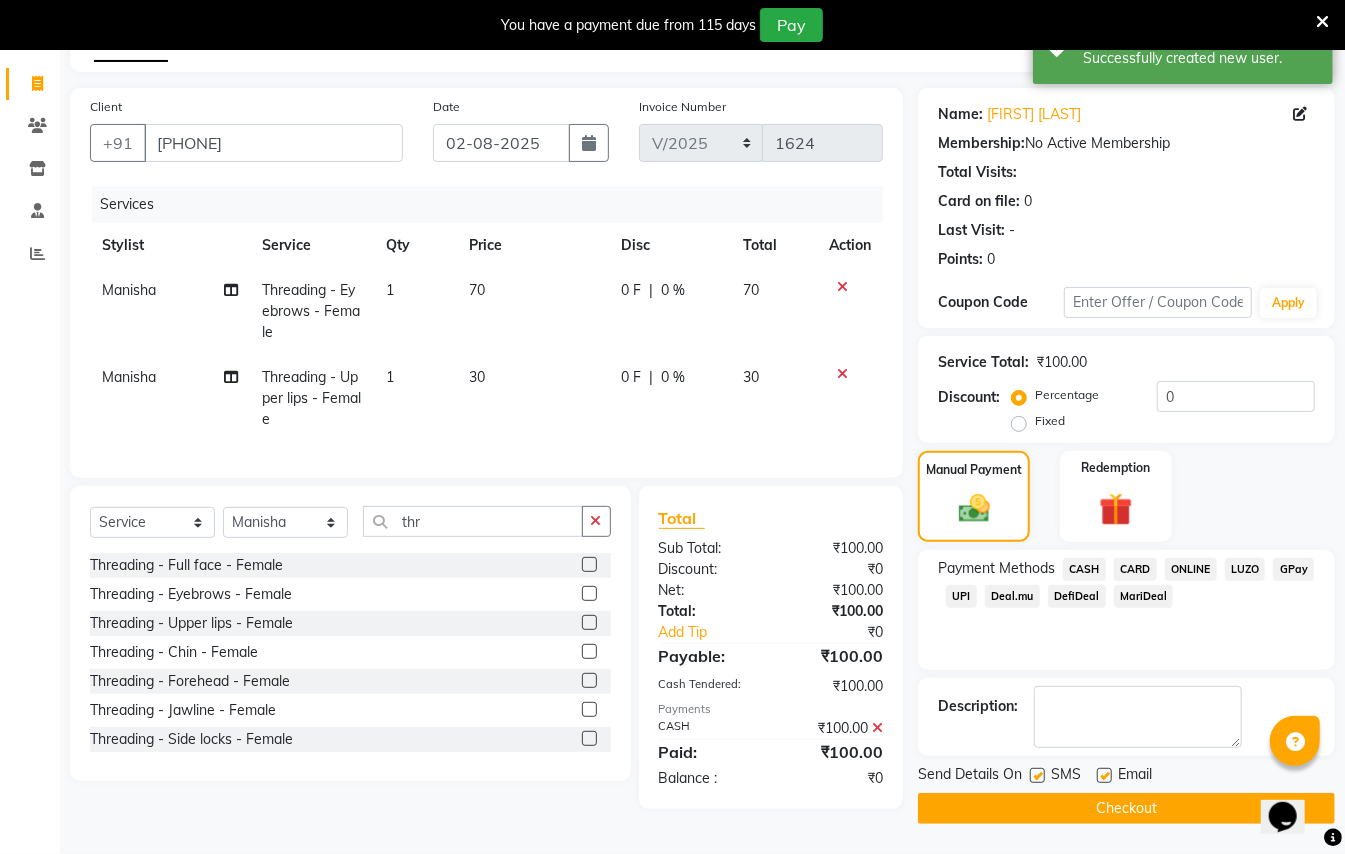 click on "Checkout" 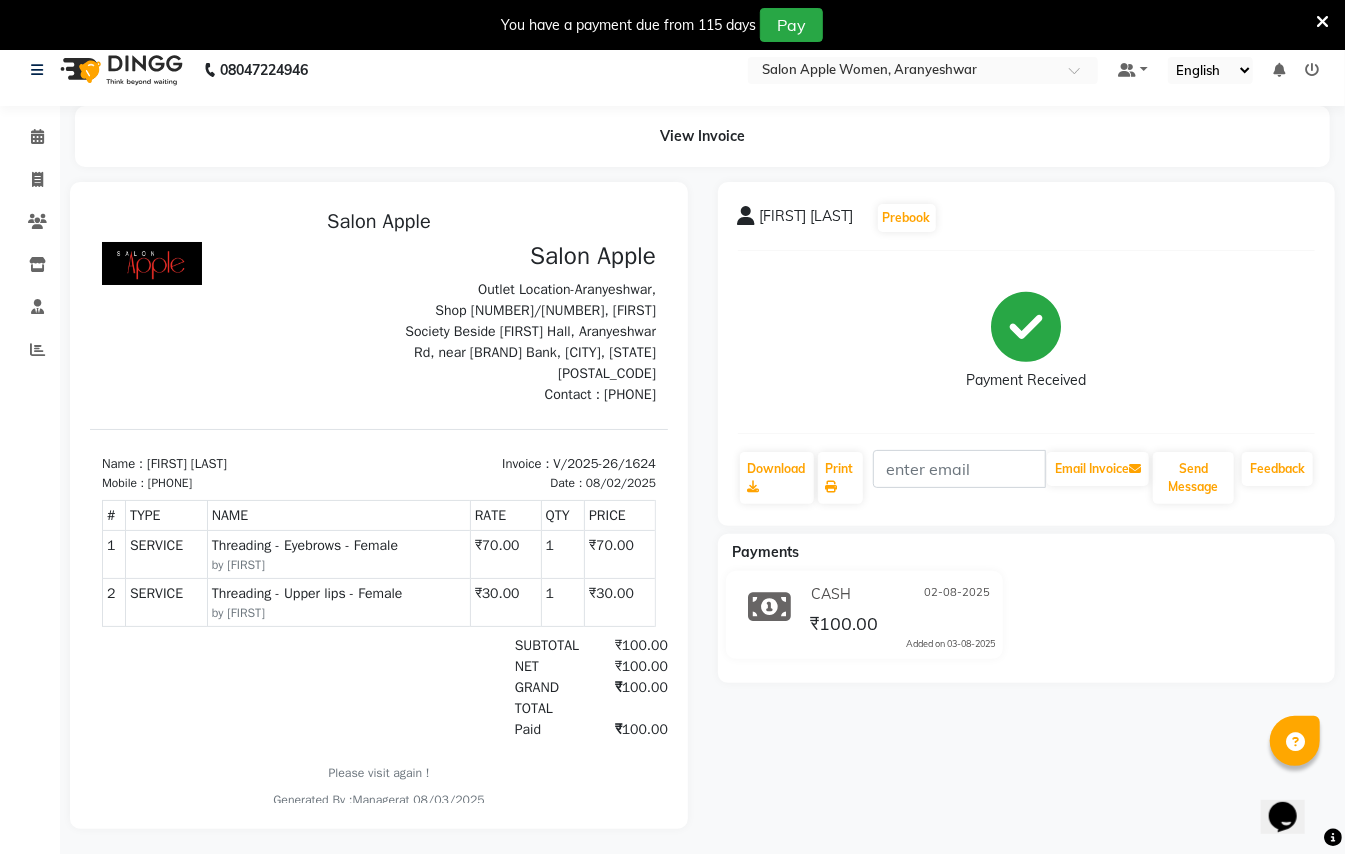 scroll, scrollTop: 0, scrollLeft: 0, axis: both 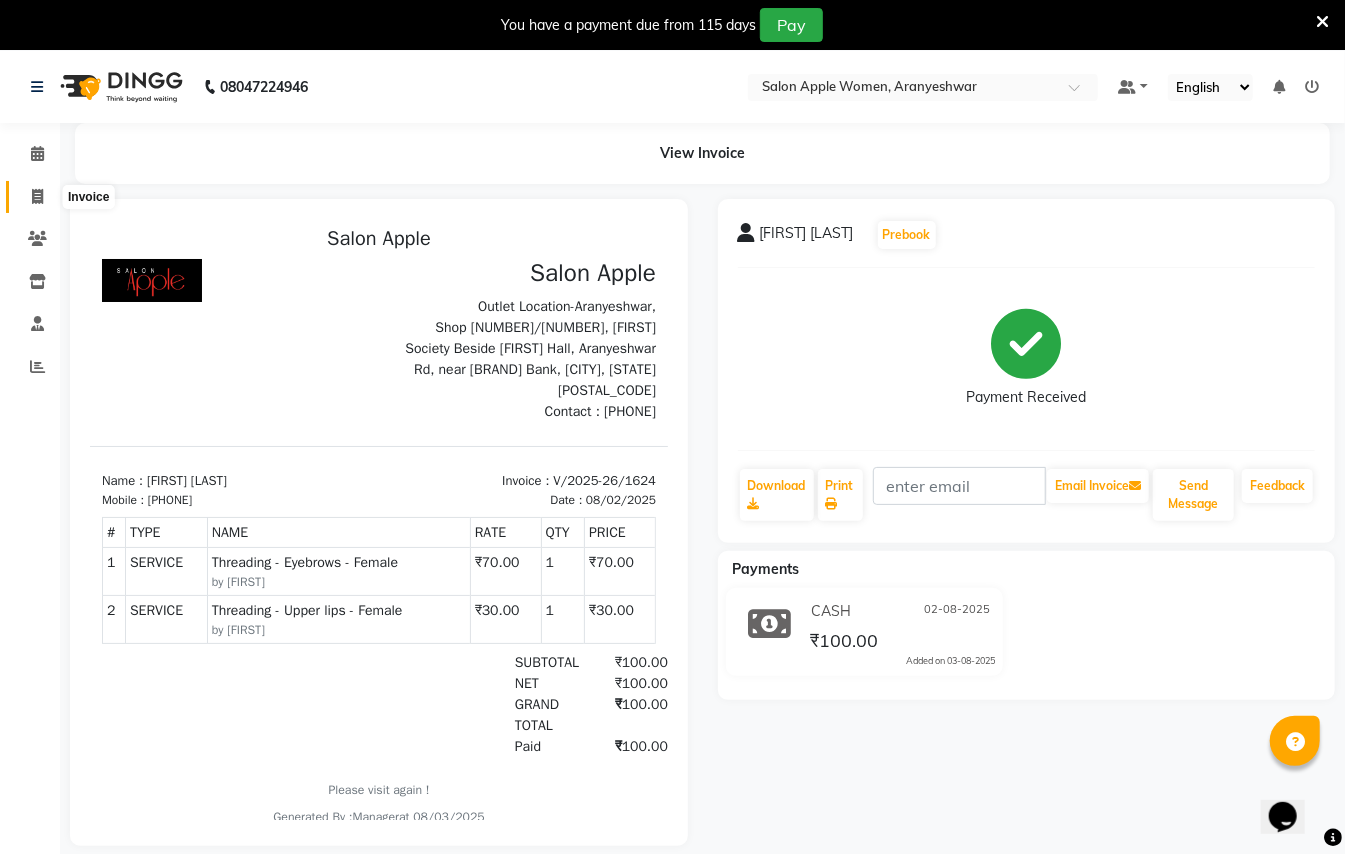 click 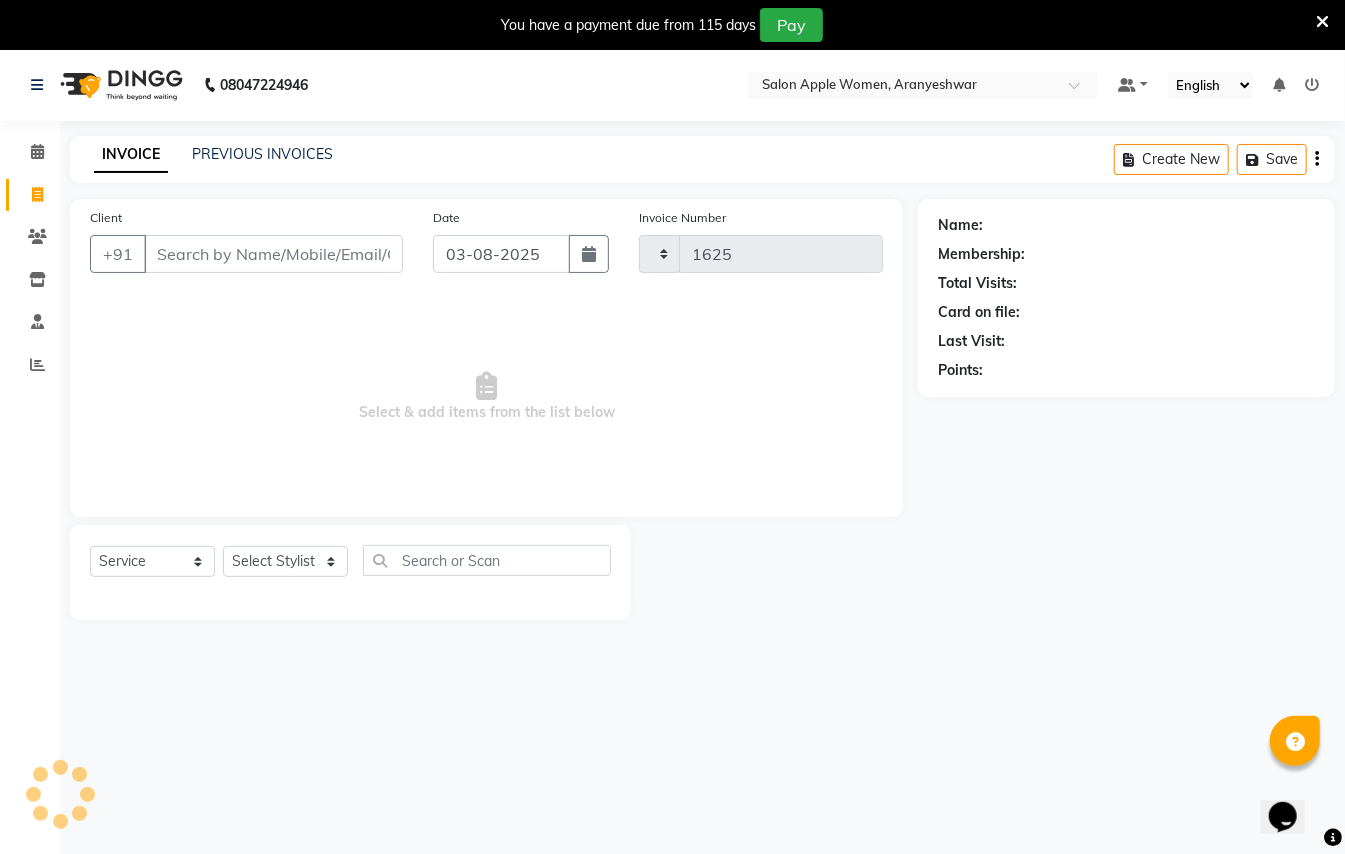 scroll, scrollTop: 50, scrollLeft: 0, axis: vertical 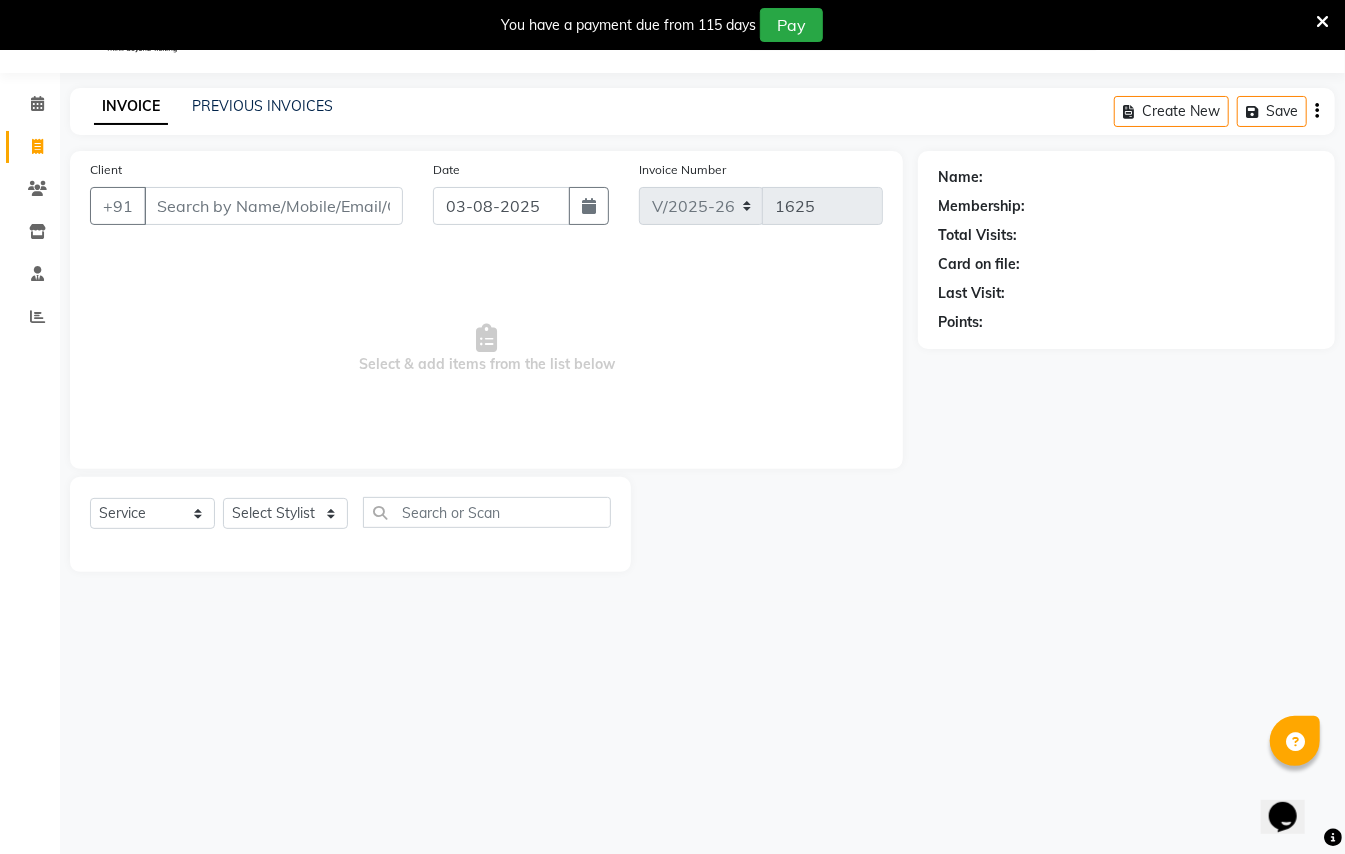 click on "Client" at bounding box center [273, 206] 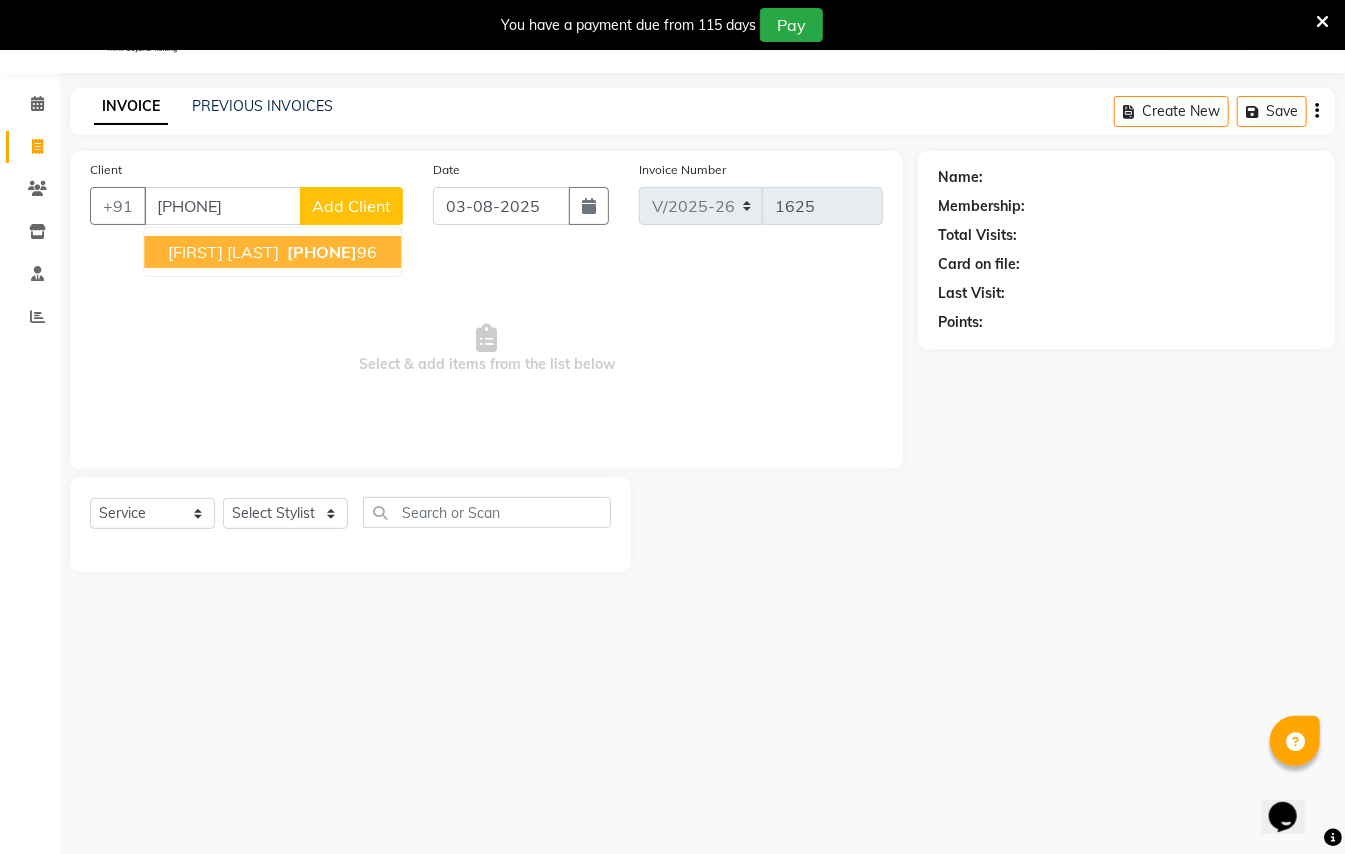 click on "[PHONE]" at bounding box center [322, 252] 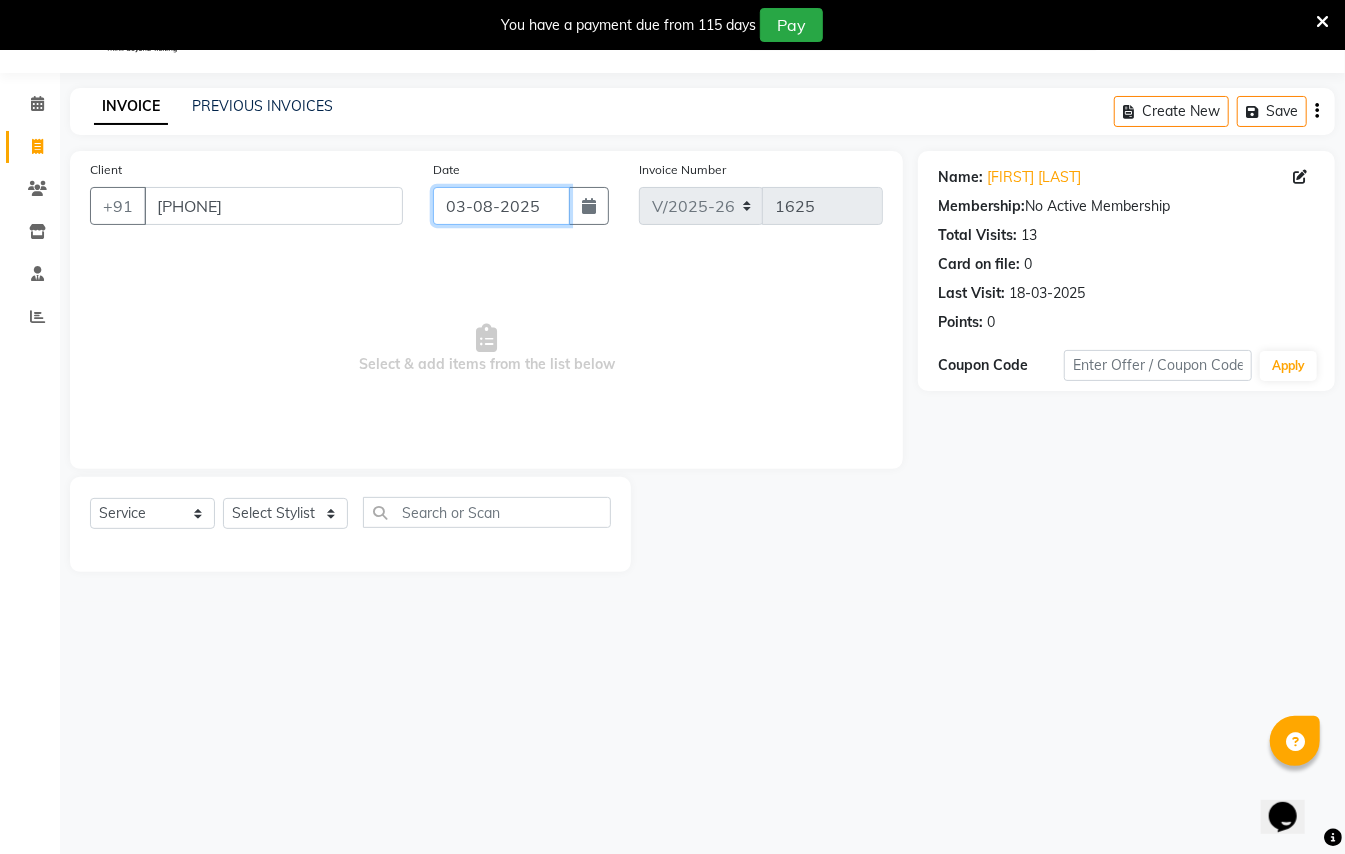 click on "03-08-2025" 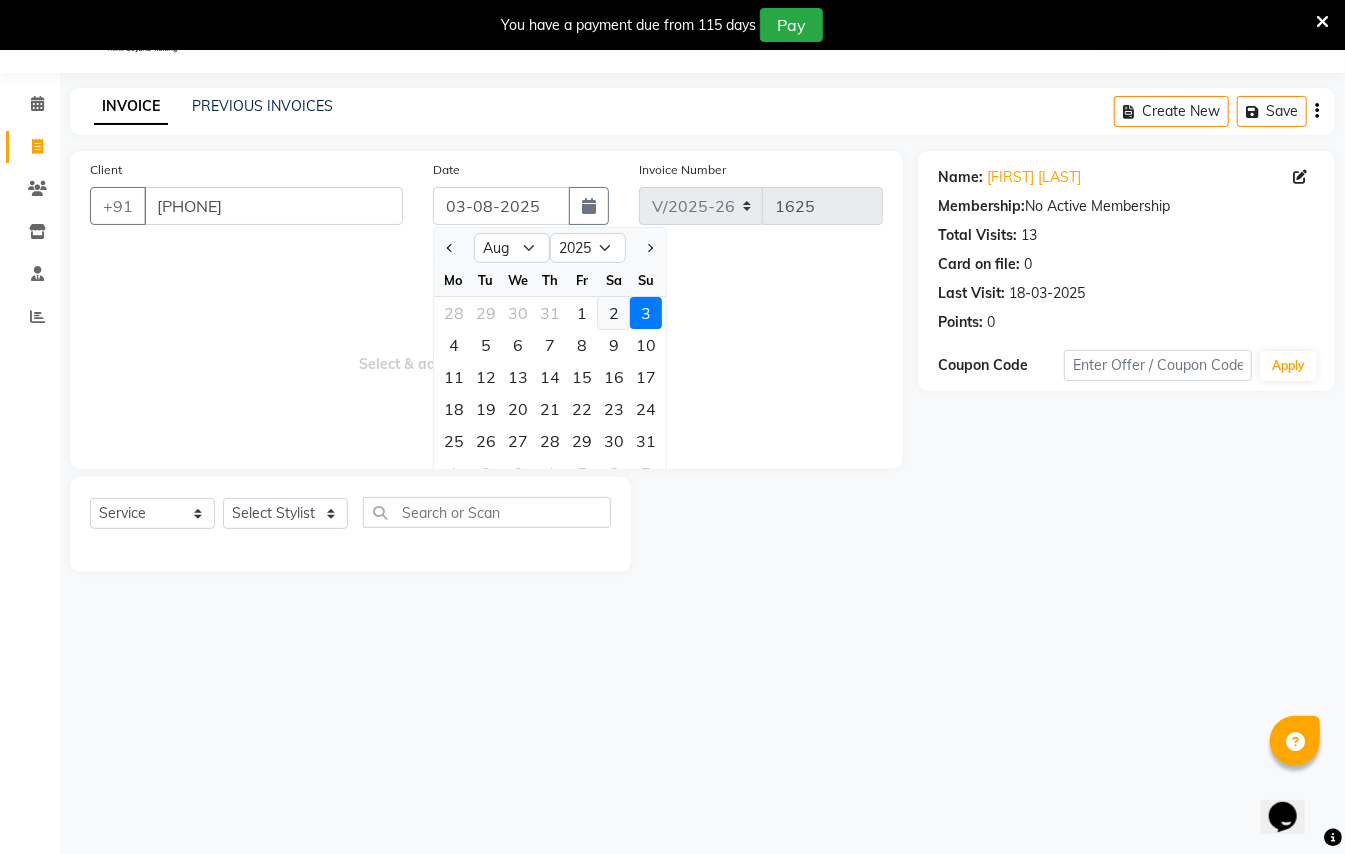 click on "2" 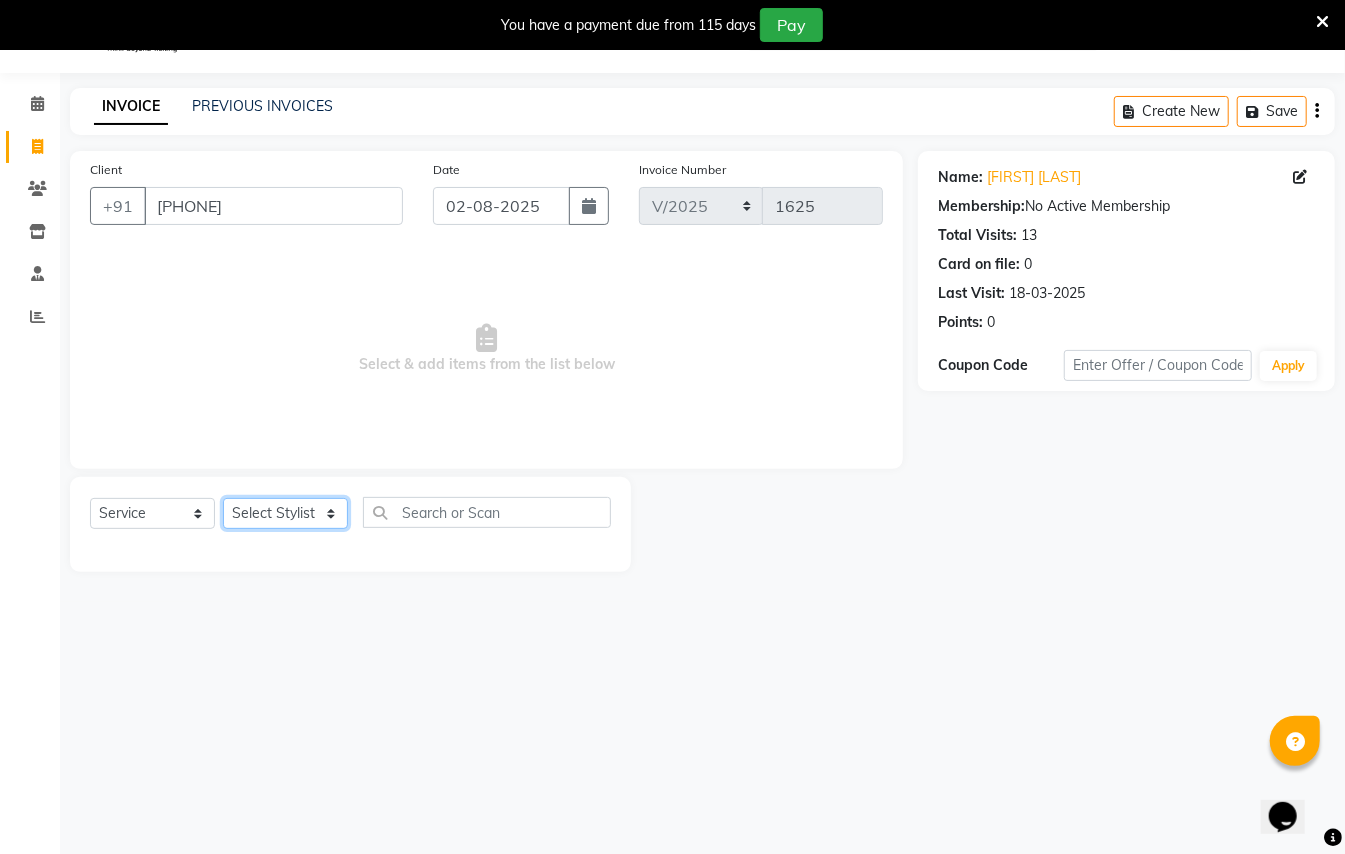 click on "Select Stylist [FIRST] [LAST] [FIRST] [LAST]  [FIRST] [LAST] [FIRST] [LAST] [FIRST] [LAST] Manager [FIRST]  [FIRST] [LAST] Owner [FIRST] [LAST]" 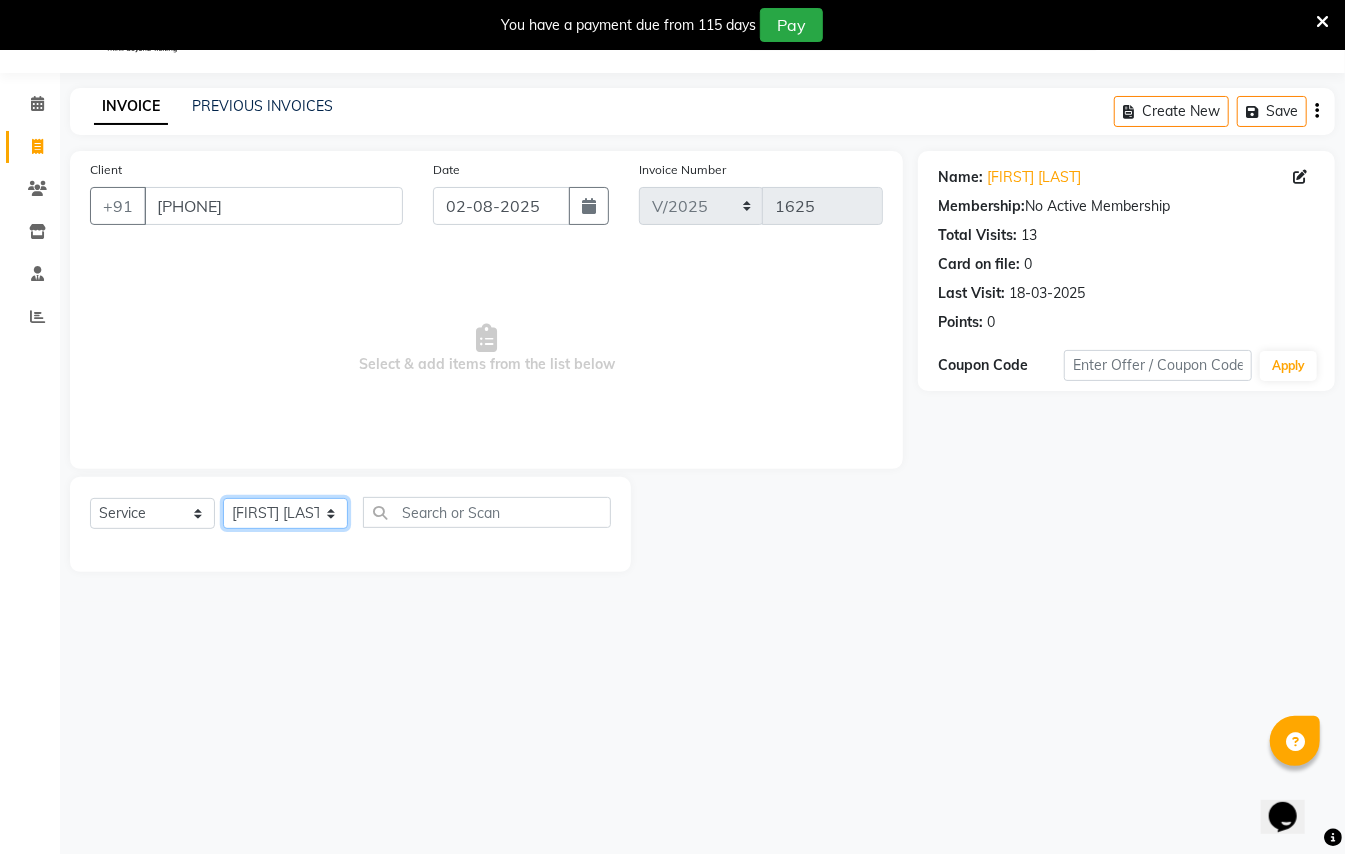 click on "Select Stylist [FIRST] [LAST] [FIRST] [LAST]  [FIRST] [LAST] [FIRST] [LAST] [FIRST] [LAST] Manager [FIRST]  [FIRST] [LAST] Owner [FIRST] [LAST]" 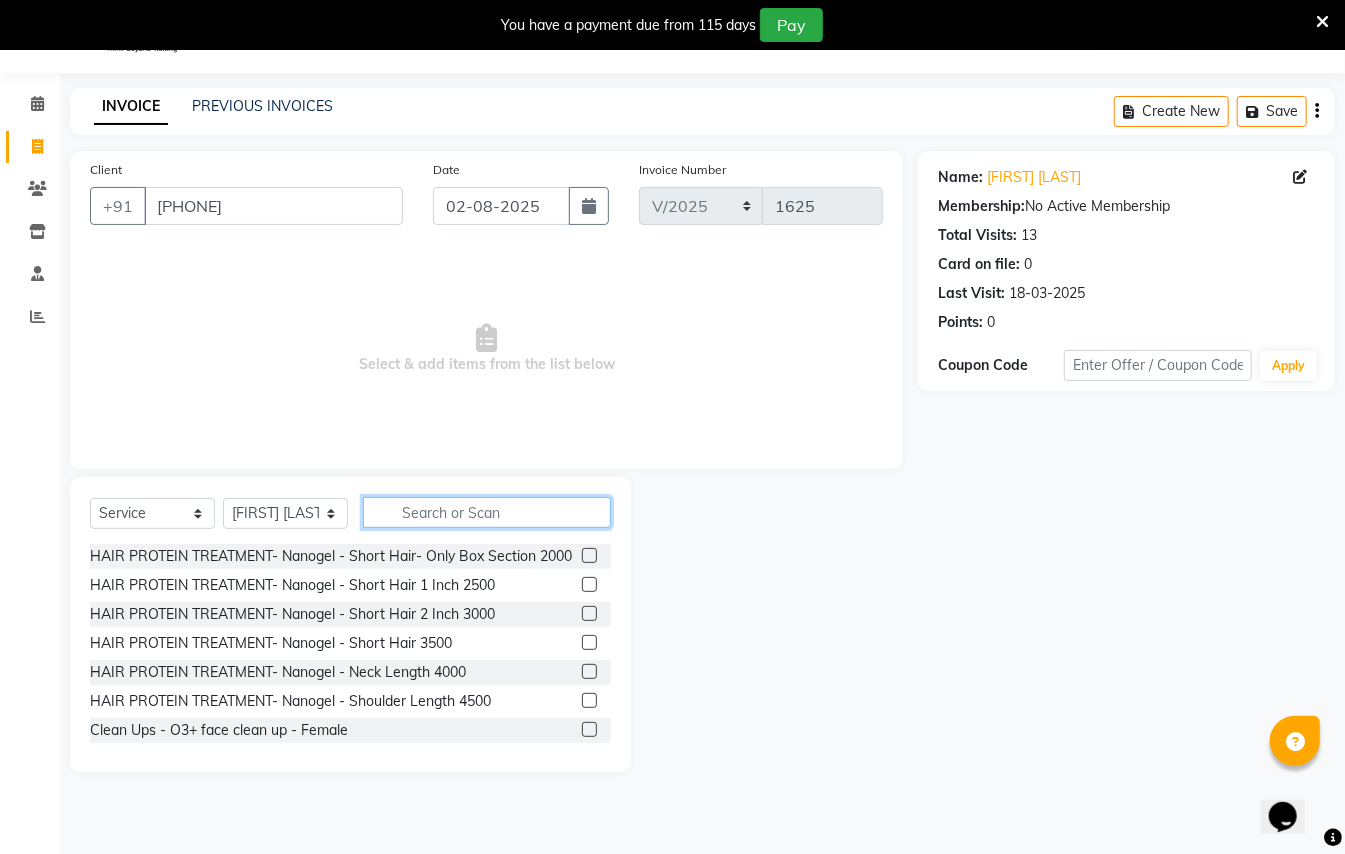 click 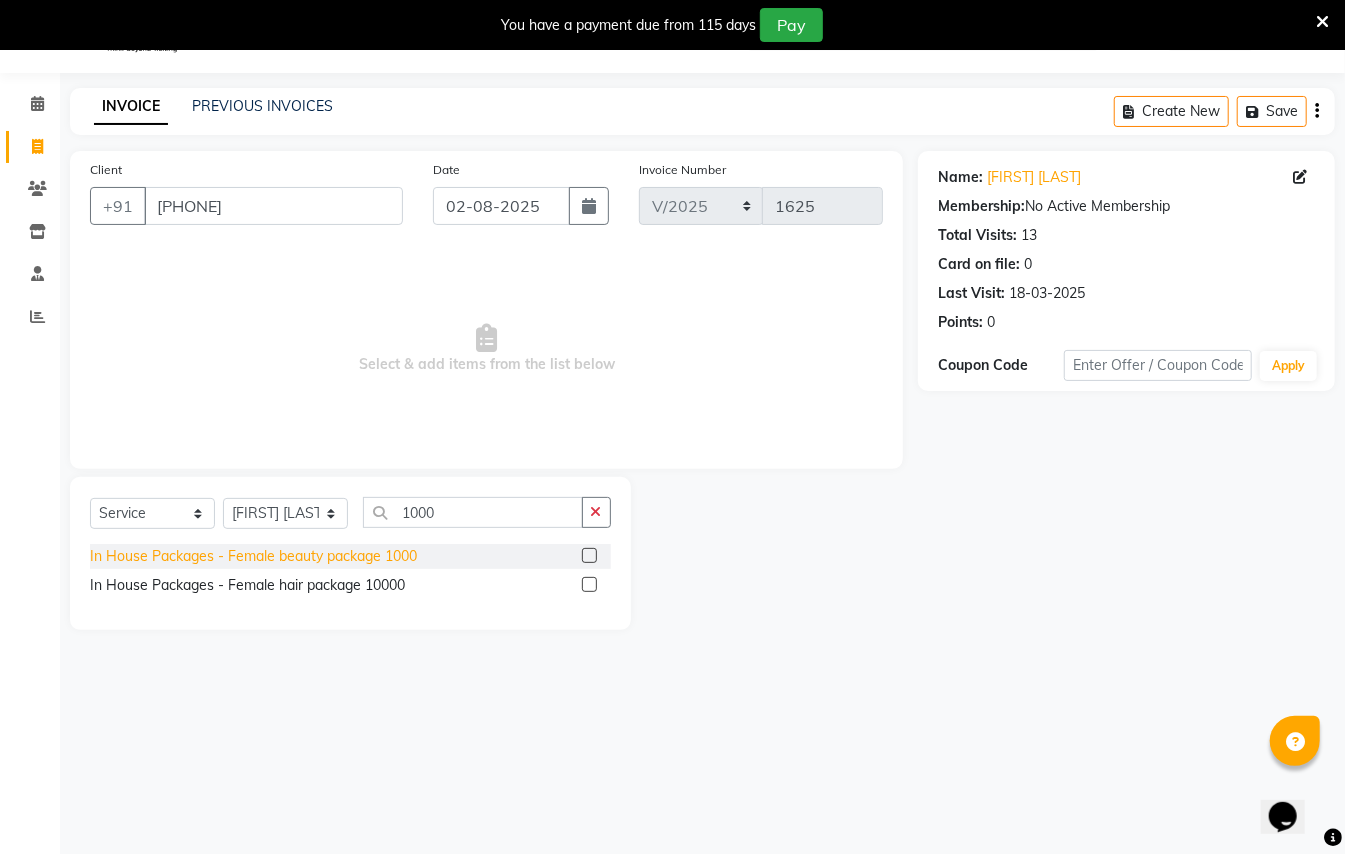 click on "In House Packages - Female beauty package 1000" 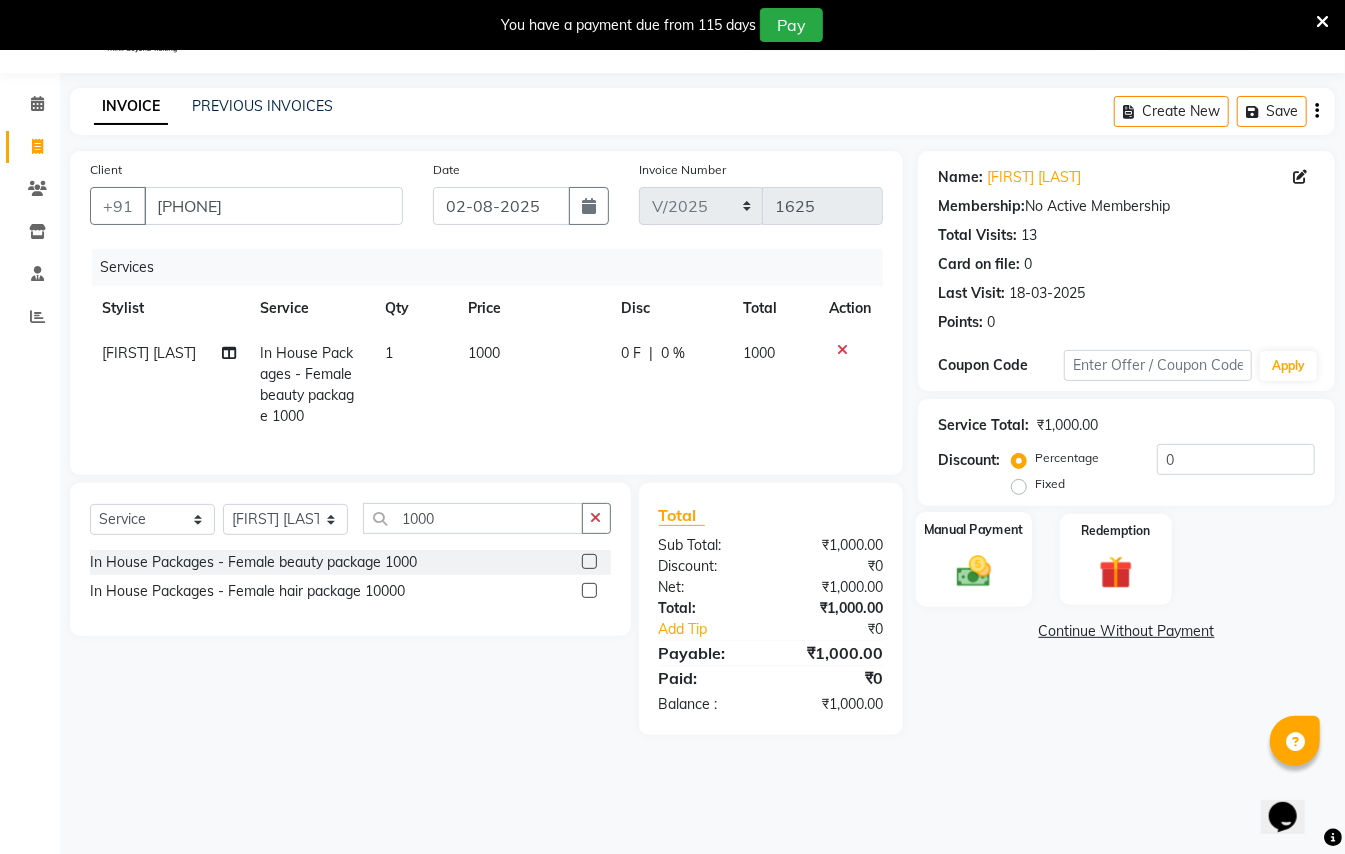 click on "Manual Payment" 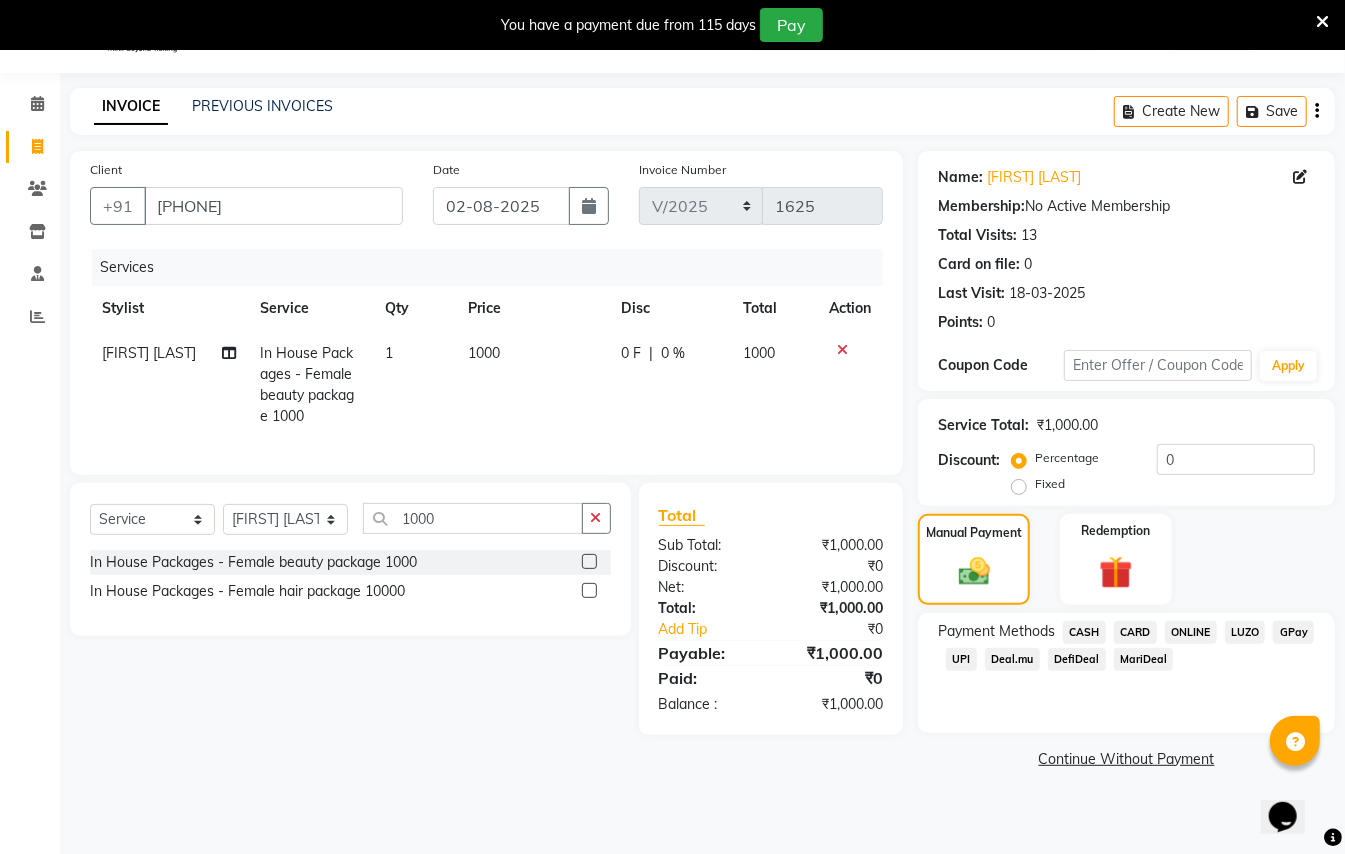 click on "GPay" 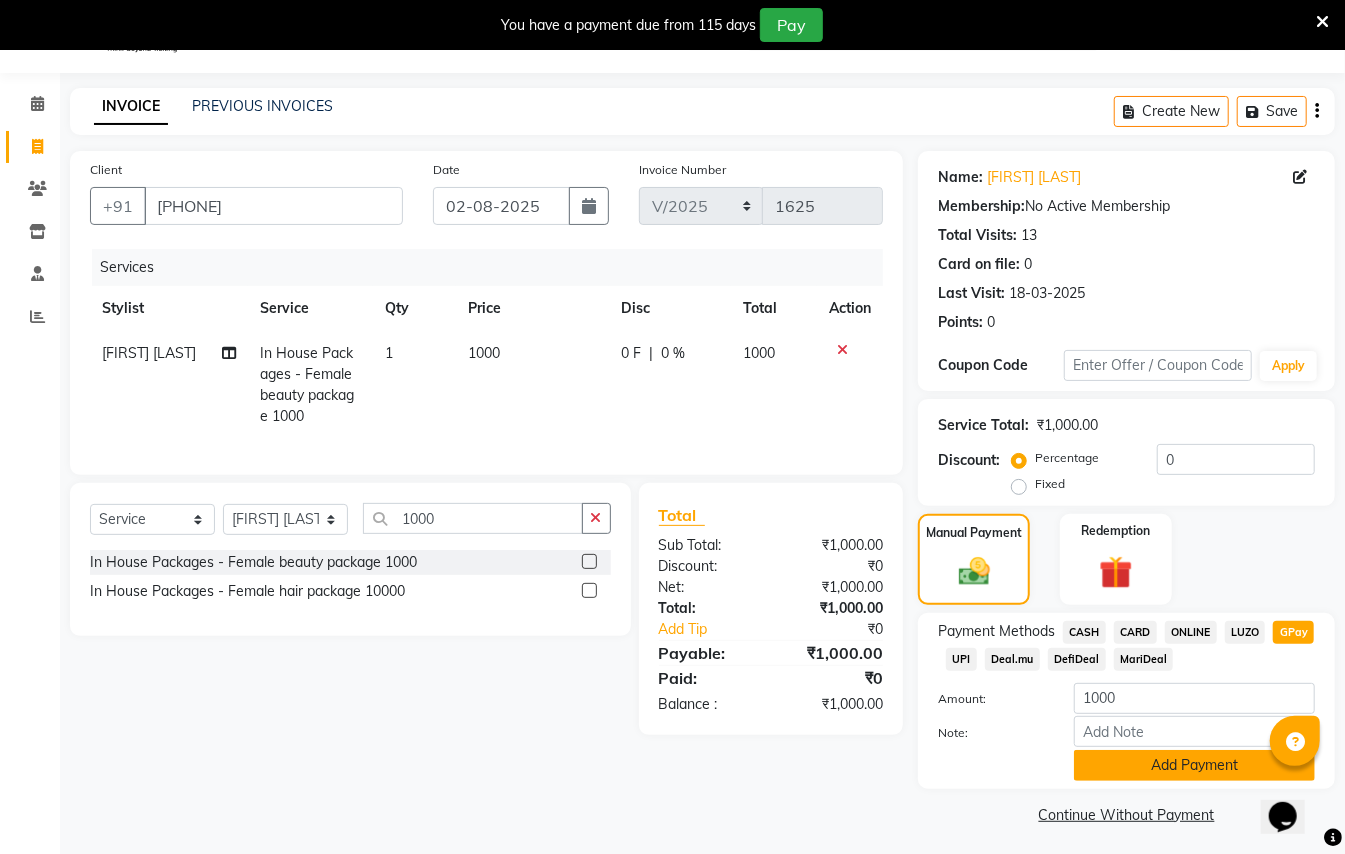 click on "Add Payment" 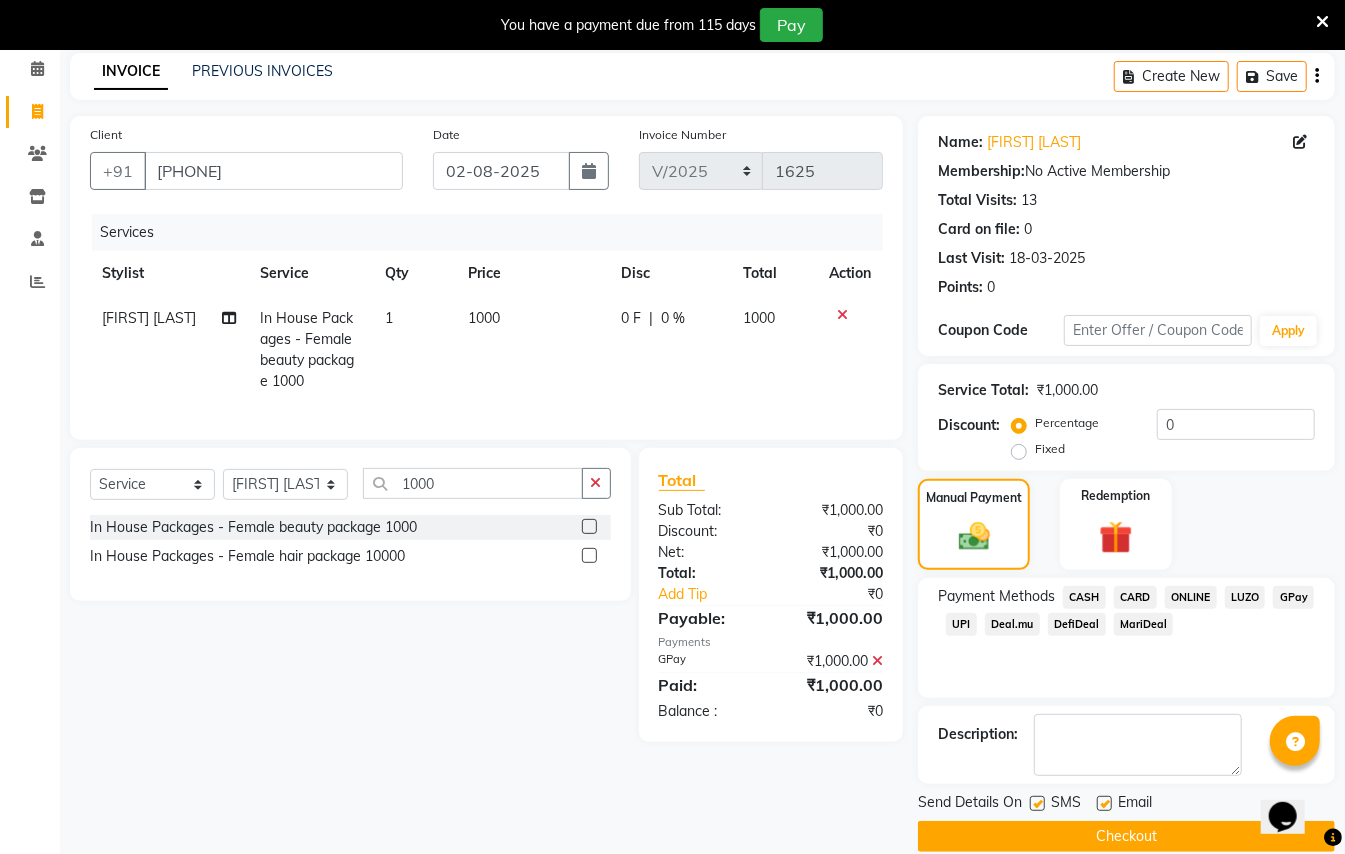 scroll, scrollTop: 114, scrollLeft: 0, axis: vertical 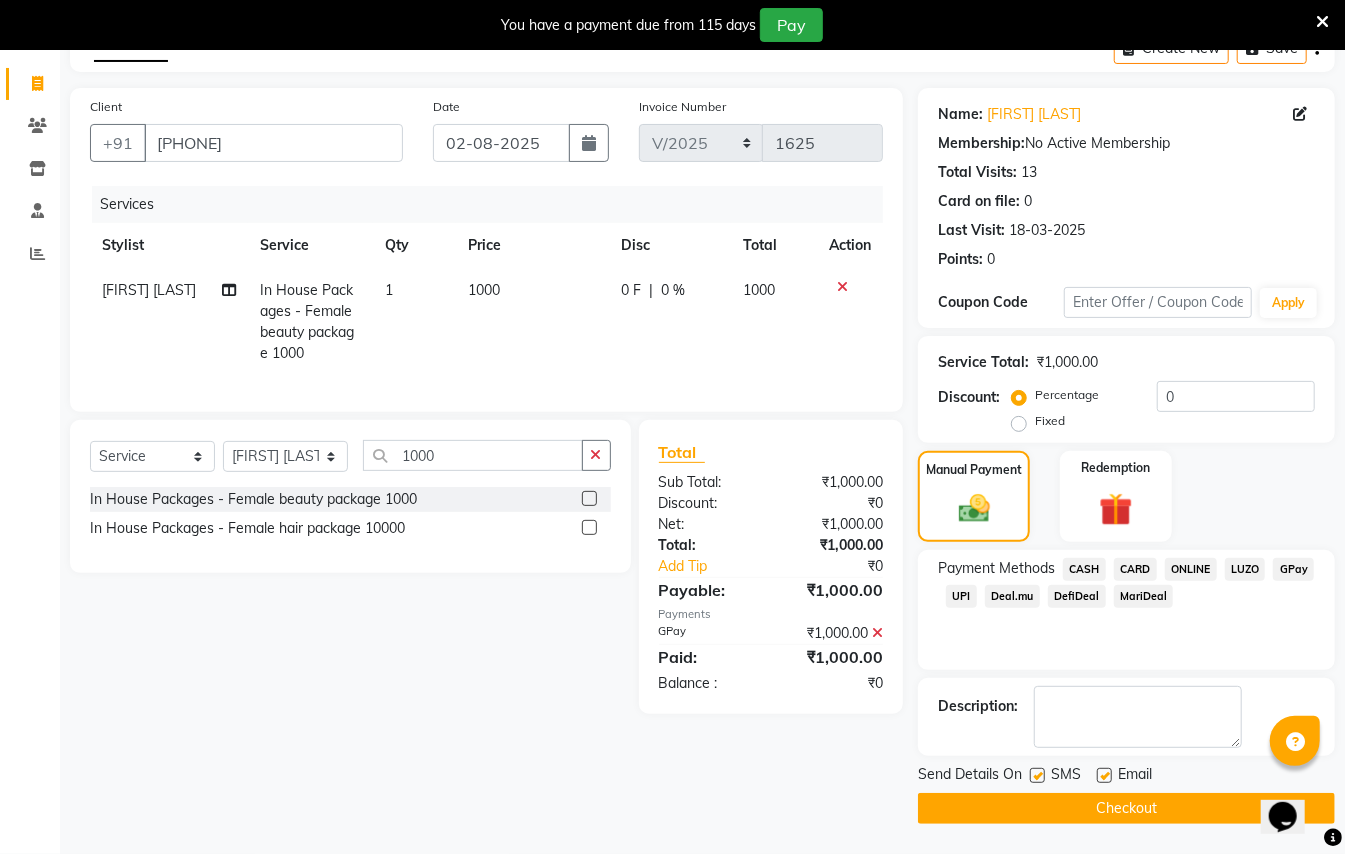 click on "Checkout" 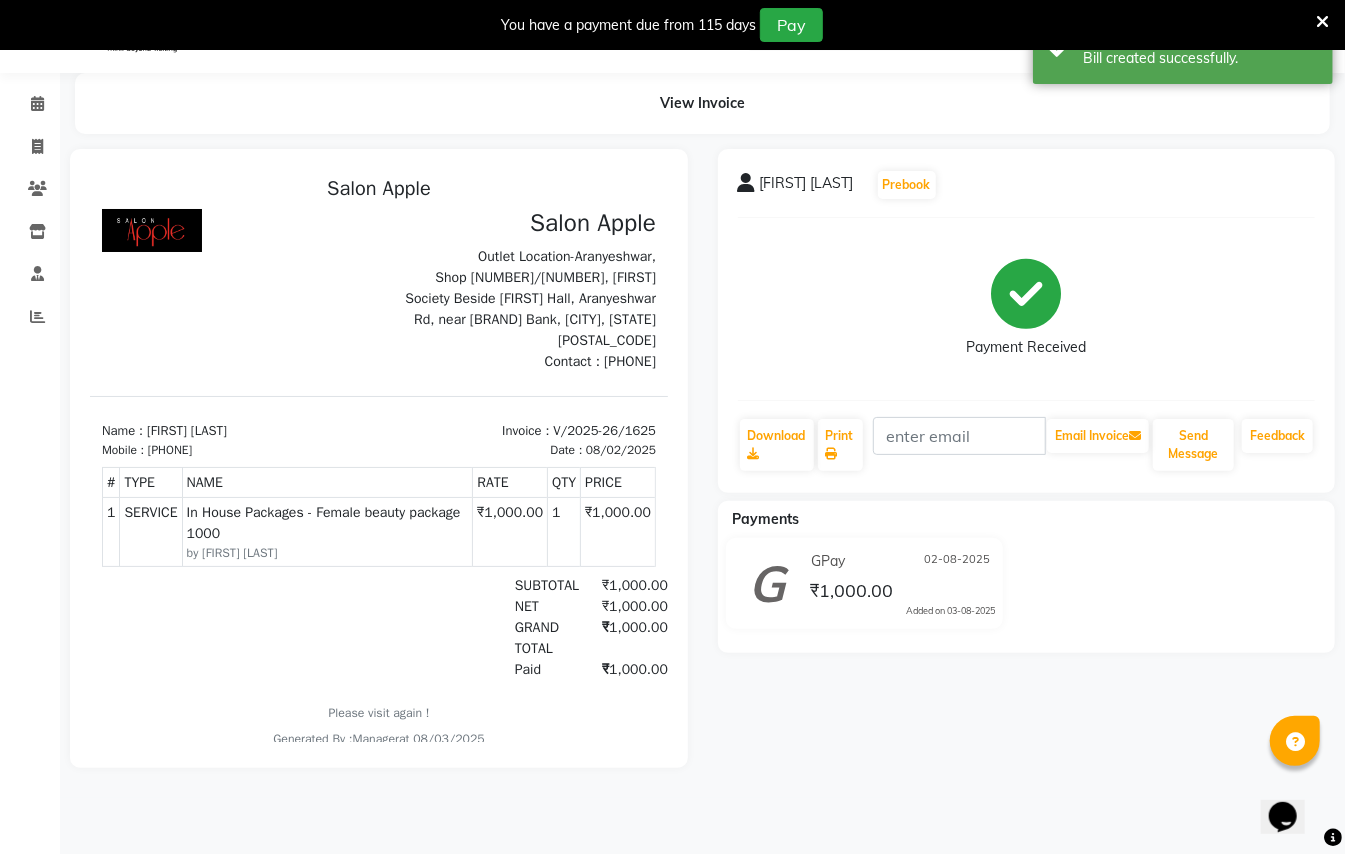 scroll, scrollTop: 0, scrollLeft: 0, axis: both 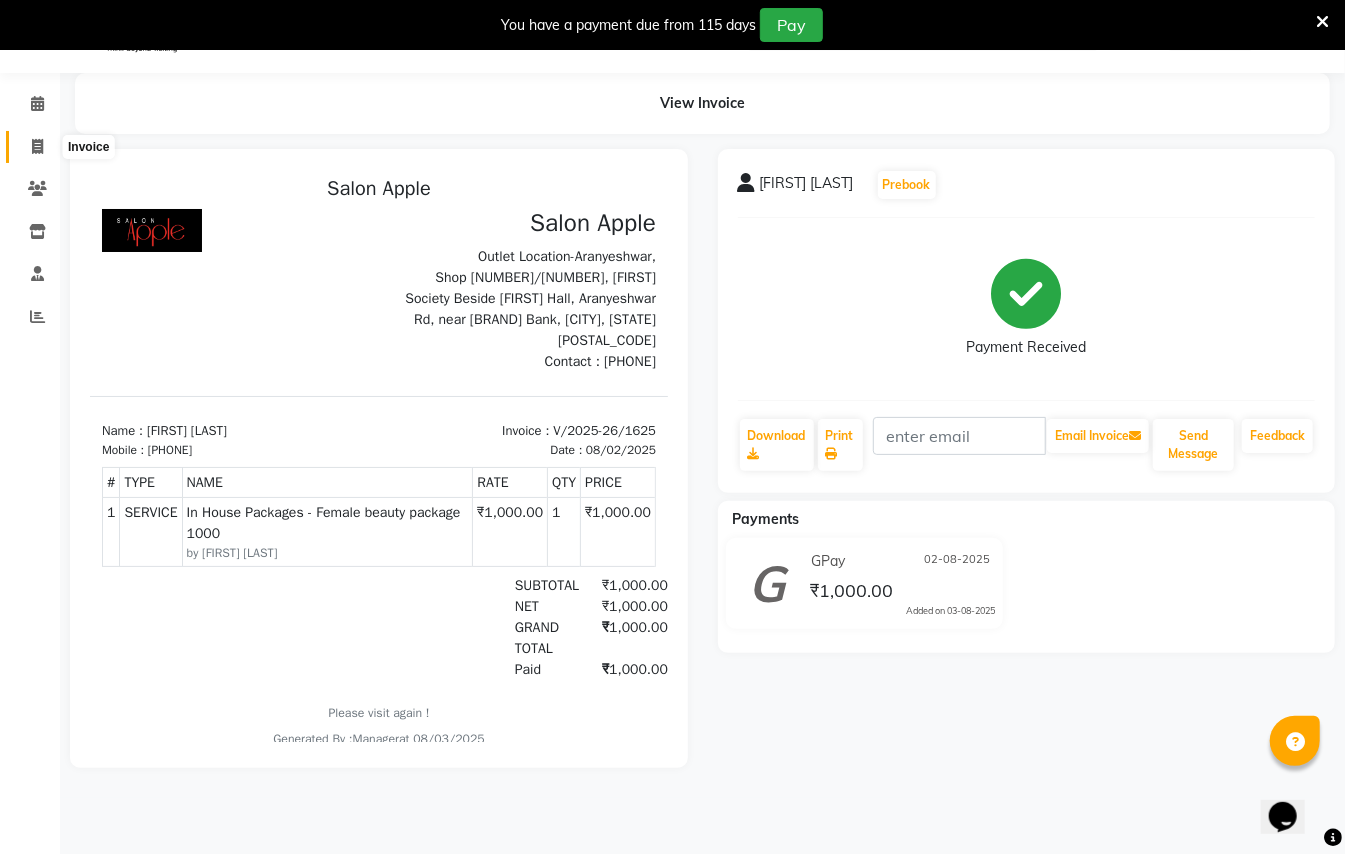 click 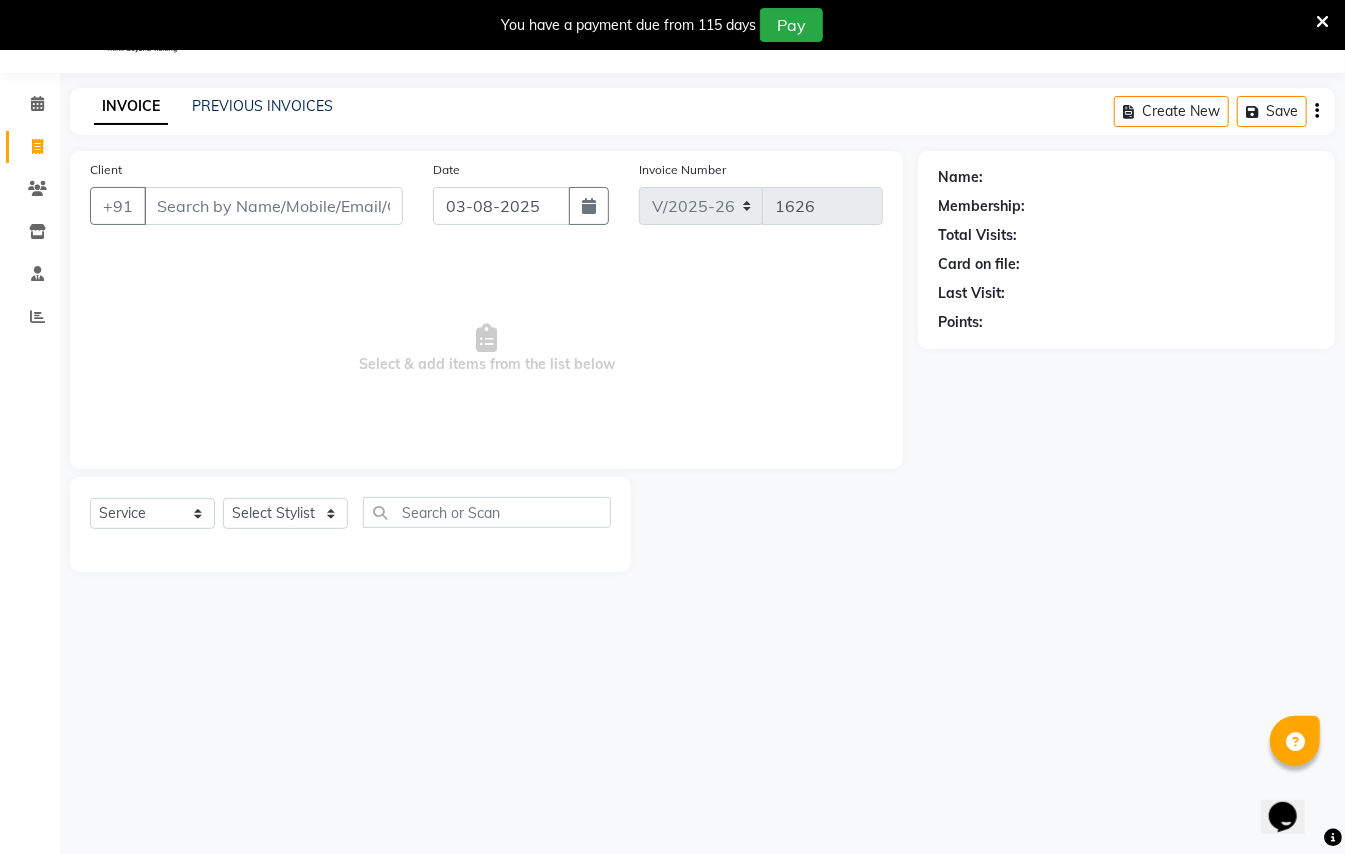 click on "Client" at bounding box center (273, 206) 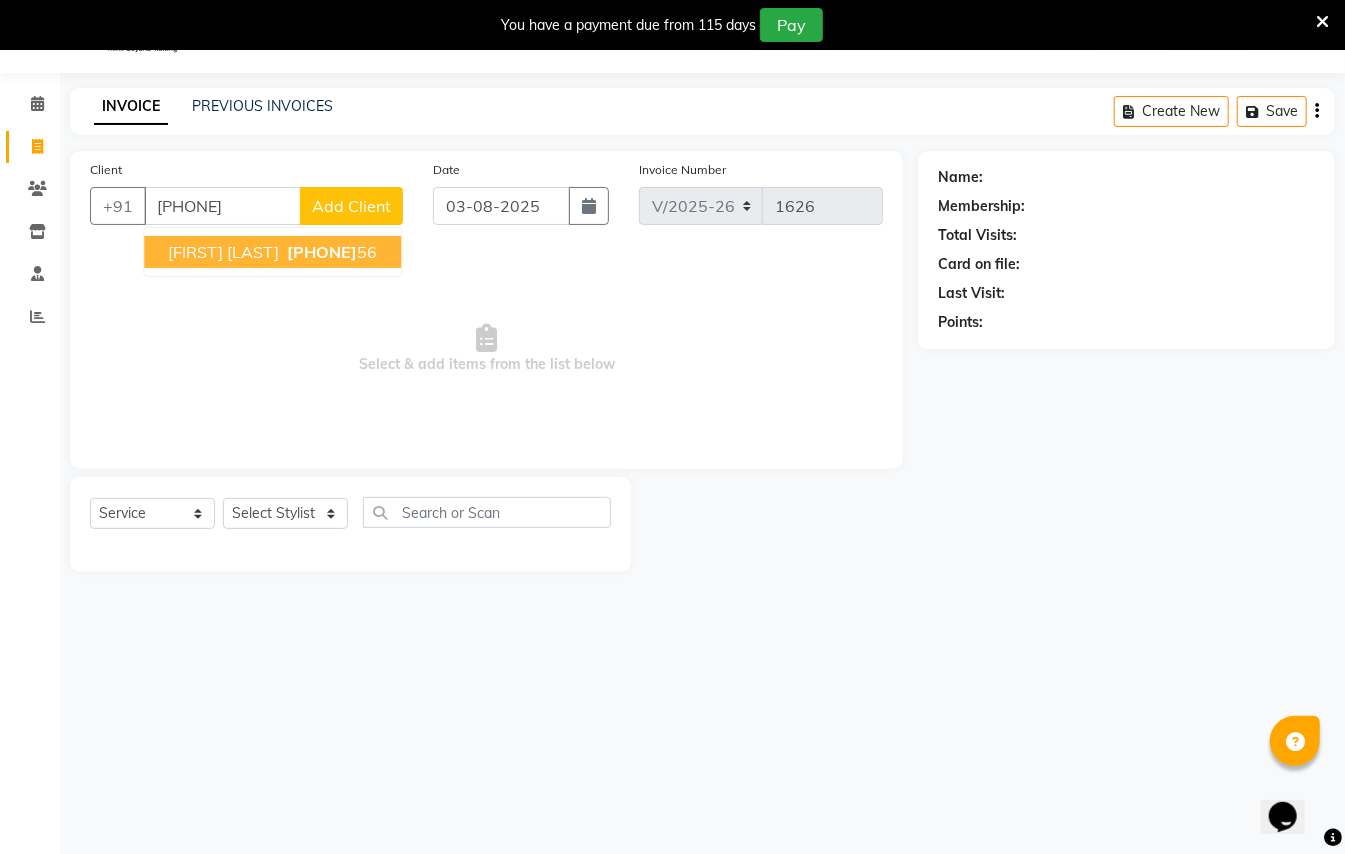 click on "[PHONE]" at bounding box center (322, 252) 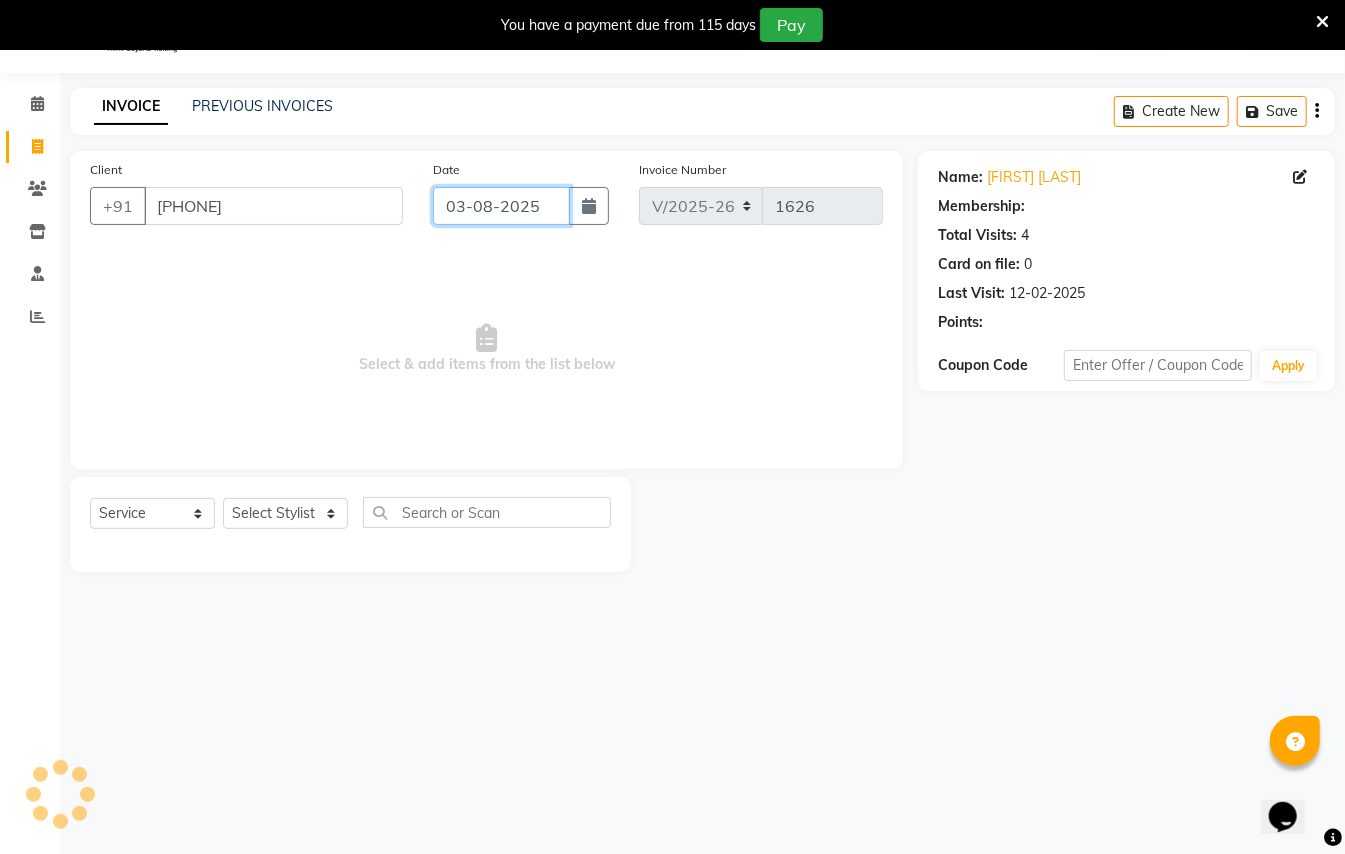 click on "03-08-2025" 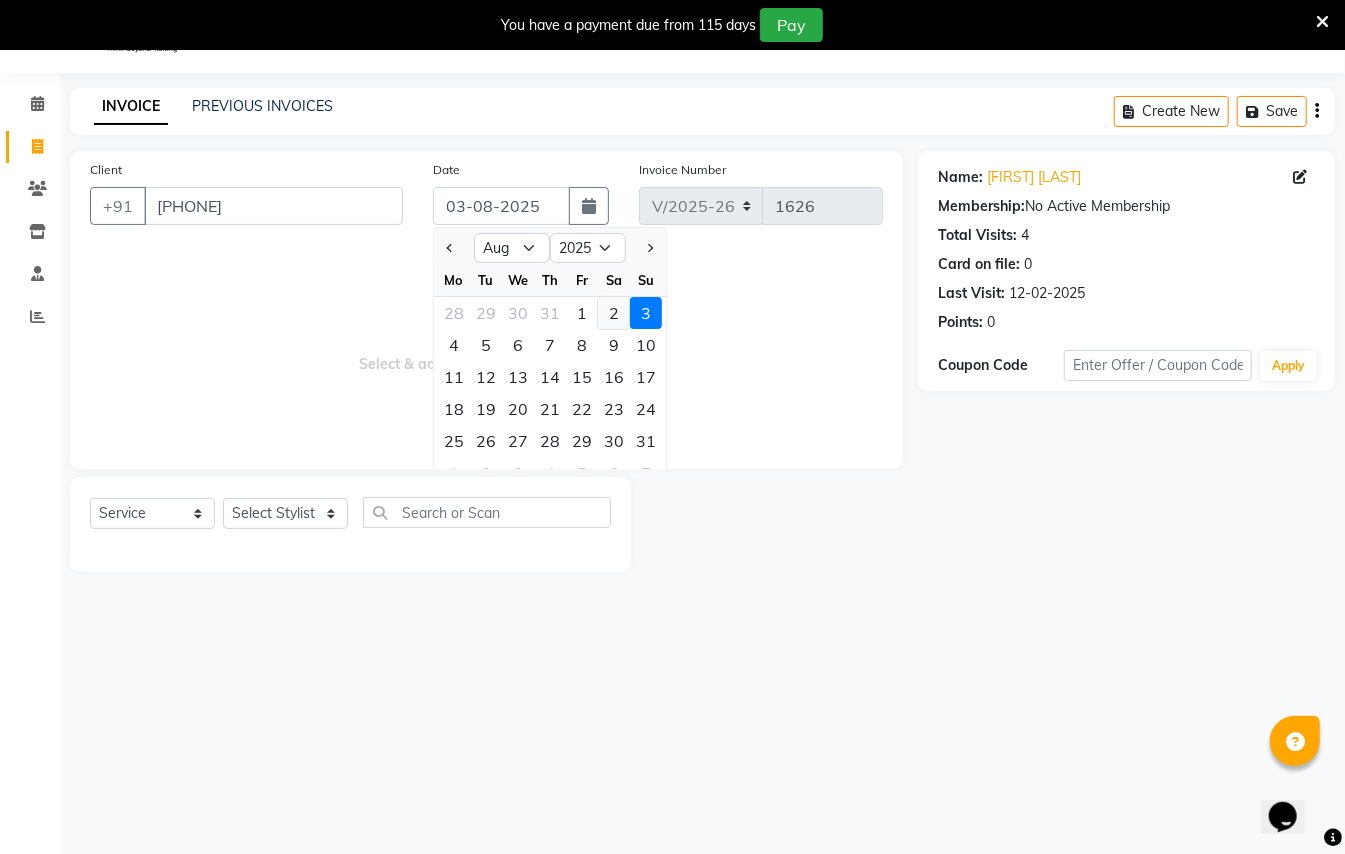 click on "2" 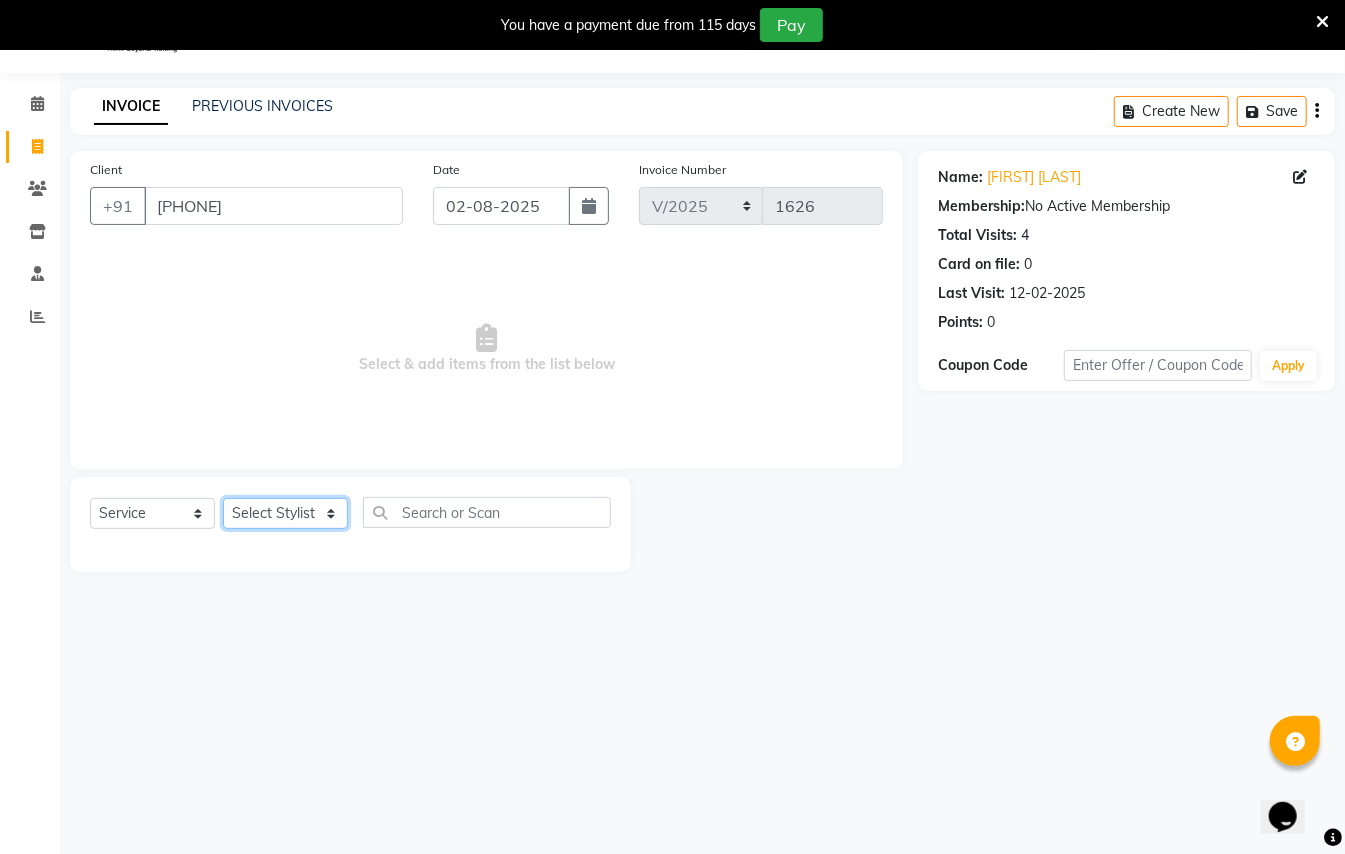 click on "Select Stylist [FIRST] [LAST] [FIRST] [LAST]  [FIRST] [LAST] [FIRST] [LAST] [FIRST] [LAST] Manager [FIRST]  [FIRST] [LAST] Owner [FIRST] [LAST]" 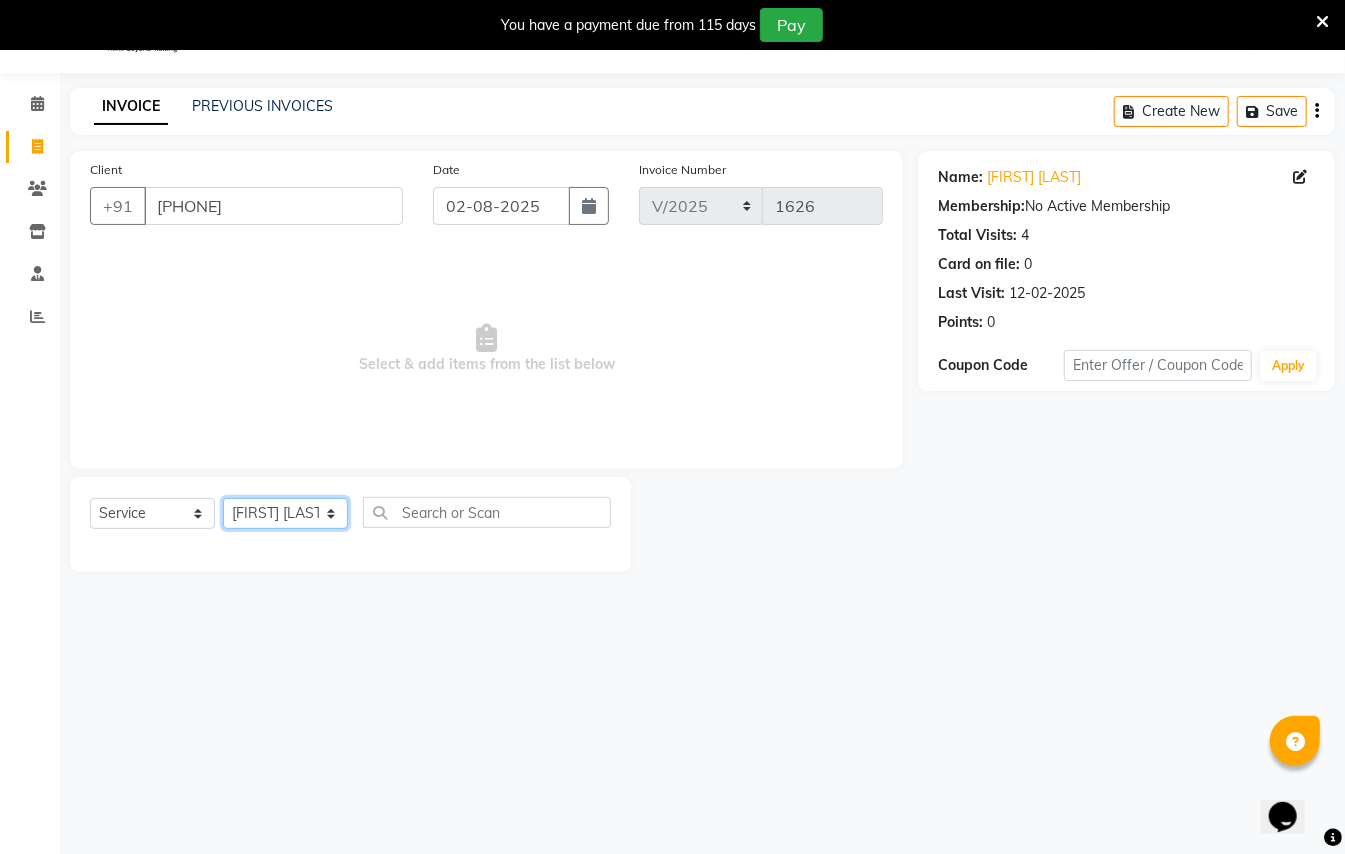 click on "Select Stylist [FIRST] [LAST] [FIRST] [LAST]  [FIRST] [LAST] [FIRST] [LAST] [FIRST] [LAST] Manager [FIRST]  [FIRST] [LAST] Owner [FIRST] [LAST]" 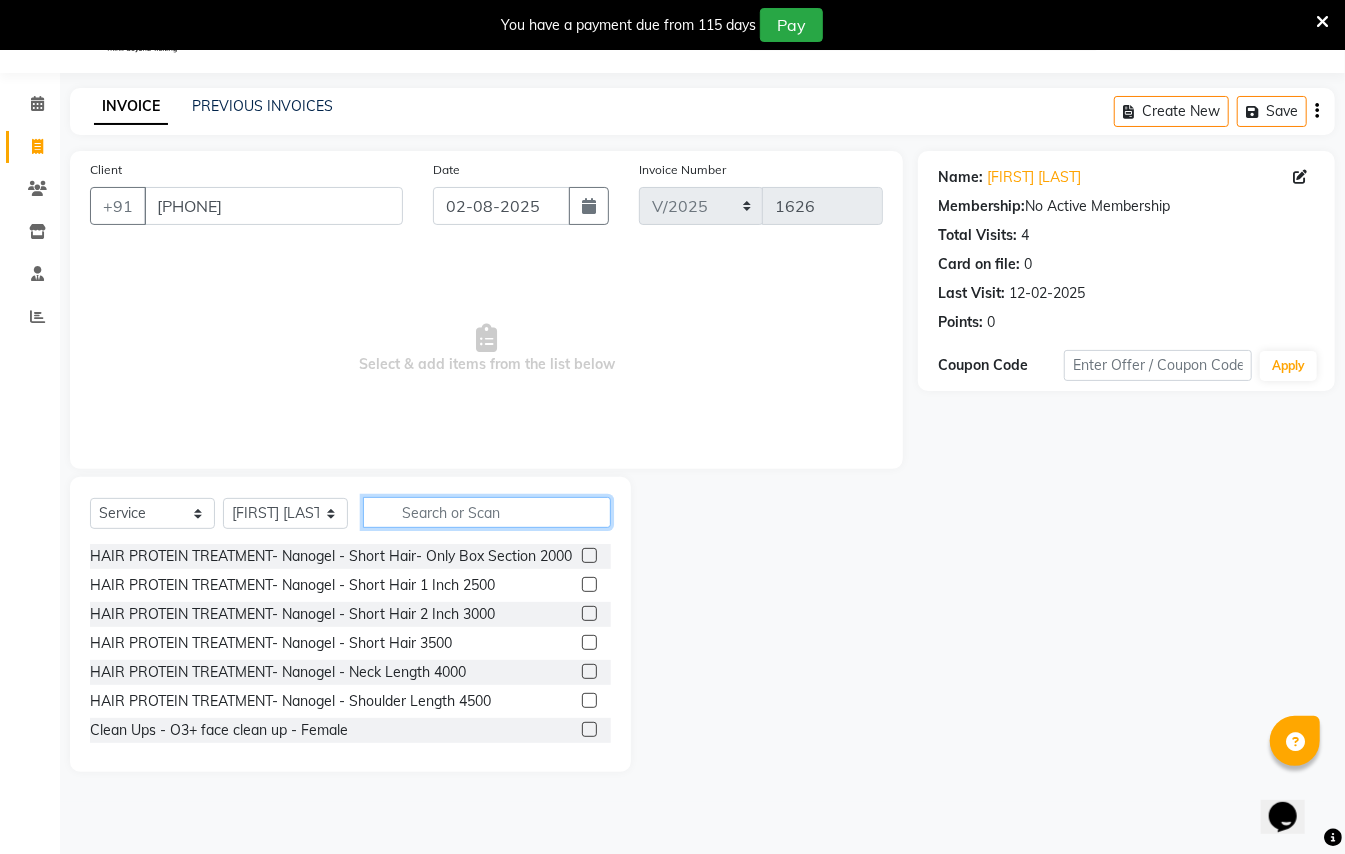 click 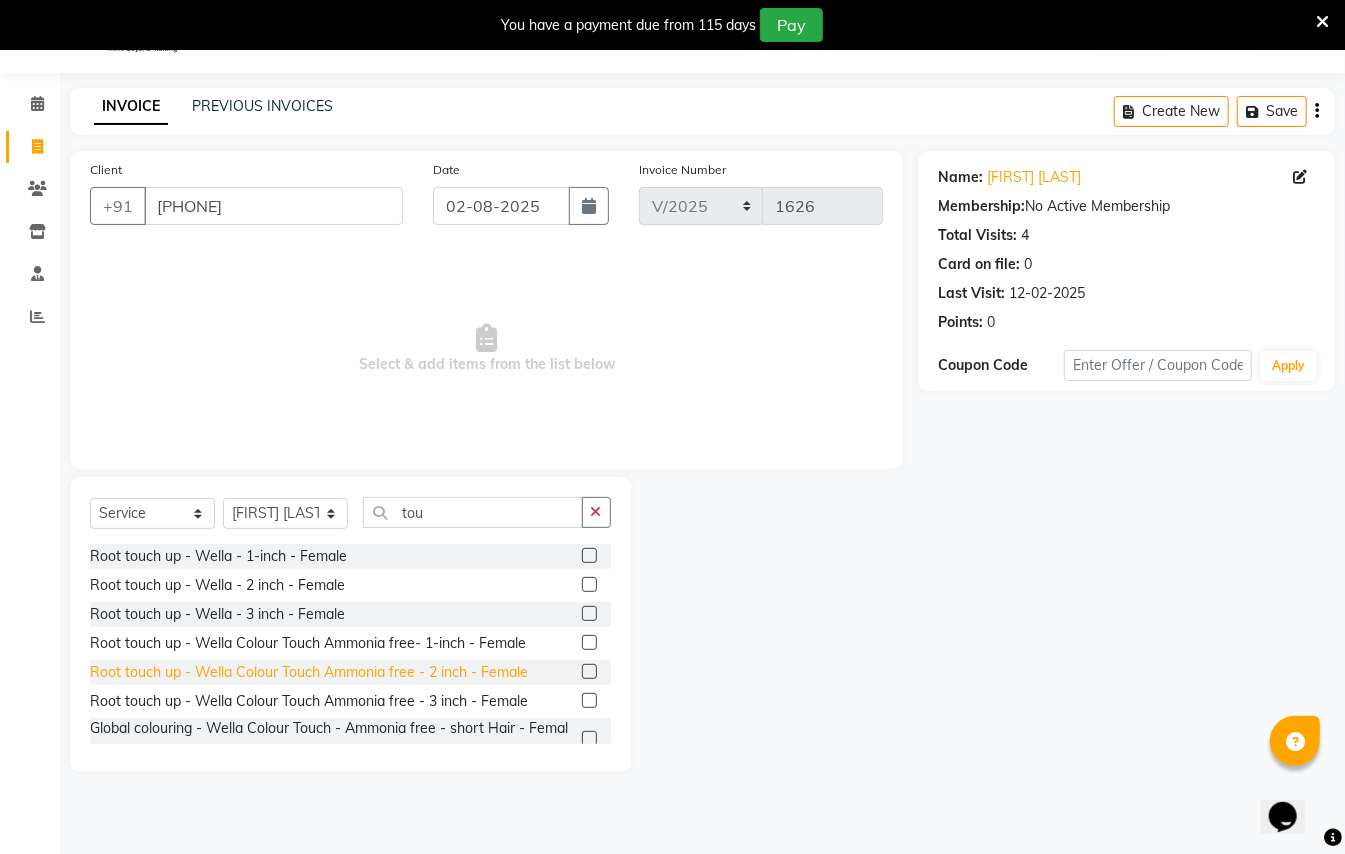 click on "Root touch up - Wella Colour Touch Ammonia free - 2 inch - Female" 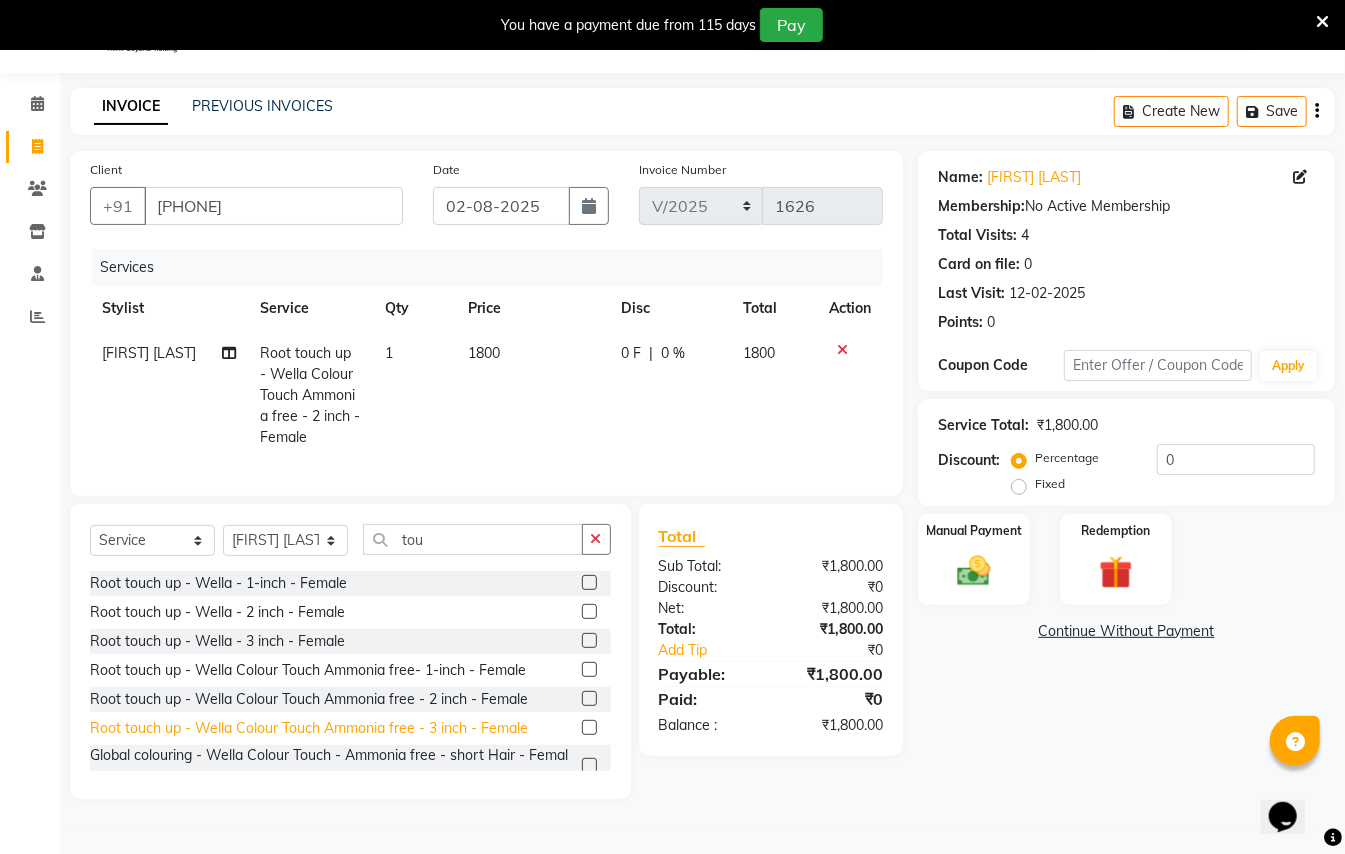 click on "Root touch up - Wella Colour Touch Ammonia free - 3 inch - Female" 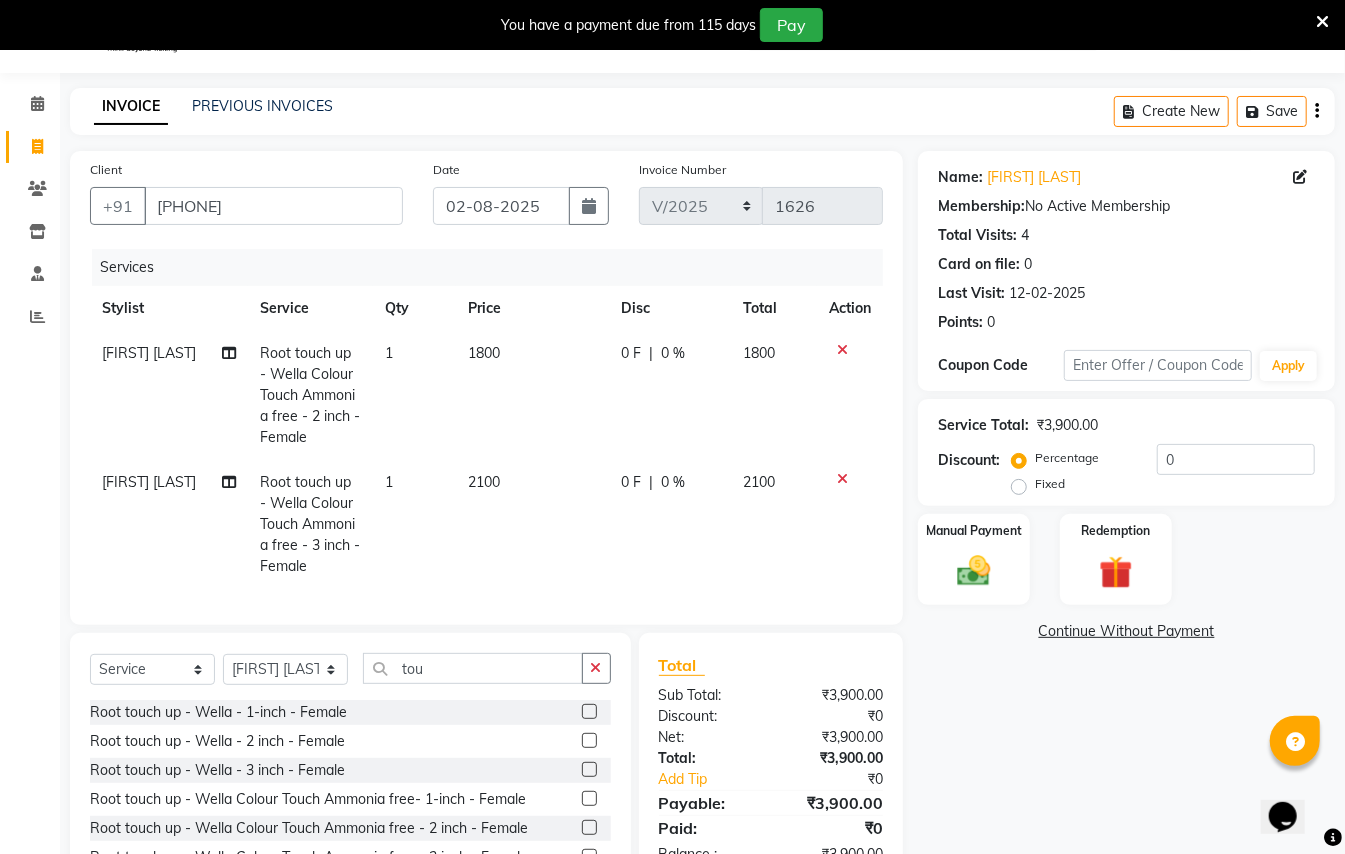 click 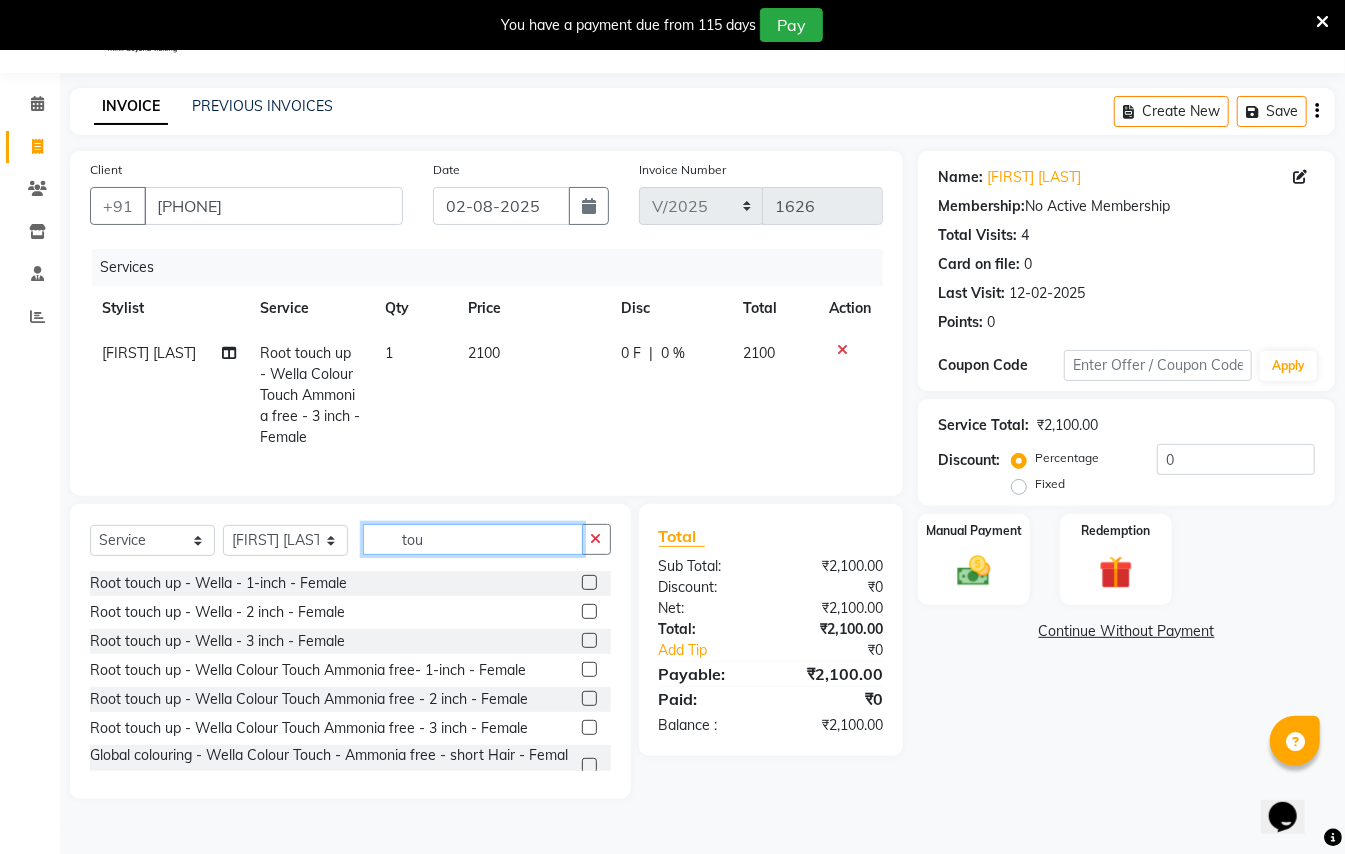 click on "tou" 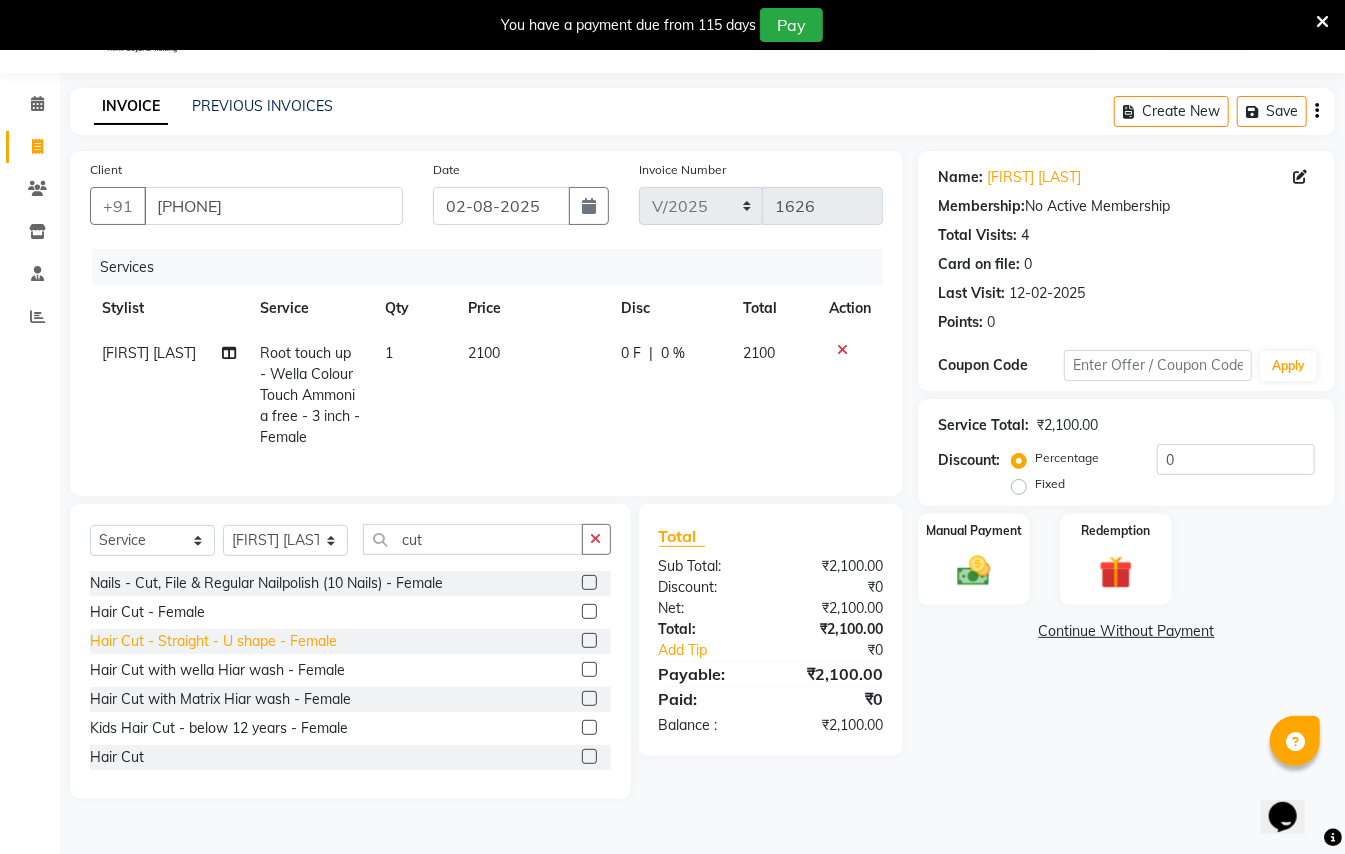 click on "Hair Cut - Straight - U shape - Female" 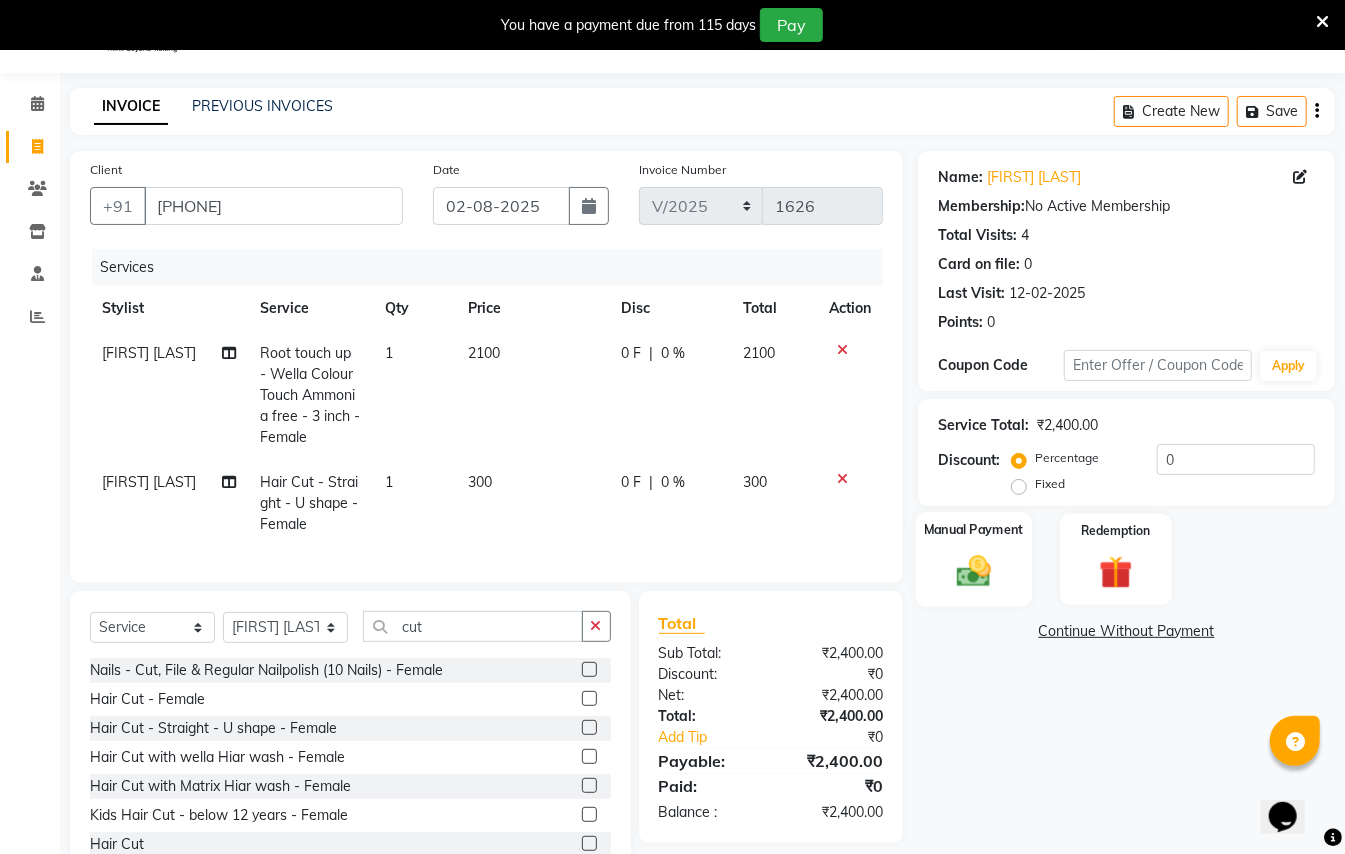 click 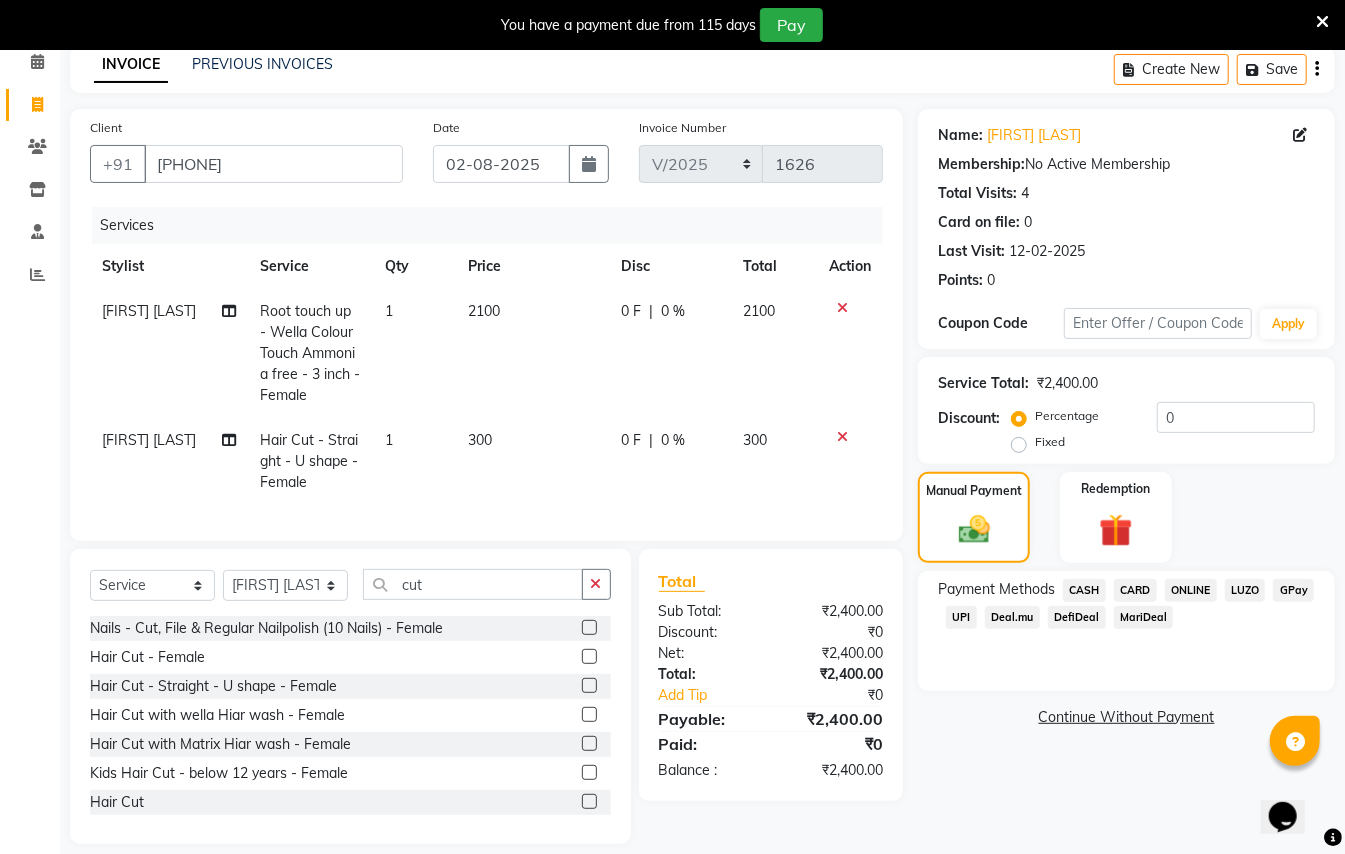 scroll, scrollTop: 132, scrollLeft: 0, axis: vertical 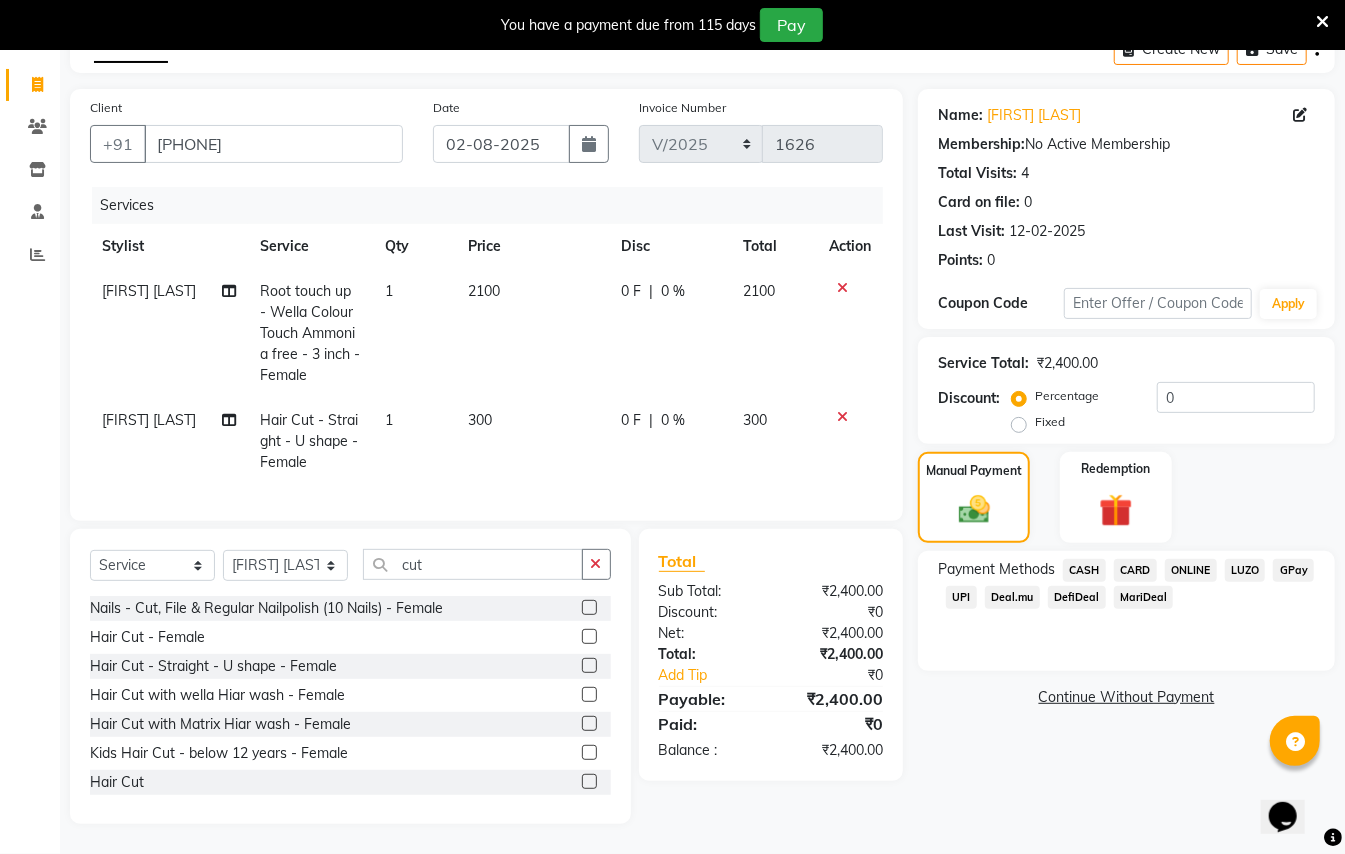 click on "GPay" 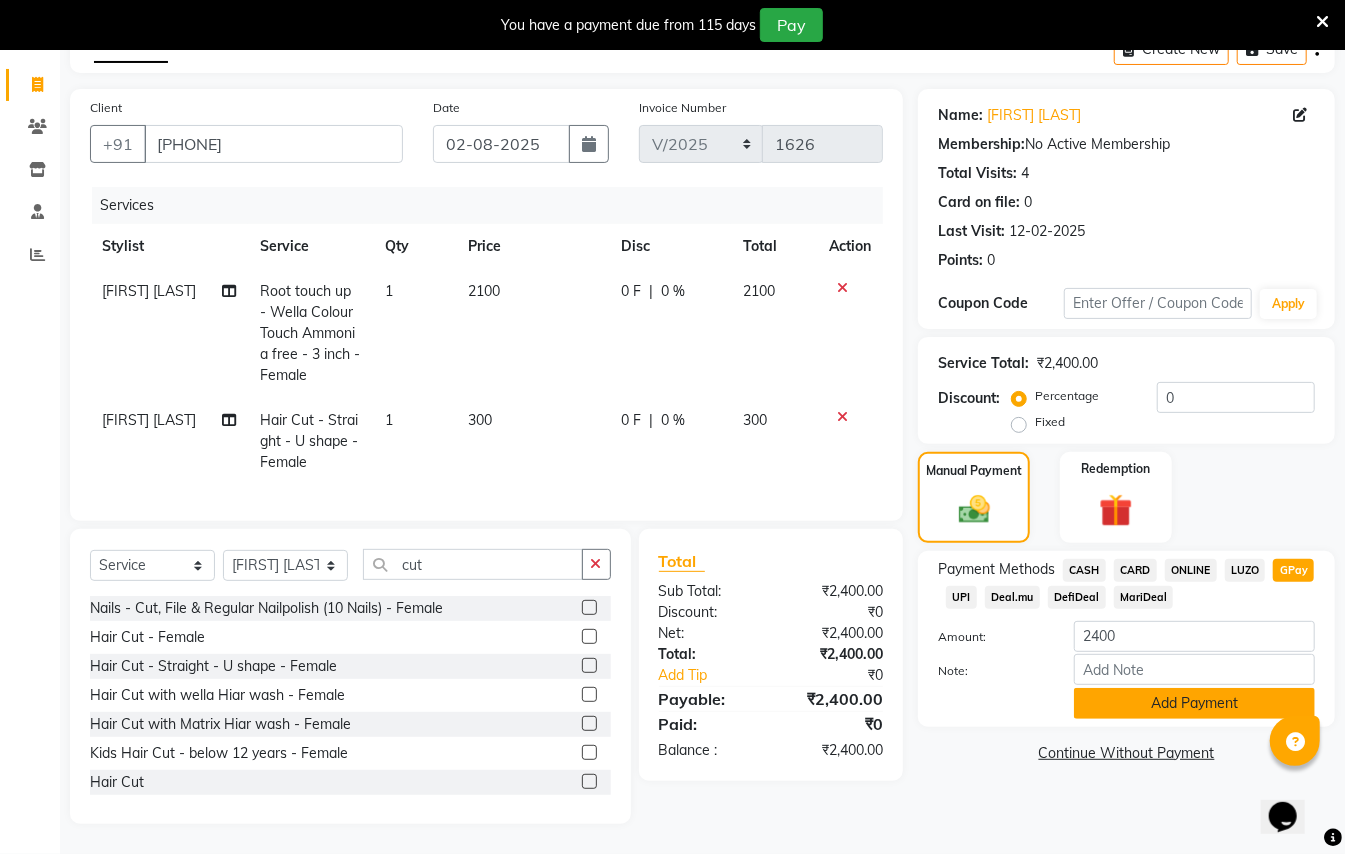 click on "Add Payment" 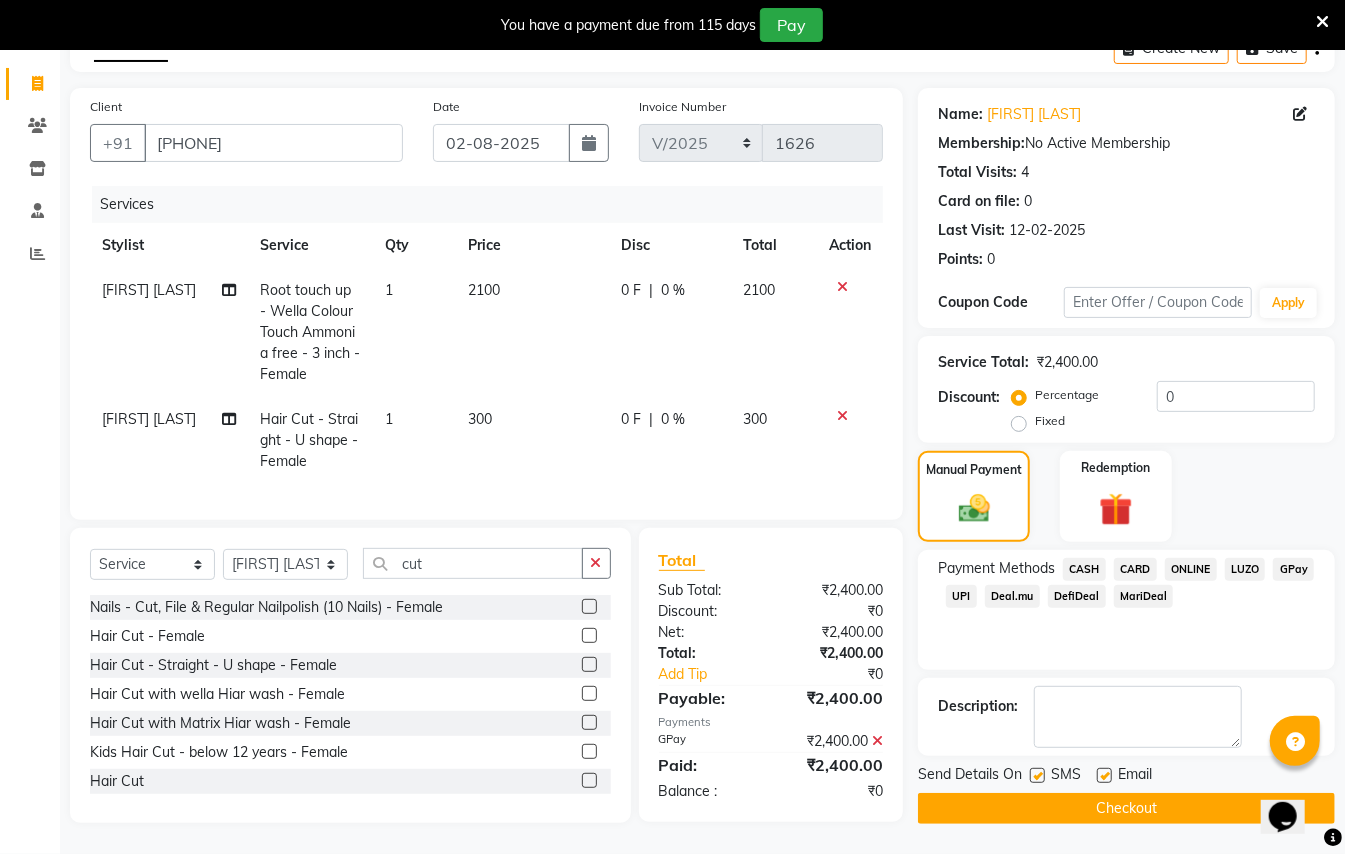 click on "Checkout" 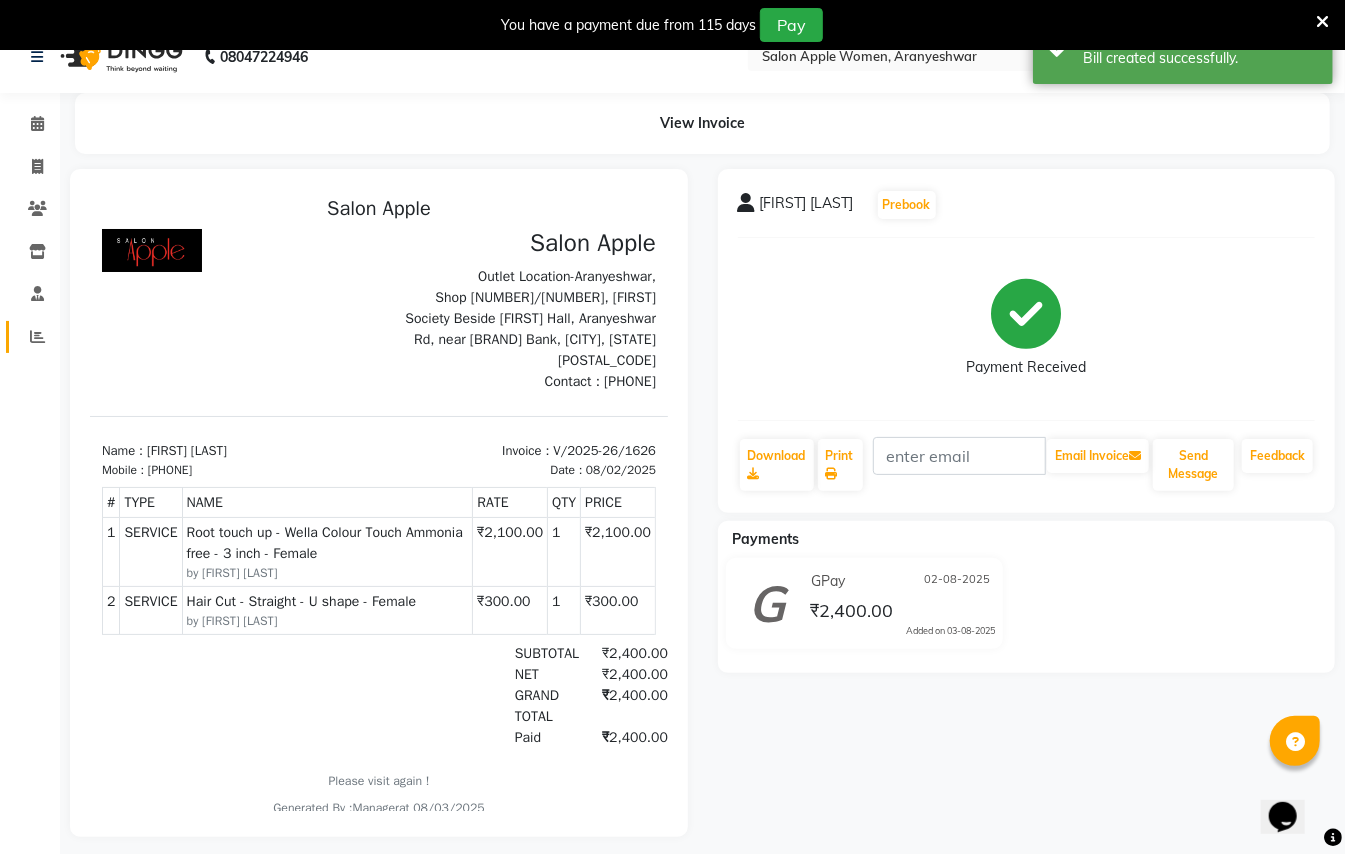 scroll, scrollTop: 0, scrollLeft: 0, axis: both 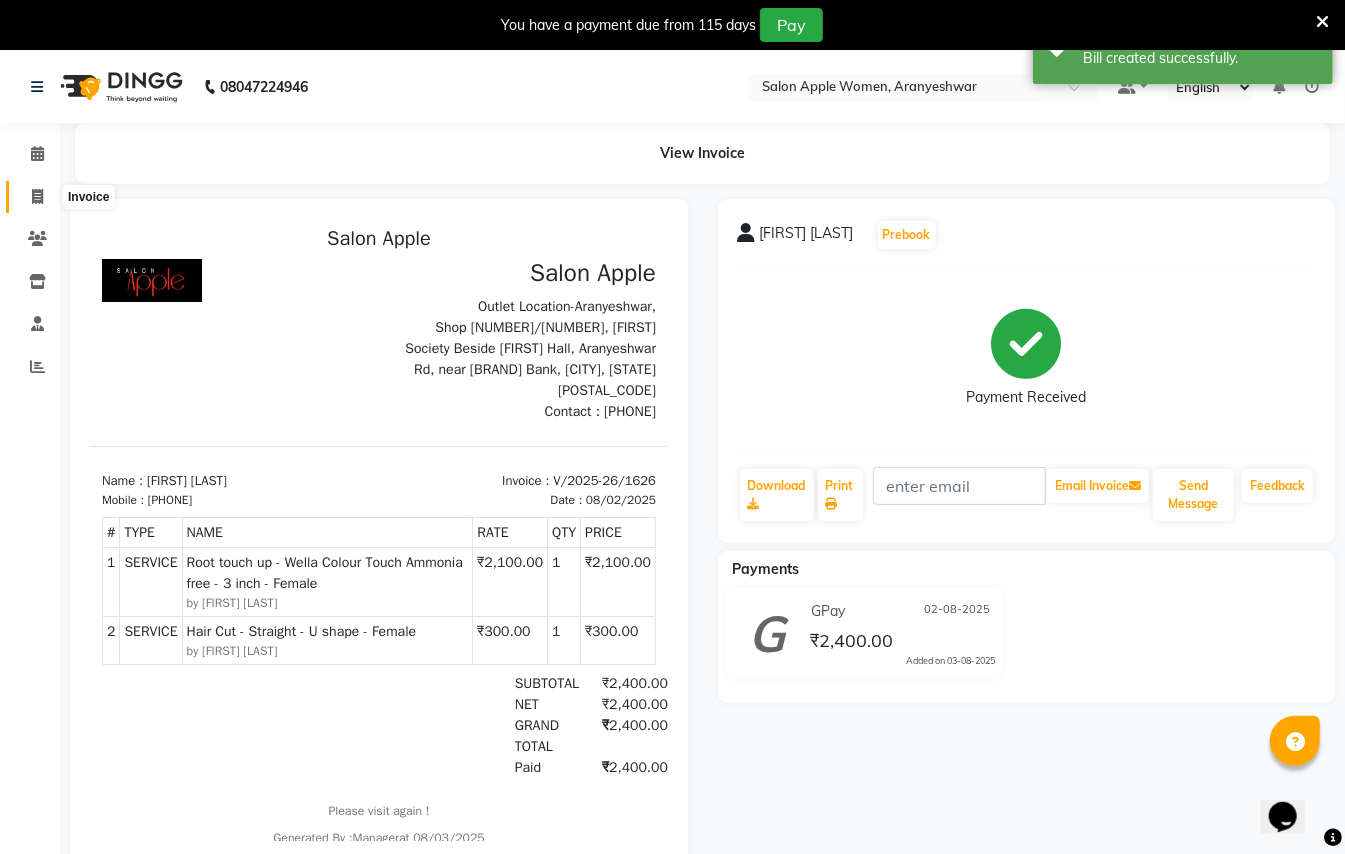 click 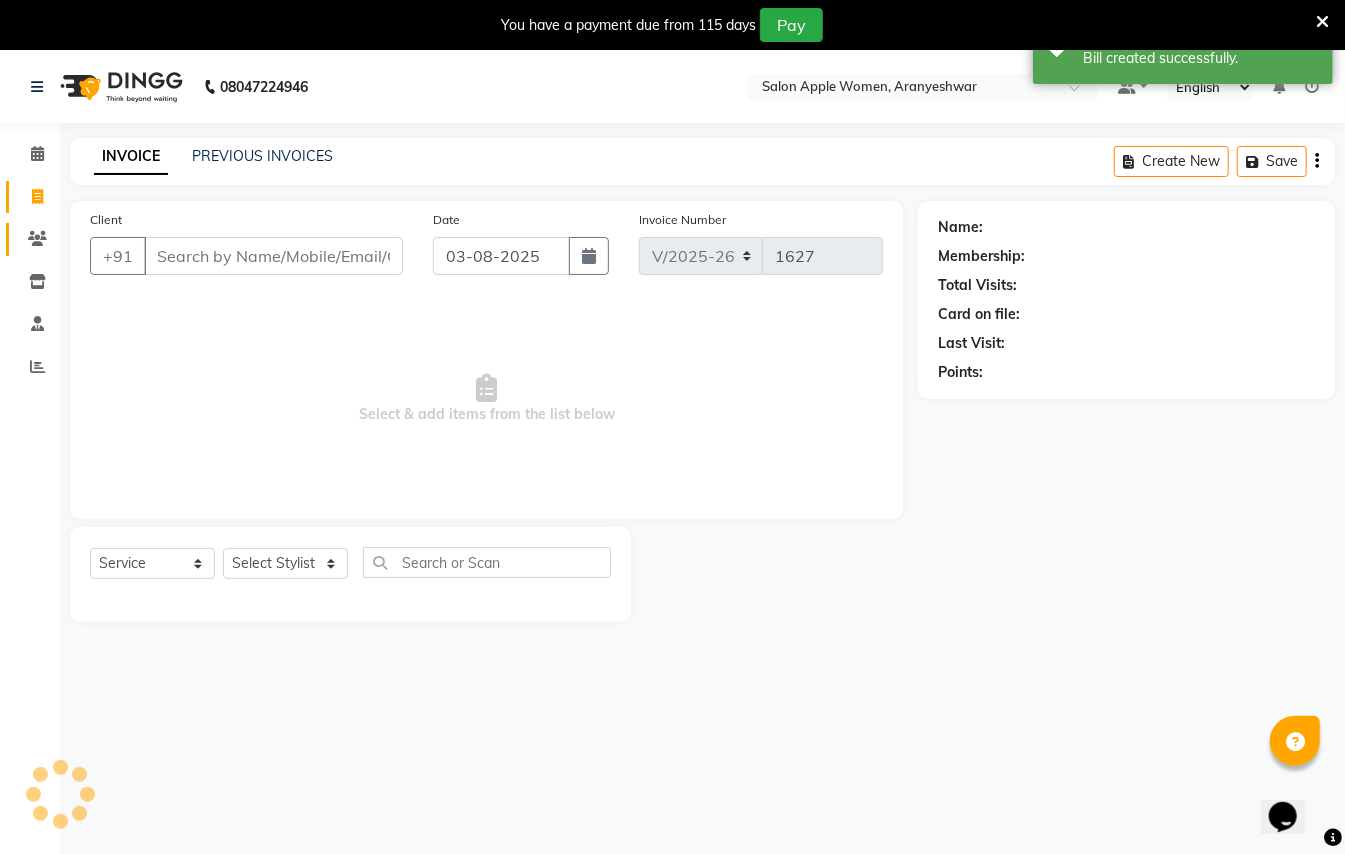 scroll, scrollTop: 50, scrollLeft: 0, axis: vertical 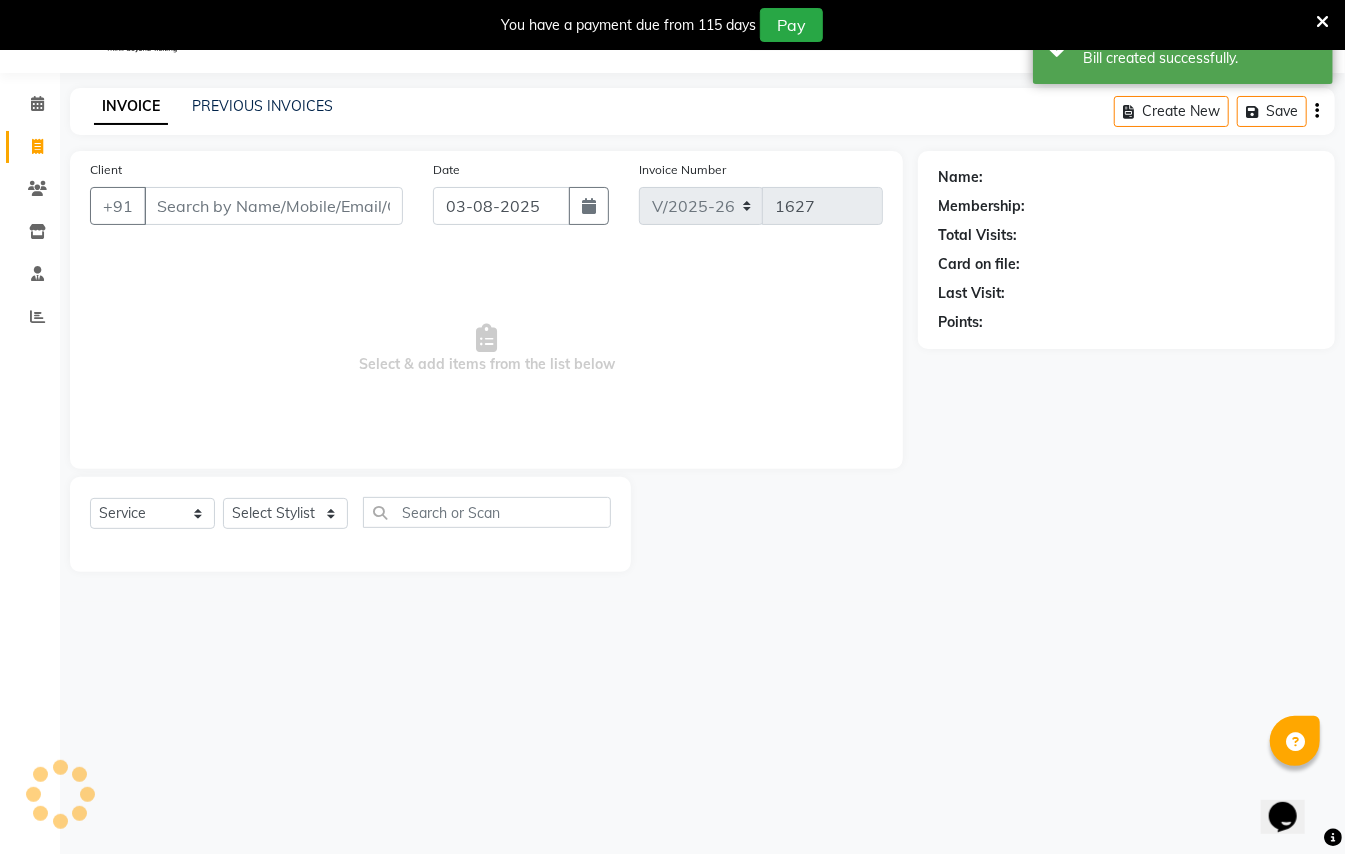 click on "Client" at bounding box center (273, 206) 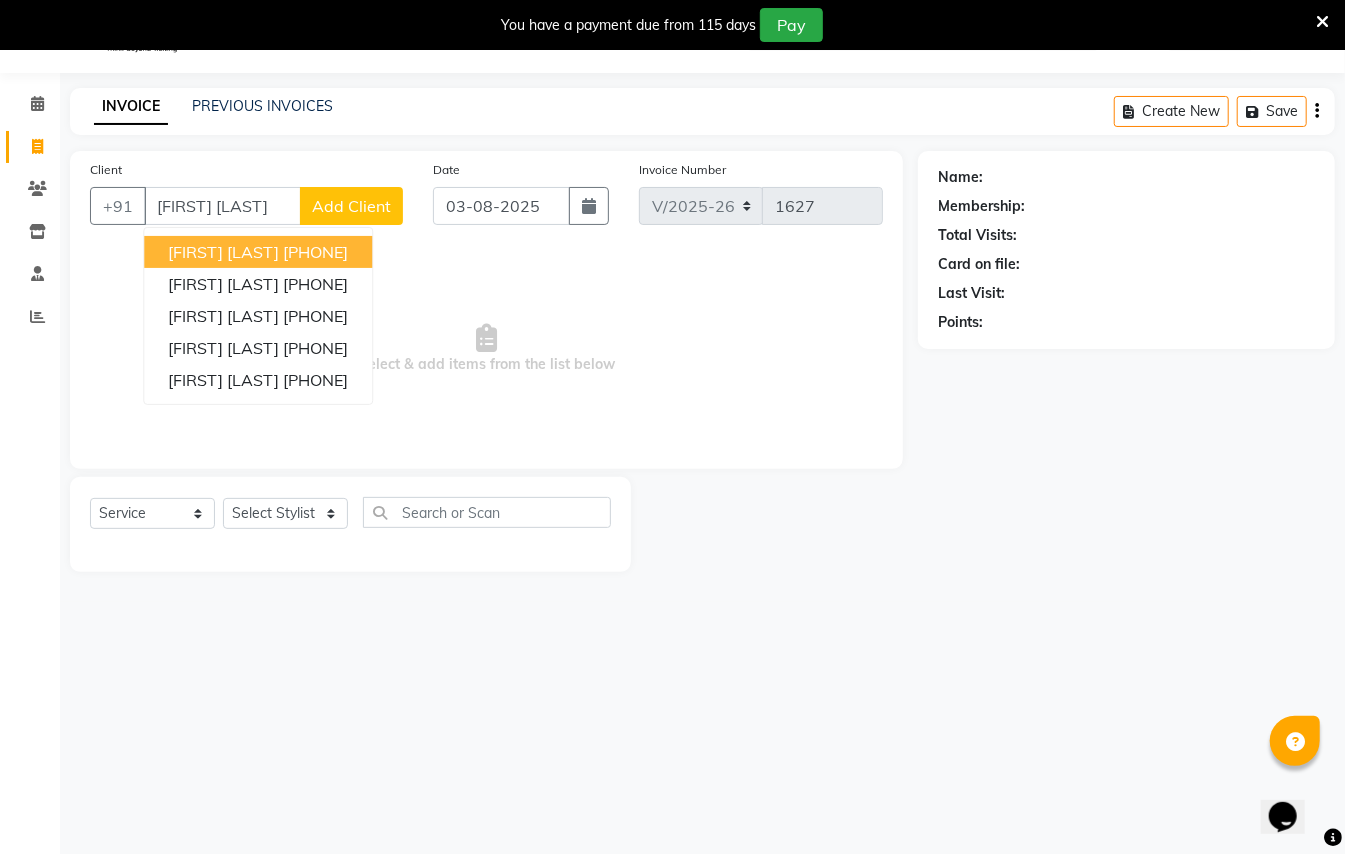click on "[PHONE]" at bounding box center (315, 252) 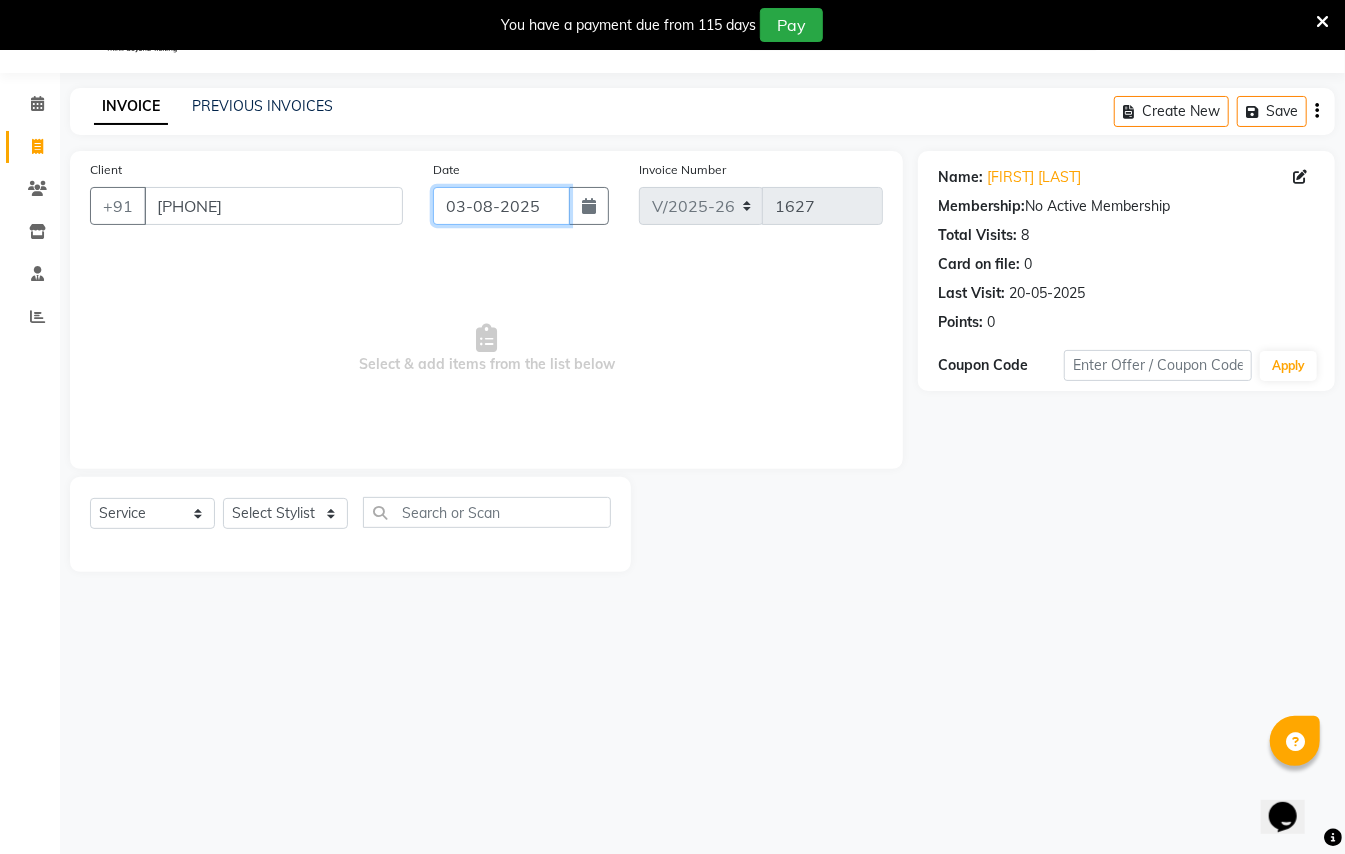 drag, startPoint x: 476, startPoint y: 192, endPoint x: 476, endPoint y: 218, distance: 26 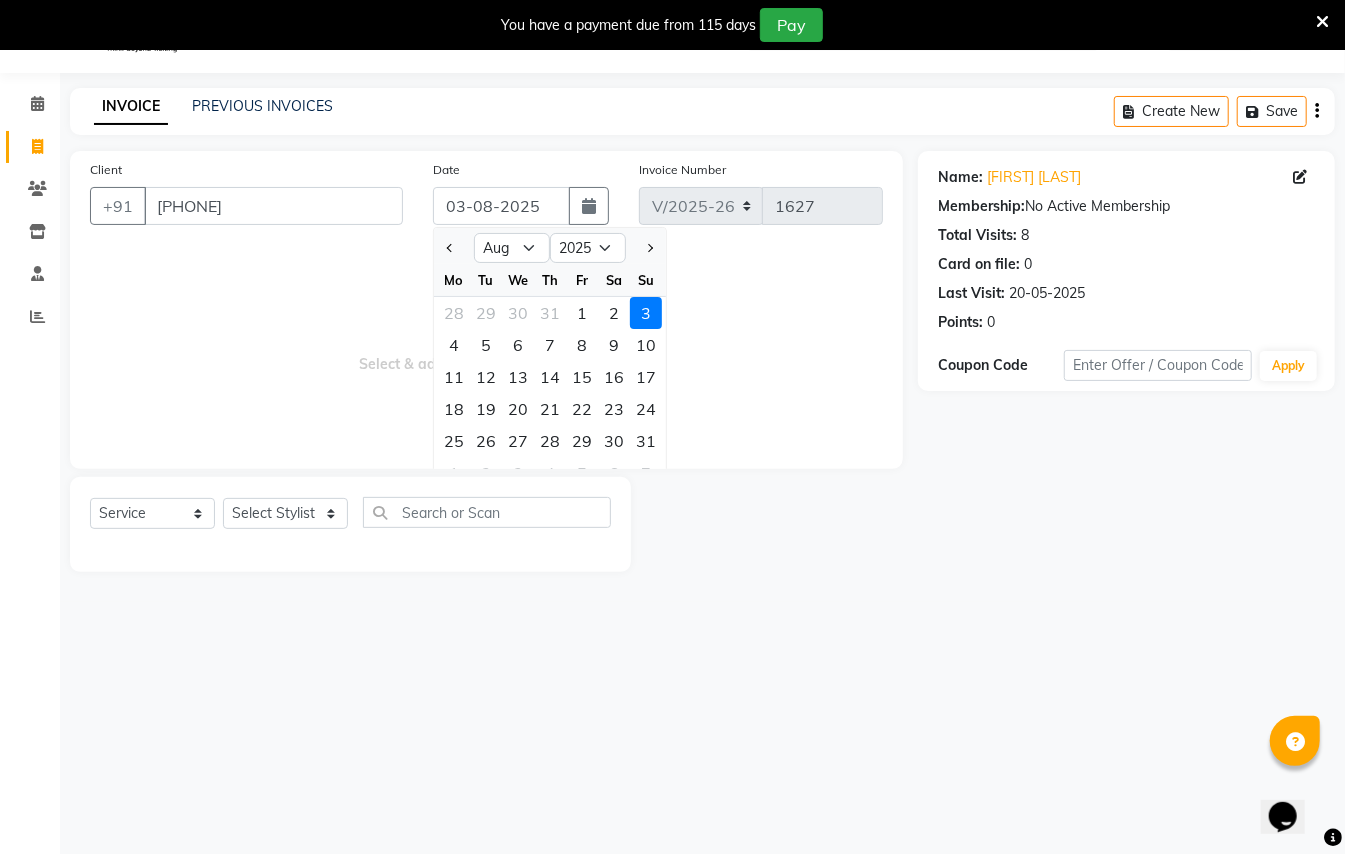 click on "Sa" 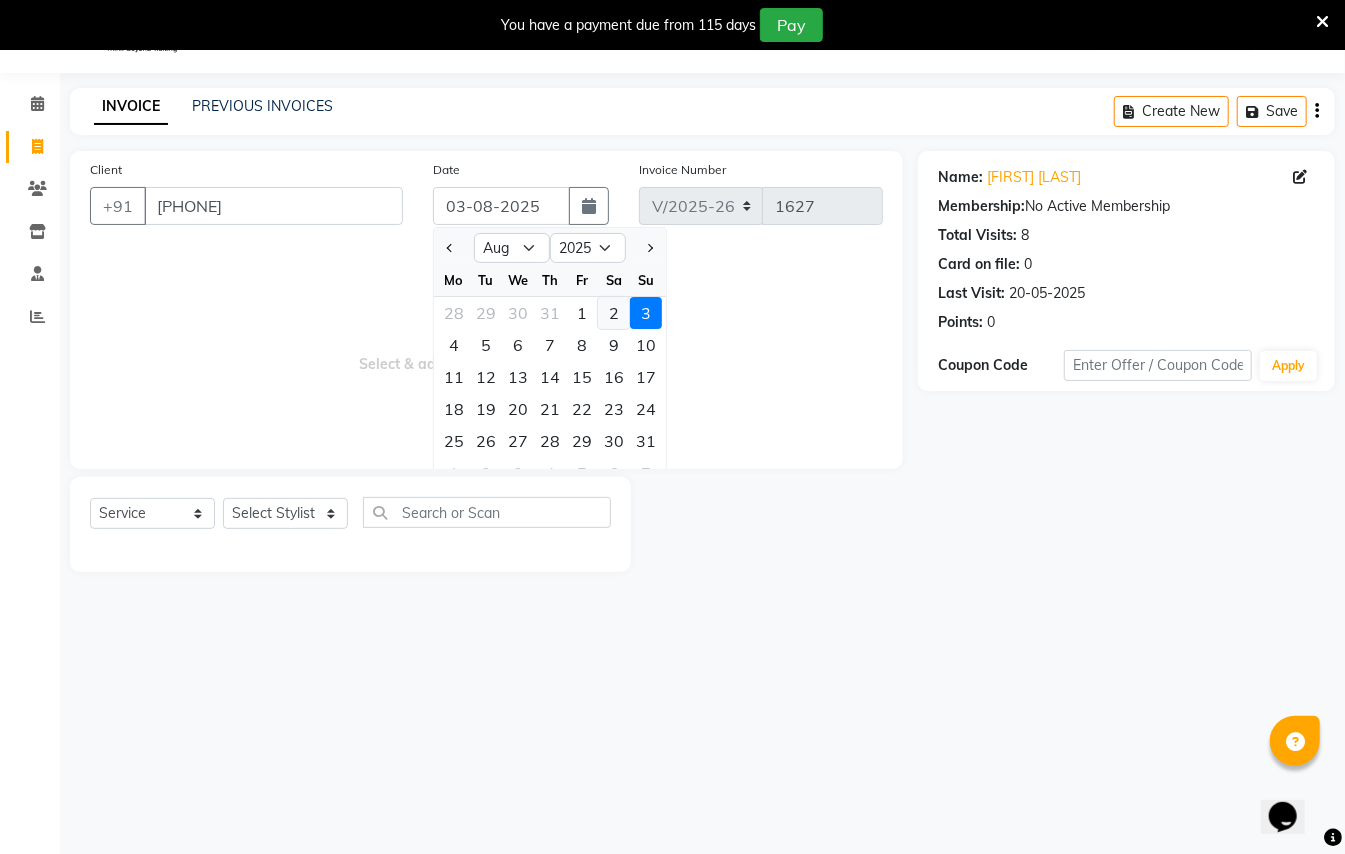 click on "2" 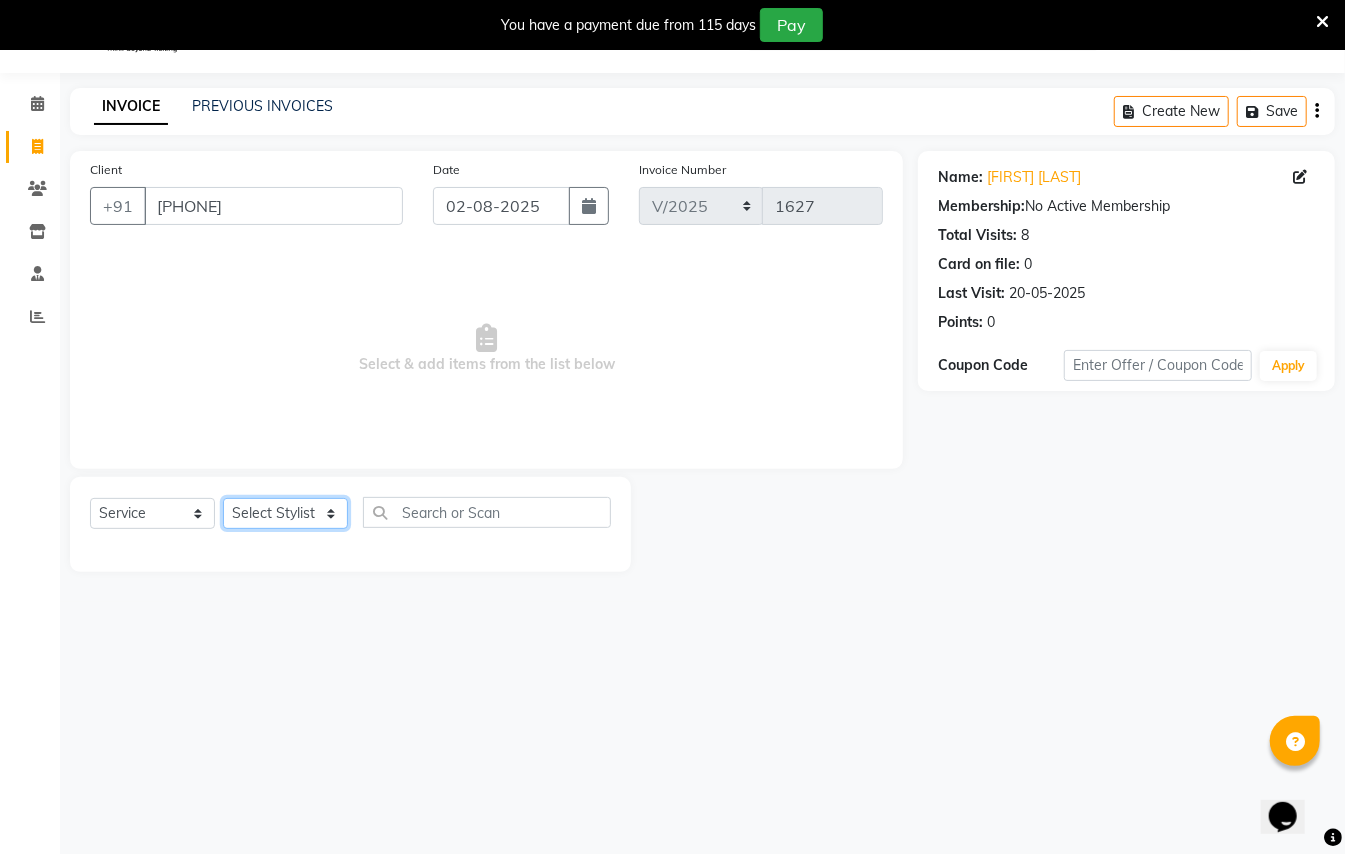 click on "Select Stylist [FIRST] [LAST] [FIRST] [LAST]  [FIRST] [LAST] [FIRST] [LAST] [FIRST] [LAST] Manager [FIRST]  [FIRST] [LAST] Owner [FIRST] [LAST]" 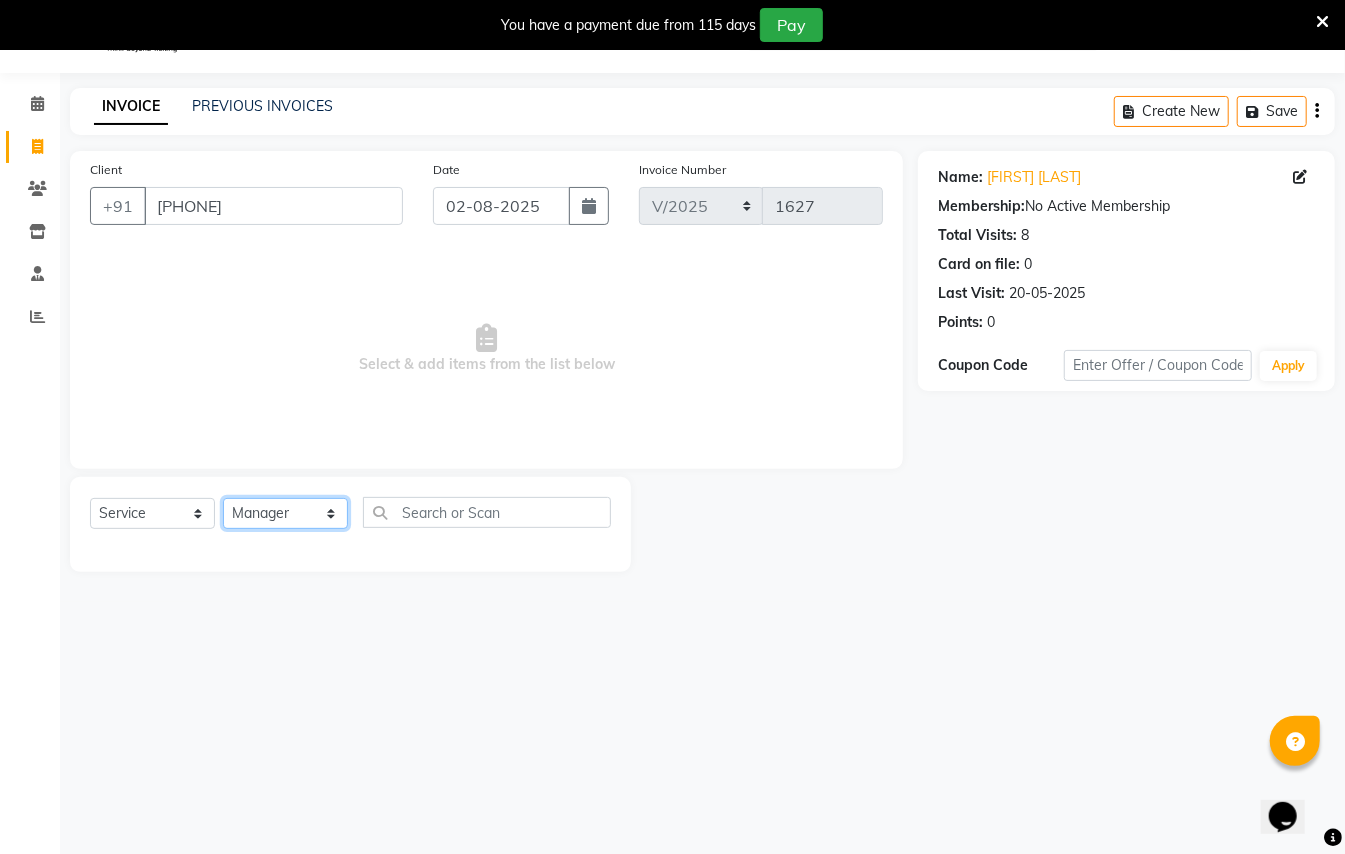 click on "Select Stylist [FIRST] [LAST] [FIRST] [LAST]  [FIRST] [LAST] [FIRST] [LAST] [FIRST] [LAST] Manager [FIRST]  [FIRST] [LAST] Owner [FIRST] [LAST]" 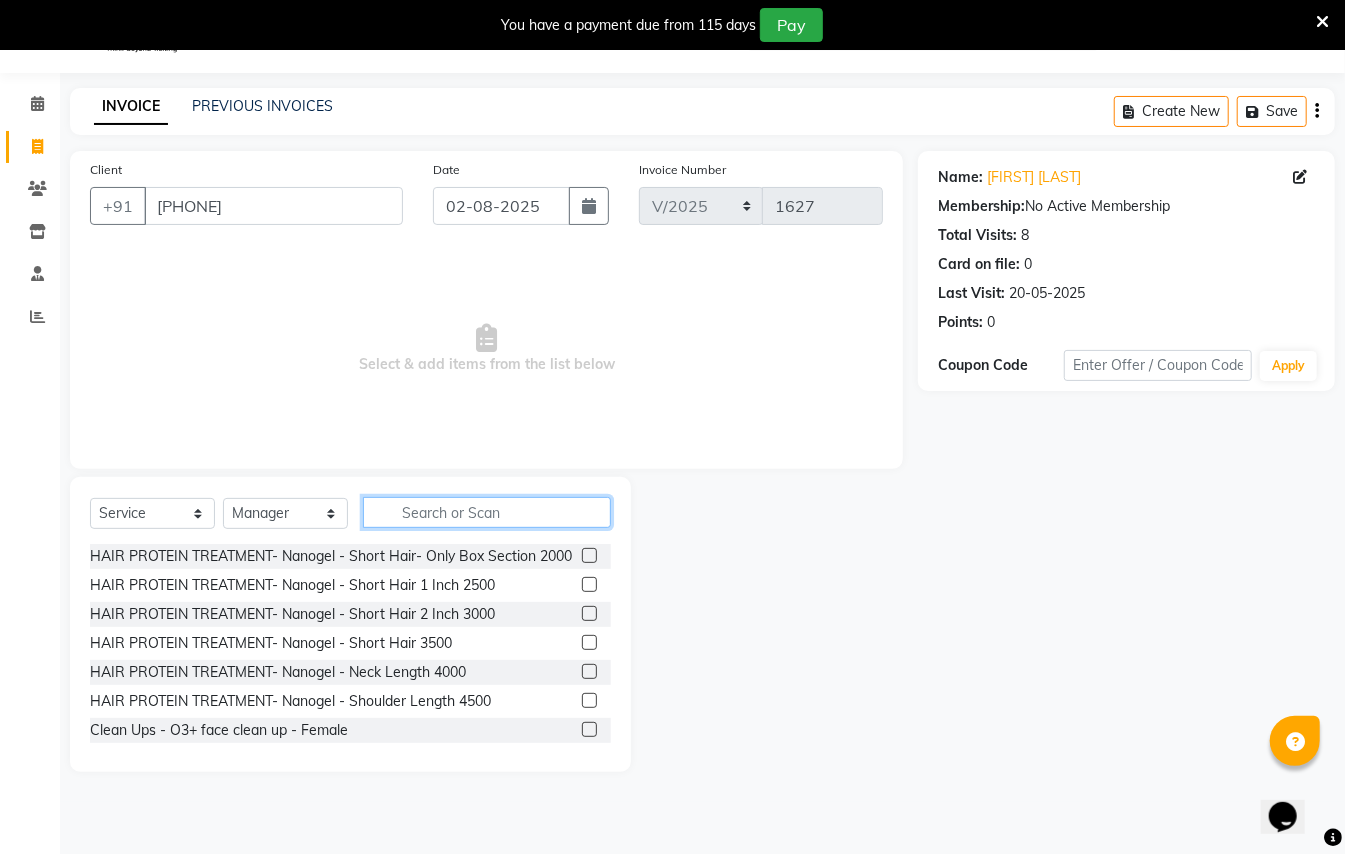 click 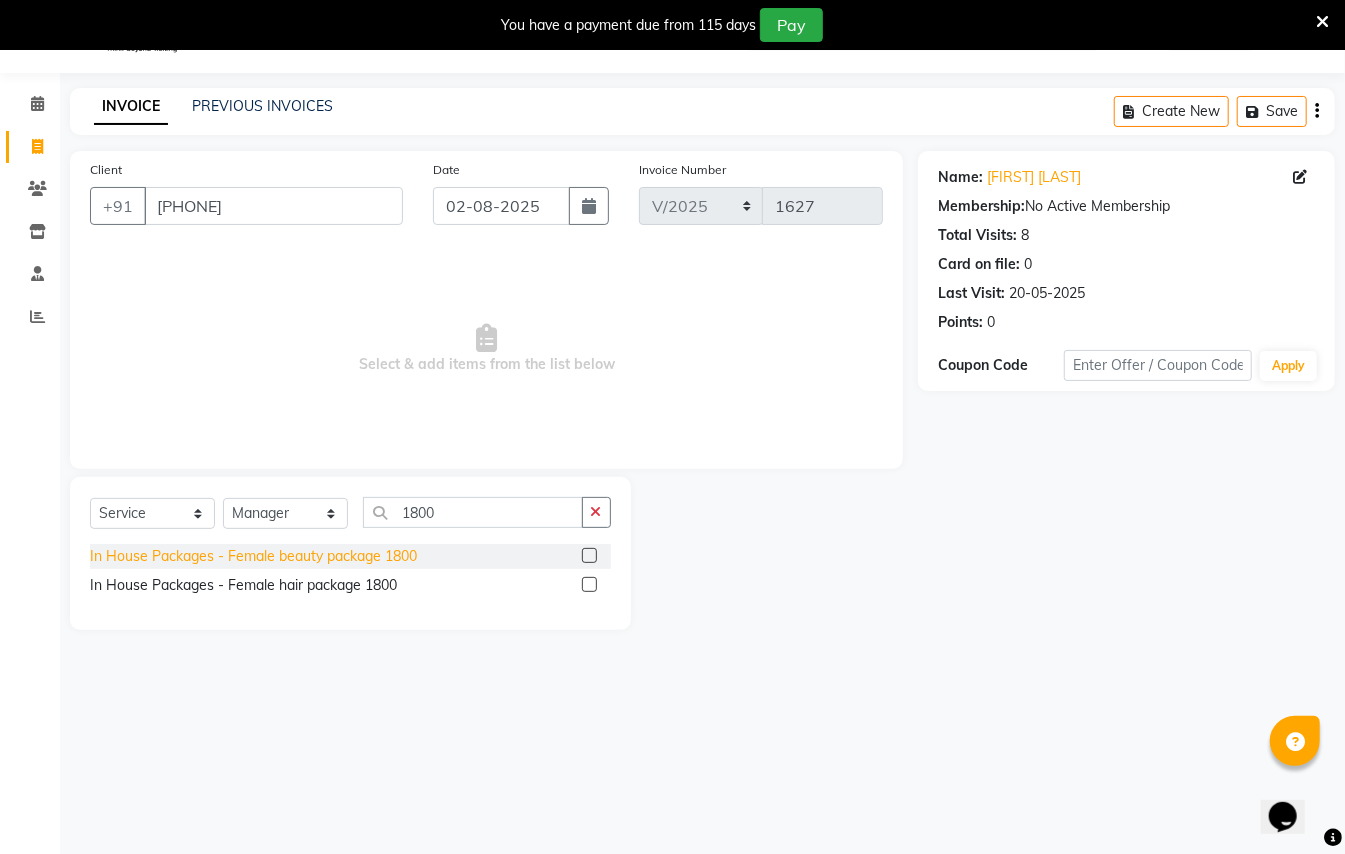 click on "In House Packages - Female beauty package 1800" 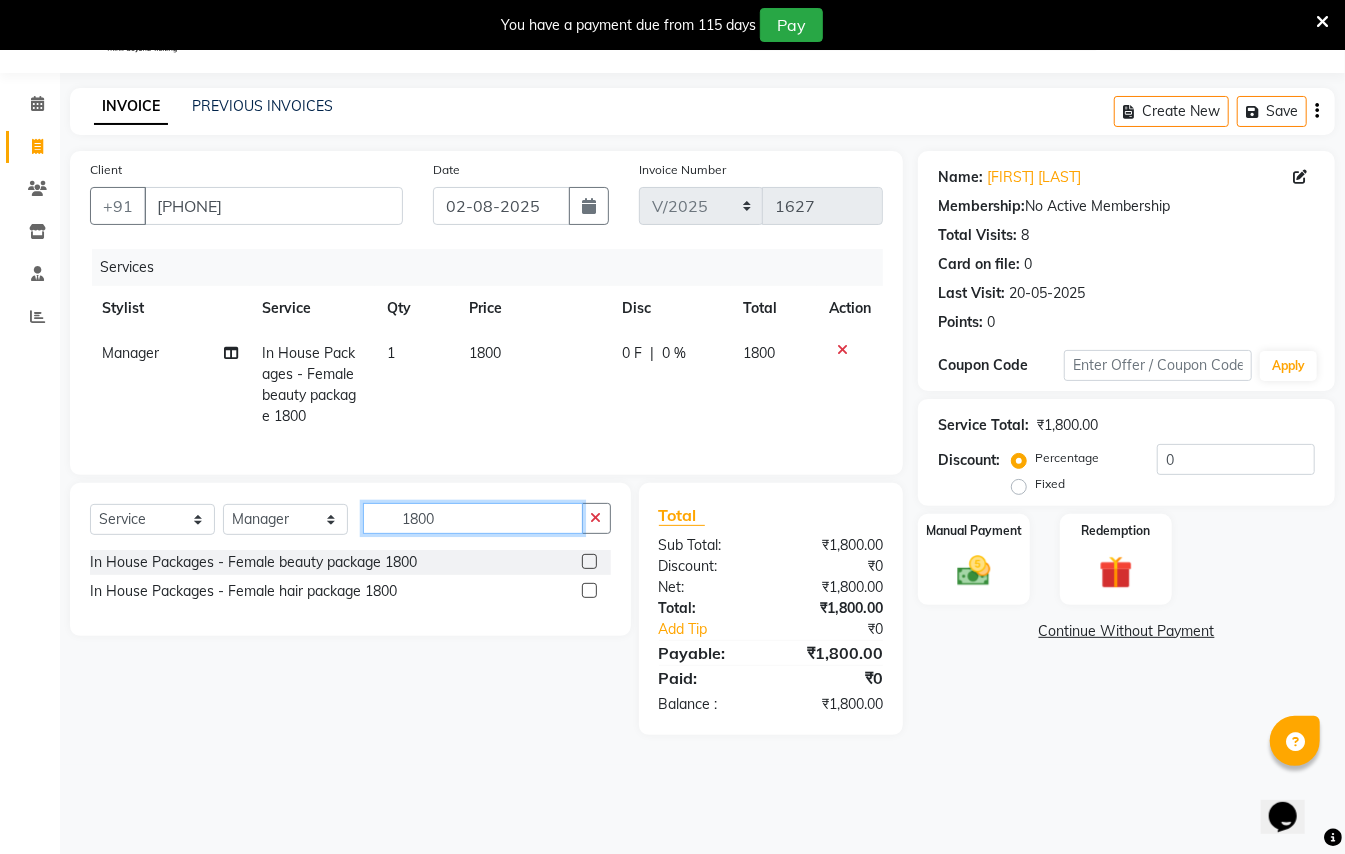 click on "1800" 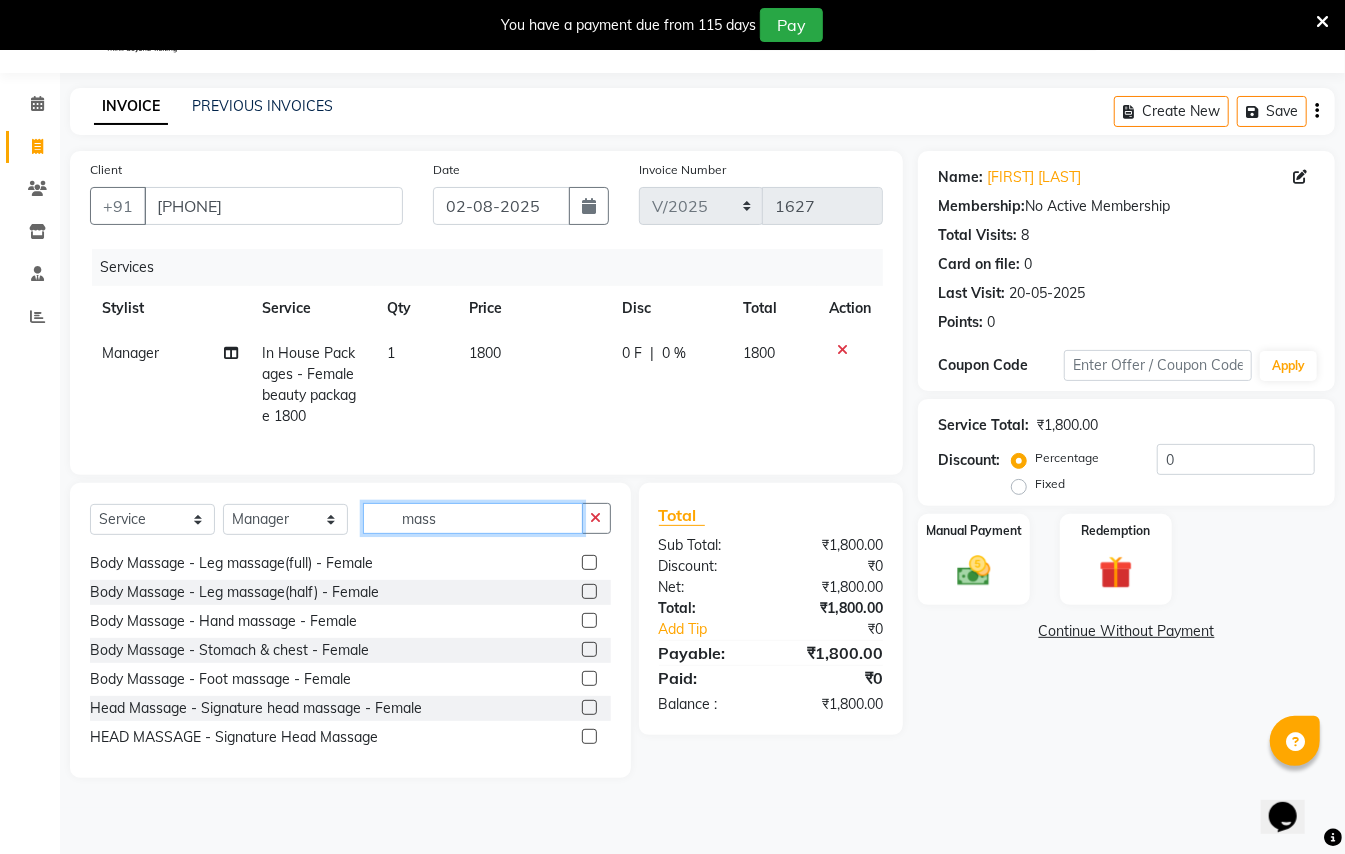 scroll, scrollTop: 133, scrollLeft: 0, axis: vertical 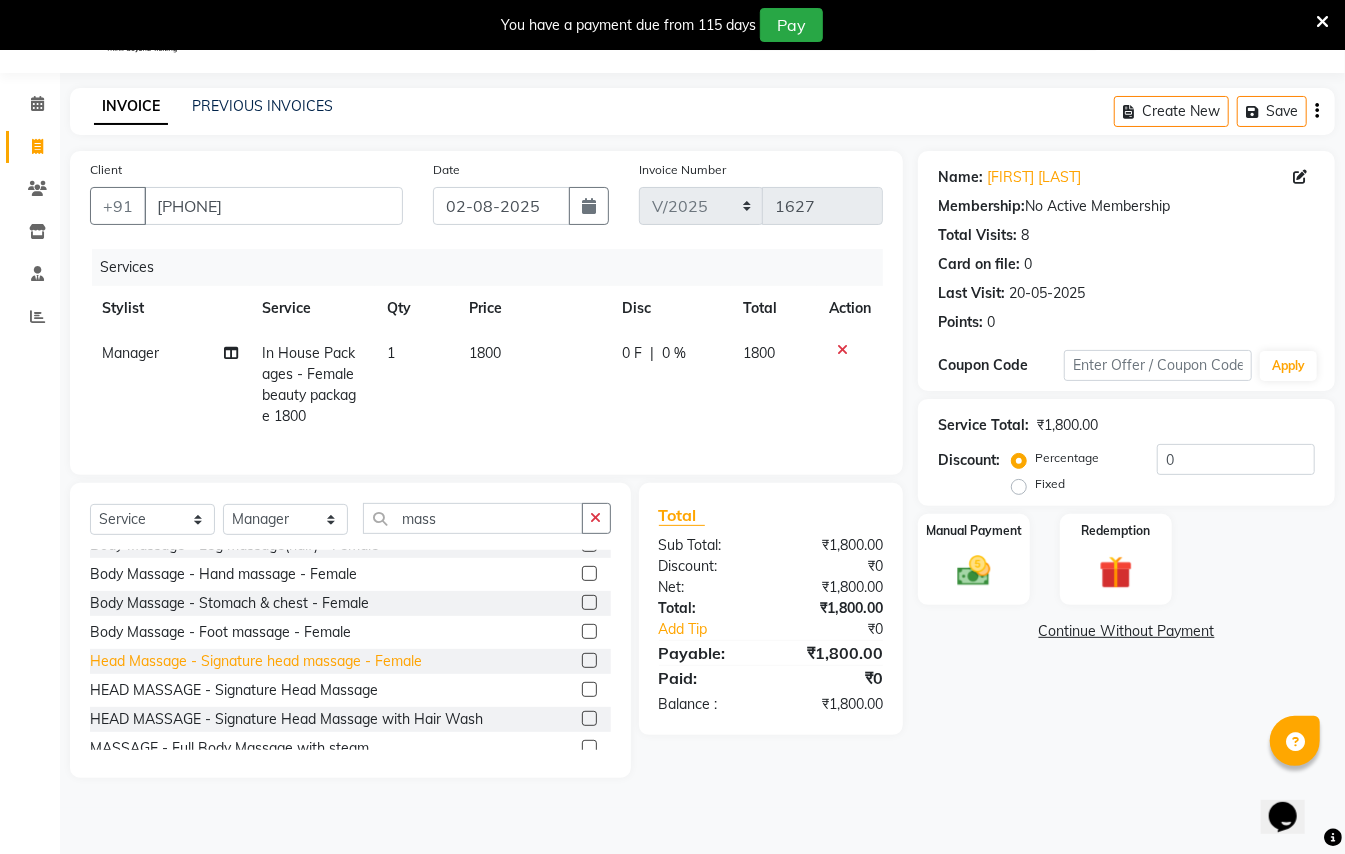 click on "Head Massage - Signature head massage - Female" 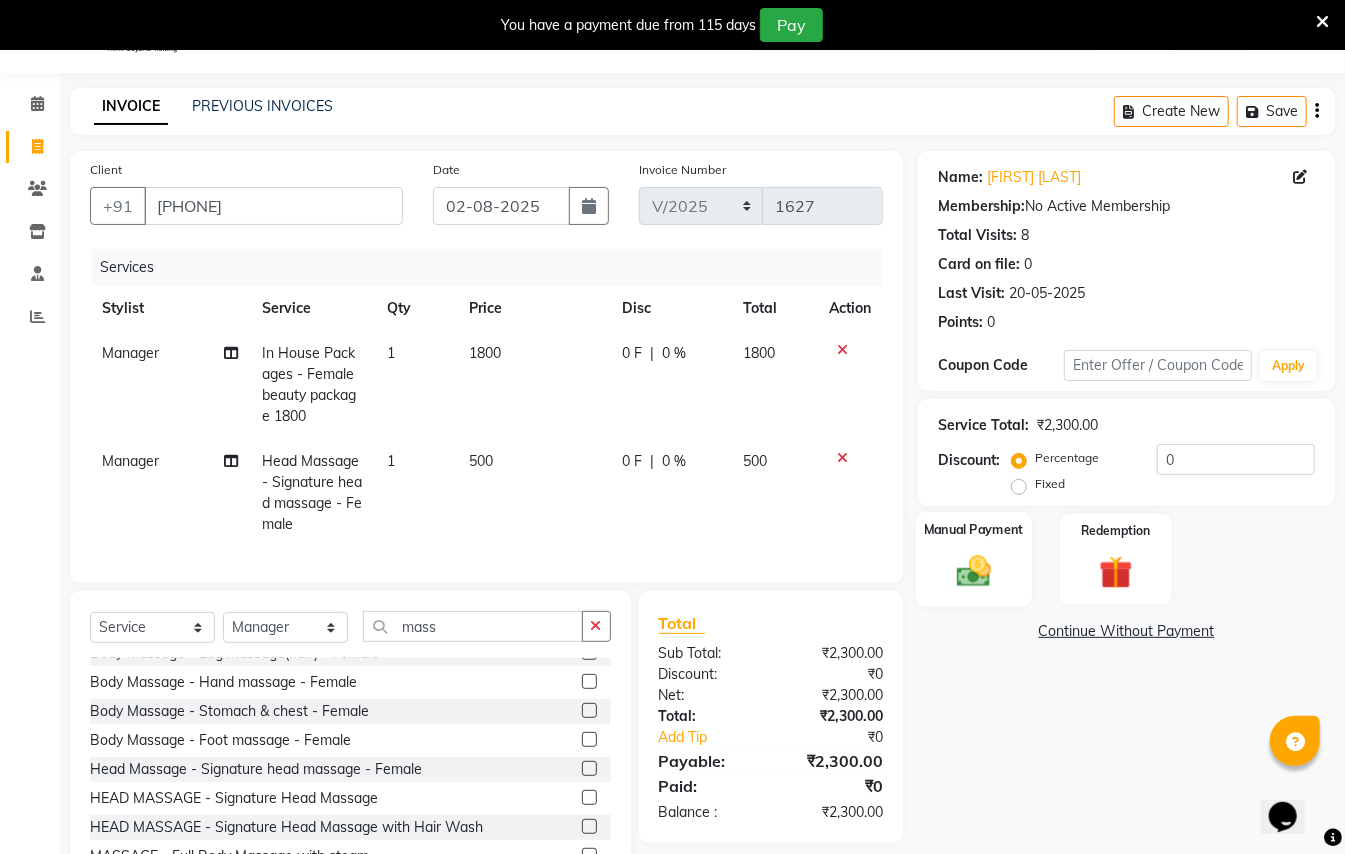 click 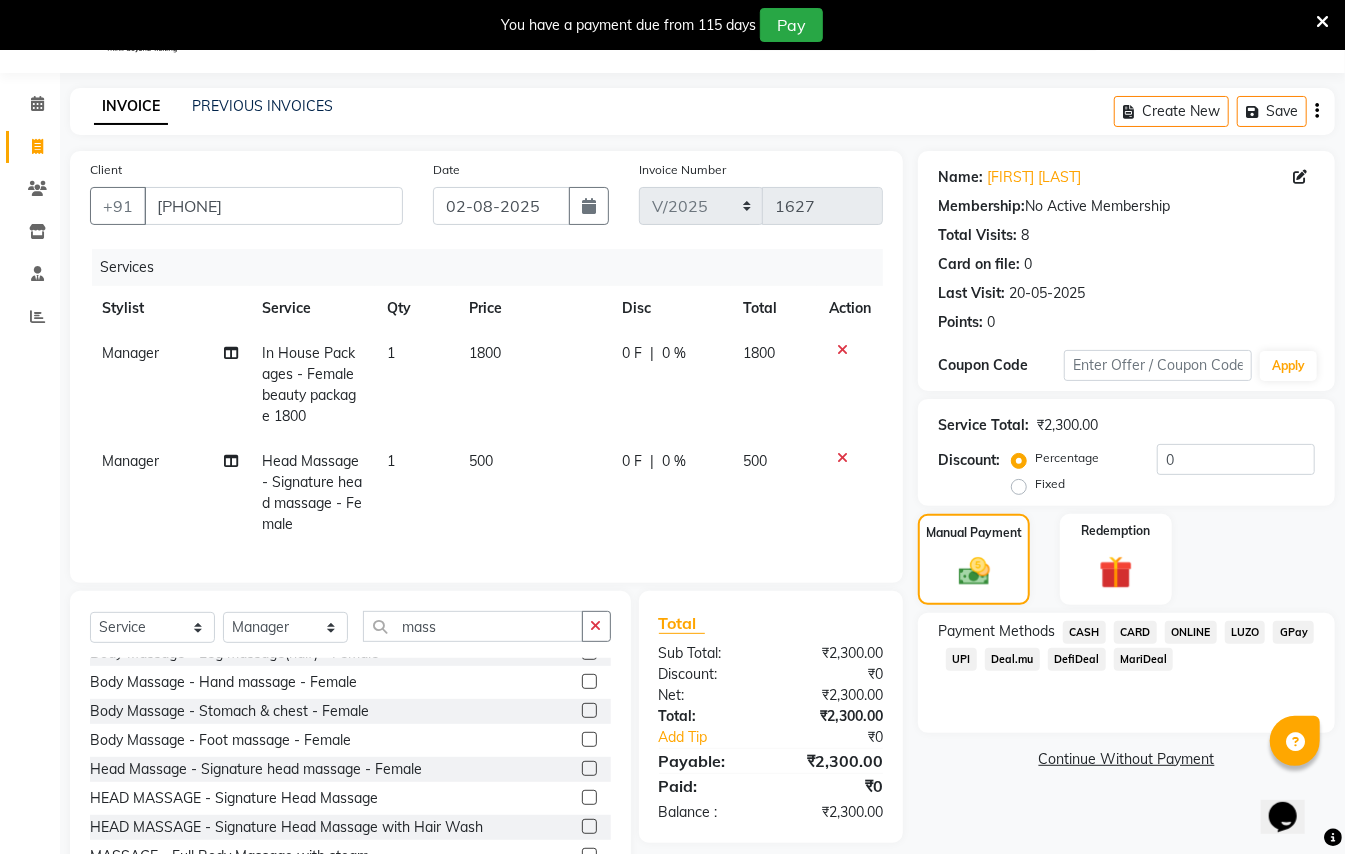 click on "GPay" 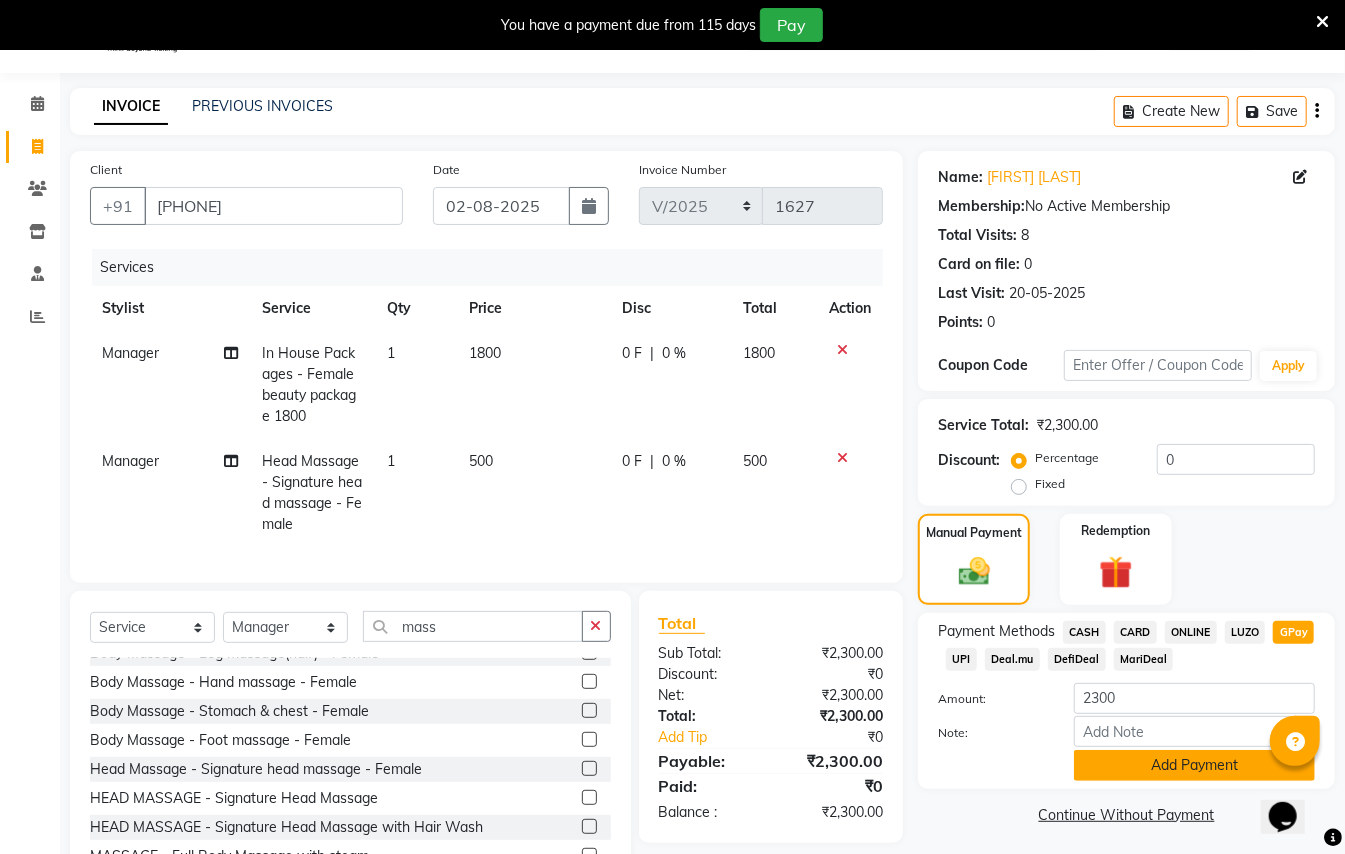click on "Add Payment" 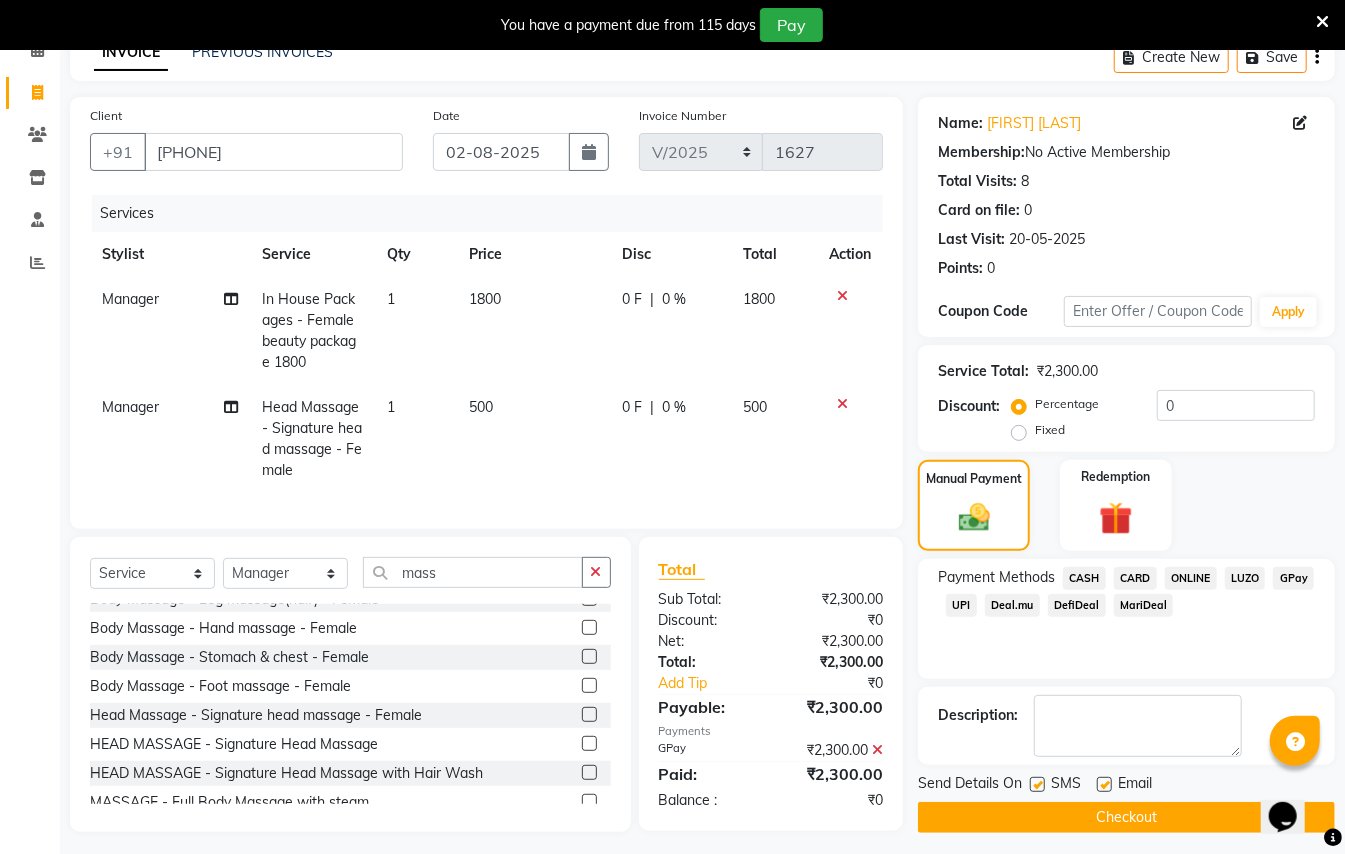 scroll, scrollTop: 132, scrollLeft: 0, axis: vertical 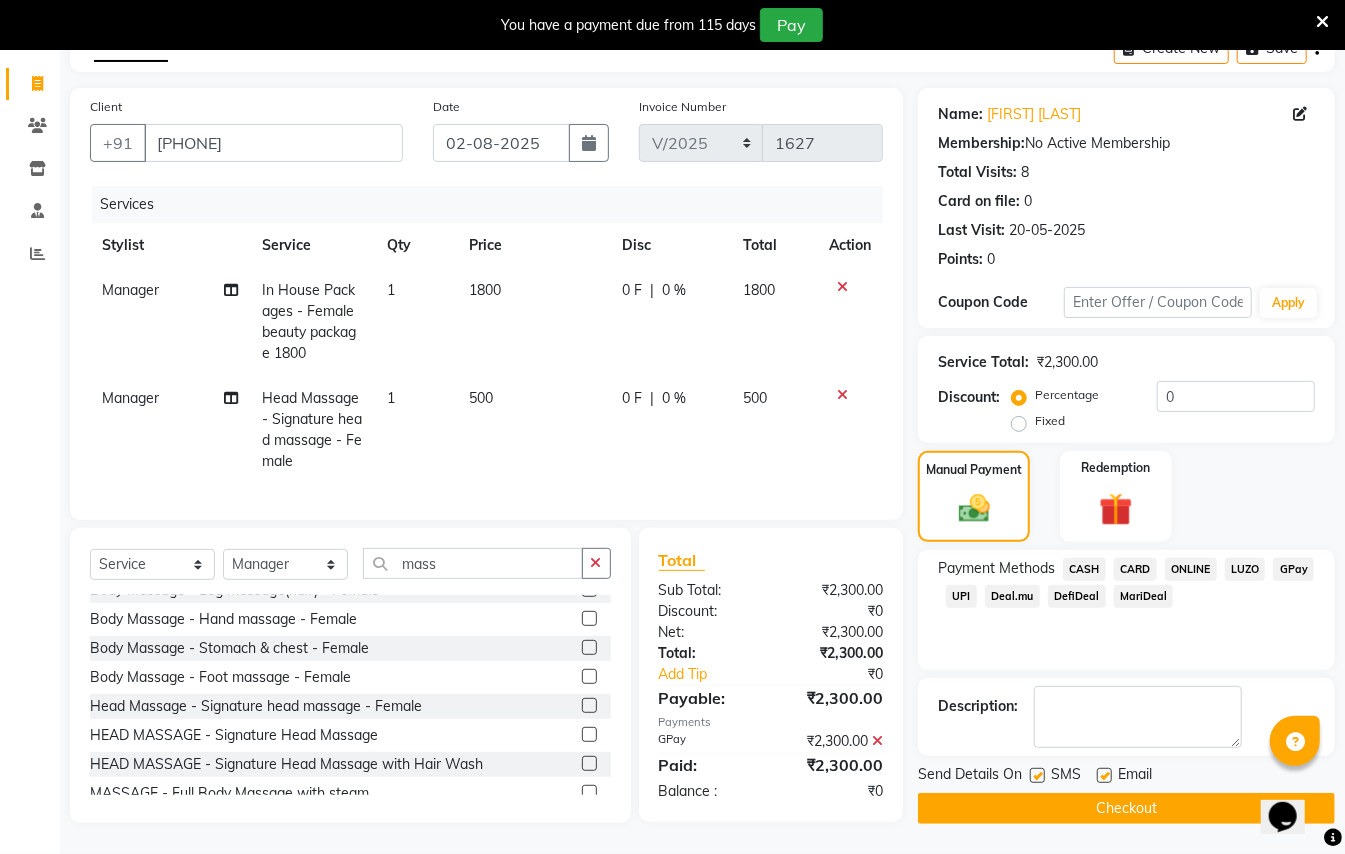 click on "Checkout" 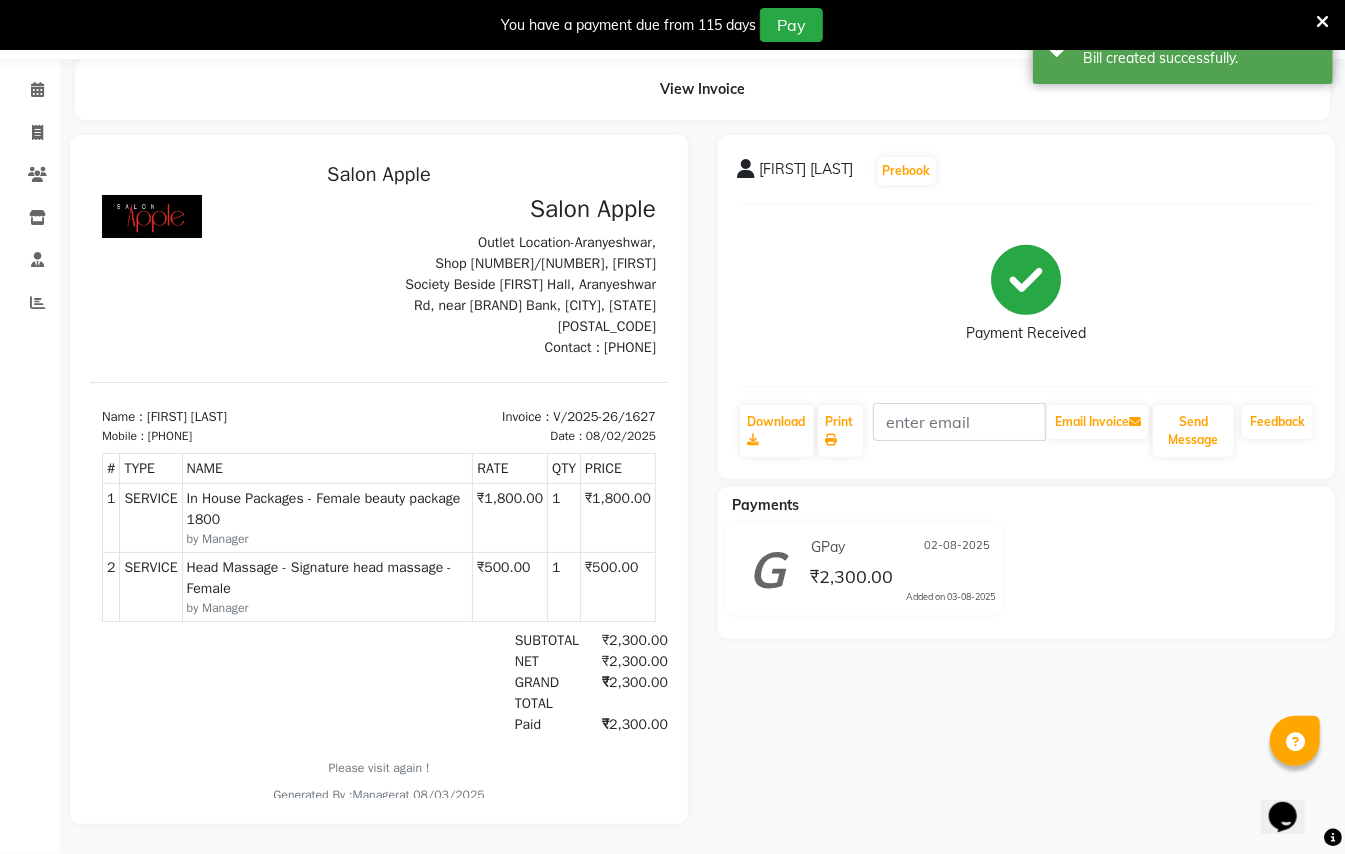 scroll, scrollTop: 0, scrollLeft: 0, axis: both 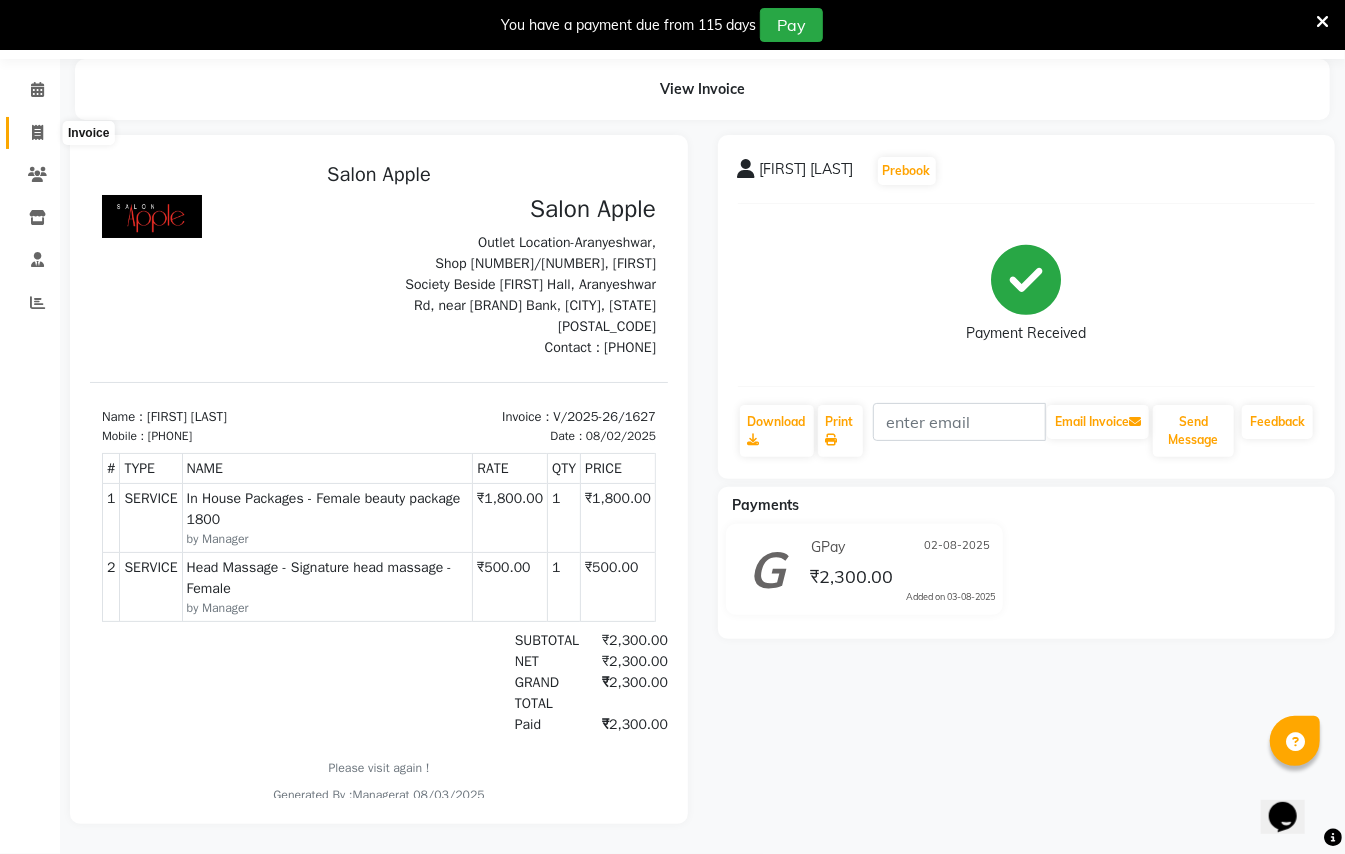 click 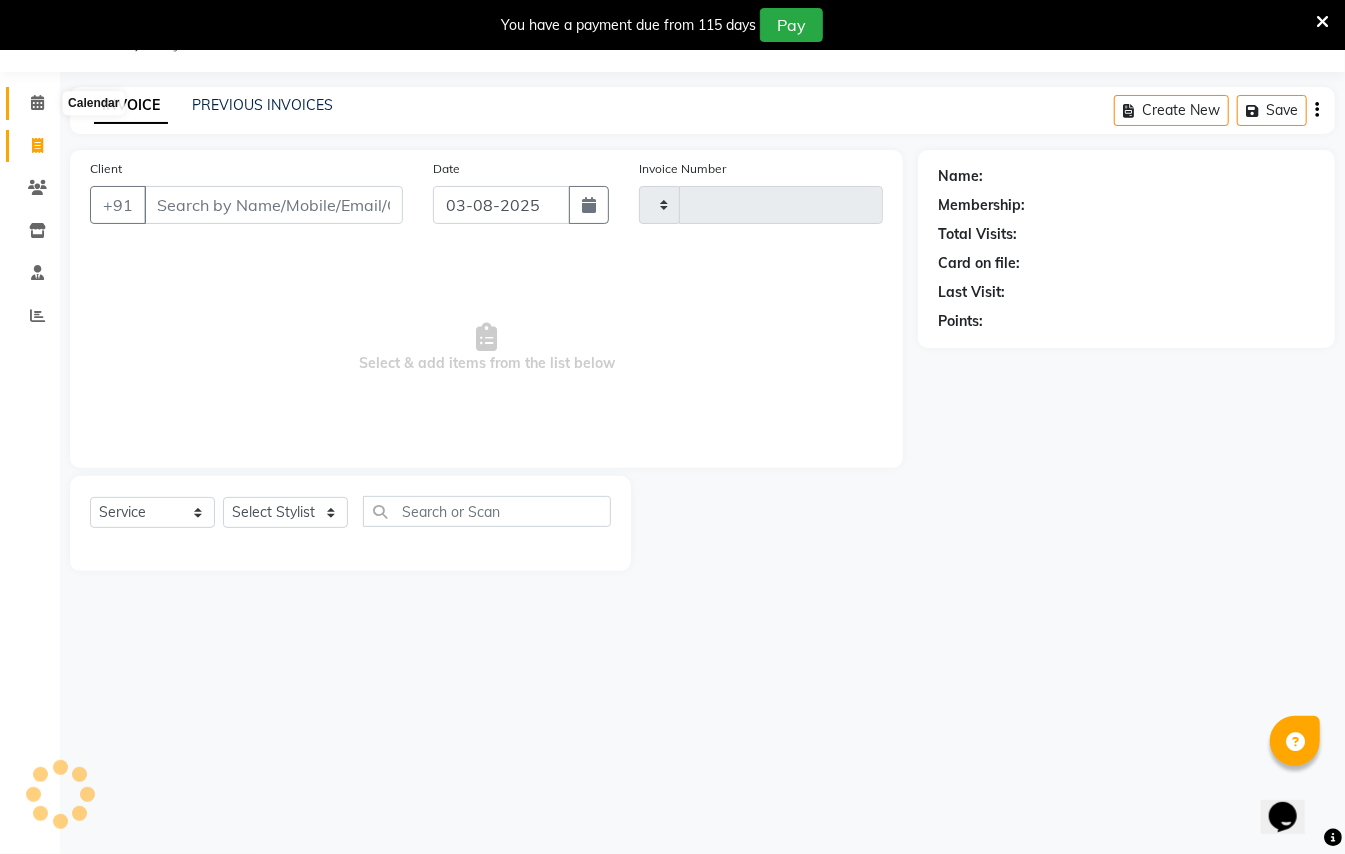 scroll, scrollTop: 50, scrollLeft: 0, axis: vertical 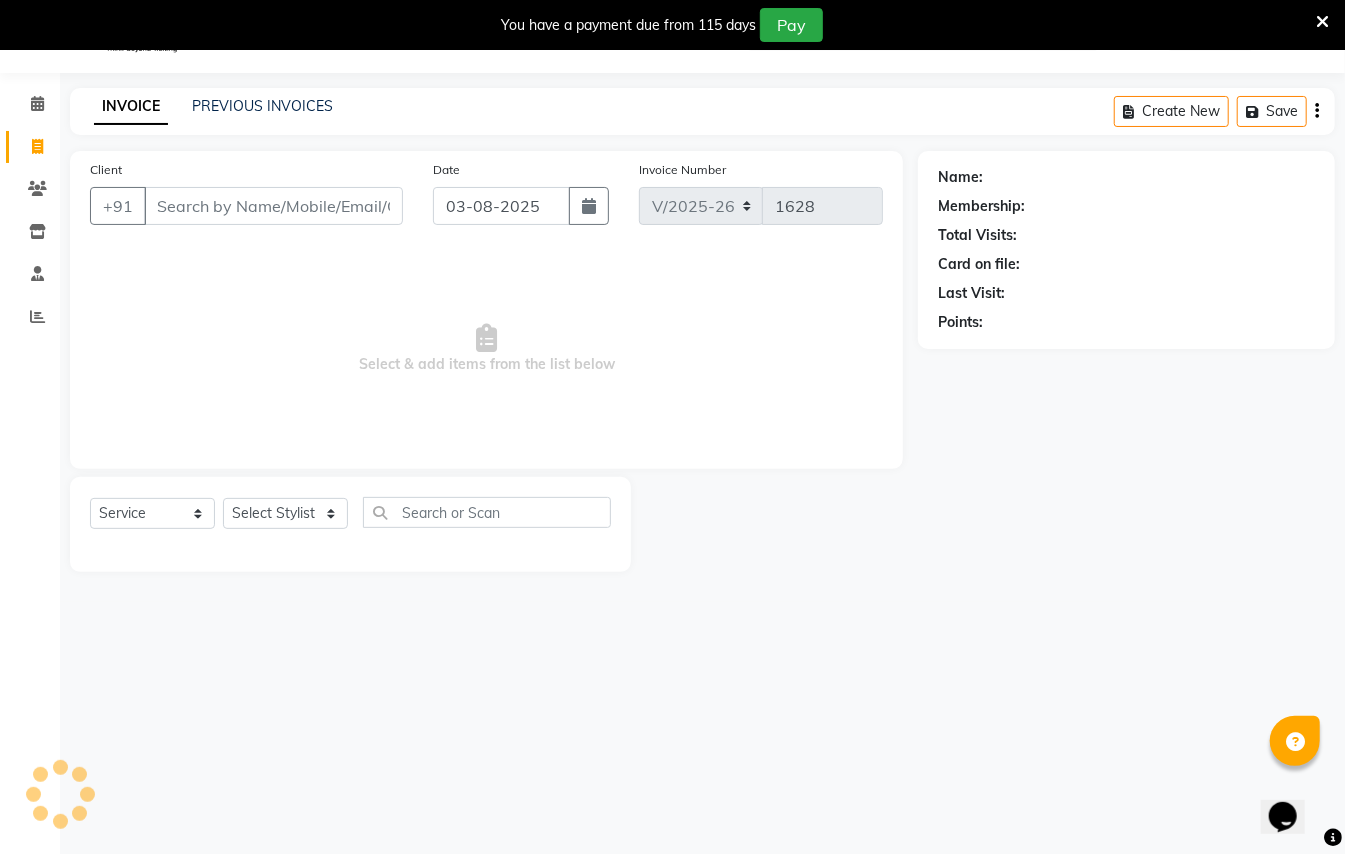 click on "Client" at bounding box center [273, 206] 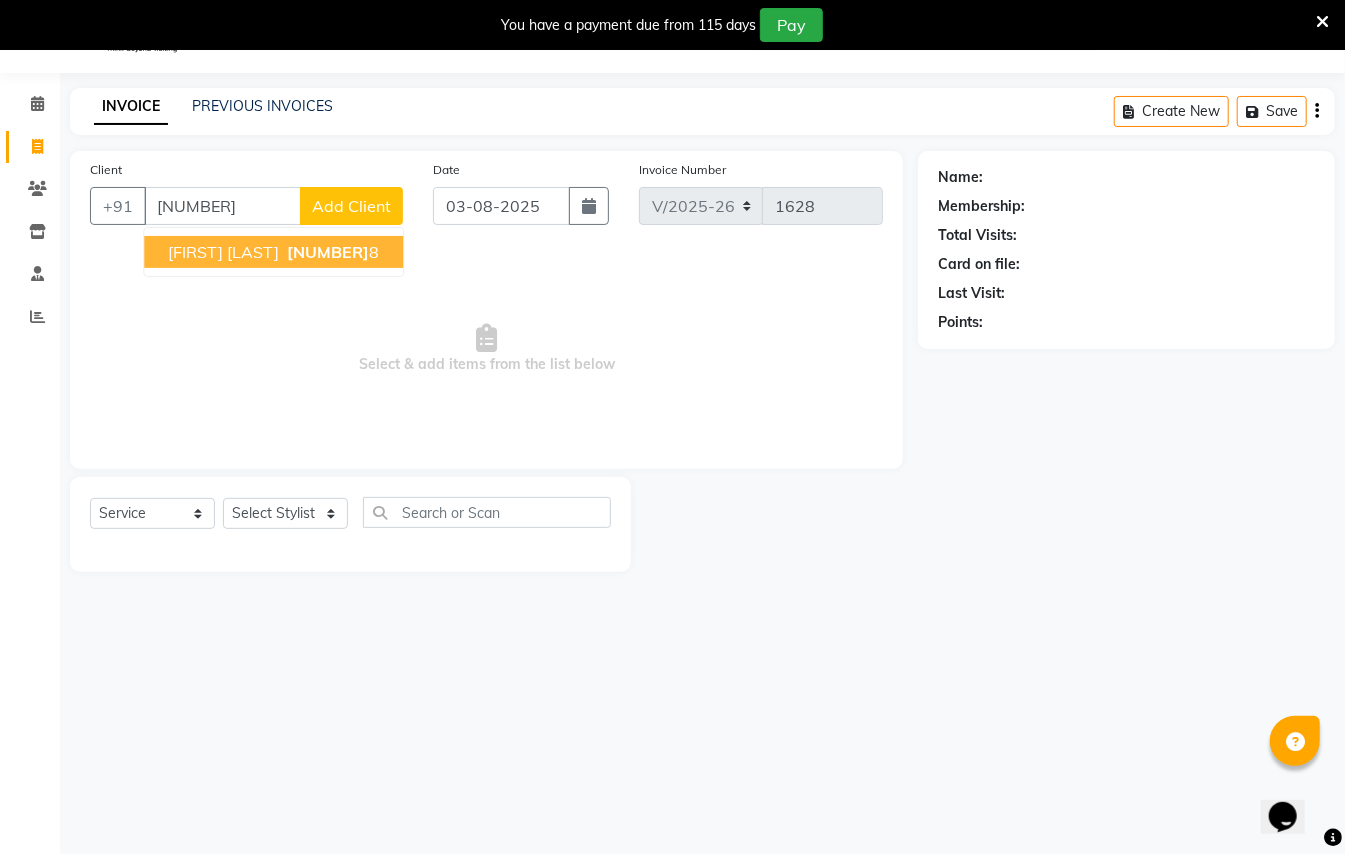 click on "[FIRST] [LAST] [PHONE]" at bounding box center [273, 252] 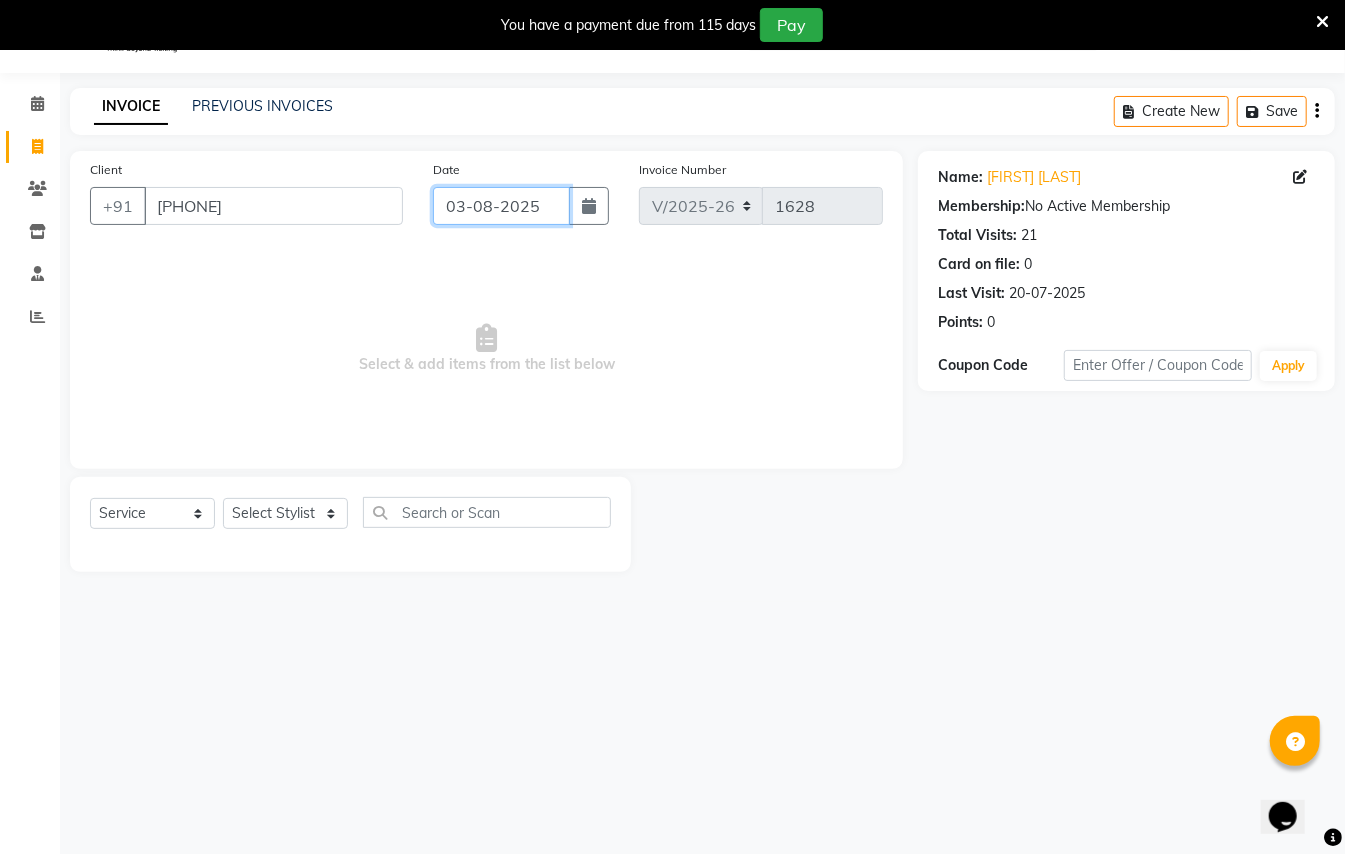 drag, startPoint x: 454, startPoint y: 213, endPoint x: 477, endPoint y: 224, distance: 25.495098 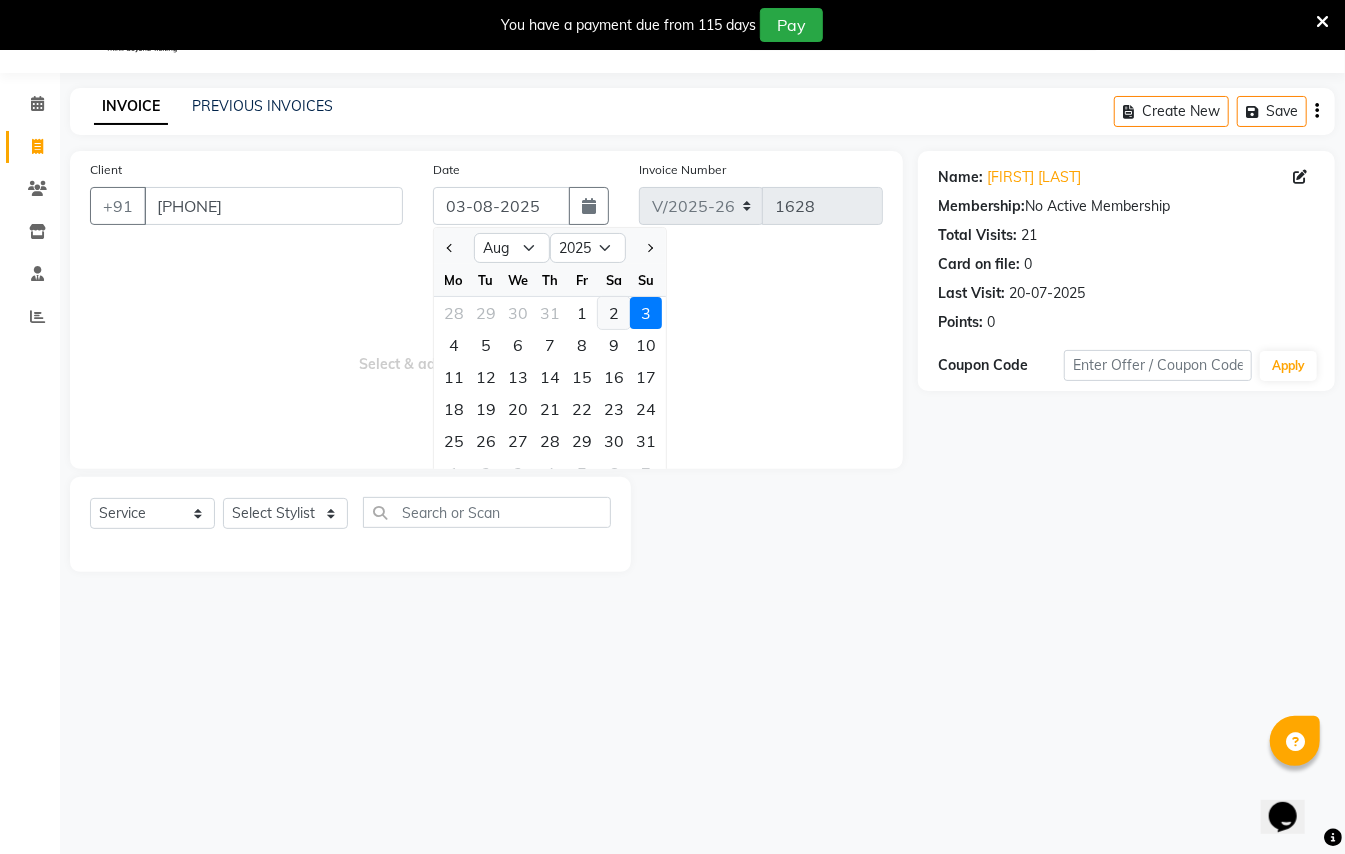 drag, startPoint x: 609, startPoint y: 314, endPoint x: 584, endPoint y: 337, distance: 33.970577 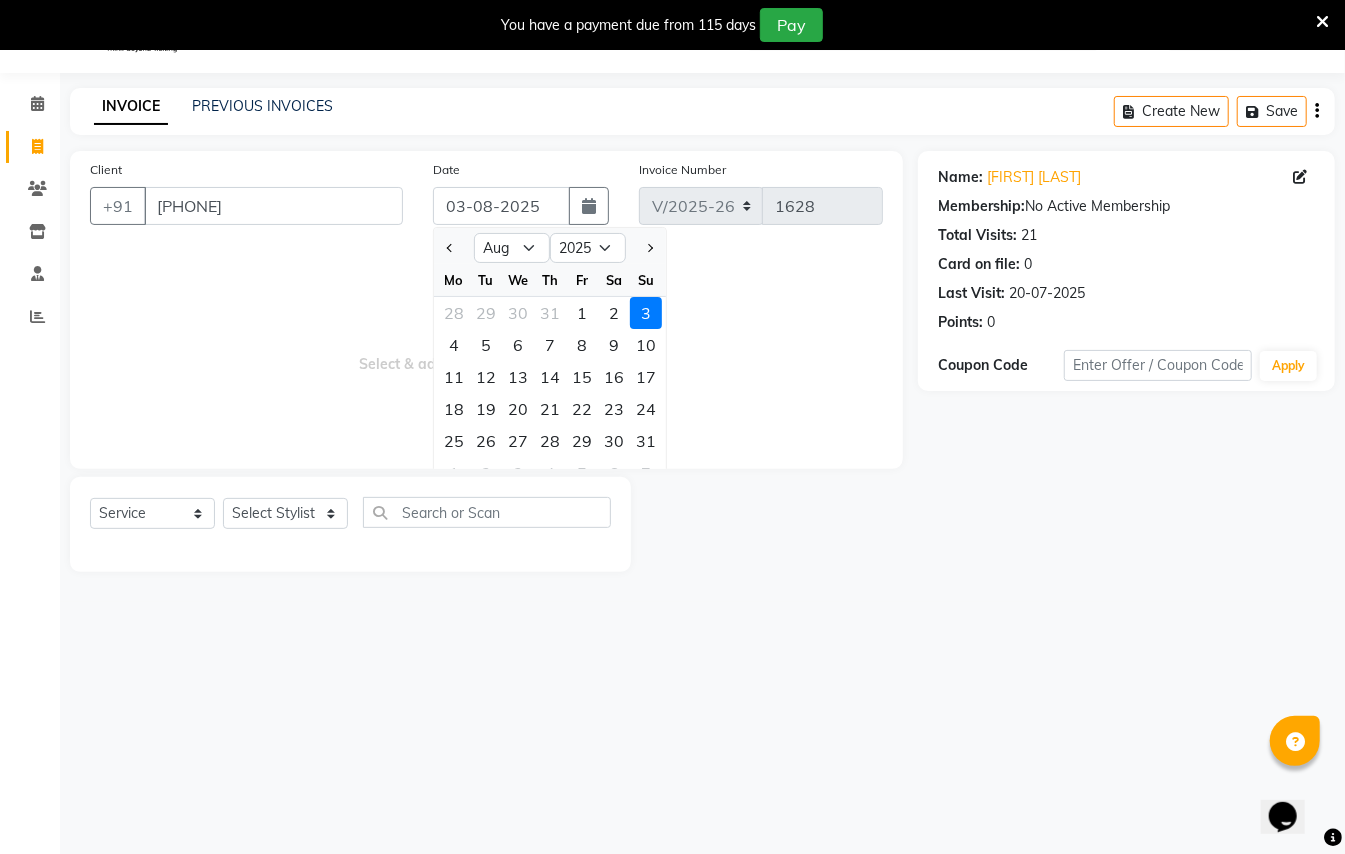 click on "2" 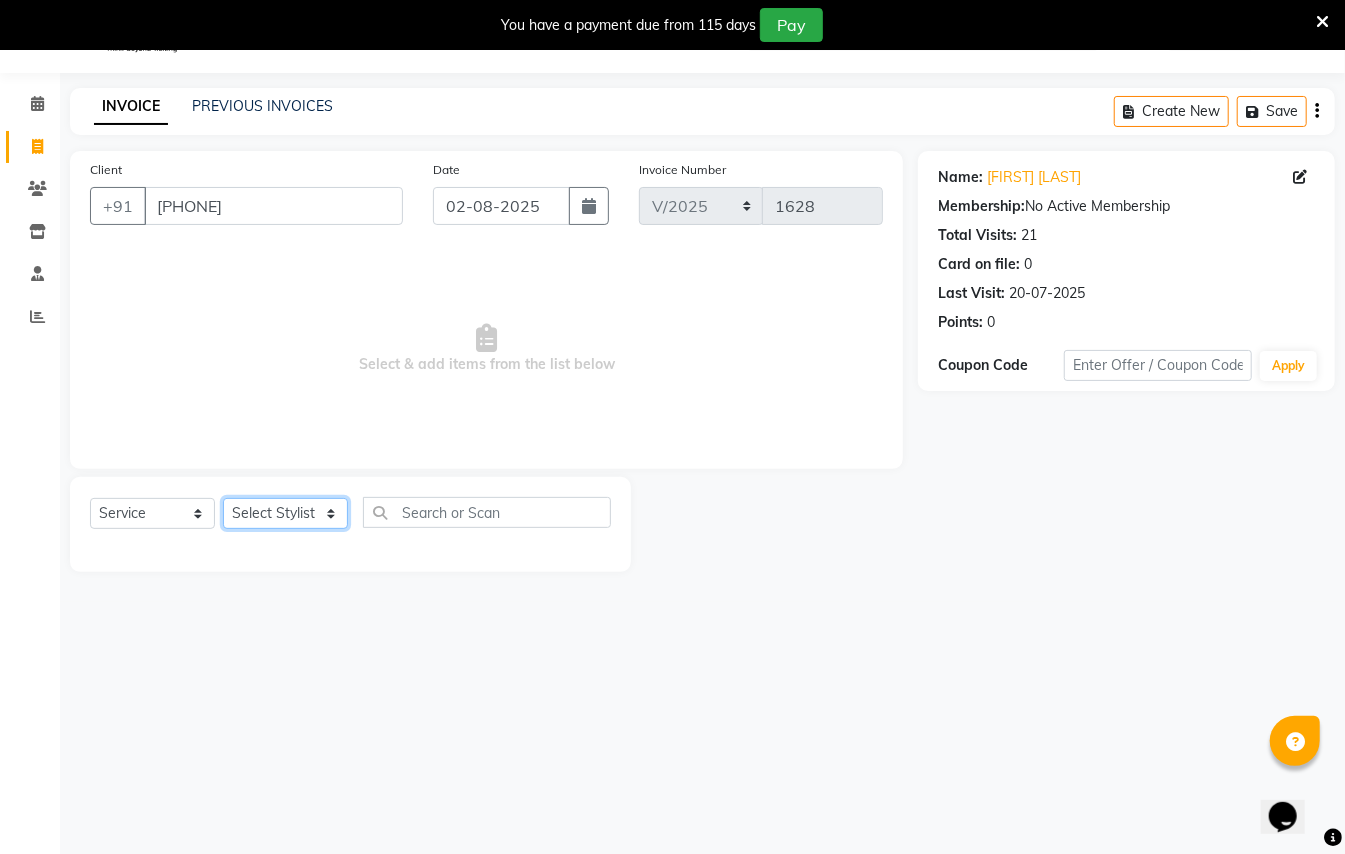click on "Select Stylist [FIRST] [LAST] [FIRST] [LAST]  [FIRST] [LAST] [FIRST] [LAST] [FIRST] [LAST] Manager [FIRST]  [FIRST] [LAST] Owner [FIRST] [LAST]" 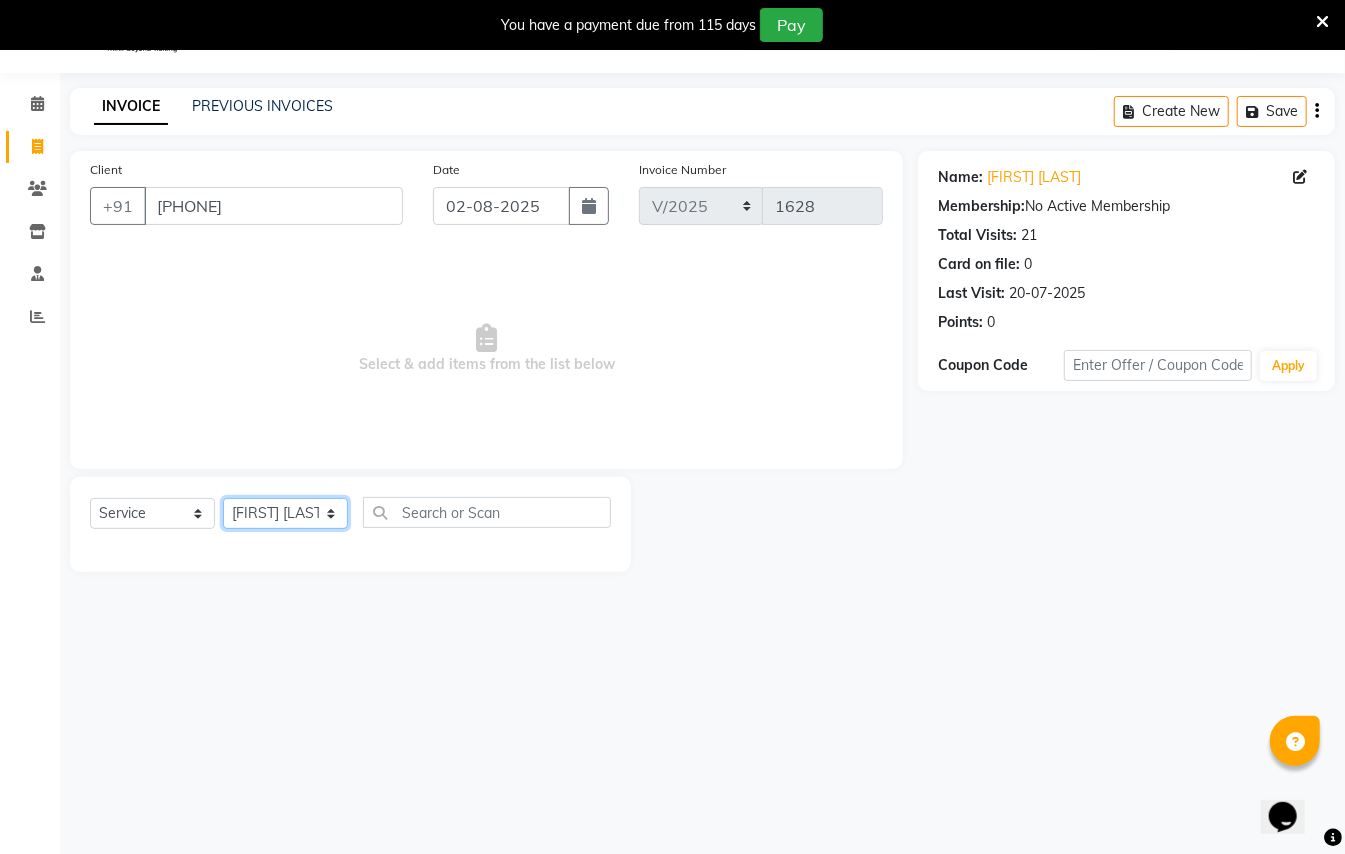 click on "Select Stylist [FIRST] [LAST] [FIRST] [LAST]  [FIRST] [LAST] [FIRST] [LAST] [FIRST] [LAST] Manager [FIRST]  [FIRST] [LAST] Owner [FIRST] [LAST]" 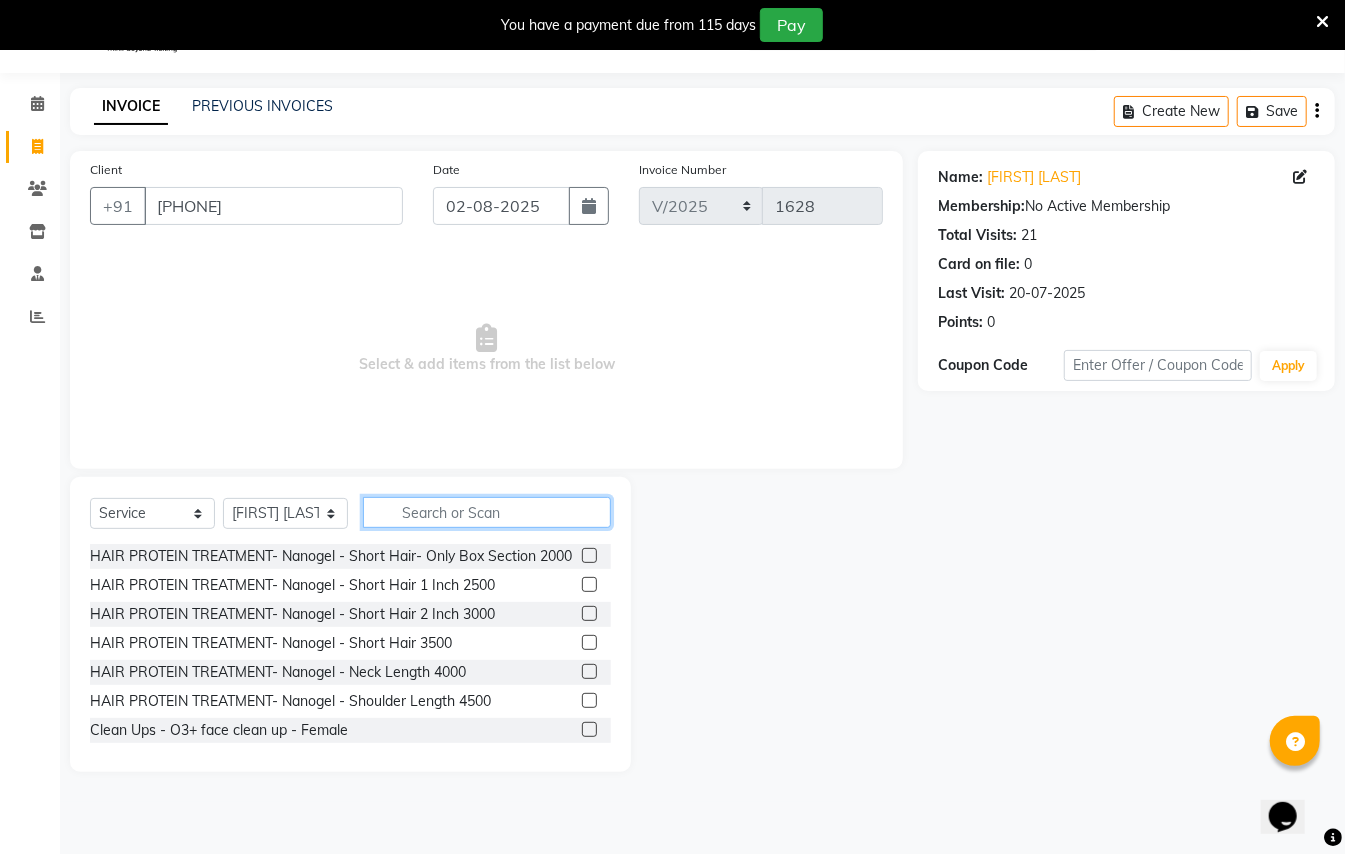 click 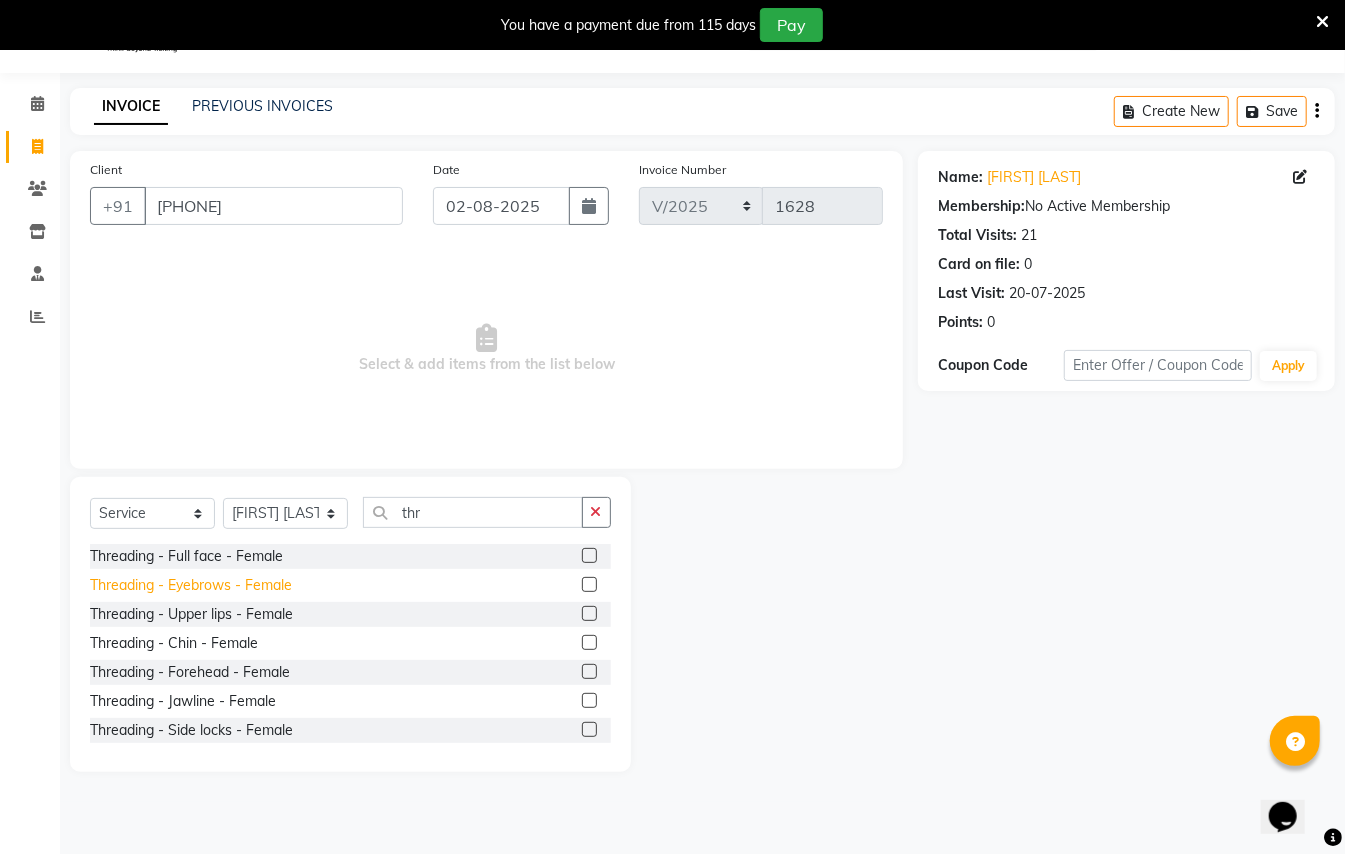 click on "Threading - Eyebrows - Female" 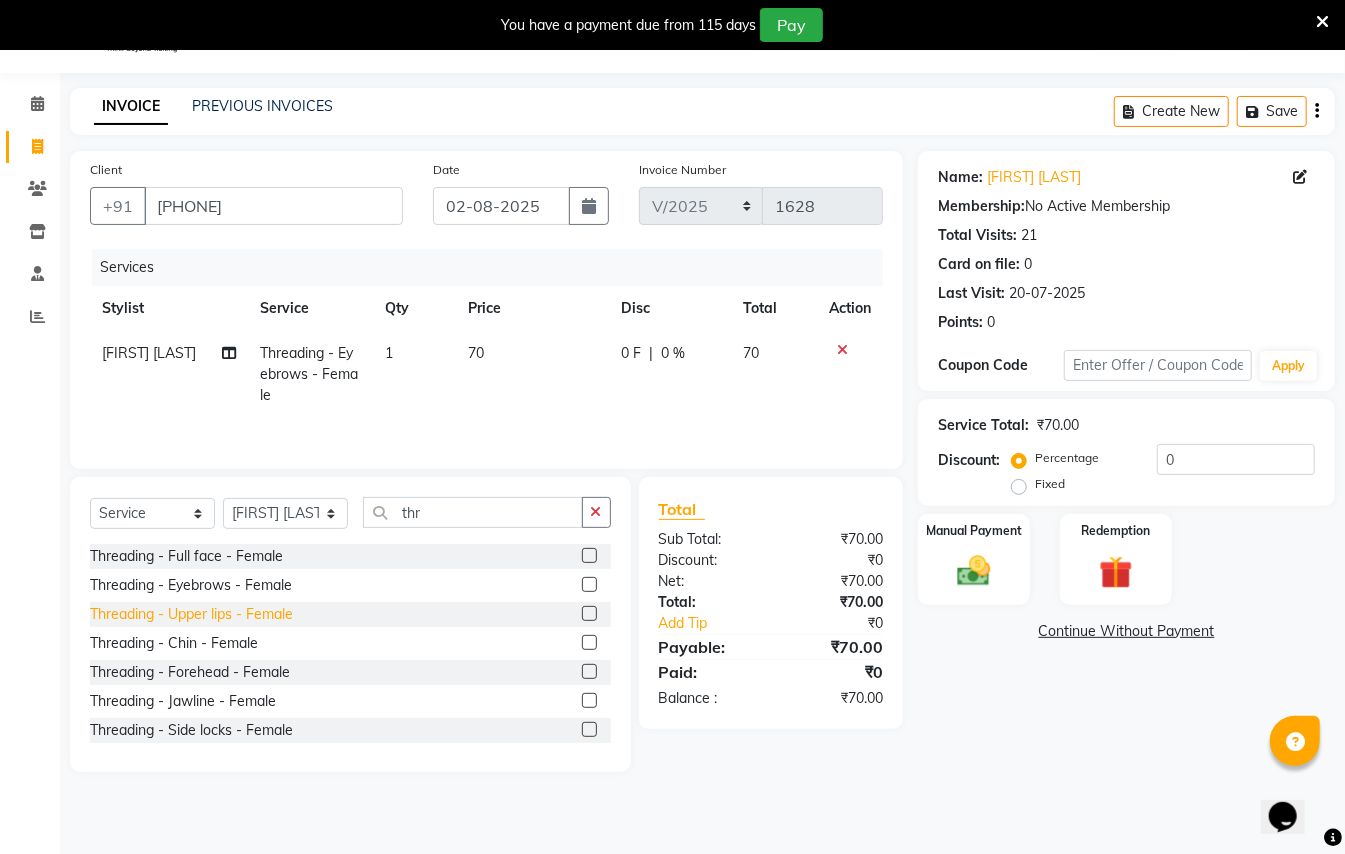 click on "Threading - Upper lips - Female" 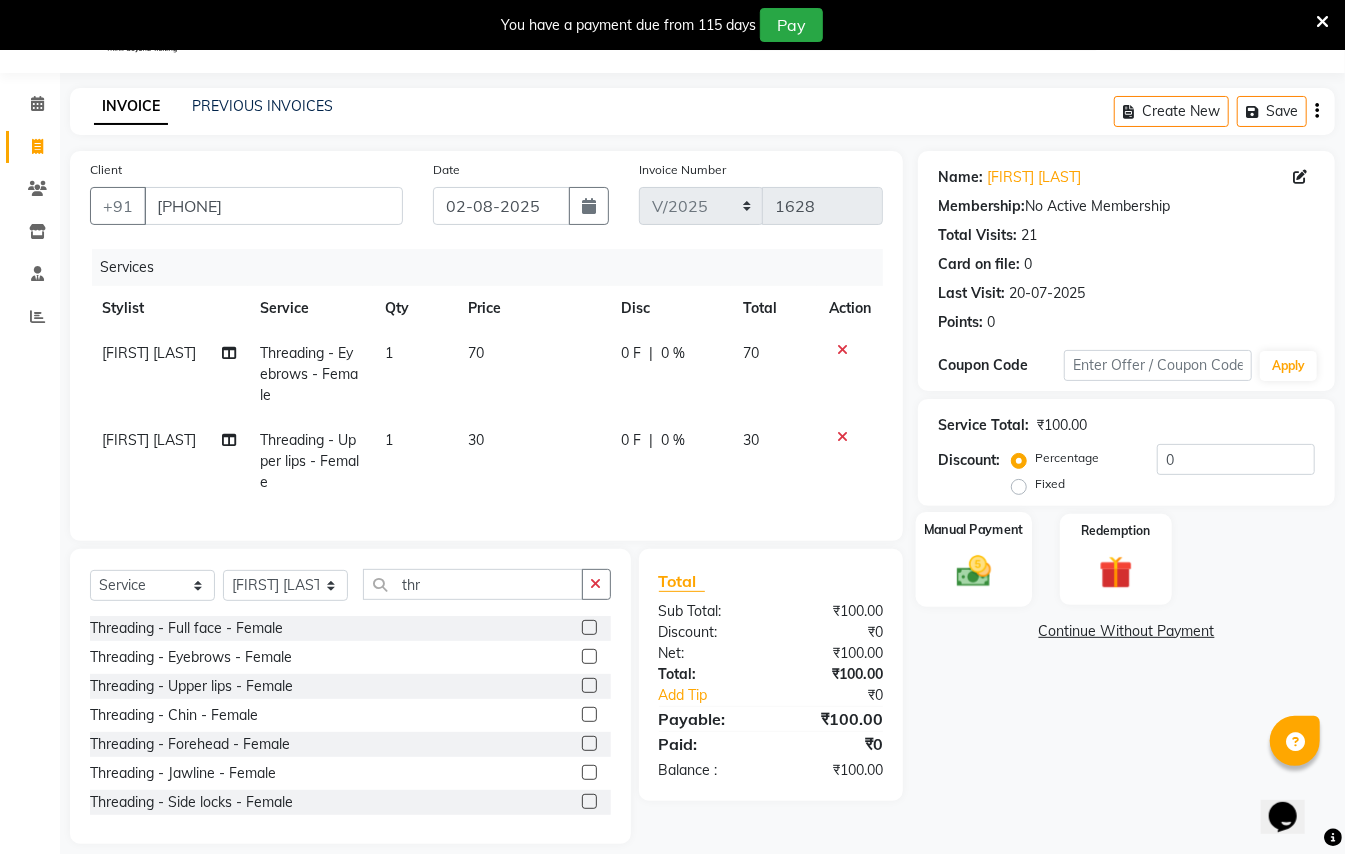 click 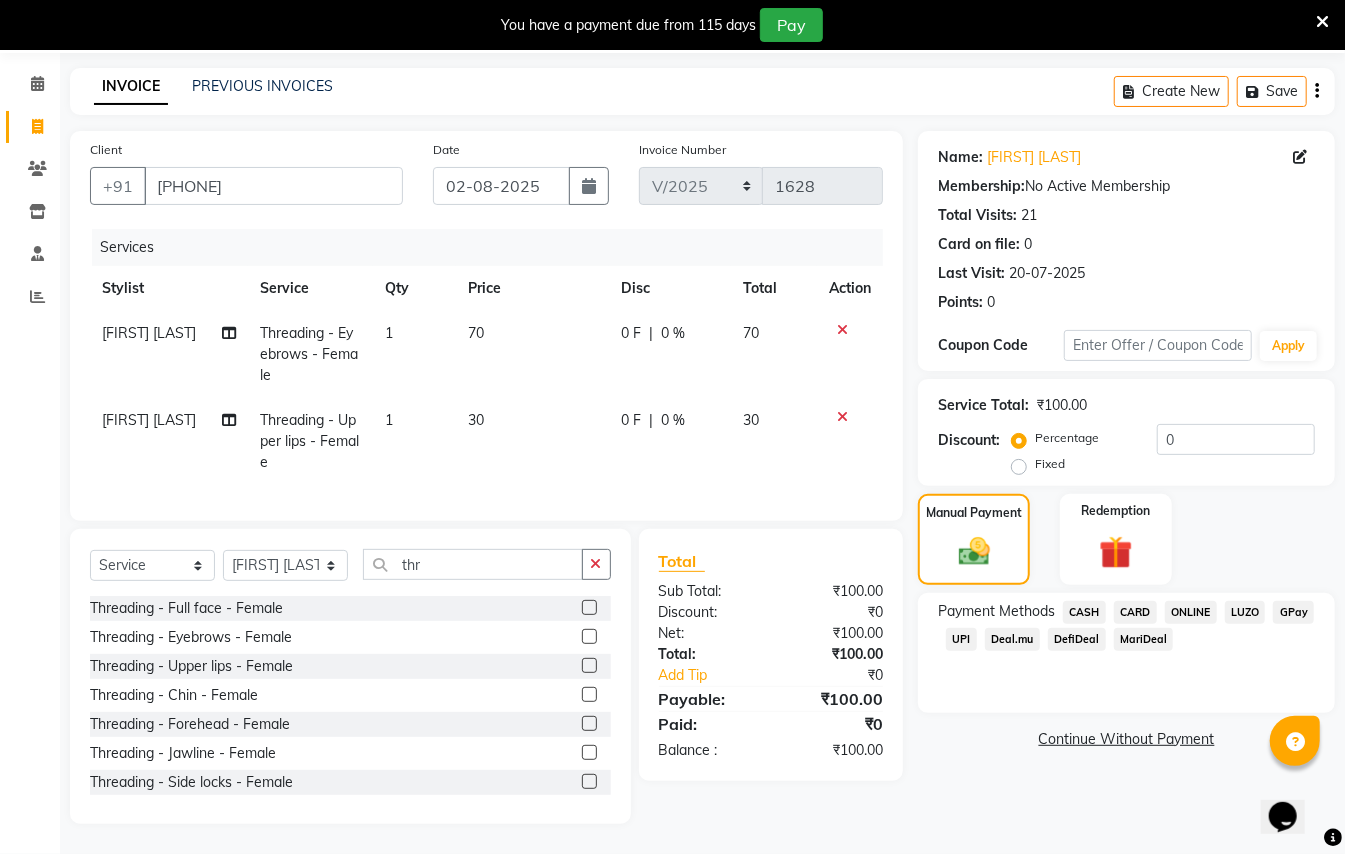 scroll, scrollTop: 90, scrollLeft: 0, axis: vertical 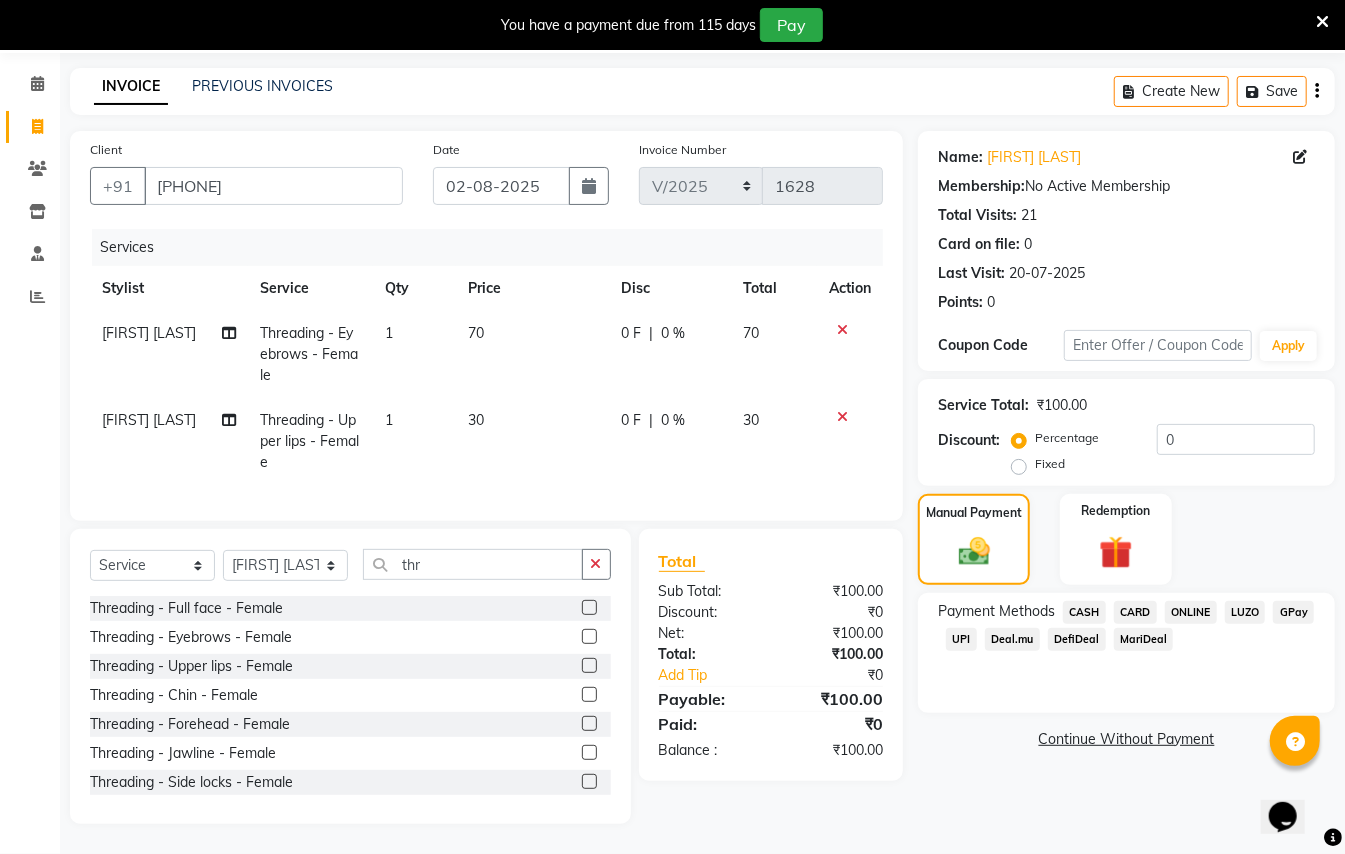click on "CASH" 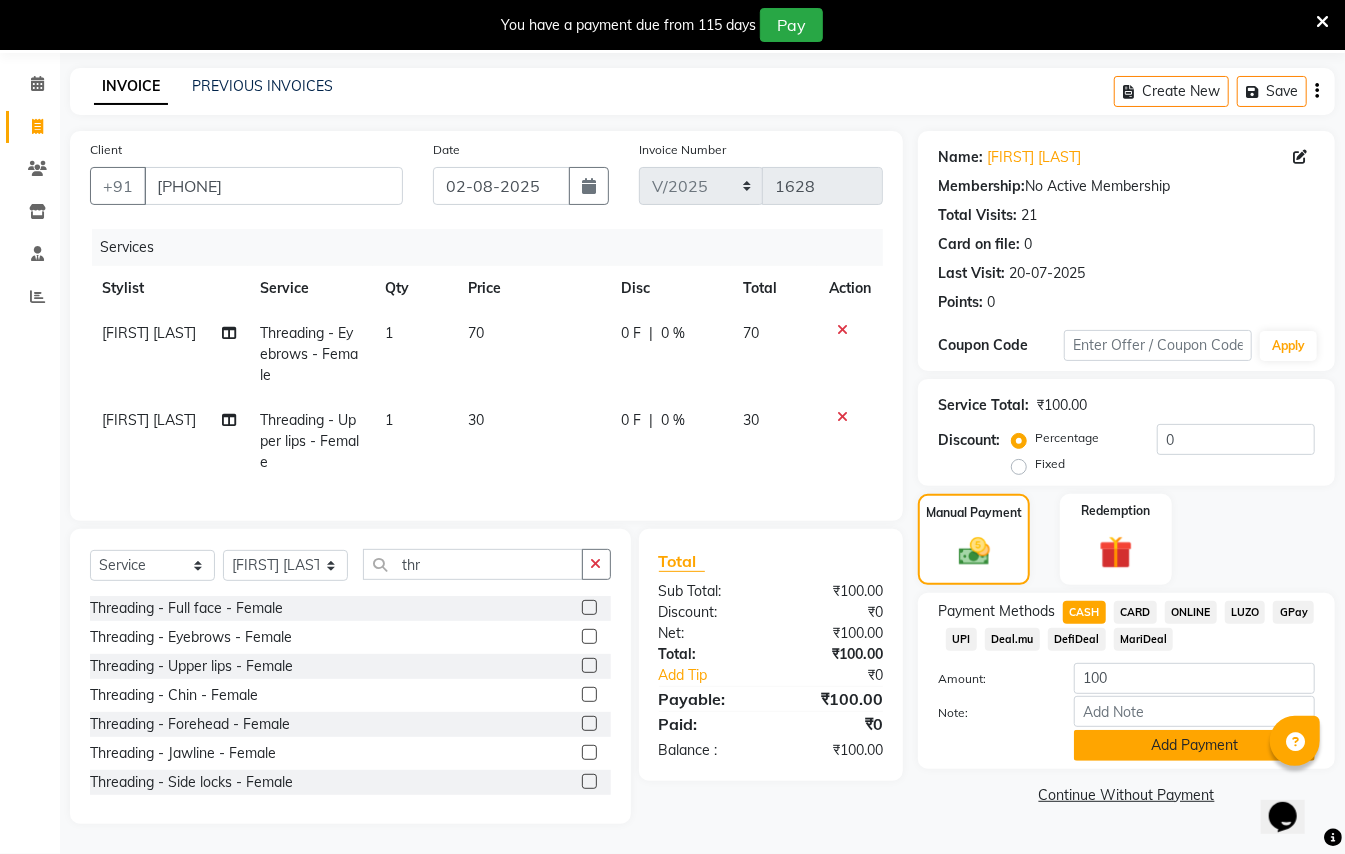 click on "Add Payment" 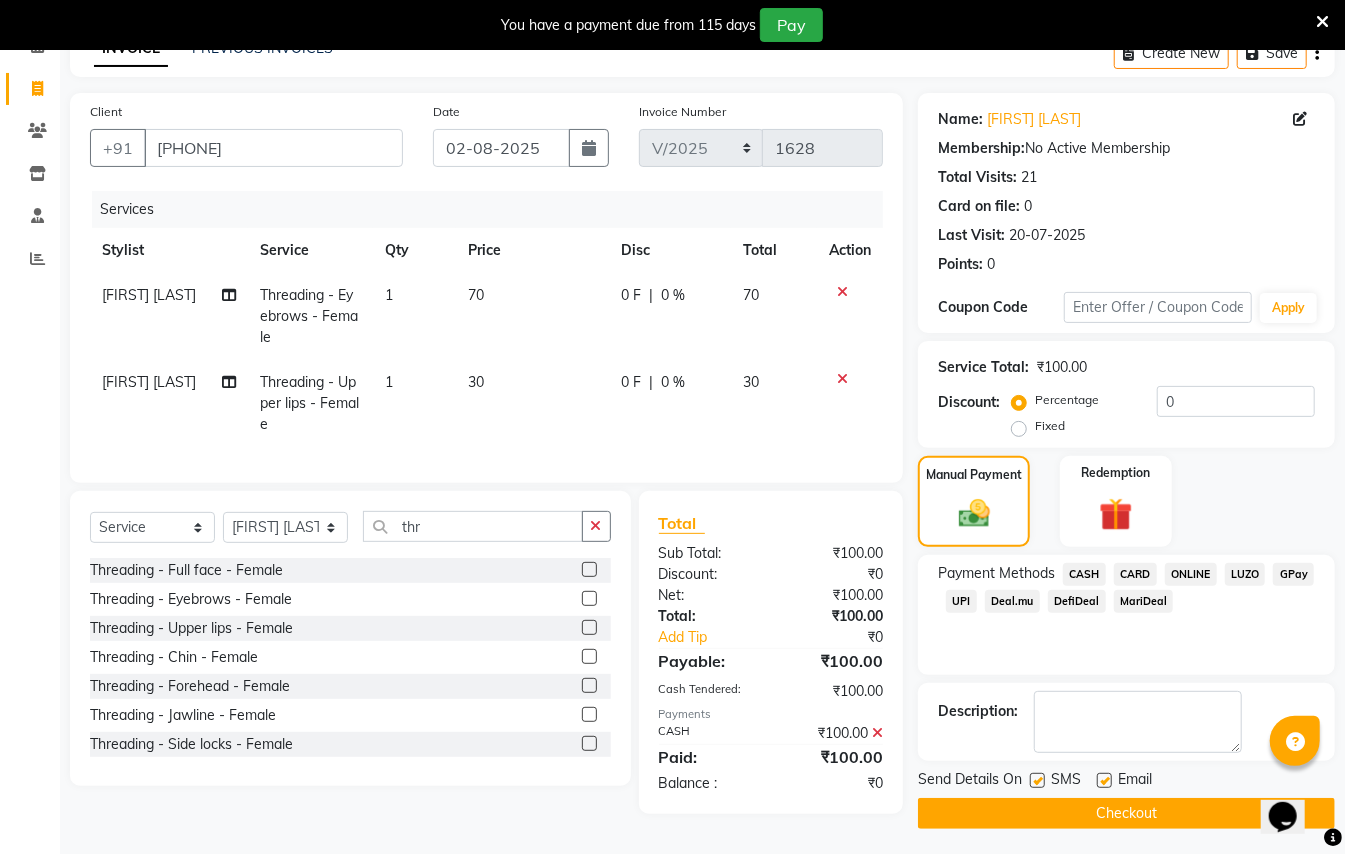 scroll, scrollTop: 117, scrollLeft: 0, axis: vertical 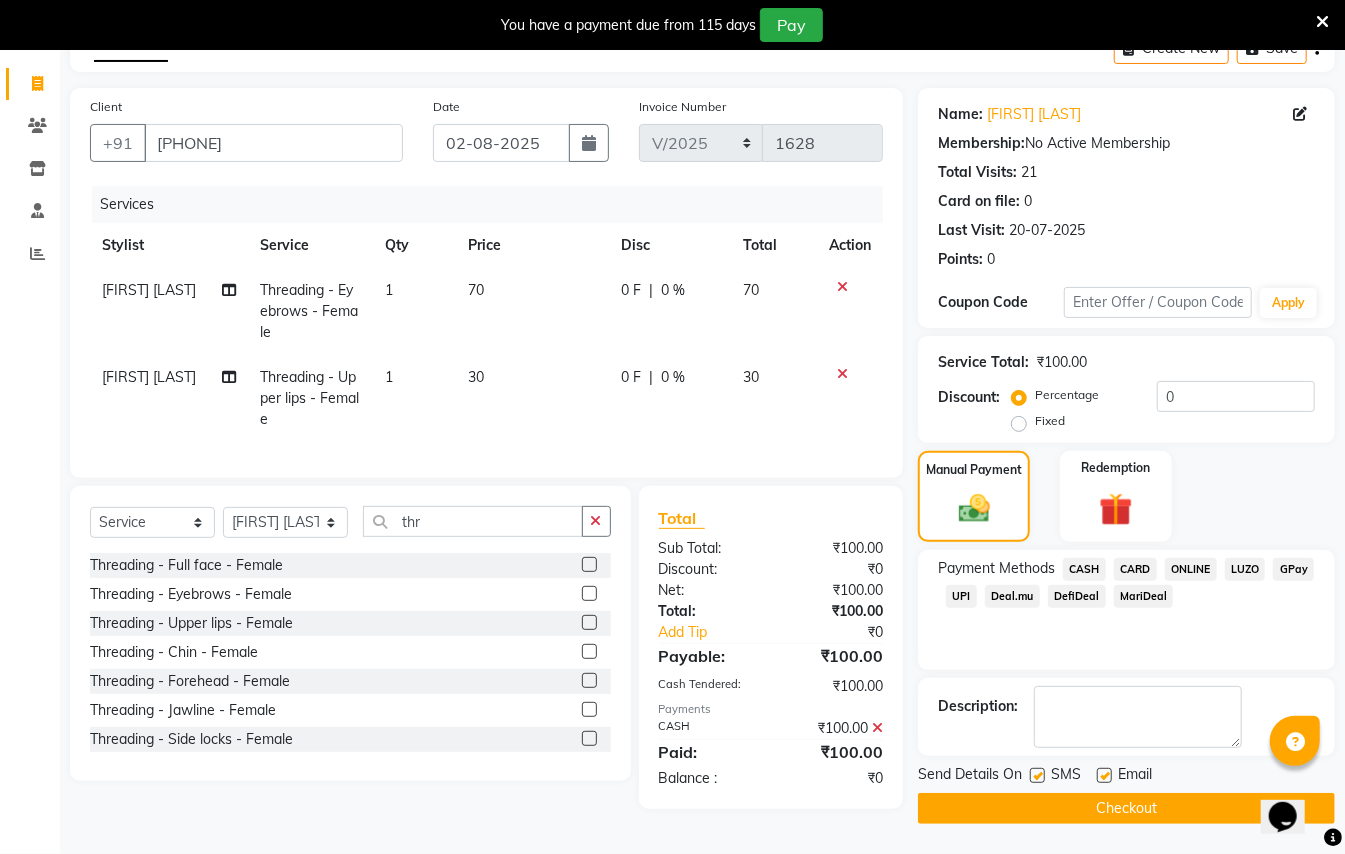 click on "Checkout" 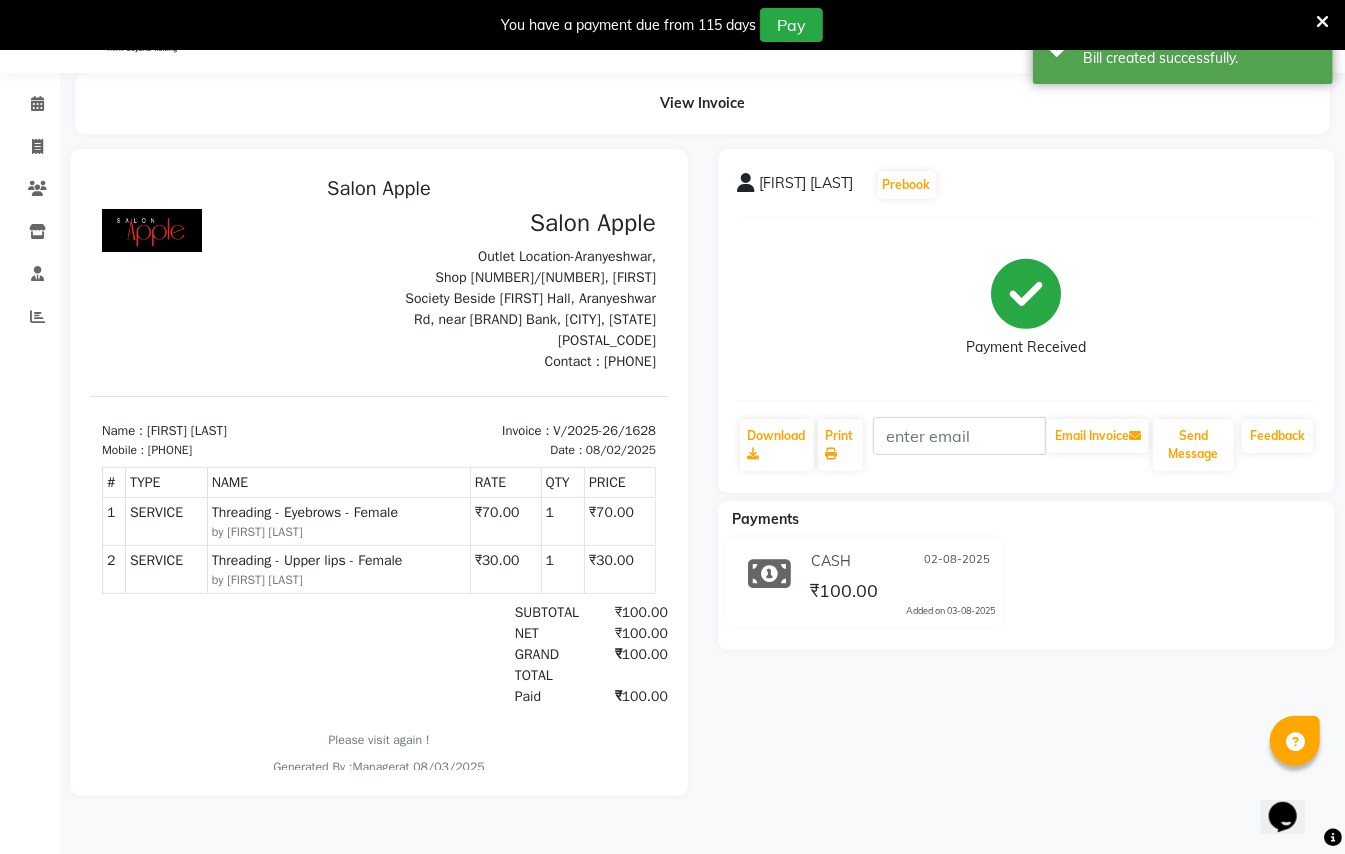 scroll, scrollTop: 0, scrollLeft: 0, axis: both 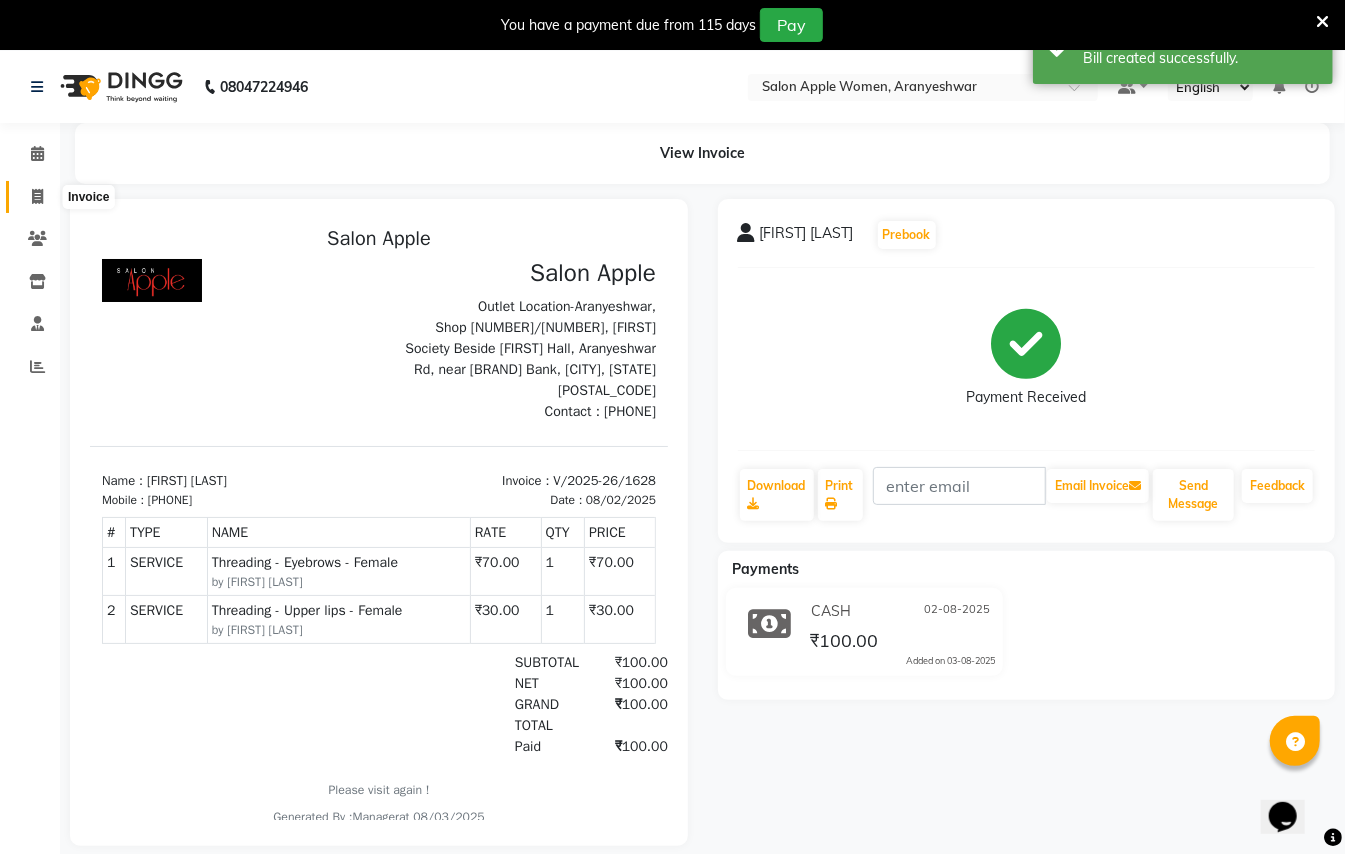 click 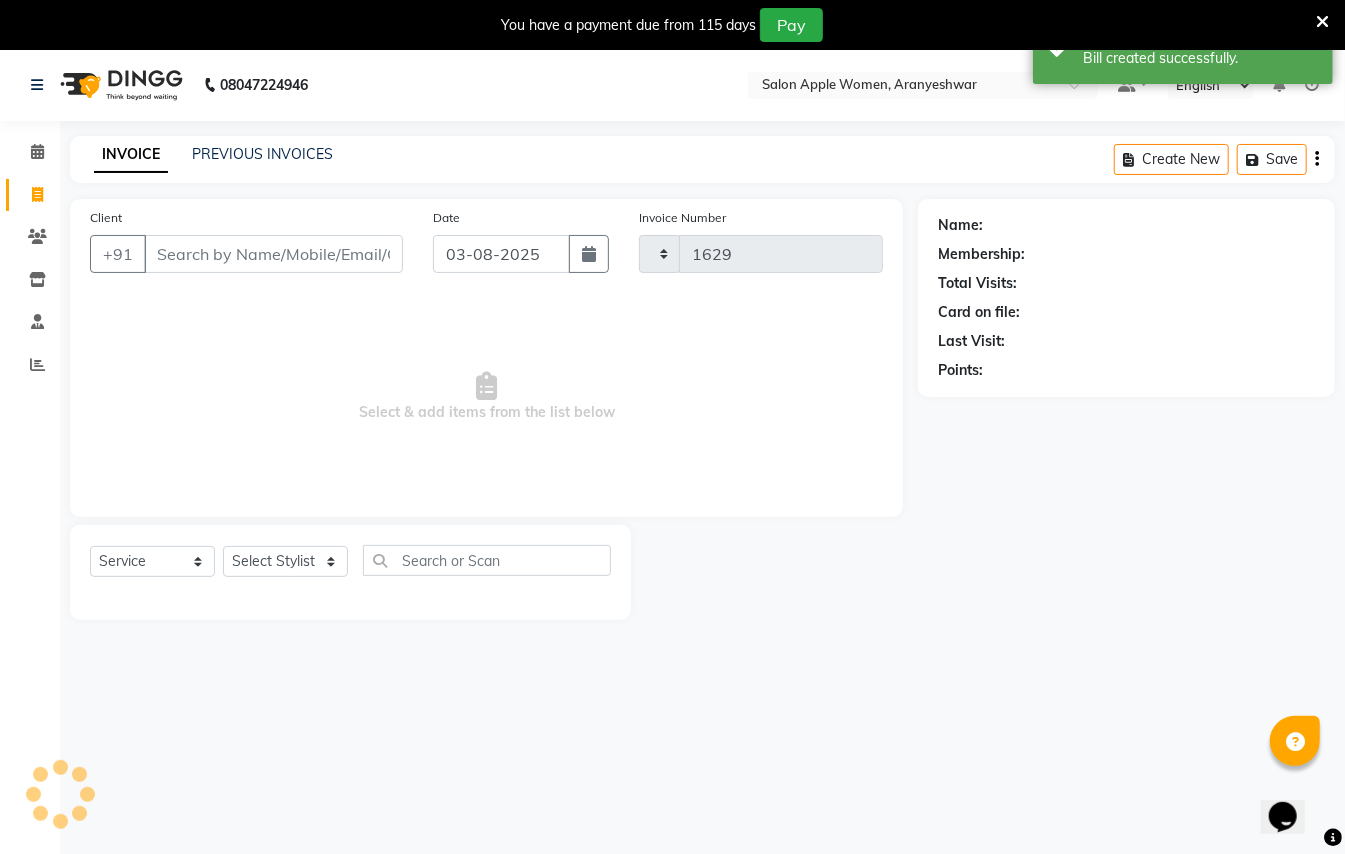 scroll, scrollTop: 50, scrollLeft: 0, axis: vertical 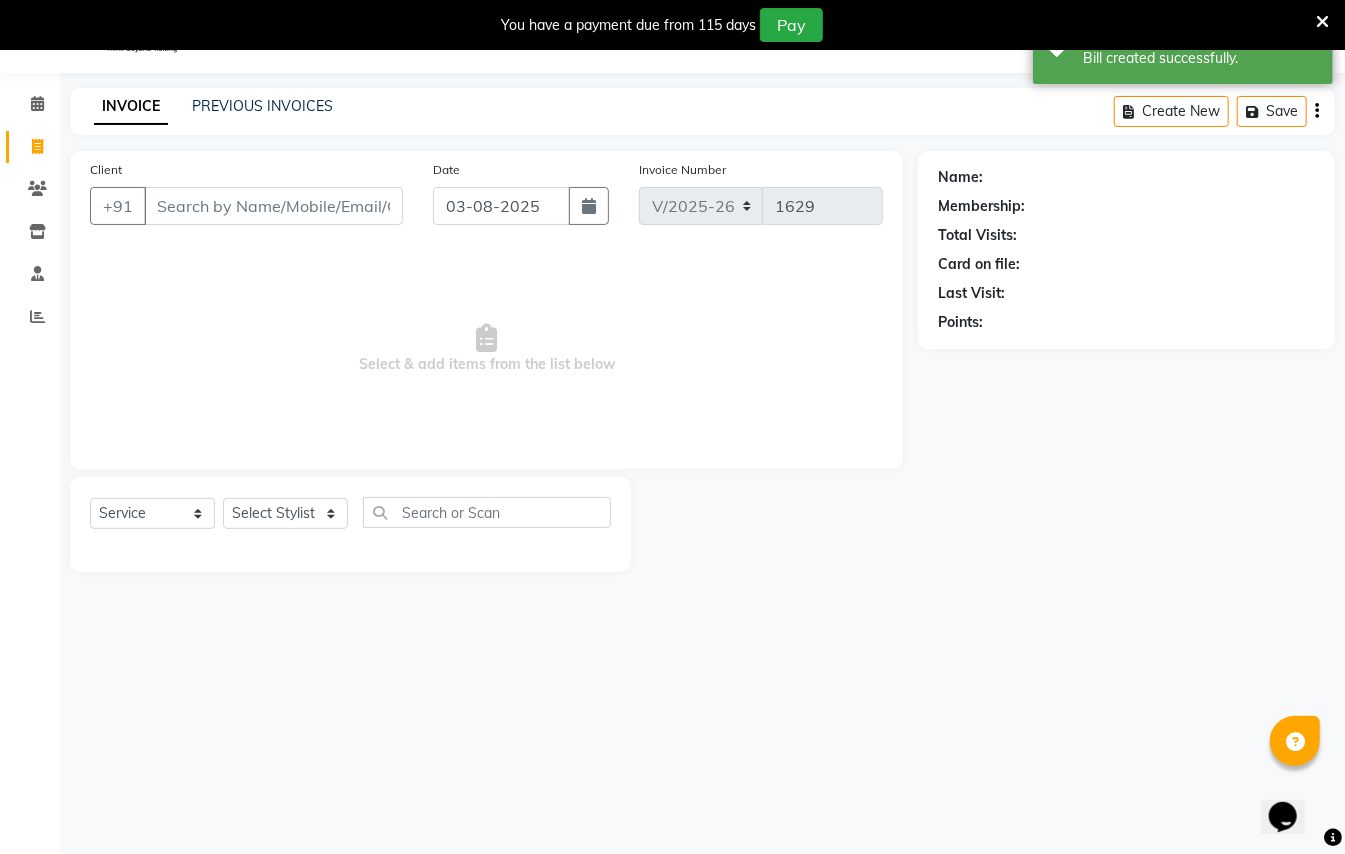 click on "Client" at bounding box center (273, 206) 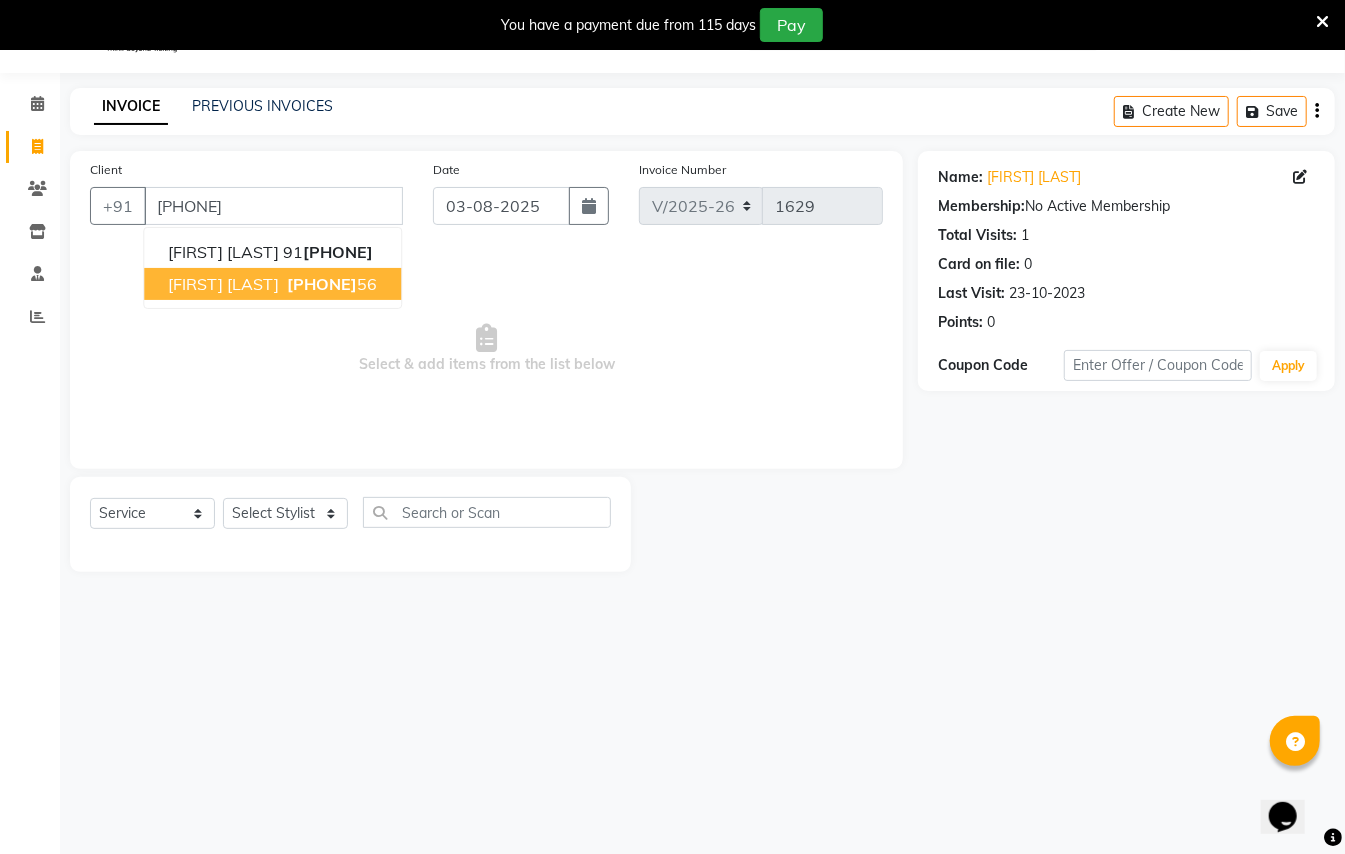 click on "[PHONE]" at bounding box center [330, 284] 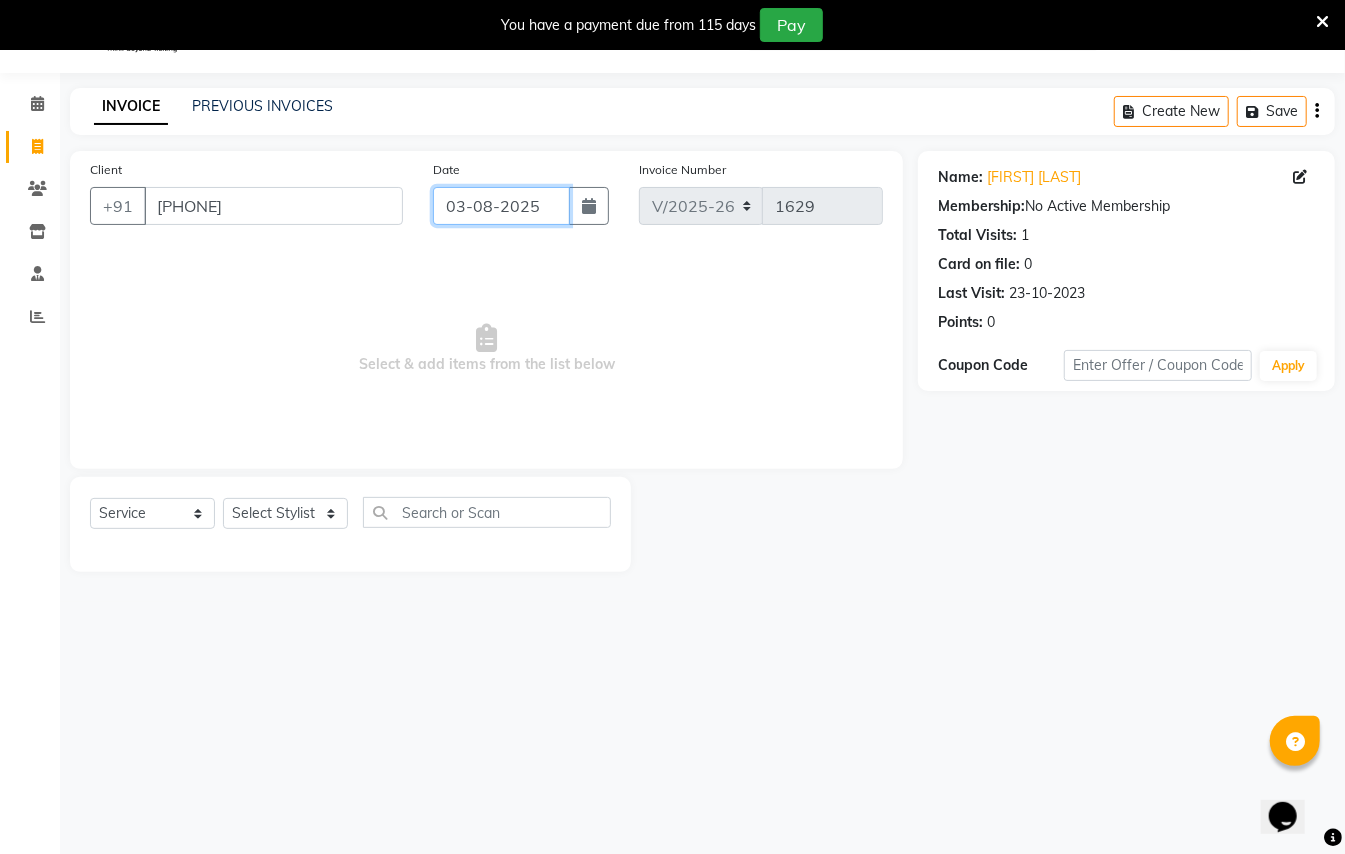 drag, startPoint x: 484, startPoint y: 212, endPoint x: 493, endPoint y: 220, distance: 12.0415945 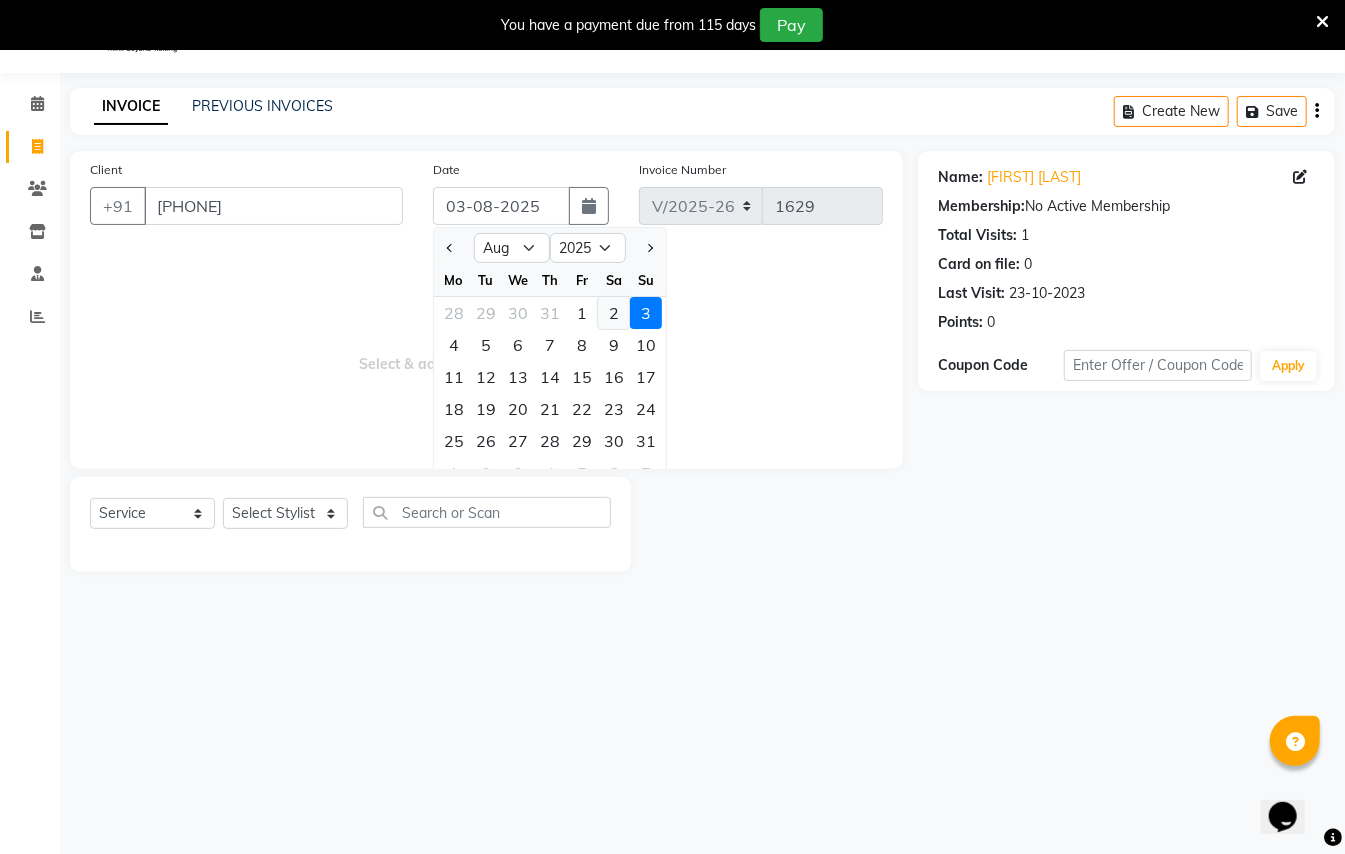 click on "2" 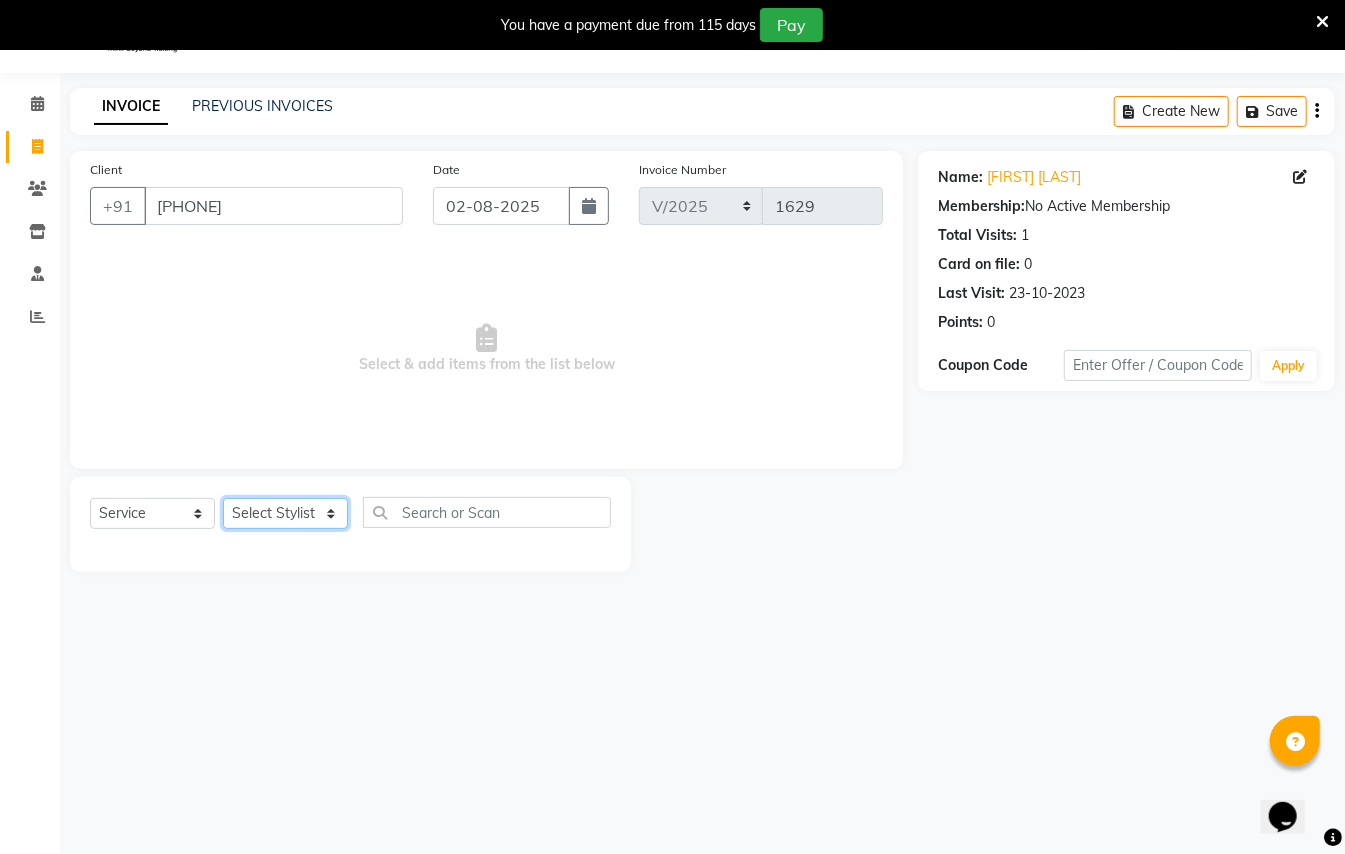 click on "Select Stylist [FIRST] [LAST] [FIRST] [LAST]  [FIRST] [LAST] [FIRST] [LAST] [FIRST] [LAST] Manager [FIRST]  [FIRST] [LAST] Owner [FIRST] [LAST]" 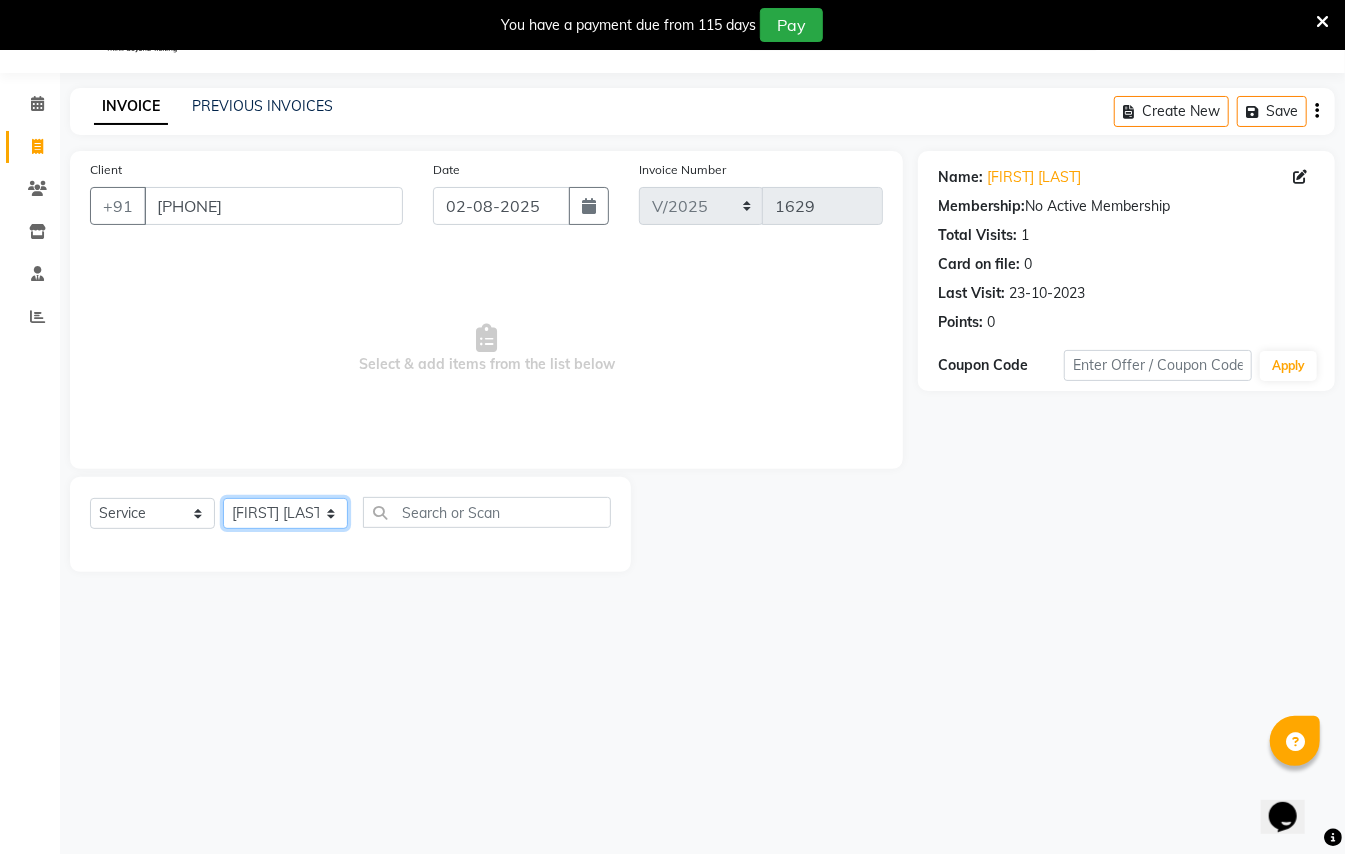 click on "Select Stylist [FIRST] [LAST] [FIRST] [LAST]  [FIRST] [LAST] [FIRST] [LAST] [FIRST] [LAST] Manager [FIRST]  [FIRST] [LAST] Owner [FIRST] [LAST]" 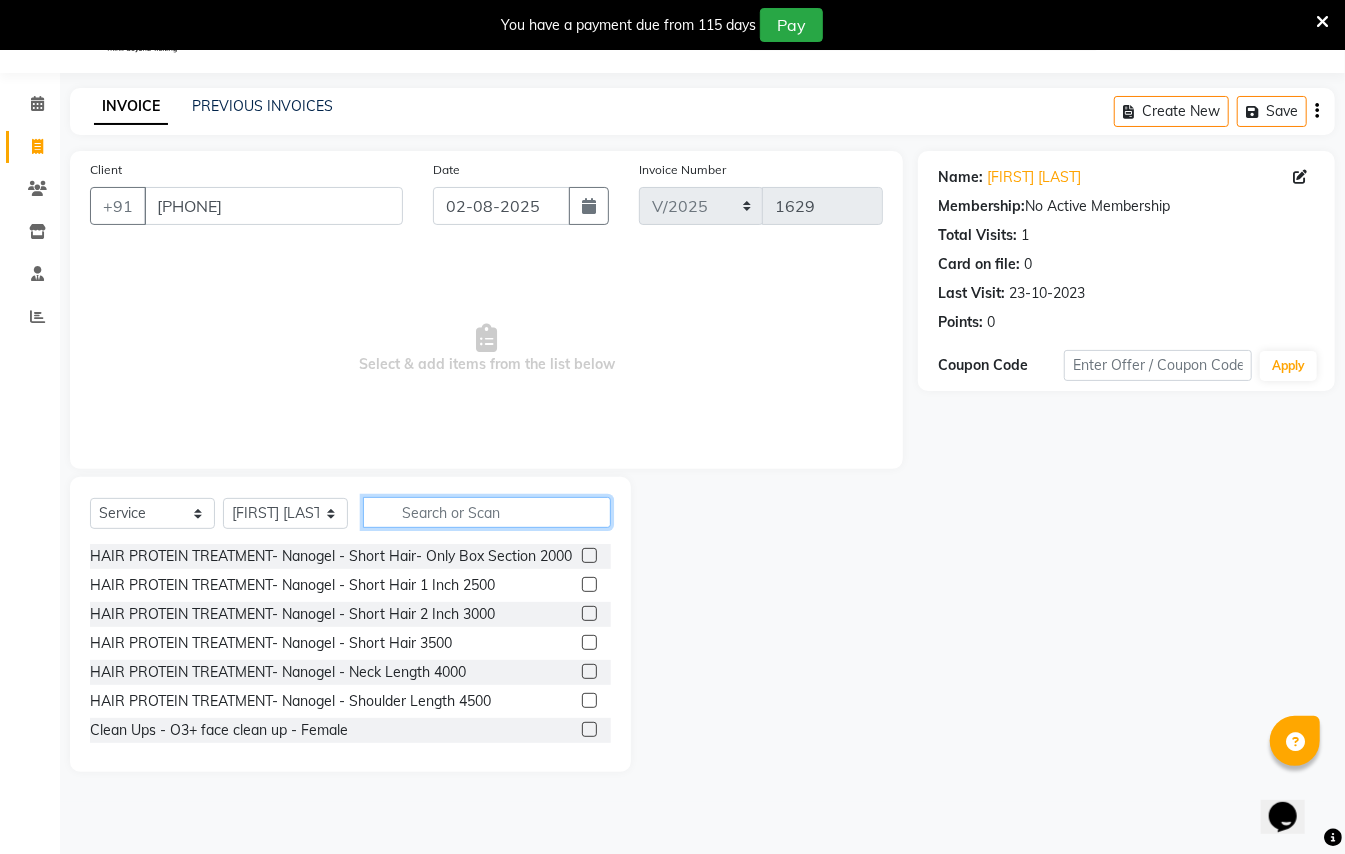 click 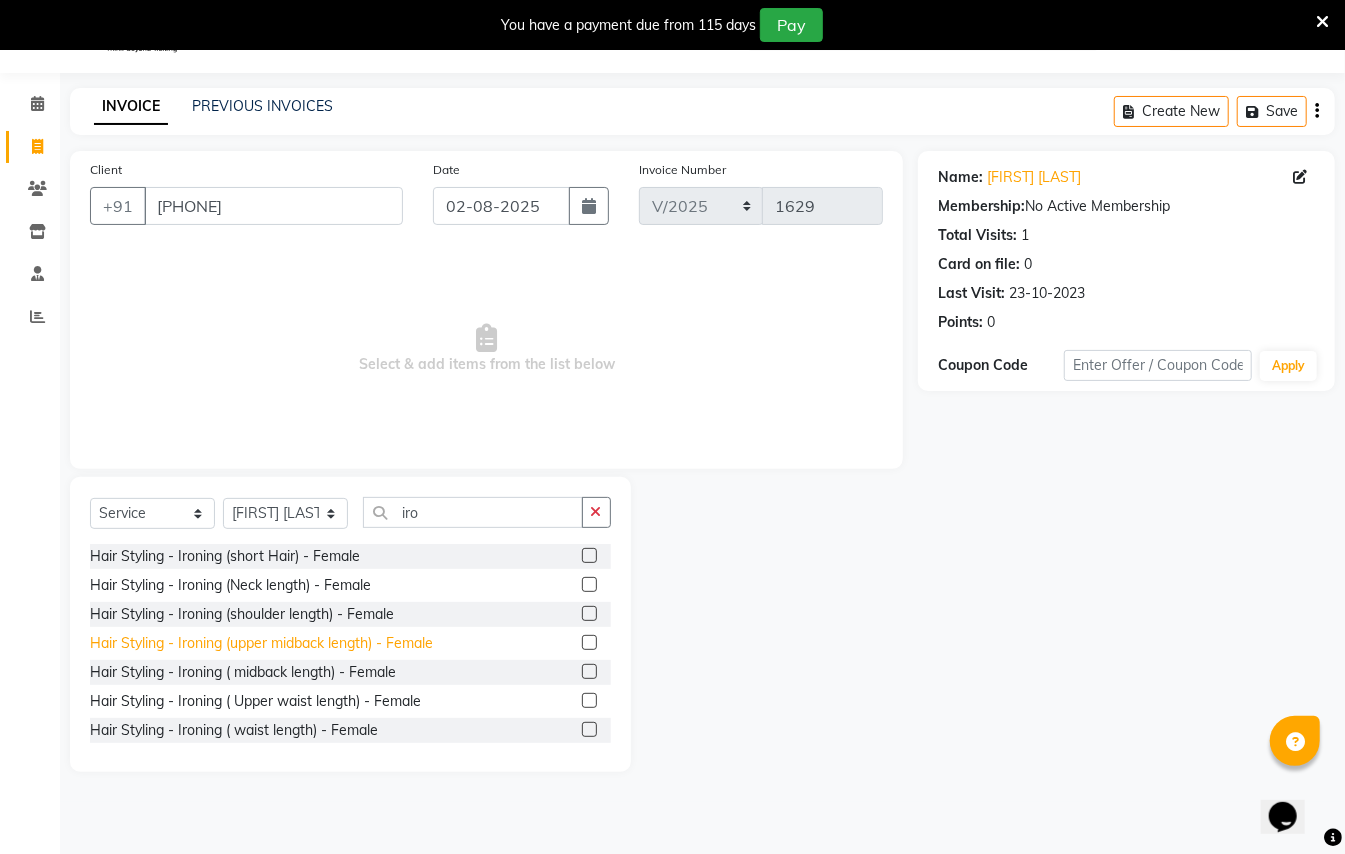 click on "Hair Styling - Ironing (upper midback length) - Female" 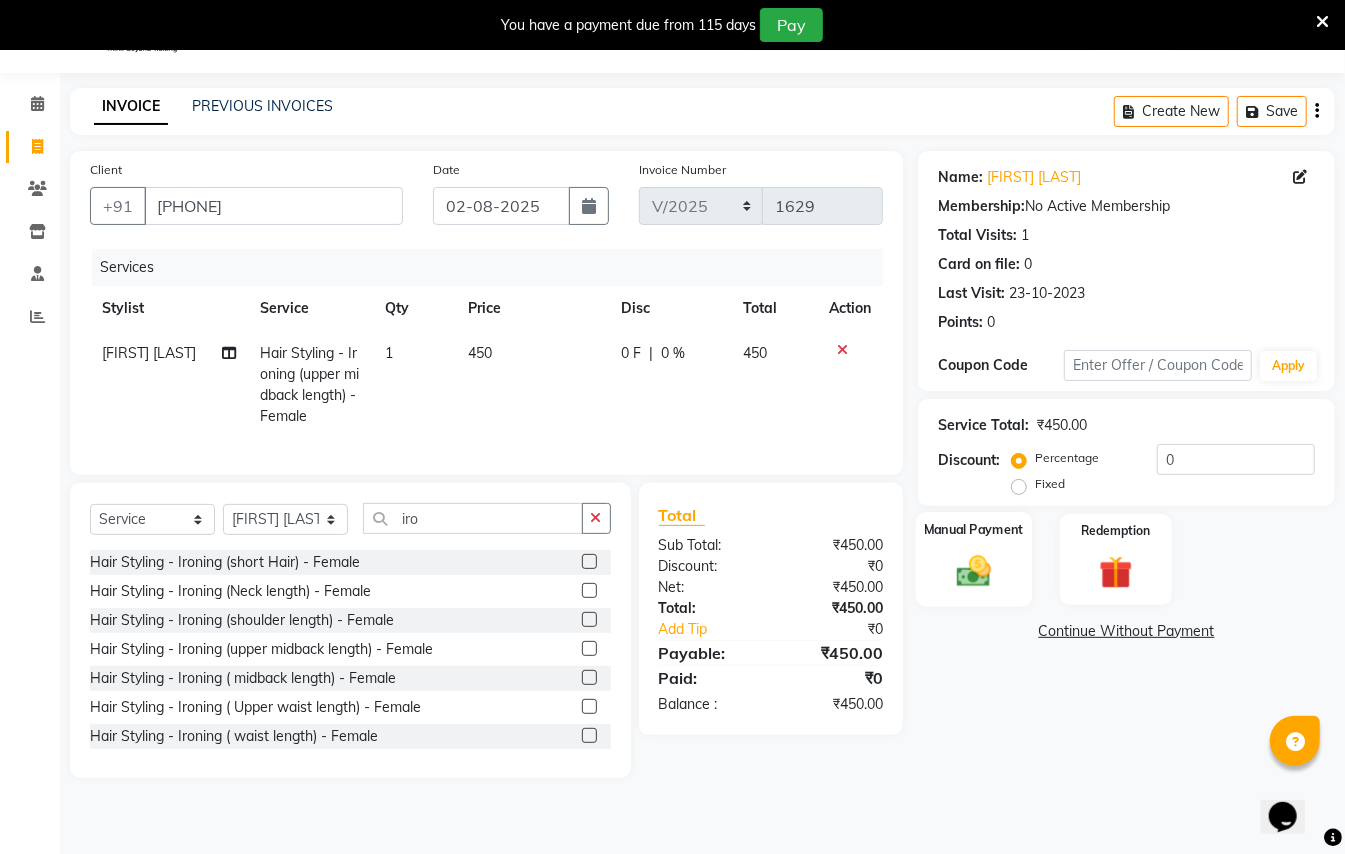 click on "Manual Payment" 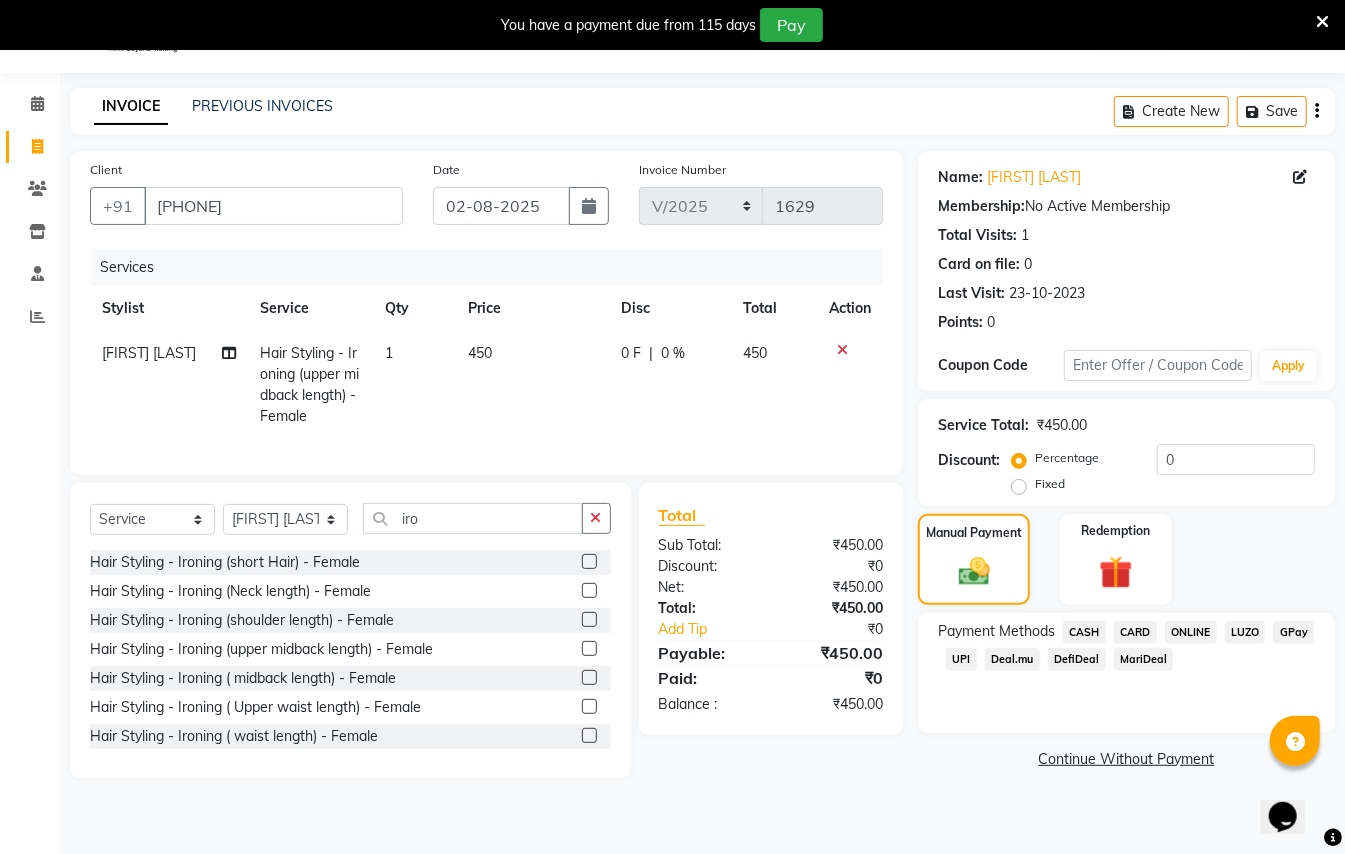 click on "GPay" 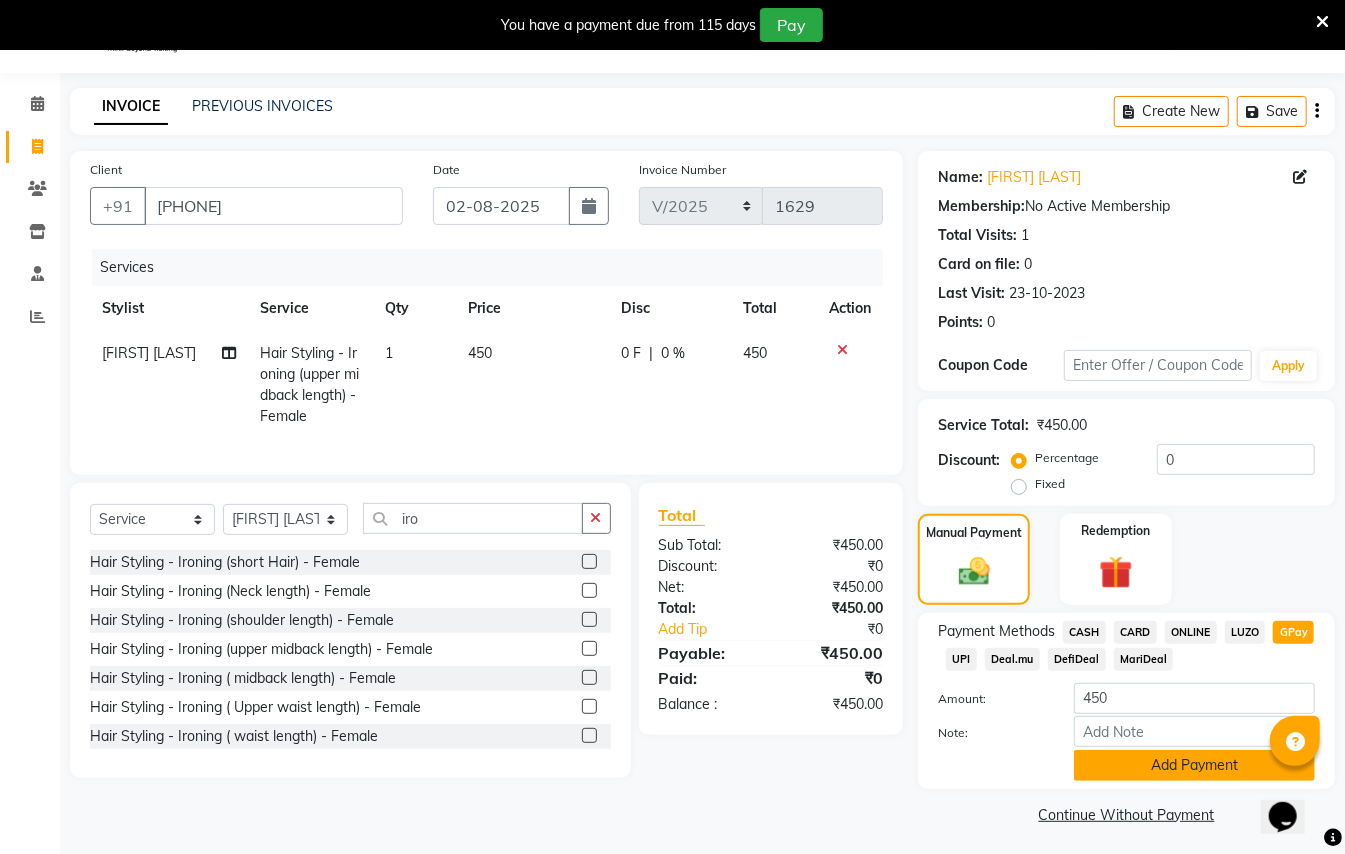 click on "Add Payment" 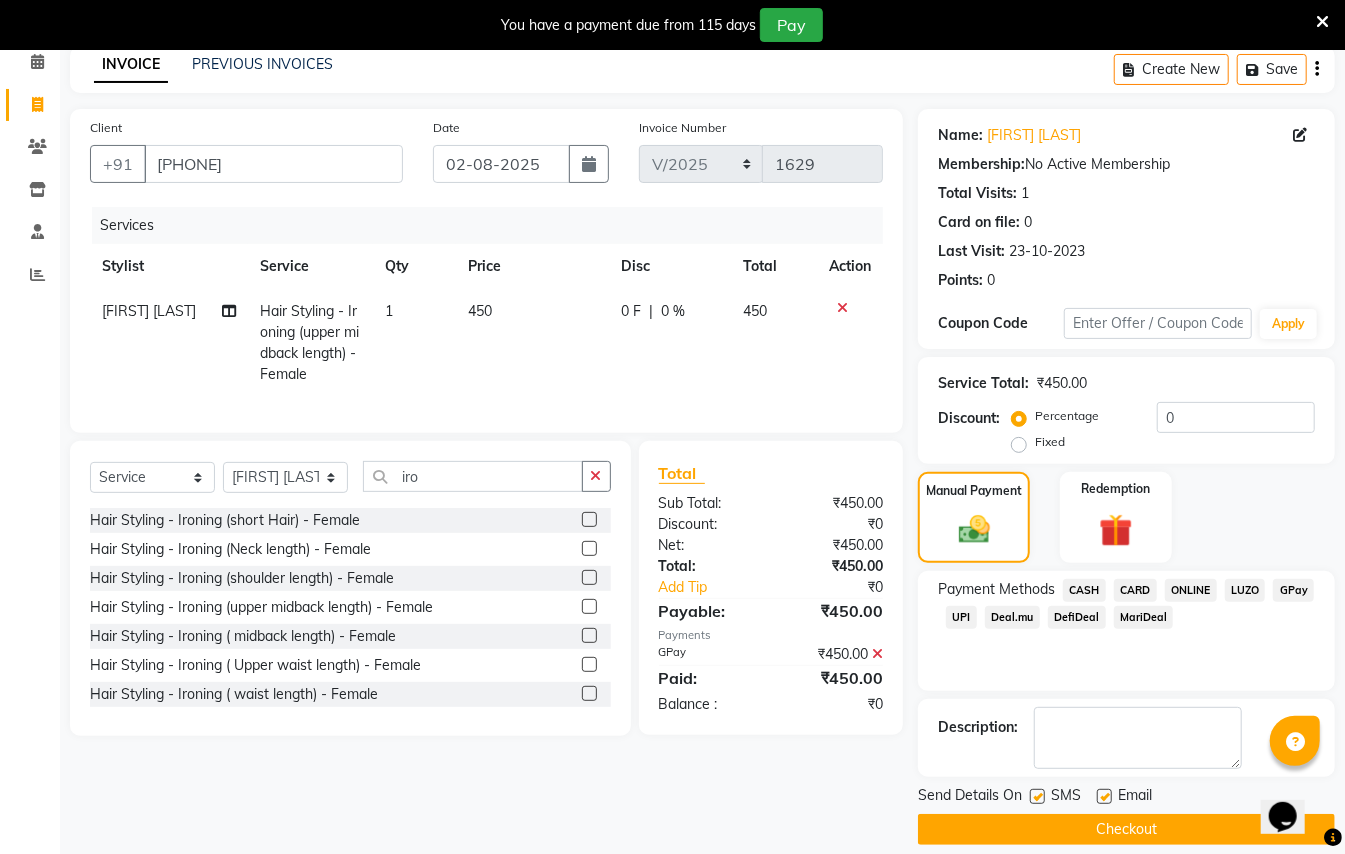 scroll, scrollTop: 114, scrollLeft: 0, axis: vertical 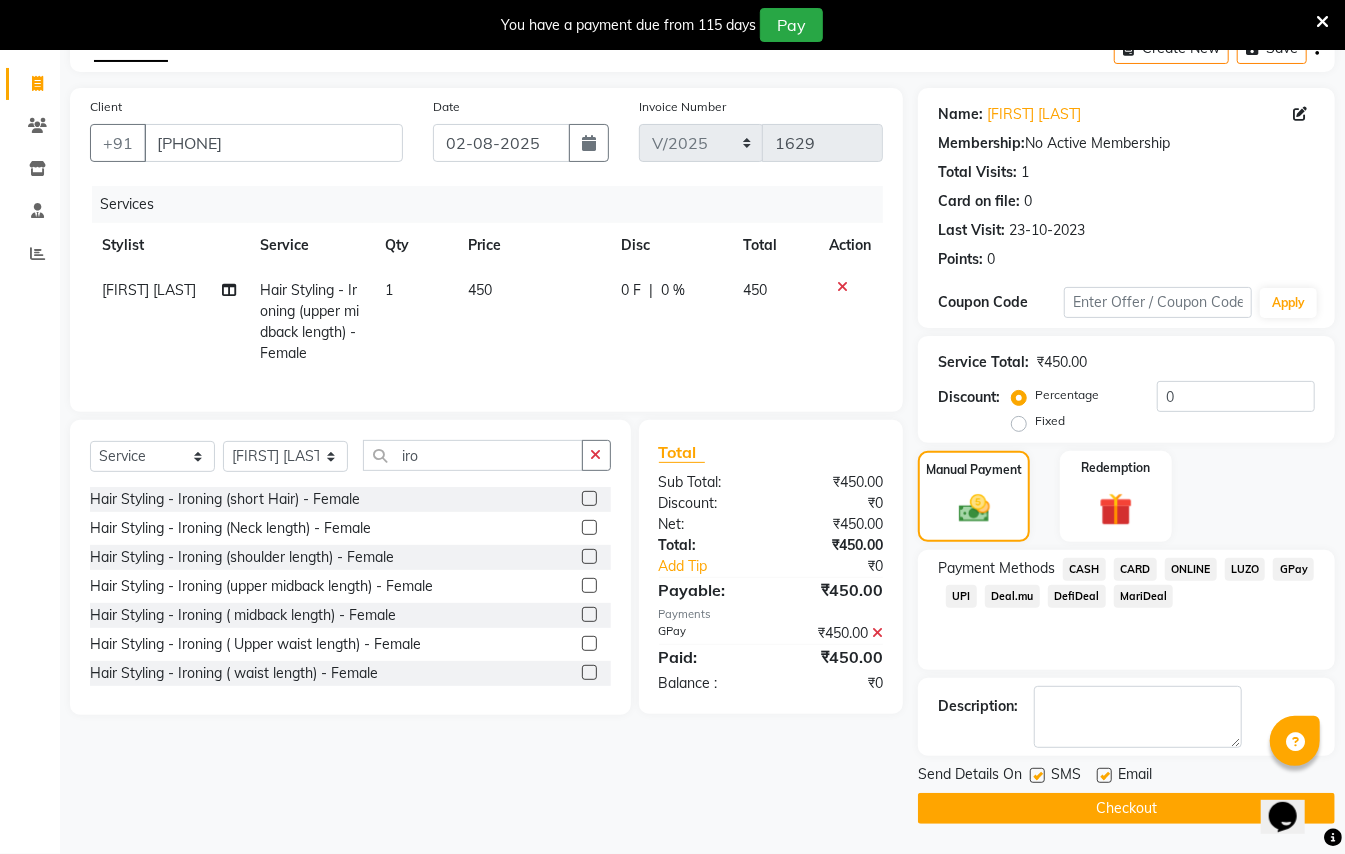 click on "INVOICE PREVIOUS INVOICES Create New   Save  Client +91 [PHONE] Date 02-08-2025 Invoice Number V/2025 V/2025-26 1629 Services Stylist Service Qty Price Disc Total Action [FIRST] [LAST] Hair Styling - Ironing (upper midback length) - Female 1 450 0 F | 0 % 450 Select  Service  Product  Membership  Package Voucher Prepaid Gift Card  Select Stylist [FIRST] [LAST] [FIRST] [LAST]  [FIRST] [LAST] [FIRST] [LAST] [FIRST] [LAST] Manager [FIRST]  [FIRST] [LAST] Owner [FIRST] [LAST] iro Hair Styling - Ironing (short Hair) - Female  Hair Styling - Ironing (Neck length) - Female  Hair Styling - Ironing (shoulder length) - Female  Hair Styling - Ironing (upper midback length) - Female  Hair Styling - Ironing ( midback length) - Female  Hair Styling - Ironing ( Upper waist length) - Female  Hair Styling - Ironing ( waist length) - Female  Hair Styling - Ironing ( lower waist length ) - Female  Hair Styling - Ironing ( below lower waist length ) - Female  Total Sub Total: ₰450.00 Discount: ₰0 Net: ₰450.00 Total: ₰450.00 ₰0" 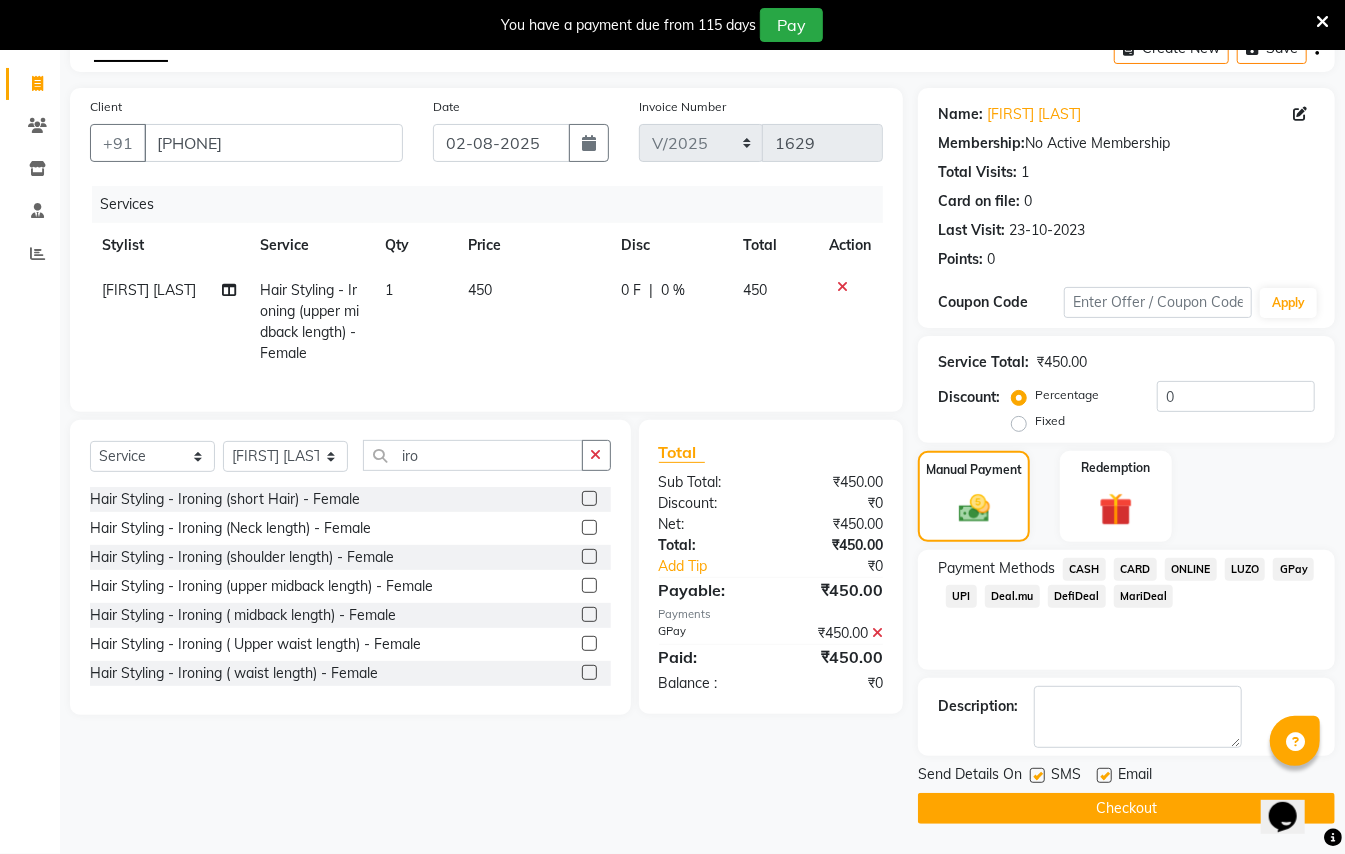 click on "Send Details On SMS Email  Checkout" 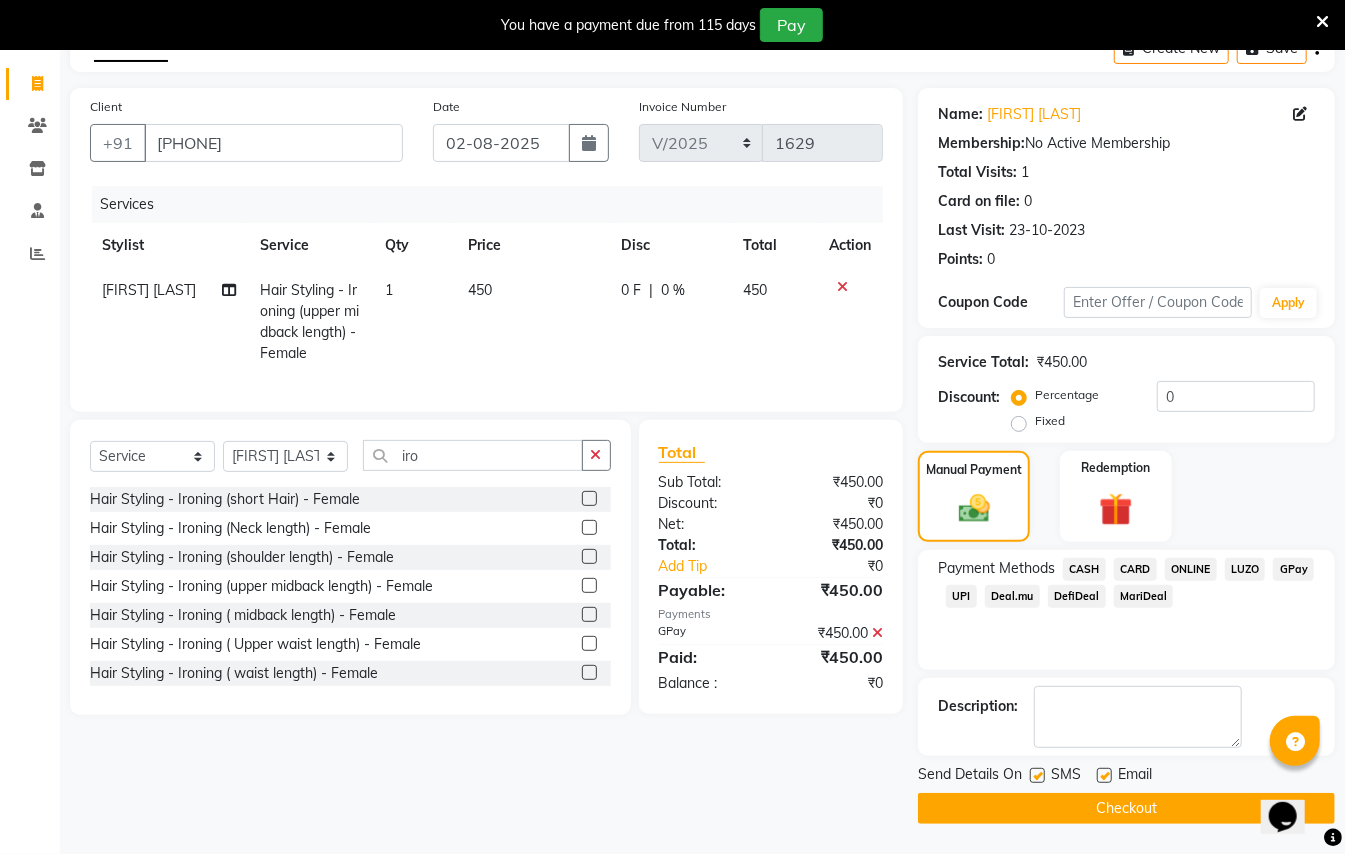 click on "Checkout" 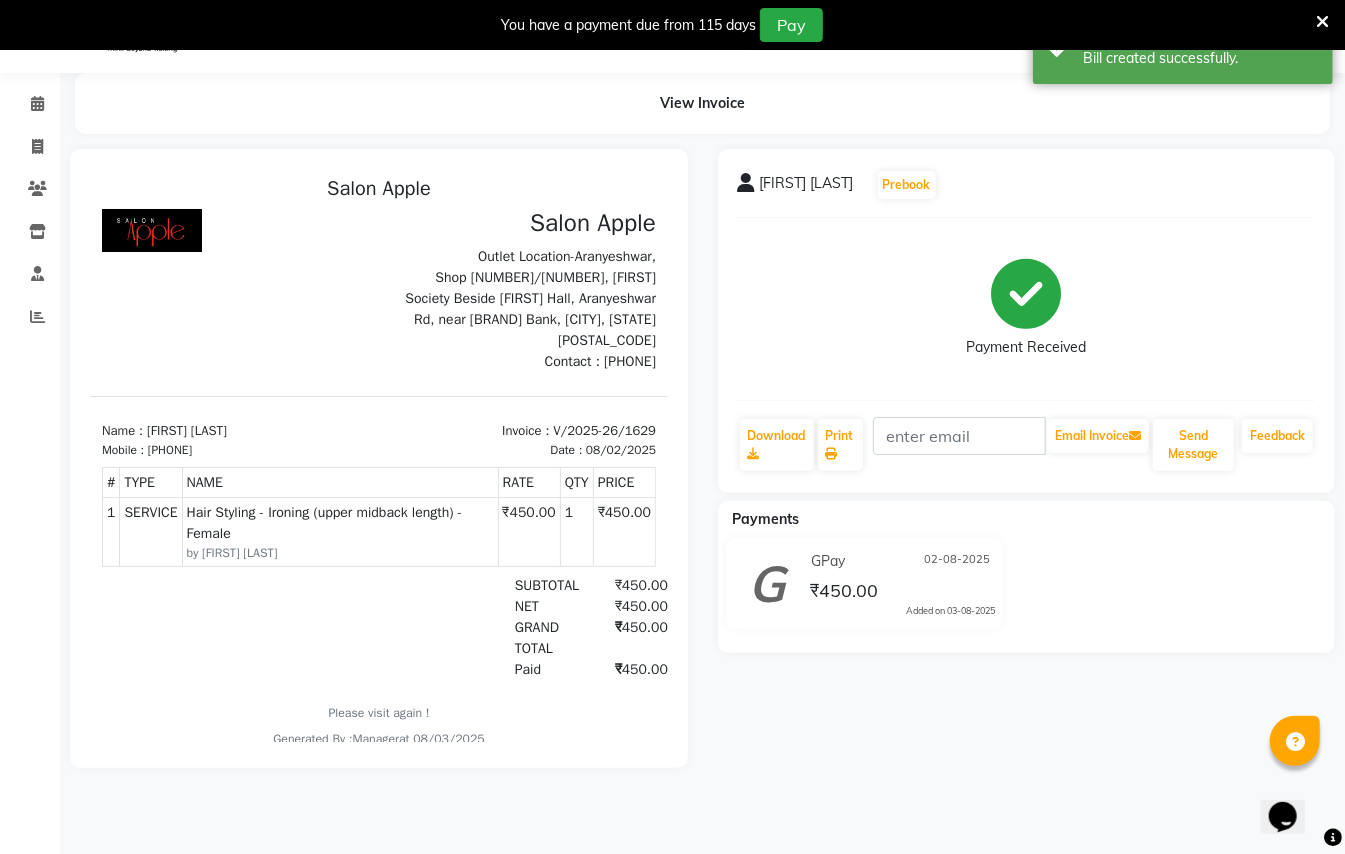 scroll, scrollTop: 0, scrollLeft: 0, axis: both 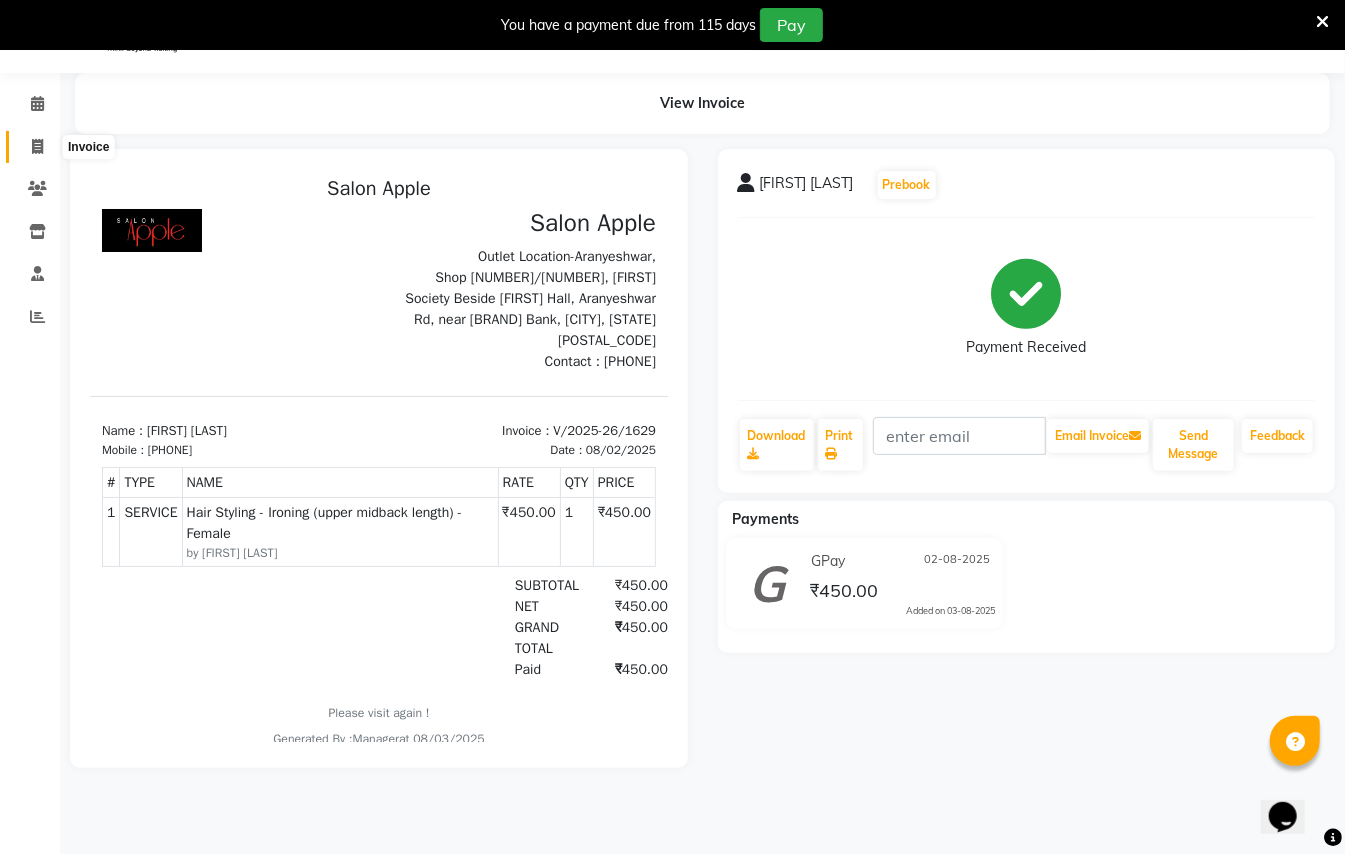 click 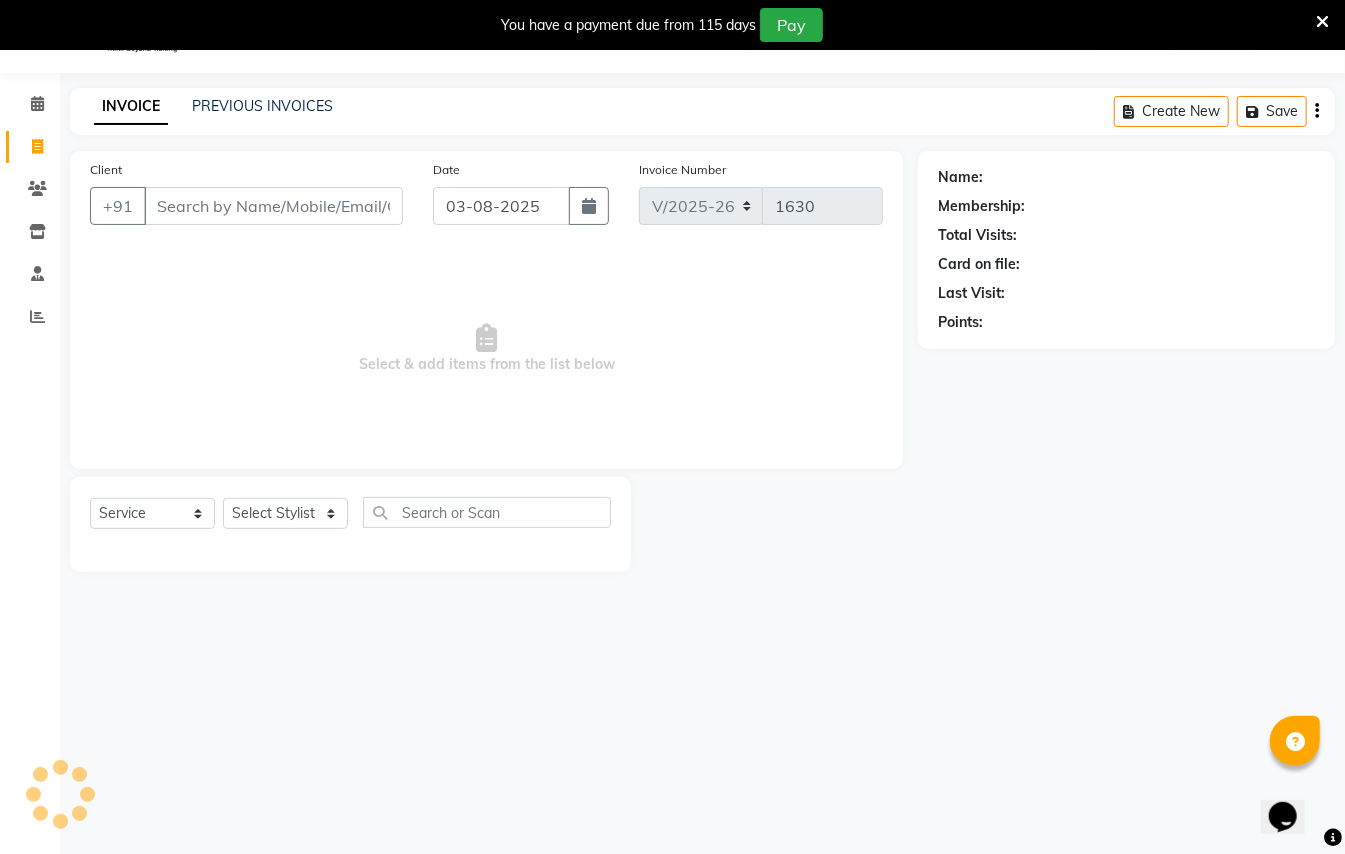 click on "Client" at bounding box center [273, 206] 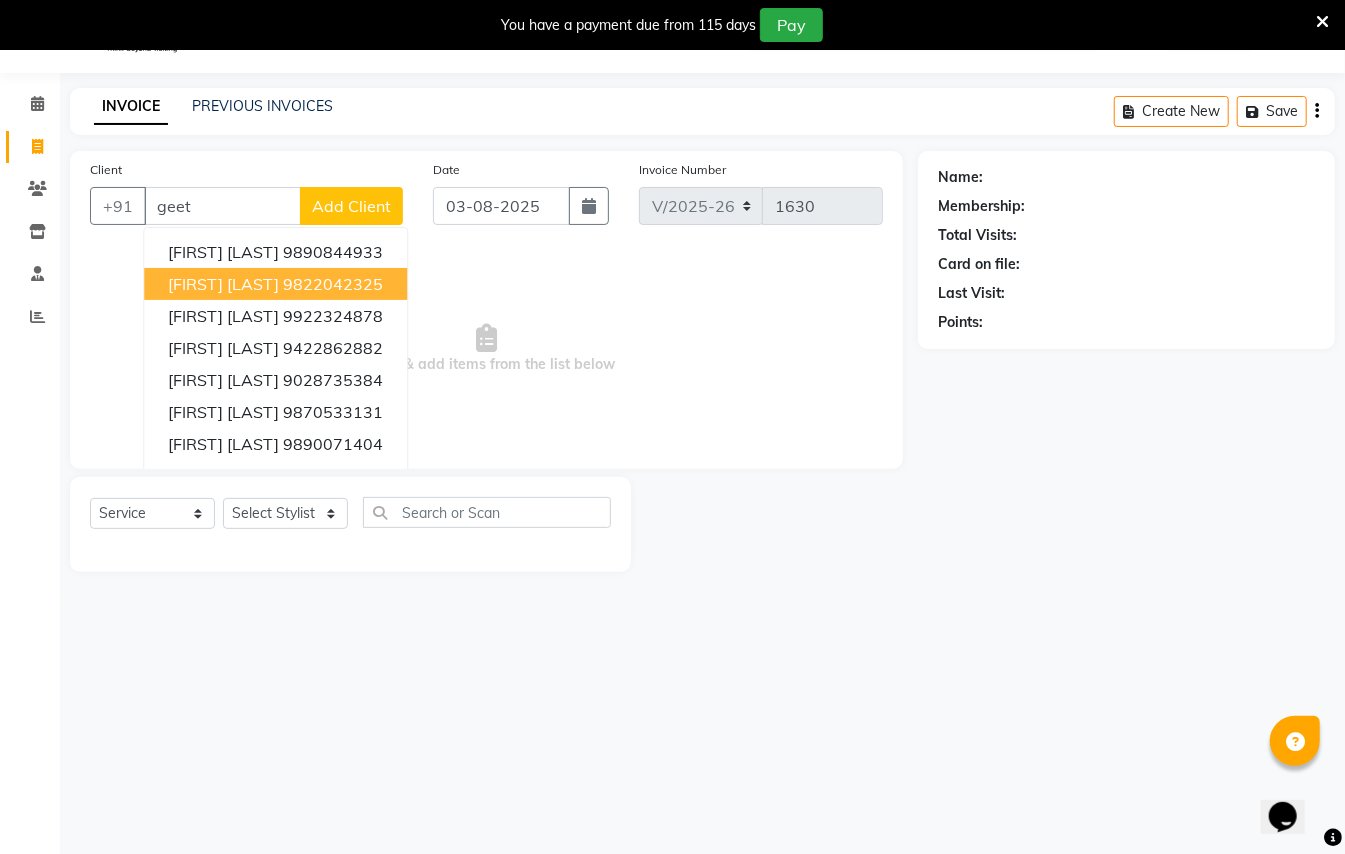 click on "[FIRST] [LAST]" at bounding box center [223, 284] 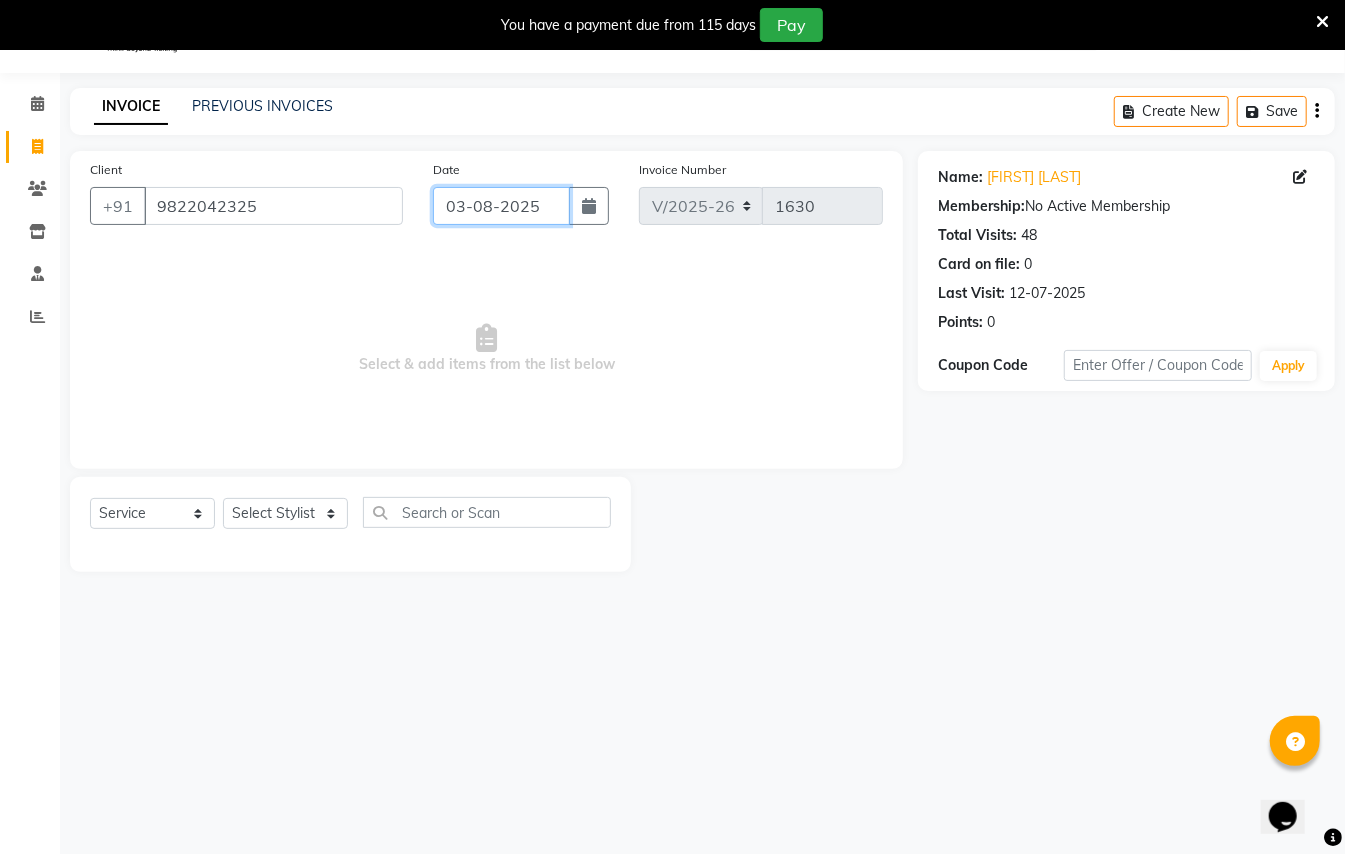 click on "03-08-2025" 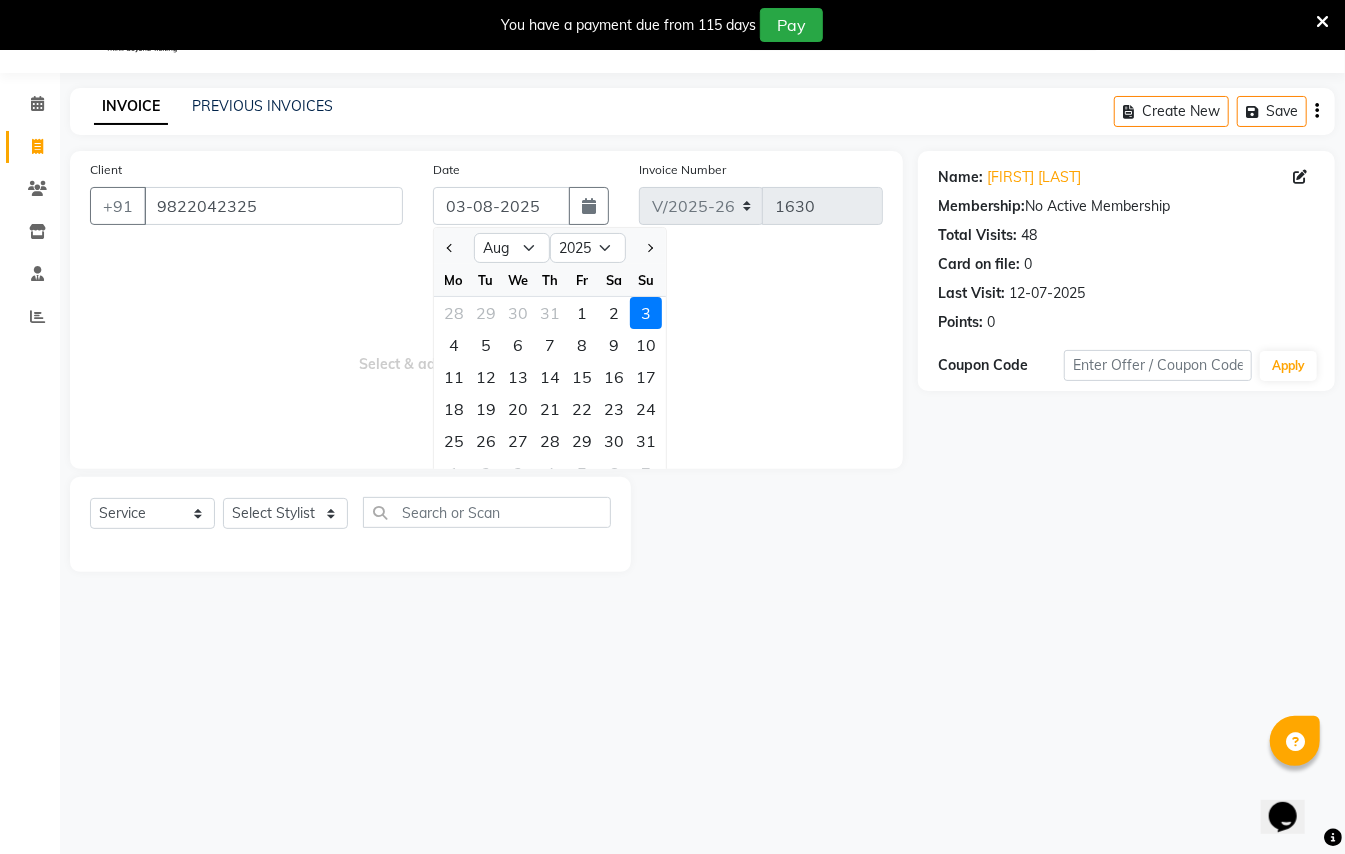 click on "Select & add items from the list below" at bounding box center [486, 349] 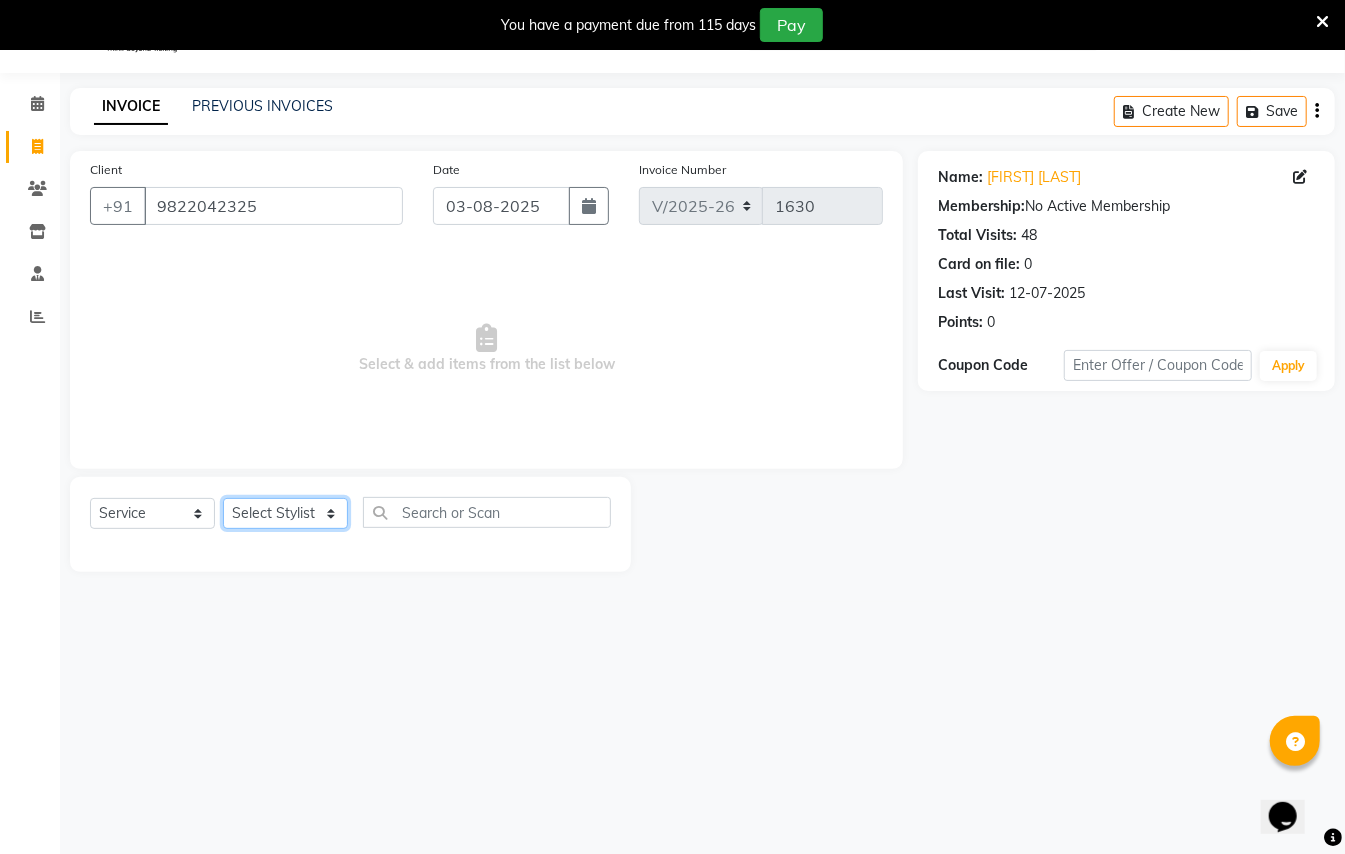 click on "Select Stylist [FIRST] [LAST] [FIRST] [LAST]  [FIRST] [LAST] [FIRST] [LAST] [FIRST] [LAST] Manager [FIRST]  [FIRST] [LAST] Owner [FIRST] [LAST]" 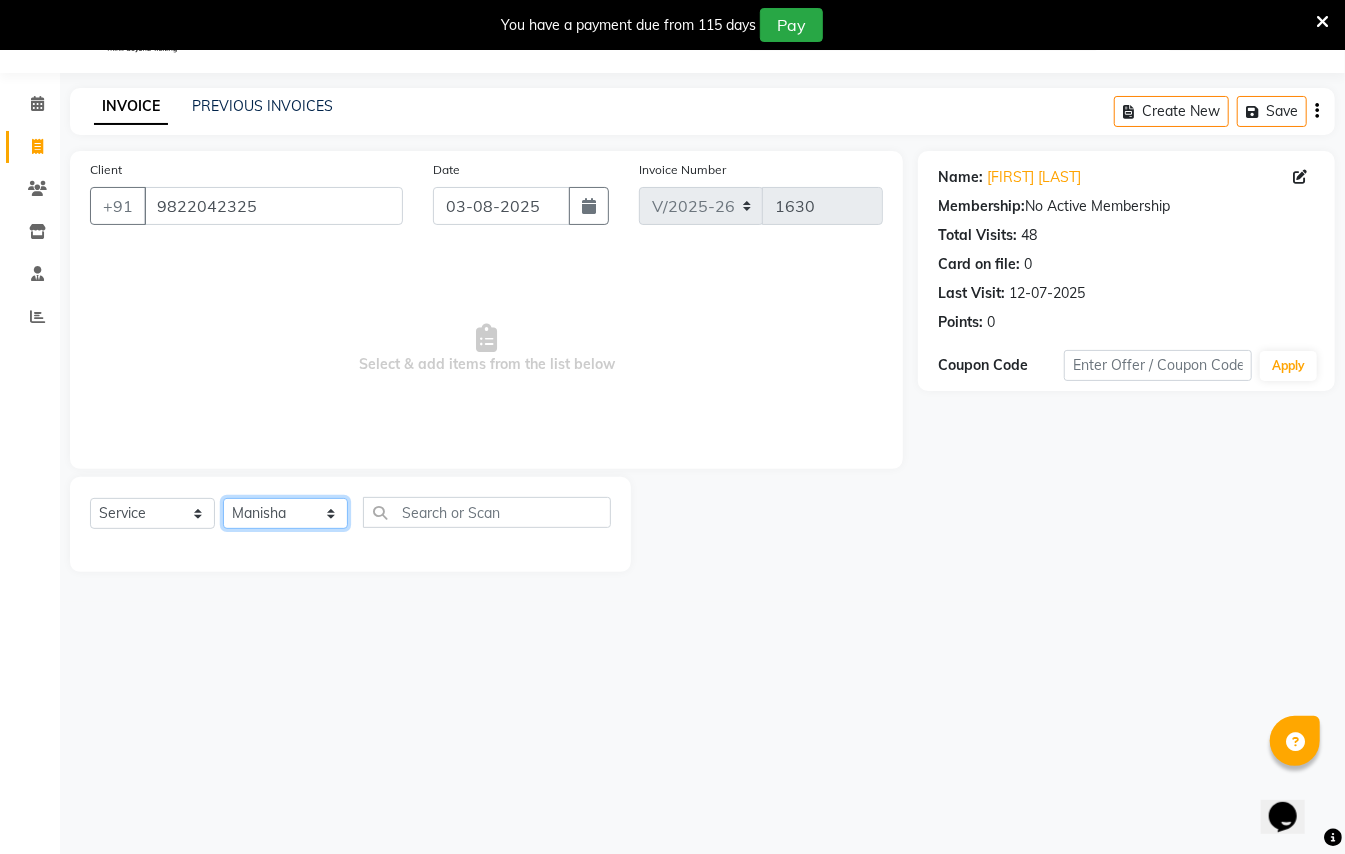 click on "Select Stylist [FIRST] [LAST] [FIRST] [LAST]  [FIRST] [LAST] [FIRST] [LAST] [FIRST] [LAST] Manager [FIRST]  [FIRST] [LAST] Owner [FIRST] [LAST]" 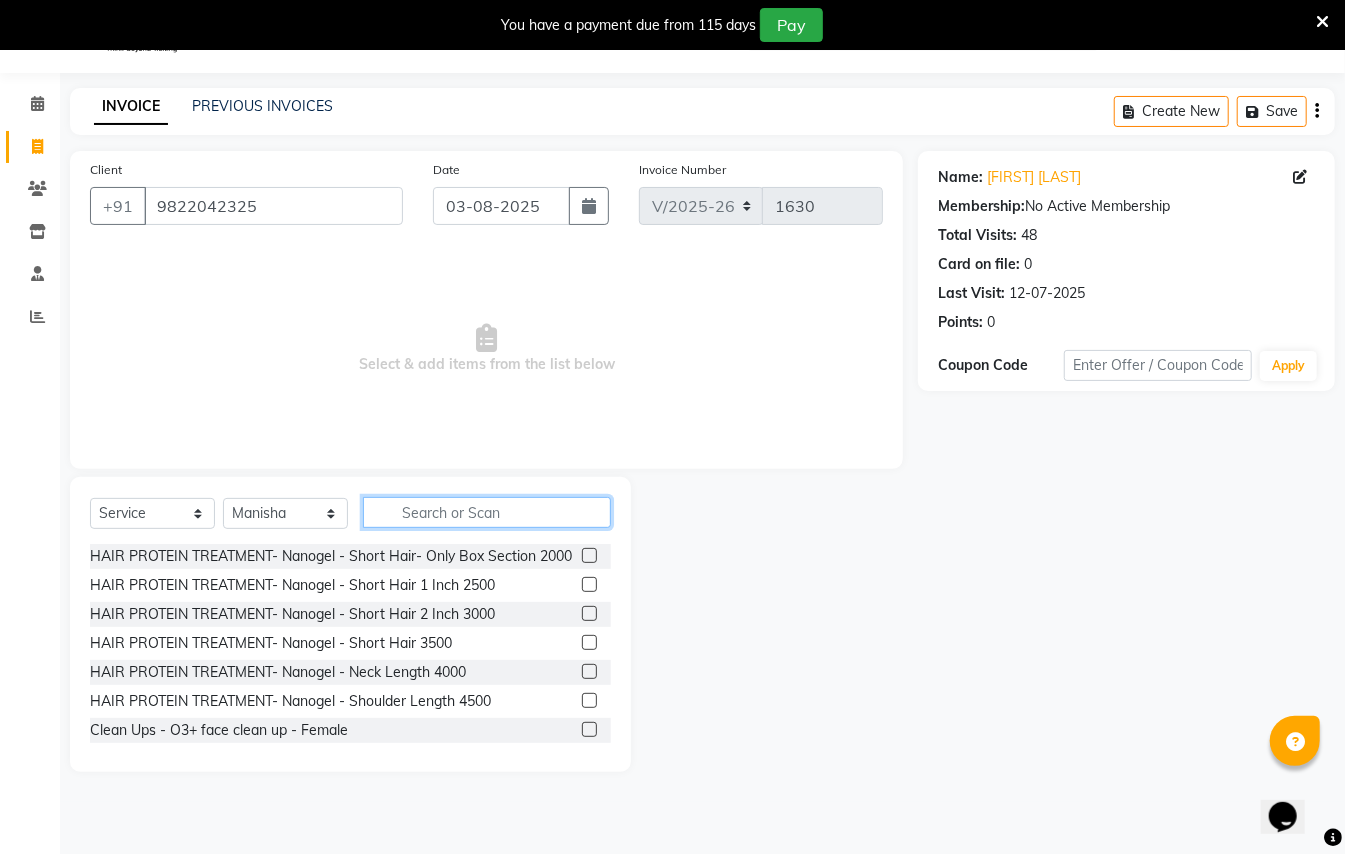 click 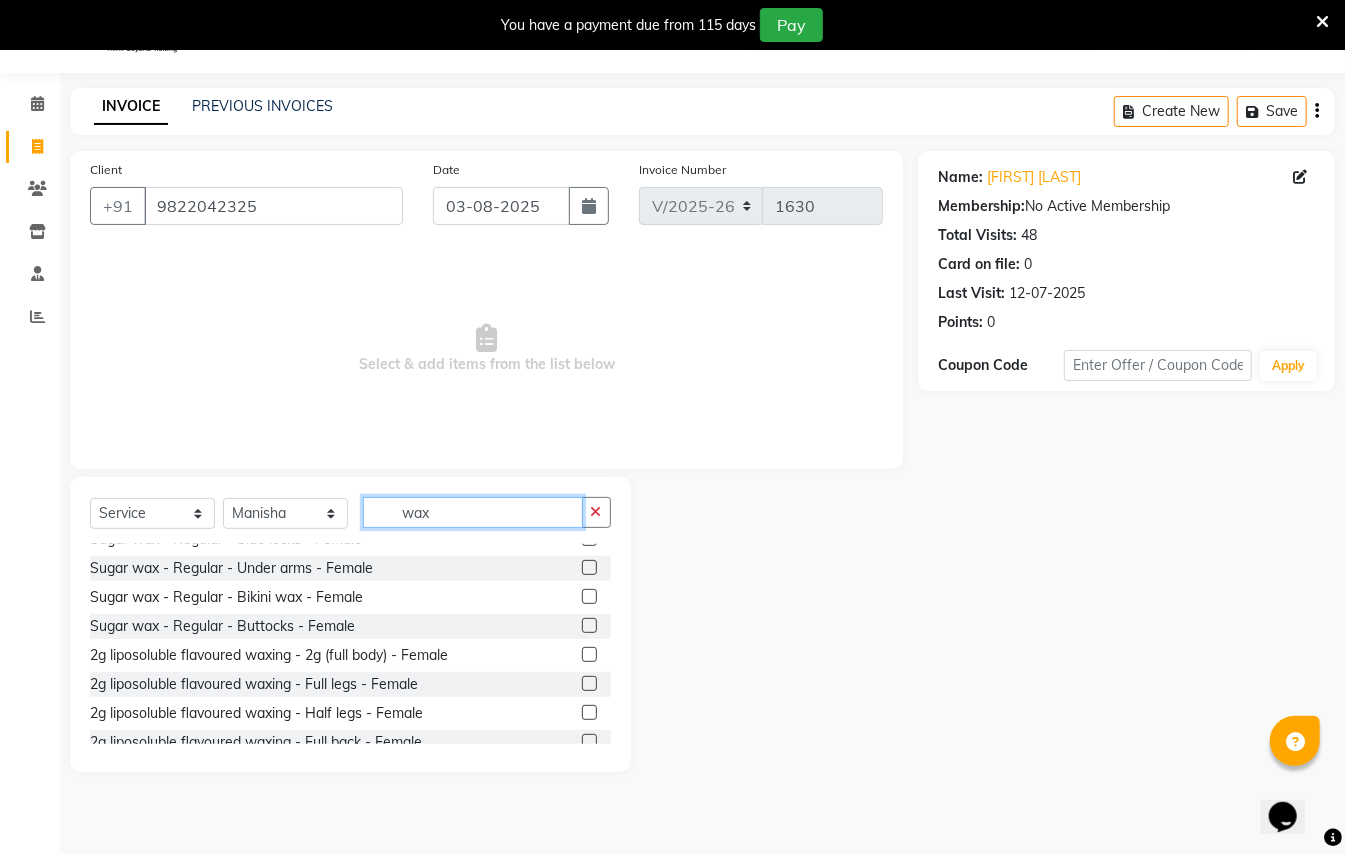 scroll, scrollTop: 400, scrollLeft: 0, axis: vertical 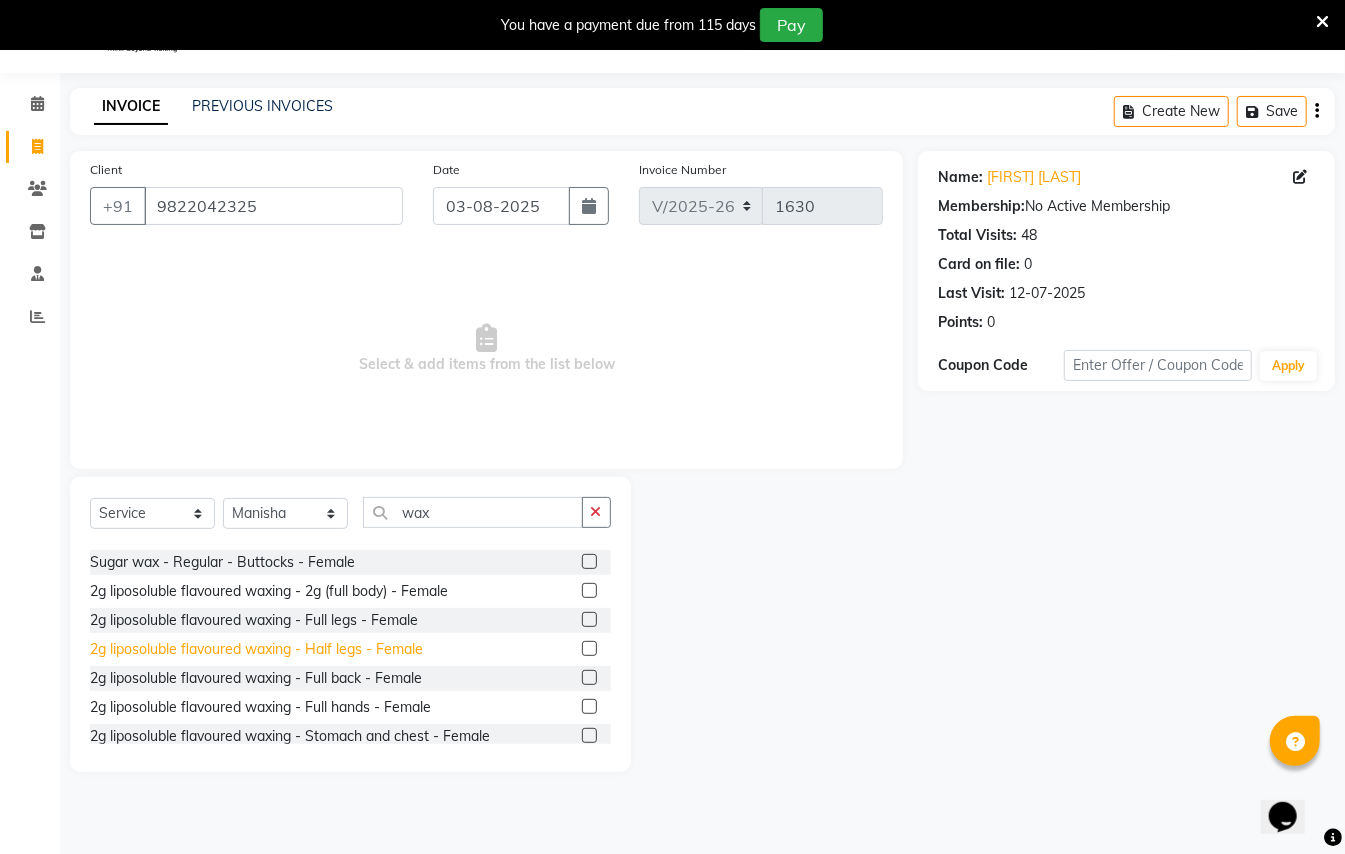 click on "2g liposoluble flavoured waxing - Half legs - Female" 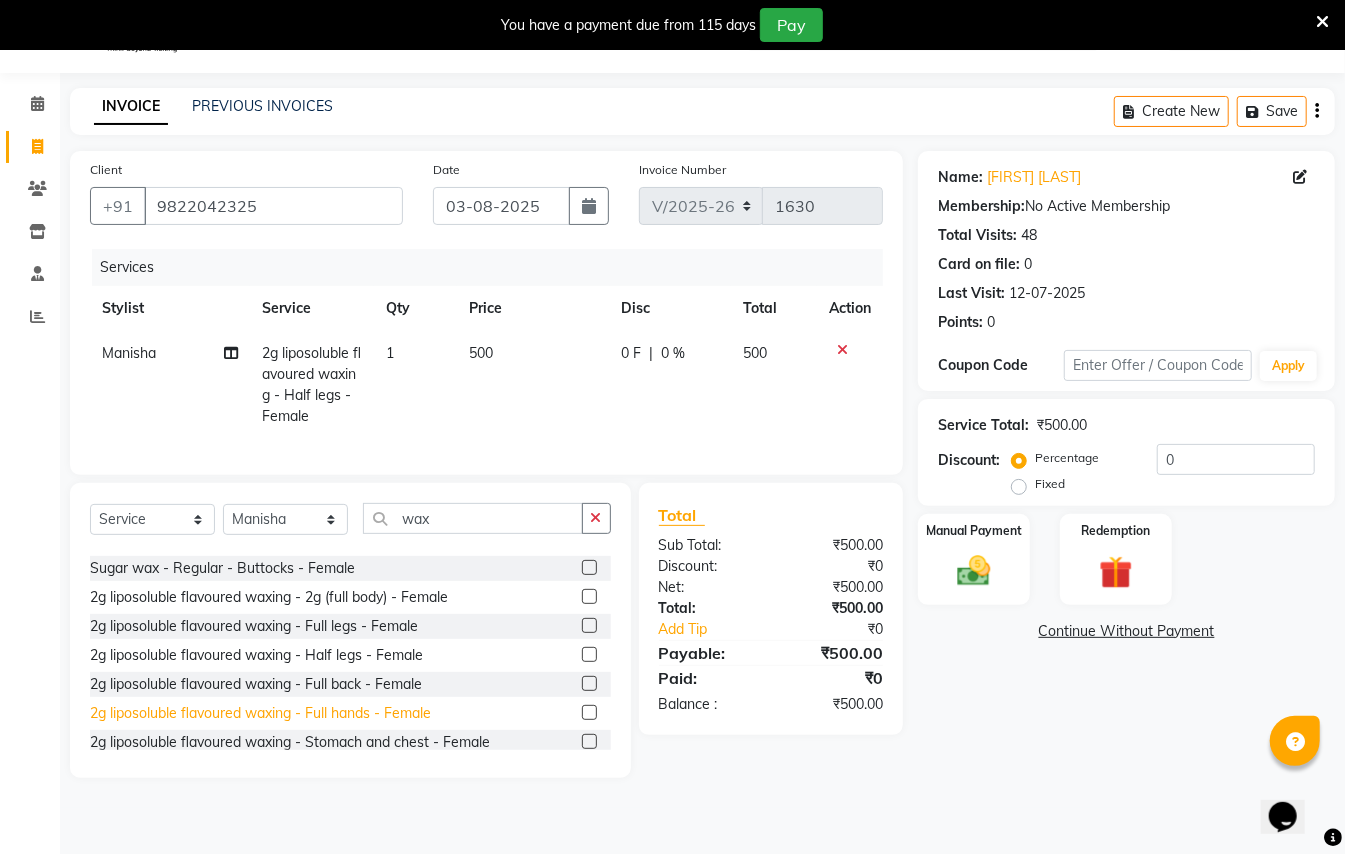 click on "2g liposoluble flavoured waxing - Full hands - Female" 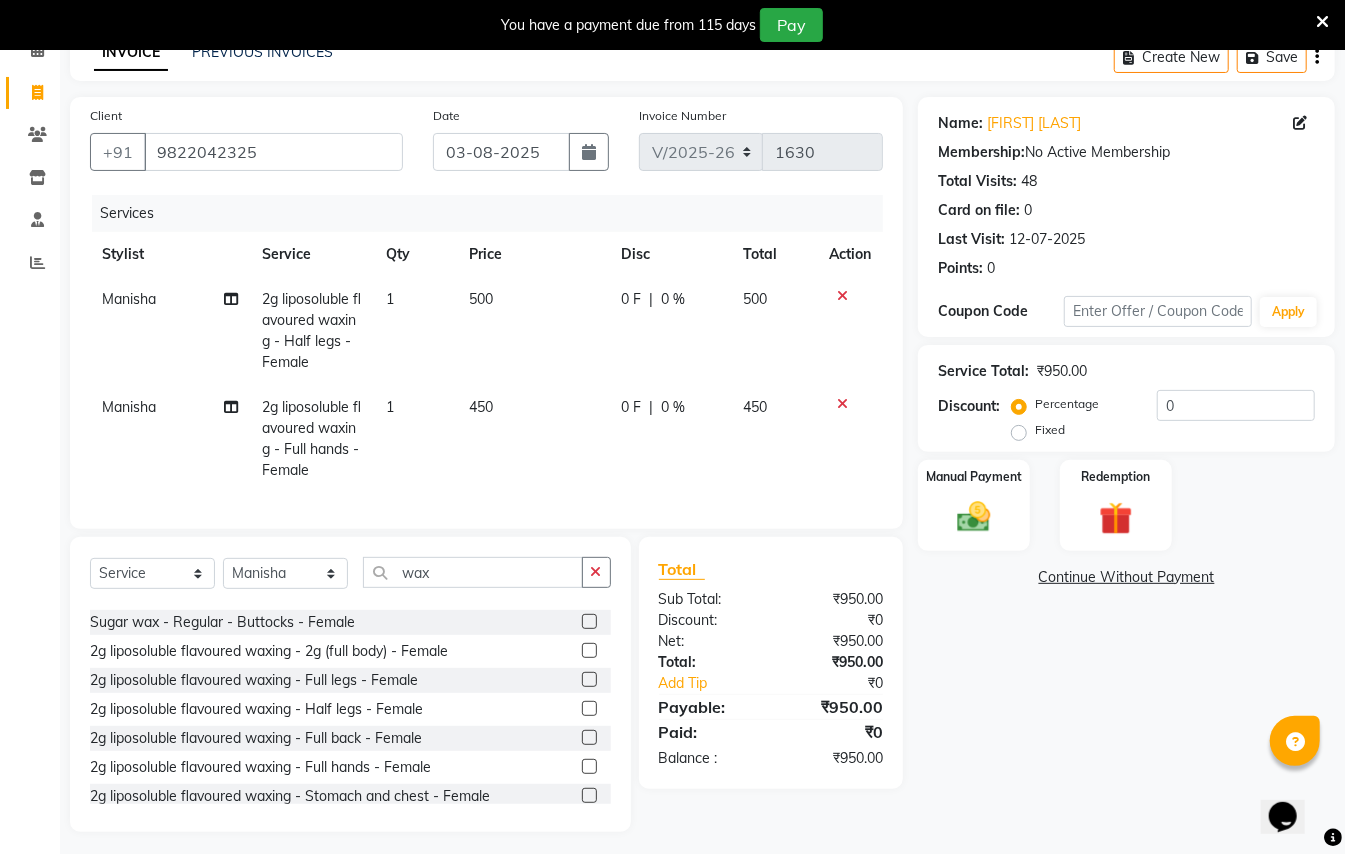 scroll, scrollTop: 132, scrollLeft: 0, axis: vertical 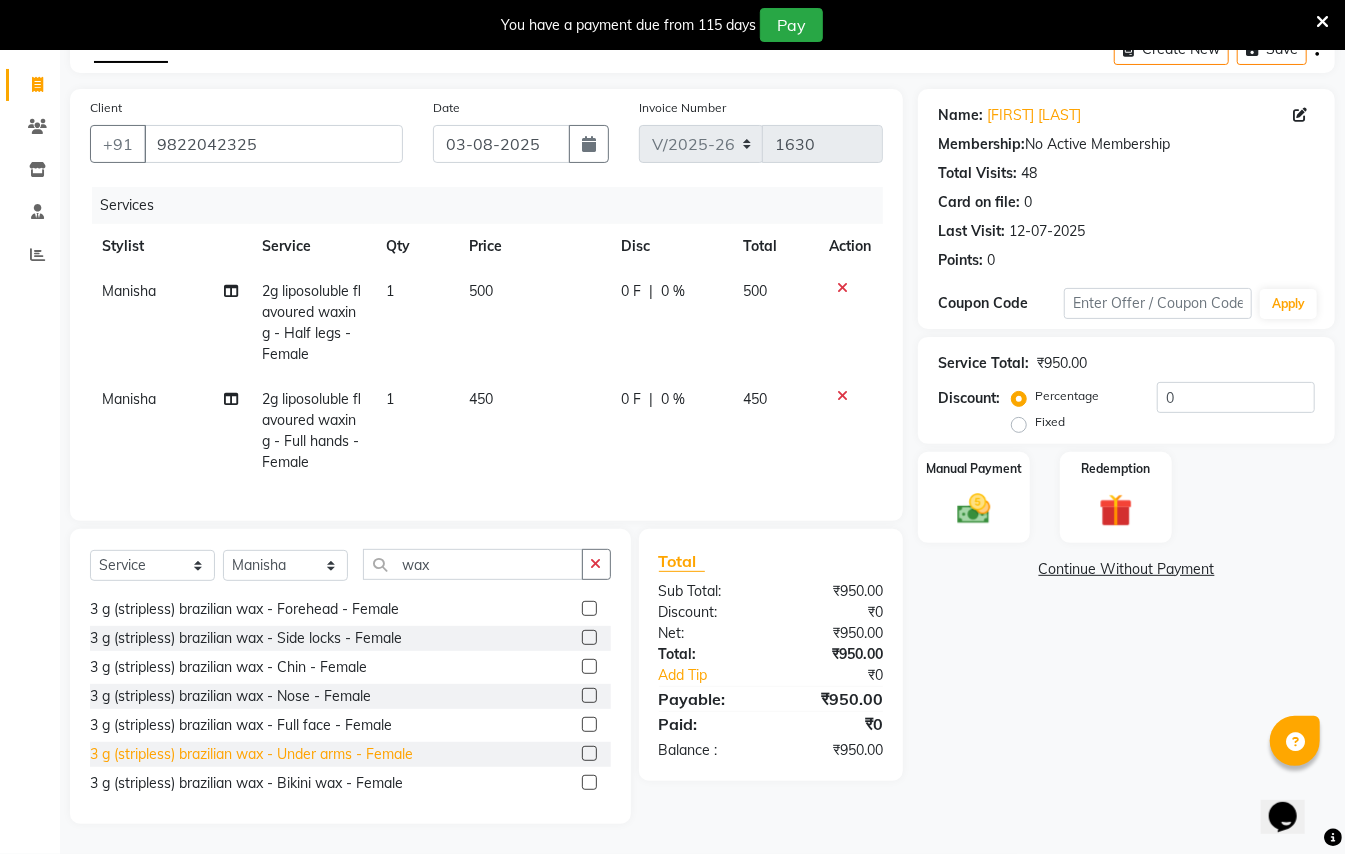 click on "3 g (stripless) brazilian wax - Under arms - Female" 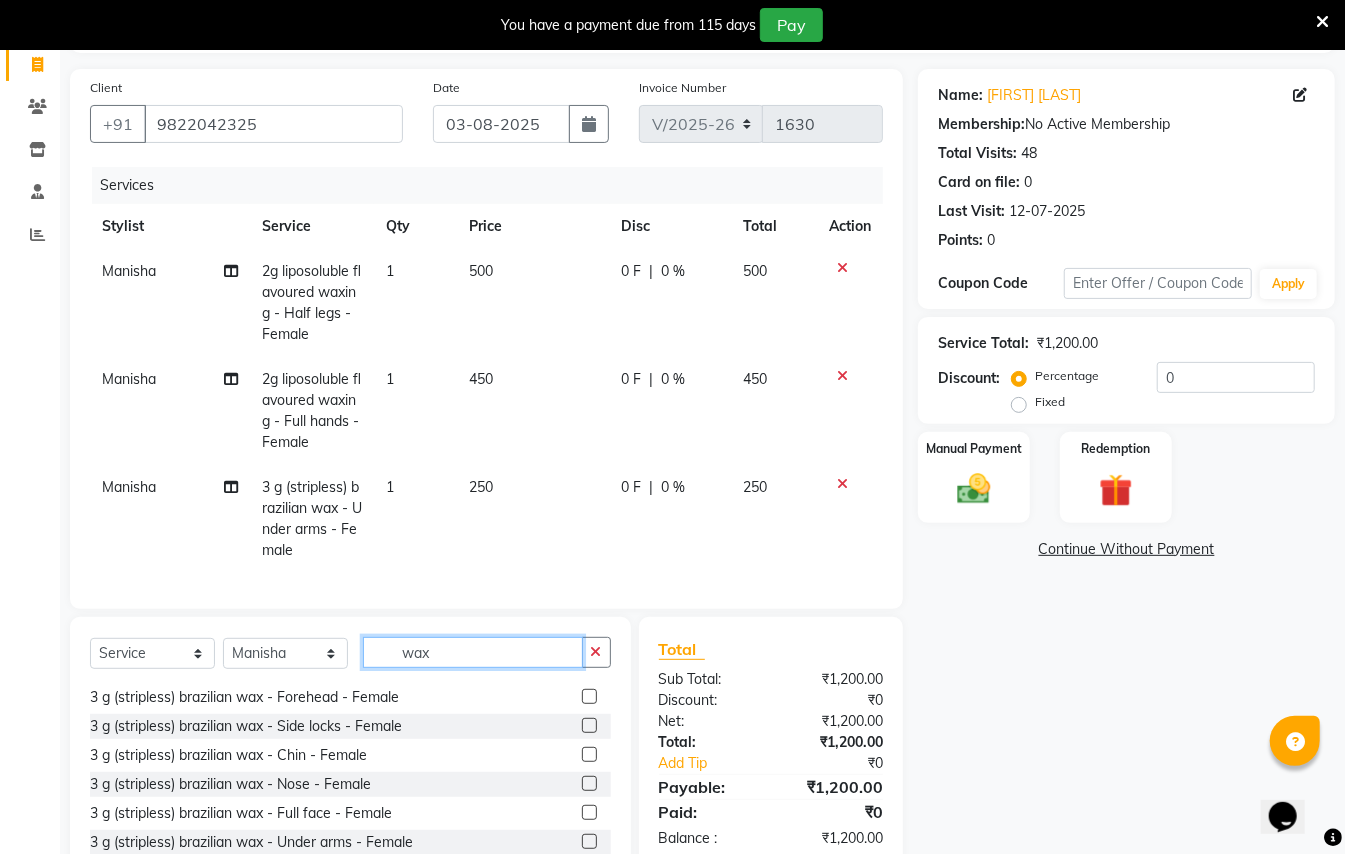 click on "wax" 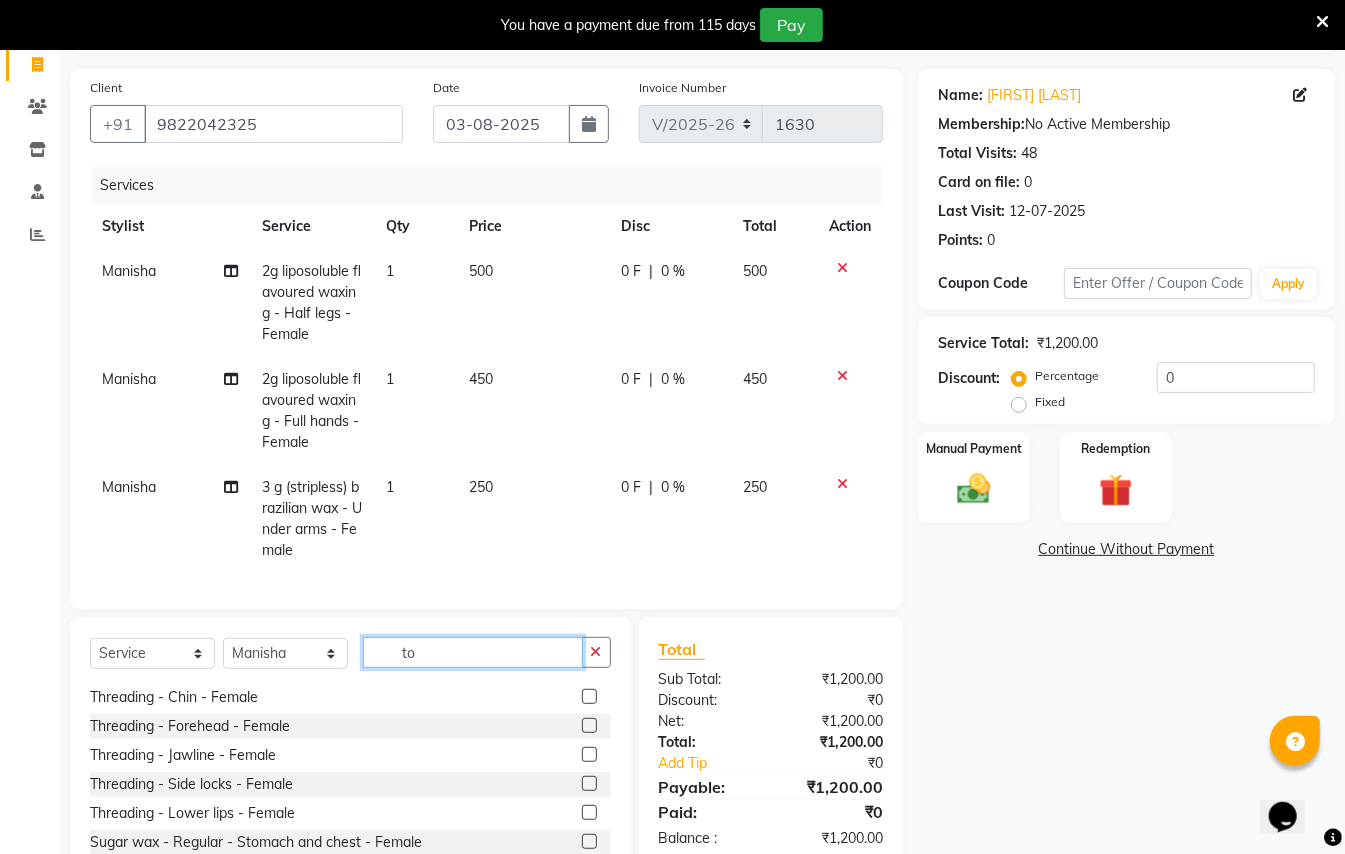 scroll, scrollTop: 0, scrollLeft: 0, axis: both 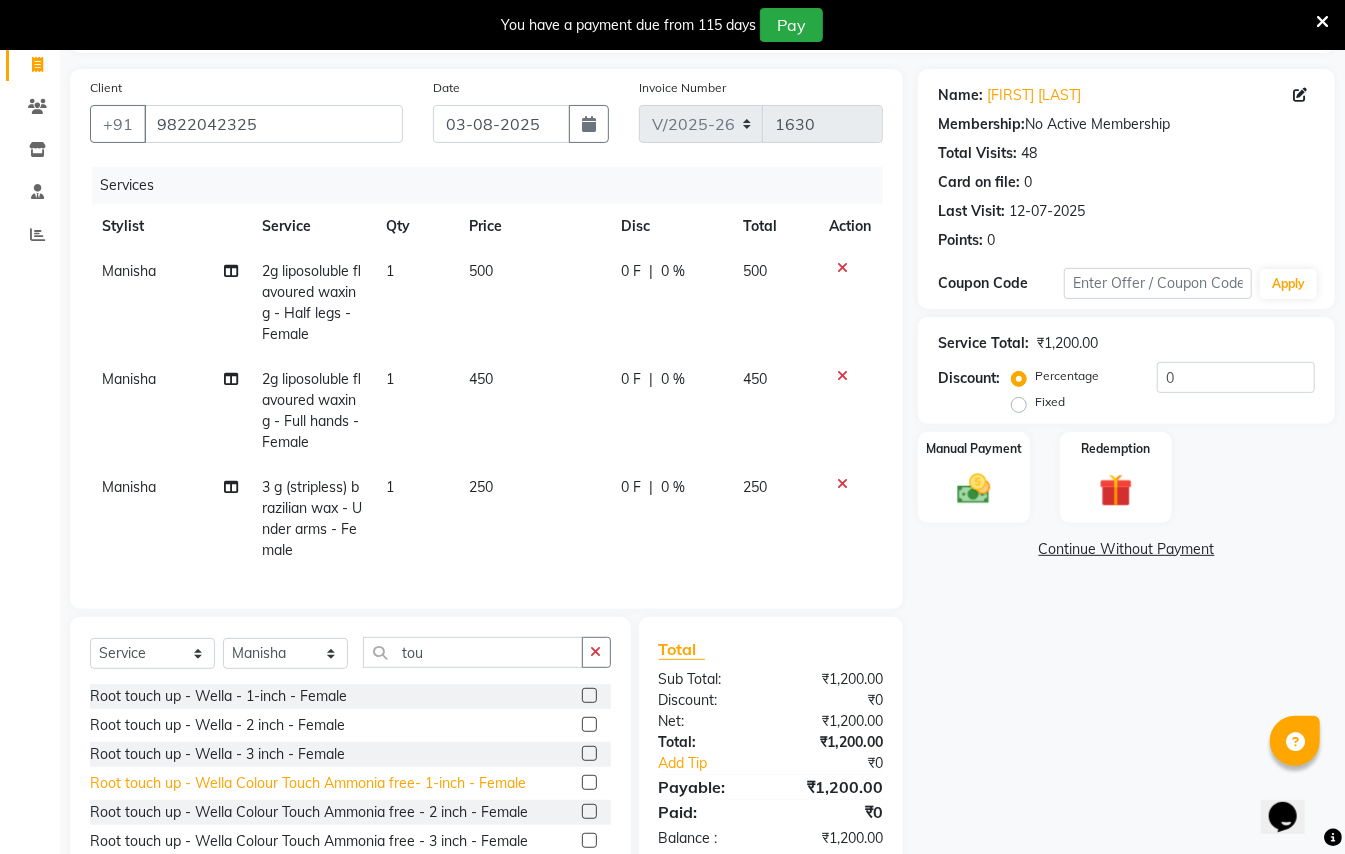 click on "Root touch up - Wella Colour Touch Ammonia free- 1-inch - Female" 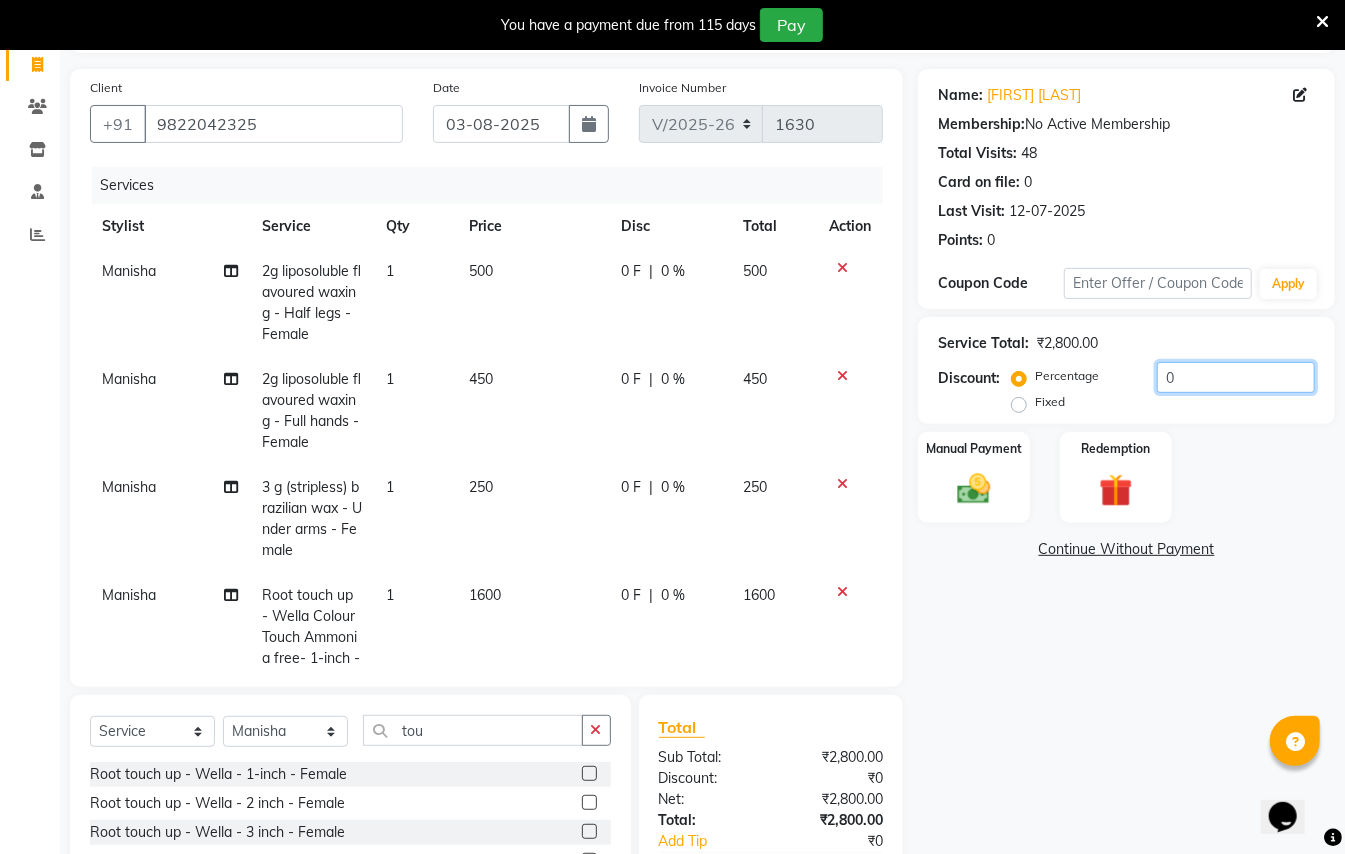 click on "0" 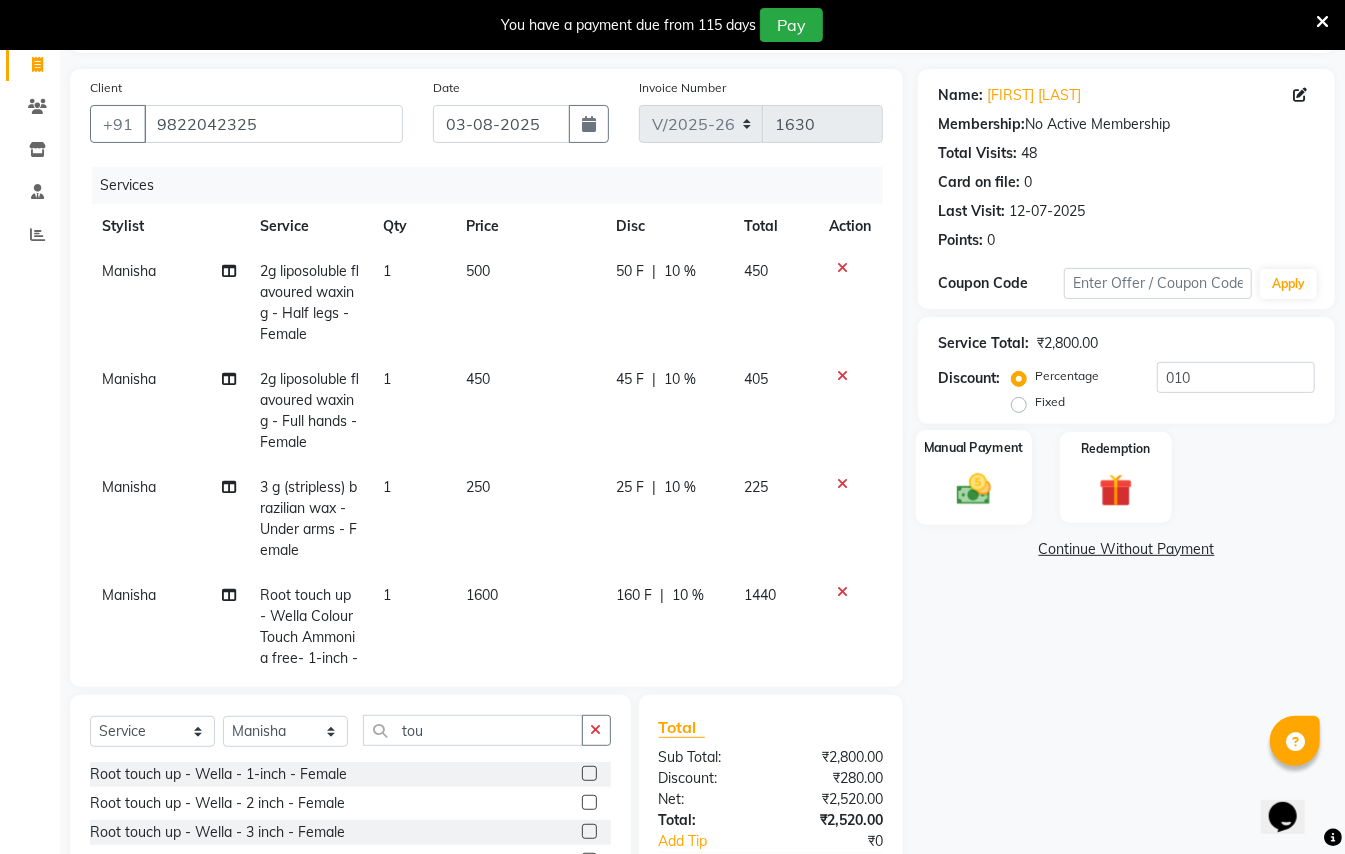 click 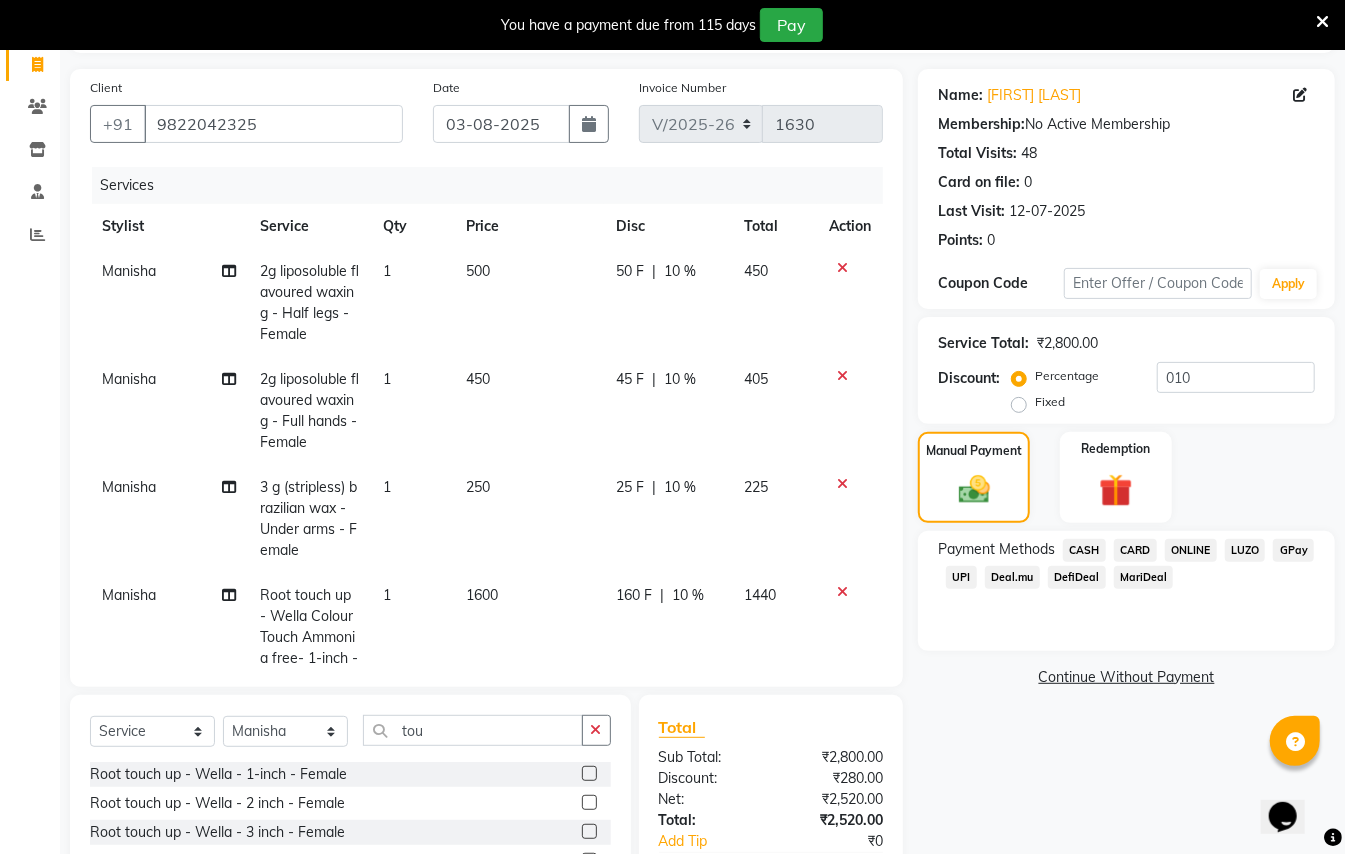 click on "CASH" 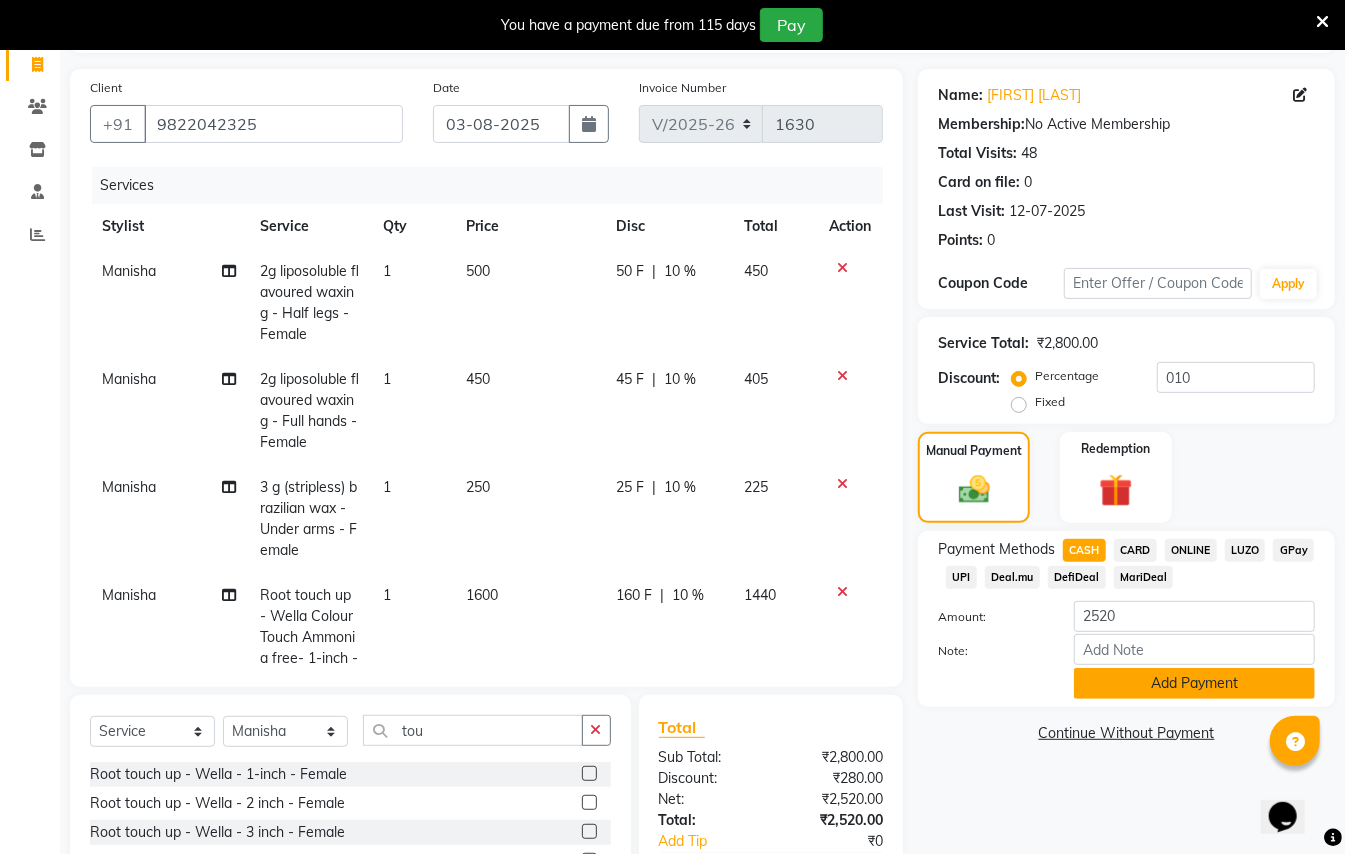 click on "Add Payment" 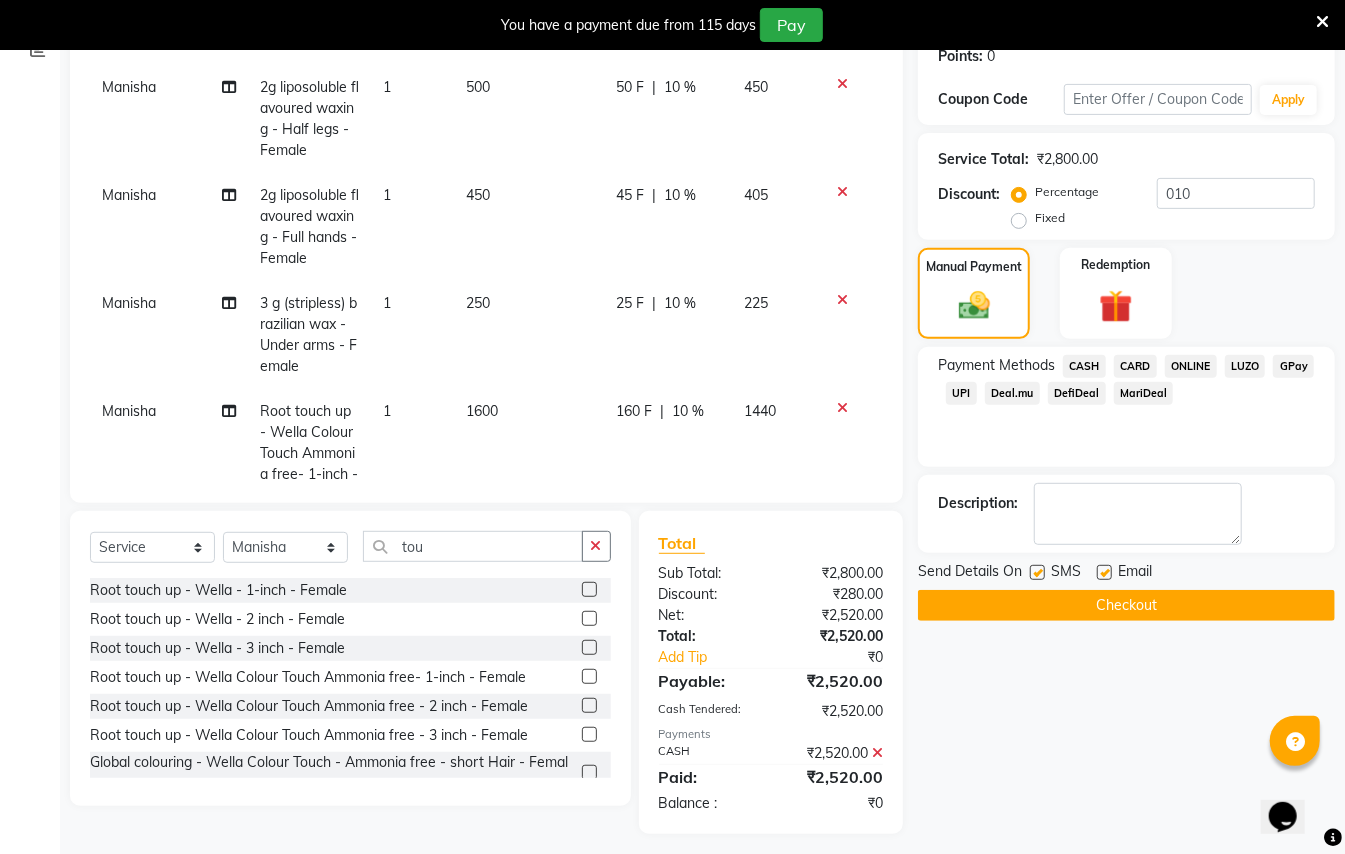 scroll, scrollTop: 325, scrollLeft: 0, axis: vertical 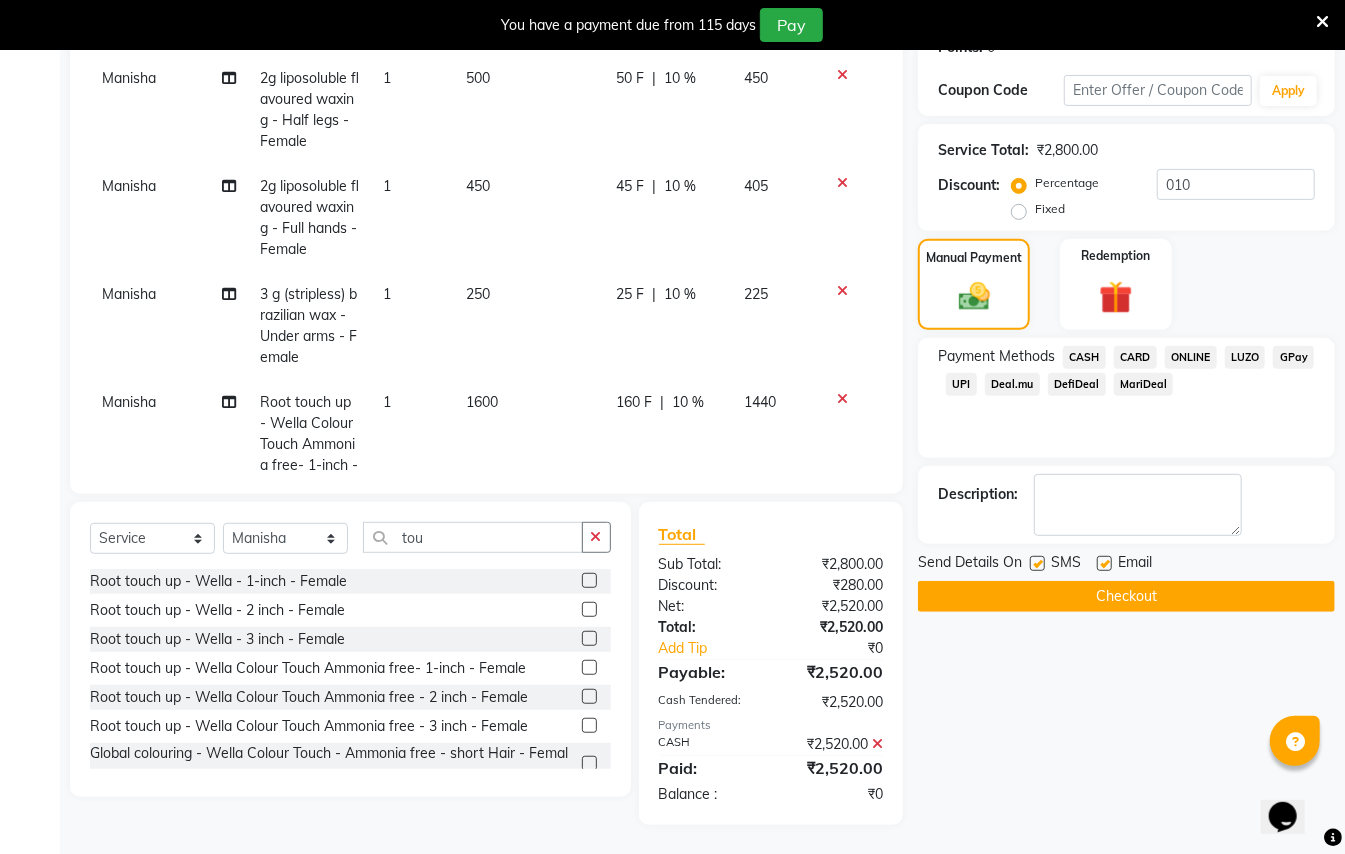 click on "Checkout" 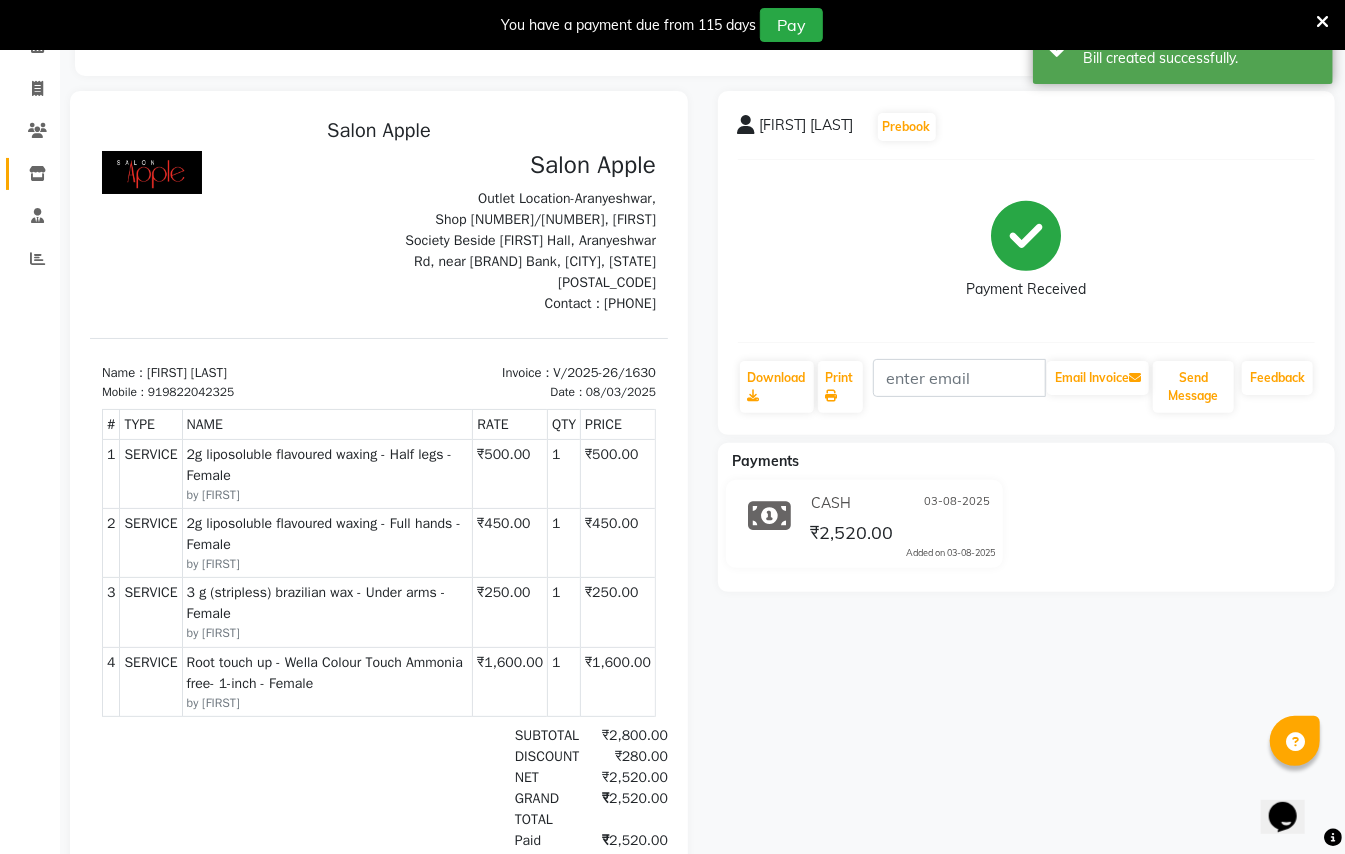 scroll, scrollTop: 0, scrollLeft: 0, axis: both 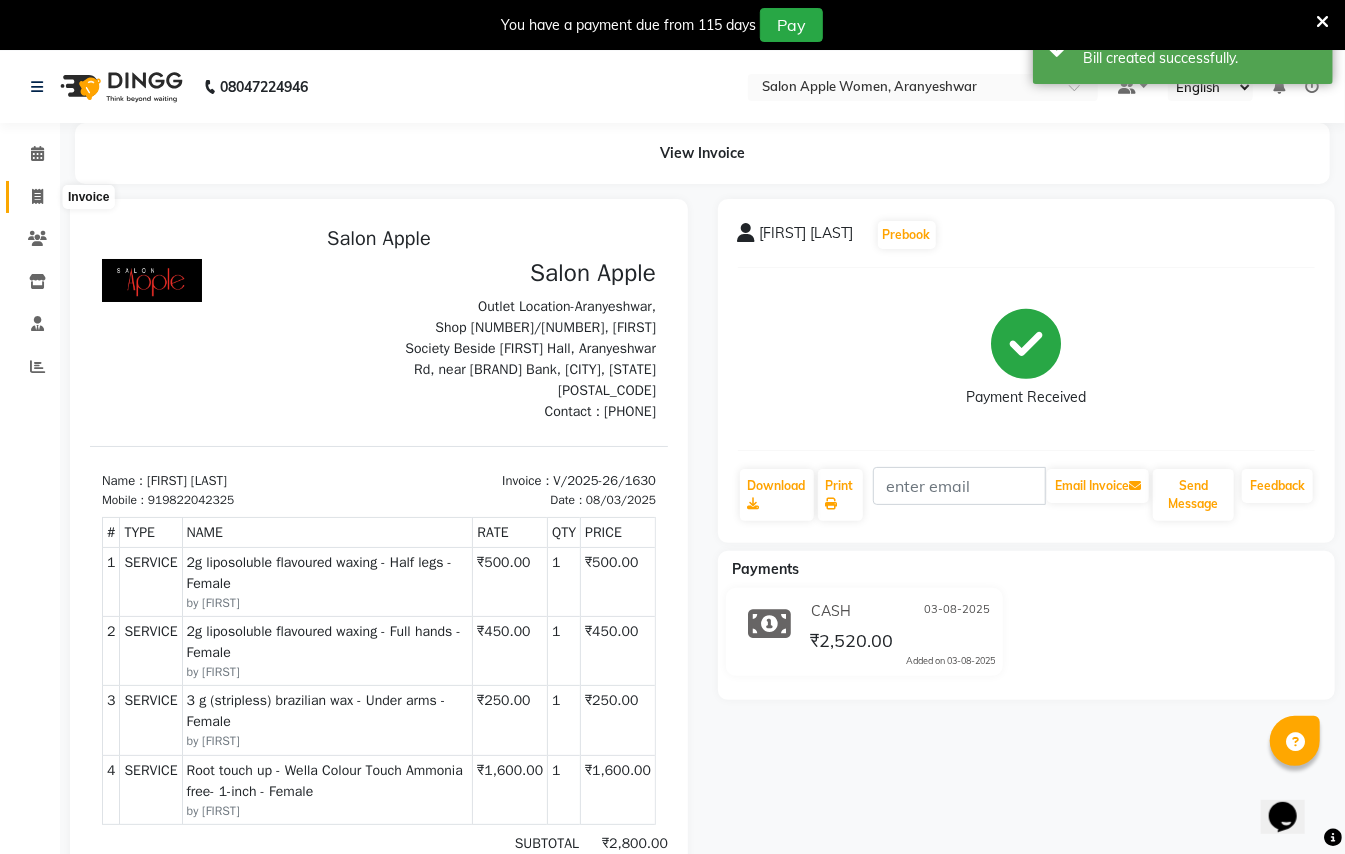 click 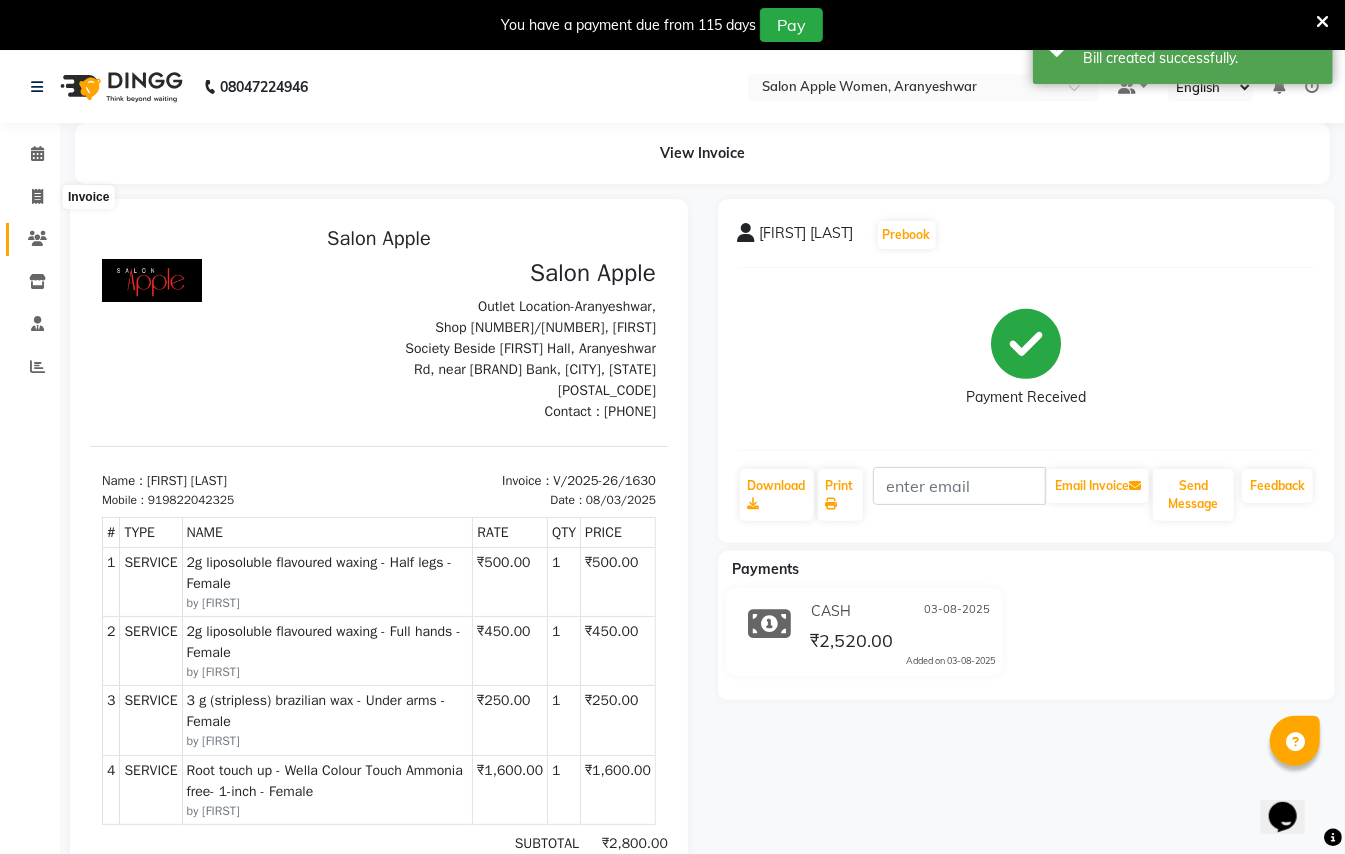 scroll, scrollTop: 50, scrollLeft: 0, axis: vertical 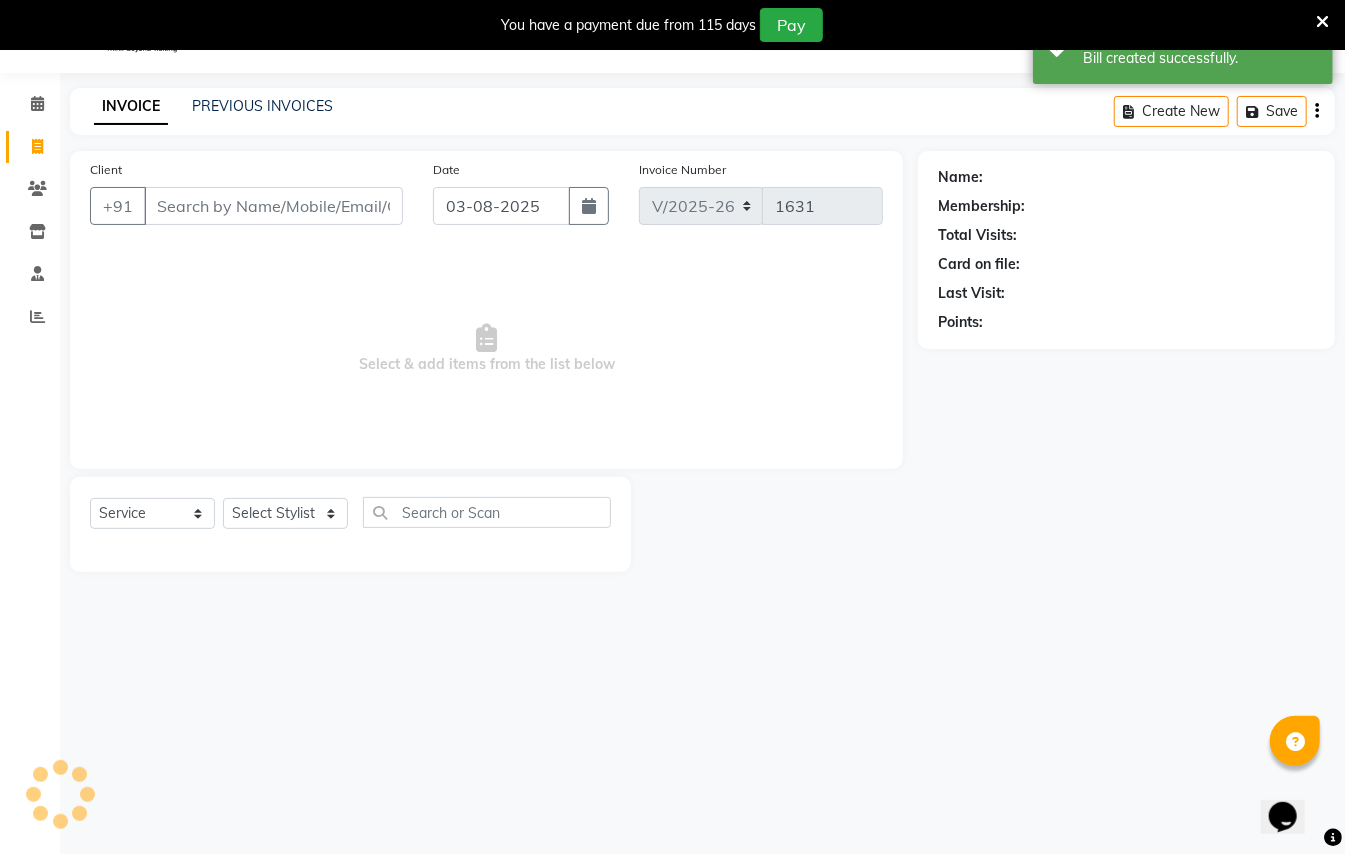 click on "Client" at bounding box center (273, 206) 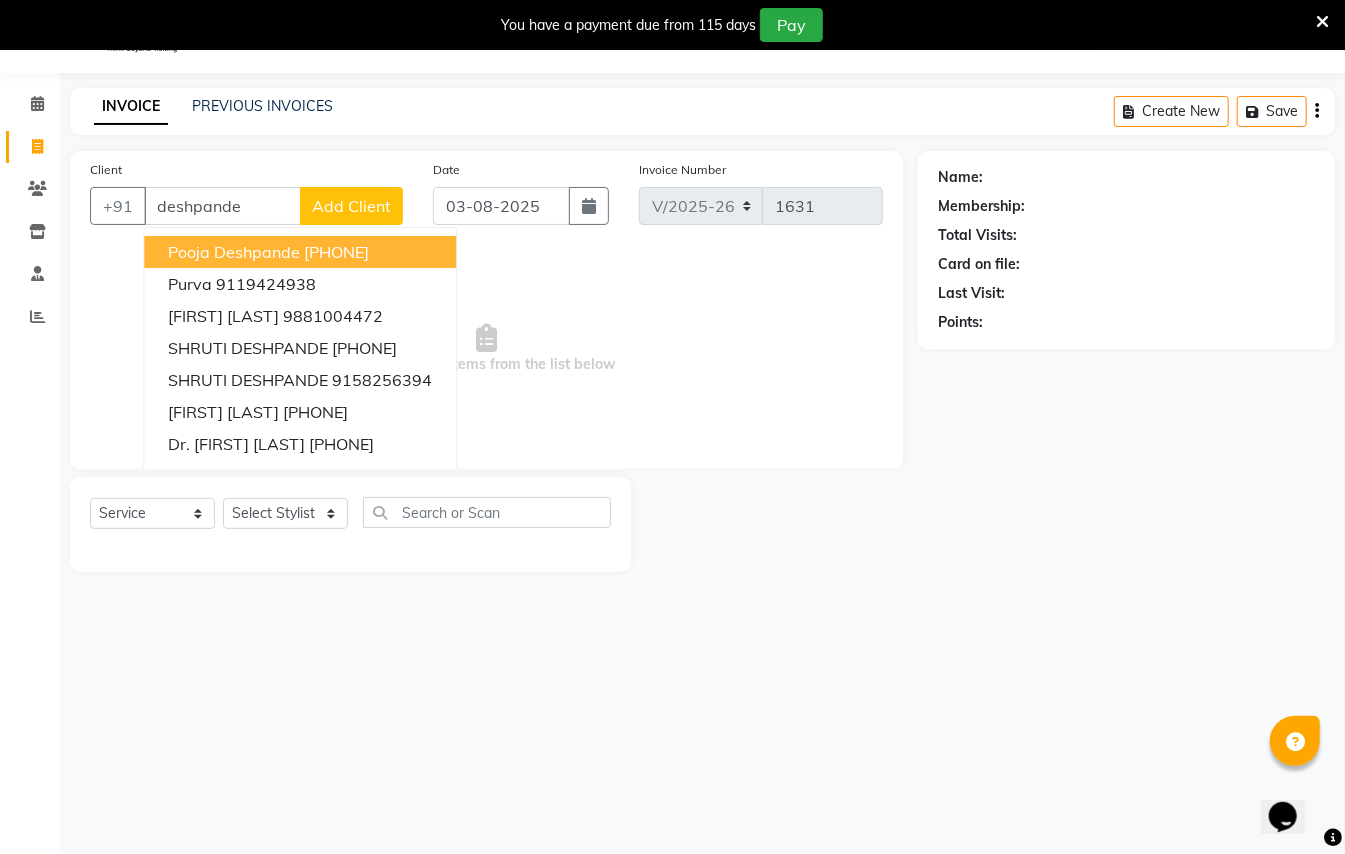 click on "deshpande" at bounding box center [222, 206] 